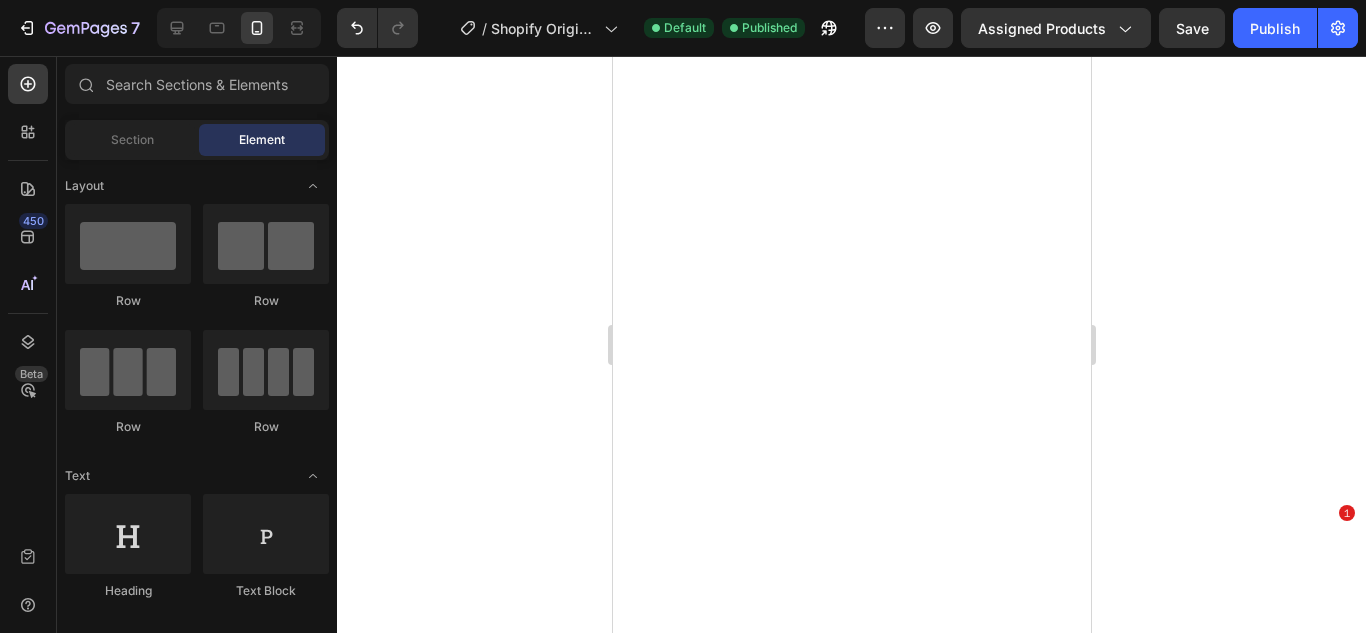 scroll, scrollTop: 0, scrollLeft: 0, axis: both 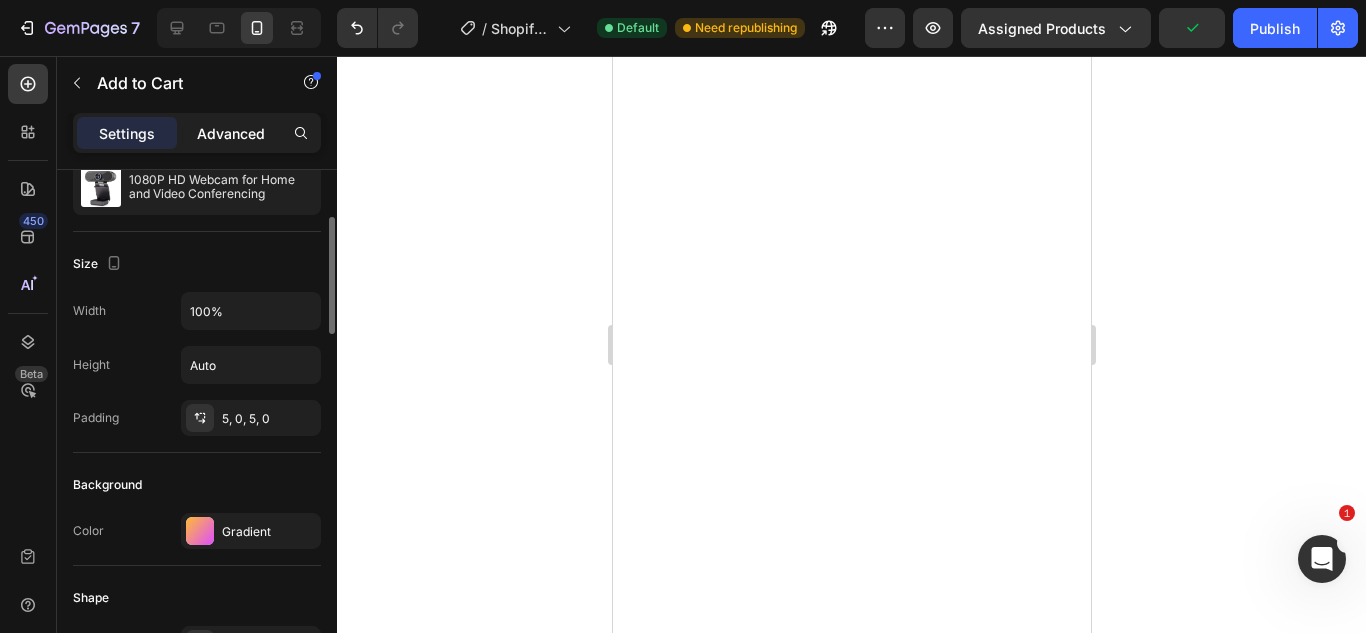 click on "Advanced" at bounding box center (231, 133) 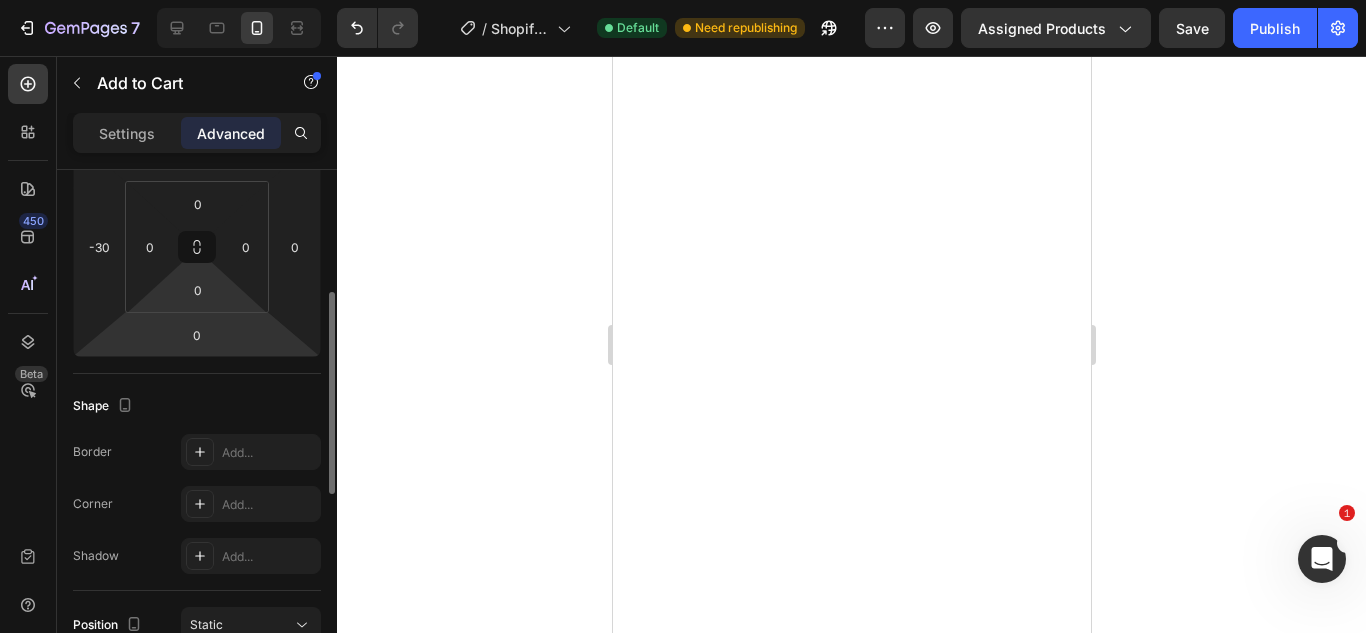 scroll, scrollTop: 311, scrollLeft: 0, axis: vertical 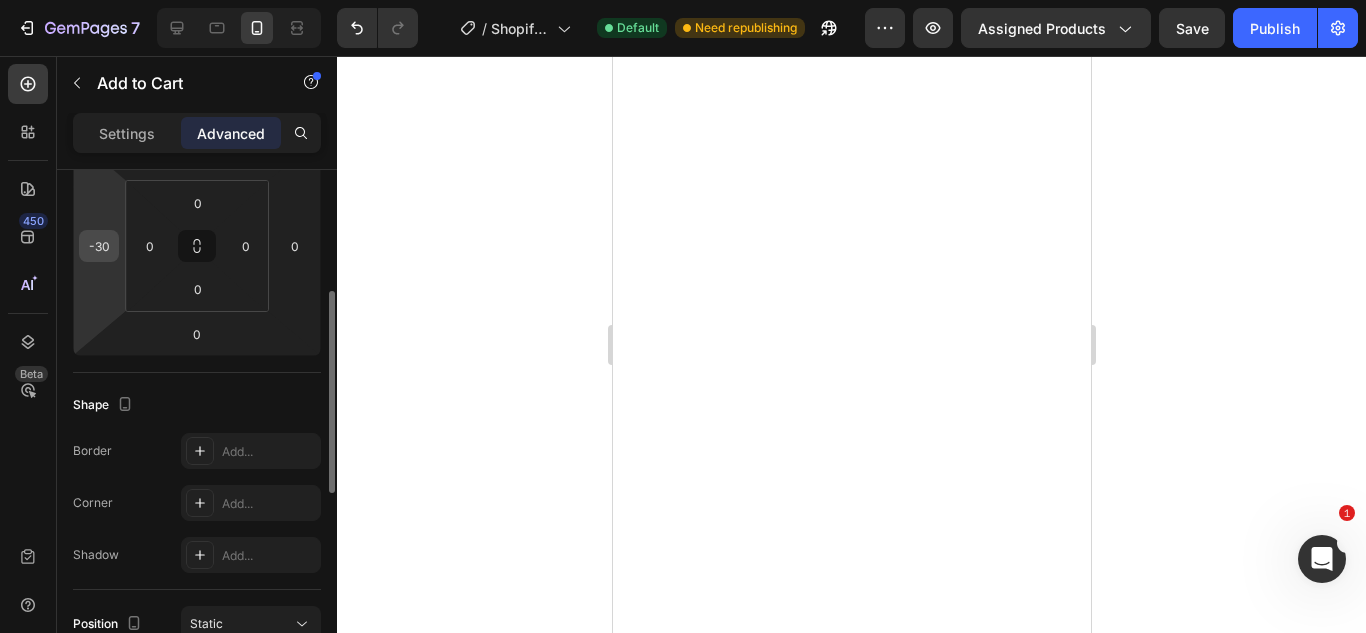 click on "-30" at bounding box center (99, 246) 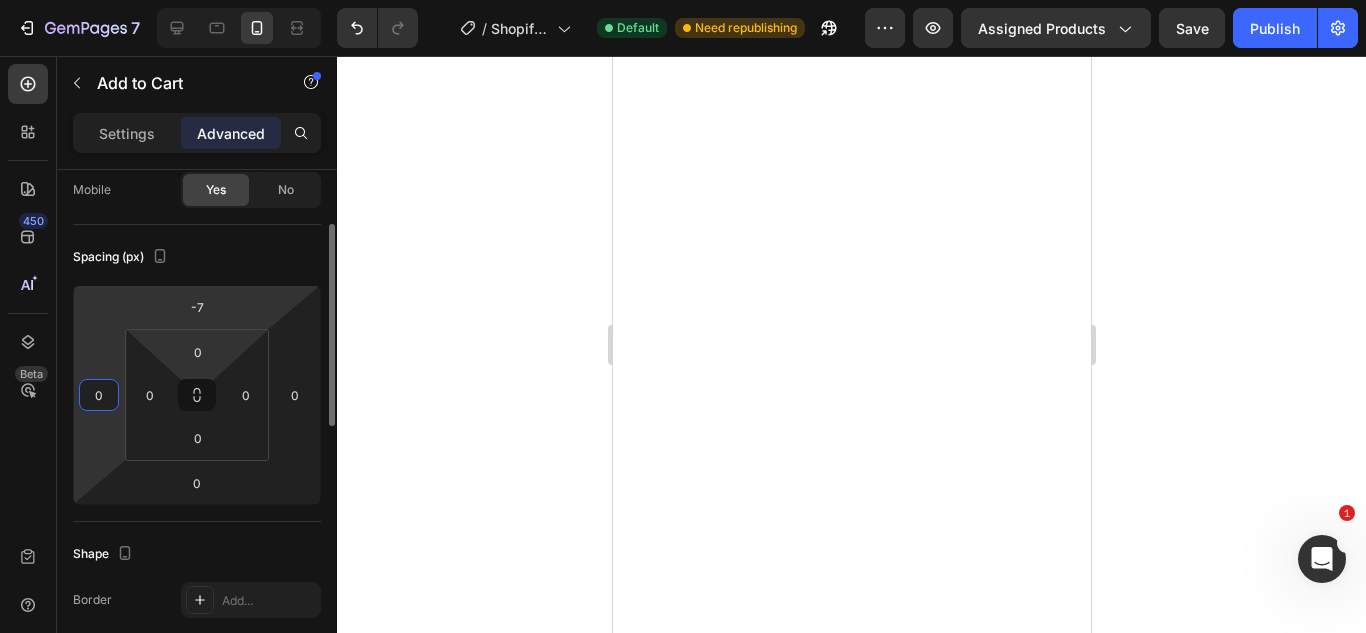 scroll, scrollTop: 156, scrollLeft: 0, axis: vertical 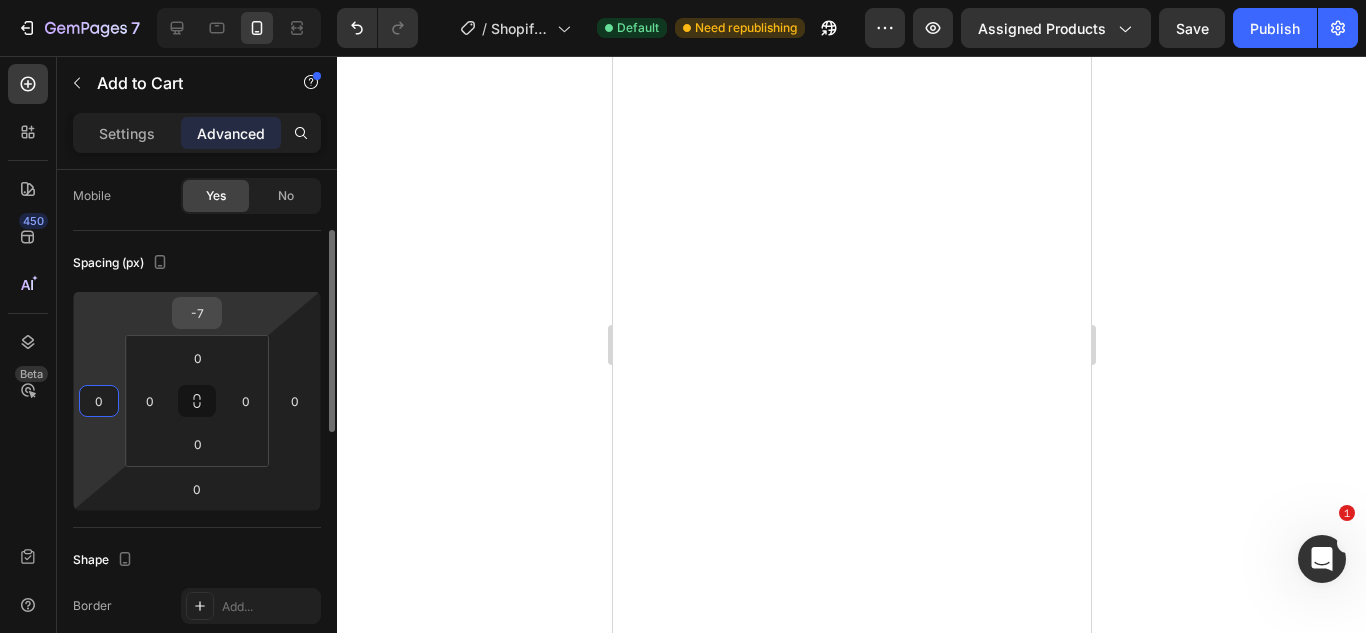 type on "0" 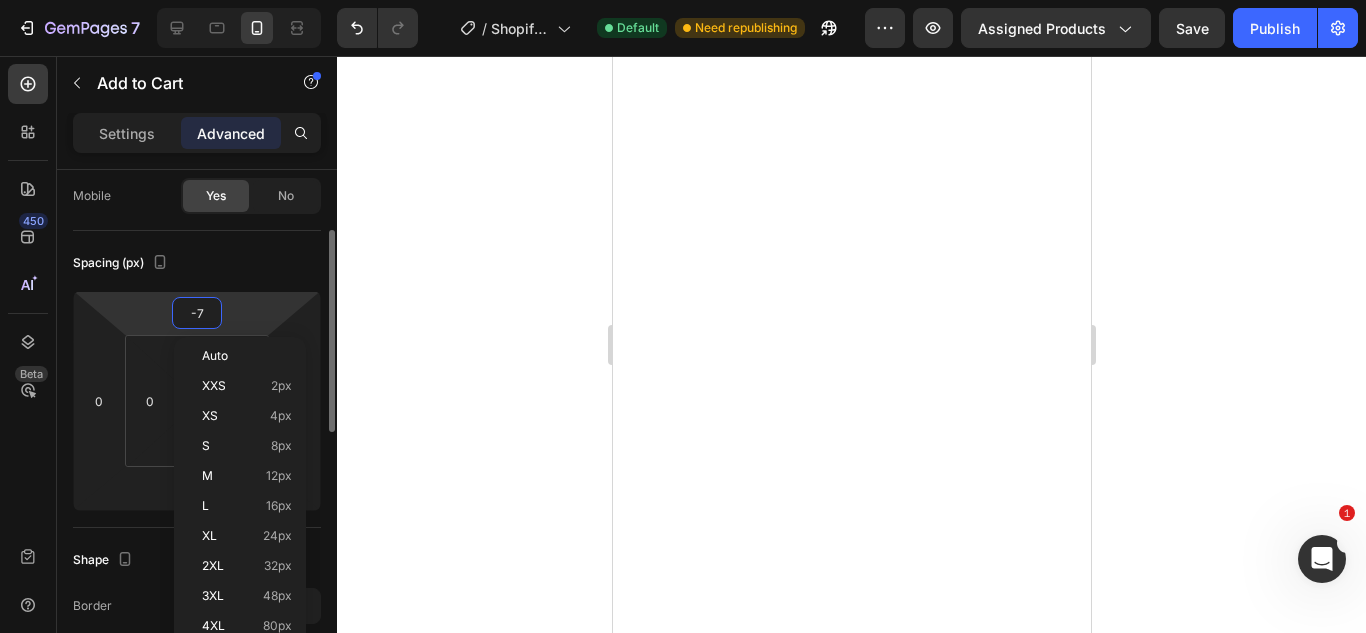 type on "0" 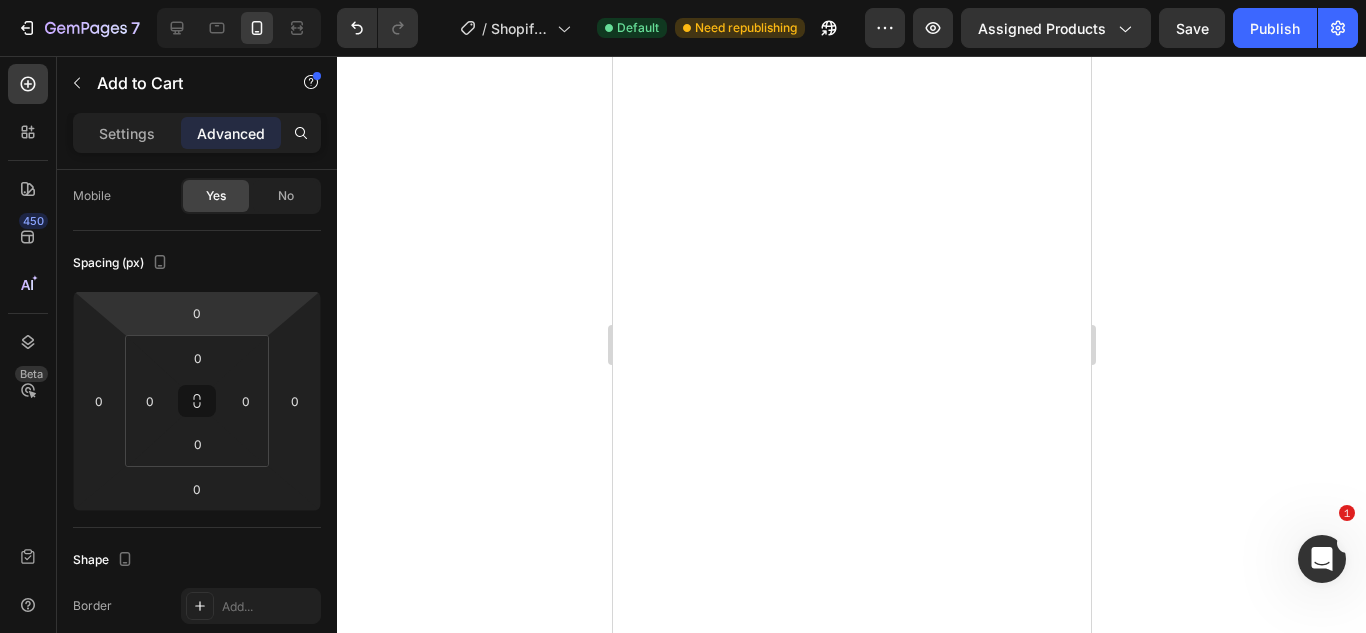 click 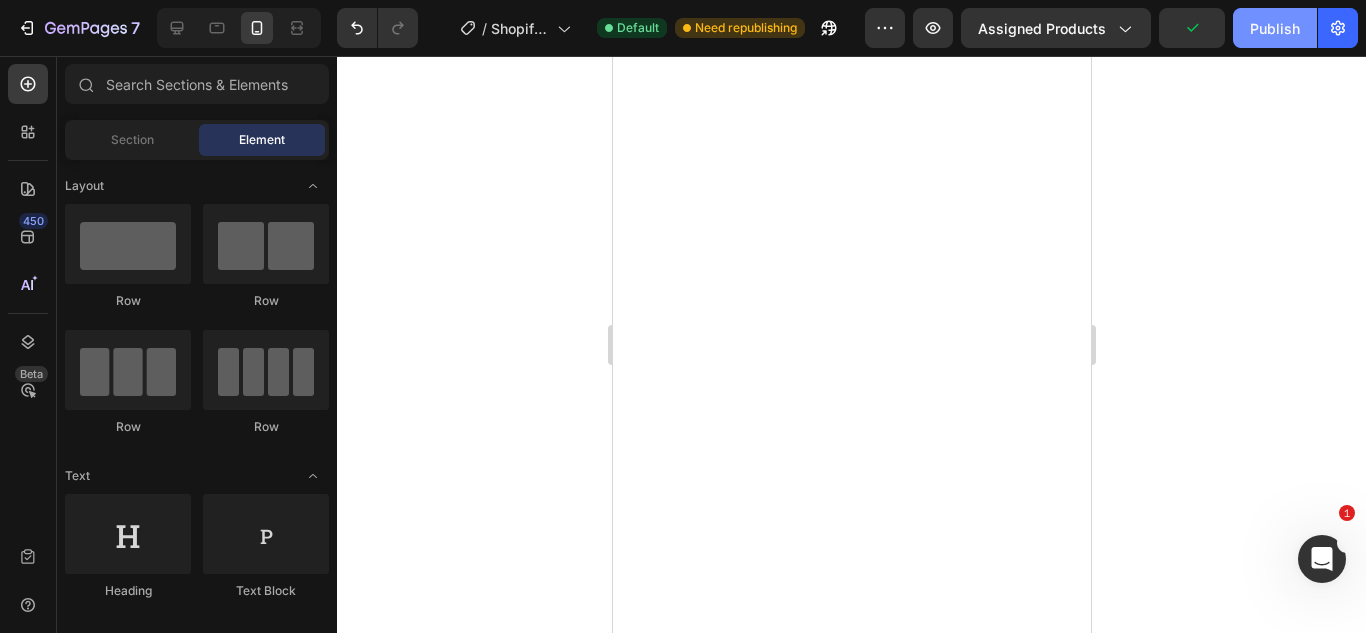 click on "Publish" at bounding box center [1275, 28] 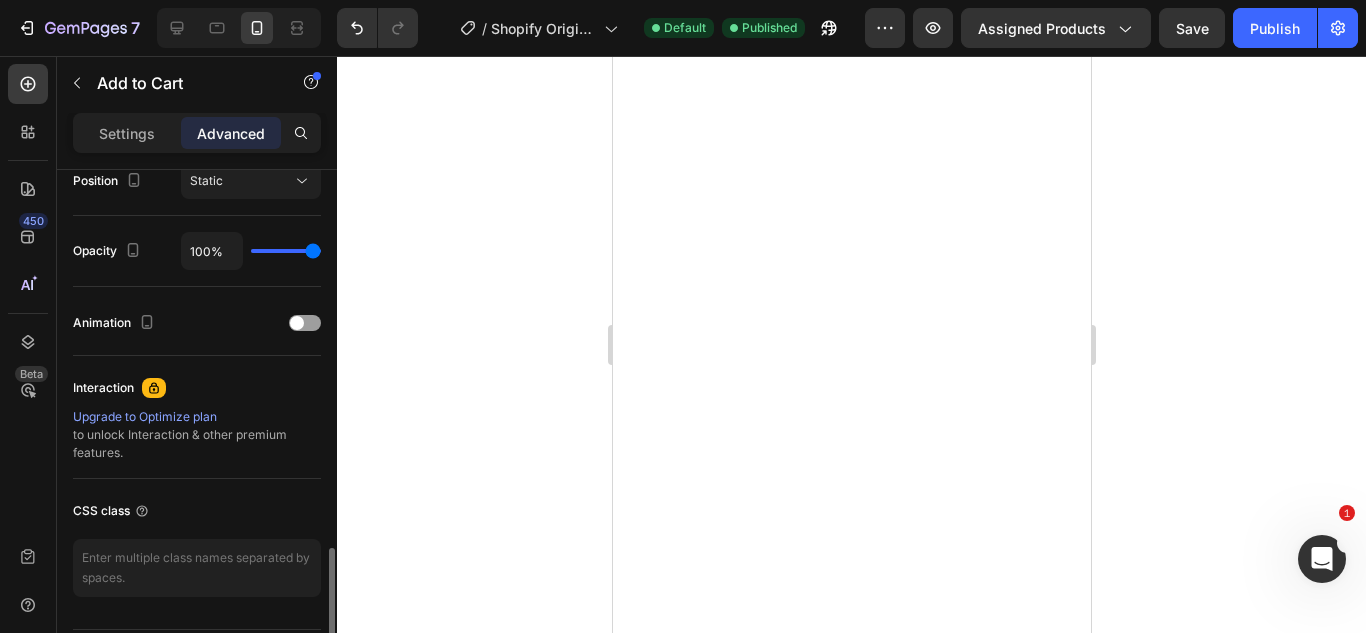scroll, scrollTop: 814, scrollLeft: 0, axis: vertical 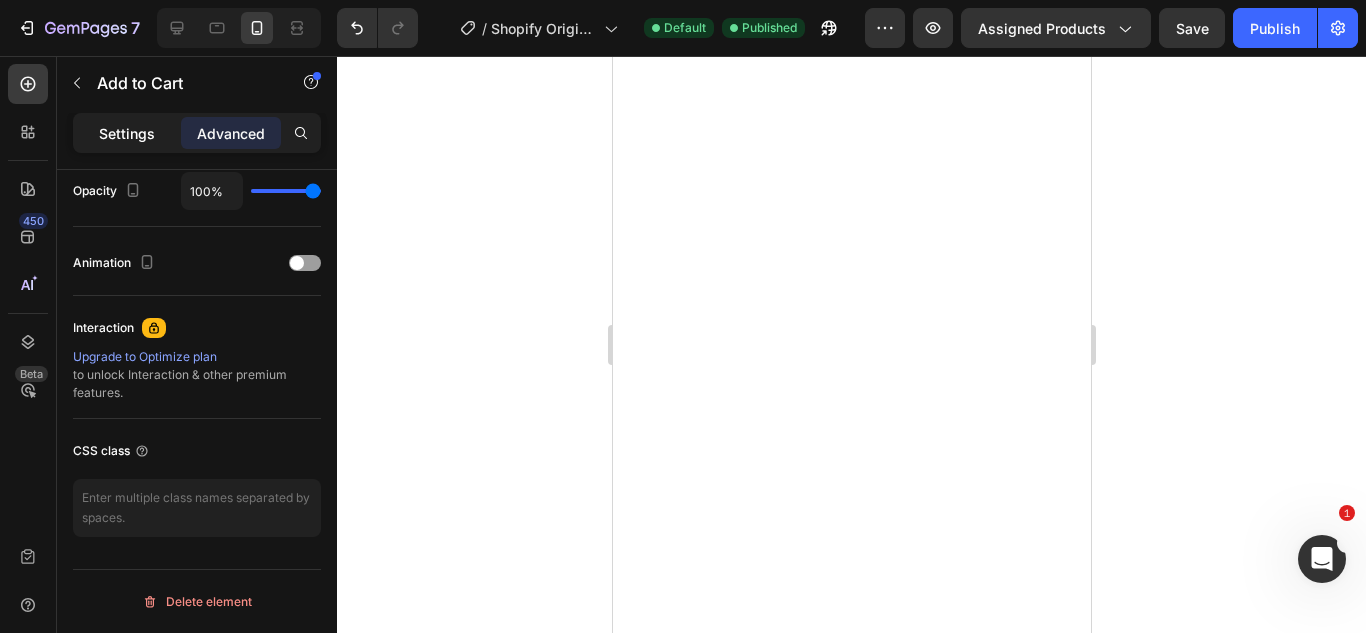 click on "Settings" at bounding box center (127, 133) 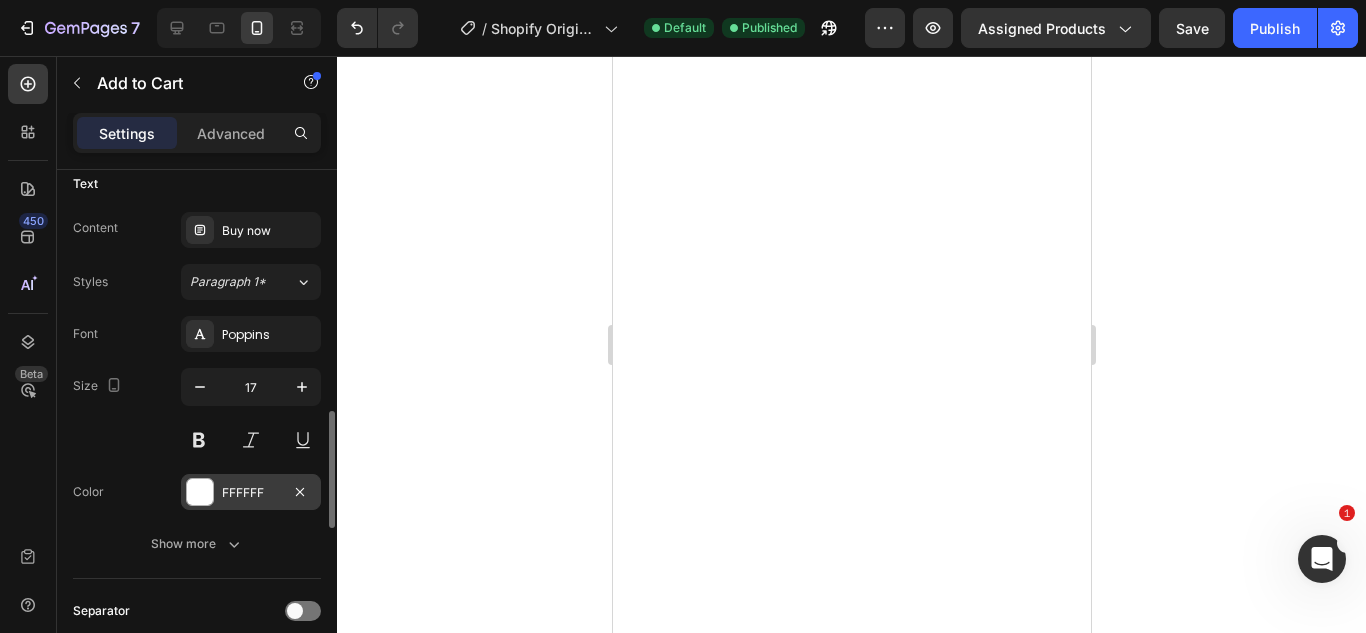 scroll, scrollTop: 1063, scrollLeft: 0, axis: vertical 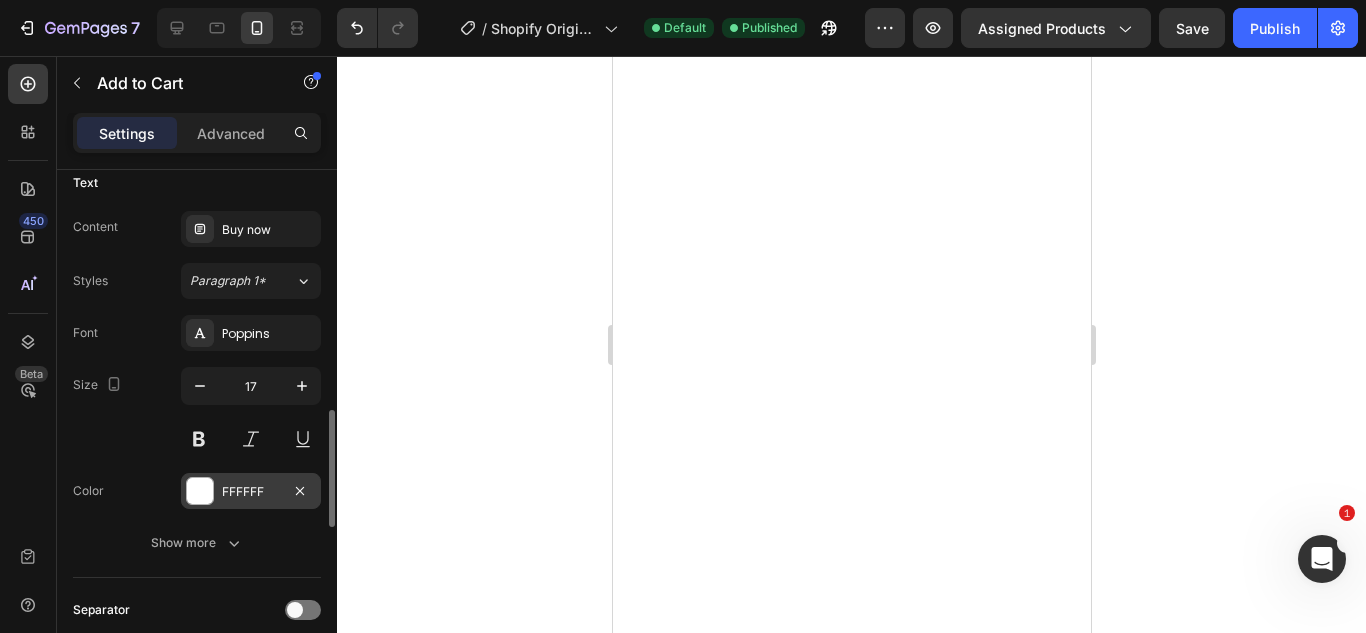 click at bounding box center [200, 491] 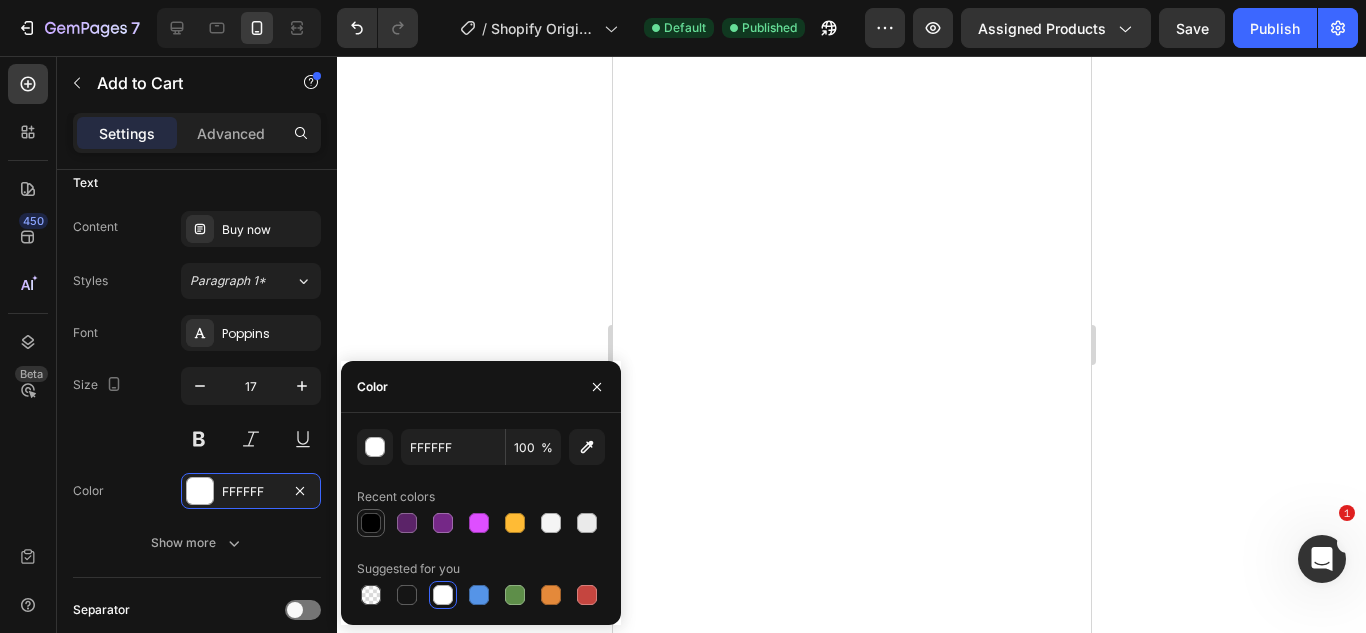 click at bounding box center (371, 523) 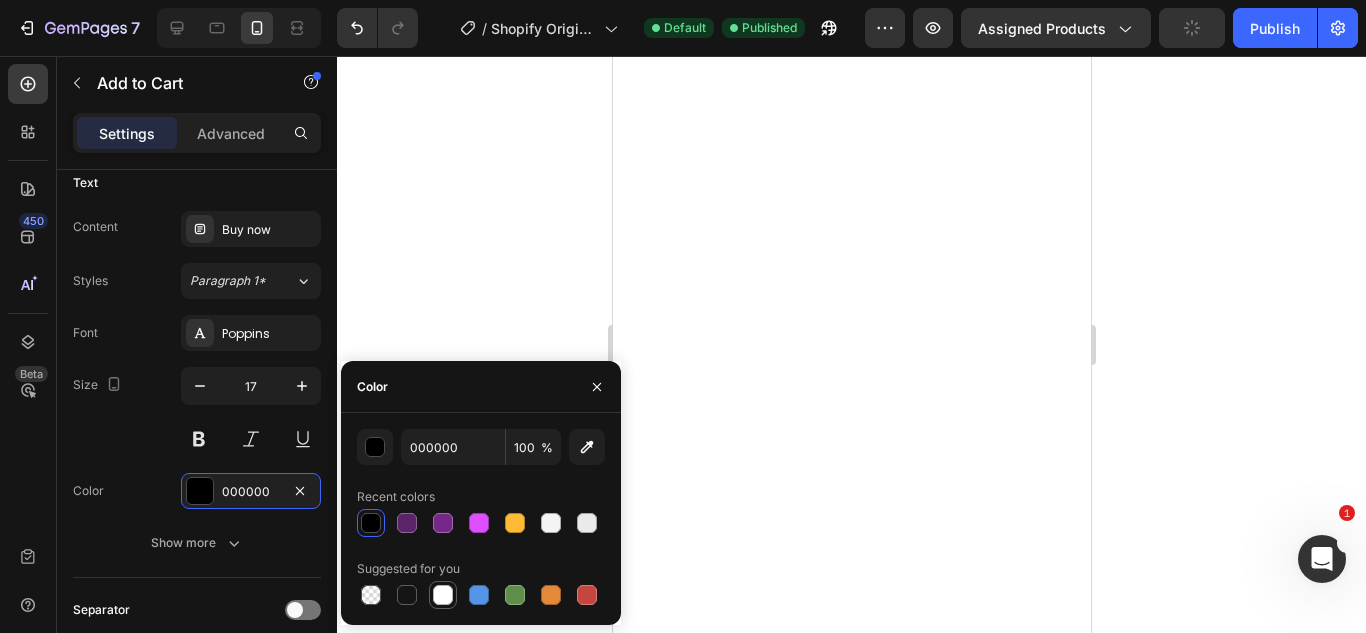 click at bounding box center (443, 595) 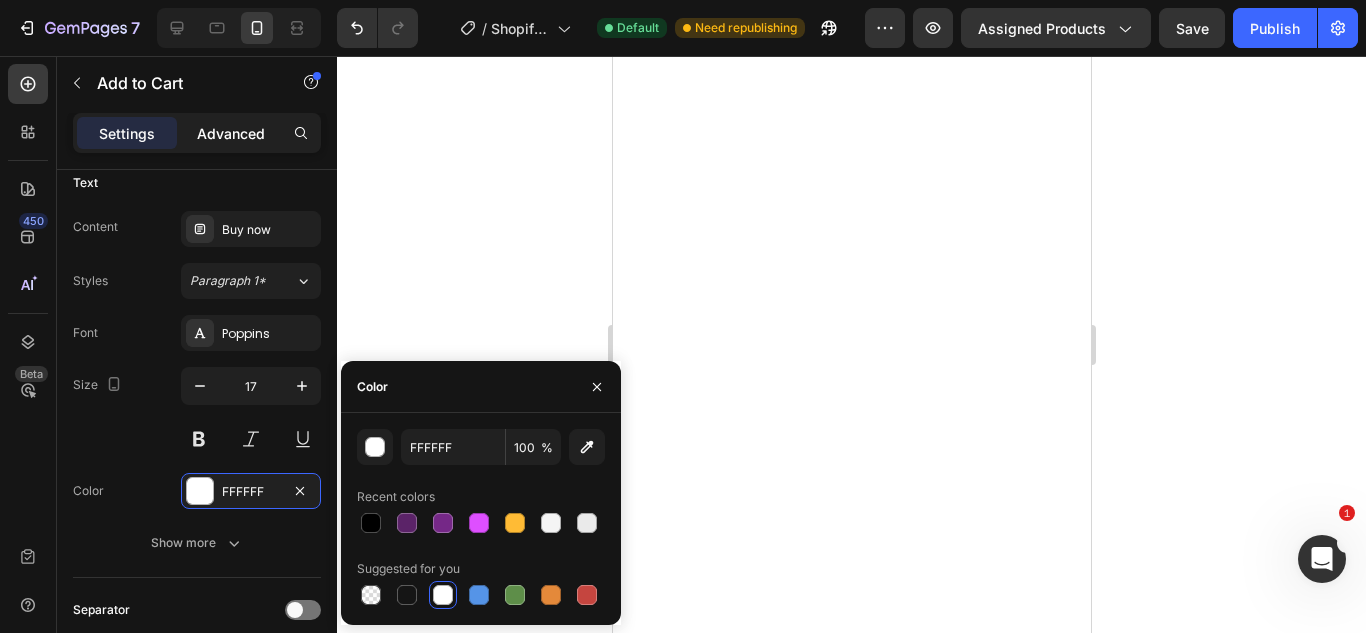 click on "Advanced" 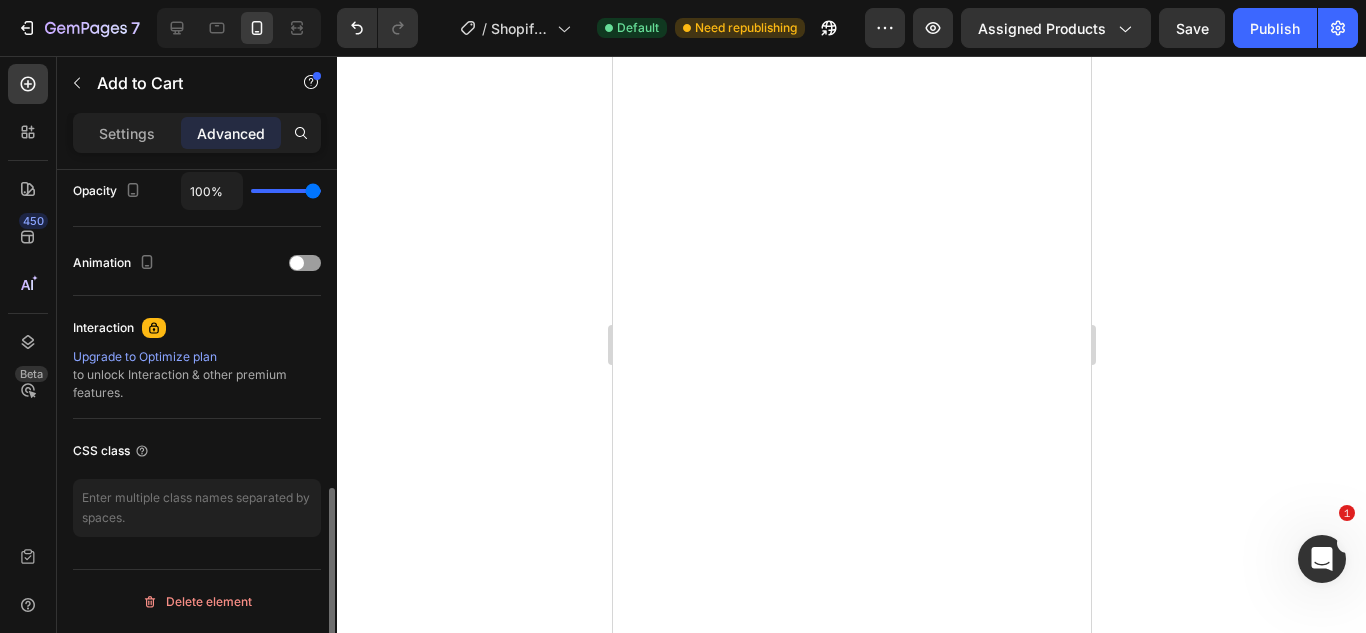 scroll, scrollTop: 814, scrollLeft: 0, axis: vertical 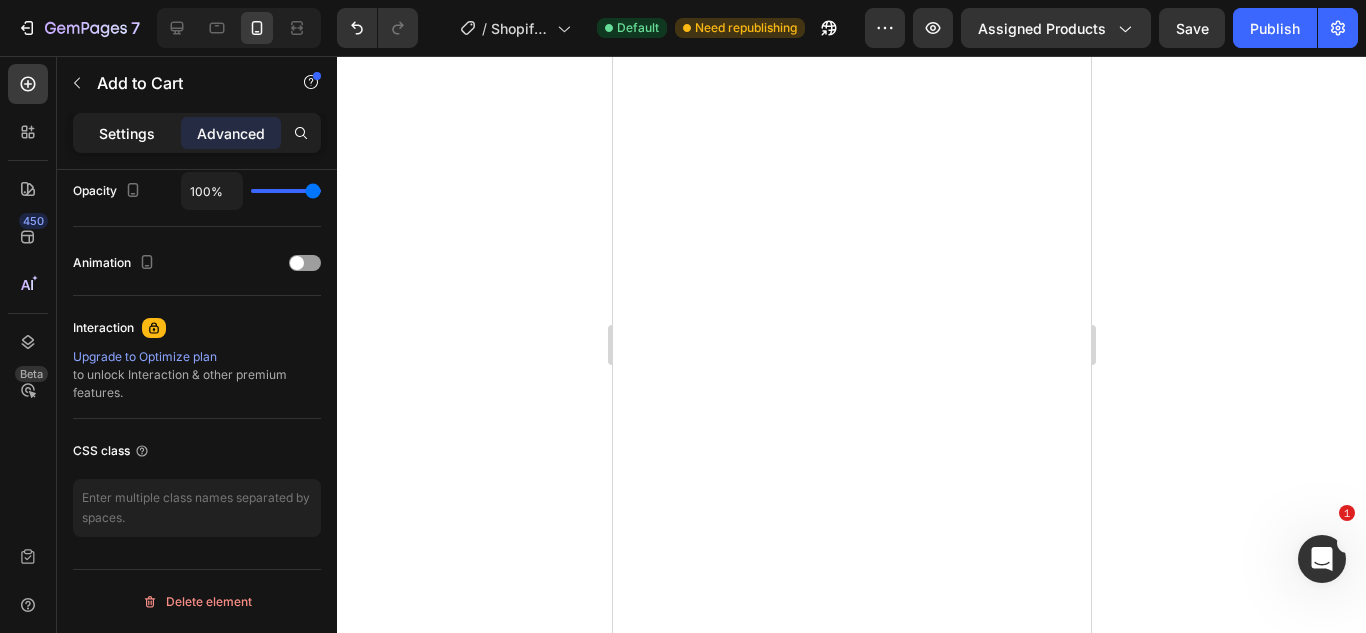 click on "Settings" at bounding box center [127, 133] 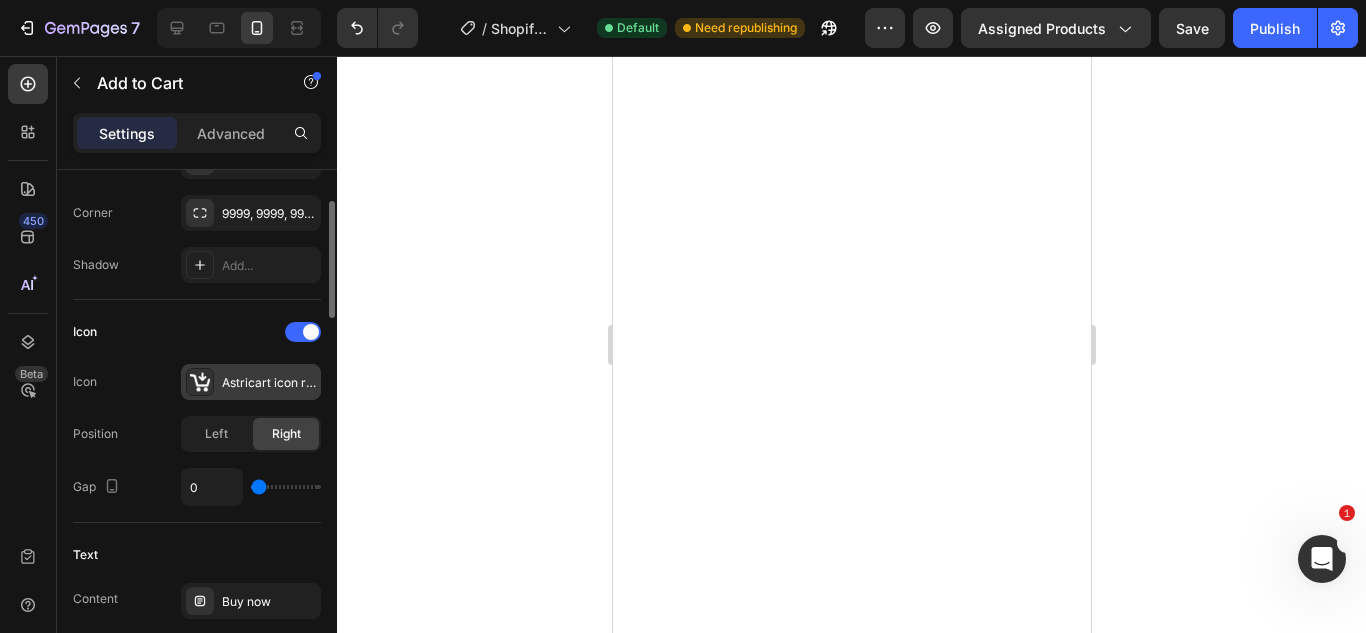 scroll, scrollTop: 552, scrollLeft: 0, axis: vertical 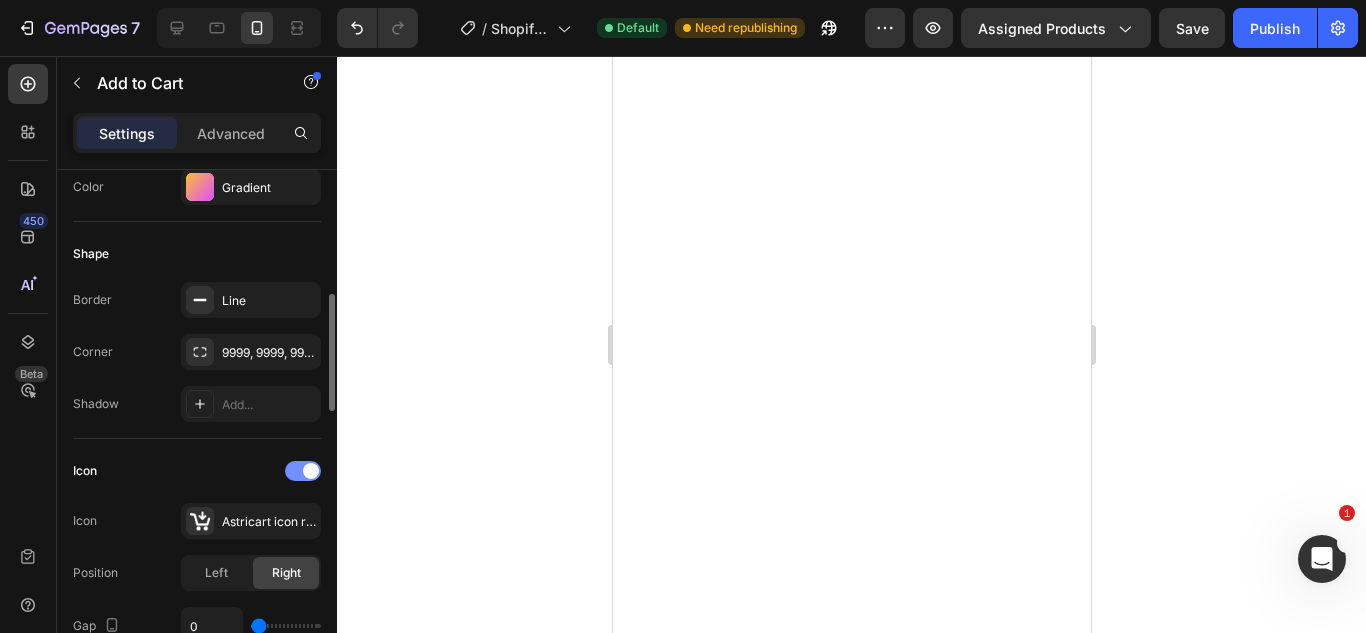 click at bounding box center (311, 471) 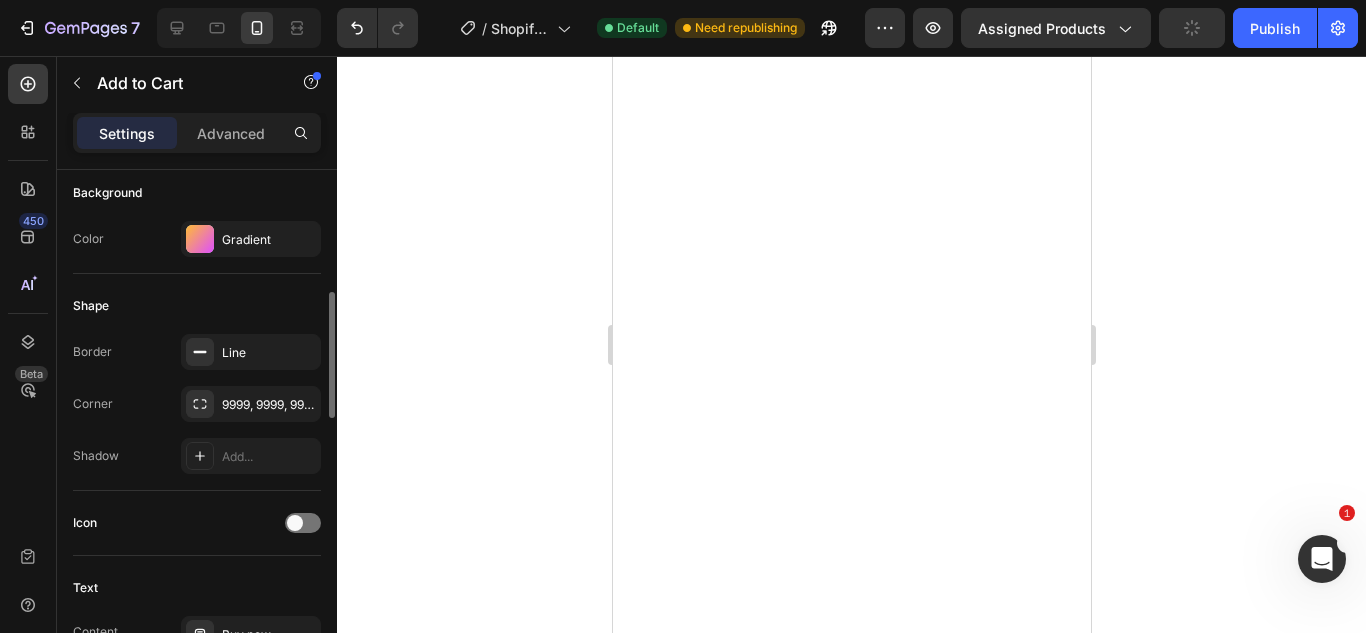 scroll, scrollTop: 501, scrollLeft: 0, axis: vertical 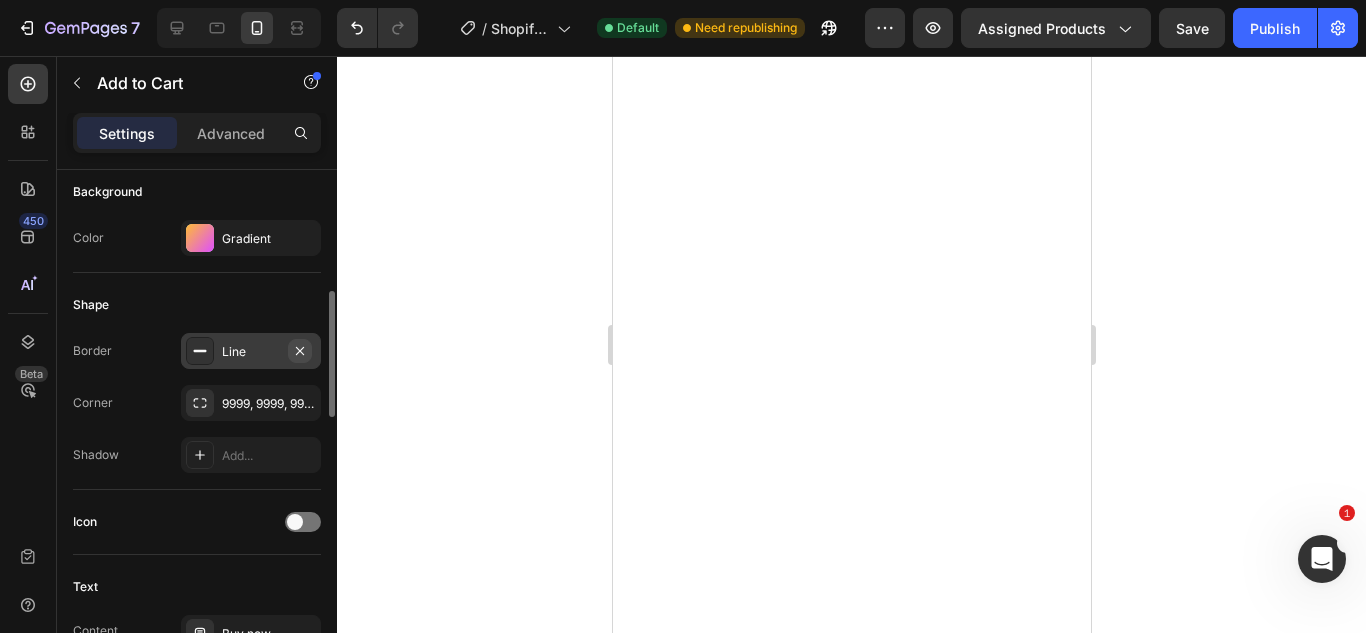 click 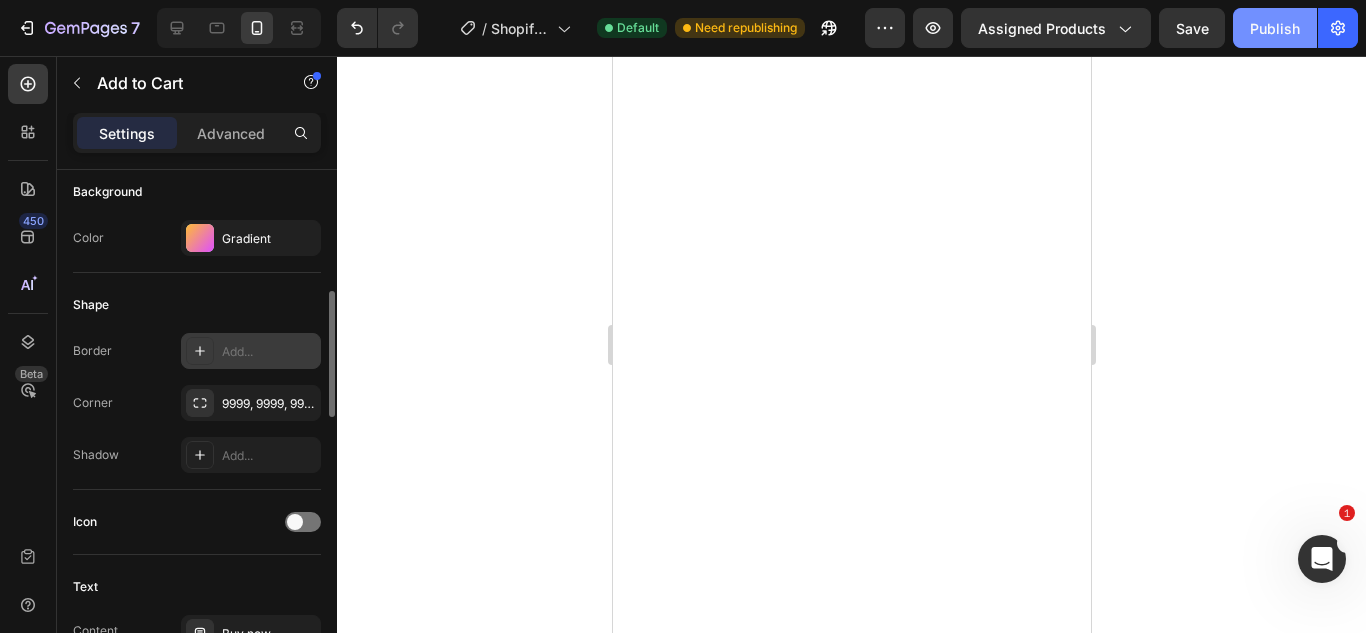 click on "Publish" at bounding box center [1275, 28] 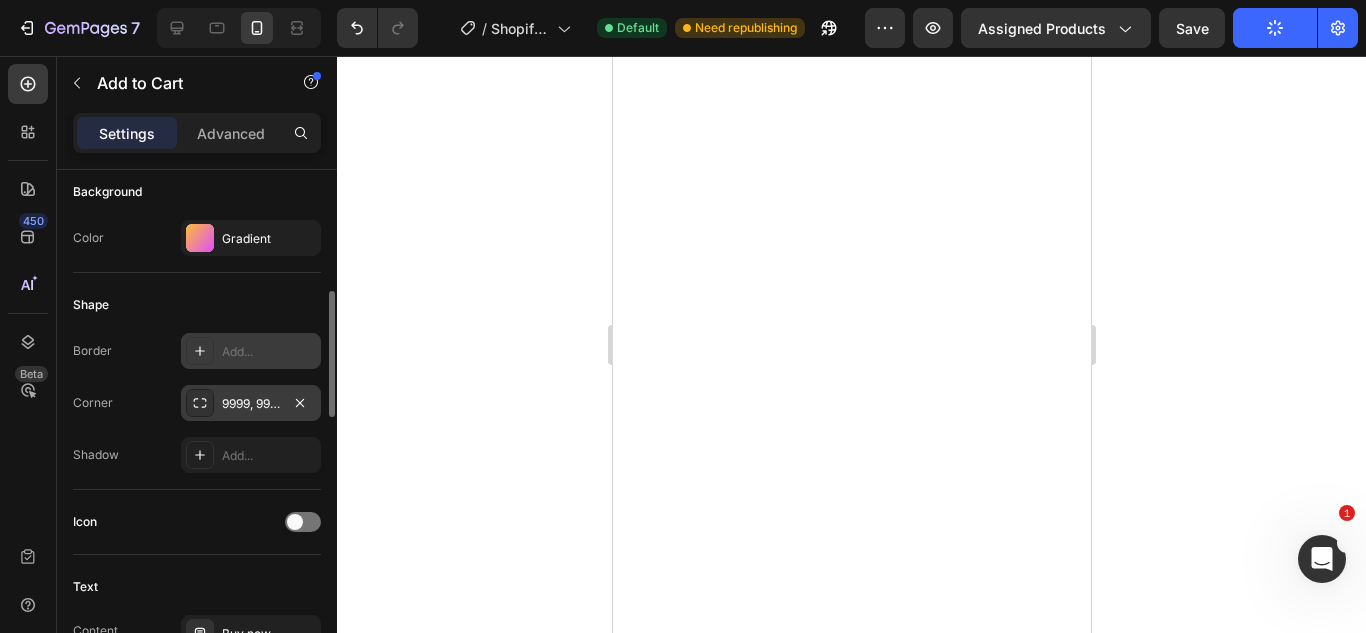 click on "9999, 9999, 9999, 9999" at bounding box center (251, 404) 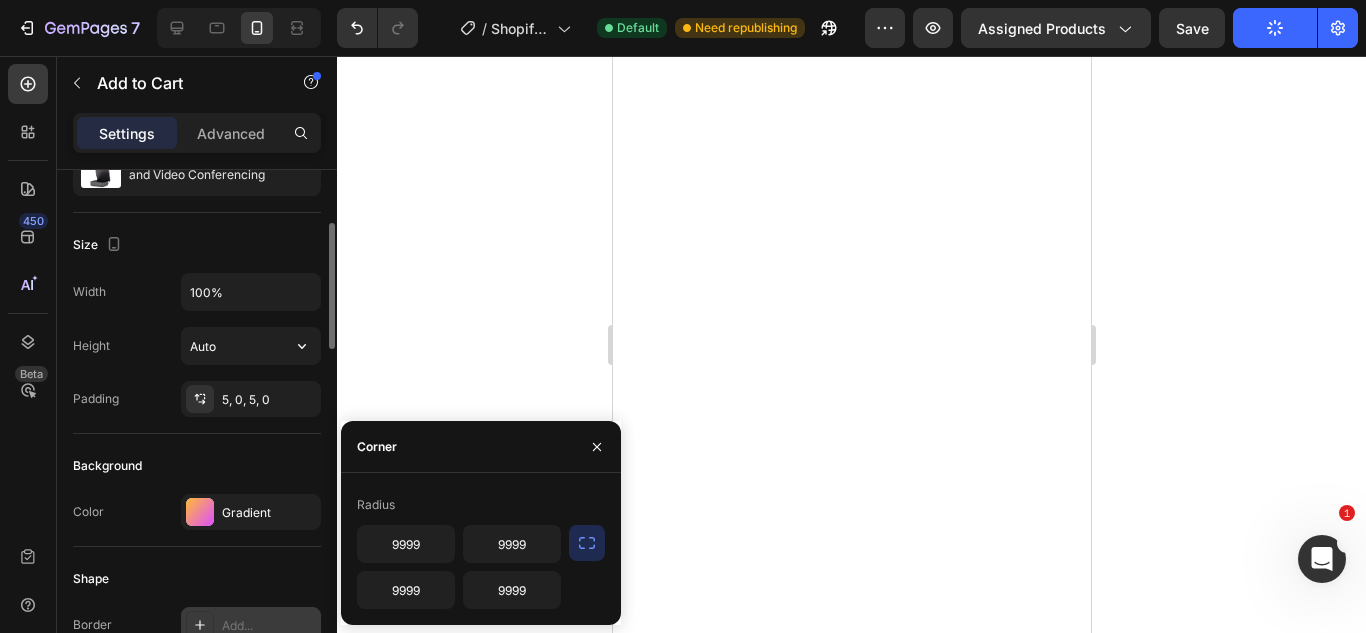 scroll, scrollTop: 226, scrollLeft: 0, axis: vertical 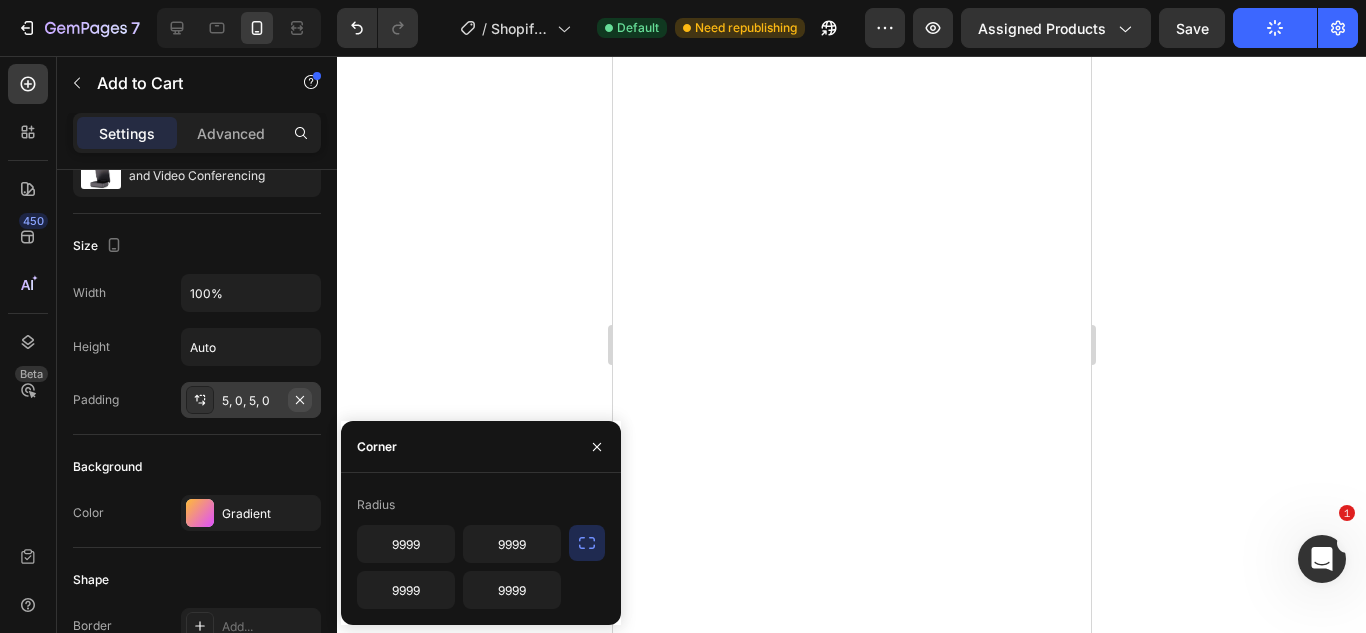click 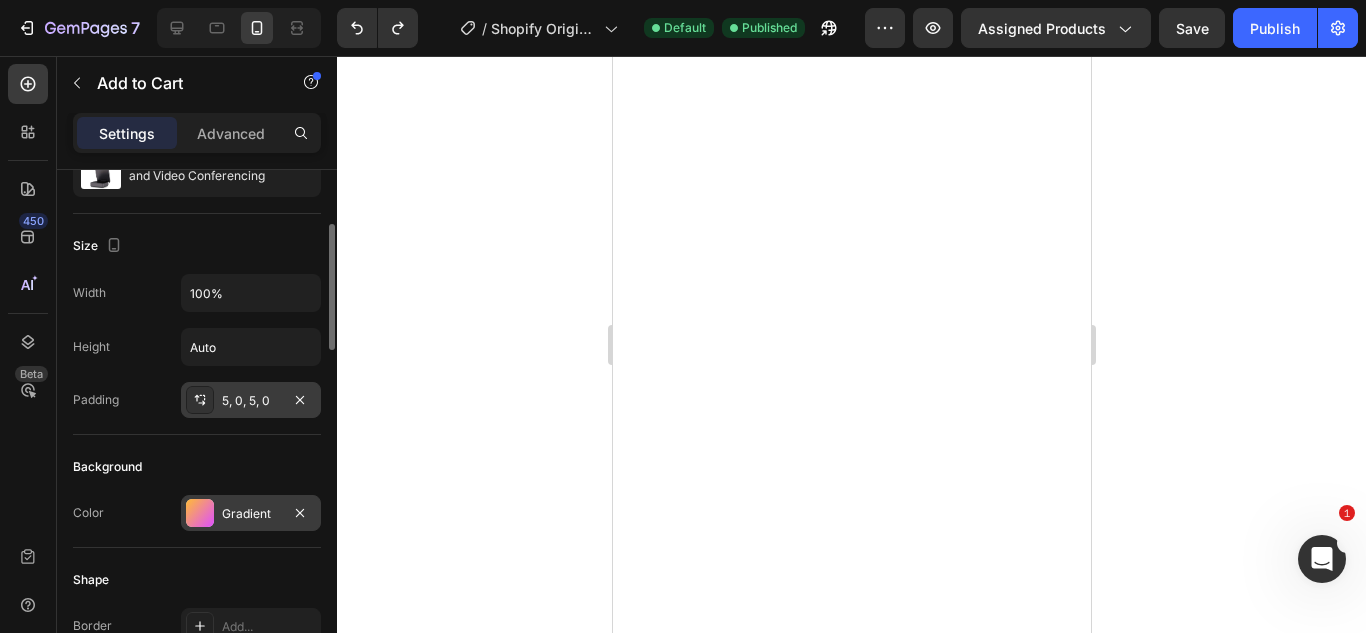 click at bounding box center (200, 513) 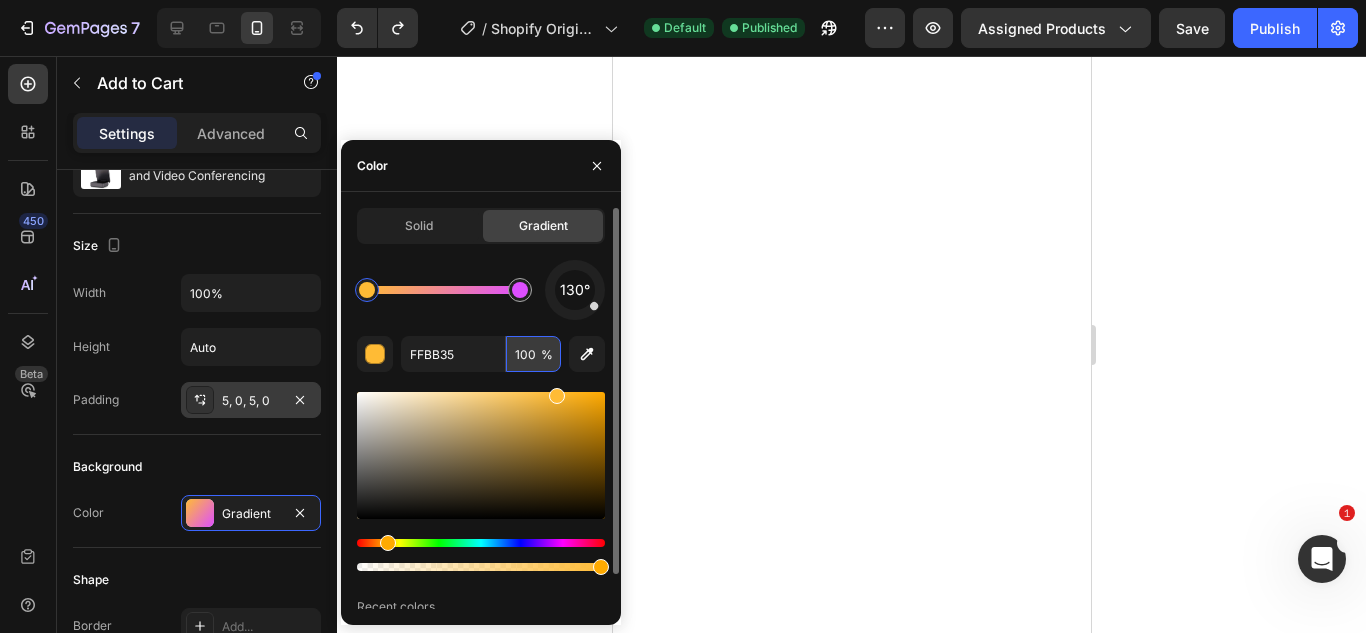click on "100" at bounding box center [533, 354] 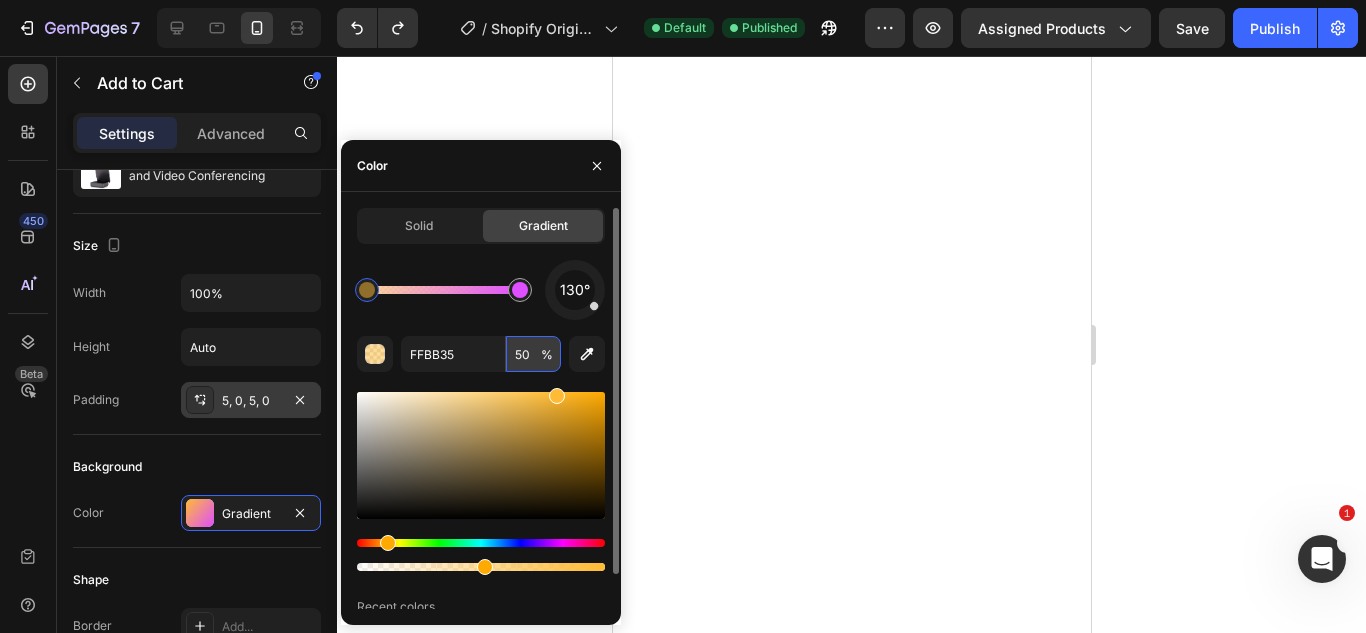 type on "5" 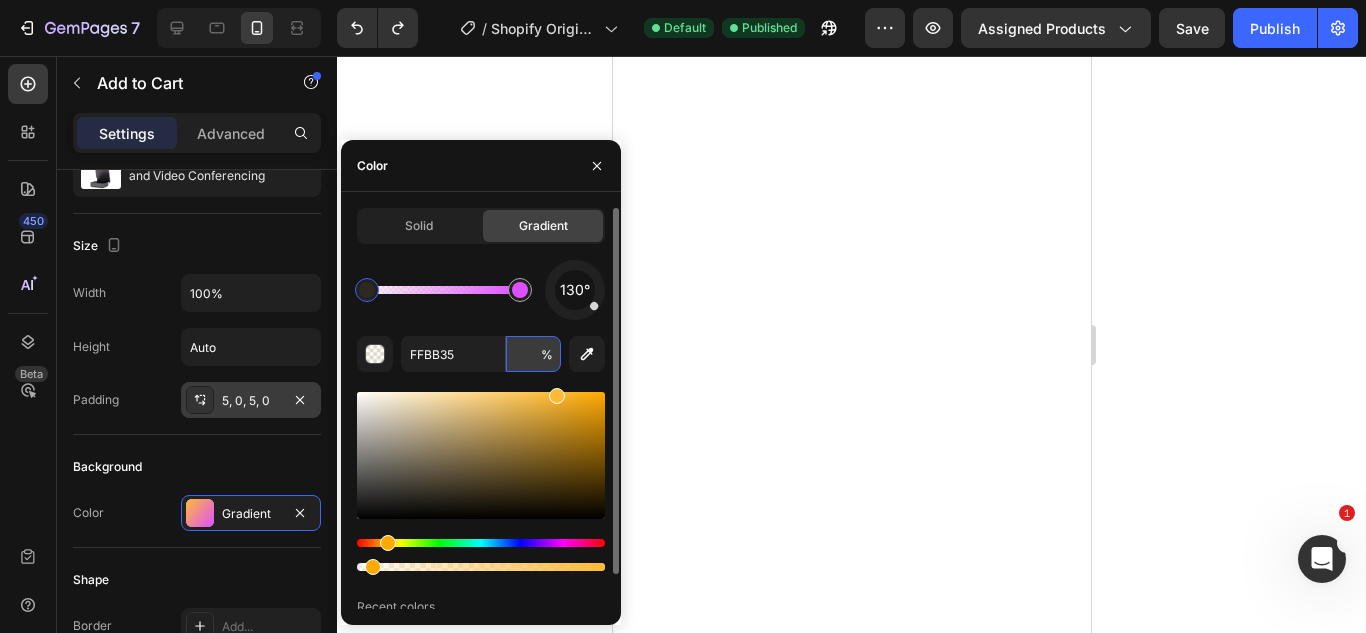 type on "0" 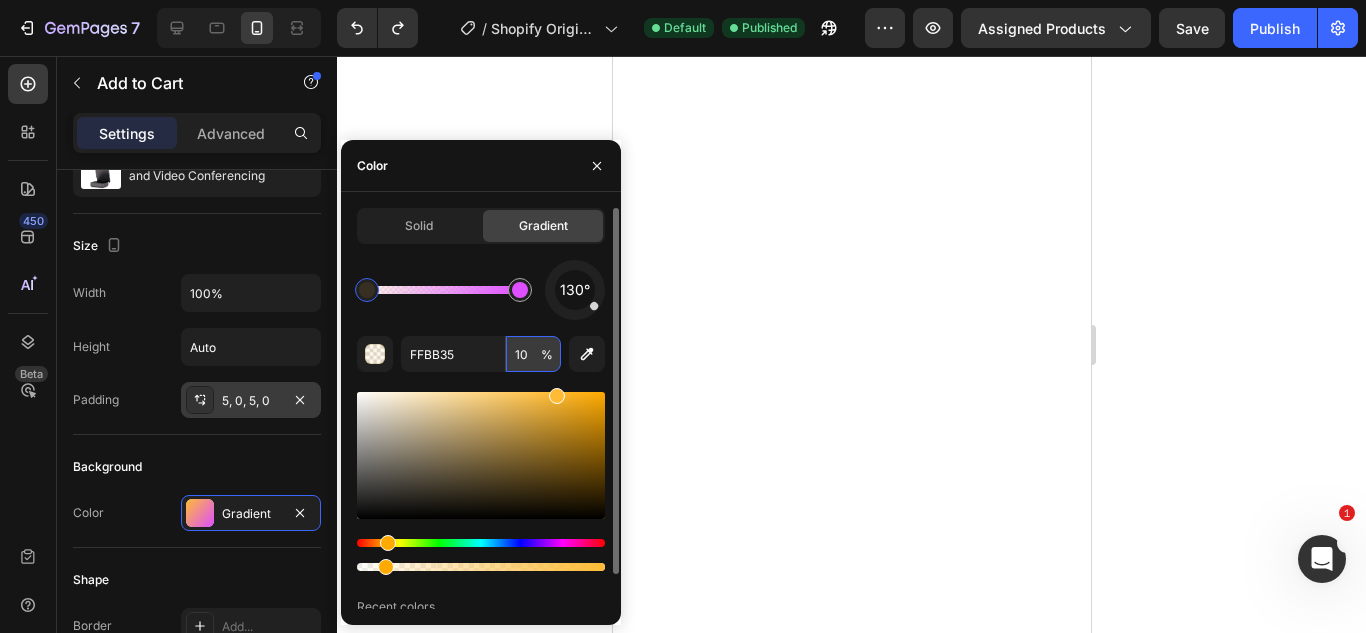 type on "100" 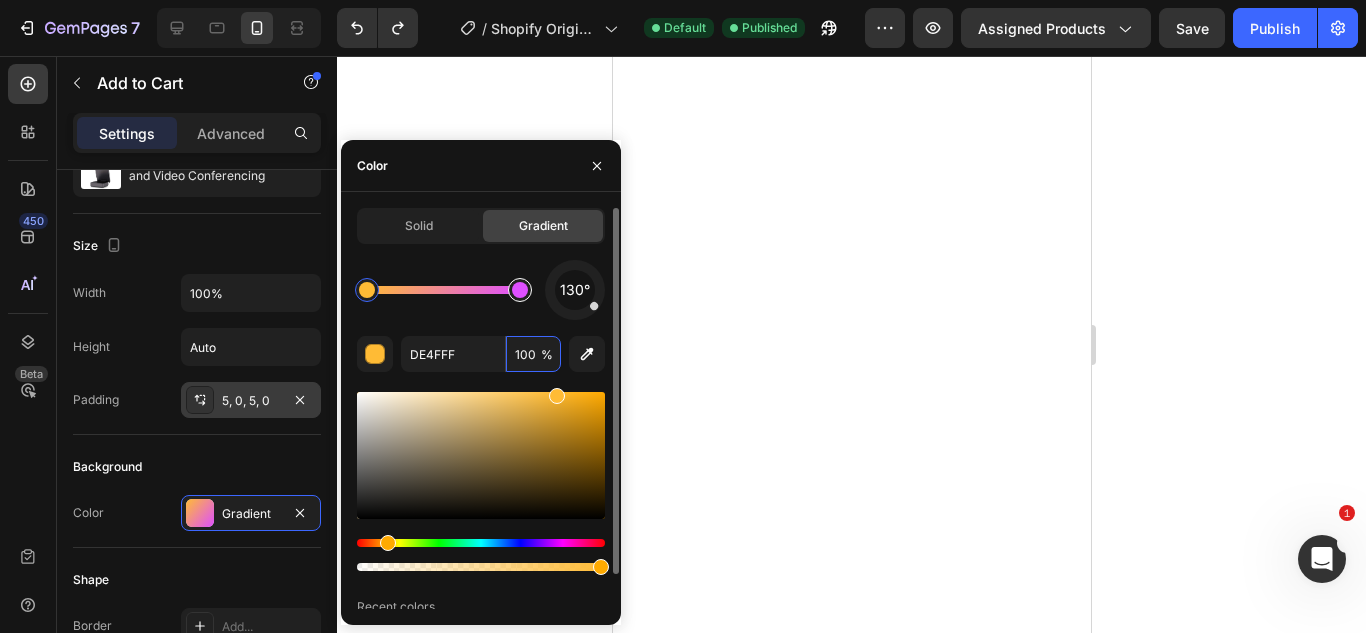 click at bounding box center (520, 290) 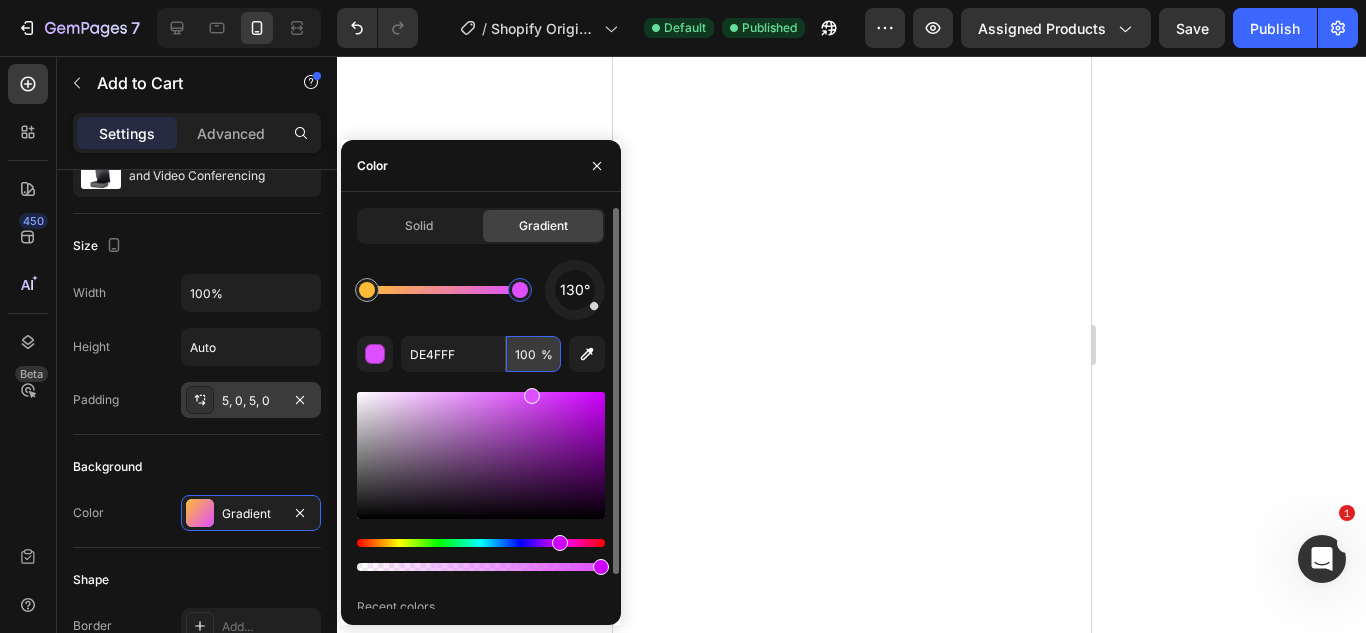 scroll, scrollTop: 38, scrollLeft: 0, axis: vertical 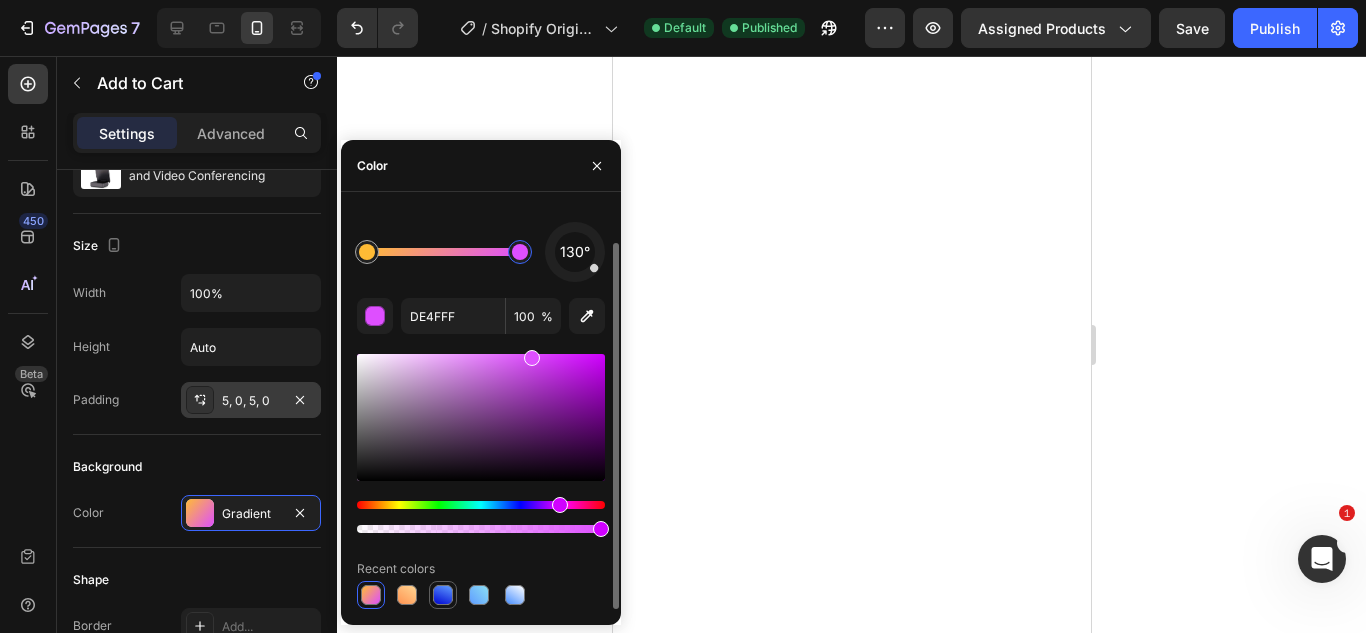 click at bounding box center (443, 595) 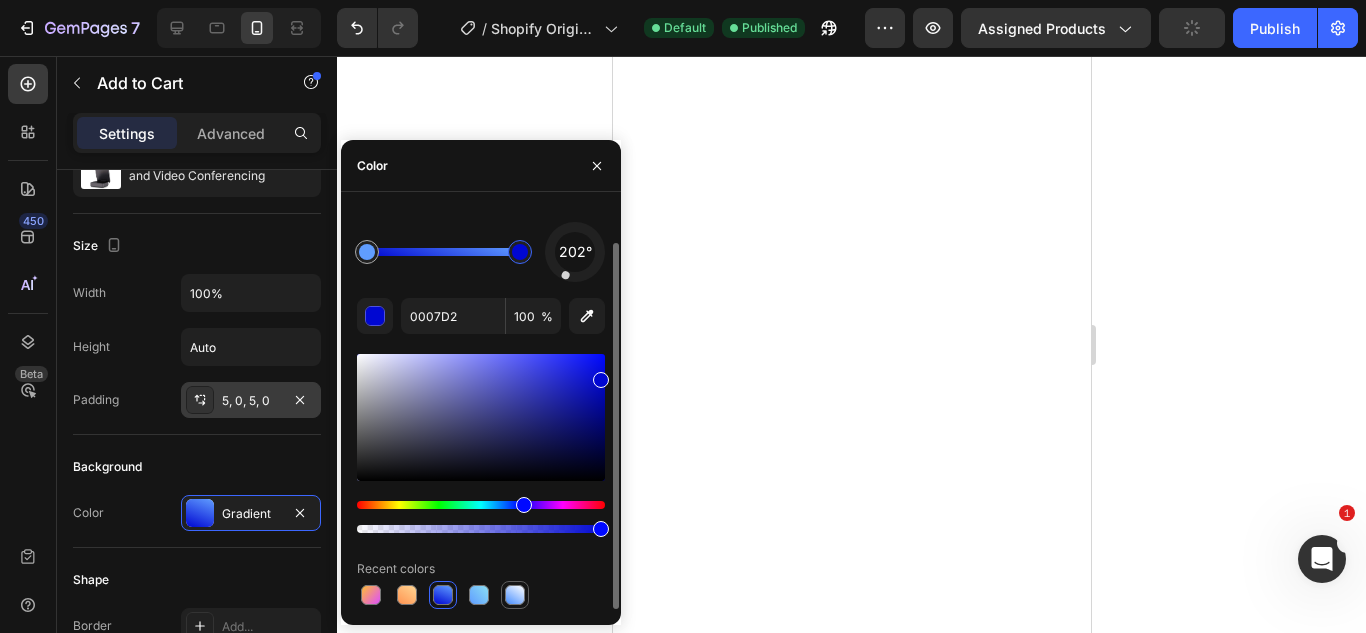 click at bounding box center [515, 595] 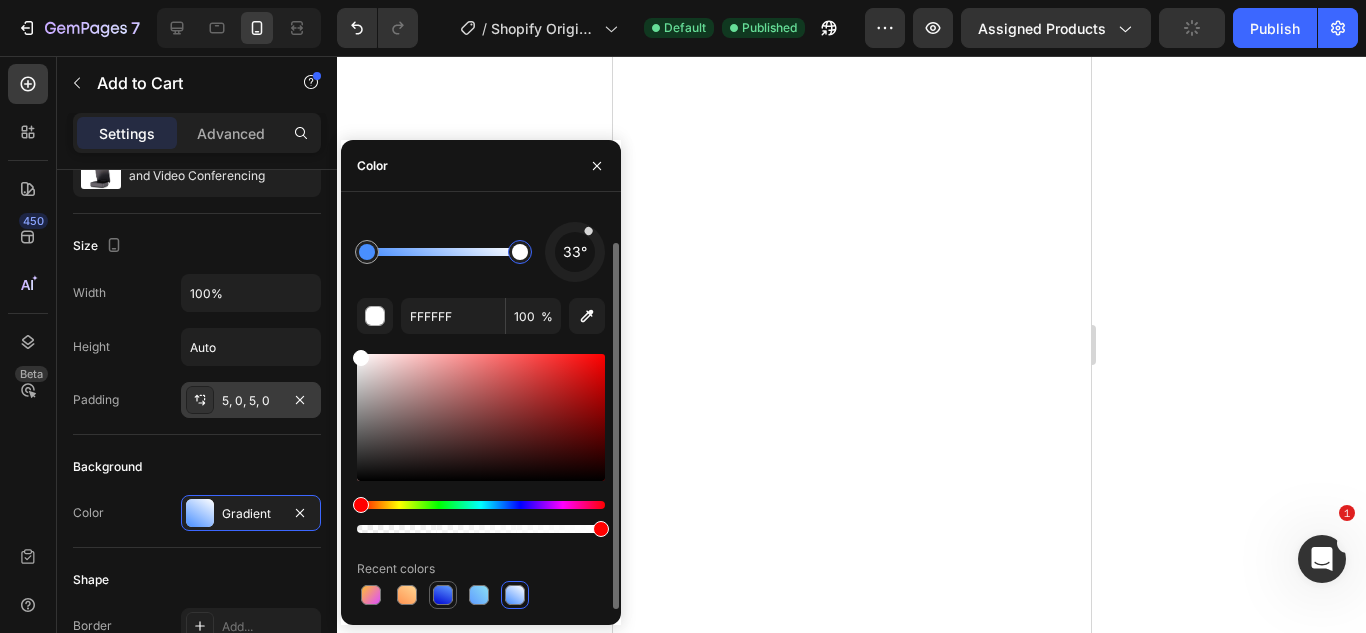 click at bounding box center [443, 595] 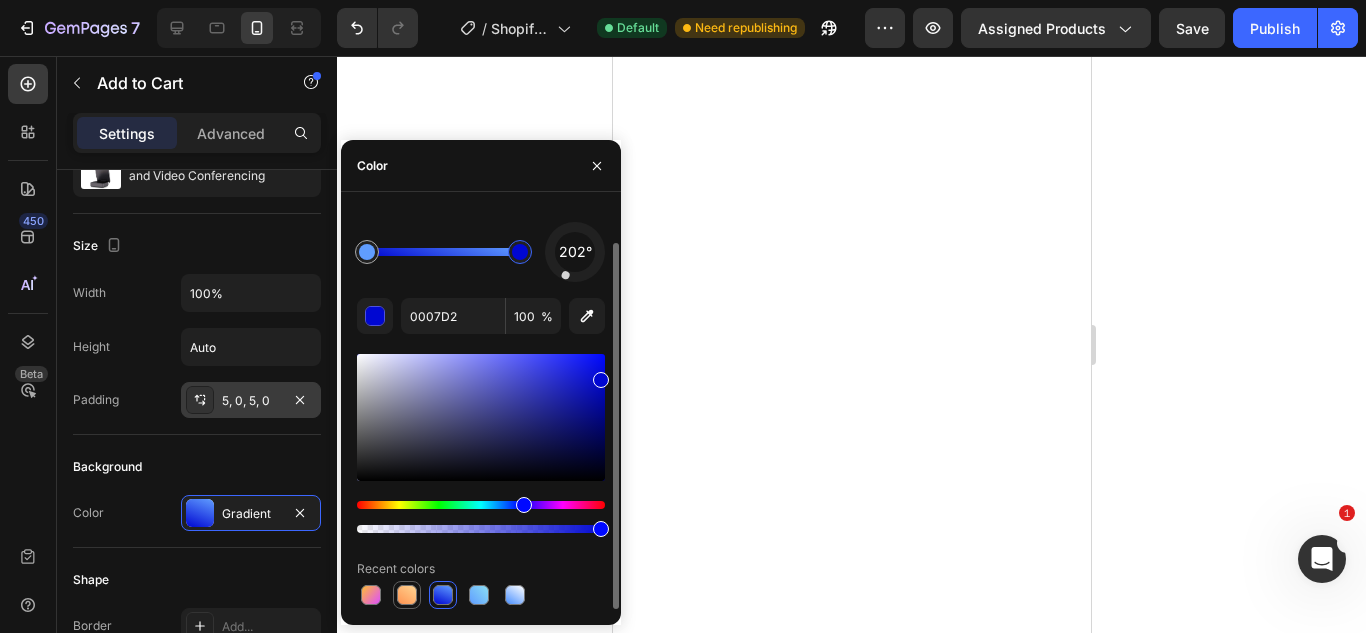 click at bounding box center [407, 595] 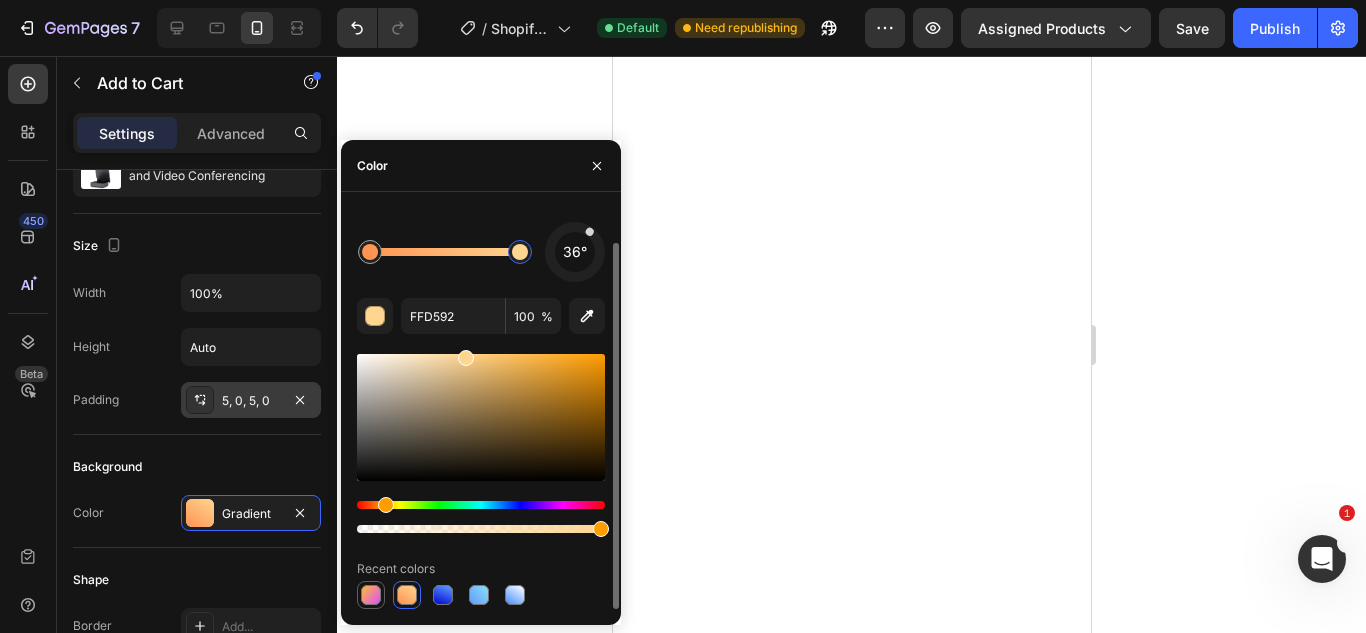click at bounding box center (371, 595) 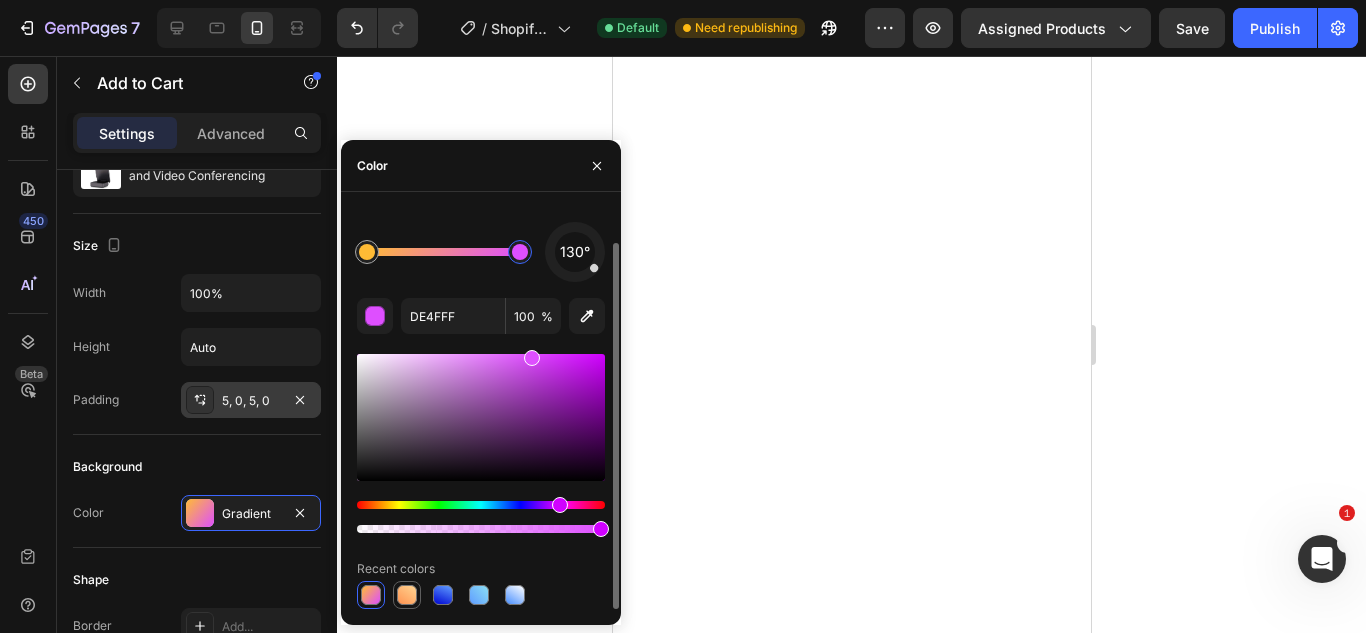 click at bounding box center (407, 595) 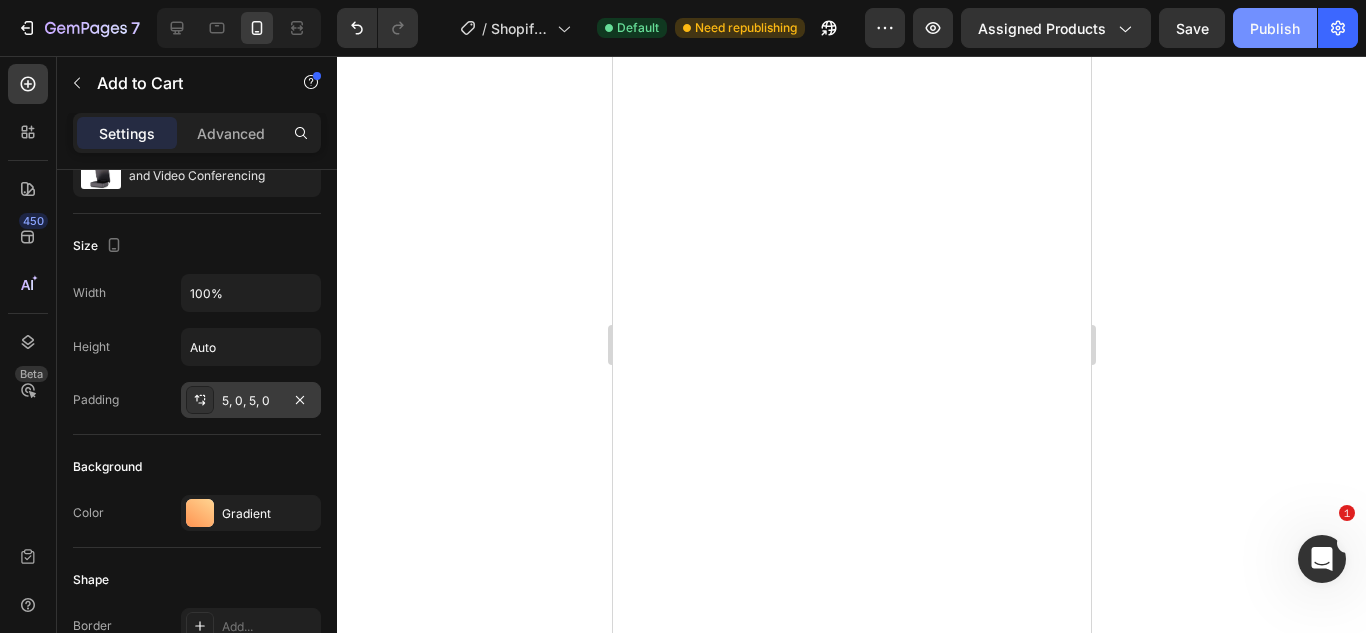 click on "Publish" 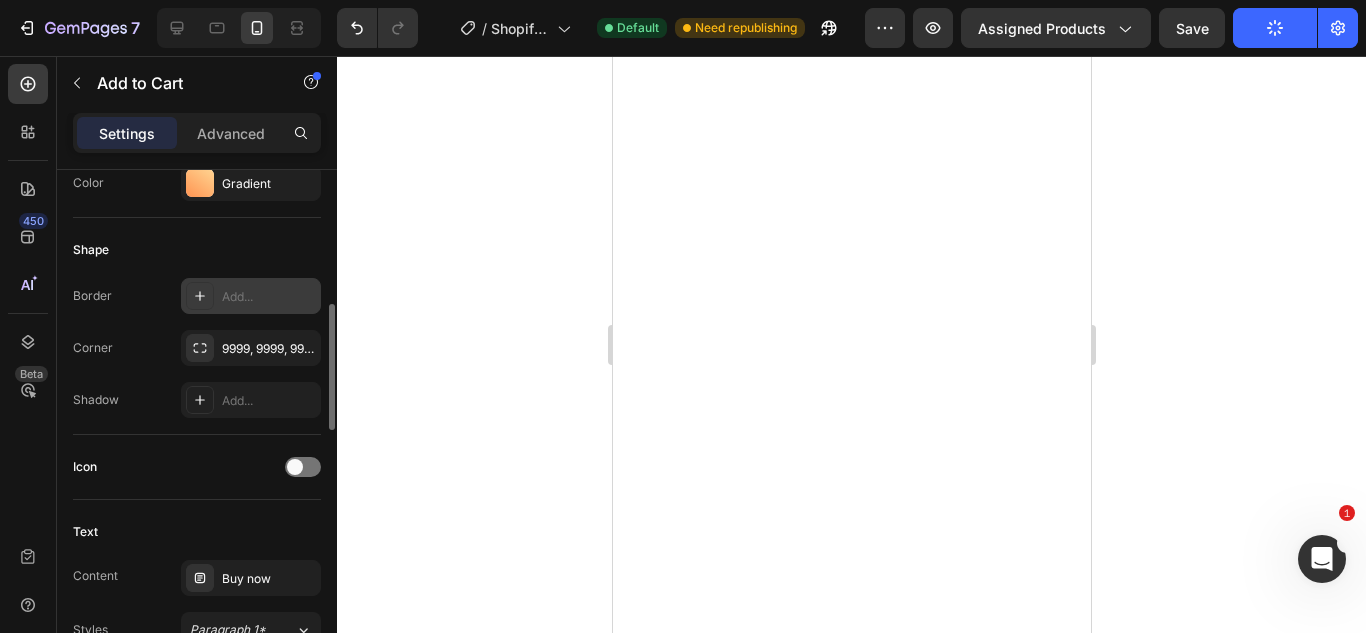 scroll, scrollTop: 568, scrollLeft: 0, axis: vertical 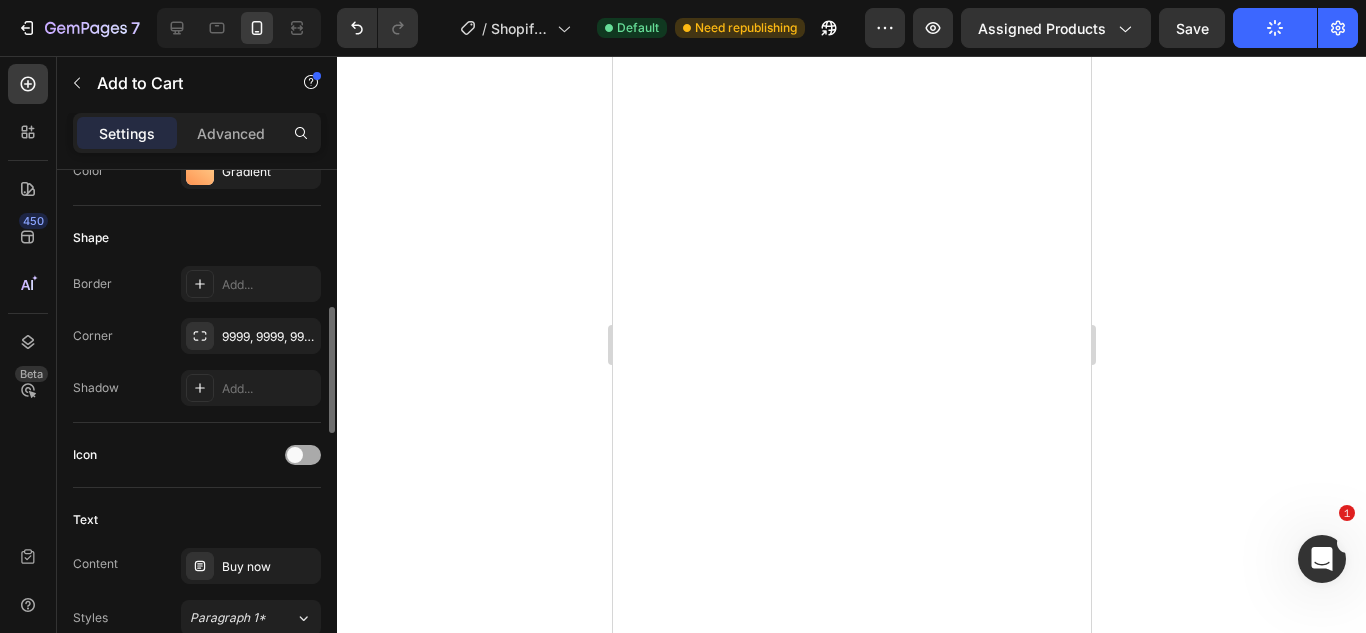 click at bounding box center (303, 455) 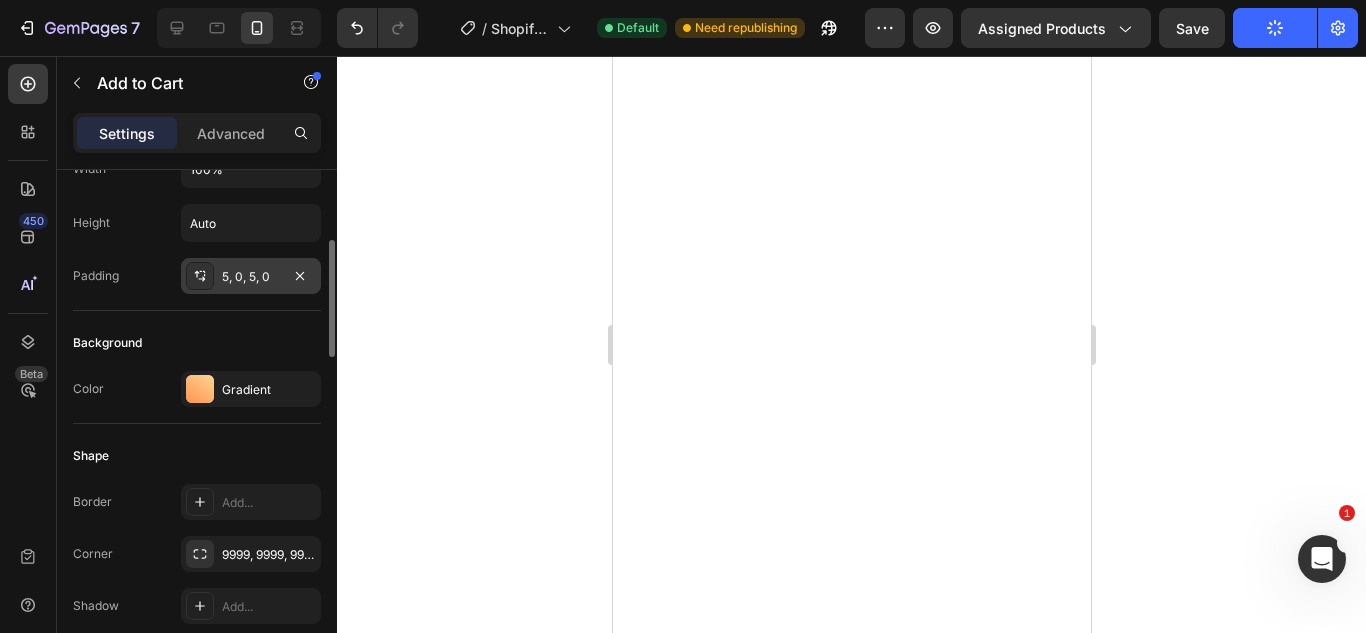 scroll, scrollTop: 342, scrollLeft: 0, axis: vertical 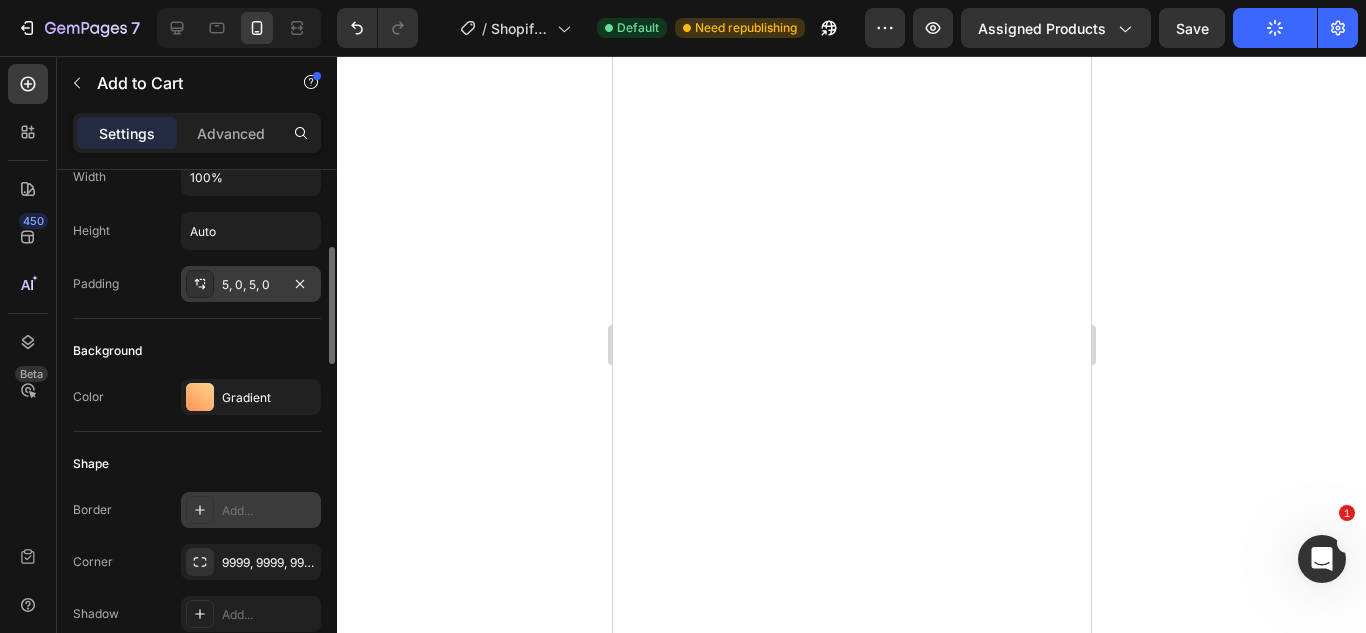 click 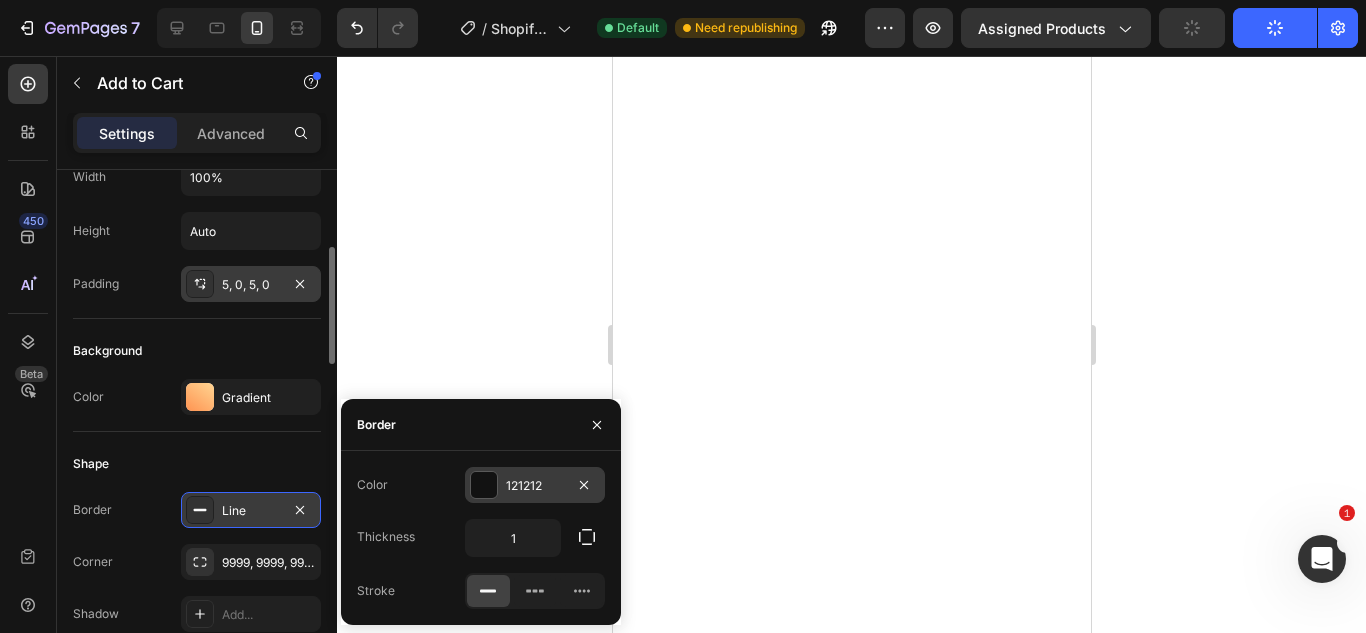 click at bounding box center (484, 485) 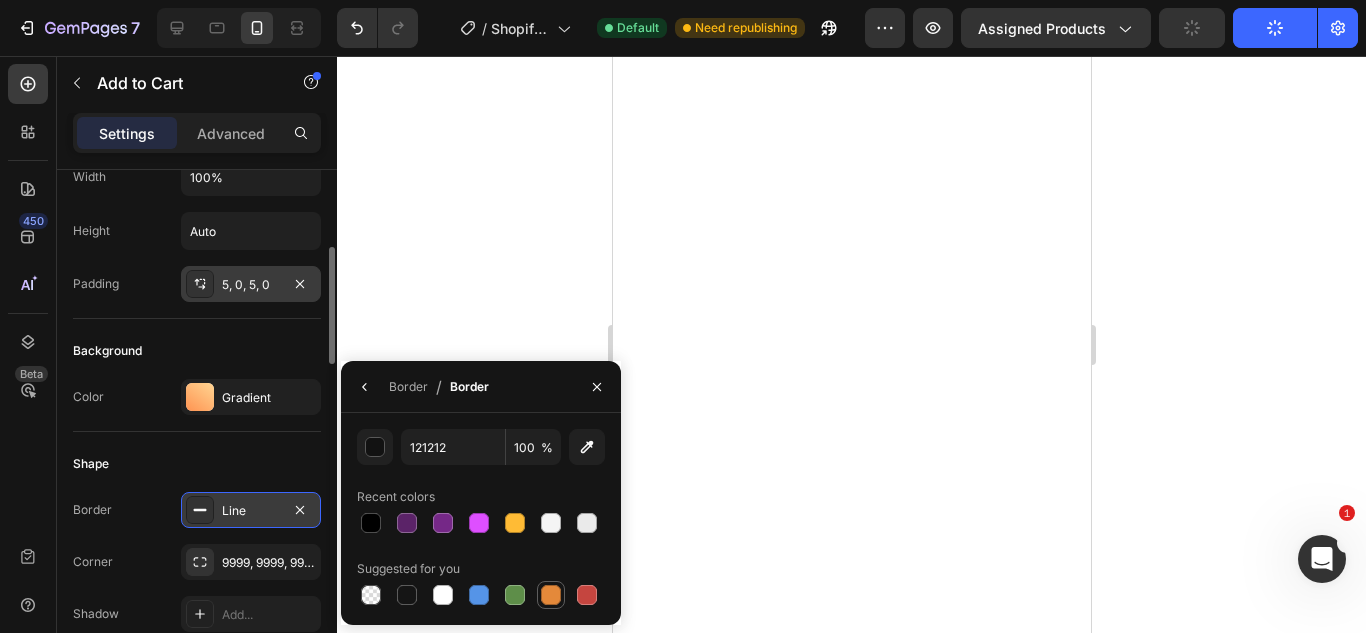 click at bounding box center [551, 595] 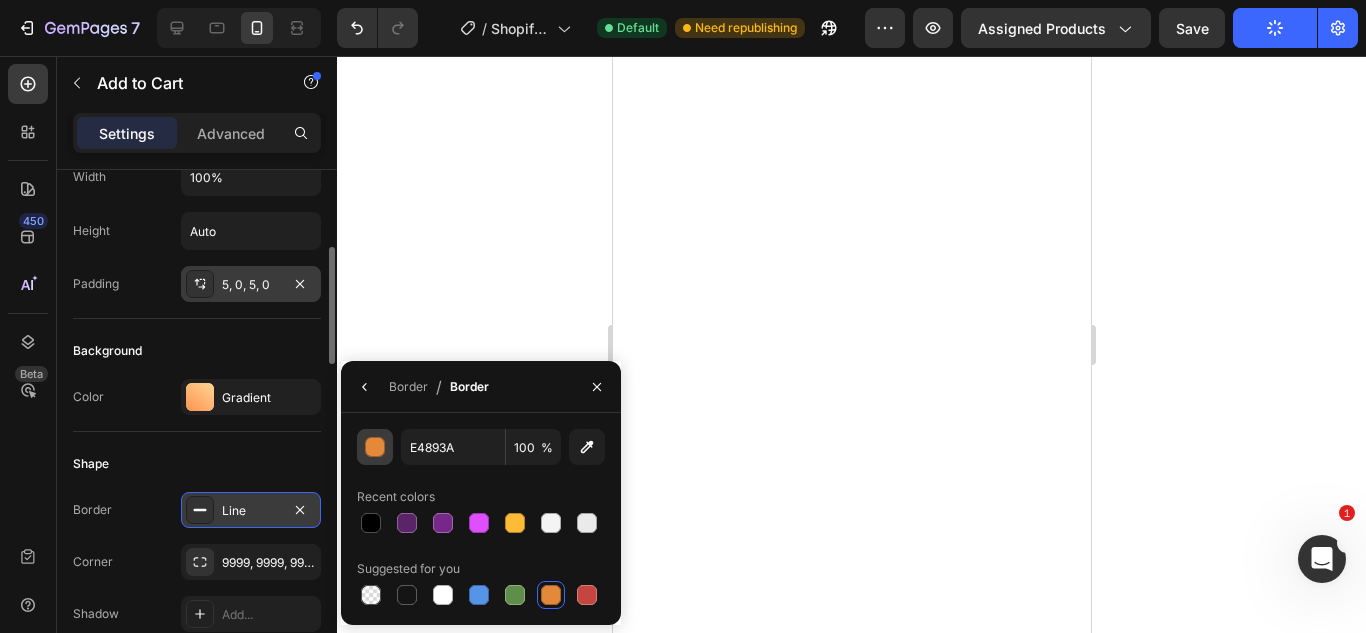 click at bounding box center [375, 447] 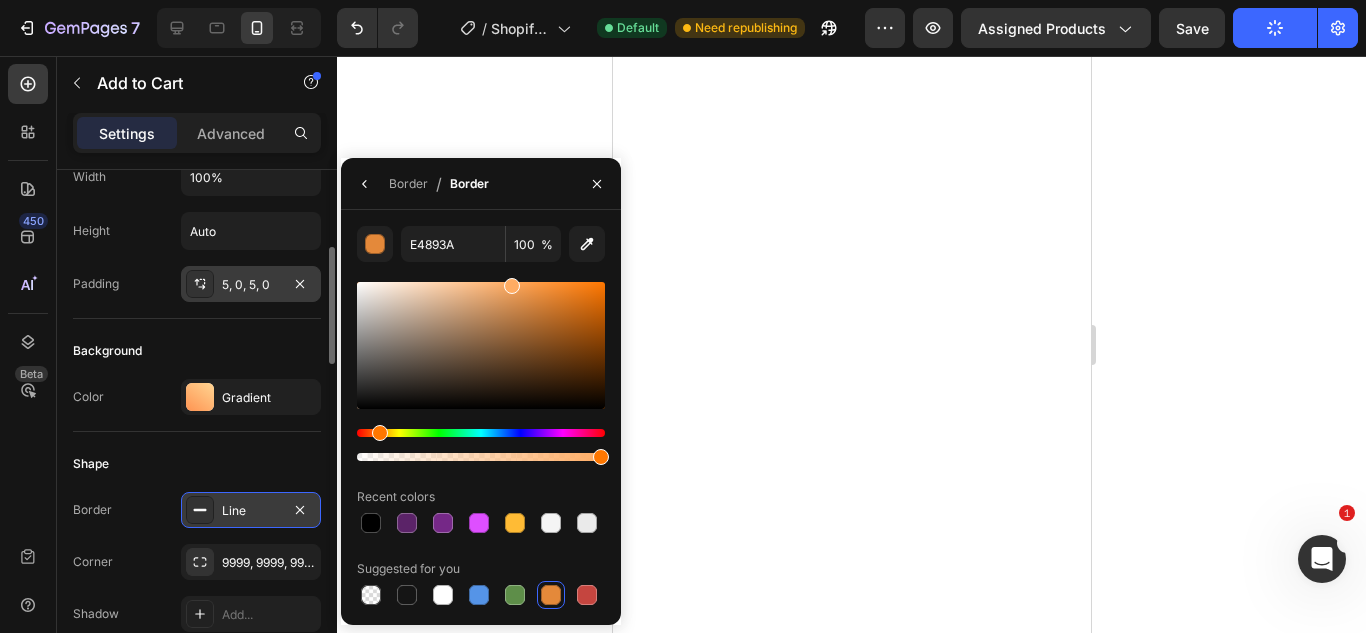 drag, startPoint x: 524, startPoint y: 290, endPoint x: 509, endPoint y: 265, distance: 29.15476 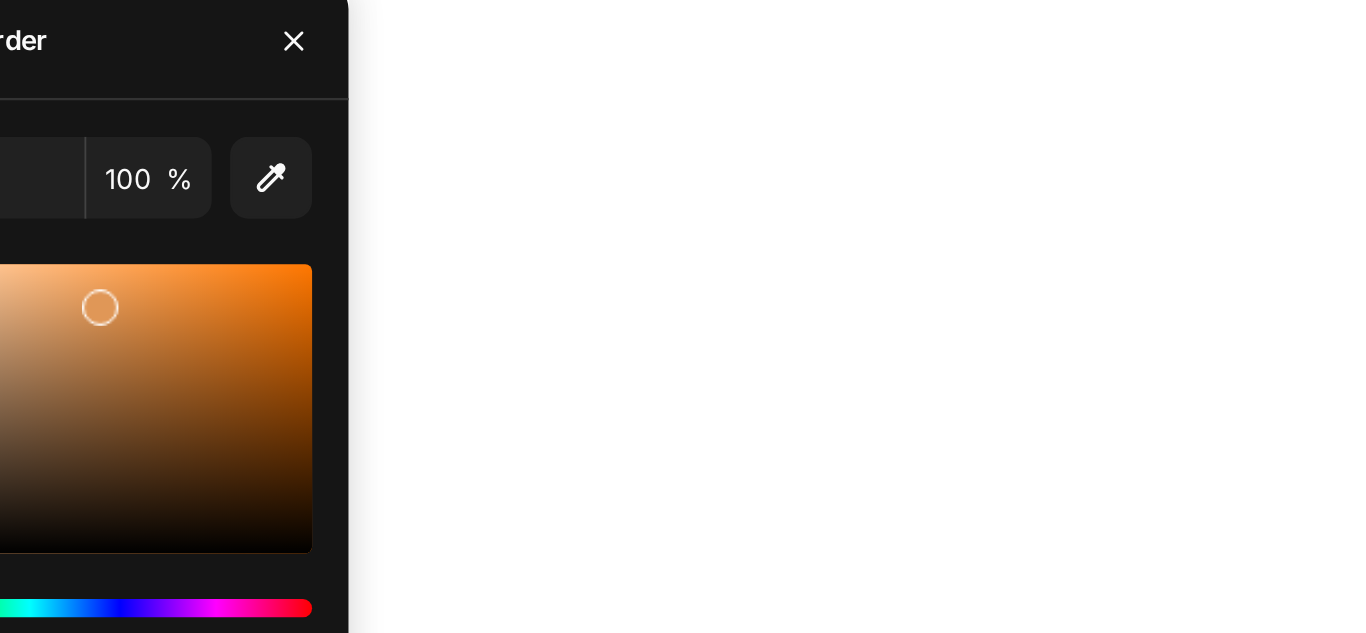 click at bounding box center (481, 336) 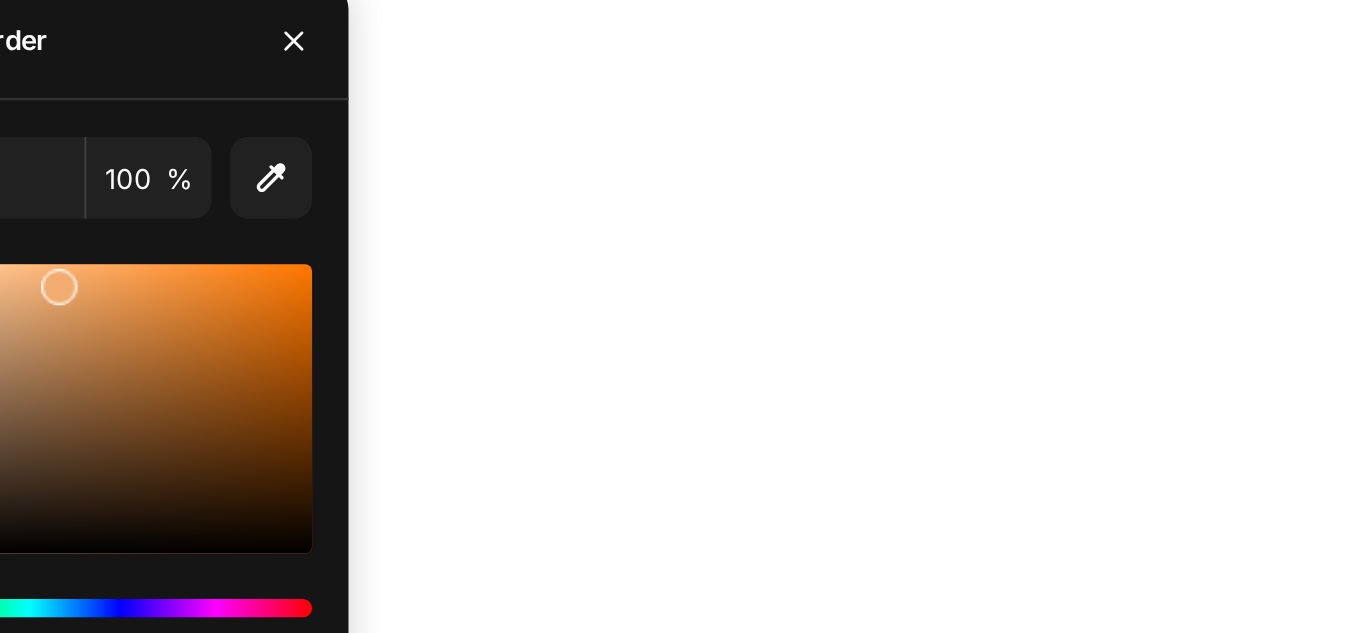 click at bounding box center (481, 336) 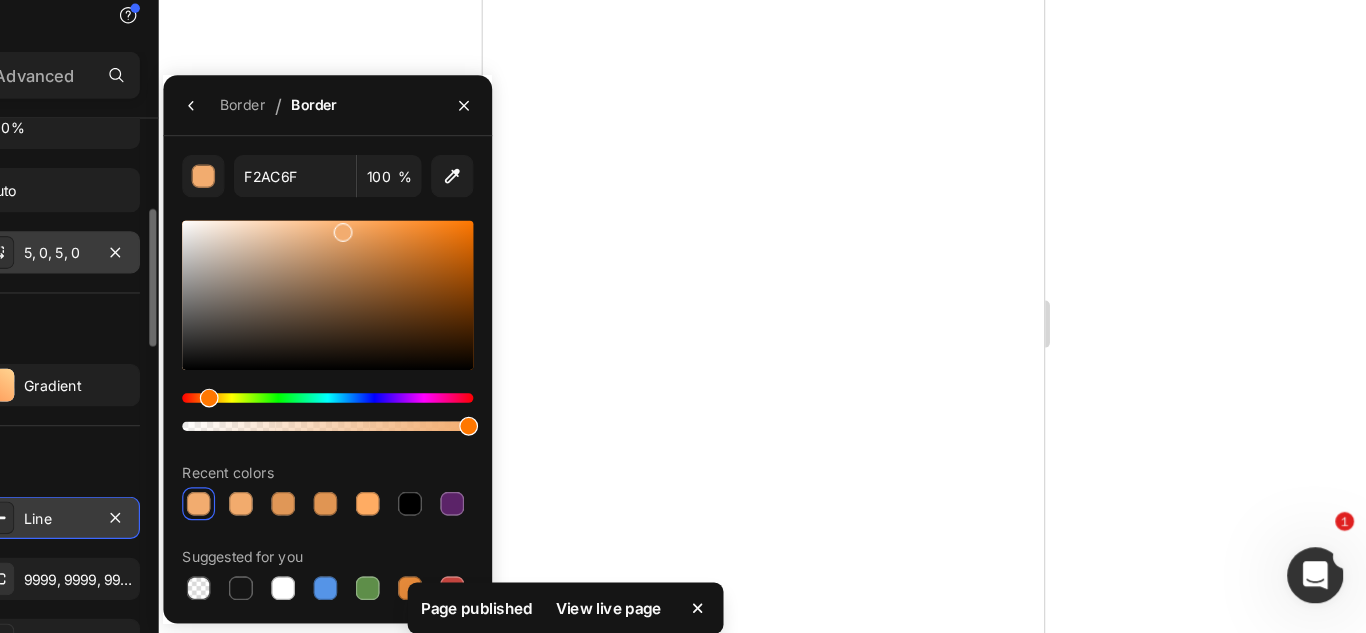scroll, scrollTop: 0, scrollLeft: 0, axis: both 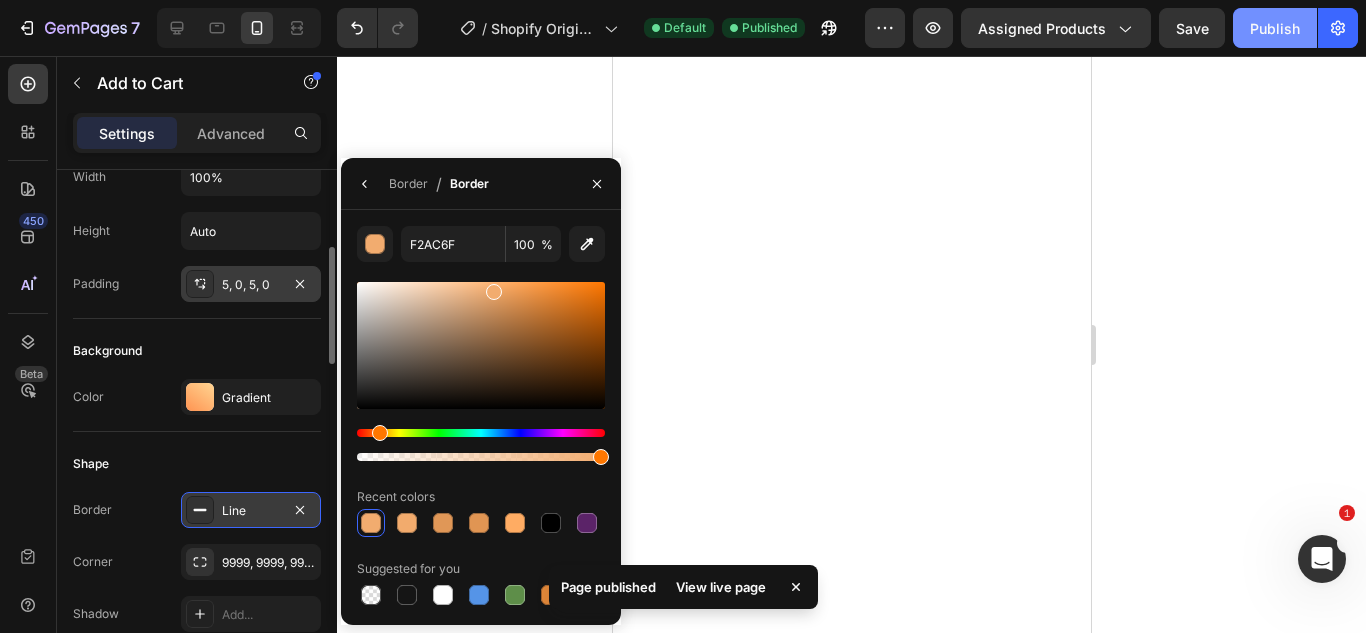 click on "Publish" at bounding box center (1275, 28) 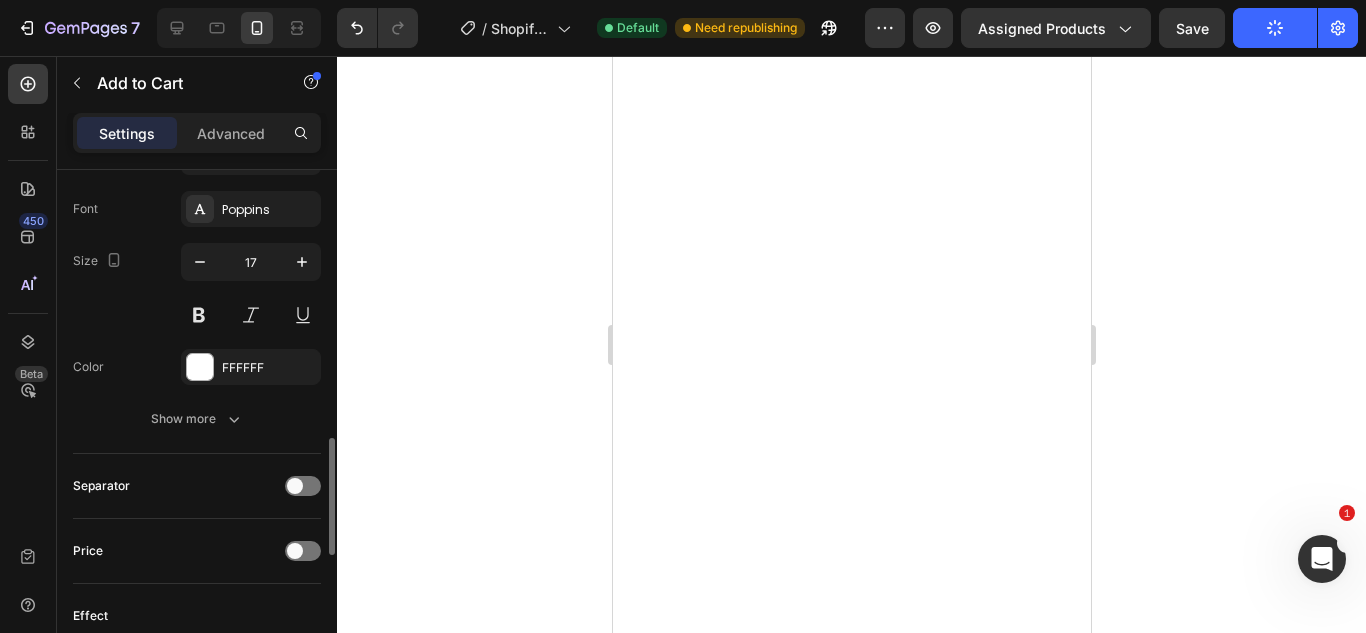scroll, scrollTop: 1299, scrollLeft: 0, axis: vertical 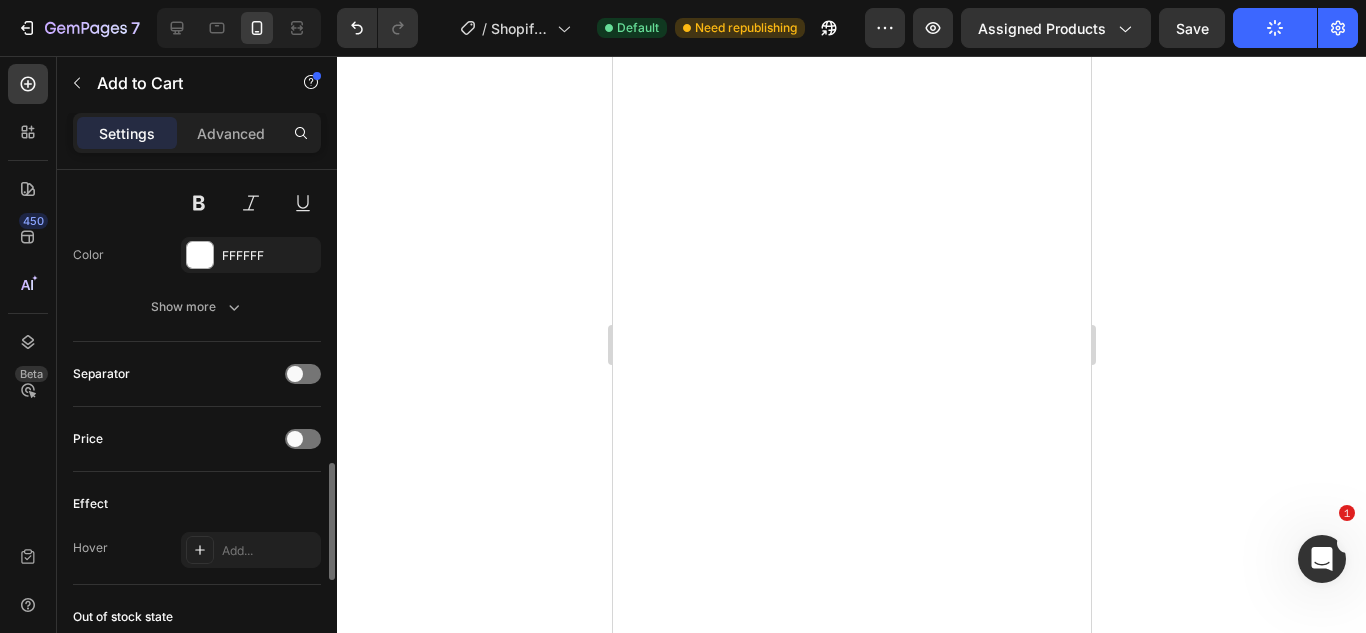 click on "Font Poppins Size 17 Color FFFFFF Show more" at bounding box center (197, 202) 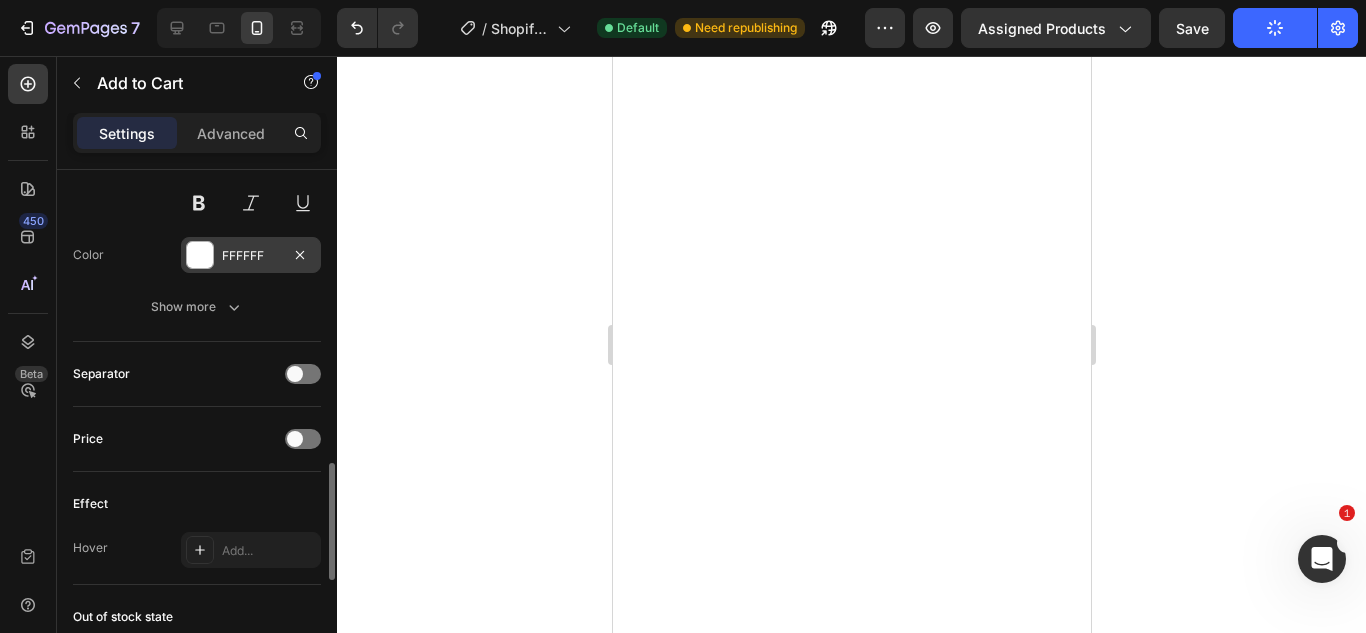 click at bounding box center [200, 255] 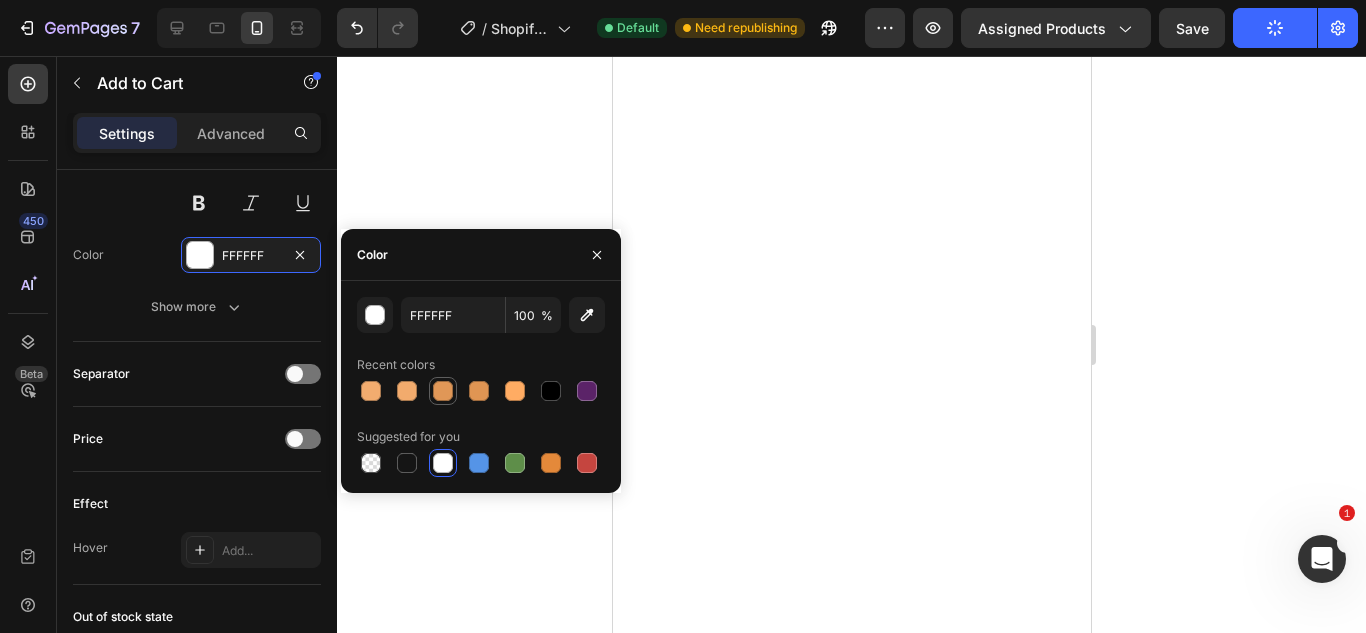click at bounding box center (443, 391) 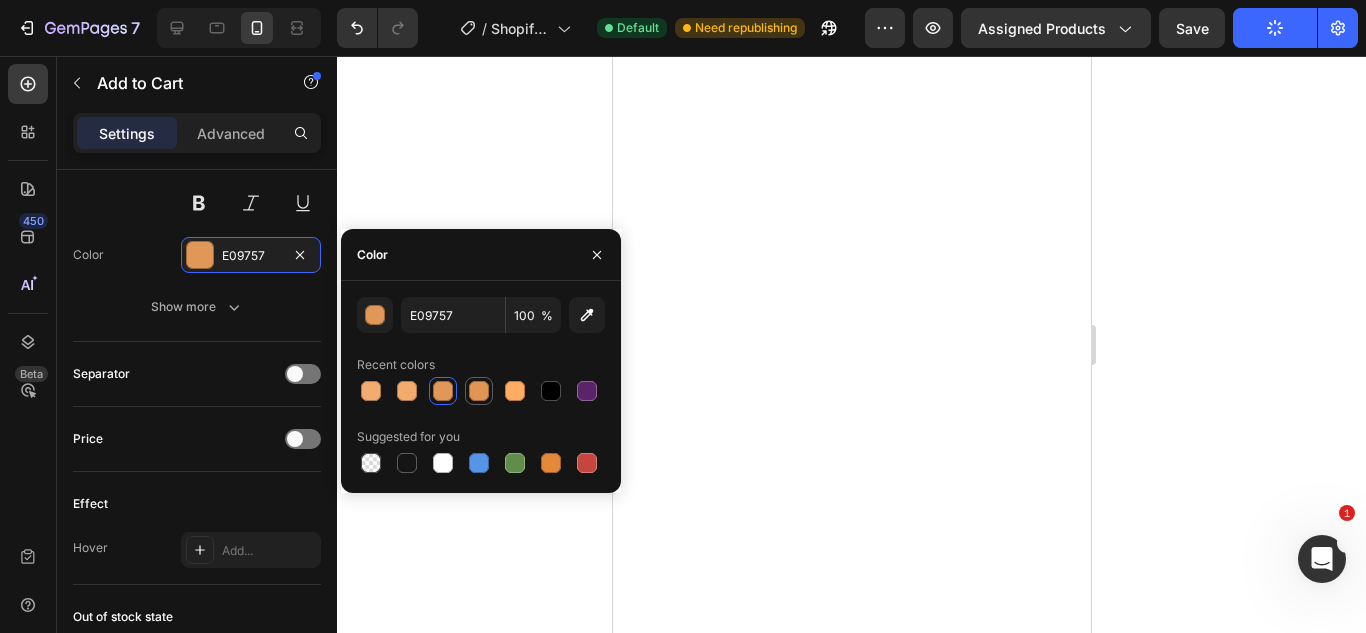 click at bounding box center [479, 391] 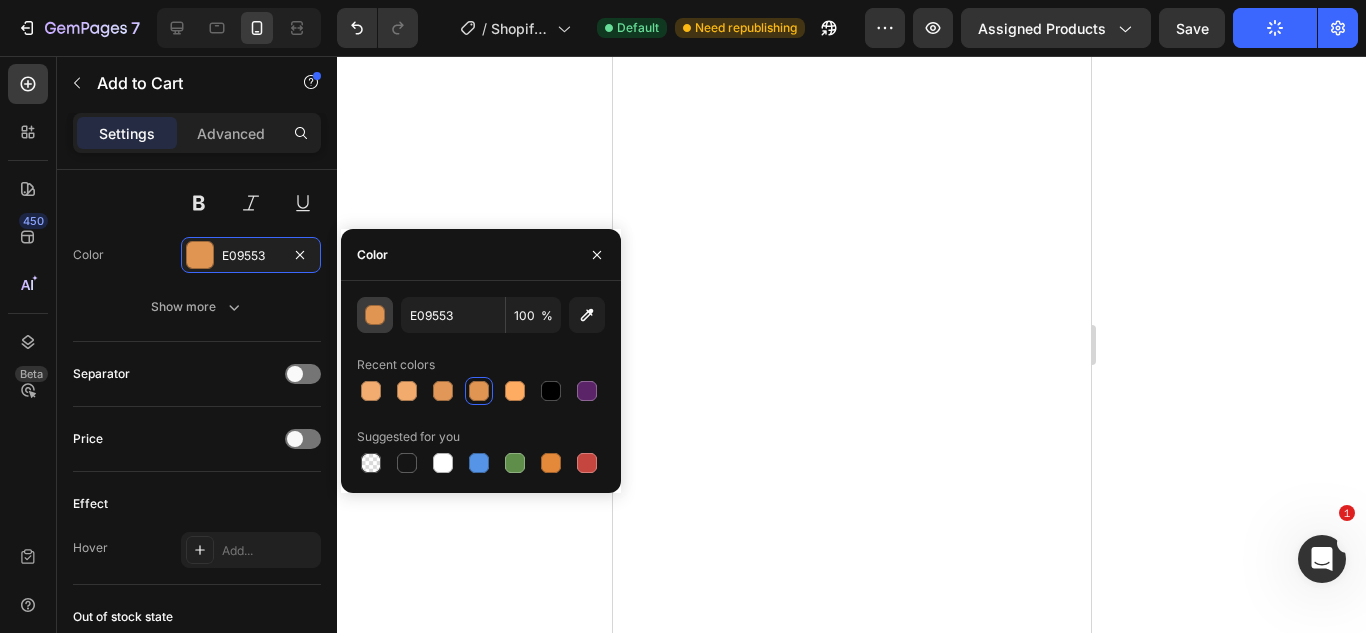 click at bounding box center (376, 316) 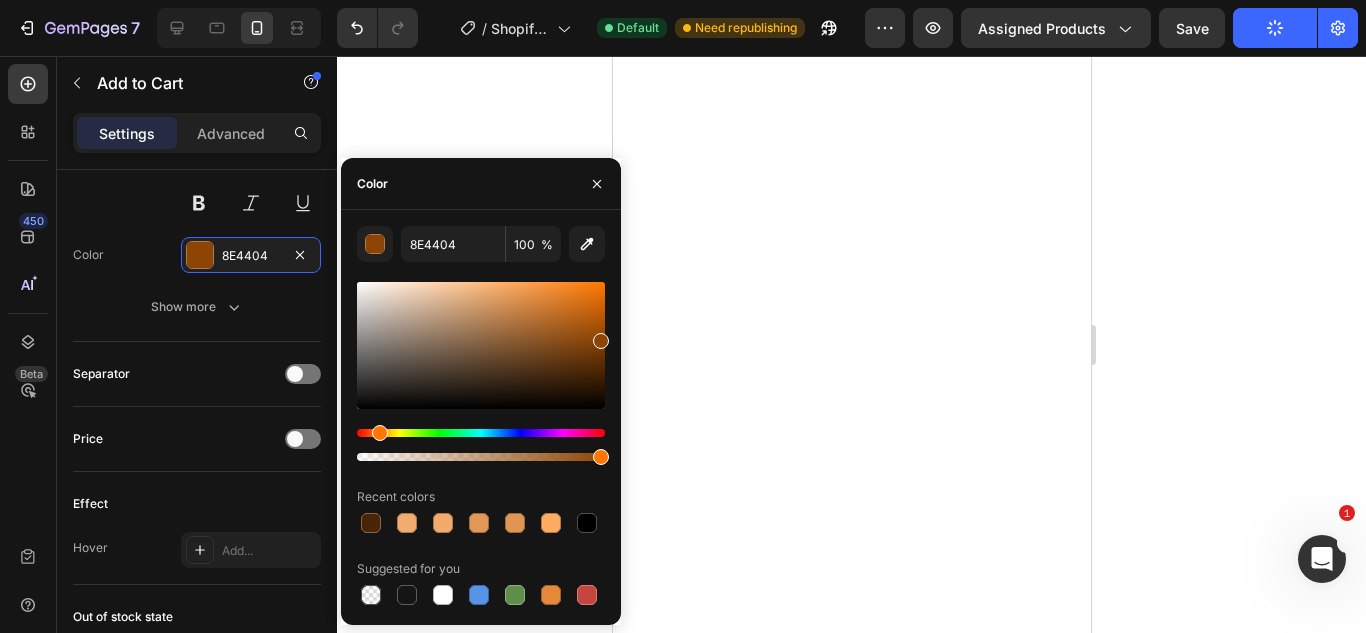 type on "9E4C04" 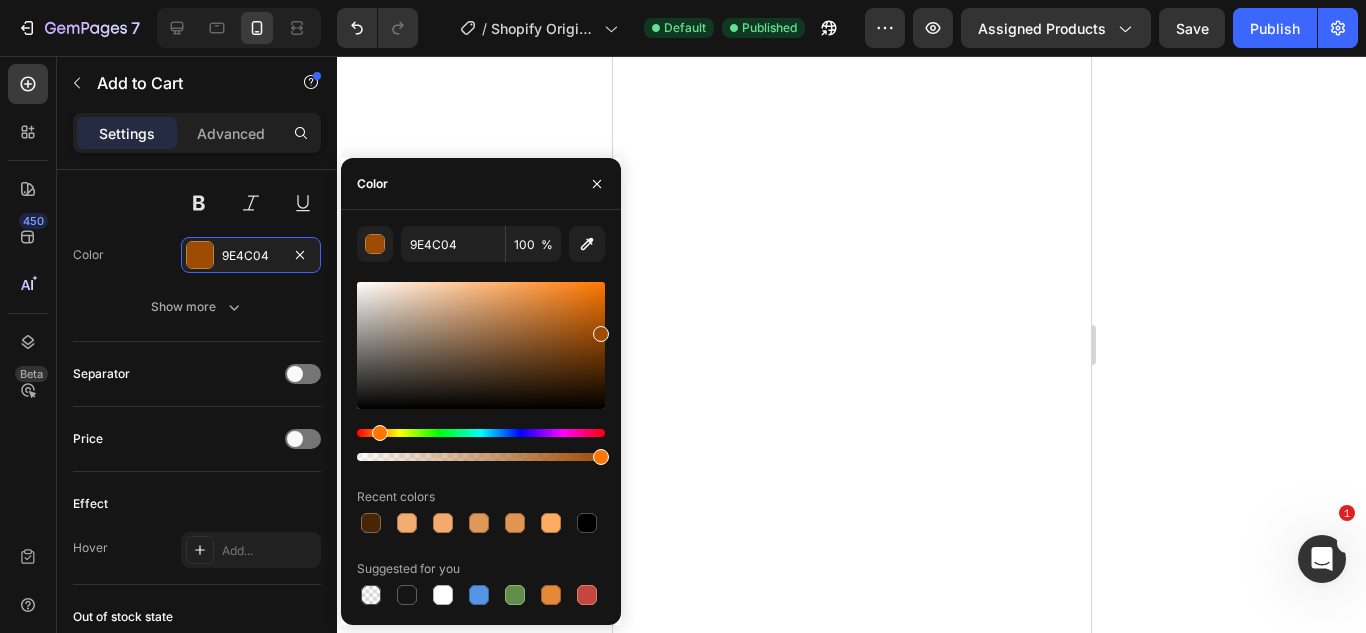 drag, startPoint x: 590, startPoint y: 372, endPoint x: 599, endPoint y: 330, distance: 42.953465 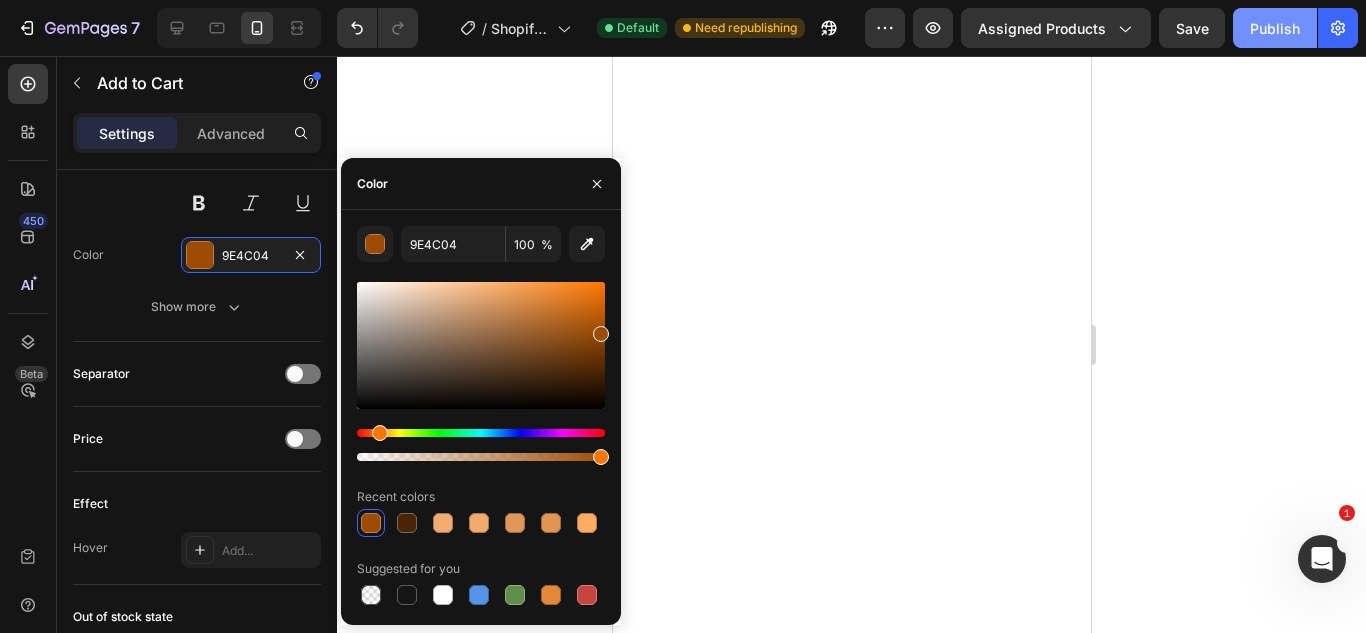 click on "Publish" at bounding box center [1275, 28] 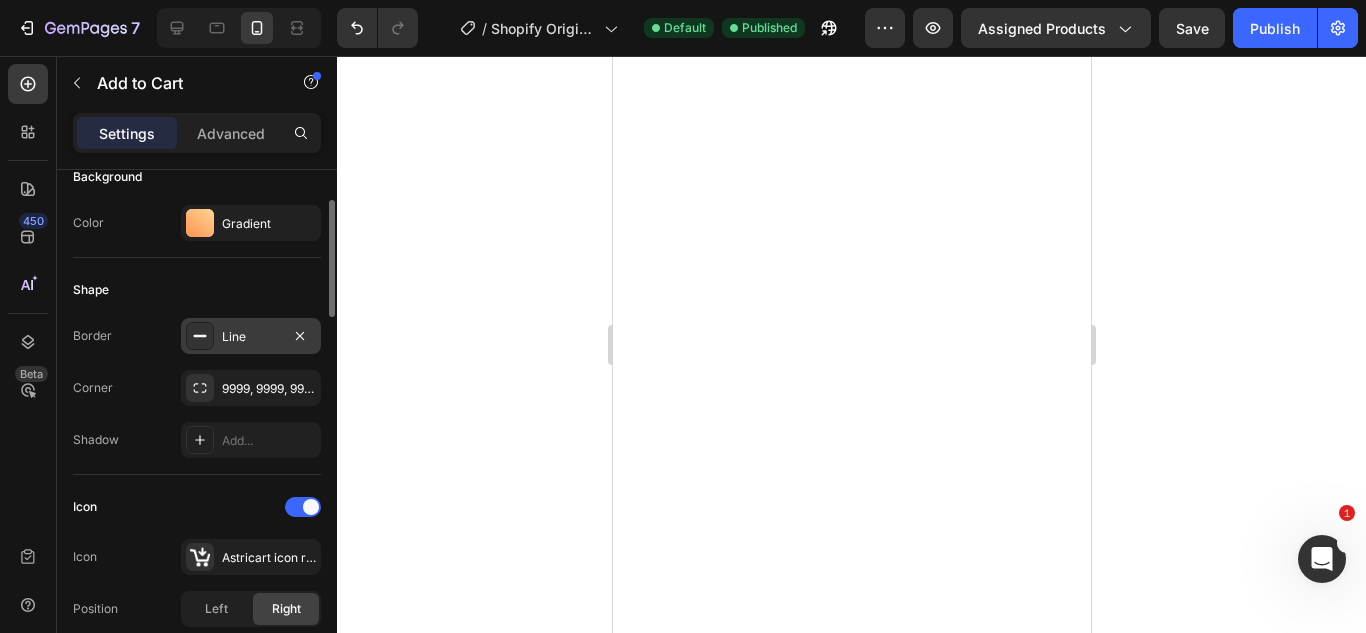 scroll, scrollTop: 440, scrollLeft: 0, axis: vertical 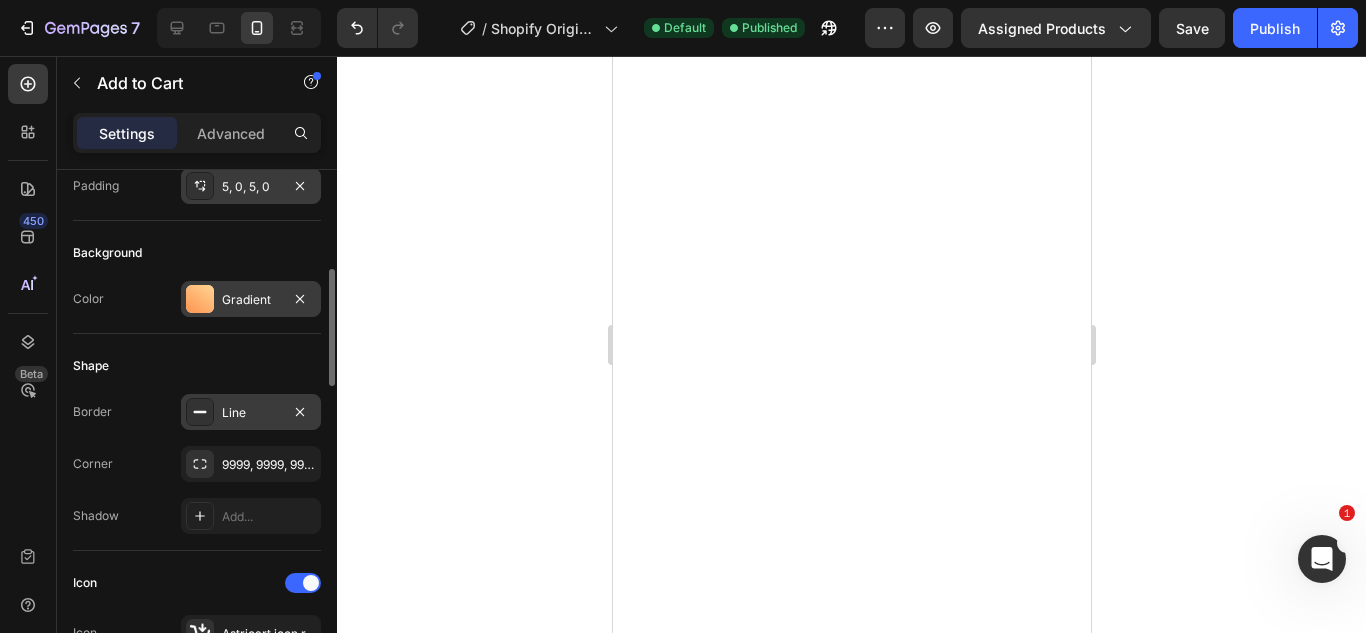 click at bounding box center (200, 299) 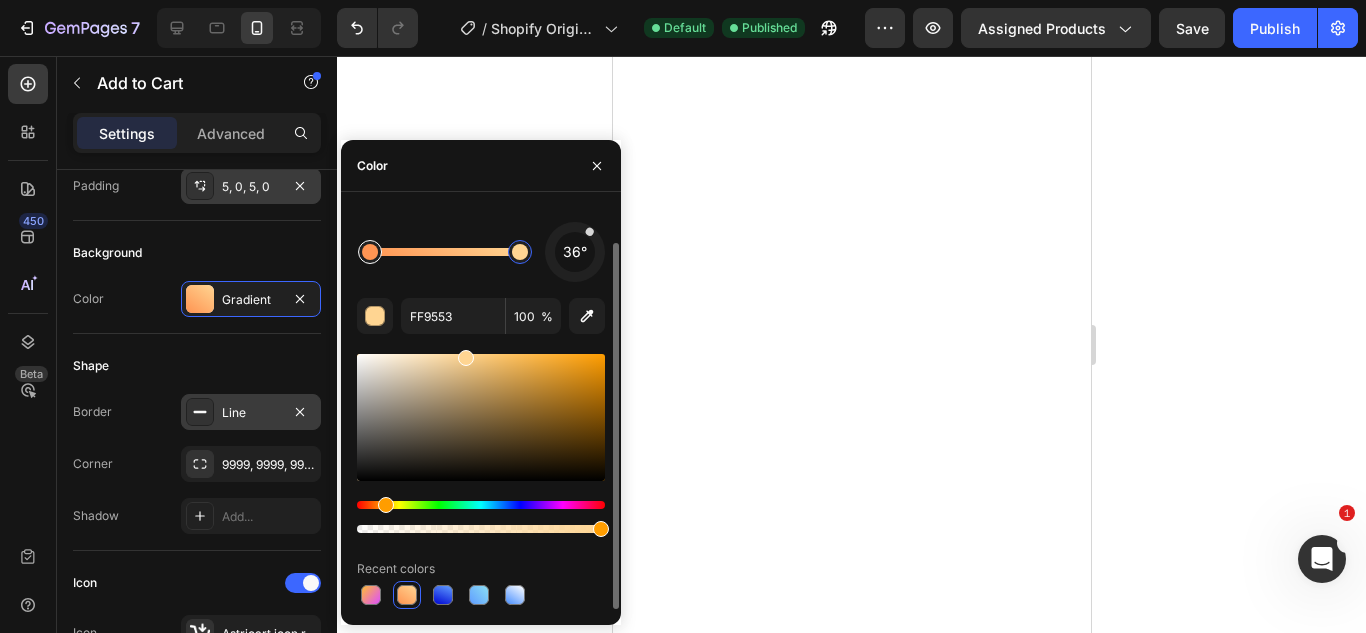 click at bounding box center (370, 252) 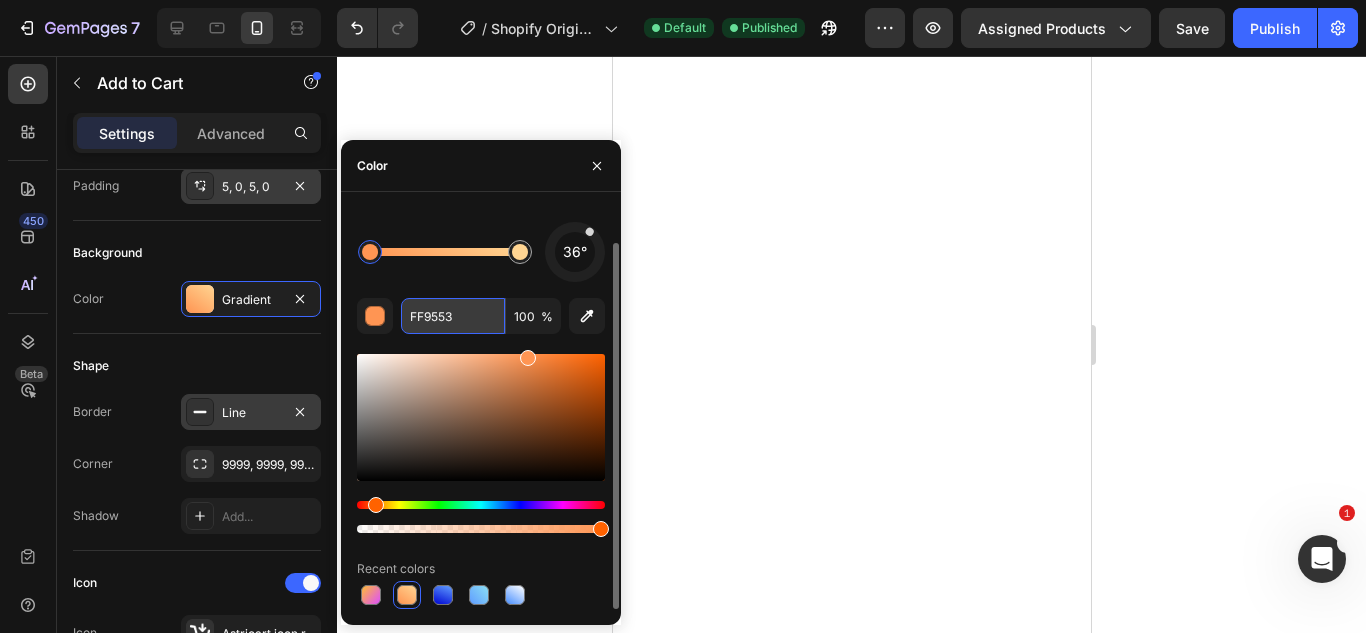 click on "FF9553" at bounding box center [453, 316] 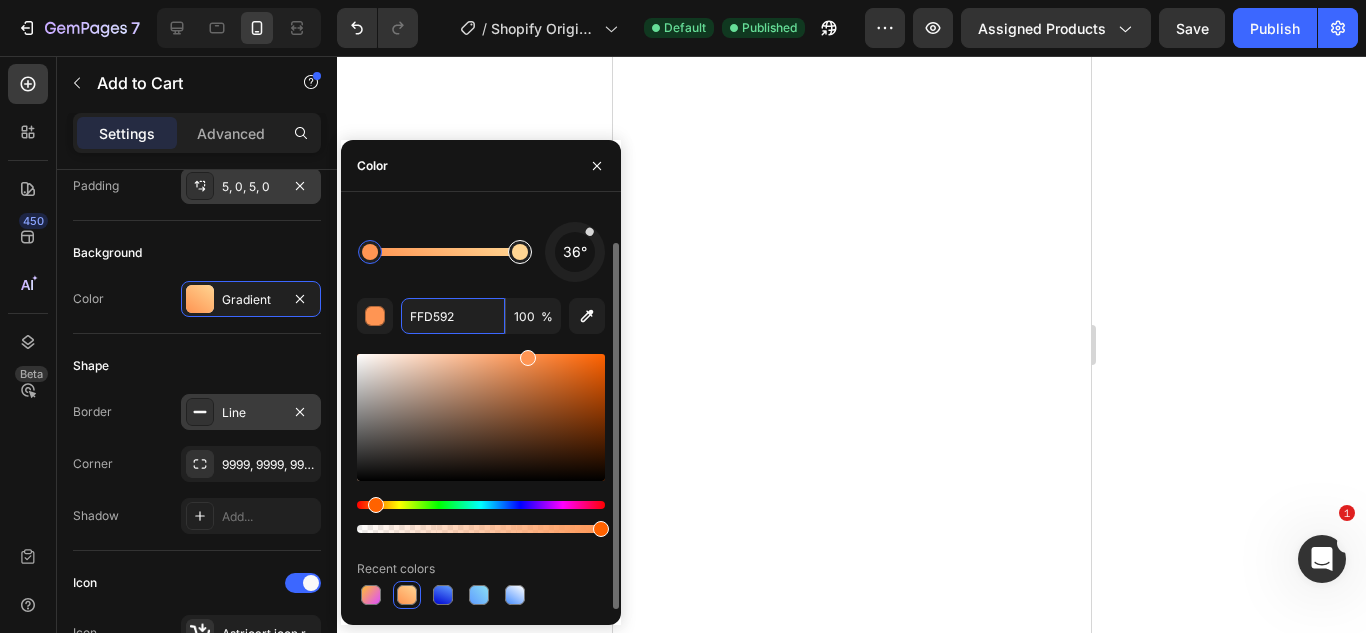 click at bounding box center [520, 252] 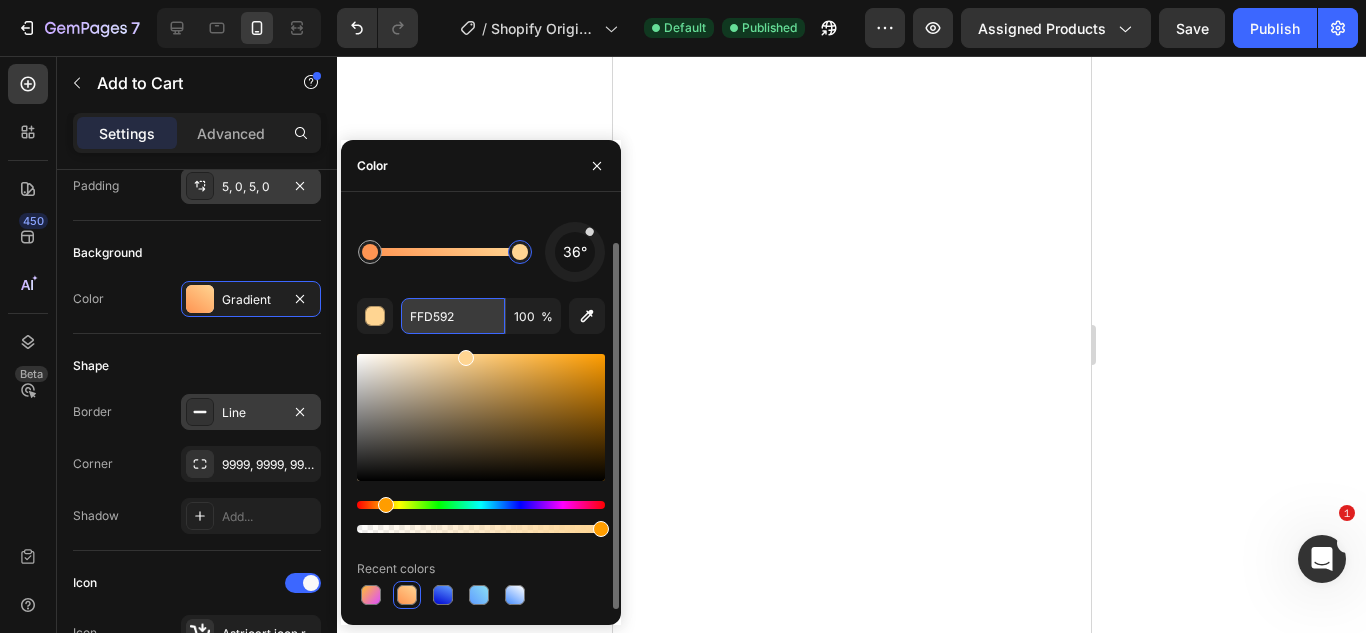 click on "FFD592" at bounding box center [453, 316] 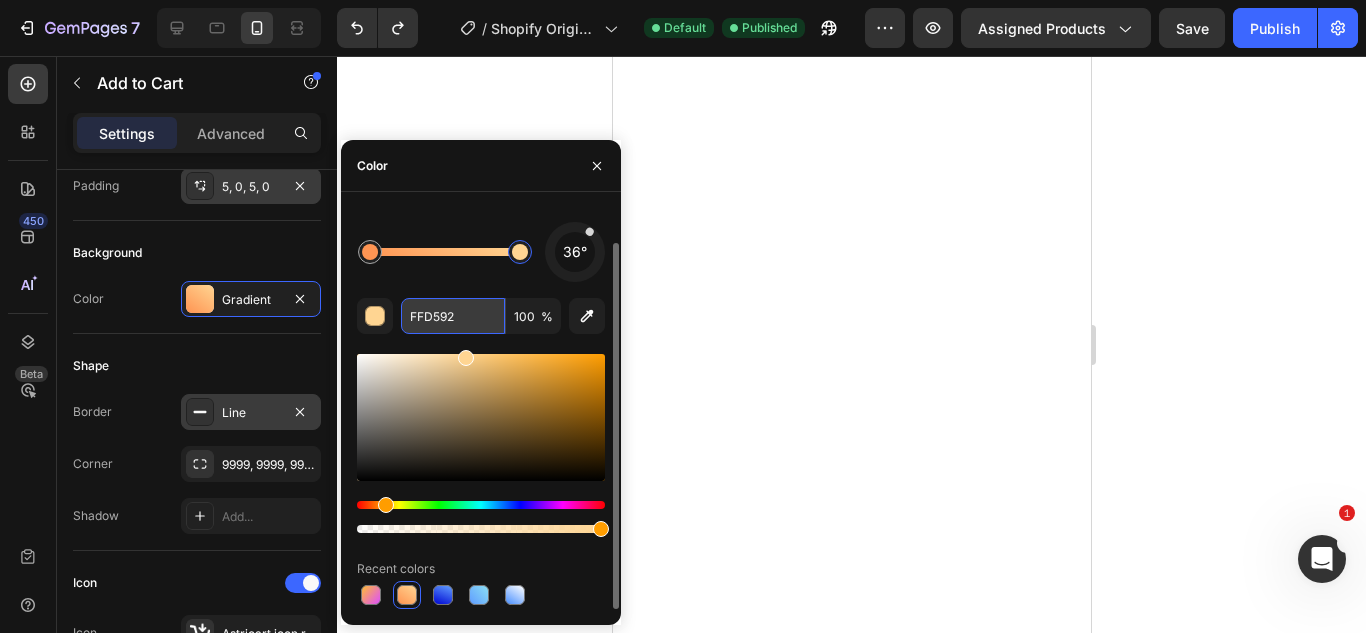 paste on "9553" 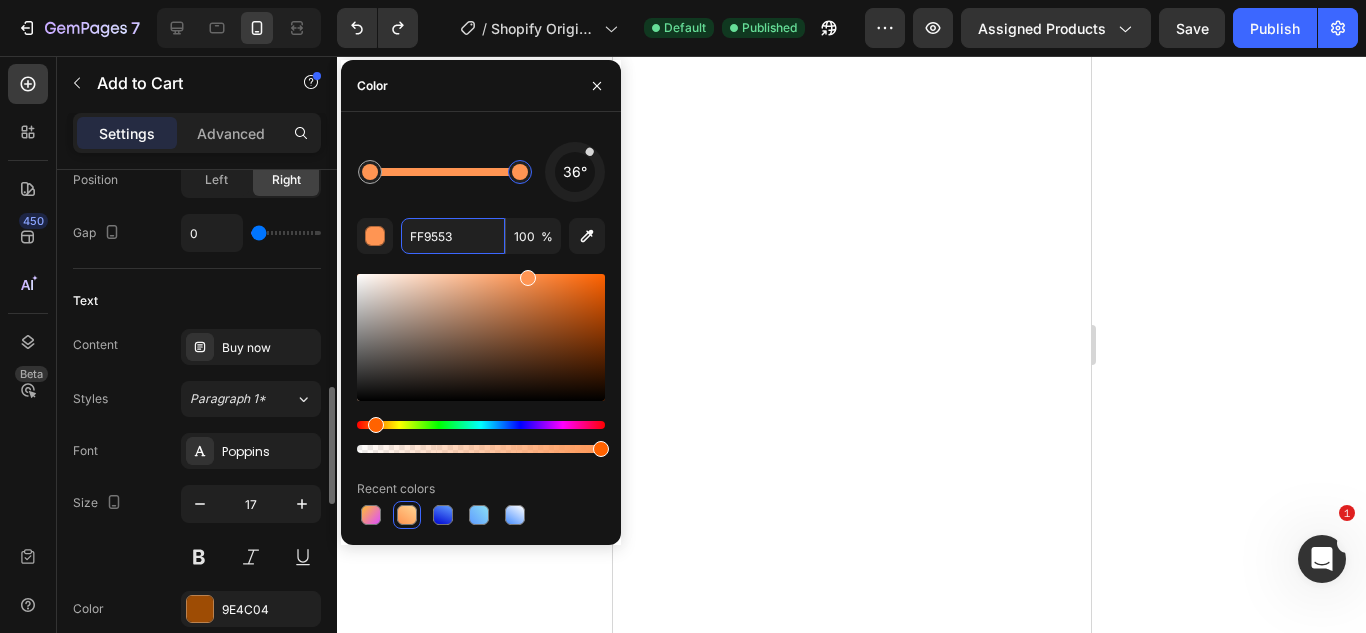 scroll, scrollTop: 949, scrollLeft: 0, axis: vertical 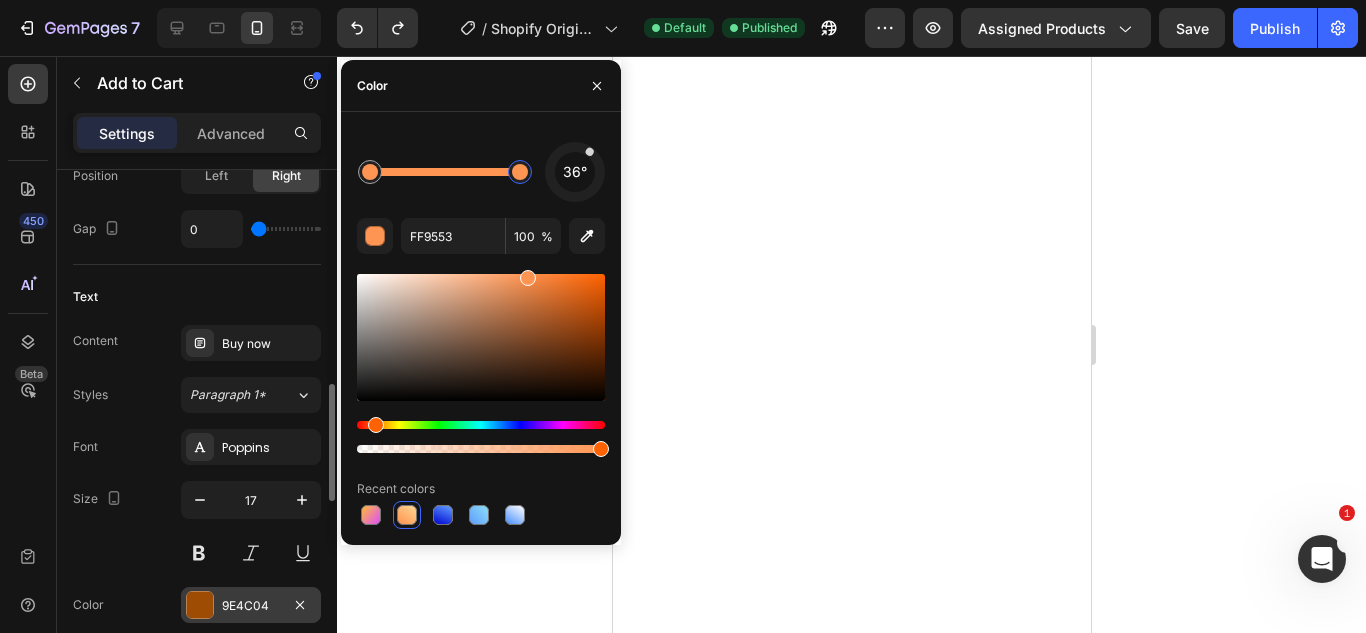 click at bounding box center (200, 605) 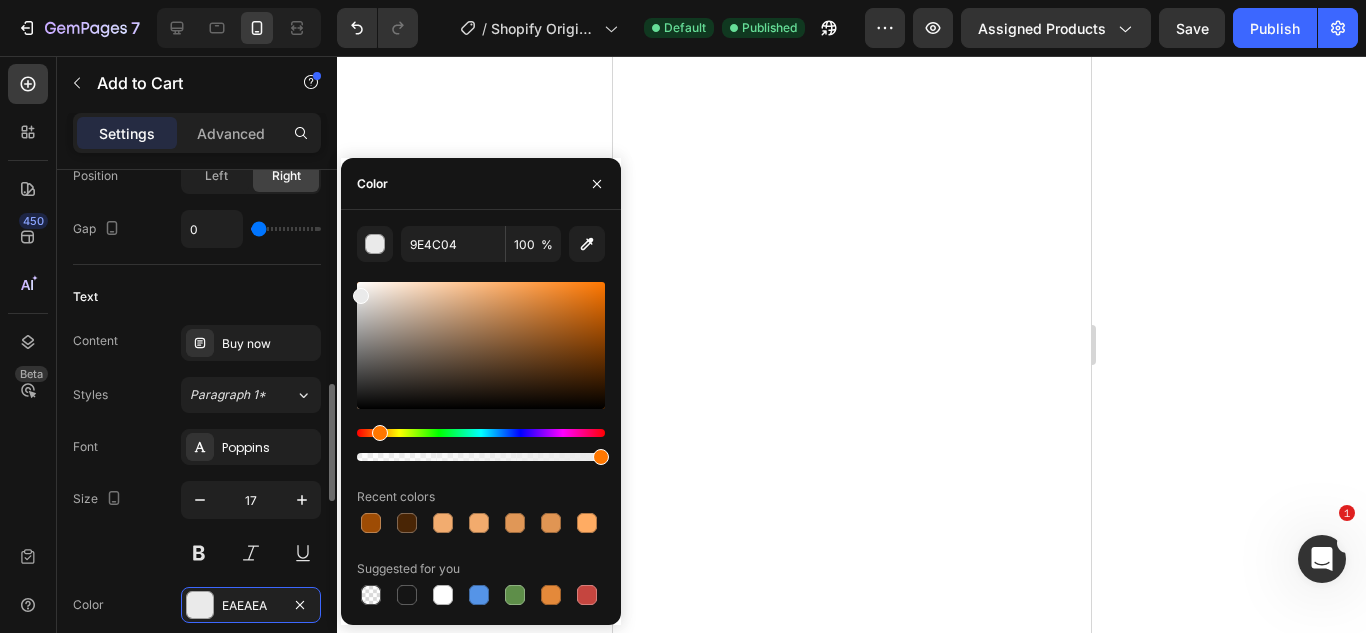 type on "FFFFFF" 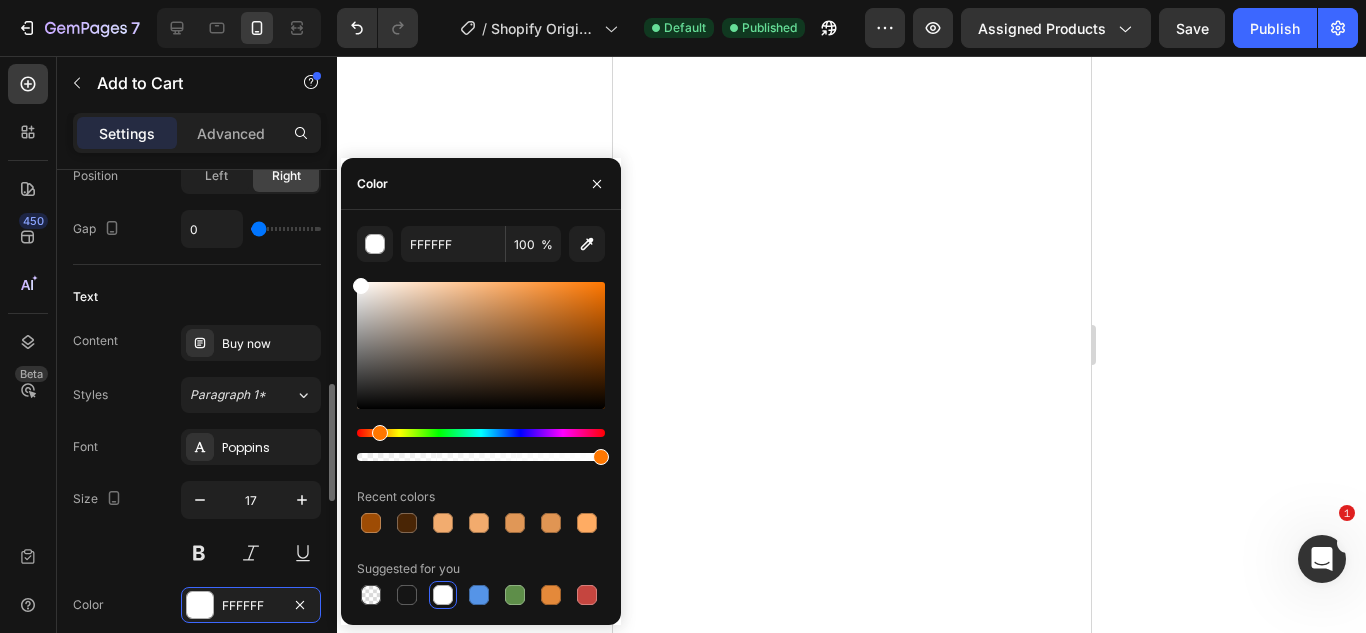 drag, startPoint x: 372, startPoint y: 314, endPoint x: 290, endPoint y: 251, distance: 103.40696 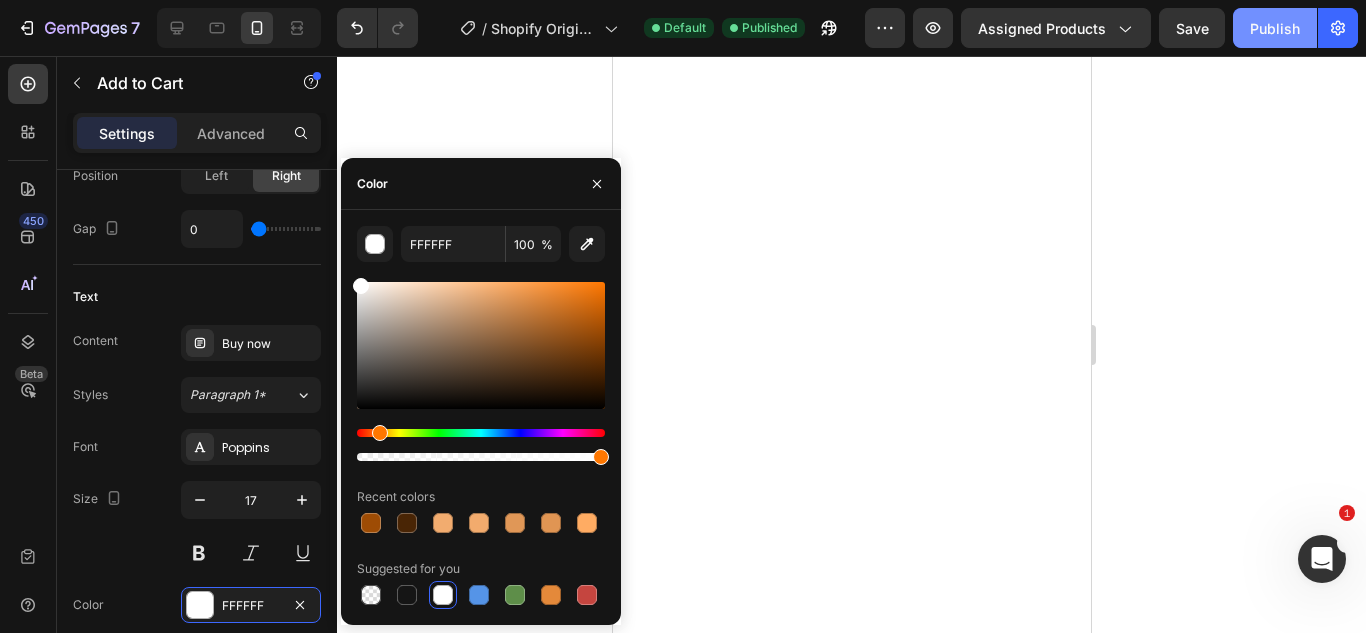 click on "Publish" 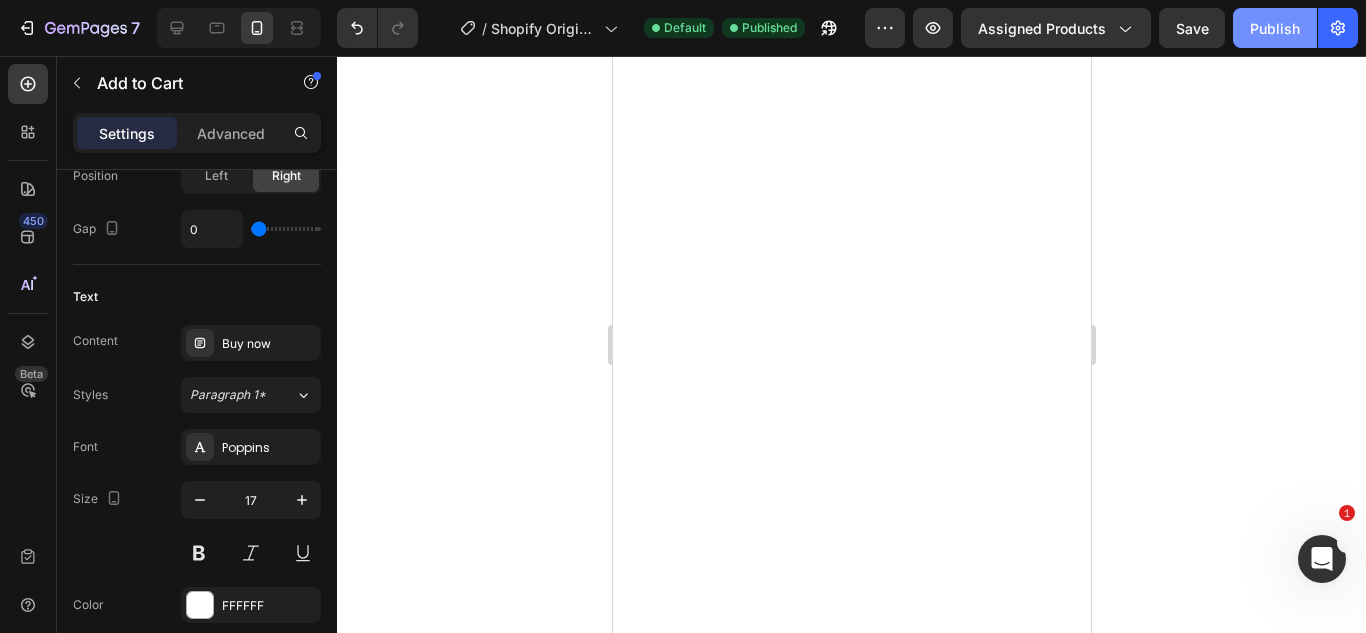 click on "Publish" at bounding box center [1275, 28] 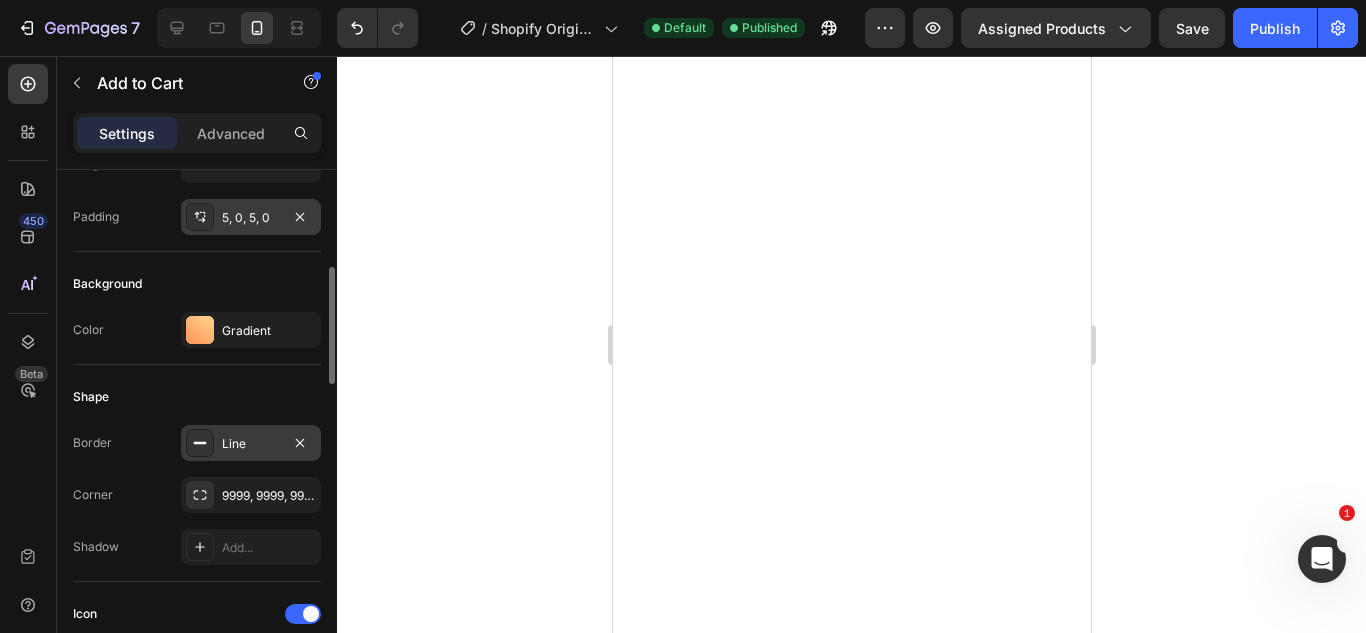 scroll, scrollTop: 404, scrollLeft: 0, axis: vertical 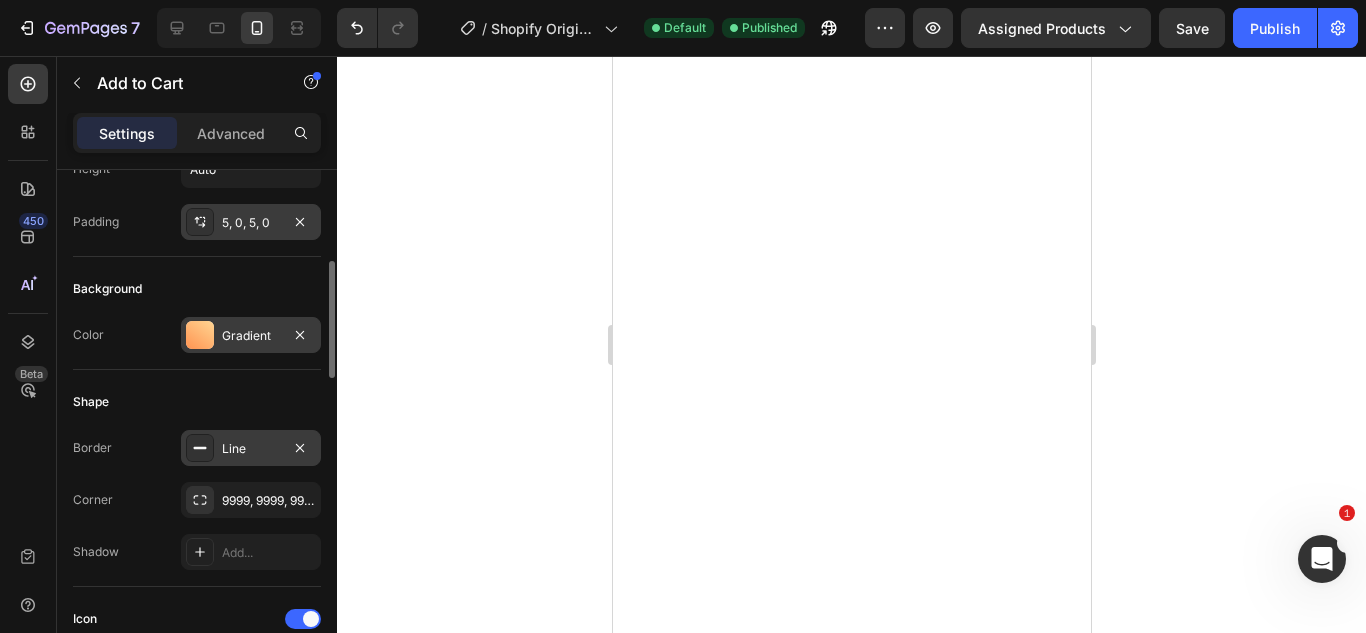 click at bounding box center (200, 335) 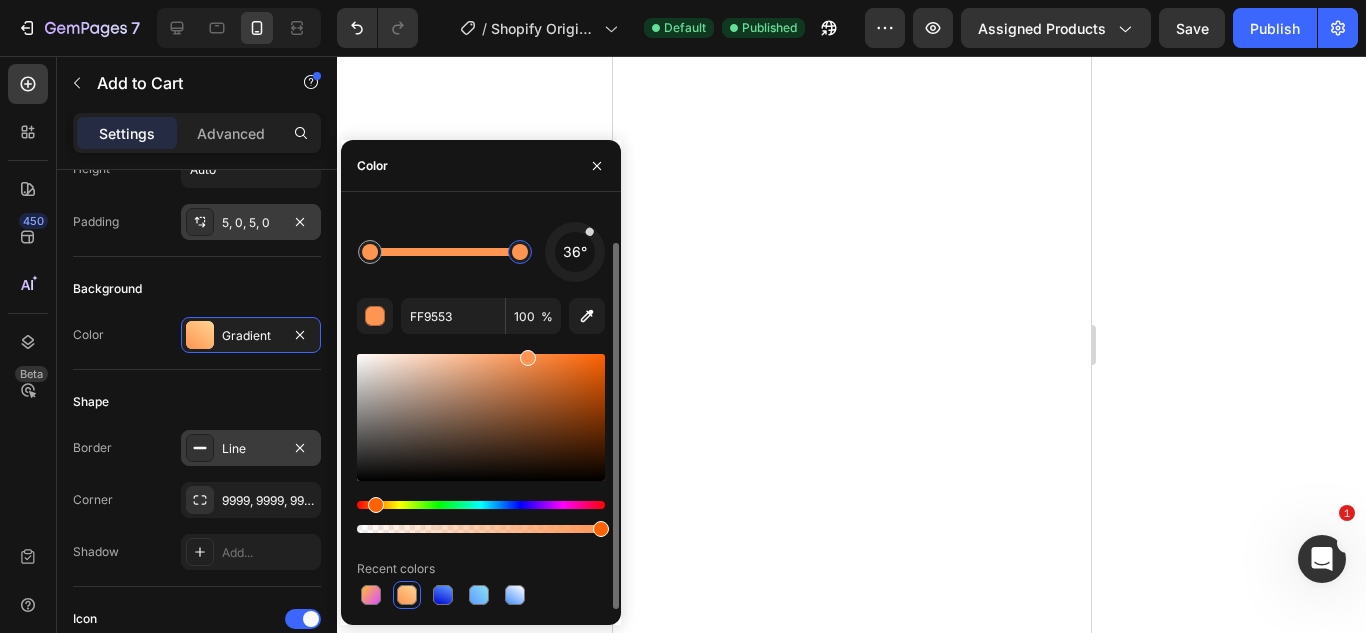click at bounding box center [407, 595] 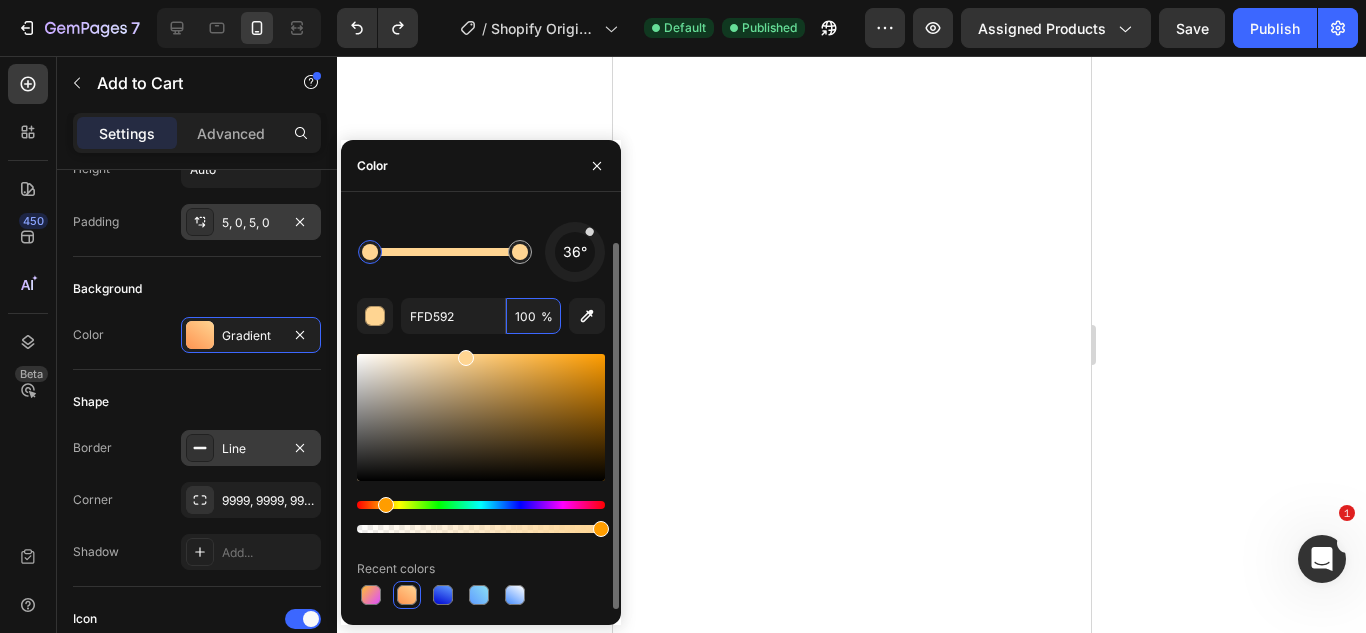 type on "FFD592" 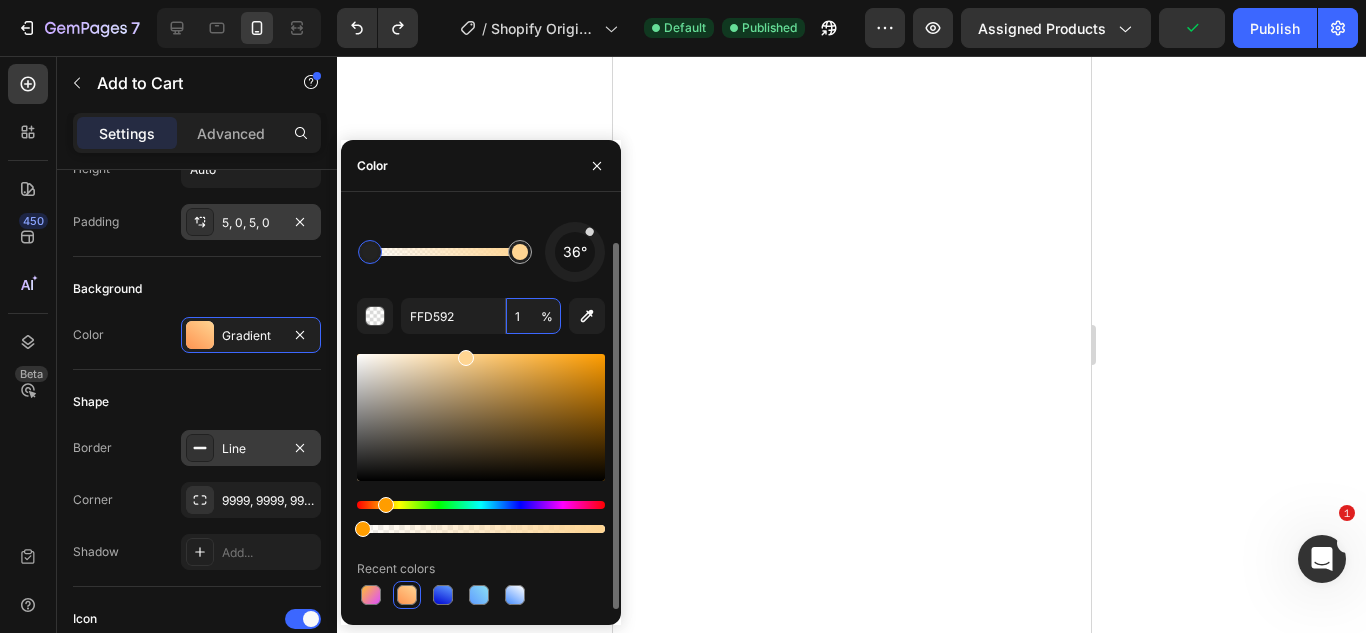 type on "1" 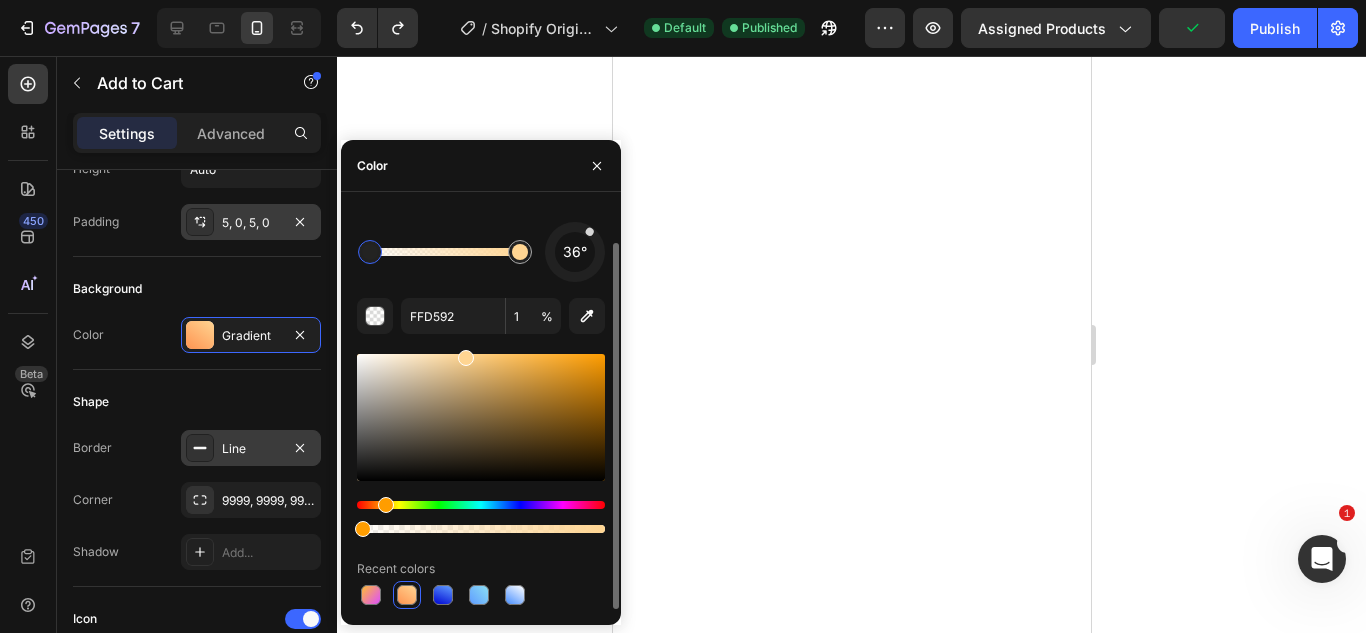 click on "Solid Gradient 36° FFD592 1 % Recent colors" 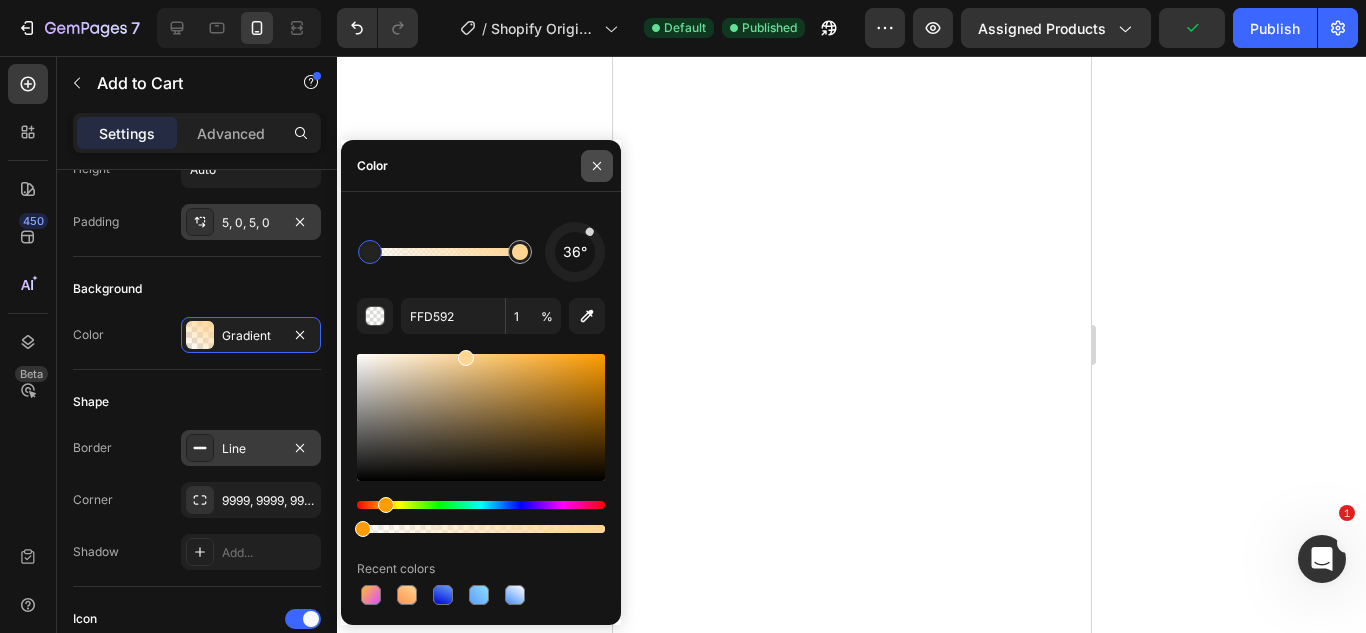 click at bounding box center [597, 166] 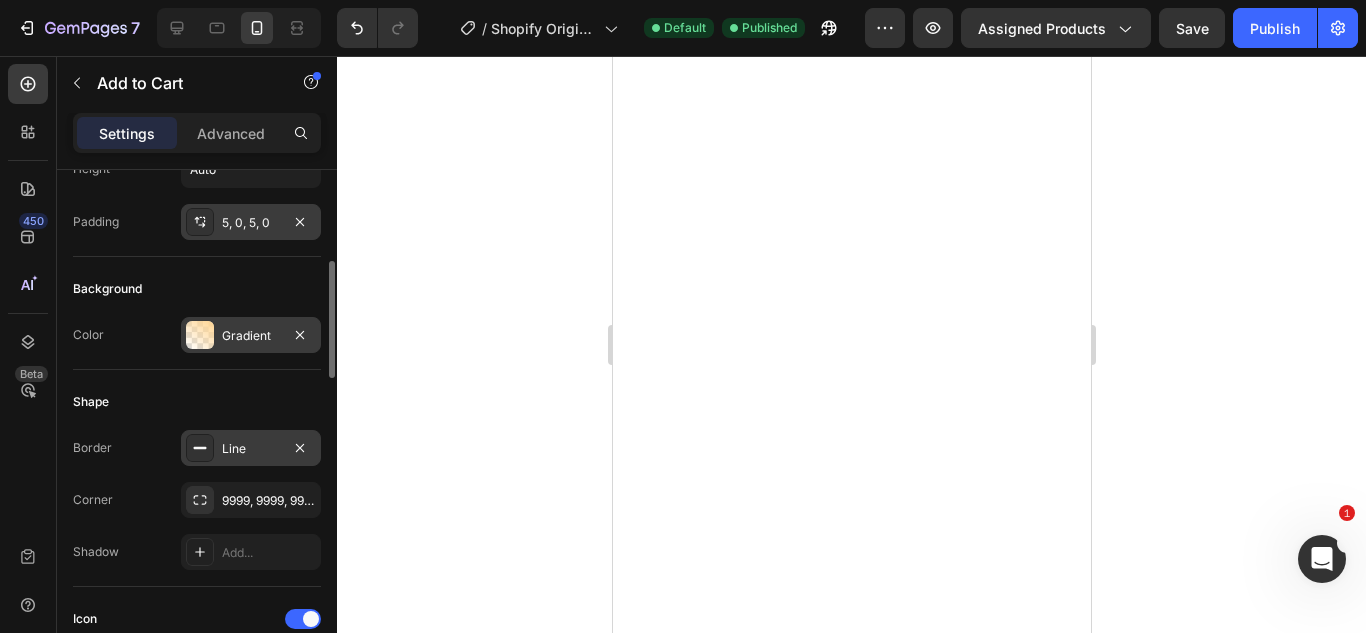 click at bounding box center (200, 335) 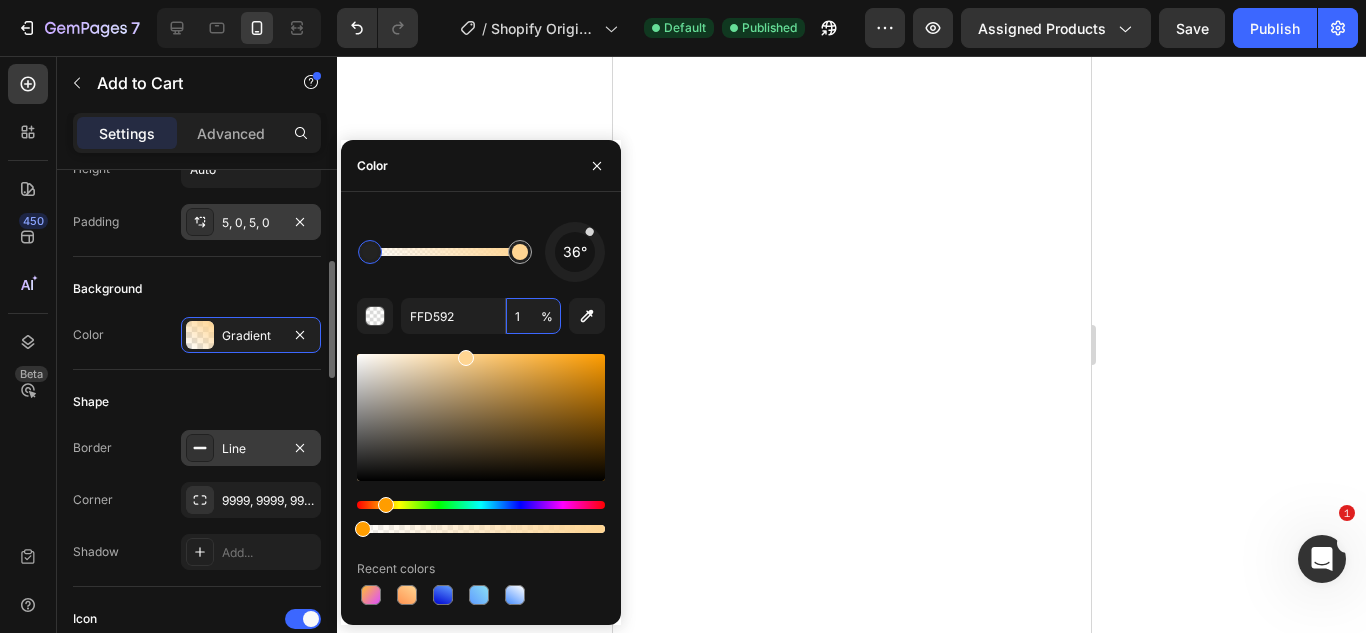type on "FF9553" 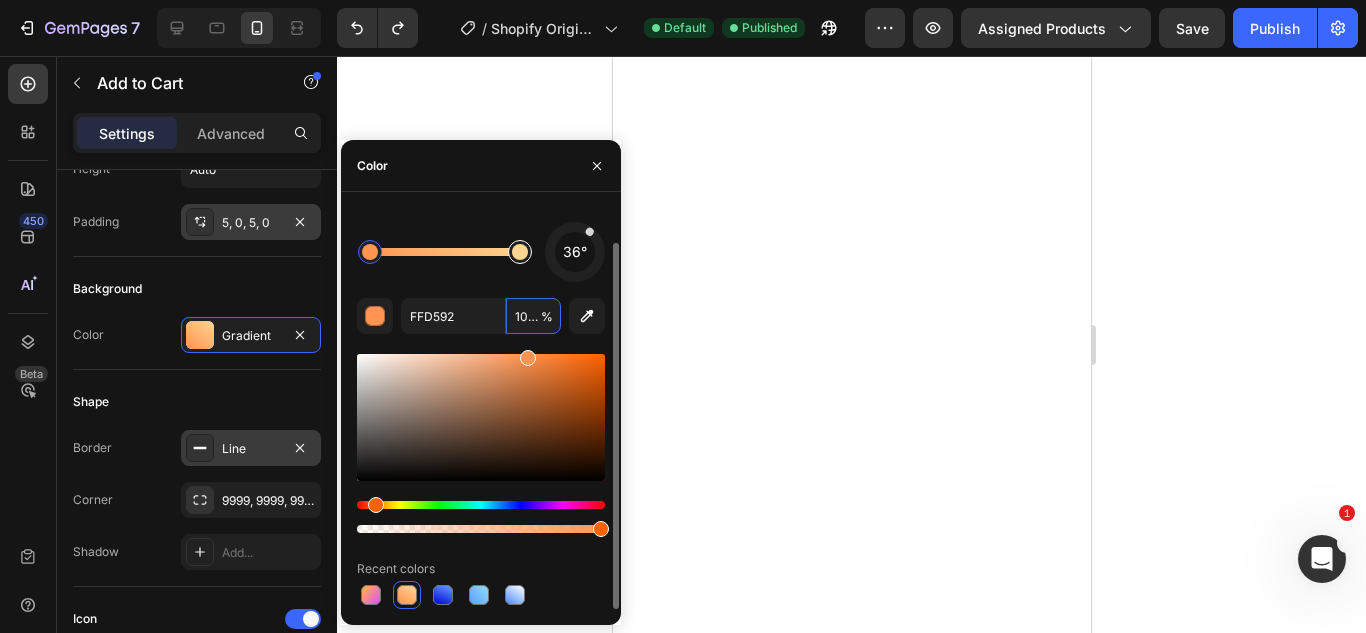 click at bounding box center (520, 252) 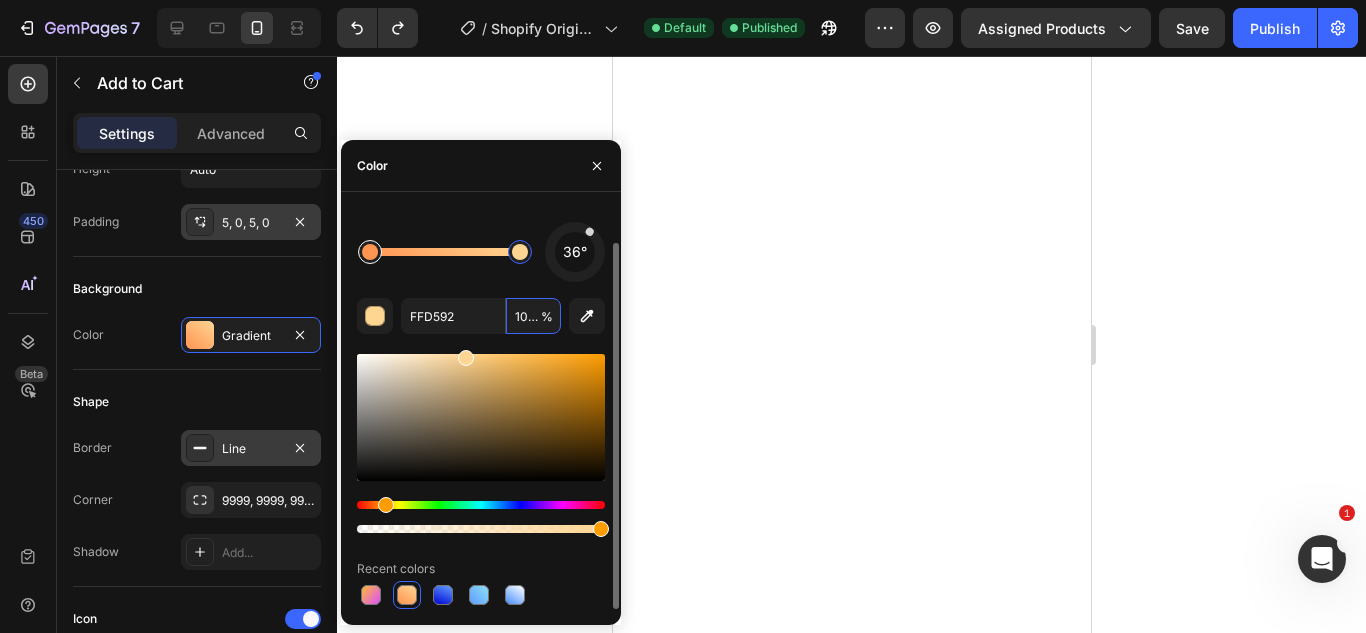 type on "FF9553" 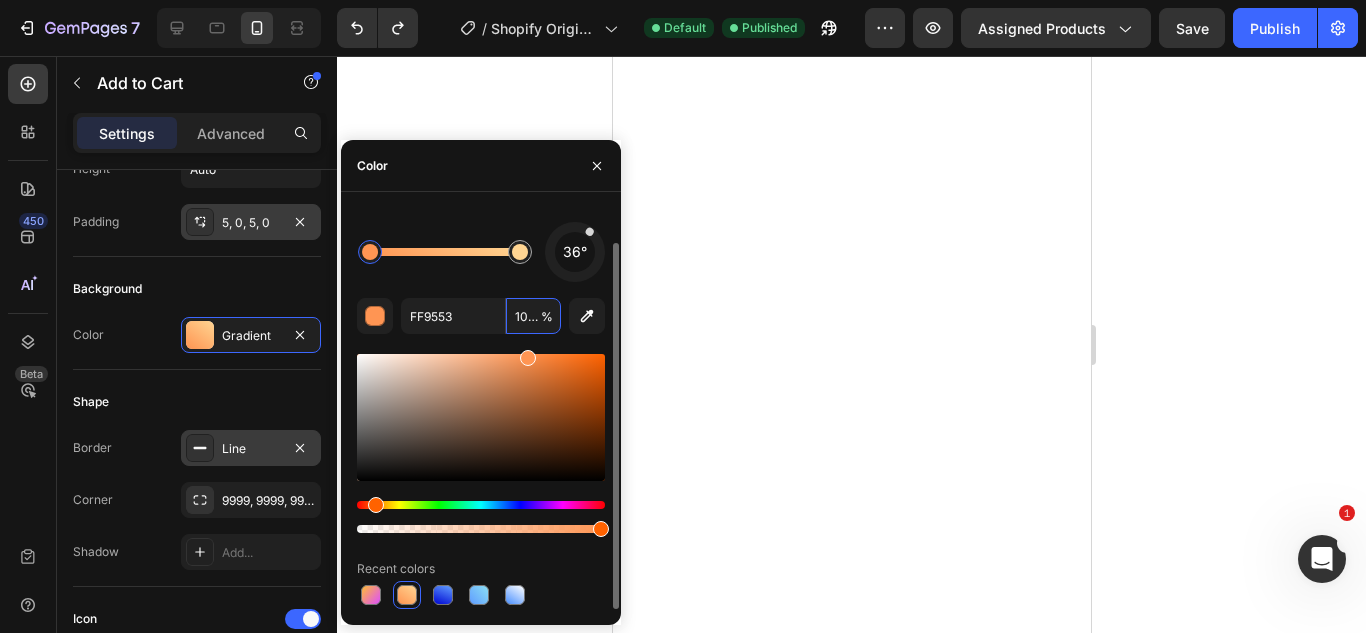 click at bounding box center [370, 252] 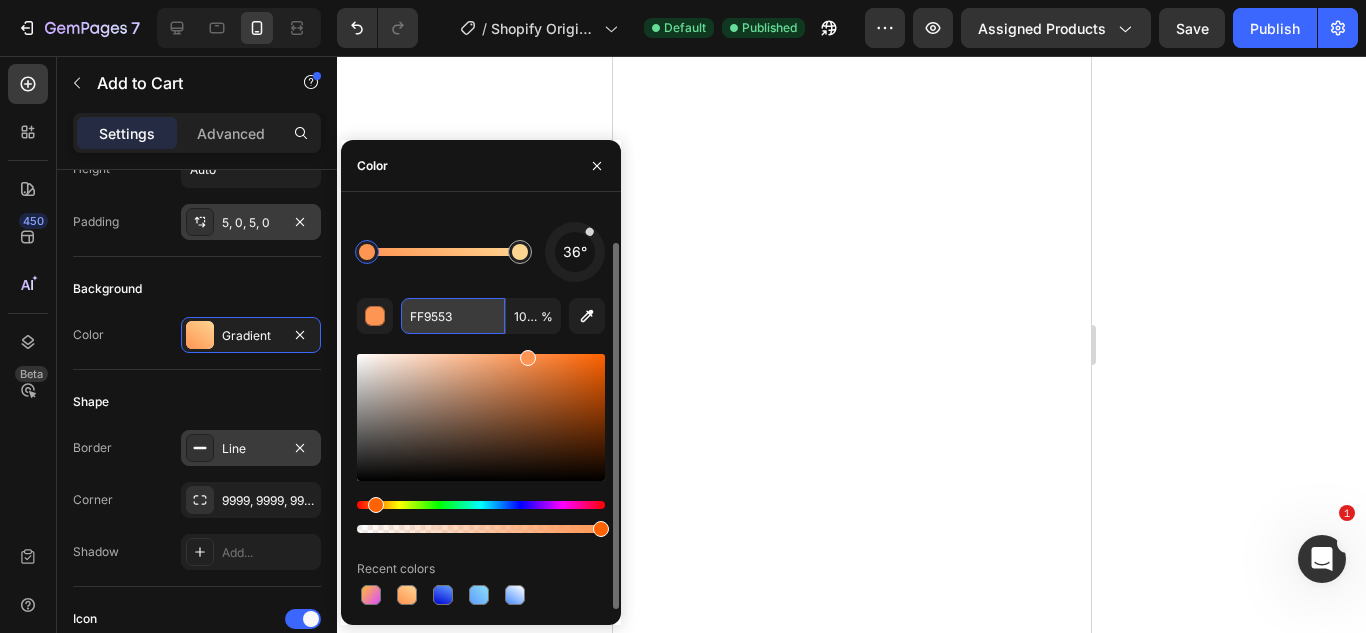 type on "100" 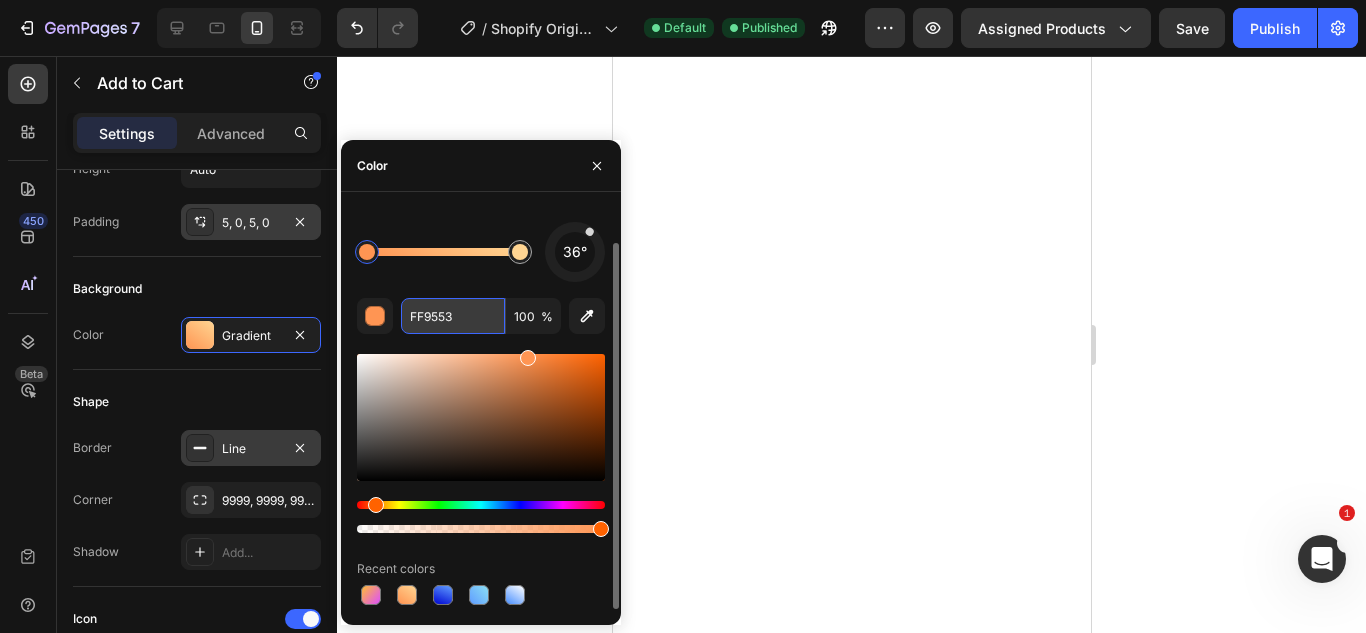 click on "FF9553" at bounding box center [453, 316] 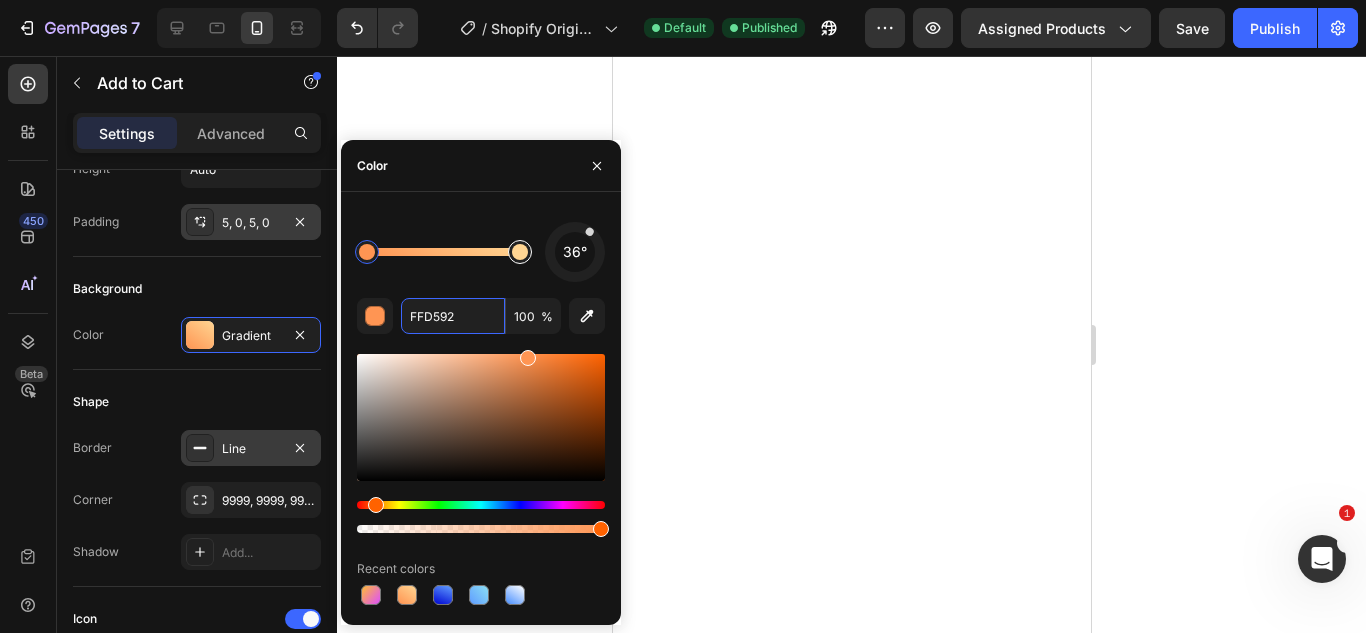 click at bounding box center (520, 252) 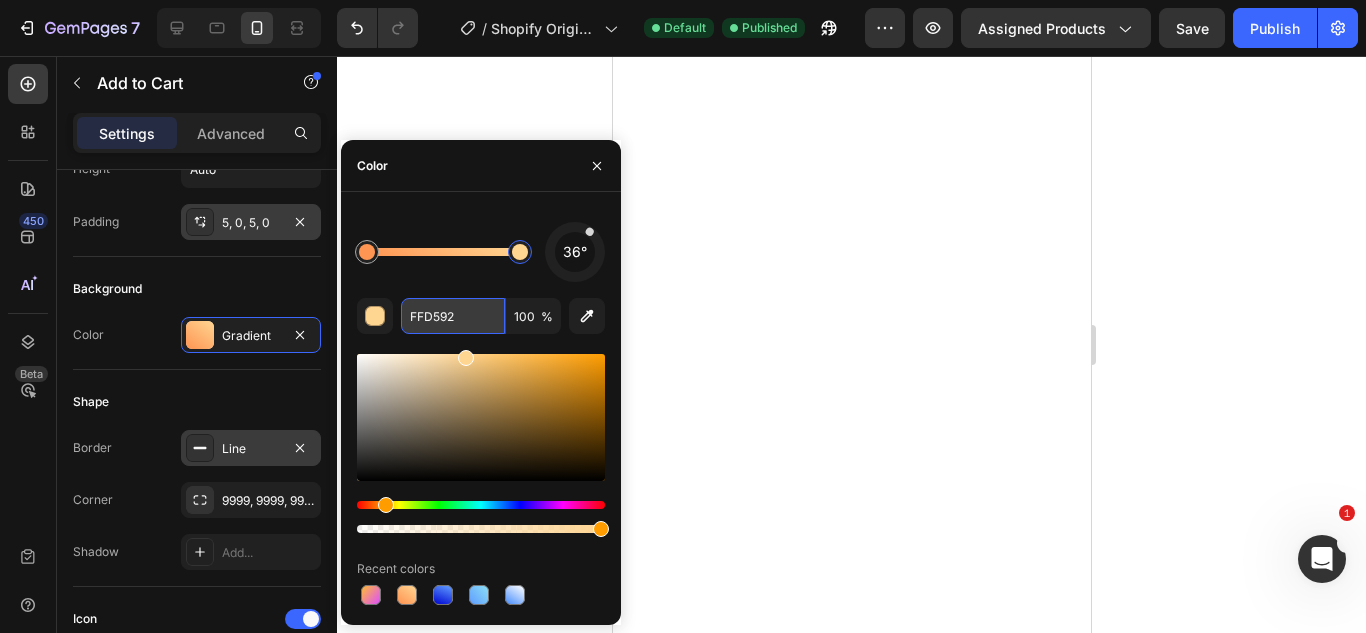 click on "FFD592" at bounding box center (453, 316) 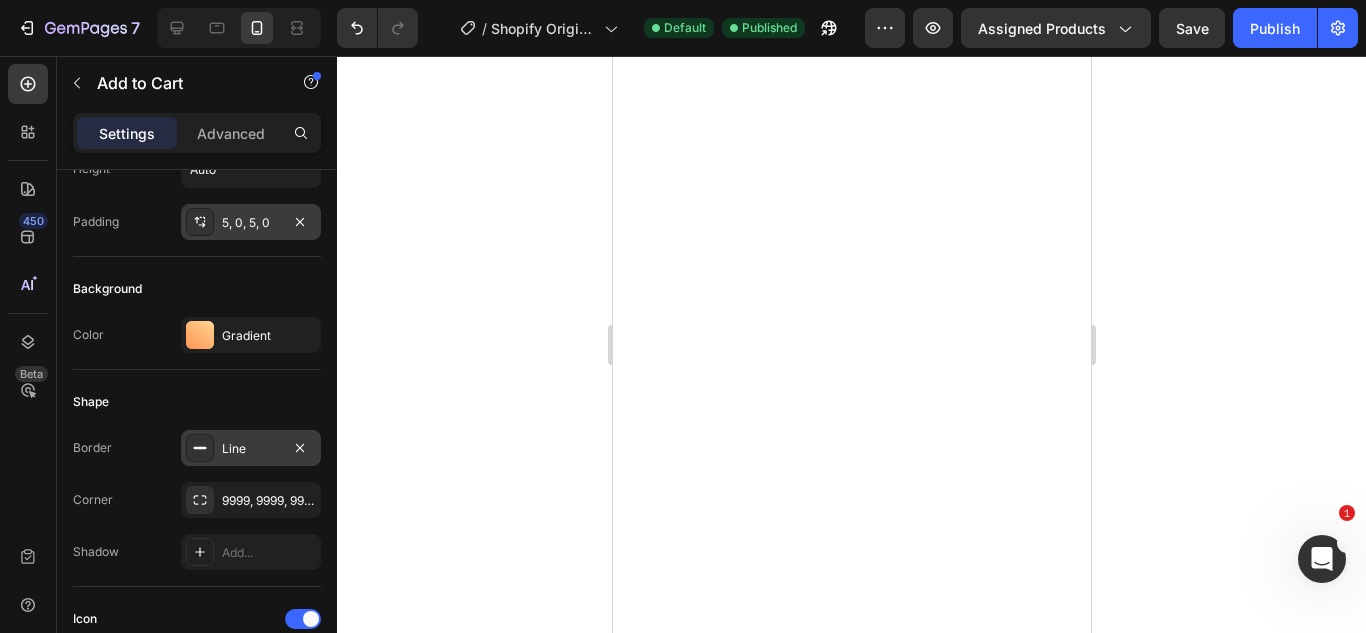 click on "7   /  Shopify Original Product Template Default Published Preview Assigned Products  Save   Publish" 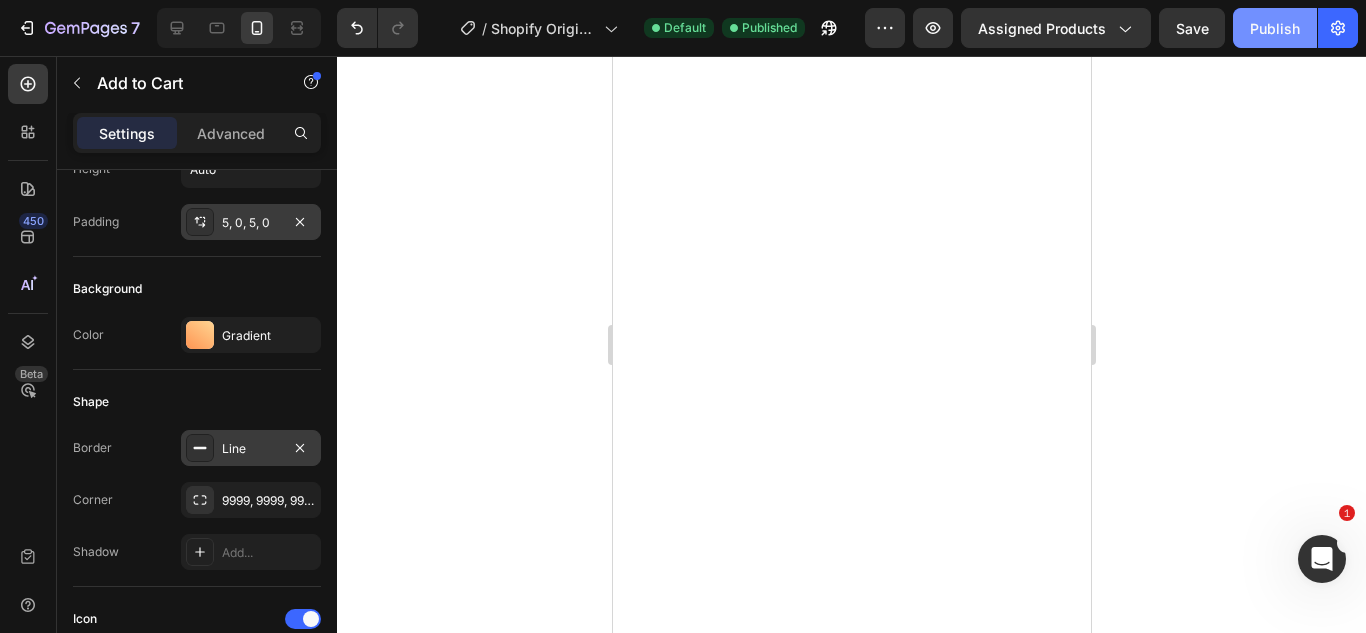click on "Publish" at bounding box center (1275, 28) 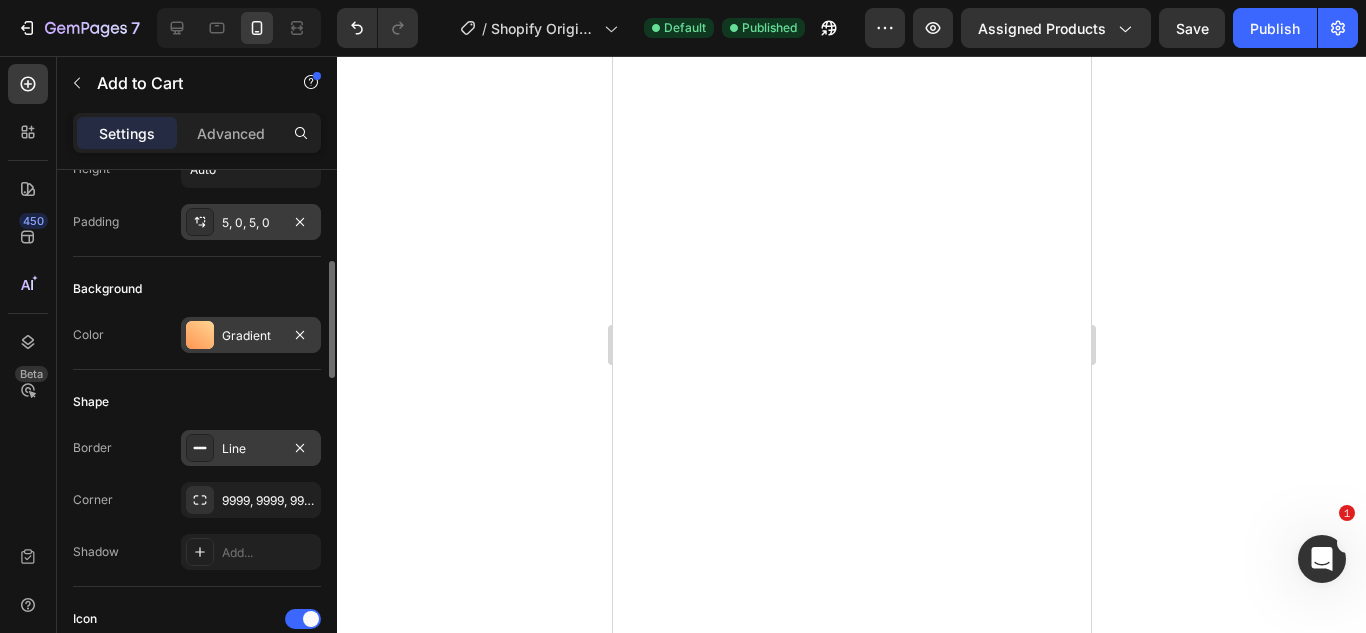 click on "Gradient" at bounding box center [251, 335] 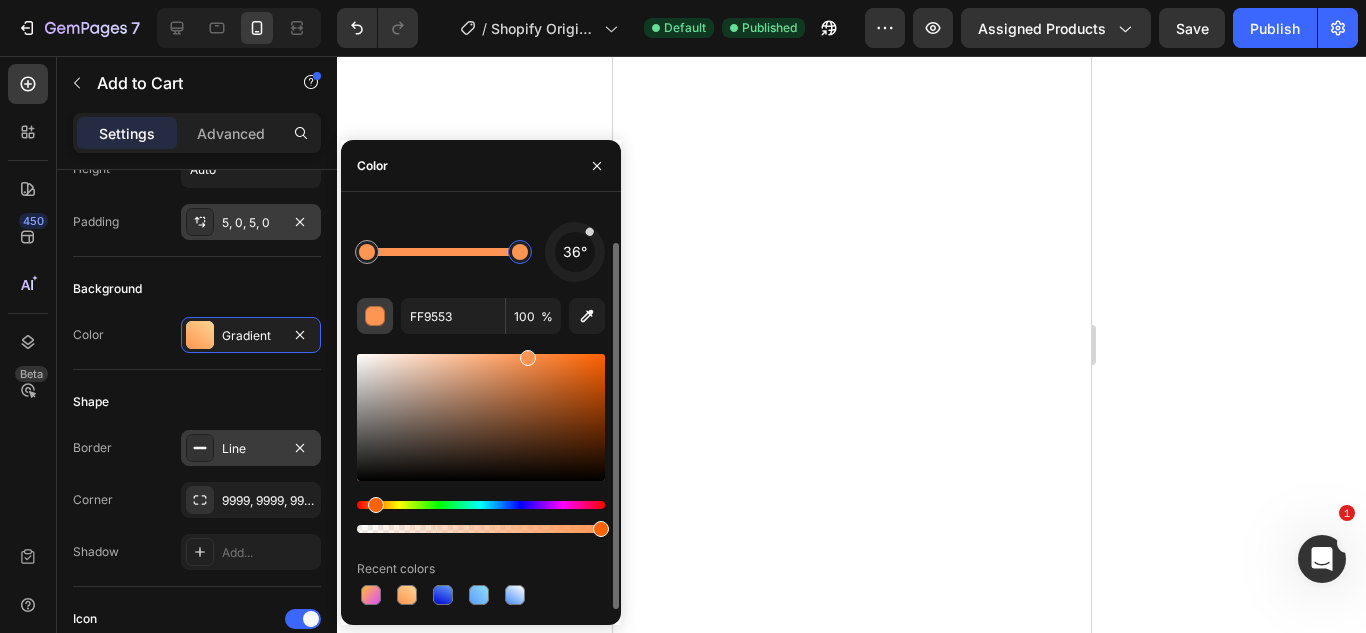 click at bounding box center [376, 317] 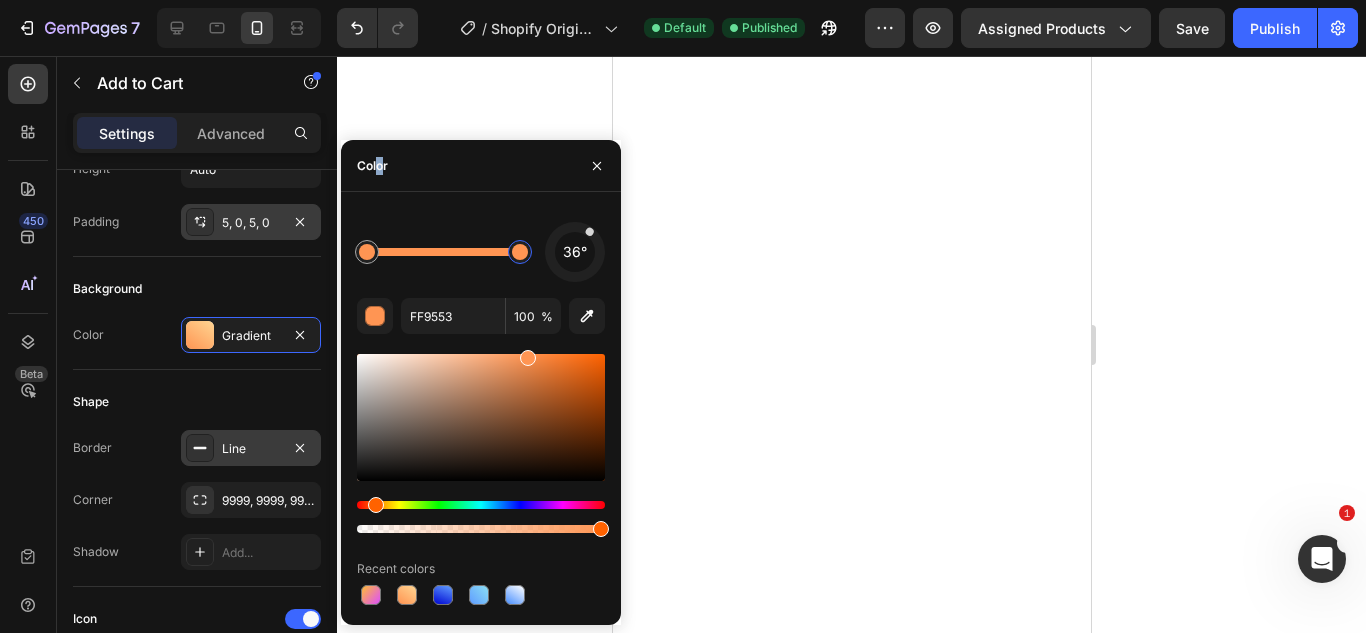 click on "Color" at bounding box center [372, 166] 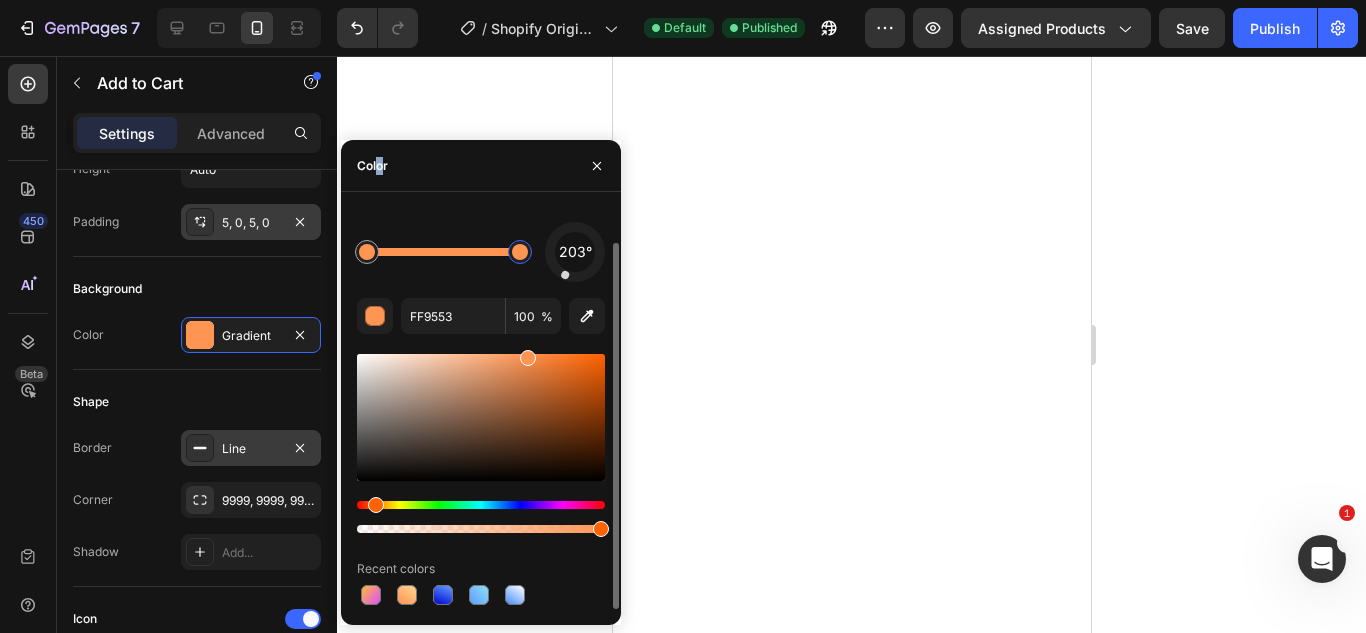 drag, startPoint x: 589, startPoint y: 227, endPoint x: 553, endPoint y: 339, distance: 117.64353 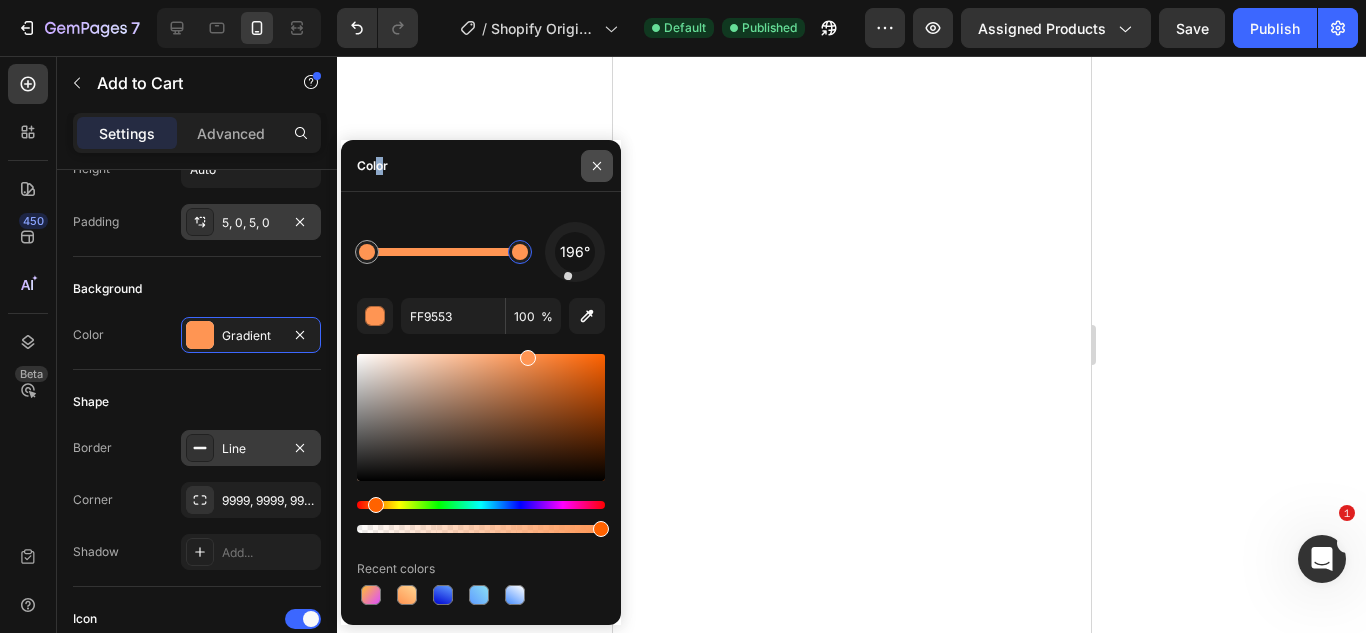 click 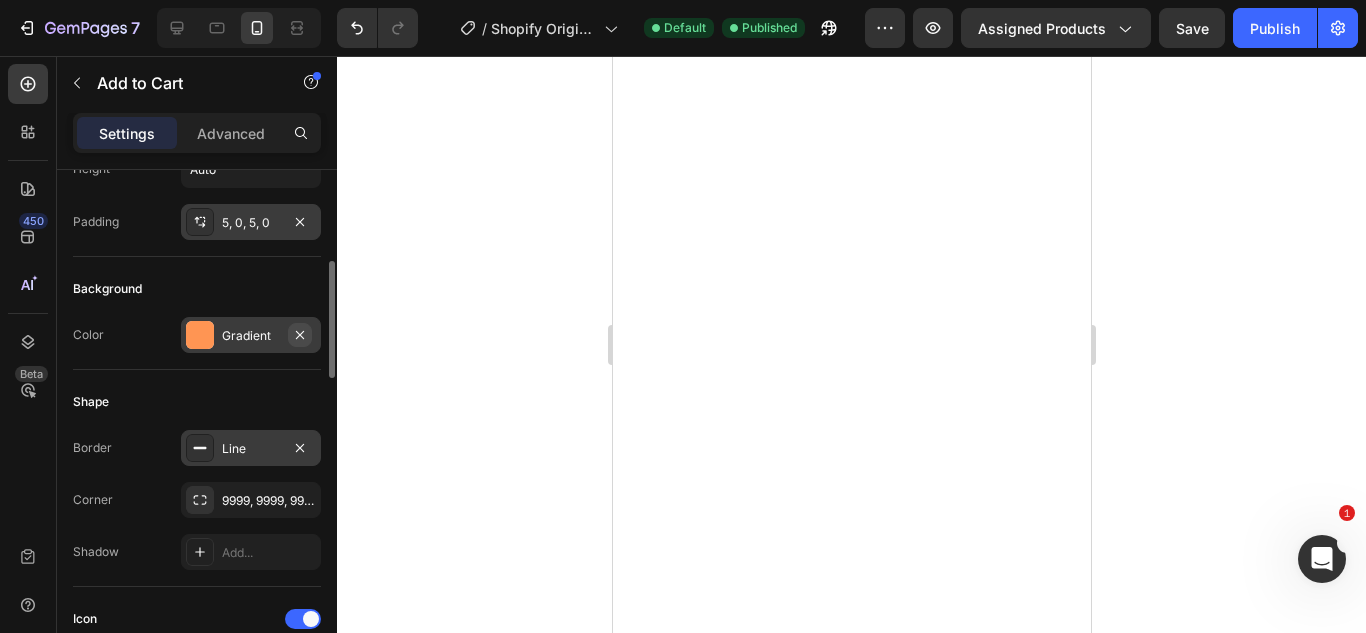 click 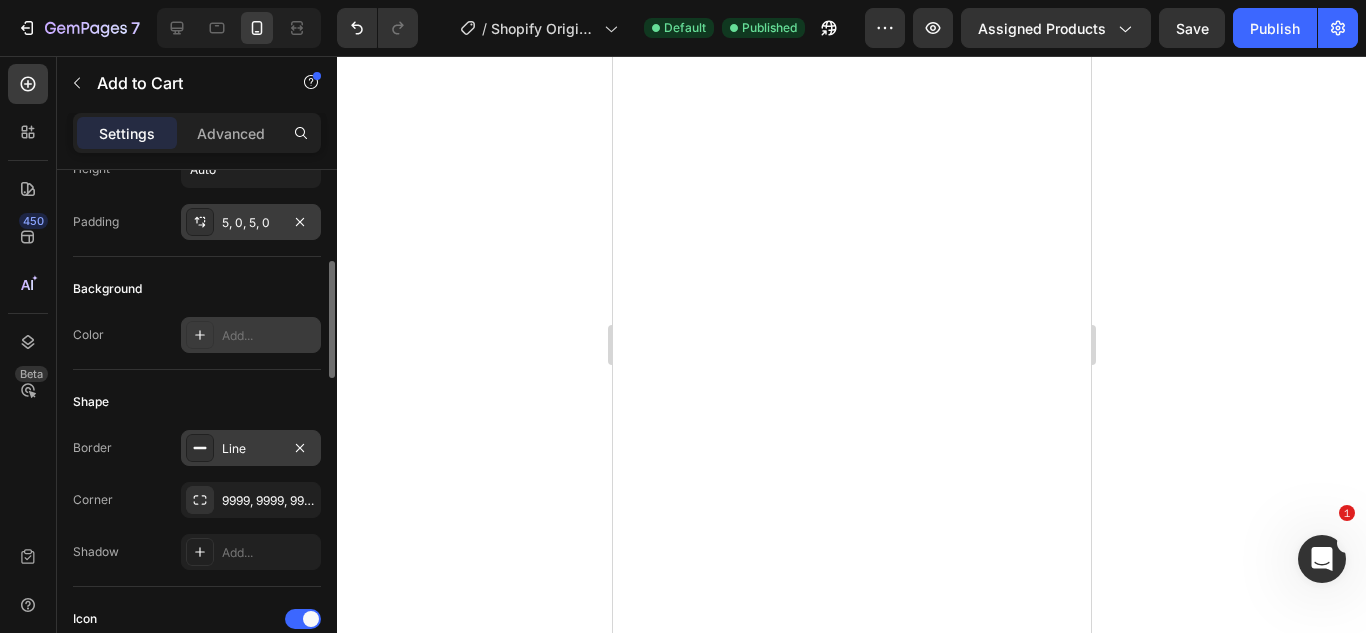 click on "Add..." at bounding box center [269, 336] 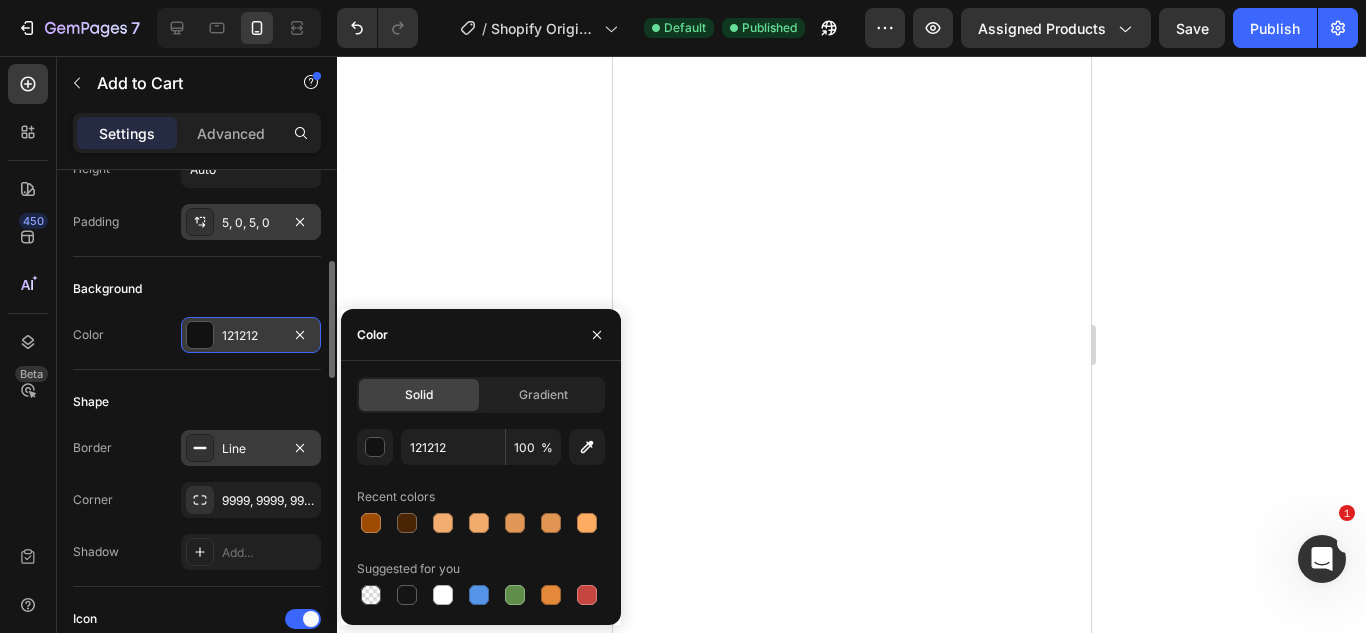 click on "Solid" 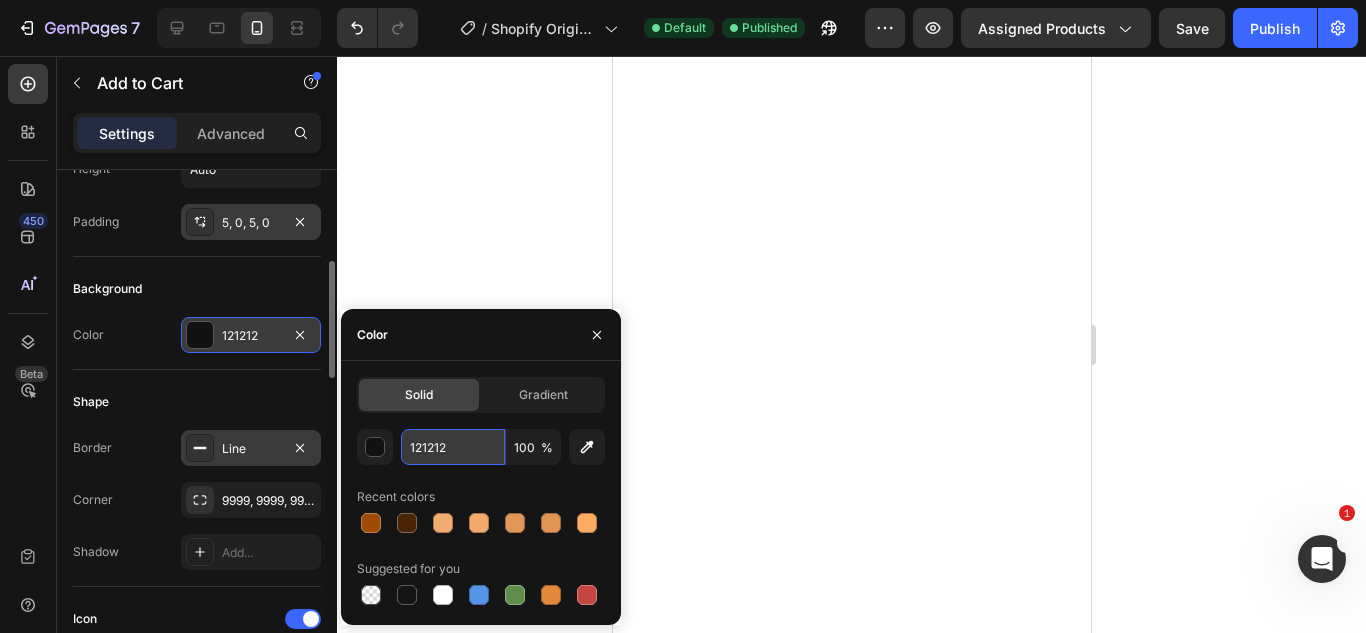 click on "121212" at bounding box center (453, 447) 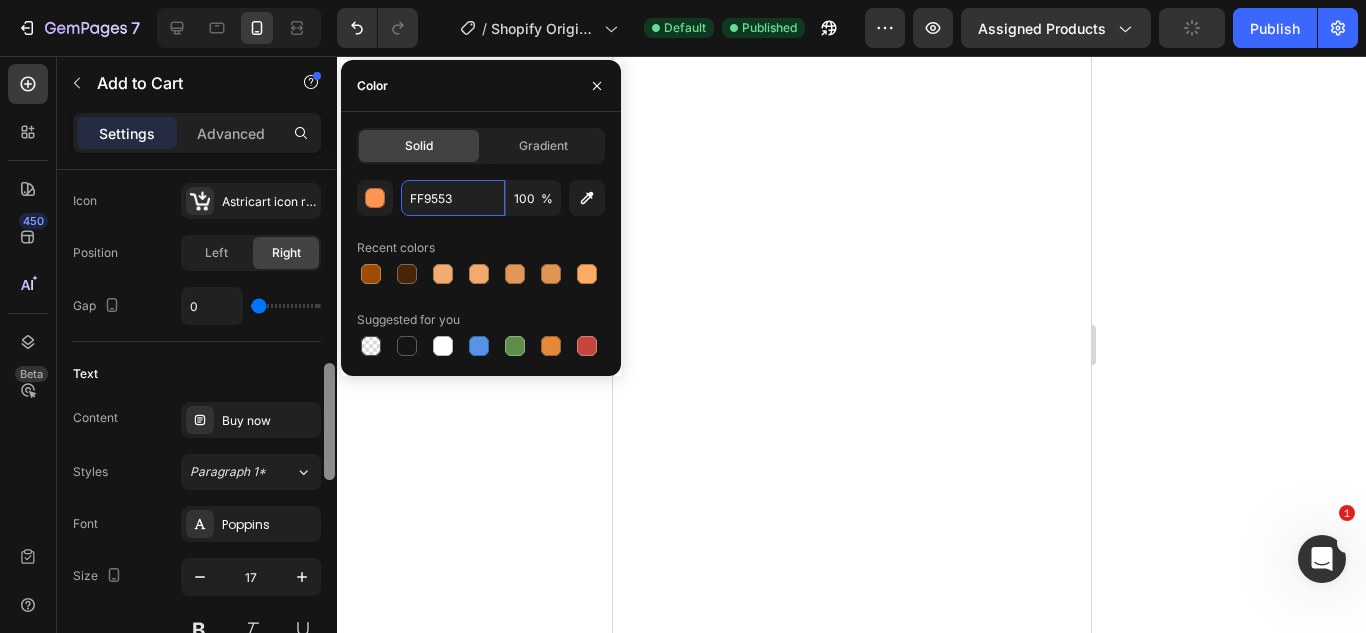 scroll, scrollTop: 868, scrollLeft: 0, axis: vertical 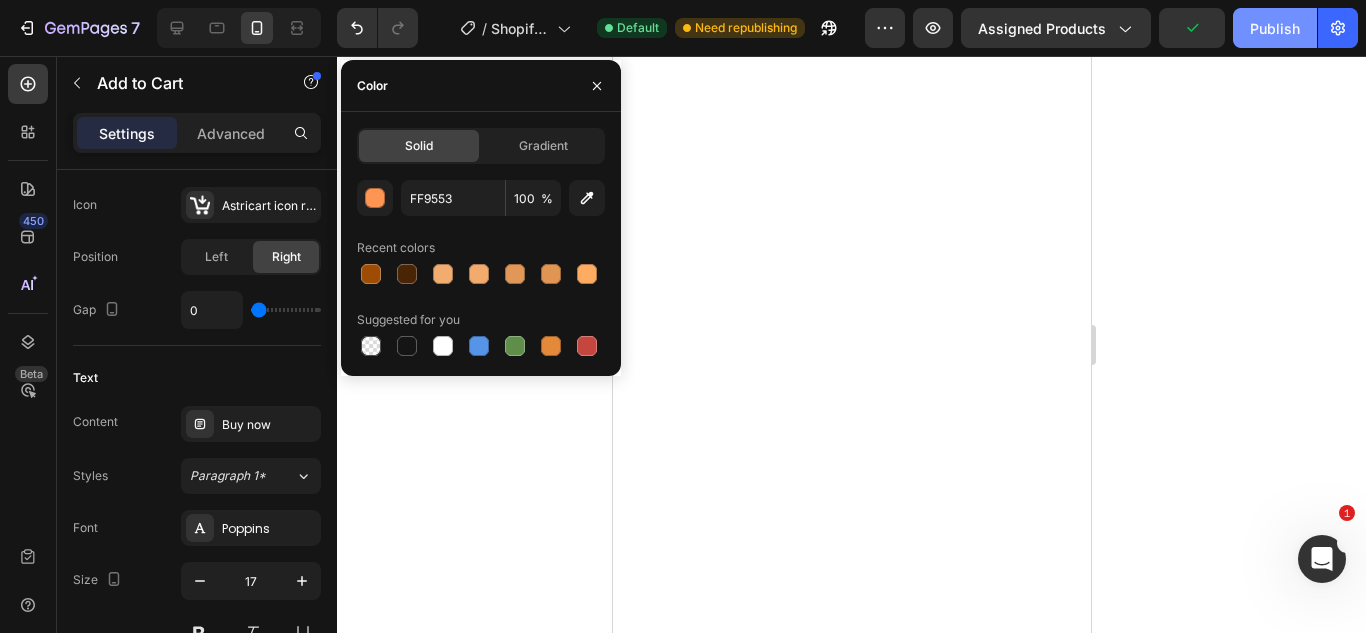 click on "Publish" 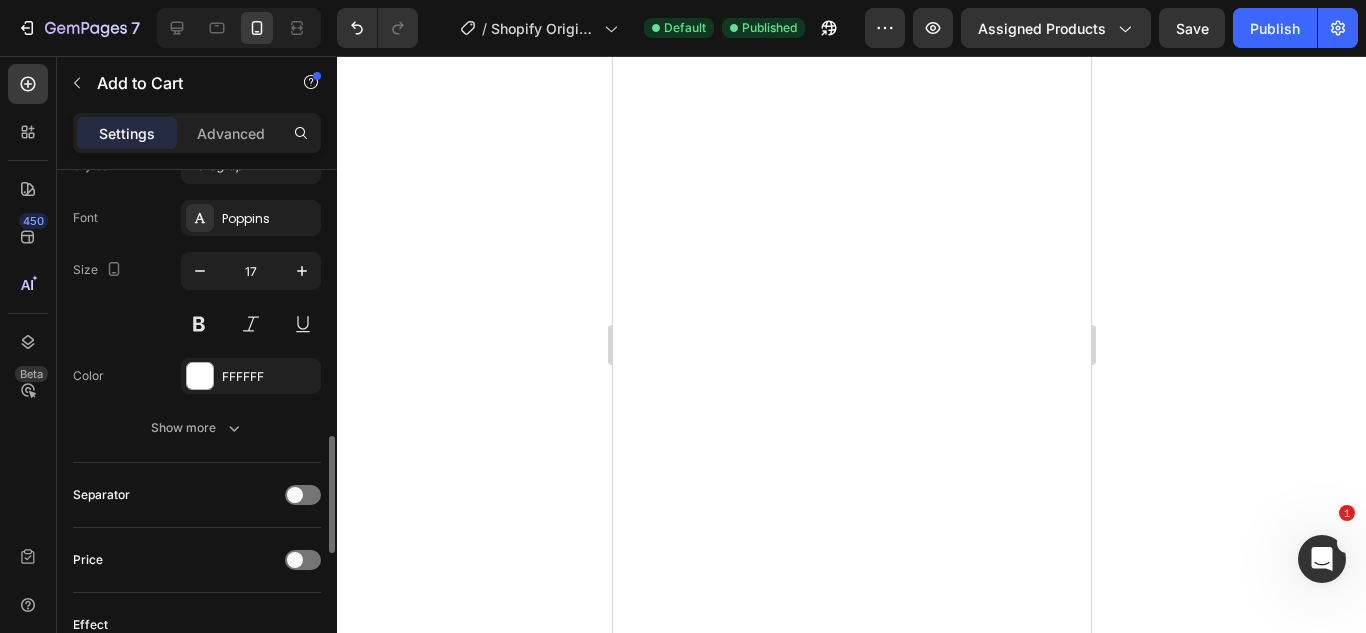 scroll, scrollTop: 1177, scrollLeft: 0, axis: vertical 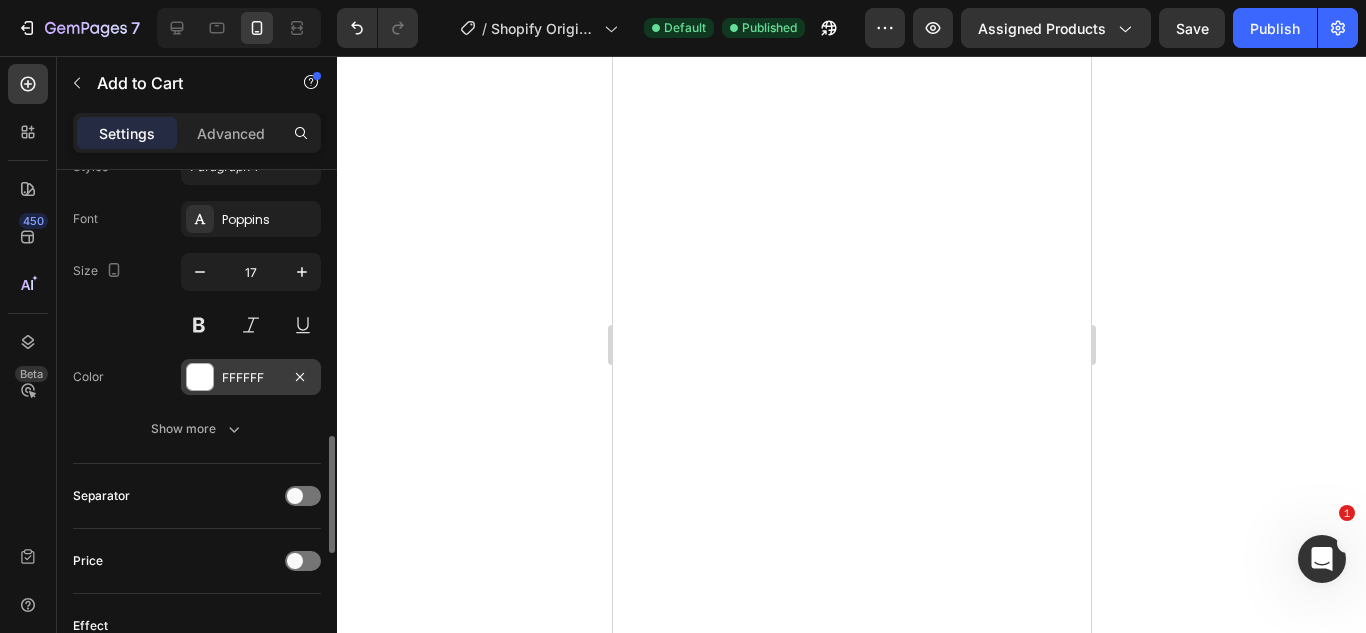 click on "FFFFFF" at bounding box center (251, 377) 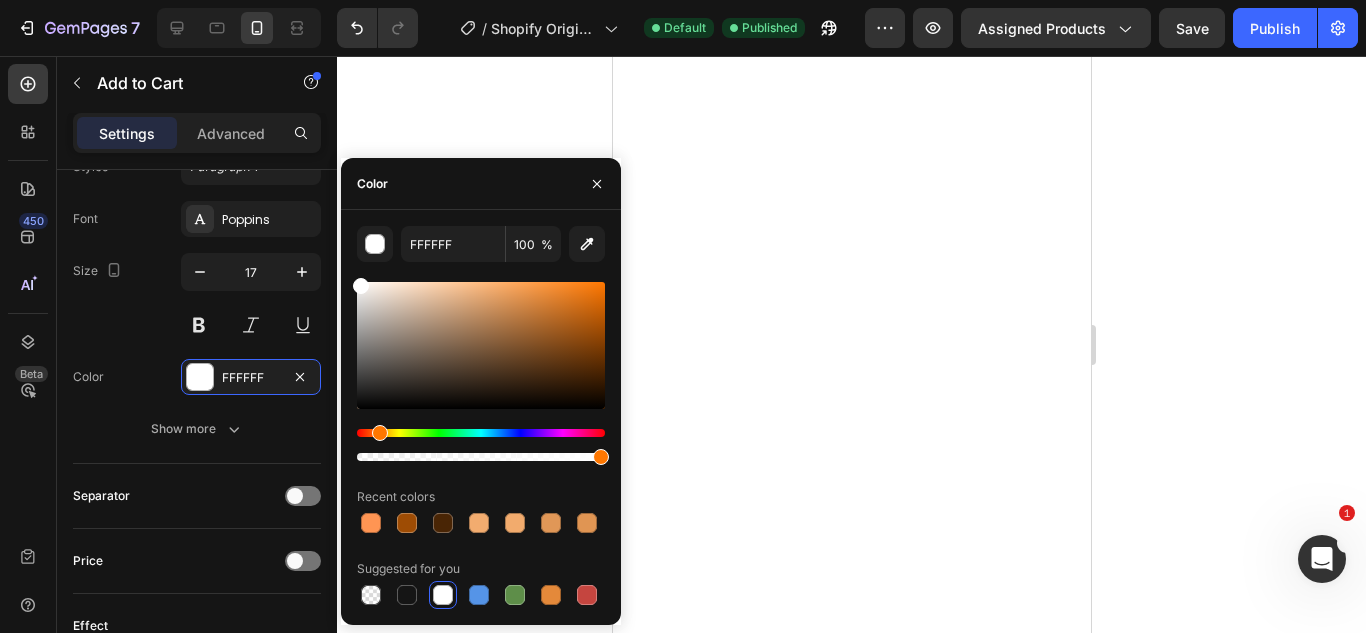 click on "Font Poppins Size 17 Color FFFFFF Show more" at bounding box center (197, 324) 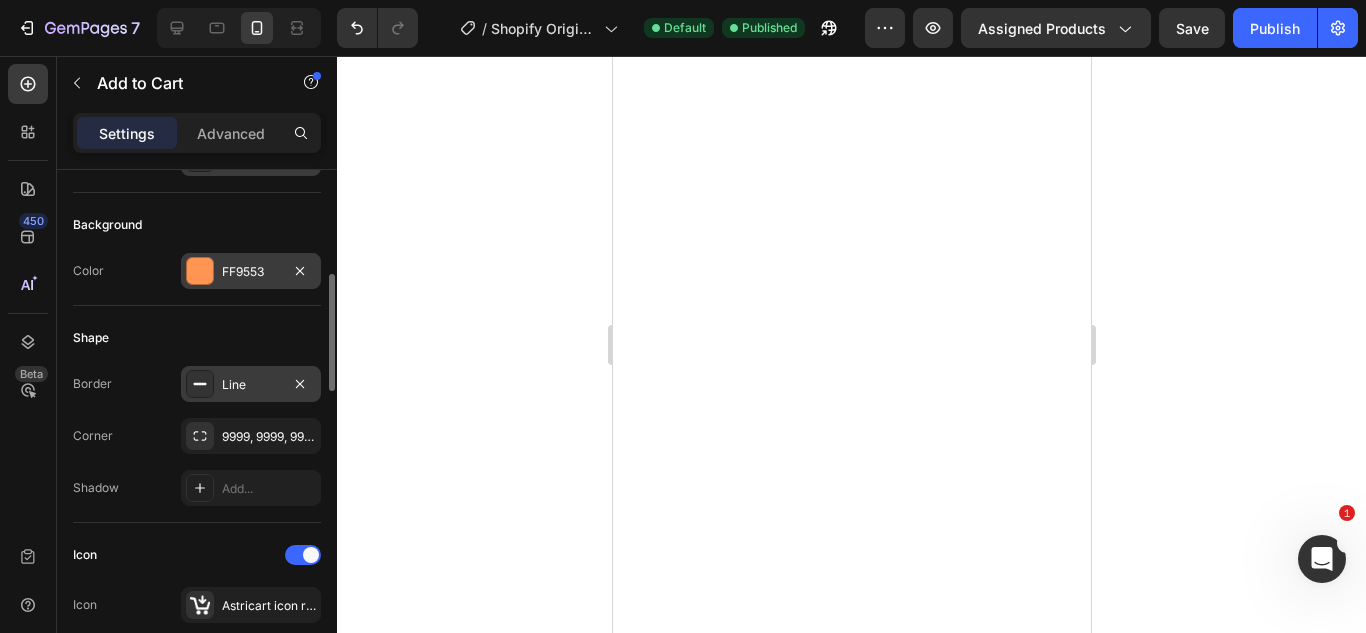 scroll, scrollTop: 467, scrollLeft: 0, axis: vertical 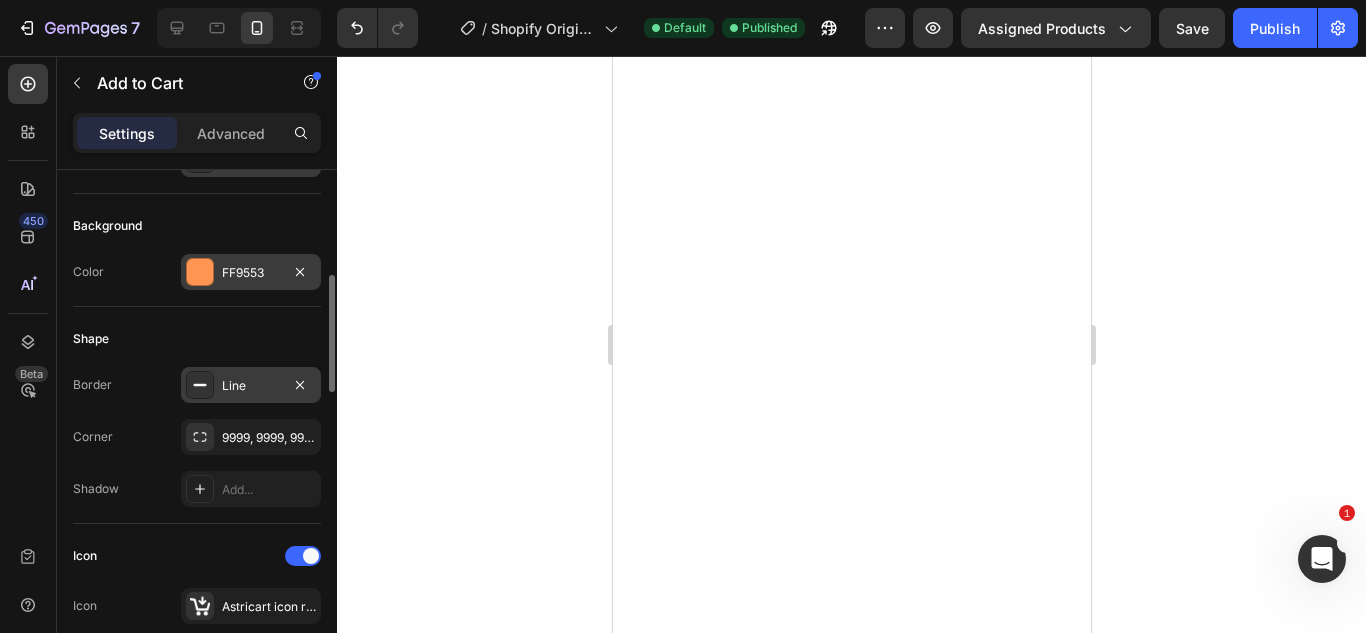 click on "Background Color FF9553" 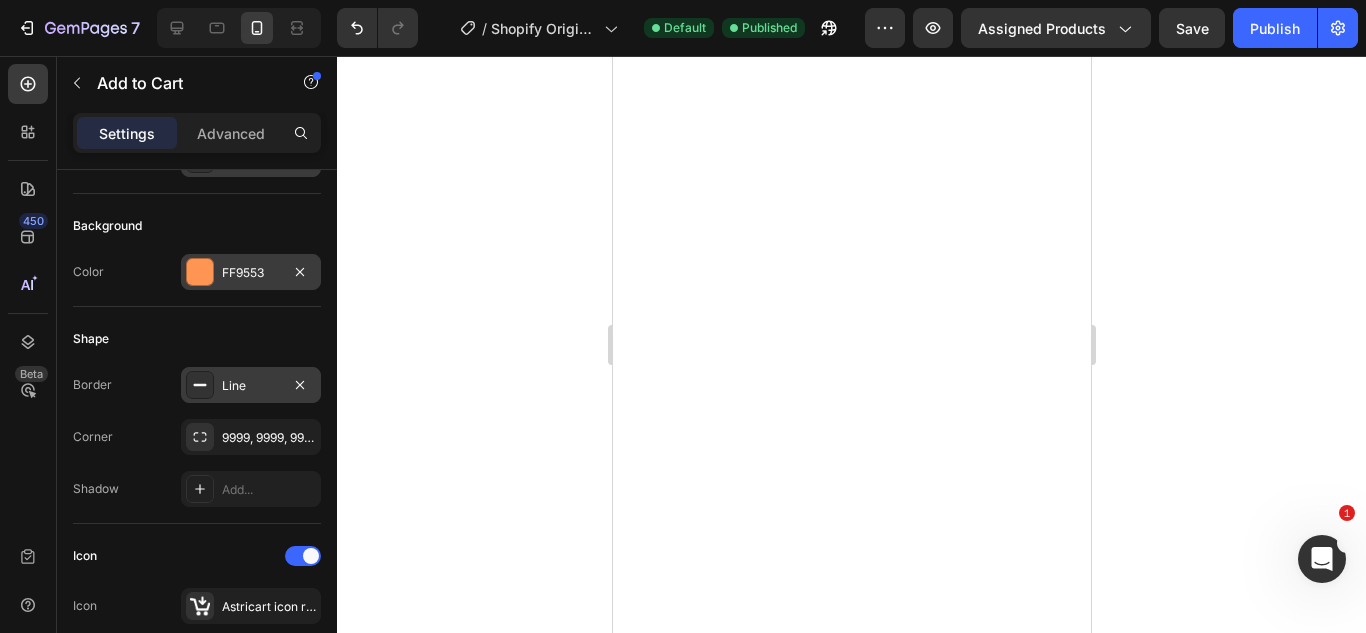 click at bounding box center (200, 272) 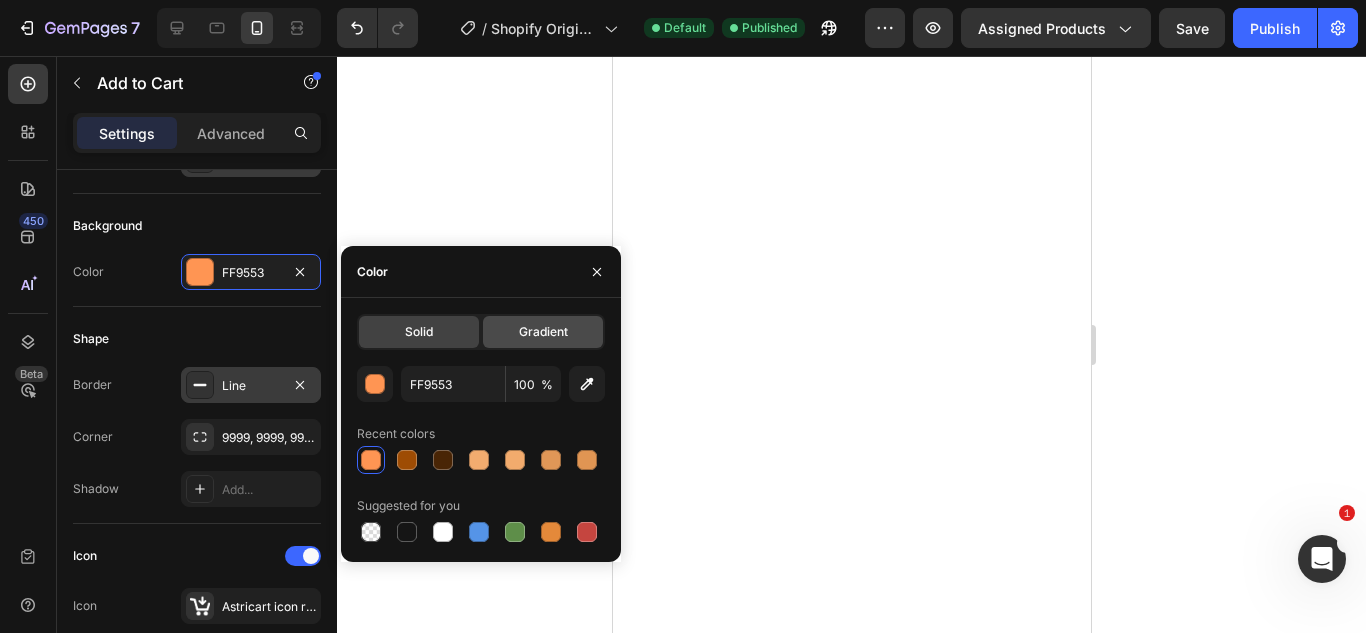 click on "Gradient" 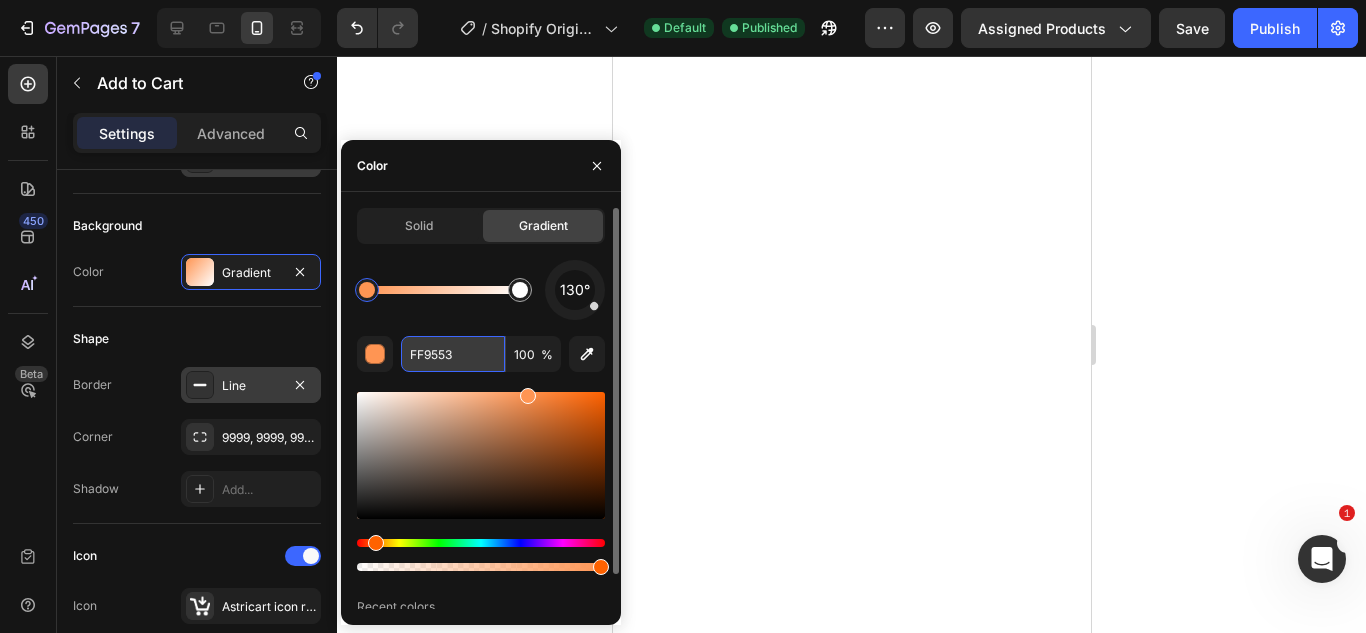 click on "FF9553" at bounding box center [453, 354] 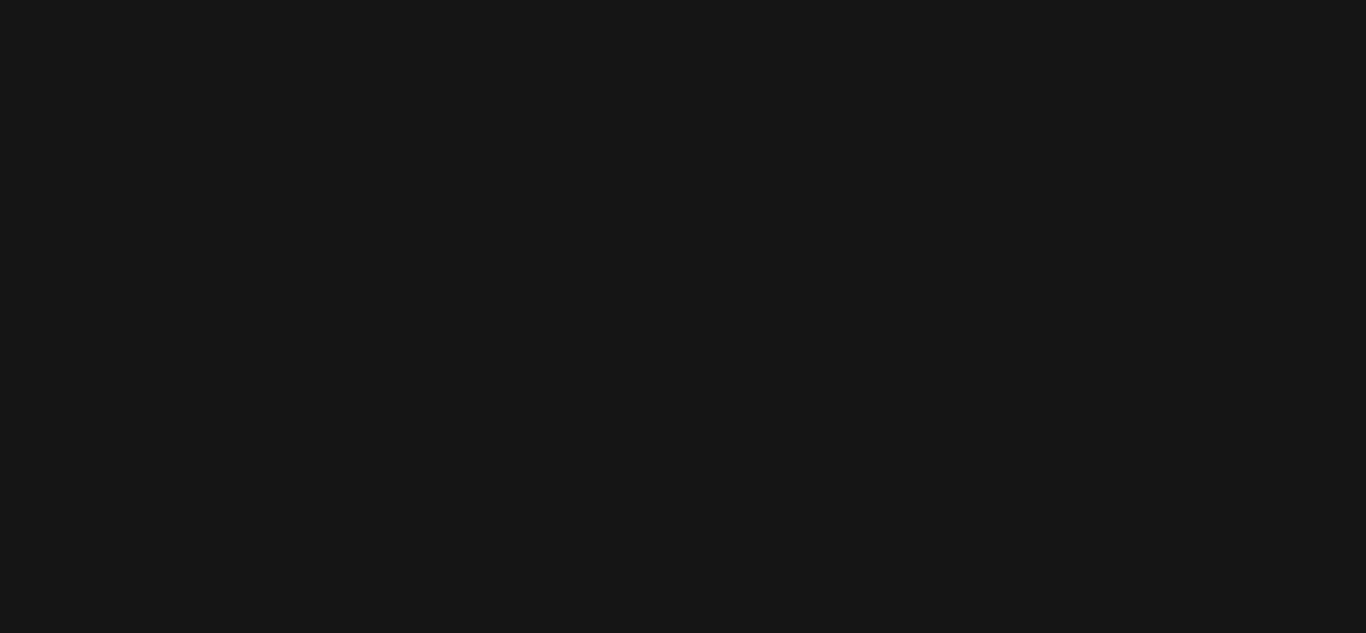 scroll, scrollTop: 0, scrollLeft: 0, axis: both 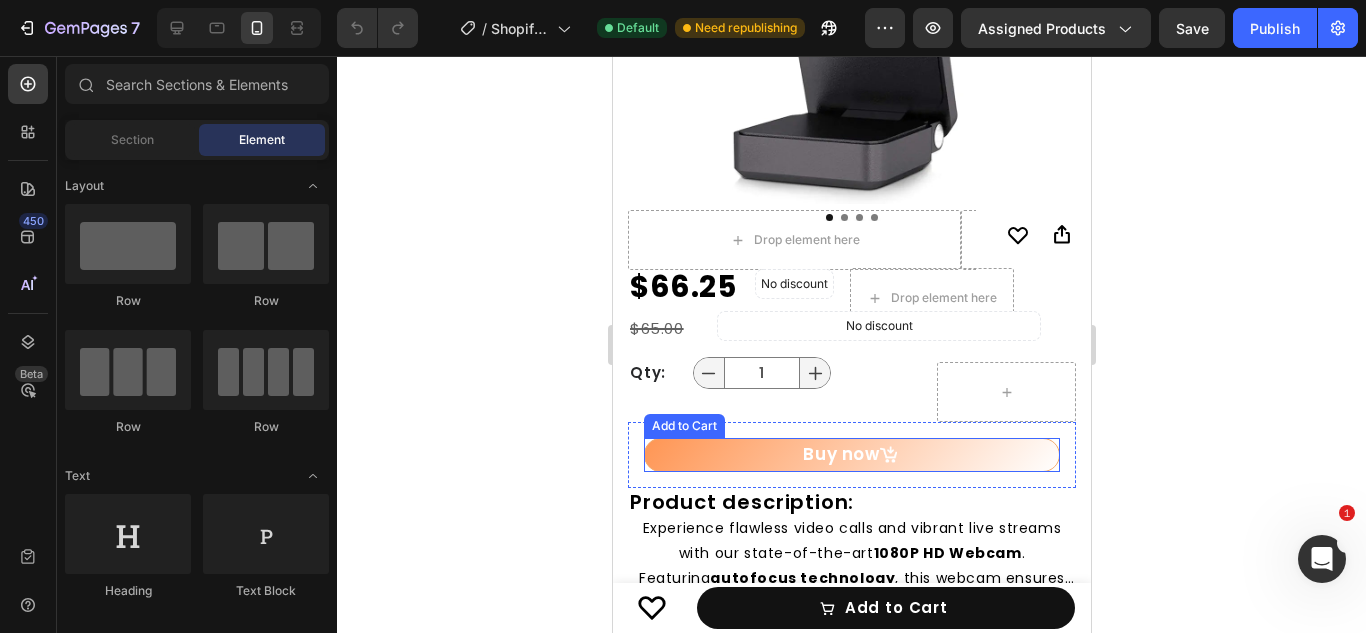 click 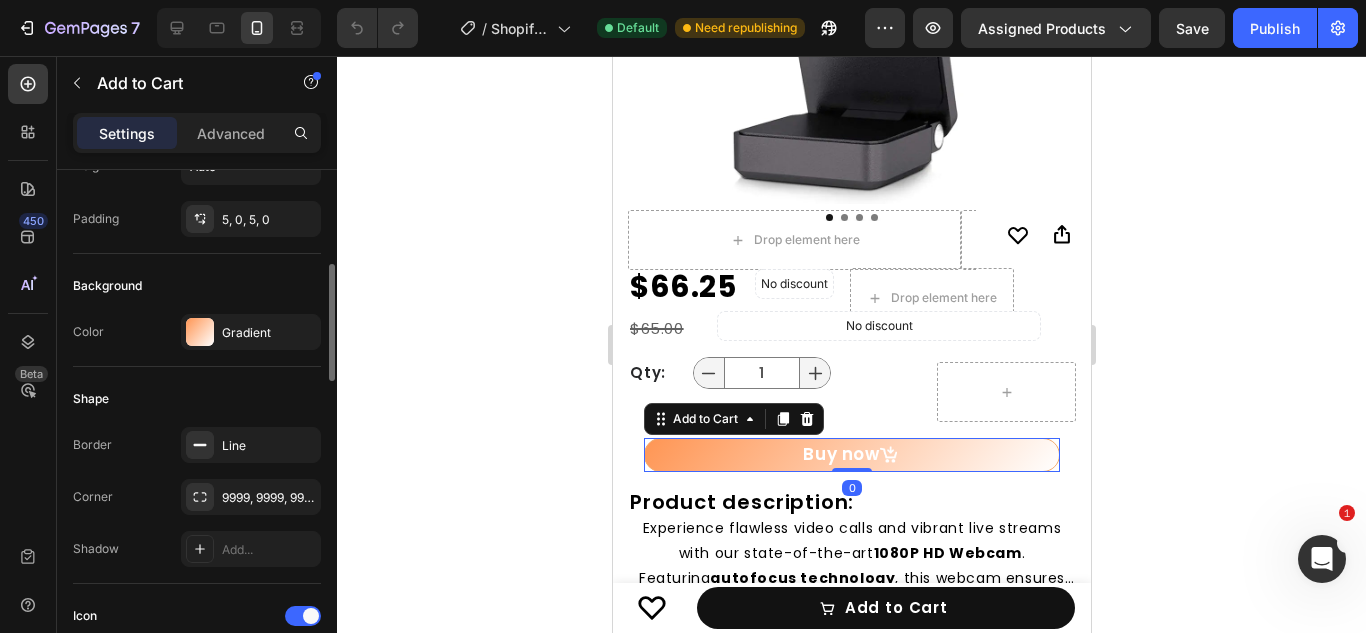 scroll, scrollTop: 409, scrollLeft: 0, axis: vertical 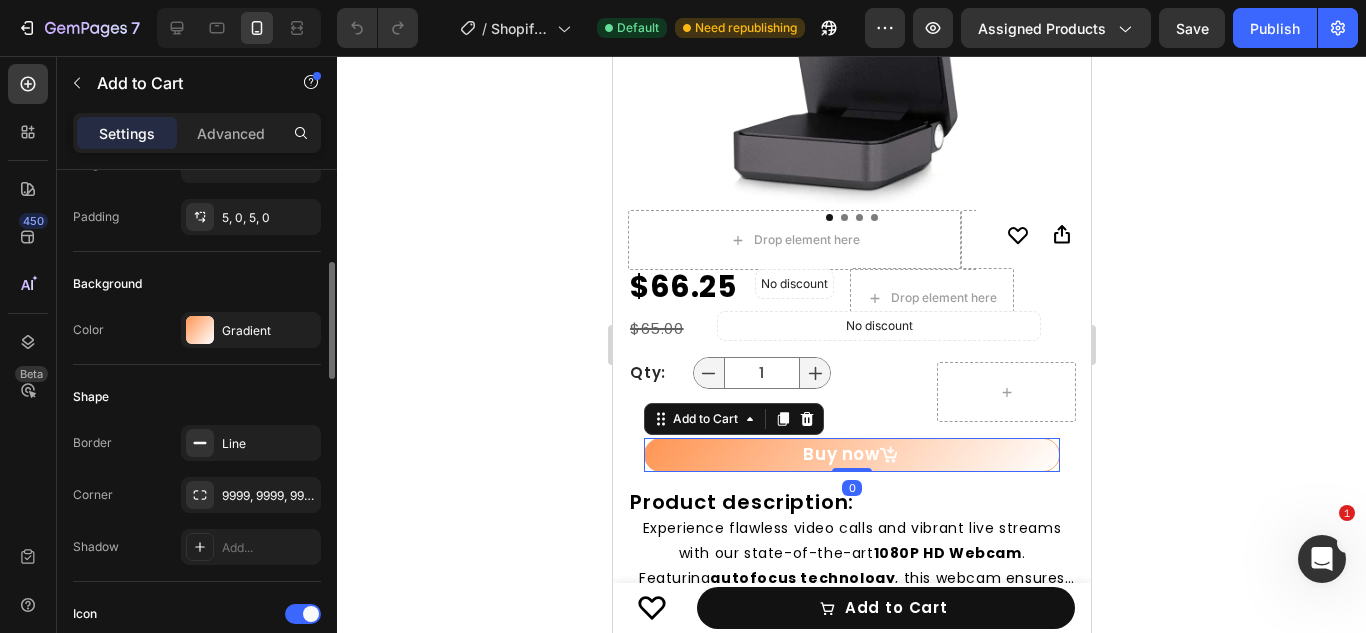 click on "Background Color Gradient" 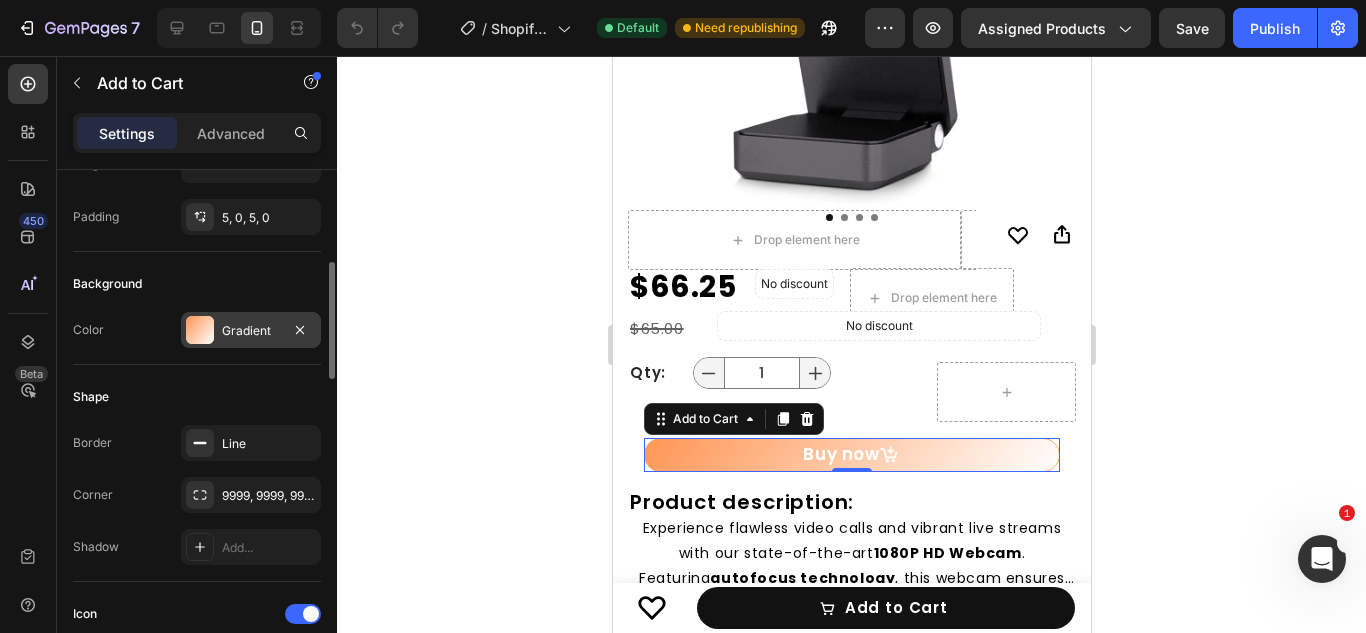 click on "Gradient" at bounding box center (251, 331) 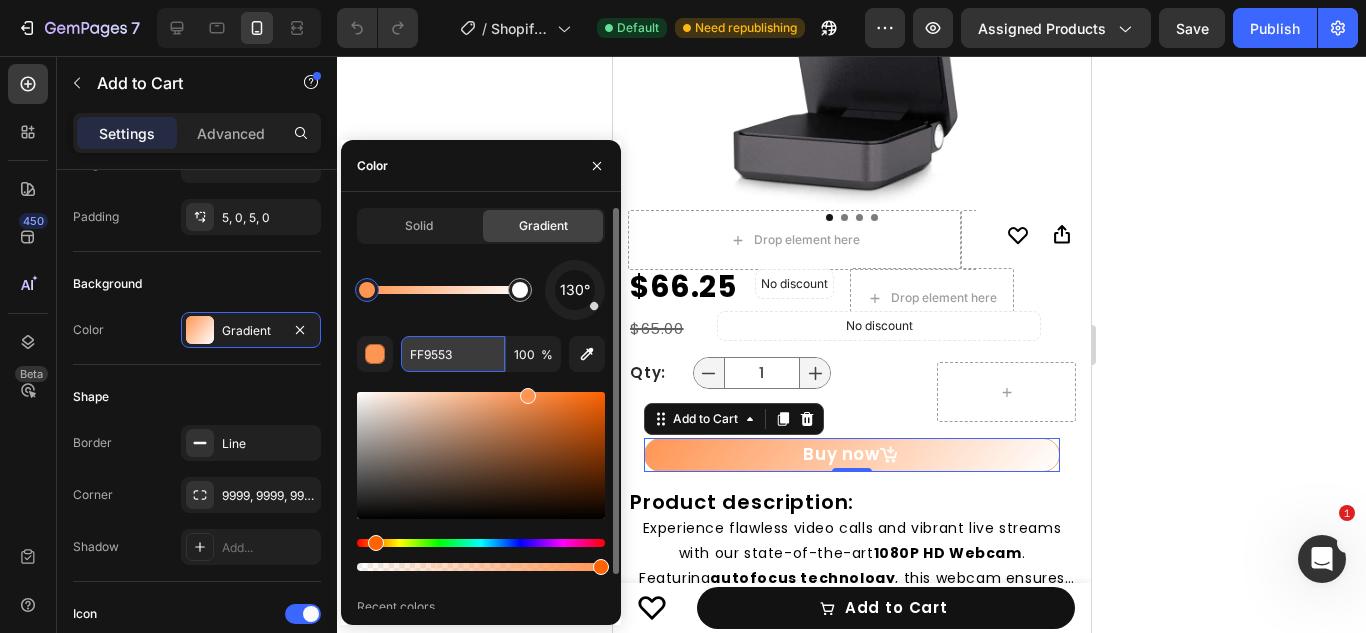 click on "FF9553" at bounding box center [453, 354] 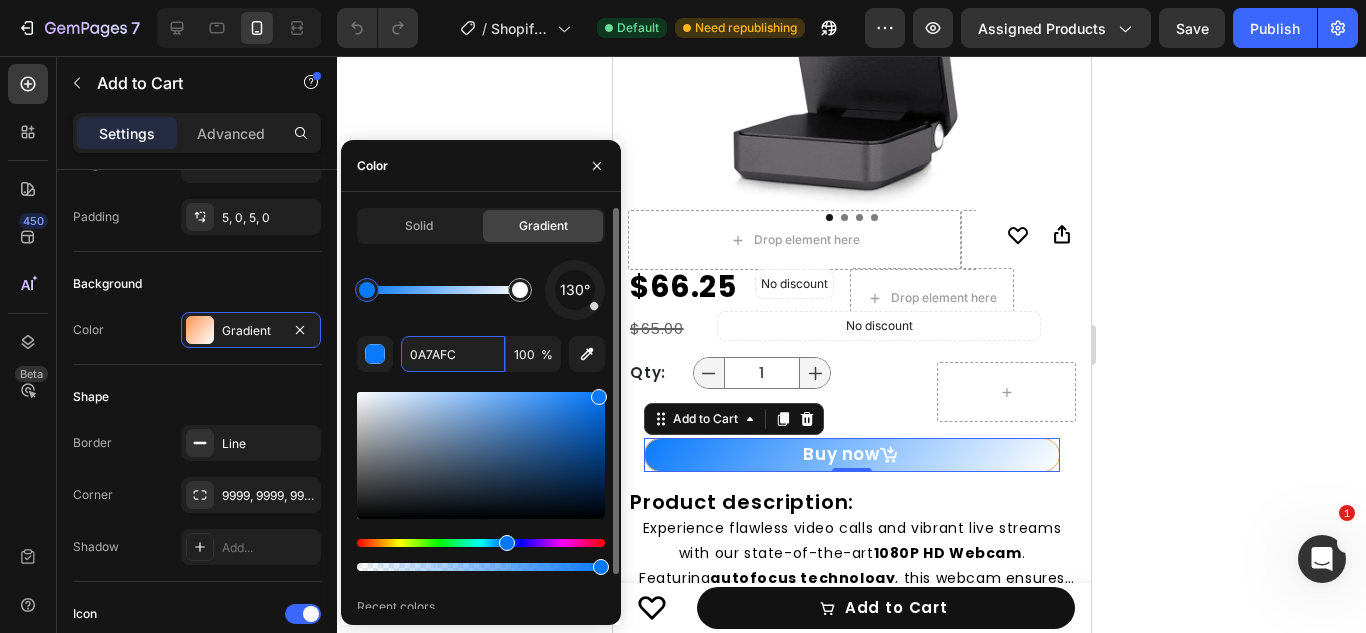 paste on "1C9BFF" 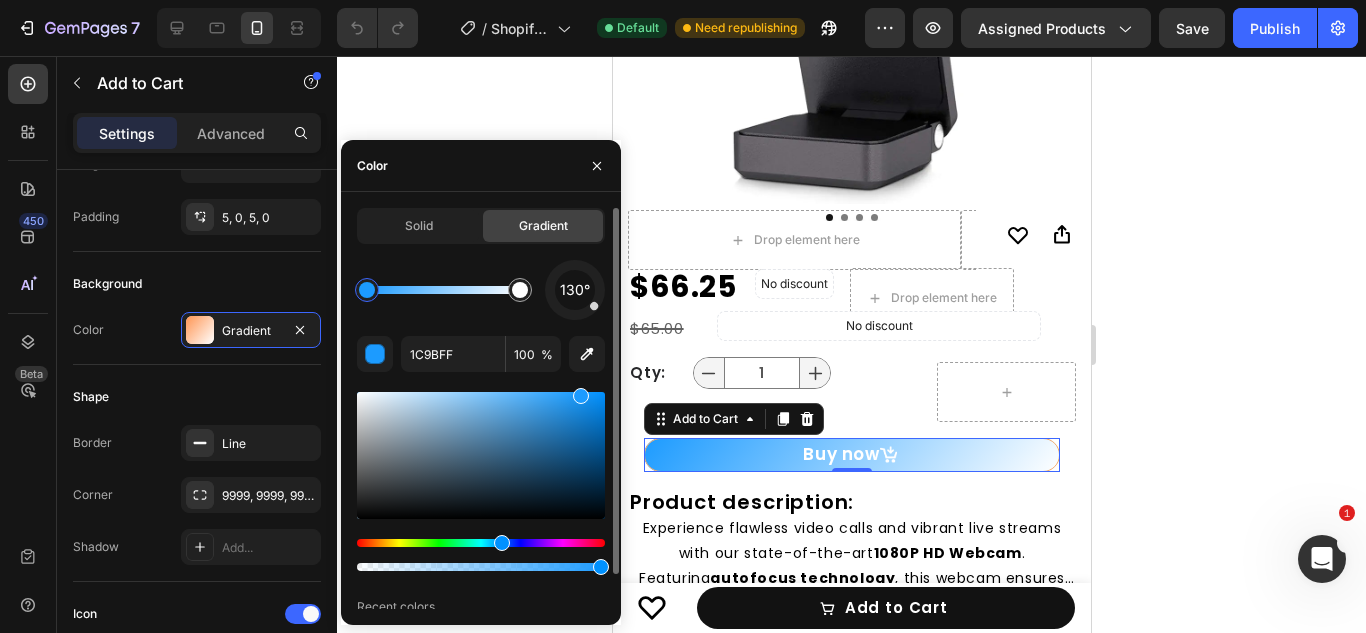 click on "130°" at bounding box center (481, 290) 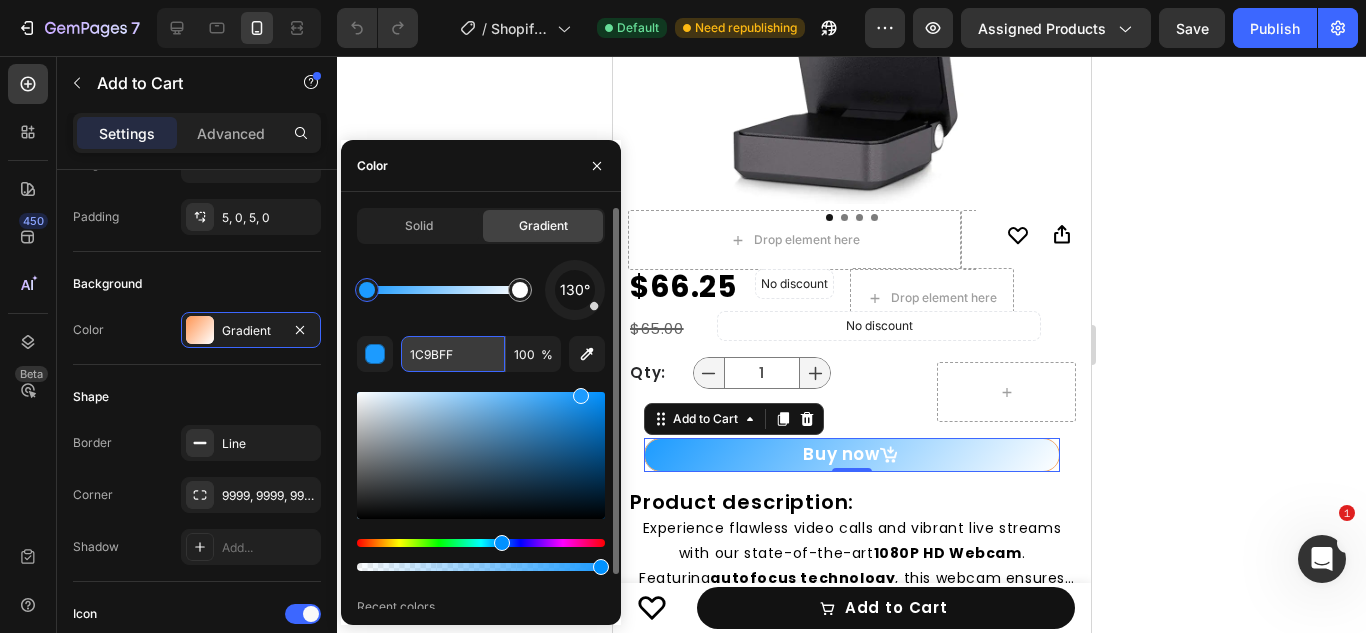 click on "1C9BFF" at bounding box center [453, 354] 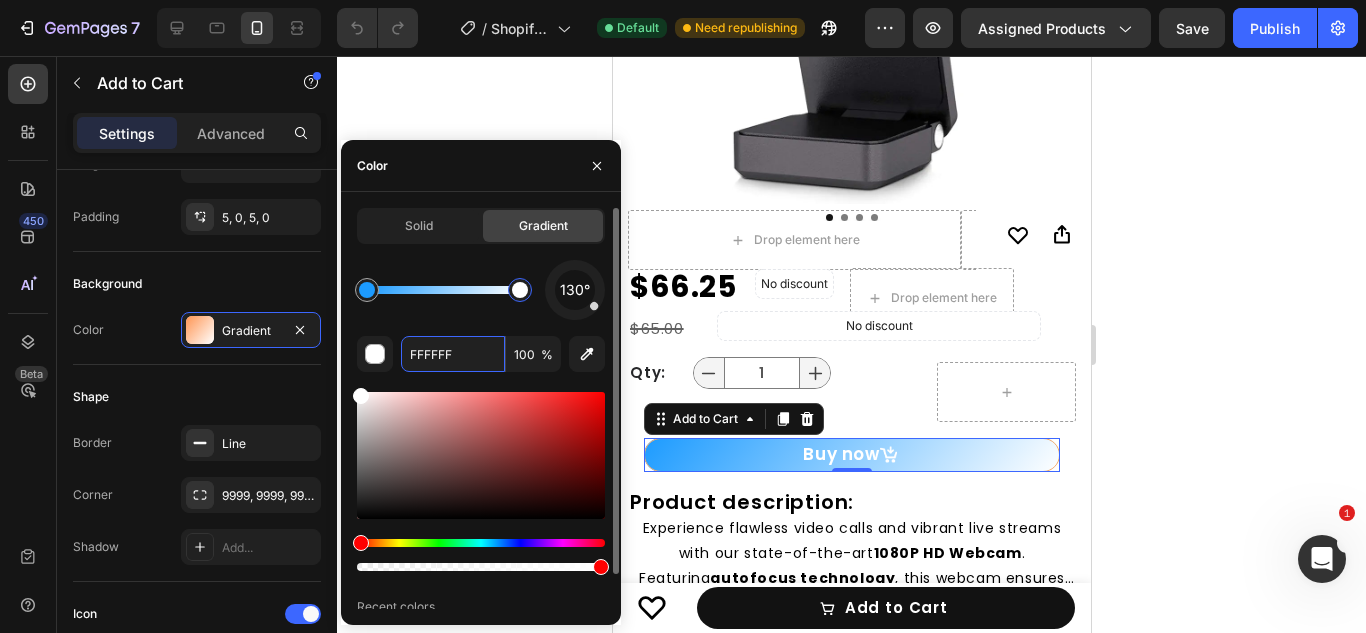 click at bounding box center (520, 290) 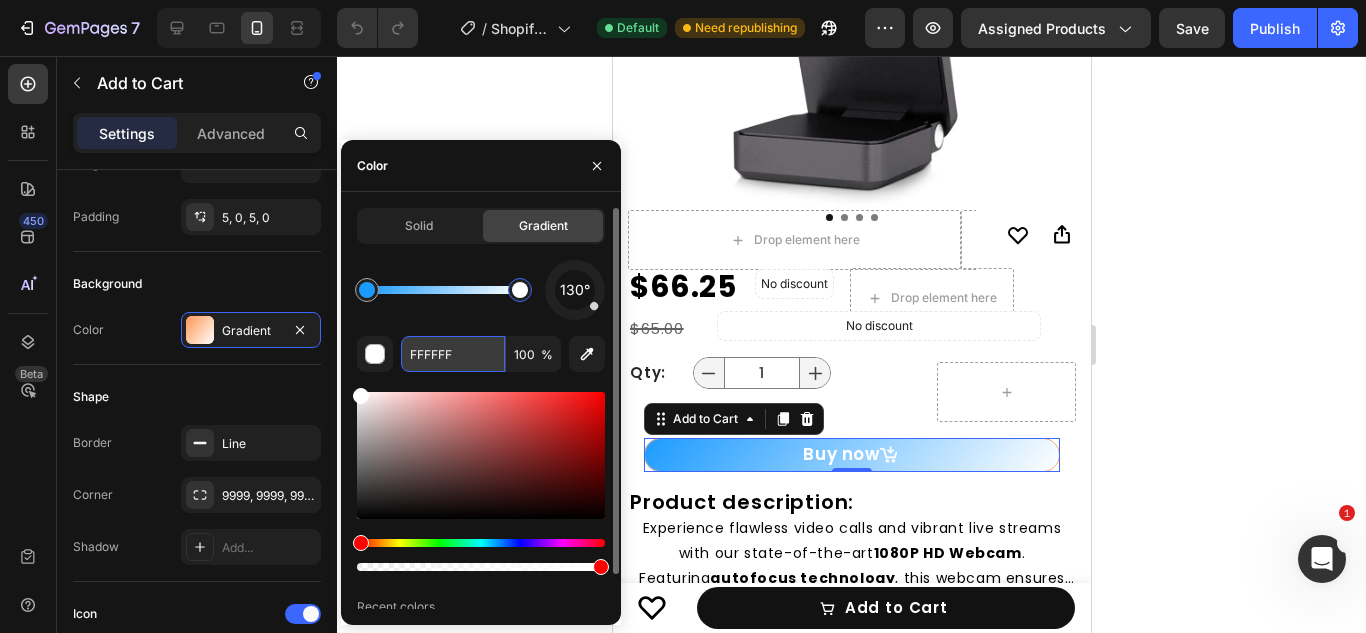 click on "FFFFFF" at bounding box center [453, 354] 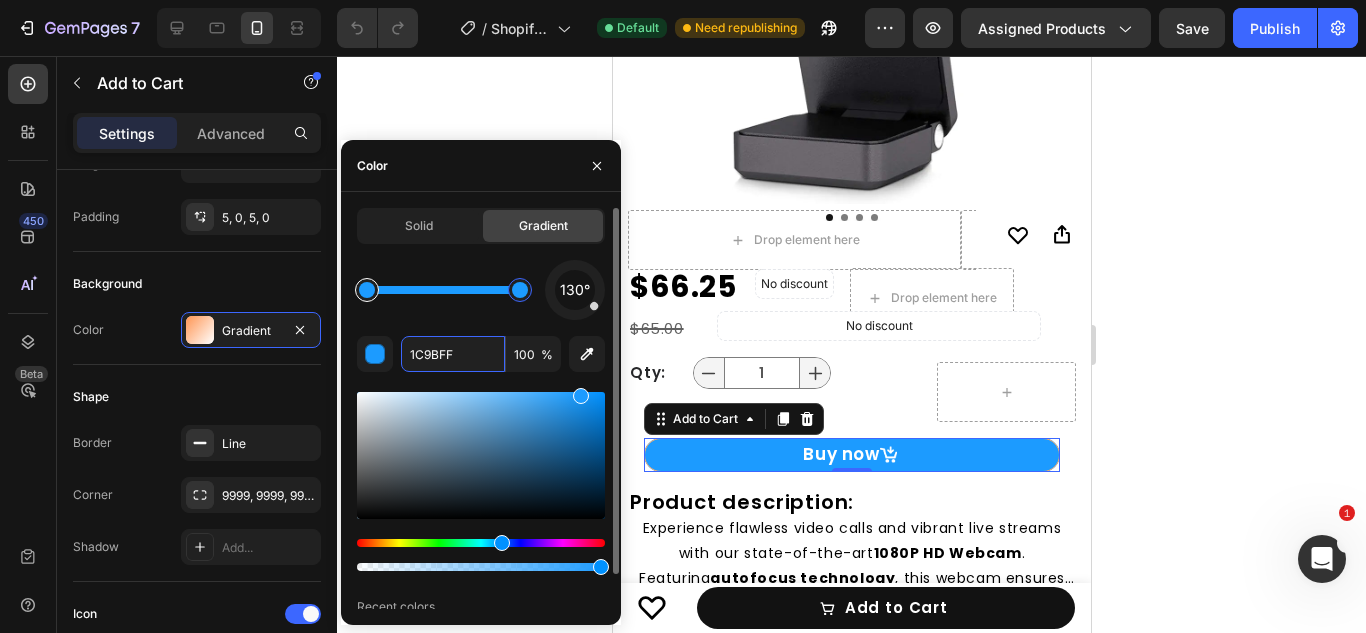 click at bounding box center [367, 290] 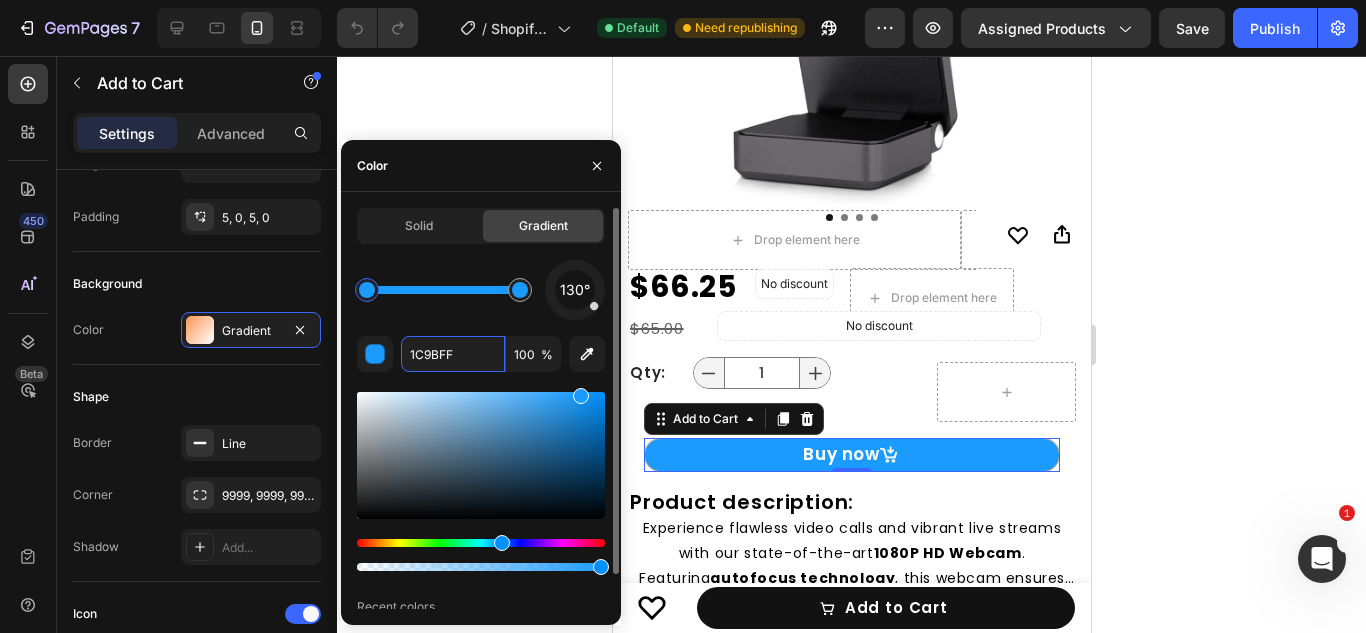 click at bounding box center [367, 290] 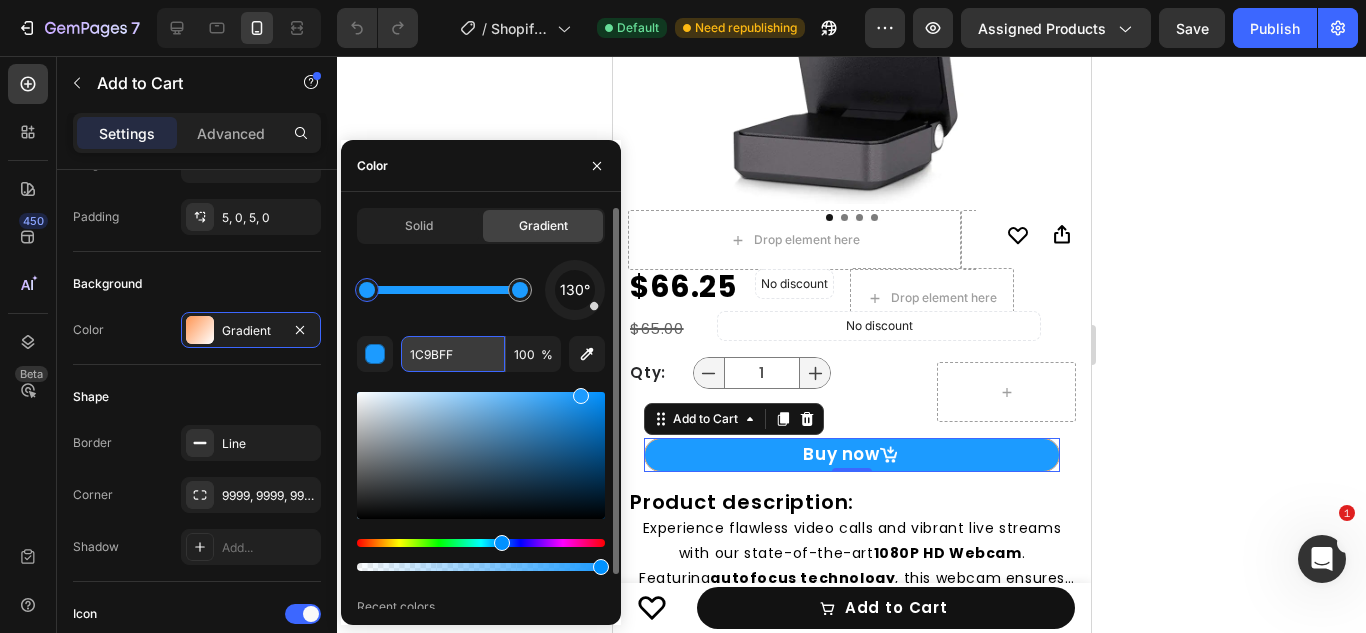 click on "1C9BFF" at bounding box center (453, 354) 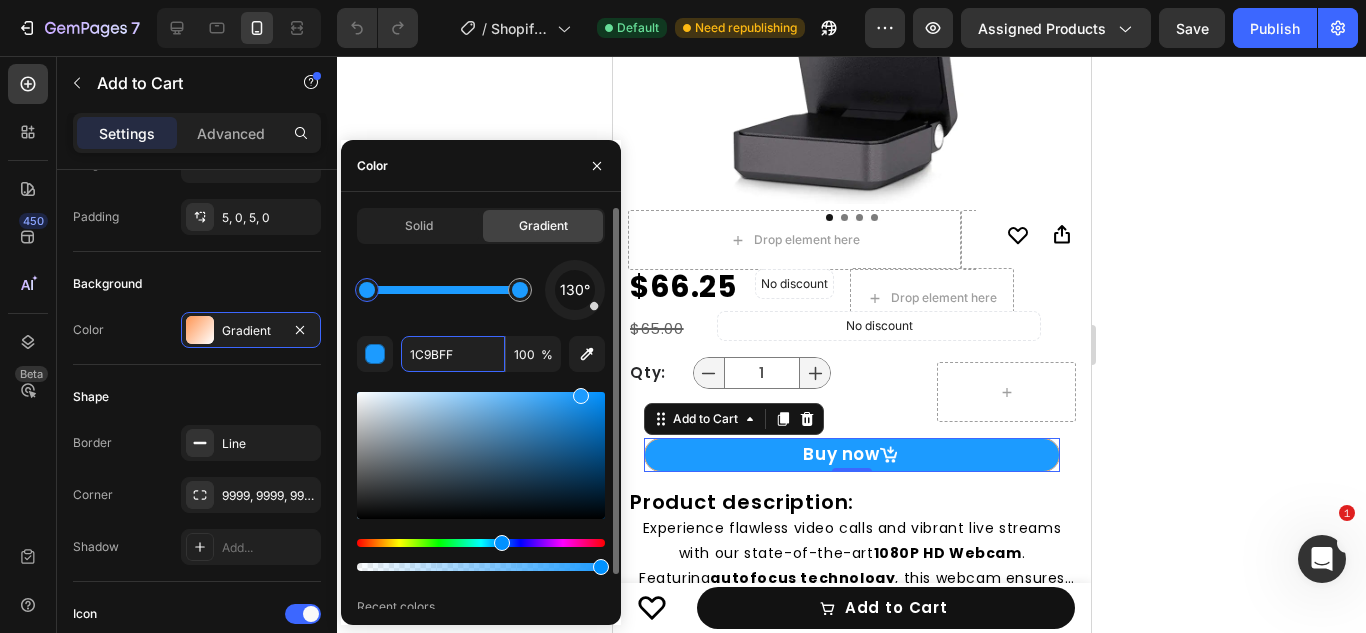 click at bounding box center (367, 290) 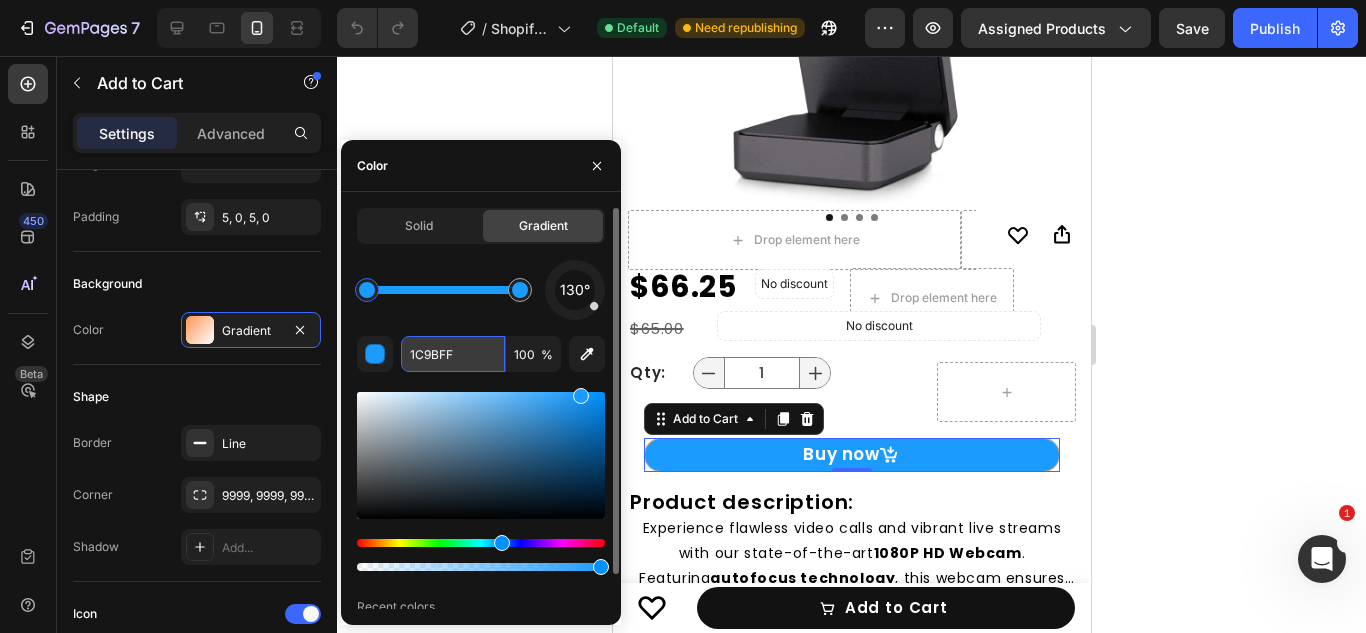 click on "1C9BFF" at bounding box center [453, 354] 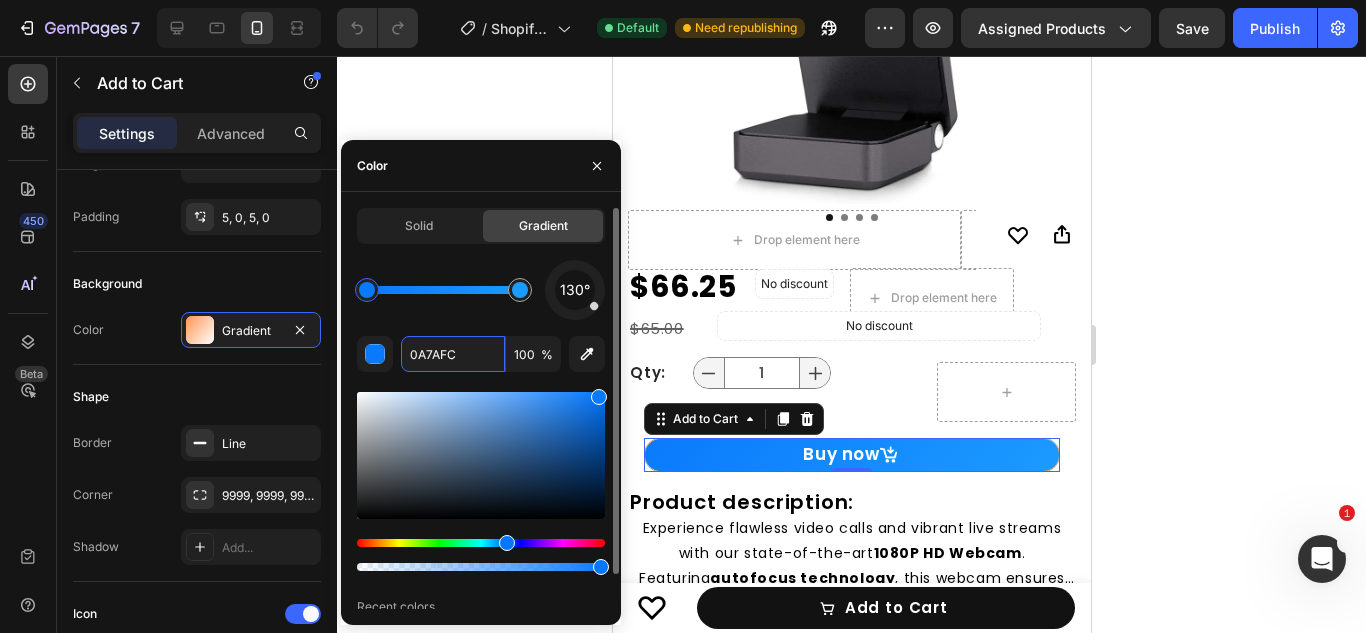 click at bounding box center [575, 290] 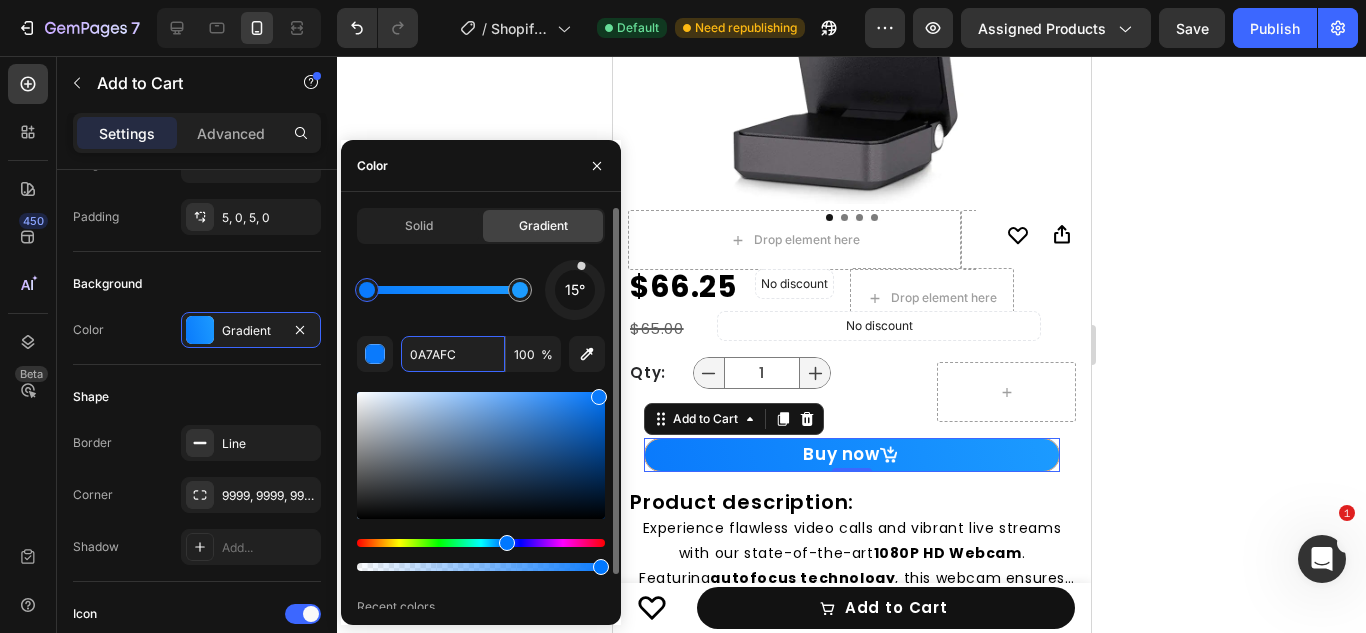 drag, startPoint x: 598, startPoint y: 284, endPoint x: 578, endPoint y: 262, distance: 29.732138 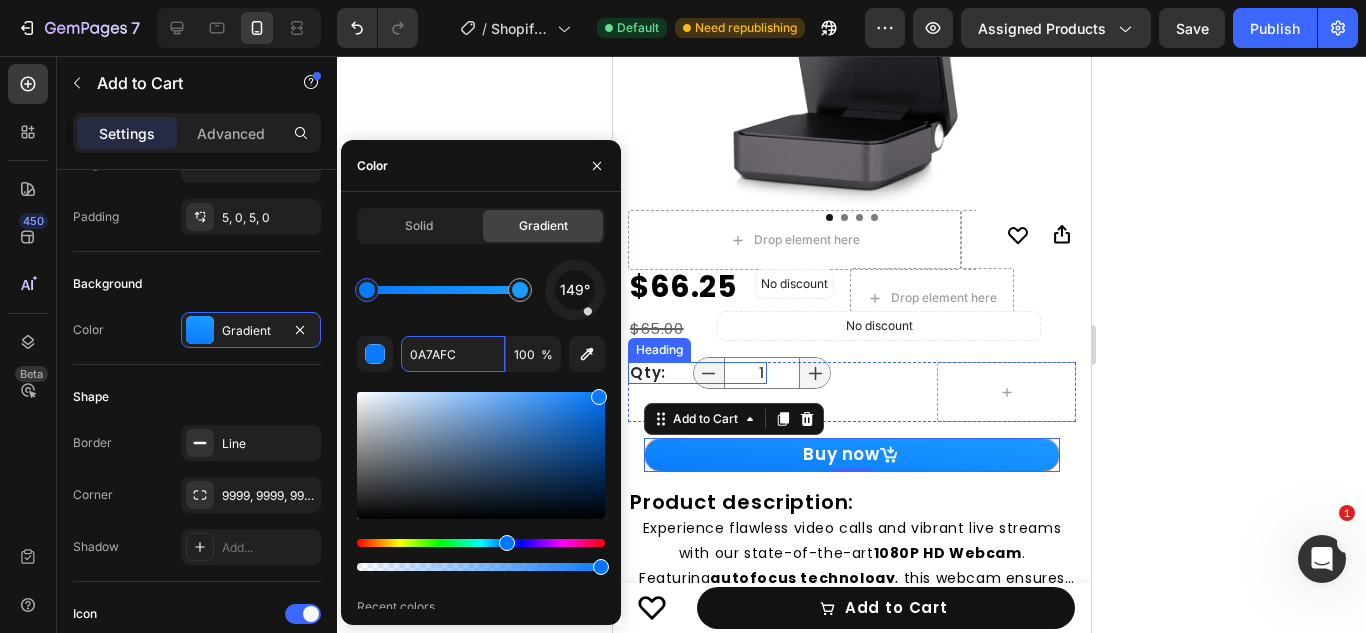 drag, startPoint x: 1170, startPoint y: 341, endPoint x: 665, endPoint y: 268, distance: 510.24896 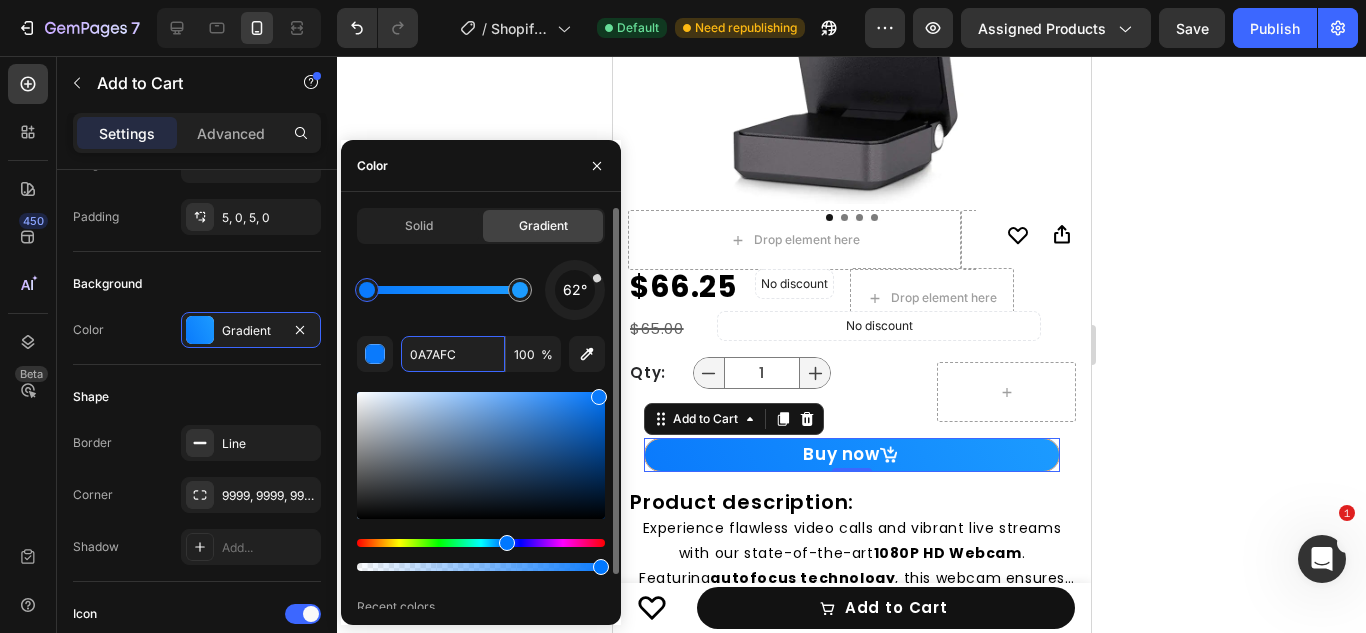 click at bounding box center [597, 278] 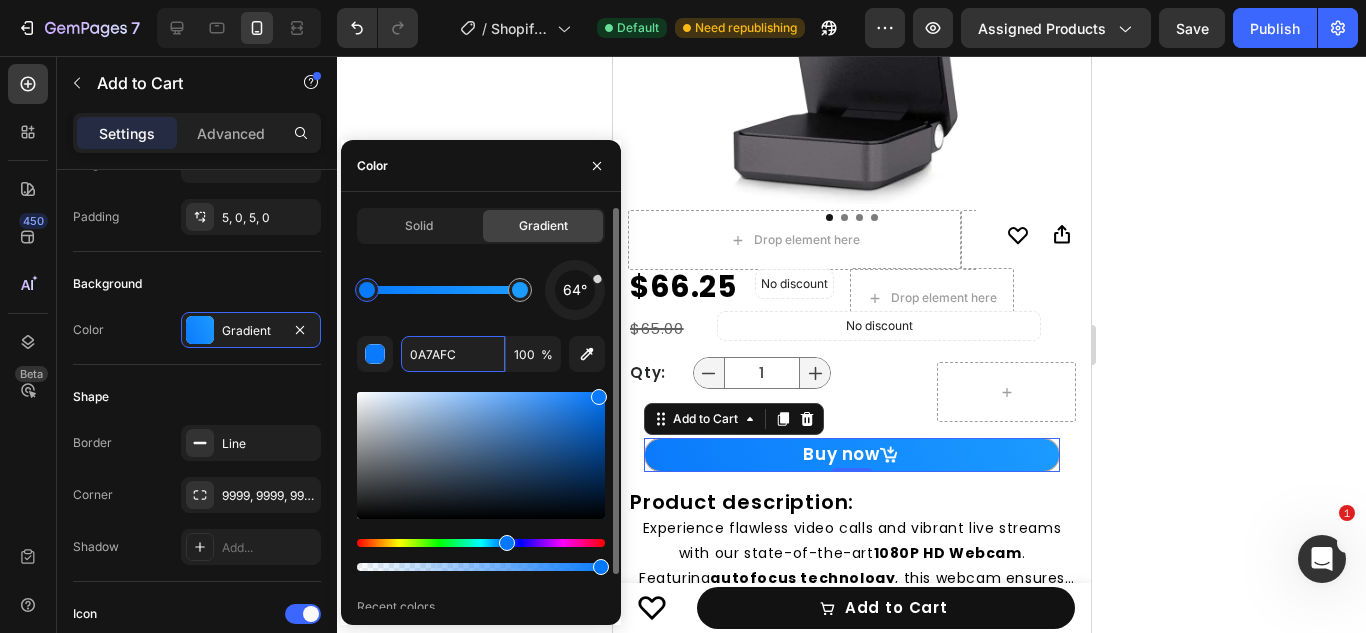 click at bounding box center [367, 290] 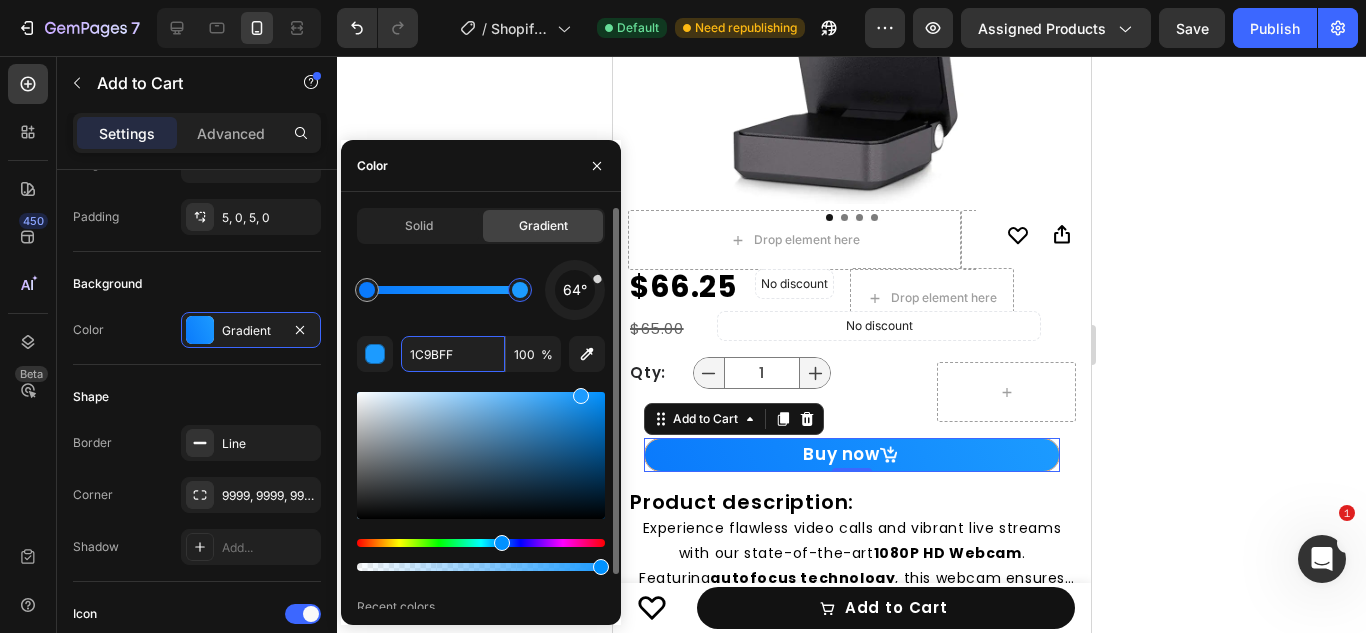 click at bounding box center [520, 290] 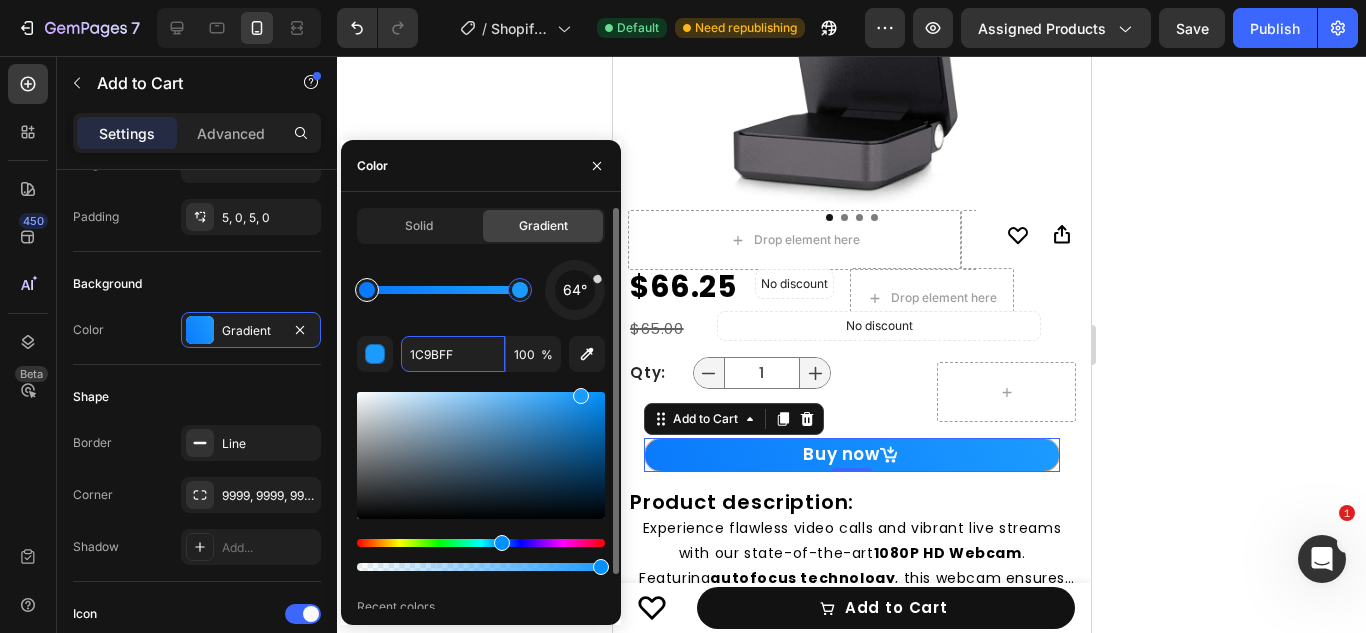 type on "0A7AFC" 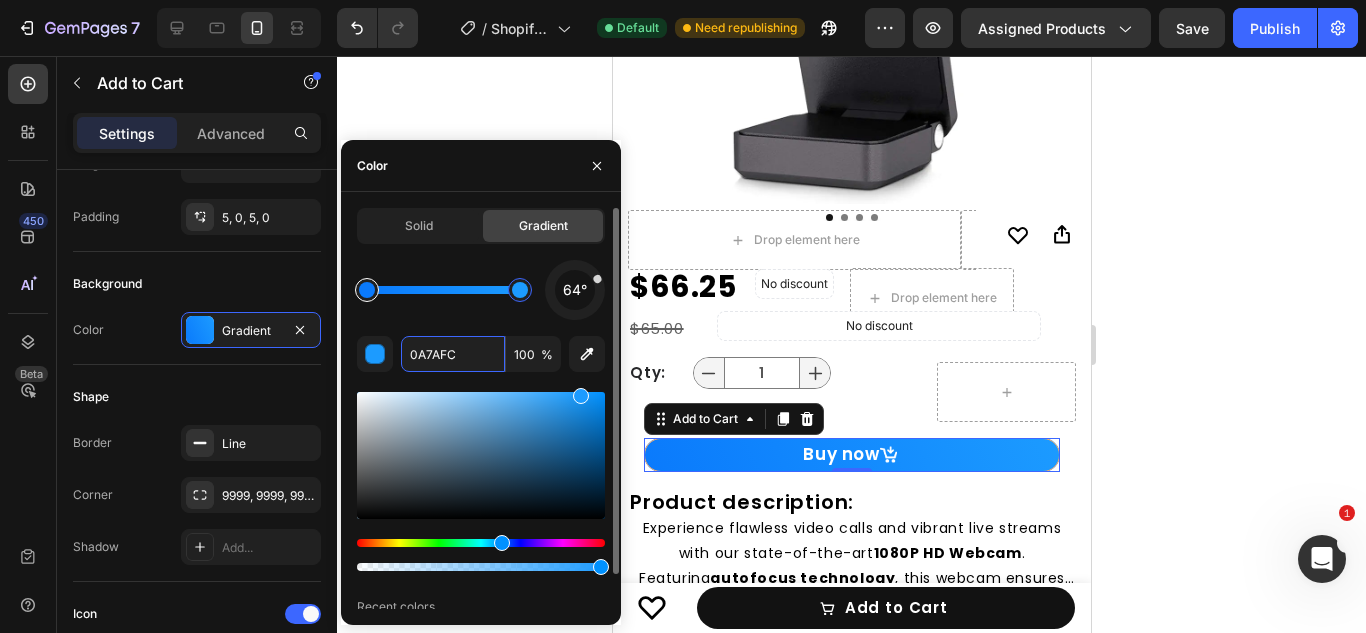 click at bounding box center (367, 290) 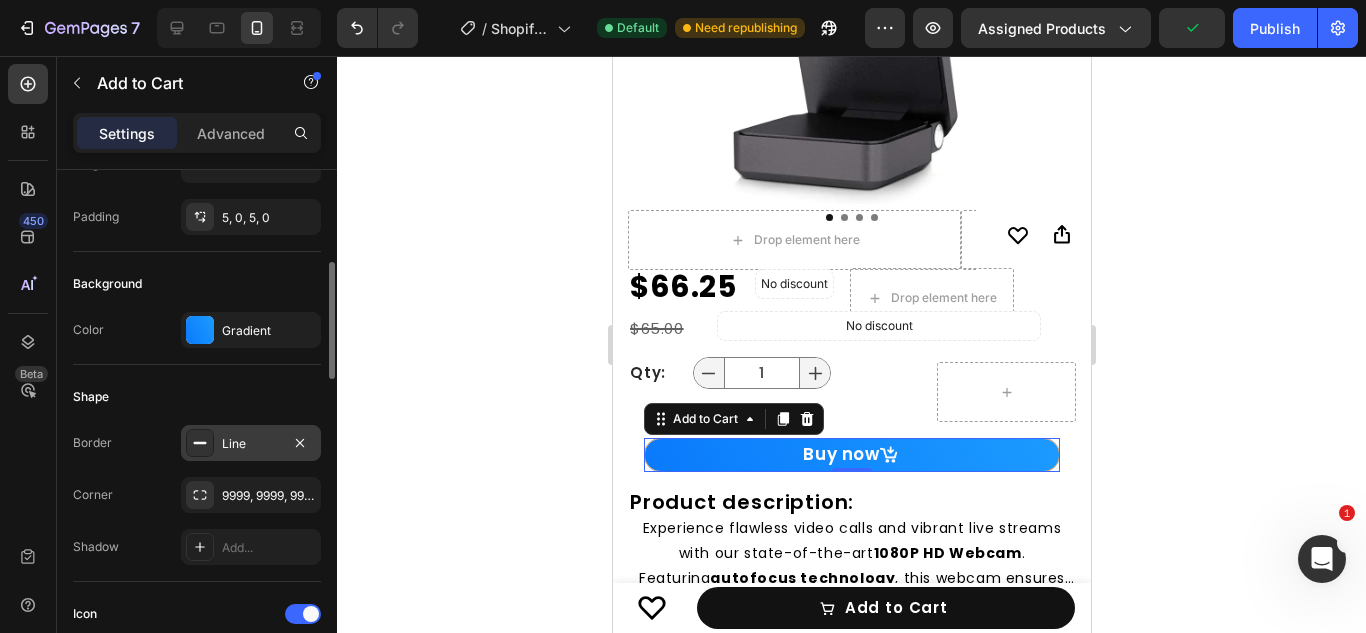 click on "Line" at bounding box center (251, 443) 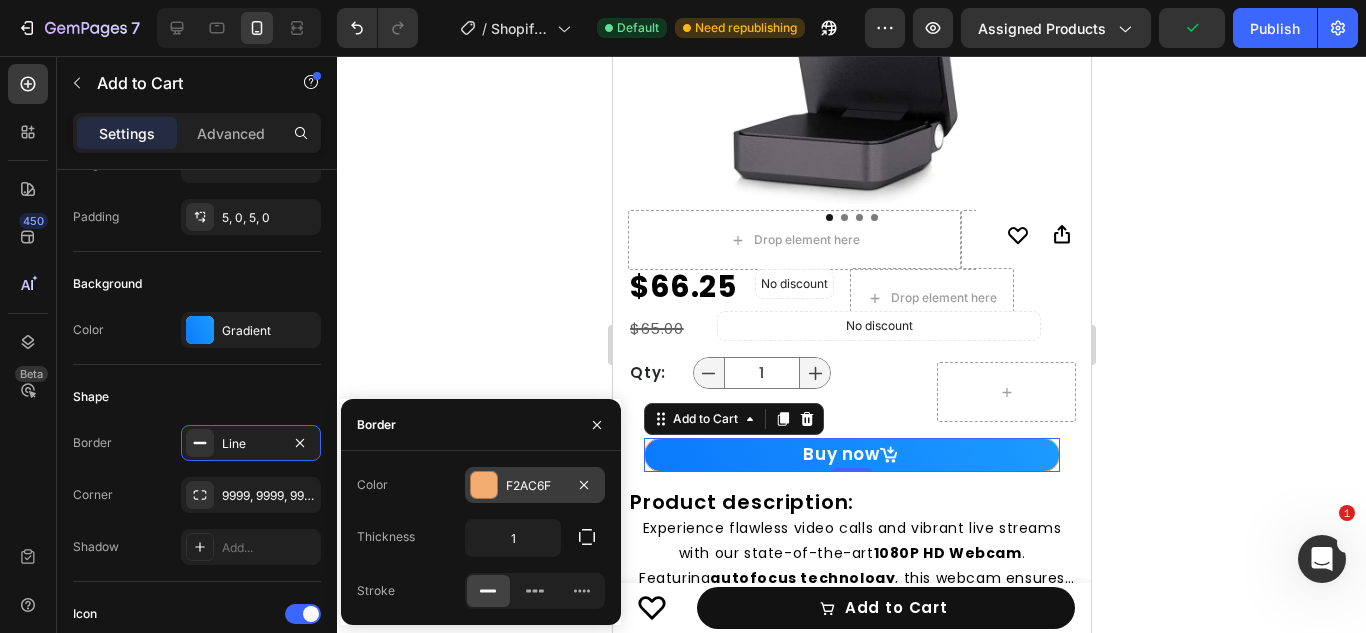 click at bounding box center [484, 485] 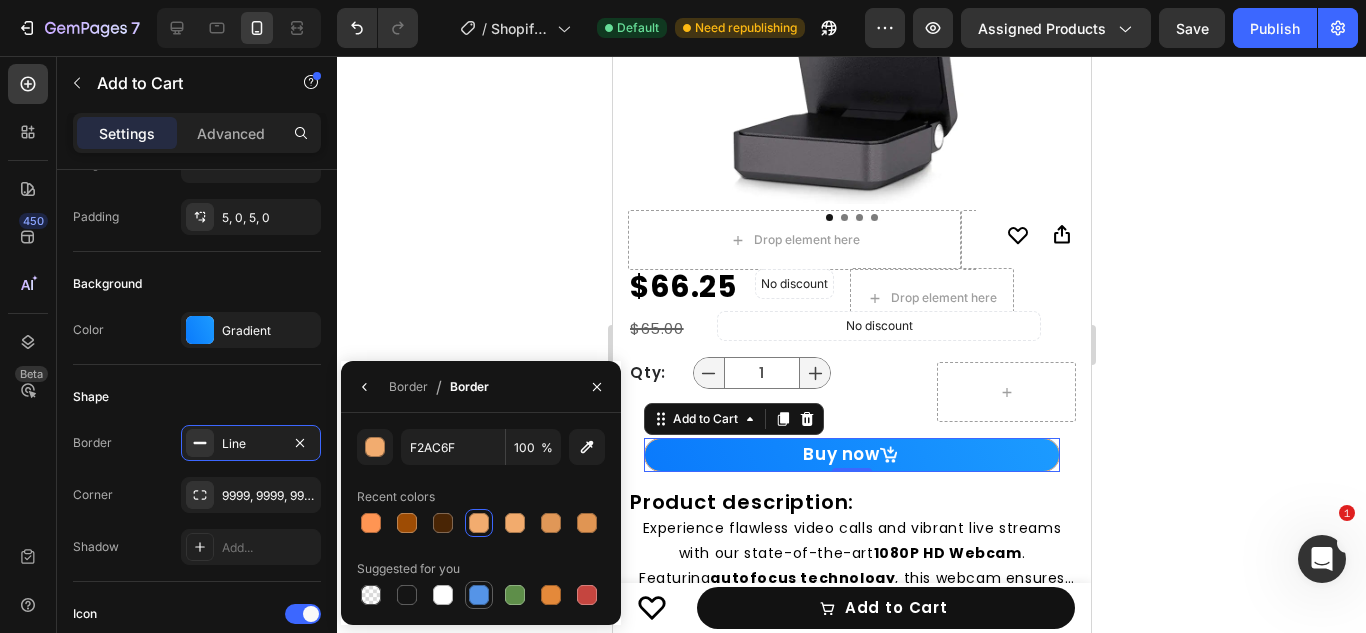 click at bounding box center (479, 595) 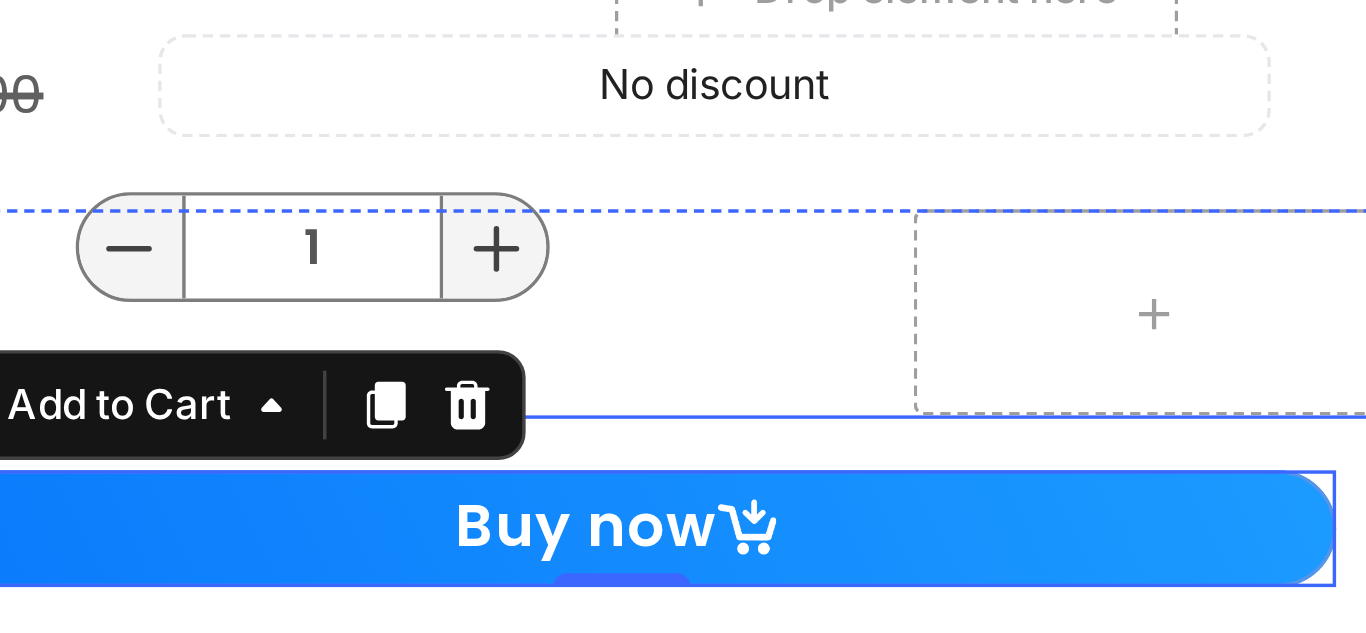 click on "Buy now Add to Cart   0 Row" at bounding box center [39, -442] 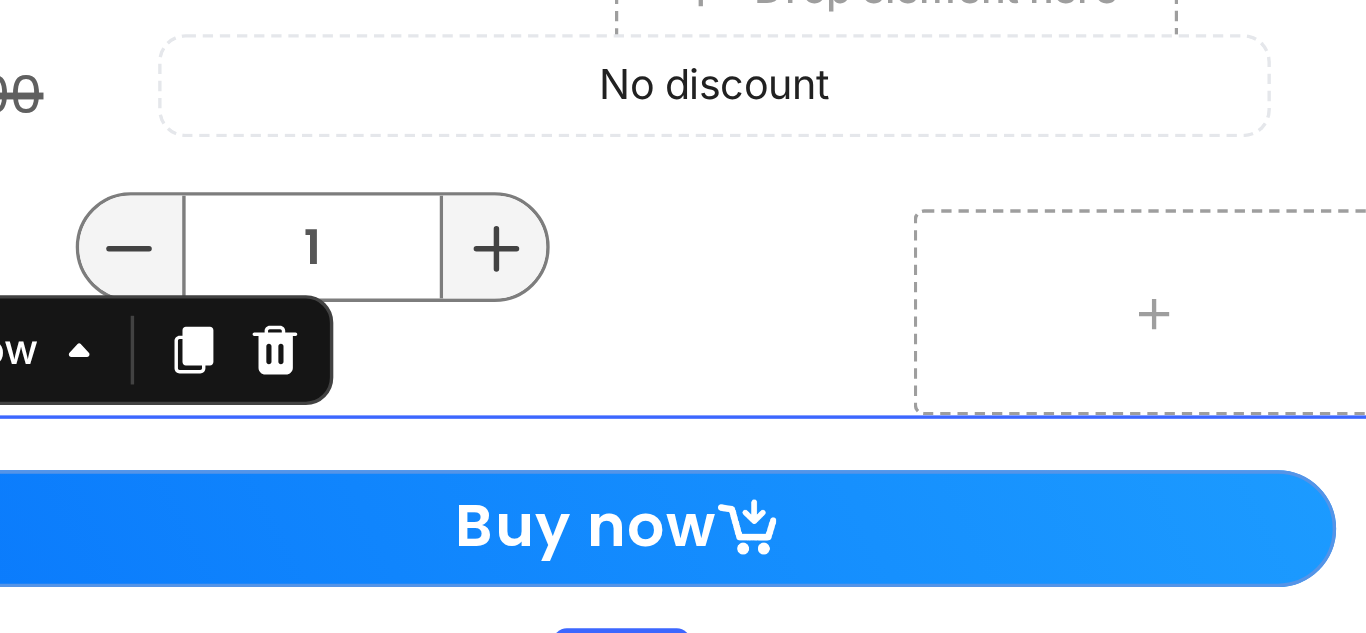 scroll, scrollTop: 0, scrollLeft: 0, axis: both 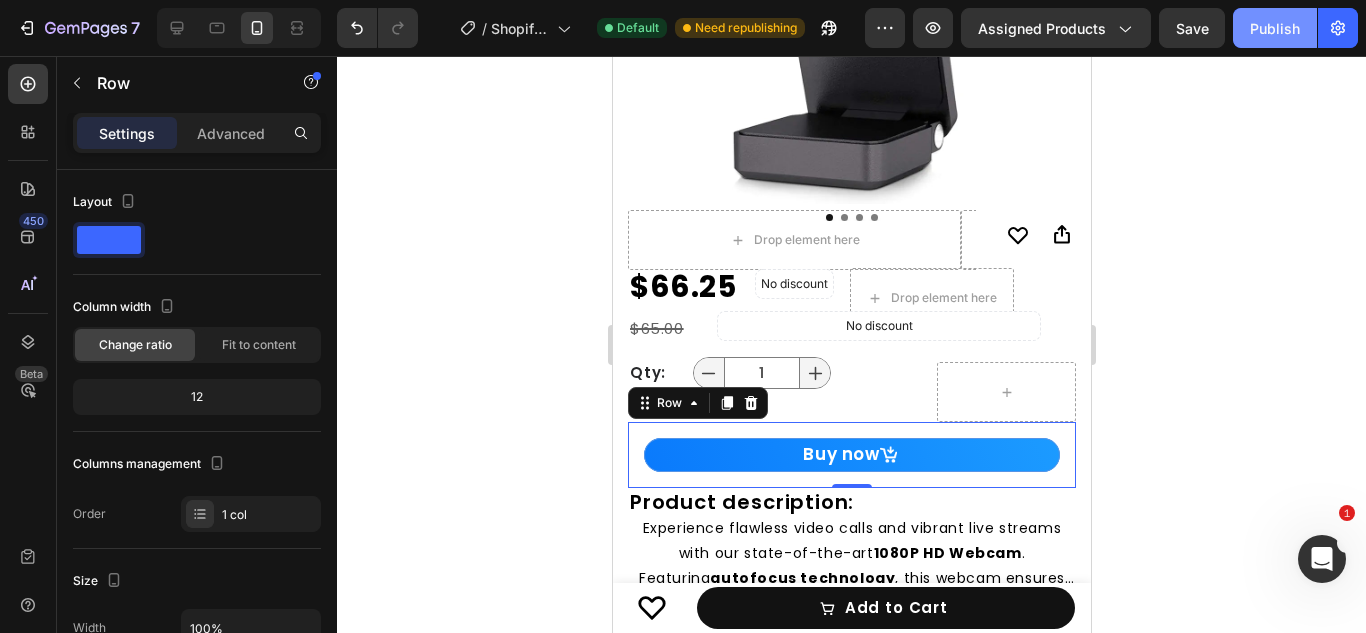 click on "Publish" at bounding box center [1275, 28] 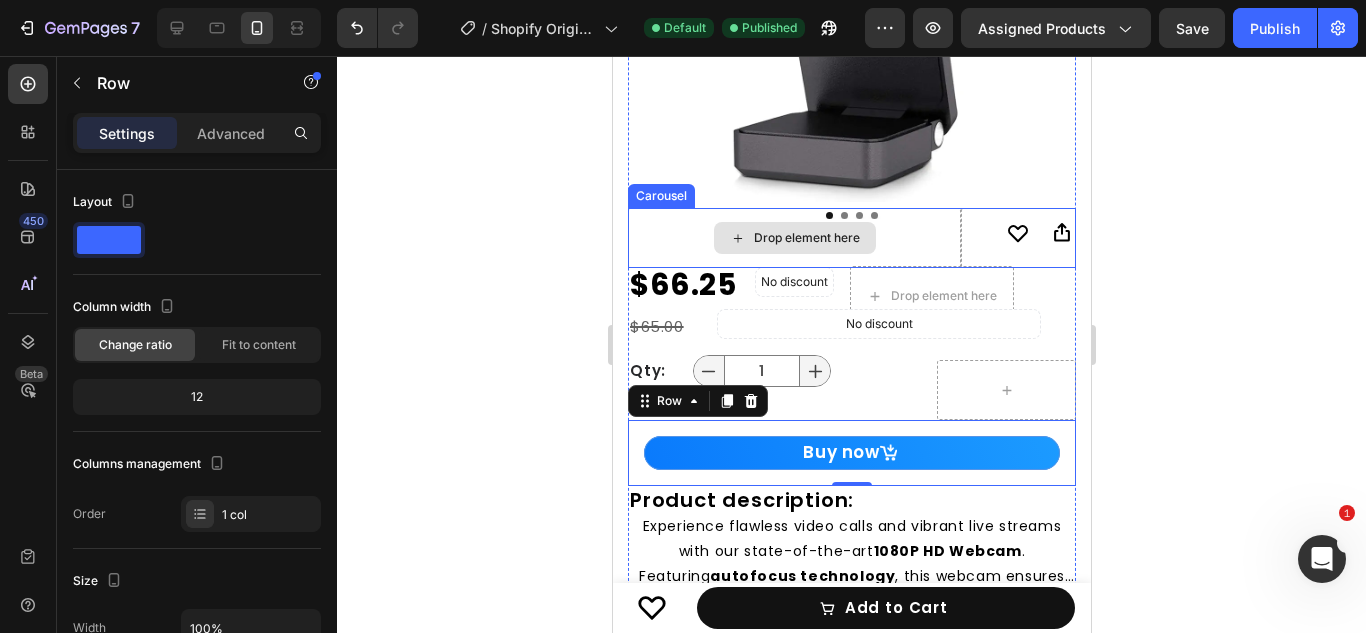 scroll, scrollTop: 458, scrollLeft: 0, axis: vertical 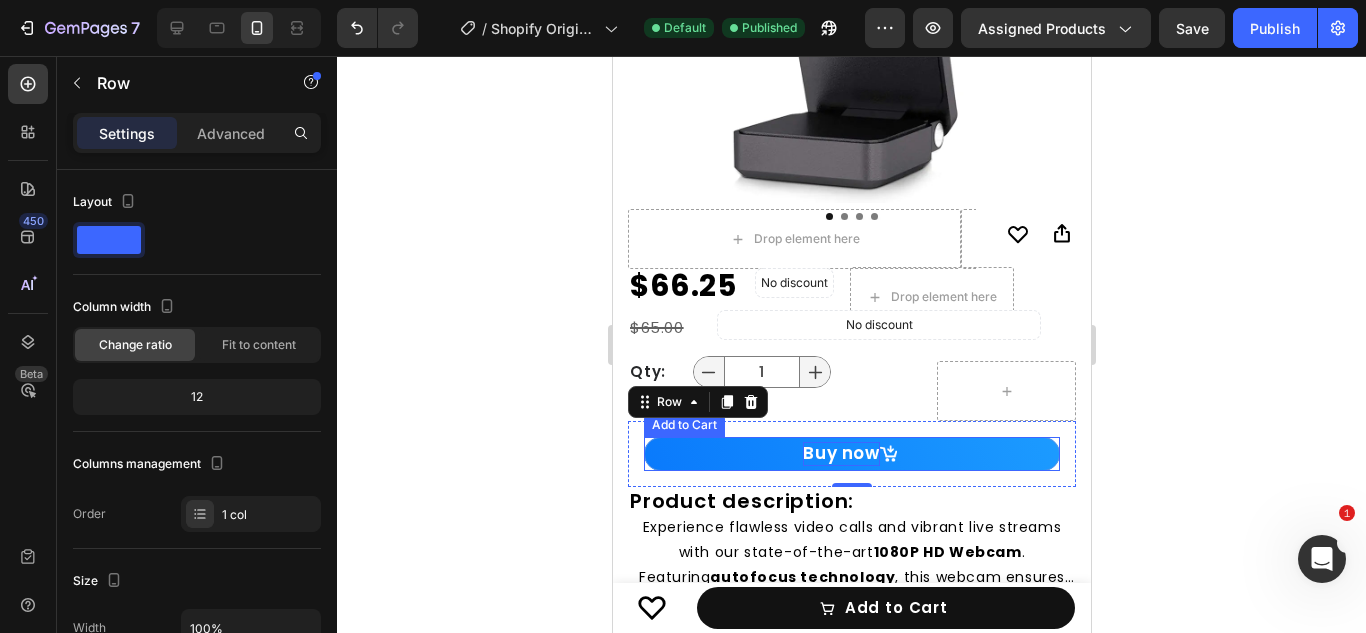 click on "Buy now" at bounding box center (840, 454) 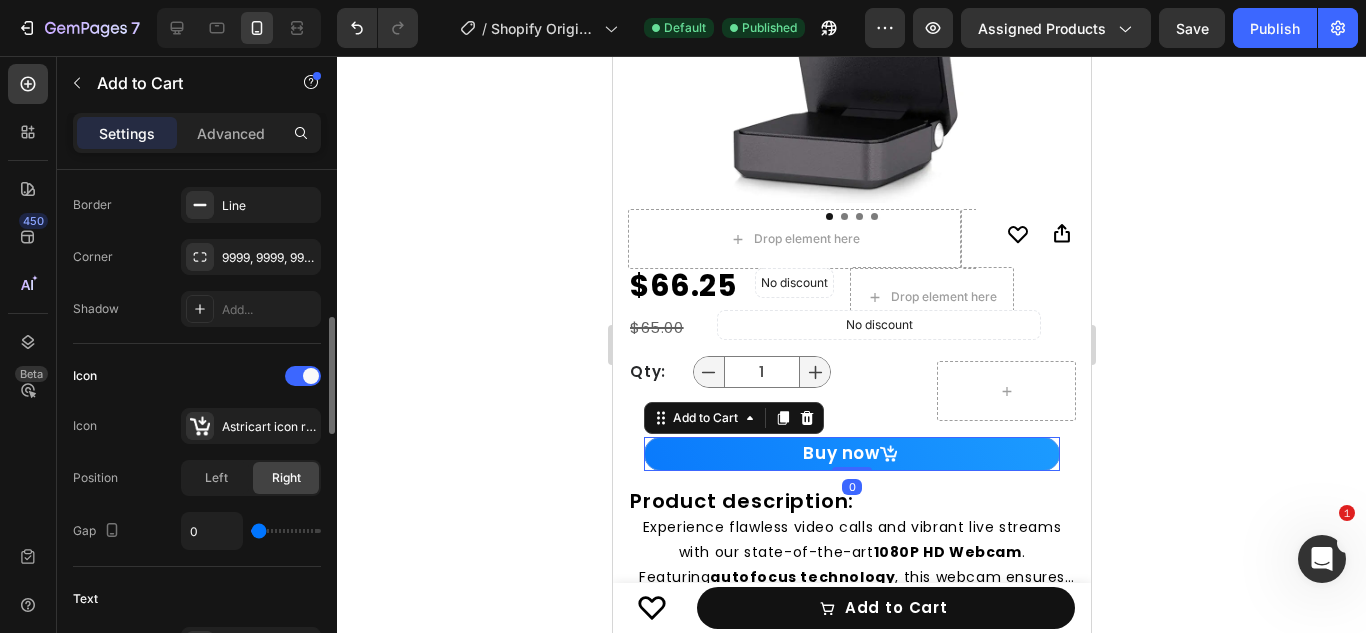 scroll, scrollTop: 648, scrollLeft: 0, axis: vertical 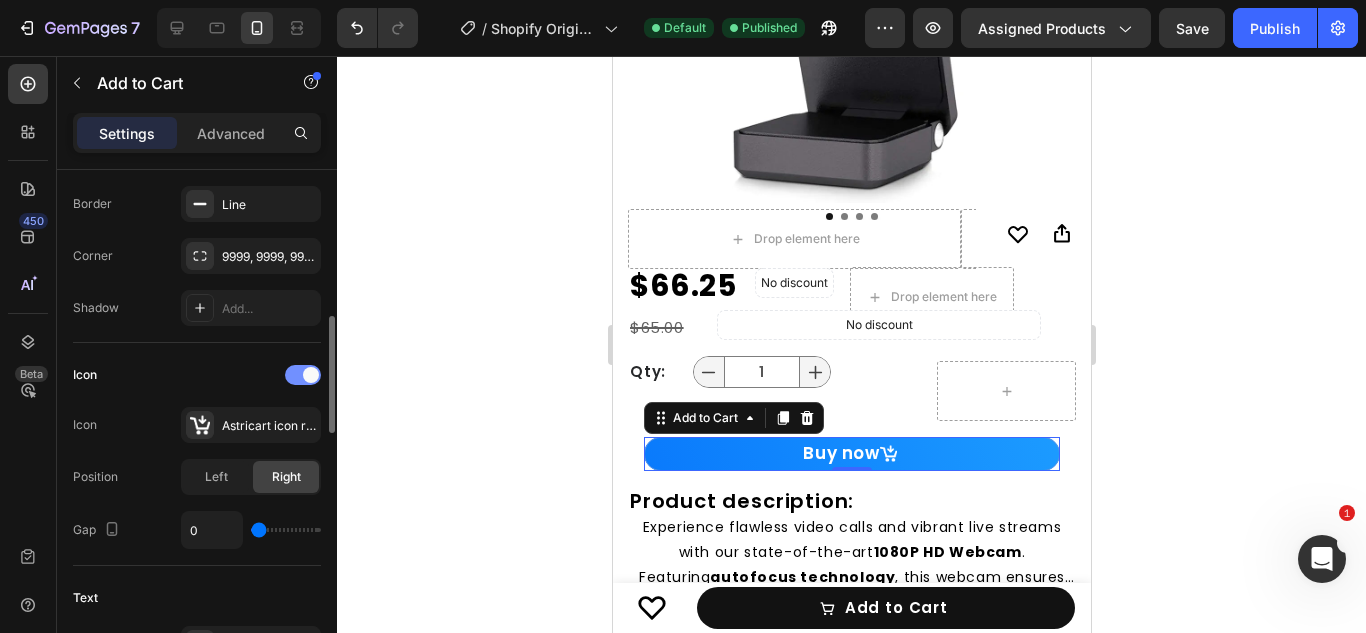 click at bounding box center (311, 375) 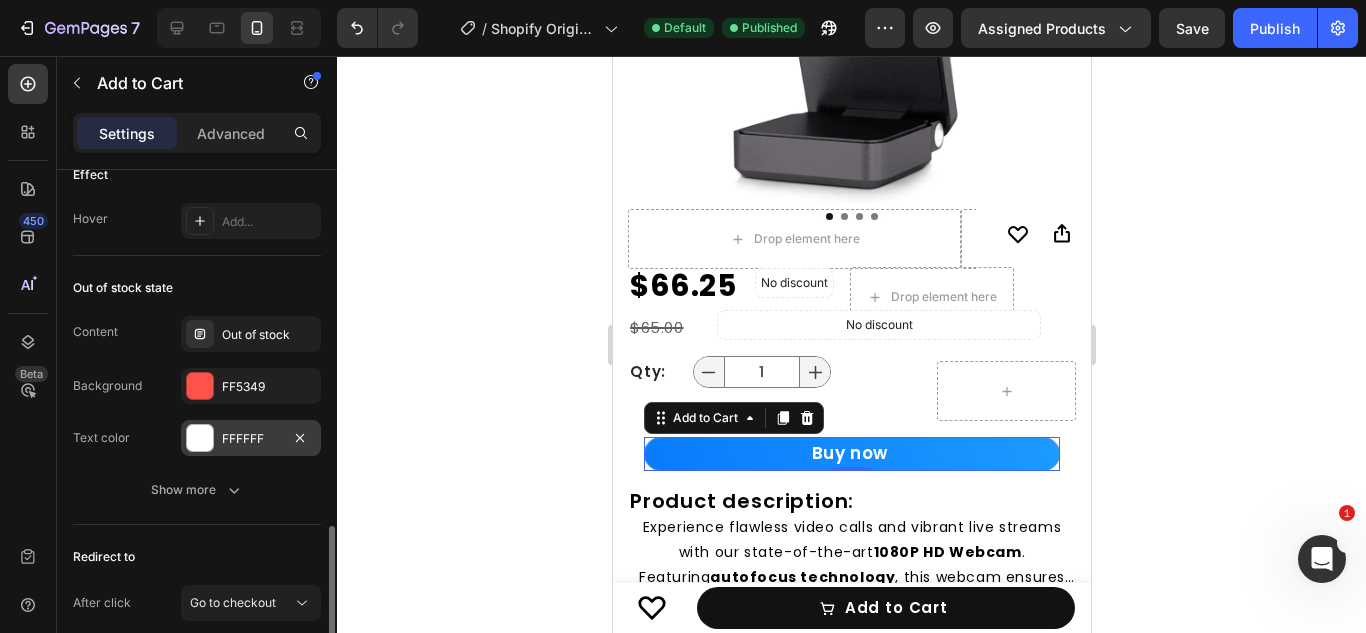 scroll, scrollTop: 1623, scrollLeft: 0, axis: vertical 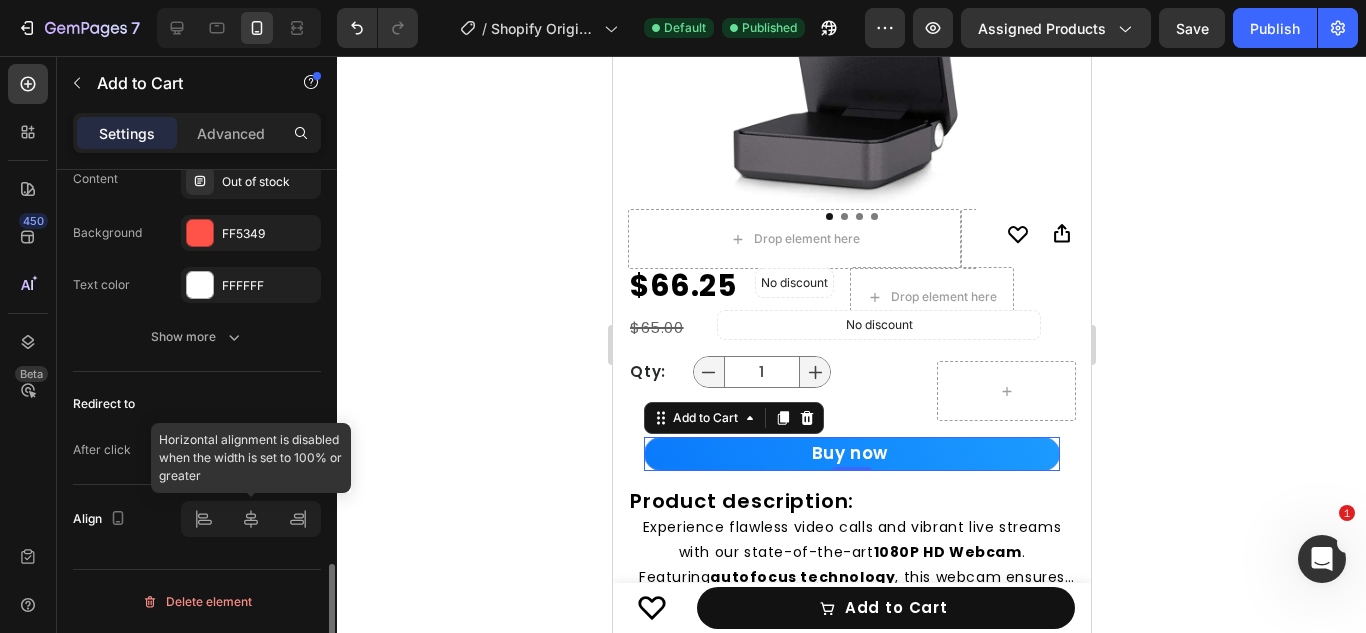 click 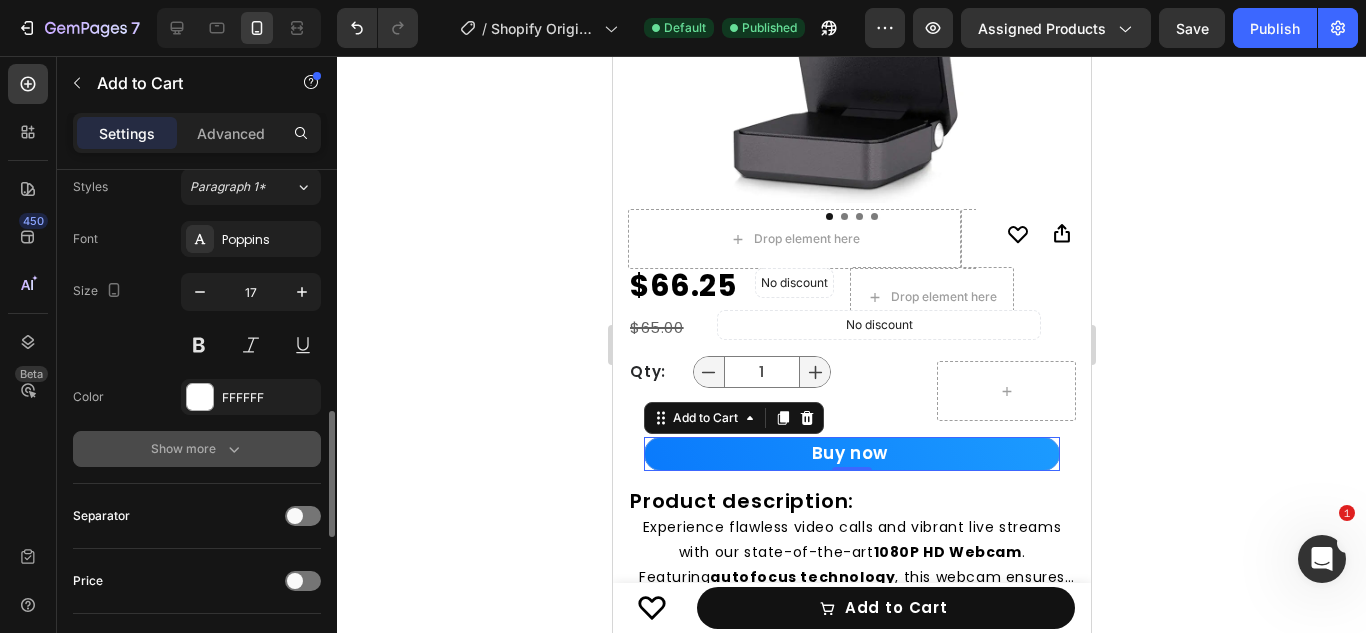 scroll, scrollTop: 998, scrollLeft: 0, axis: vertical 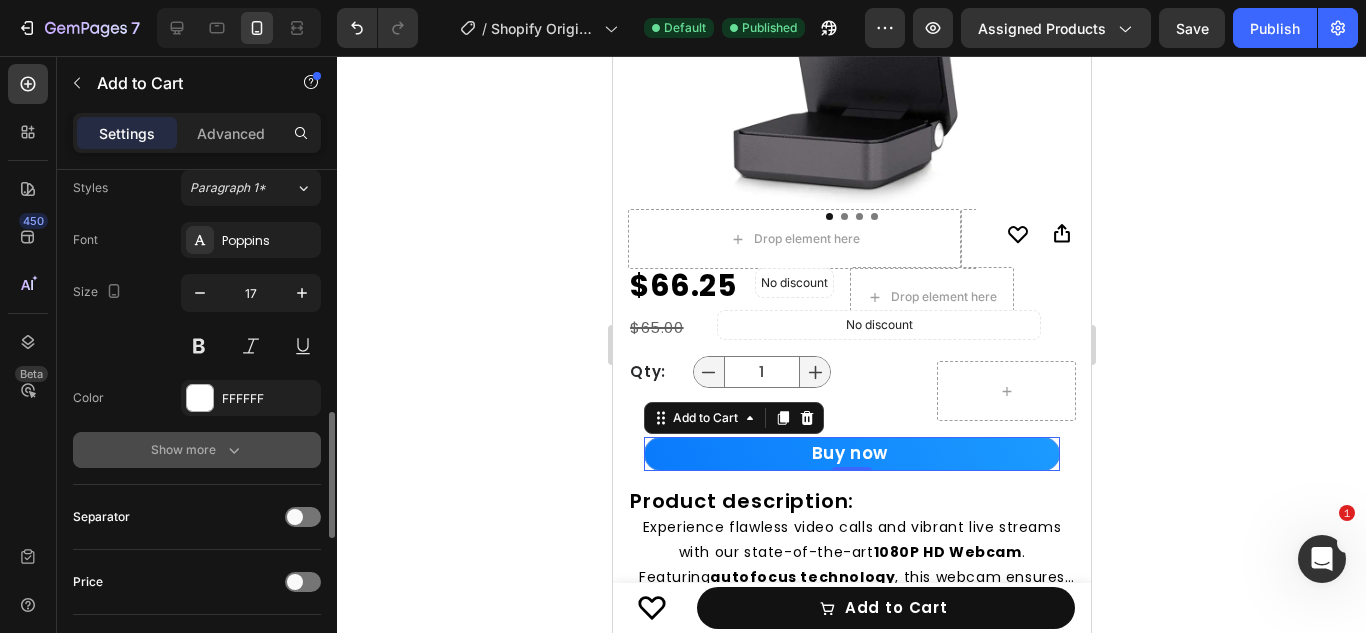 click on "Show more" at bounding box center (197, 450) 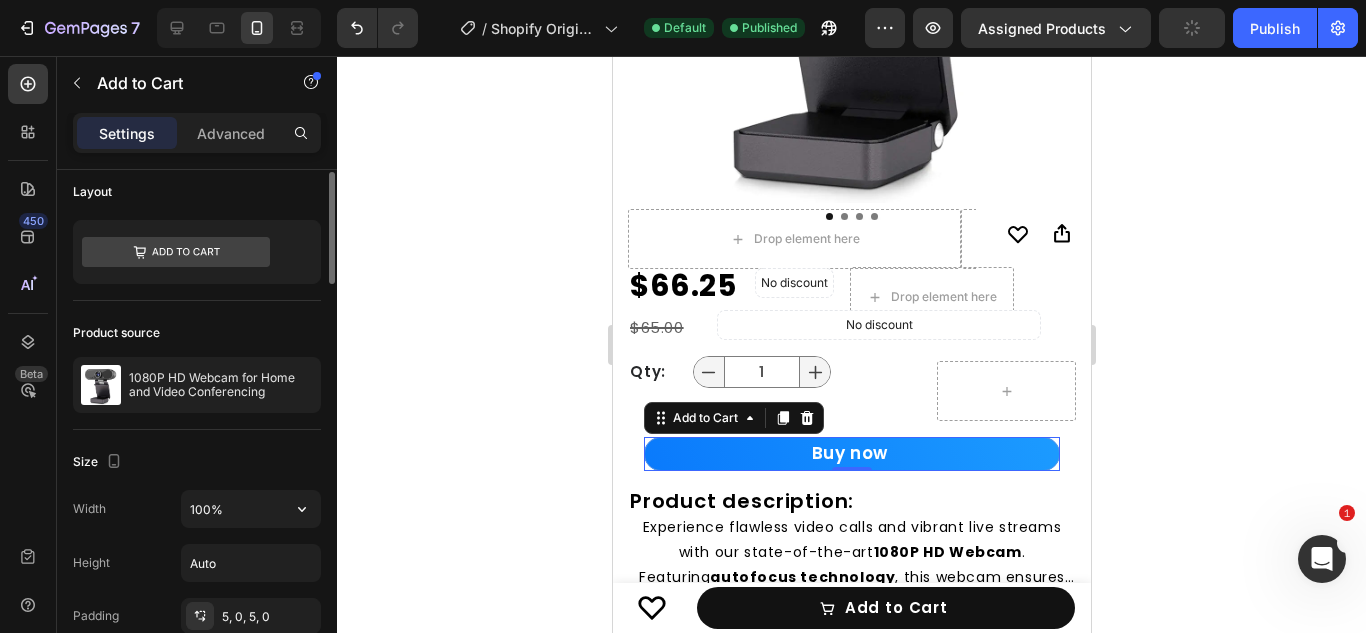 scroll, scrollTop: 0, scrollLeft: 0, axis: both 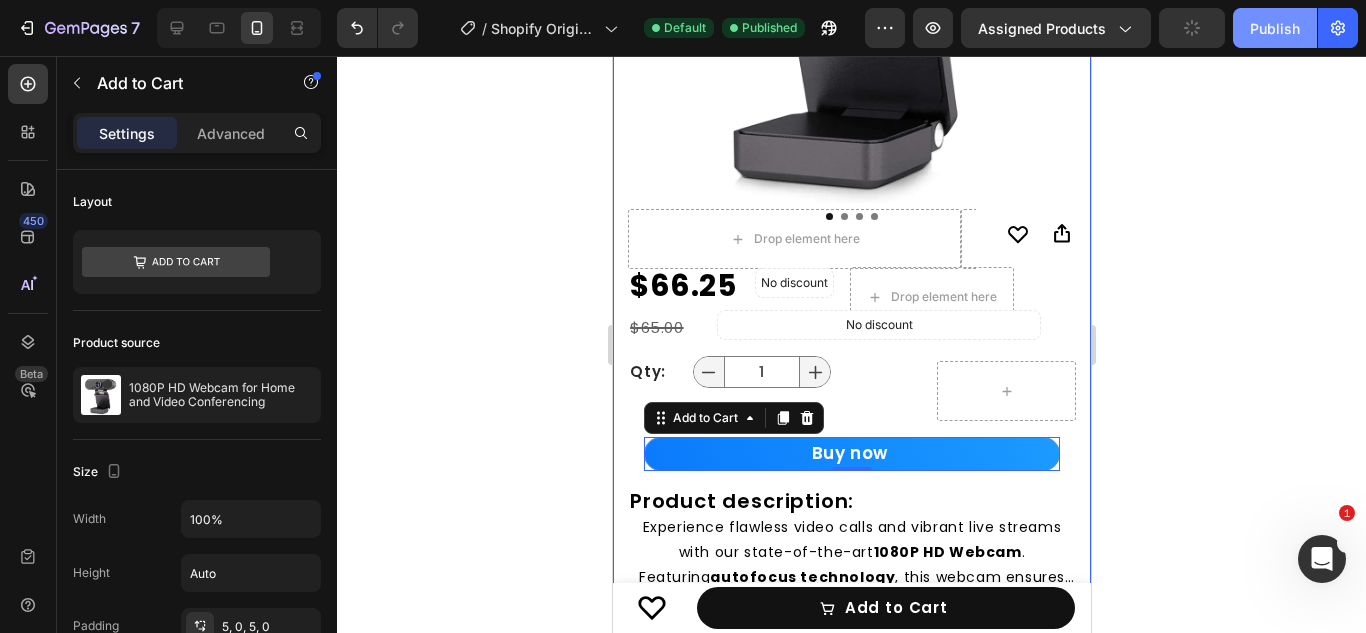 click on "Publish" 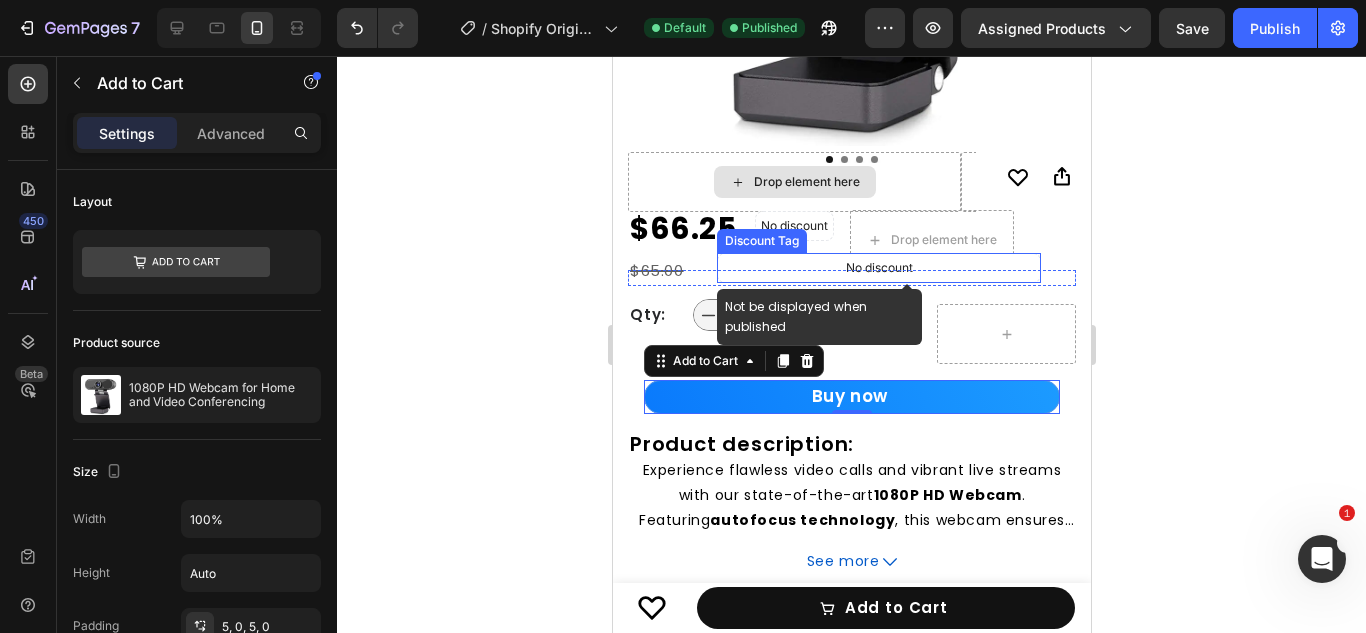 scroll, scrollTop: 505, scrollLeft: 0, axis: vertical 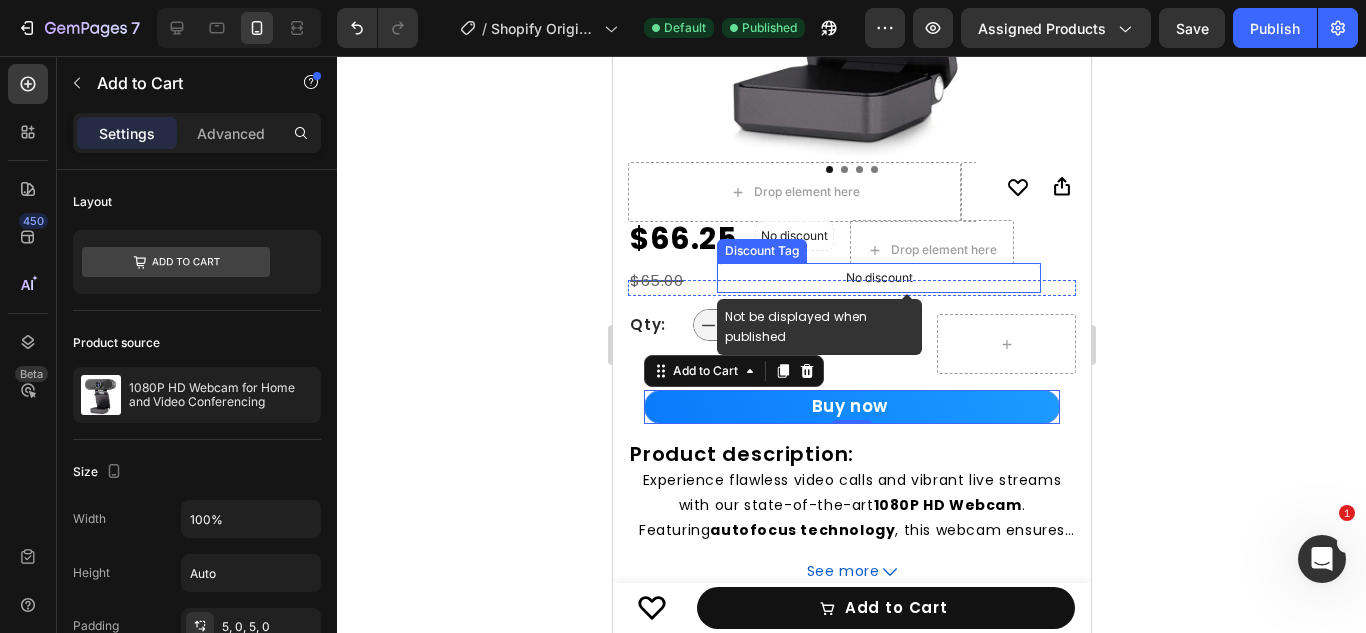 click on "No discount" at bounding box center [878, 278] 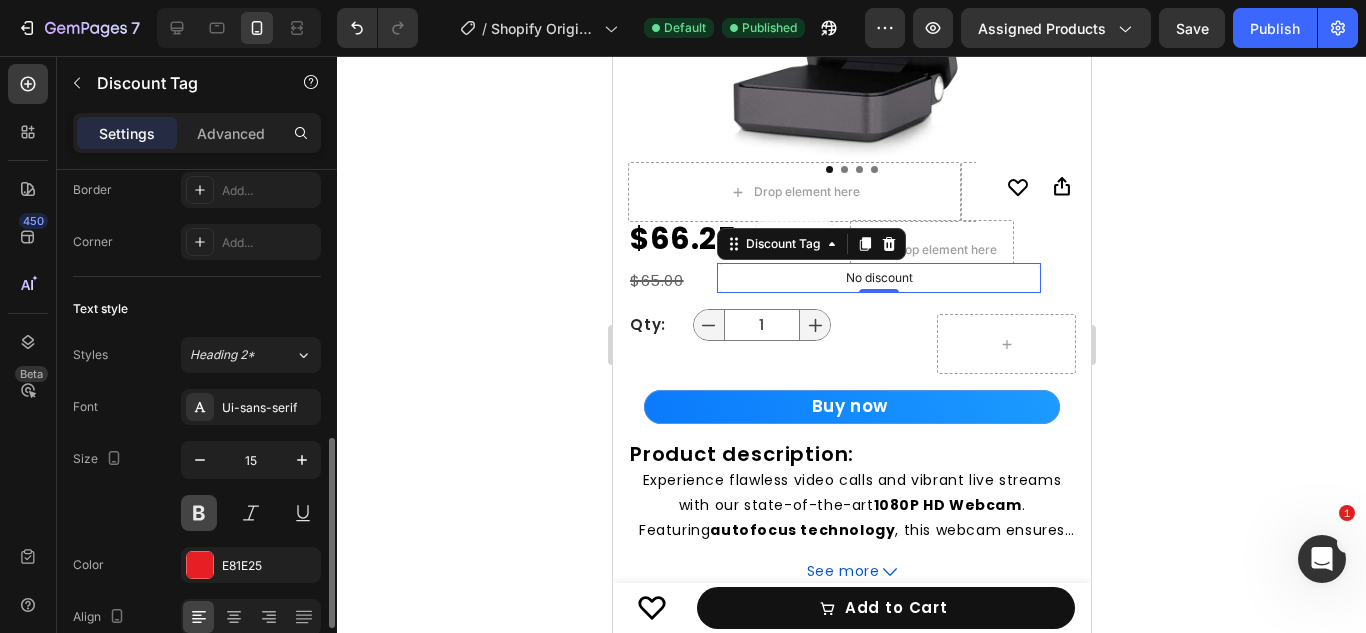 scroll, scrollTop: 693, scrollLeft: 0, axis: vertical 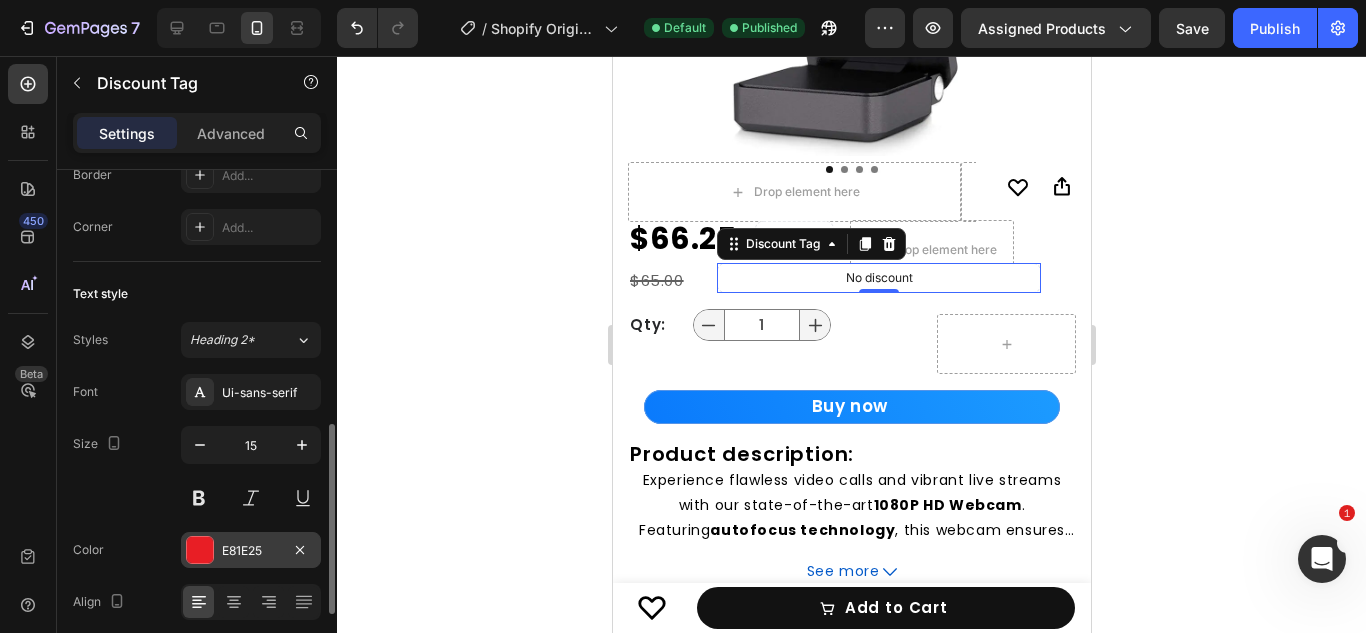 click at bounding box center [200, 550] 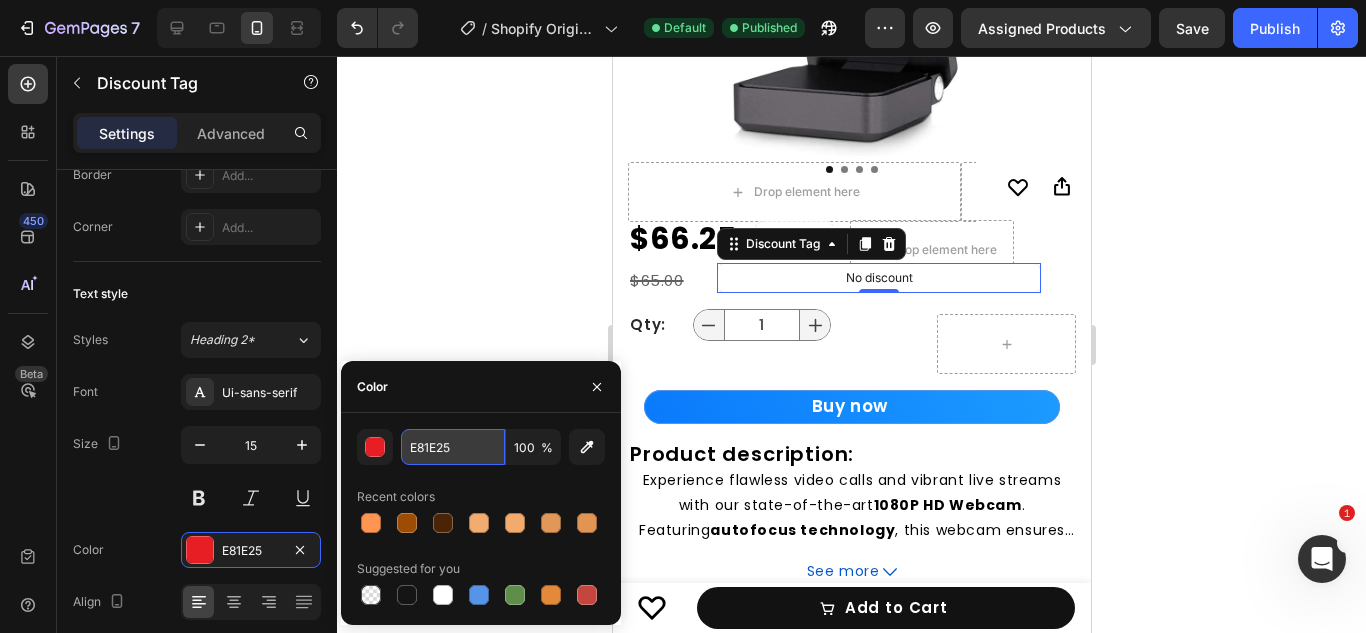 click on "E81E25" at bounding box center [453, 447] 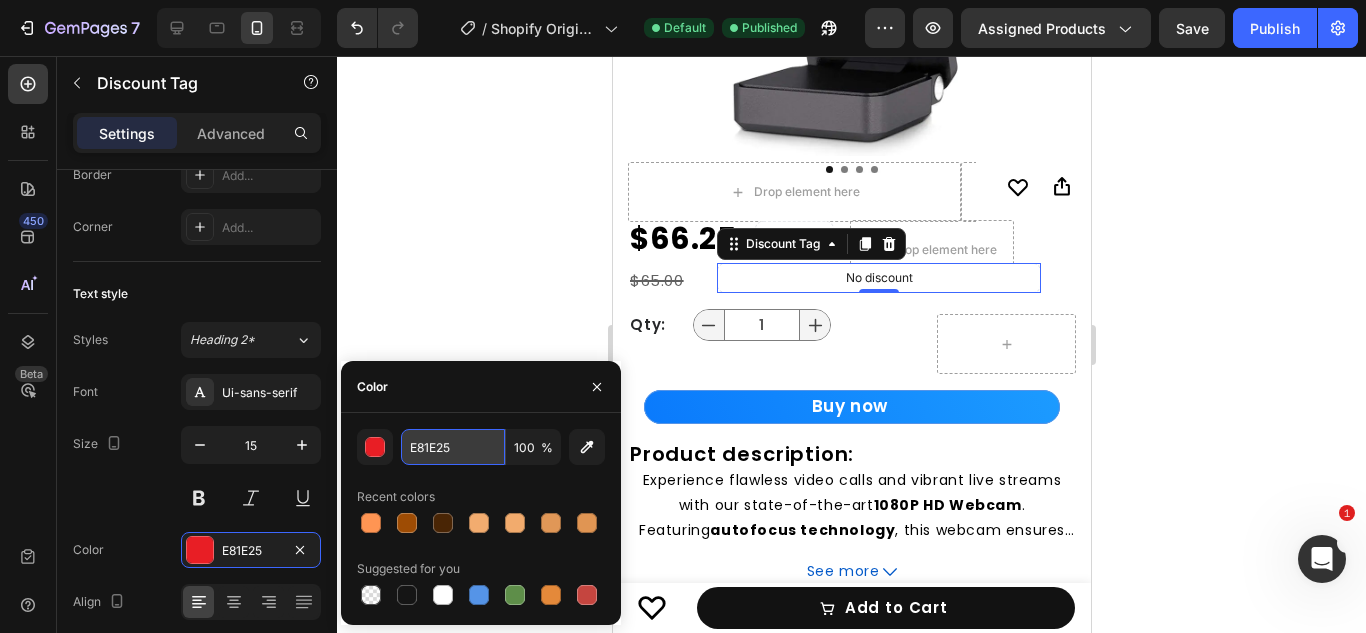 paste on "28A74" 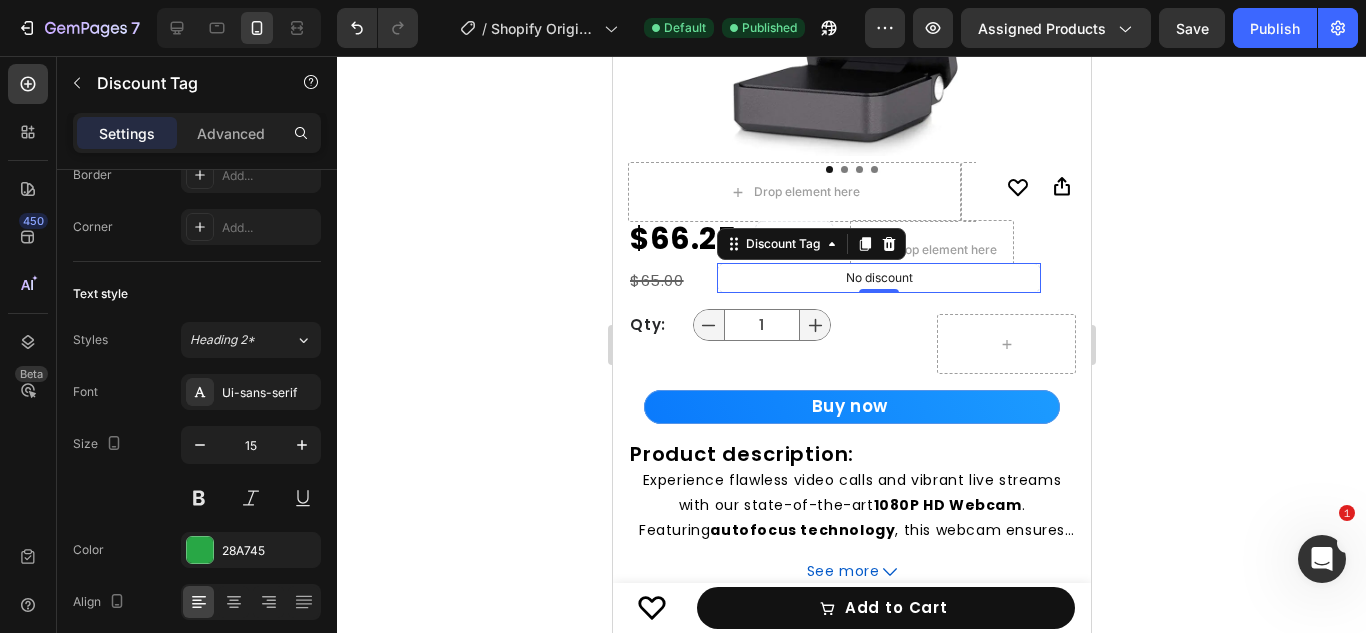 click 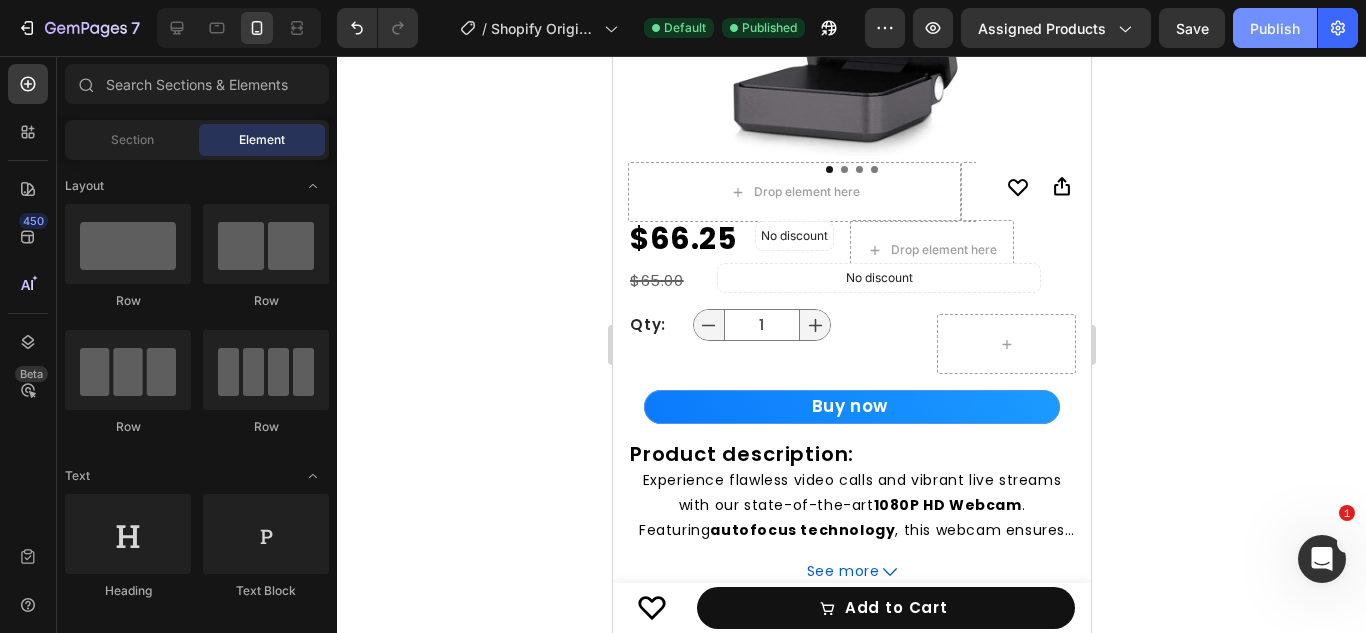 click on "Publish" at bounding box center [1275, 28] 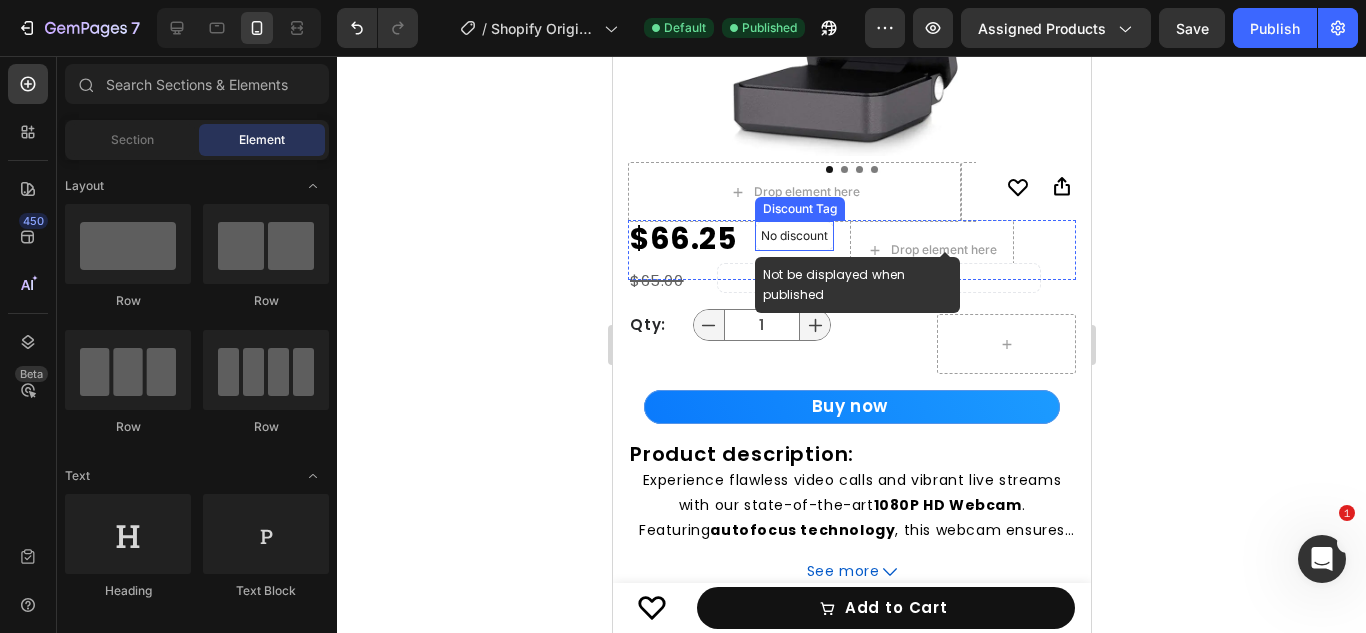 click on "No discount" at bounding box center [793, 236] 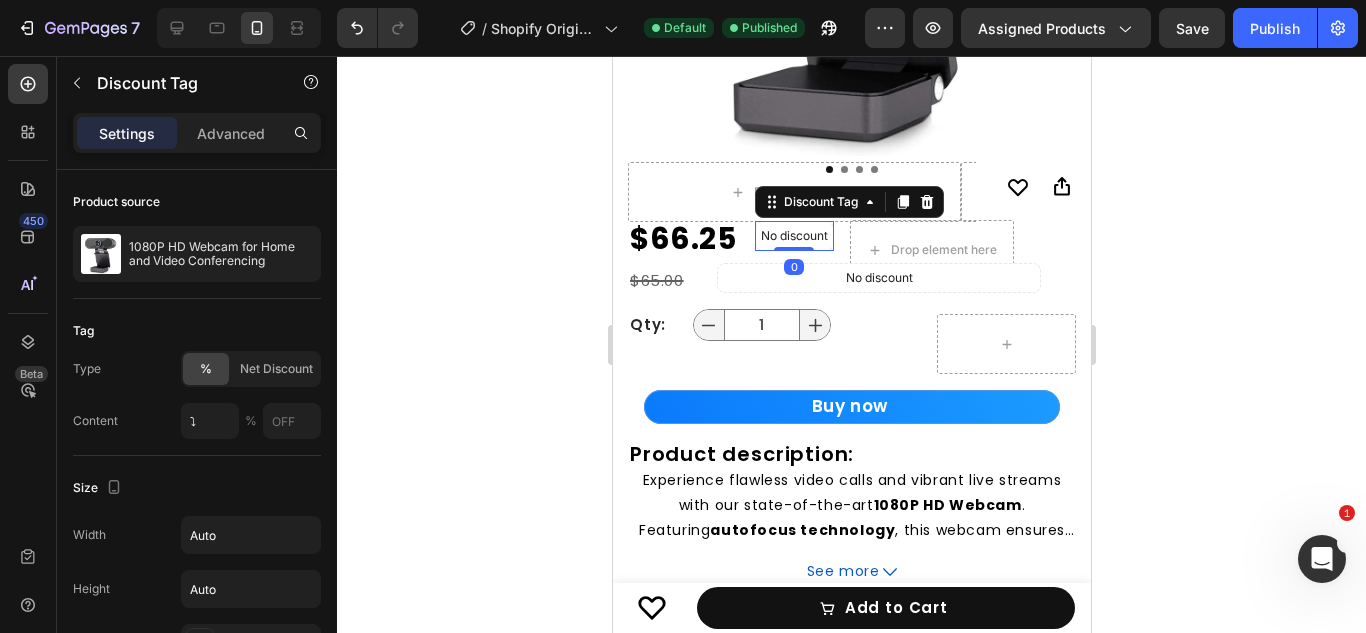 click on "Settings Advanced" at bounding box center [197, 141] 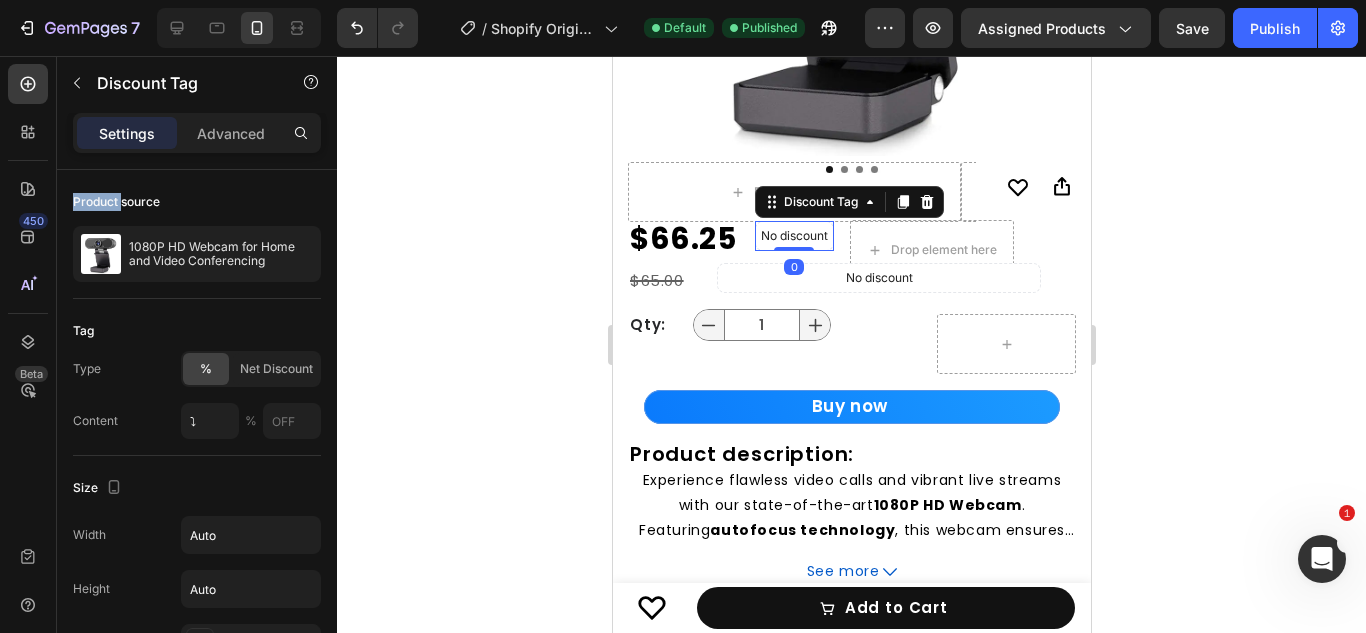 click on "Settings Advanced" at bounding box center [197, 141] 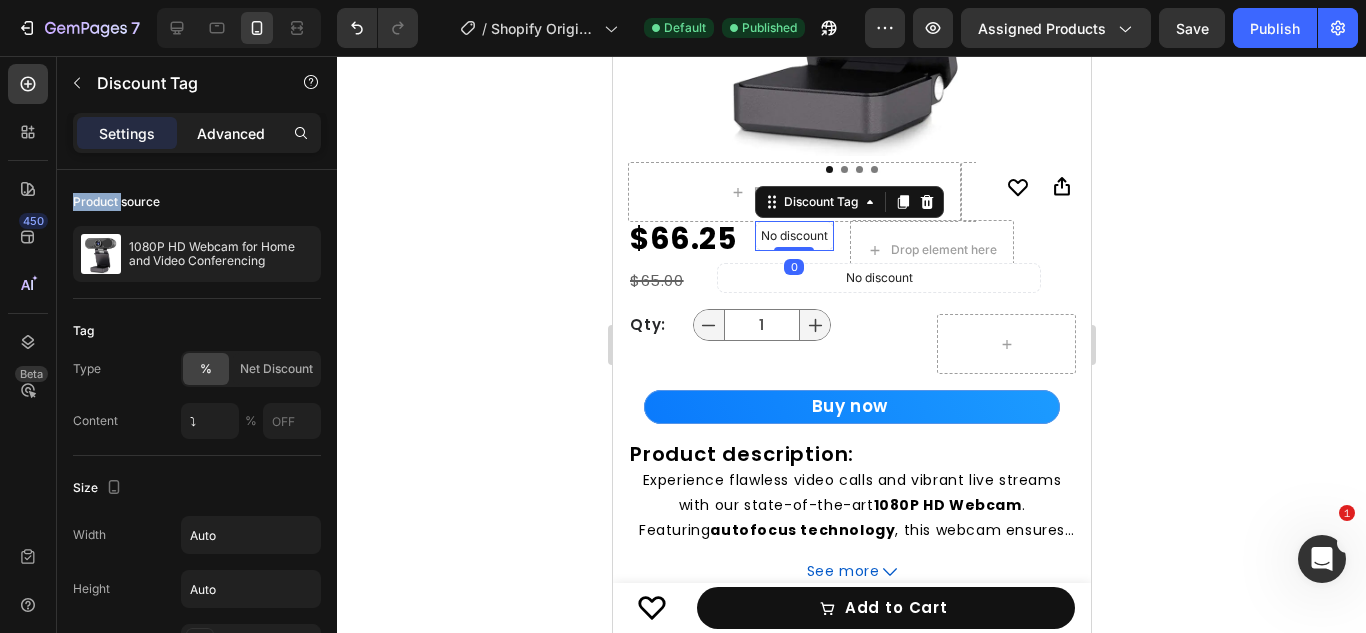 click on "Advanced" at bounding box center [231, 133] 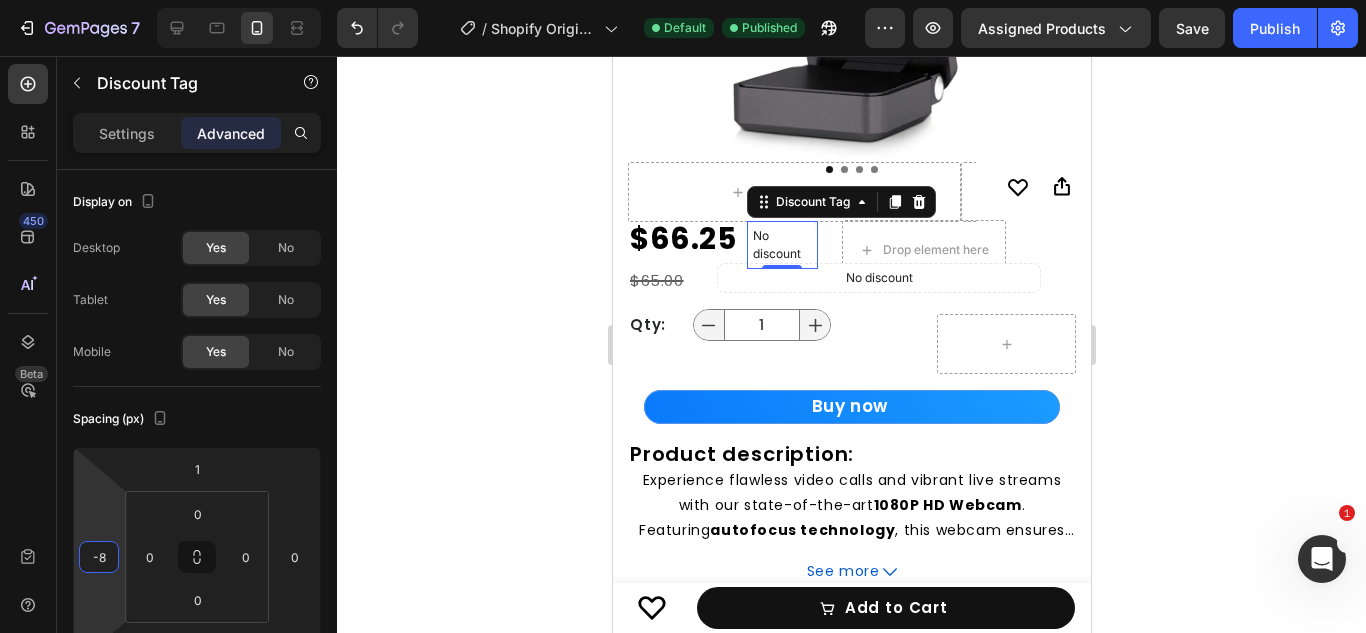 click on "7   /  Shopify Original Product Template Default Published Preview Assigned Products  Save   Publish  450 Beta Sections(18) Elements(84) Section Element Hero Section Product Detail Brands Trusted Badges Guarantee Product Breakdown How to use Testimonials Compare Bundle FAQs Social Proof Brand Story Product List Collection Blog List Contact Sticky Add to Cart Custom Footer Browse Library 450 Layout
Row
Row
Row
Row Text
Heading
Text Block Button
Button
Button Media
Image
Image
Video" at bounding box center [683, 0] 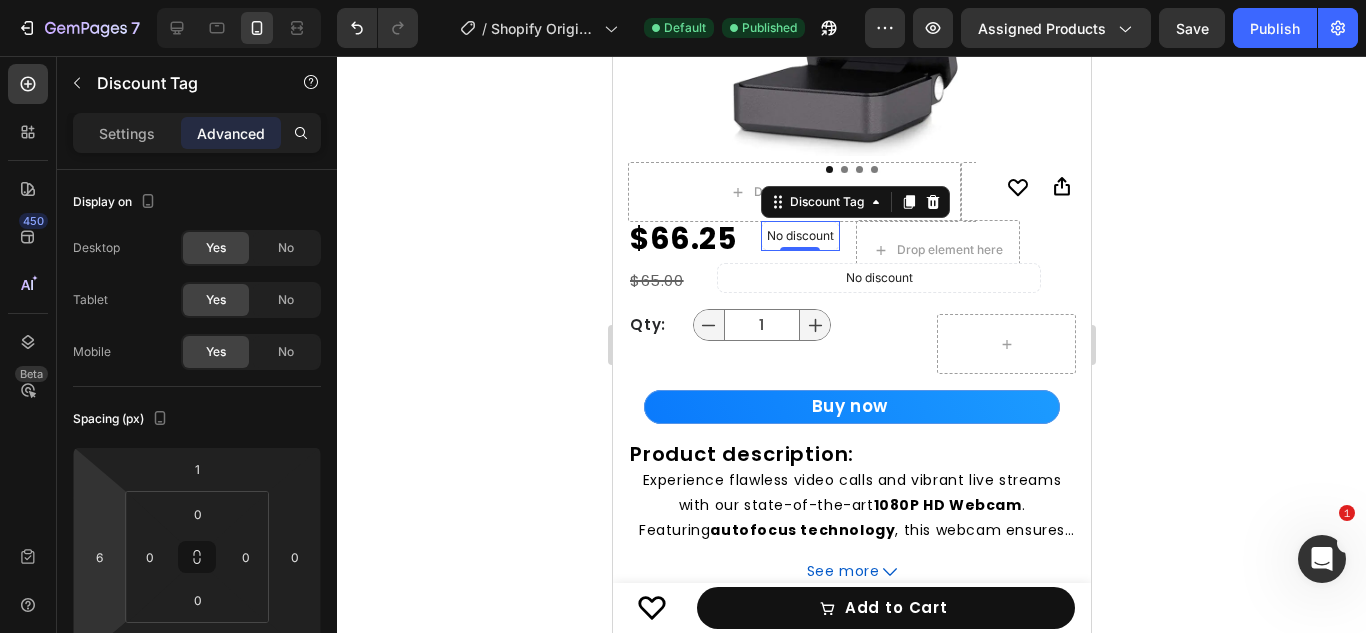 click on "7   /  Shopify Original Product Template Default Published Preview Assigned Products  Save   Publish  450 Beta Sections(18) Elements(84) Section Element Hero Section Product Detail Brands Trusted Badges Guarantee Product Breakdown How to use Testimonials Compare Bundle FAQs Social Proof Brand Story Product List Collection Blog List Contact Sticky Add to Cart Custom Footer Browse Library 450 Layout
Row
Row
Row
Row Text
Heading
Text Block Button
Button
Button Media
Image
Image
Video" at bounding box center (683, 0) 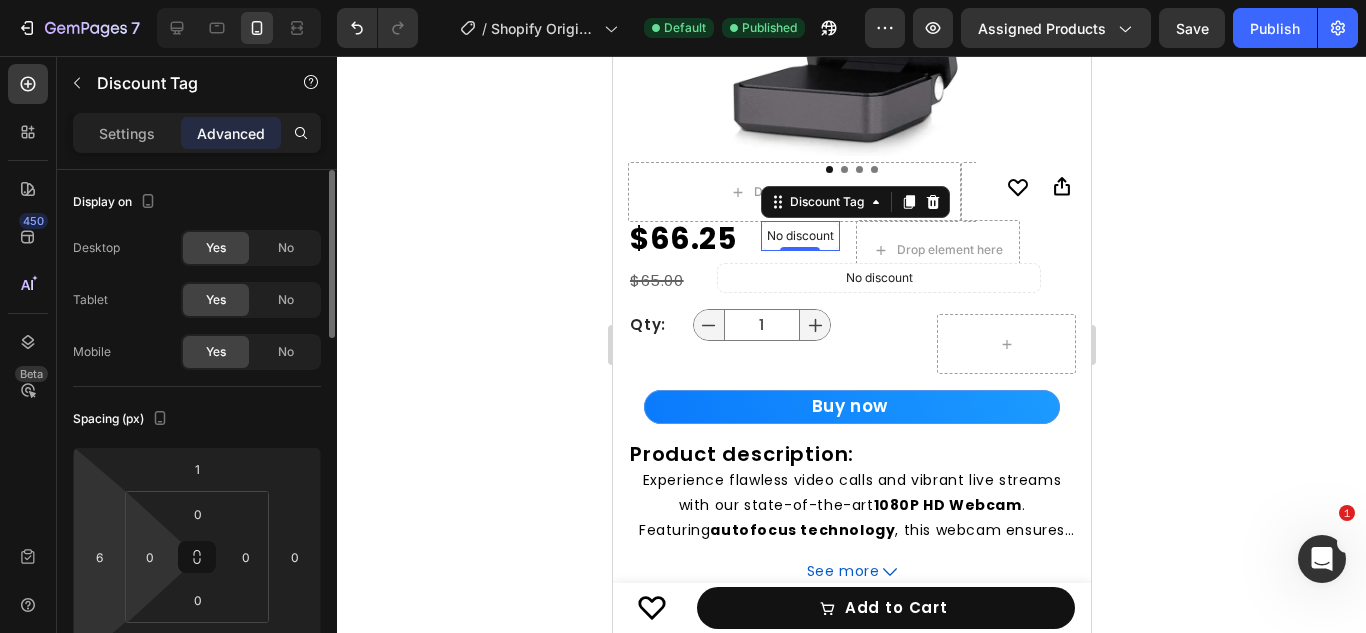 scroll, scrollTop: 0, scrollLeft: 0, axis: both 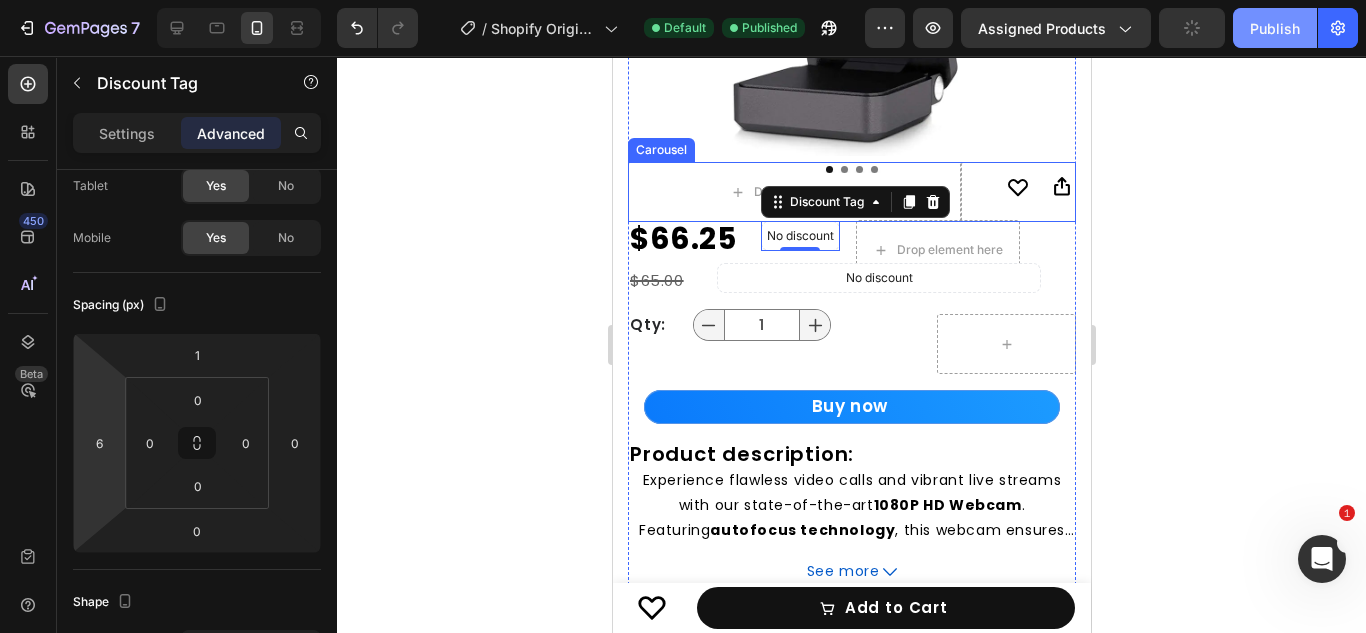 click on "Publish" 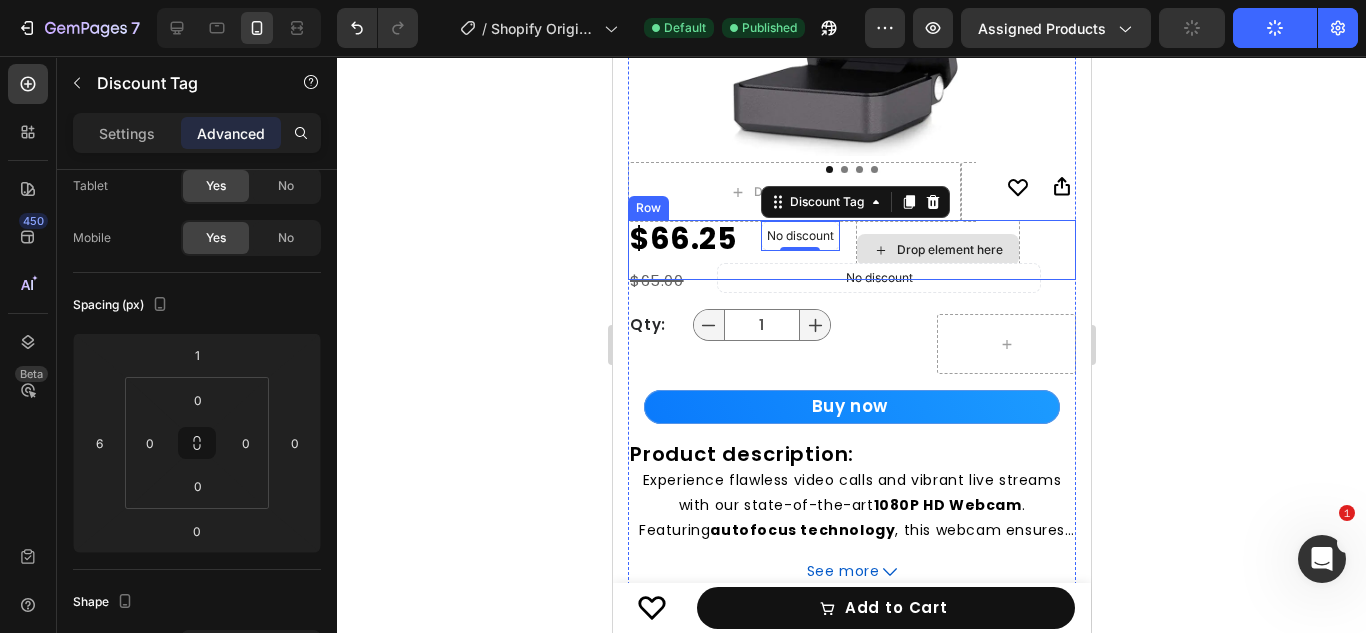 scroll, scrollTop: 425, scrollLeft: 0, axis: vertical 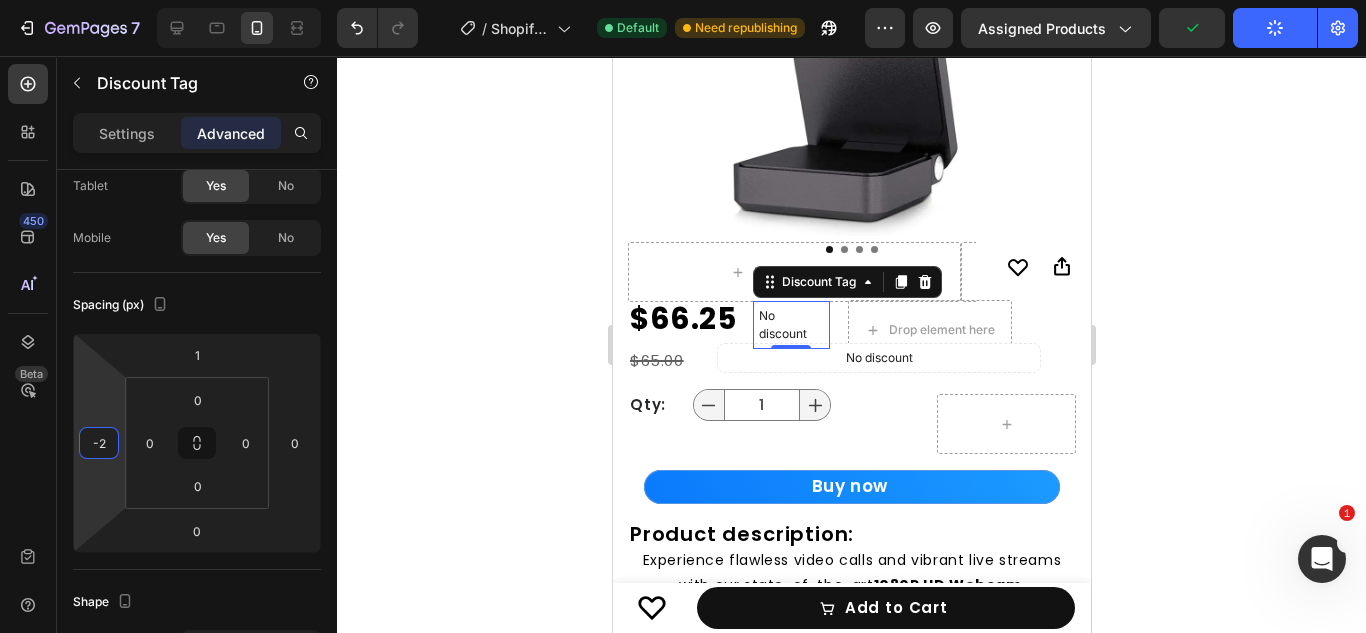 type on "0" 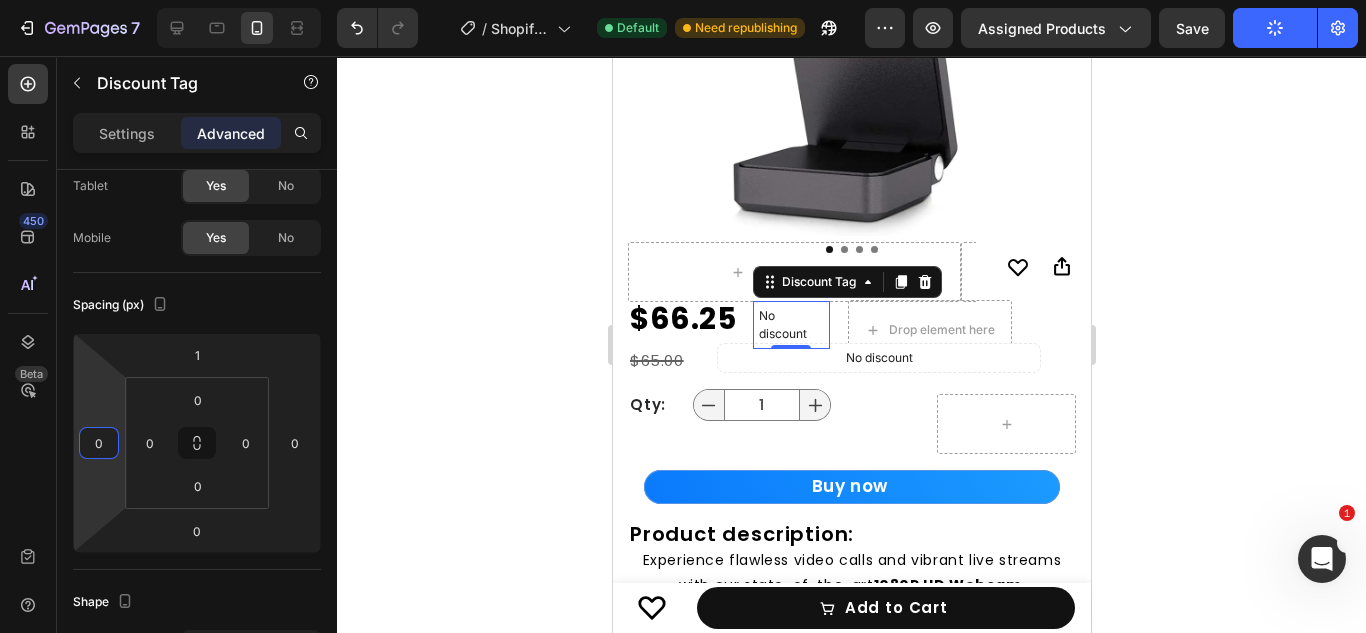click on "7   /  Shopify Original Product Template Default Need republishing Preview Assigned Products  Save   Publish  450 Beta Sections(18) Elements(84) Section Element Hero Section Product Detail Brands Trusted Badges Guarantee Product Breakdown How to use Testimonials Compare Bundle FAQs Social Proof Brand Story Product List Collection Blog List Contact Sticky Add to Cart Custom Footer Browse Library 450 Layout
Row
Row
Row
Row Text
Heading
Text Block Button
Button
Button Media
Image
Image" at bounding box center [683, 0] 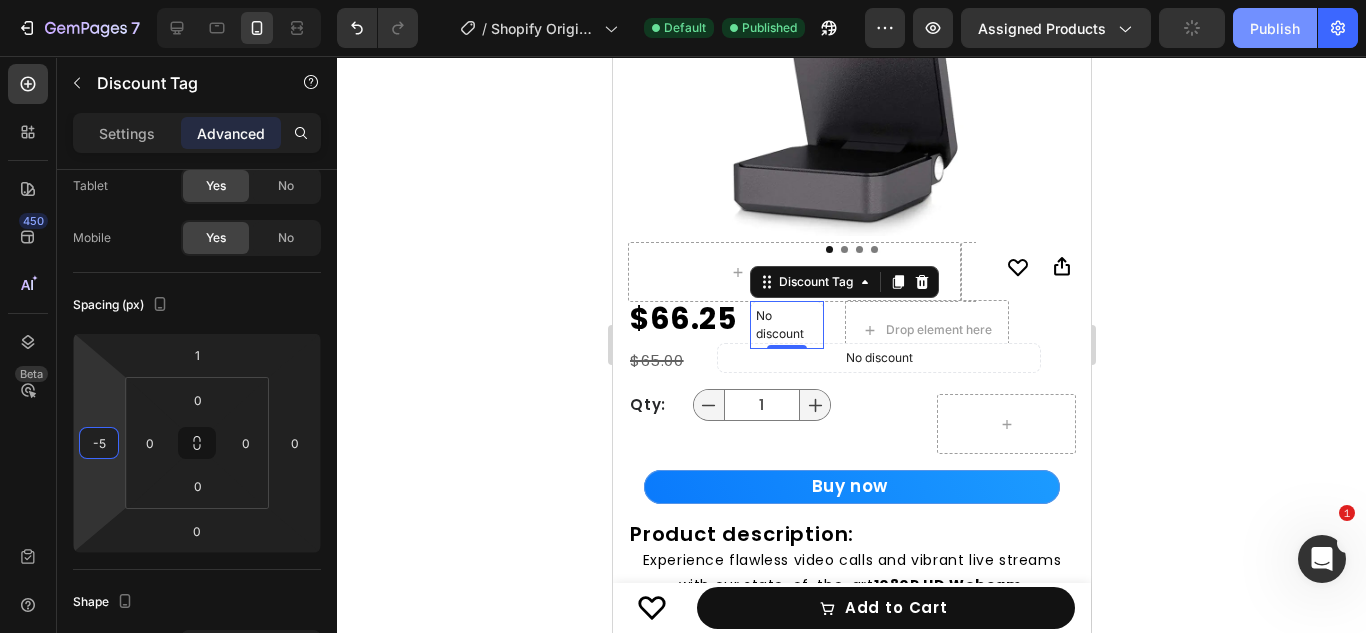 click on "Publish" 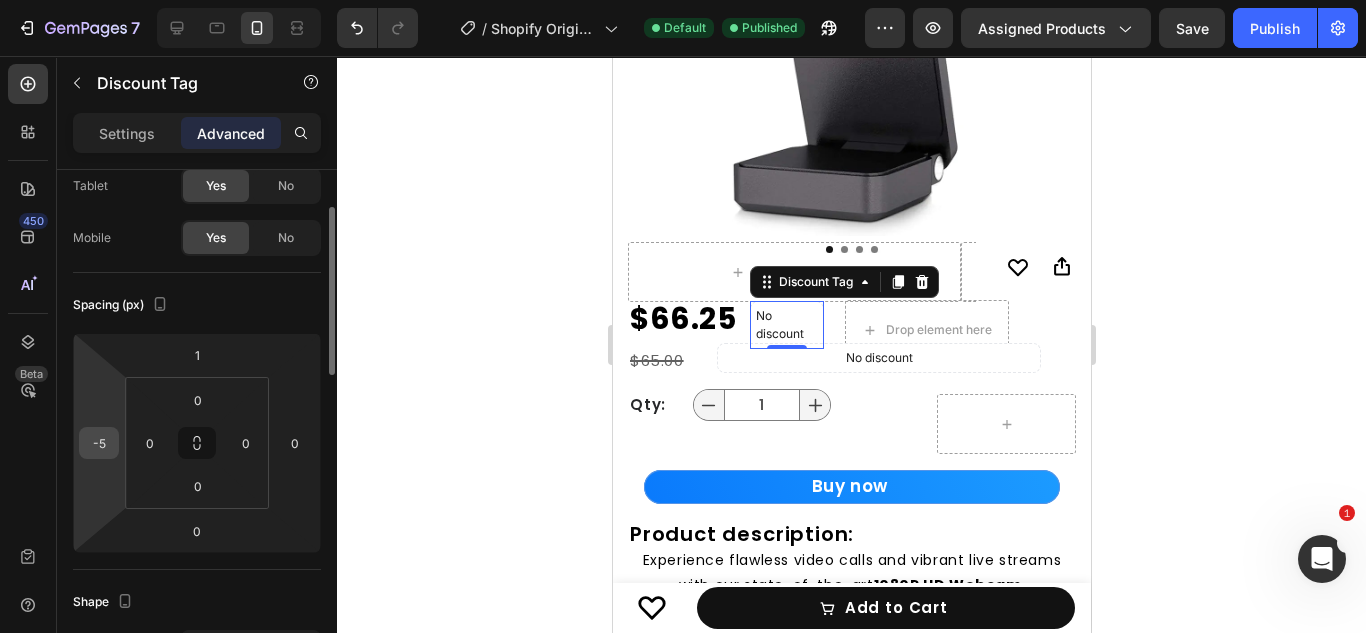 click on "-5" at bounding box center (99, 443) 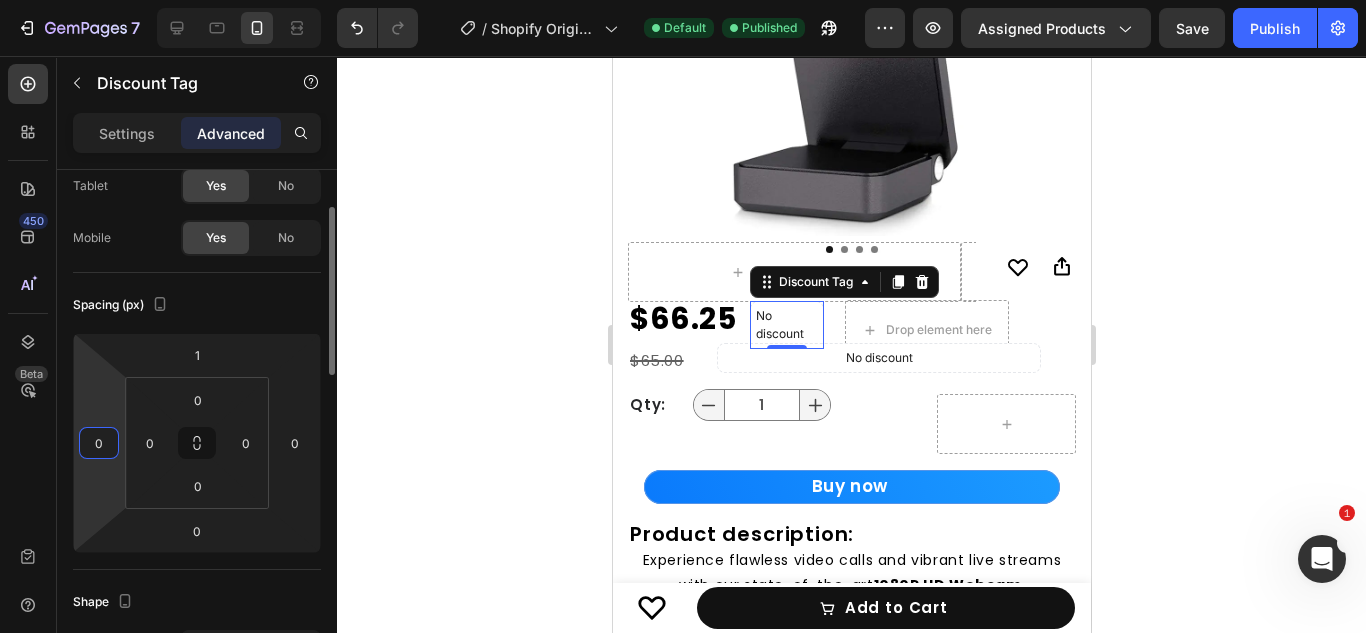 type on "0" 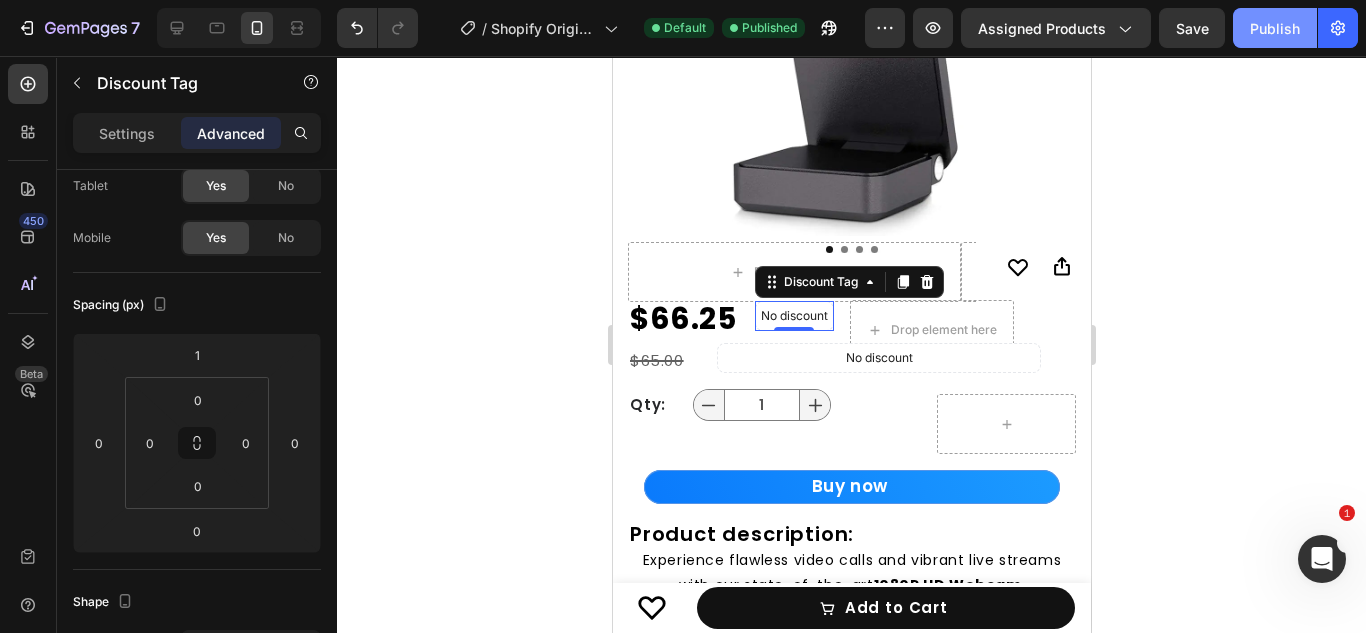 click on "Publish" 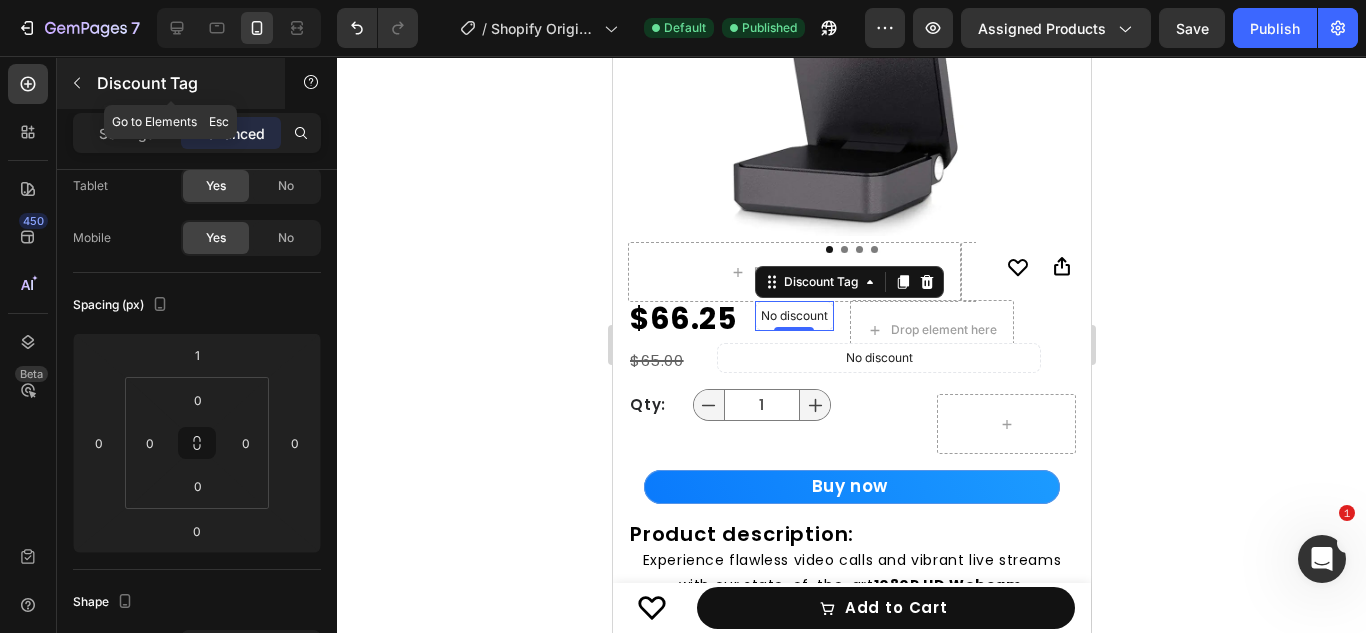 click 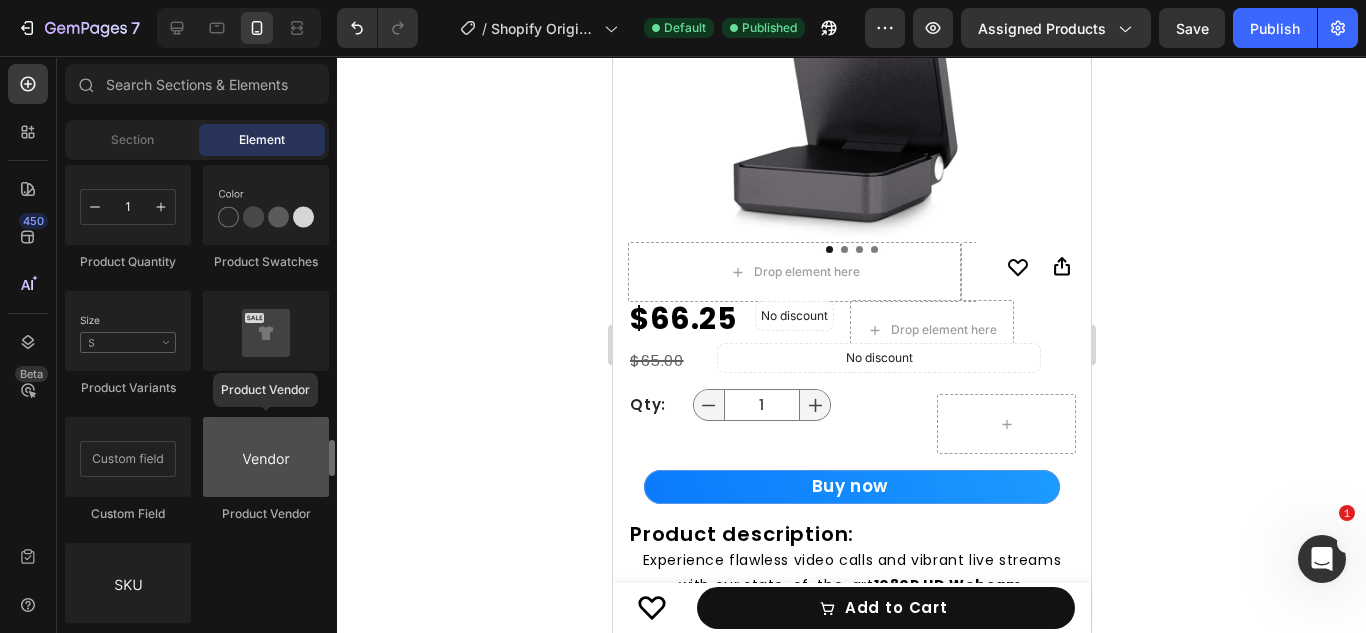 scroll, scrollTop: 3666, scrollLeft: 0, axis: vertical 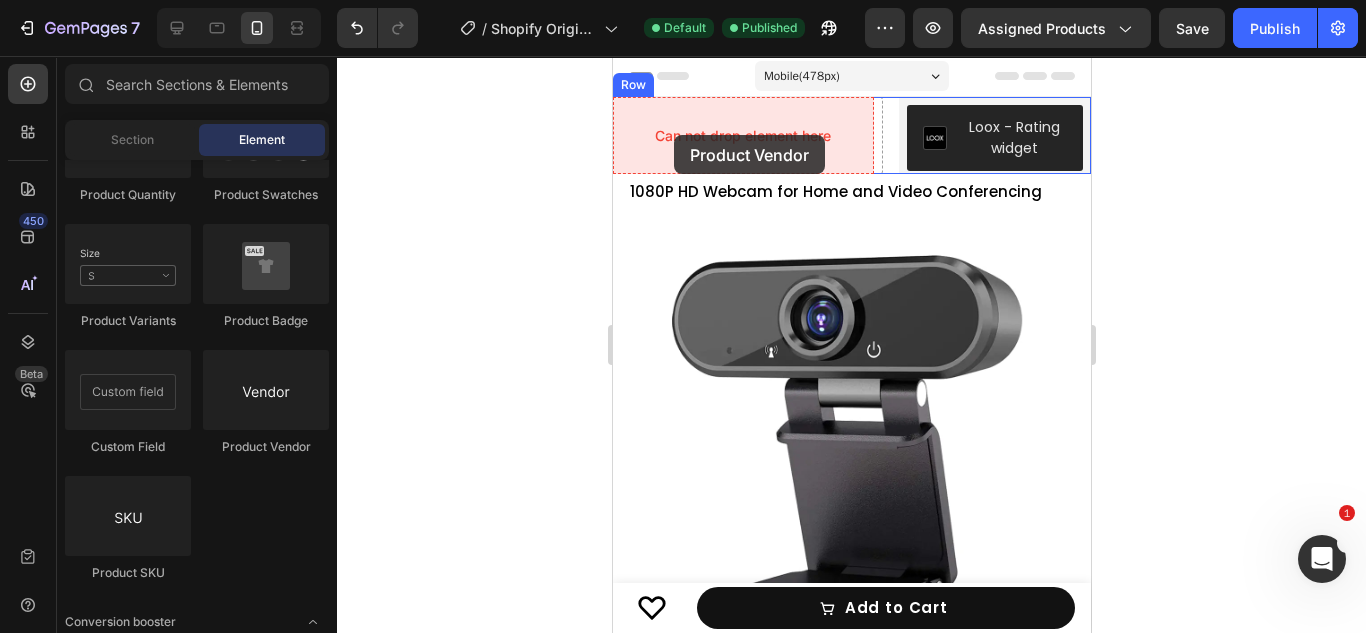 drag, startPoint x: 871, startPoint y: 474, endPoint x: 673, endPoint y: 135, distance: 392.58755 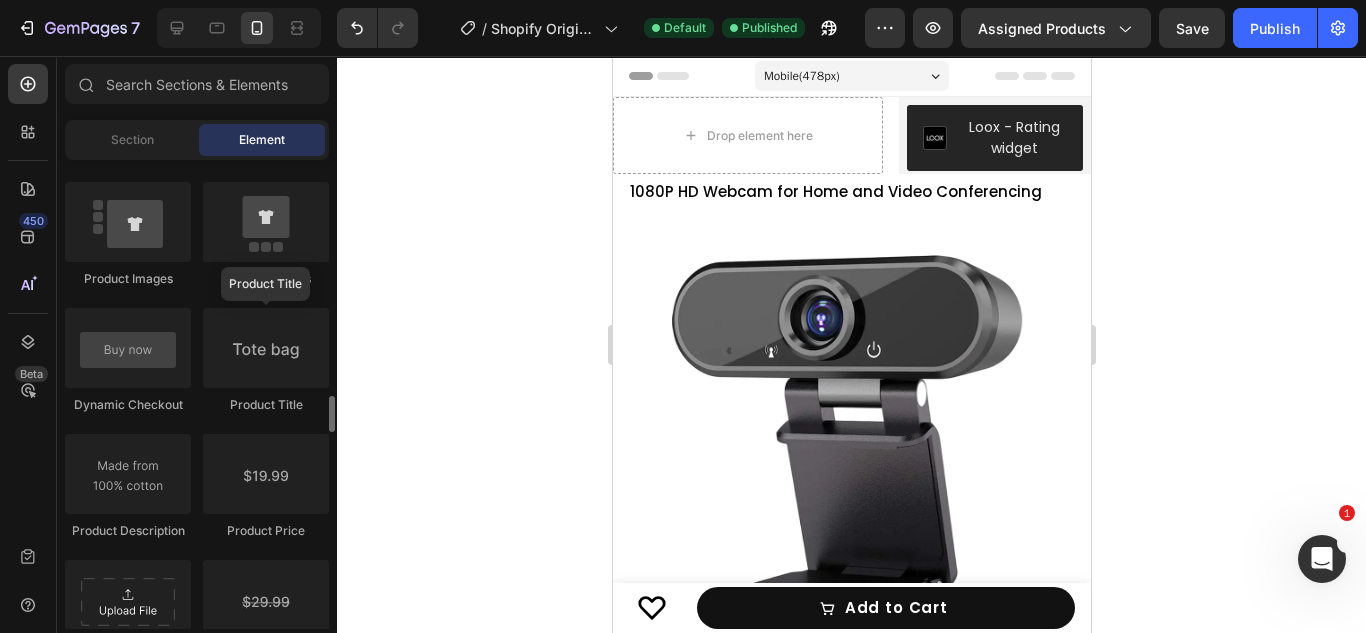 scroll, scrollTop: 3077, scrollLeft: 0, axis: vertical 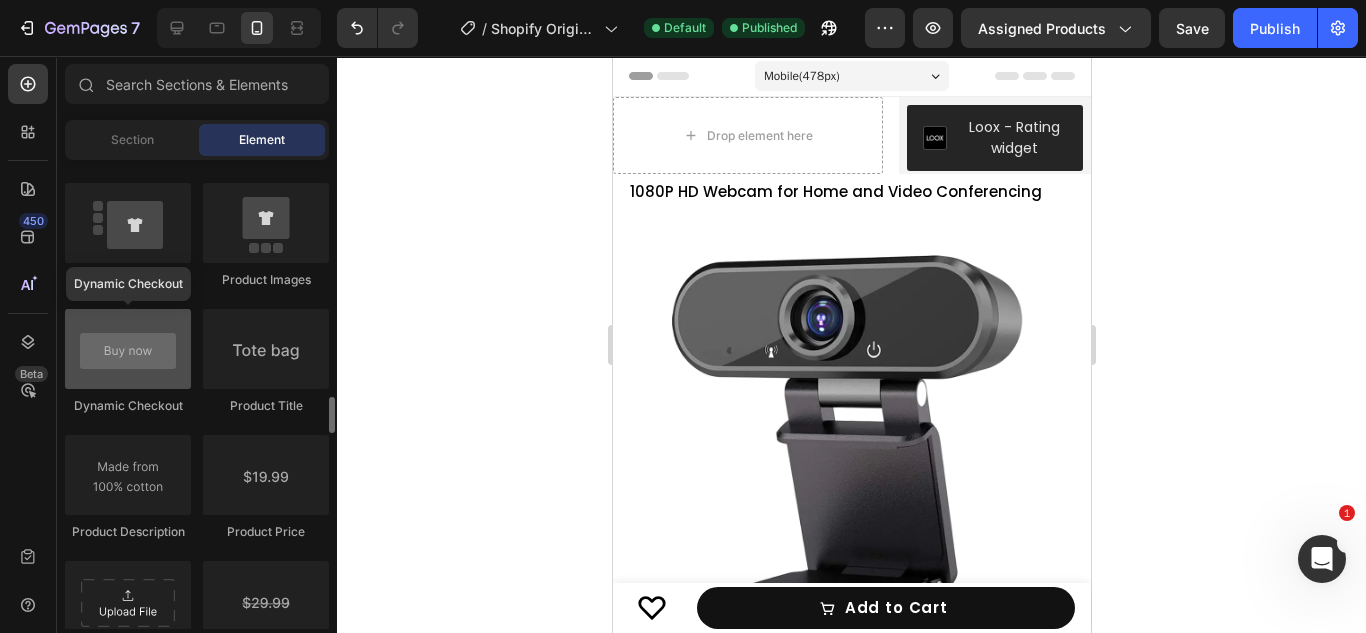 click at bounding box center [128, 349] 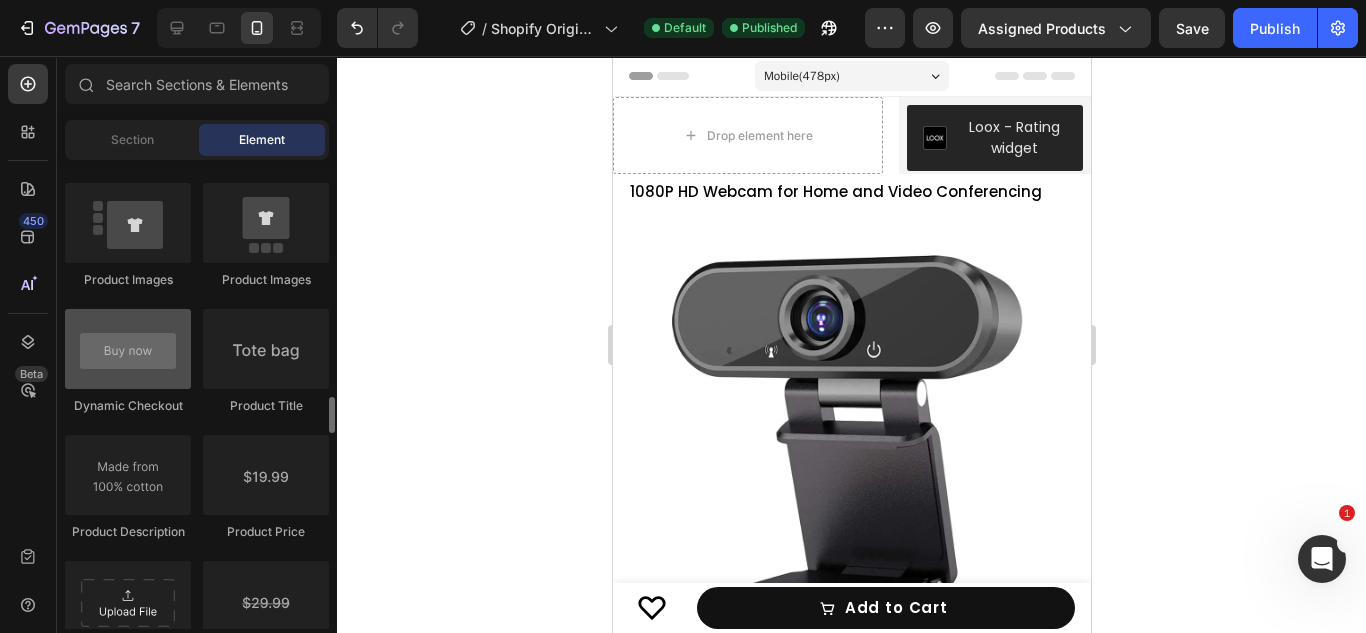 click at bounding box center (128, 349) 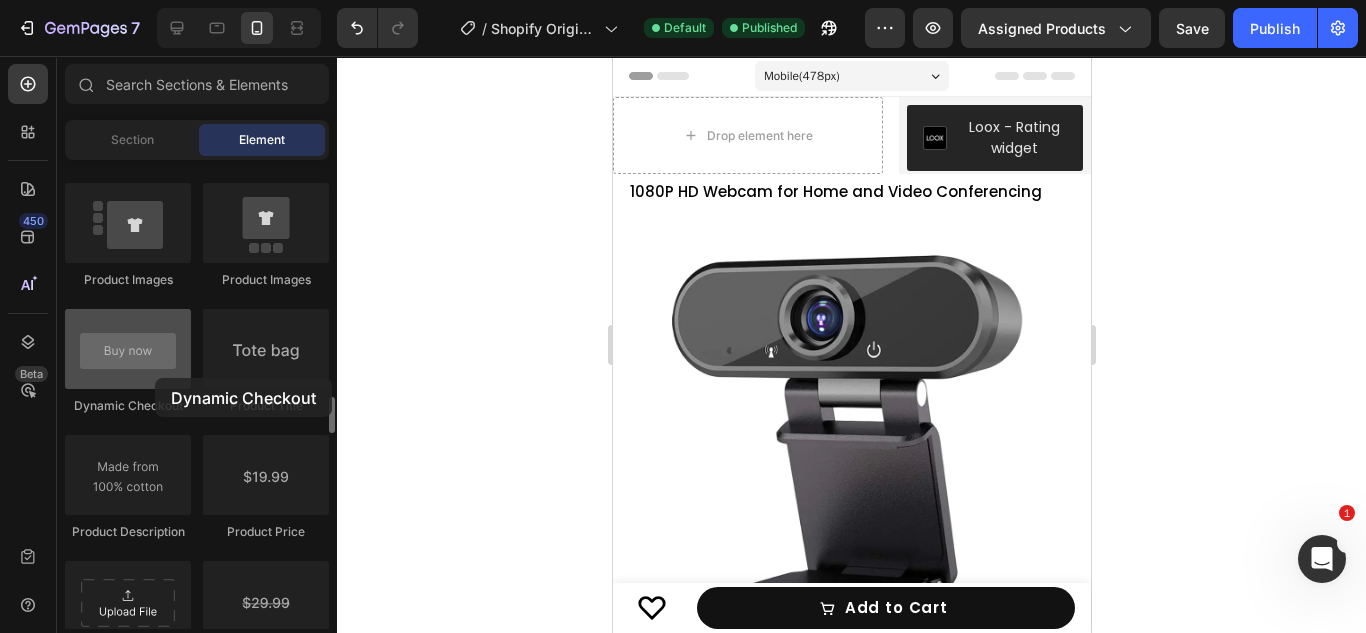 click at bounding box center [128, 349] 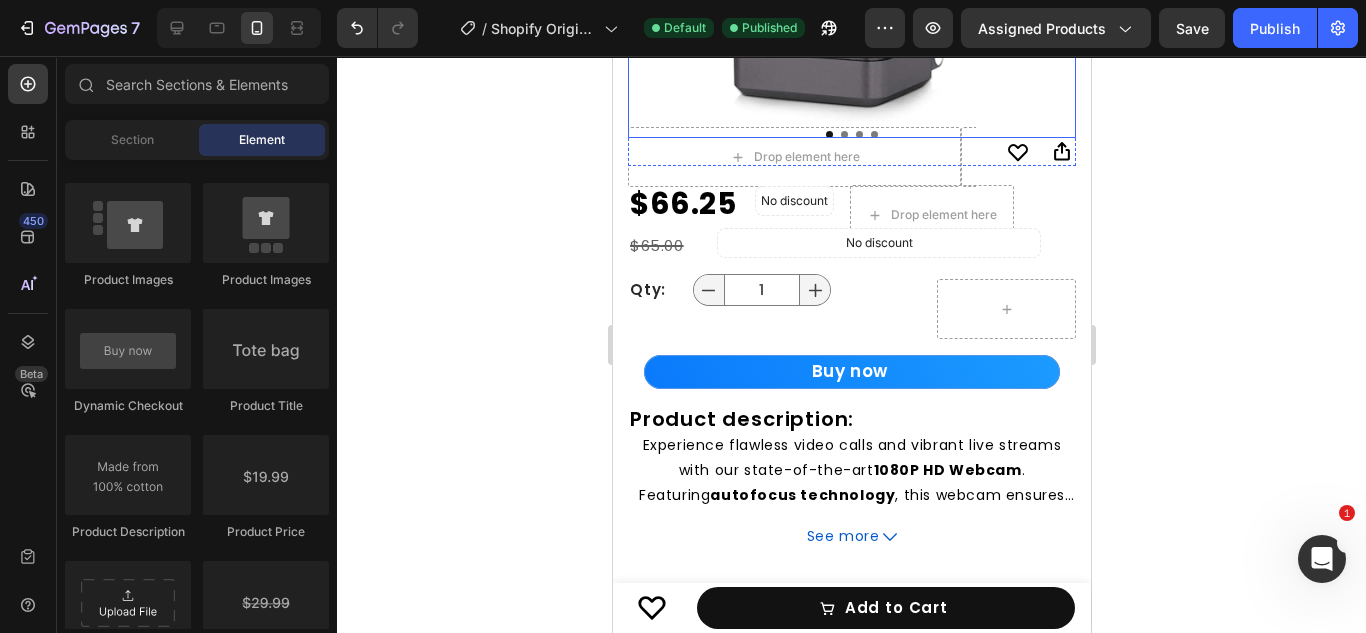 scroll, scrollTop: 537, scrollLeft: 0, axis: vertical 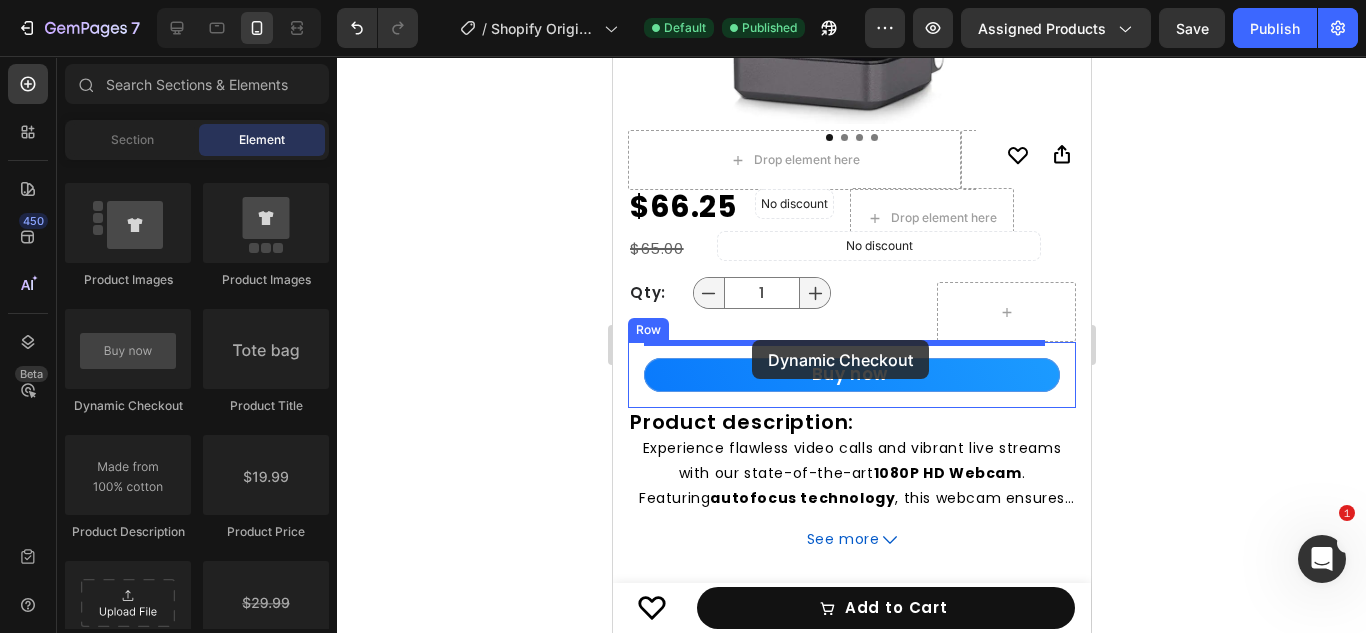 drag, startPoint x: 770, startPoint y: 408, endPoint x: 751, endPoint y: 340, distance: 70.60453 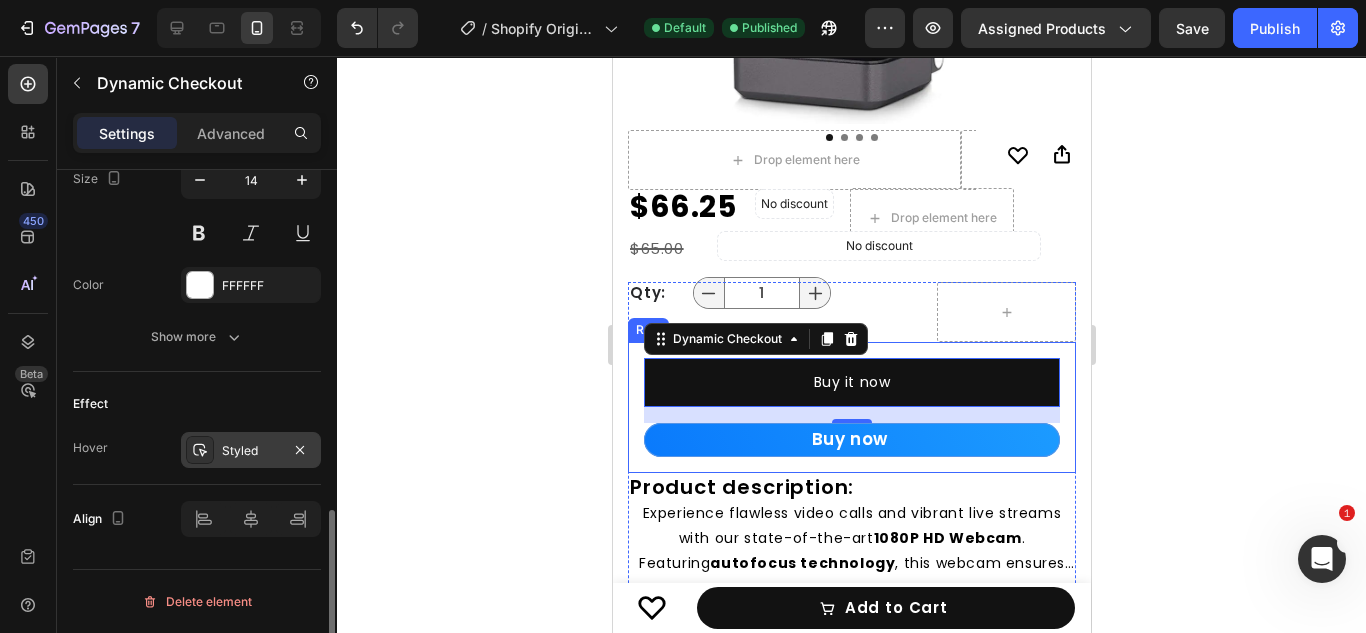 scroll, scrollTop: 995, scrollLeft: 0, axis: vertical 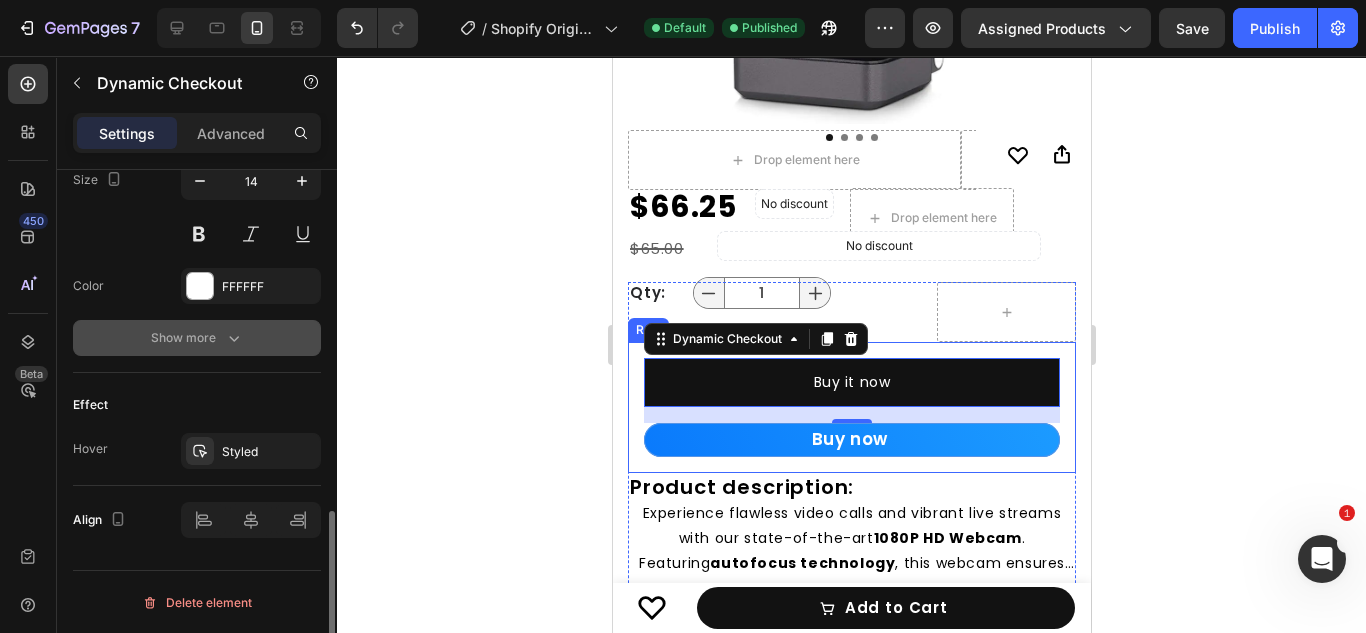 click on "Show more" at bounding box center (197, 338) 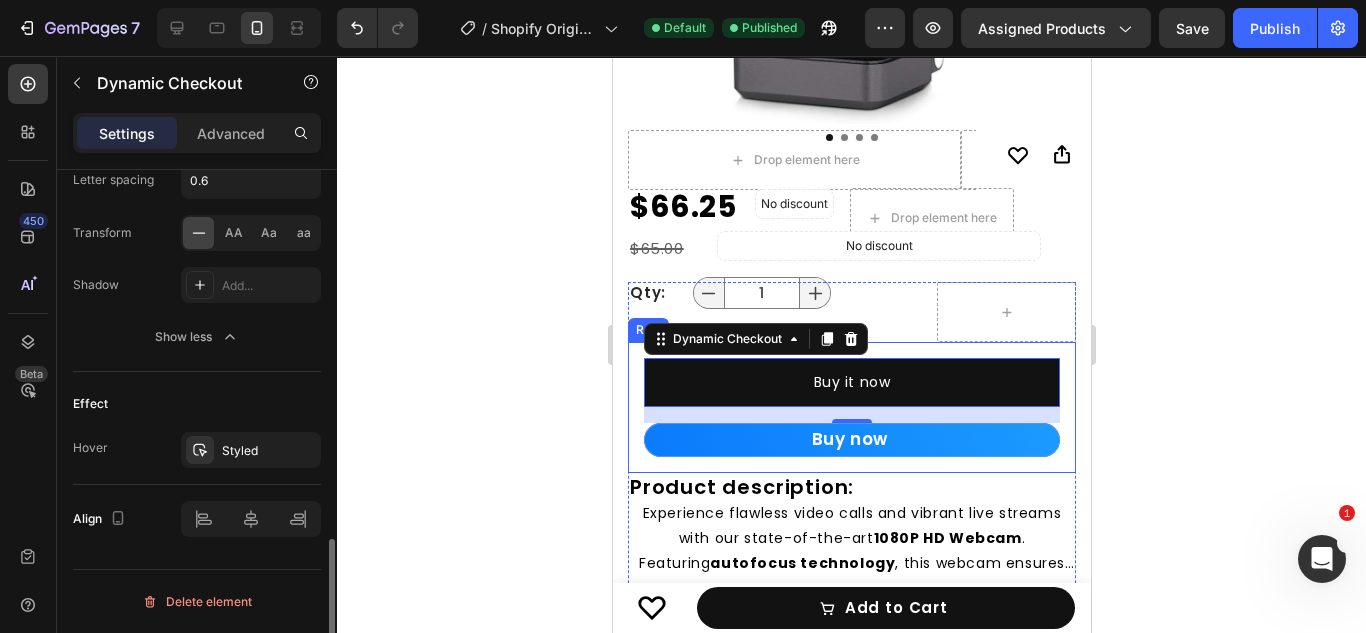 scroll, scrollTop: 1259, scrollLeft: 0, axis: vertical 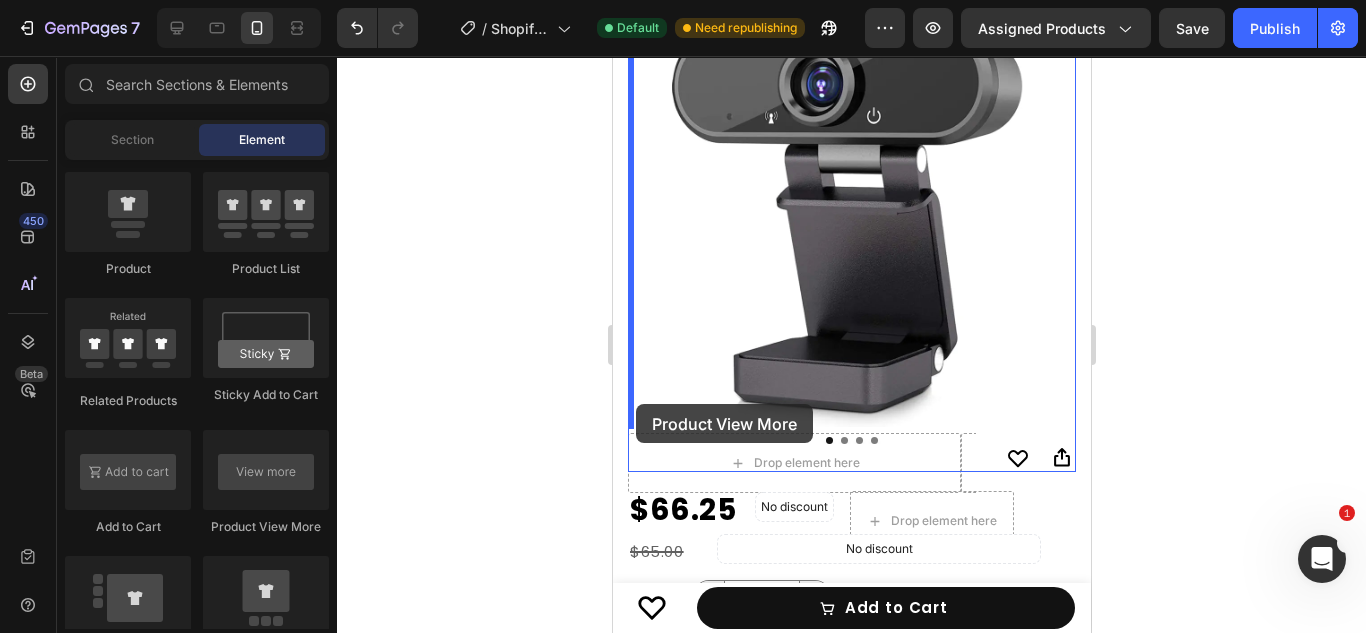 drag, startPoint x: 881, startPoint y: 516, endPoint x: 633, endPoint y: 409, distance: 270.09814 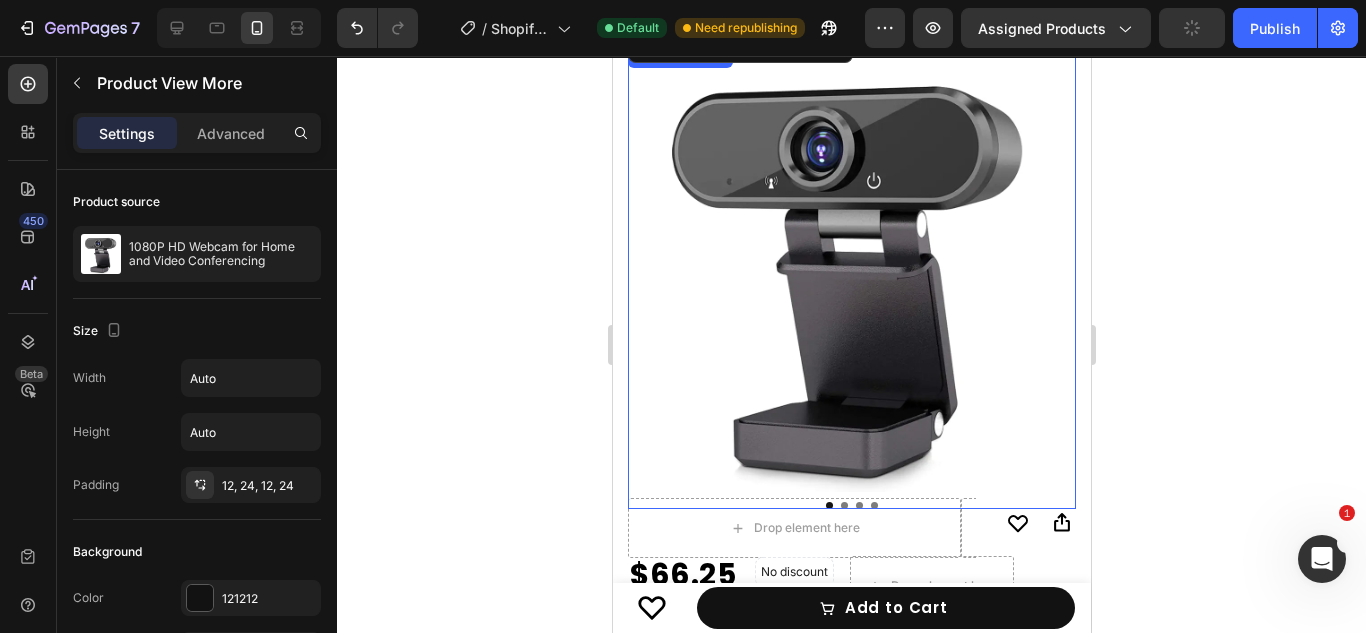 scroll, scrollTop: 144, scrollLeft: 0, axis: vertical 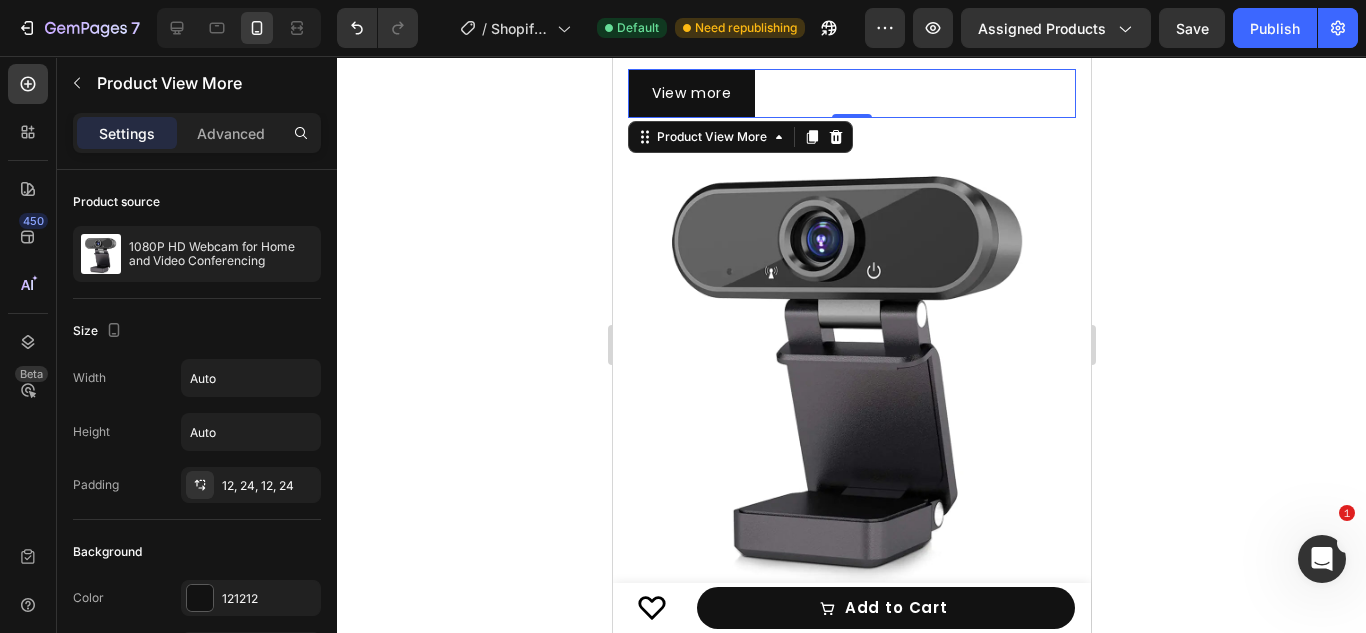 click 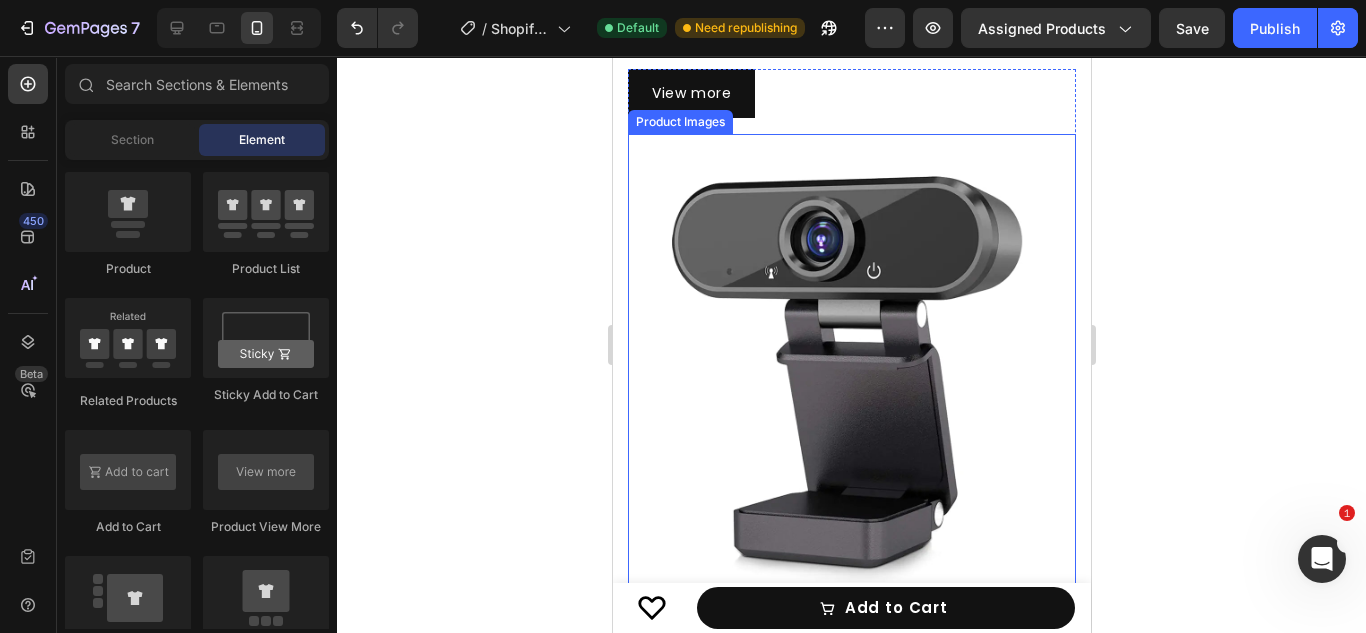 scroll, scrollTop: 9, scrollLeft: 0, axis: vertical 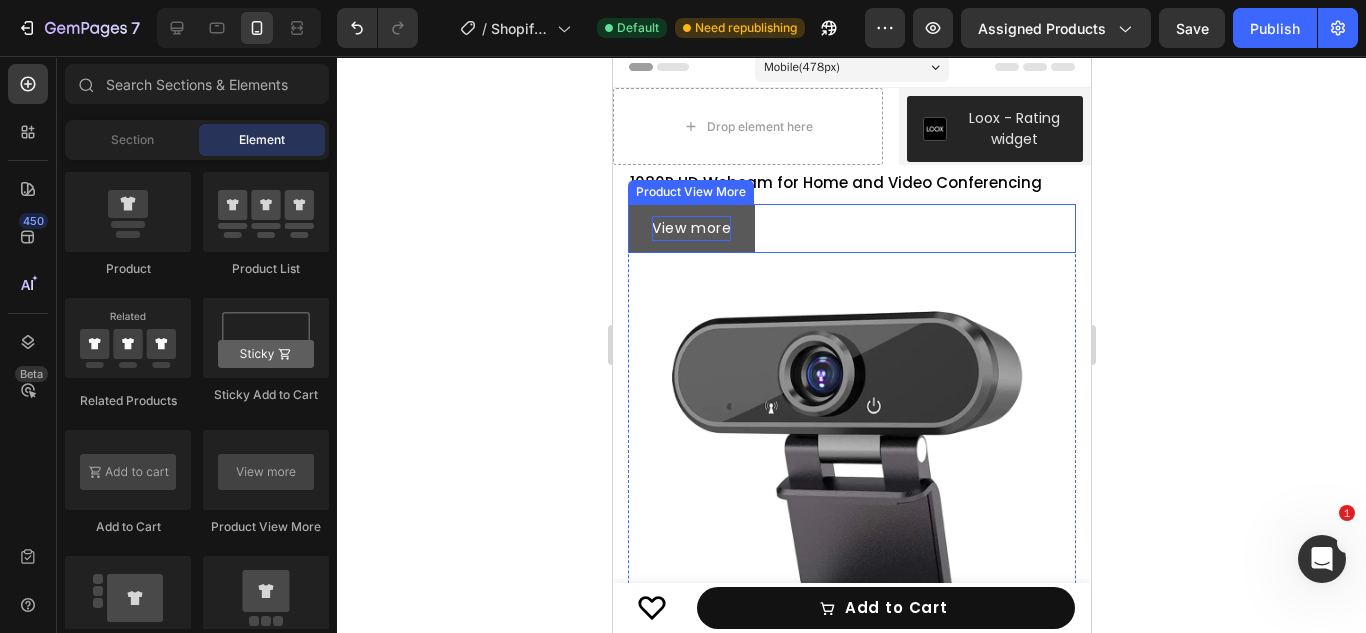 click on "View more" at bounding box center [690, 228] 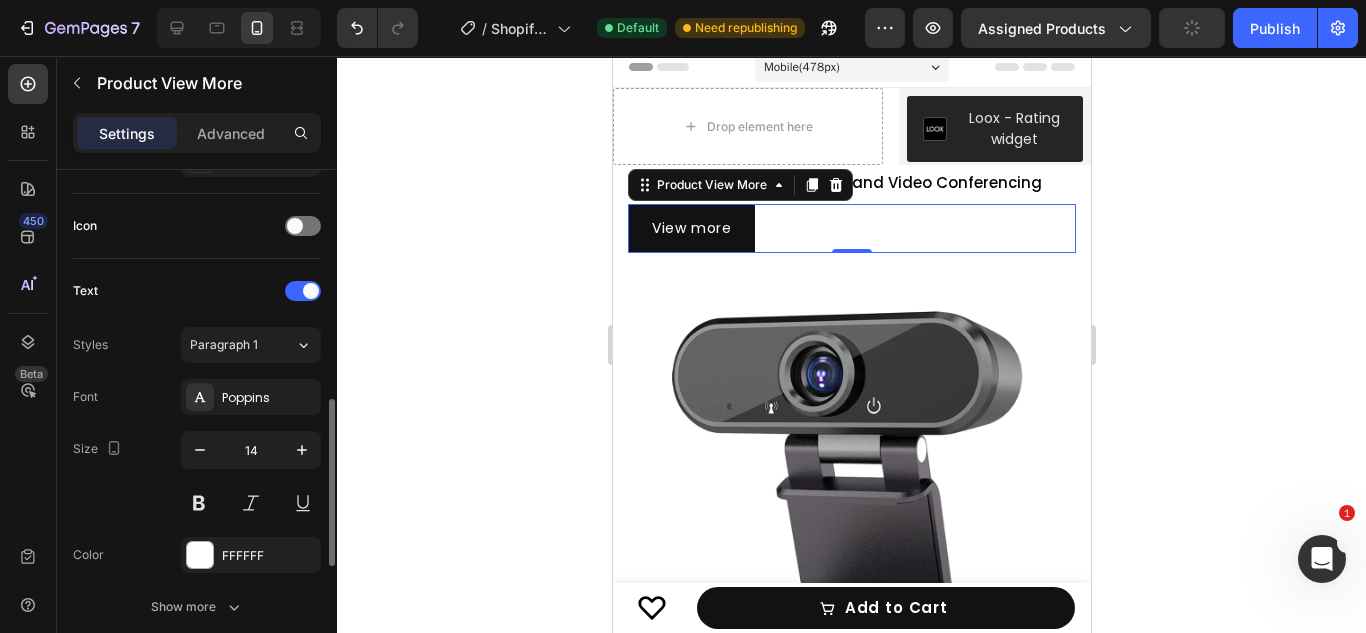 scroll, scrollTop: 700, scrollLeft: 0, axis: vertical 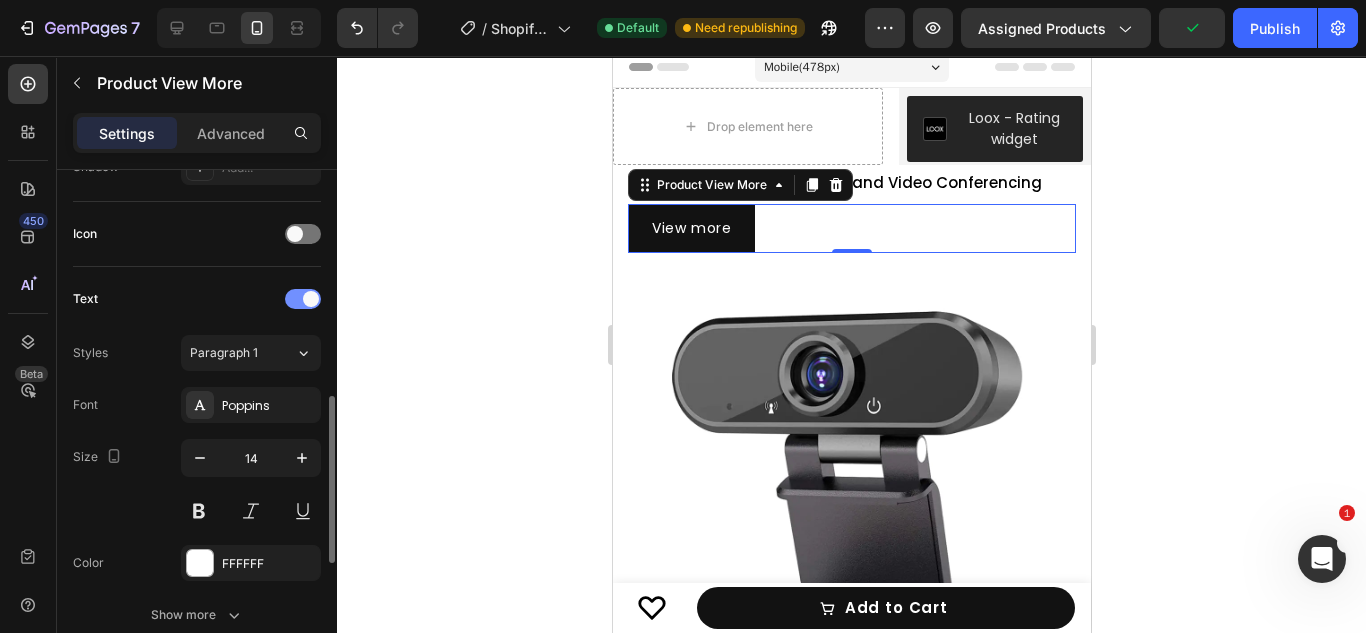 click at bounding box center [303, 299] 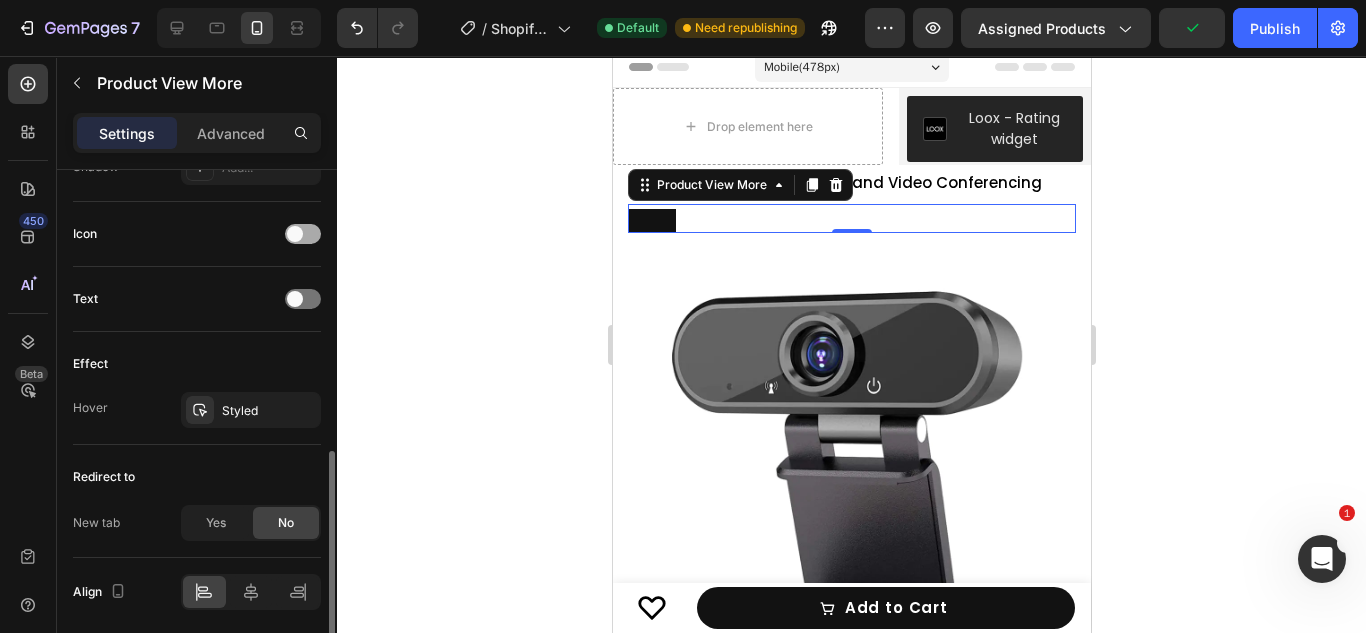 click at bounding box center [303, 234] 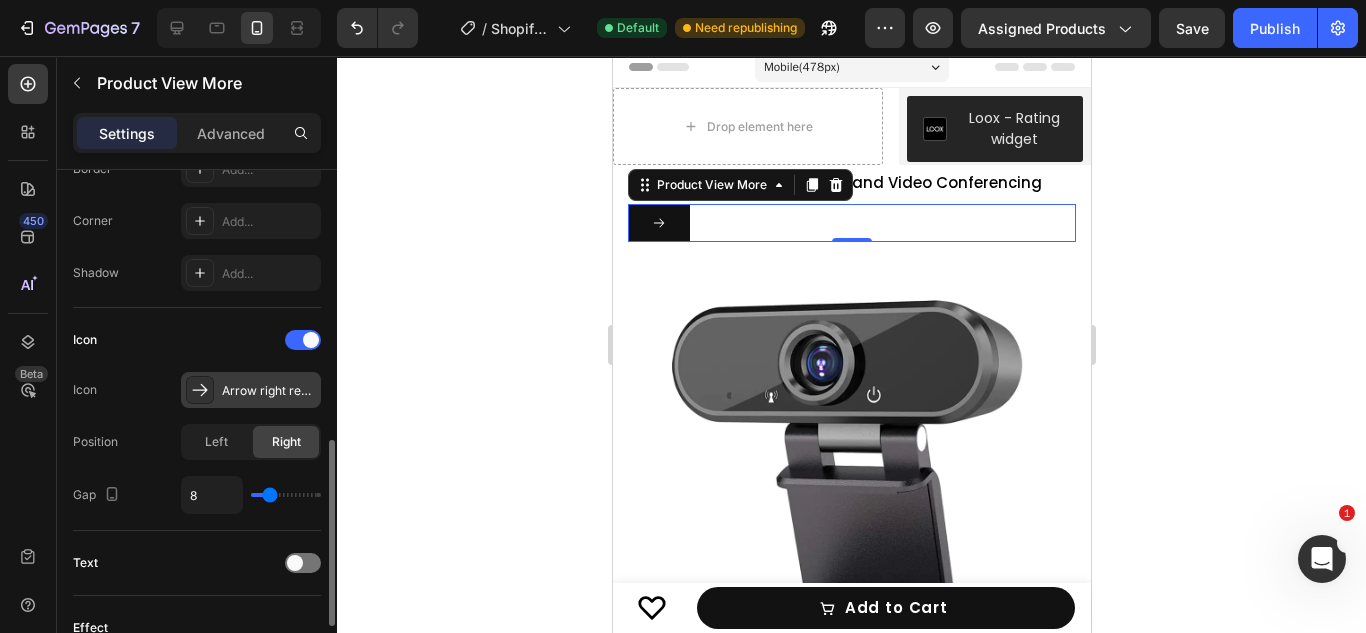 scroll, scrollTop: 586, scrollLeft: 0, axis: vertical 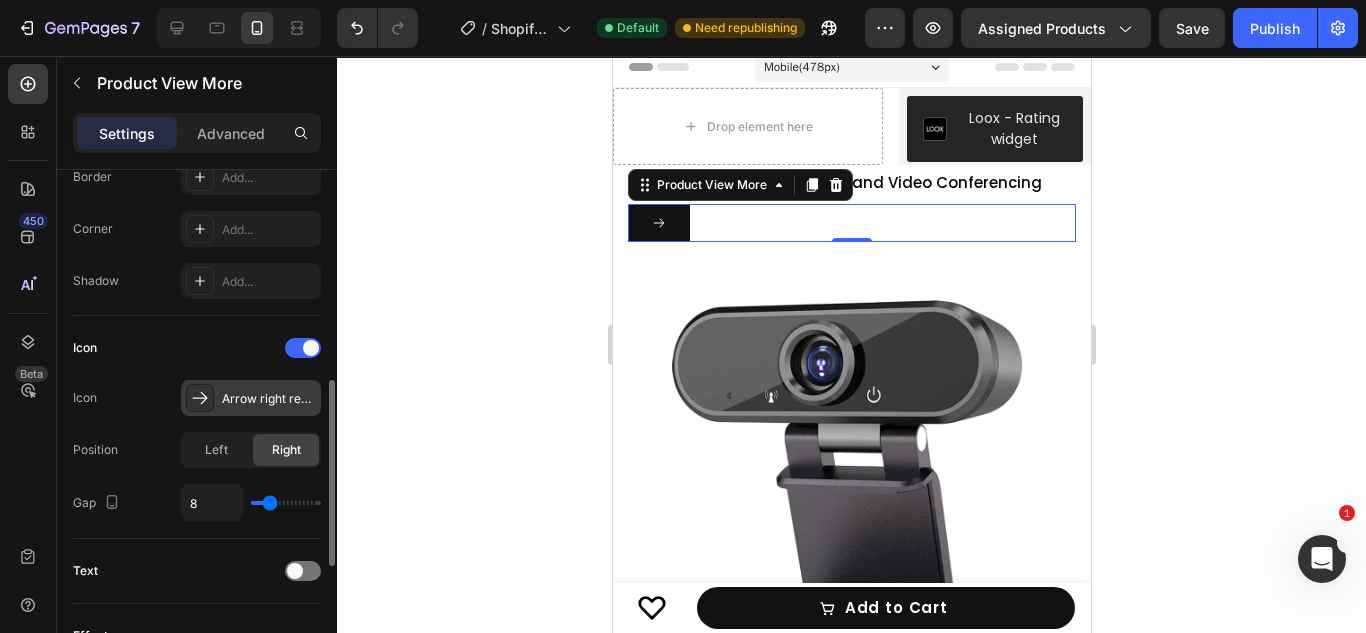 click at bounding box center [200, 398] 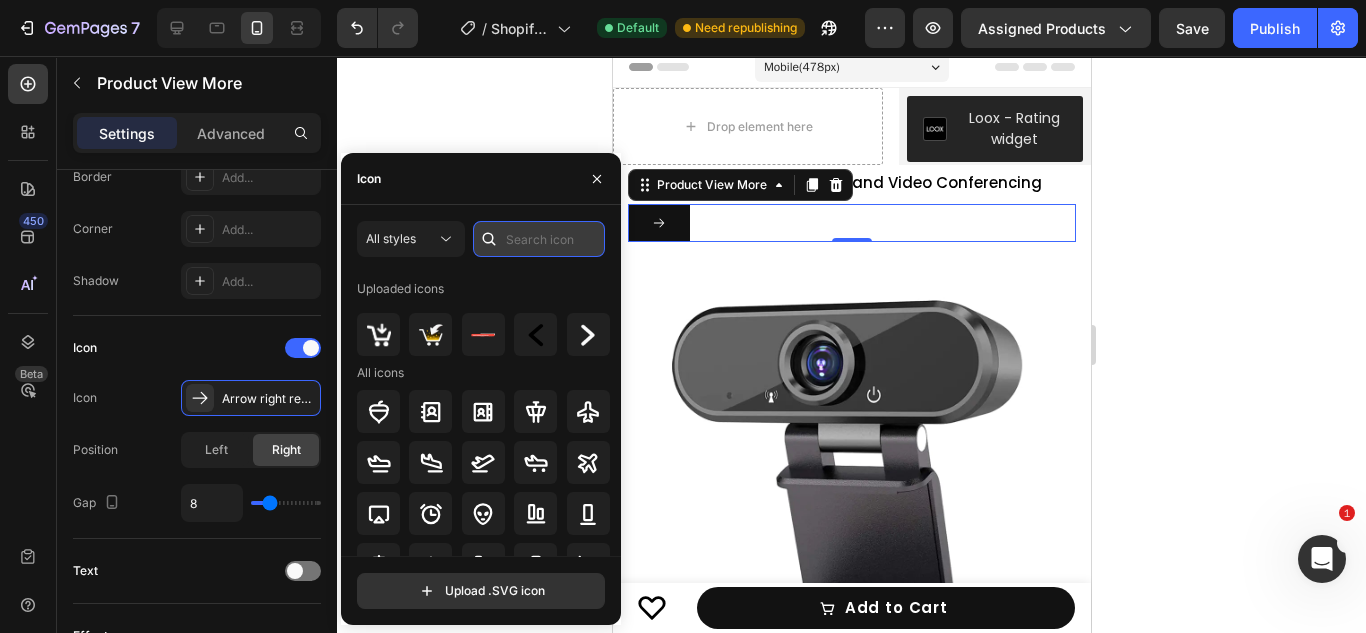 click at bounding box center (539, 239) 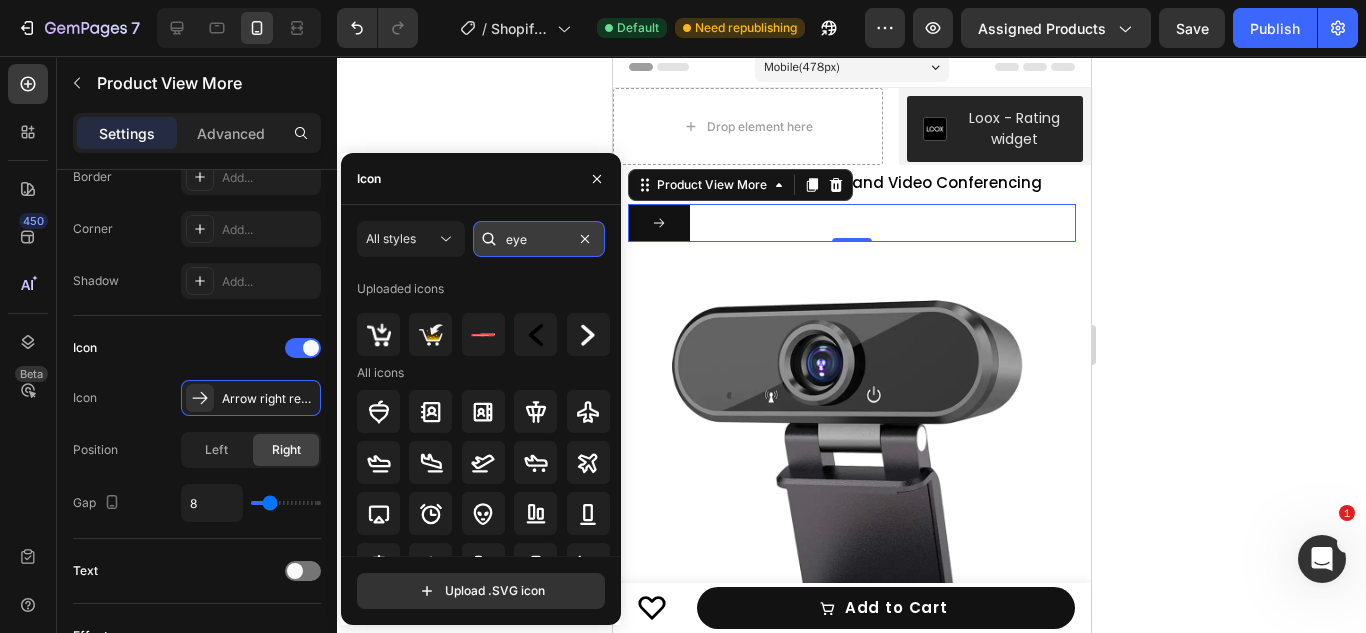 type on "eye" 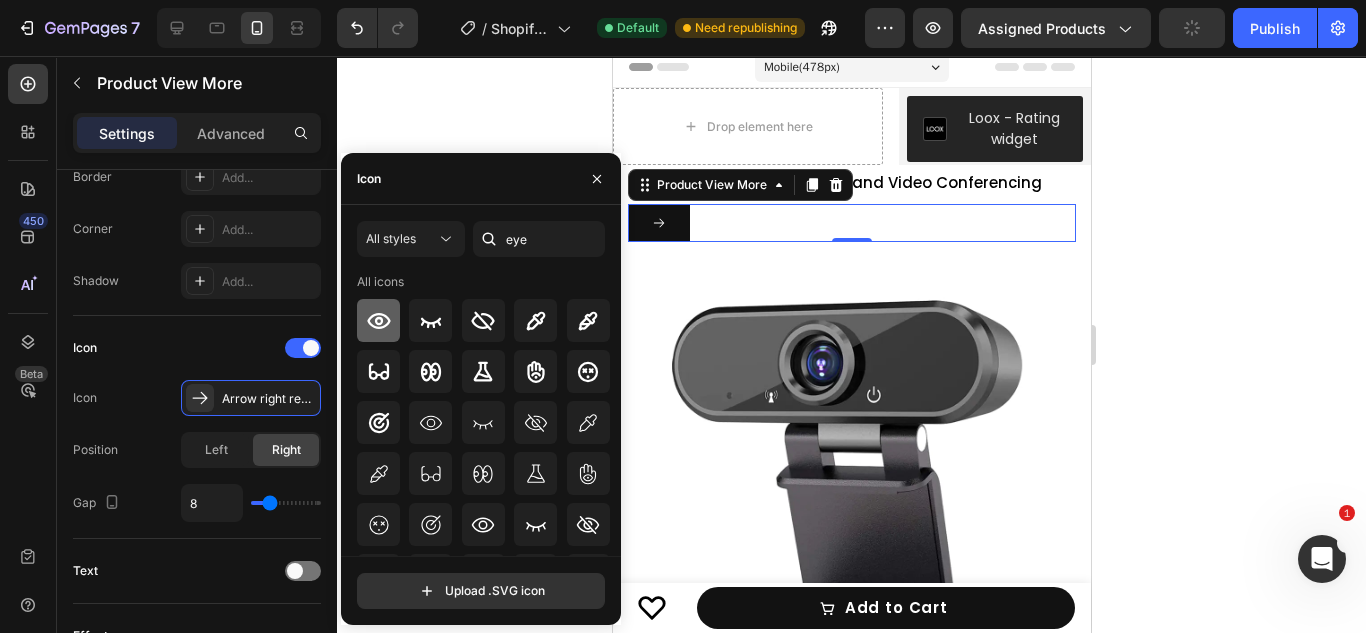 click 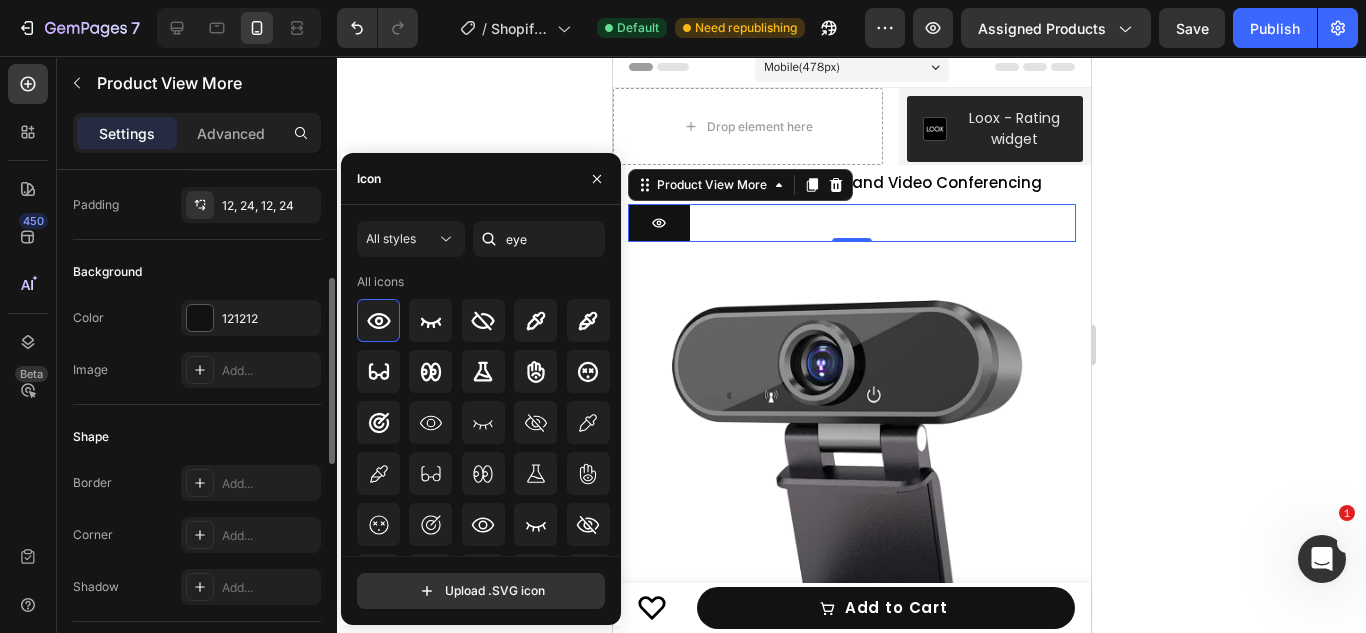scroll, scrollTop: 276, scrollLeft: 0, axis: vertical 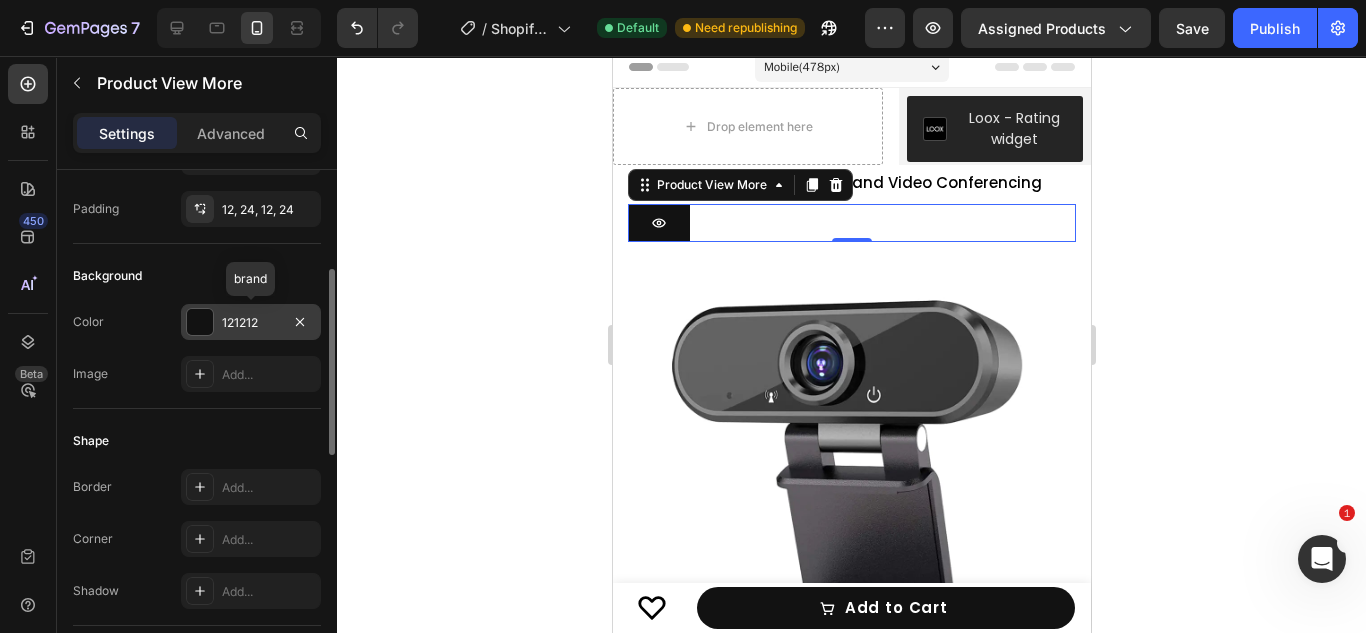click at bounding box center [200, 322] 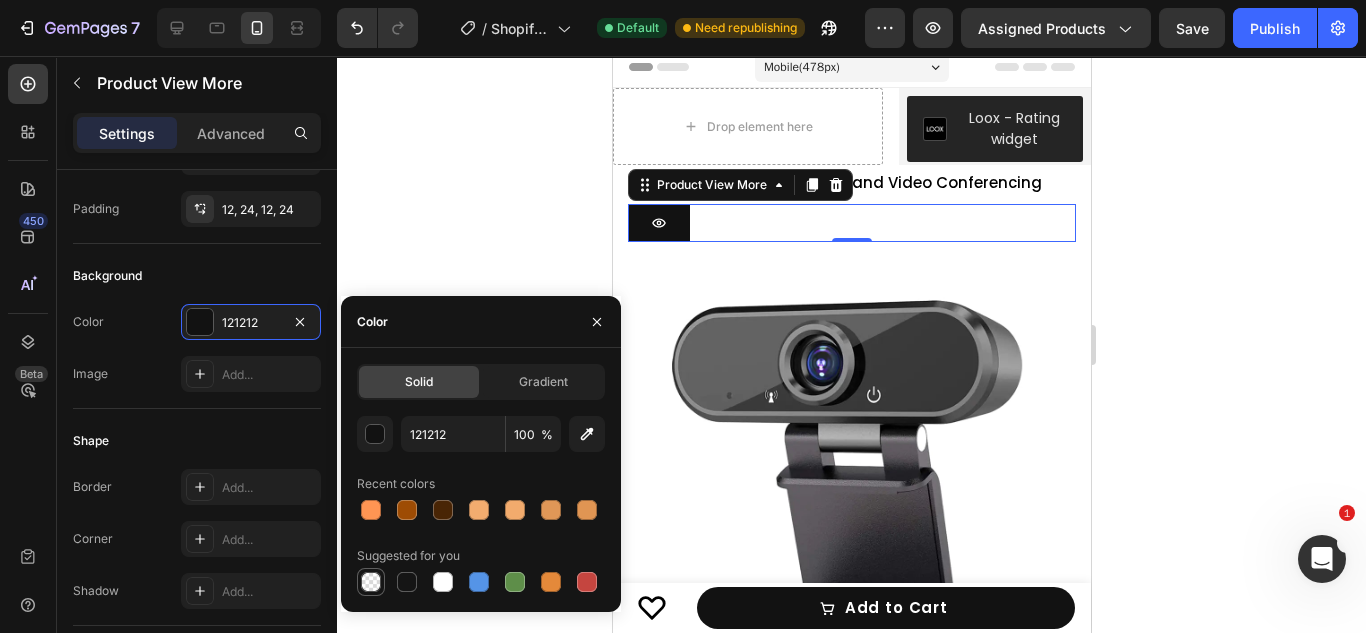 click at bounding box center [371, 582] 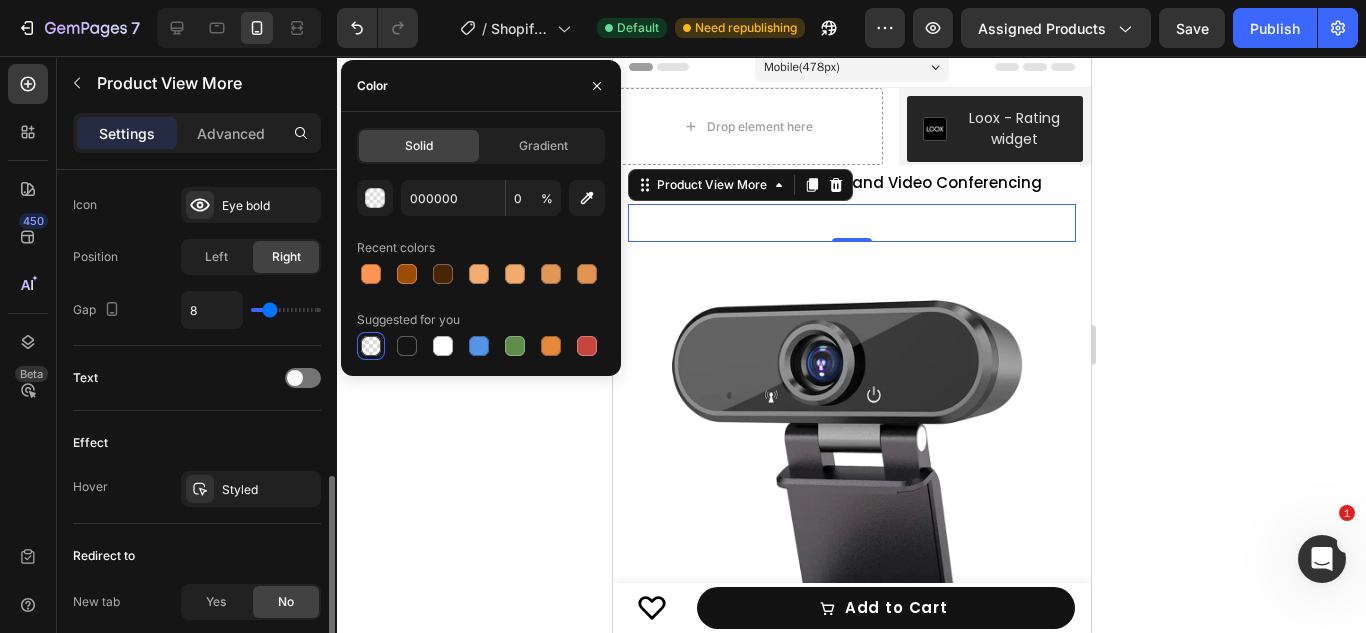 scroll, scrollTop: 776, scrollLeft: 0, axis: vertical 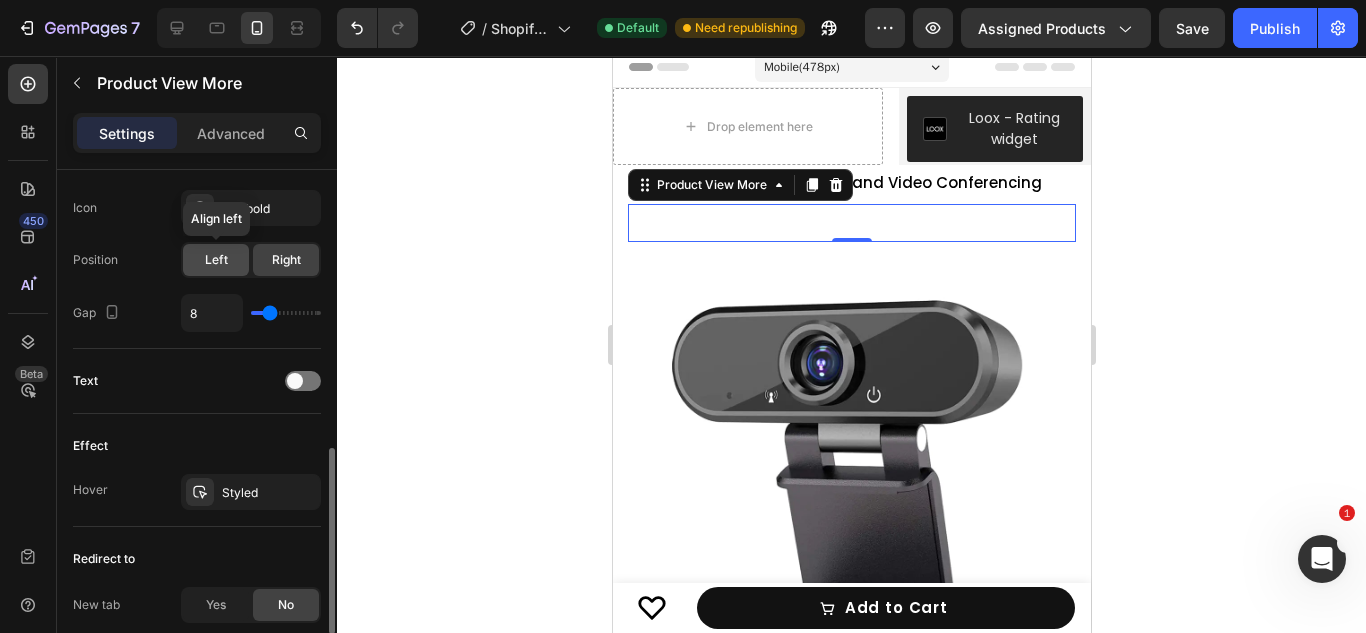 click on "Left" 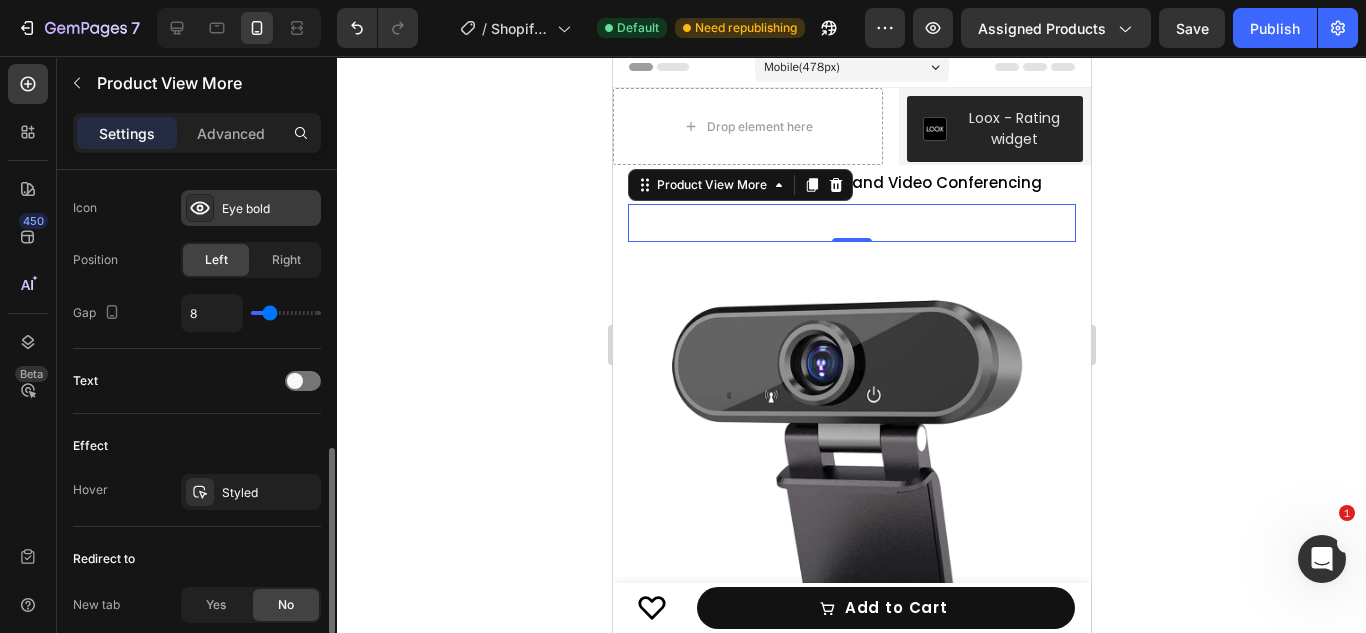 click on "Eye bold" at bounding box center (269, 209) 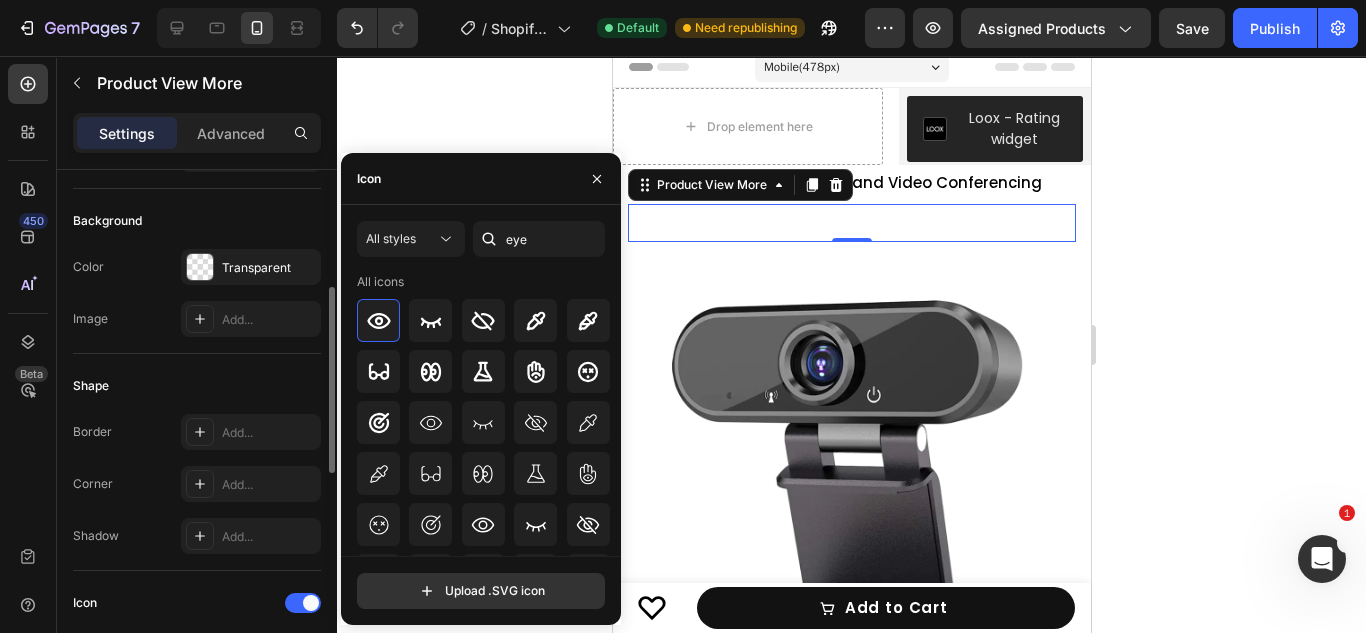 scroll, scrollTop: 330, scrollLeft: 0, axis: vertical 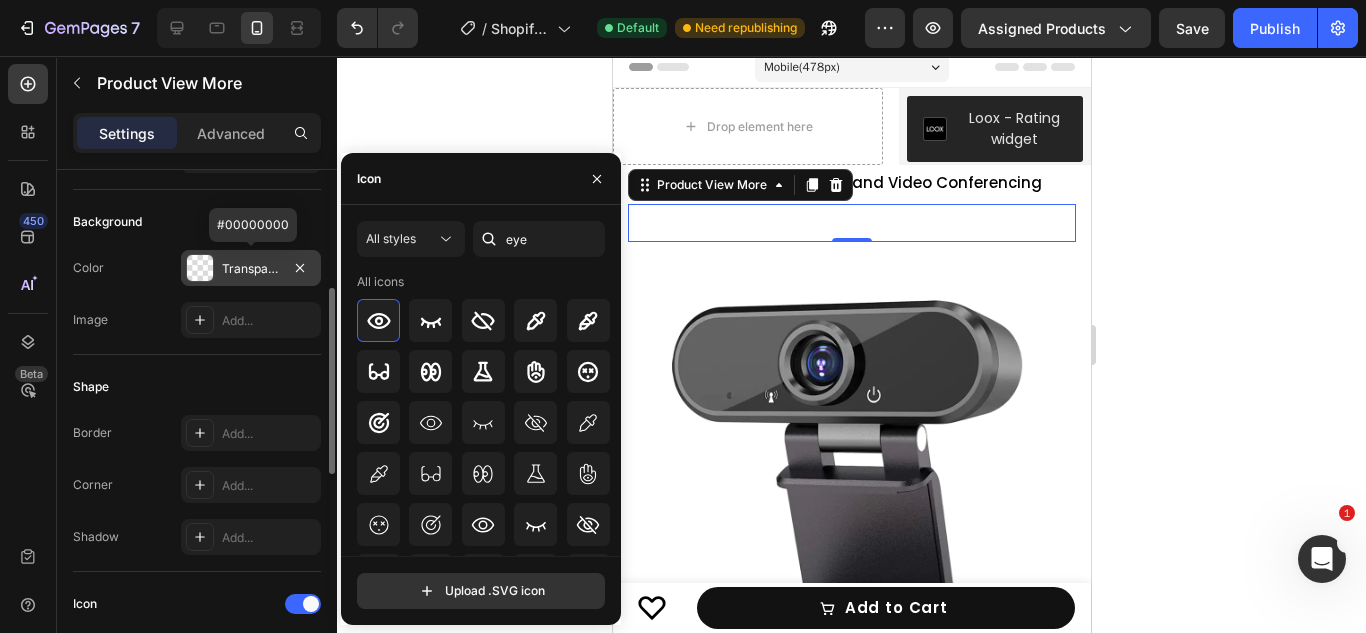 click at bounding box center (200, 268) 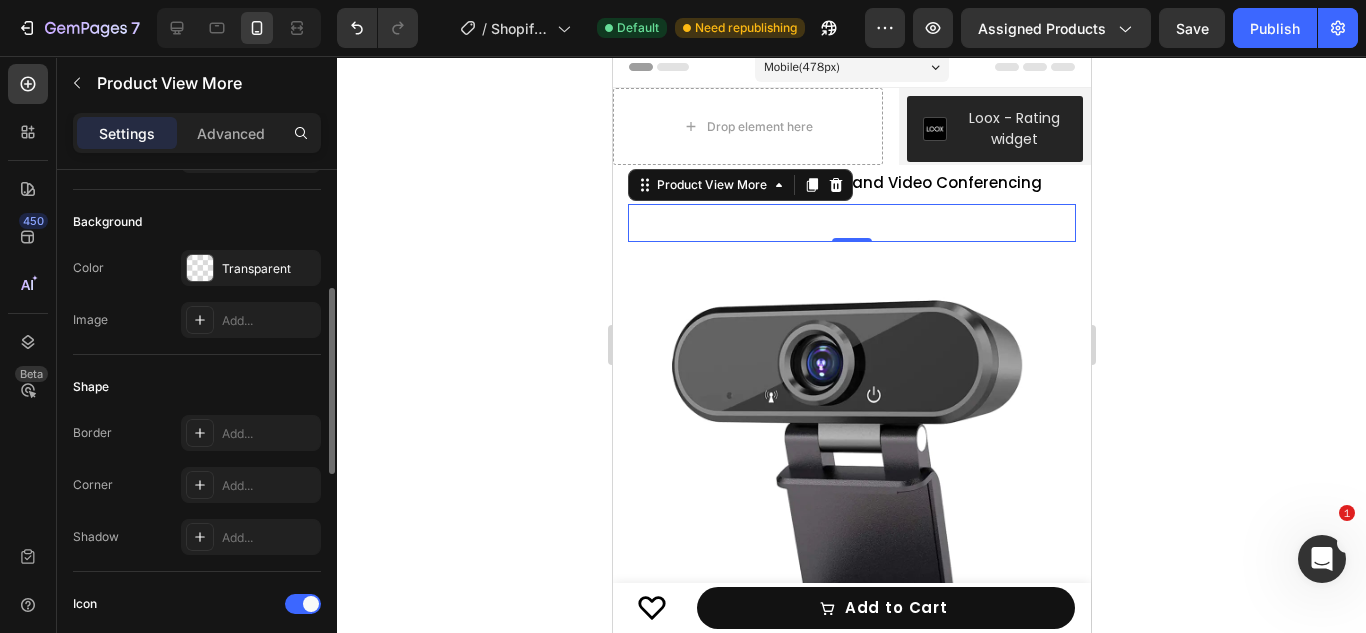 click on "Background Color Transparent Image Add..." 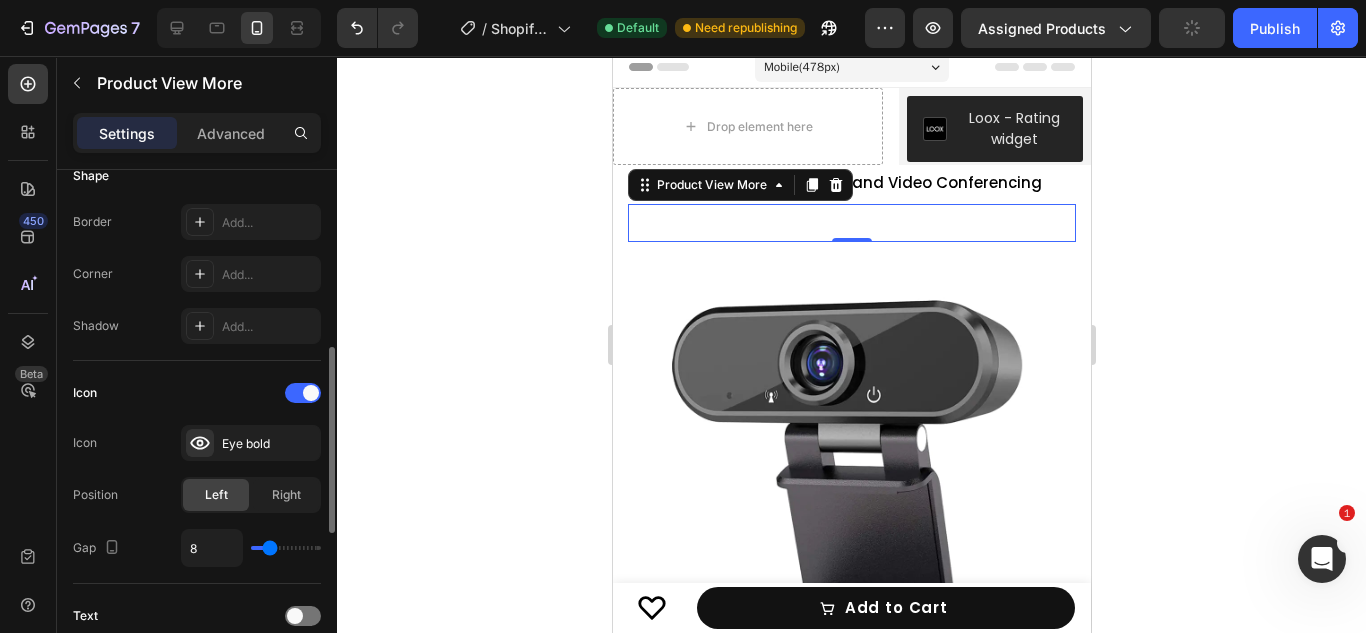 scroll, scrollTop: 545, scrollLeft: 0, axis: vertical 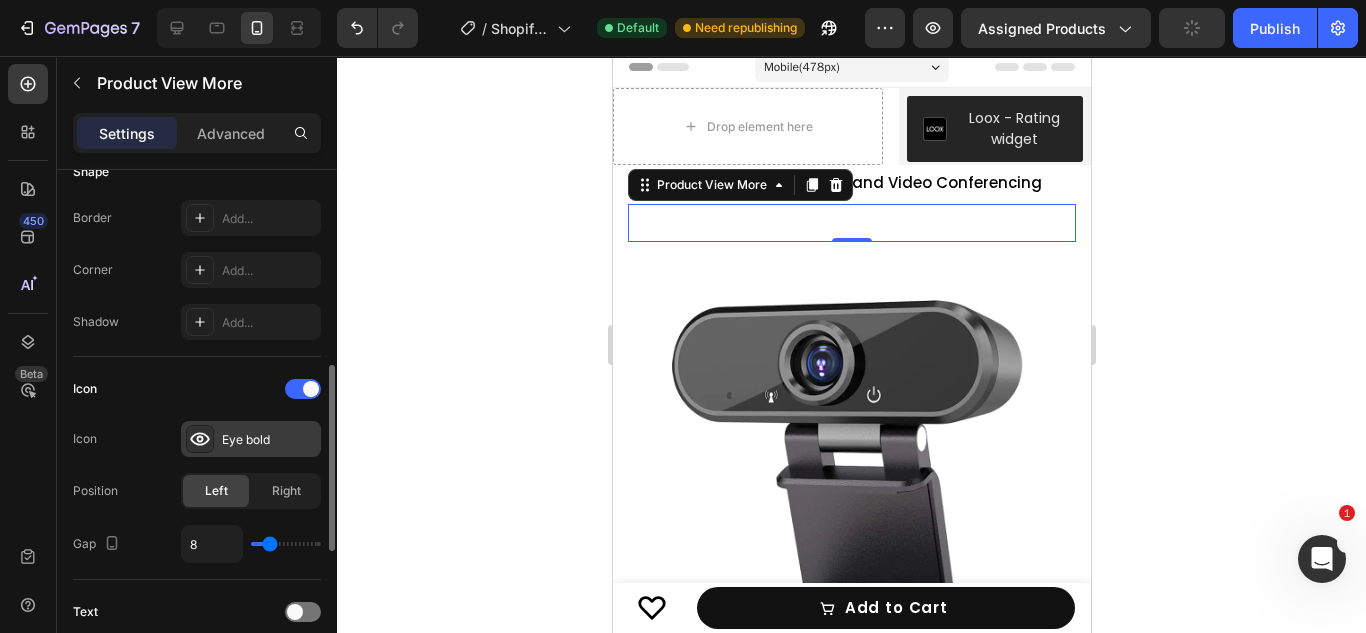 click on "Eye bold" at bounding box center (251, 439) 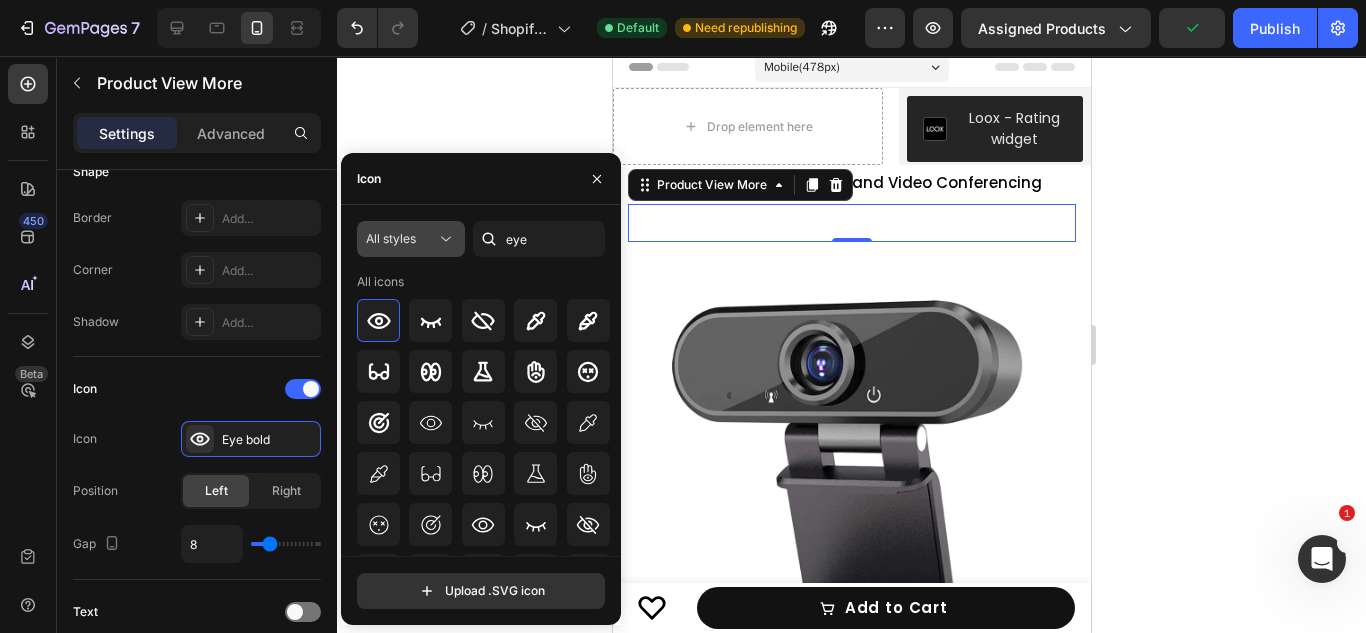 click on "All styles" at bounding box center [391, 238] 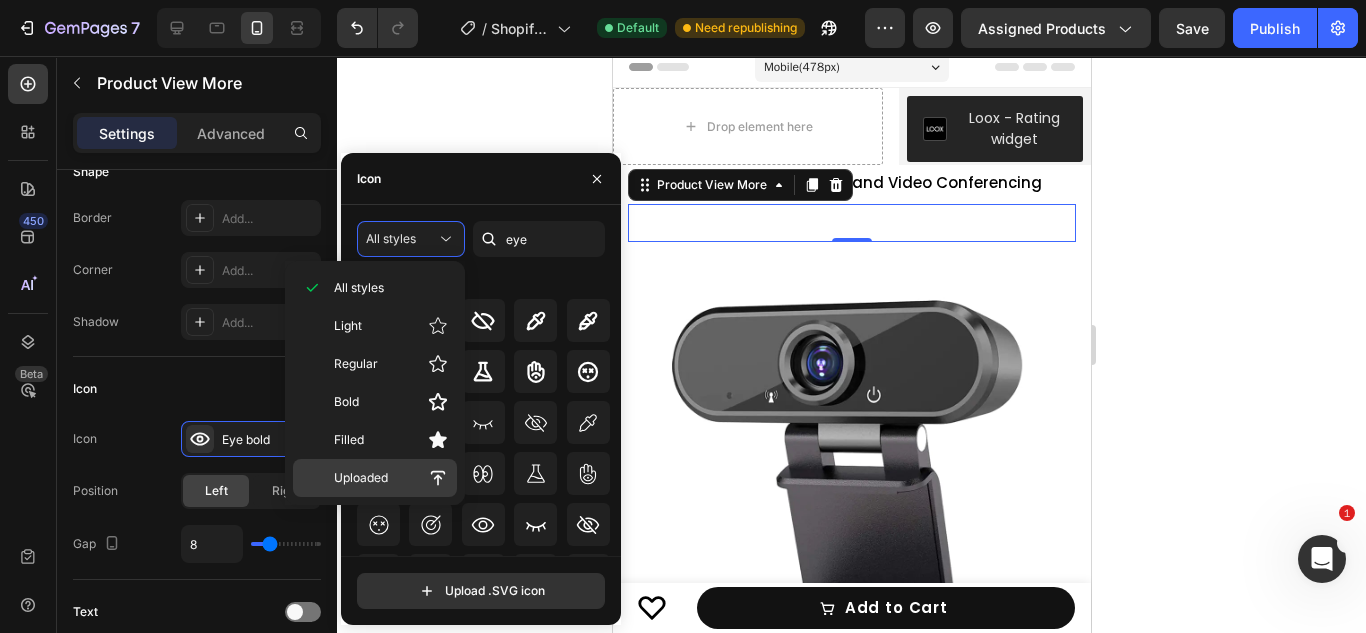 click on "Uploaded" 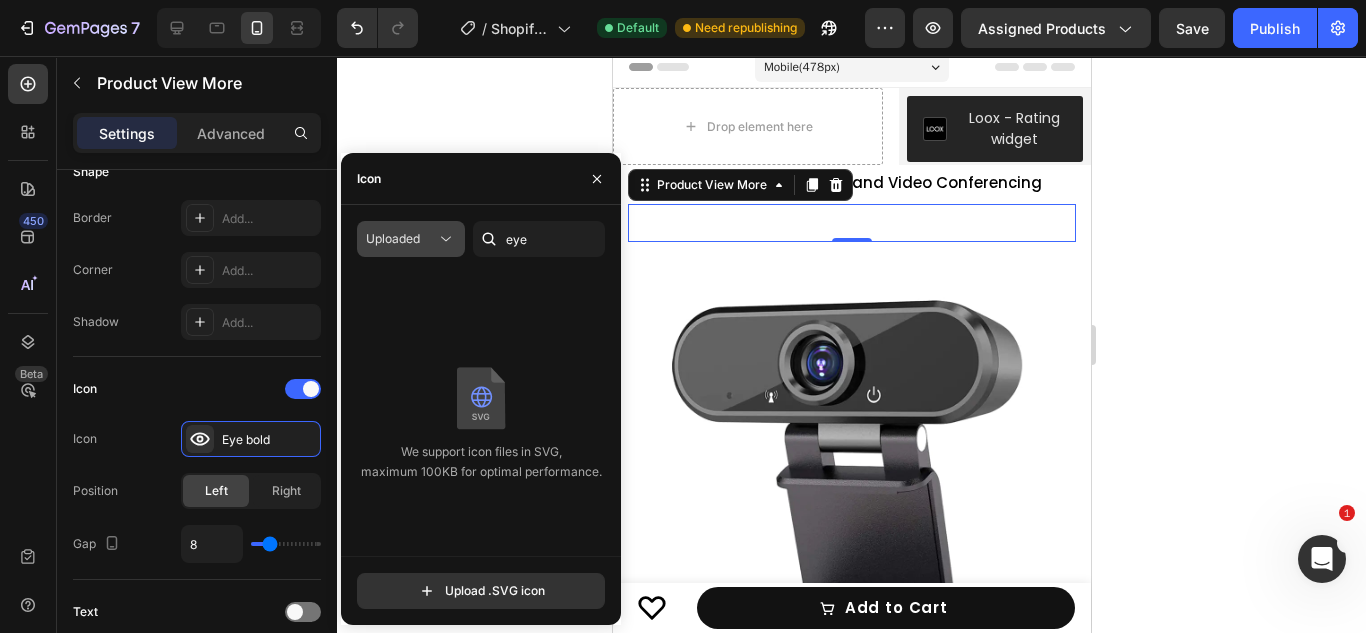 click on "Uploaded" 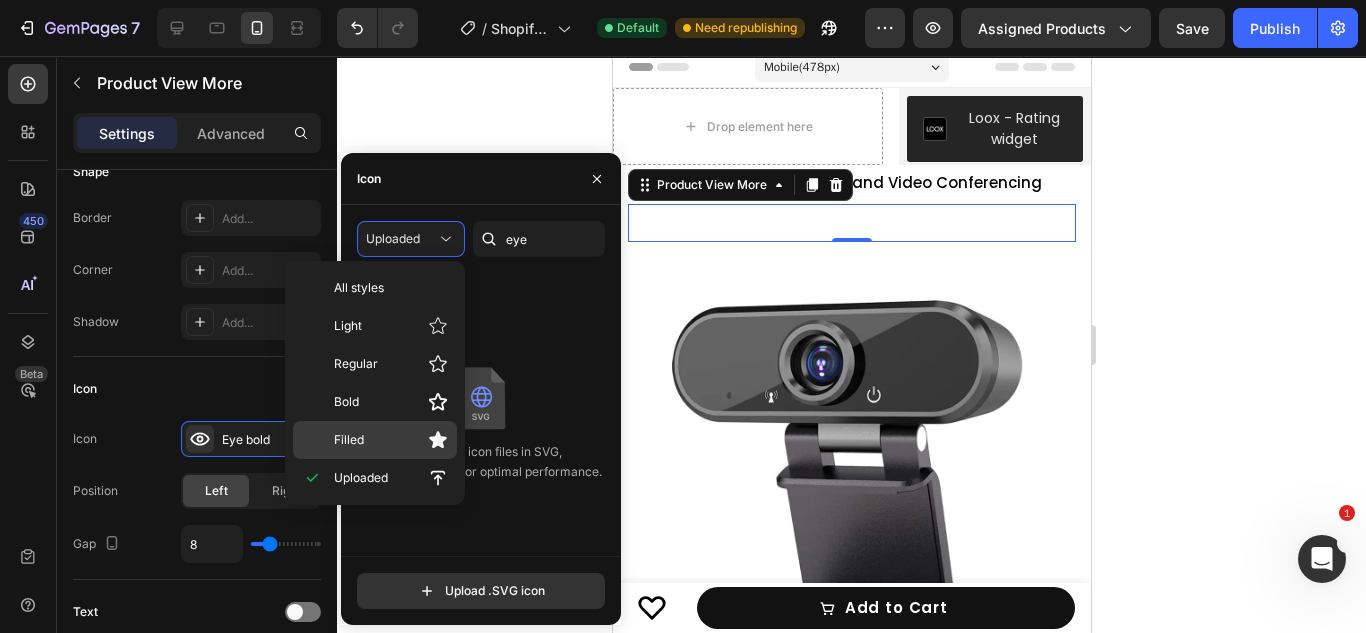 click on "Filled" at bounding box center [391, 440] 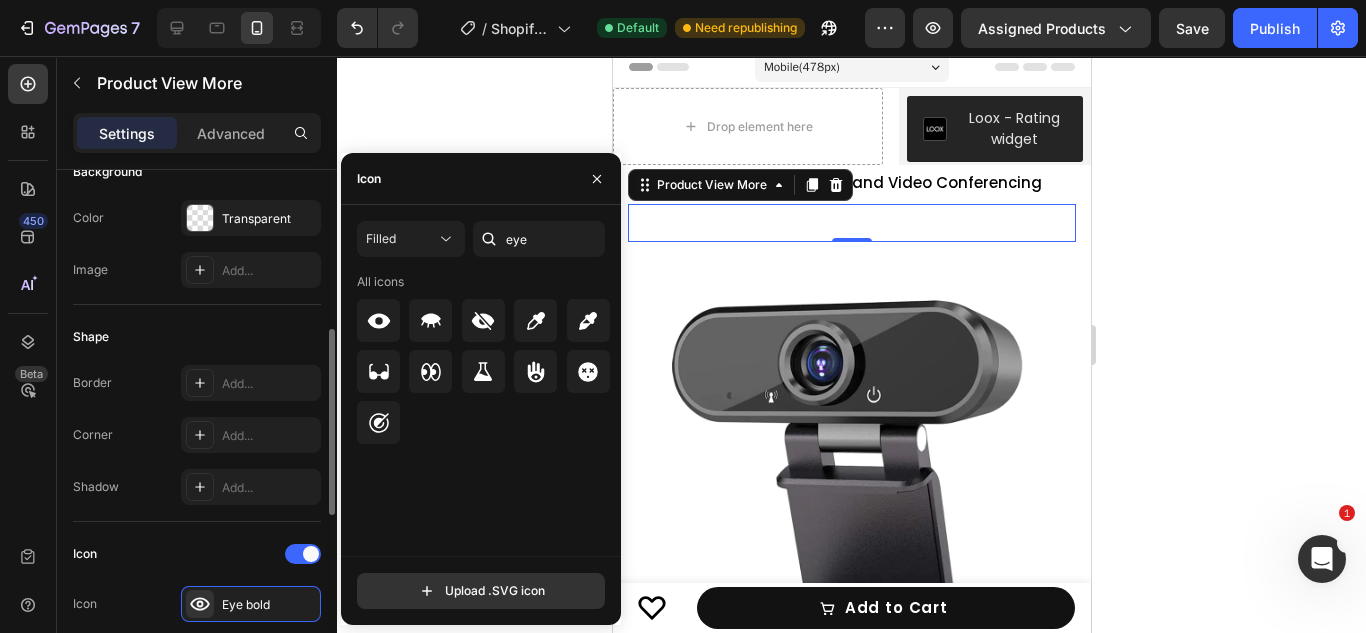 scroll, scrollTop: 370, scrollLeft: 0, axis: vertical 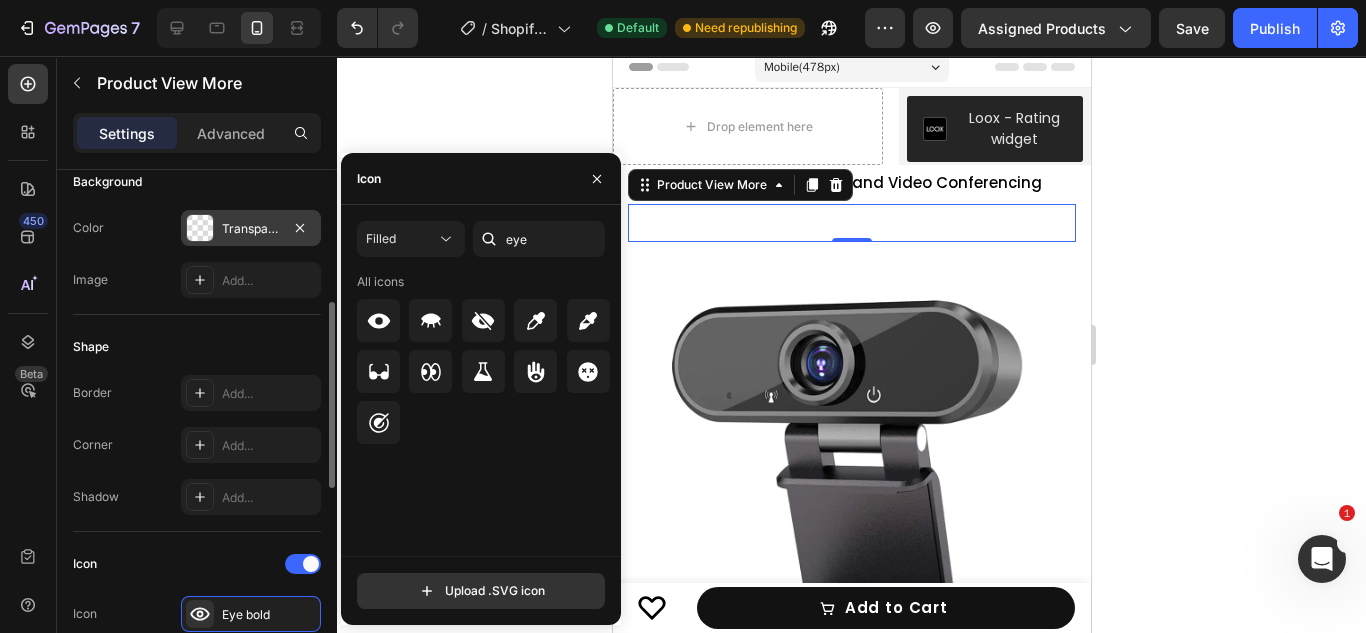 click on "Transparent" at bounding box center (251, 228) 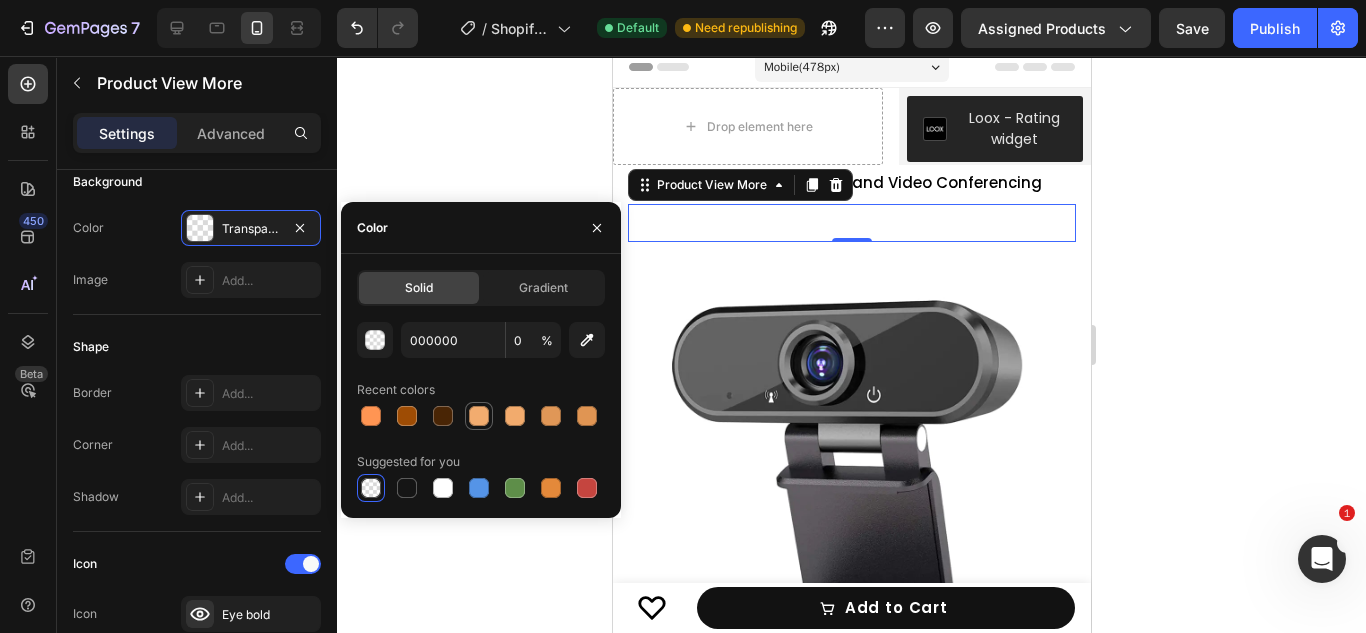 click at bounding box center (479, 416) 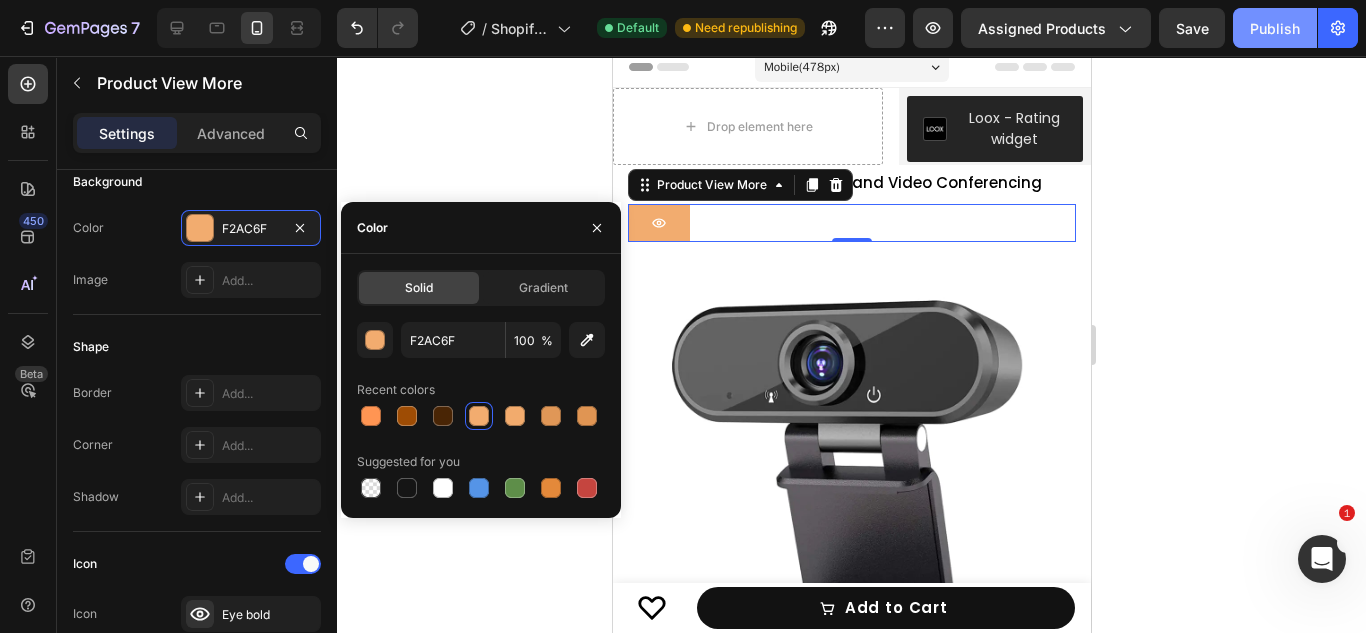 click on "Publish" 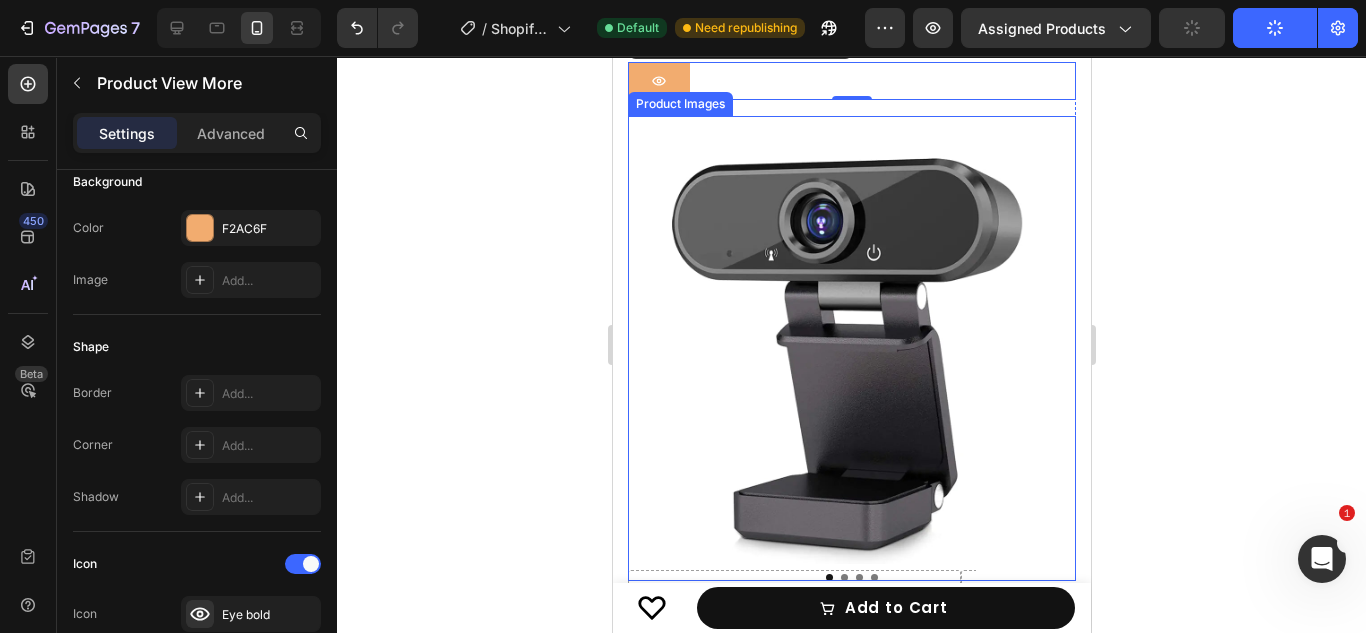 scroll, scrollTop: 0, scrollLeft: 0, axis: both 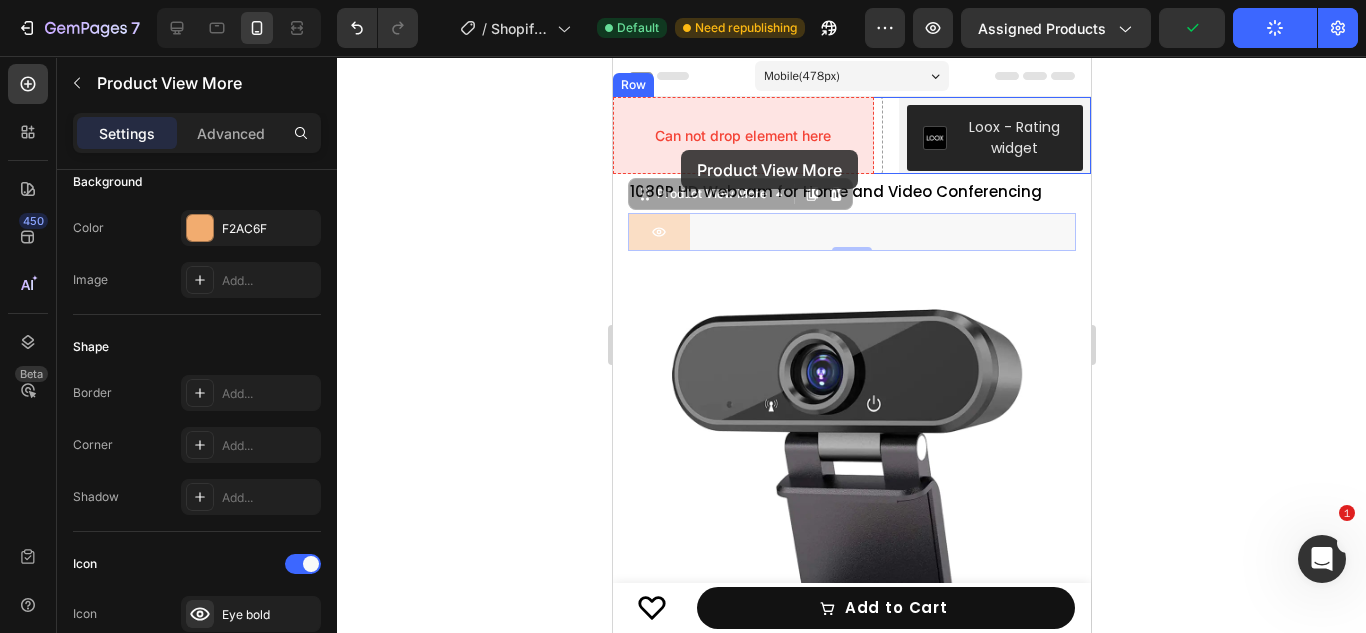 drag, startPoint x: 677, startPoint y: 232, endPoint x: 677, endPoint y: 157, distance: 75 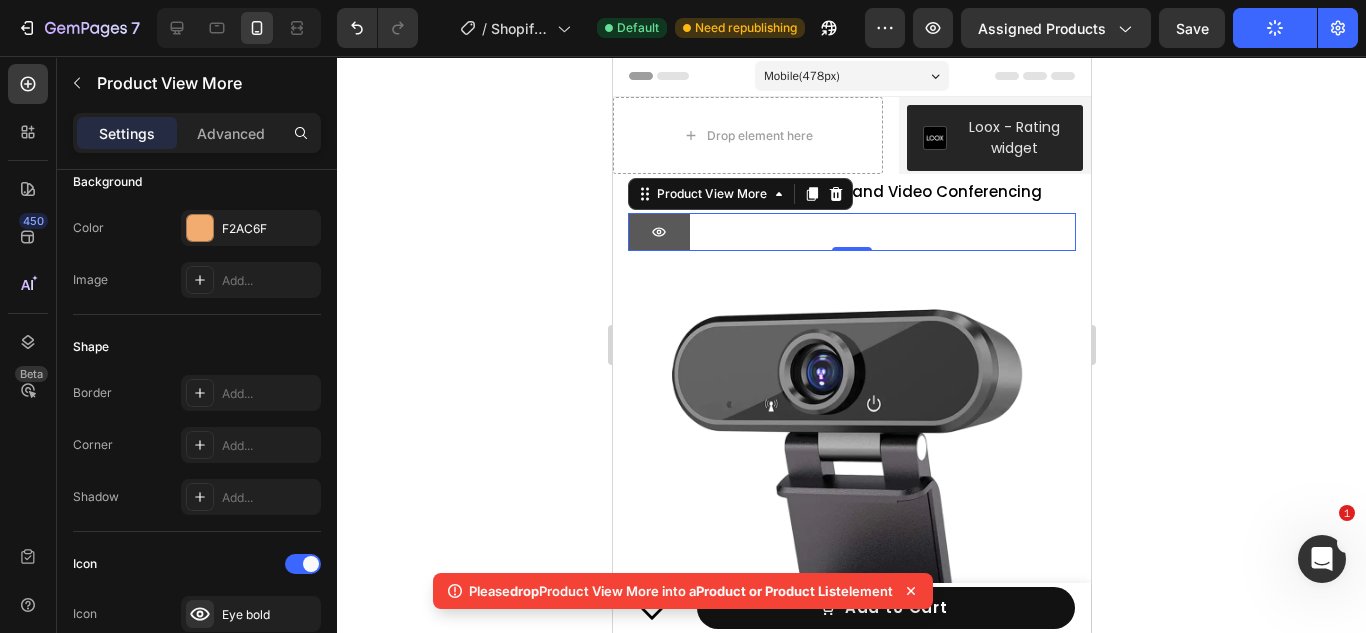 click at bounding box center [658, 232] 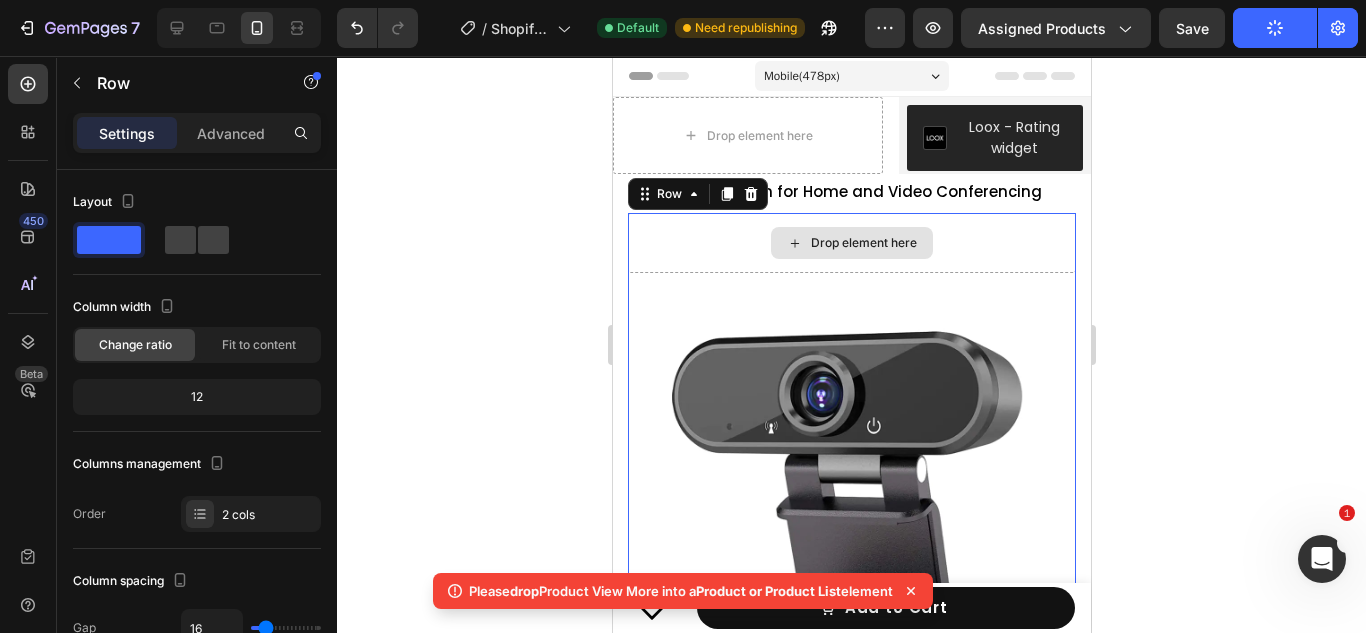 click on "Drop element here" at bounding box center [851, 243] 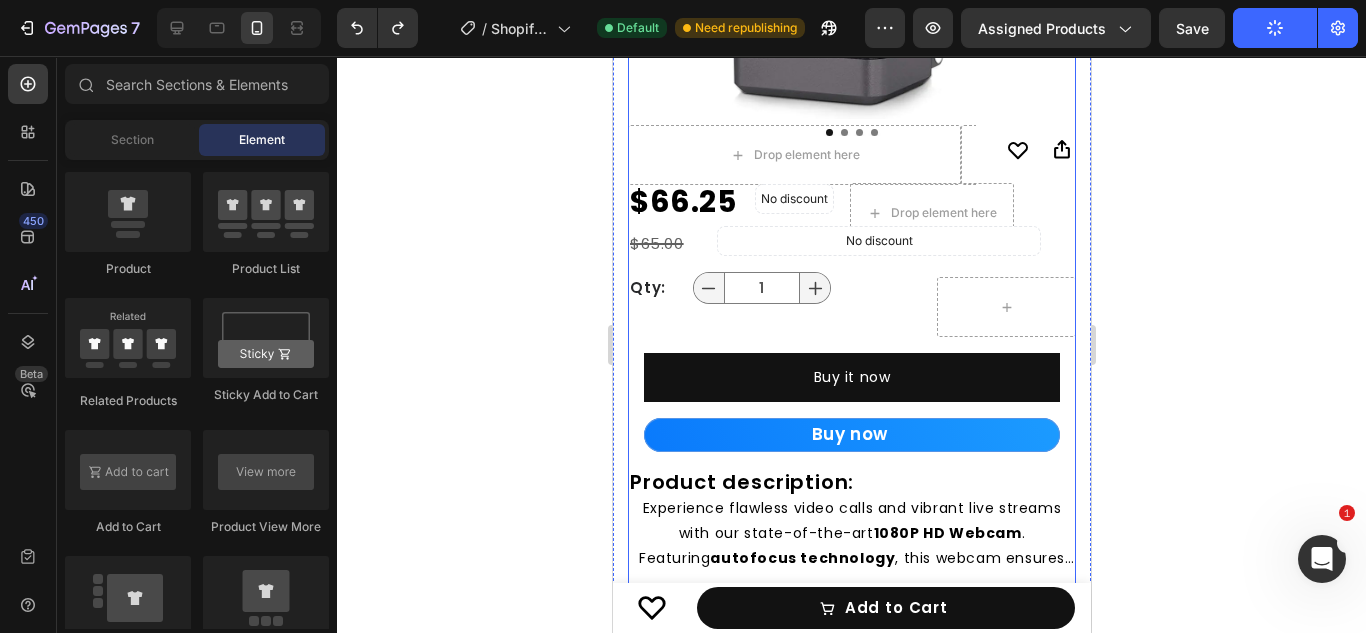 scroll, scrollTop: 550, scrollLeft: 0, axis: vertical 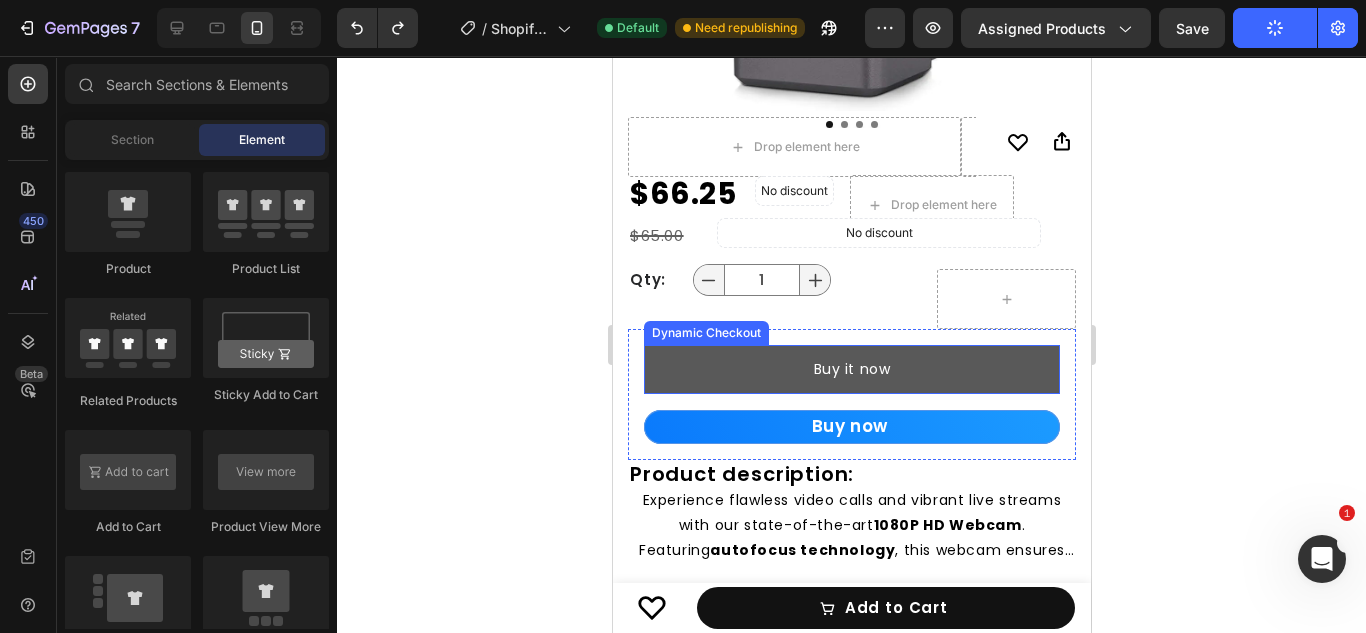 click on "Buy it now" at bounding box center [851, 369] 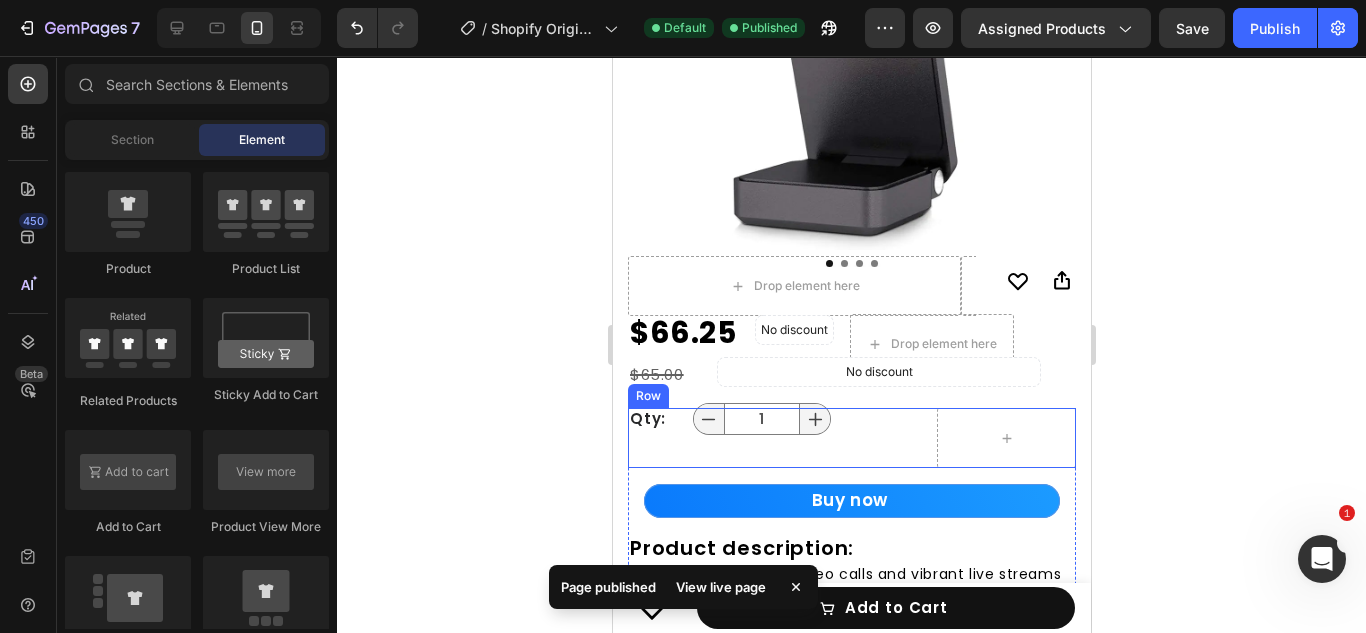 scroll, scrollTop: 410, scrollLeft: 0, axis: vertical 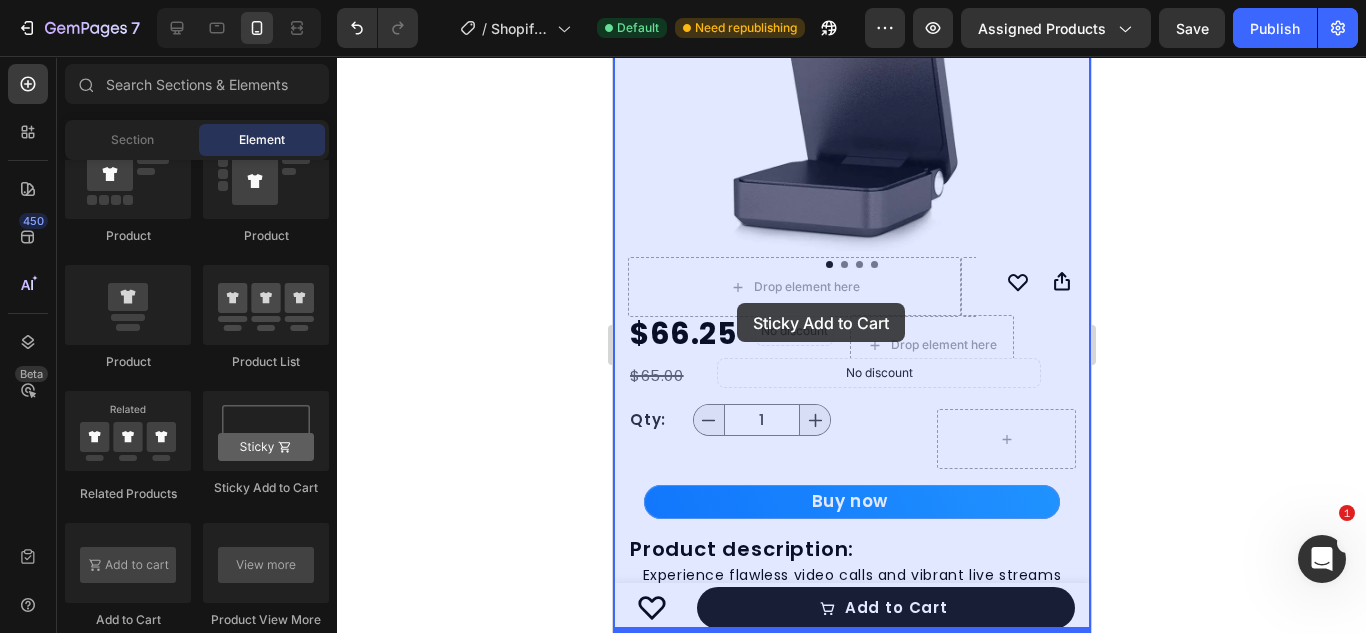 drag, startPoint x: 876, startPoint y: 483, endPoint x: 736, endPoint y: 303, distance: 228.03508 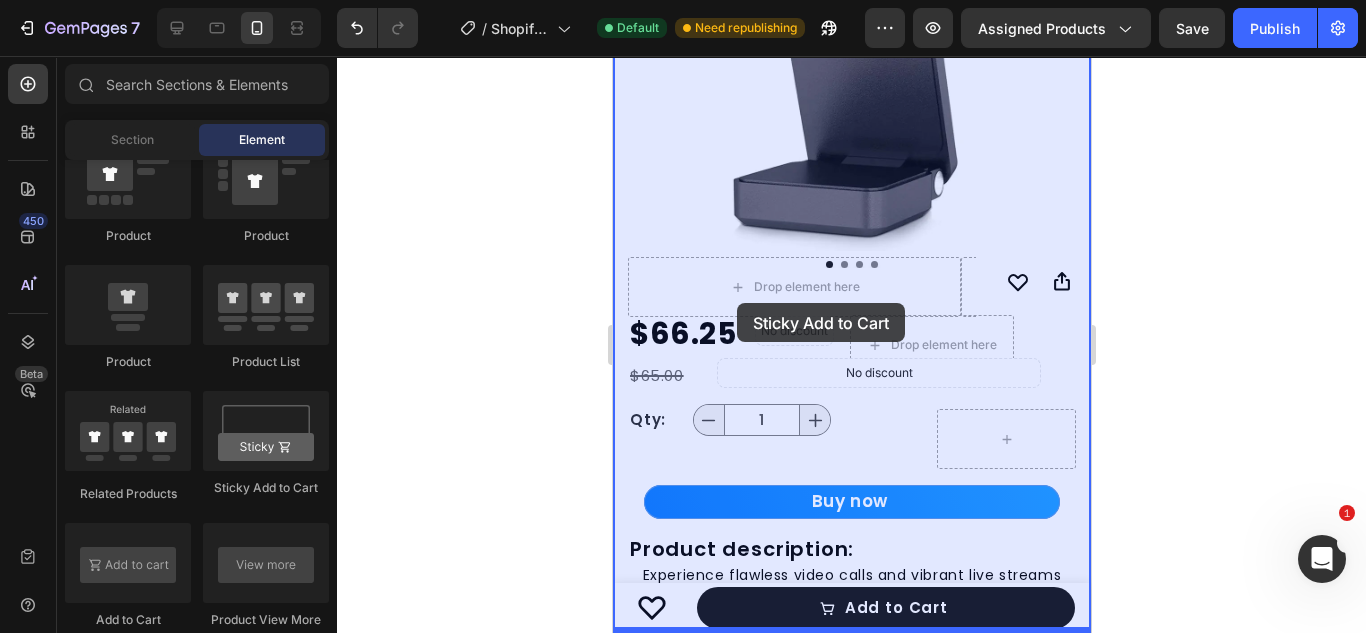 click on "$66.25" at bounding box center [682, 334] 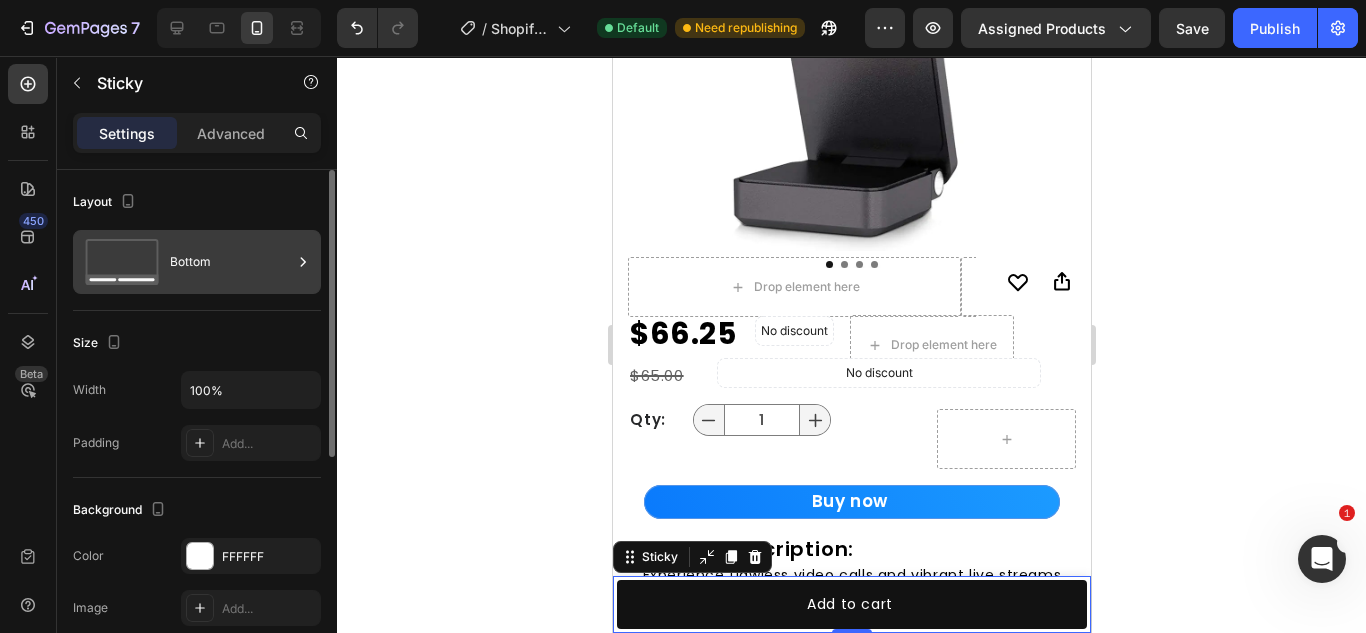 click on "Bottom" at bounding box center (231, 262) 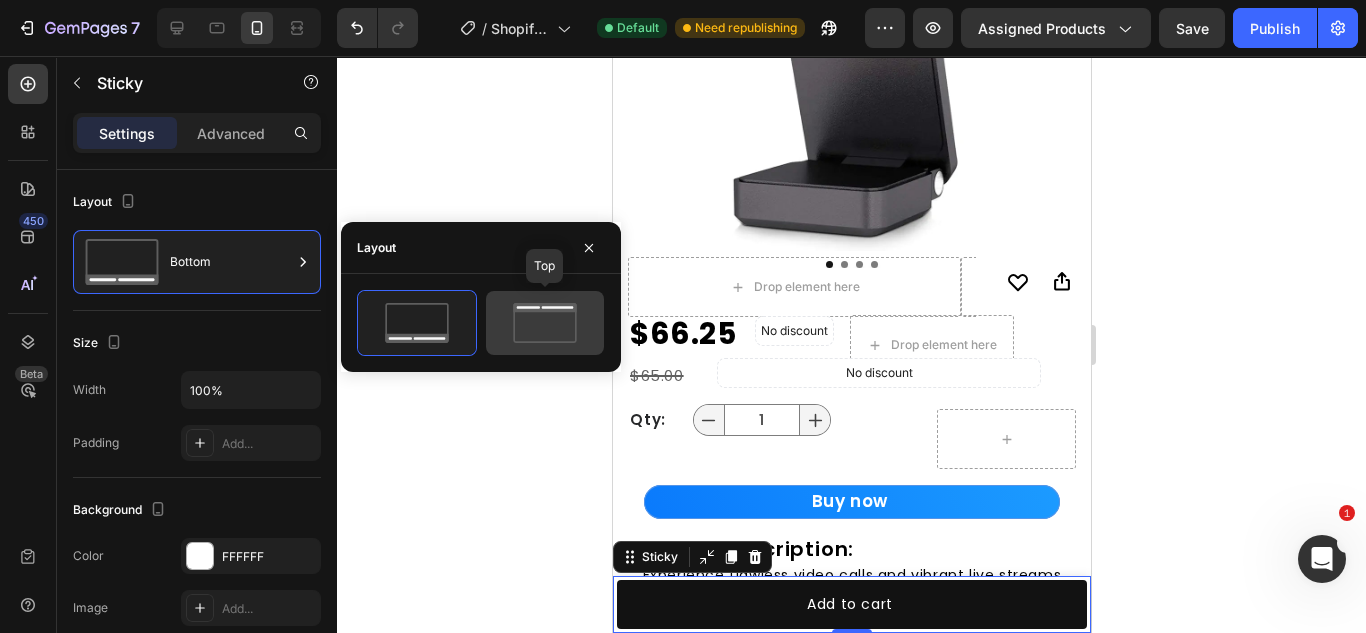 click 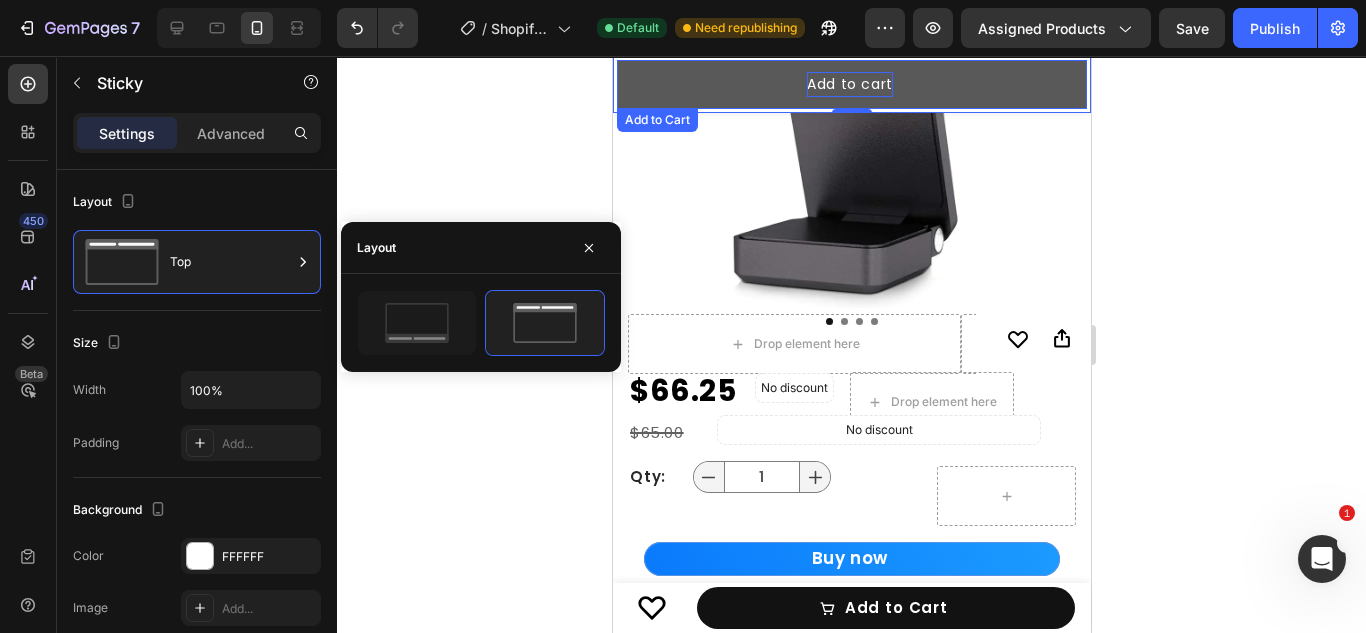 click on "Add to cart" at bounding box center (849, 84) 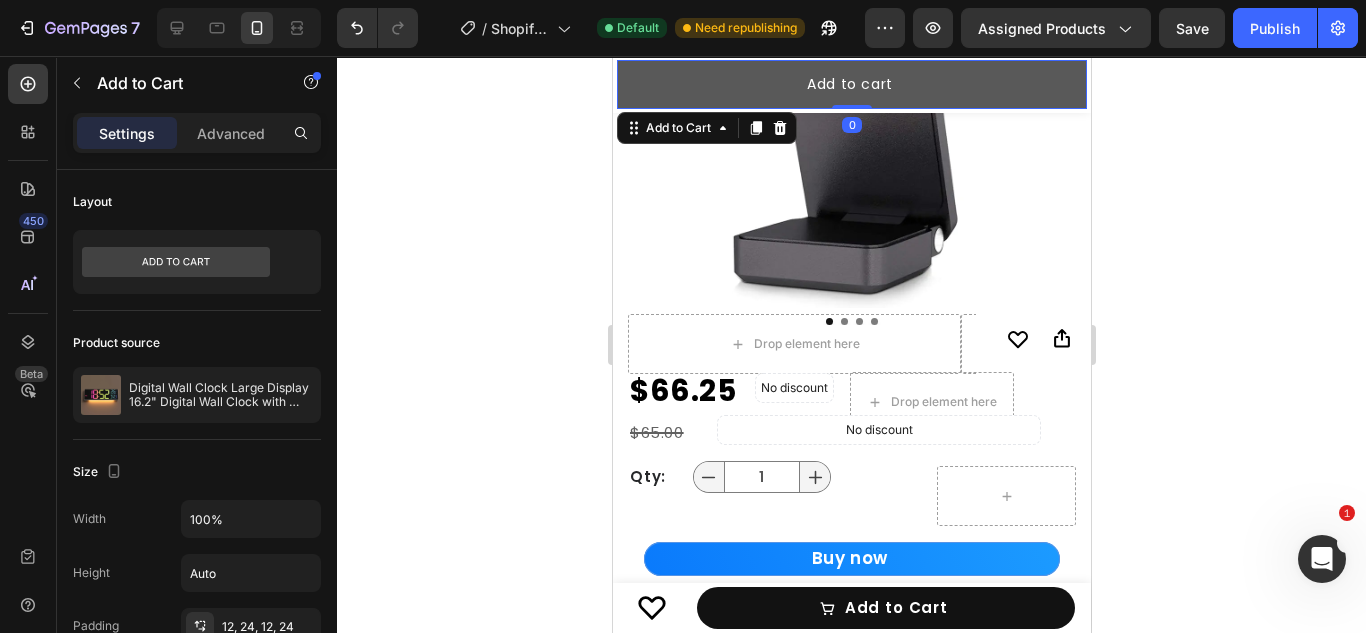 click on "Add to cart" at bounding box center [851, 84] 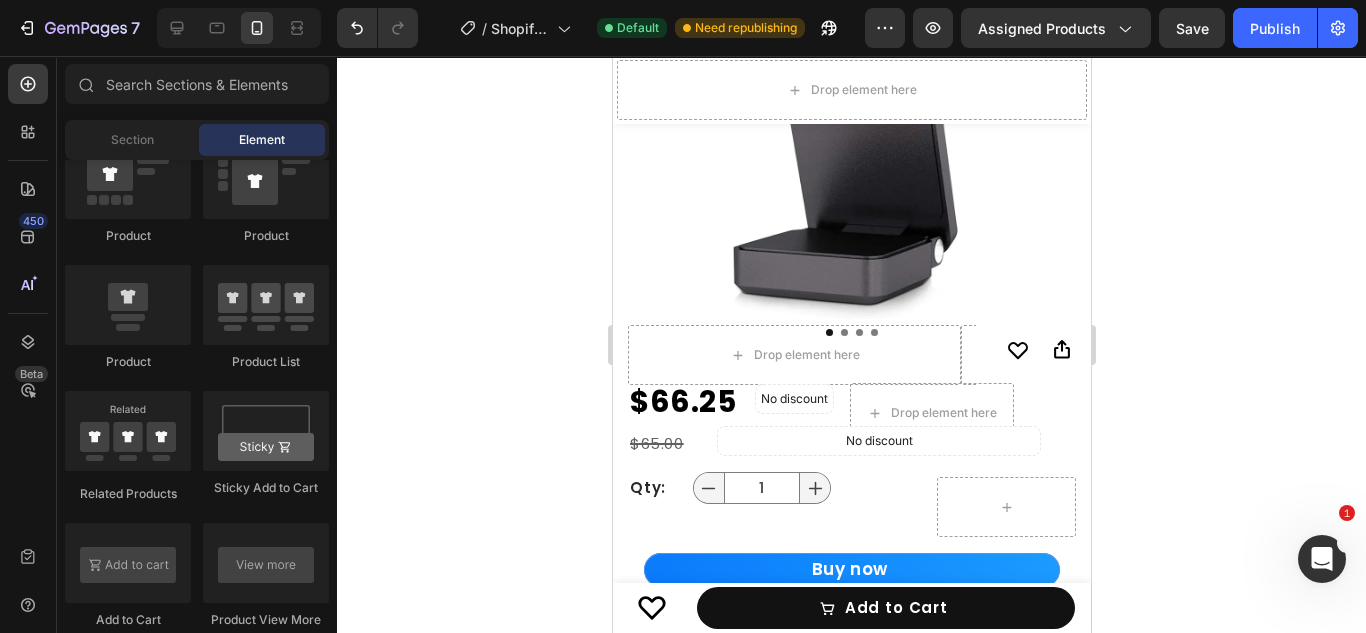 scroll, scrollTop: 421, scrollLeft: 0, axis: vertical 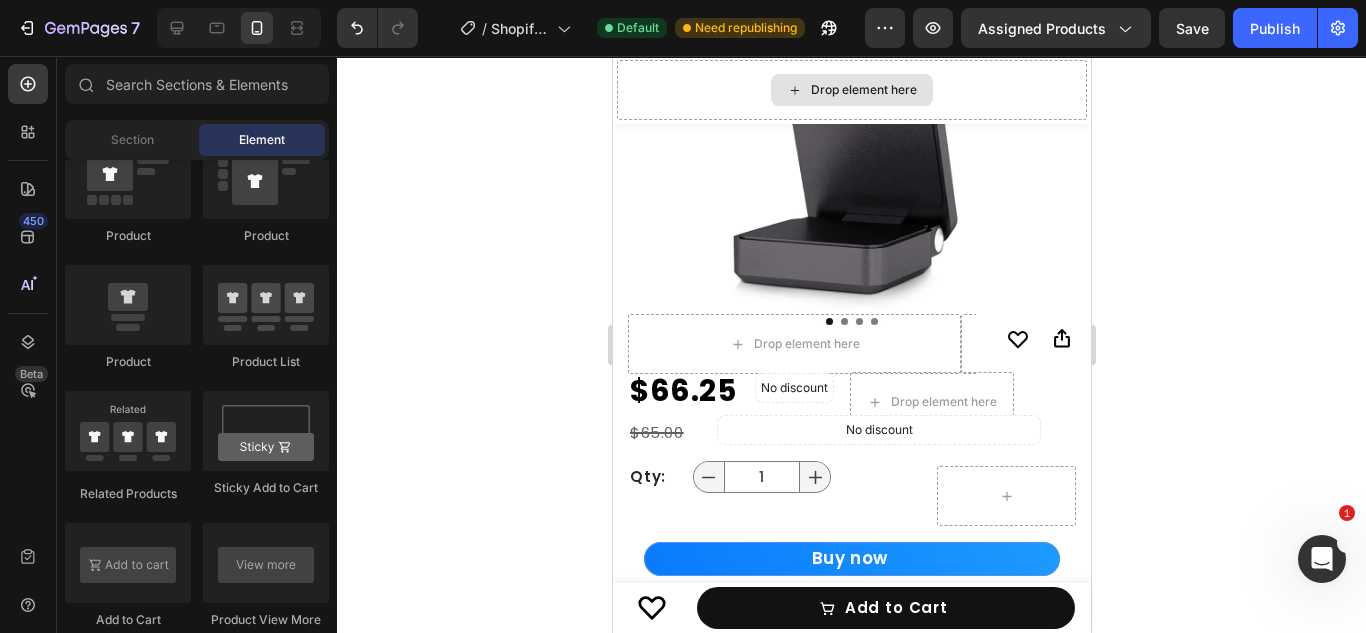 click on "Drop element here" at bounding box center (851, 90) 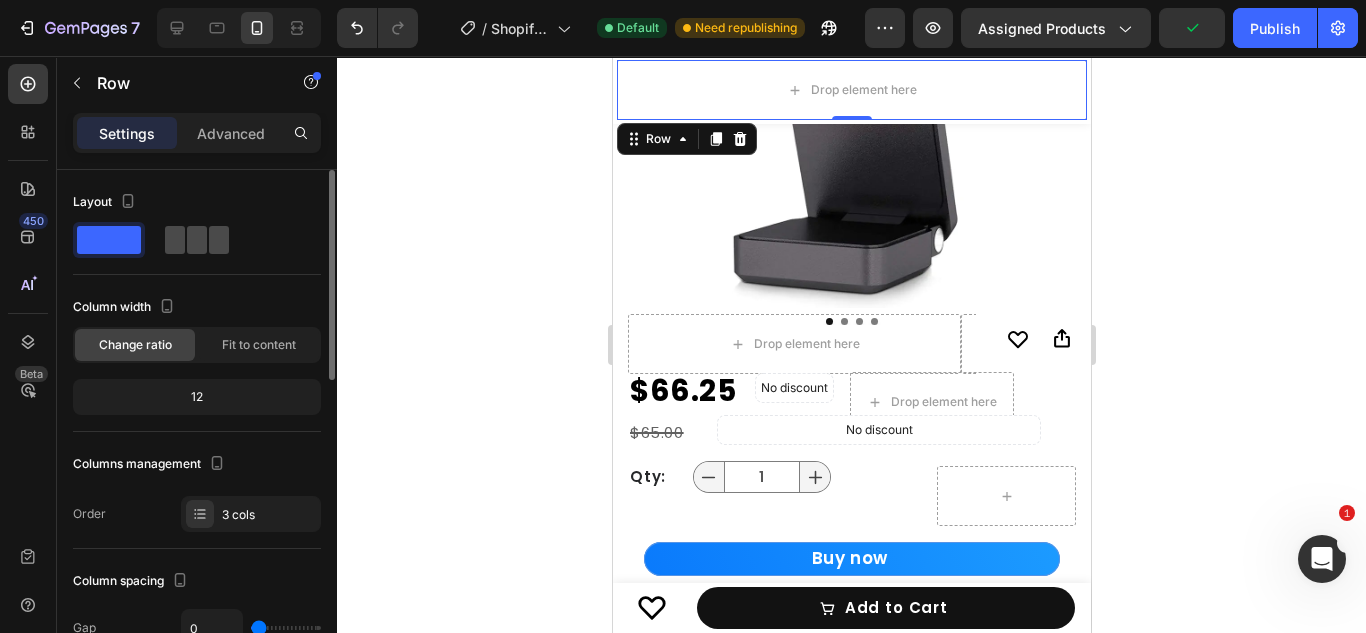 click 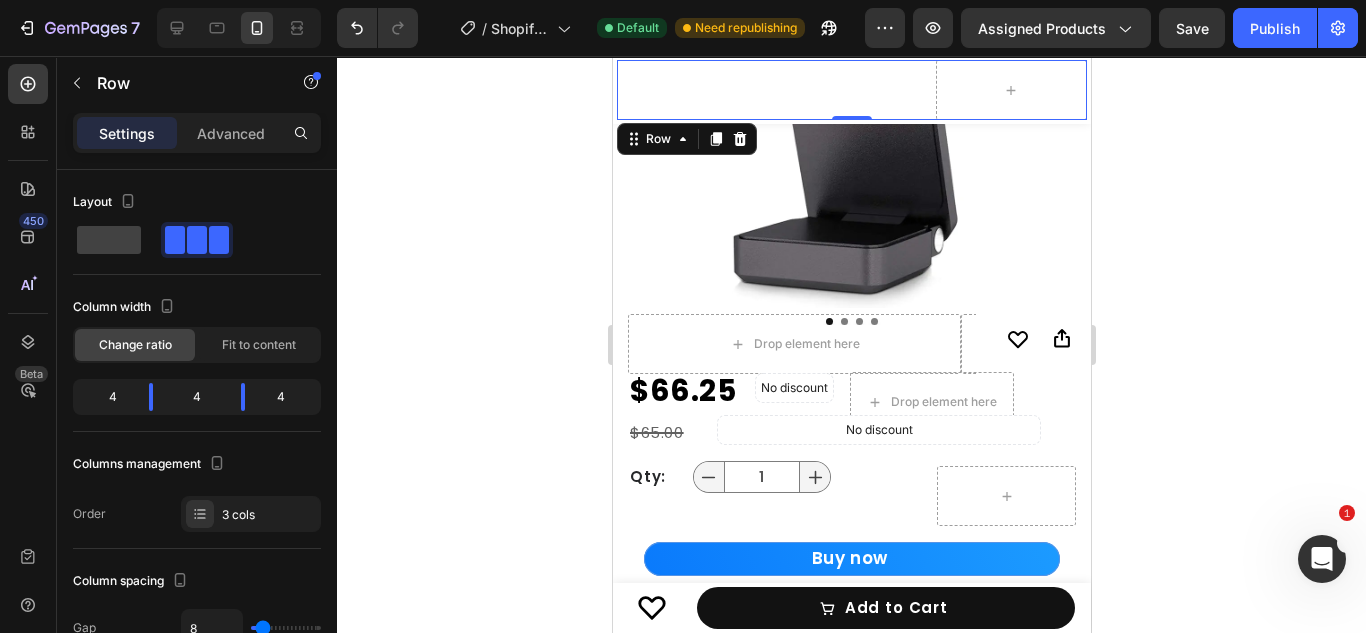 click on "White - $187.33  Product Variants & Swatches" at bounding box center (691, 90) 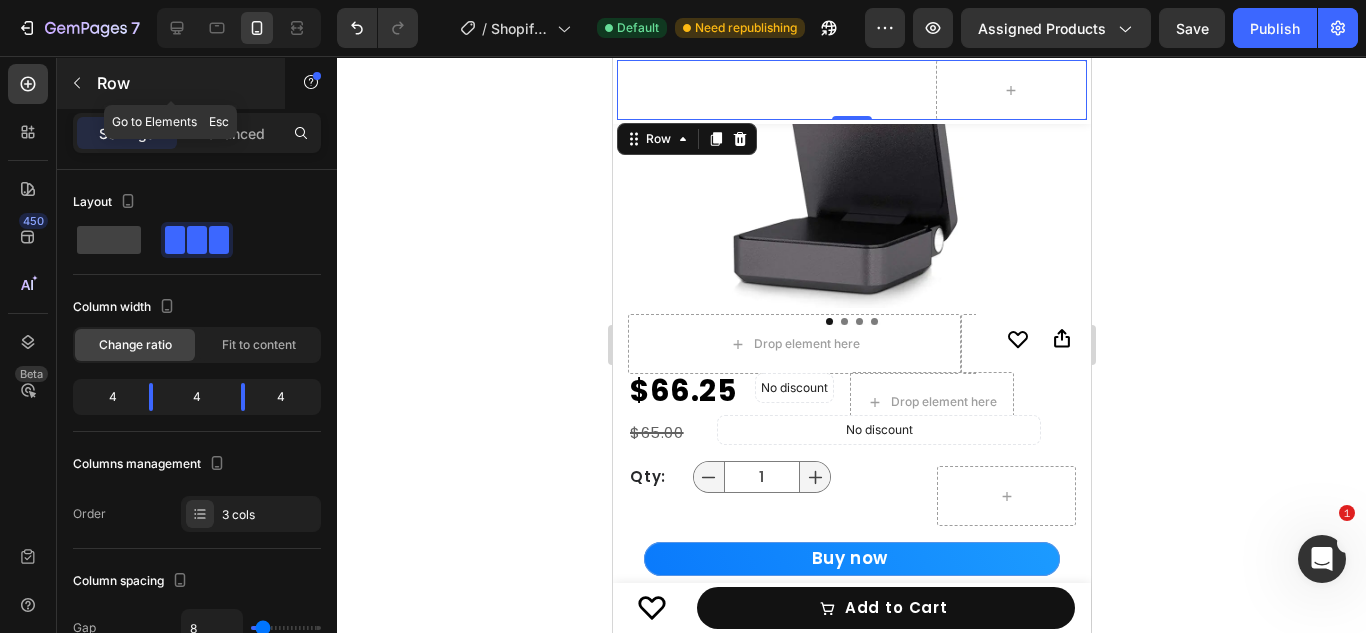 click on "Row" at bounding box center (171, 83) 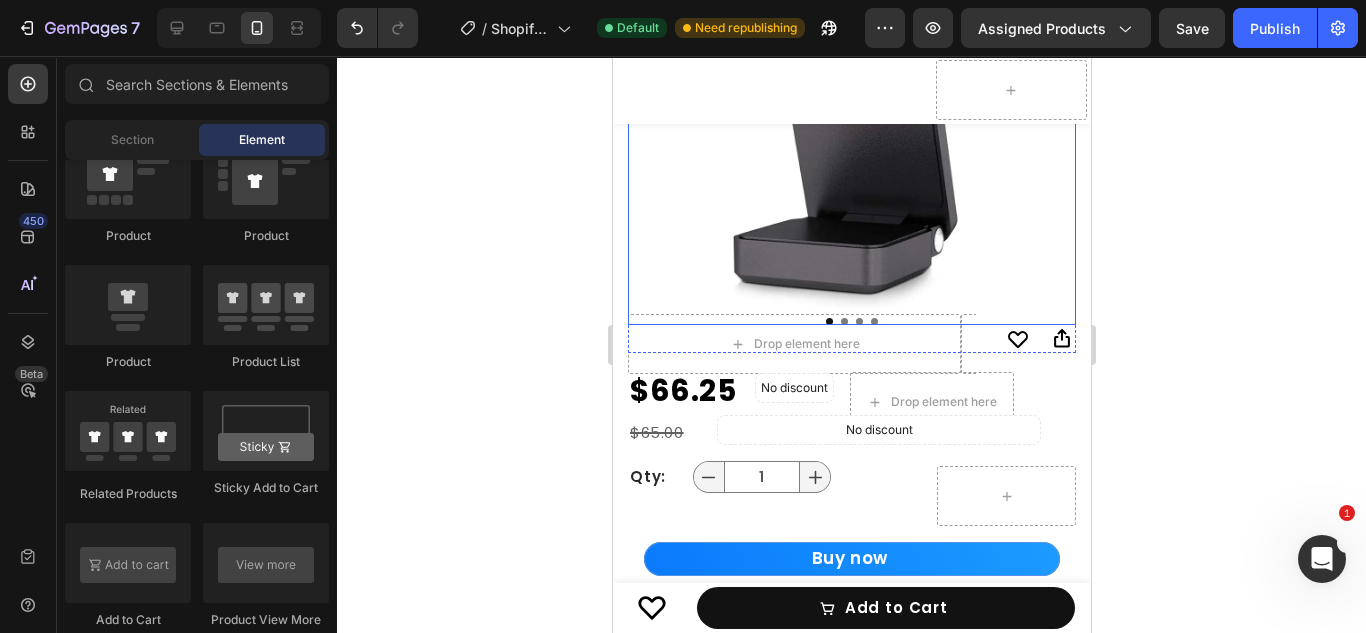 scroll, scrollTop: 218, scrollLeft: 0, axis: vertical 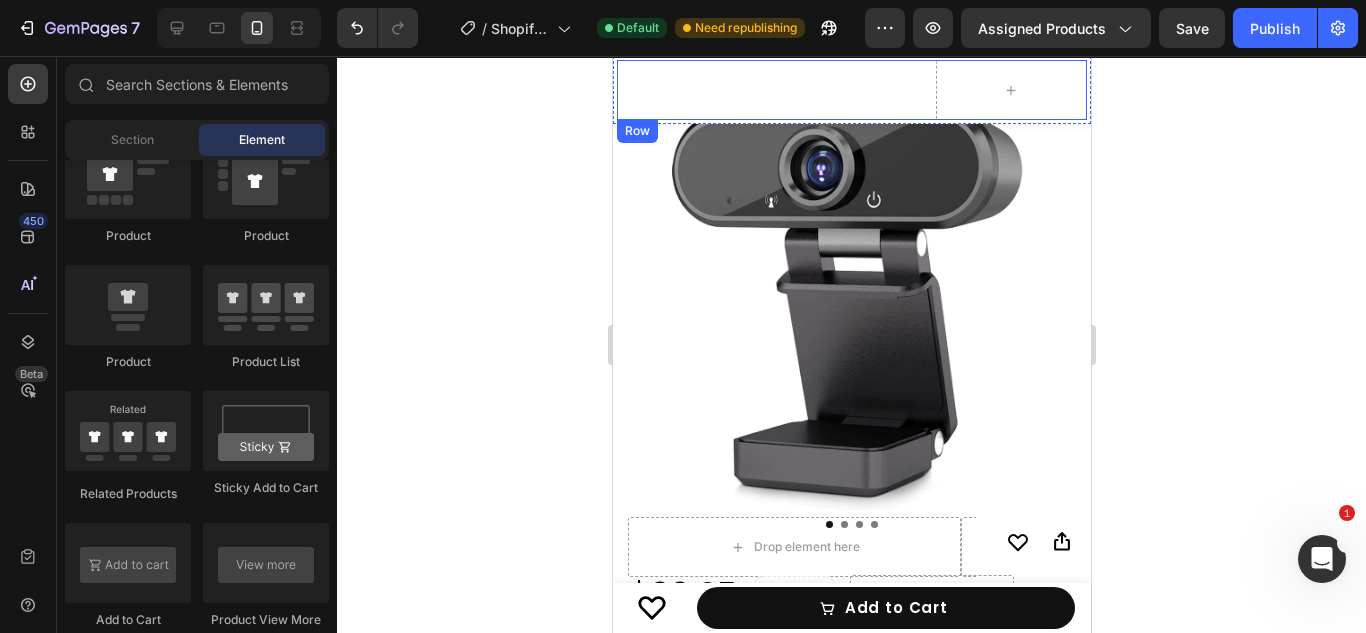 click on "White - $187.33  Product Variants & Swatches" at bounding box center [691, 90] 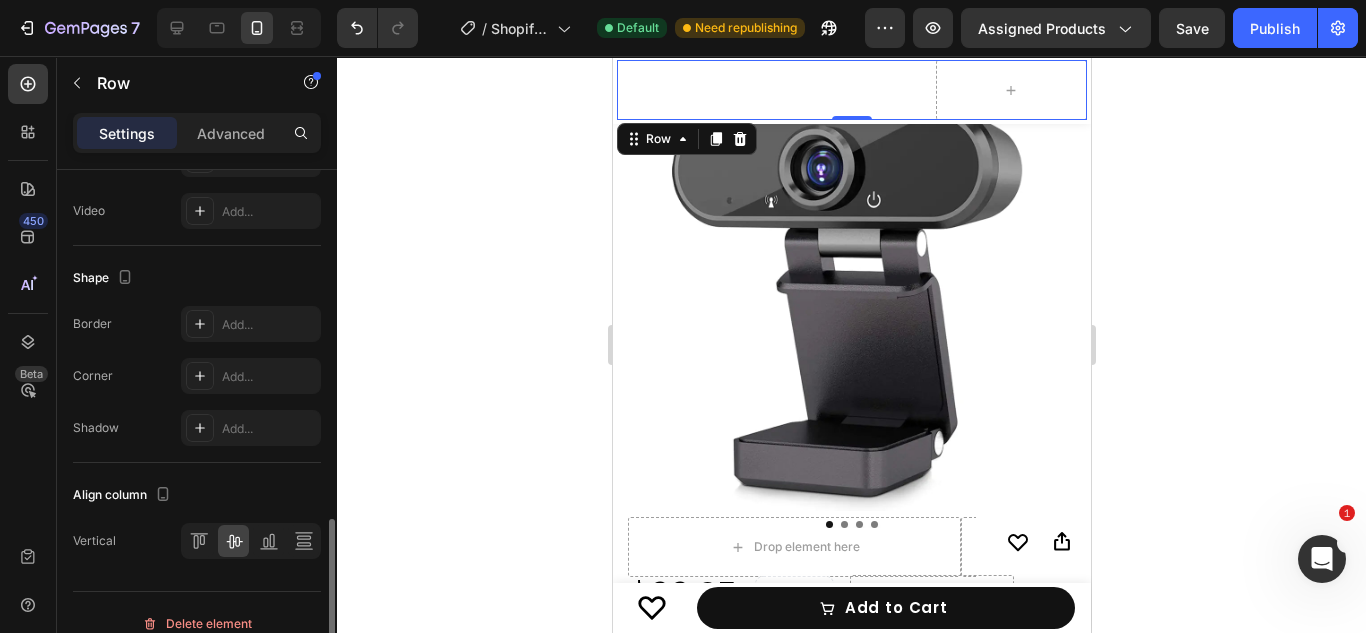 scroll, scrollTop: 876, scrollLeft: 0, axis: vertical 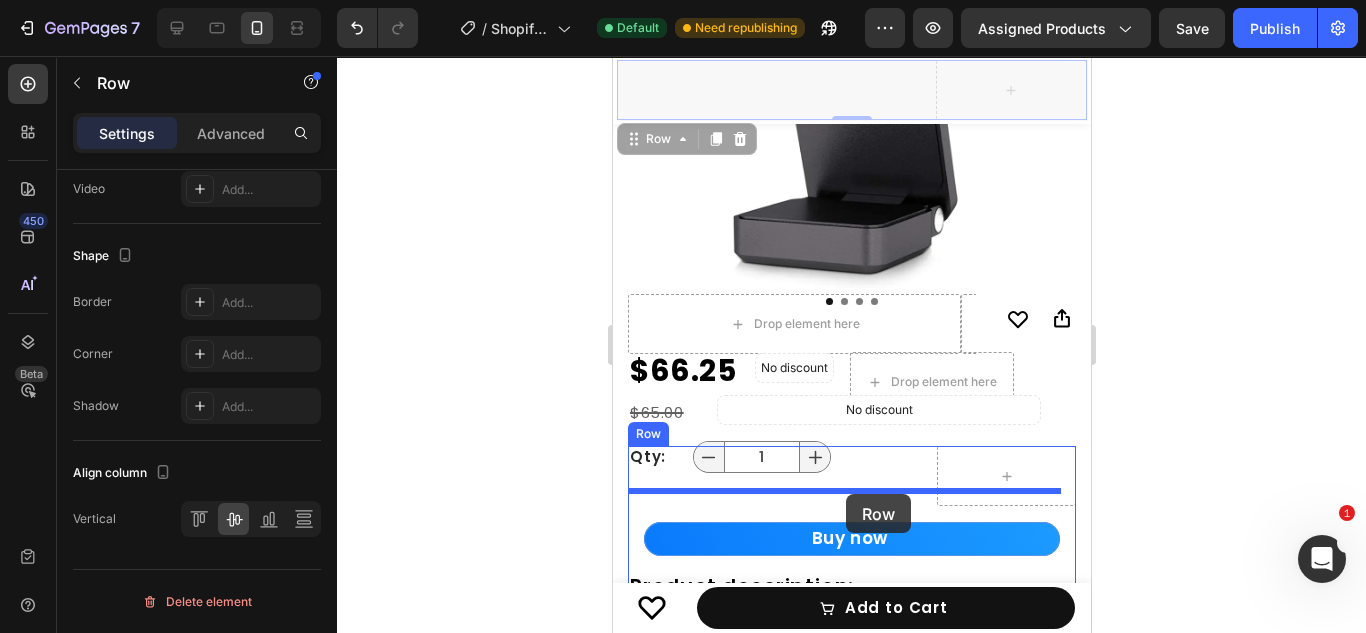 drag, startPoint x: 828, startPoint y: 80, endPoint x: 845, endPoint y: 494, distance: 414.34888 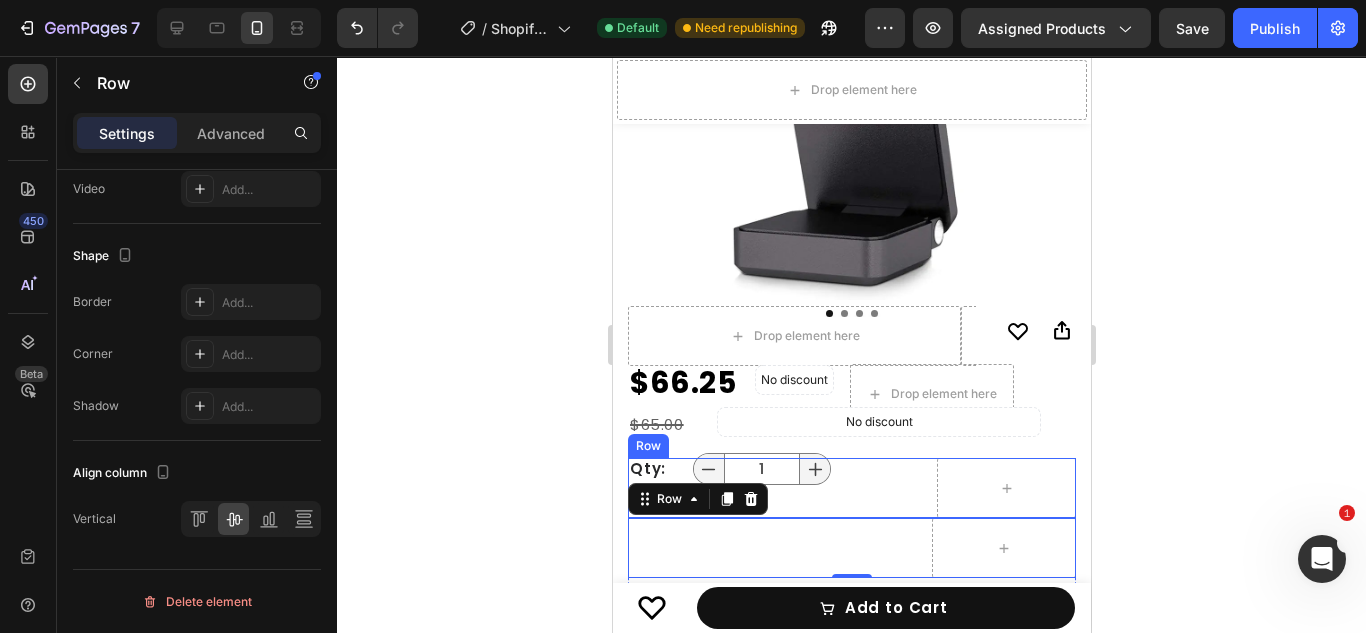 scroll, scrollTop: 430, scrollLeft: 0, axis: vertical 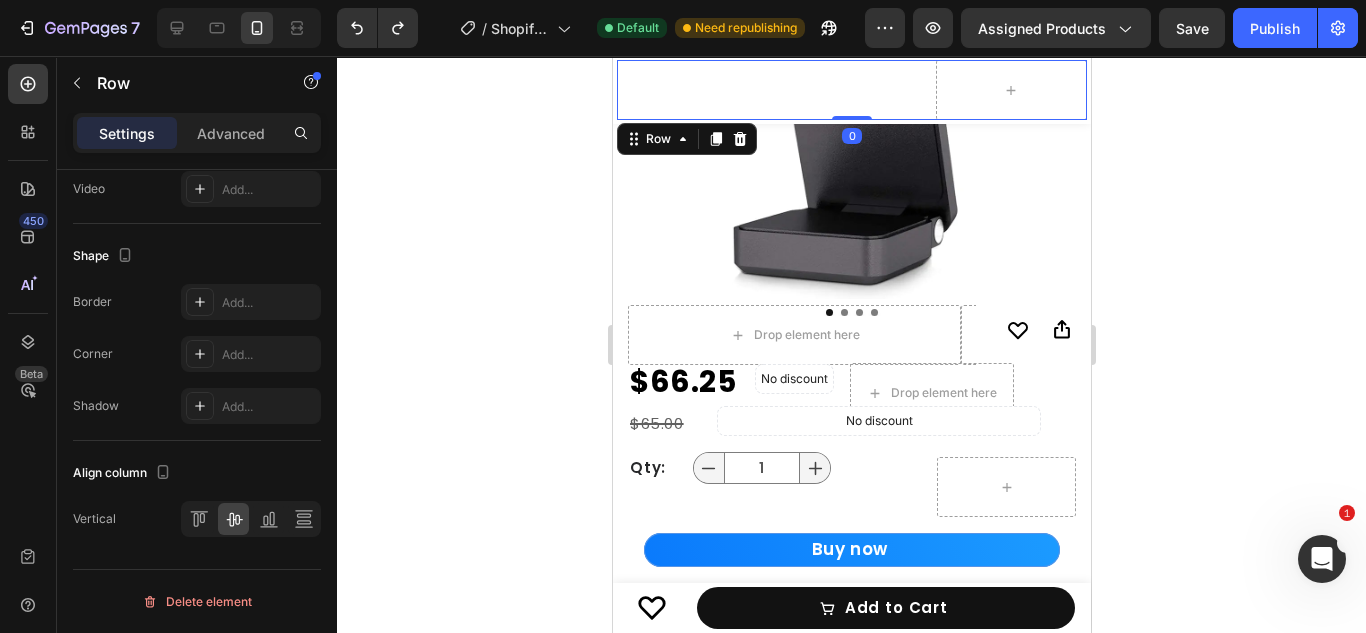 click on "White - $187.33  Product Variants & Swatches" at bounding box center (691, 90) 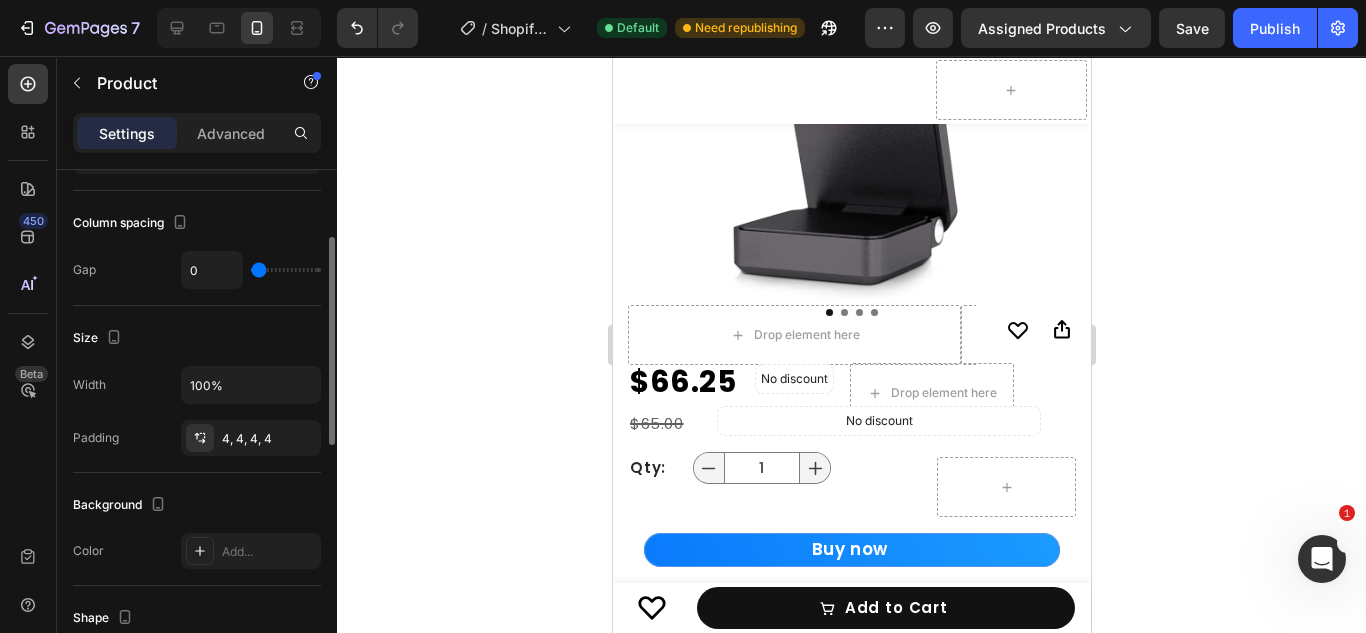 scroll, scrollTop: 225, scrollLeft: 0, axis: vertical 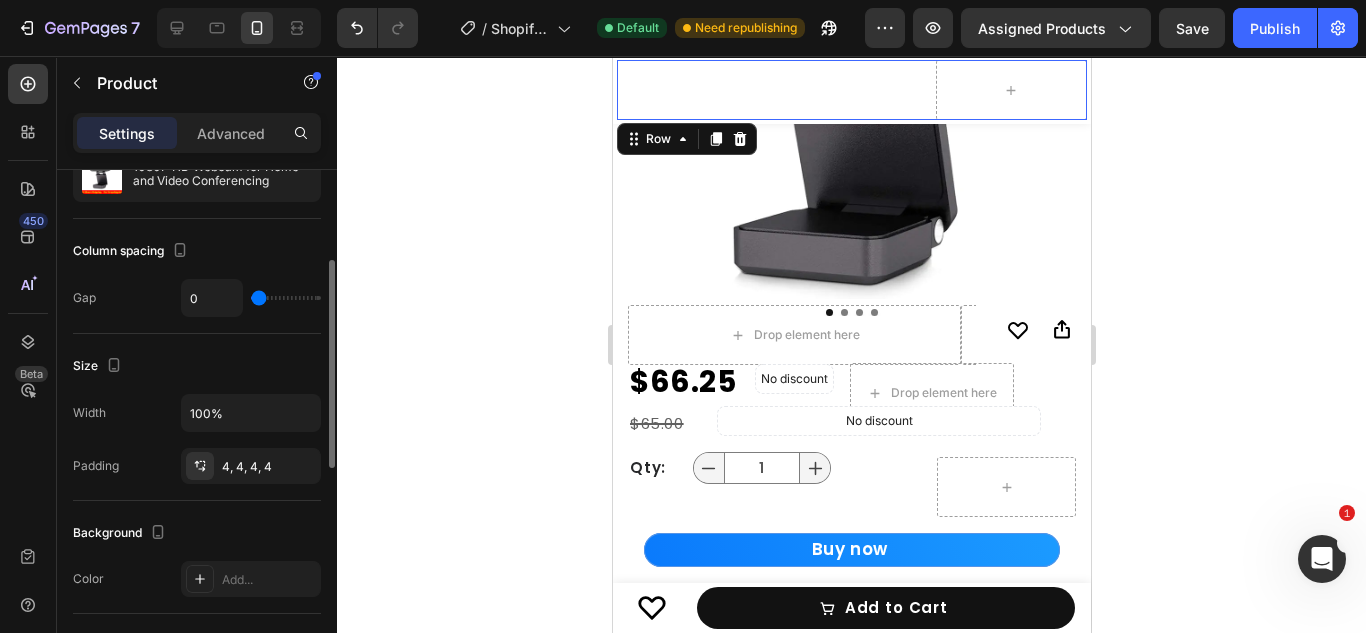 click on "1
Product Quantity" at bounding box center (850, 90) 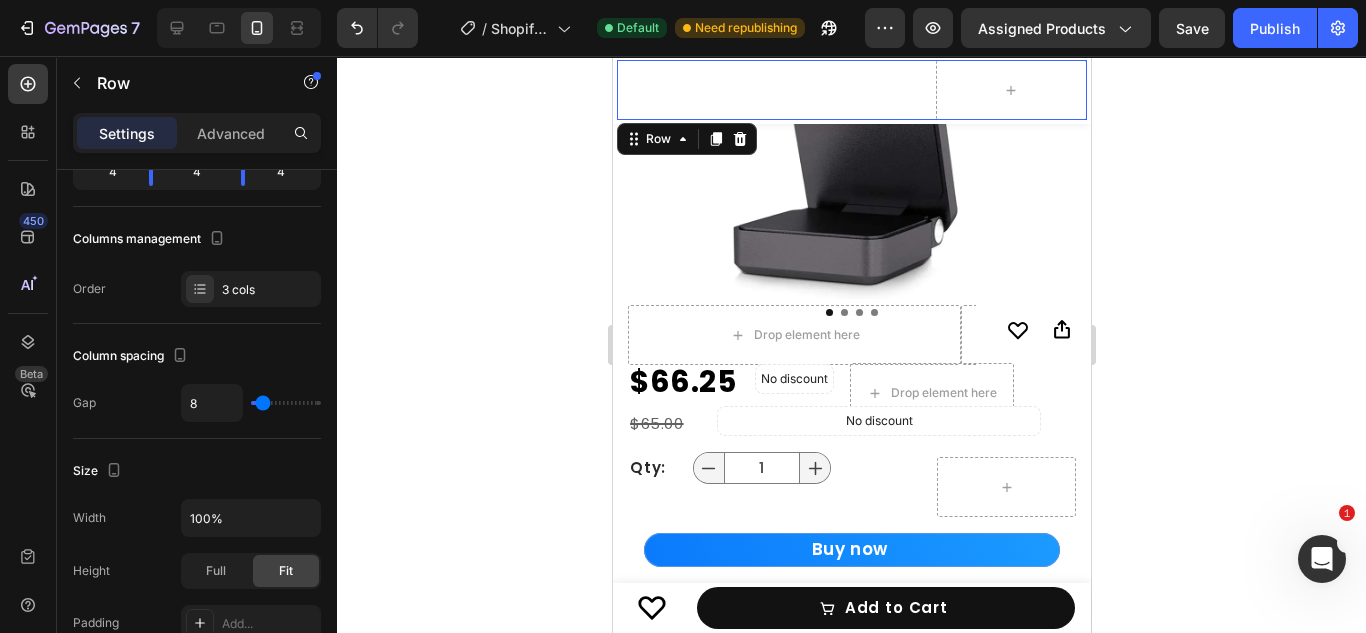 scroll, scrollTop: 0, scrollLeft: 0, axis: both 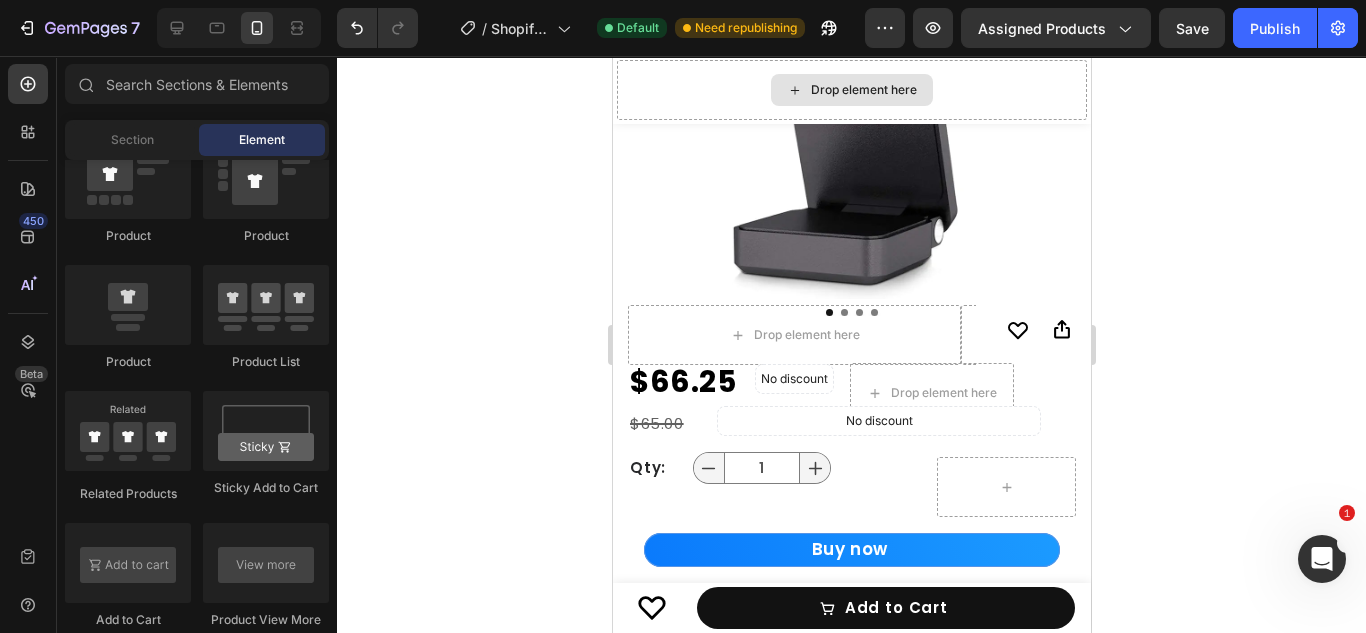 click 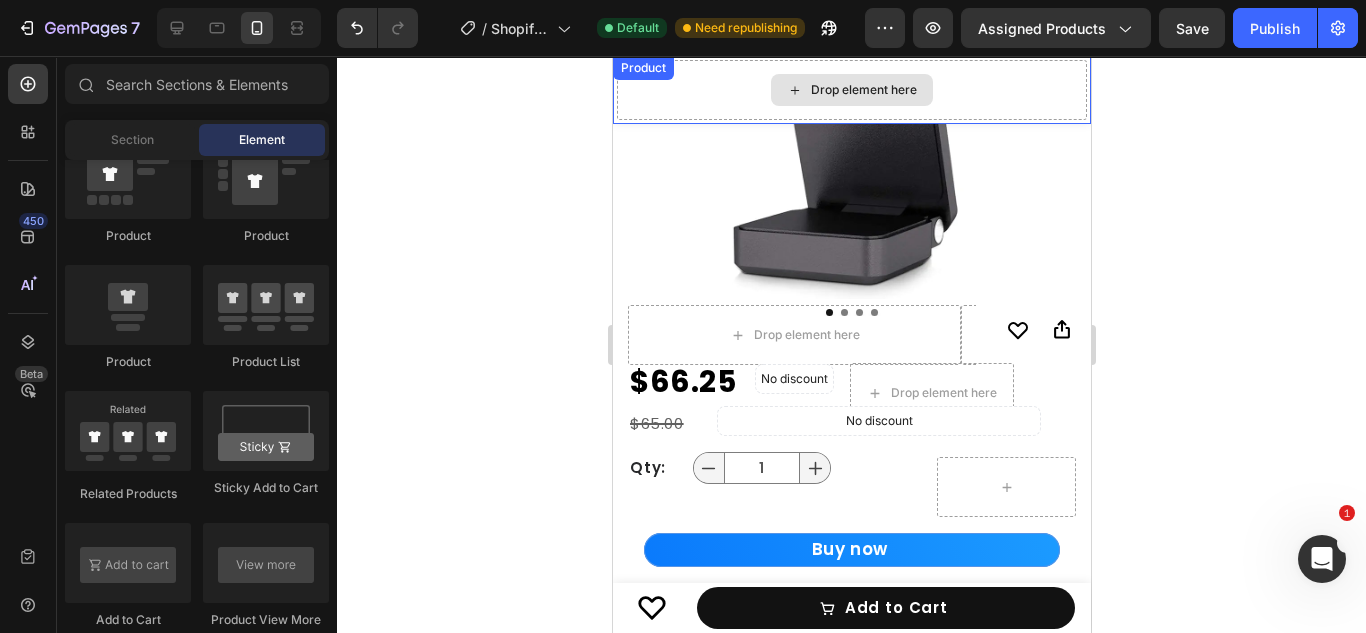 click on "Drop element here" at bounding box center (851, 90) 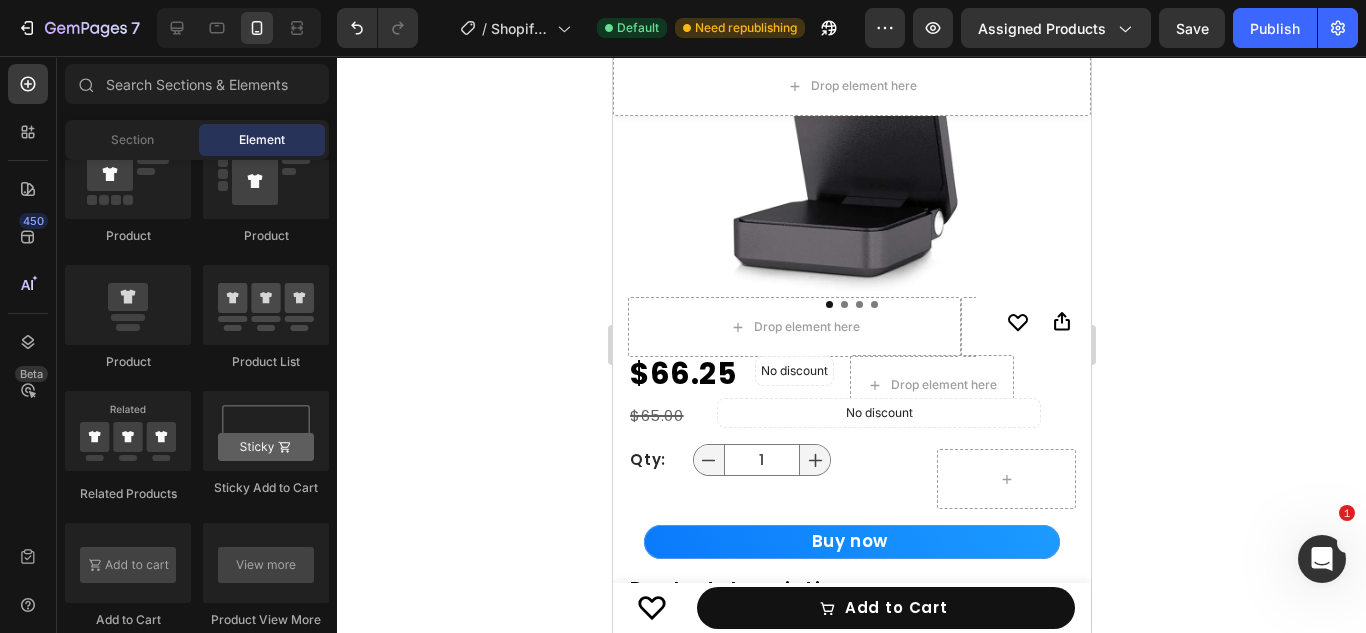 scroll, scrollTop: 422, scrollLeft: 0, axis: vertical 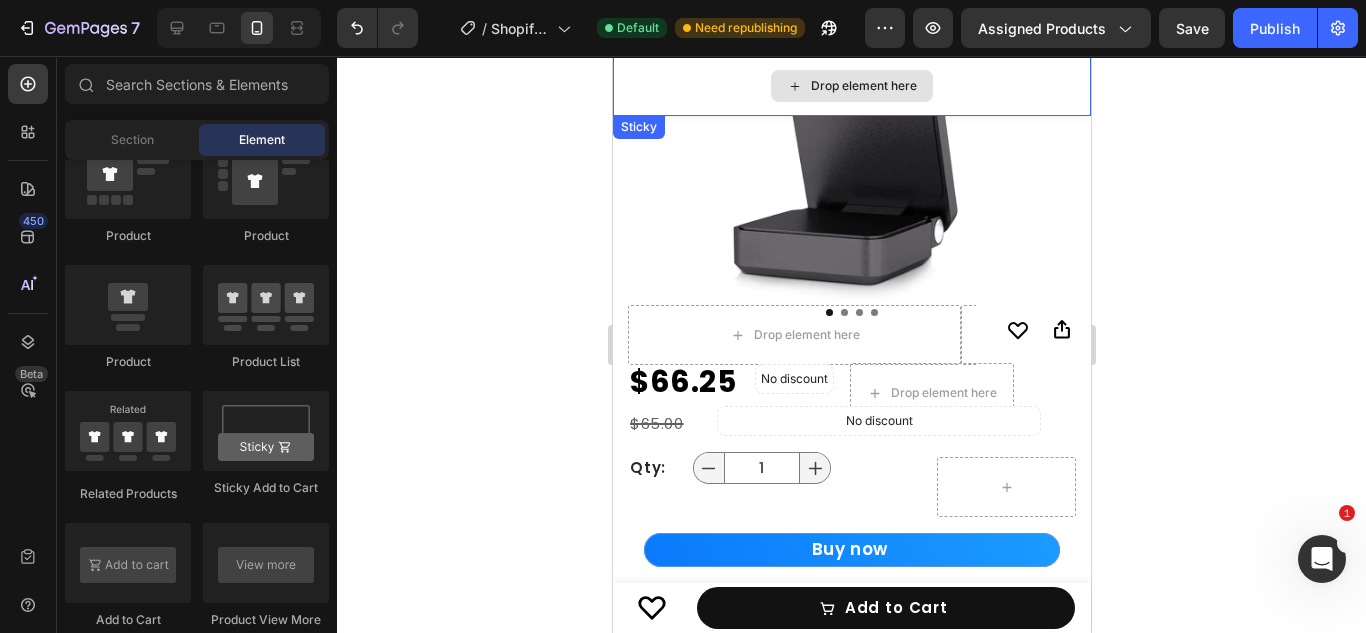 click on "Drop element here" at bounding box center [851, 86] 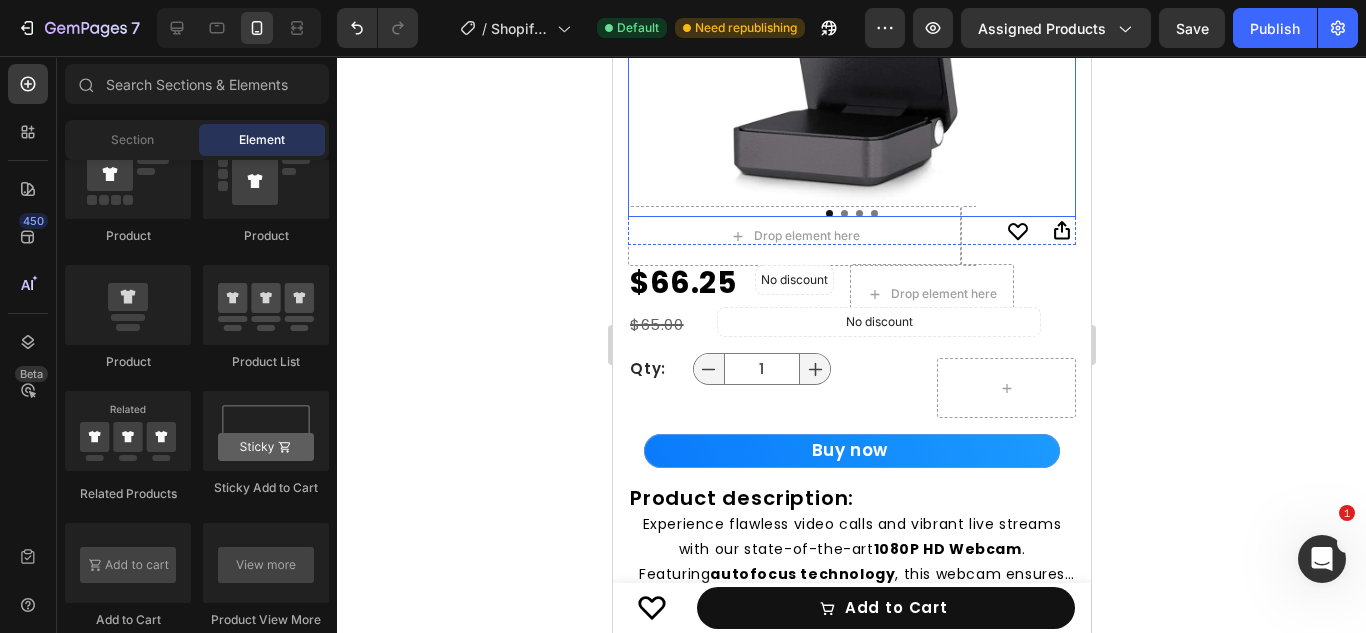scroll, scrollTop: 483, scrollLeft: 0, axis: vertical 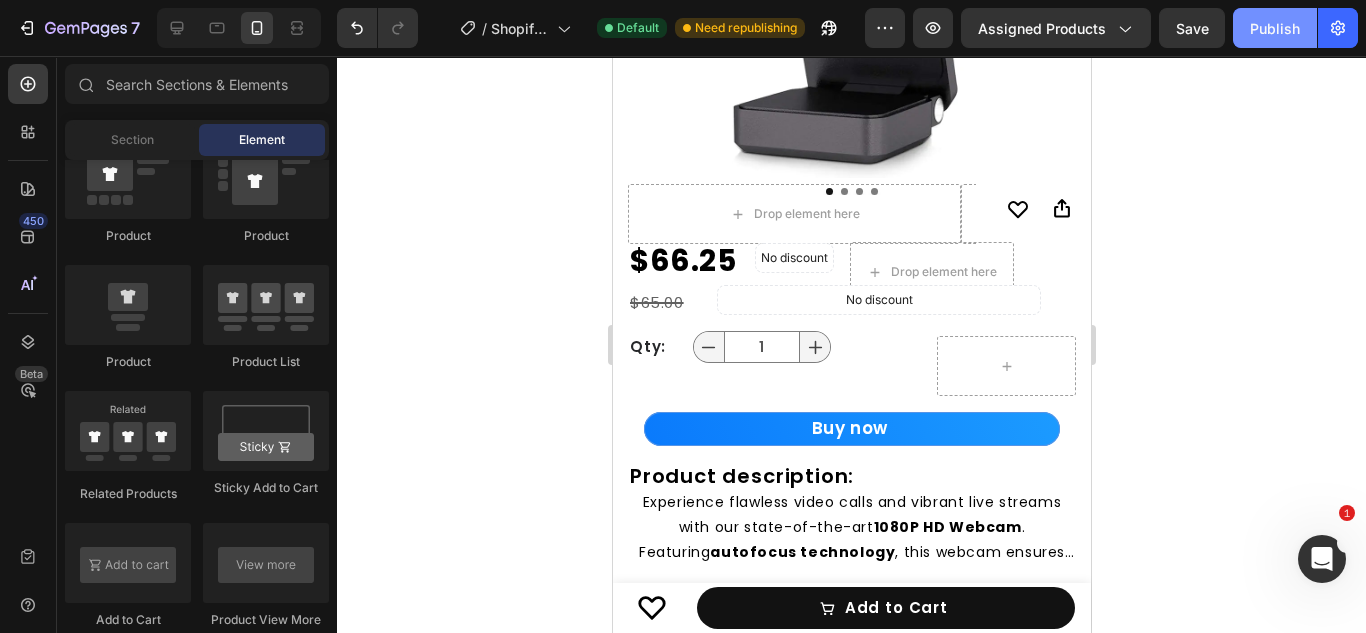 click on "Publish" at bounding box center (1275, 28) 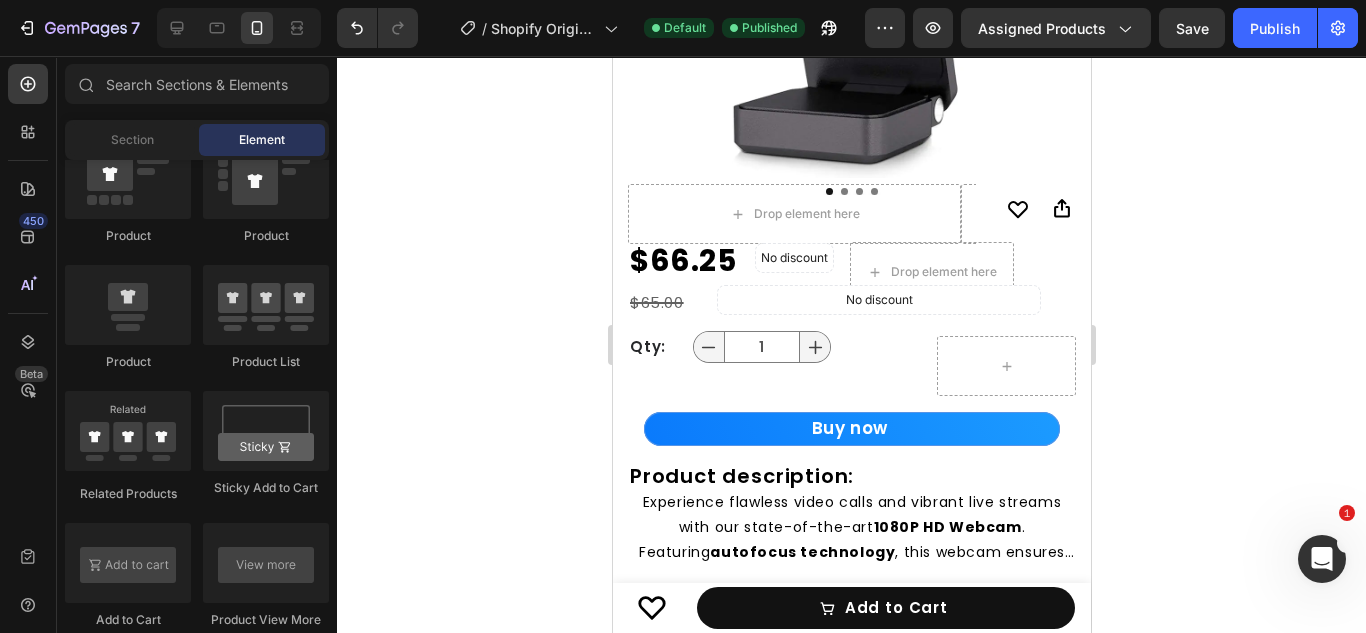 click 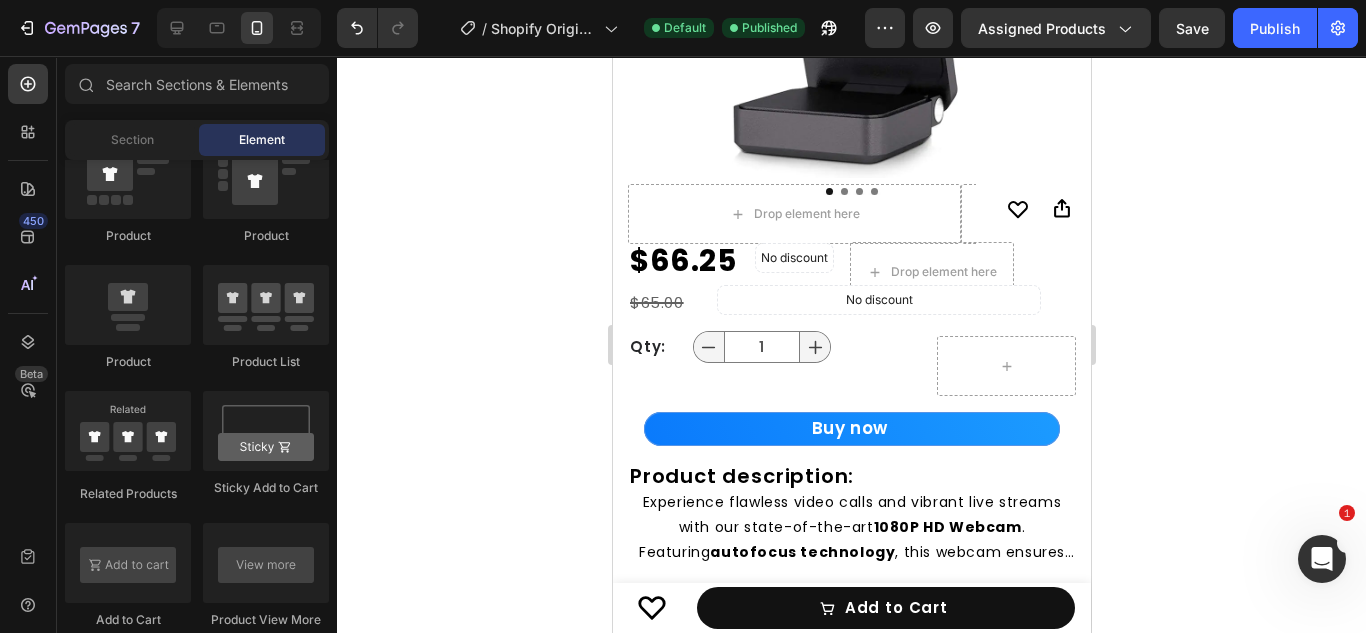 drag, startPoint x: 1964, startPoint y: 200, endPoint x: 860, endPoint y: 304, distance: 1108.8877 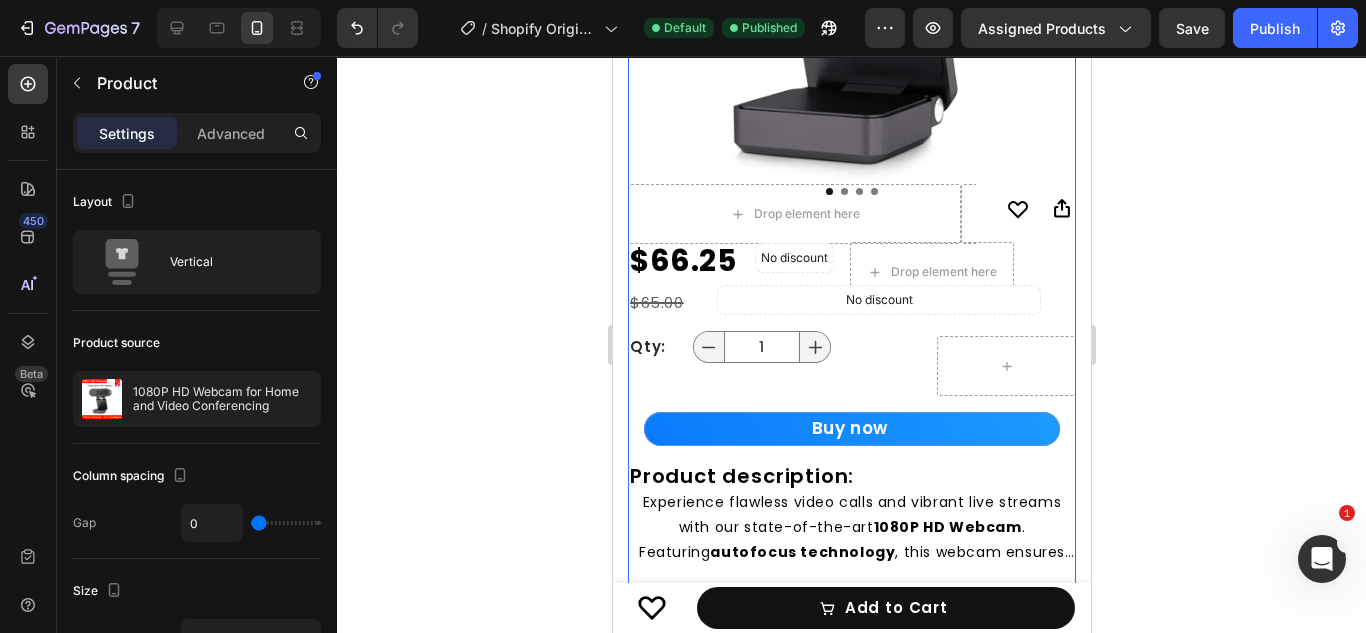 drag, startPoint x: 570, startPoint y: 276, endPoint x: 482, endPoint y: 231, distance: 98.83825 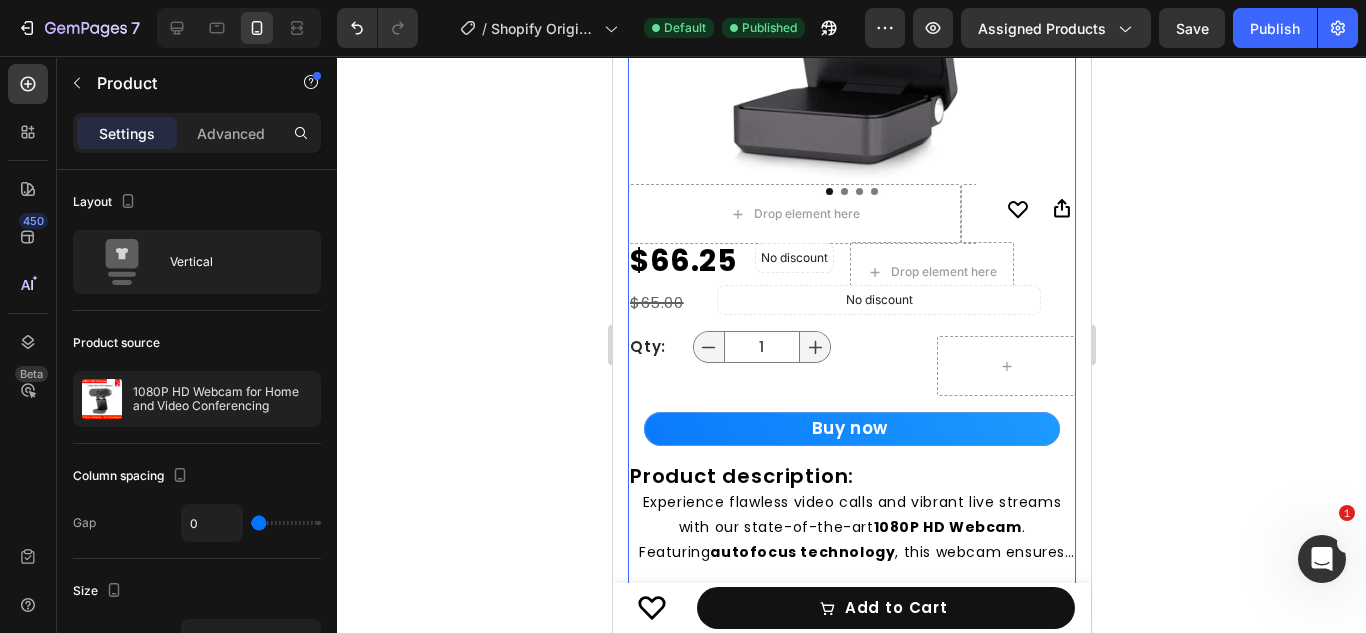 drag, startPoint x: 482, startPoint y: 231, endPoint x: 469, endPoint y: 142, distance: 89.94443 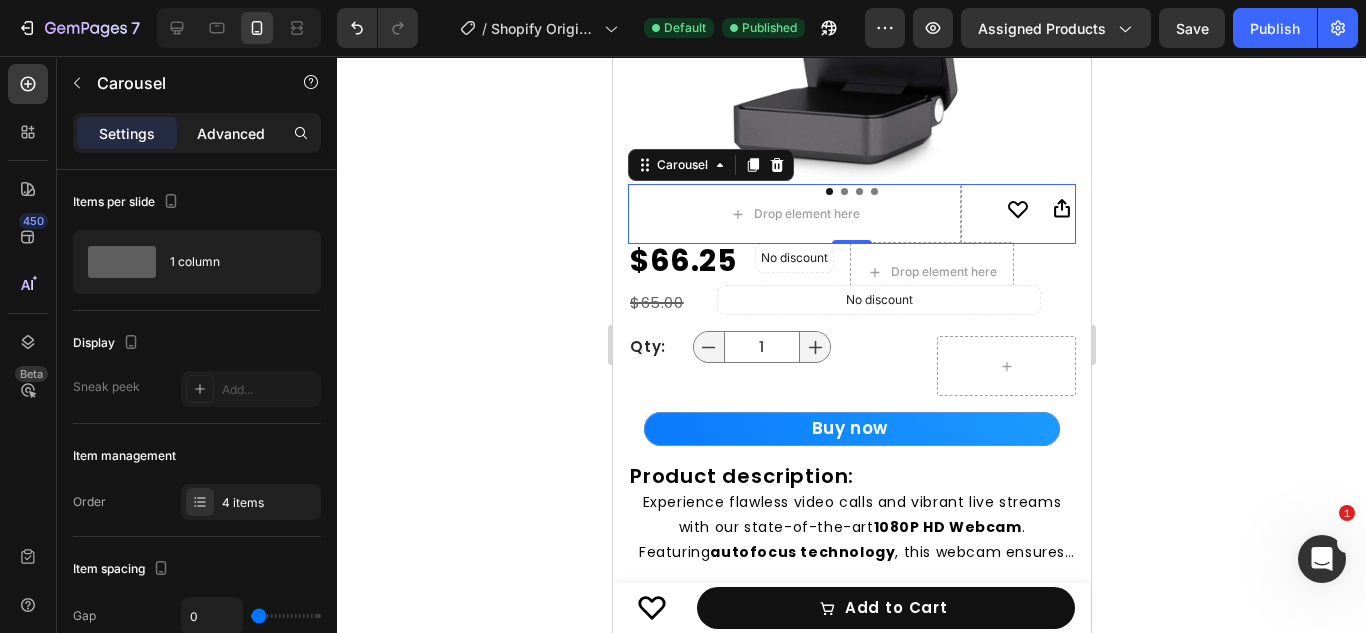 click on "Advanced" at bounding box center [231, 133] 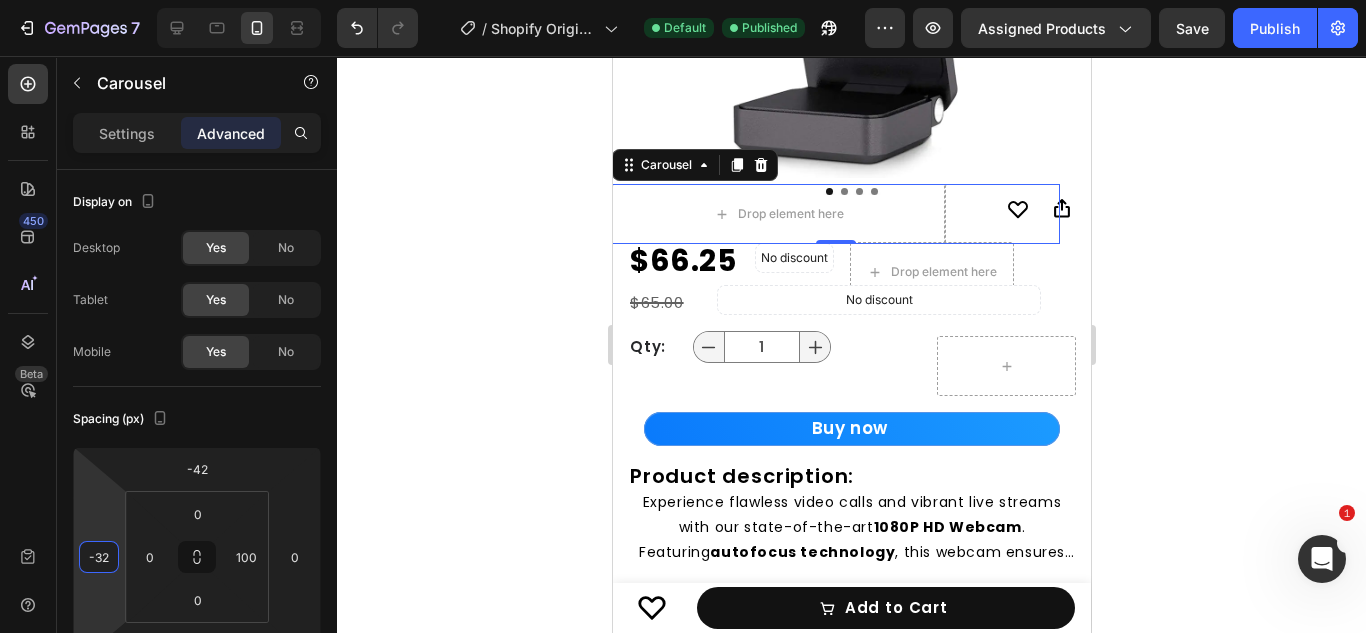 drag, startPoint x: 112, startPoint y: 523, endPoint x: 104, endPoint y: 542, distance: 20.615528 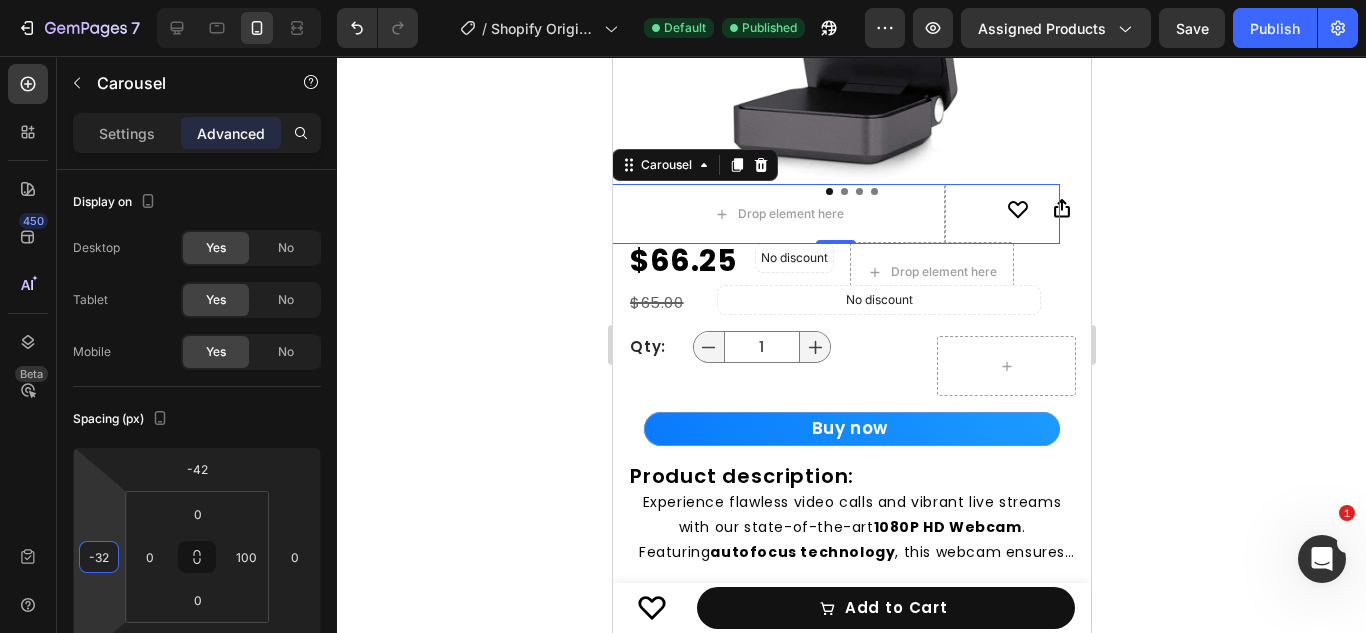 click on "7   /  Shopify Original Product Template Default Published Preview Assigned Products  Save   Publish  450 Beta Sections(18) Elements(84) Section Element Hero Section Product Detail Brands Trusted Badges Guarantee Product Breakdown How to use Testimonials Compare Bundle FAQs Social Proof Brand Story Product List Collection Blog List Contact Sticky Add to Cart Custom Footer Browse Library 450 Layout
Row
Row
Row
Row Text
Heading
Text Block Button
Button
Button Media
Image
Image
Video" at bounding box center (683, 0) 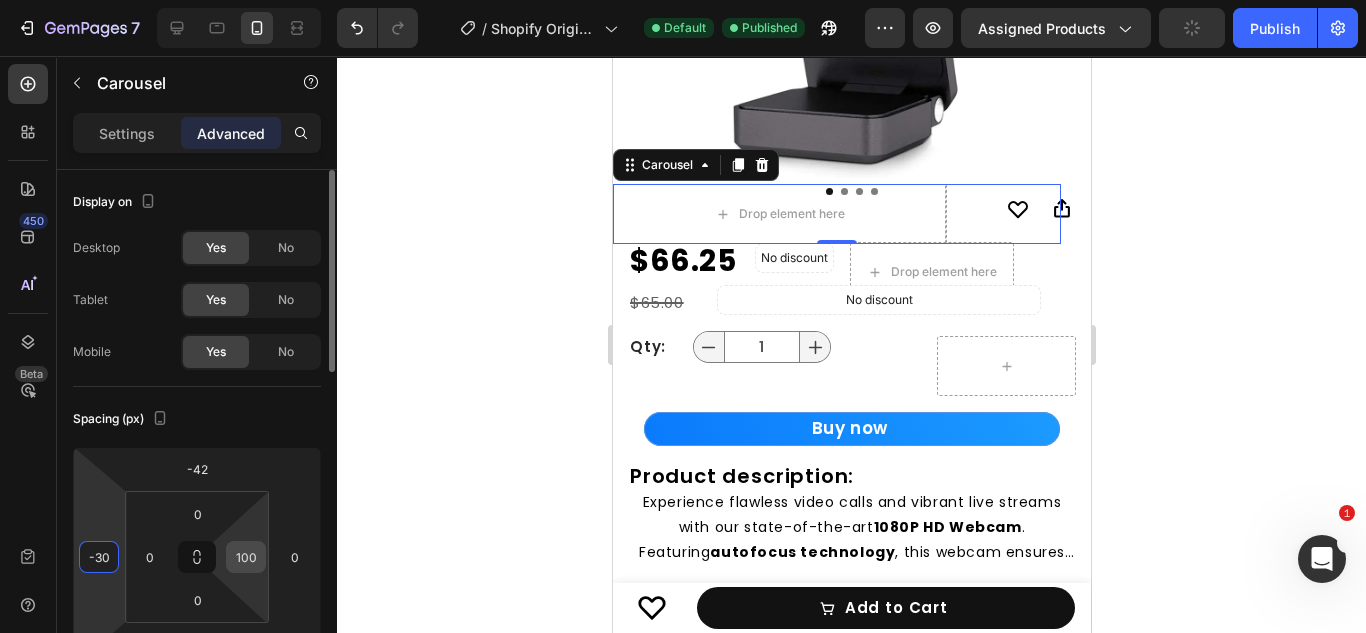 type on "-30" 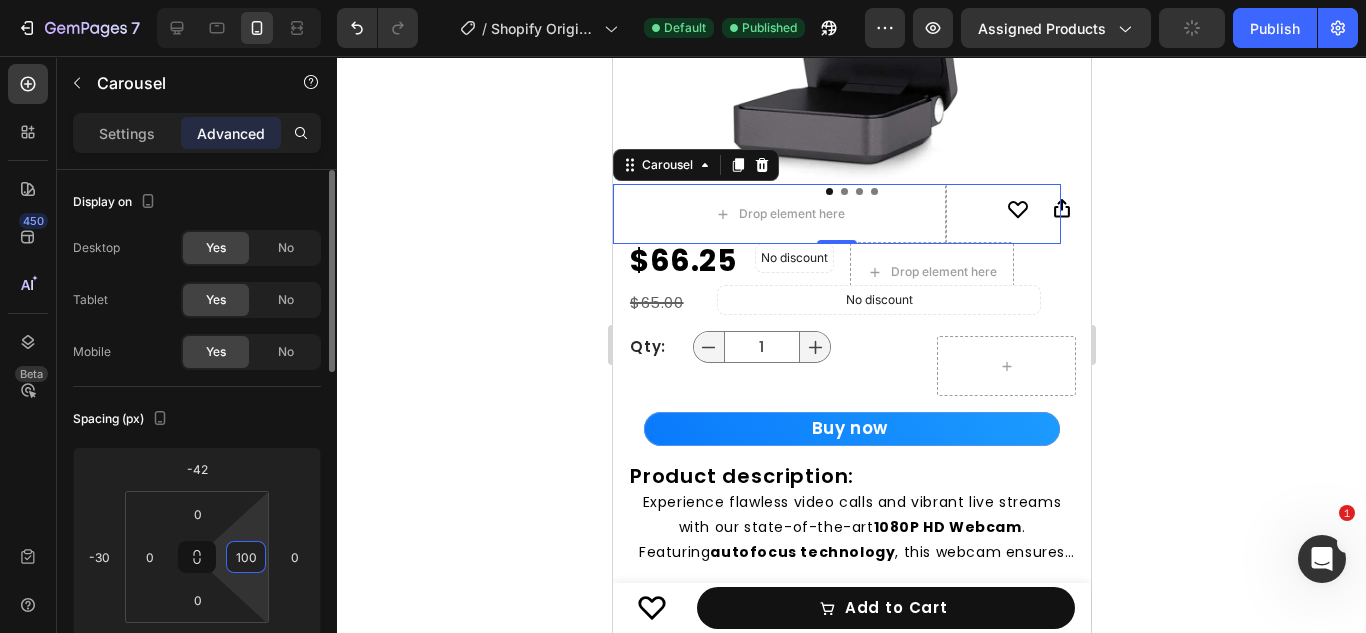click on "100" at bounding box center (246, 557) 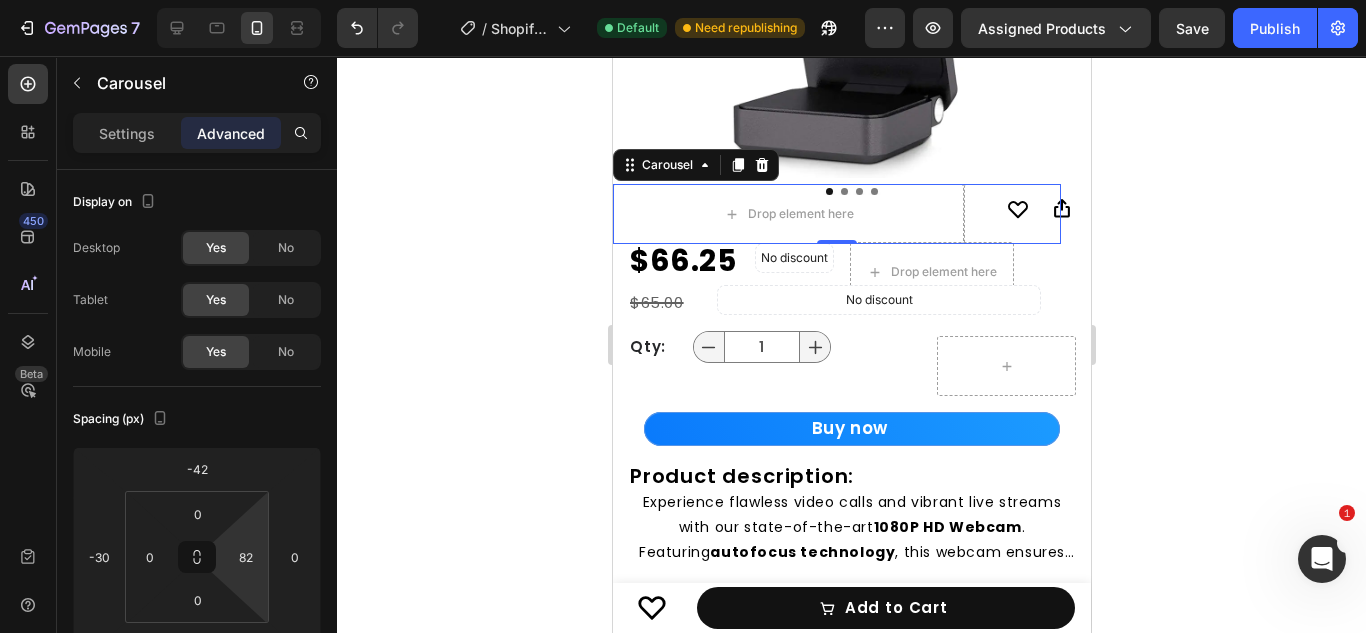 type on "80" 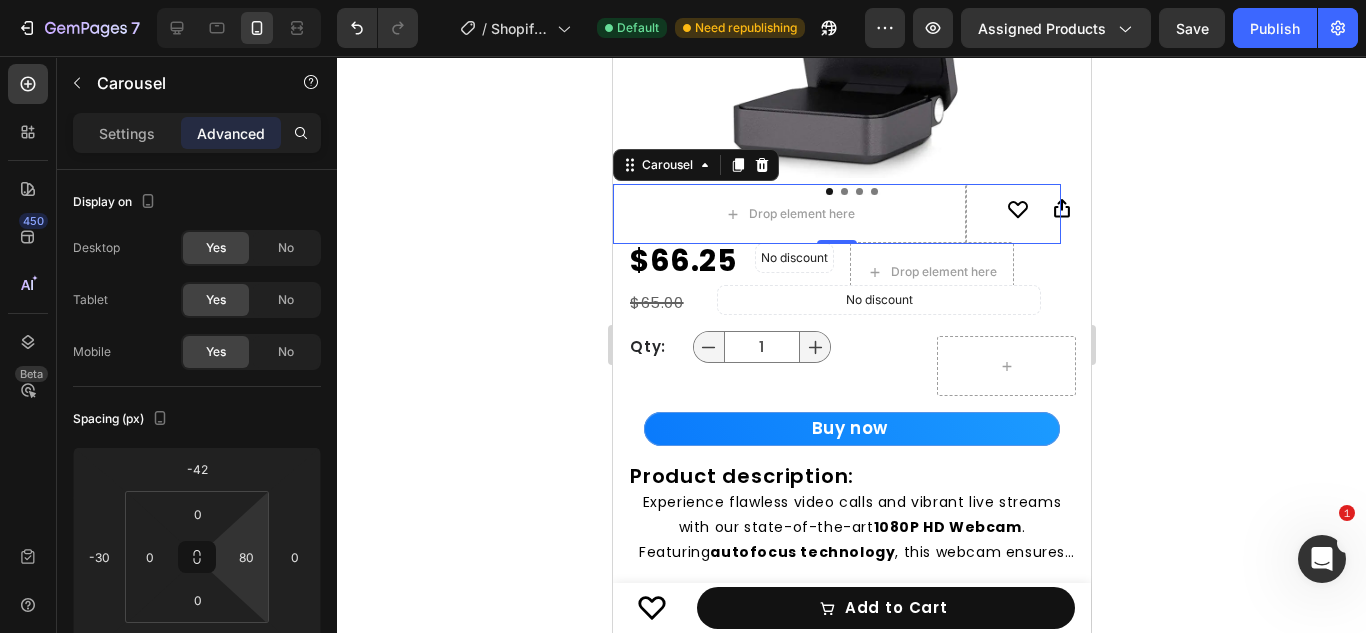 drag, startPoint x: 253, startPoint y: 526, endPoint x: 249, endPoint y: 536, distance: 10.770329 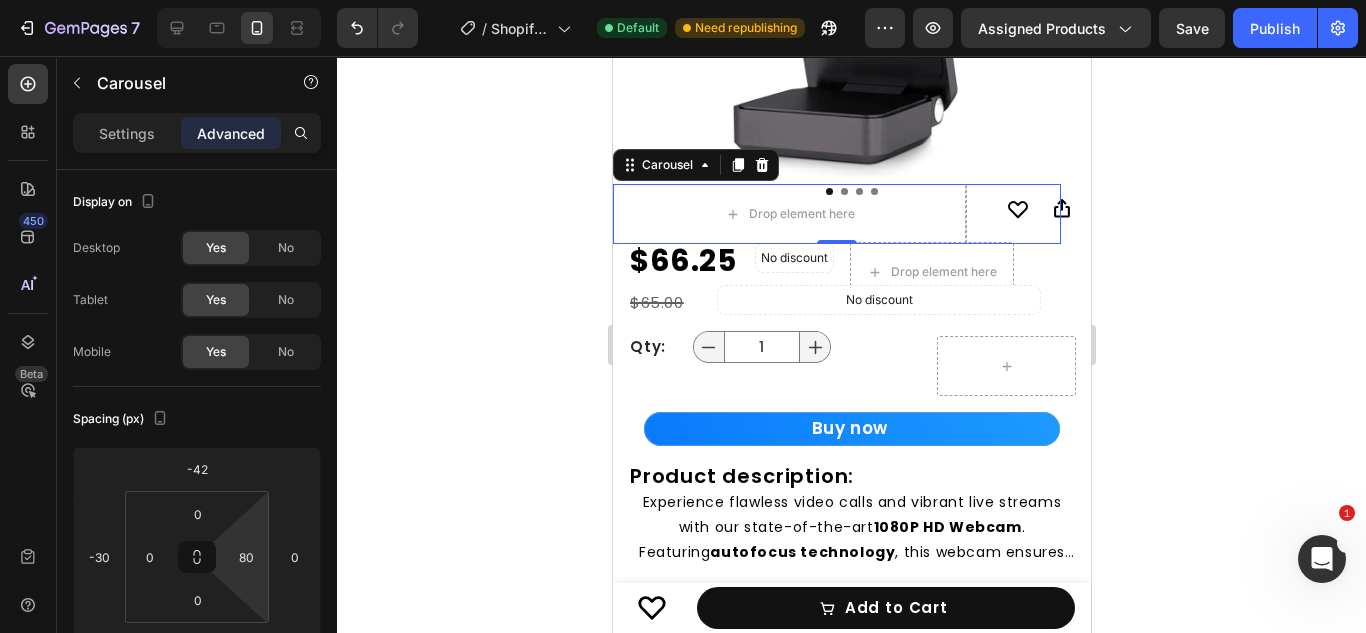 click on "7   /  Shopify Original Product Template Default Need republishing Preview Assigned Products  Save   Publish  450 Beta Sections(18) Elements(84) Section Element Hero Section Product Detail Brands Trusted Badges Guarantee Product Breakdown How to use Testimonials Compare Bundle FAQs Social Proof Brand Story Product List Collection Blog List Contact Sticky Add to Cart Custom Footer Browse Library 450 Layout
Row
Row
Row
Row Text
Heading
Text Block Button
Button
Button Media
Image
Image" at bounding box center [683, 0] 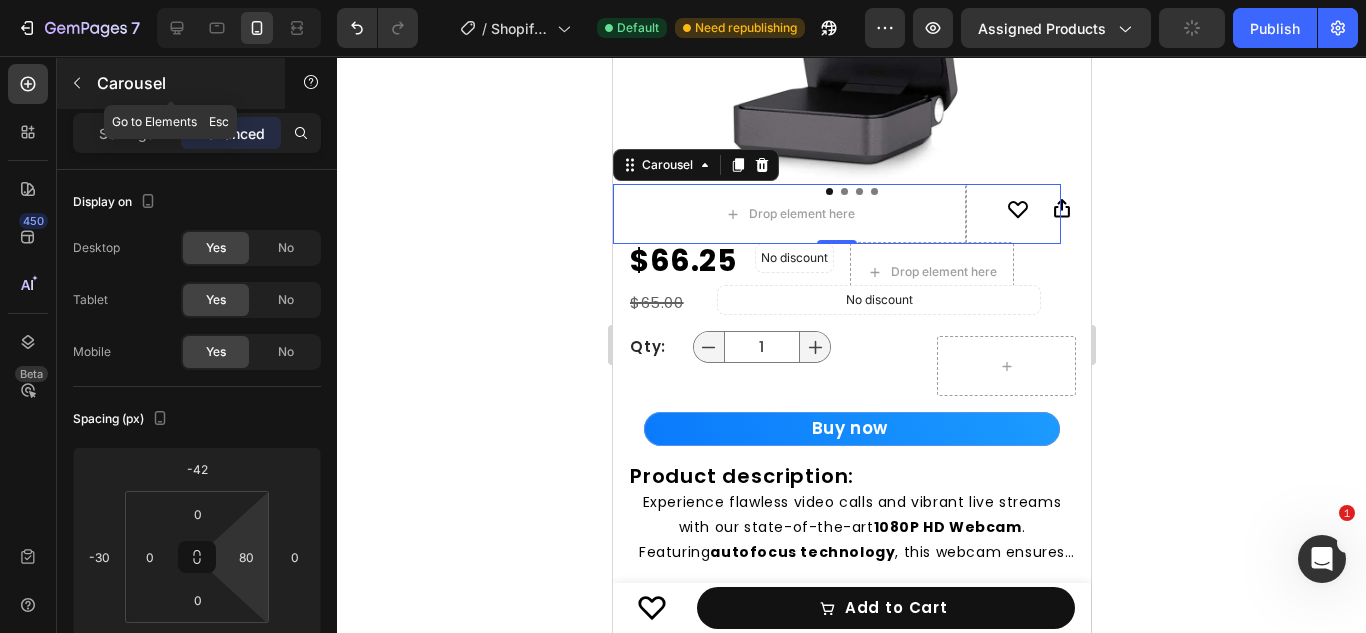 click 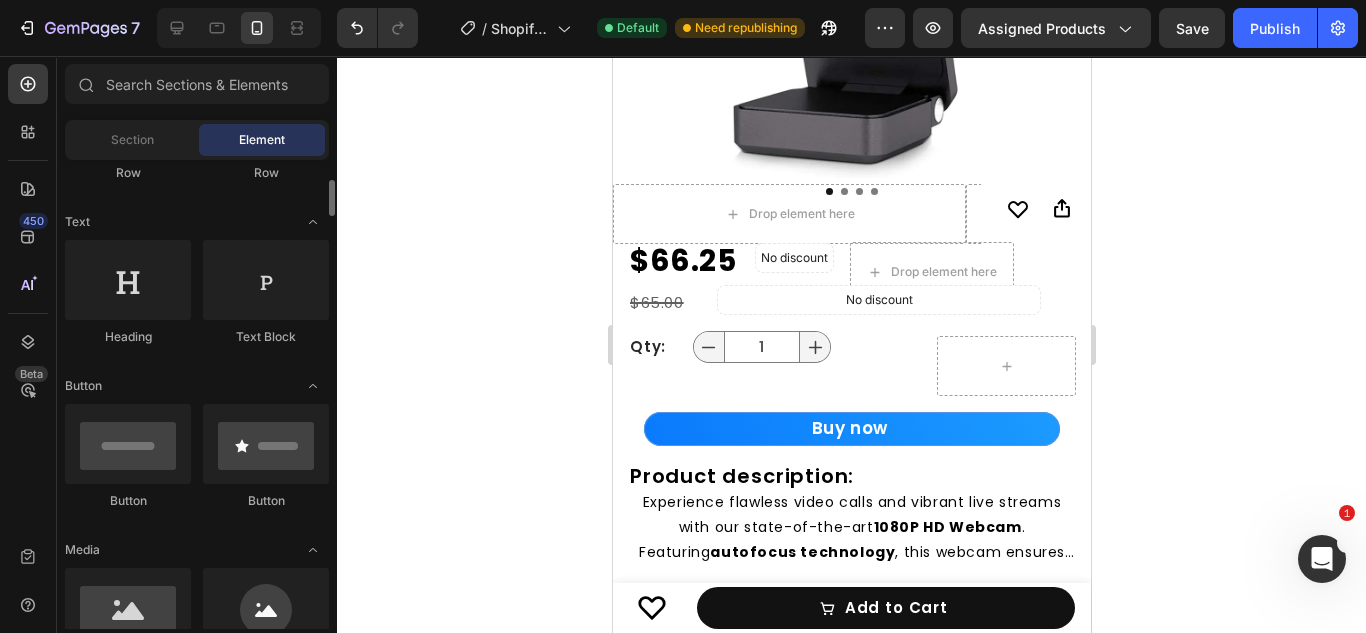 scroll, scrollTop: 255, scrollLeft: 0, axis: vertical 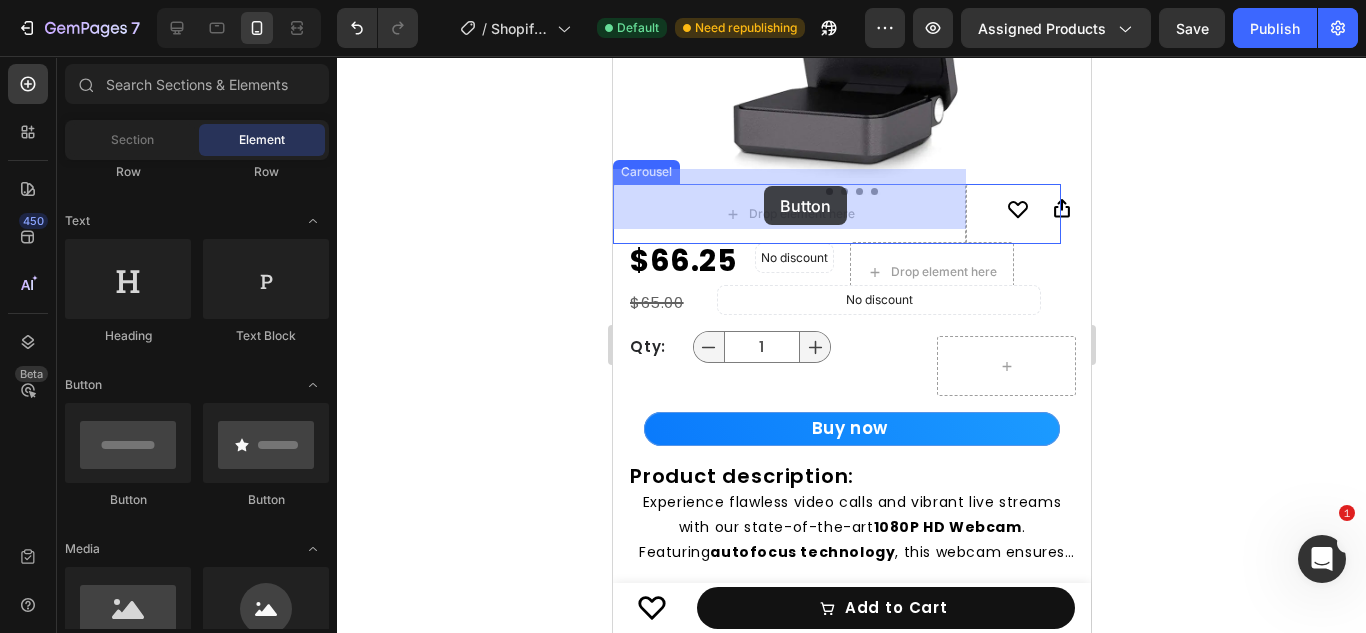 drag, startPoint x: 762, startPoint y: 526, endPoint x: 762, endPoint y: 187, distance: 339 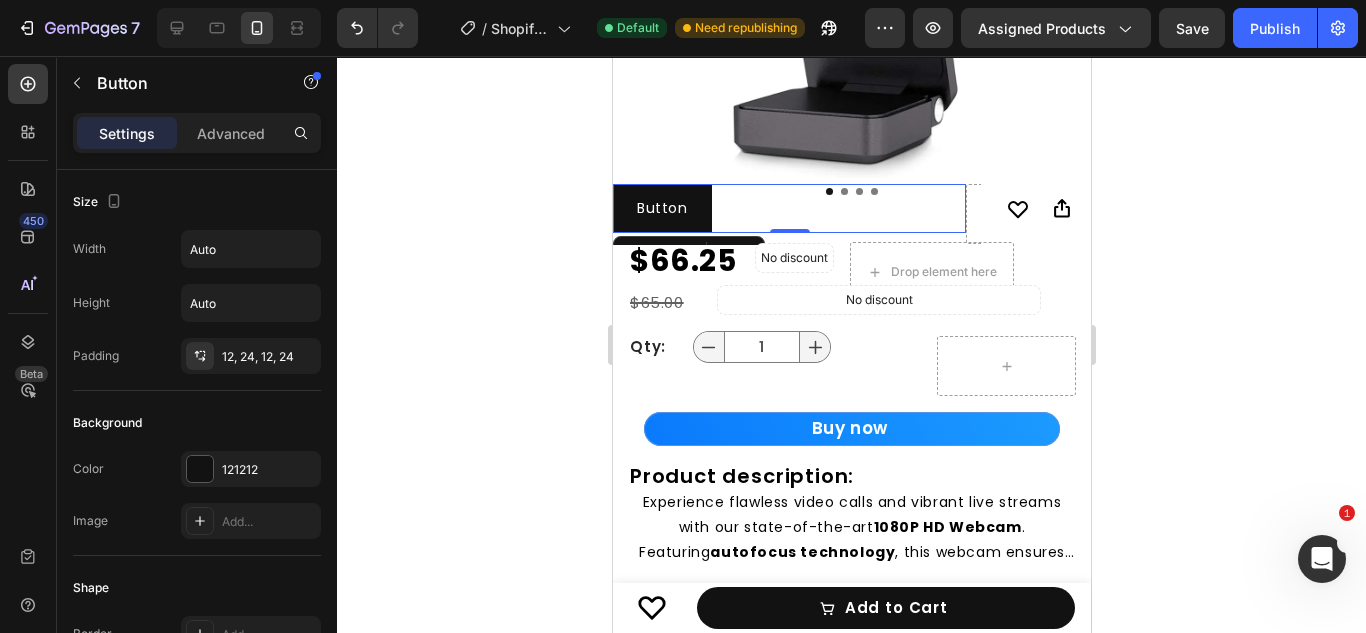 click on "Button" at bounding box center [688, 252] 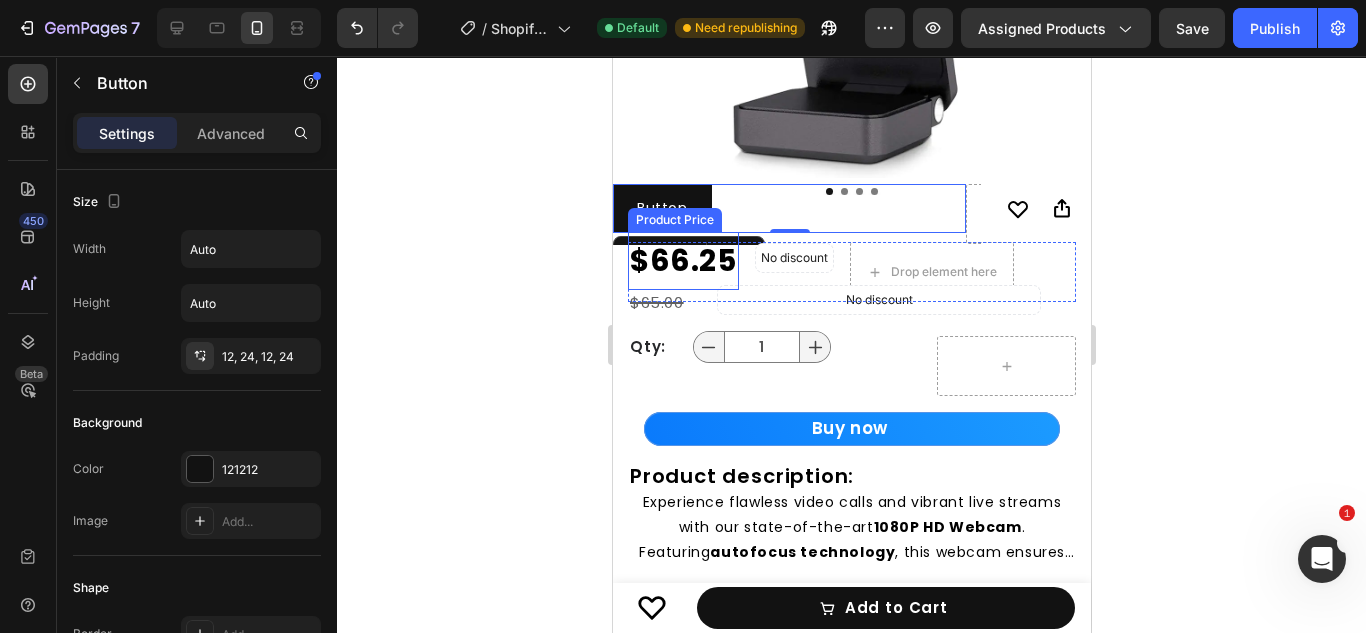 click on "$66.25" at bounding box center [682, 261] 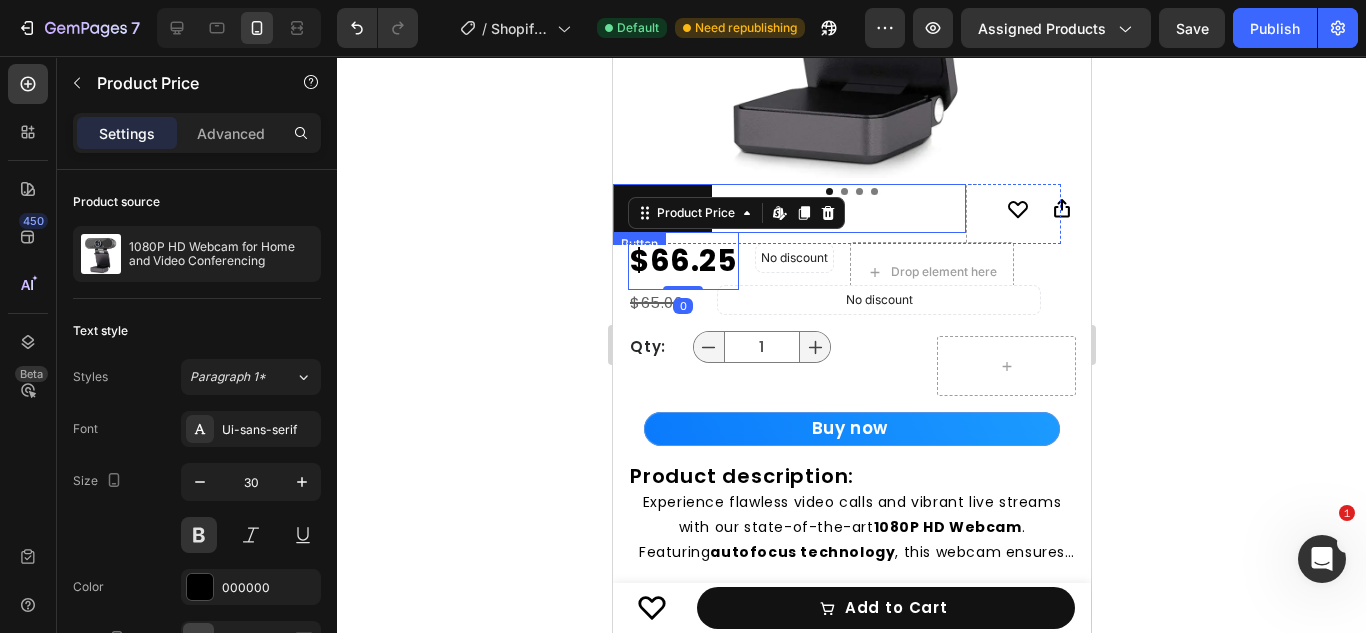 click on "Button Button" at bounding box center (788, 208) 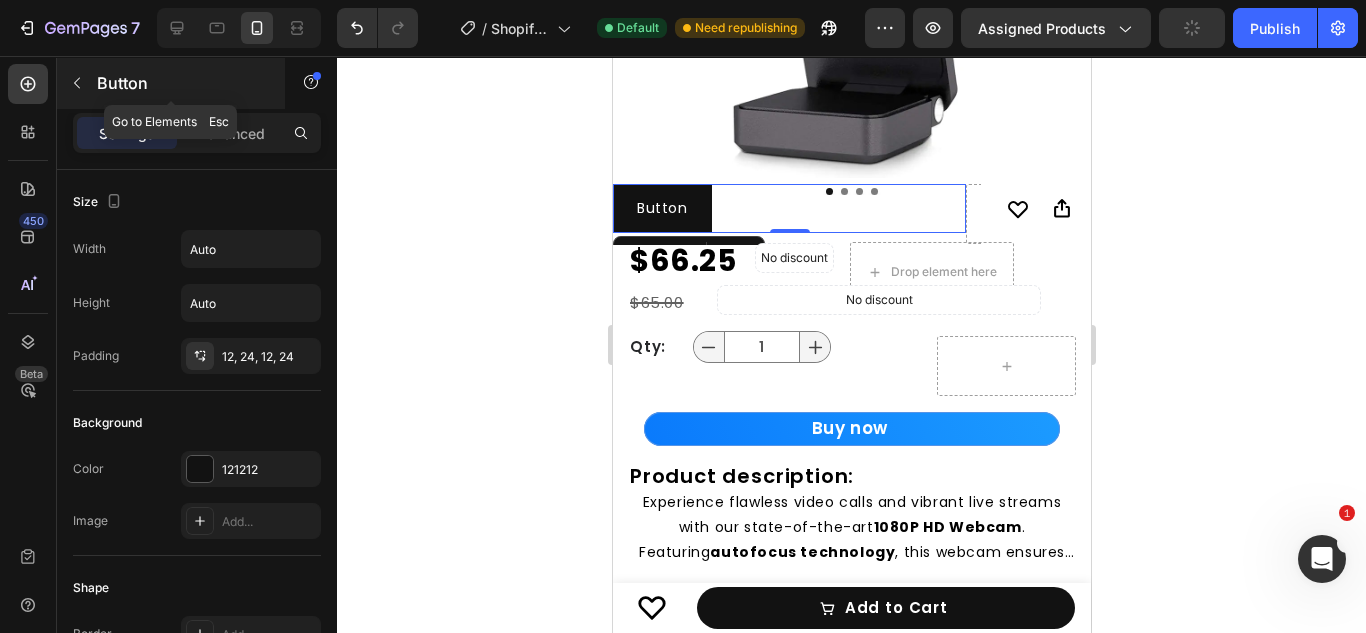 click on "Button" at bounding box center [171, 83] 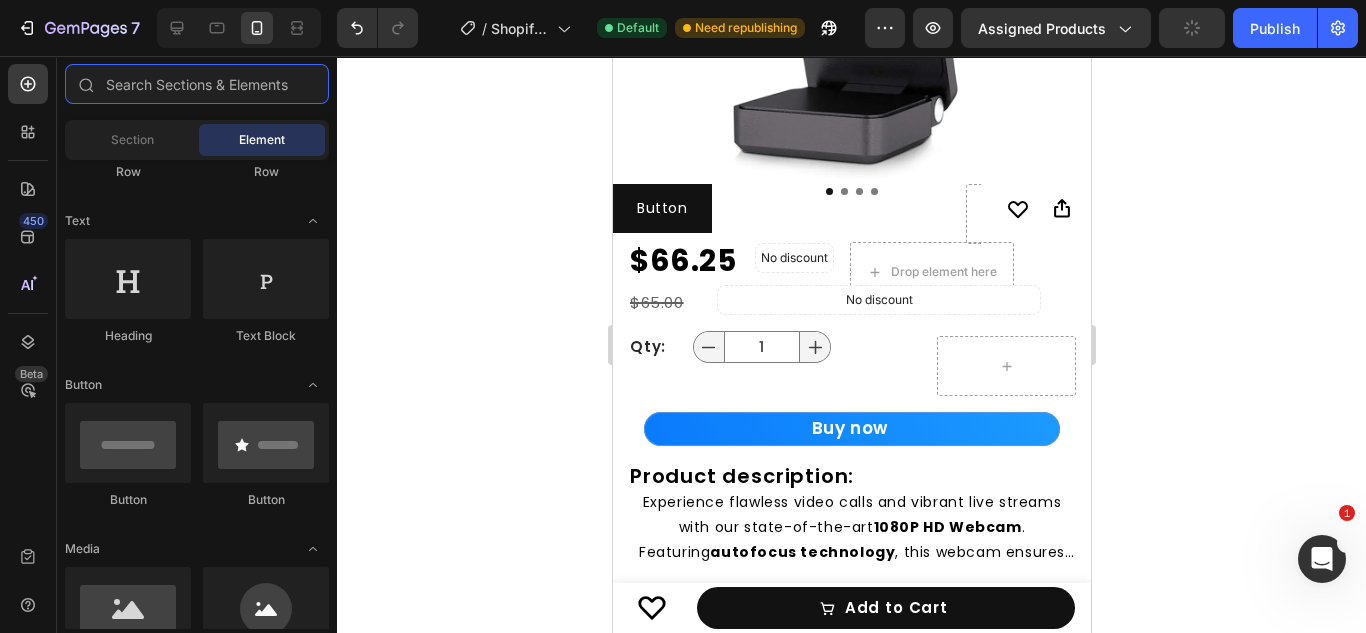 click at bounding box center (197, 84) 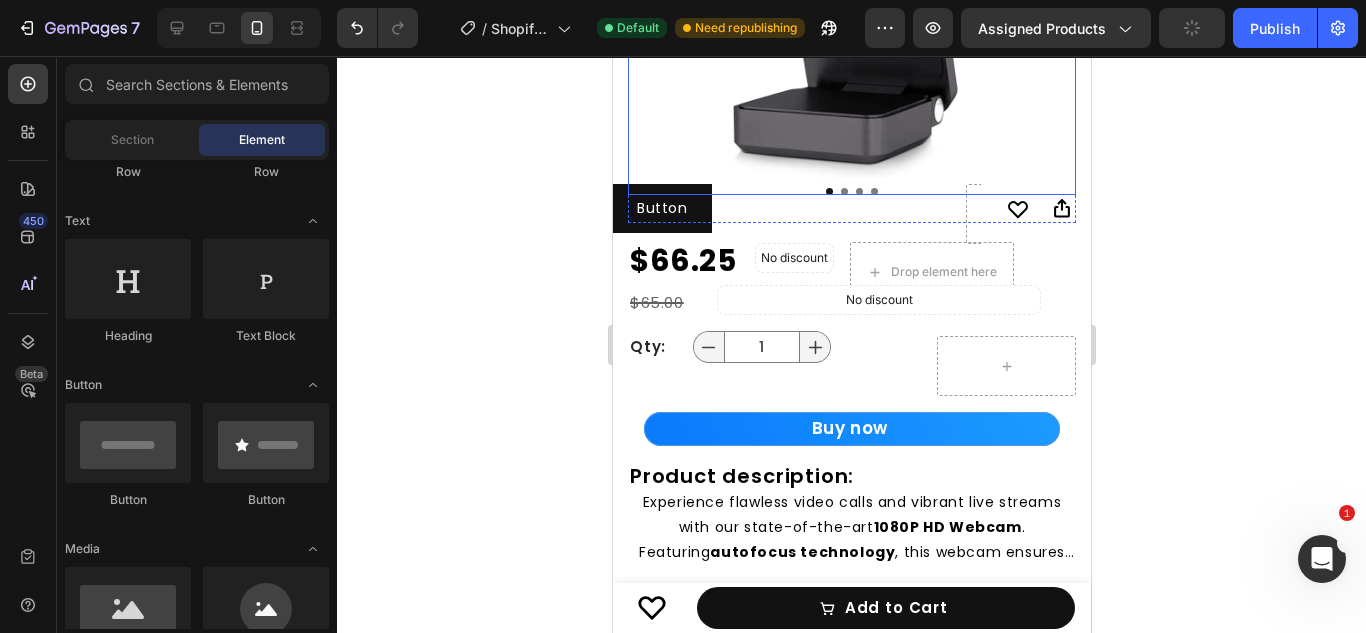 click at bounding box center (851, -38) 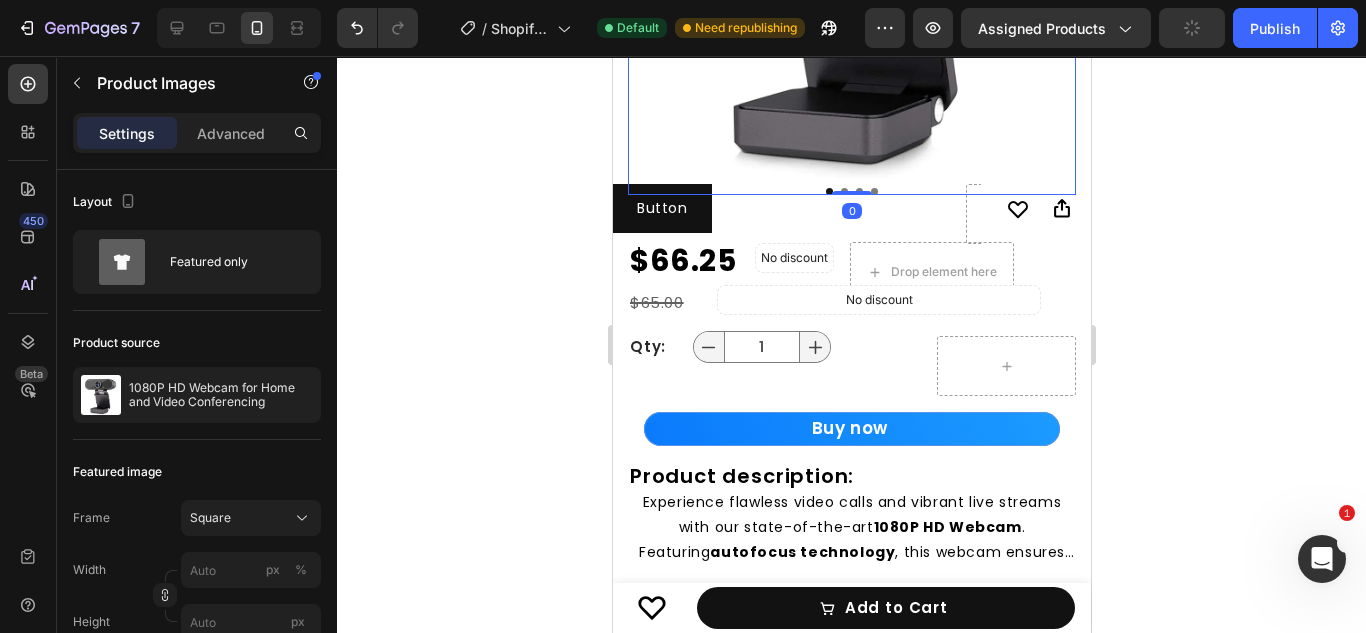 click at bounding box center (851, -38) 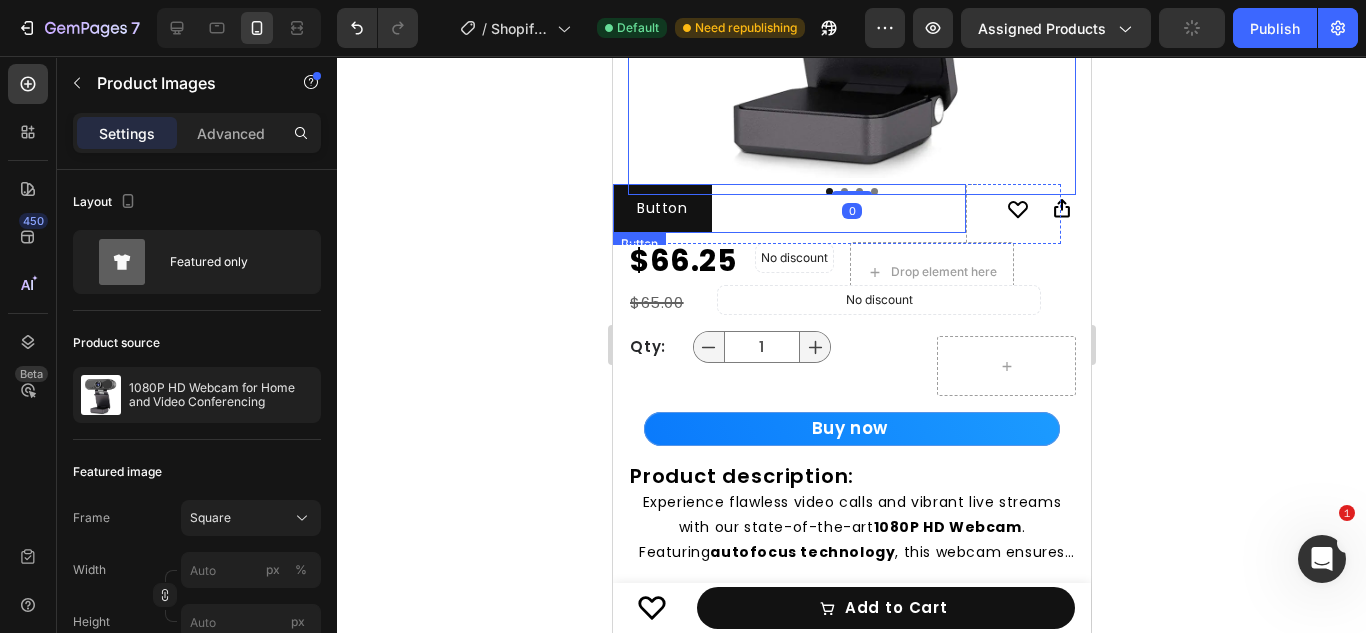 click on "Button Button" at bounding box center (788, 208) 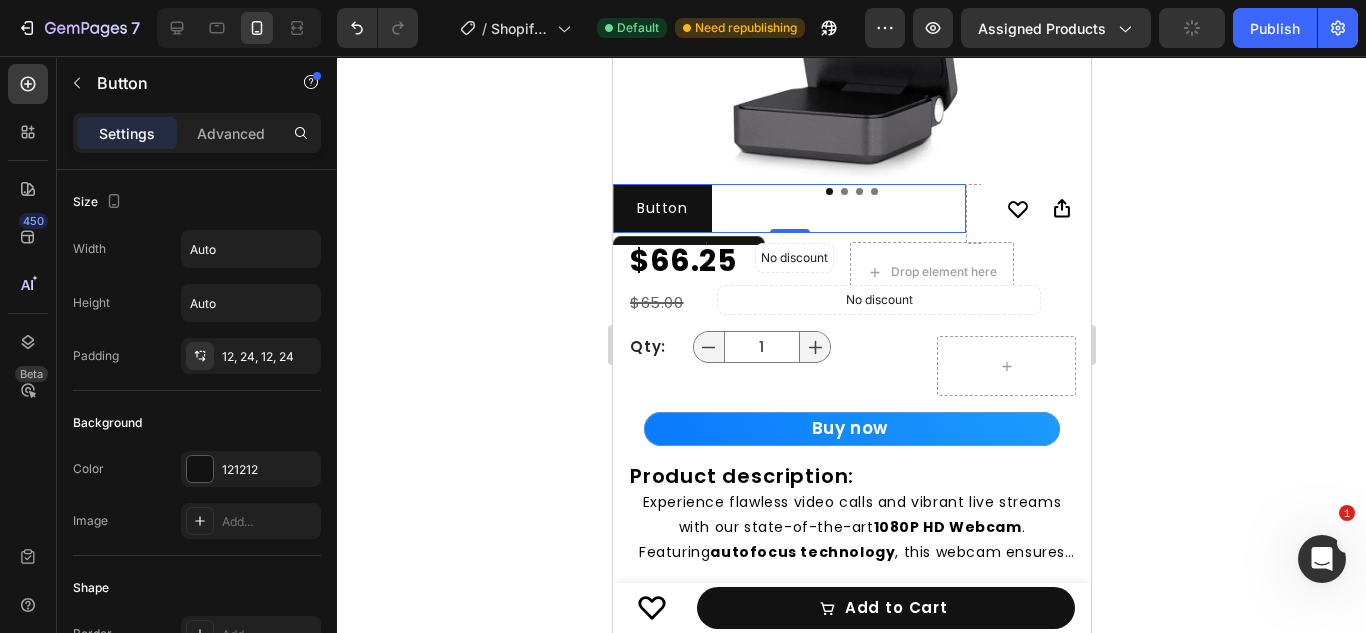 click on "Button Button   0" at bounding box center [788, 208] 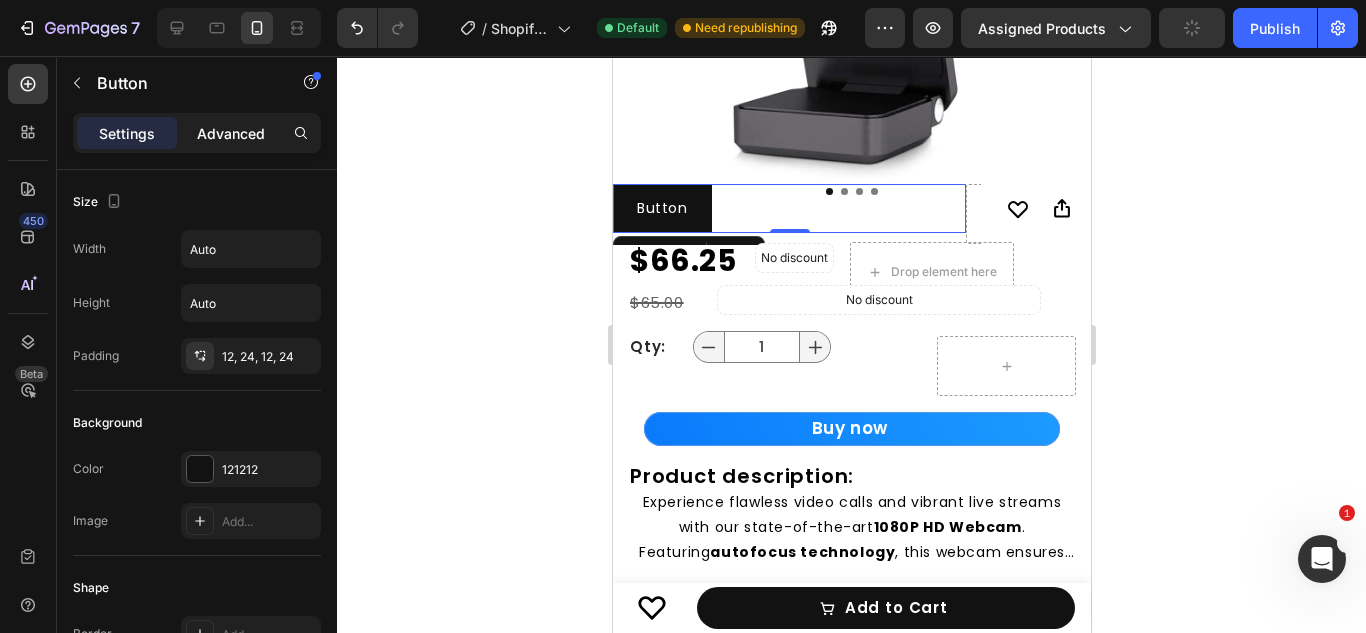 click on "Advanced" at bounding box center [231, 133] 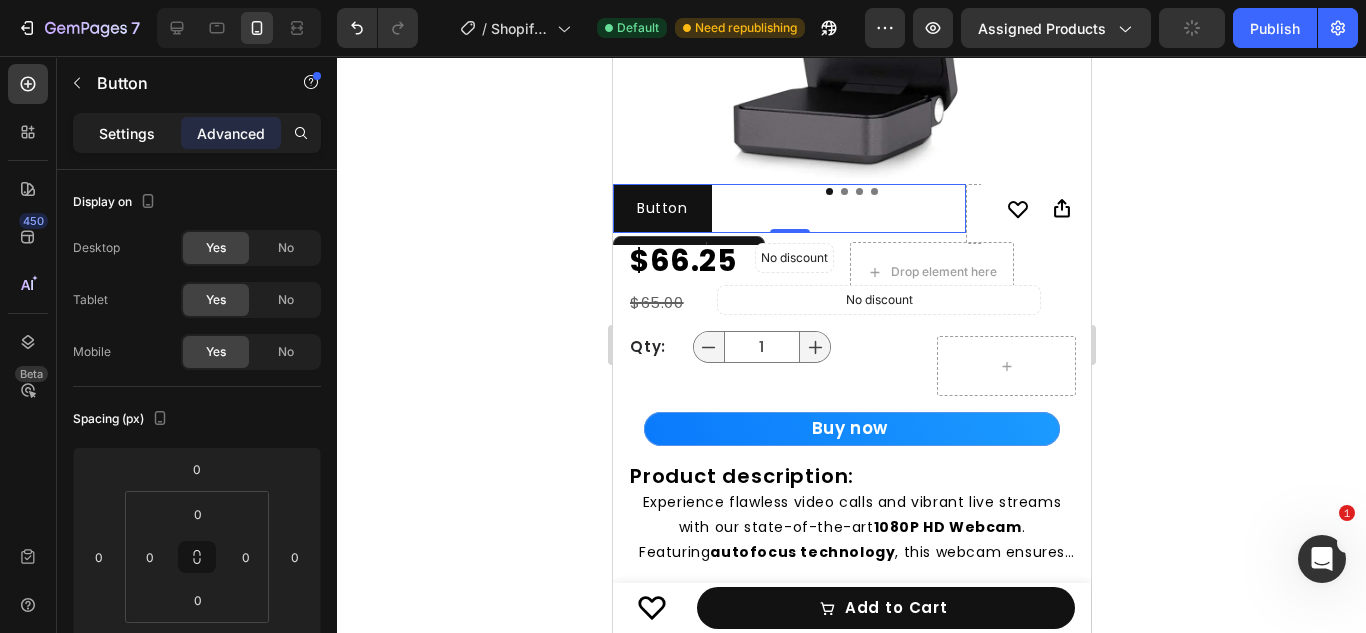 click on "Settings" 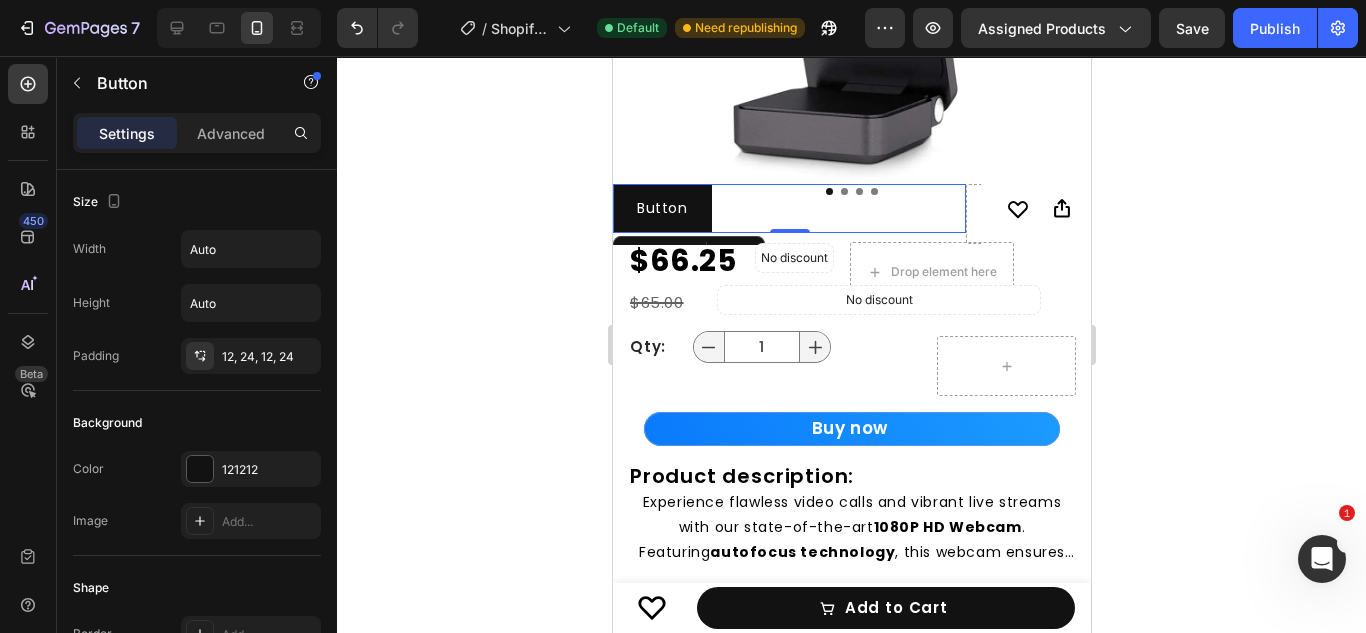 click 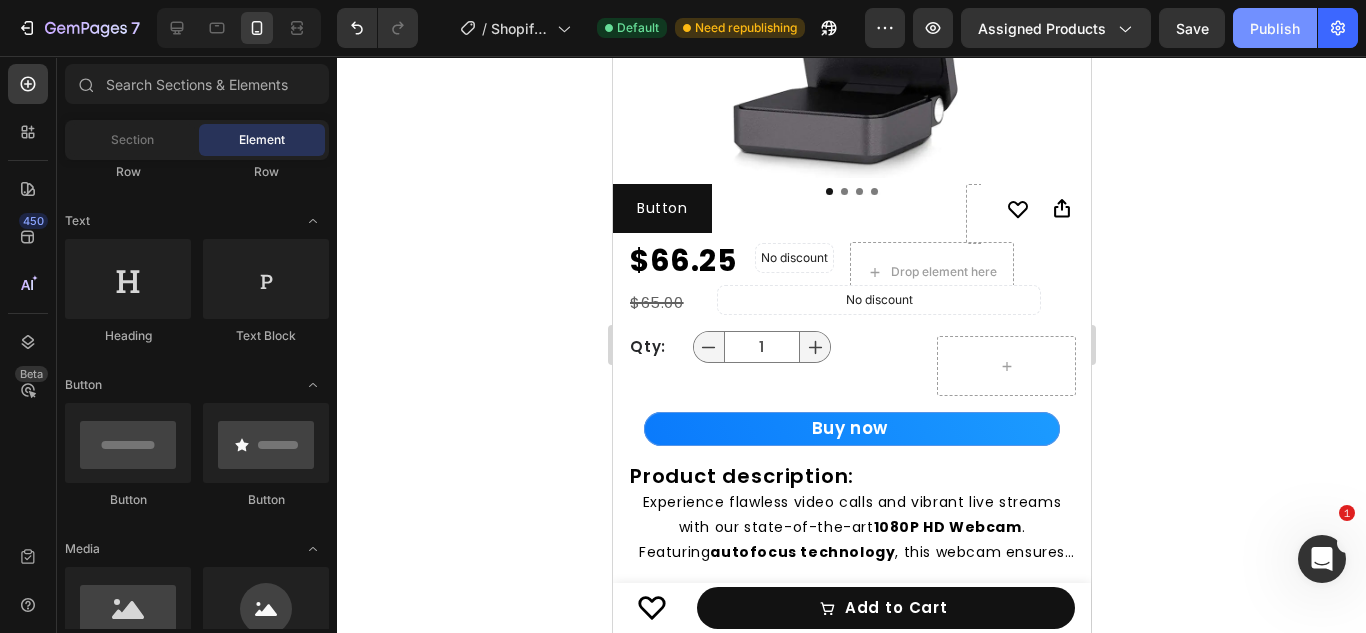 click on "Publish" 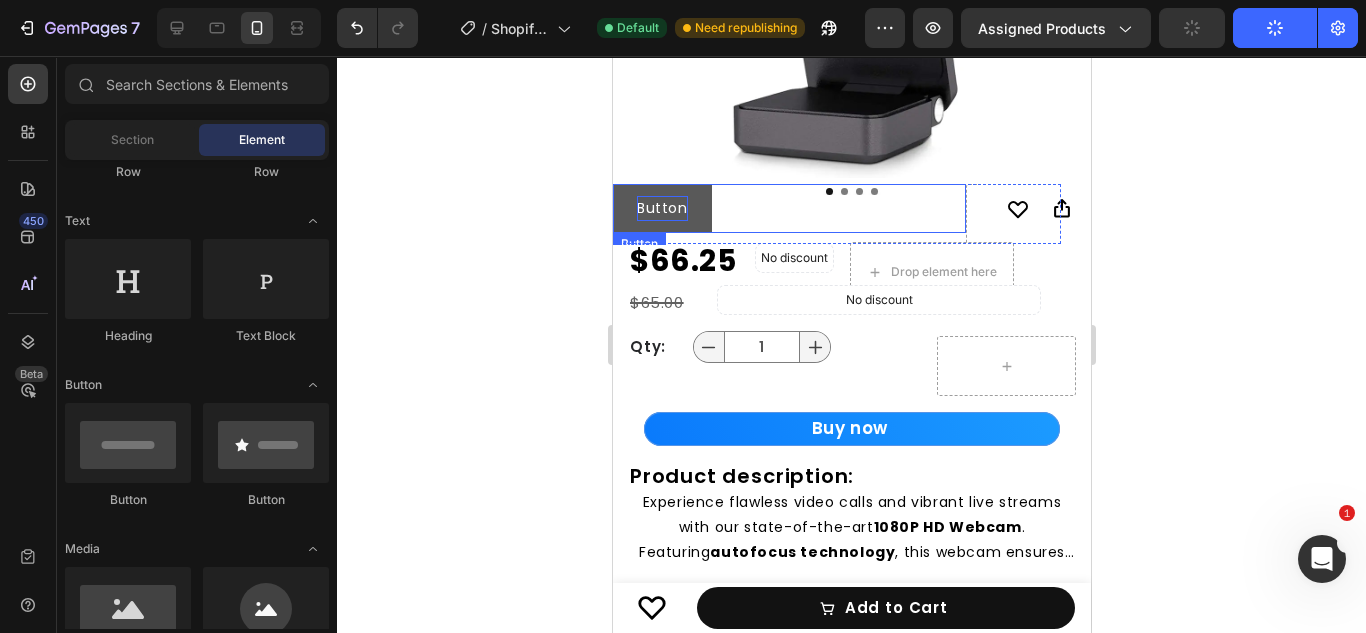 click on "Button" at bounding box center (661, 208) 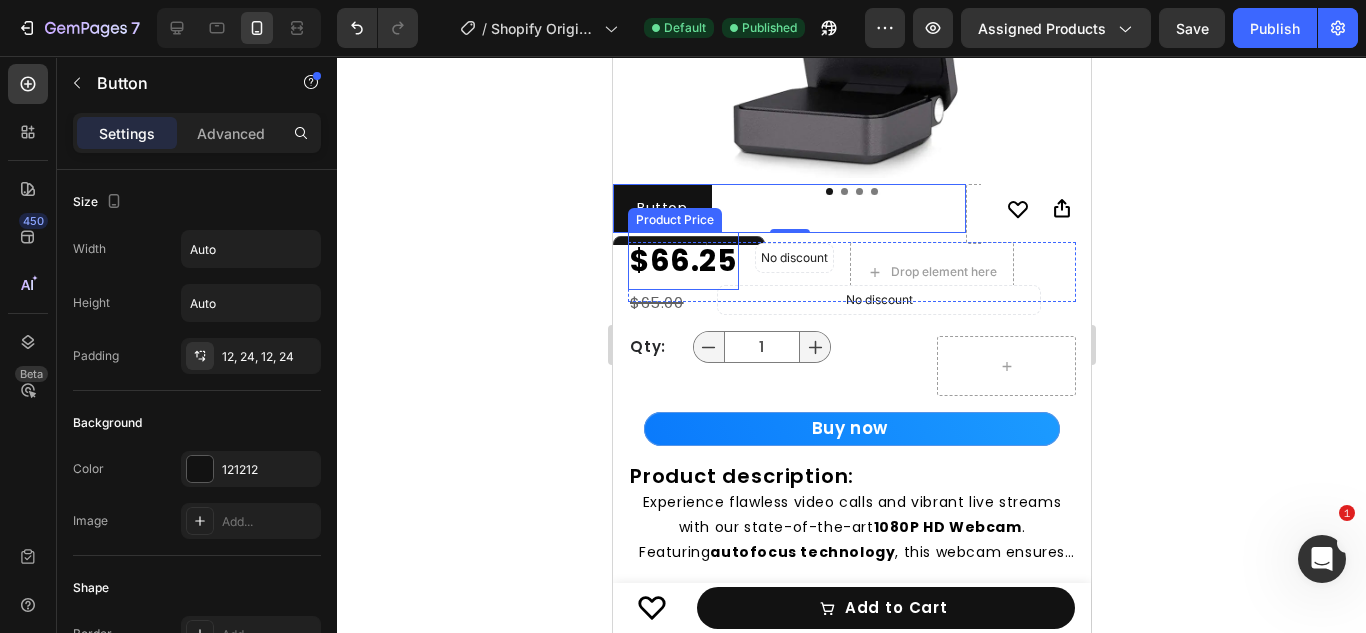 click on "$66.25" at bounding box center [682, 261] 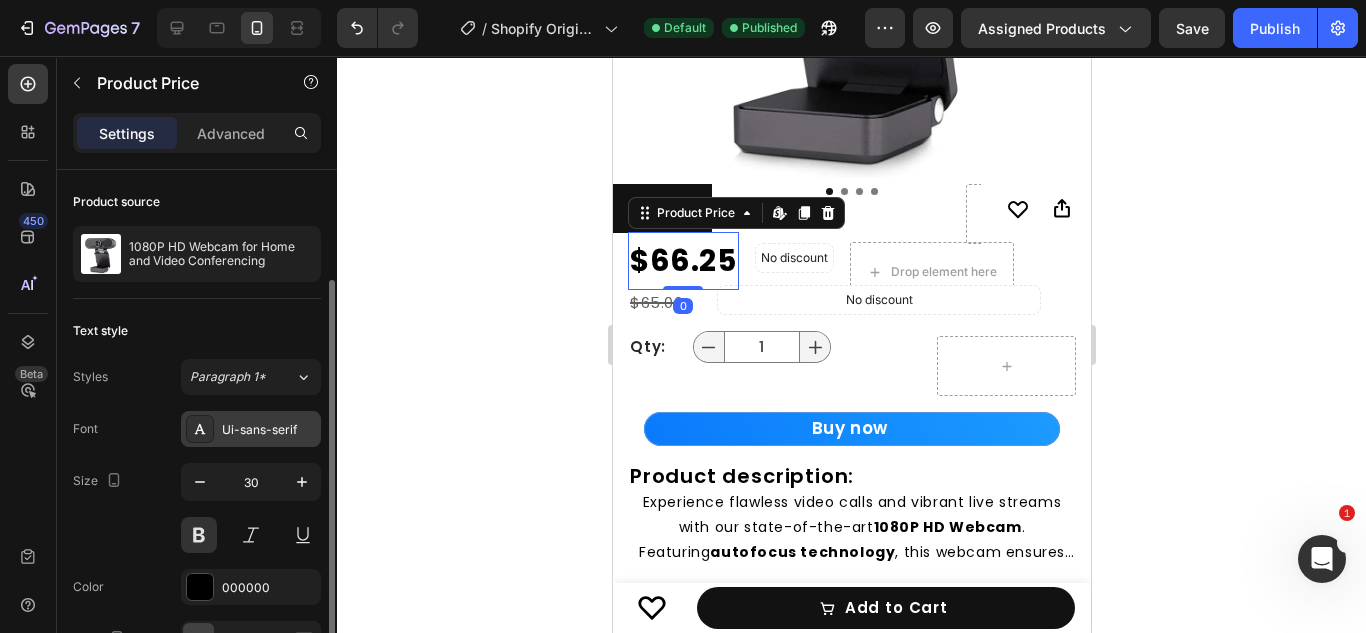 scroll, scrollTop: 103, scrollLeft: 0, axis: vertical 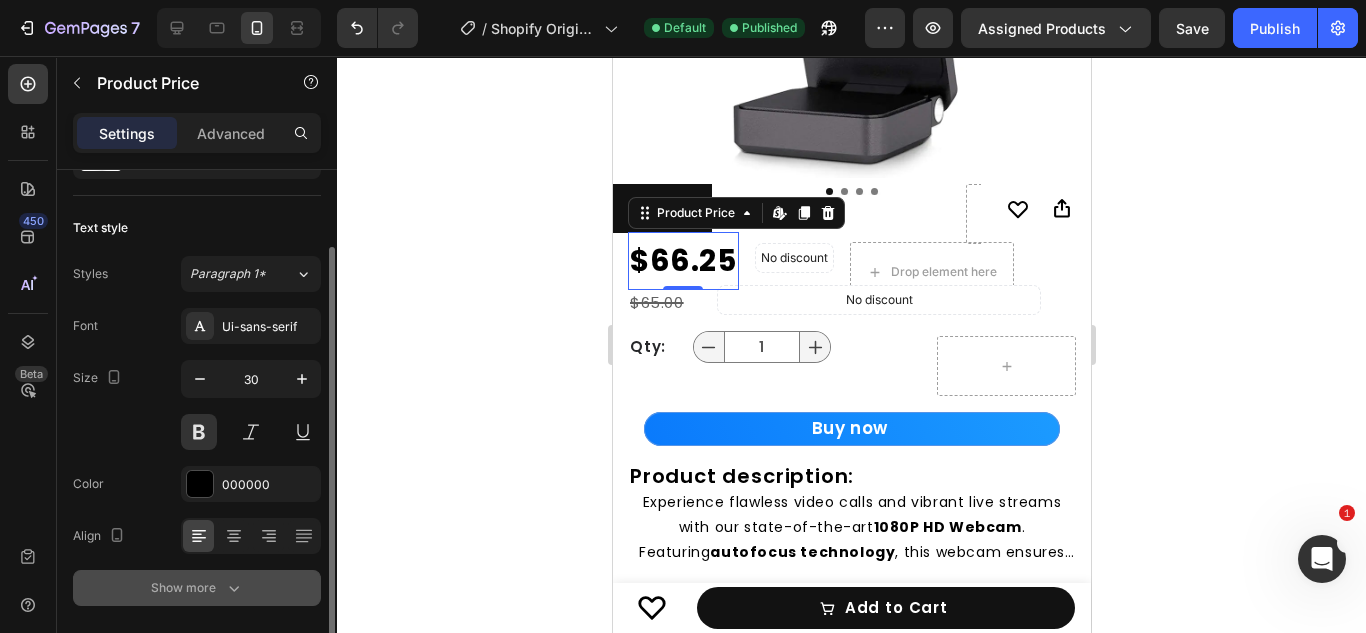 click on "Show more" at bounding box center [197, 588] 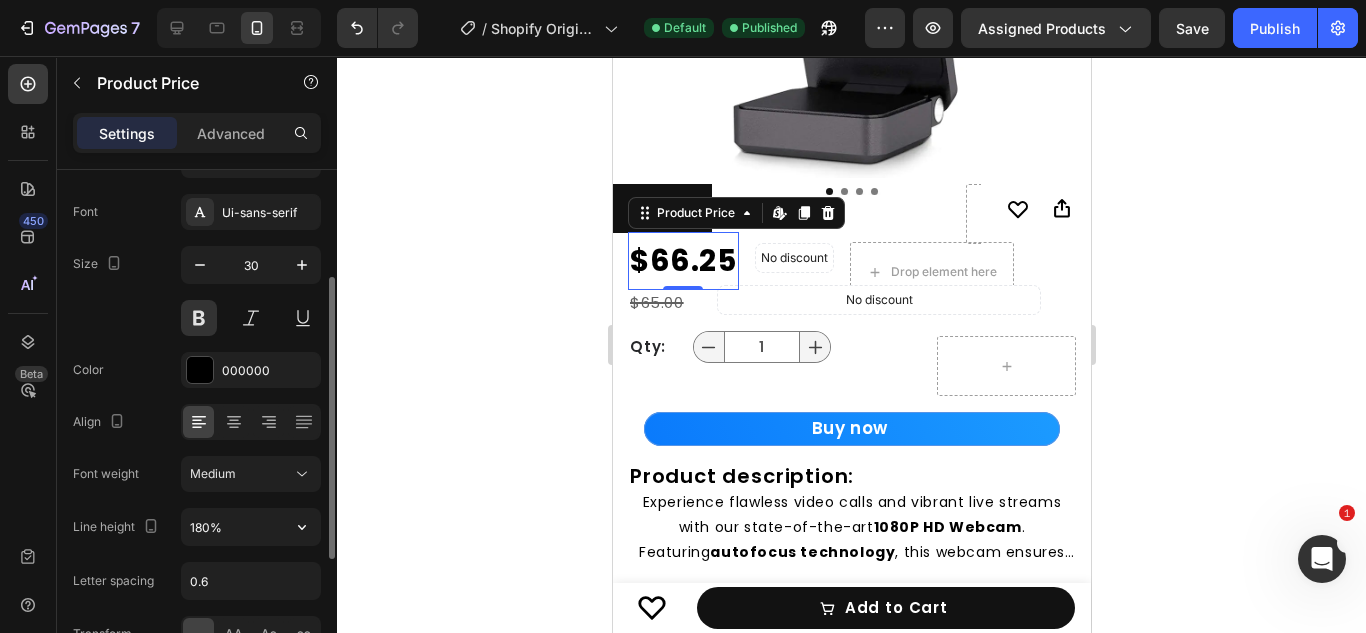 scroll, scrollTop: 218, scrollLeft: 0, axis: vertical 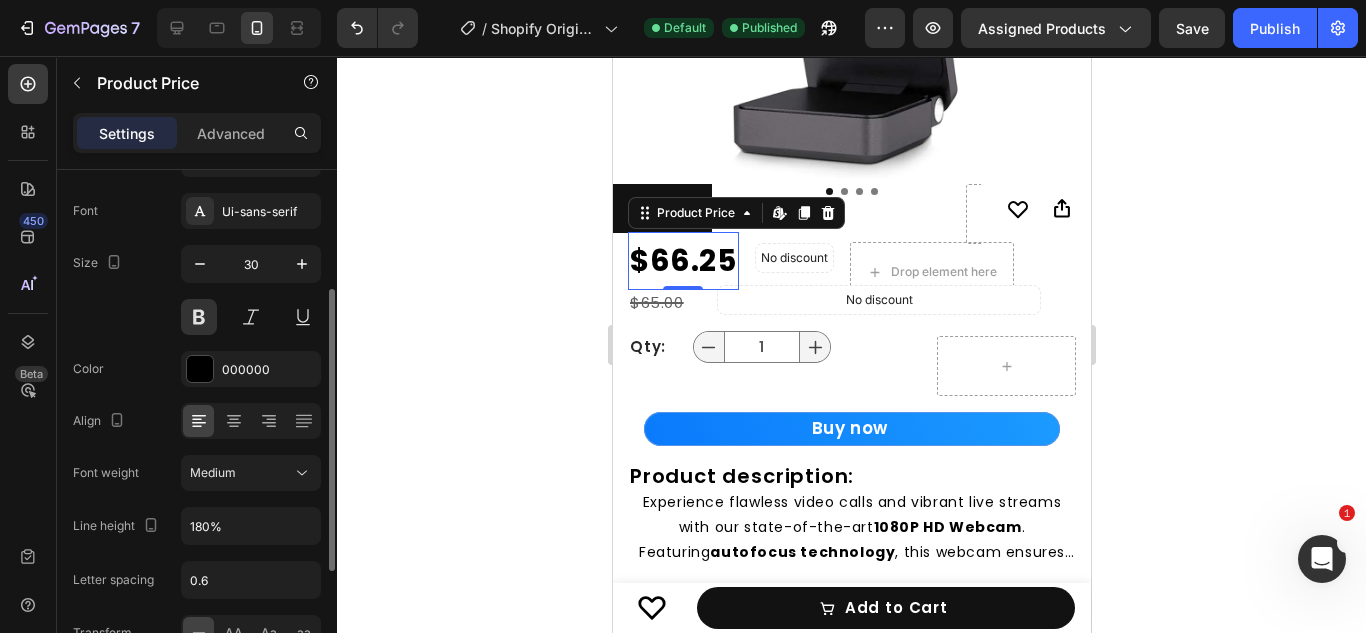 click on "Font Ui-sans-serif Size 30 Color 000000 Align Font weight Medium Line height 180% Letter spacing 0.6 Transform AA Aa aa Shadow Add... Show less" at bounding box center [197, 474] 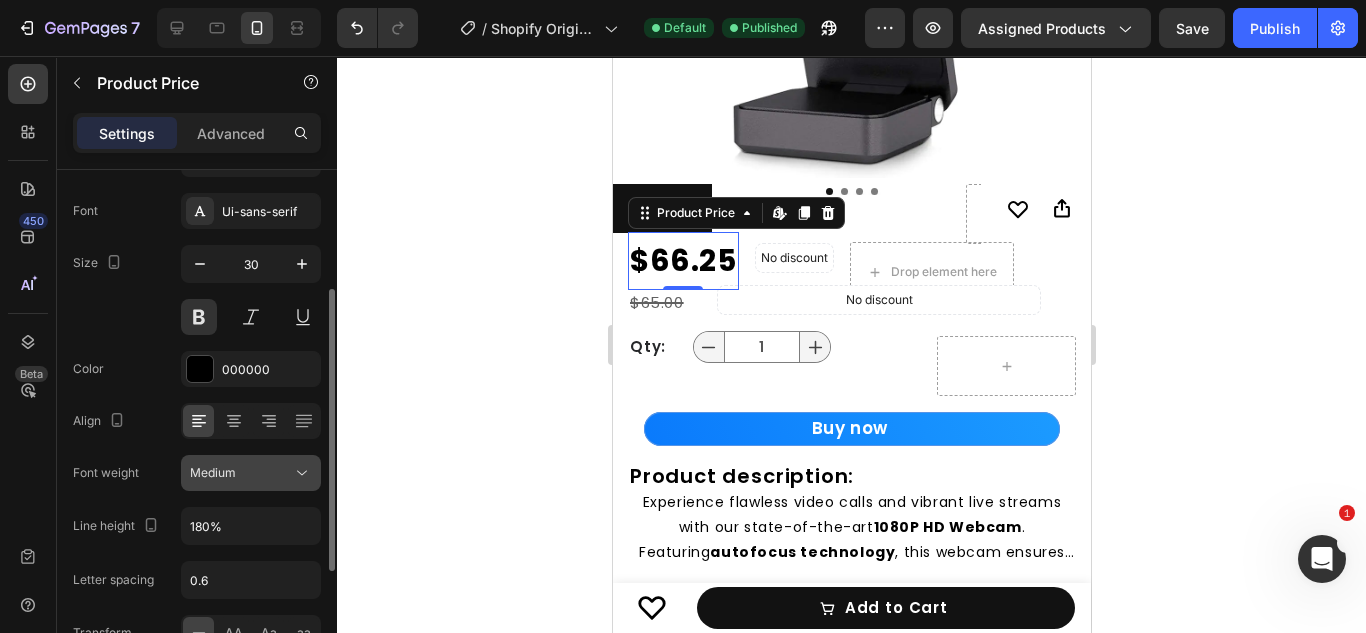 click on "Medium" at bounding box center [241, 473] 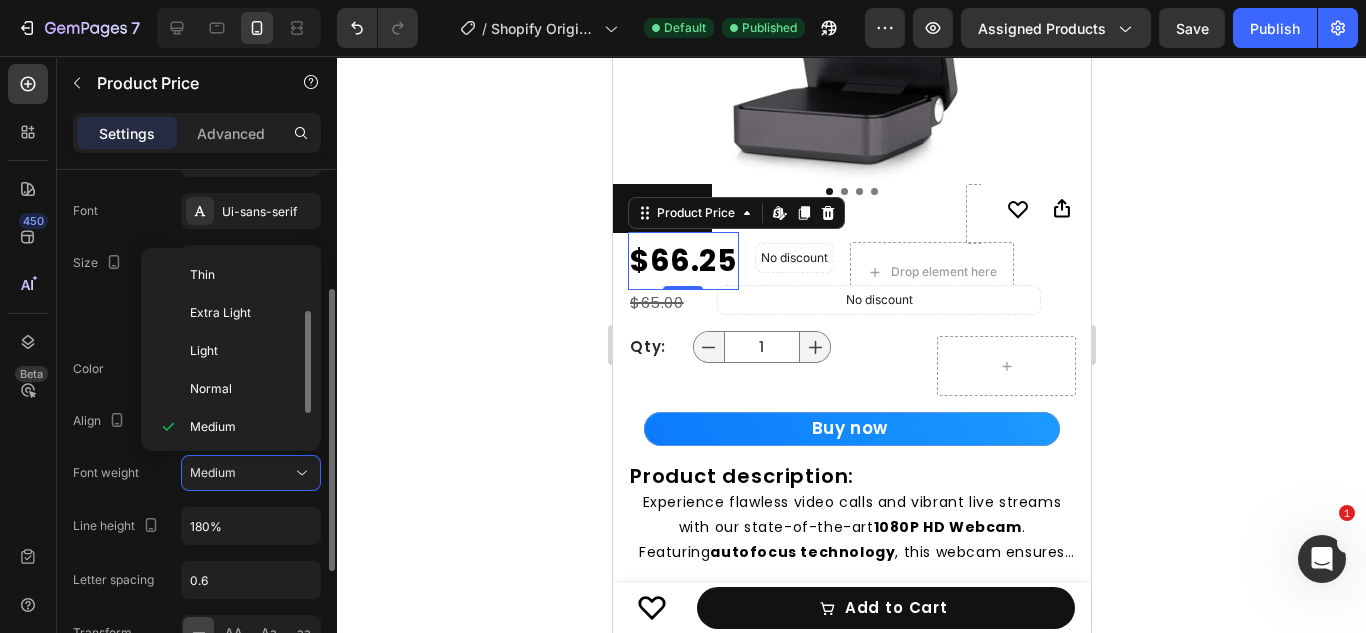 scroll, scrollTop: 36, scrollLeft: 0, axis: vertical 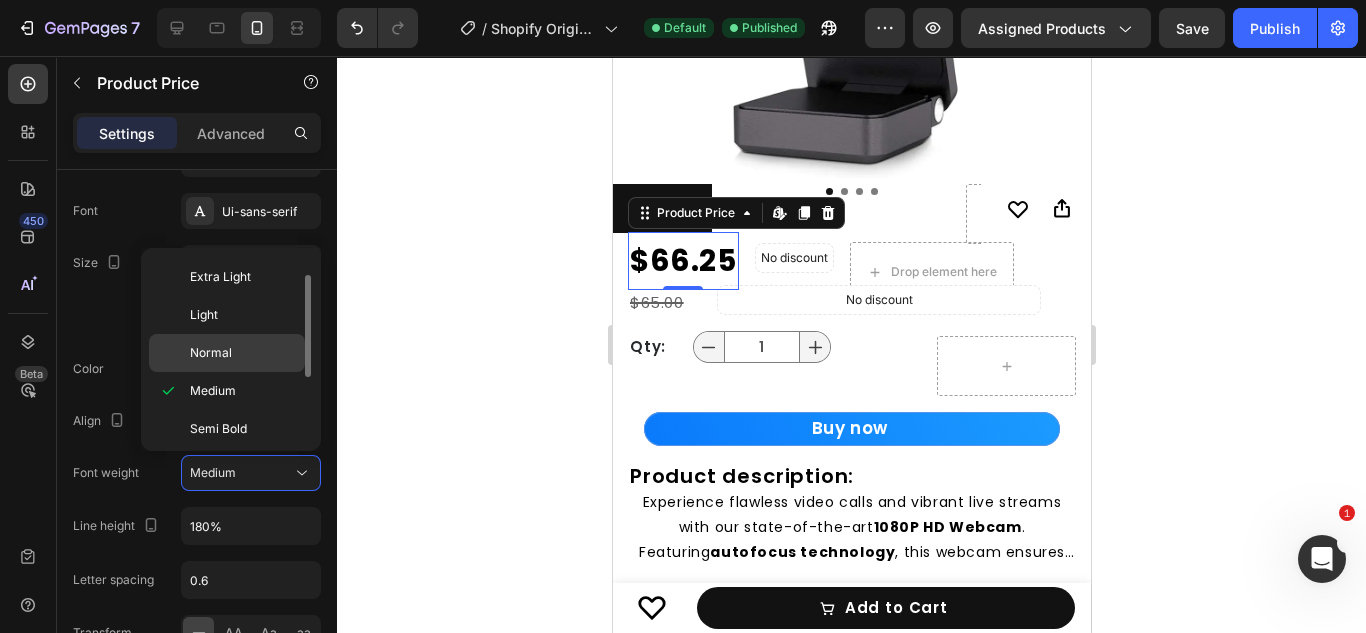 click on "Normal" 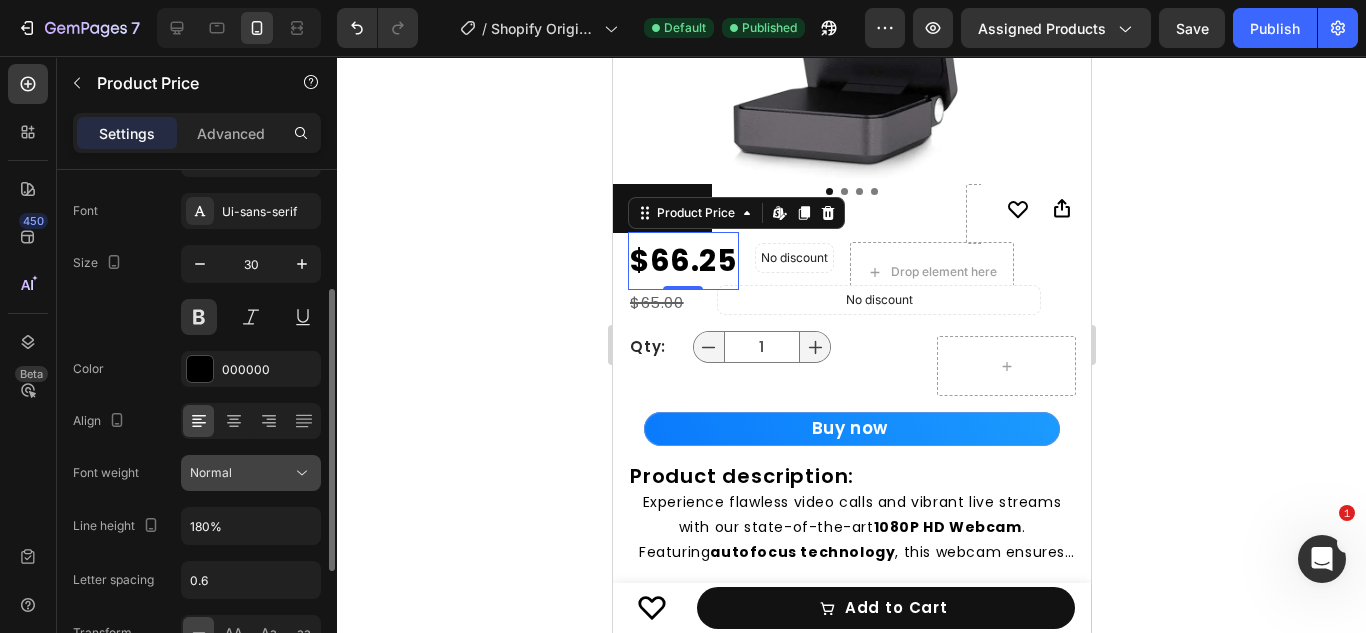 click on "Normal" at bounding box center (241, 473) 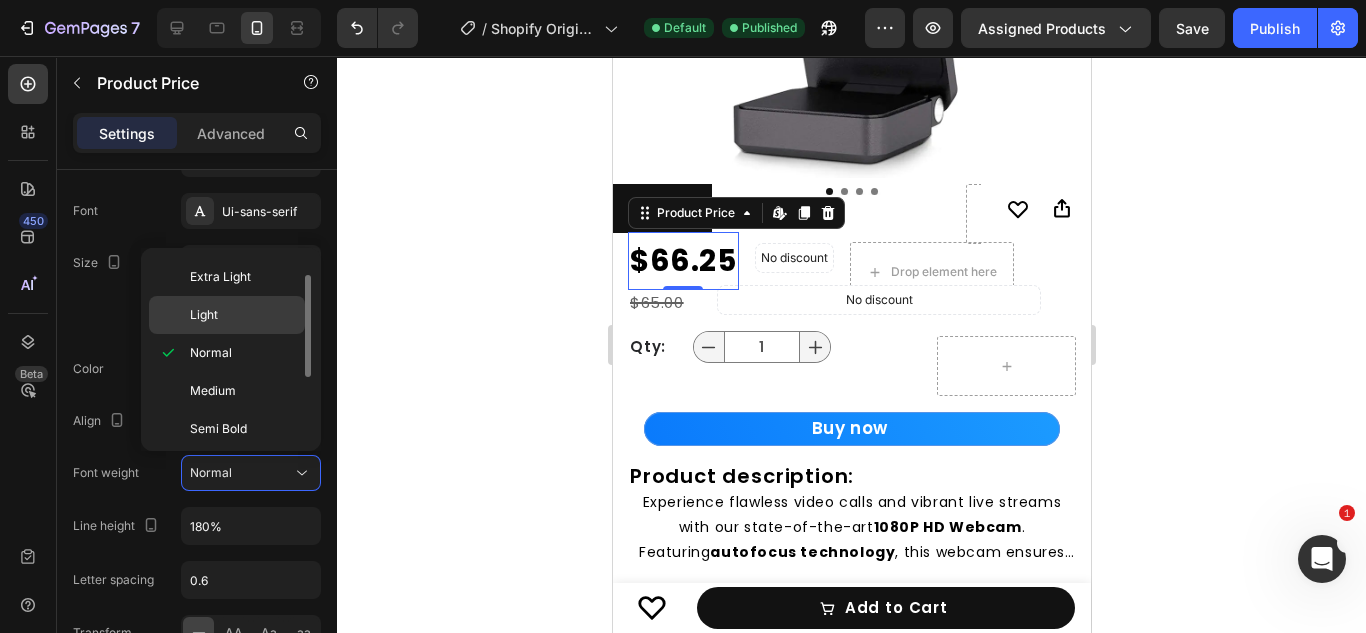 click on "Light" at bounding box center (243, 315) 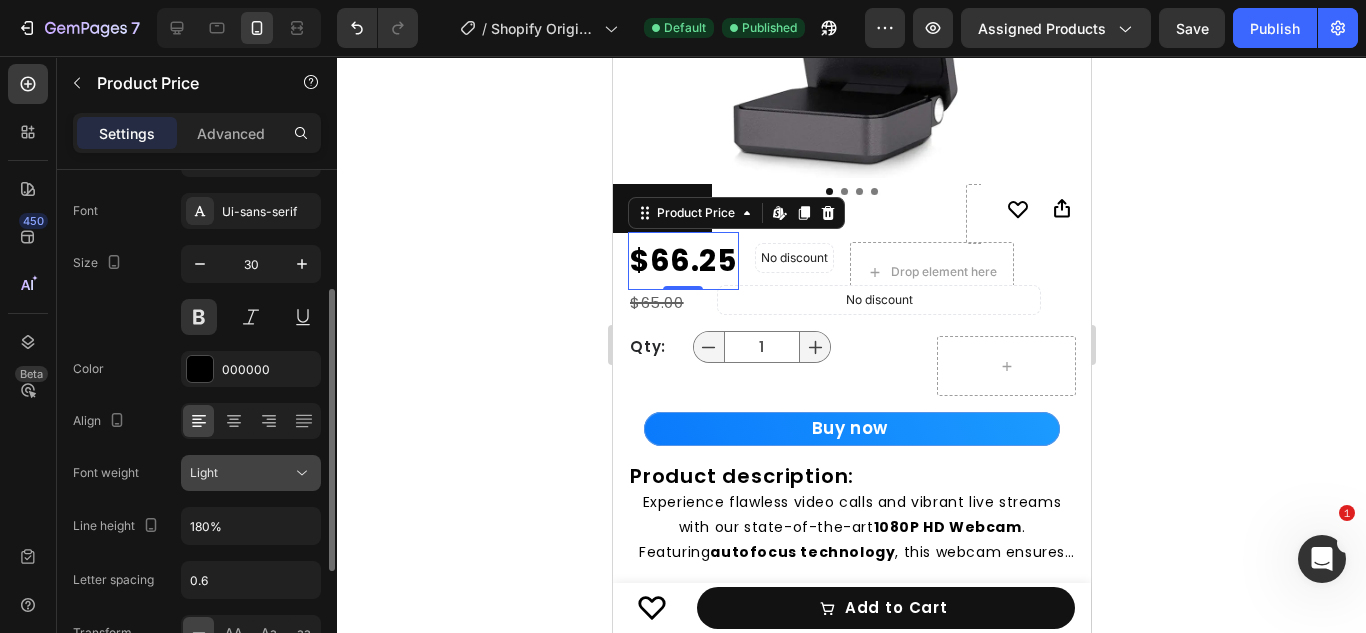 click on "Light" 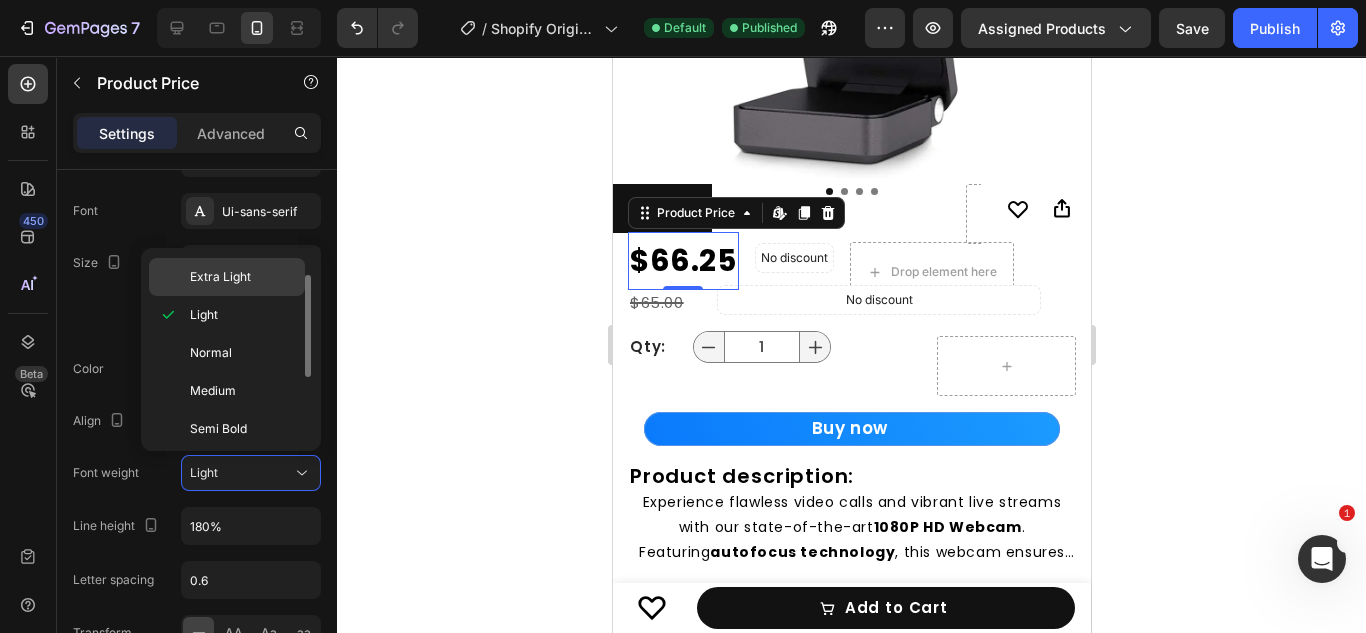 click on "Extra Light" at bounding box center [220, 277] 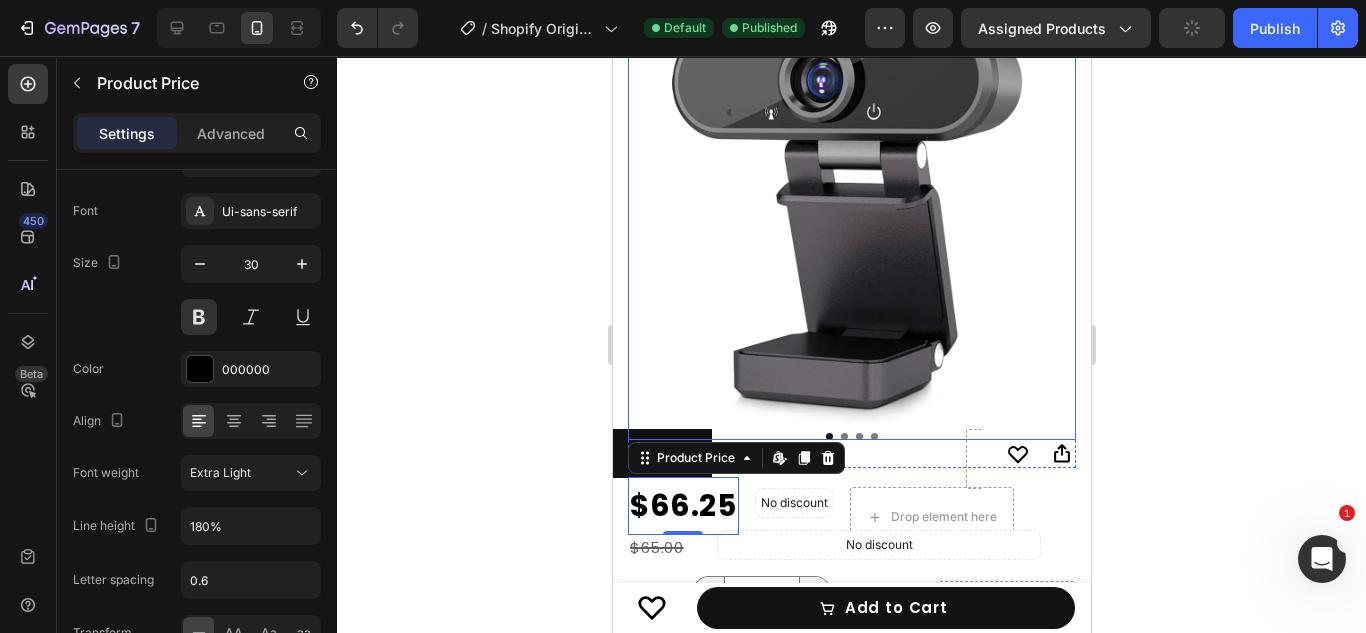 scroll, scrollTop: 237, scrollLeft: 0, axis: vertical 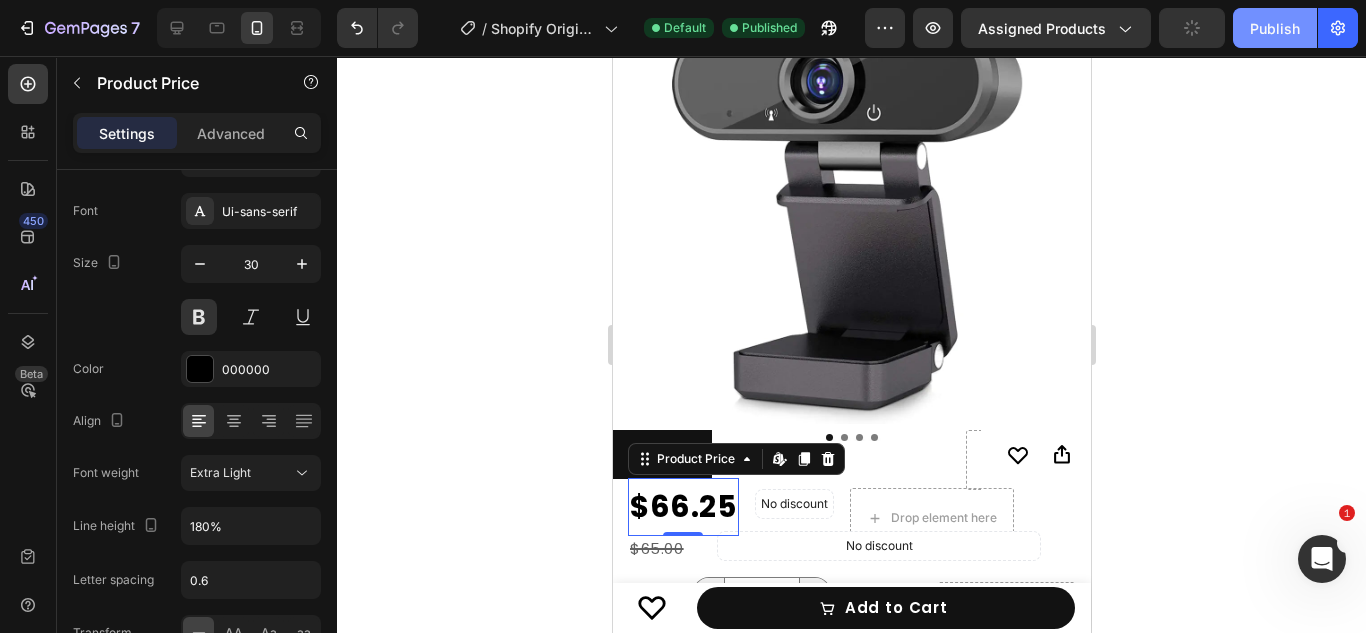 click on "Publish" 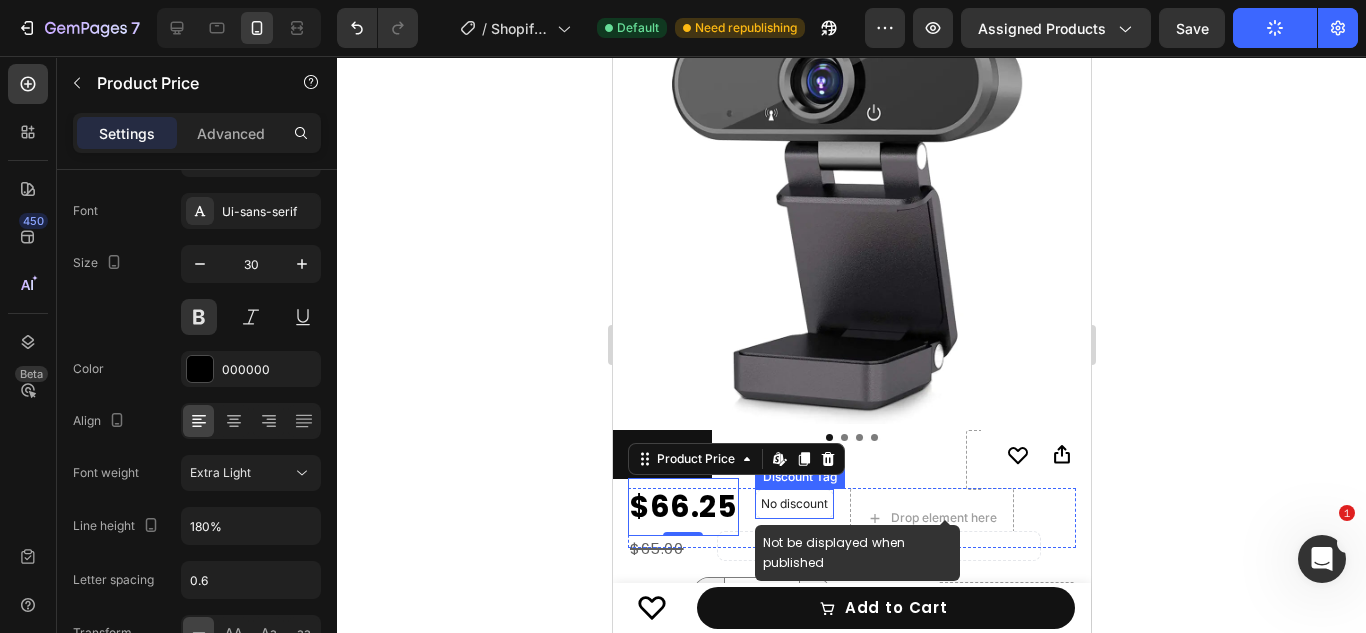 click on "No discount" at bounding box center (793, 504) 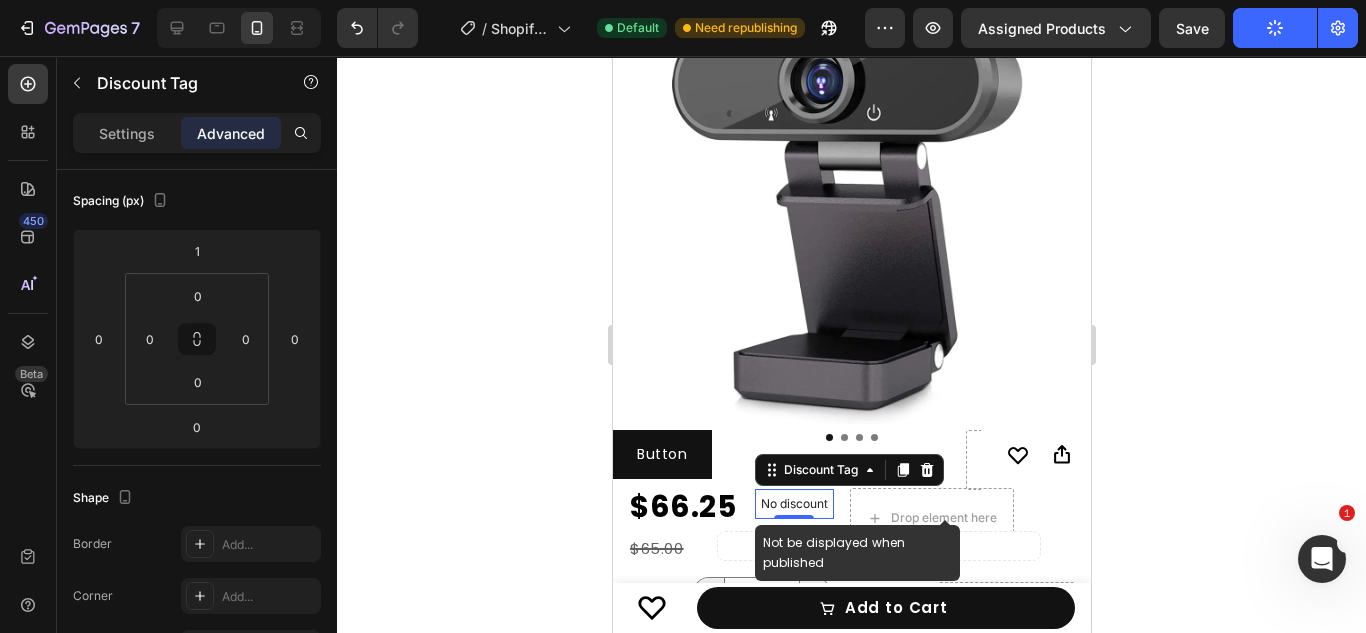scroll, scrollTop: 0, scrollLeft: 0, axis: both 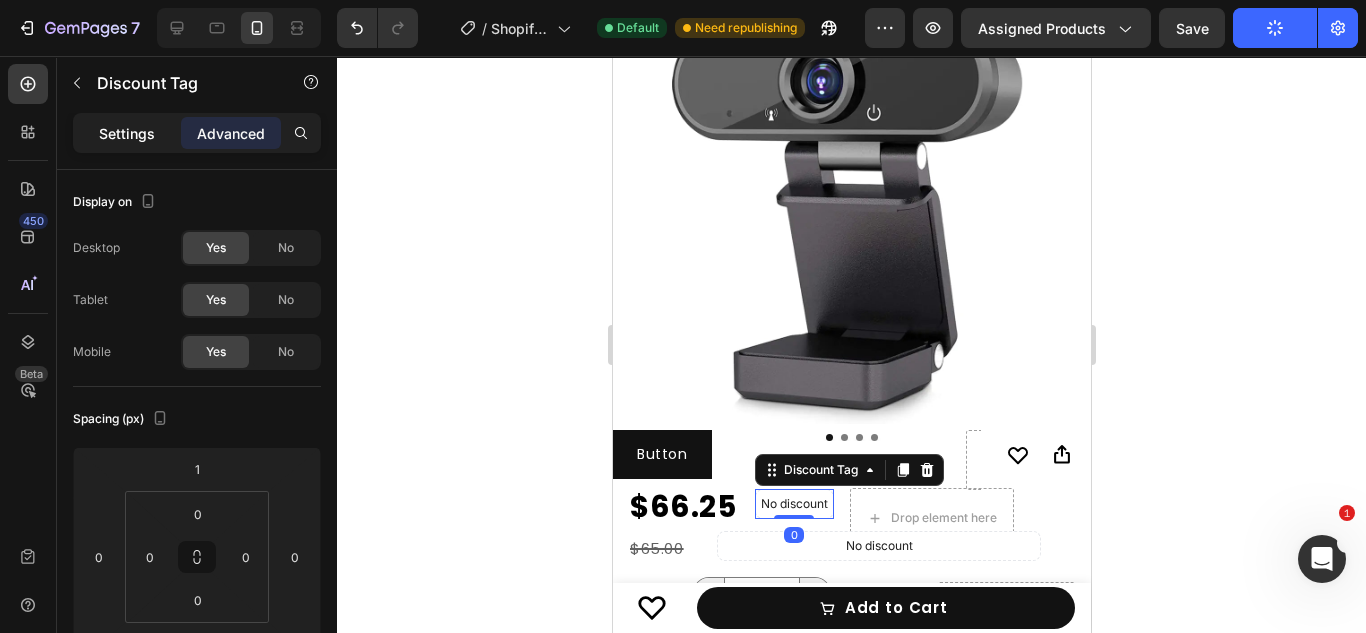click on "Settings" at bounding box center (127, 133) 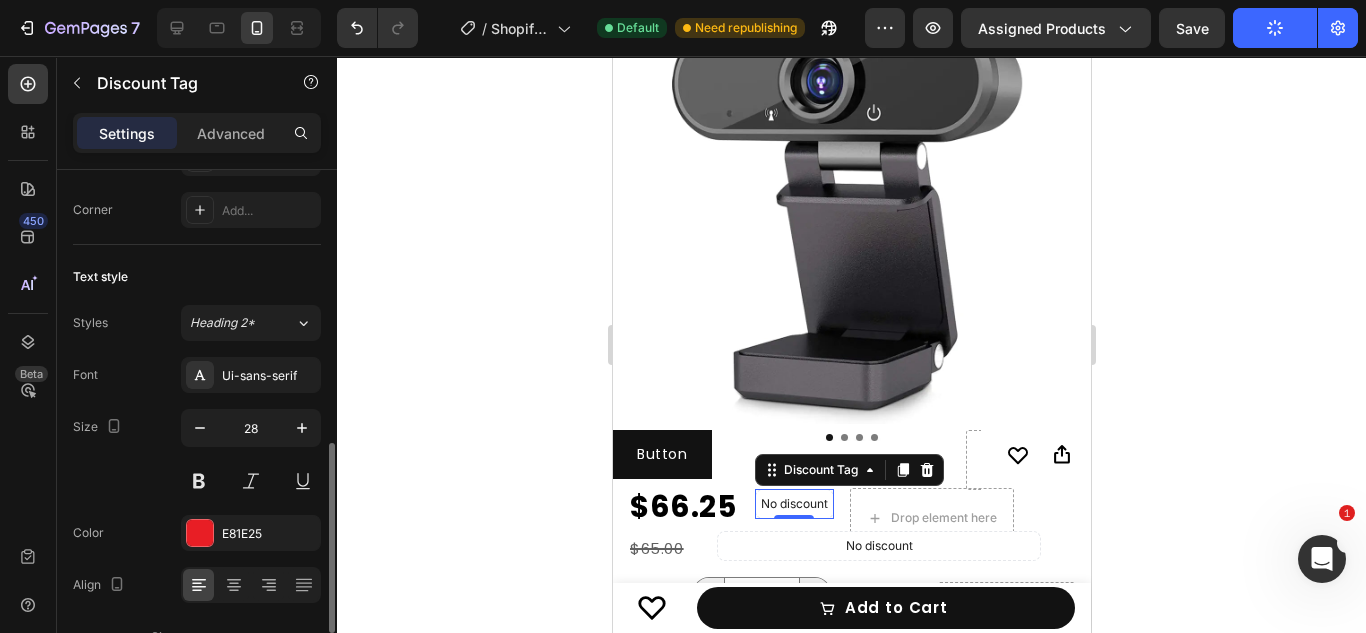 scroll, scrollTop: 719, scrollLeft: 0, axis: vertical 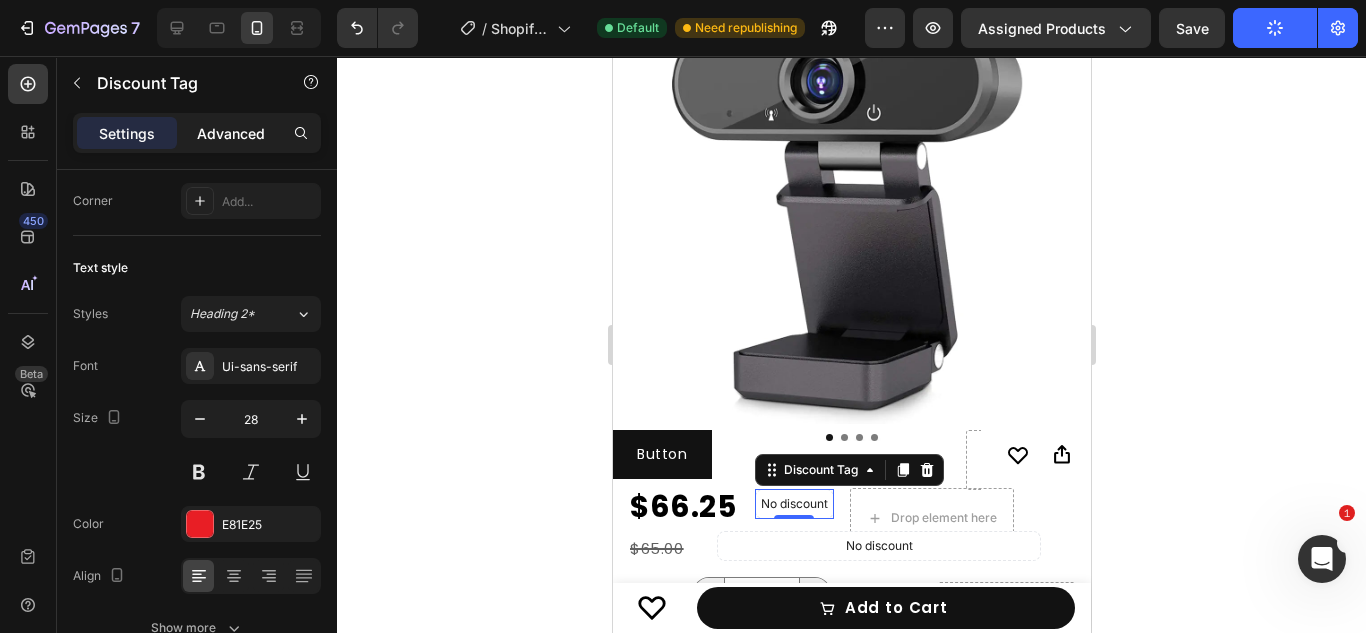 click on "Advanced" 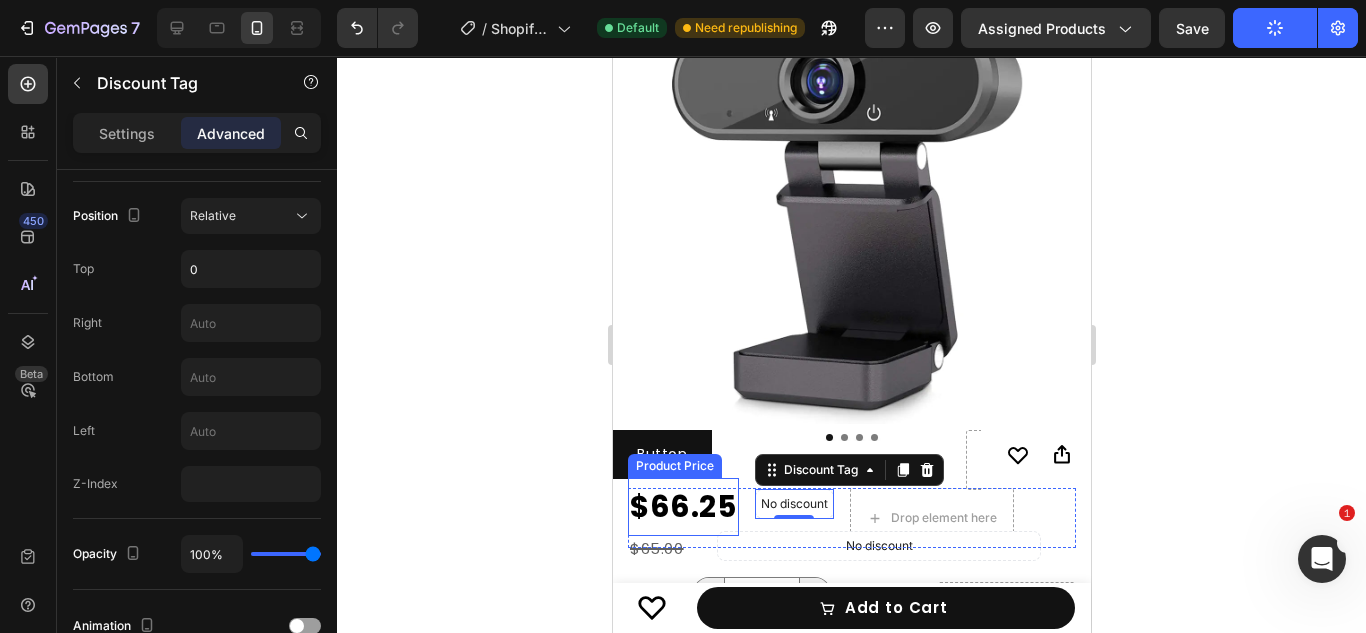 click on "$66.25" at bounding box center [682, 507] 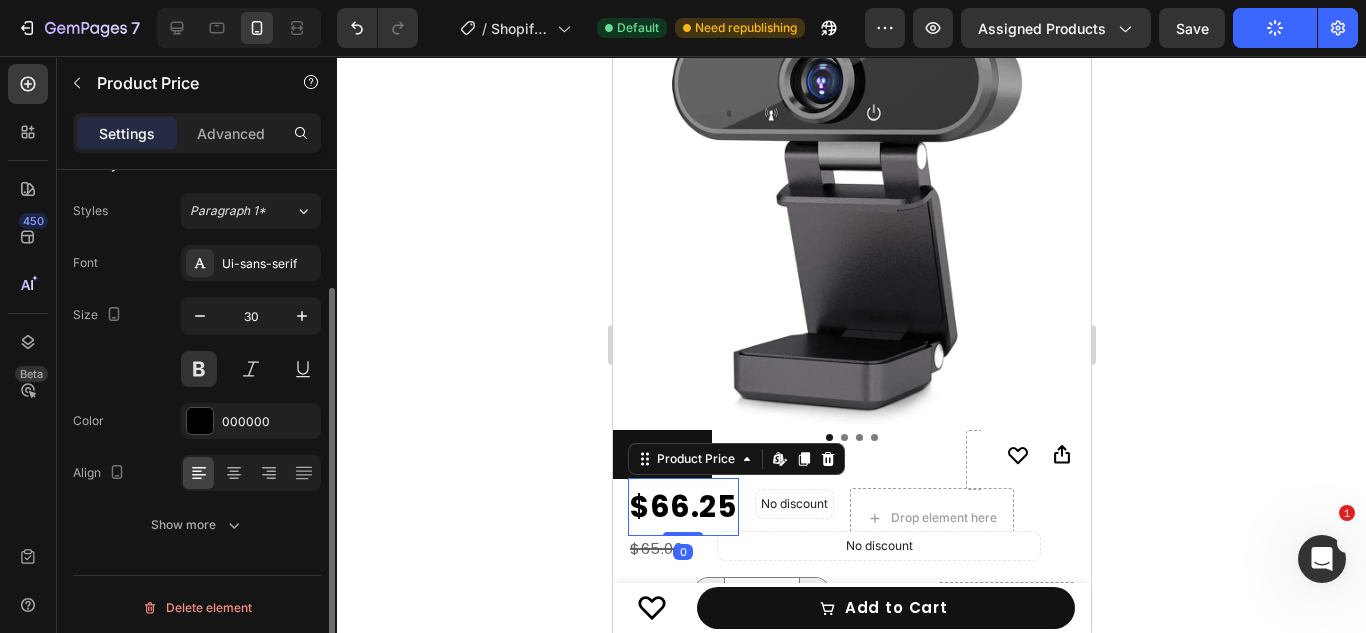 scroll, scrollTop: 167, scrollLeft: 0, axis: vertical 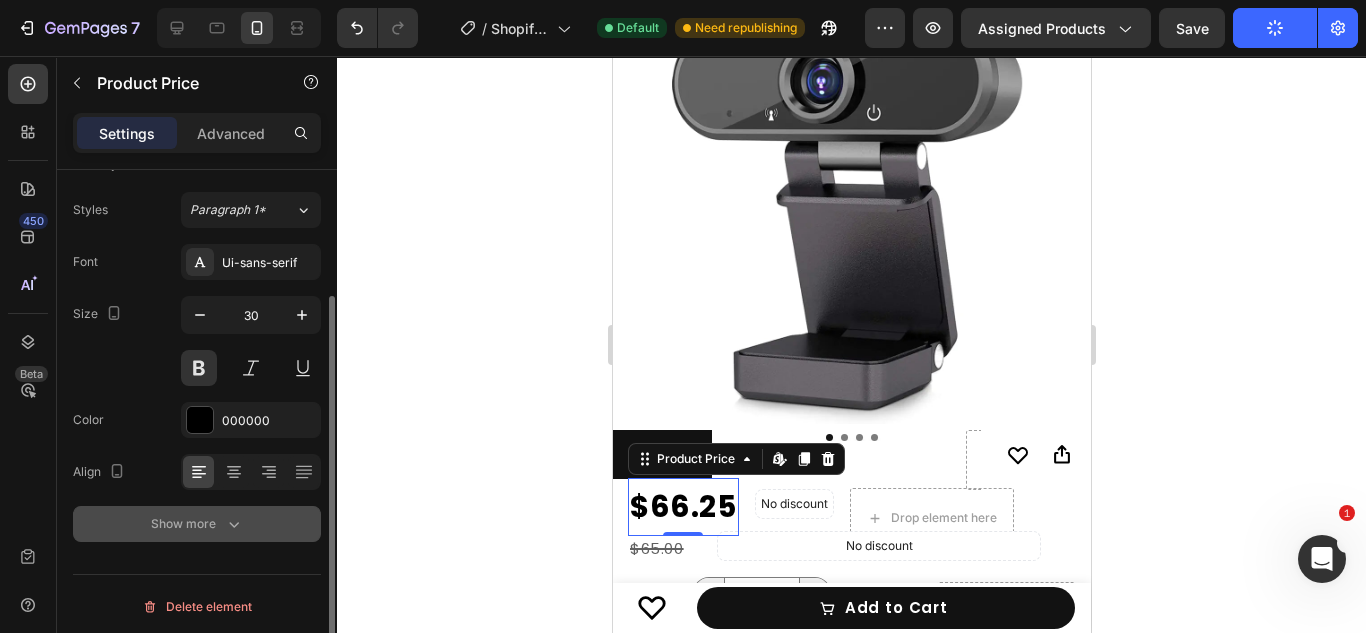 click on "Show more" at bounding box center [197, 524] 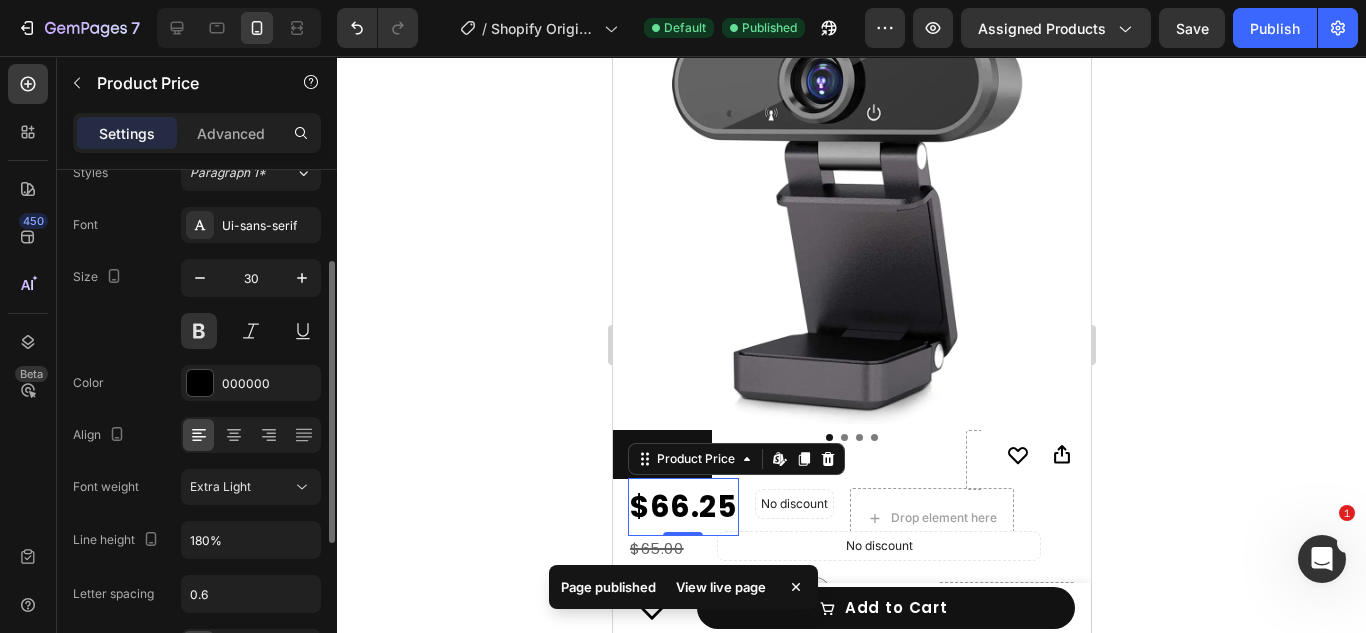 scroll, scrollTop: 175, scrollLeft: 0, axis: vertical 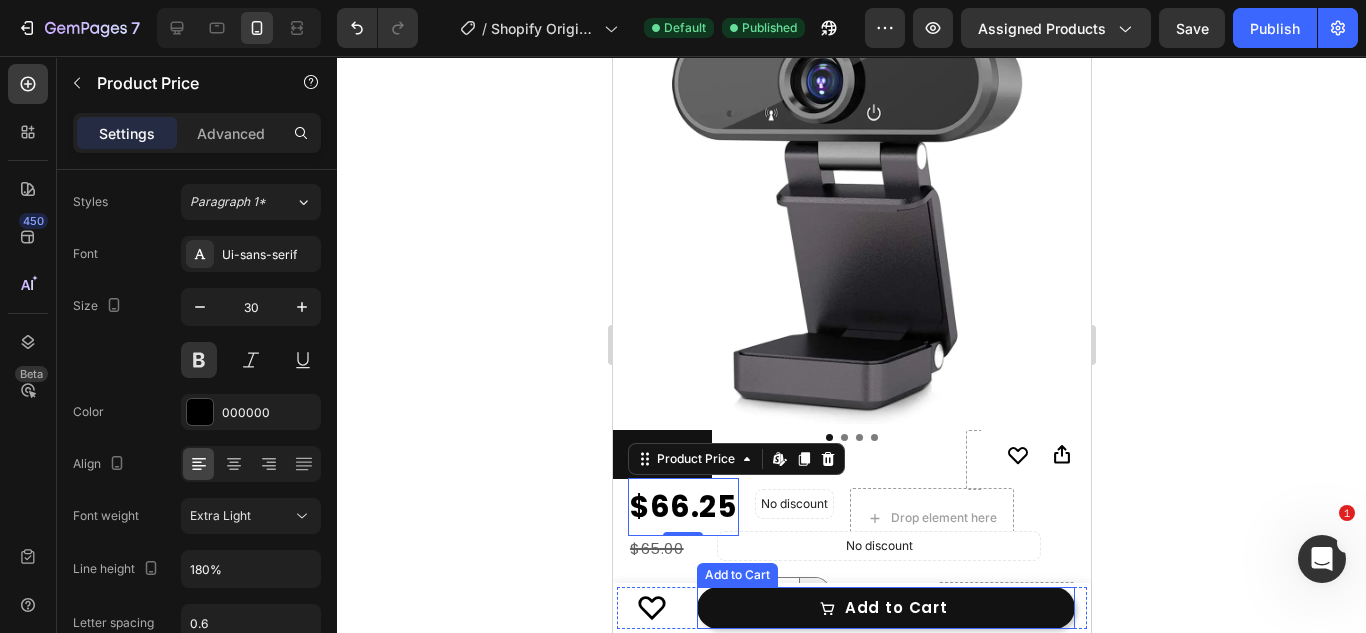 click on "Add to Cart" at bounding box center [885, 608] 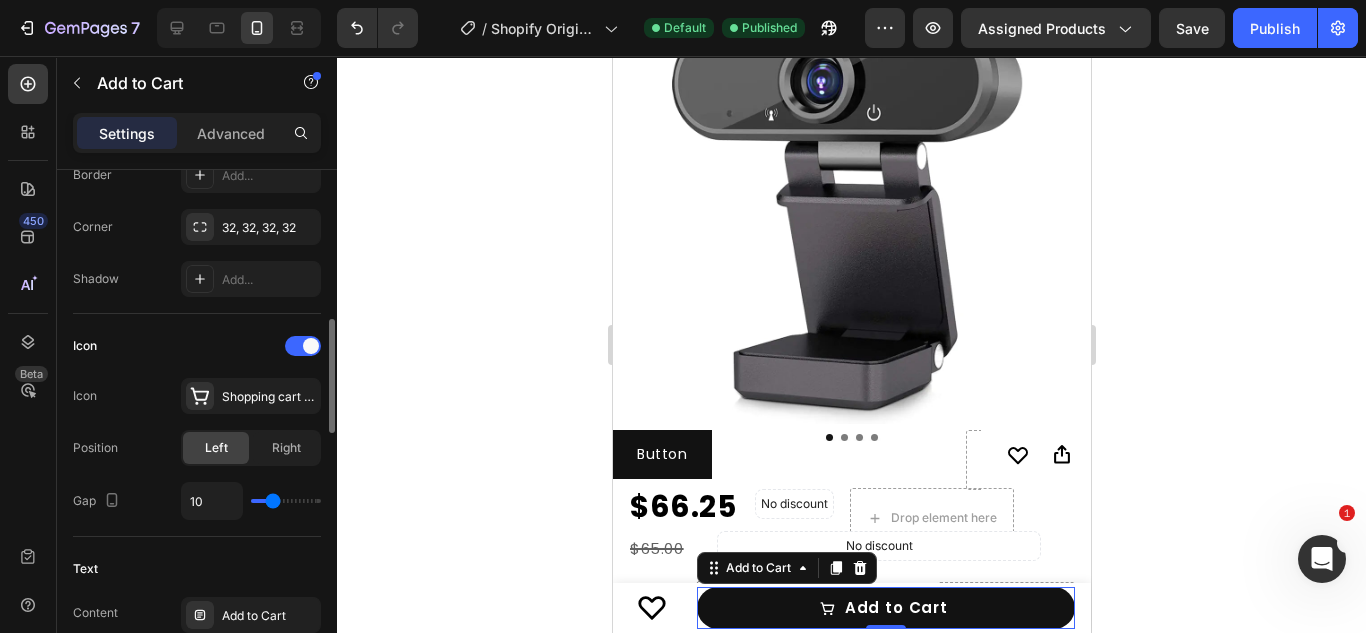 scroll, scrollTop: 691, scrollLeft: 0, axis: vertical 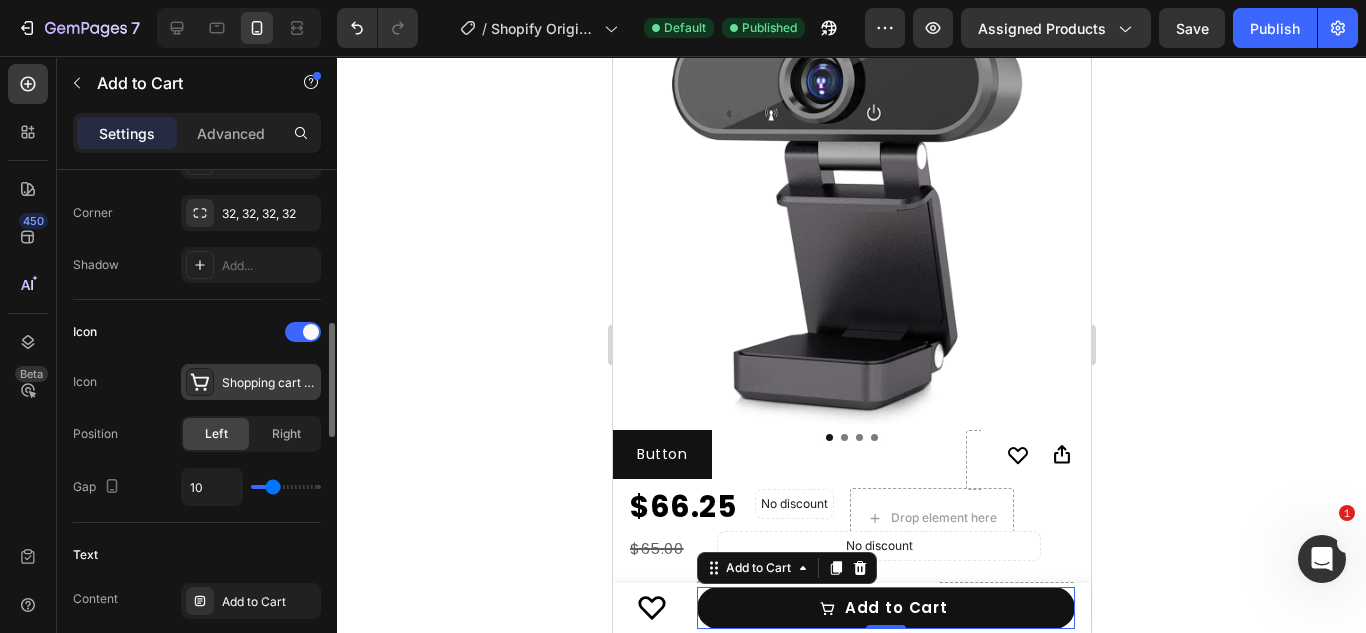click on "Shopping cart simple bold" at bounding box center [251, 382] 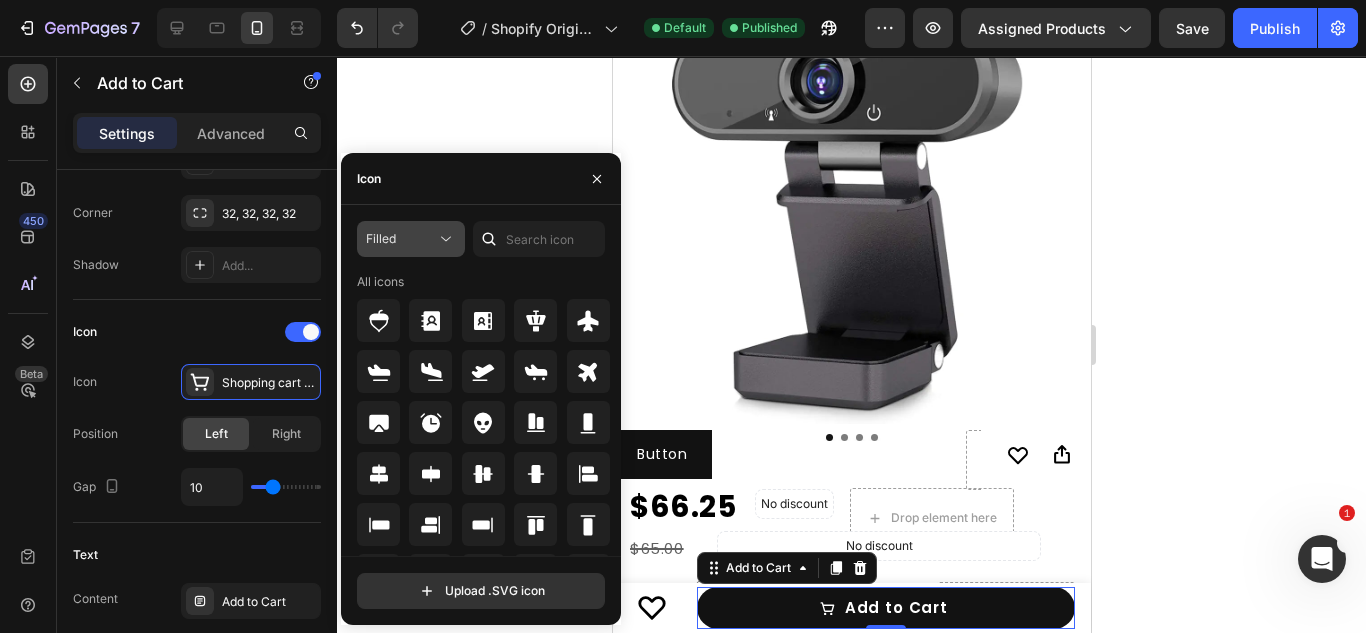 click on "Filled" 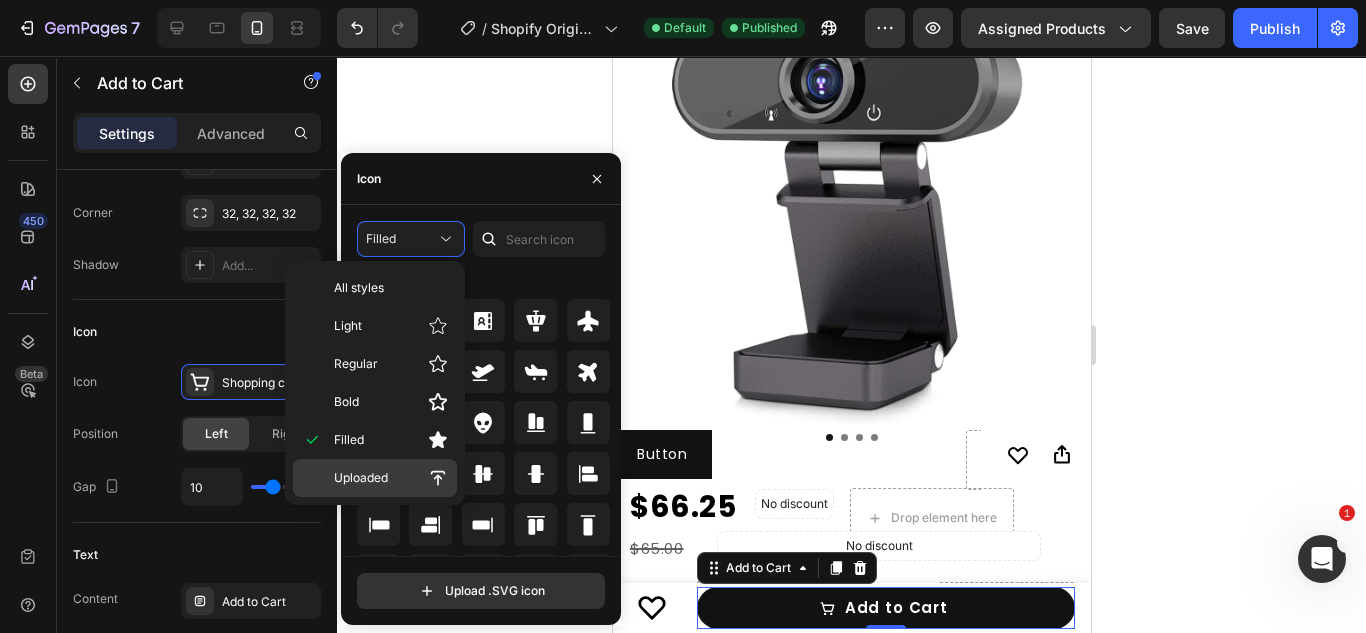 click on "Uploaded" at bounding box center (361, 478) 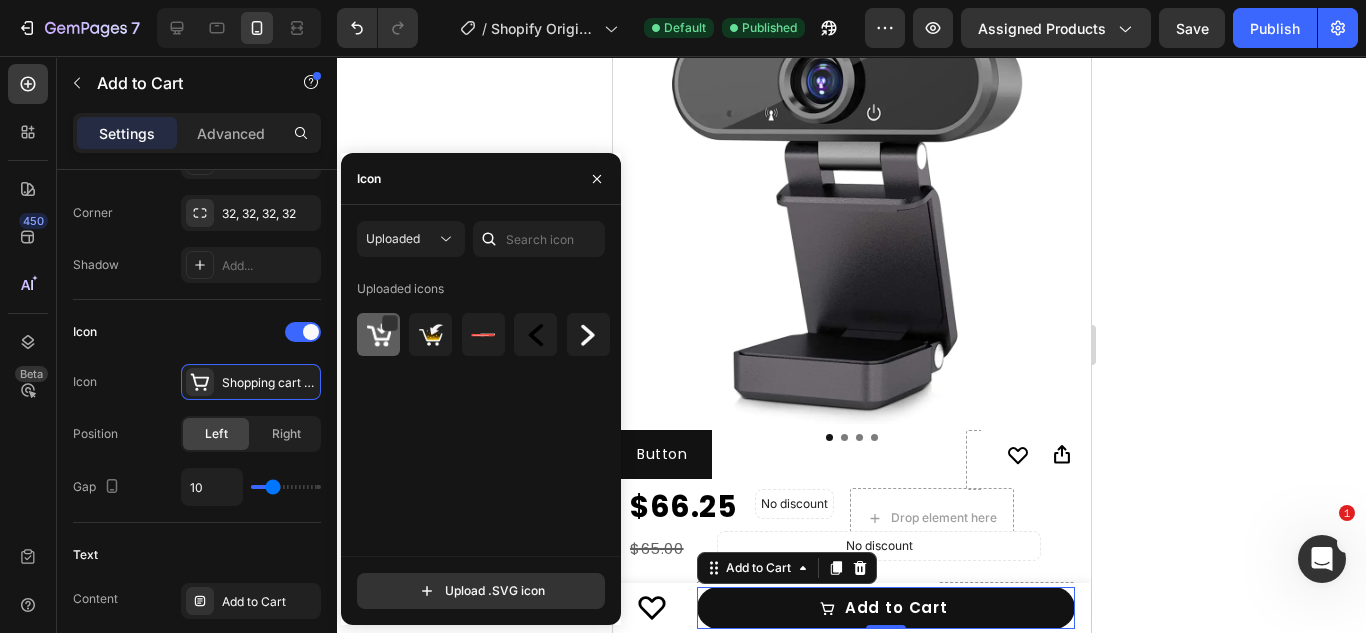 click 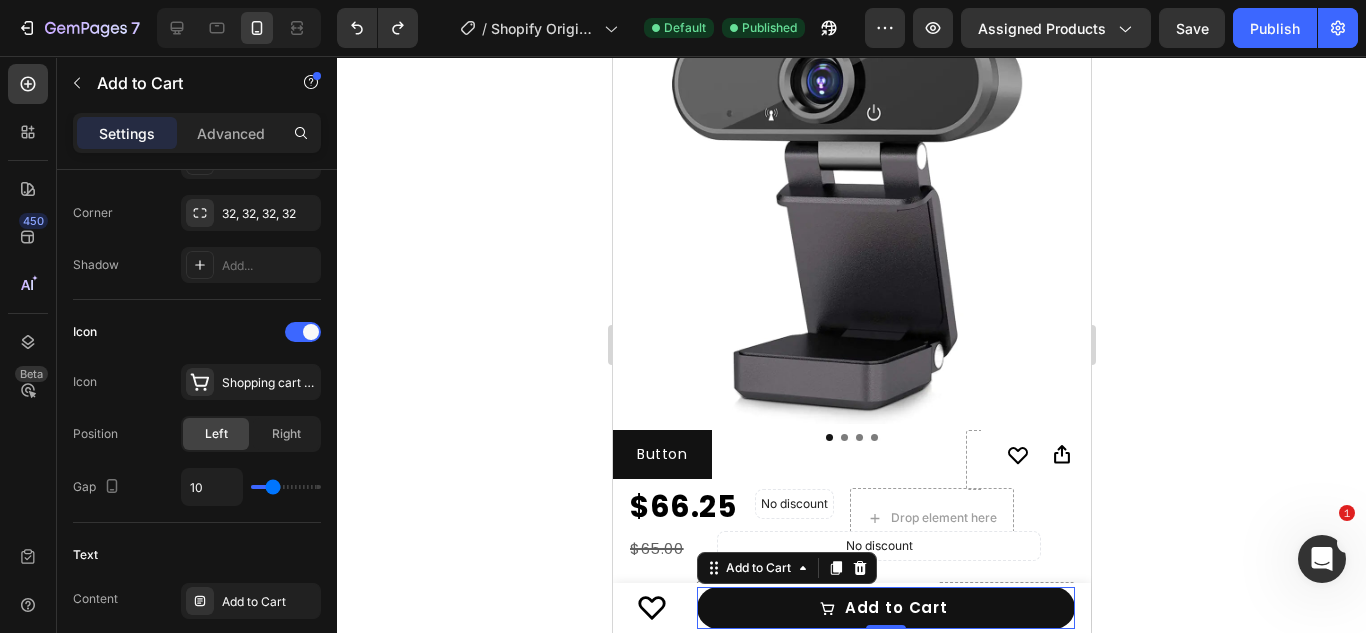 click 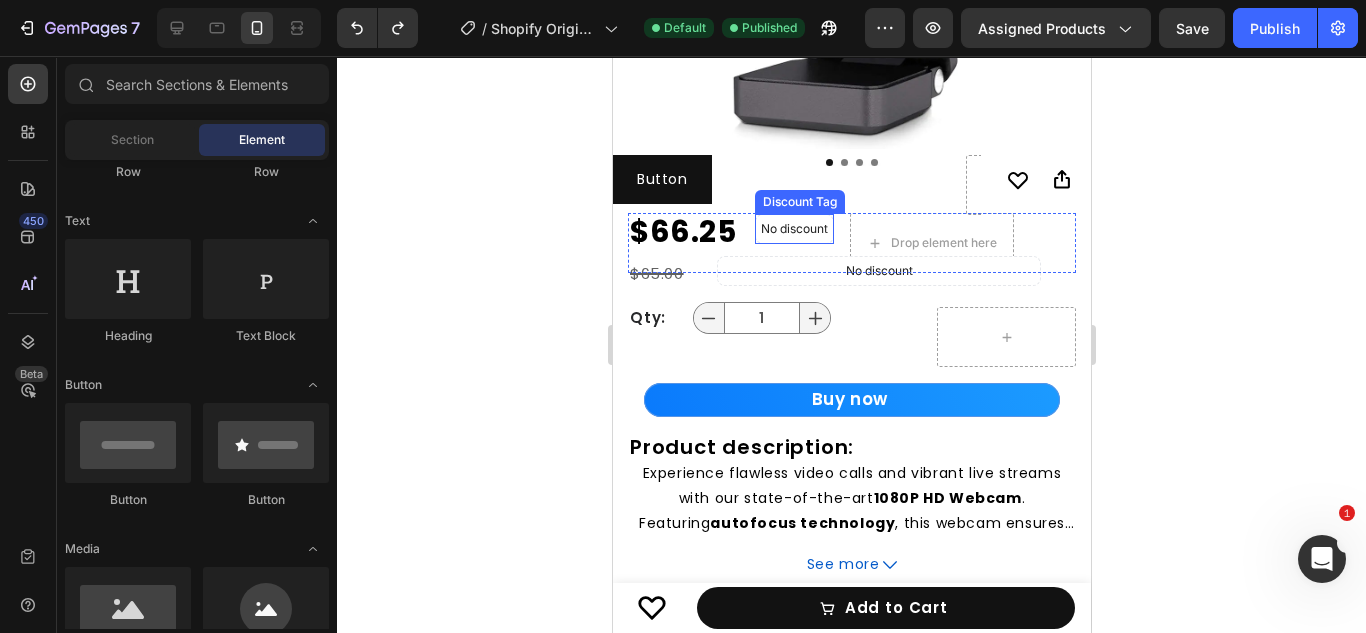 scroll, scrollTop: 532, scrollLeft: 0, axis: vertical 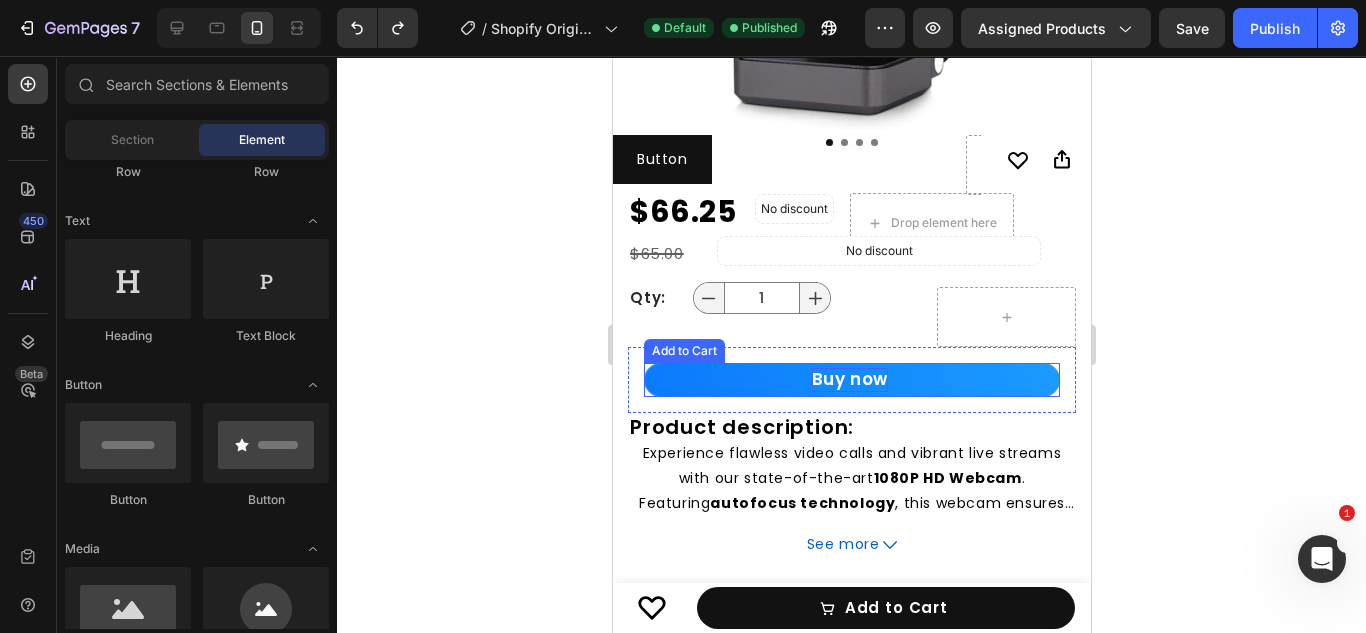 click on "Buy now" at bounding box center (849, 380) 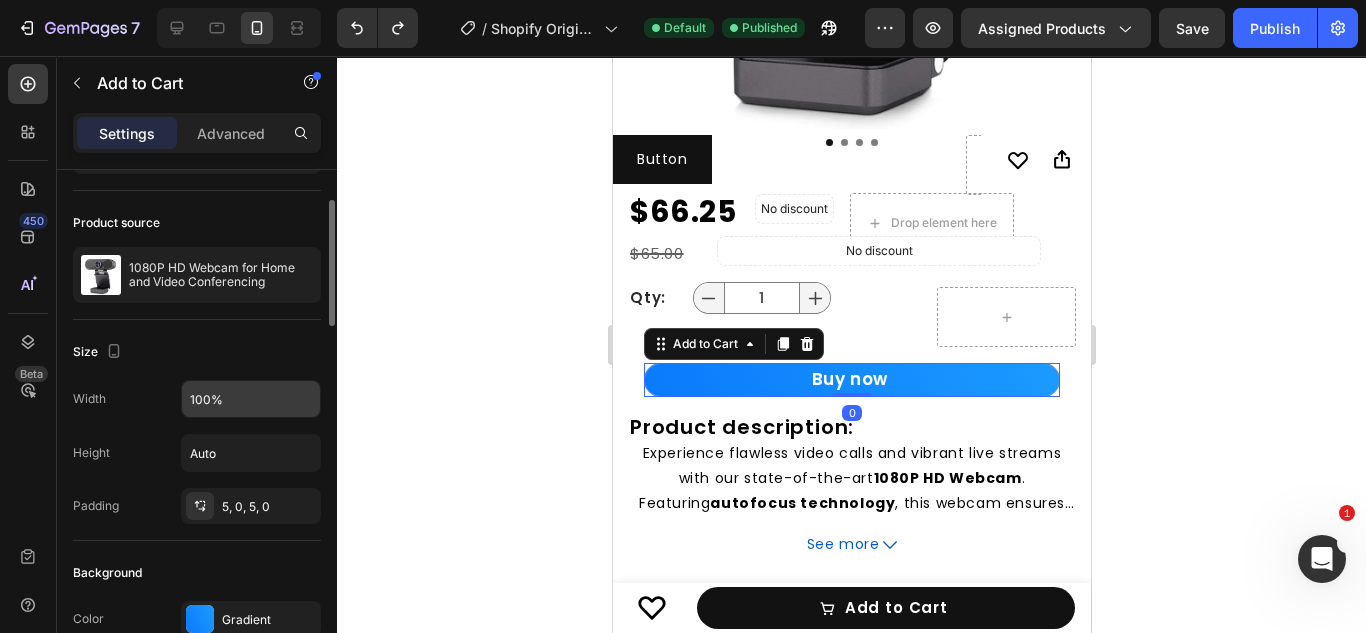 scroll, scrollTop: 121, scrollLeft: 0, axis: vertical 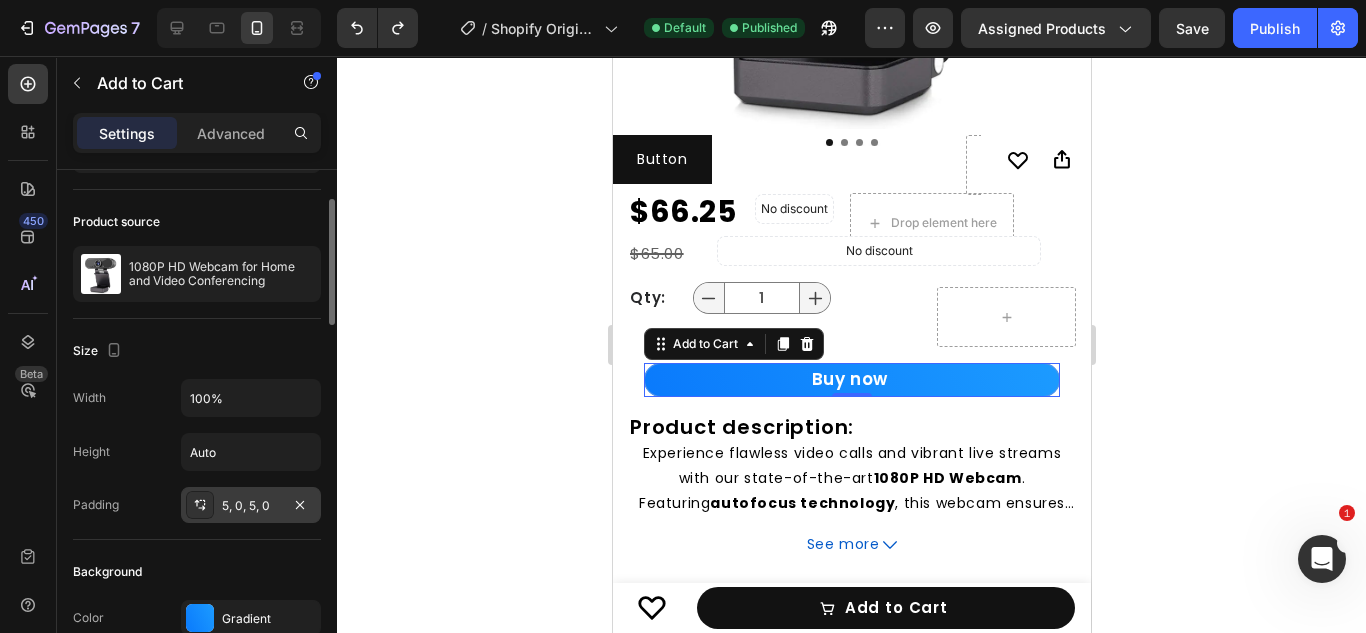 click on "5, 0, 5, 0" at bounding box center (251, 506) 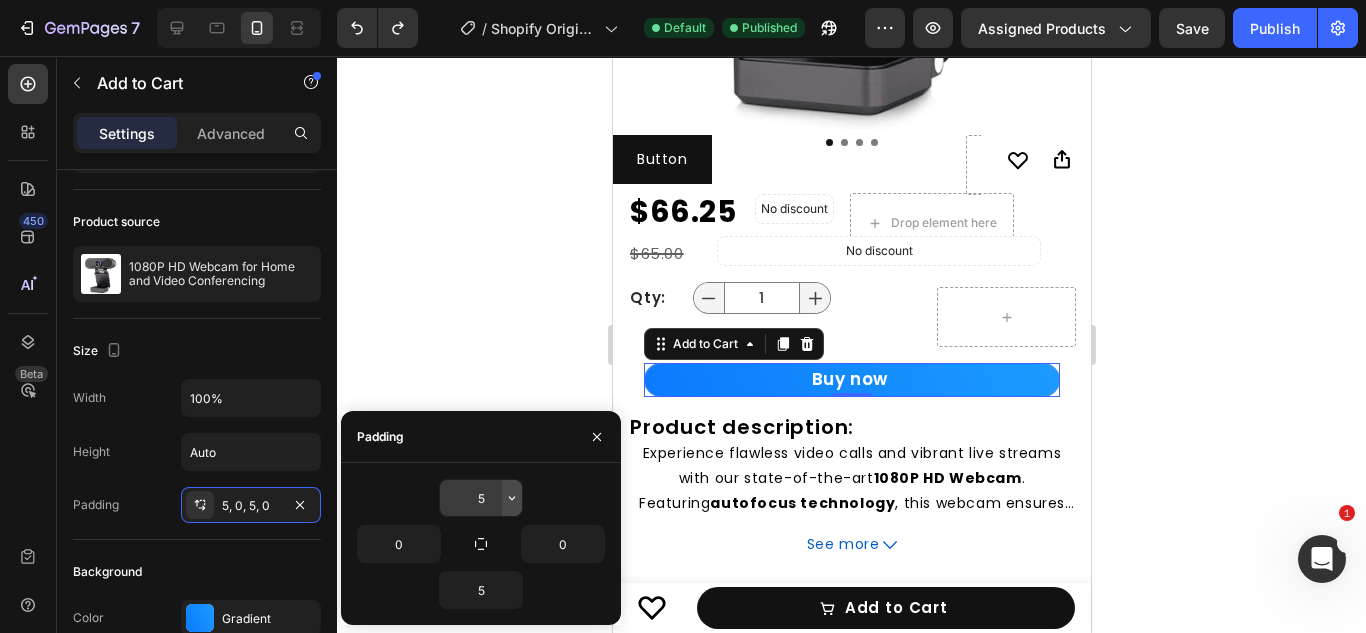 click 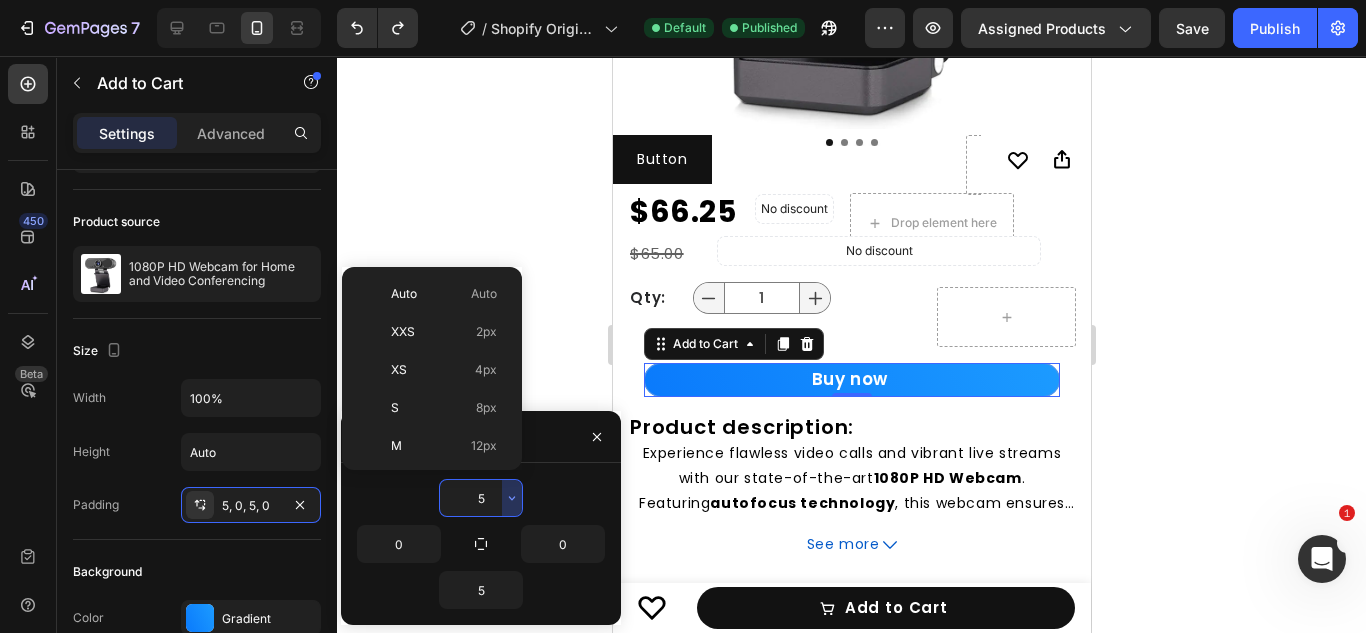 click on "5" at bounding box center [481, 498] 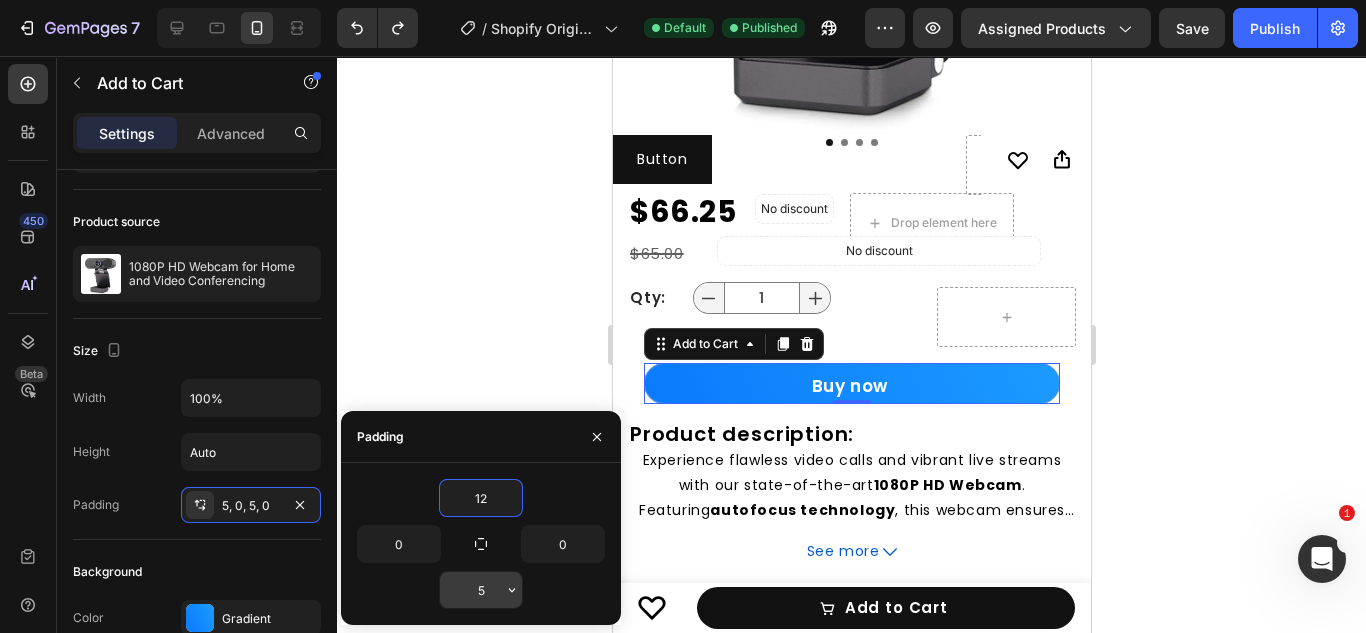 type on "12" 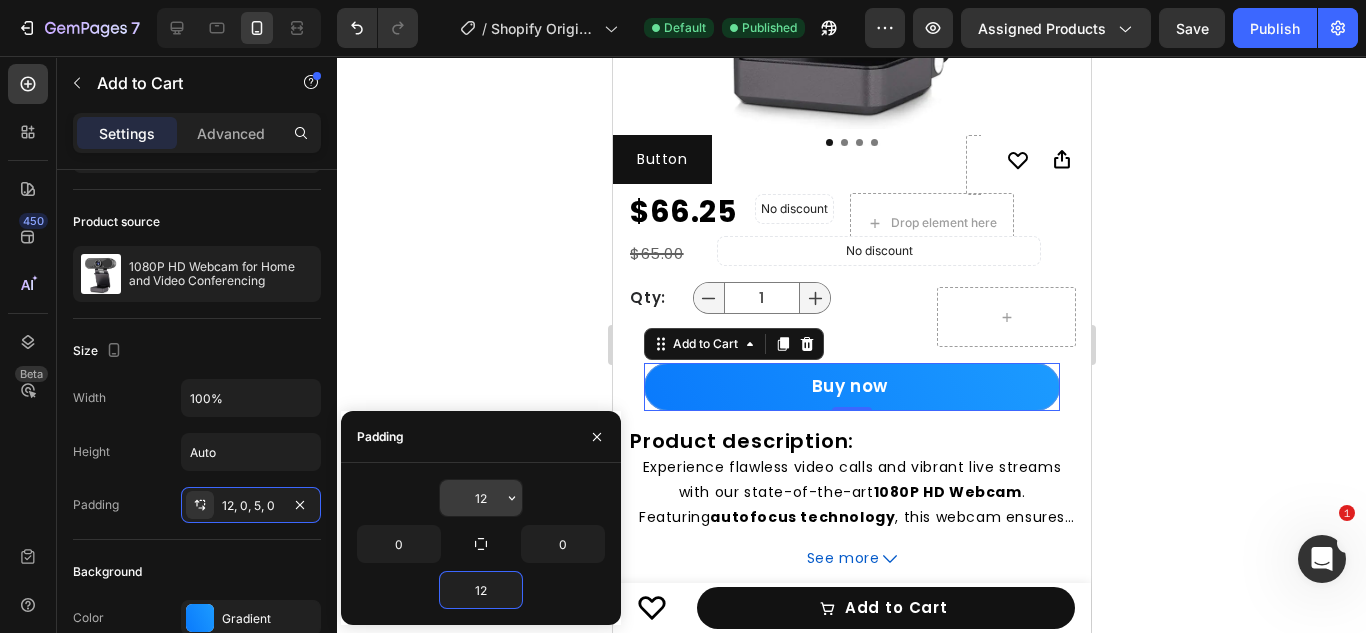 type on "1" 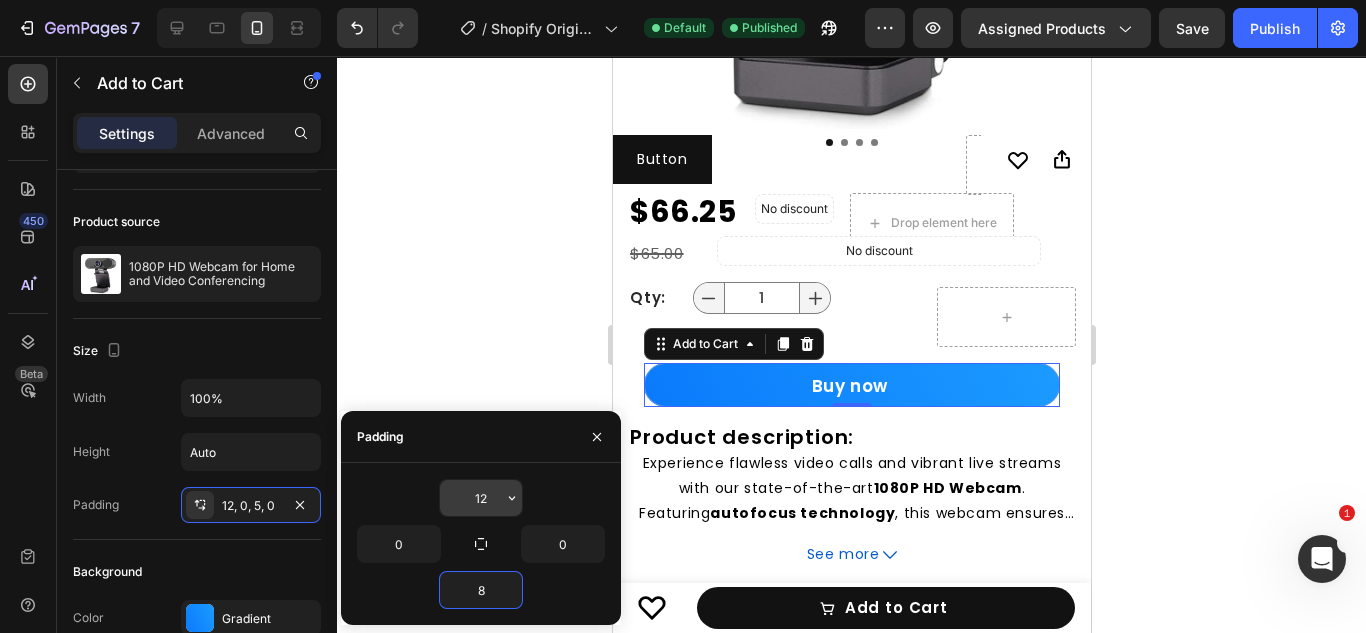 type on "8" 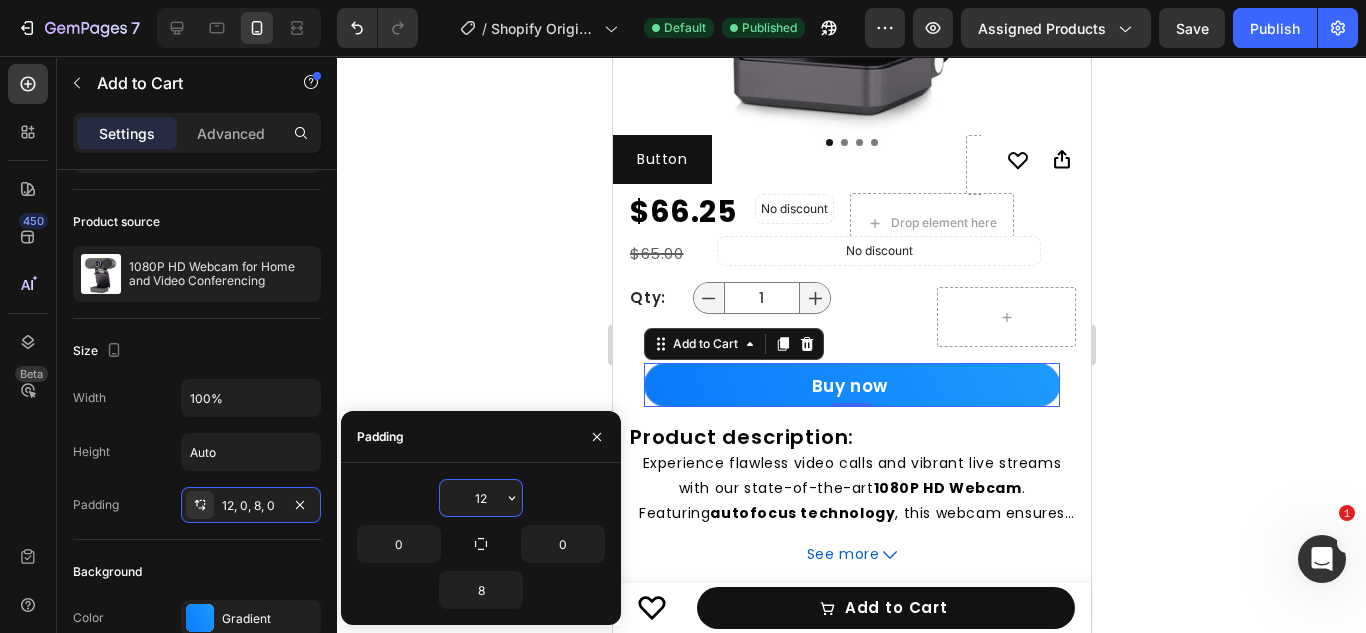 click on "12" at bounding box center (481, 498) 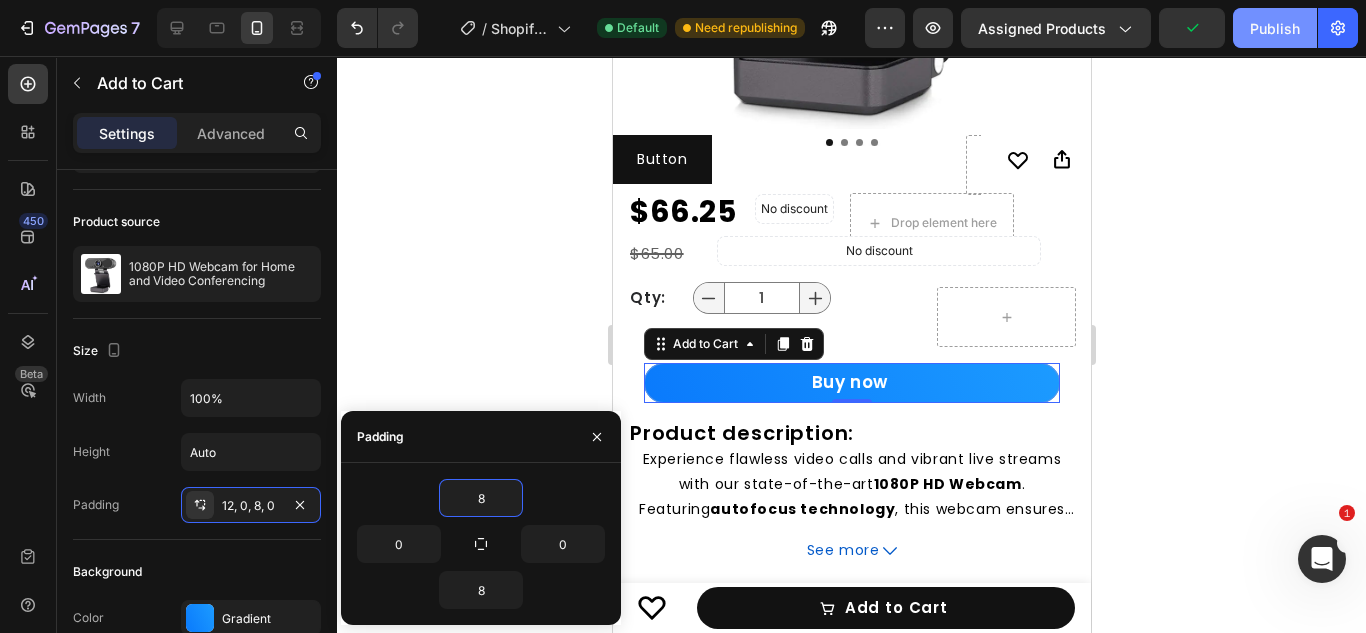 click on "Publish" at bounding box center (1275, 28) 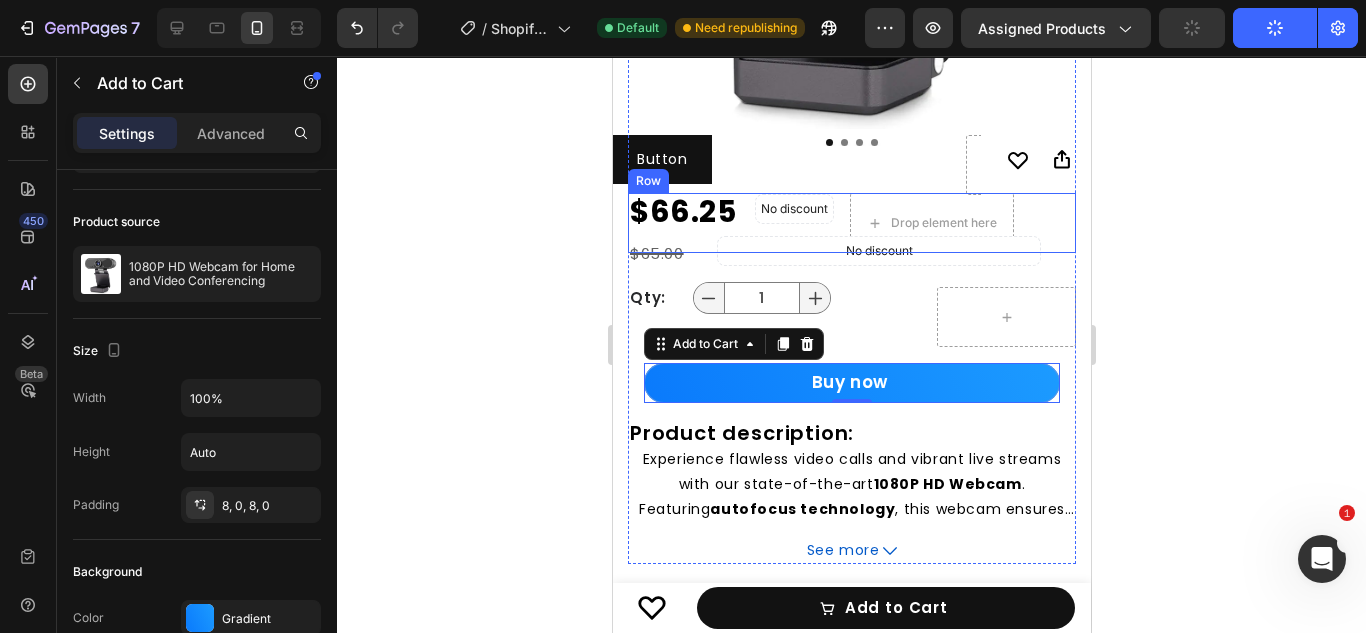 scroll, scrollTop: 362, scrollLeft: 0, axis: vertical 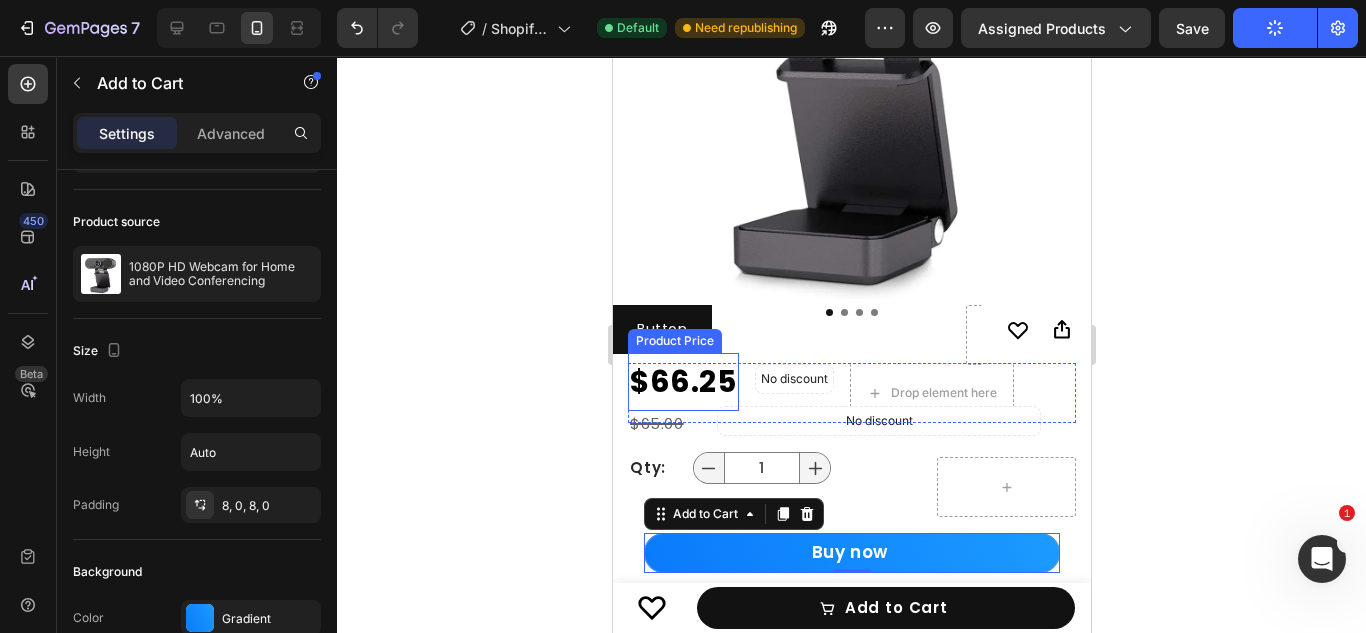 click on "$66.25" at bounding box center (682, 382) 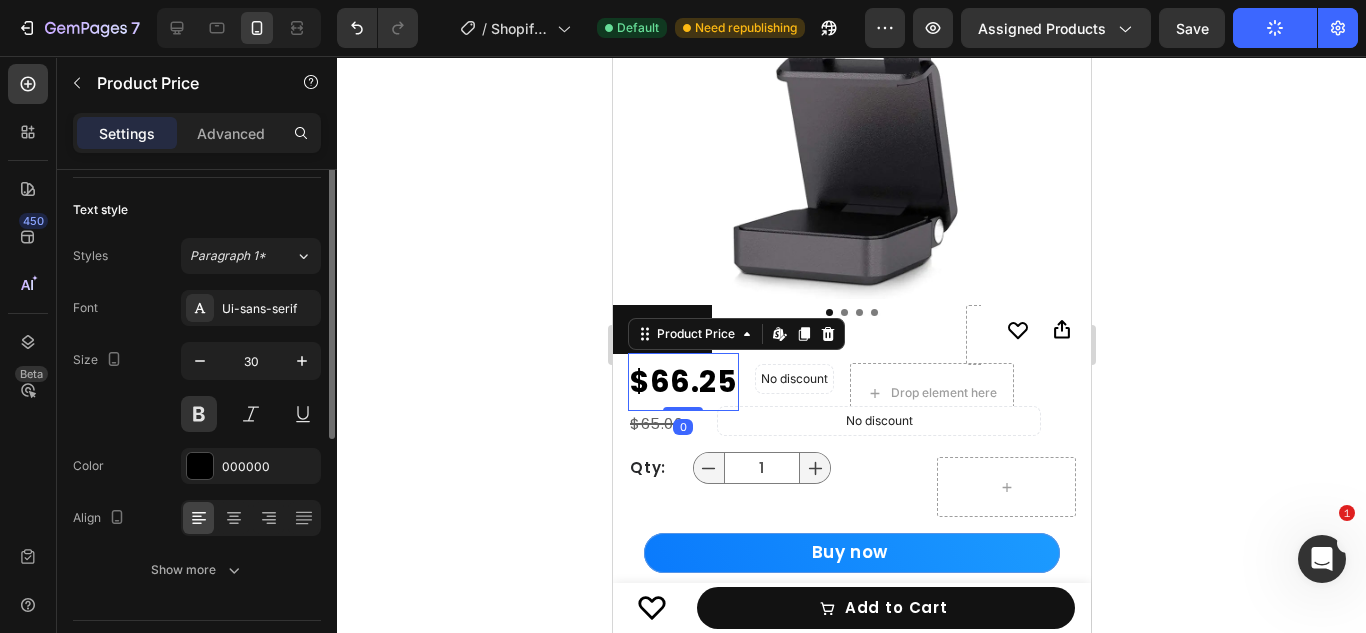 scroll, scrollTop: 0, scrollLeft: 0, axis: both 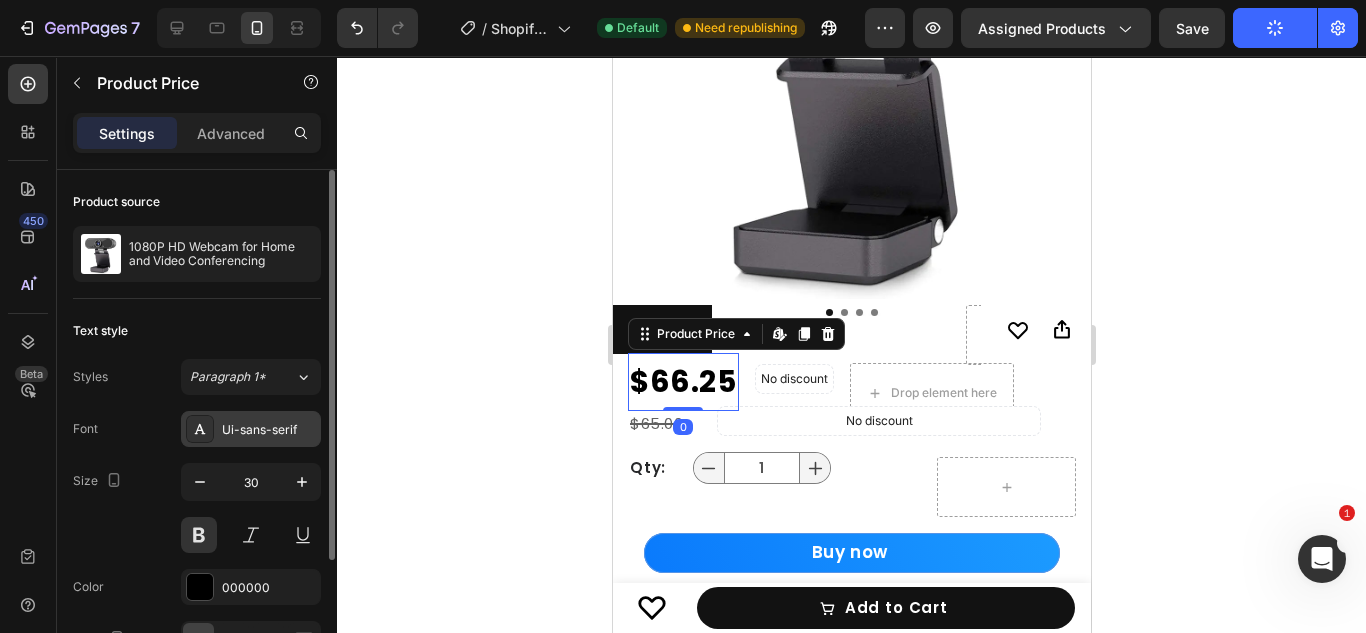 click on "Ui-sans-serif" at bounding box center (269, 430) 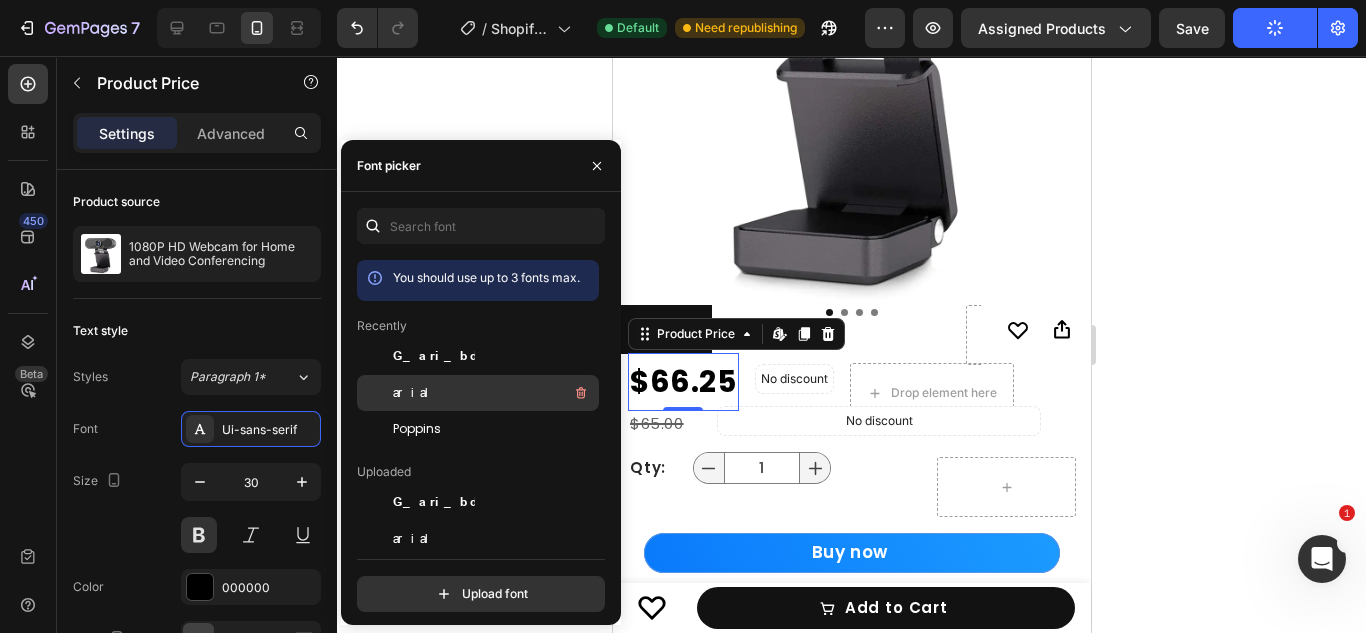 click on "arial" at bounding box center (494, 393) 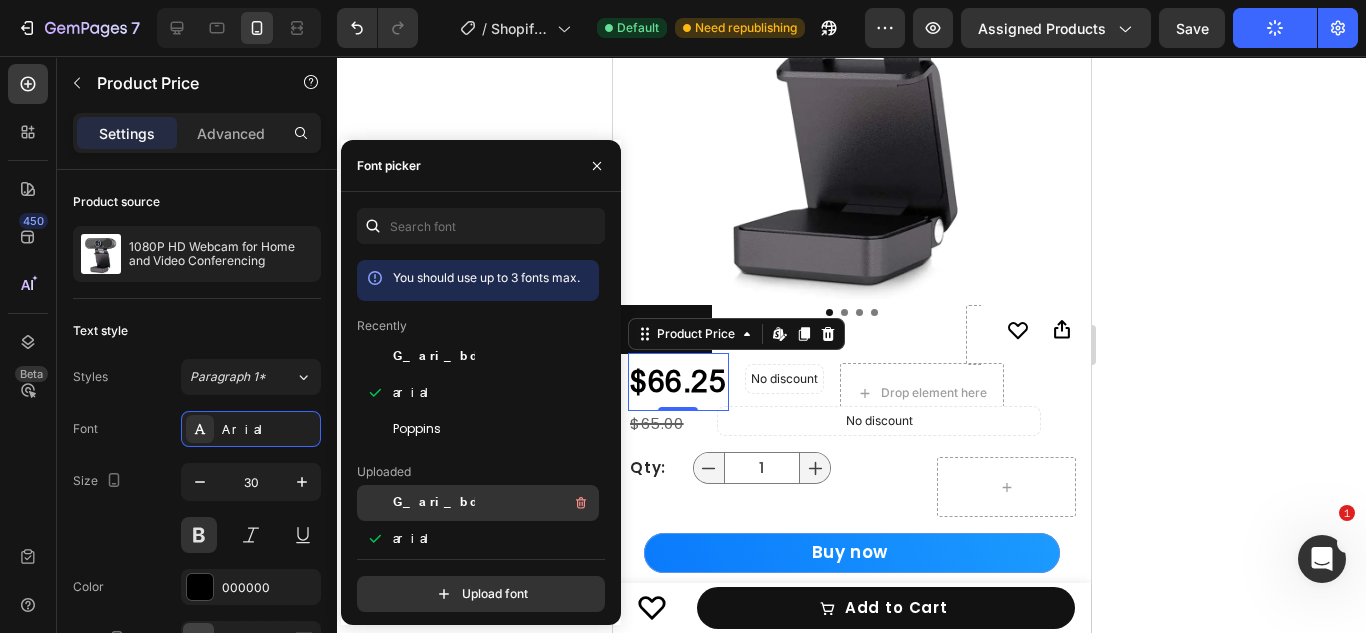 click on "G_ari_bd" at bounding box center [434, 503] 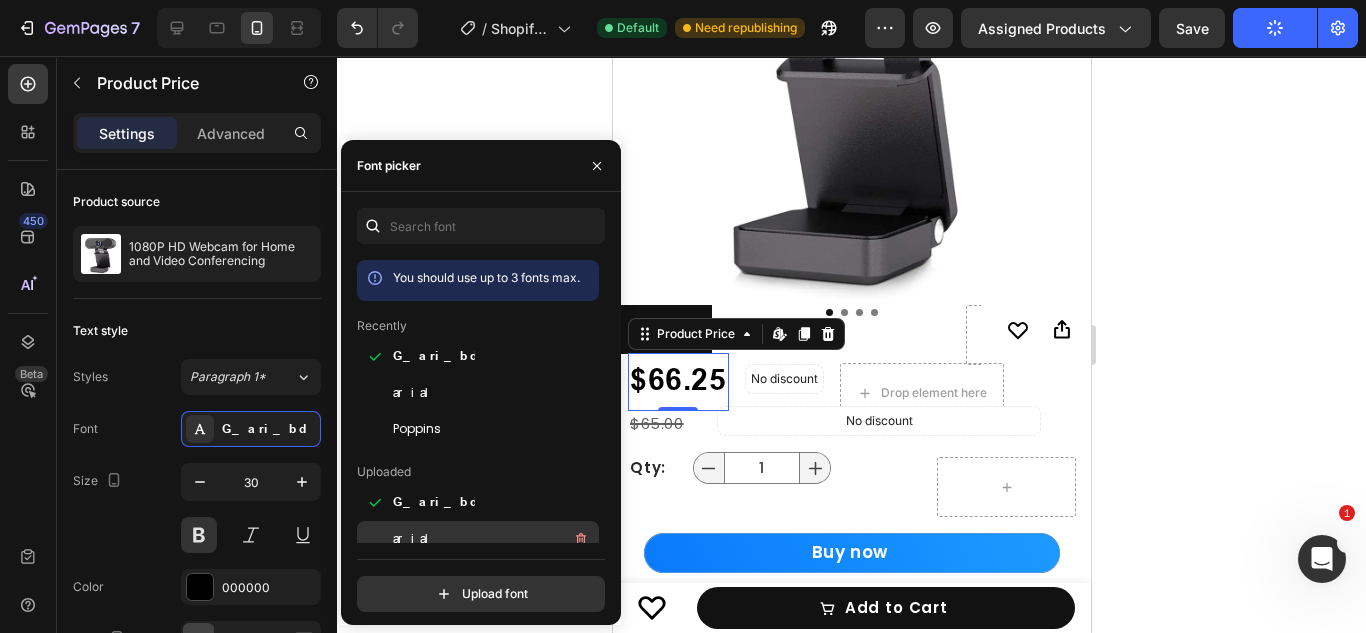 click on "arial" at bounding box center (494, 539) 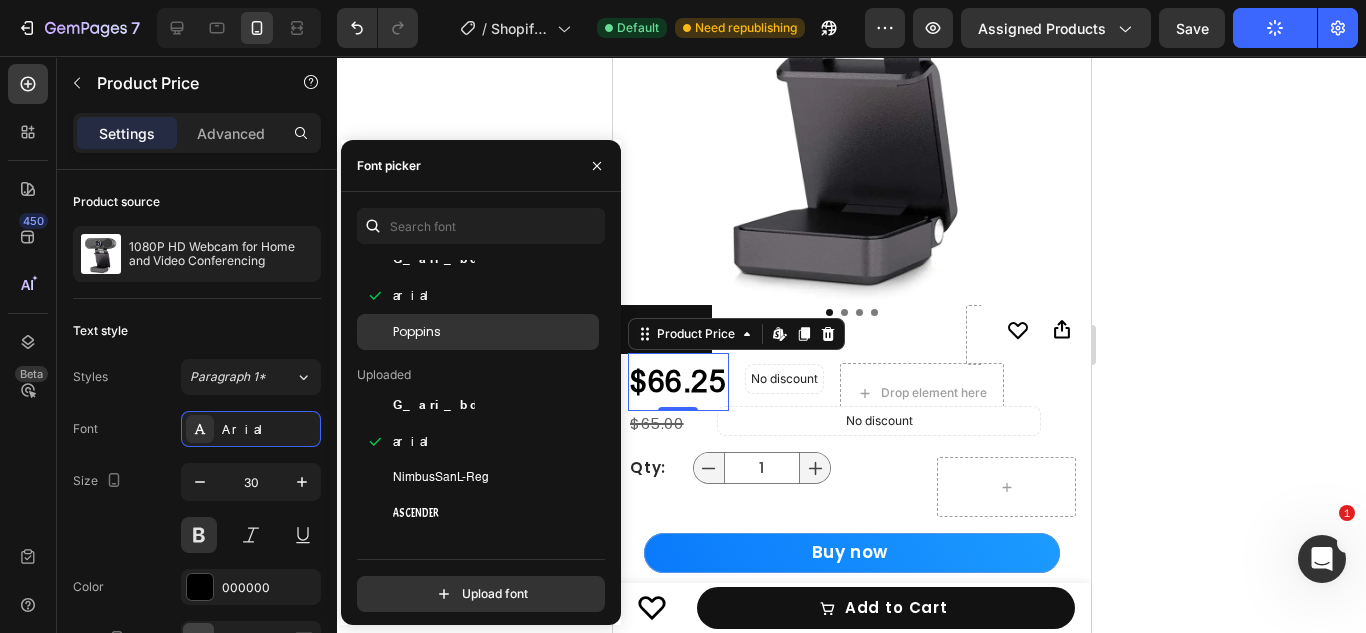 scroll, scrollTop: 162, scrollLeft: 0, axis: vertical 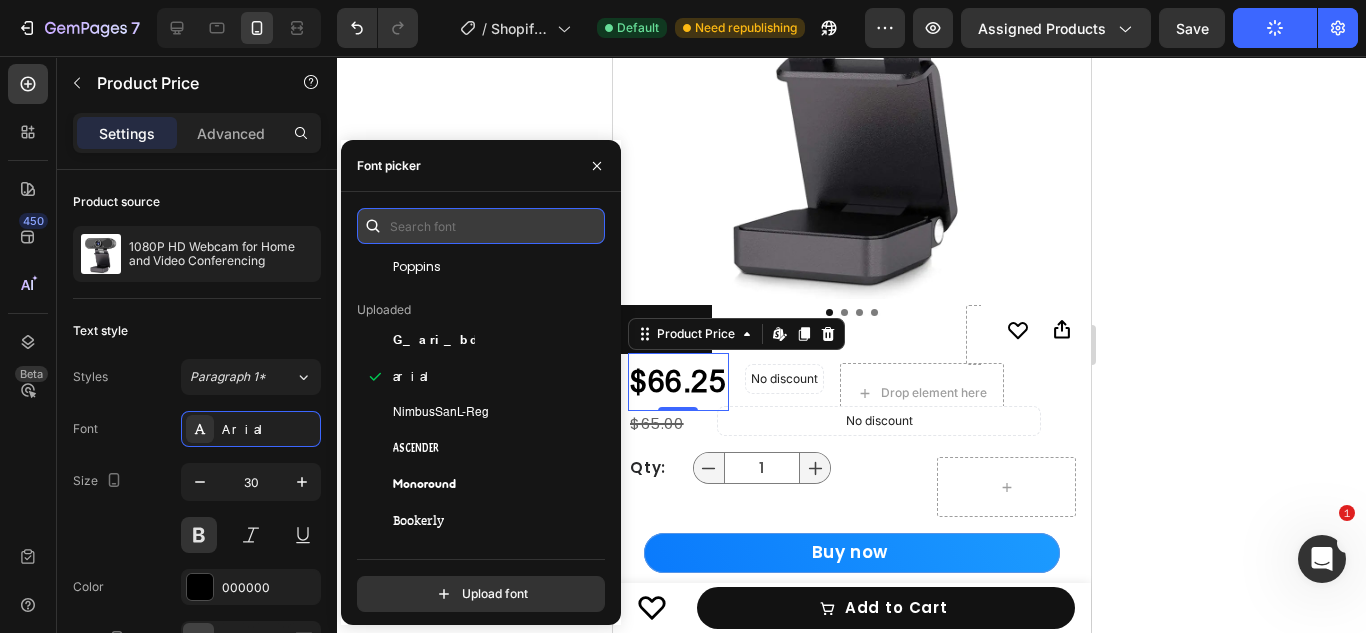 click at bounding box center [481, 226] 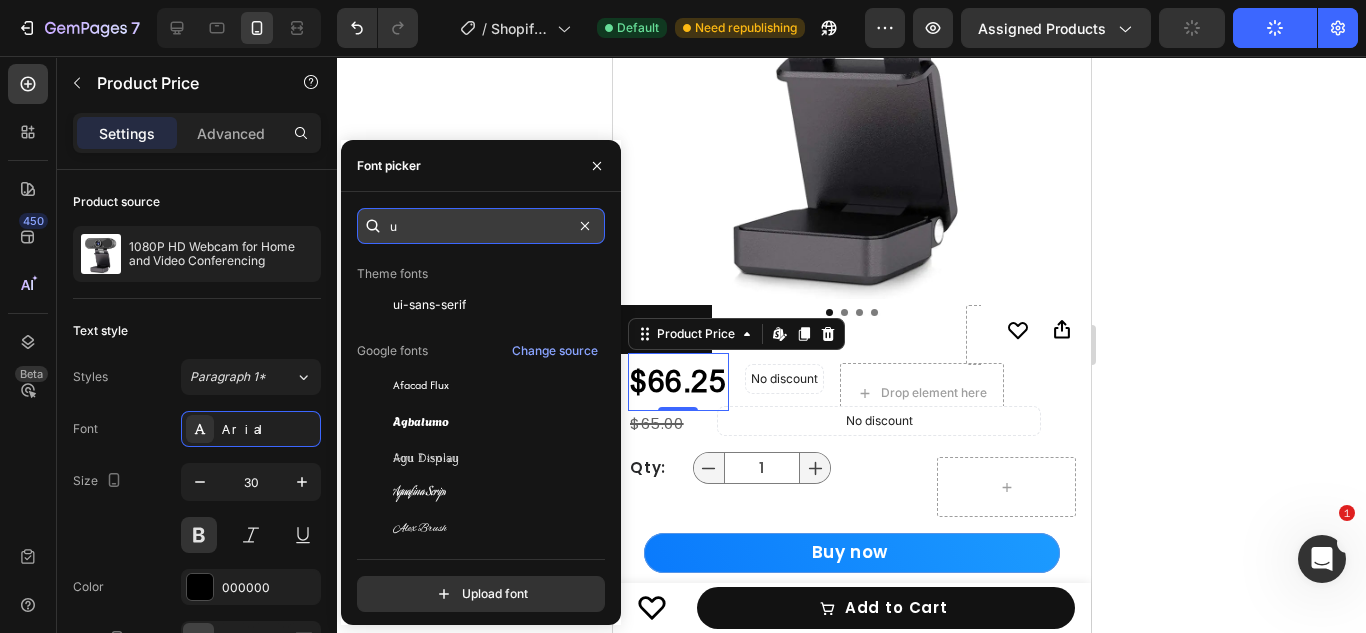 scroll, scrollTop: 0, scrollLeft: 0, axis: both 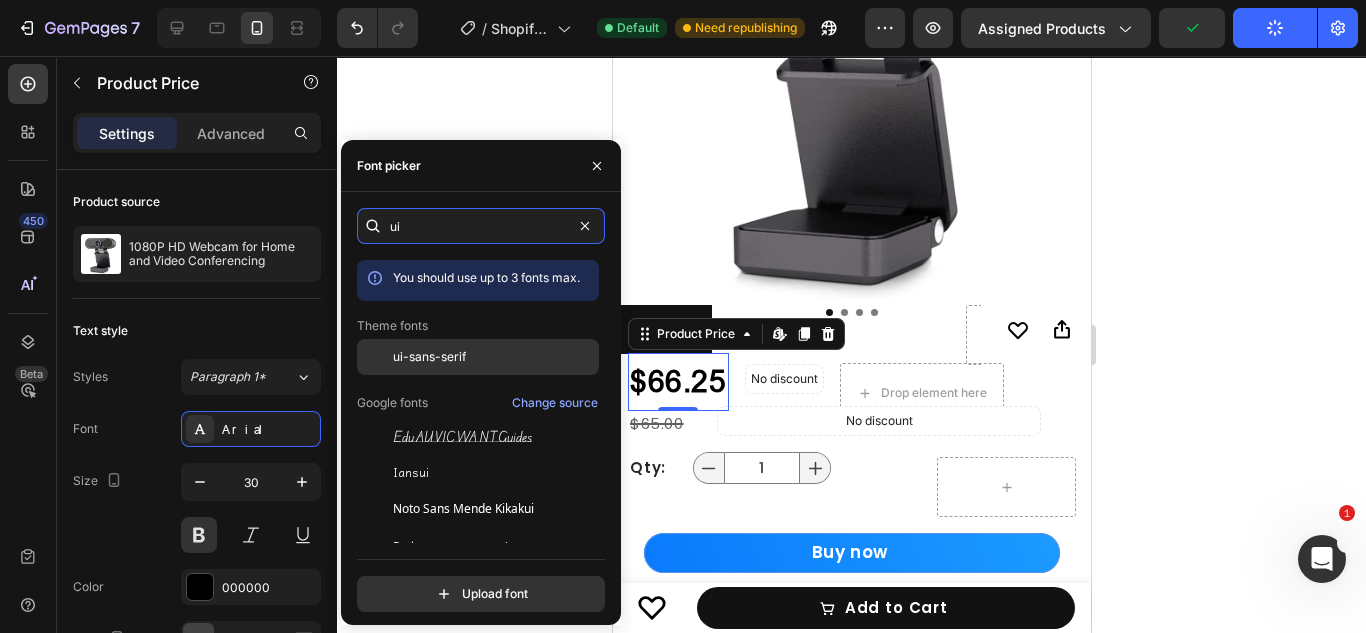 type on "ui" 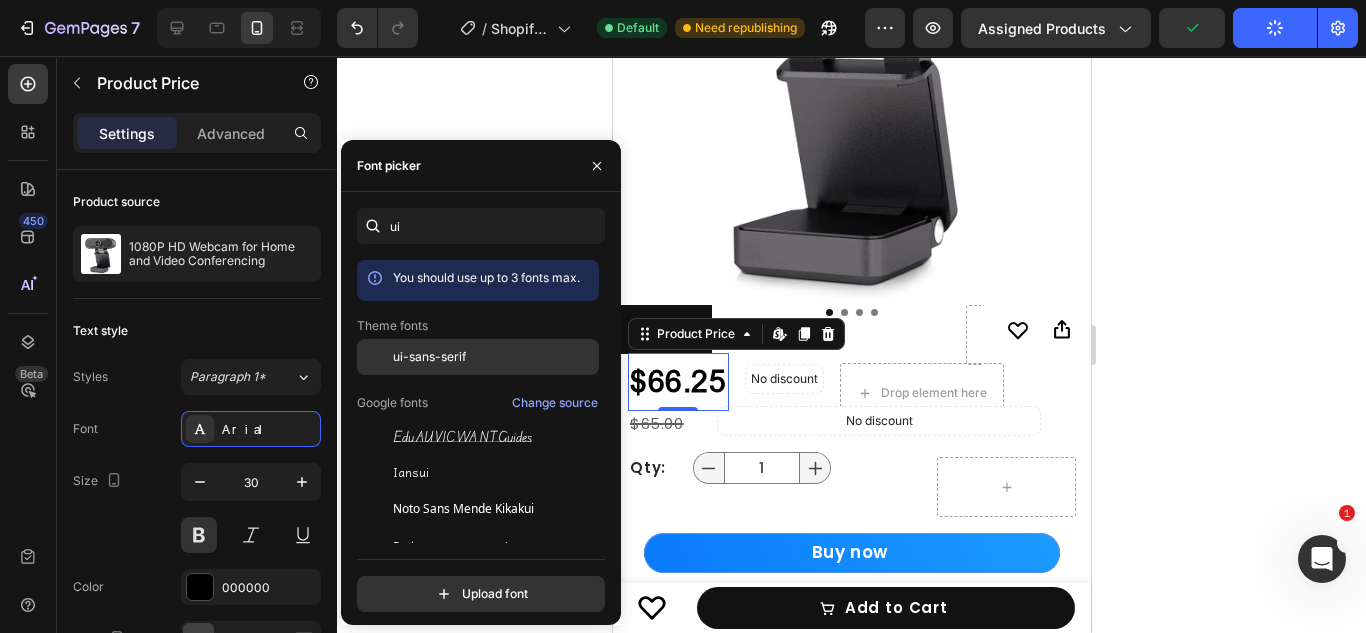 click on "ui-sans-serif" 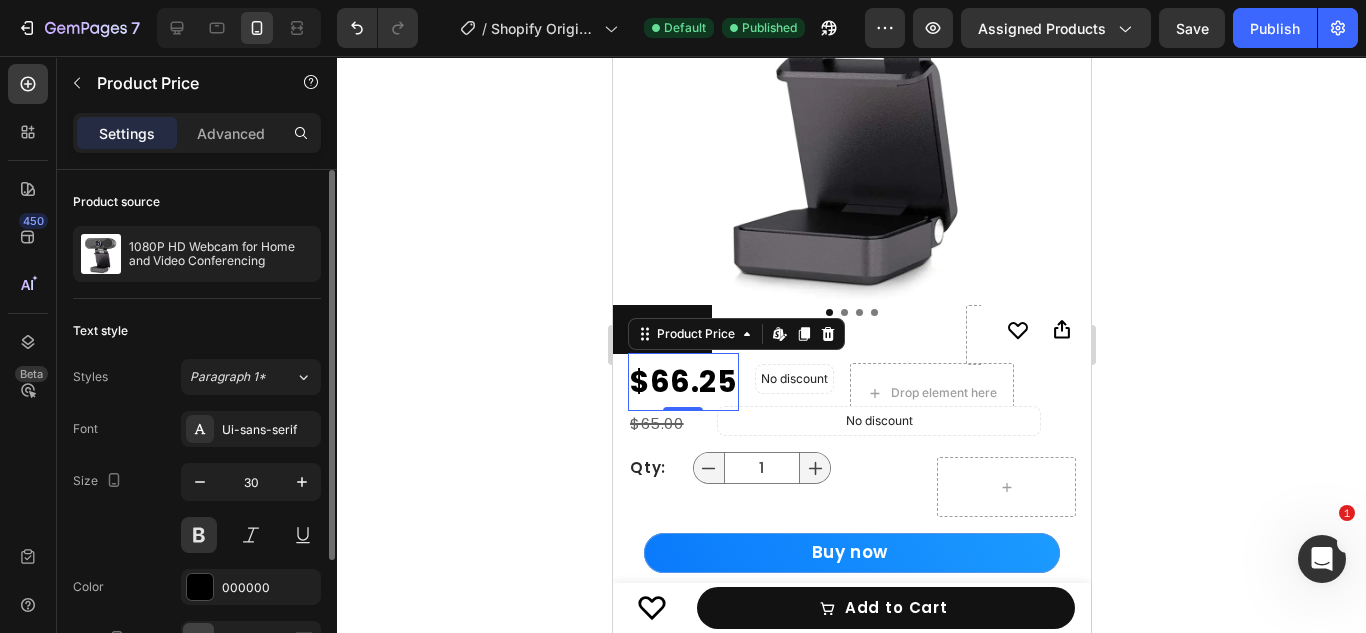 click on "Font Ui-sans-serif" at bounding box center [197, 429] 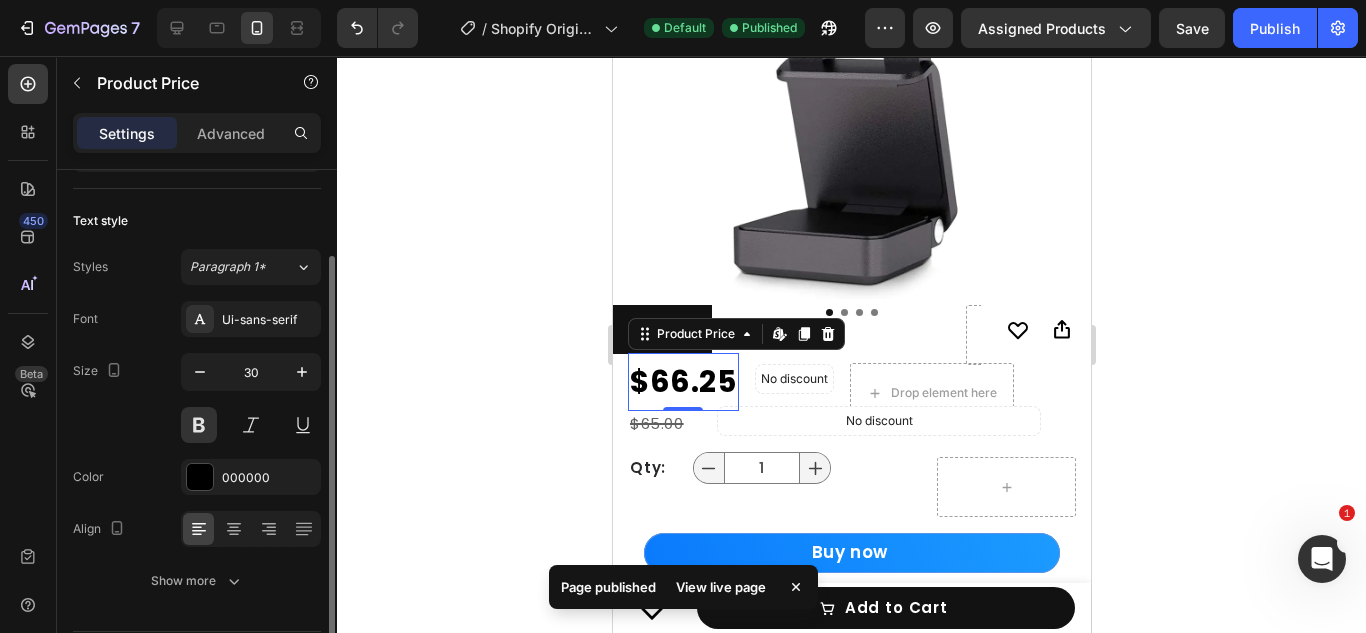 scroll, scrollTop: 113, scrollLeft: 0, axis: vertical 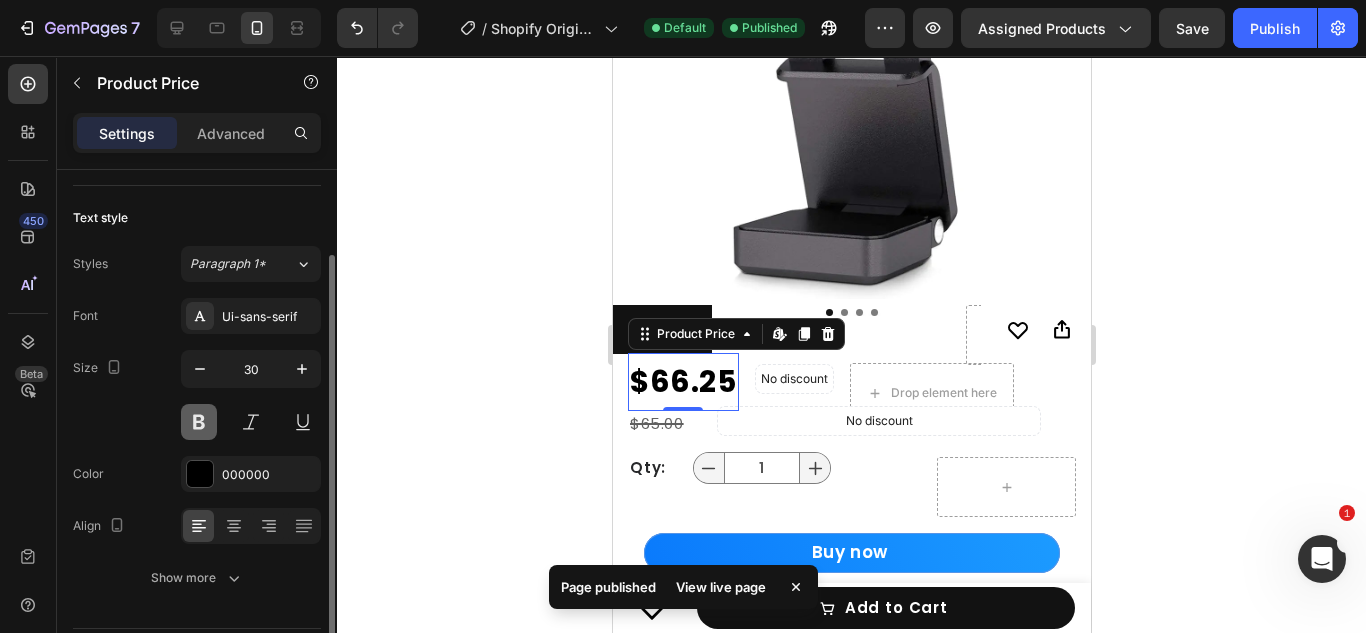 click at bounding box center [199, 422] 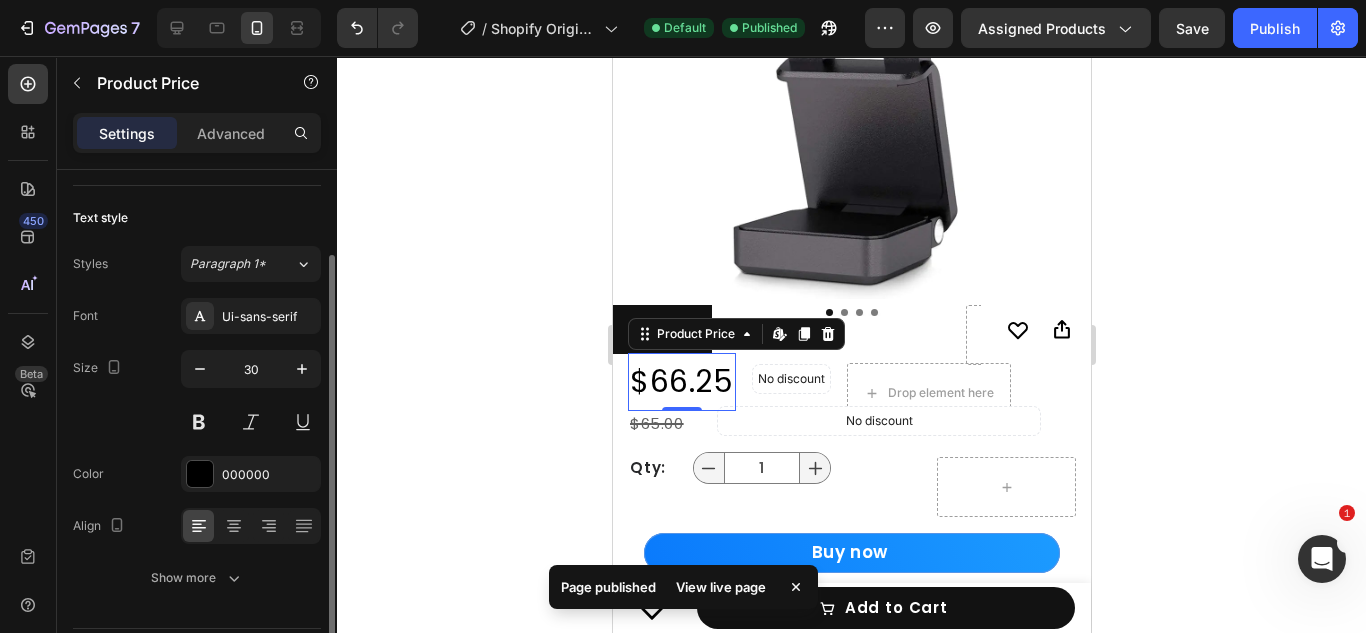 scroll, scrollTop: 172, scrollLeft: 0, axis: vertical 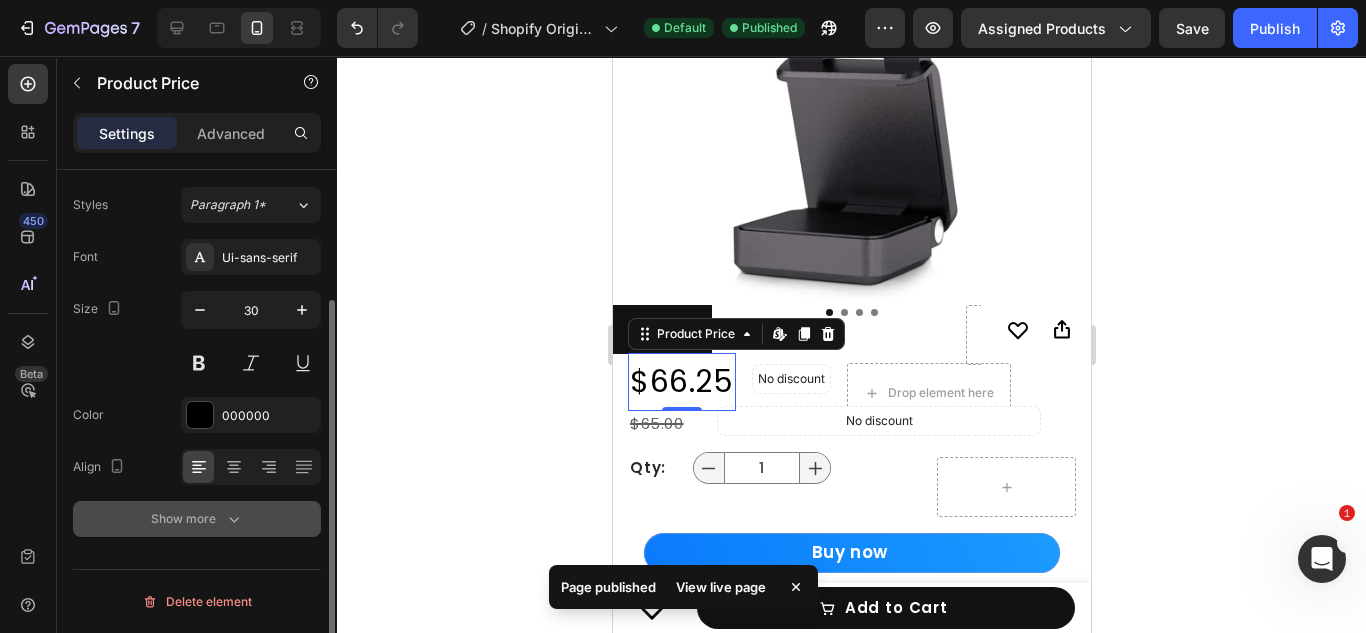 click 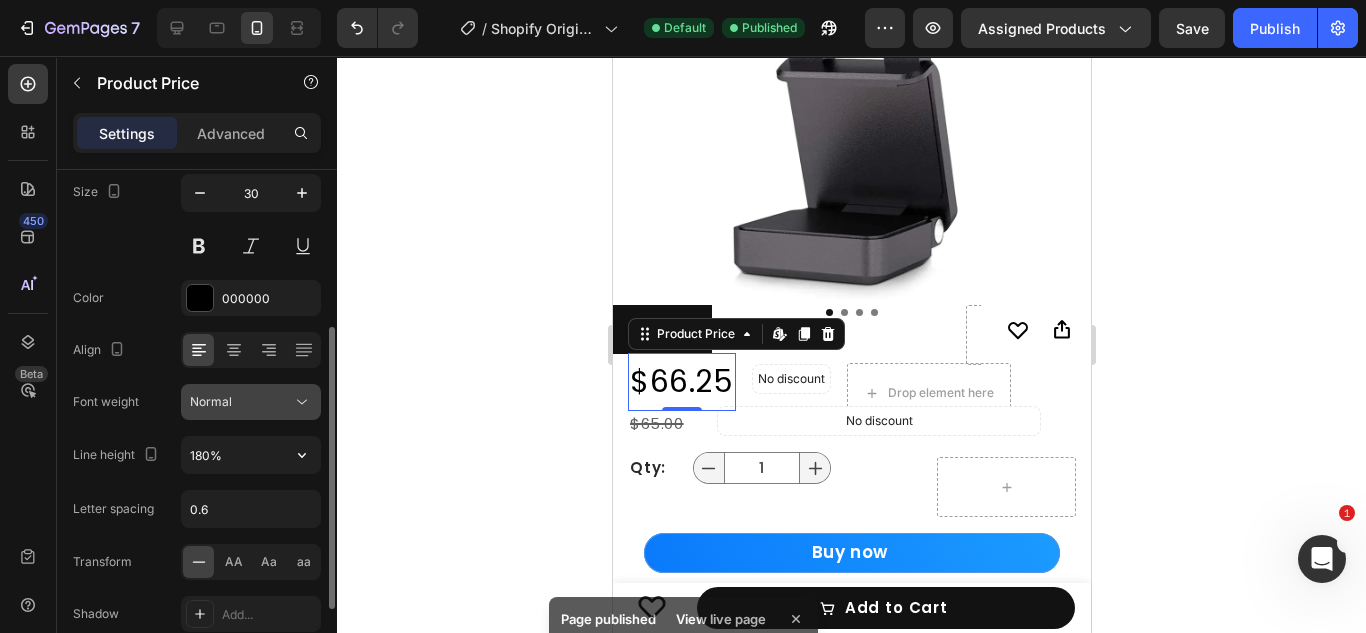 scroll, scrollTop: 288, scrollLeft: 0, axis: vertical 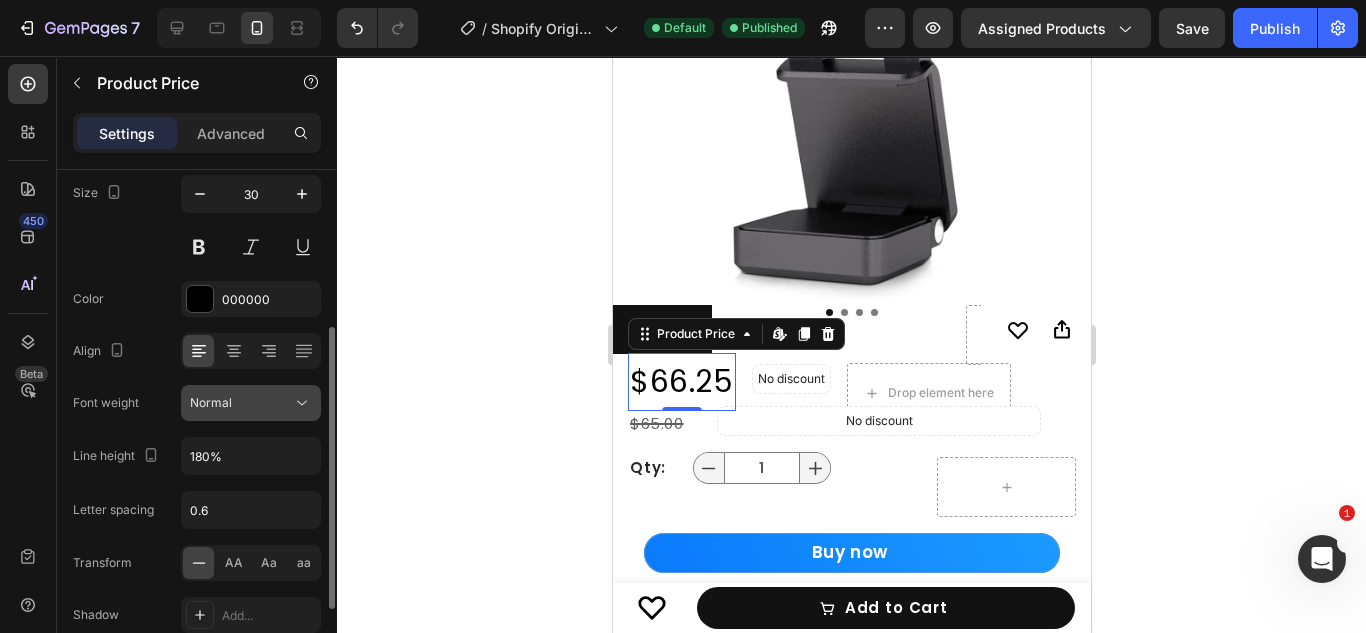 click on "Normal" at bounding box center (241, 403) 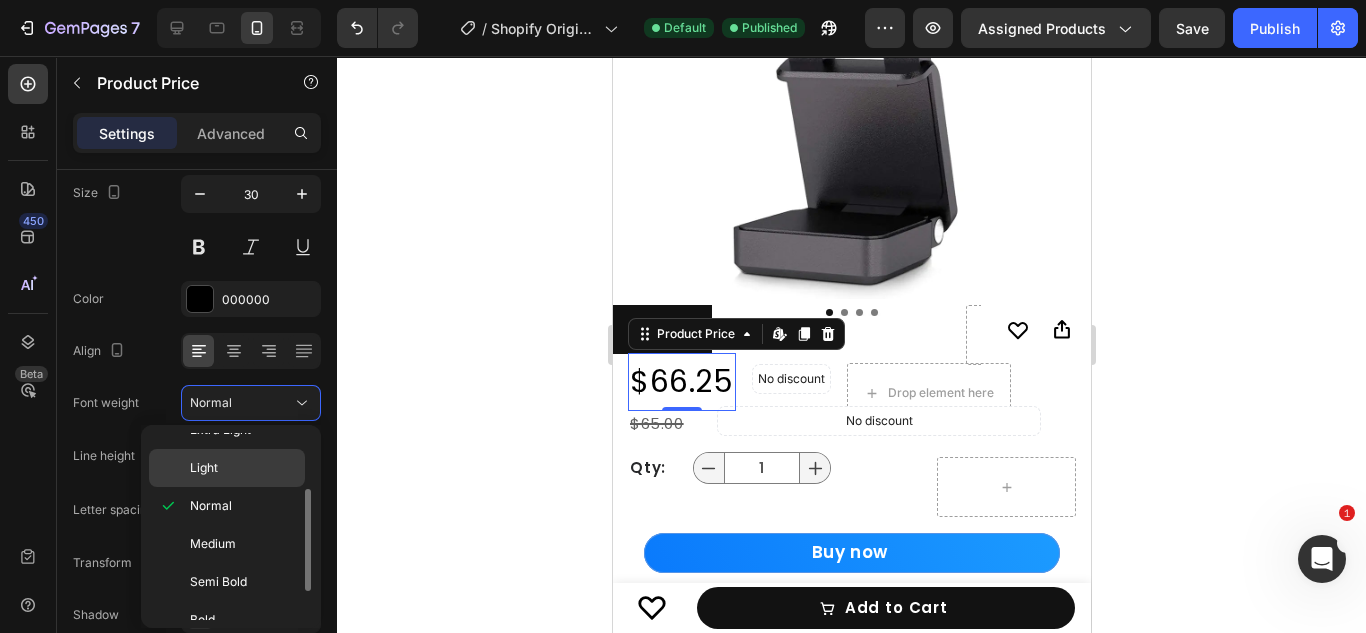 scroll, scrollTop: 76, scrollLeft: 0, axis: vertical 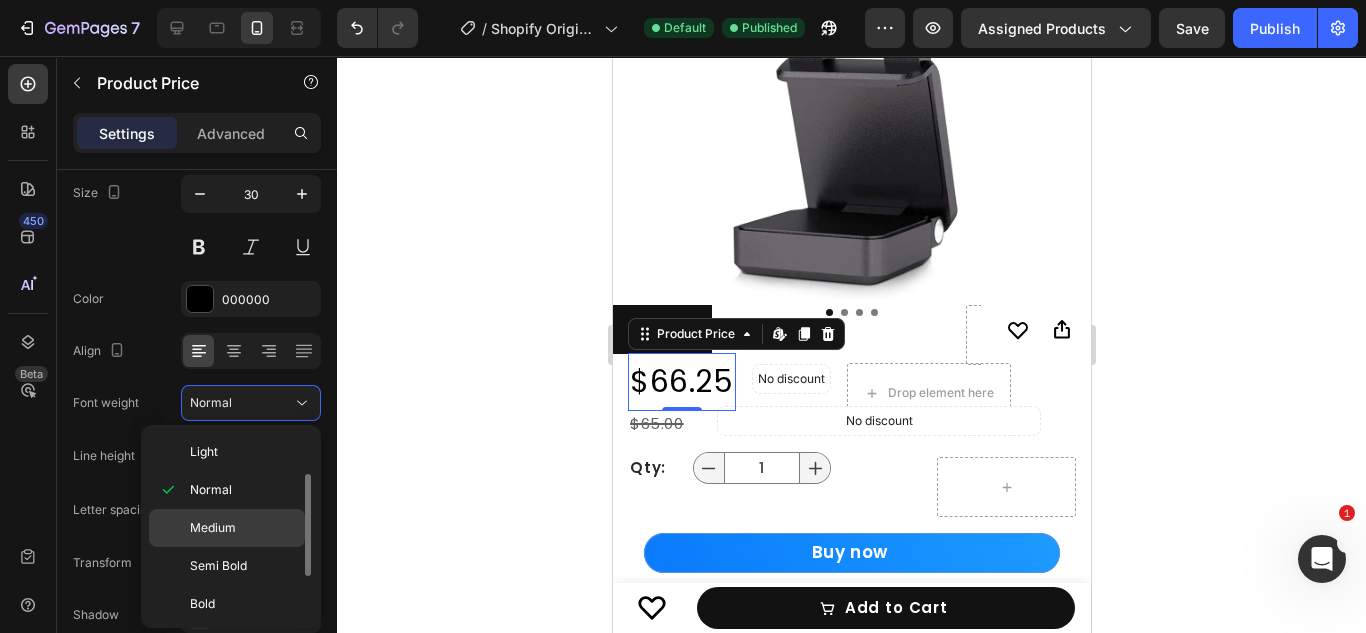 click on "Medium" at bounding box center [243, 528] 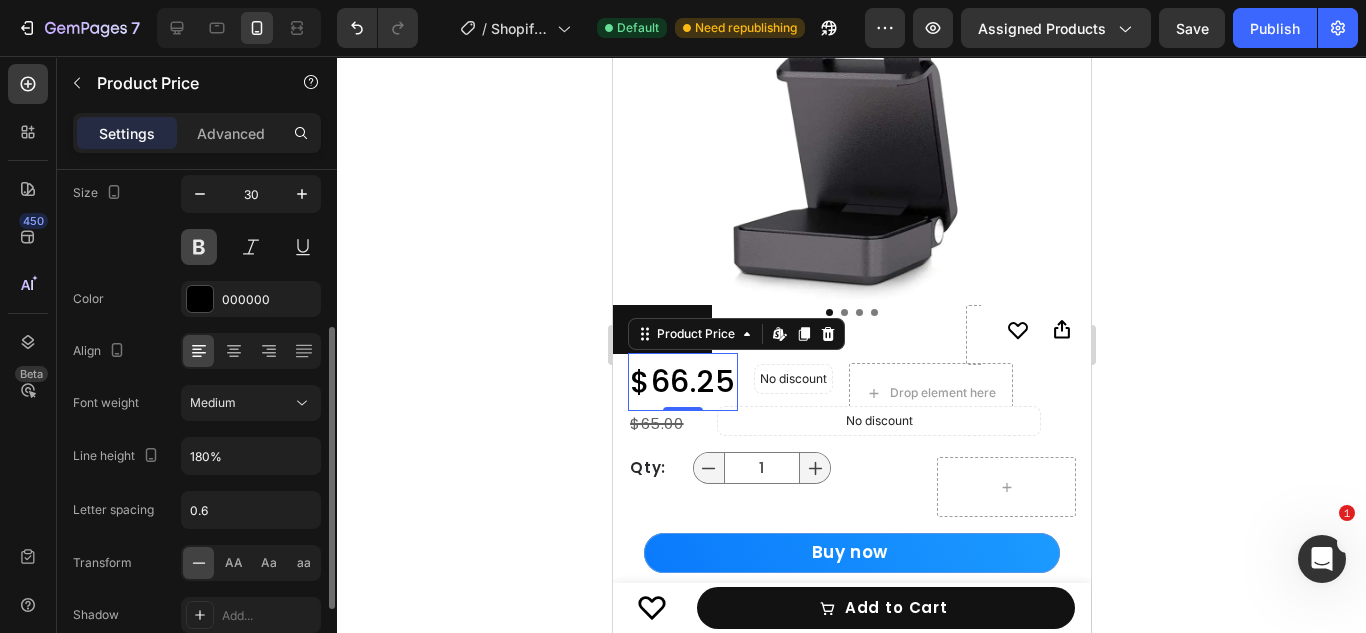 click at bounding box center [199, 247] 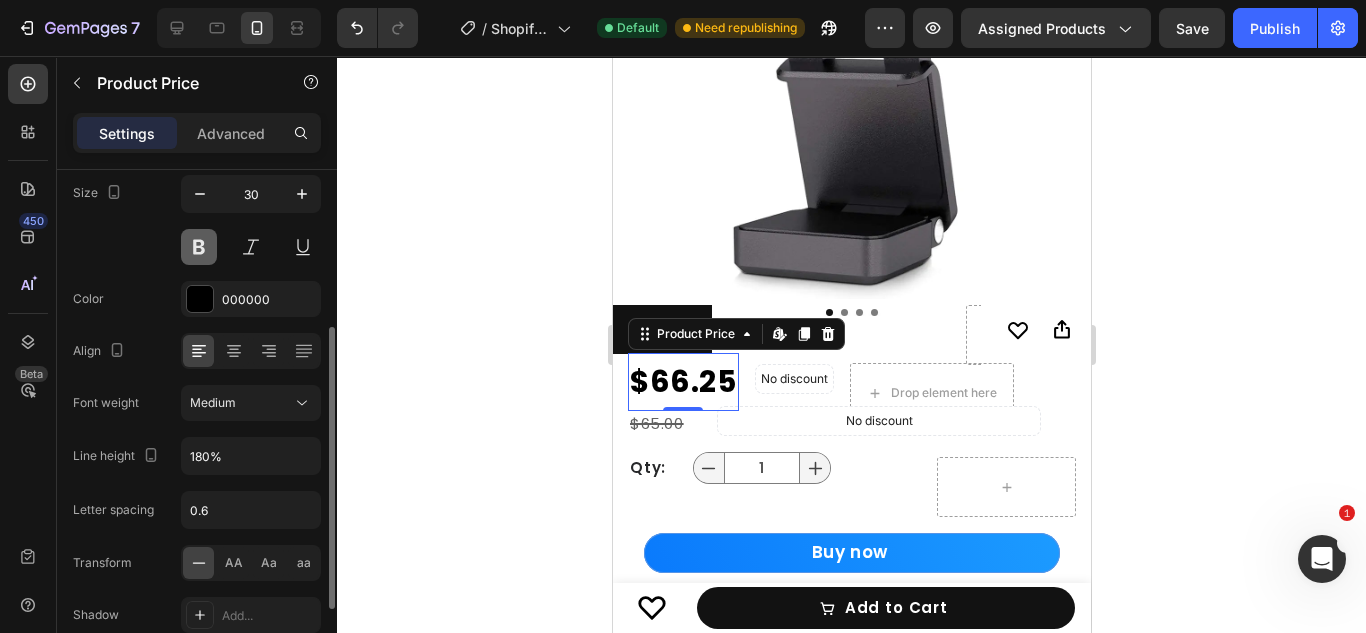 click at bounding box center (199, 247) 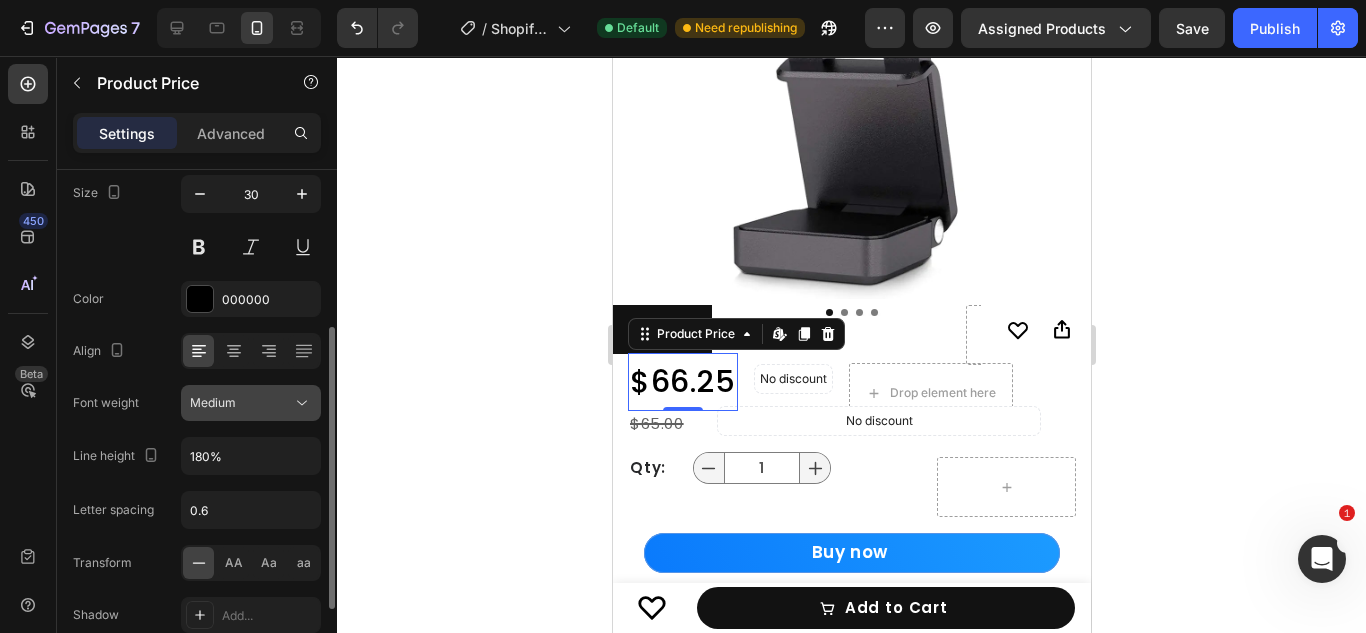 click on "Medium" at bounding box center (213, 402) 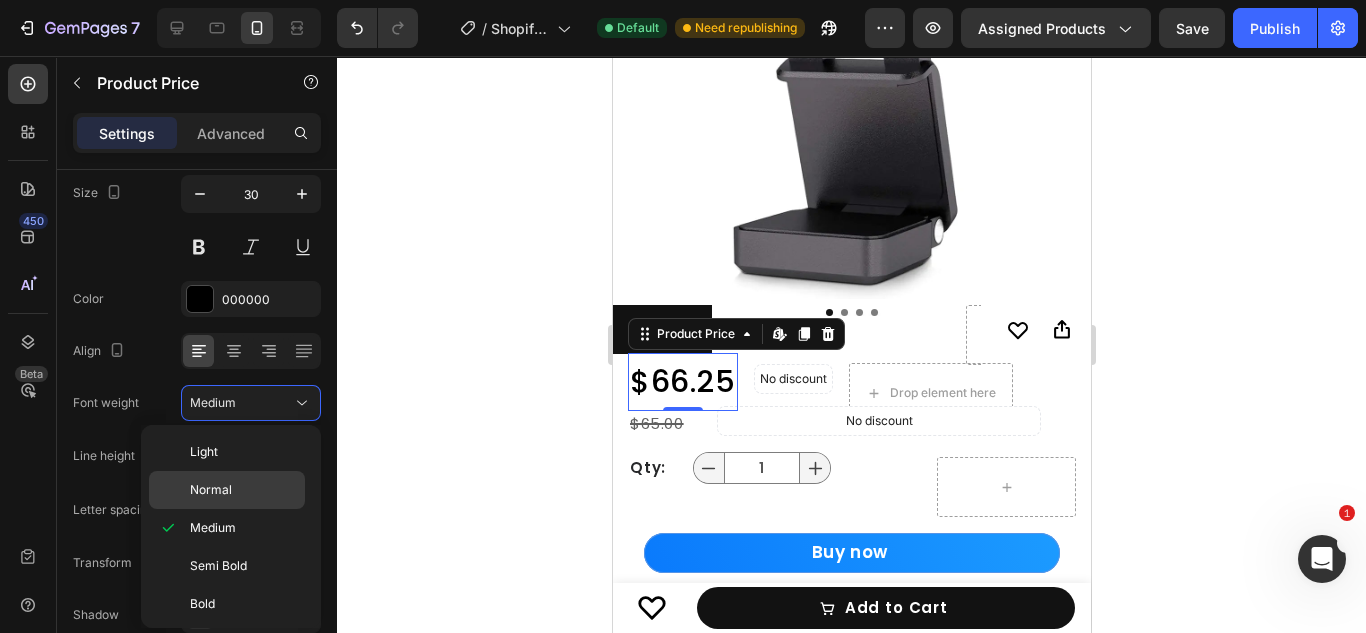 click on "Normal" at bounding box center (243, 490) 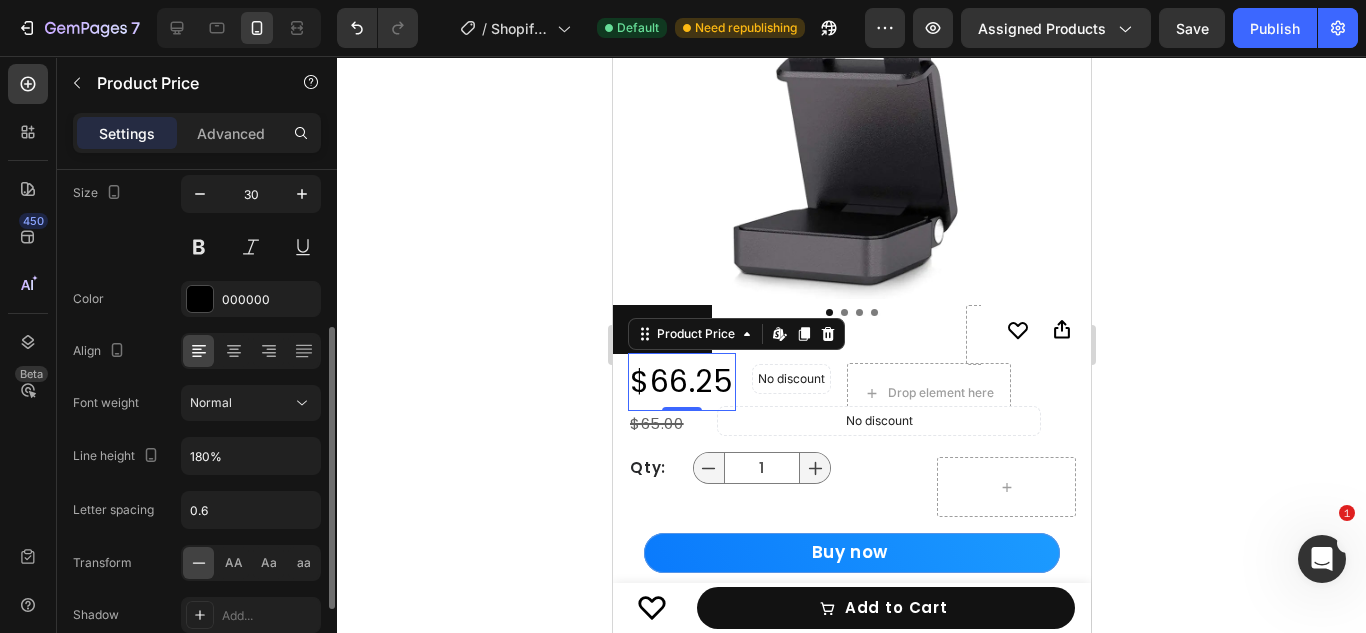 click on "30" 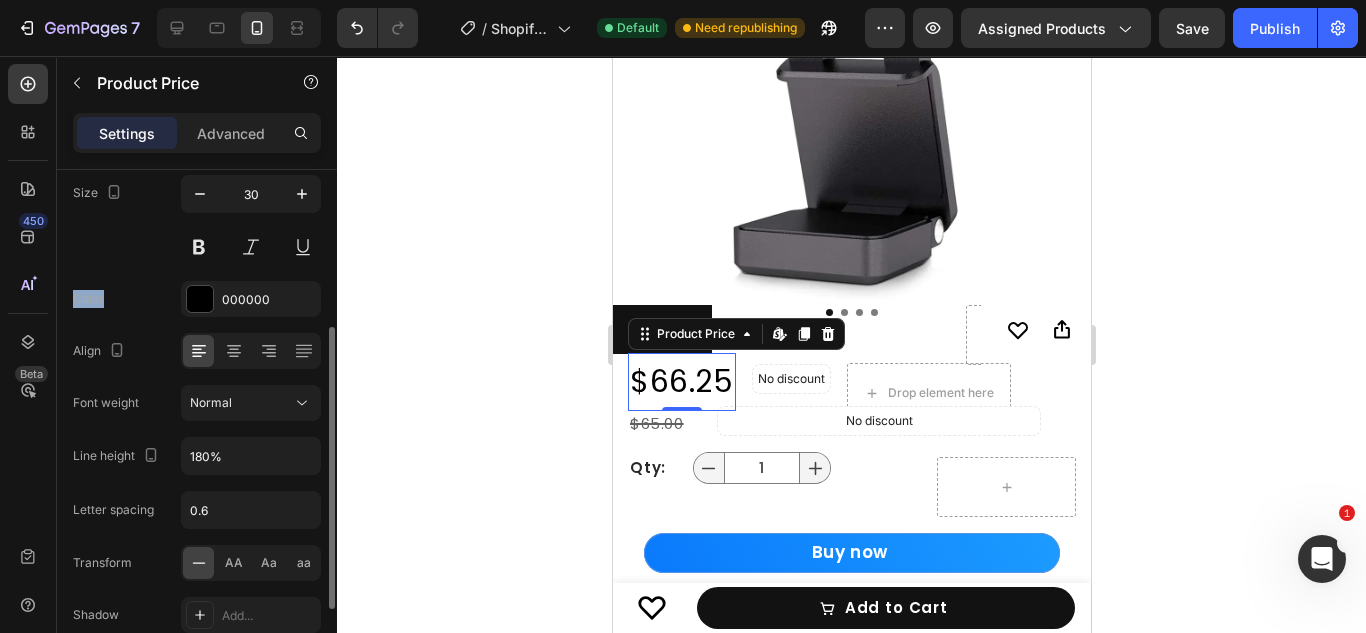 click on "30" 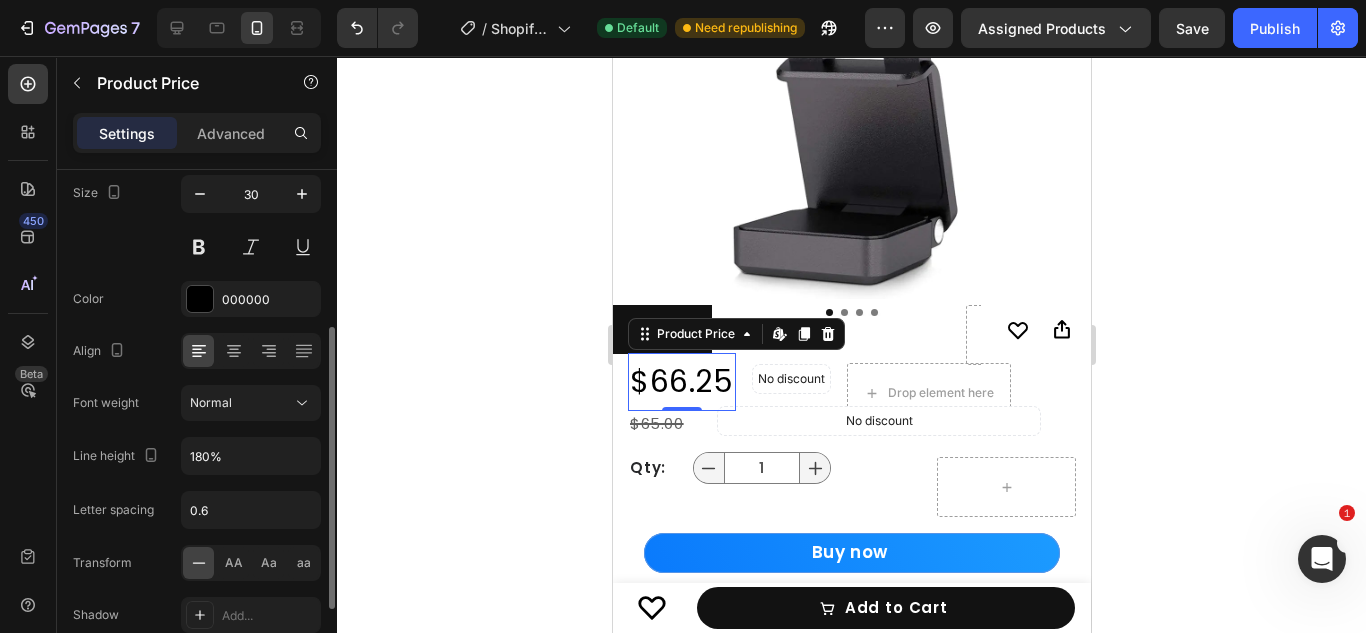 click on "30" 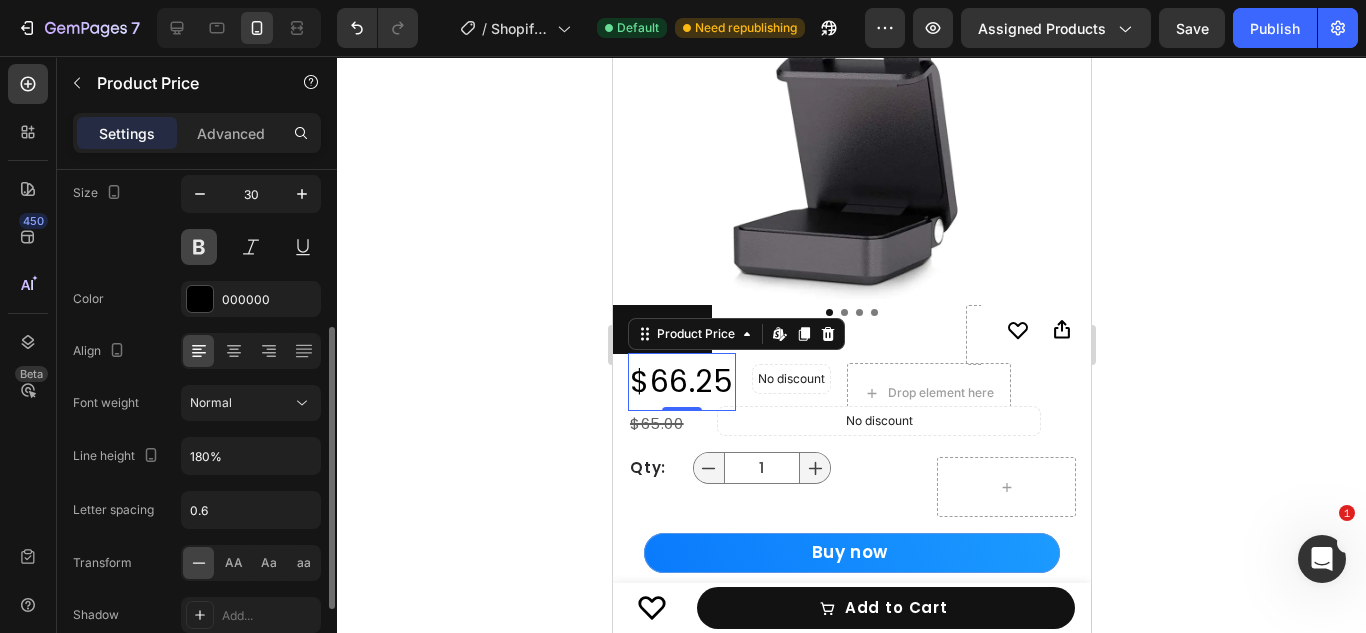 click at bounding box center [199, 247] 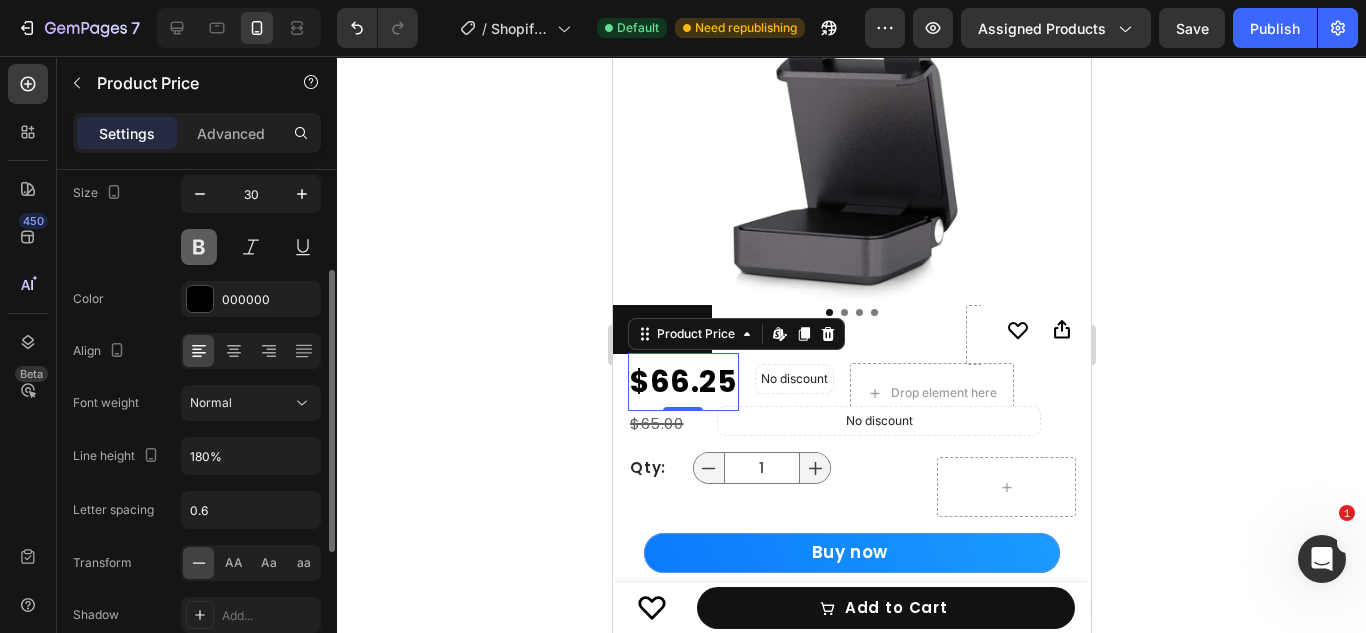 scroll, scrollTop: 248, scrollLeft: 0, axis: vertical 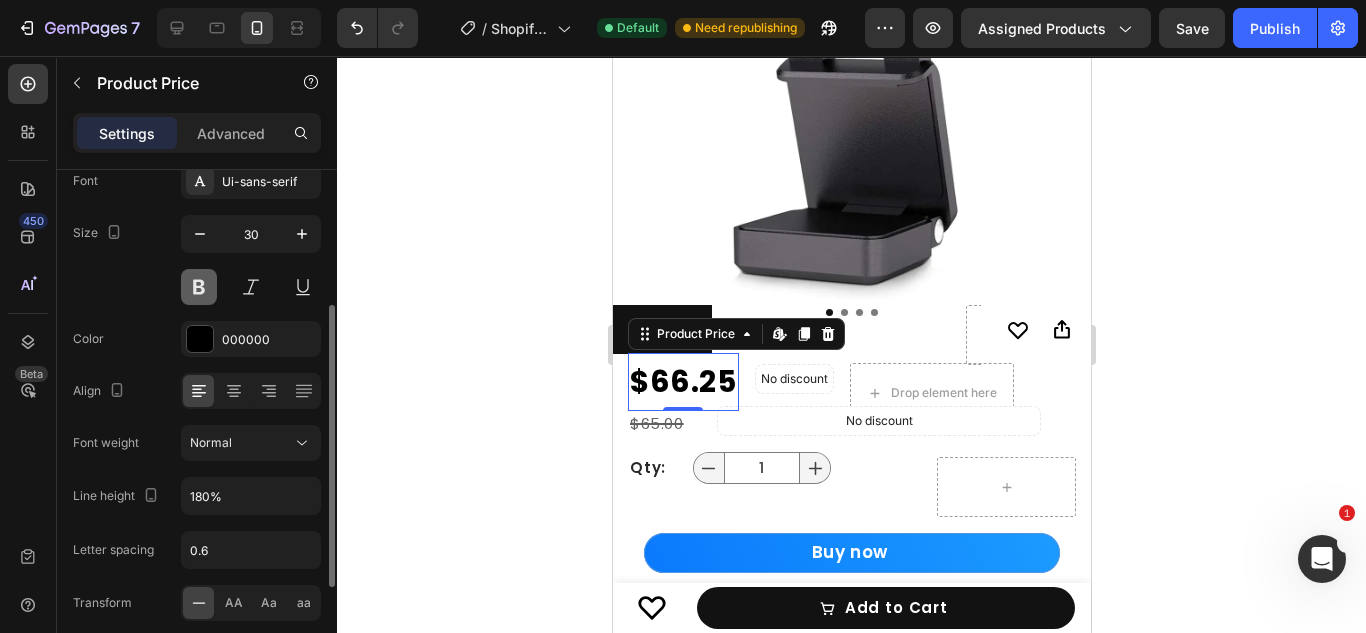 click at bounding box center (199, 287) 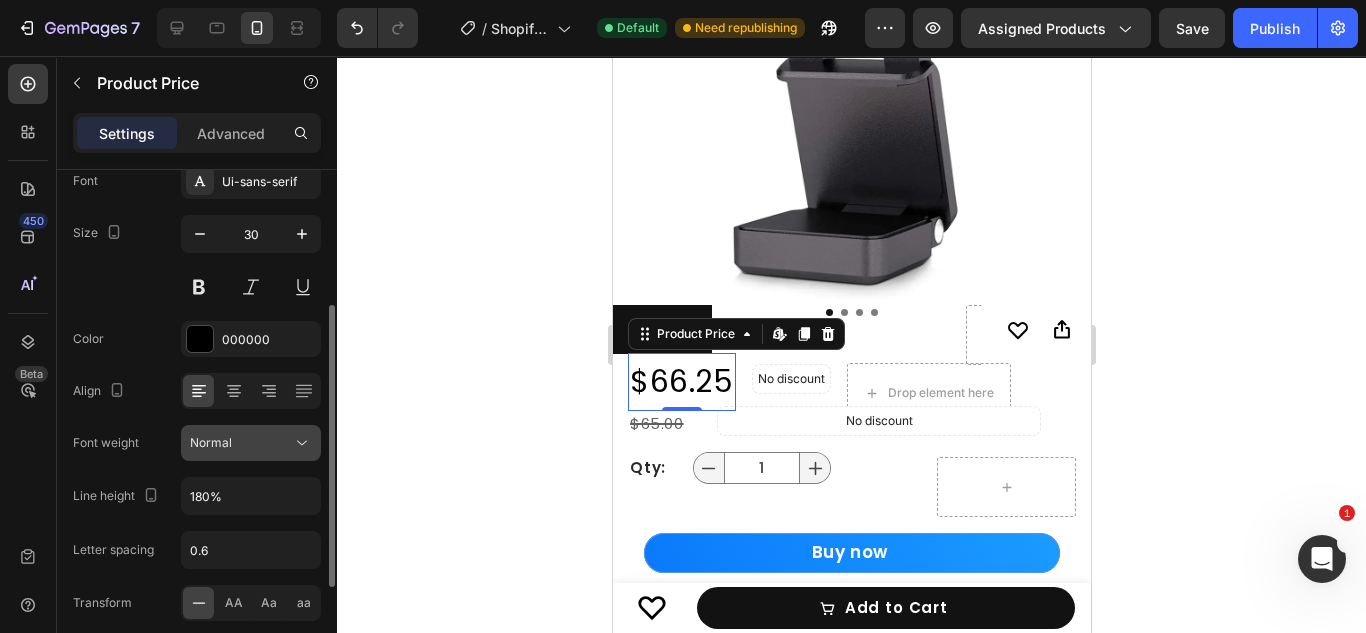 click on "Normal" at bounding box center (211, 443) 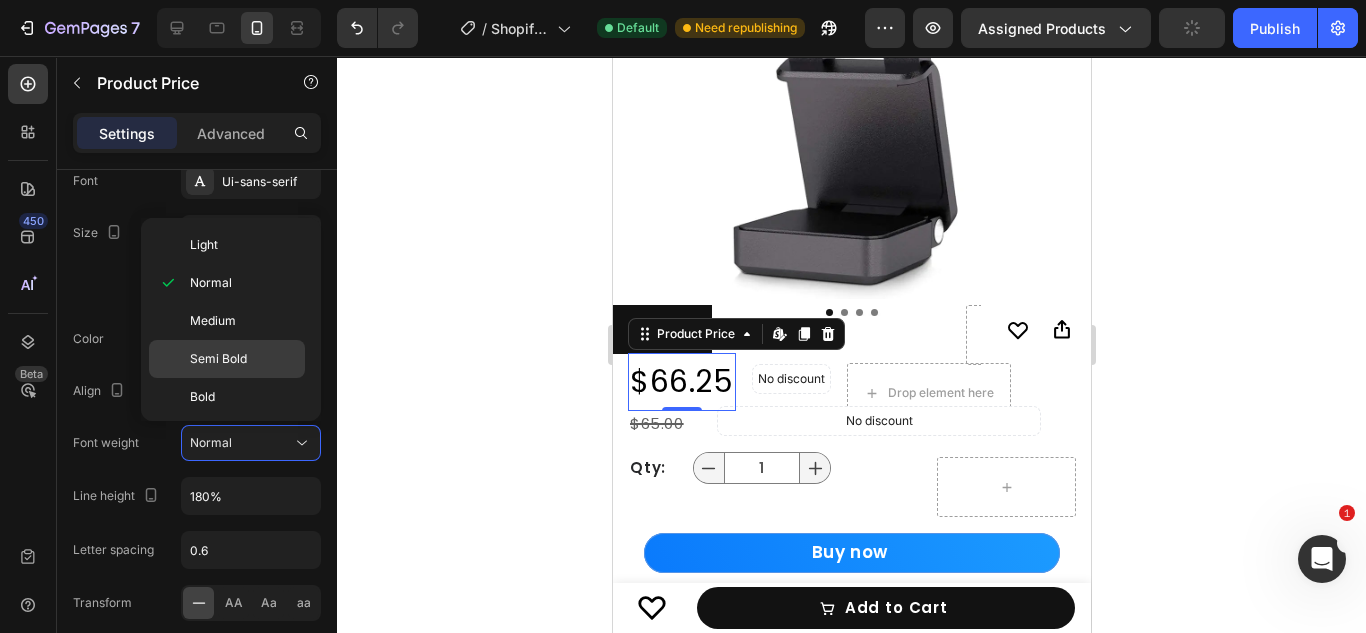 click on "Semi Bold" at bounding box center [218, 359] 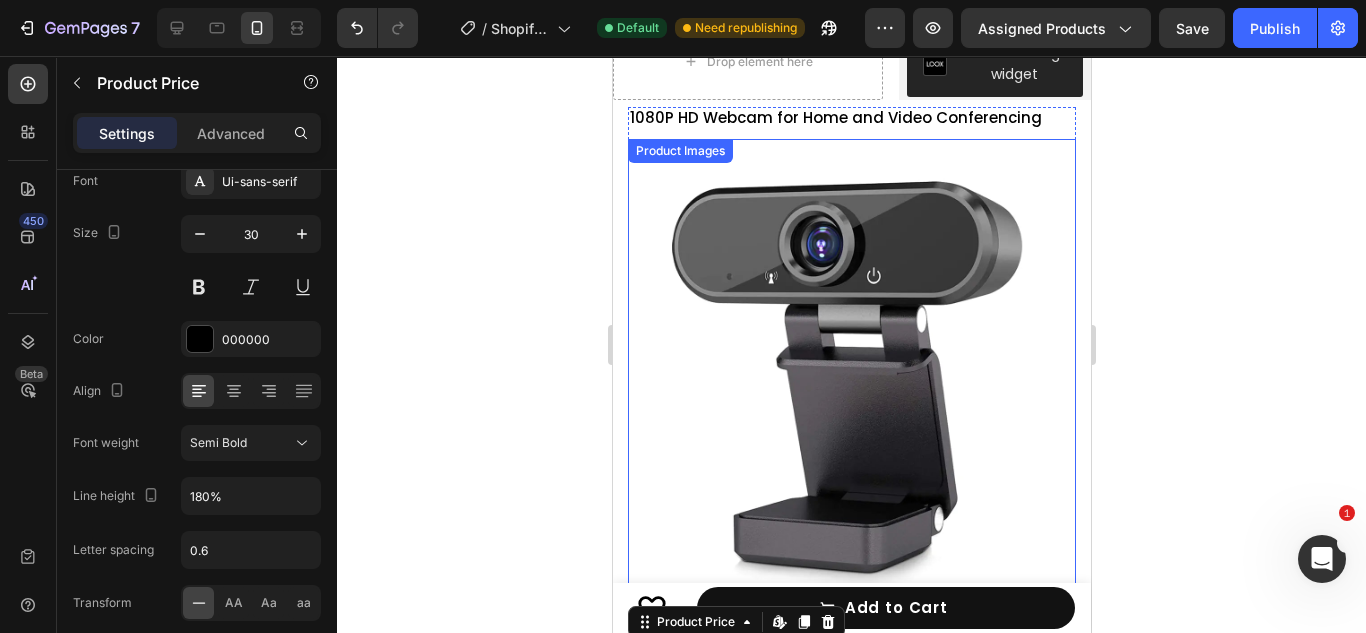scroll, scrollTop: 64, scrollLeft: 0, axis: vertical 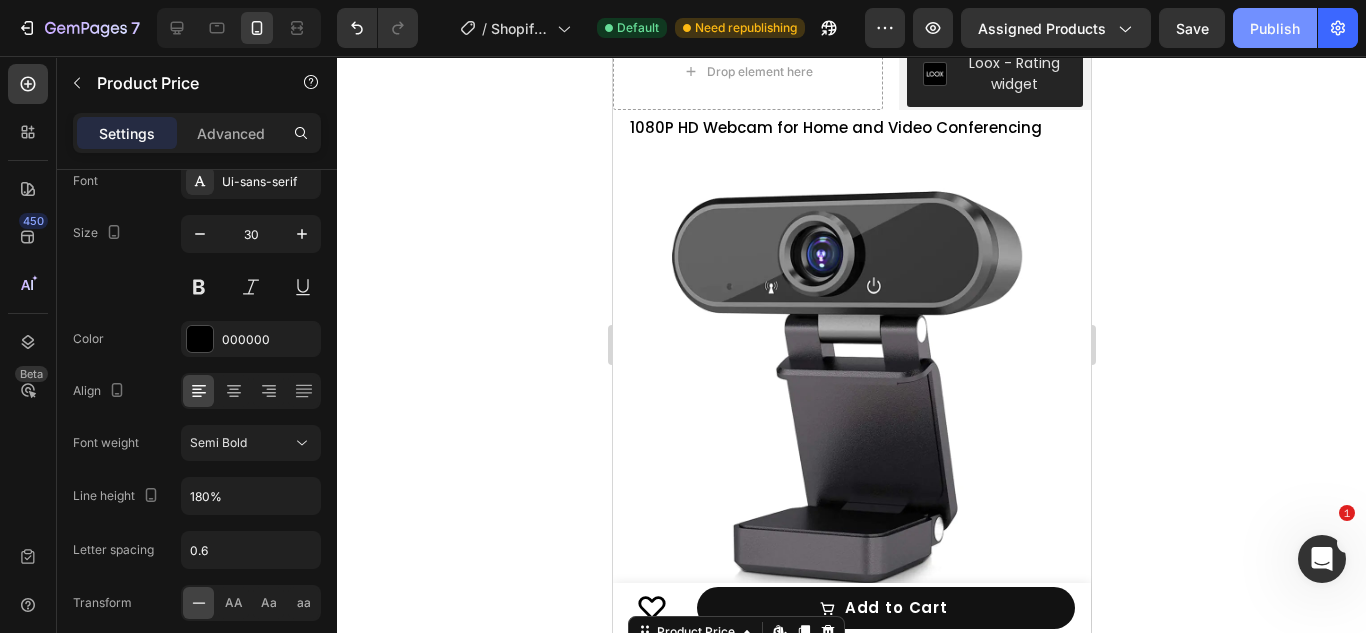 click on "Publish" 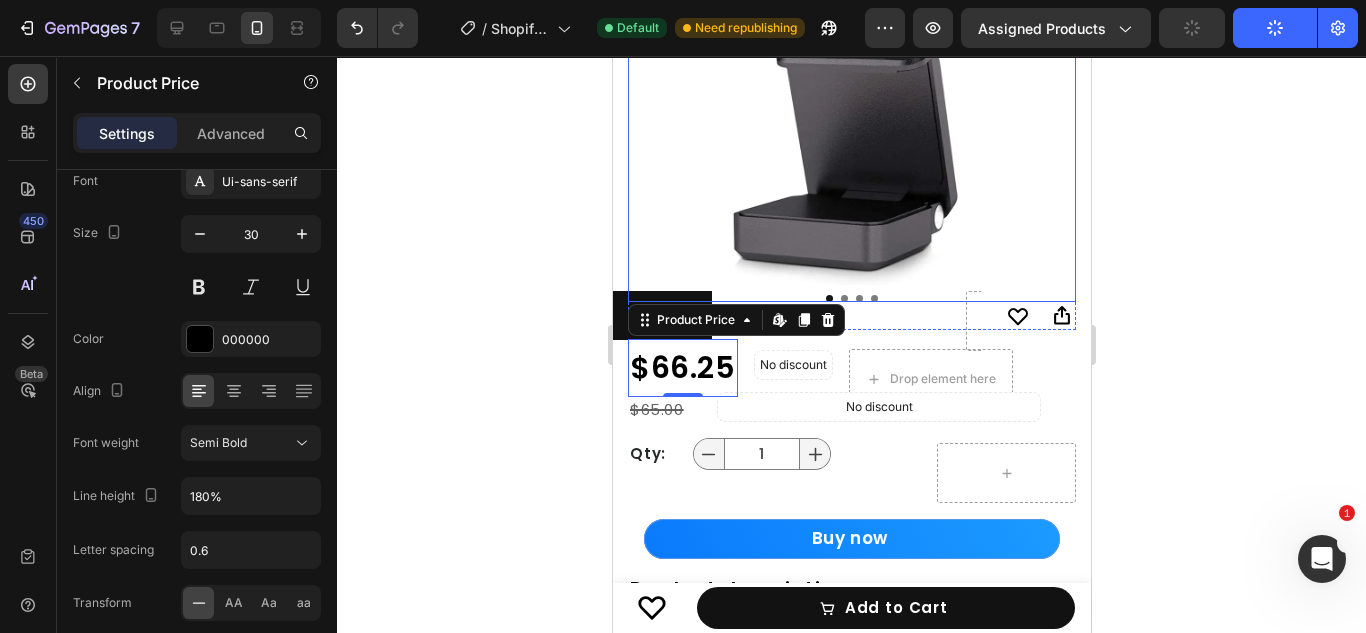 scroll, scrollTop: 374, scrollLeft: 0, axis: vertical 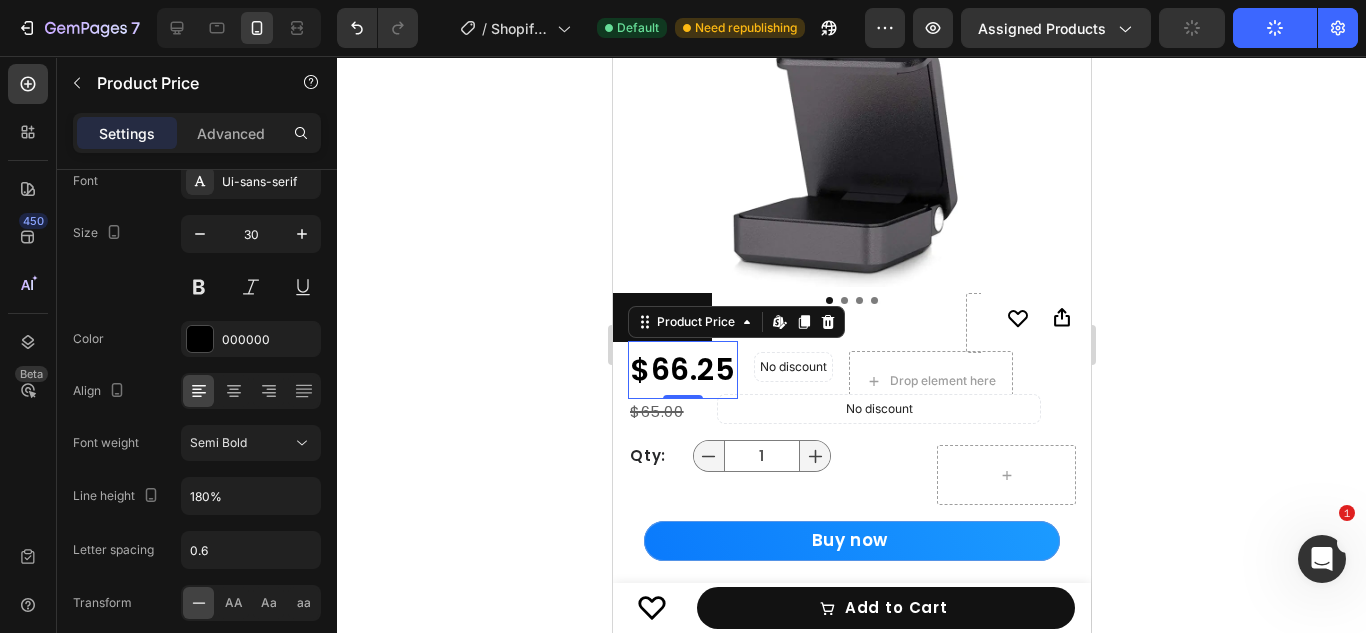 click 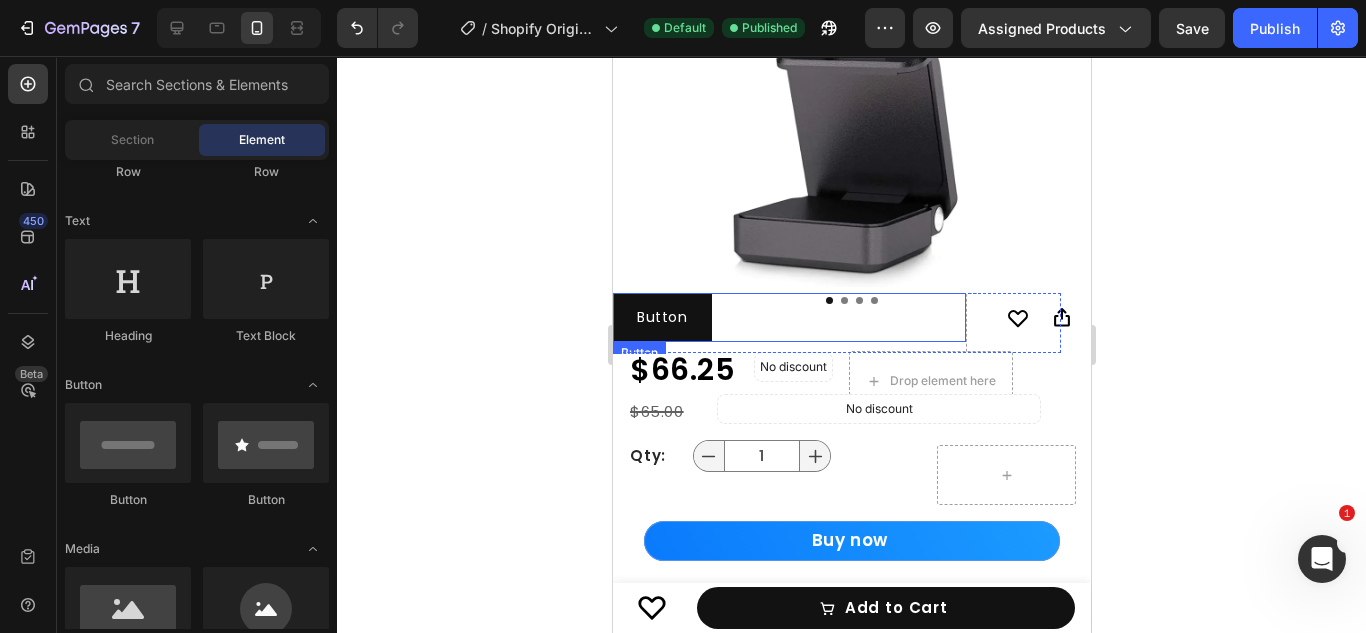 click on "Button Button" at bounding box center (788, 317) 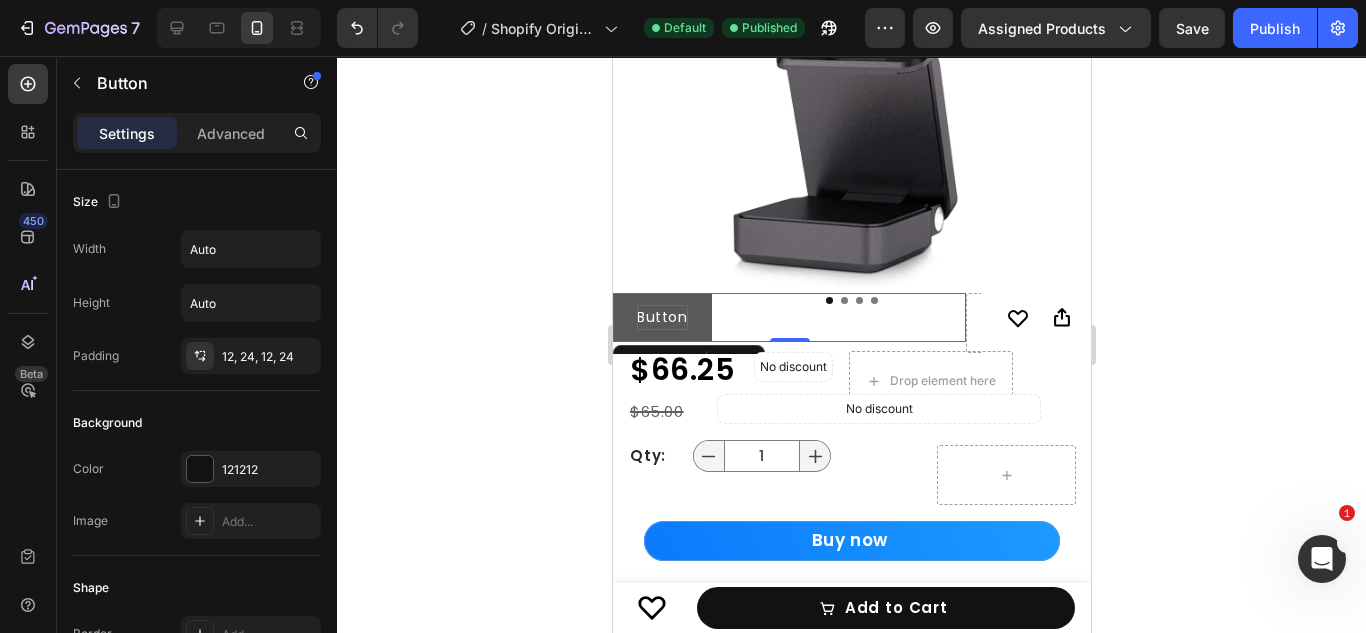 click on "Button" at bounding box center (661, 317) 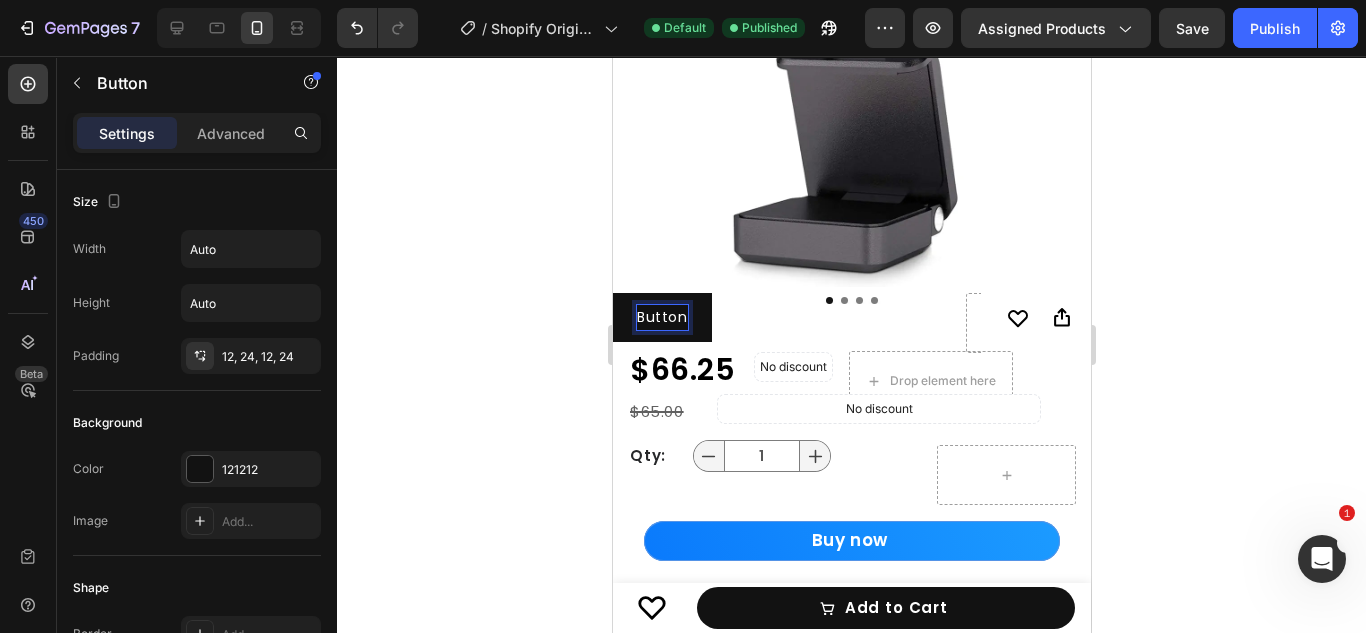 click on "Button Button   0" at bounding box center (788, 317) 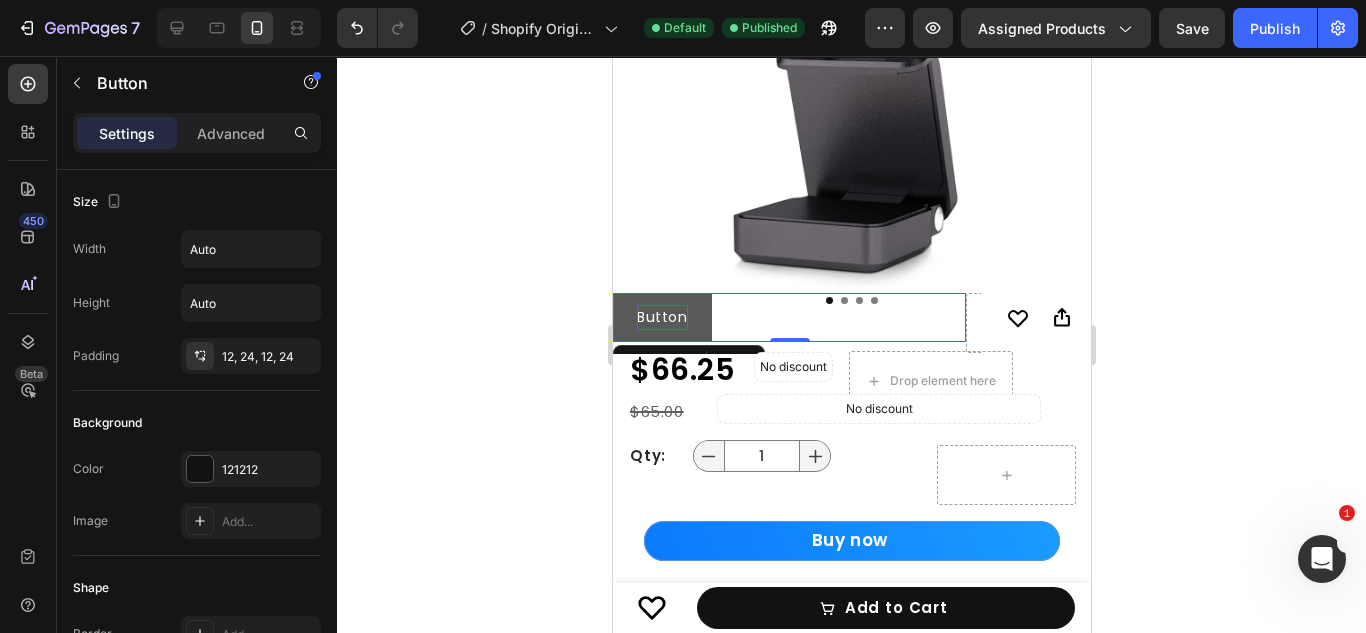 click on "Button" at bounding box center [661, 317] 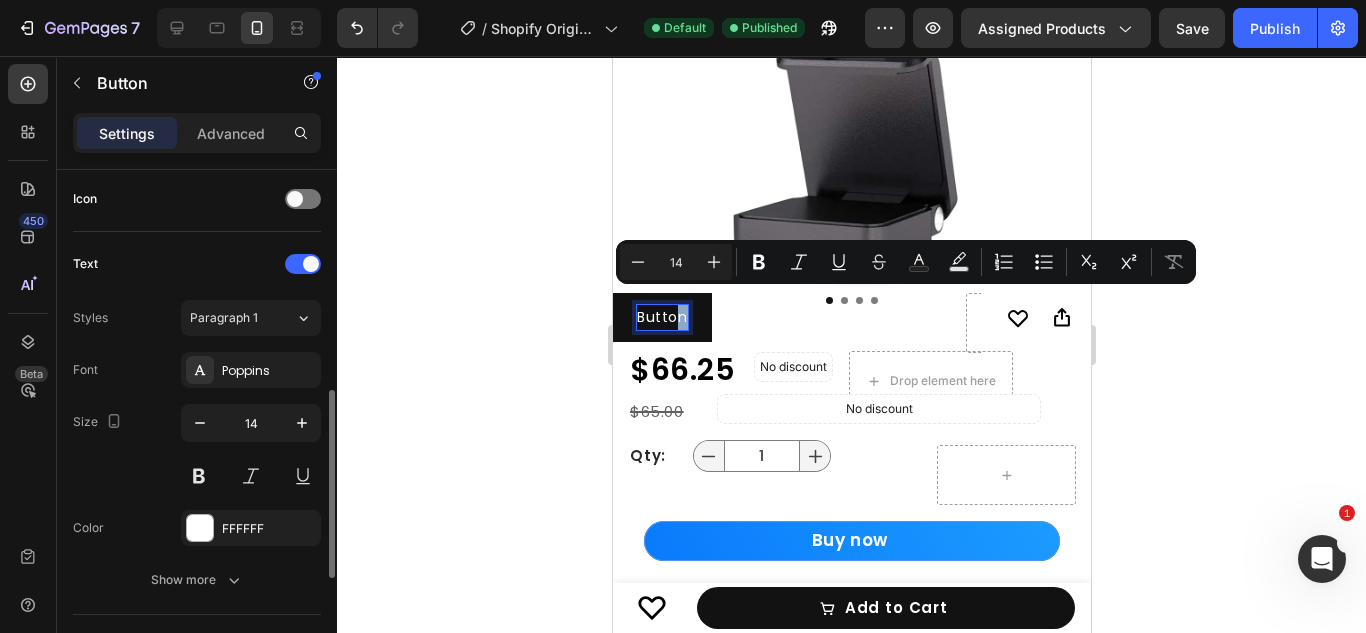 scroll, scrollTop: 914, scrollLeft: 0, axis: vertical 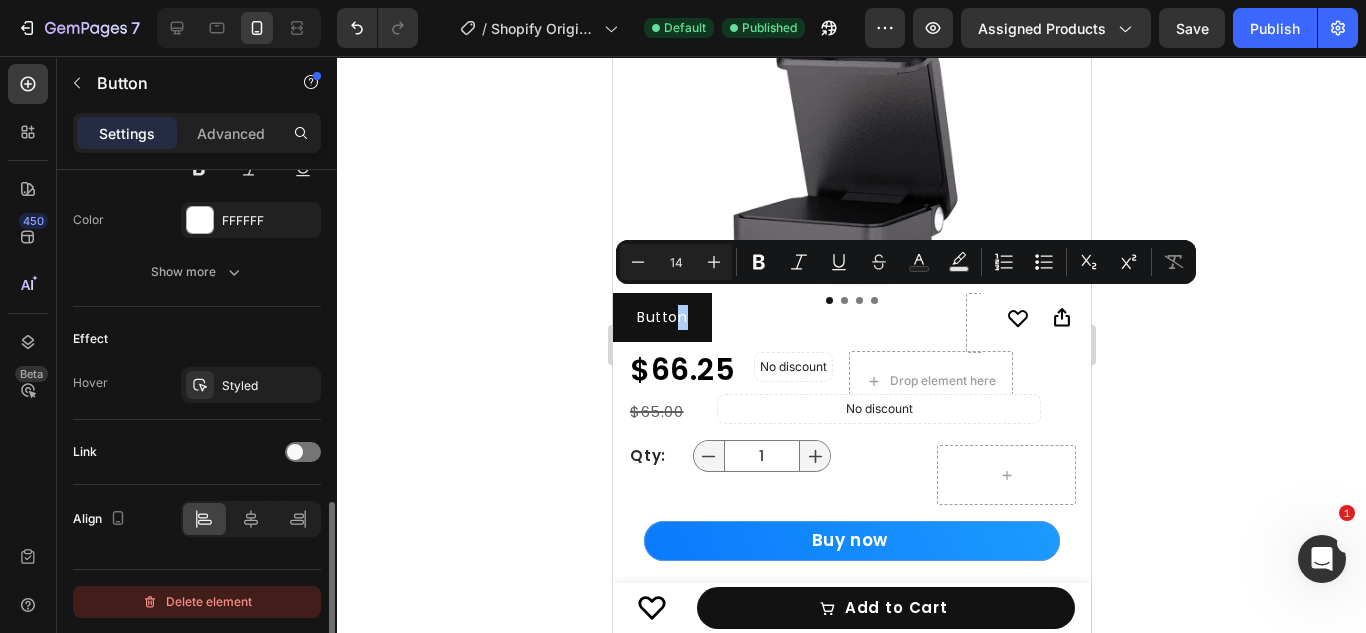 click on "Delete element" at bounding box center [197, 602] 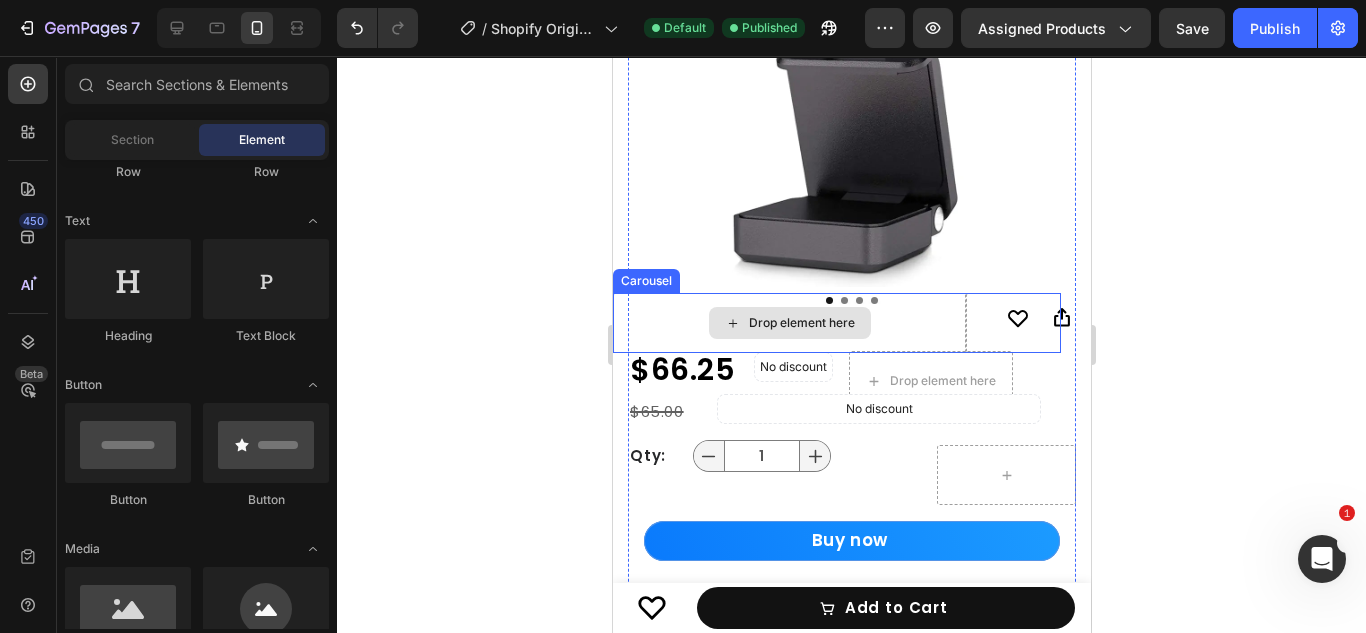 click on "Drop element here" at bounding box center [788, 323] 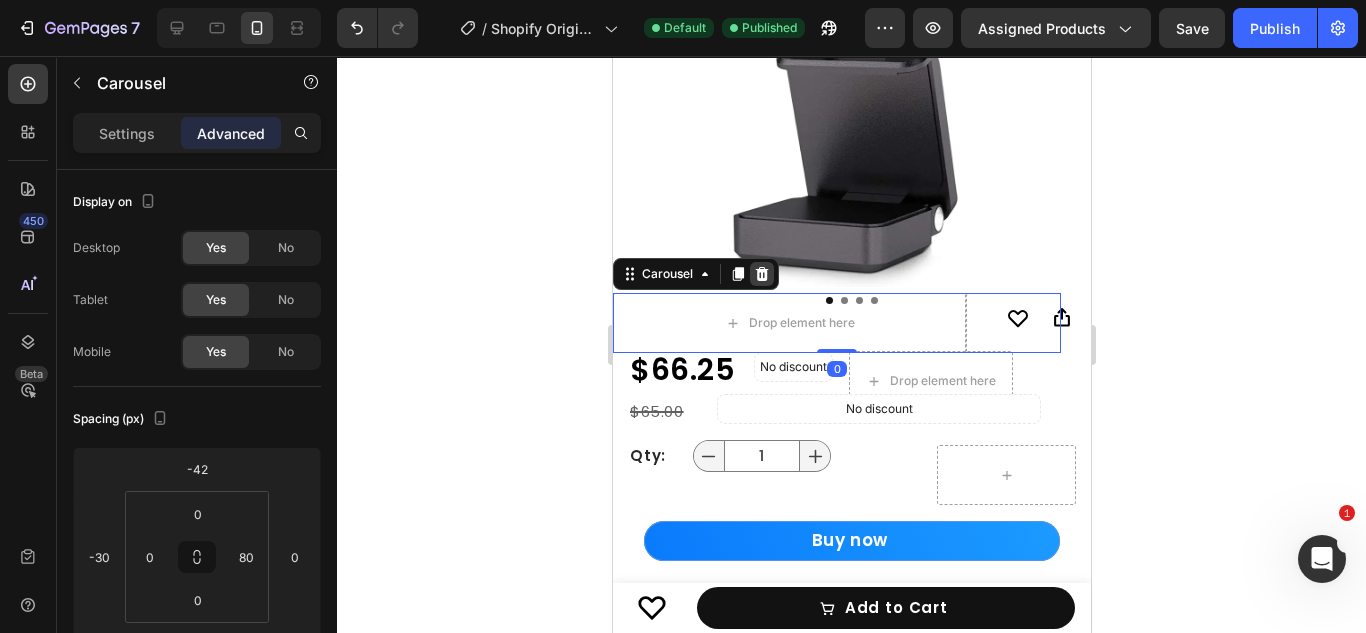 click 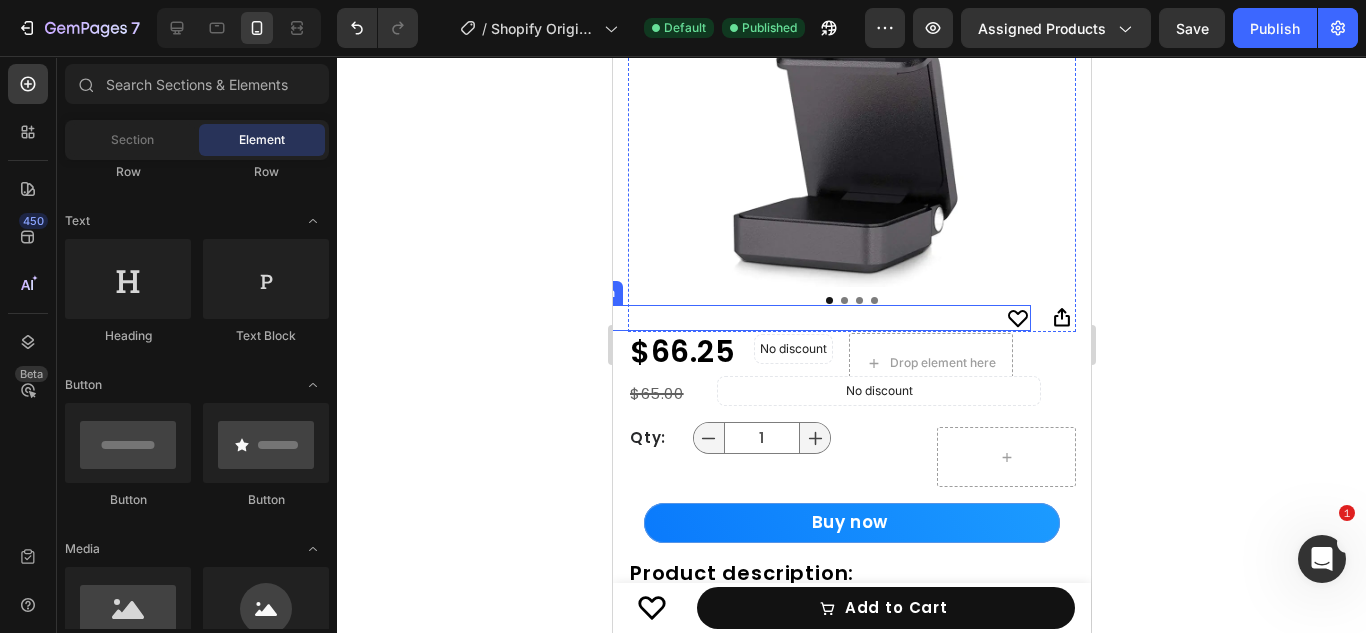 click on "Icon" at bounding box center (806, 318) 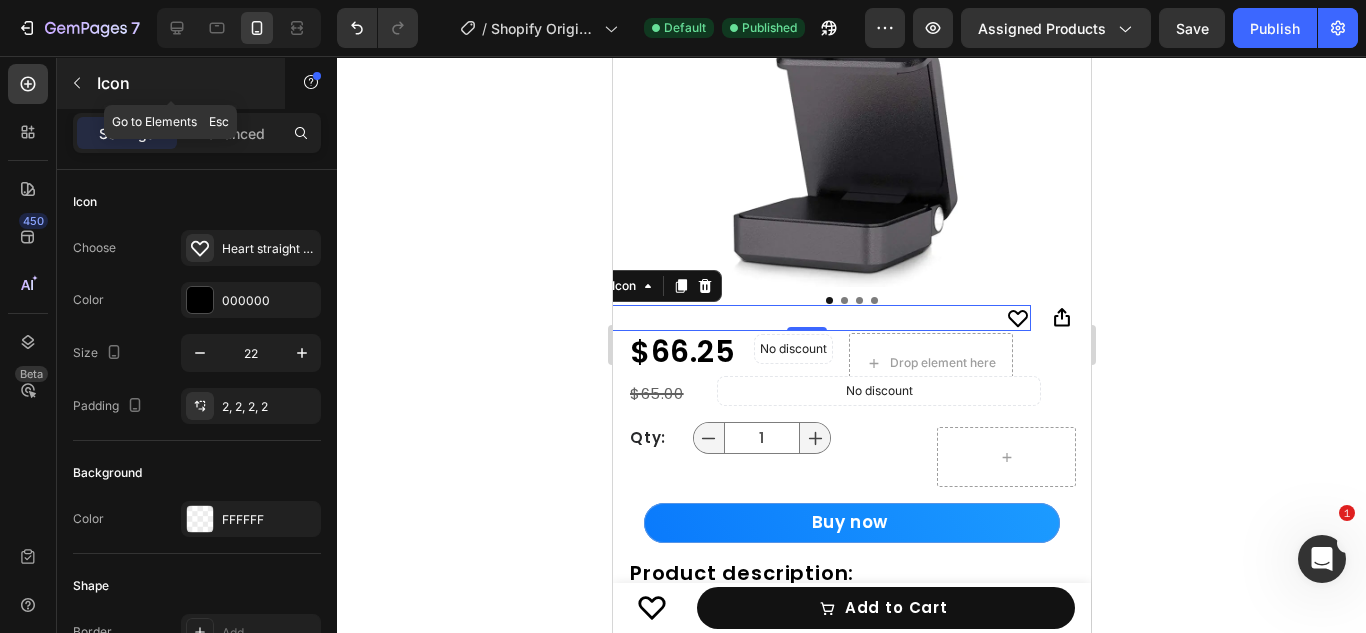 click at bounding box center (77, 83) 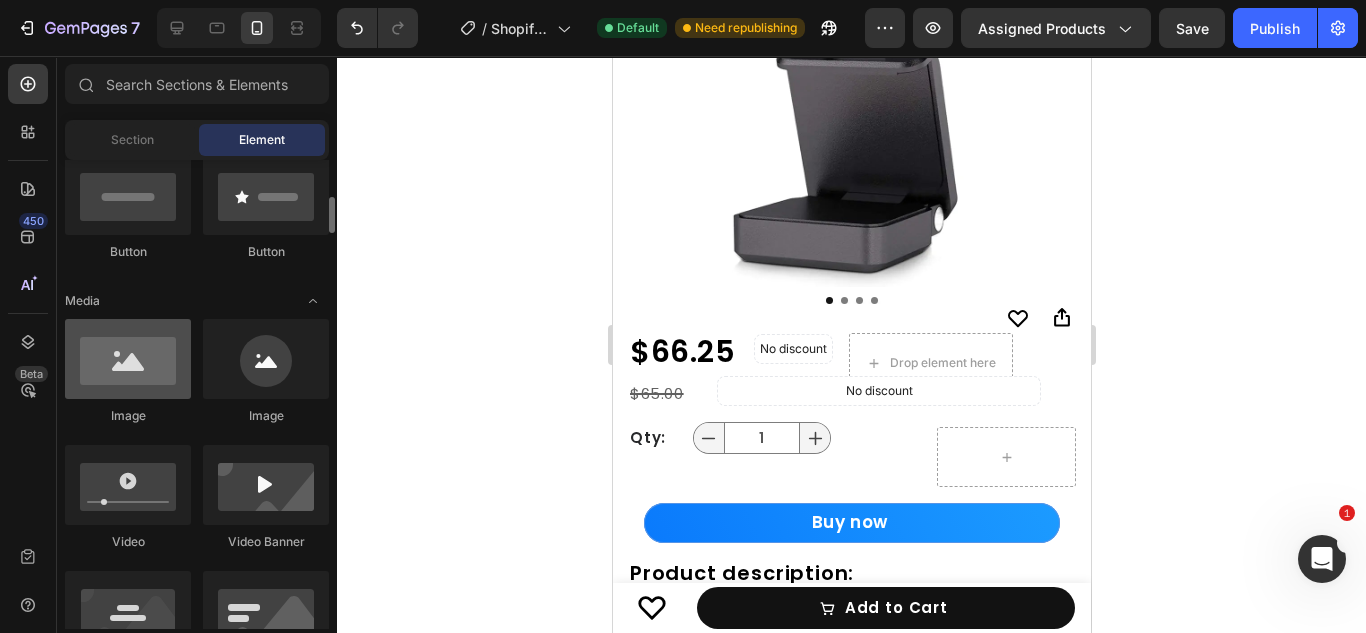 scroll, scrollTop: 502, scrollLeft: 0, axis: vertical 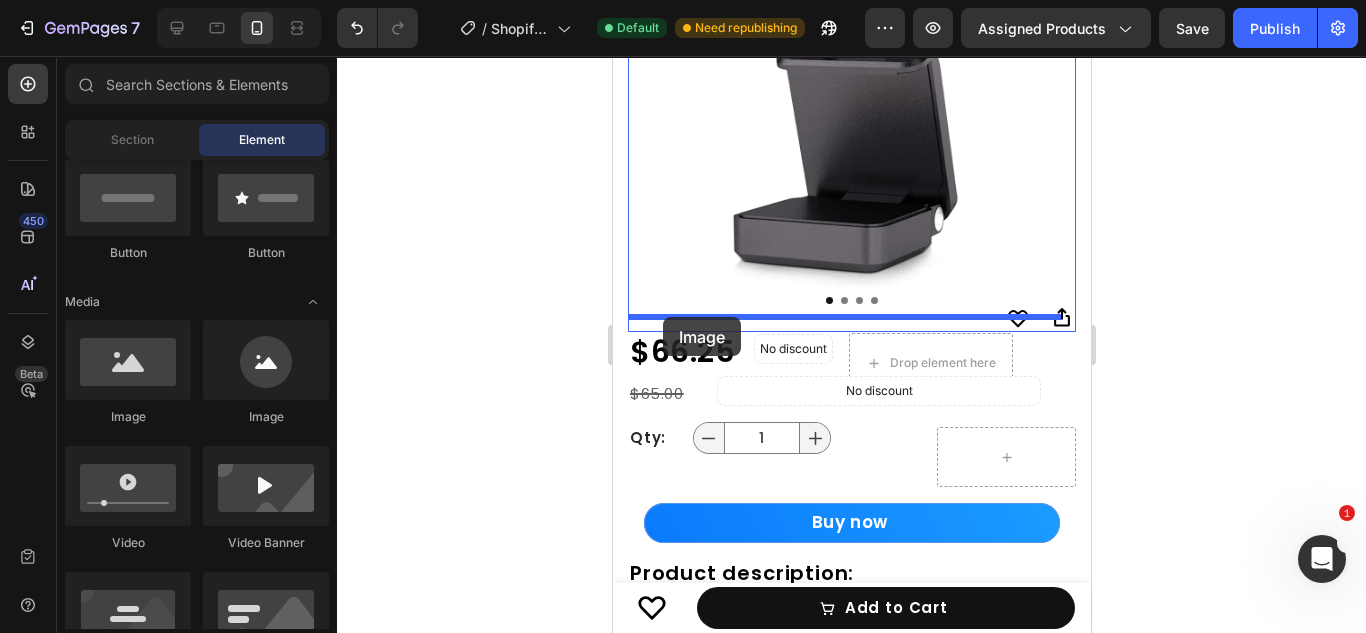 drag, startPoint x: 751, startPoint y: 414, endPoint x: 662, endPoint y: 317, distance: 131.64346 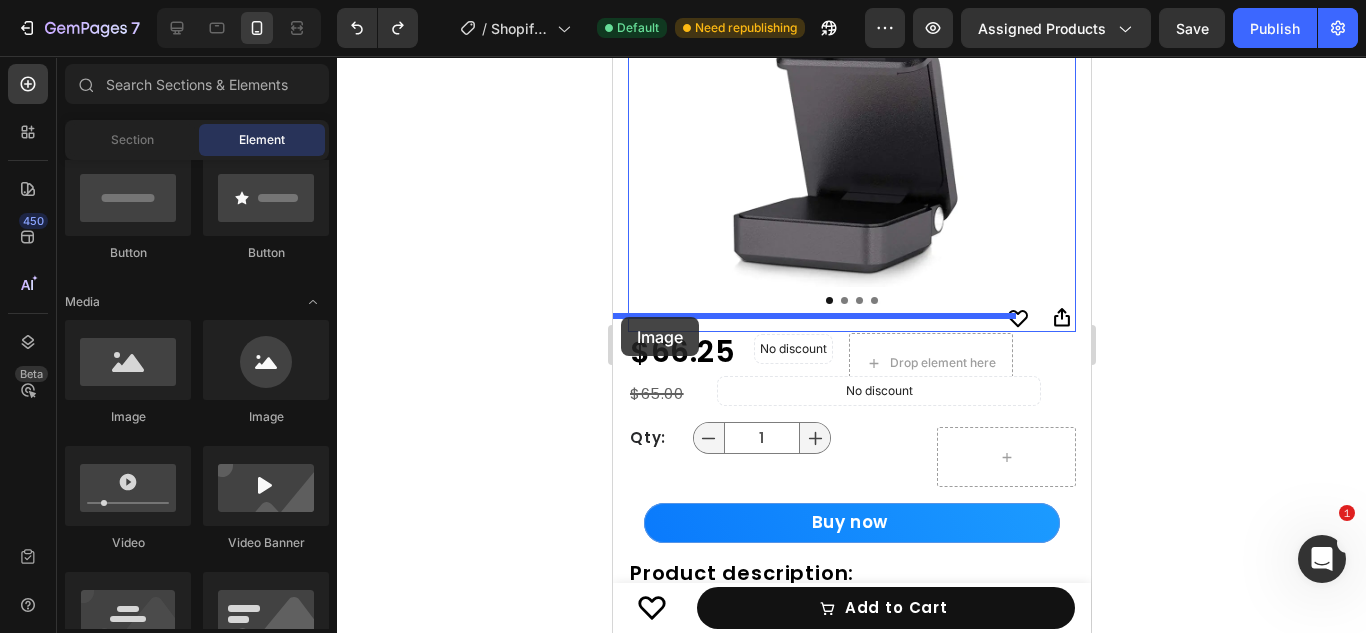 drag, startPoint x: 776, startPoint y: 424, endPoint x: 620, endPoint y: 317, distance: 189.16924 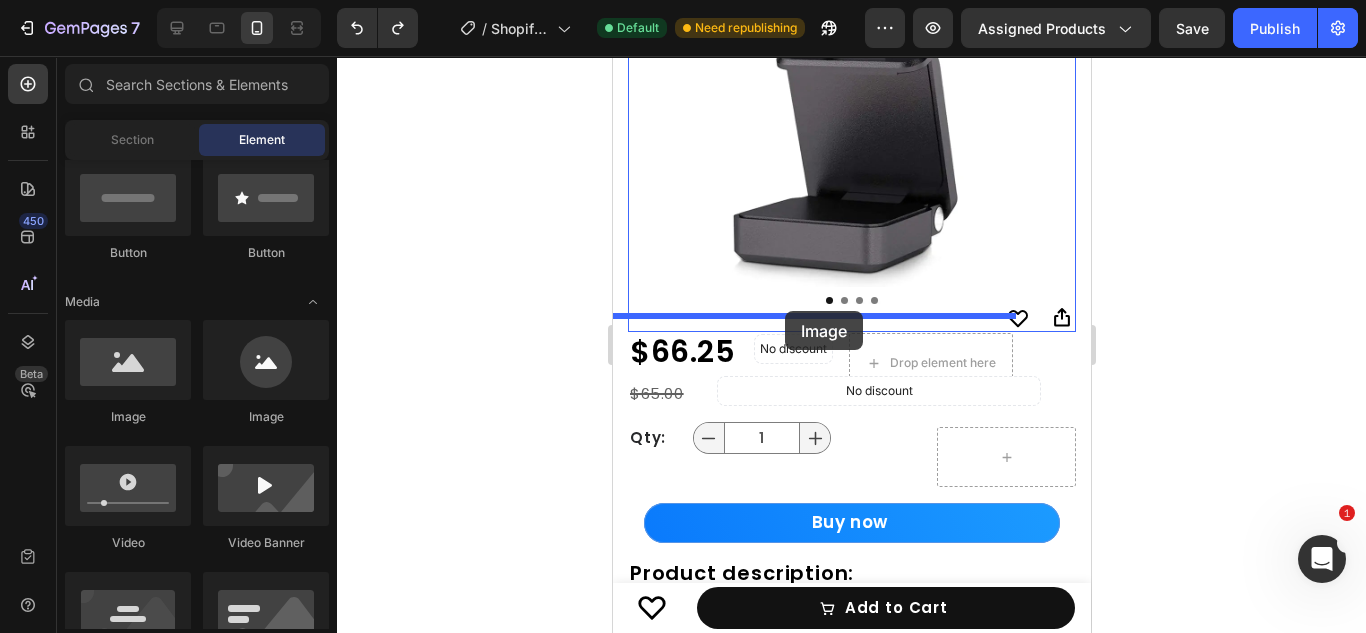 drag, startPoint x: 843, startPoint y: 434, endPoint x: 784, endPoint y: 311, distance: 136.41847 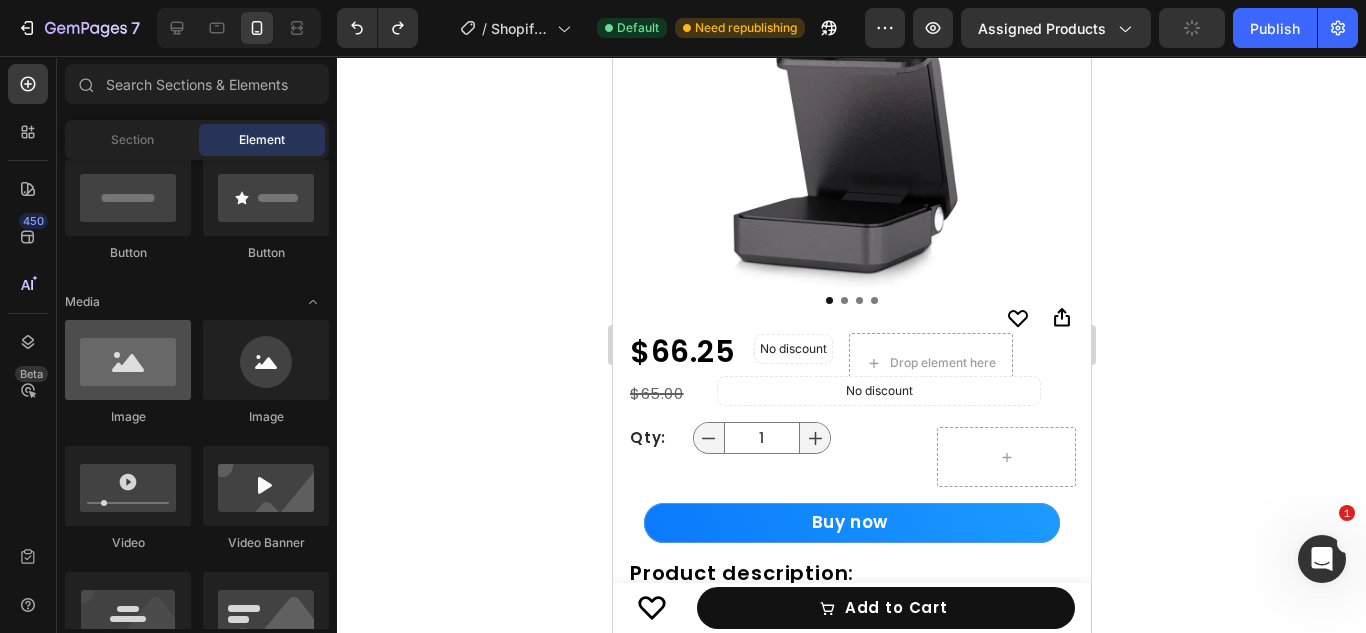 click at bounding box center (128, 360) 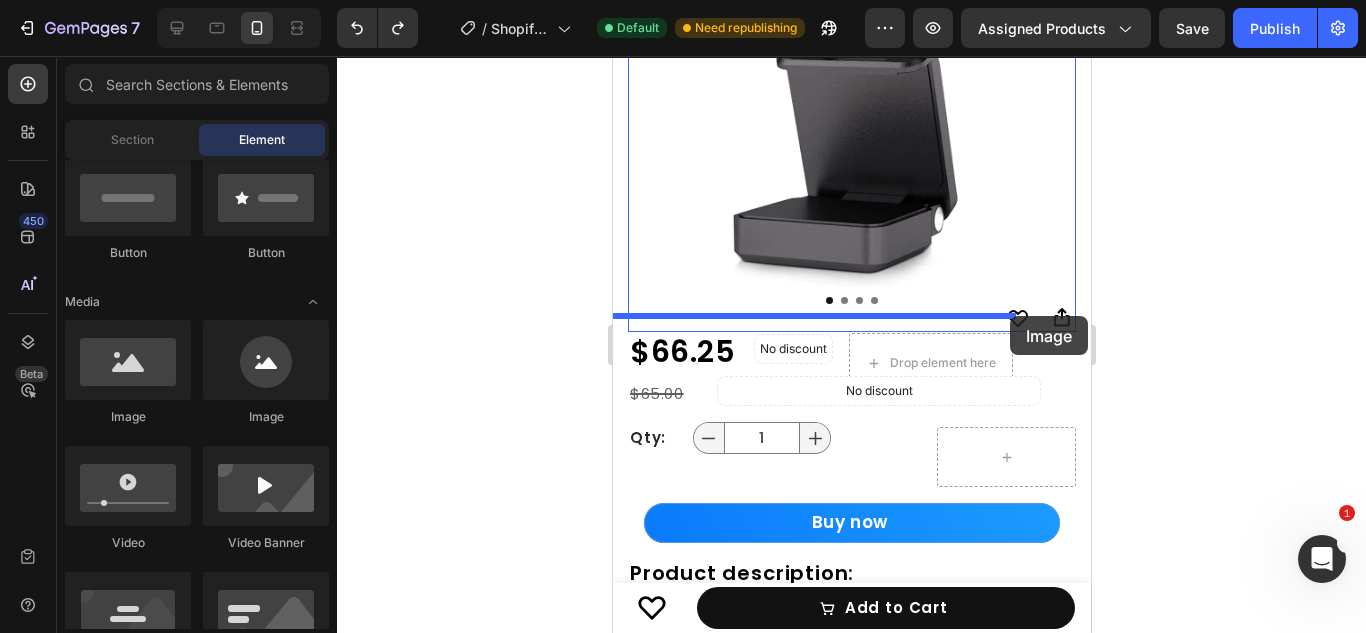 drag, startPoint x: 770, startPoint y: 406, endPoint x: 1009, endPoint y: 316, distance: 255.38402 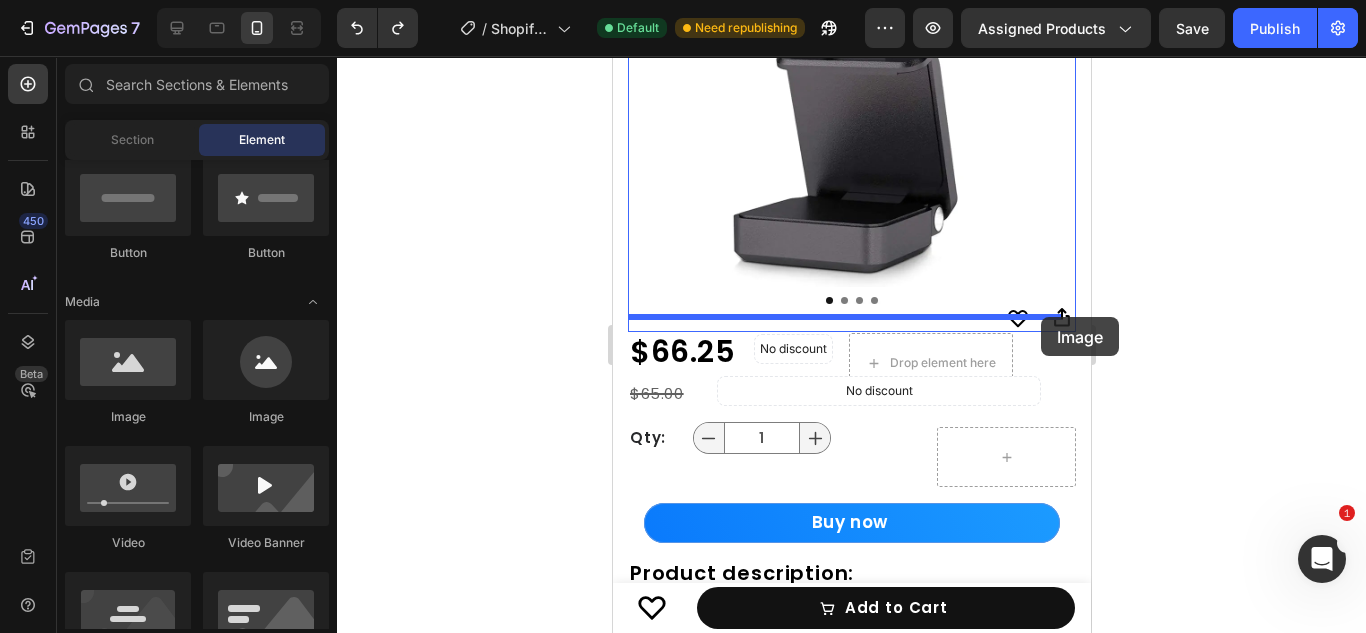 drag, startPoint x: 714, startPoint y: 407, endPoint x: 1040, endPoint y: 317, distance: 338.19522 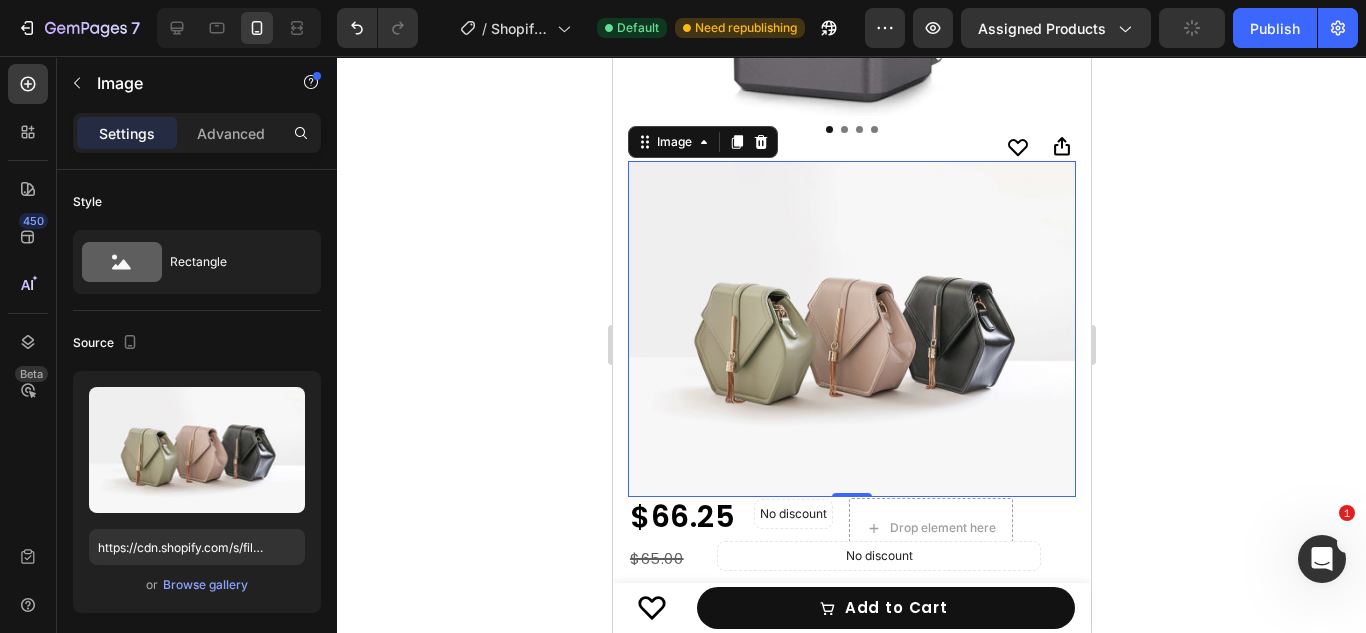 scroll, scrollTop: 598, scrollLeft: 0, axis: vertical 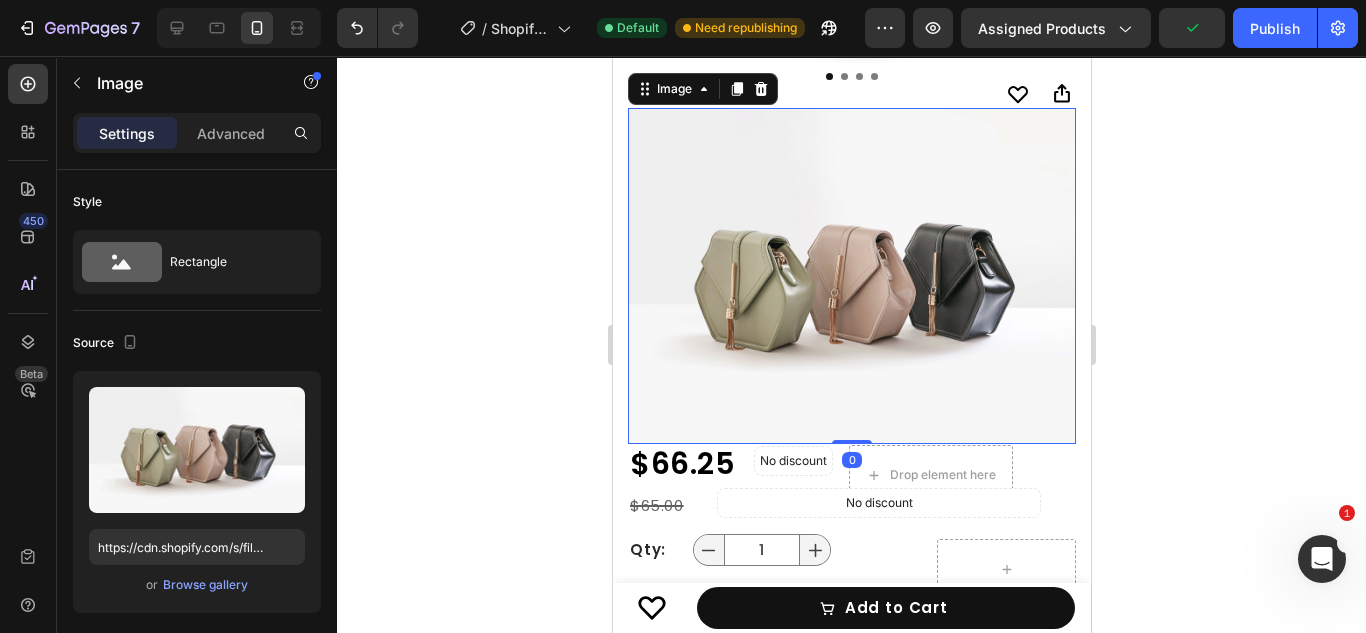 drag, startPoint x: 855, startPoint y: 413, endPoint x: 895, endPoint y: 320, distance: 101.23734 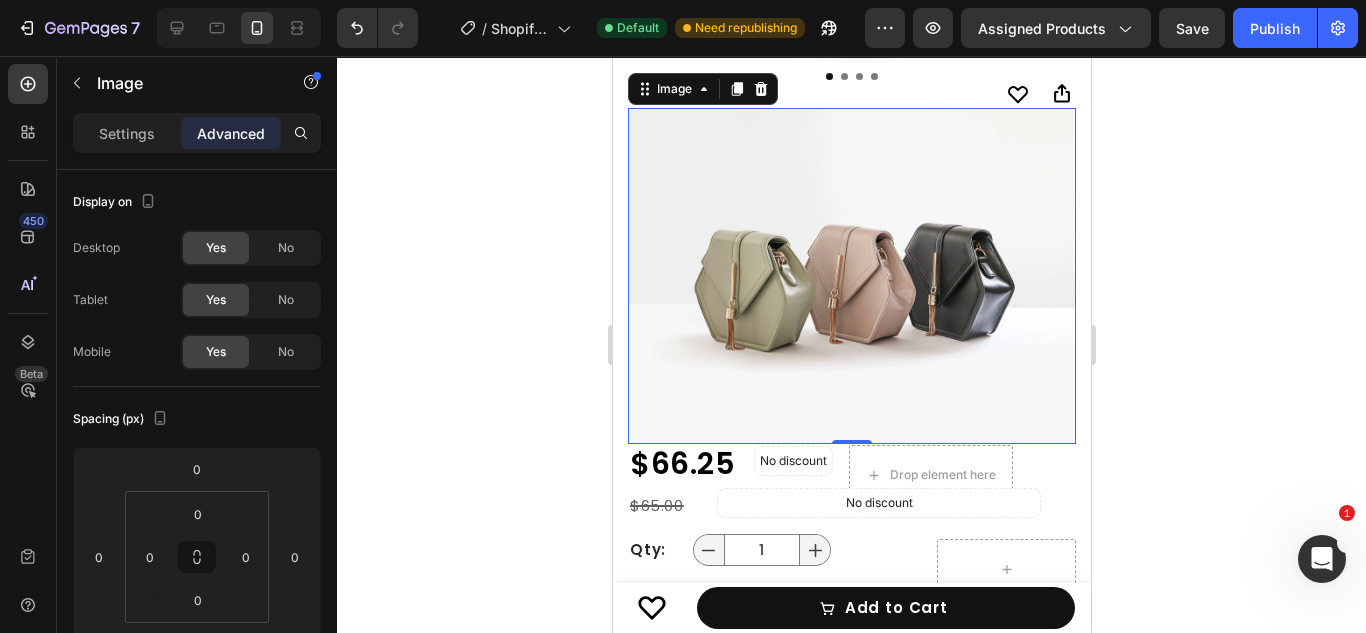 click on "Settings" at bounding box center (127, 133) 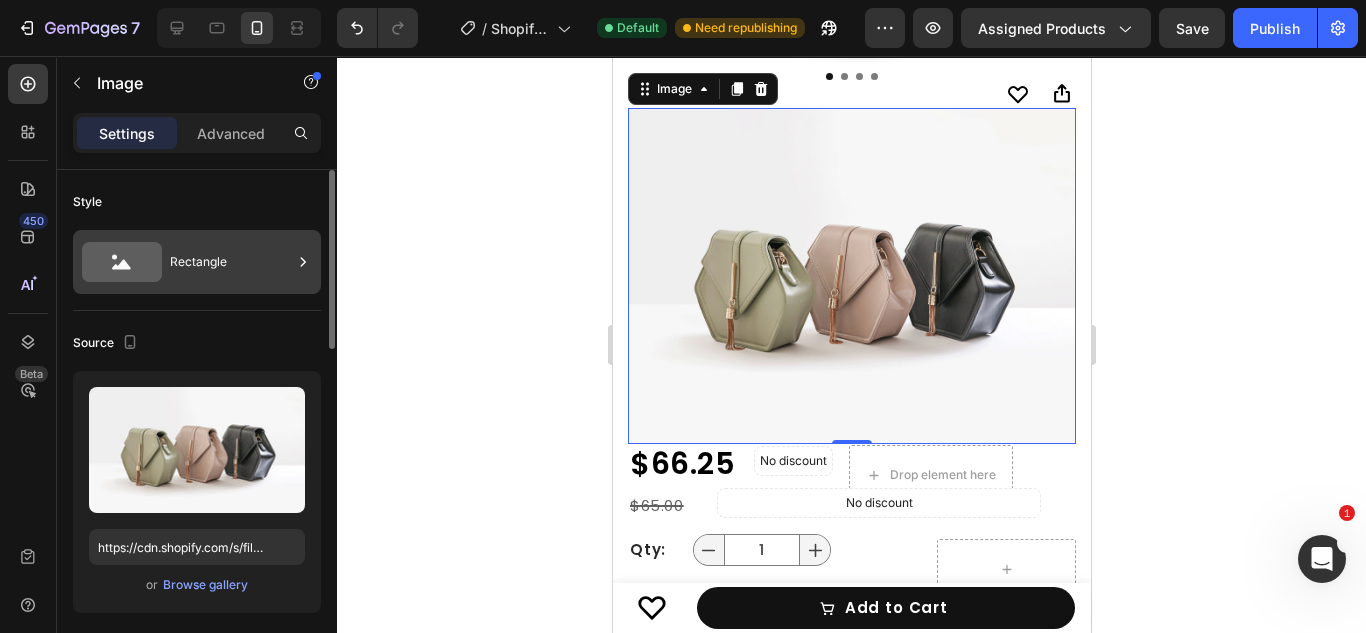 click on "Rectangle" at bounding box center [231, 262] 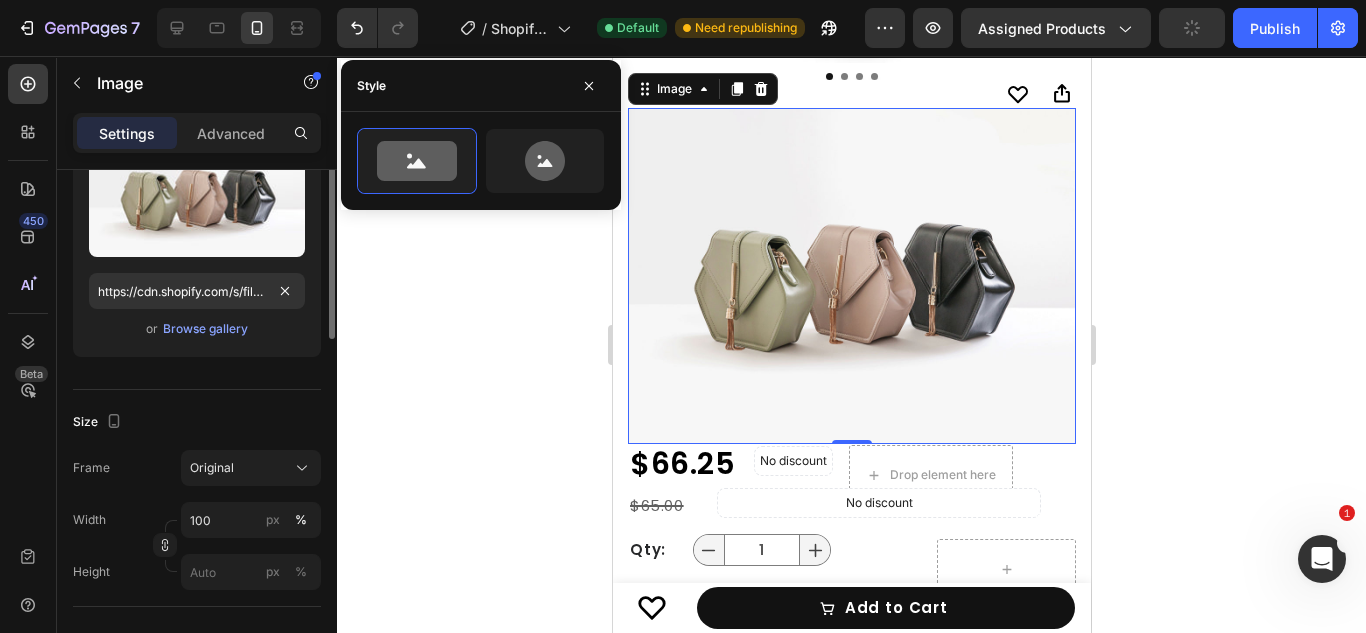 scroll, scrollTop: 266, scrollLeft: 0, axis: vertical 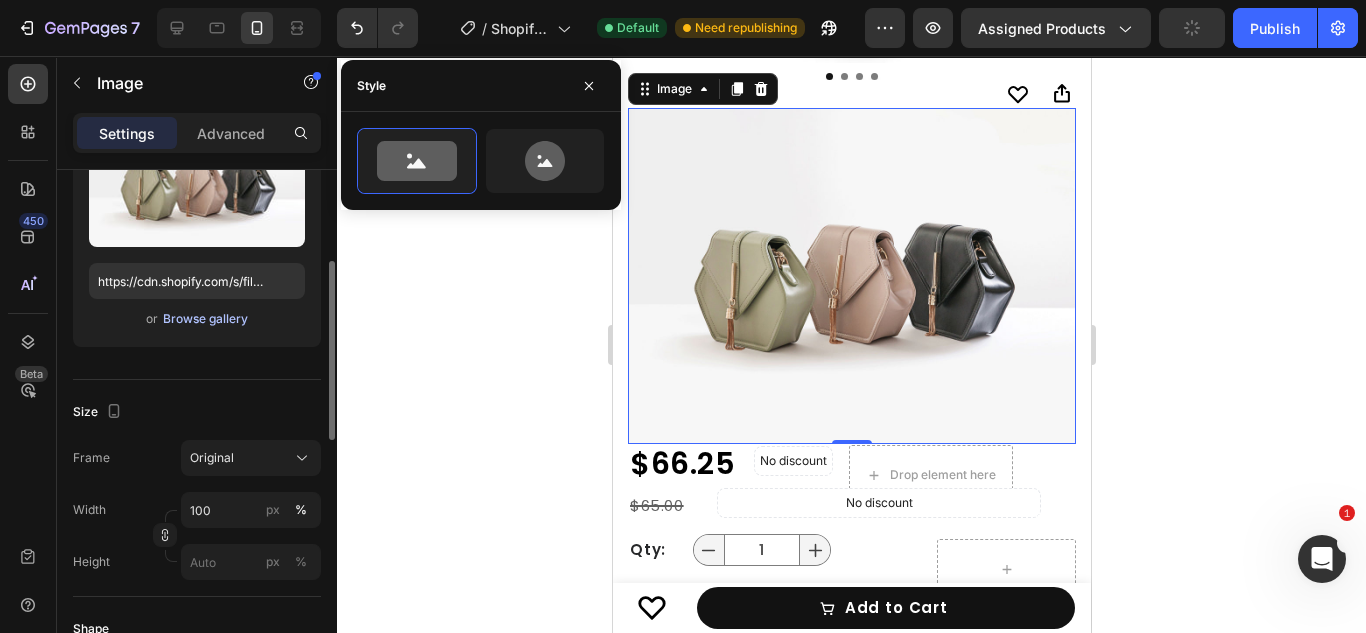 click on "Browse gallery" at bounding box center [205, 319] 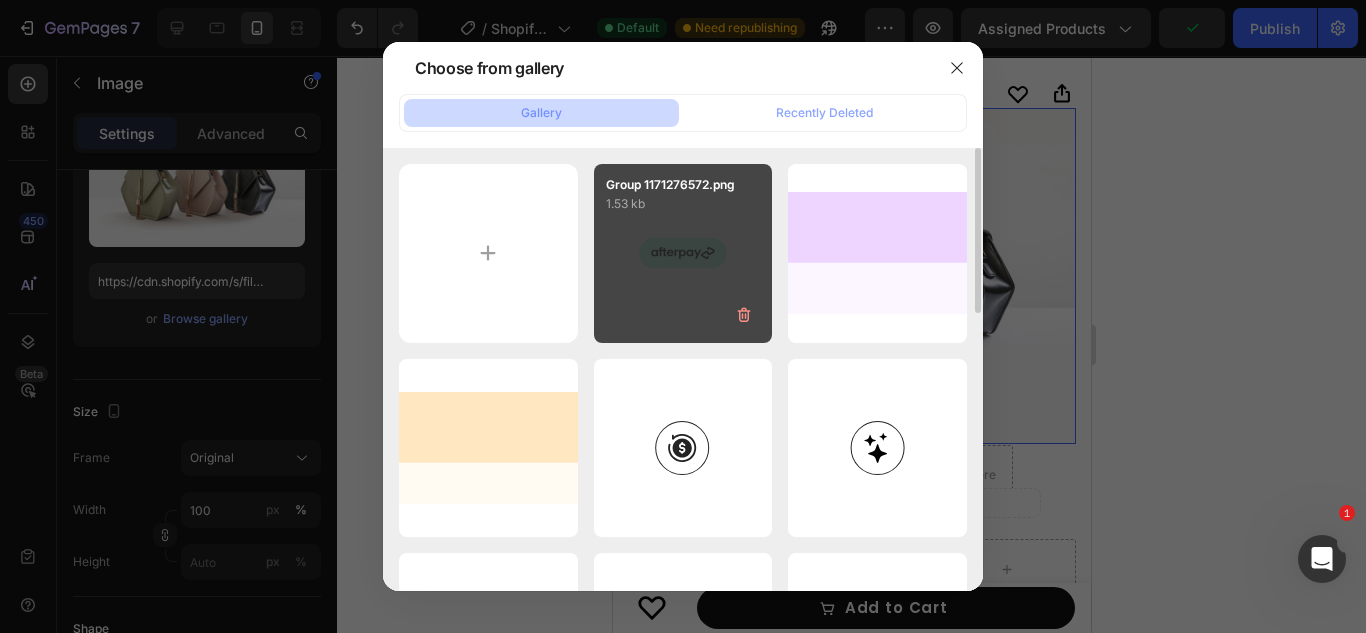click on "Group 1171276572.png 1.53 kb" at bounding box center [683, 253] 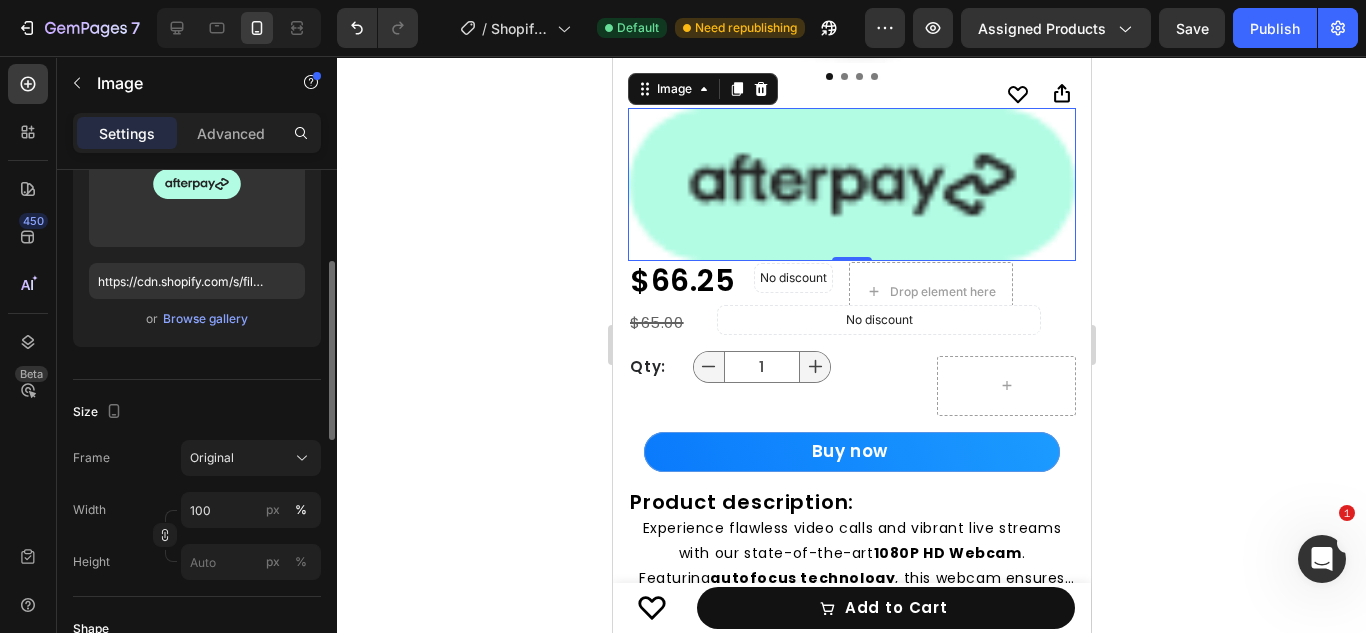 click on "Frame Original Width 100 px % Height px %" 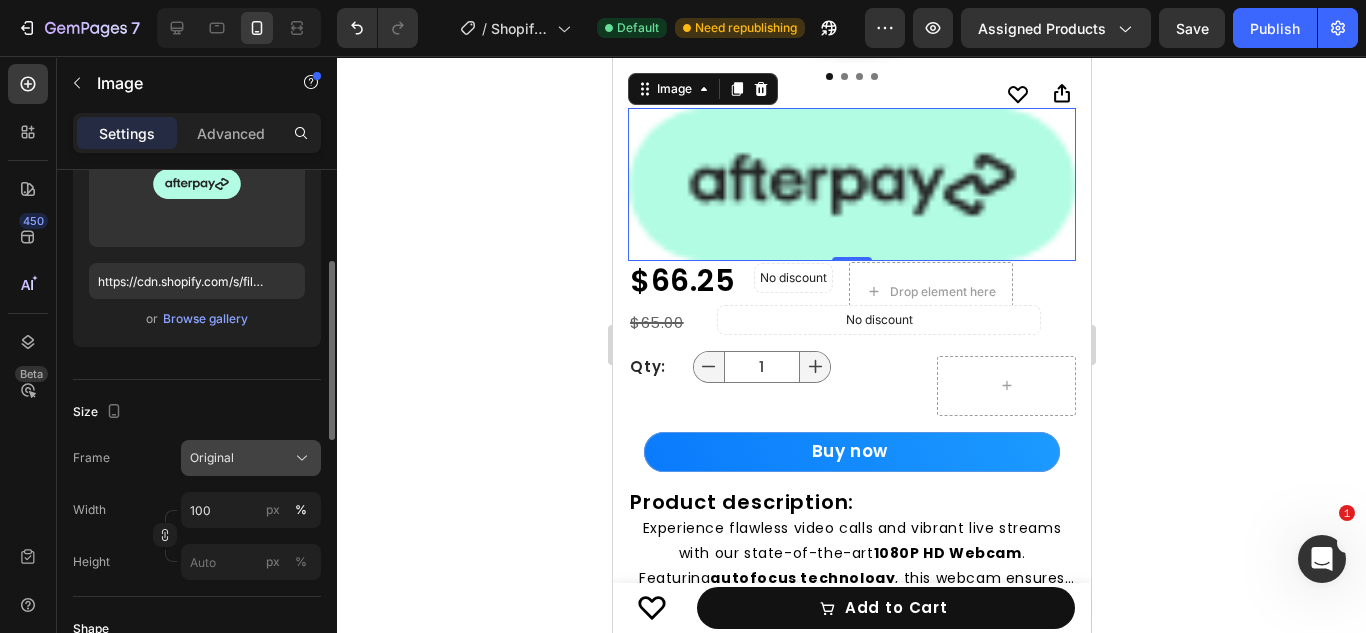 click on "Original" at bounding box center (251, 458) 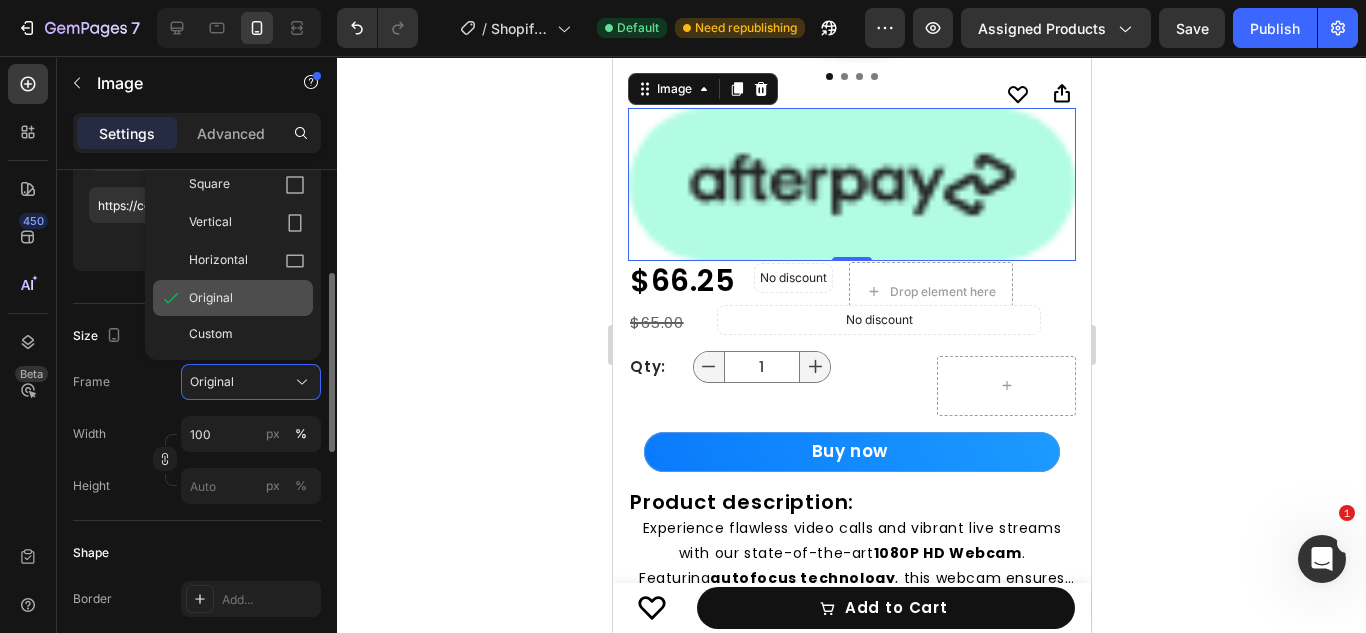 scroll, scrollTop: 332, scrollLeft: 0, axis: vertical 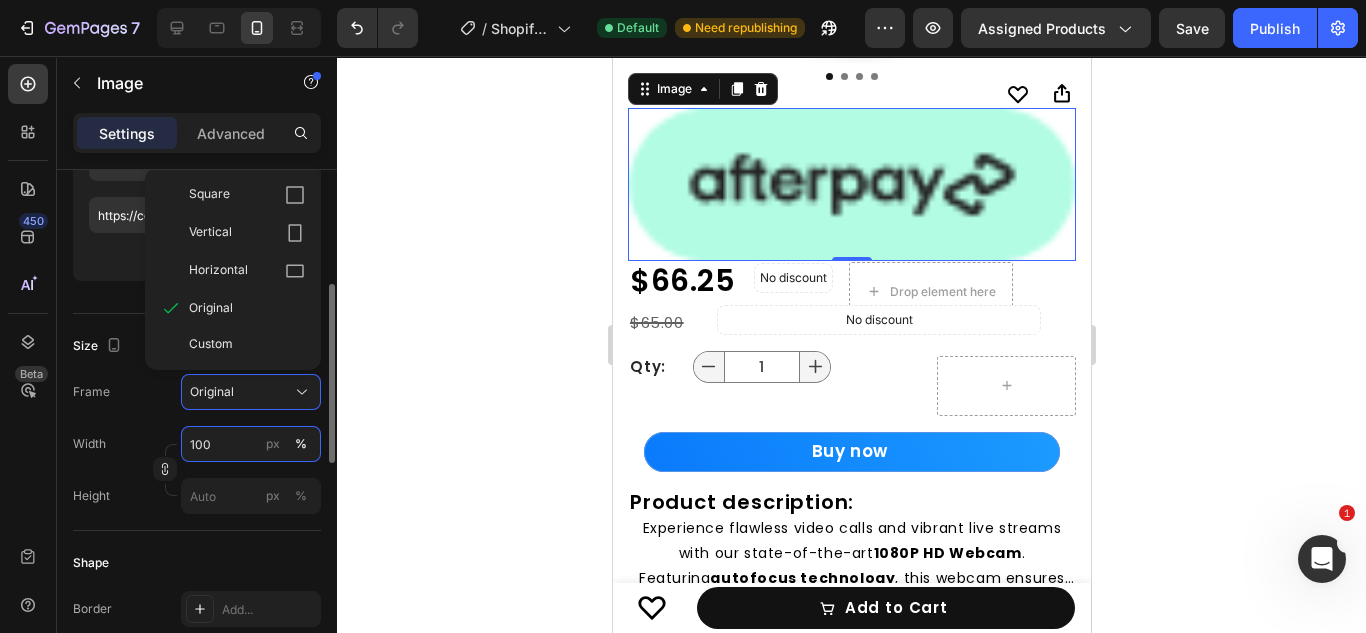 click on "100" at bounding box center (251, 444) 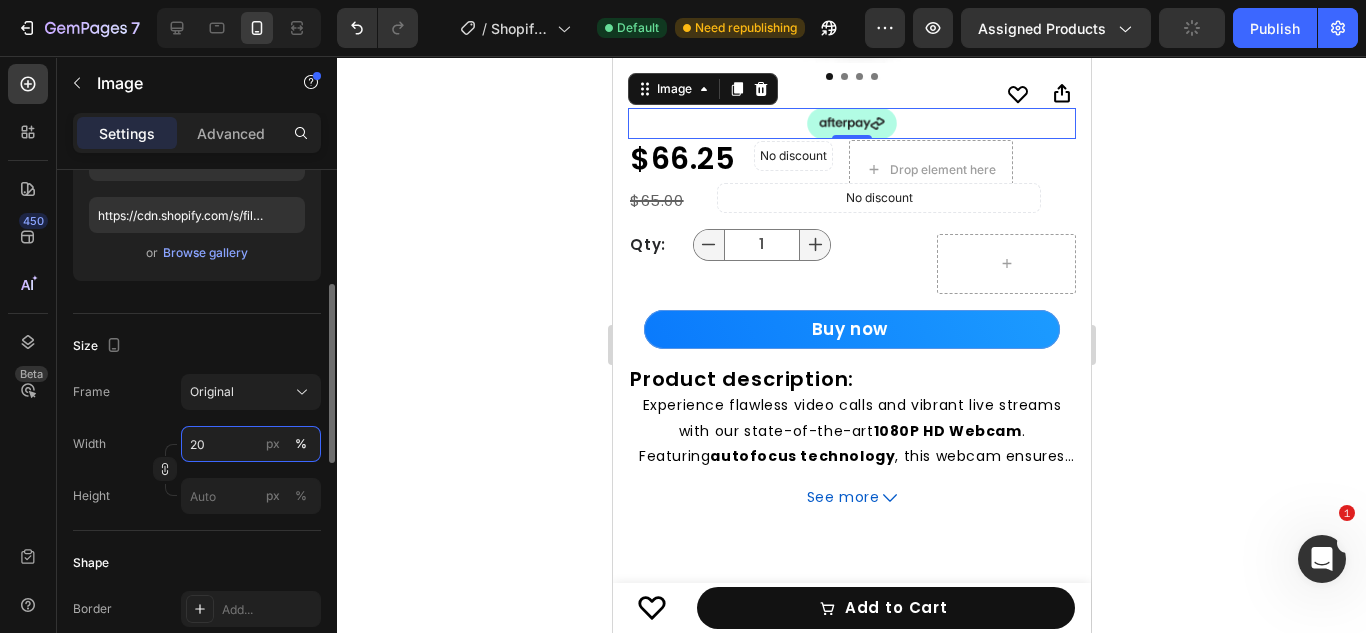 type on "2" 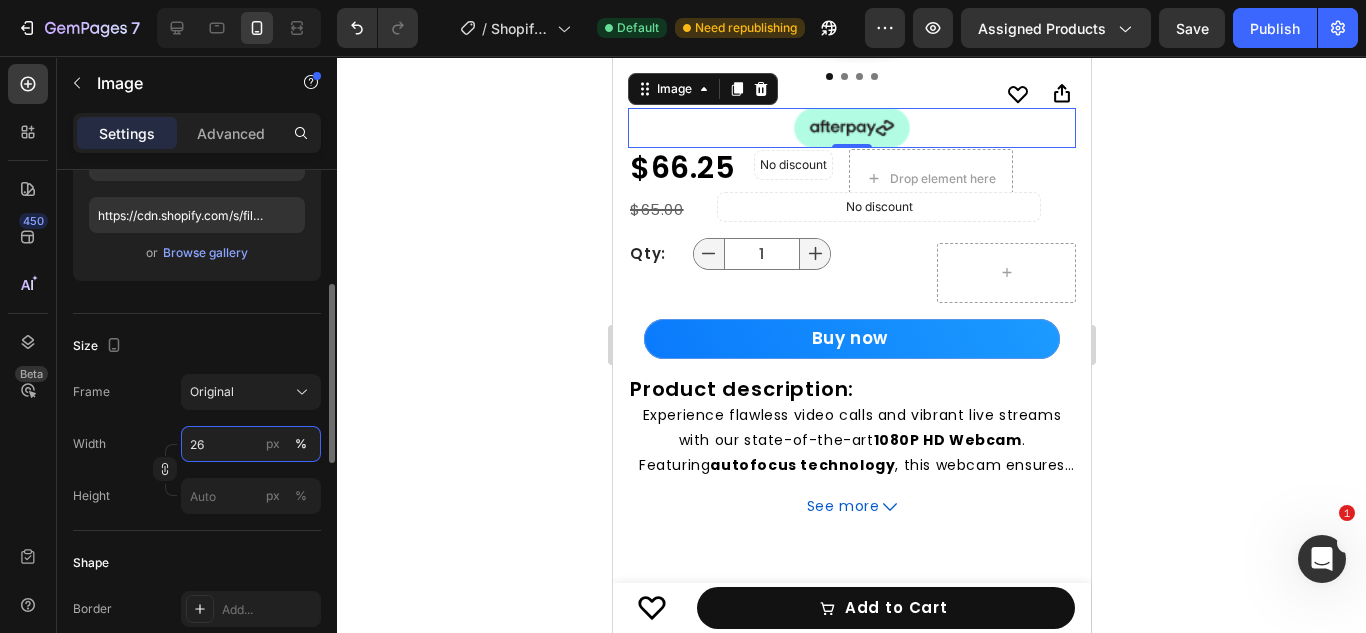 type on "2" 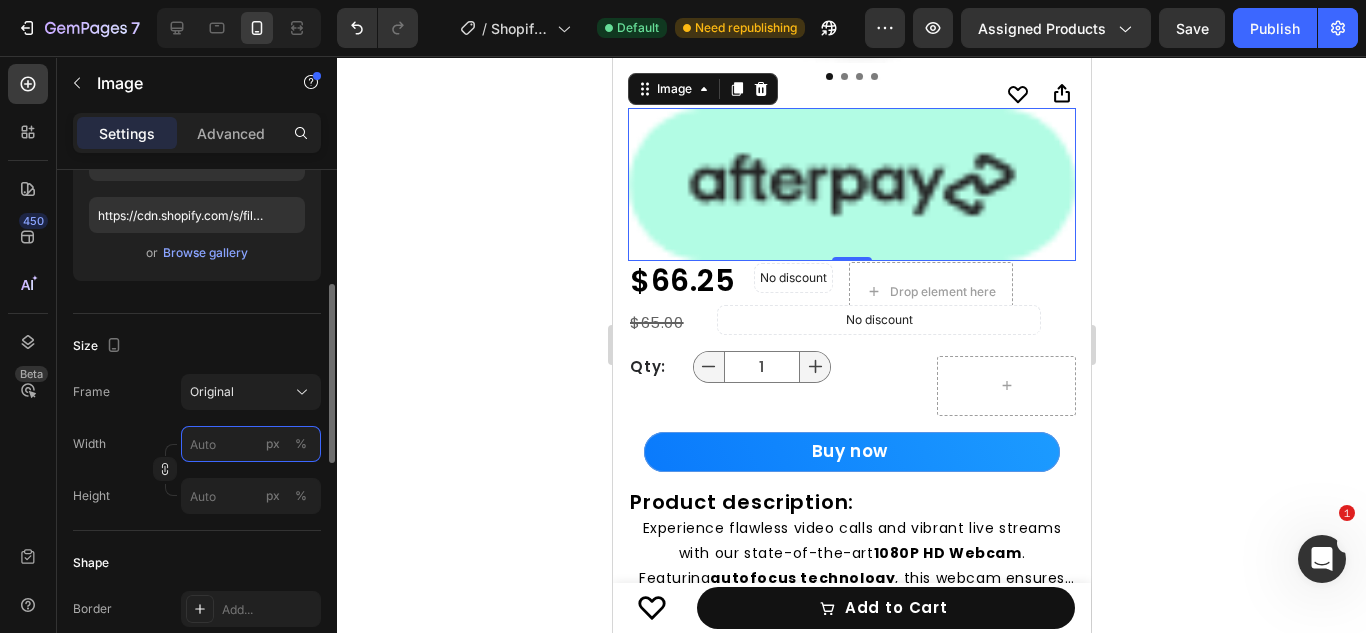 type on "2" 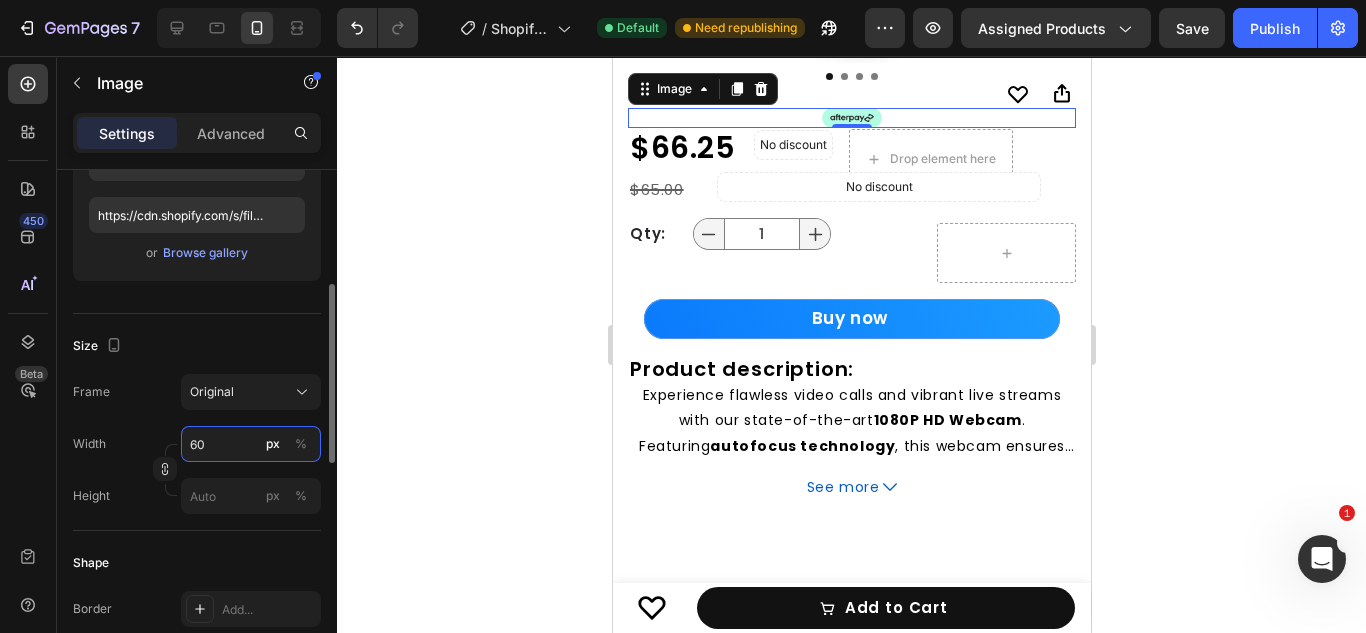 type on "6" 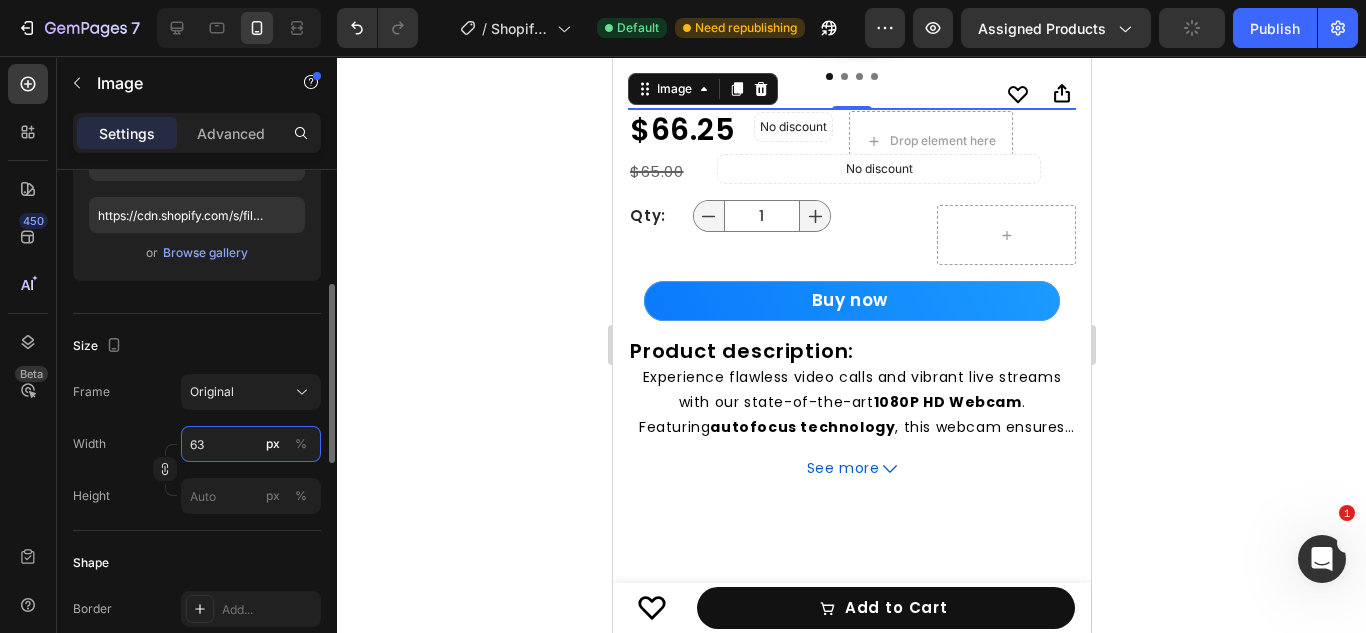 type on "6" 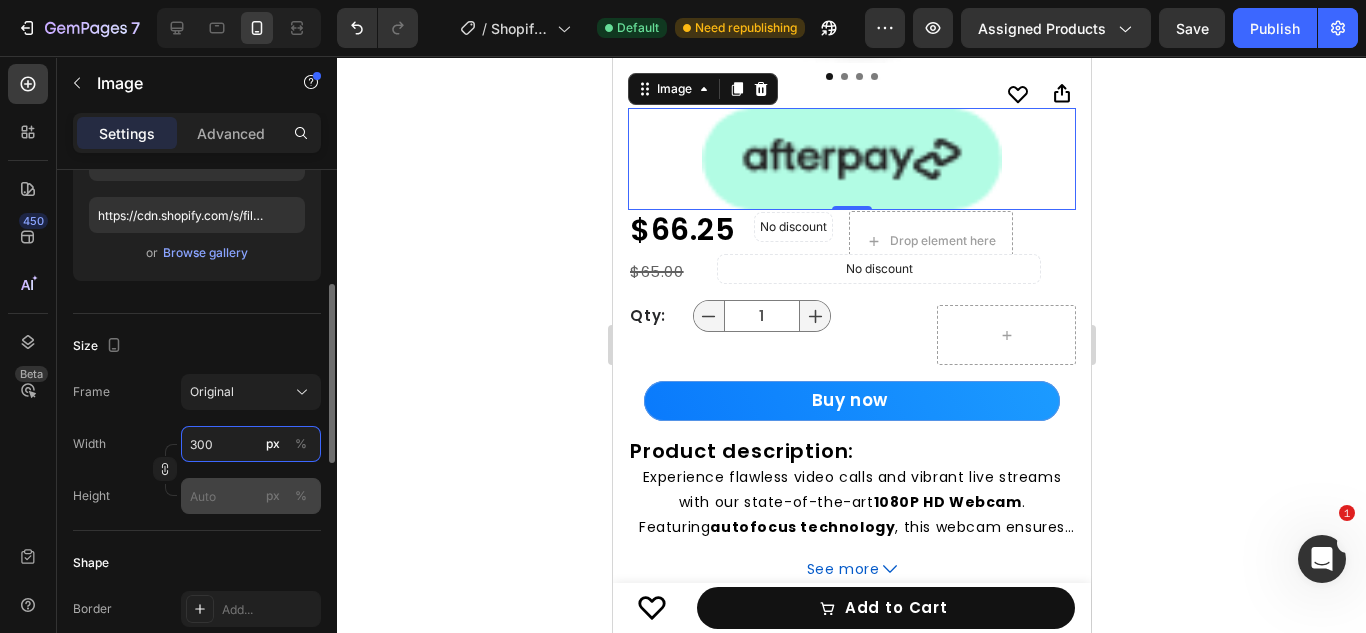 type on "300" 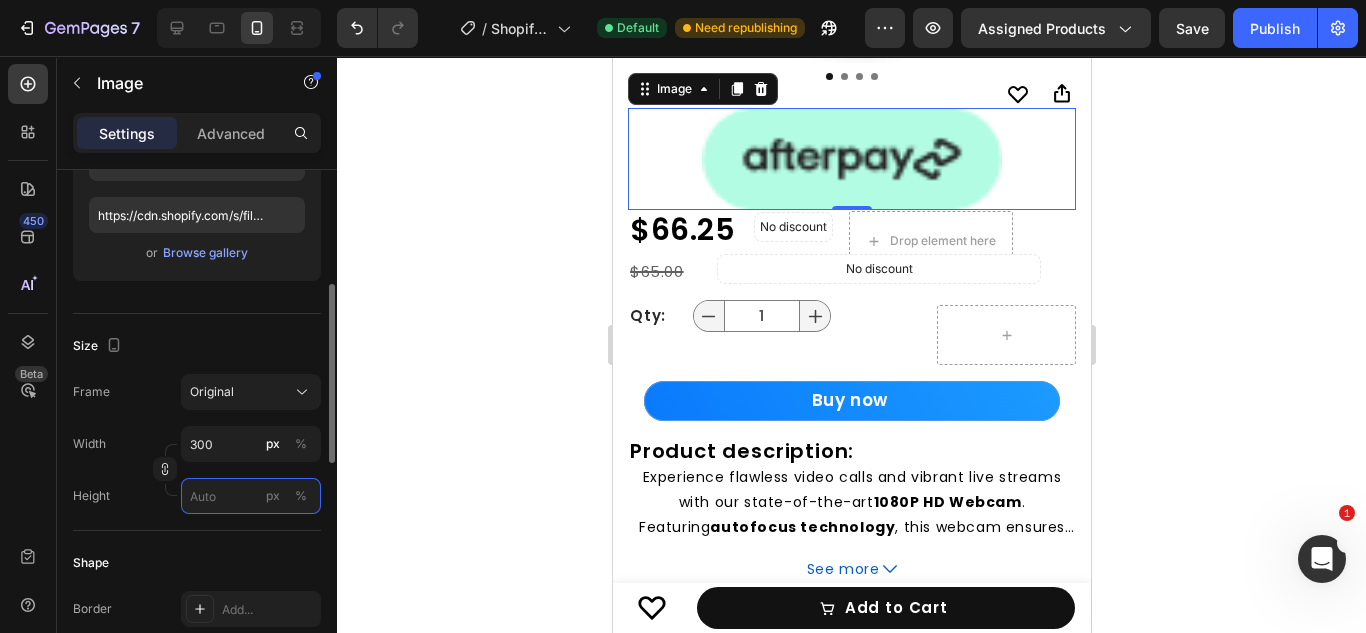 click on "px %" at bounding box center [251, 496] 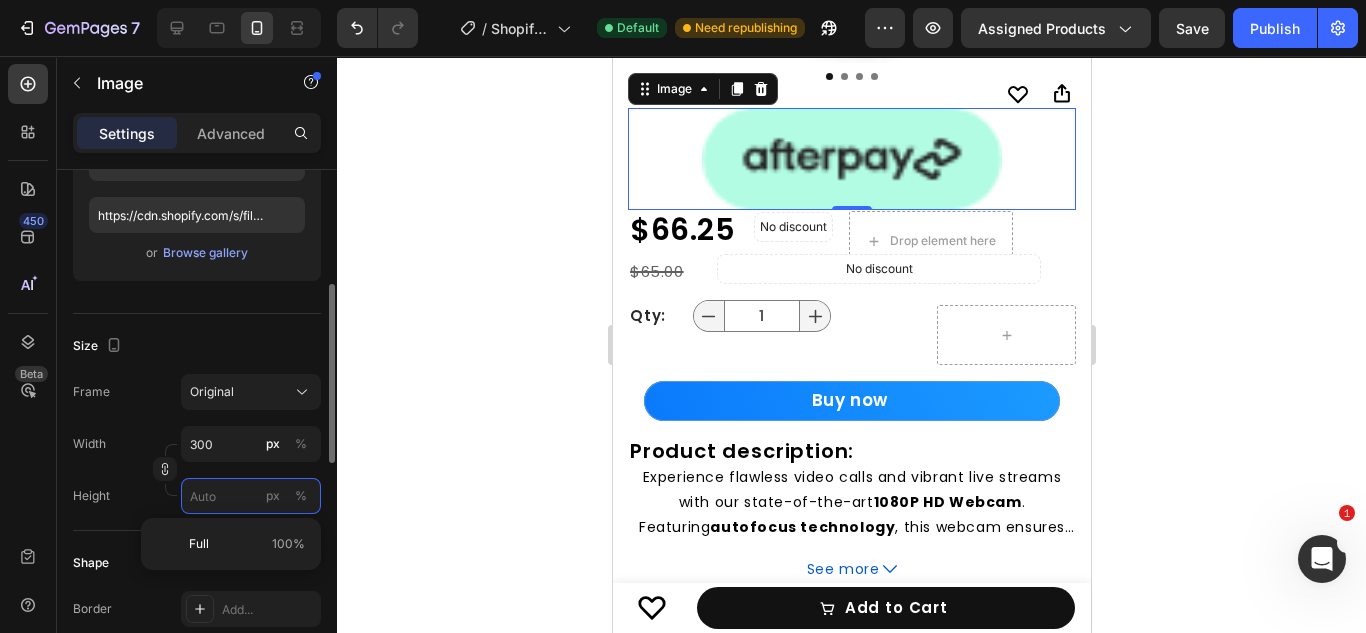 type 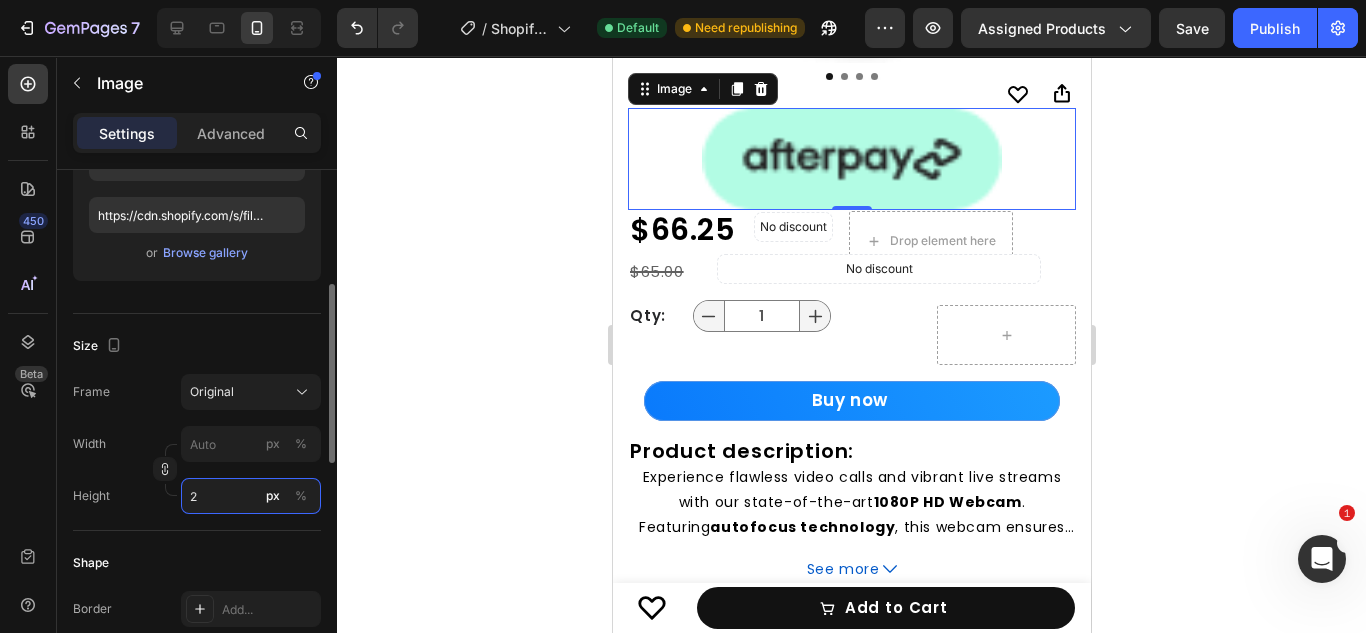 type on "20" 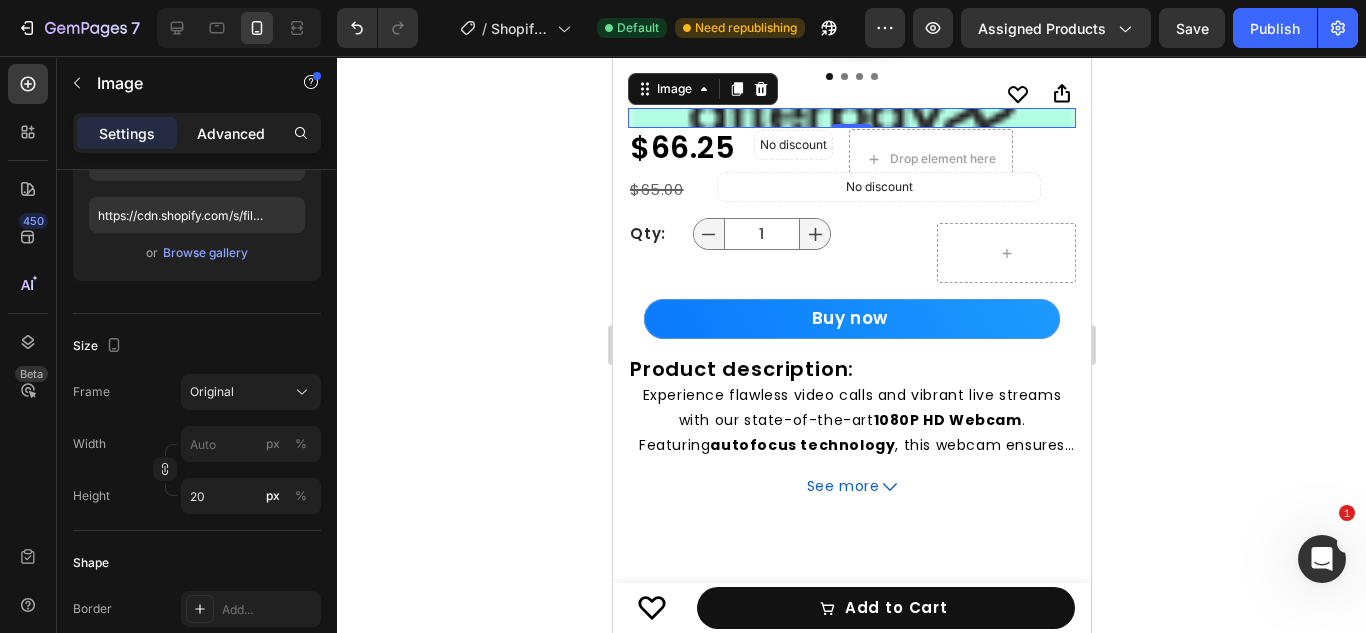 click on "Advanced" at bounding box center [231, 133] 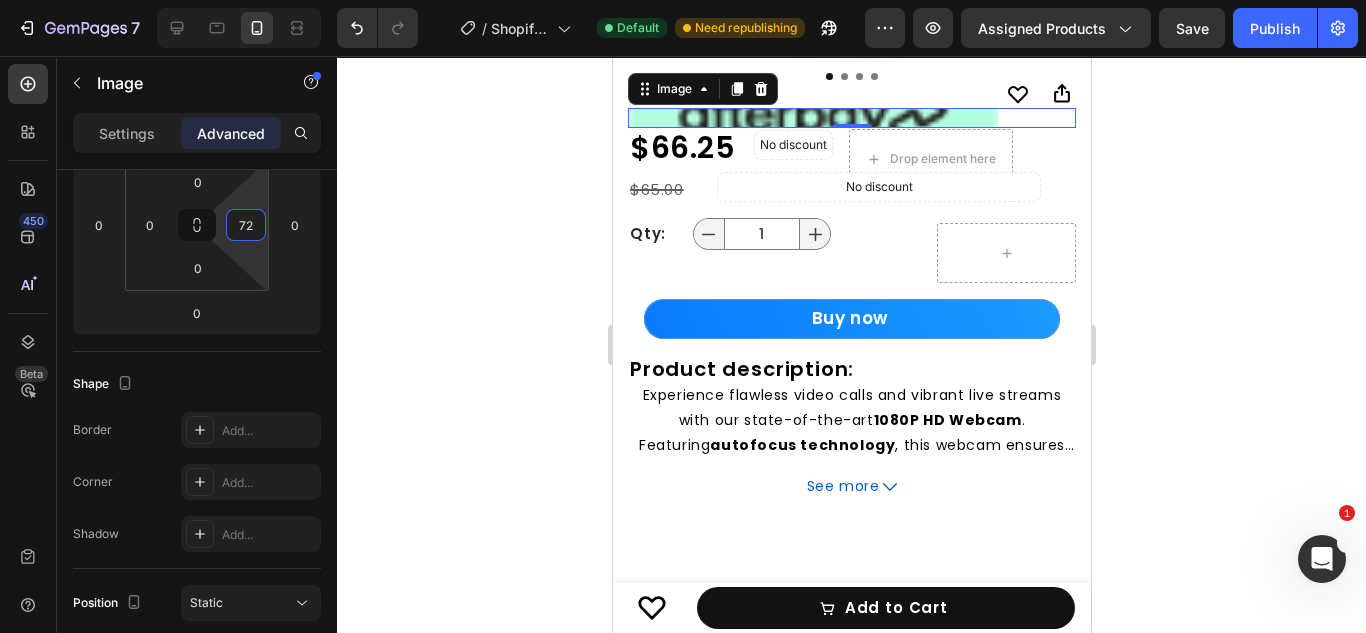 type on "70" 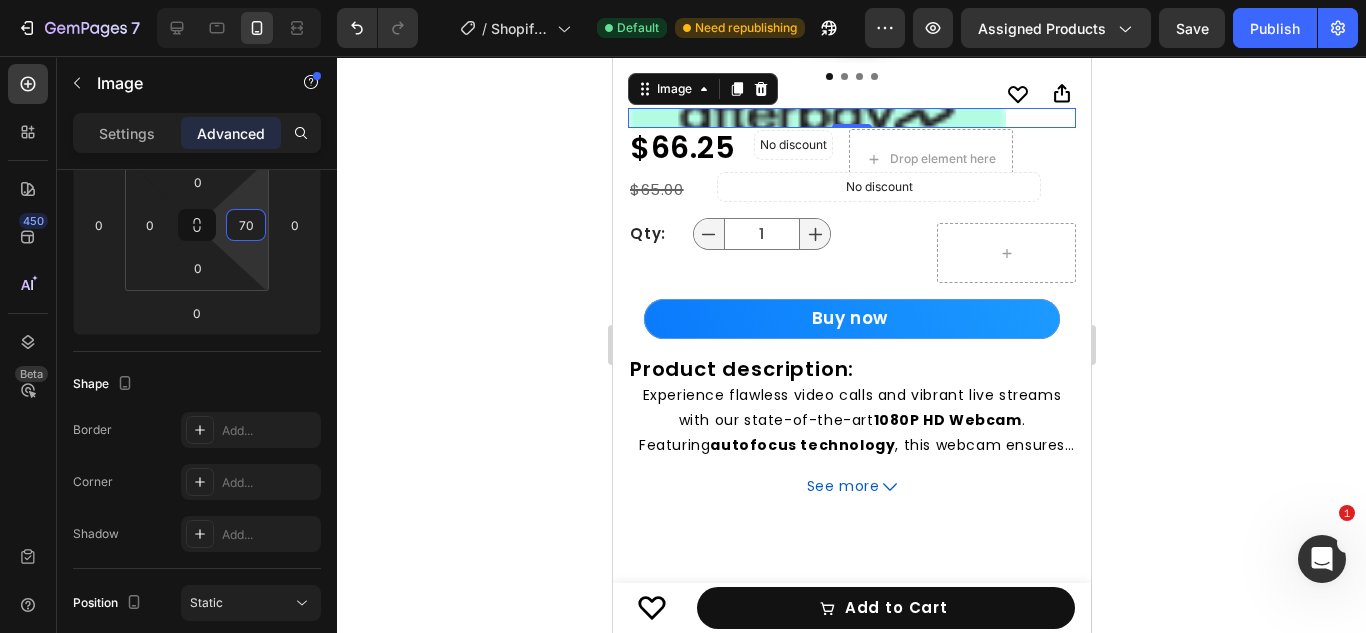 drag, startPoint x: 254, startPoint y: 194, endPoint x: 268, endPoint y: 159, distance: 37.696156 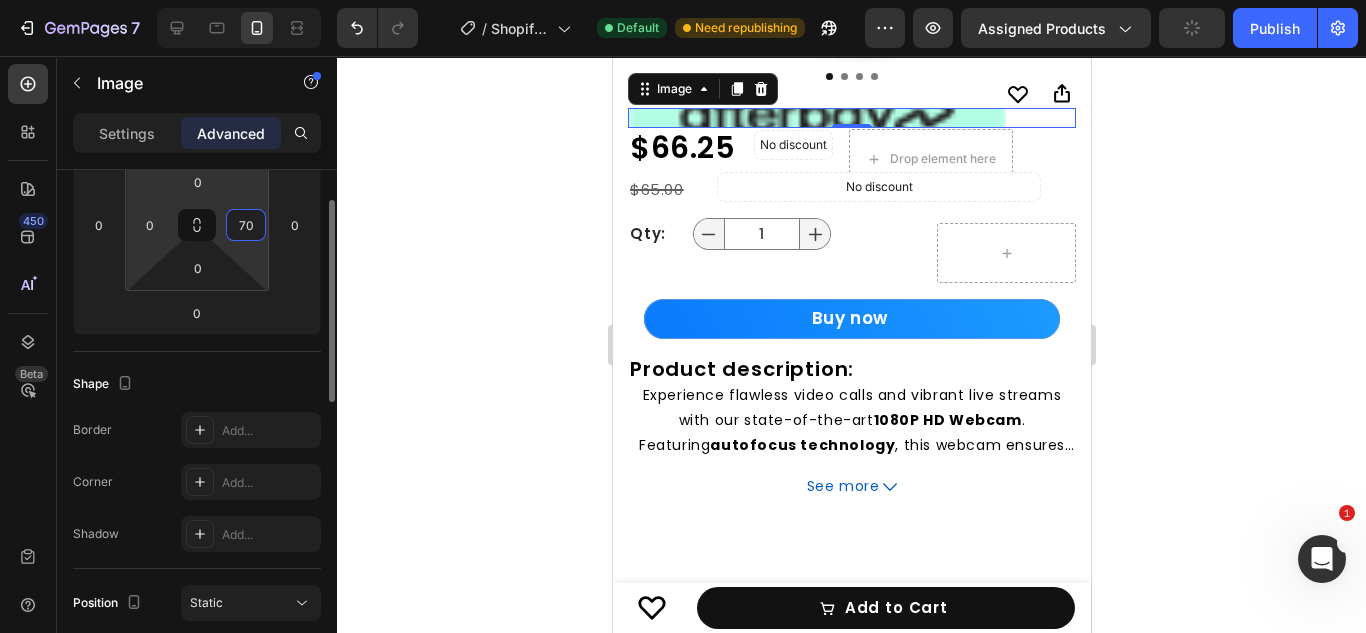 scroll, scrollTop: 261, scrollLeft: 0, axis: vertical 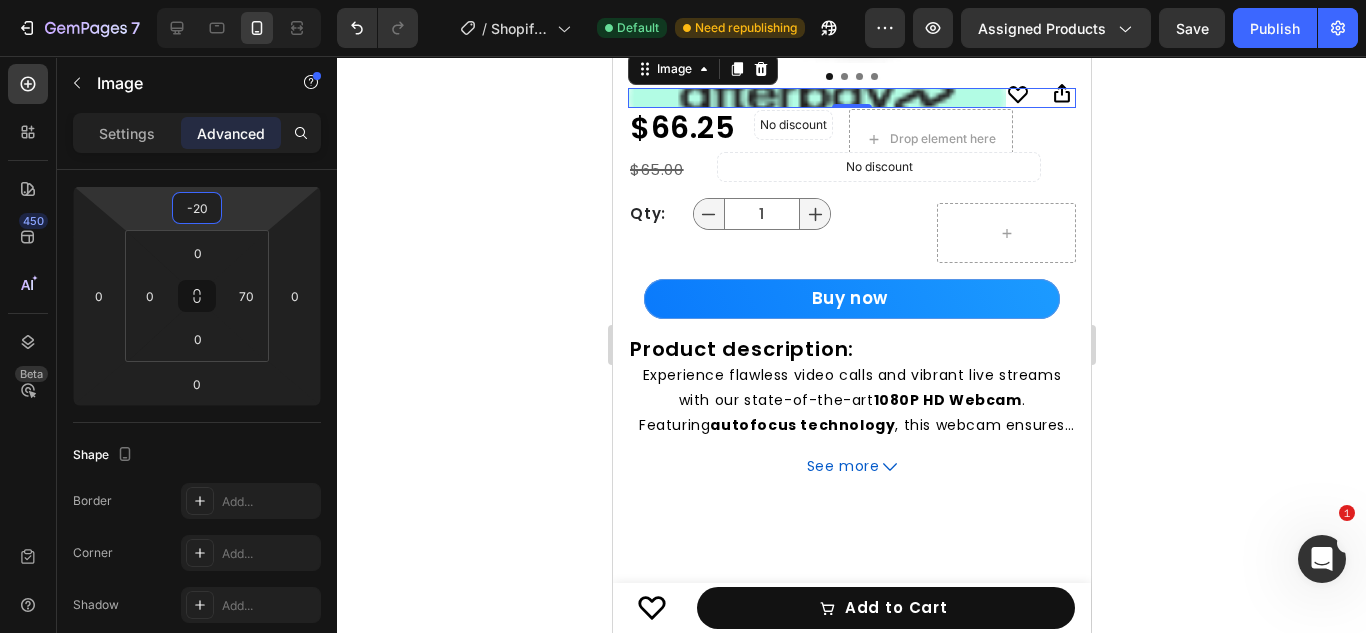 type on "-18" 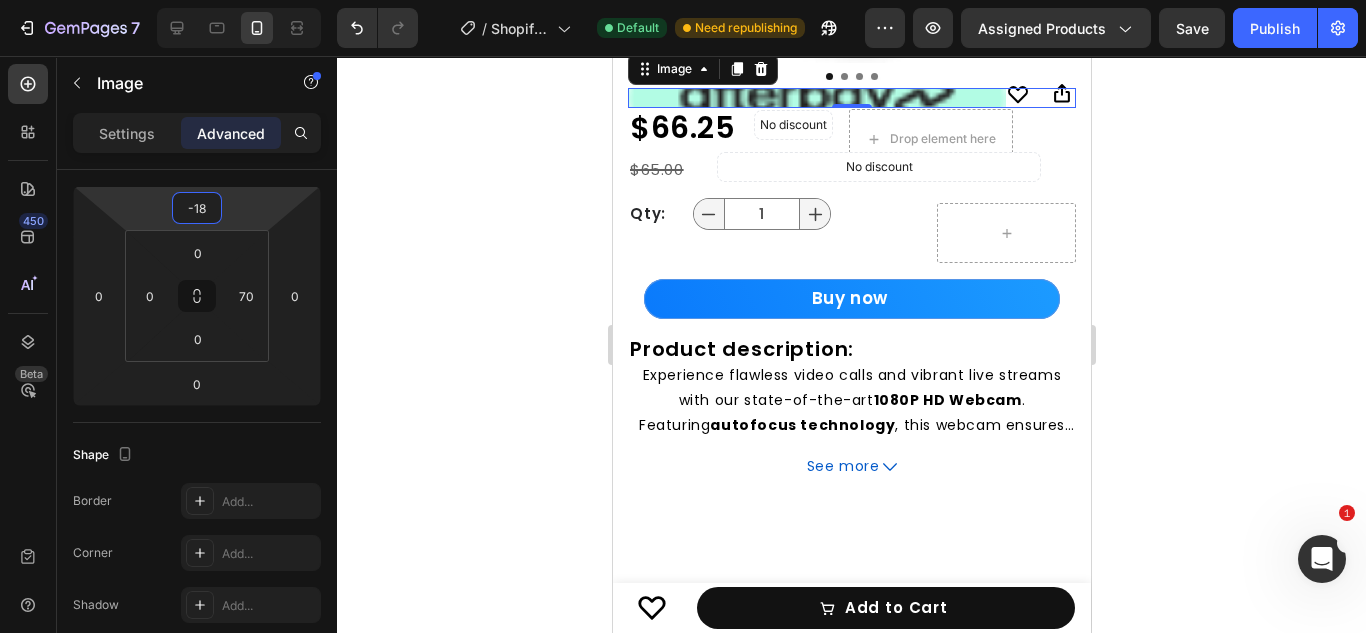 click on "7   /  Shopify Original Product Template Default Need republishing Preview Assigned Products  Save   Publish  450 Beta Sections(18) Elements(84) Section Element Hero Section Product Detail Brands Trusted Badges Guarantee Product Breakdown How to use Testimonials Compare Bundle FAQs Social Proof Brand Story Product List Collection Blog List Contact Sticky Add to Cart Custom Footer Browse Library 450 Layout
Row
Row
Row
Row Text
Heading
Text Block Button
Button
Button Media
Image
Image" at bounding box center [683, 0] 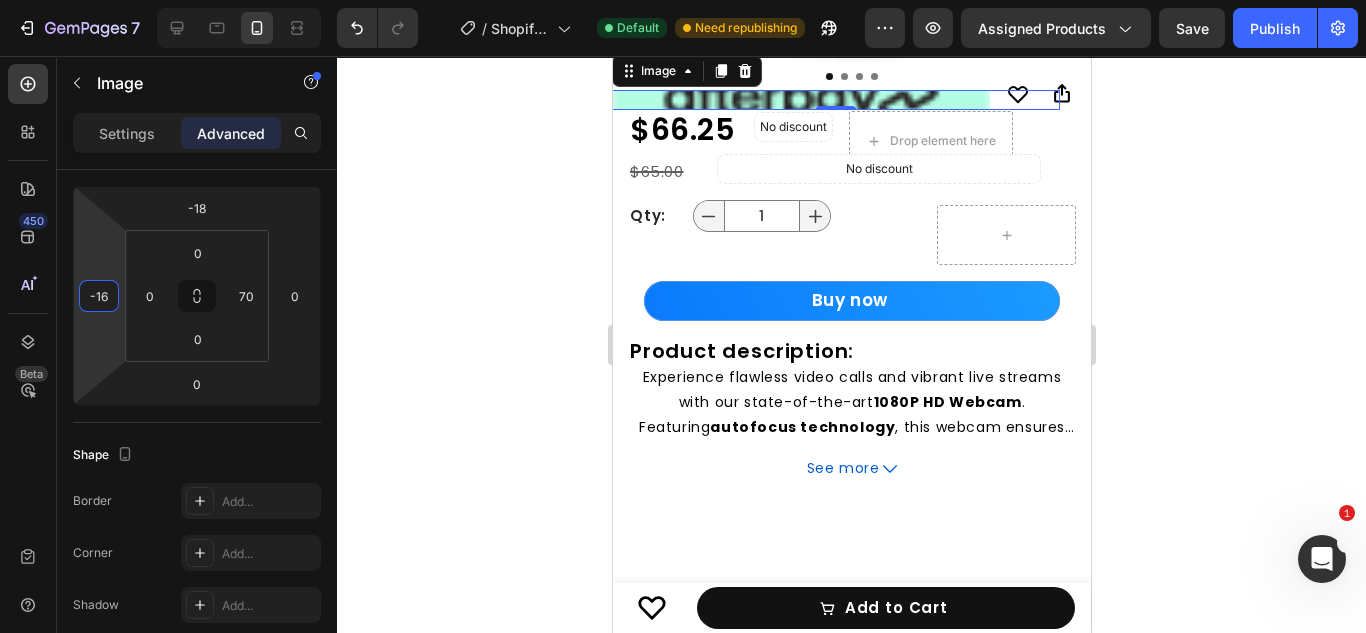 drag, startPoint x: 118, startPoint y: 265, endPoint x: 113, endPoint y: 278, distance: 13.928389 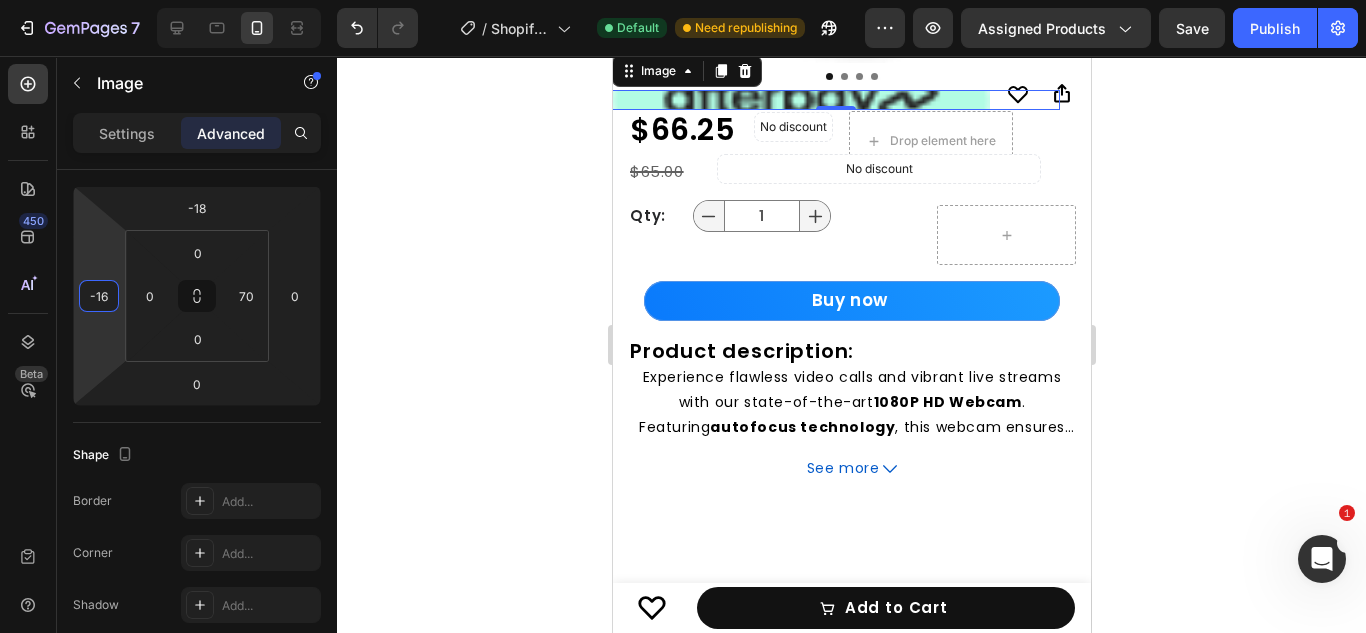 click on "7   /  Shopify Original Product Template Default Need republishing Preview Assigned Products  Save   Publish  450 Beta Sections(18) Elements(84) Section Element Hero Section Product Detail Brands Trusted Badges Guarantee Product Breakdown How to use Testimonials Compare Bundle FAQs Social Proof Brand Story Product List Collection Blog List Contact Sticky Add to Cart Custom Footer Browse Library 450 Layout
Row
Row
Row
Row Text
Heading
Text Block Button
Button
Button Media
Image
Image" at bounding box center [683, 0] 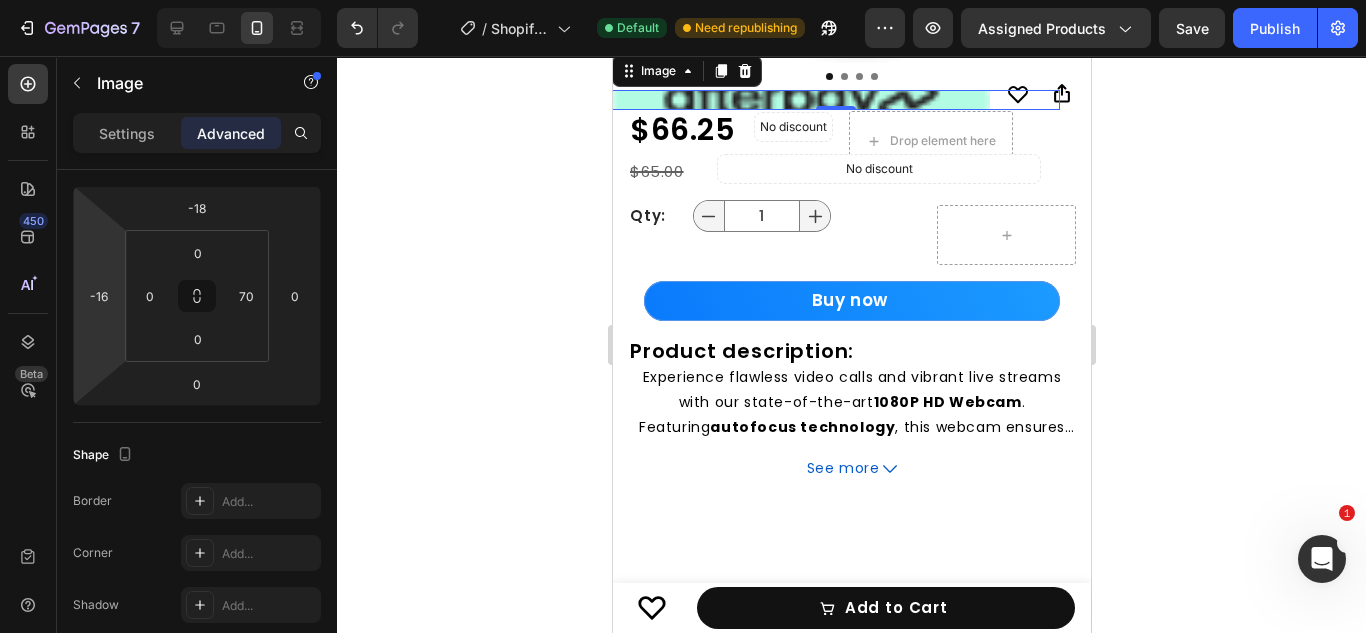 type on "-18" 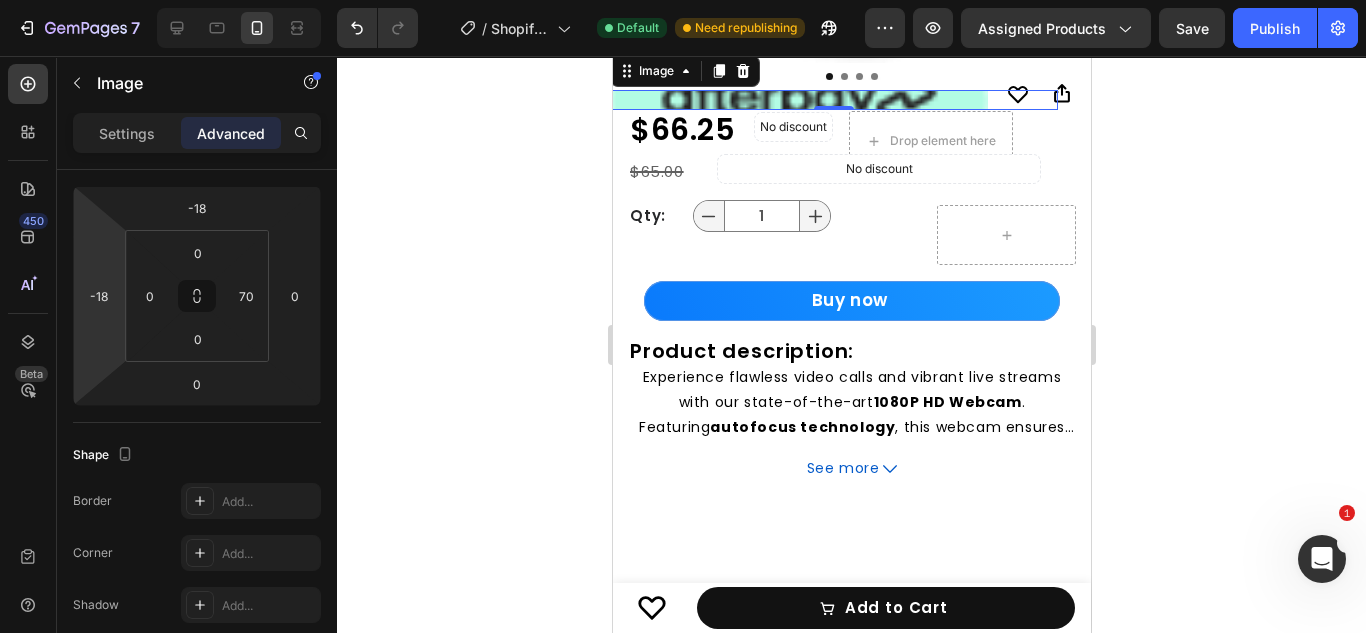 click on "7   /  Shopify Original Product Template Default Need republishing Preview Assigned Products  Save   Publish  450 Beta Sections(18) Elements(84) Section Element Hero Section Product Detail Brands Trusted Badges Guarantee Product Breakdown How to use Testimonials Compare Bundle FAQs Social Proof Brand Story Product List Collection Blog List Contact Sticky Add to Cart Custom Footer Browse Library 450 Layout
Row
Row
Row
Row Text
Heading
Text Block Button
Button
Button Media
Image
Image" at bounding box center (683, 0) 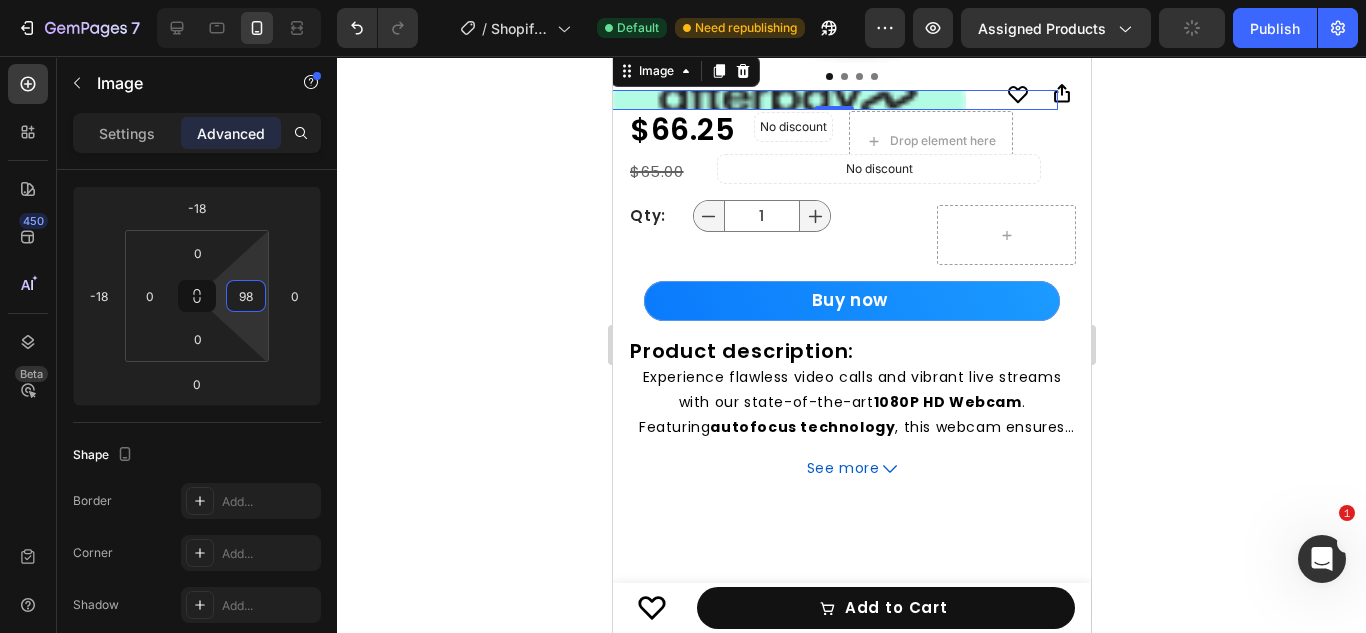 type on "100" 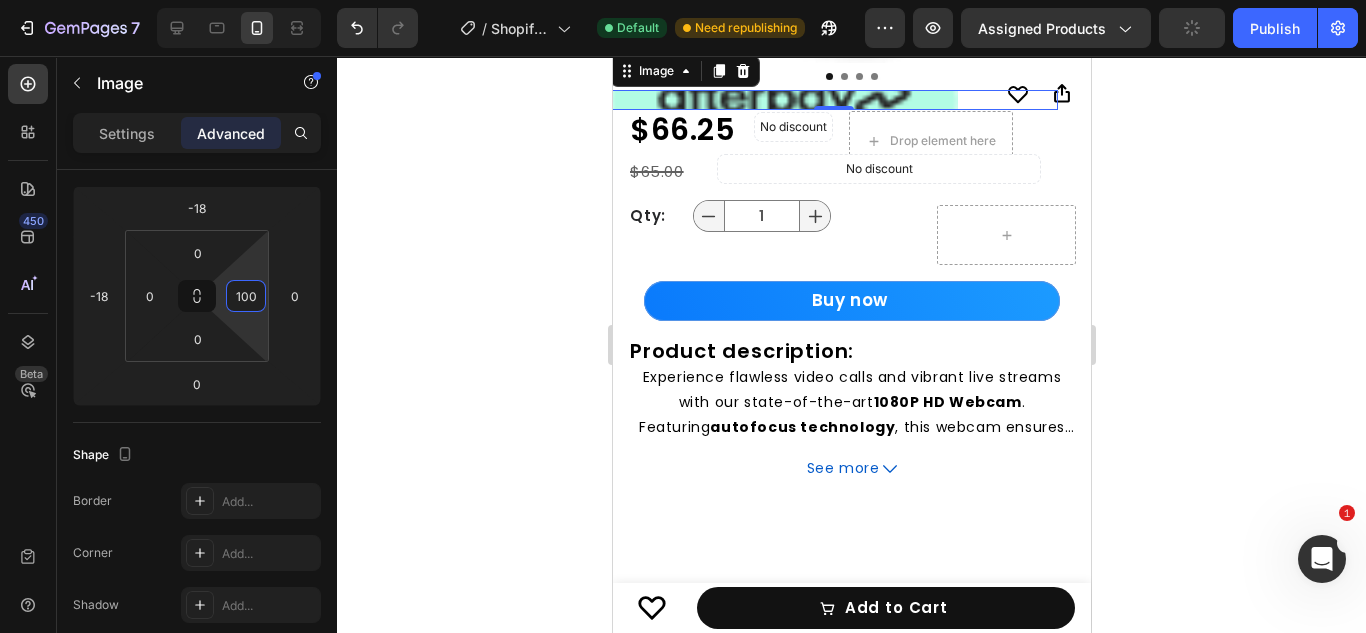 drag, startPoint x: 254, startPoint y: 270, endPoint x: 256, endPoint y: 255, distance: 15.132746 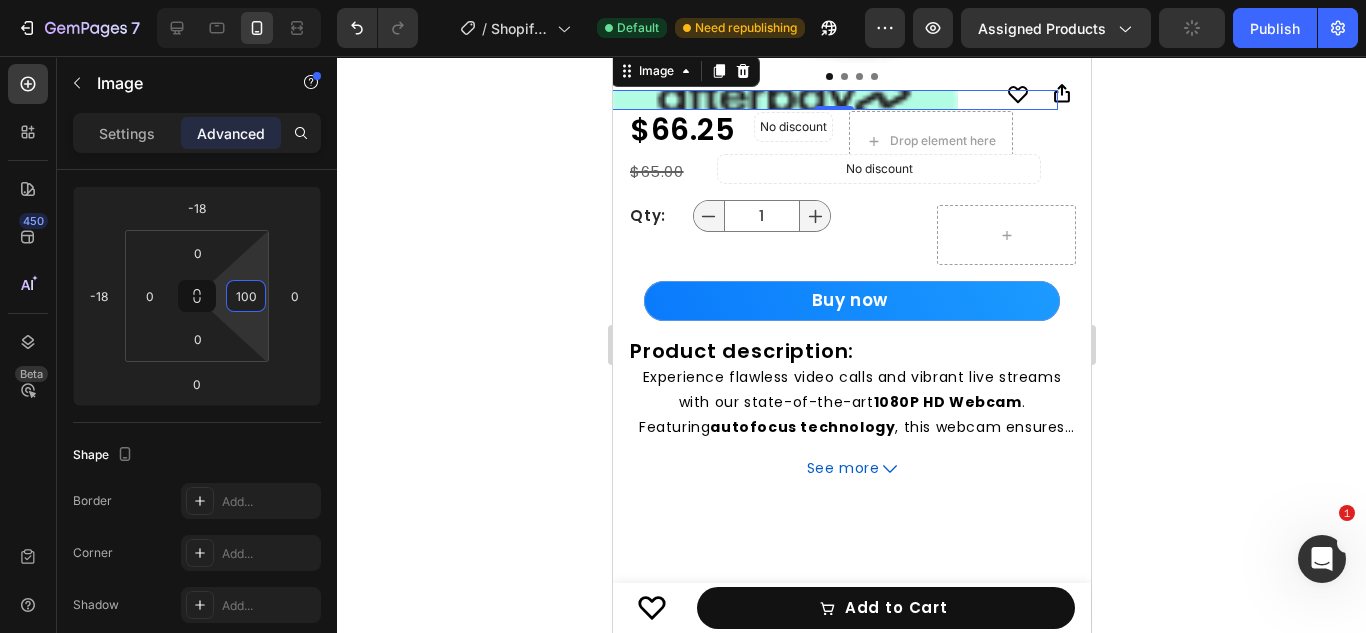 click on "7   /  Shopify Original Product Template Default Need republishing Preview Assigned Products  Publish  450 Beta Sections(18) Elements(84) Section Element Hero Section Product Detail Brands Trusted Badges Guarantee Product Breakdown How to use Testimonials Compare Bundle FAQs Social Proof Brand Story Product List Collection Blog List Contact Sticky Add to Cart Custom Footer Browse Library 450 Layout
Row
Row
Row
Row Text
Heading
Text Block Button
Button
Button Media
Image
Image" at bounding box center (683, 0) 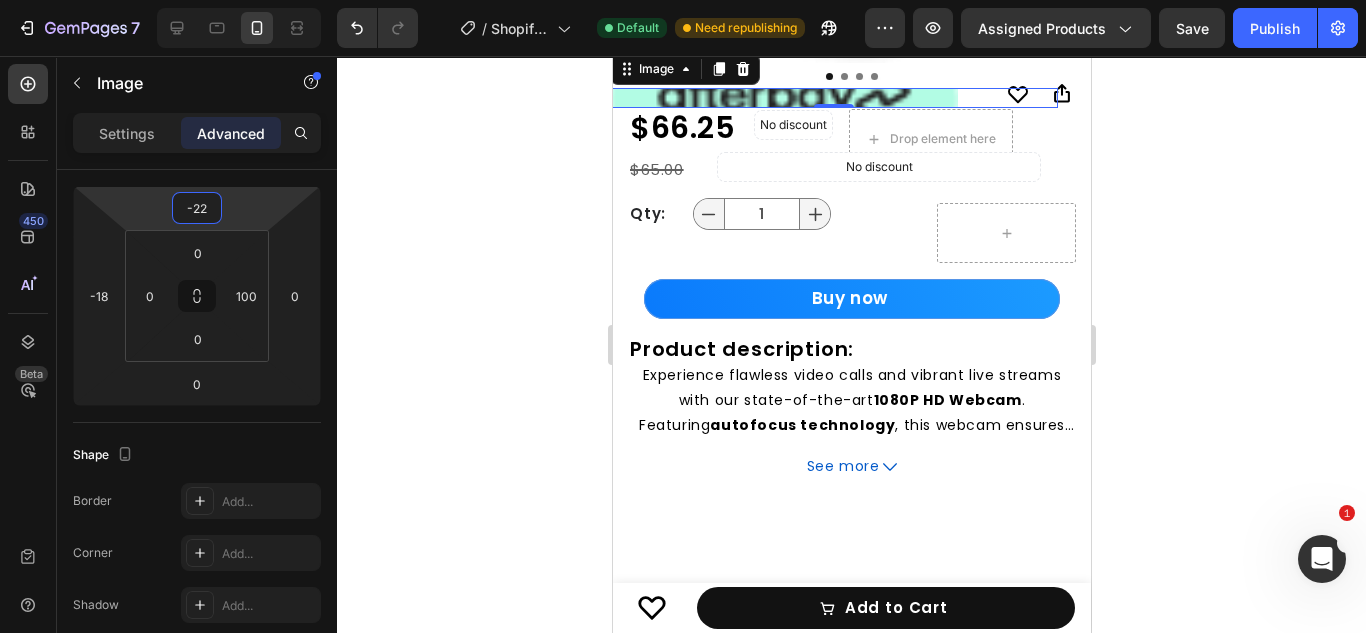 type on "-20" 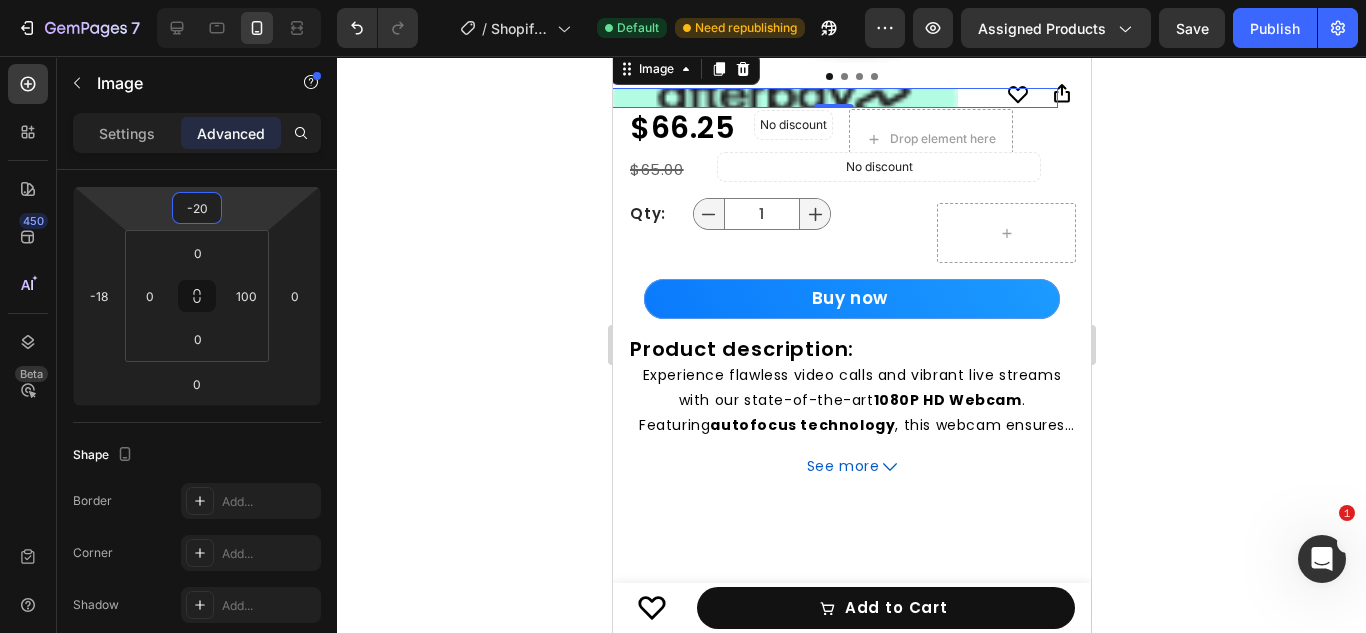 click on "7   /  Shopify Original Product Template Default Need republishing Preview Assigned Products  Save   Publish  450 Beta Sections(18) Elements(84) Section Element Hero Section Product Detail Brands Trusted Badges Guarantee Product Breakdown How to use Testimonials Compare Bundle FAQs Social Proof Brand Story Product List Collection Blog List Contact Sticky Add to Cart Custom Footer Browse Library 450 Layout
Row
Row
Row
Row Text
Heading
Text Block Button
Button
Button Media
Image
Image" at bounding box center [683, 0] 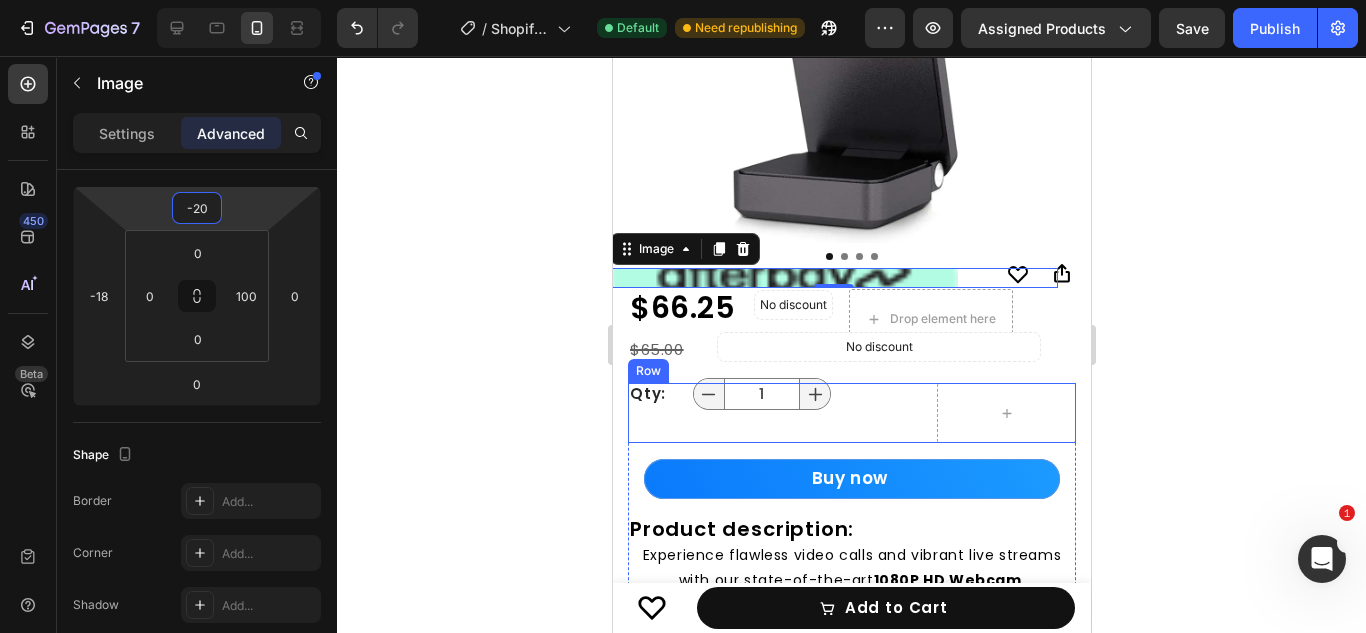 scroll, scrollTop: 417, scrollLeft: 0, axis: vertical 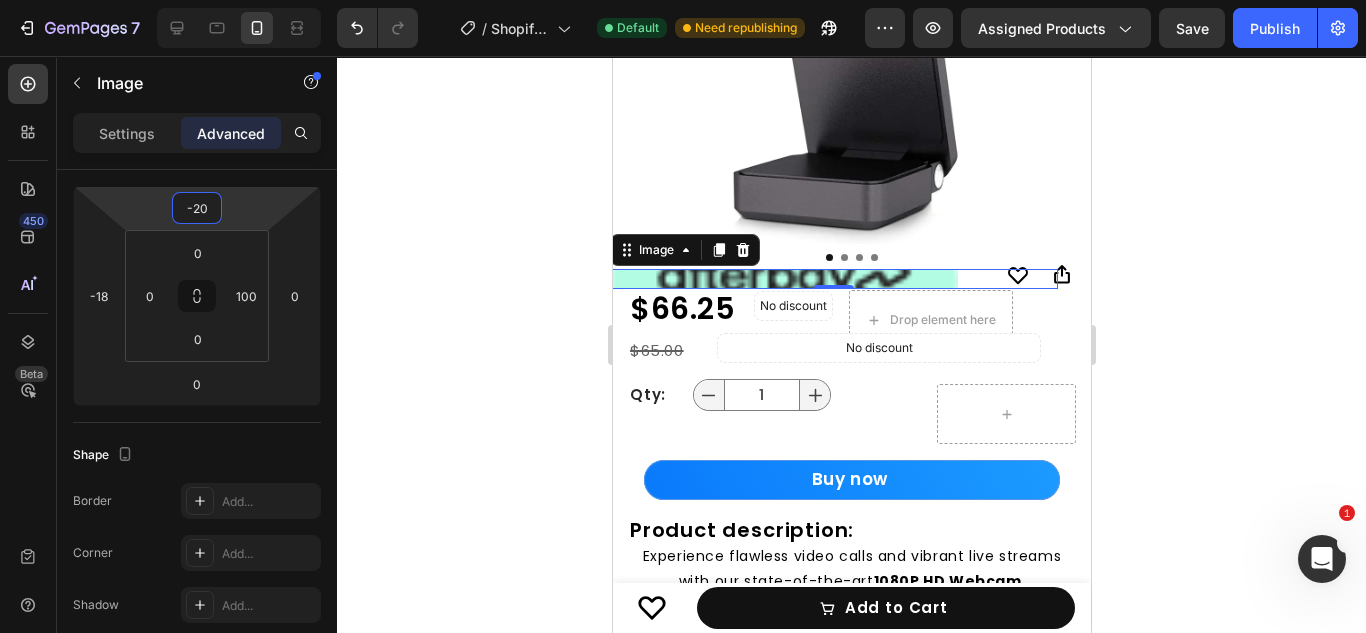click 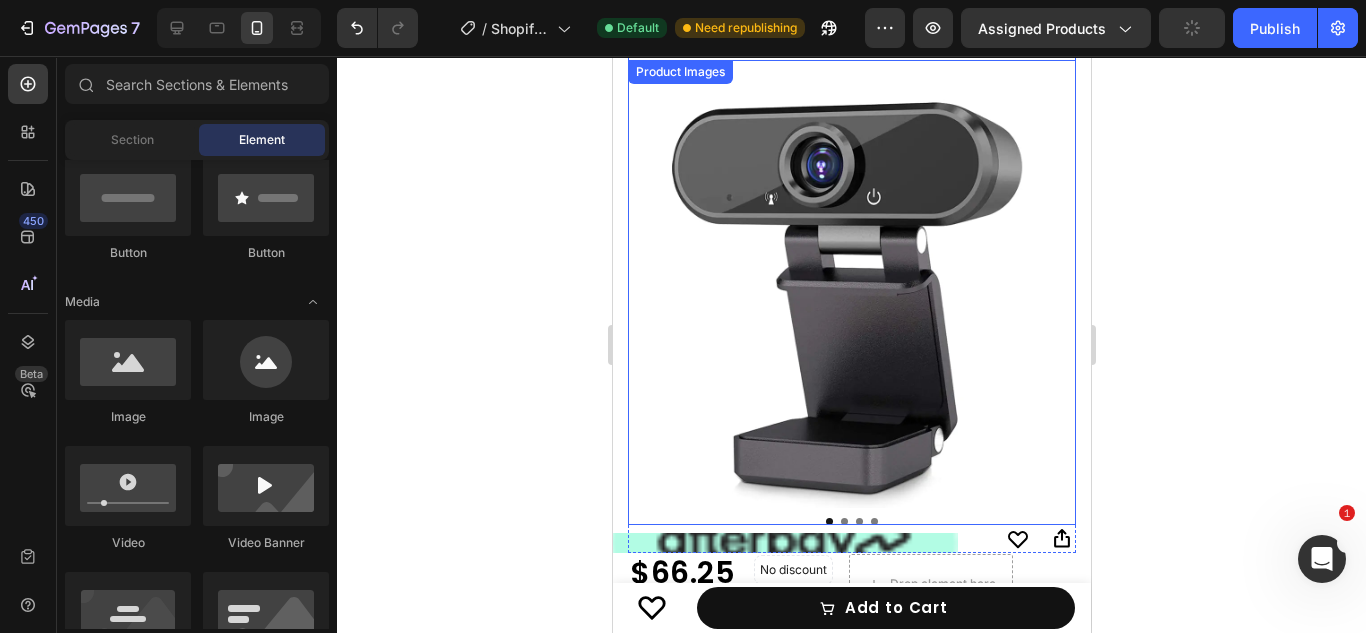 scroll, scrollTop: 188, scrollLeft: 0, axis: vertical 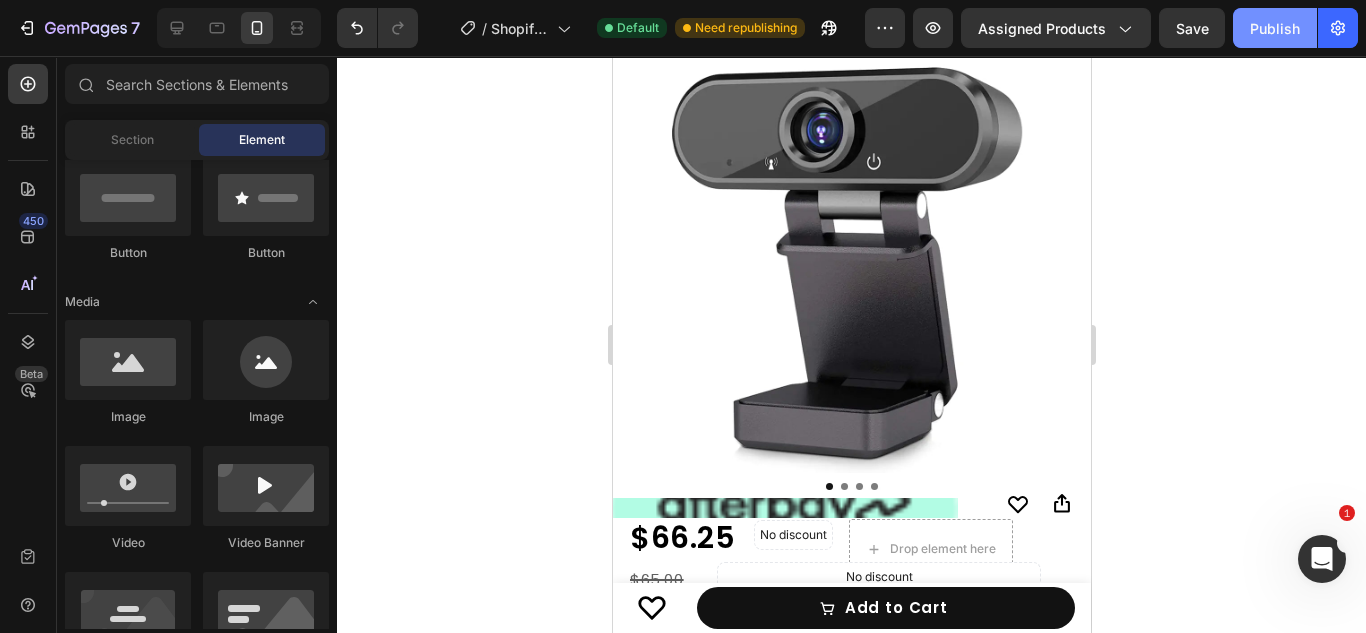 click on "Publish" 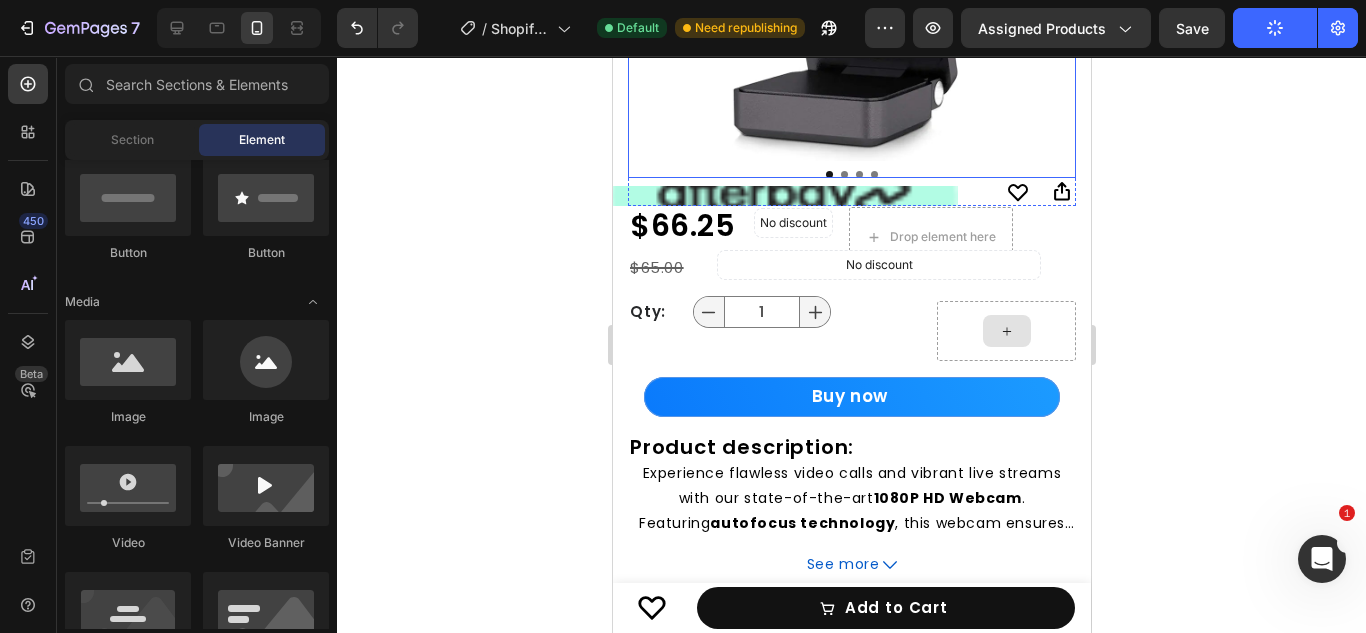 scroll, scrollTop: 420, scrollLeft: 0, axis: vertical 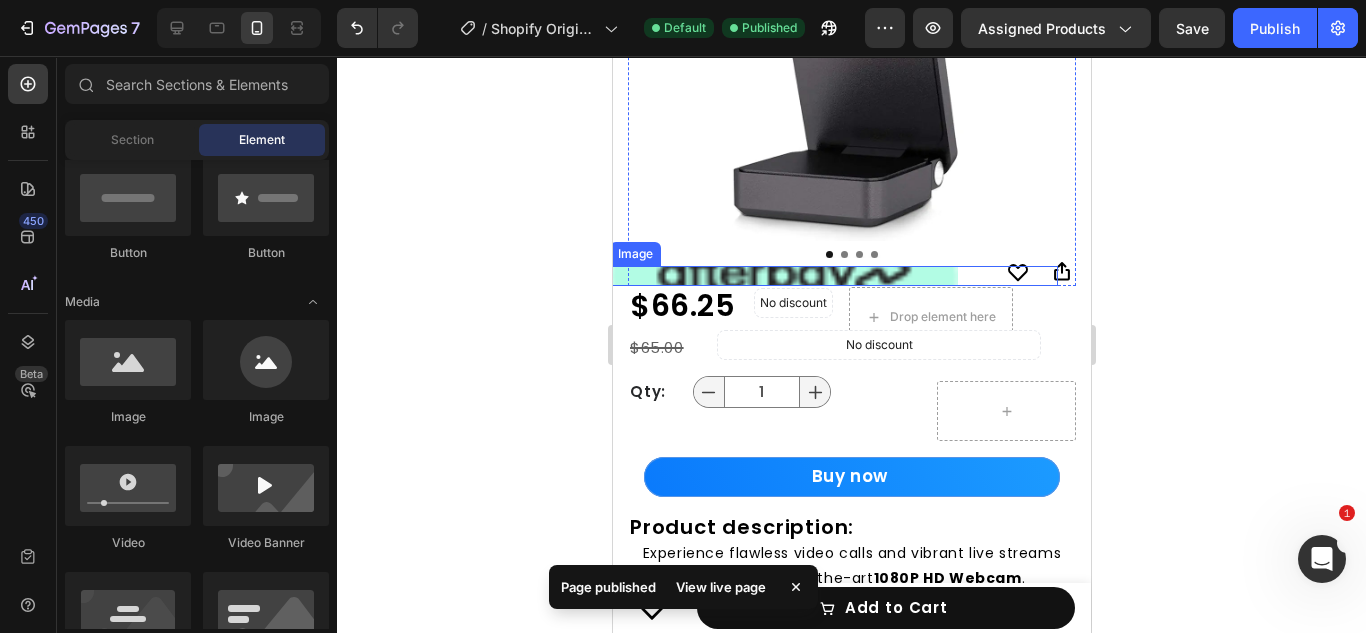 click at bounding box center [783, 276] 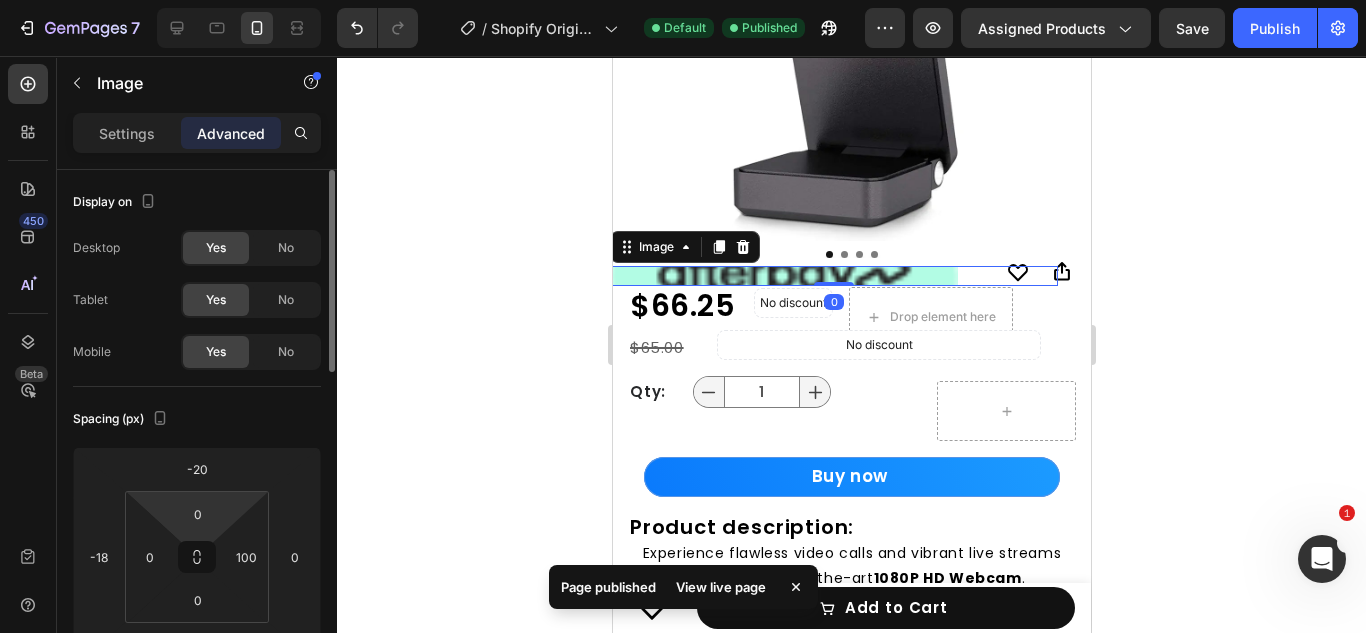 scroll, scrollTop: 58, scrollLeft: 0, axis: vertical 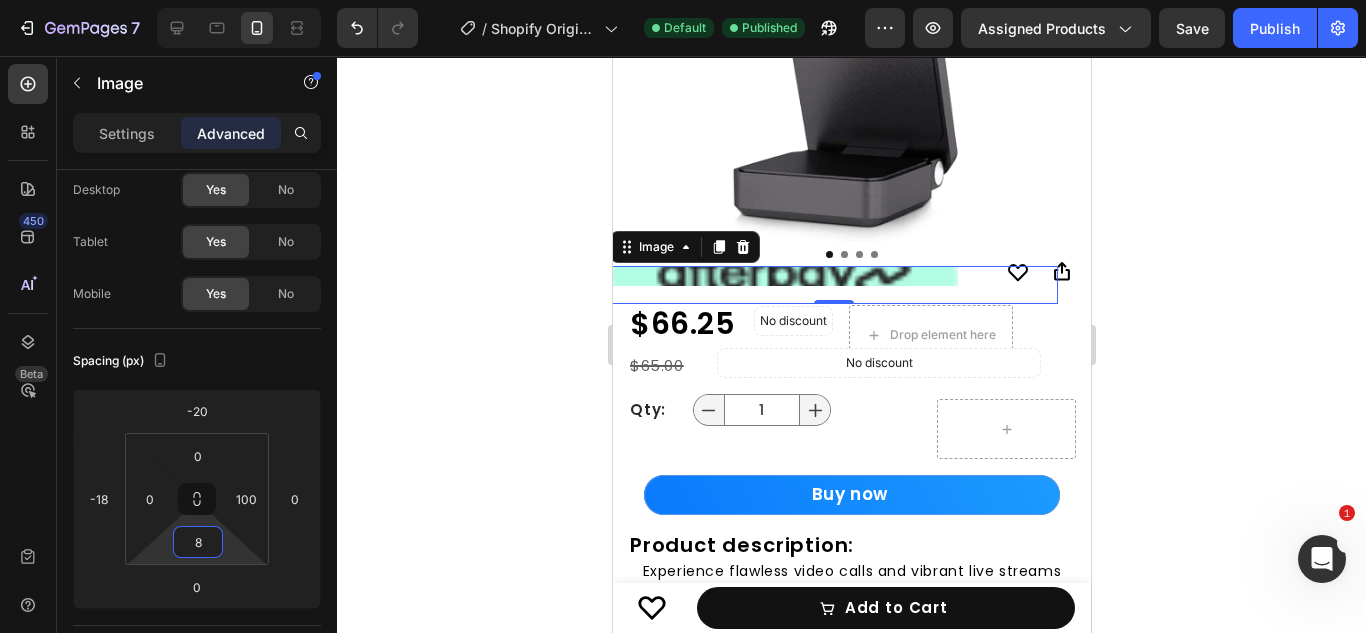 type on "0" 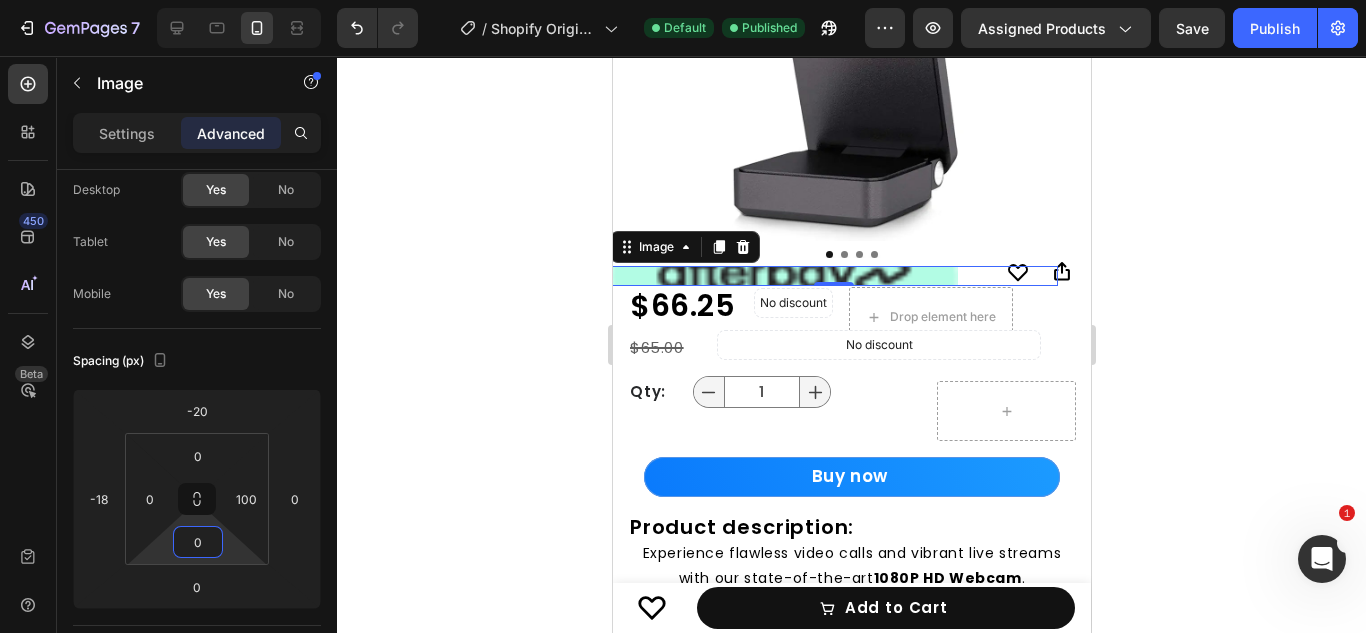 click on "7   /  Shopify Original Product Template Default Published Preview Assigned Products  Save   Publish  450 Beta Sections(18) Elements(84) Section Element Hero Section Product Detail Brands Trusted Badges Guarantee Product Breakdown How to use Testimonials Compare Bundle FAQs Social Proof Brand Story Product List Collection Blog List Contact Sticky Add to Cart Custom Footer Browse Library 450 Layout
Row
Row
Row
Row Text
Heading
Text Block Button
Button
Button Media
Image
Image
Video" at bounding box center [683, 0] 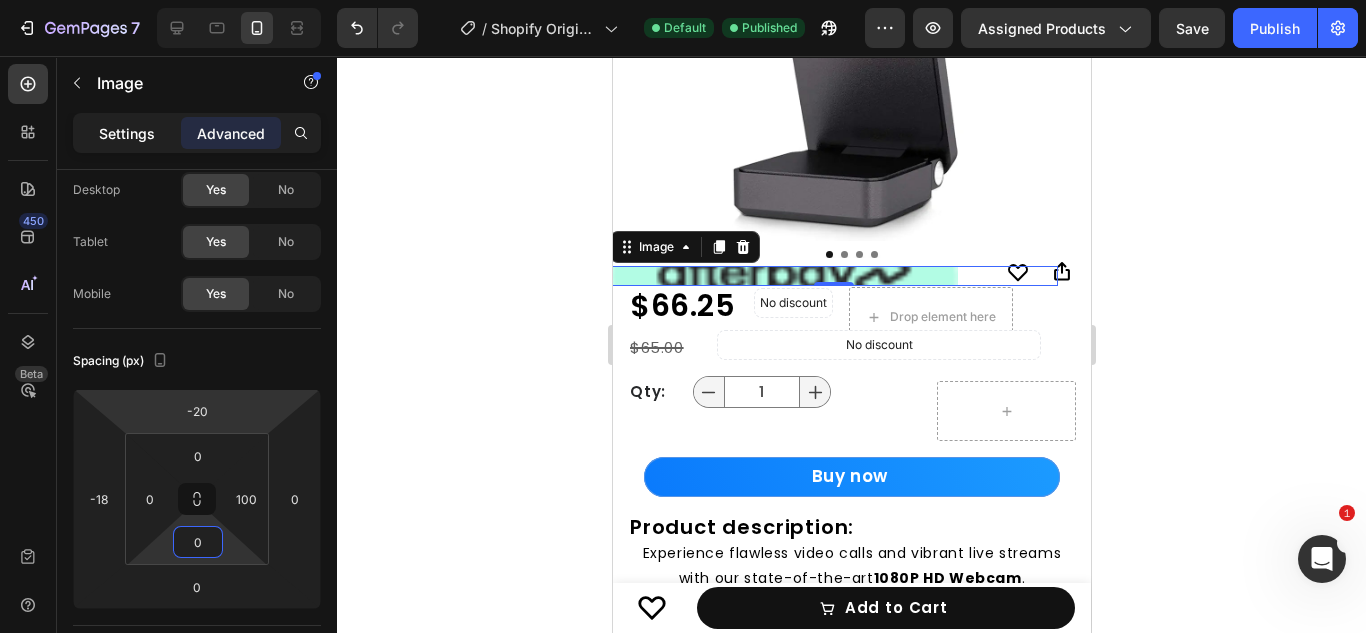 click on "Settings" 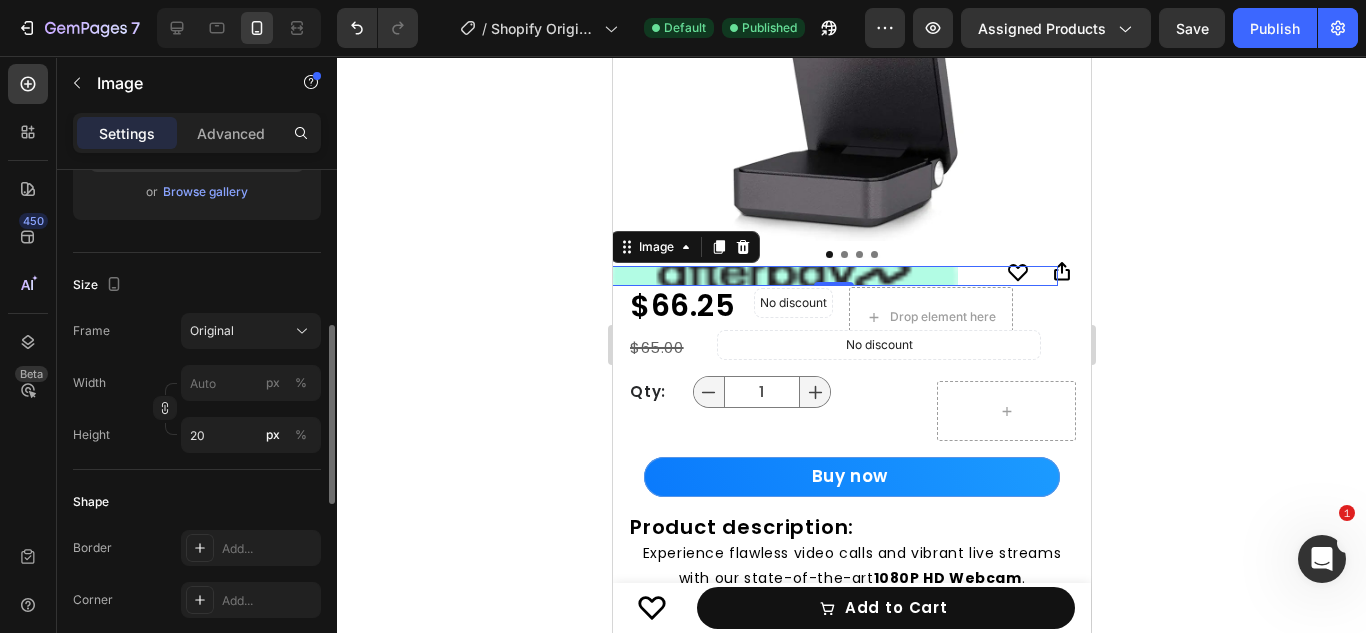 scroll, scrollTop: 415, scrollLeft: 0, axis: vertical 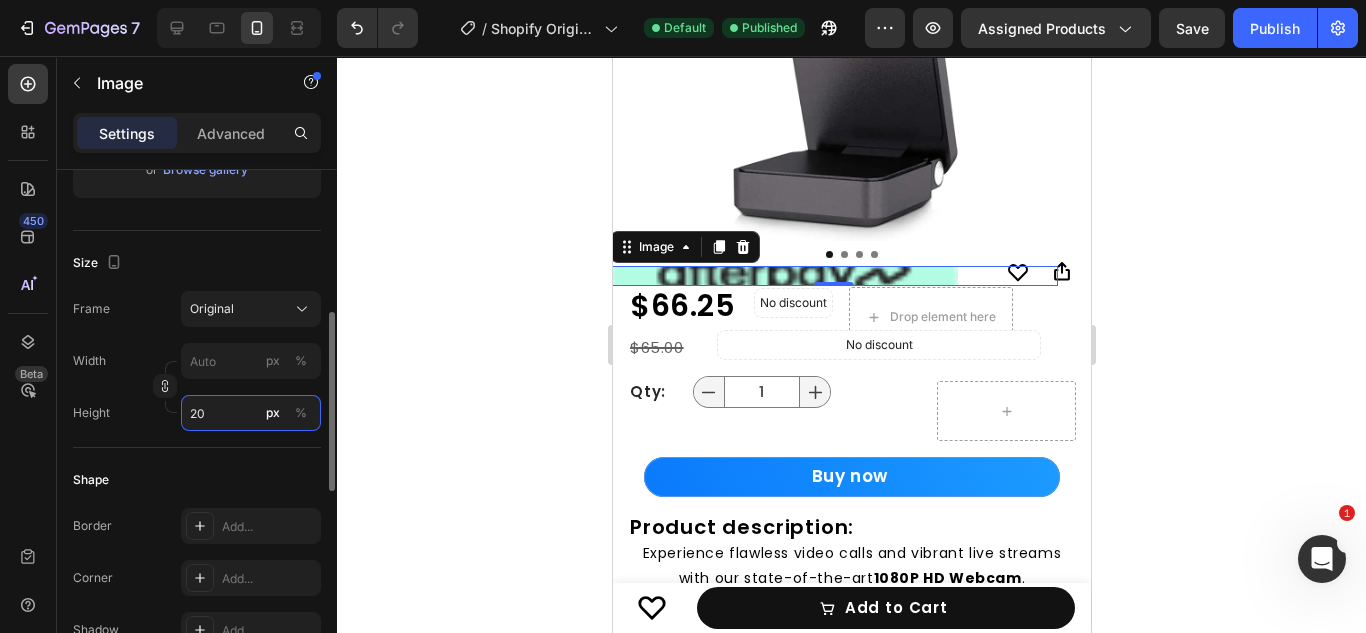 click on "20" at bounding box center (251, 413) 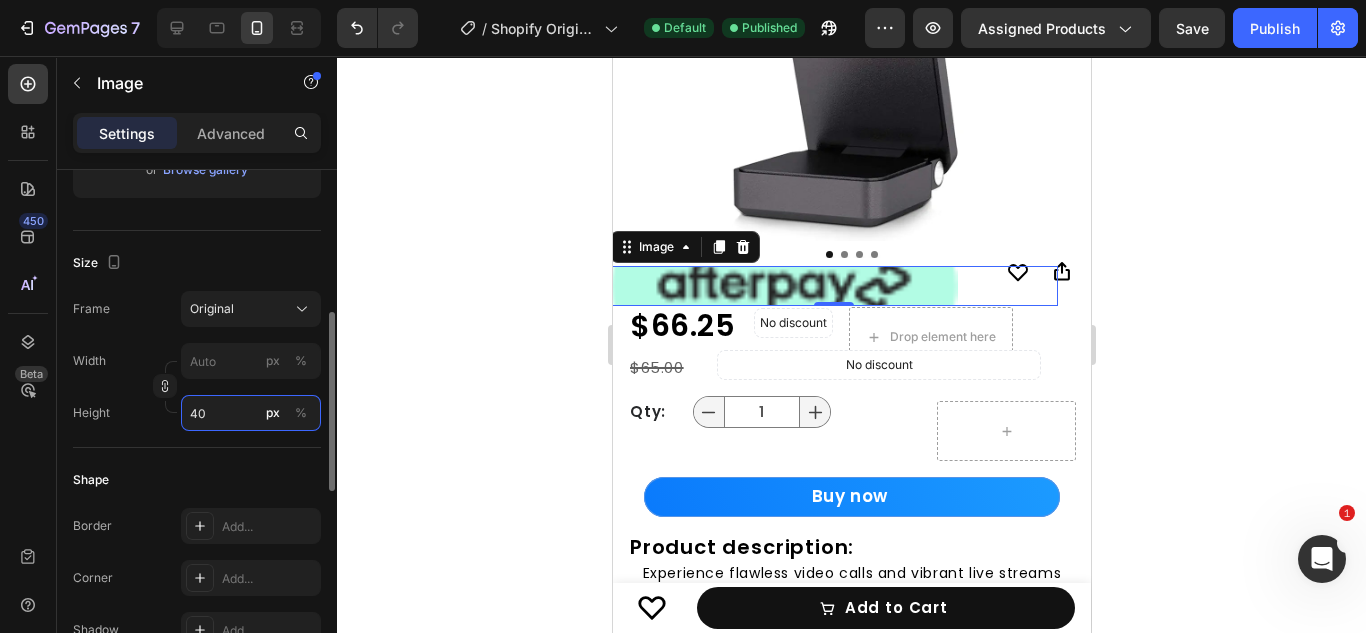 type on "4" 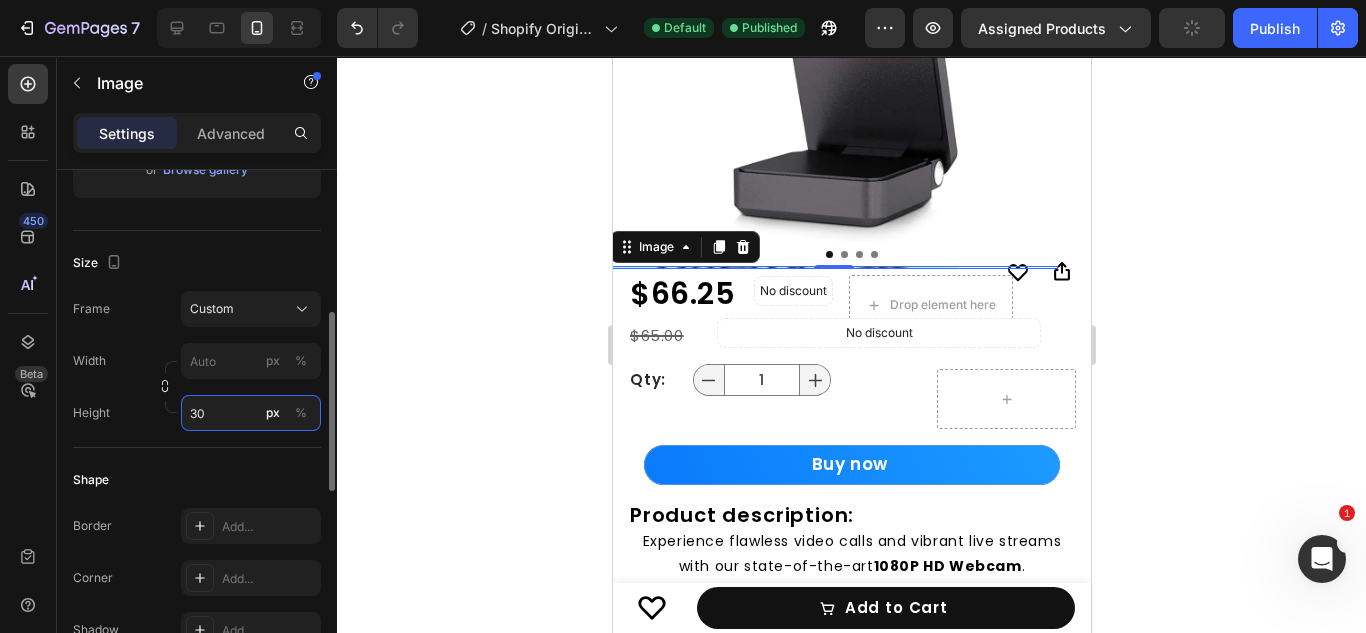 type on "4" 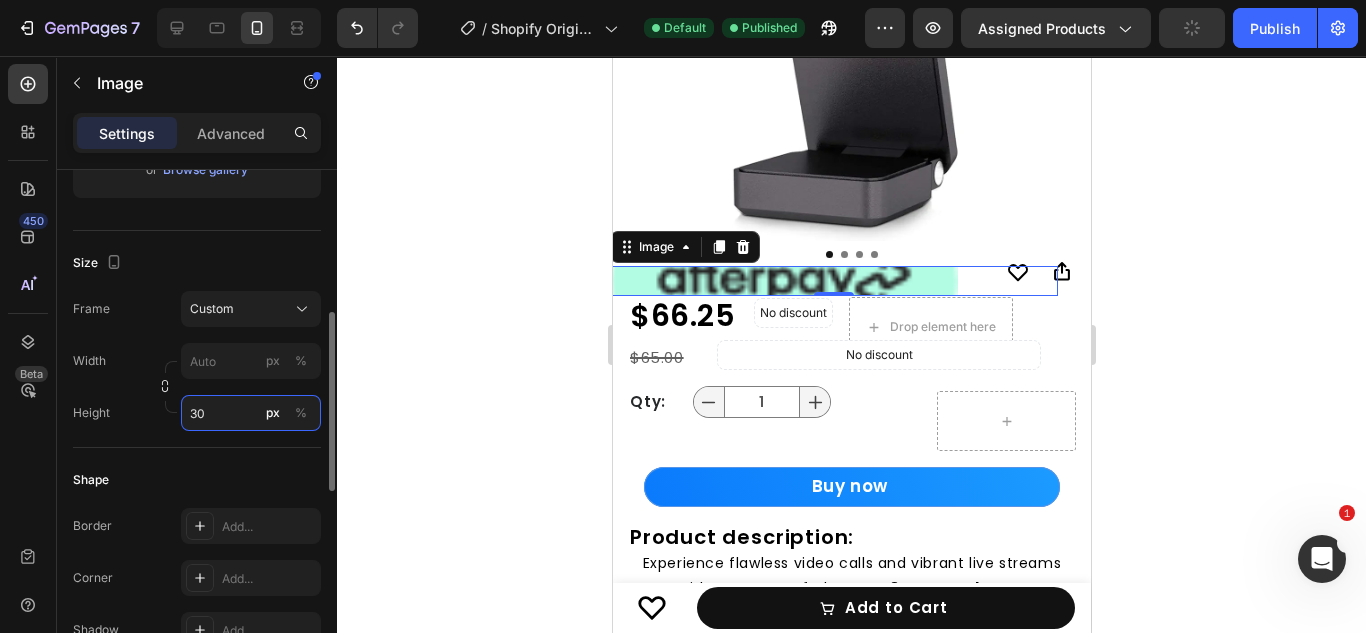 type on "3" 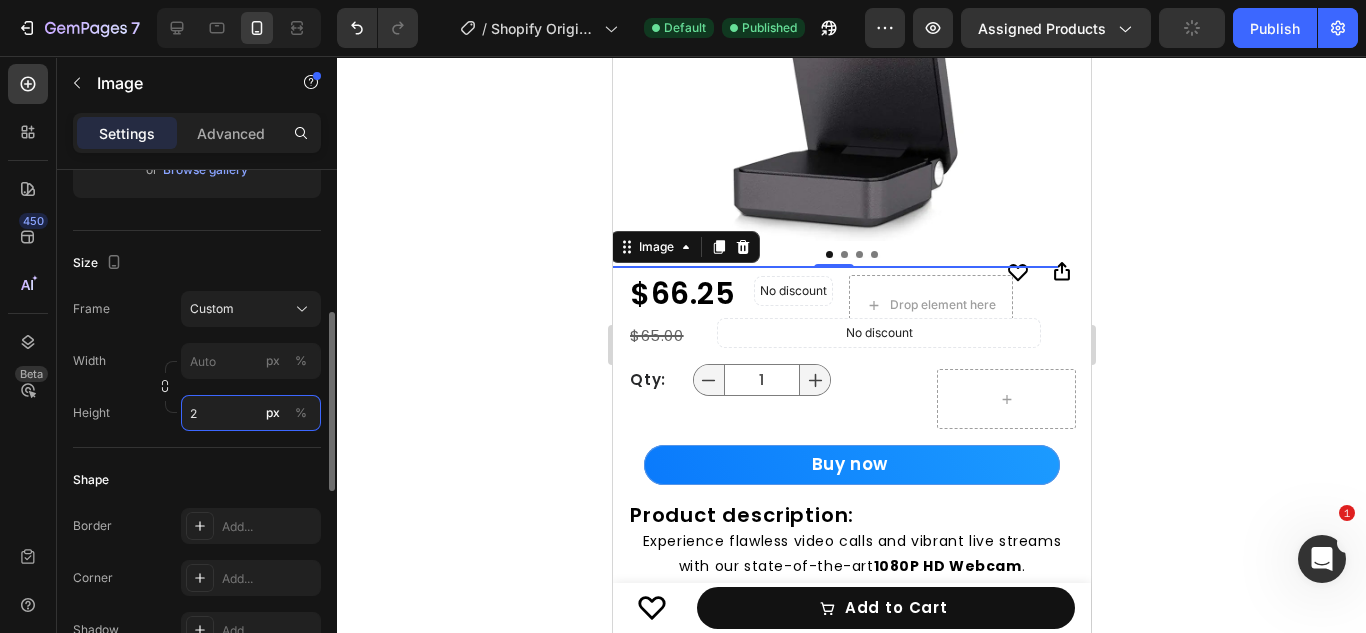 type on "25" 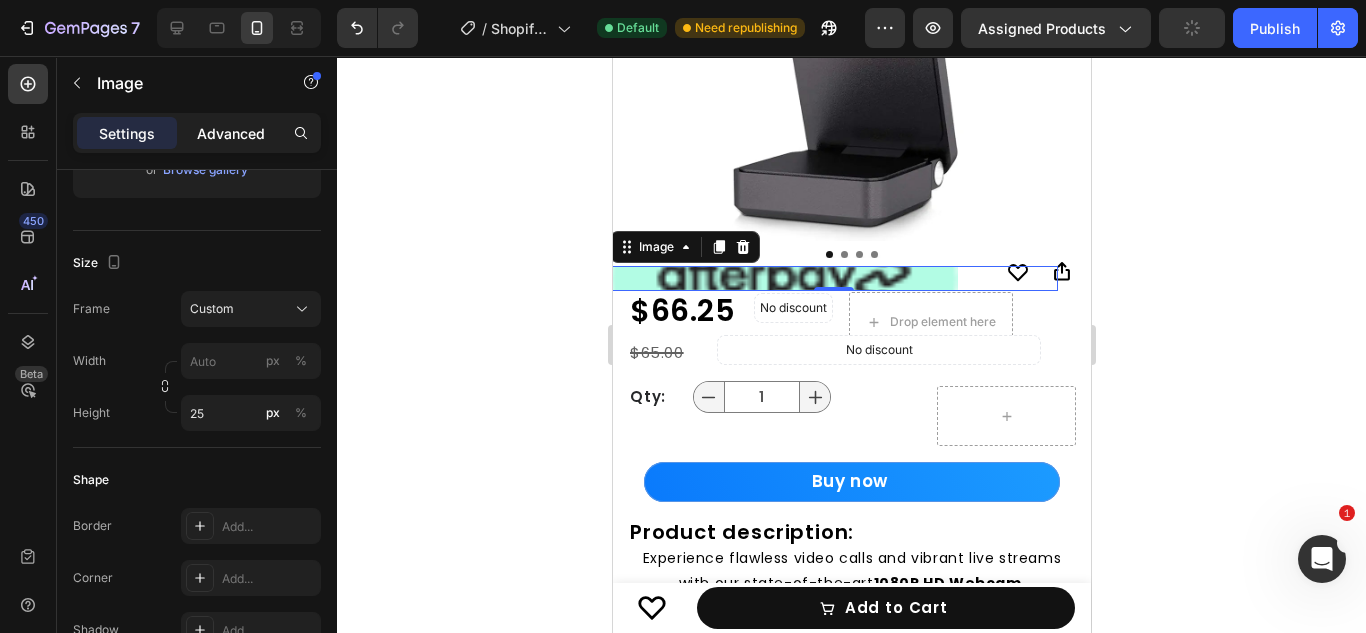 click on "Advanced" at bounding box center (231, 133) 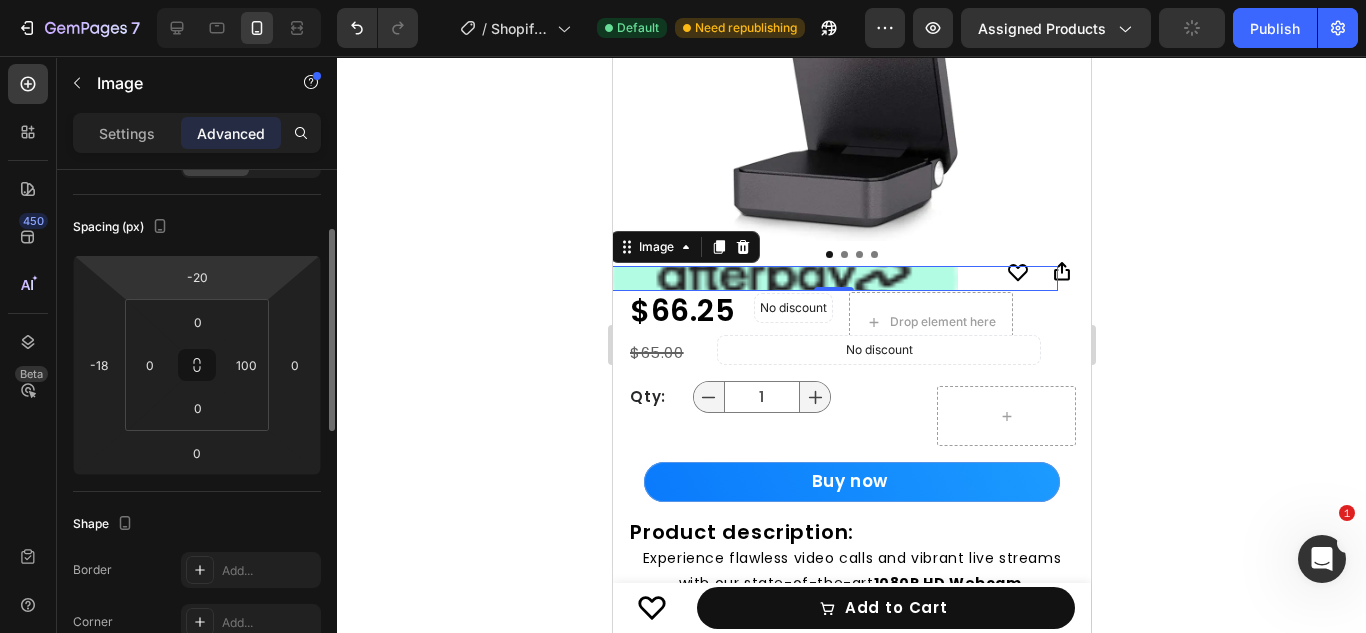 scroll, scrollTop: 179, scrollLeft: 0, axis: vertical 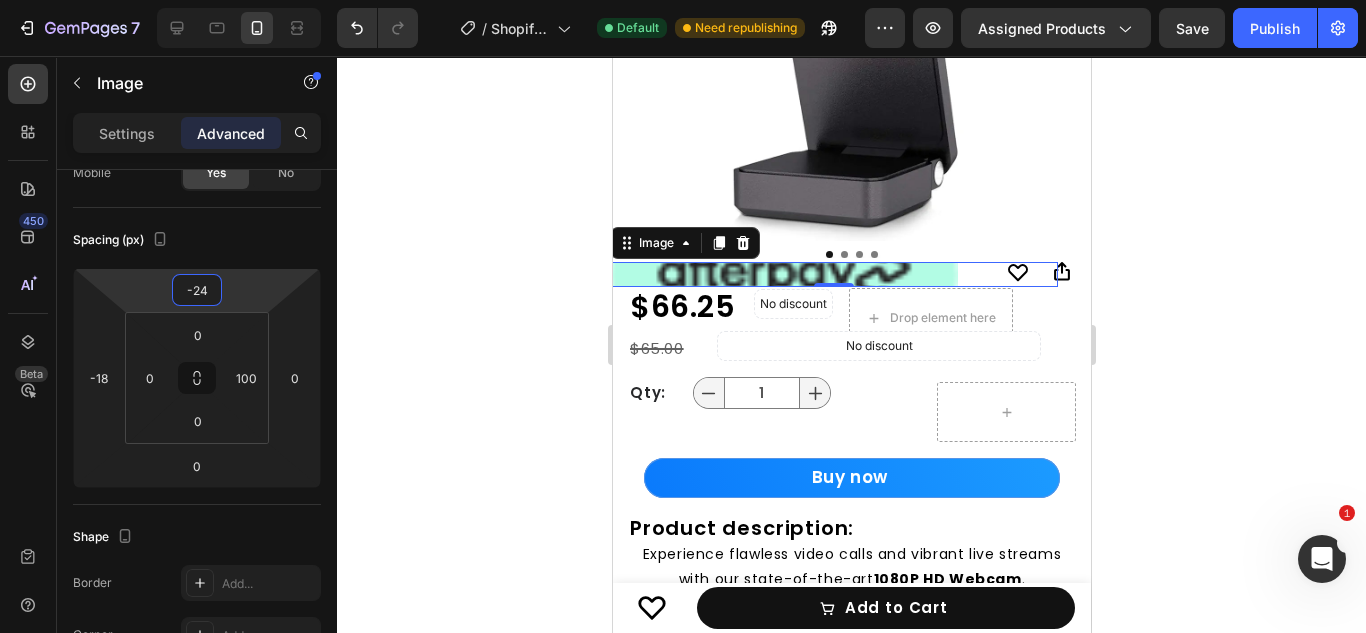 click on "7   /  Shopify Original Product Template Default Need republishing Preview Assigned Products  Save   Publish  450 Beta Sections(18) Elements(84) Section Element Hero Section Product Detail Brands Trusted Badges Guarantee Product Breakdown How to use Testimonials Compare Bundle FAQs Social Proof Brand Story Product List Collection Blog List Contact Sticky Add to Cart Custom Footer Browse Library 450 Layout
Row
Row
Row
Row Text
Heading
Text Block Button
Button
Button Media
Image
Image" at bounding box center (683, 0) 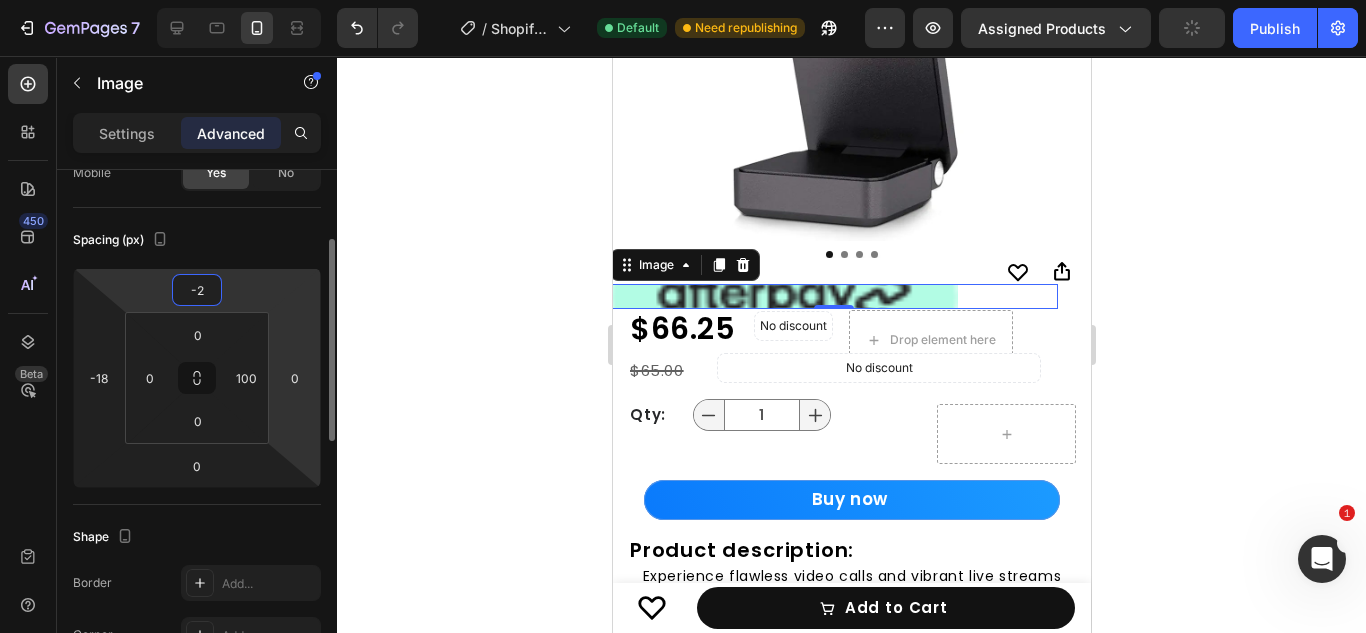 type on "-25" 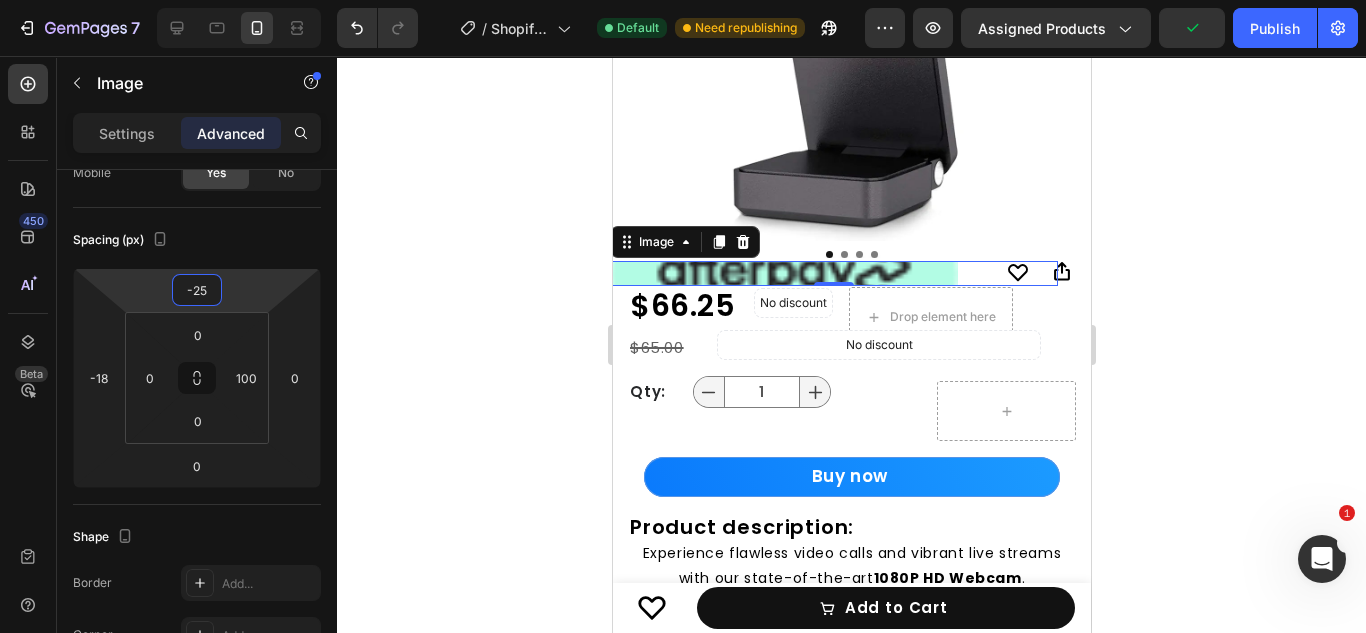 click 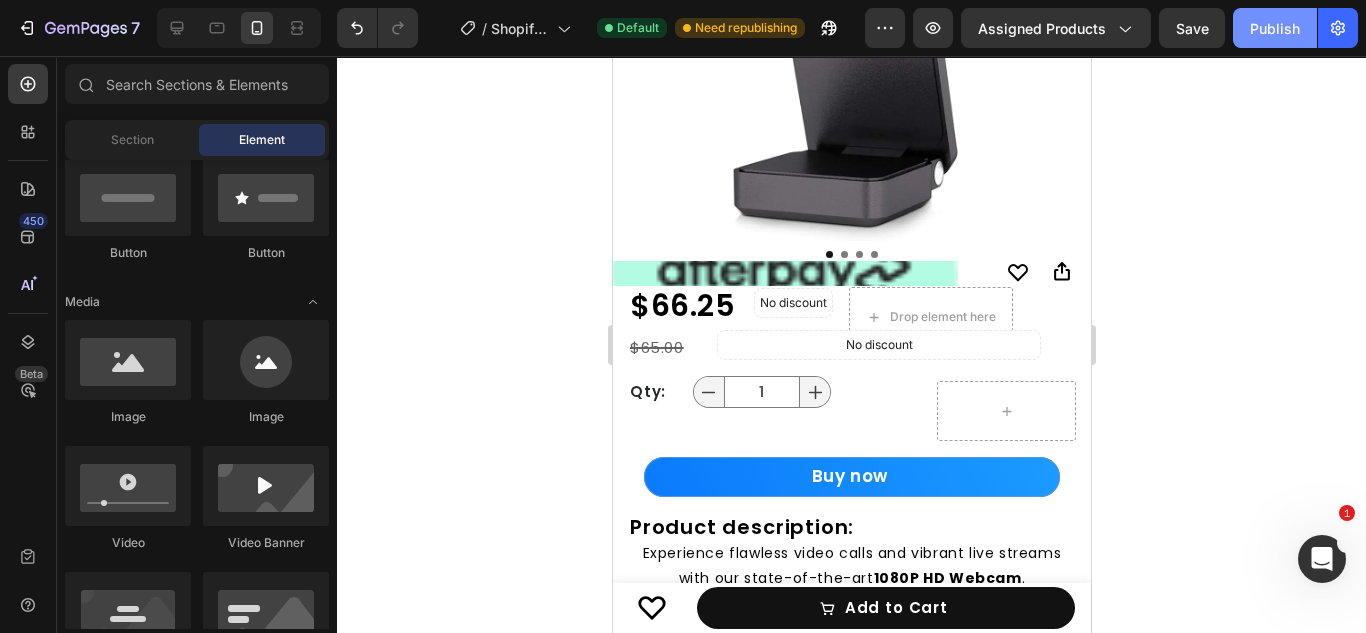 click on "Publish" 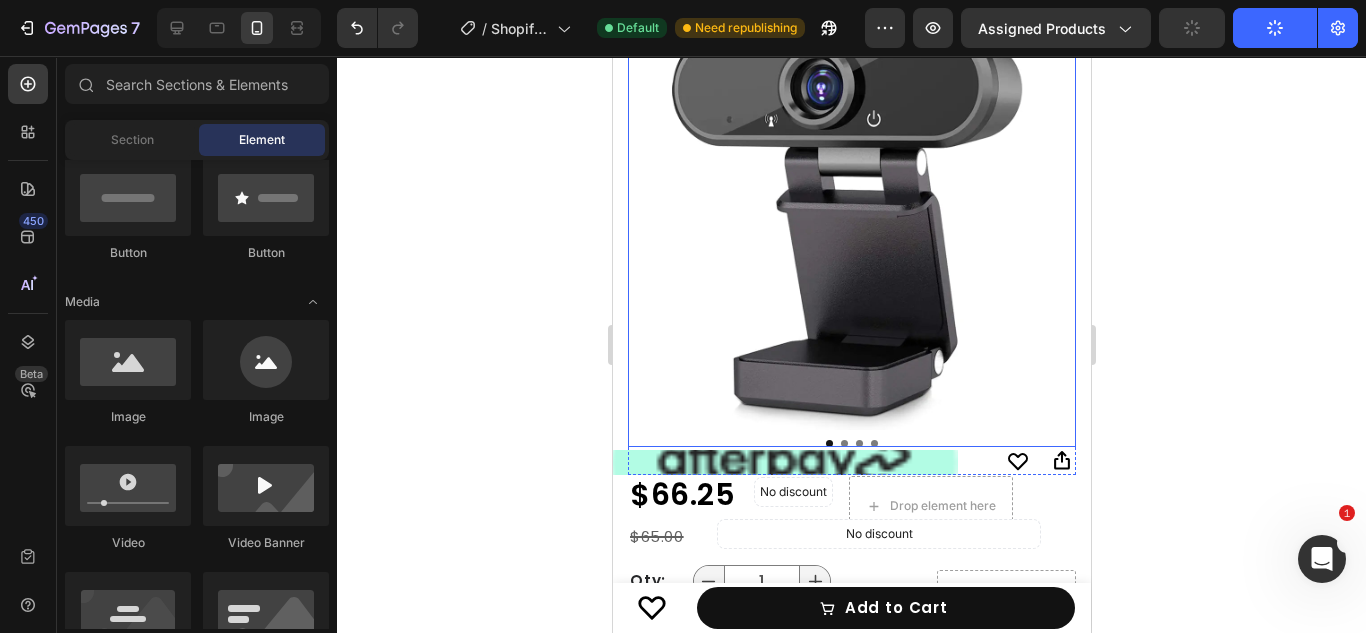 scroll, scrollTop: 223, scrollLeft: 0, axis: vertical 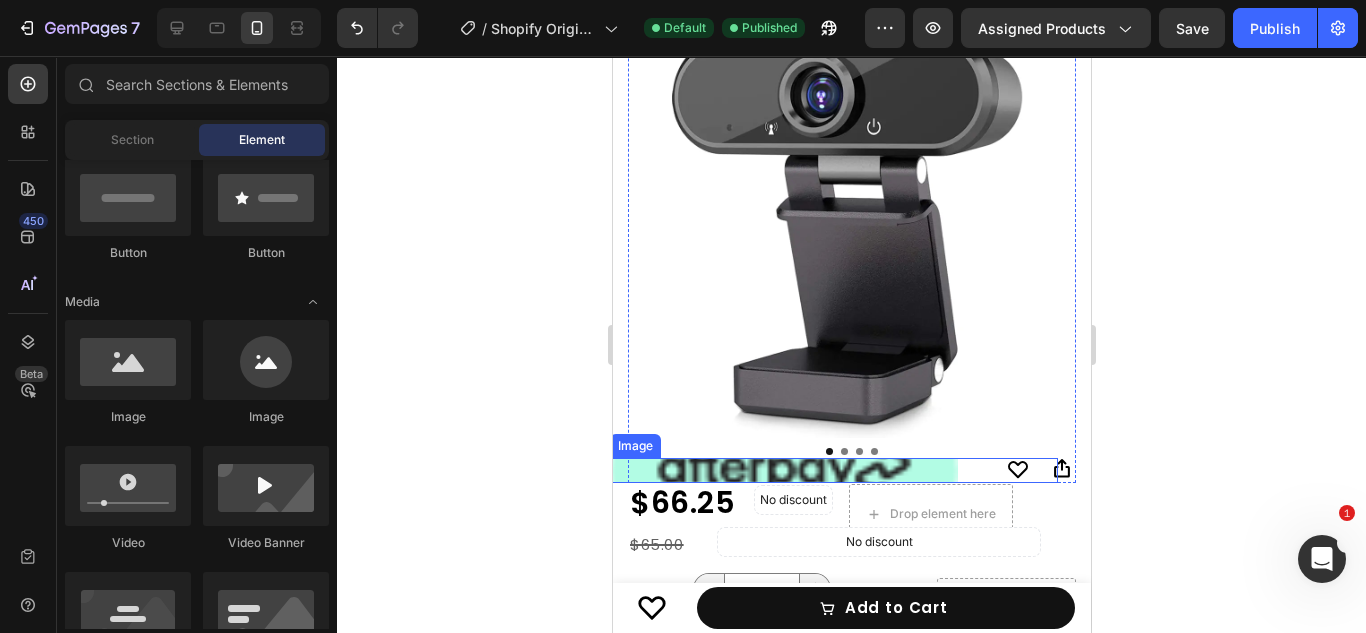 click at bounding box center (783, 470) 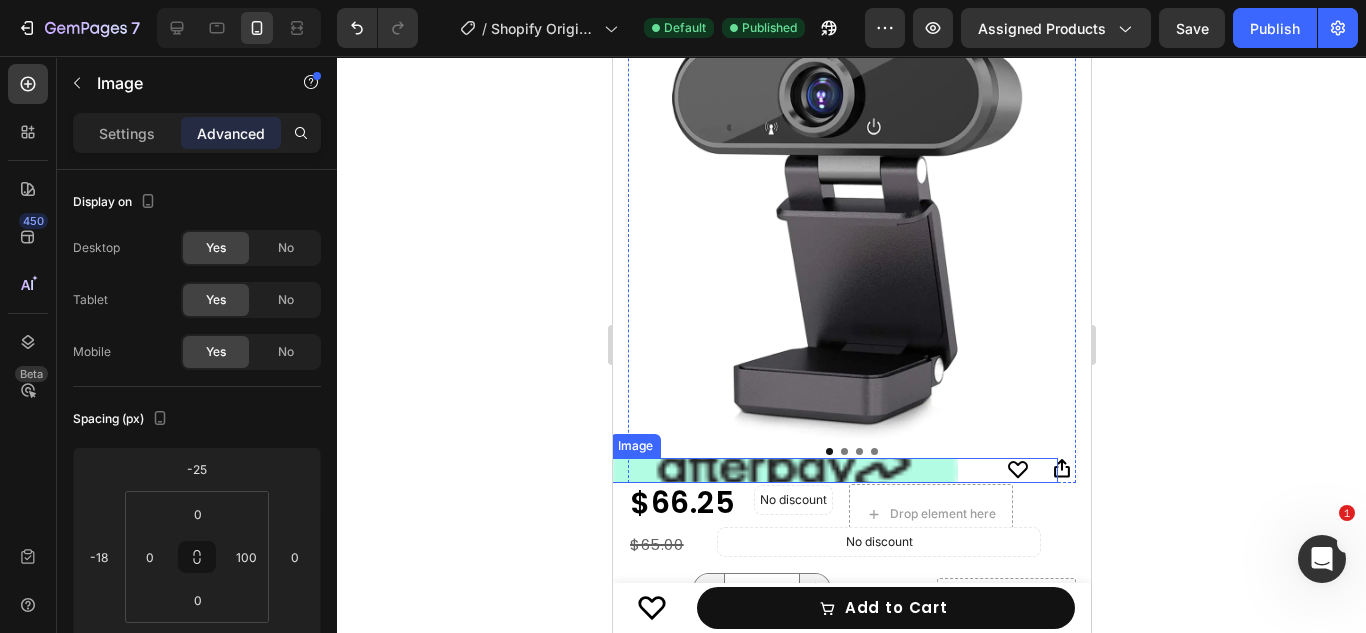 click at bounding box center [783, 470] 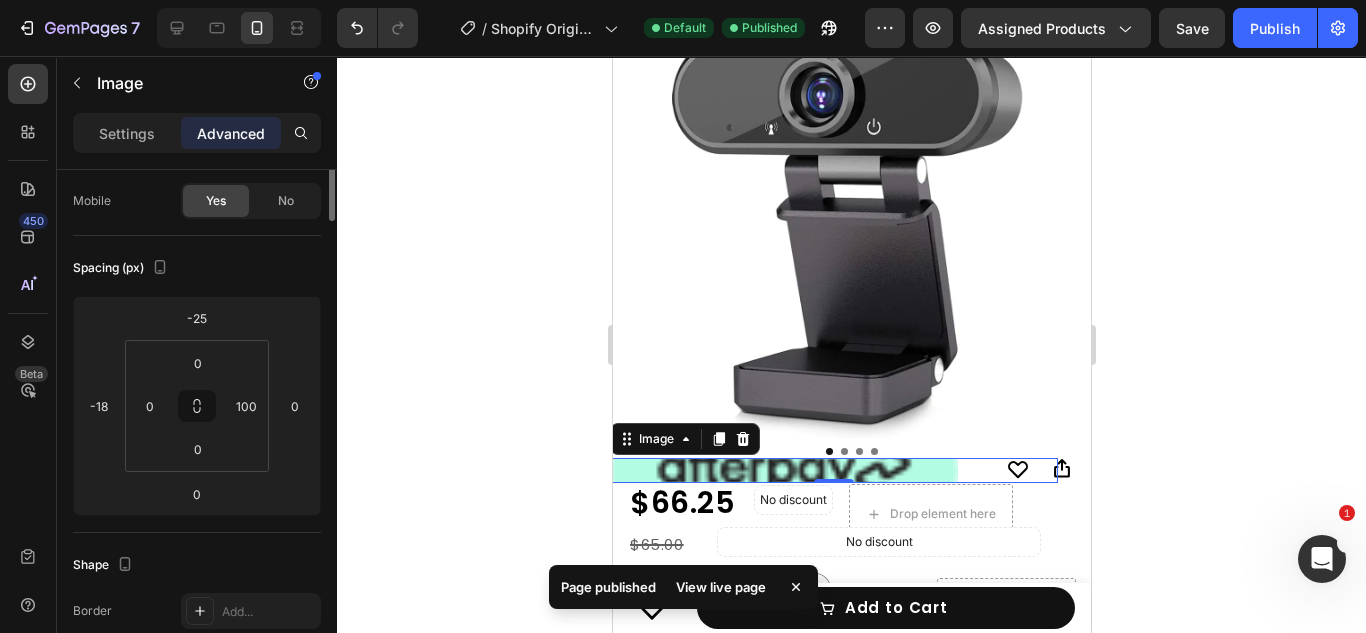 scroll, scrollTop: 0, scrollLeft: 0, axis: both 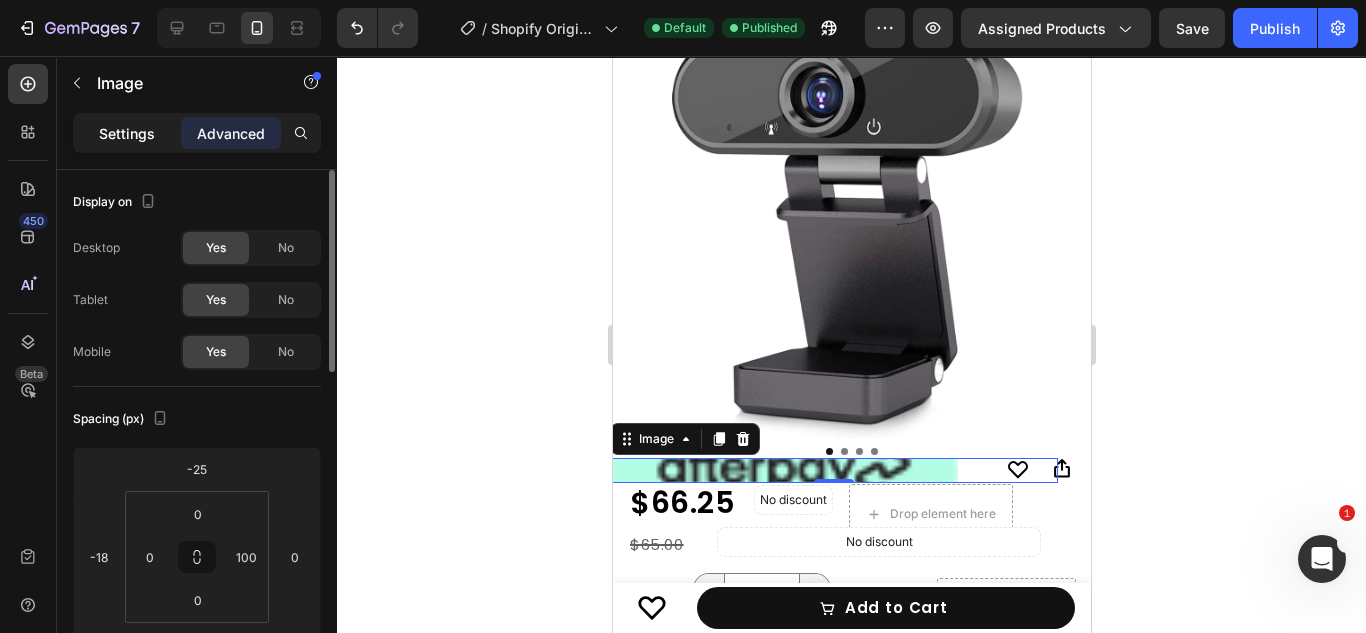 click on "Settings" at bounding box center (127, 133) 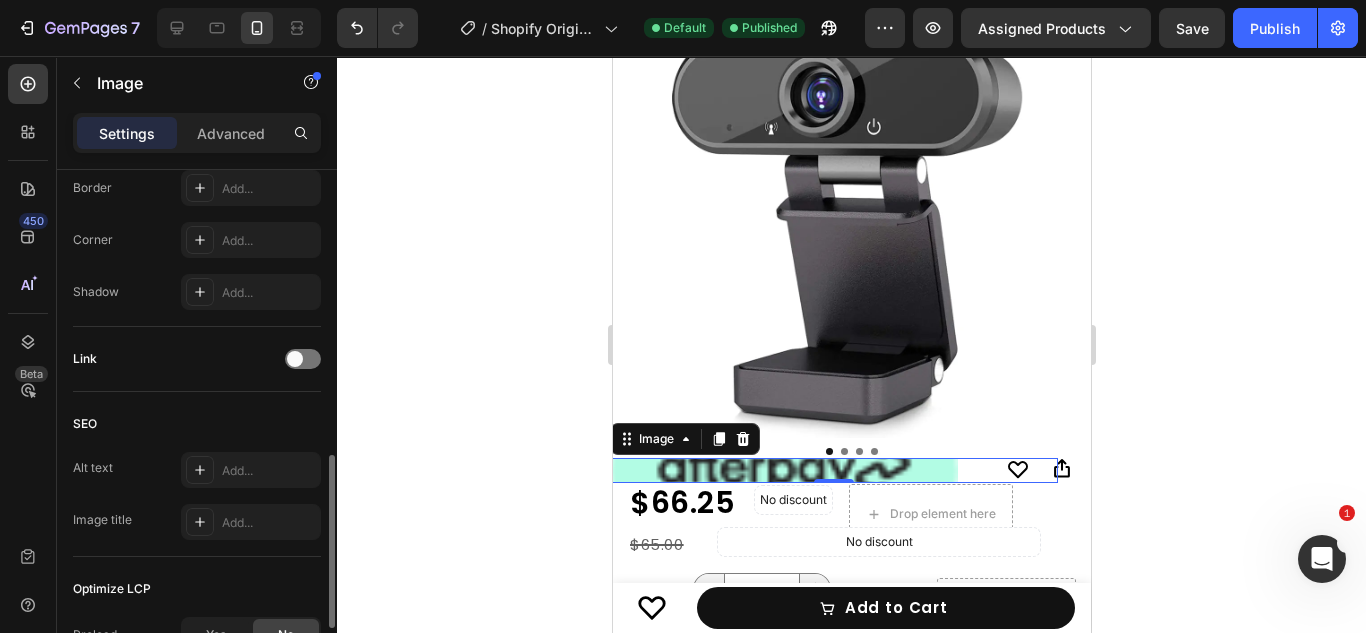 scroll, scrollTop: 822, scrollLeft: 0, axis: vertical 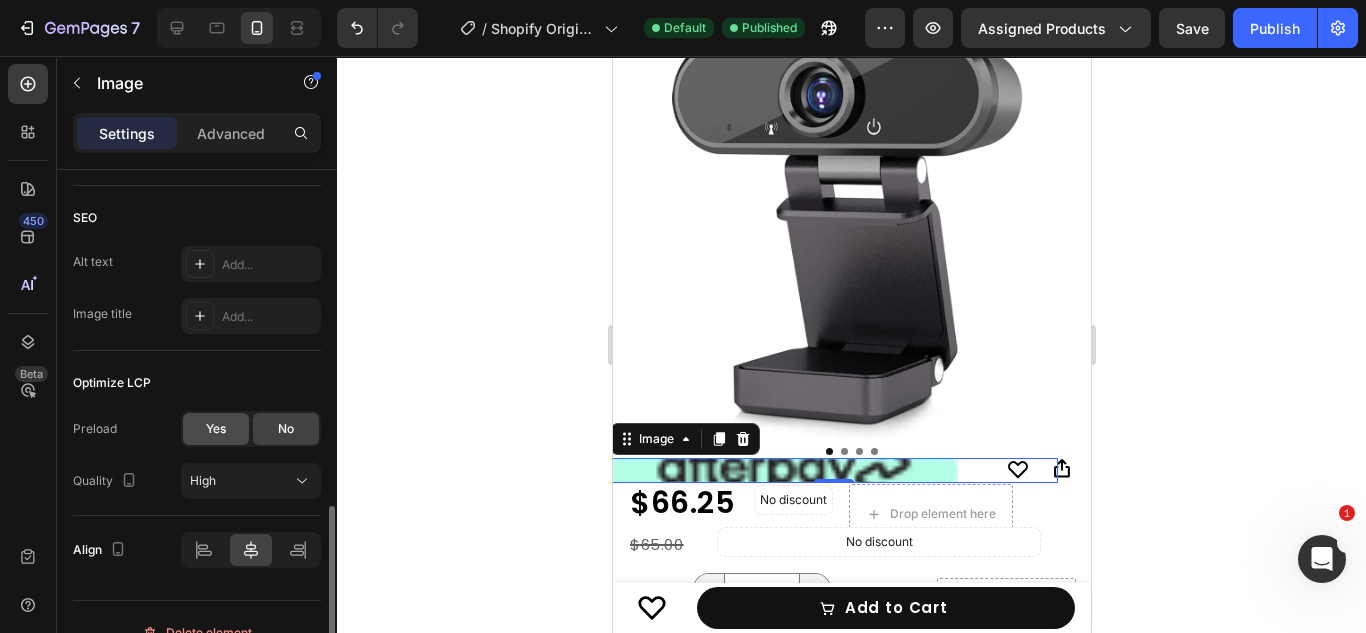 click on "Yes" 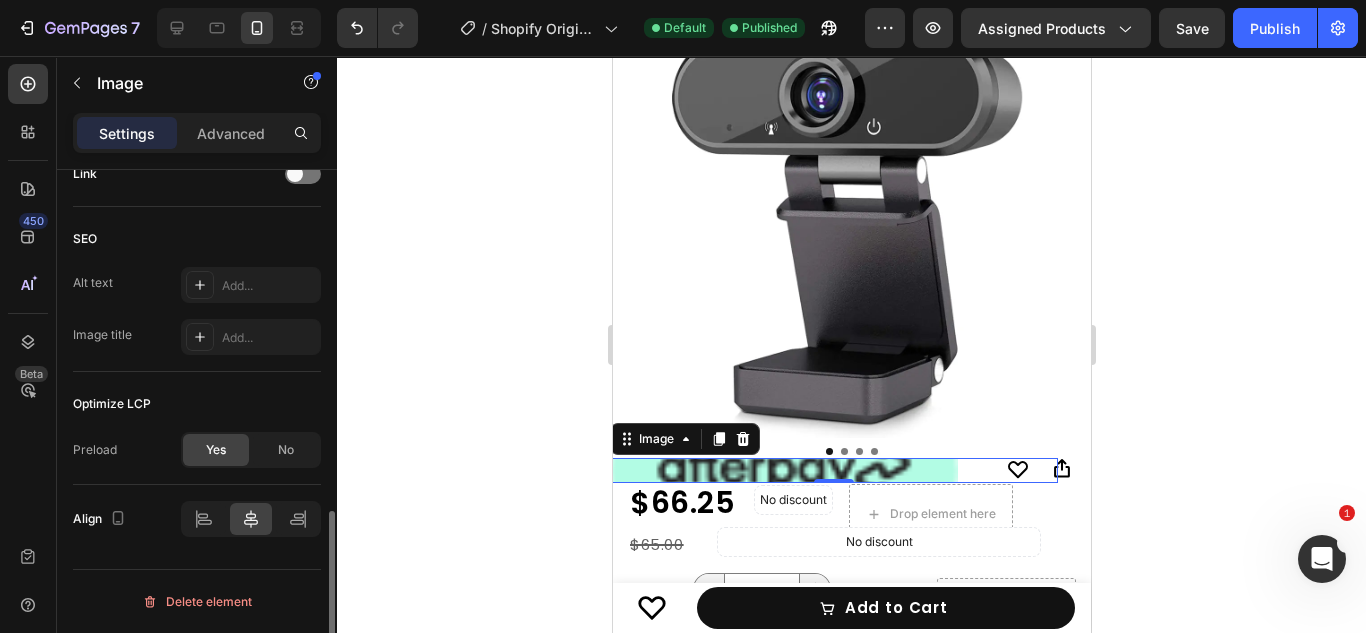scroll, scrollTop: 988, scrollLeft: 0, axis: vertical 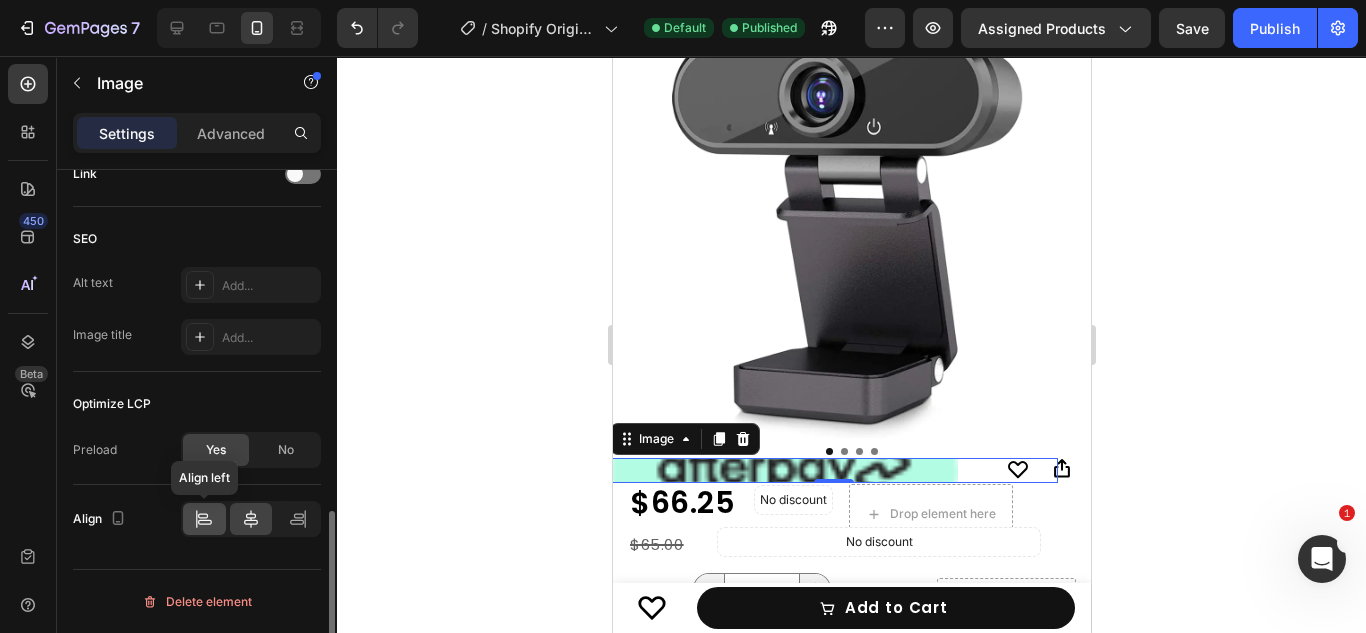 click 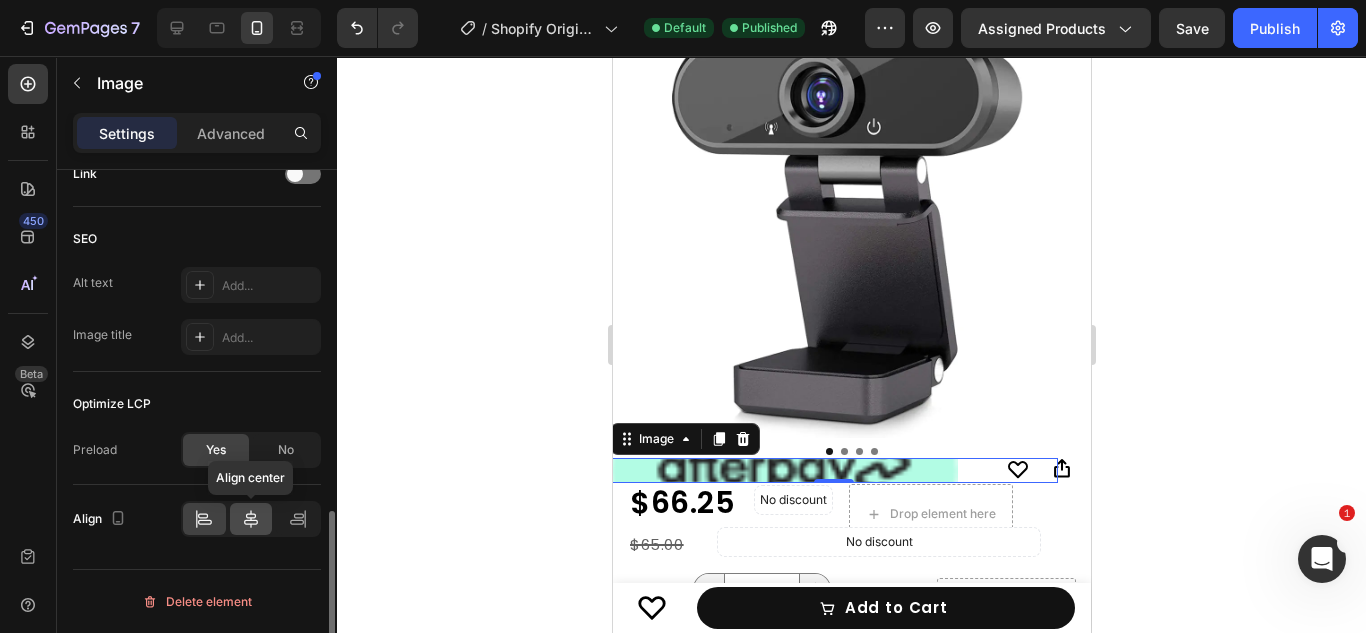 click 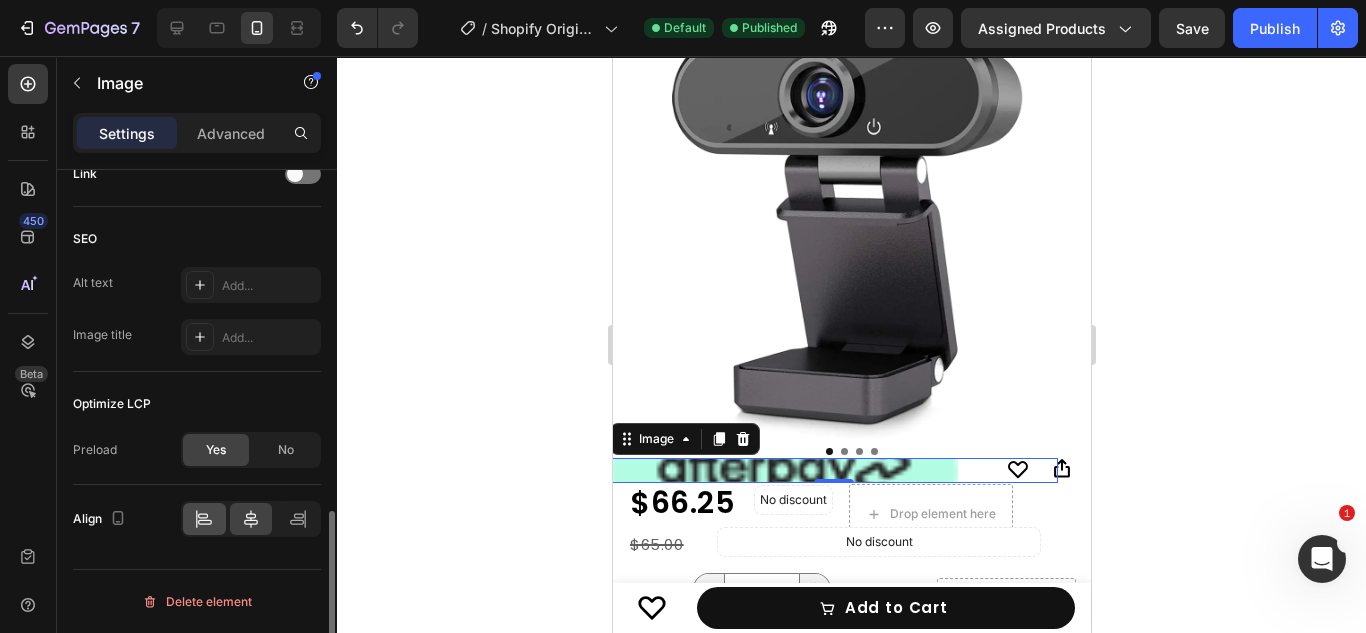 click 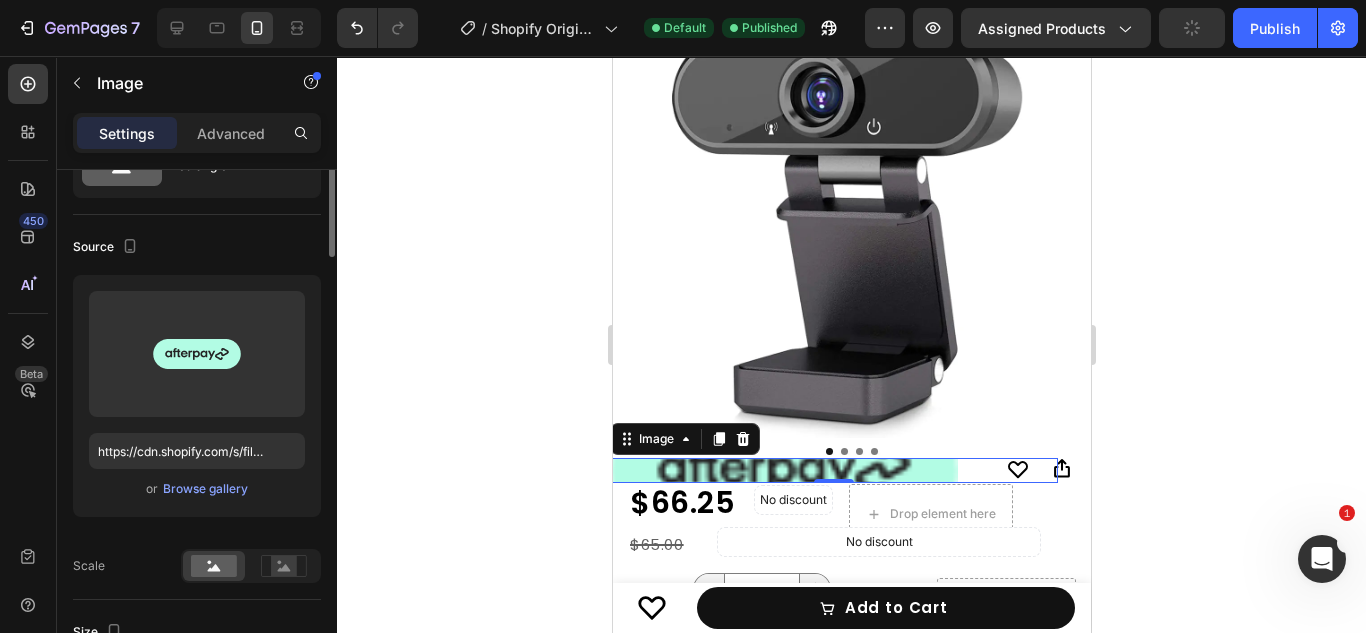 scroll, scrollTop: 0, scrollLeft: 0, axis: both 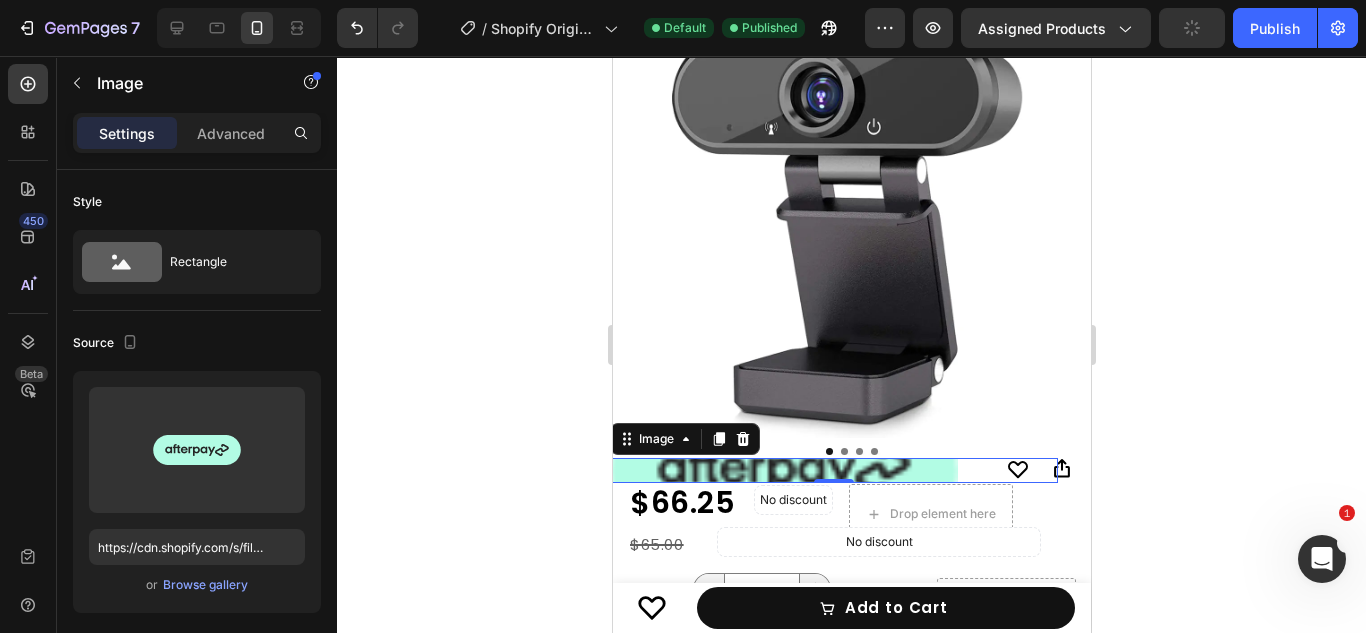 click on "7   /  Shopify Original Product Template Default Published Preview Assigned Products  Publish" 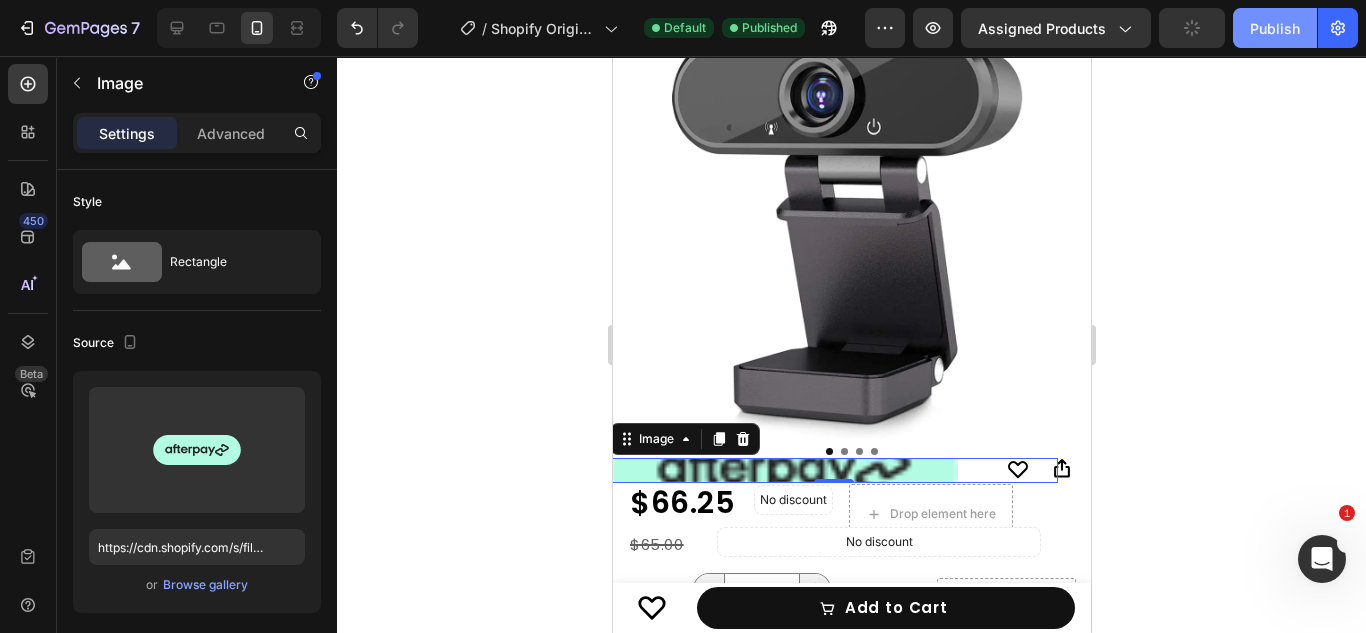 click on "Publish" at bounding box center (1275, 28) 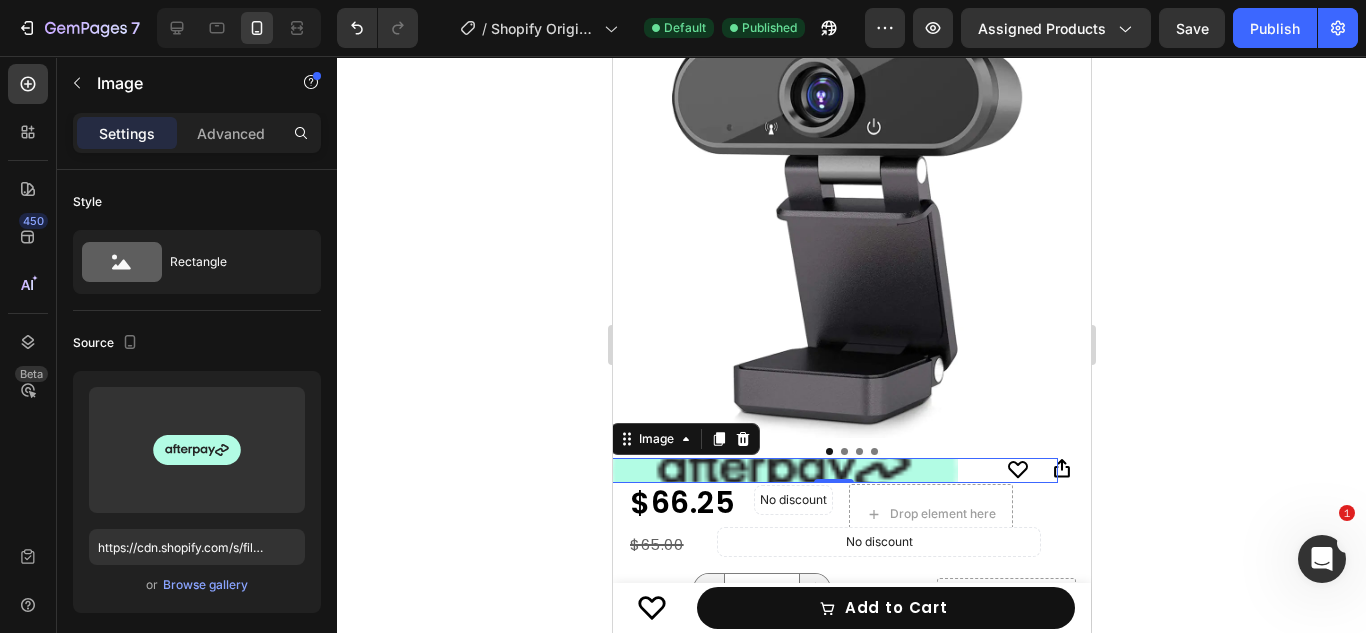 click at bounding box center [783, 470] 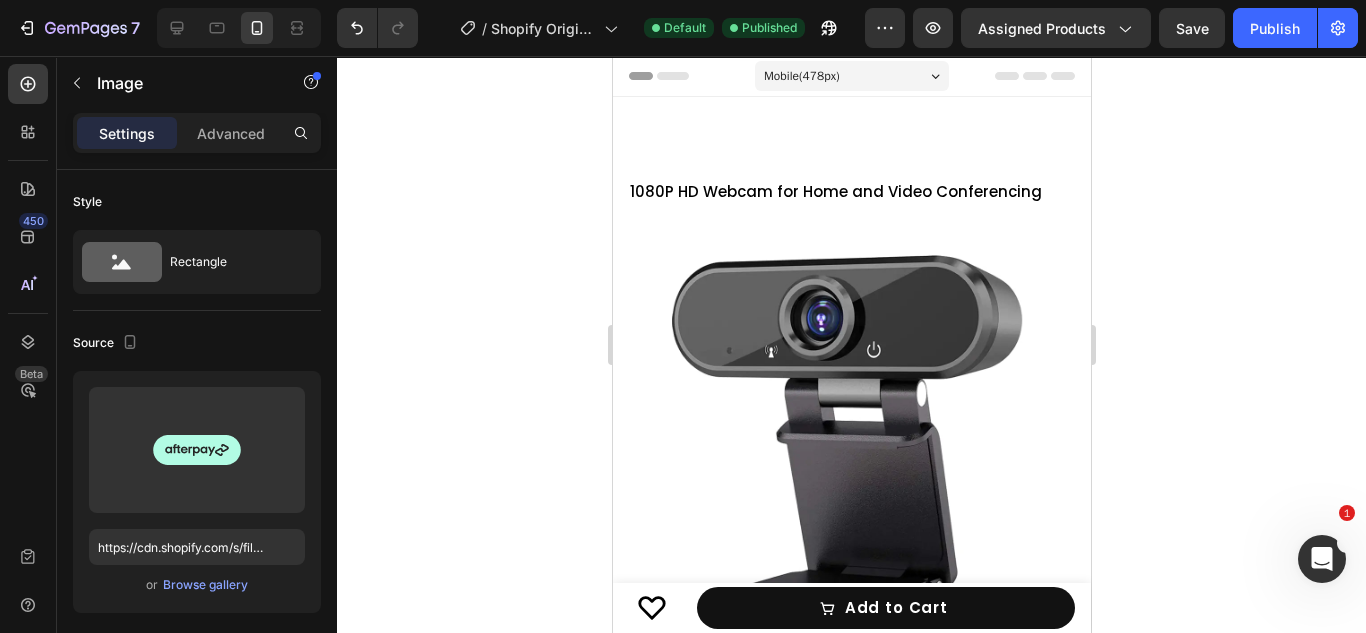 scroll, scrollTop: 223, scrollLeft: 0, axis: vertical 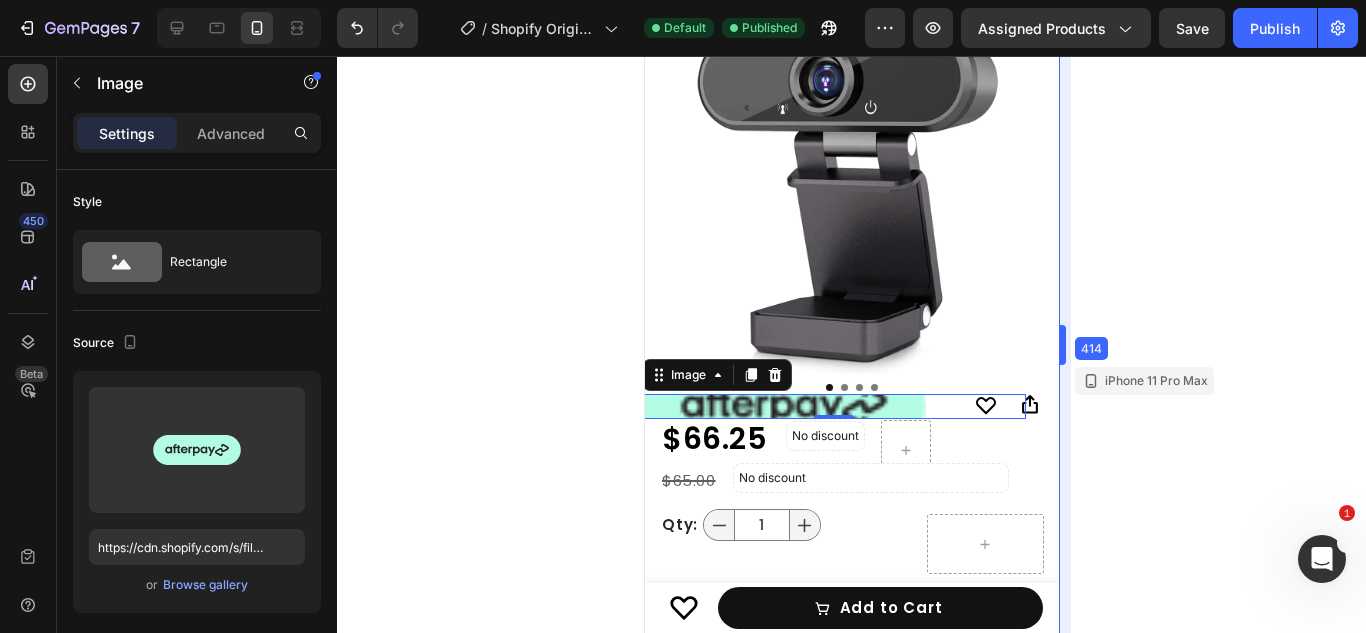 drag, startPoint x: 1092, startPoint y: 401, endPoint x: 1029, endPoint y: 388, distance: 64.327286 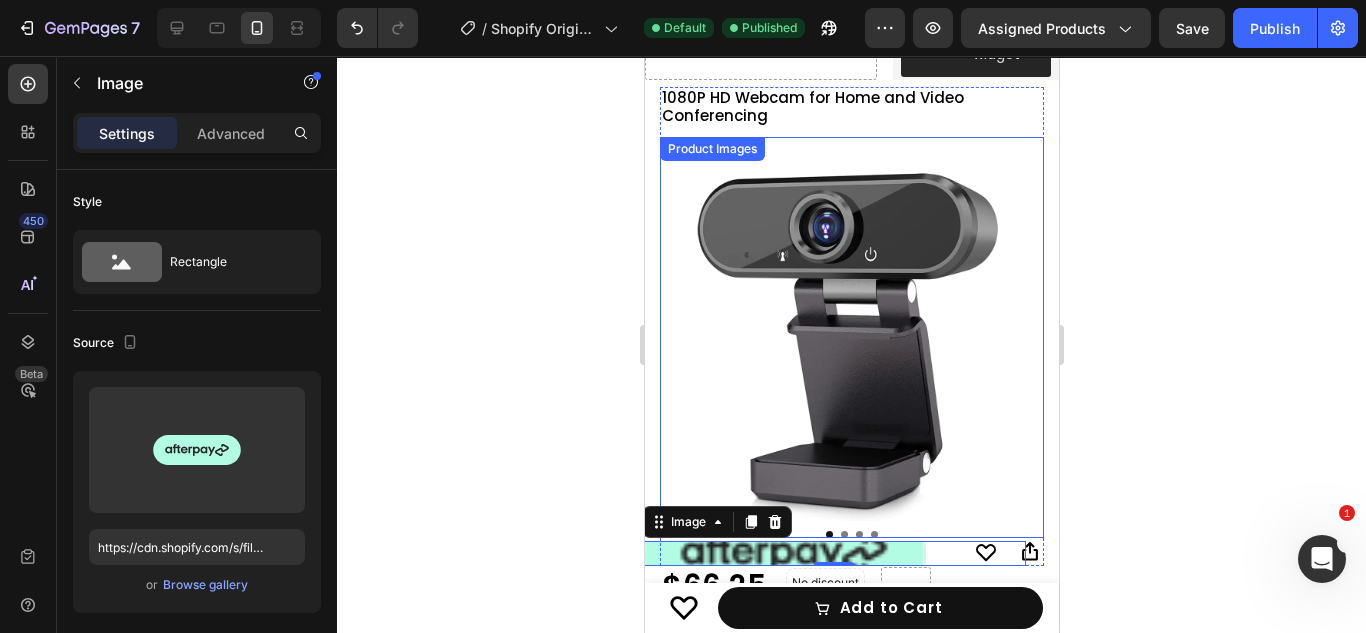 scroll, scrollTop: 113, scrollLeft: 0, axis: vertical 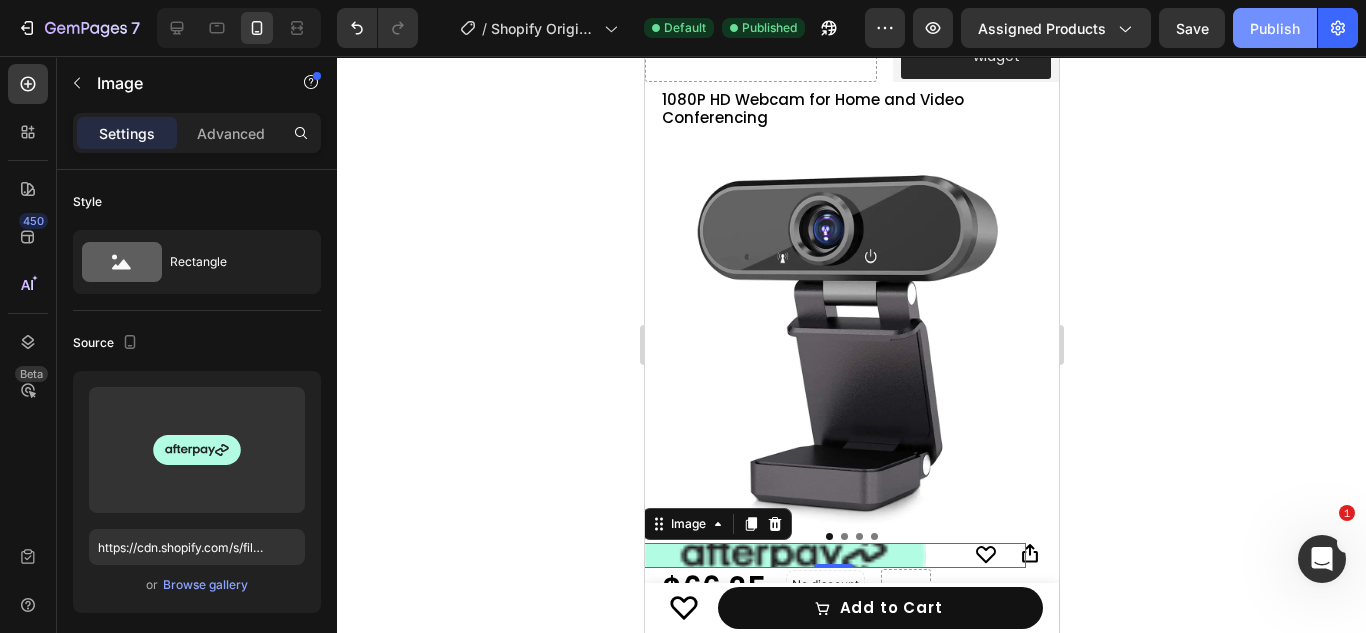 click on "Publish" at bounding box center [1275, 28] 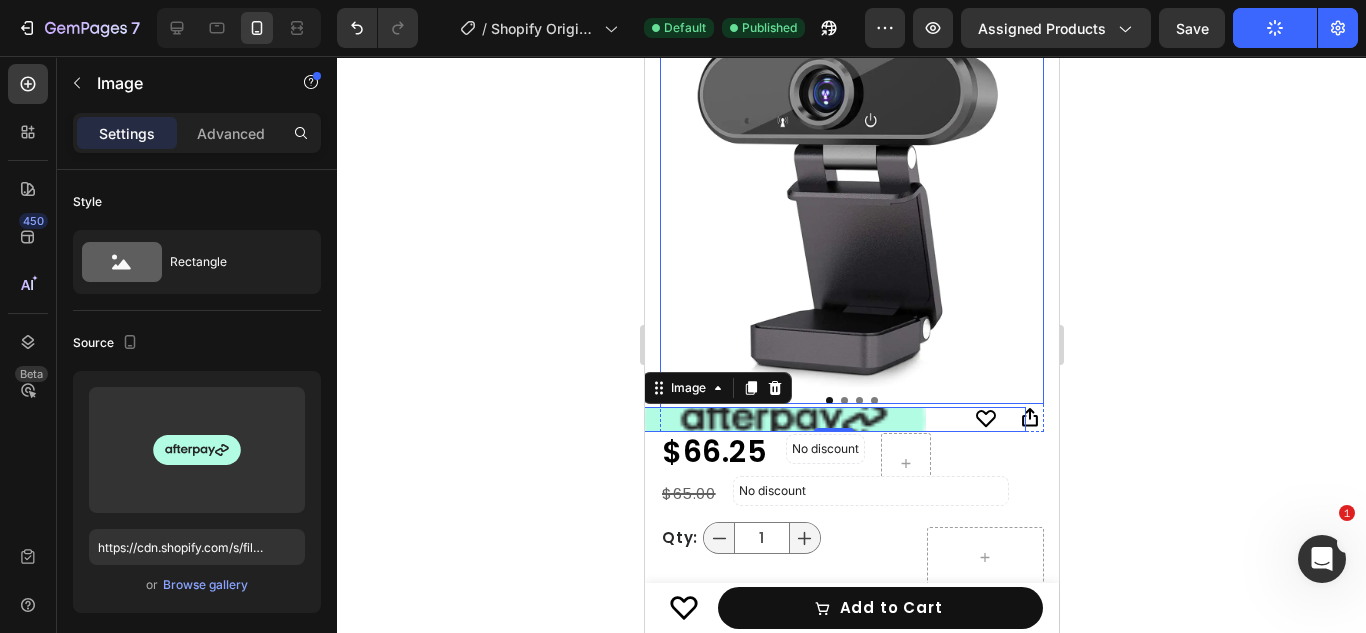 scroll, scrollTop: 250, scrollLeft: 0, axis: vertical 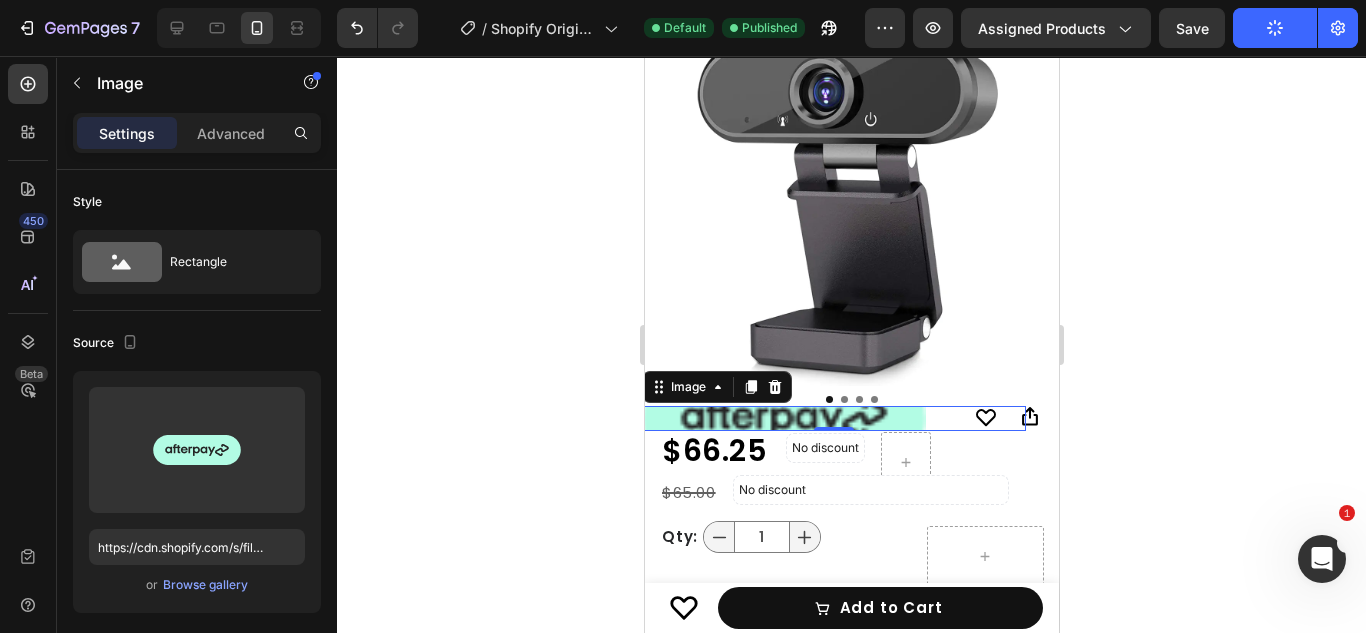 click 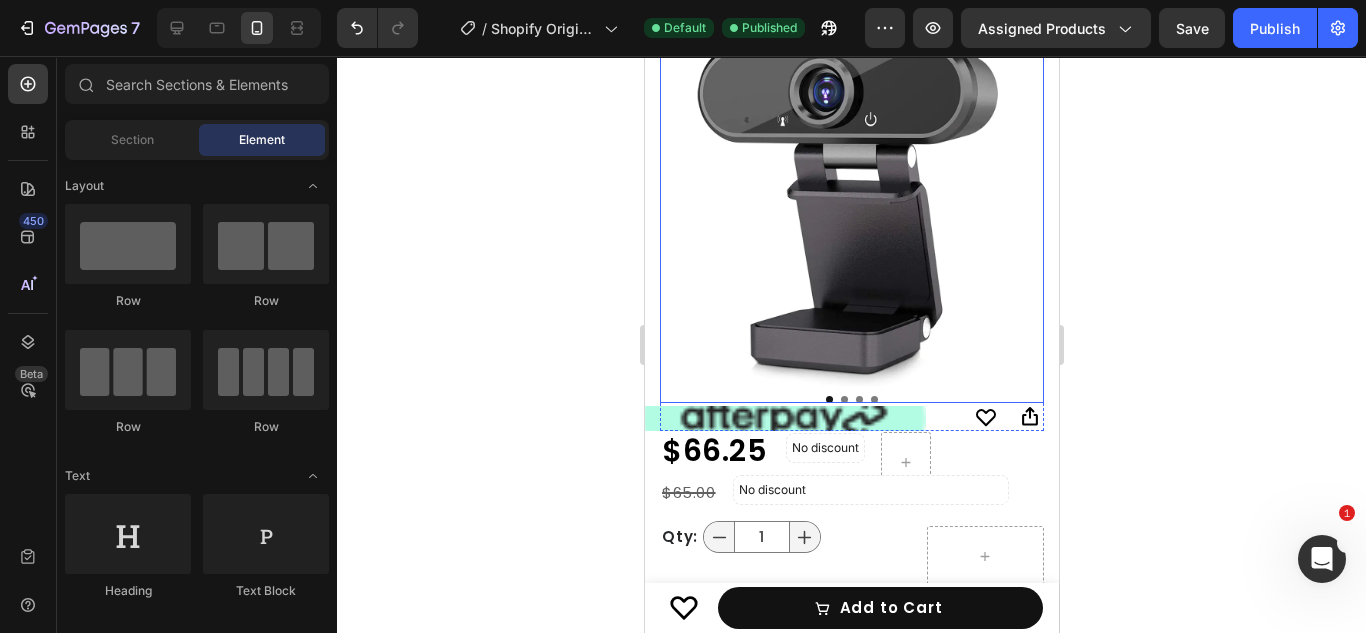 click at bounding box center [851, 194] 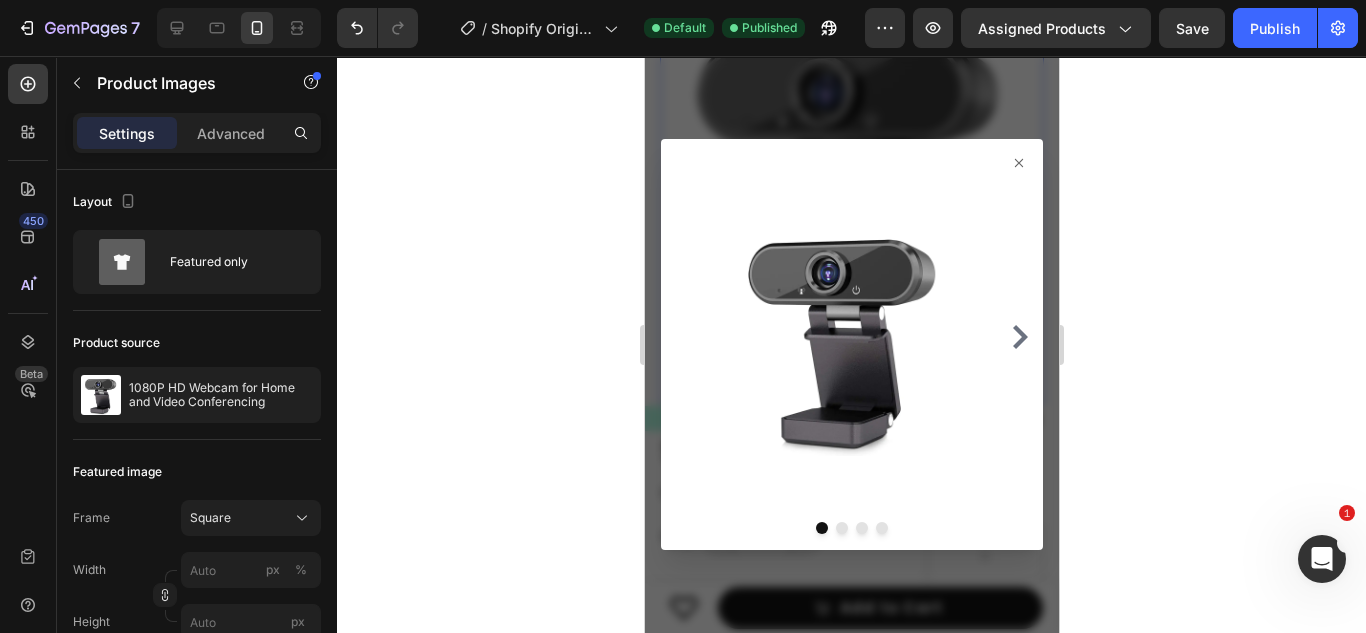 click 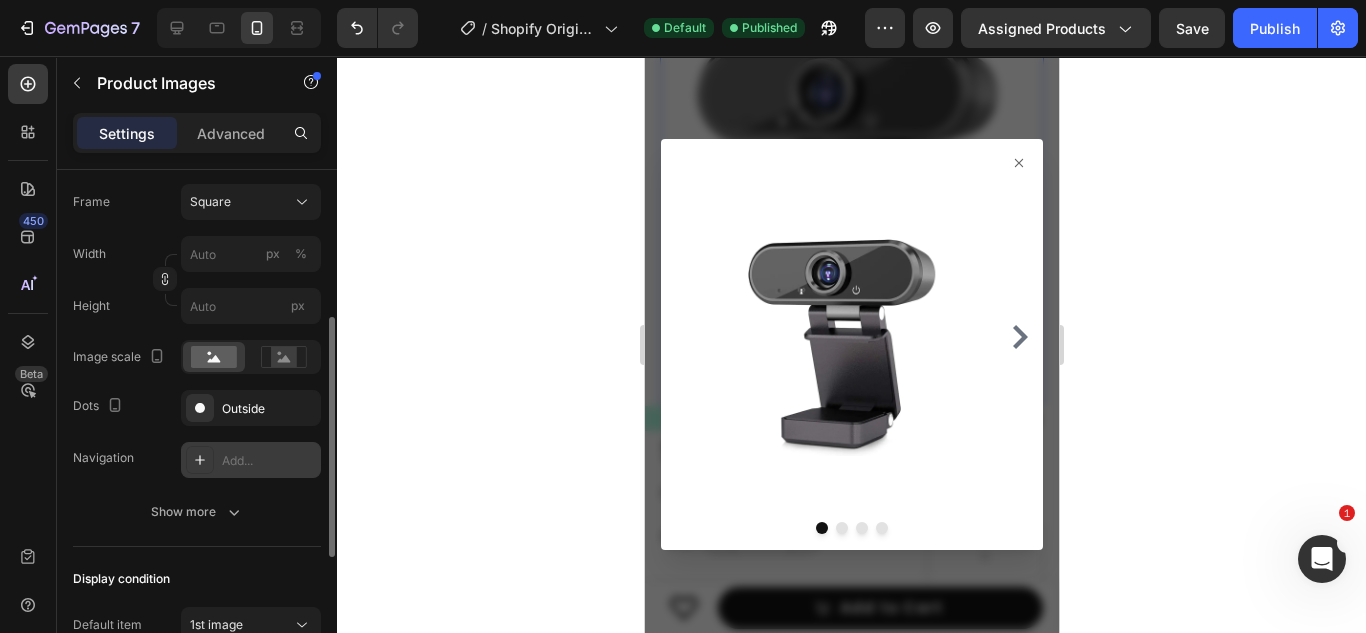 scroll, scrollTop: 317, scrollLeft: 0, axis: vertical 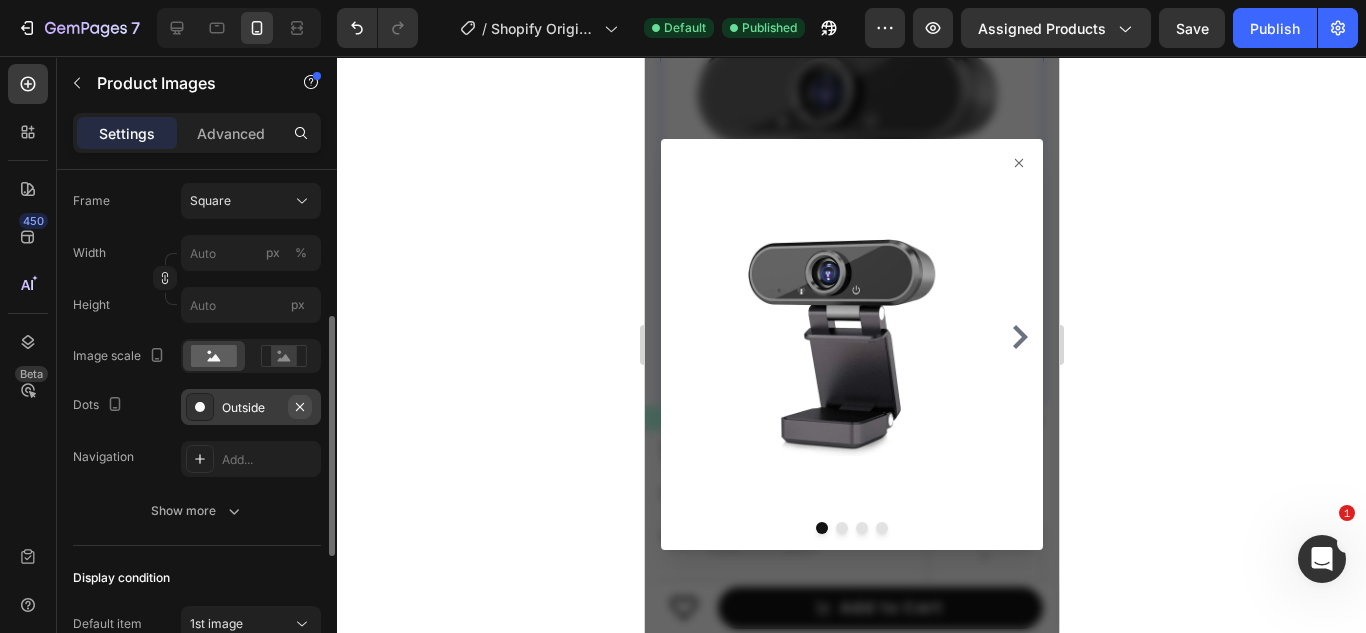 click 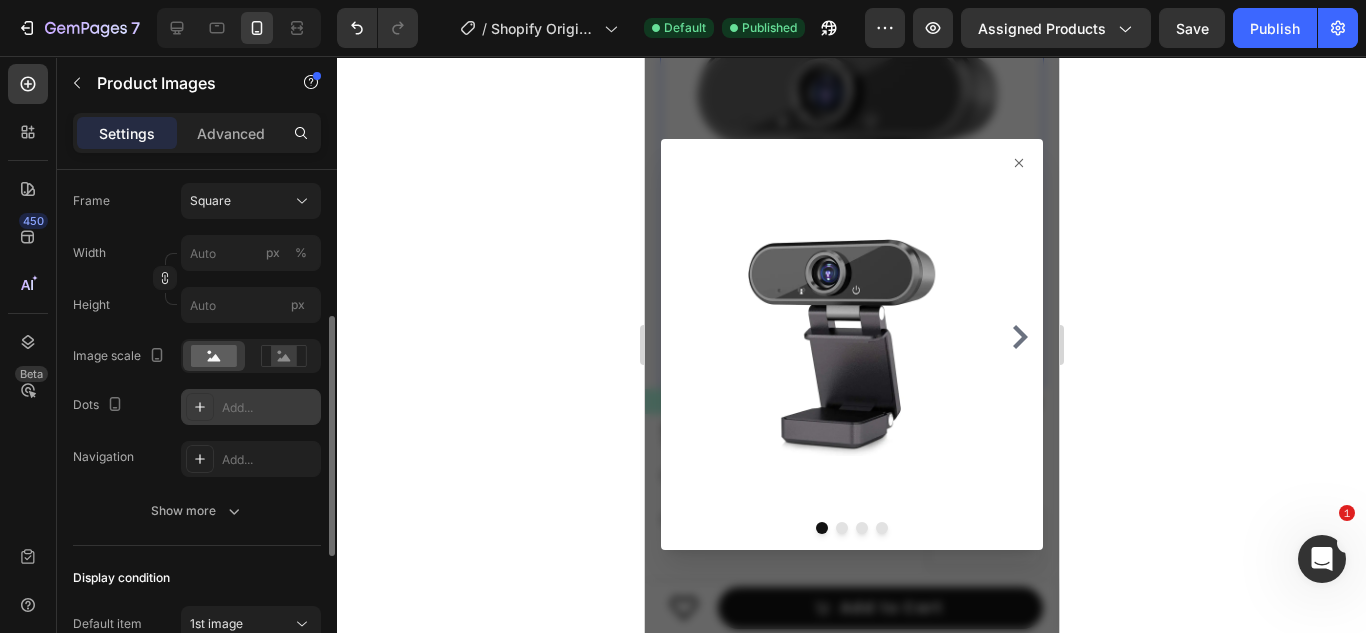 click 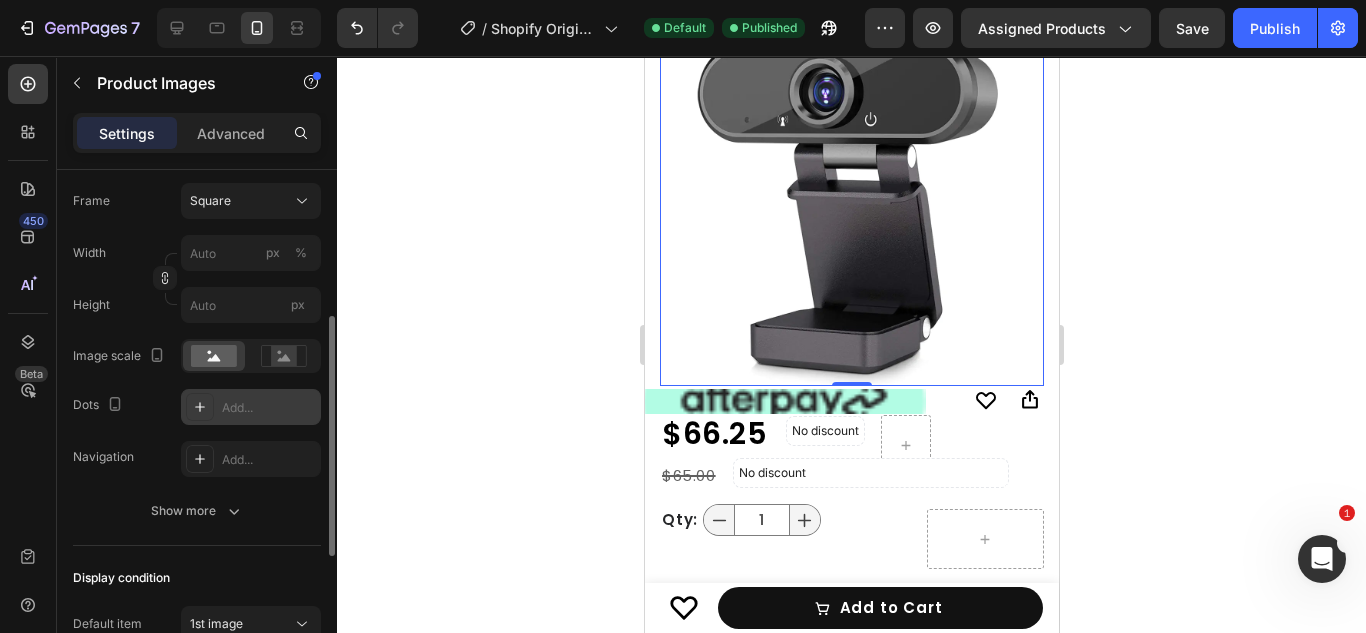 click at bounding box center (851, 194) 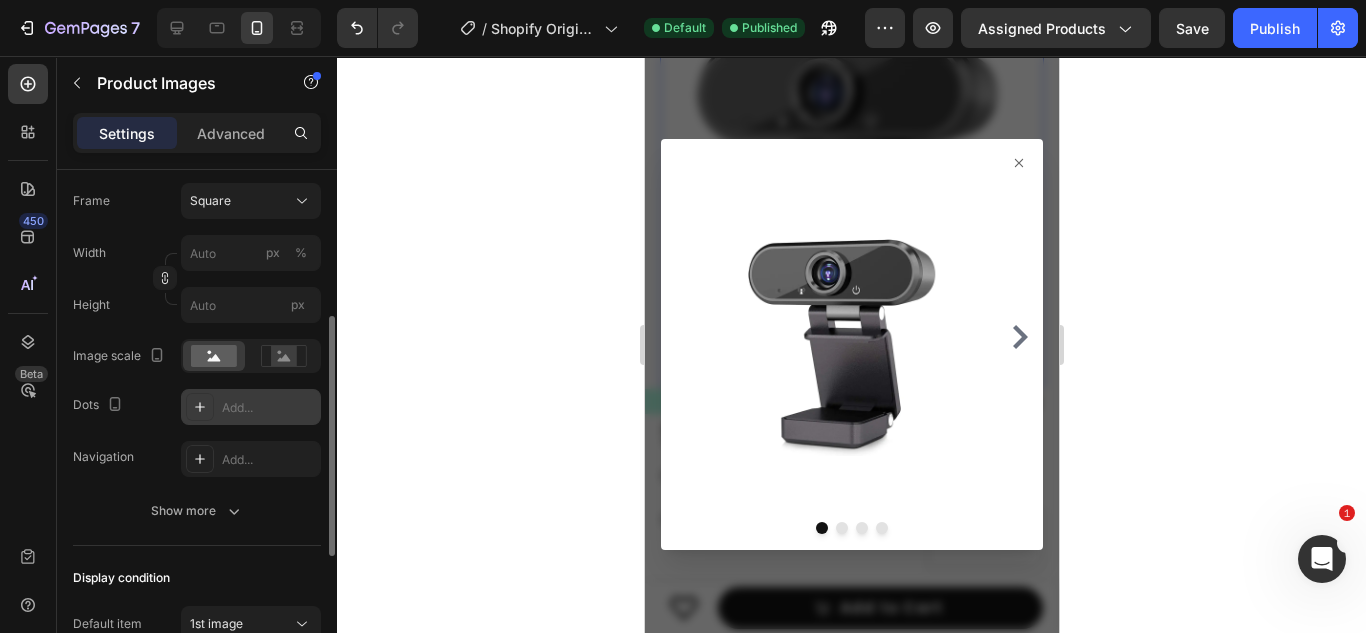 click at bounding box center (851, 344) 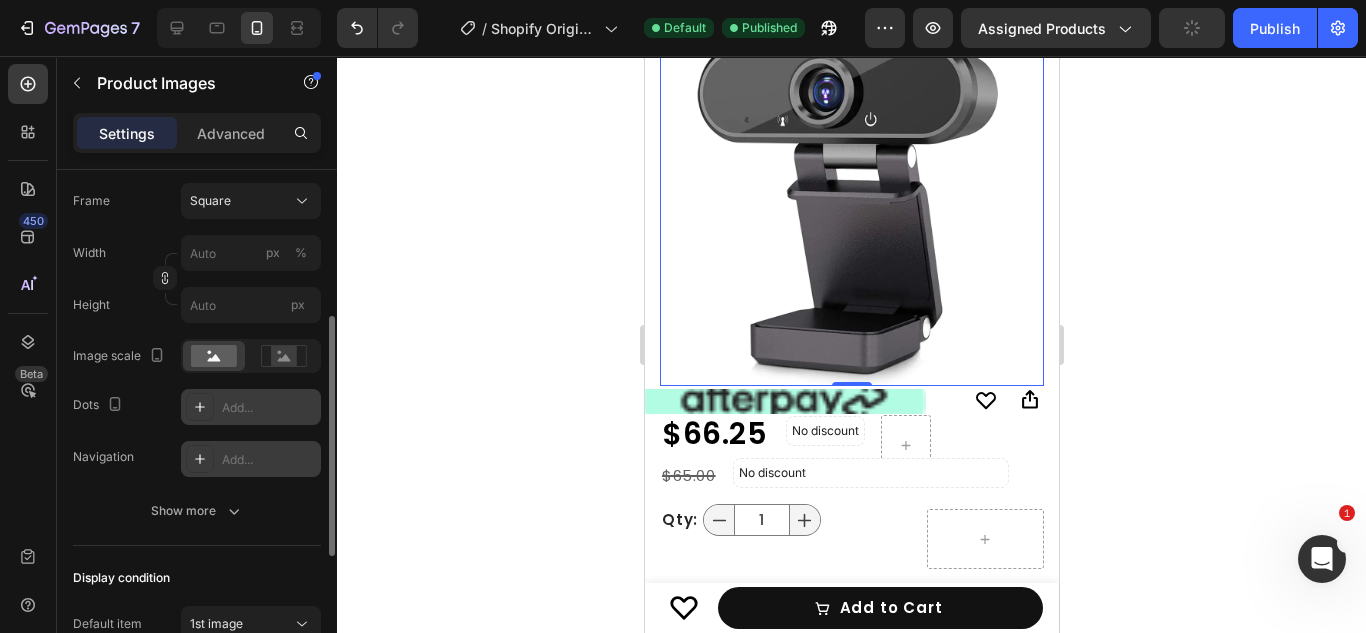 click at bounding box center [200, 459] 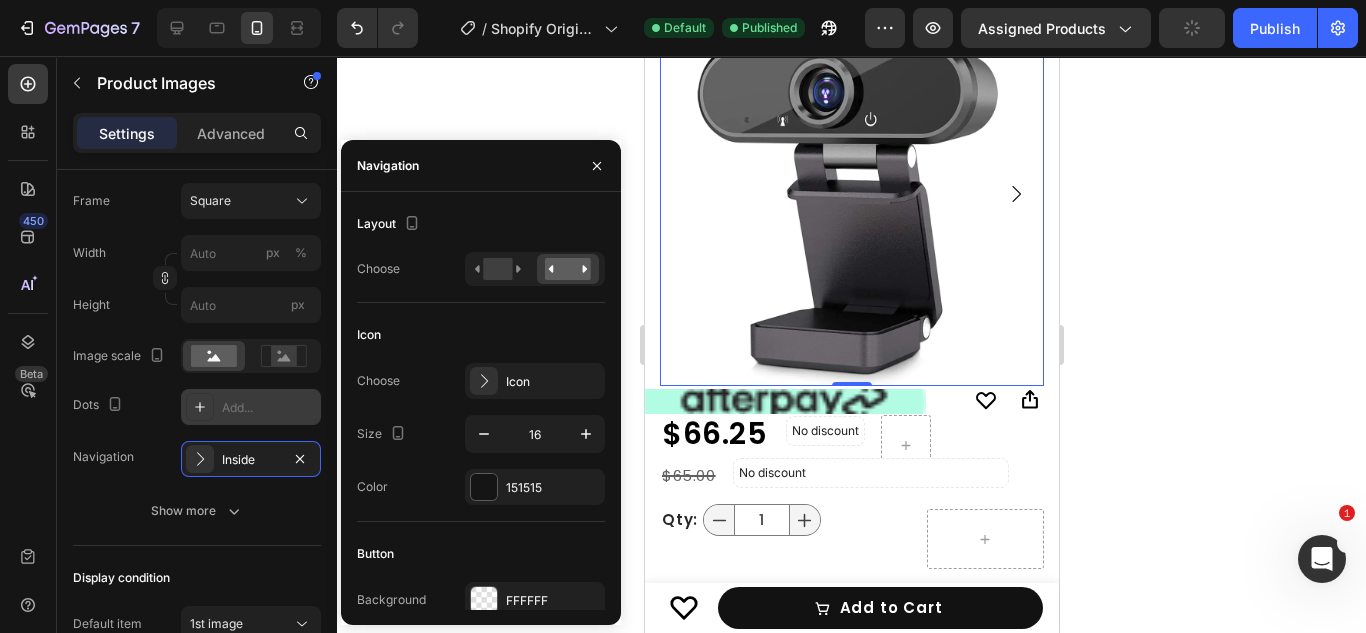 click 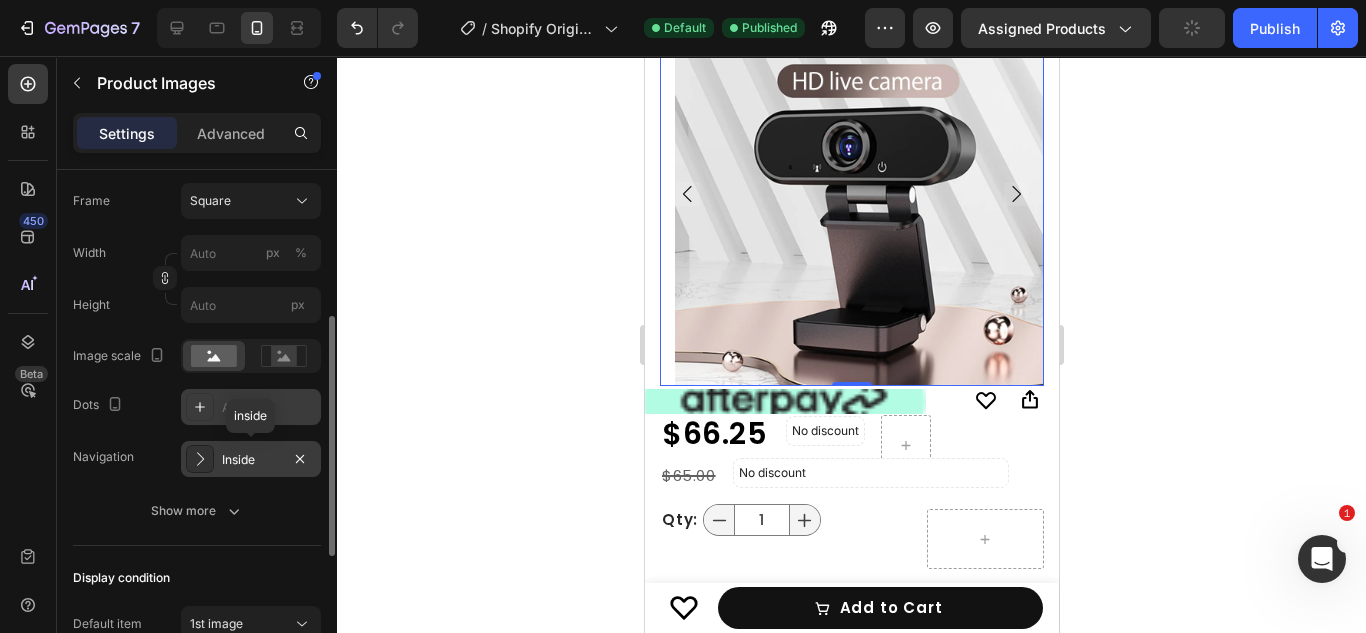 click on "Inside" at bounding box center [251, 460] 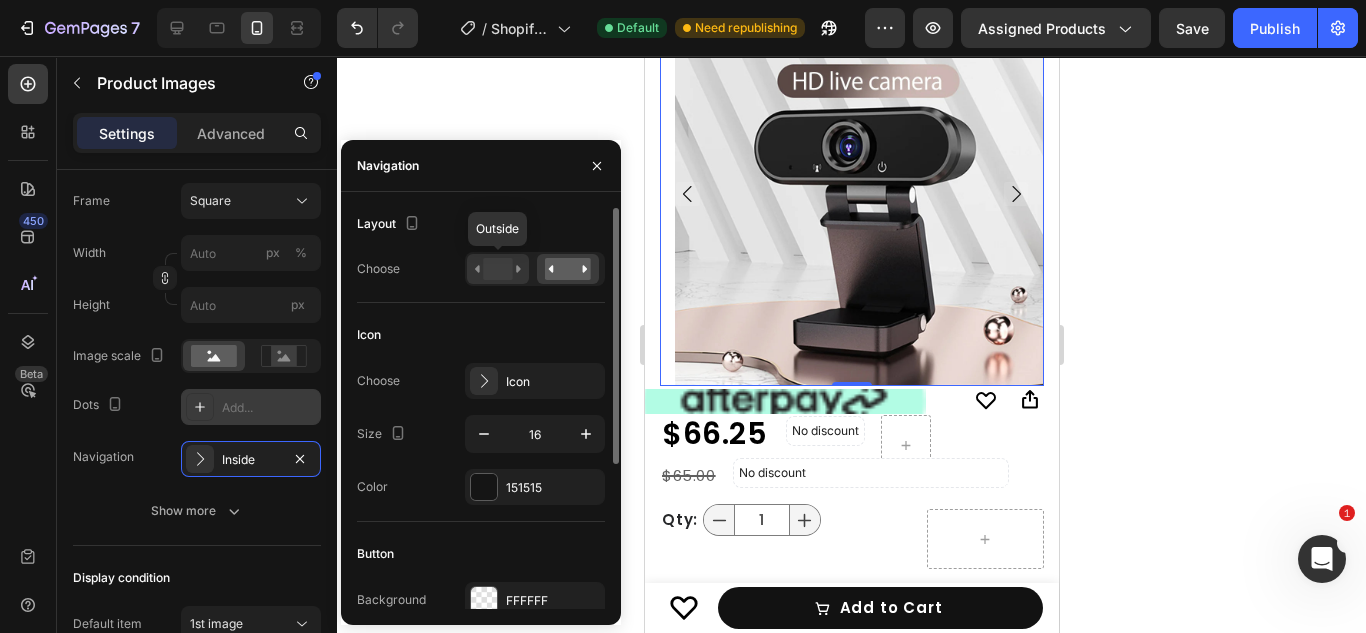 click 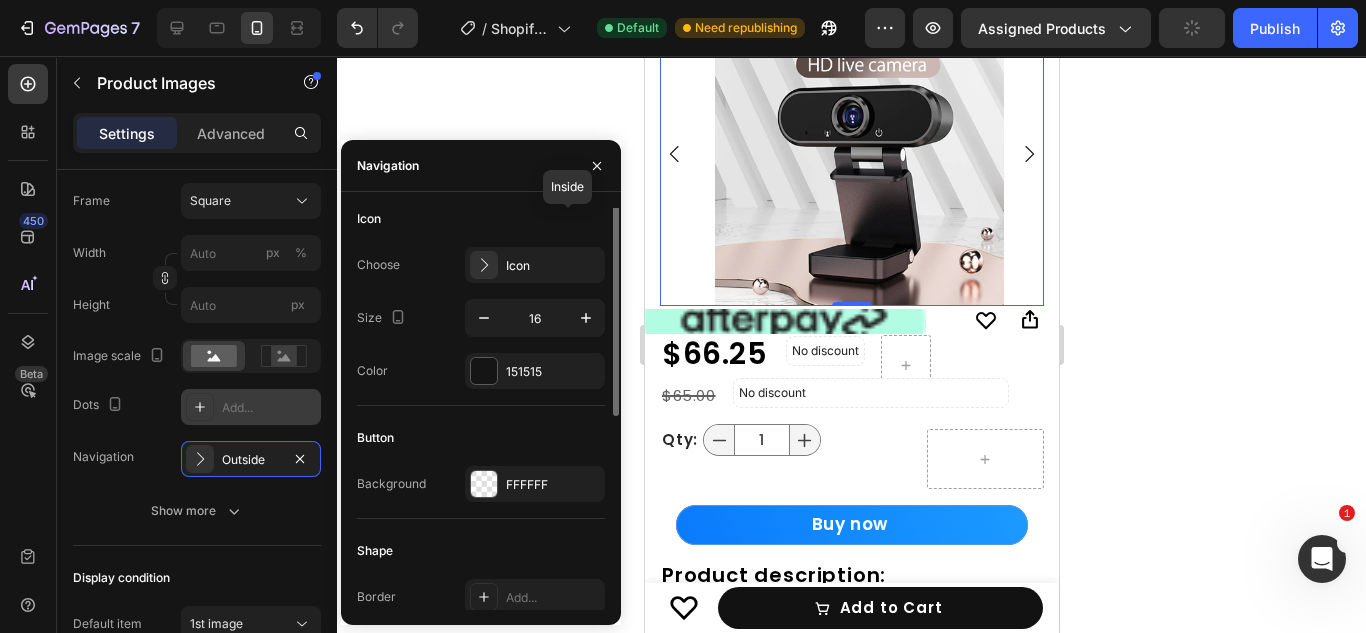 scroll, scrollTop: 0, scrollLeft: 0, axis: both 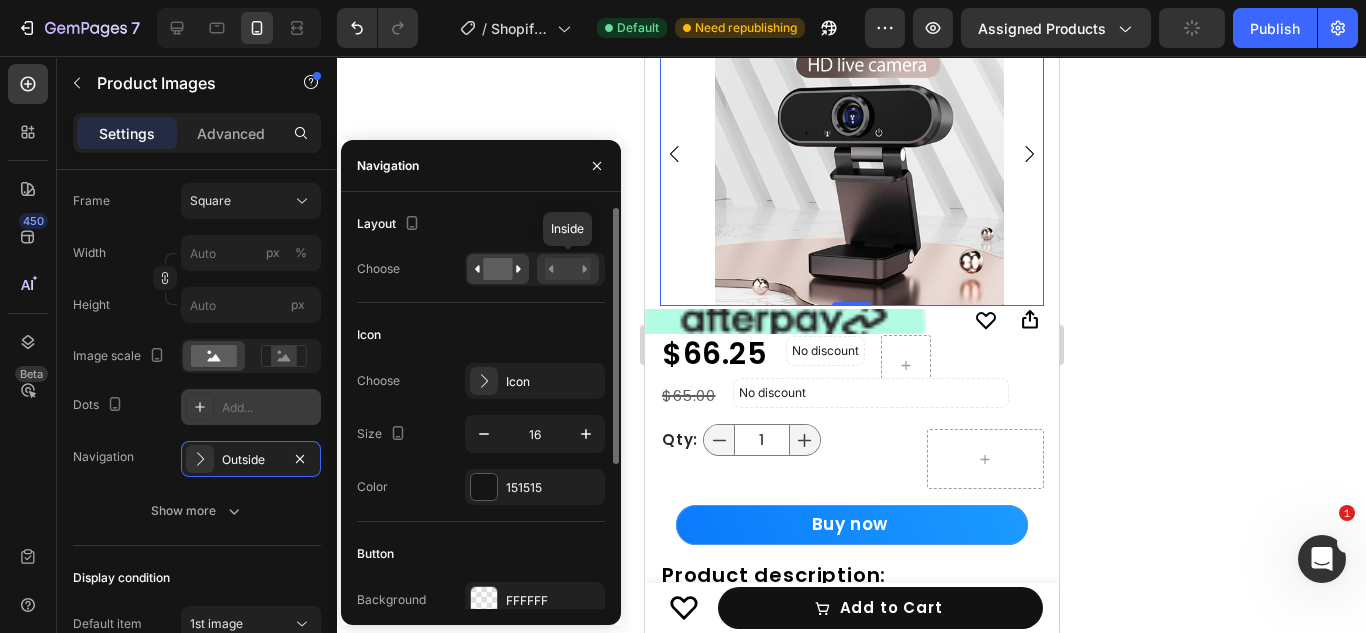 click 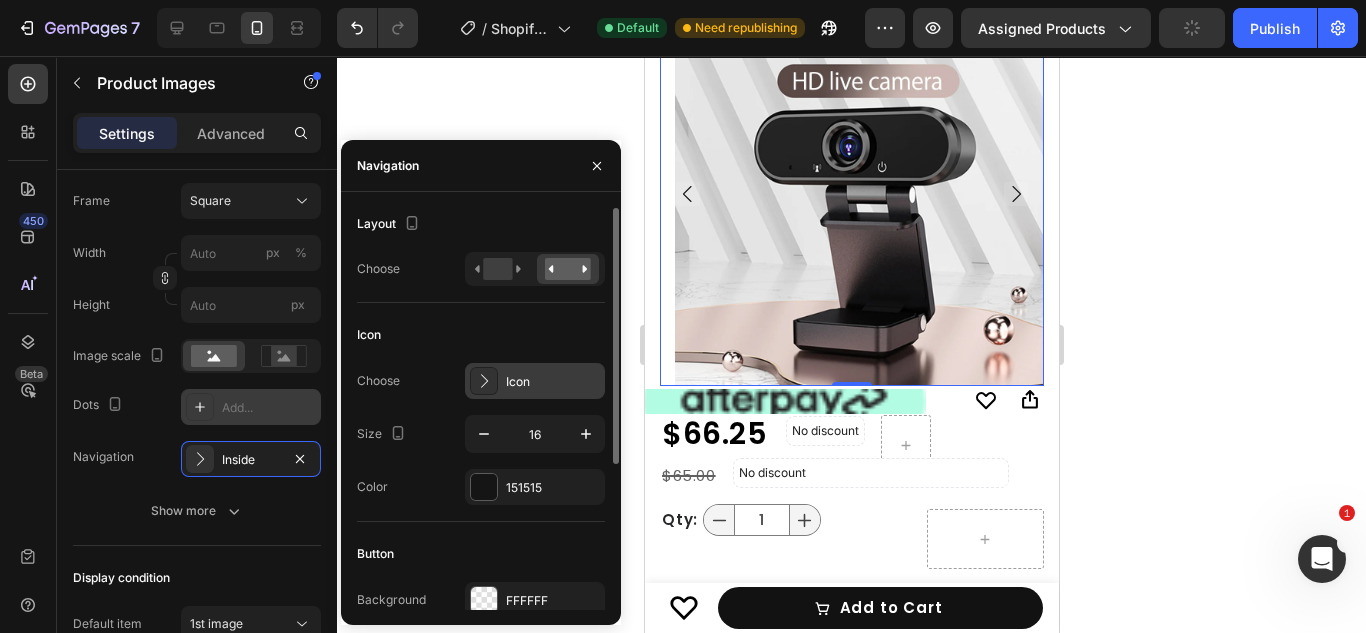 click on "Icon" at bounding box center (535, 381) 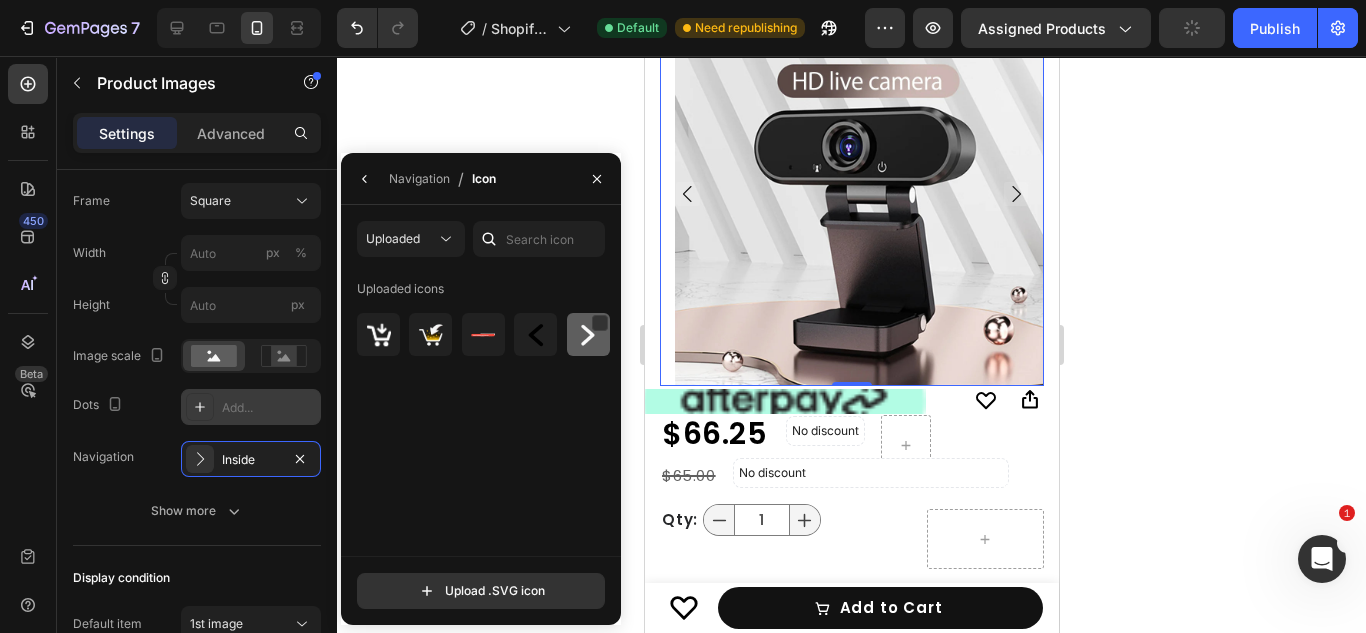 click at bounding box center (588, 335) 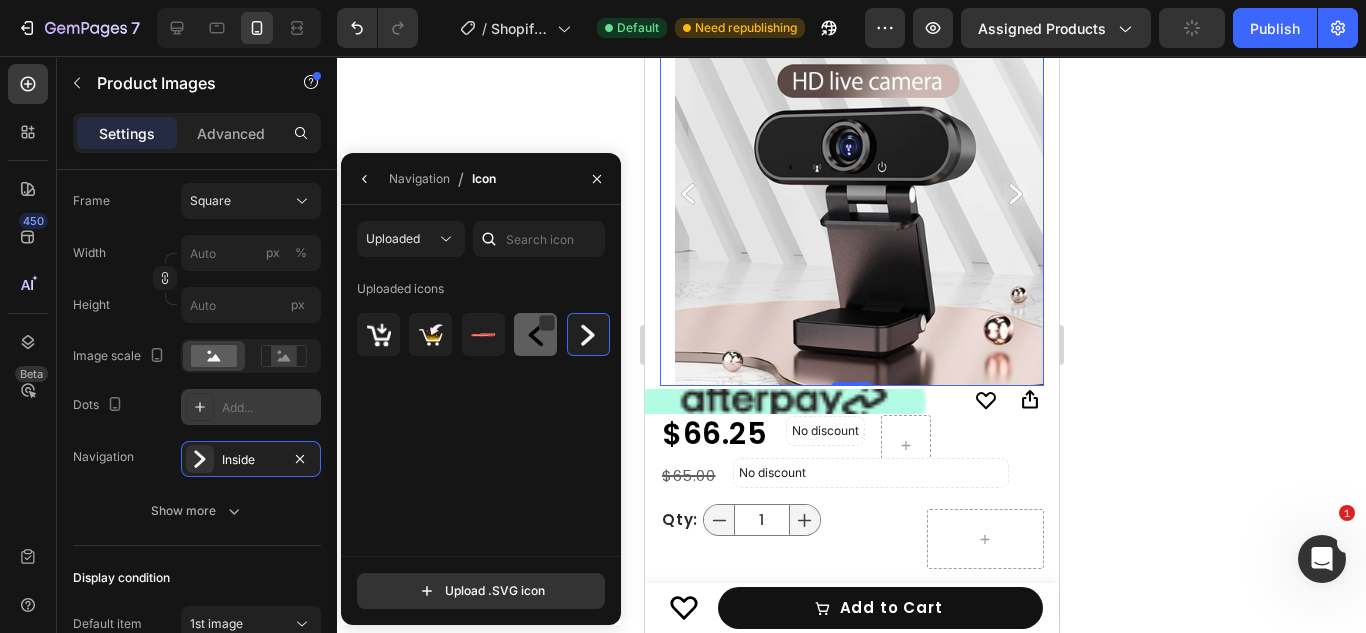 click at bounding box center [536, 335] 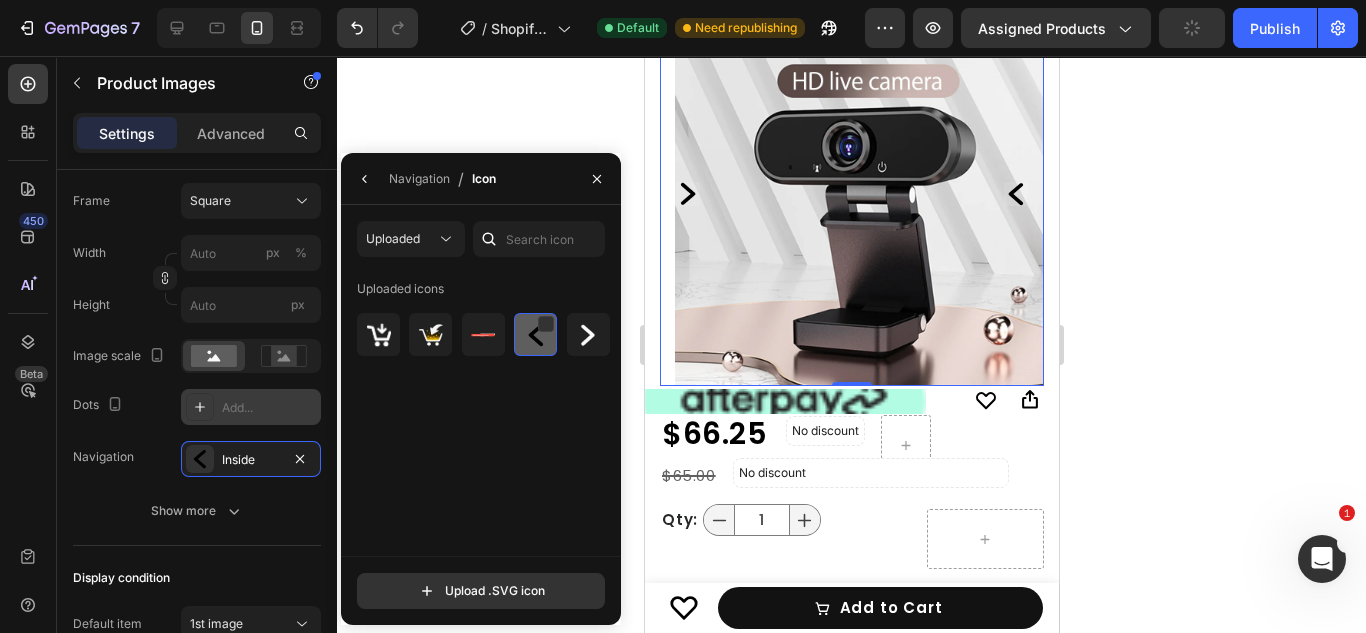 click at bounding box center (536, 335) 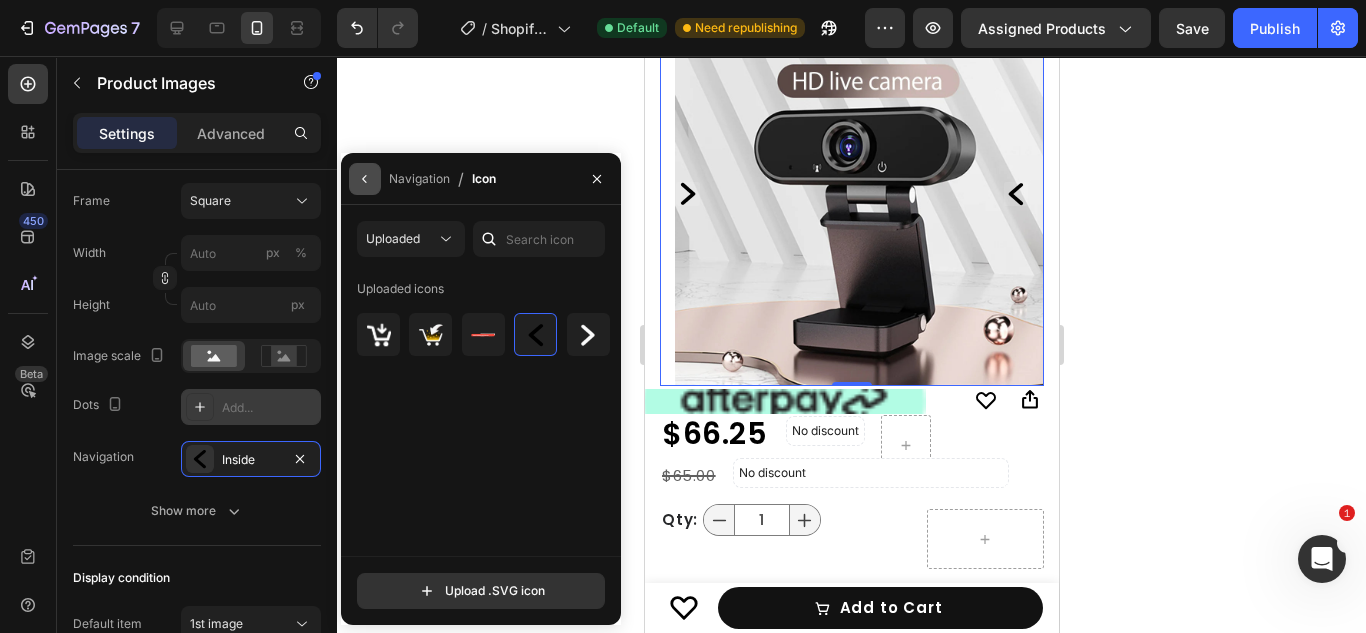 click at bounding box center [365, 179] 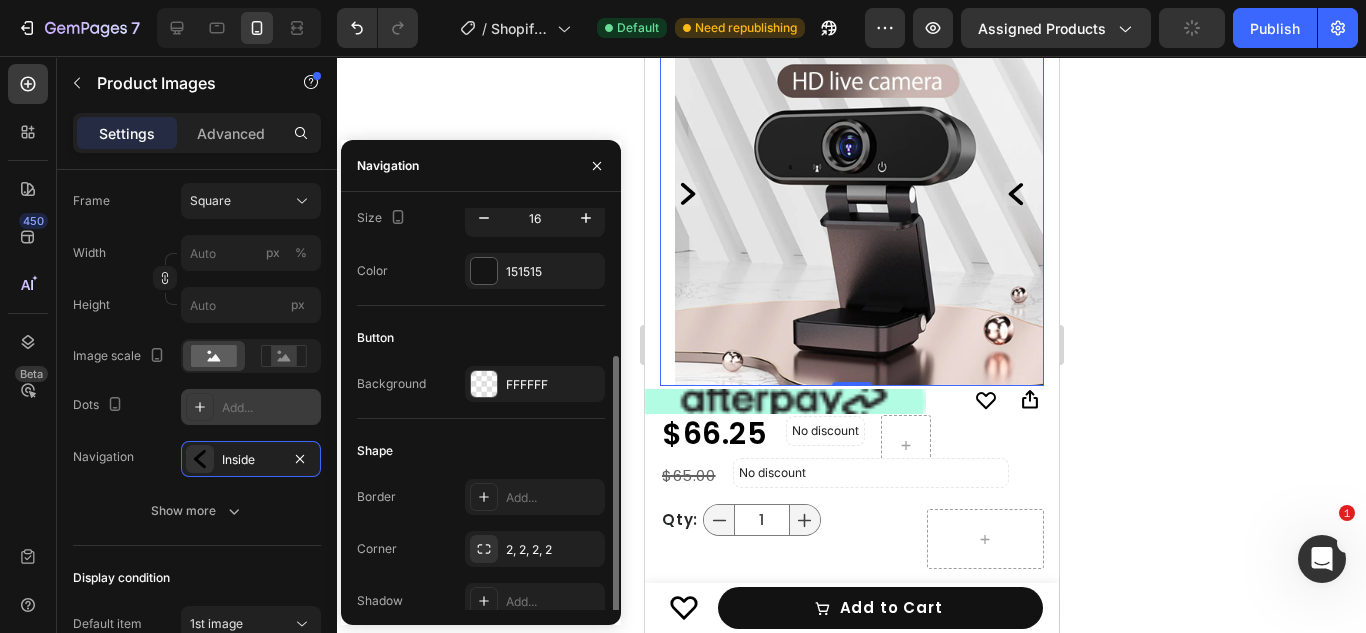 scroll, scrollTop: 226, scrollLeft: 0, axis: vertical 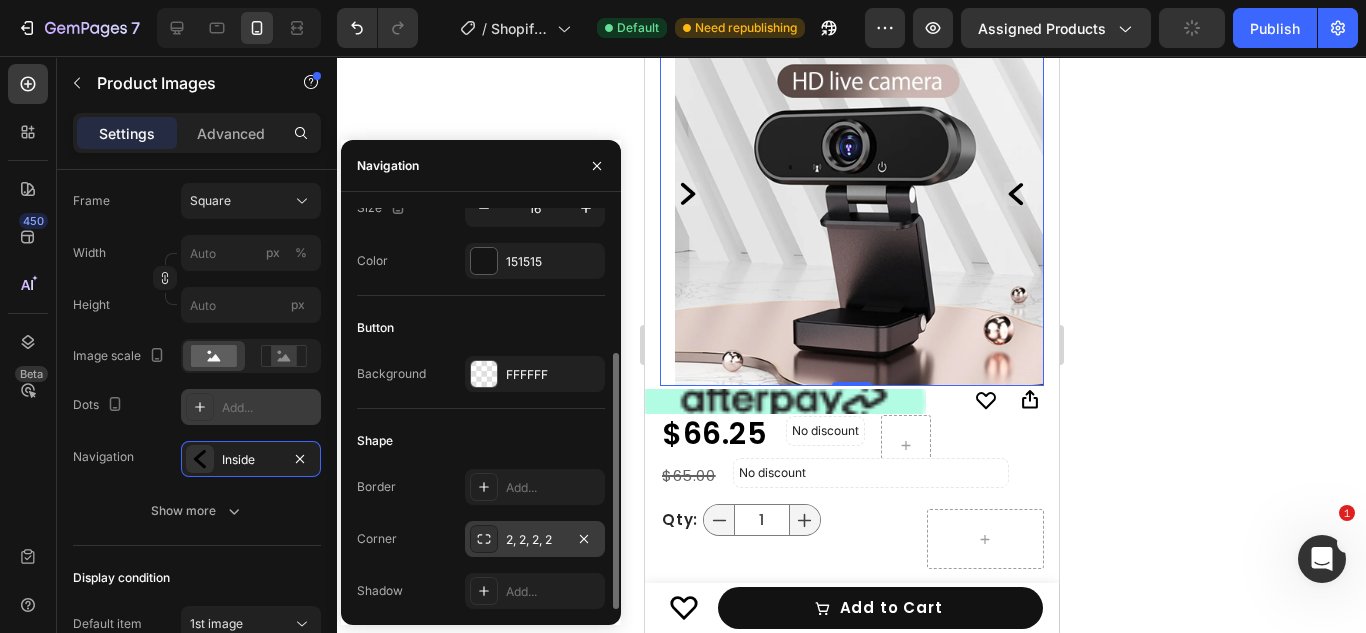 click 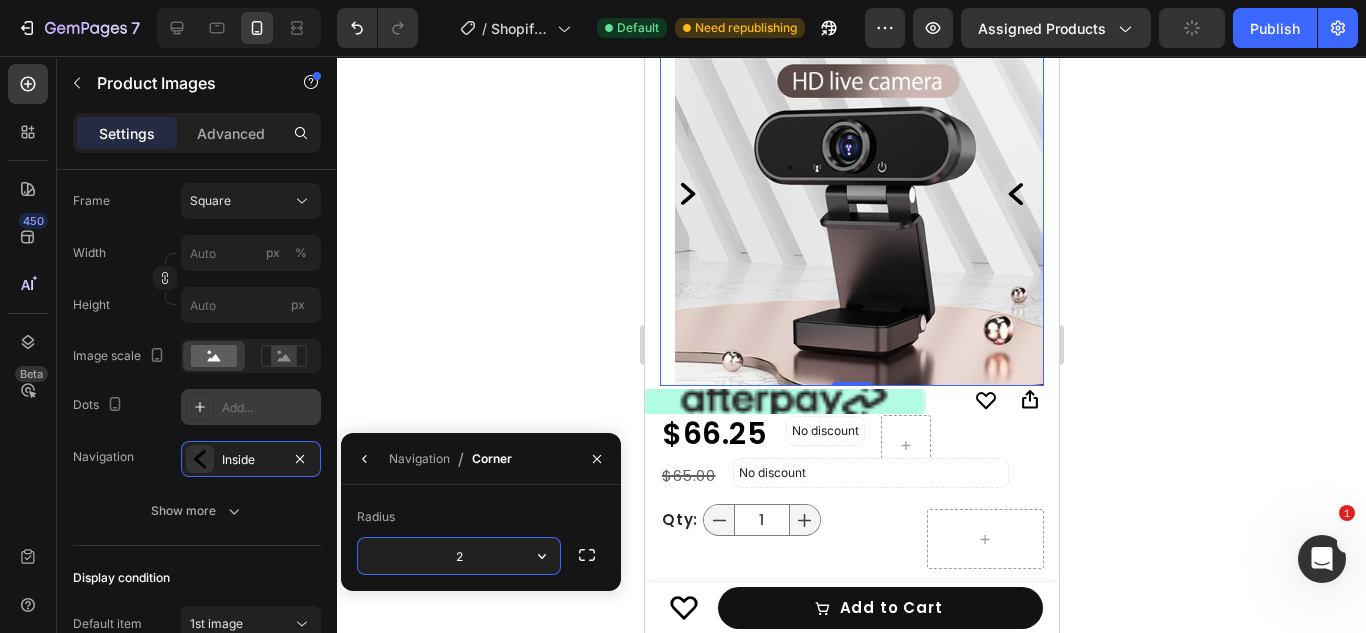 click on "2" at bounding box center (459, 556) 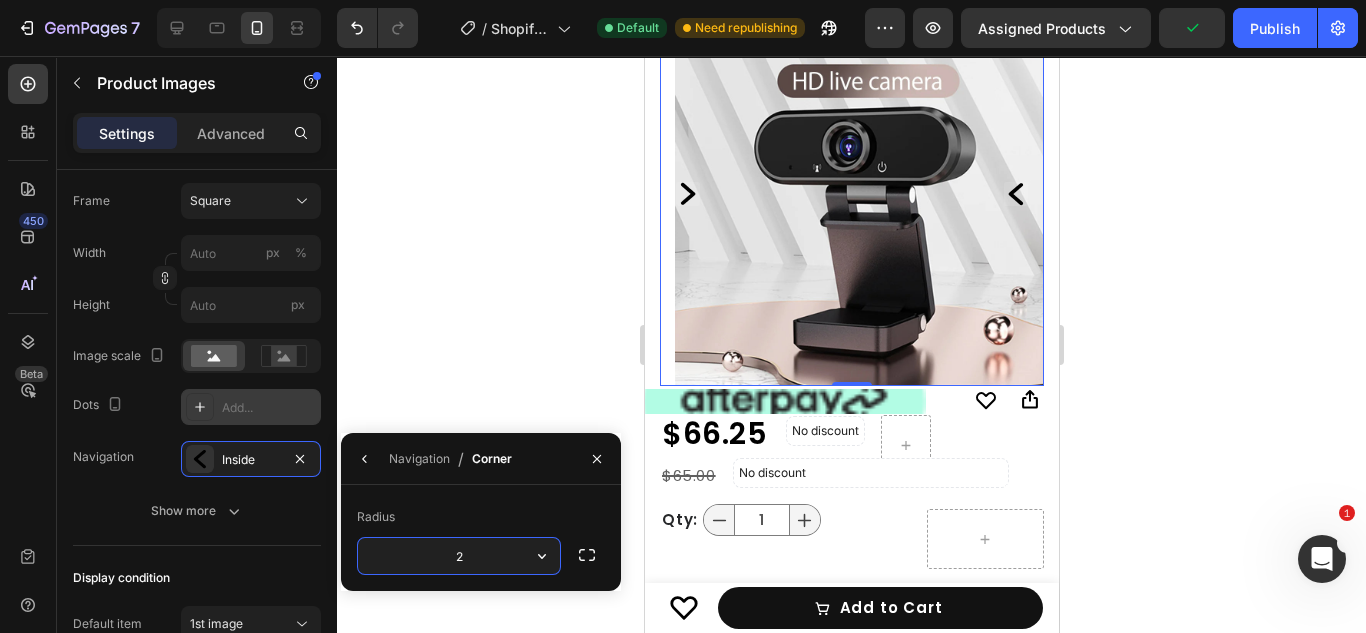 type on "0" 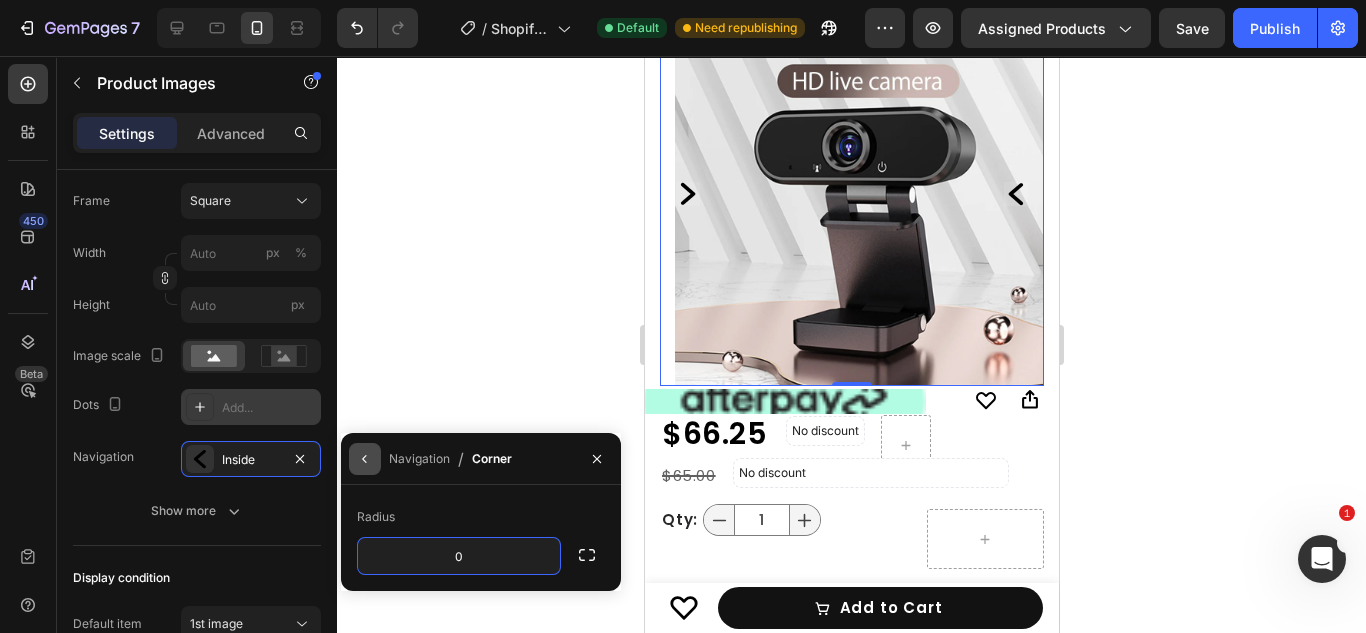 click 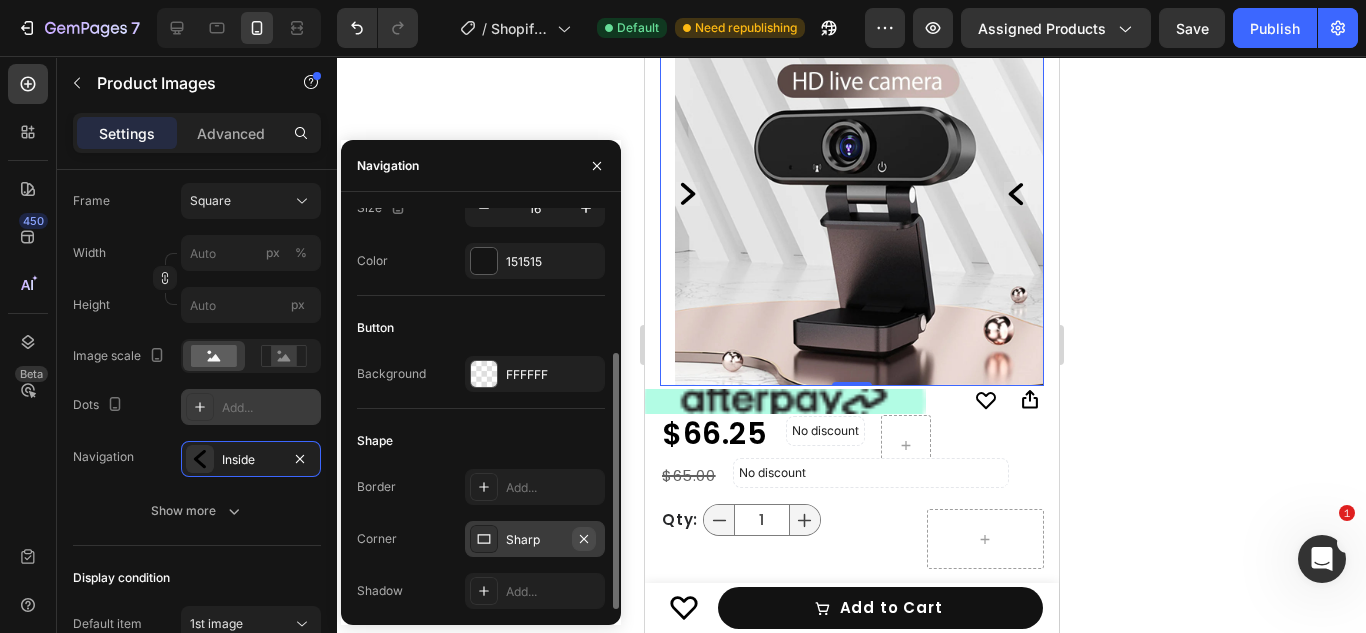 click 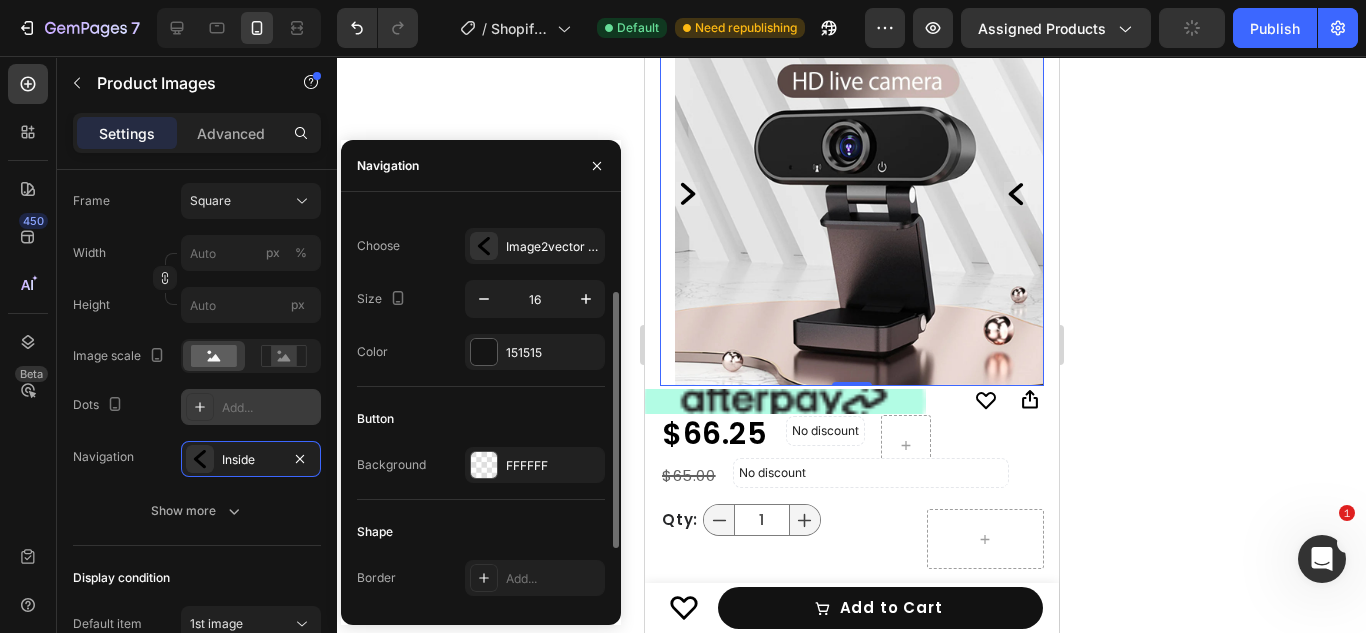 scroll, scrollTop: 134, scrollLeft: 0, axis: vertical 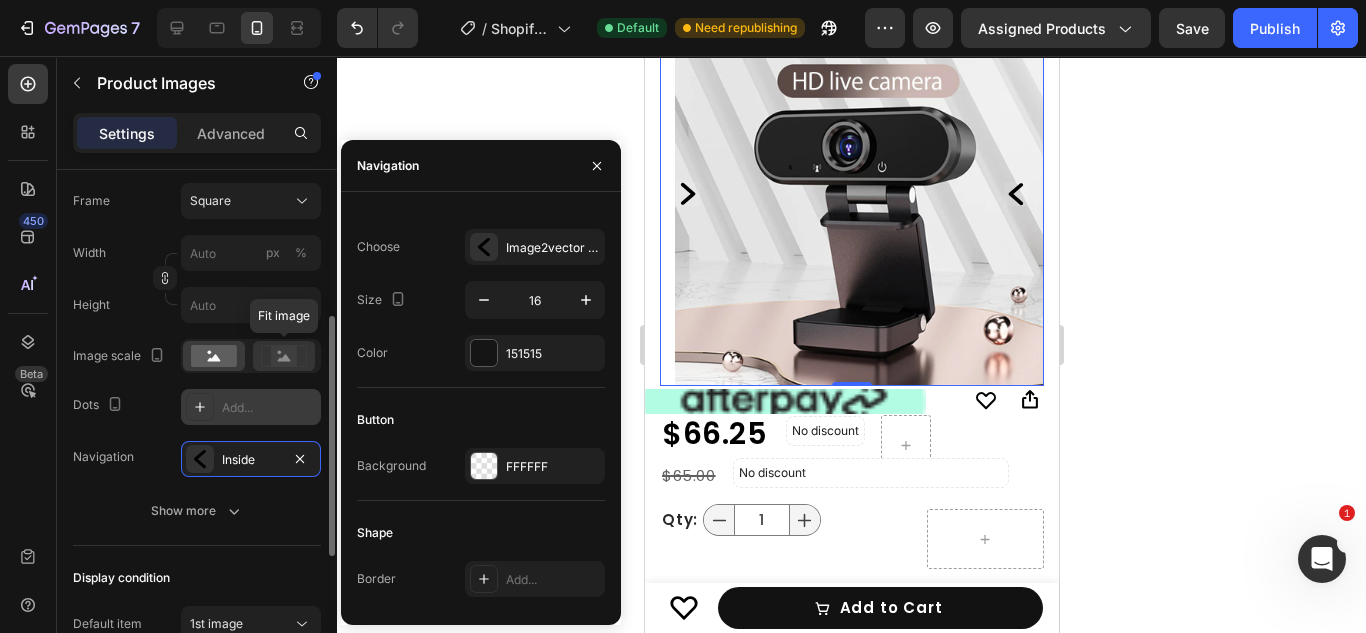 click 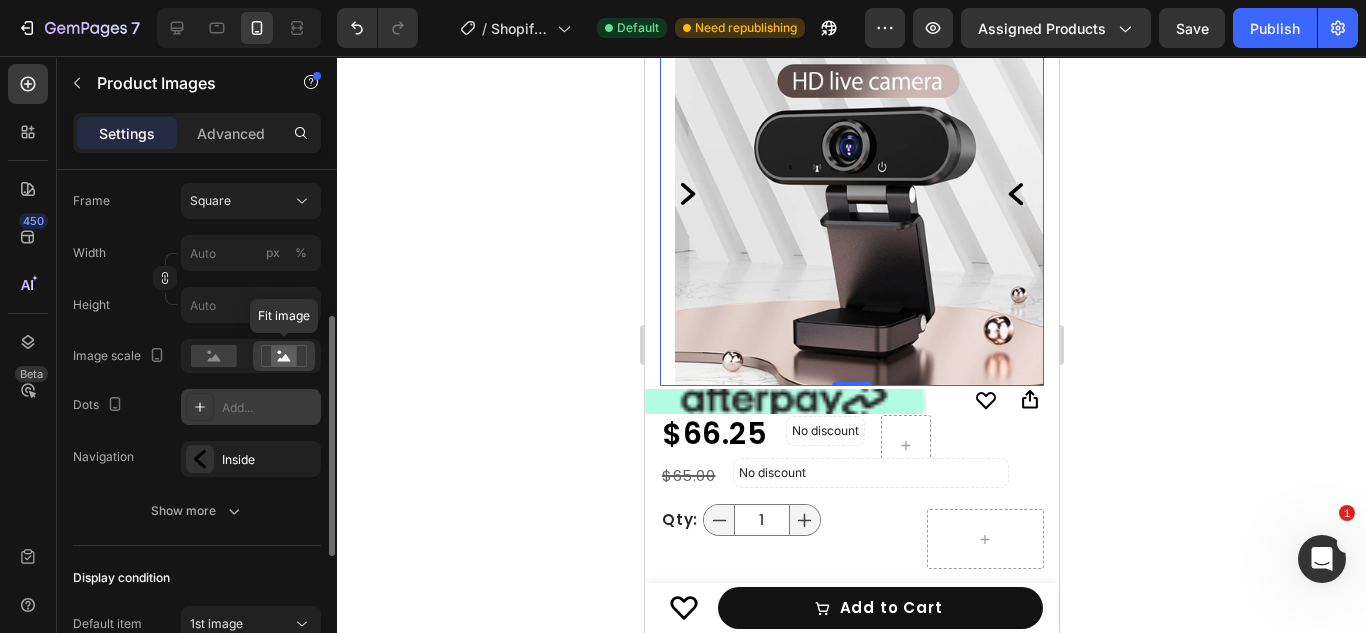 click 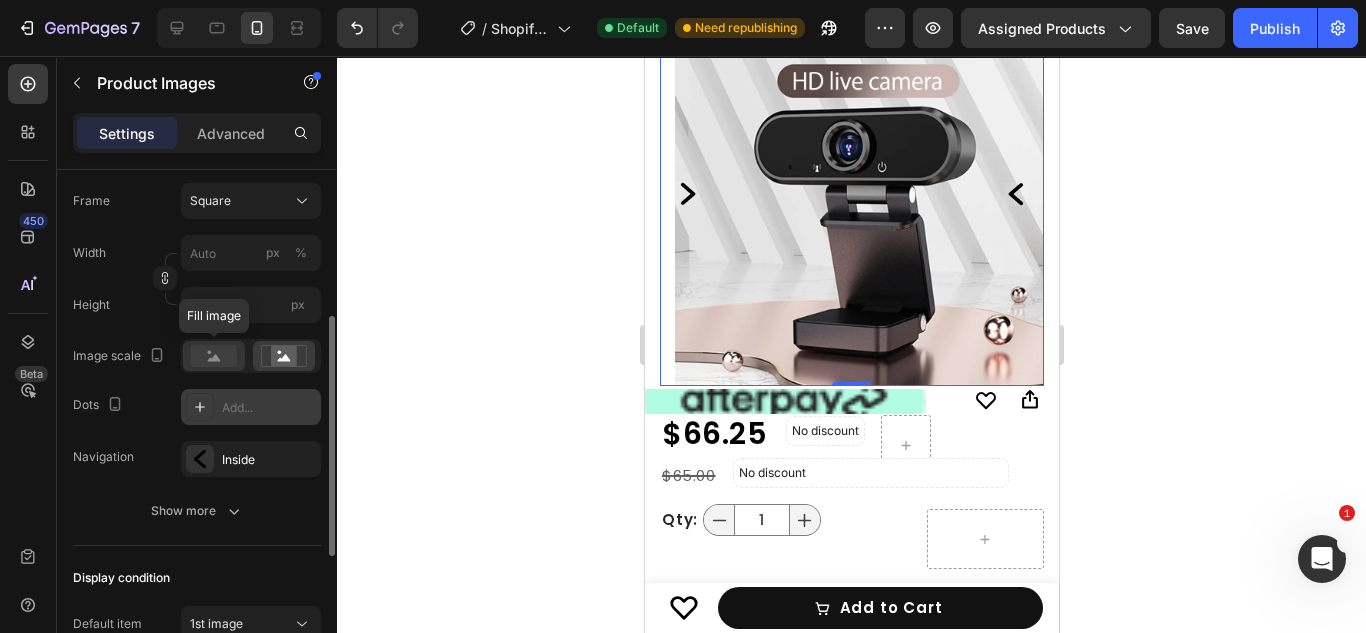 click 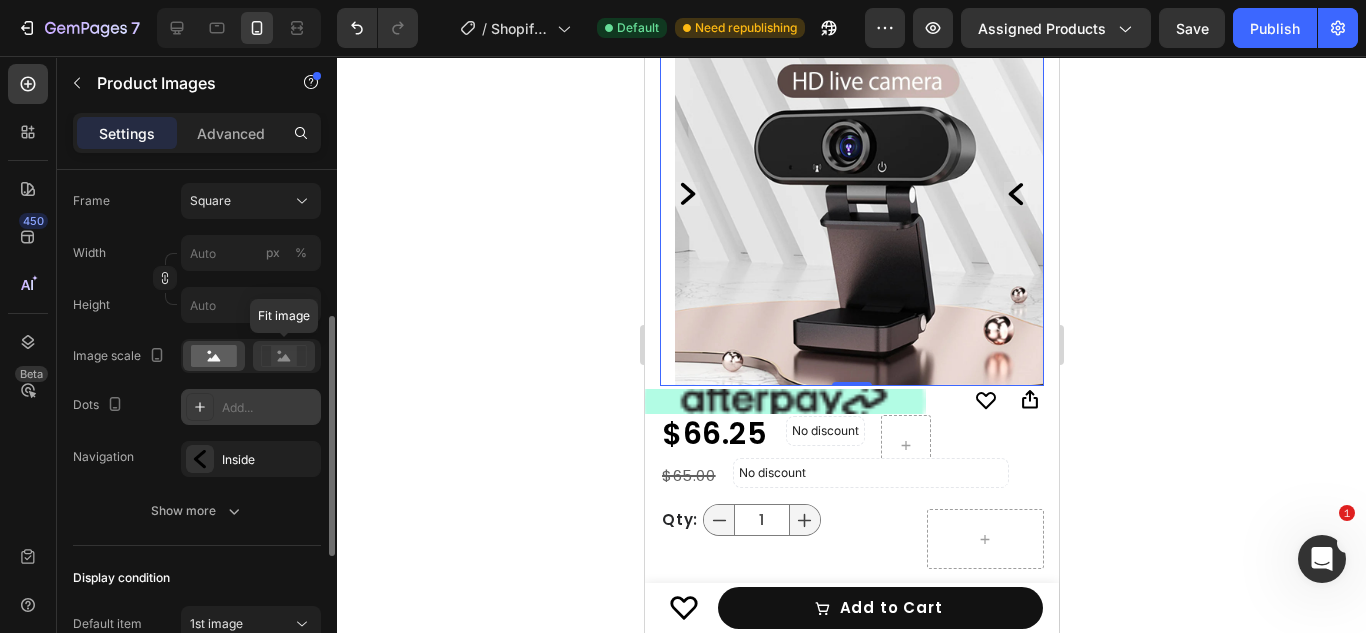 click 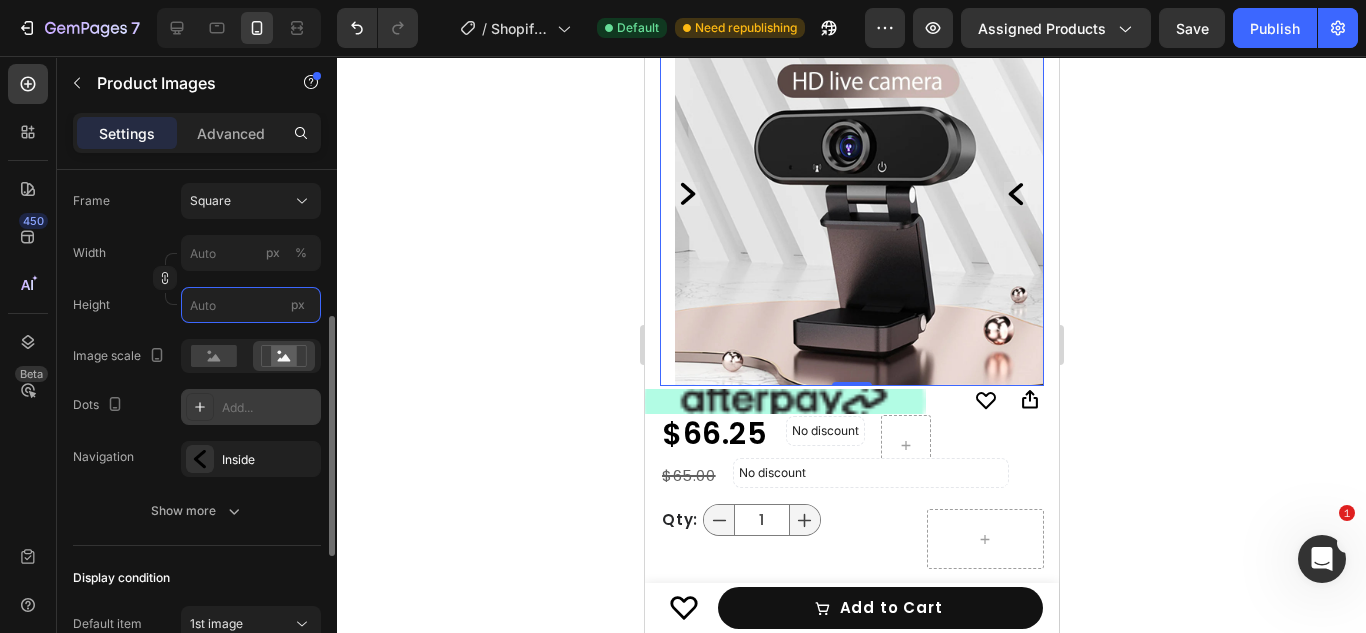 click on "px" at bounding box center (251, 305) 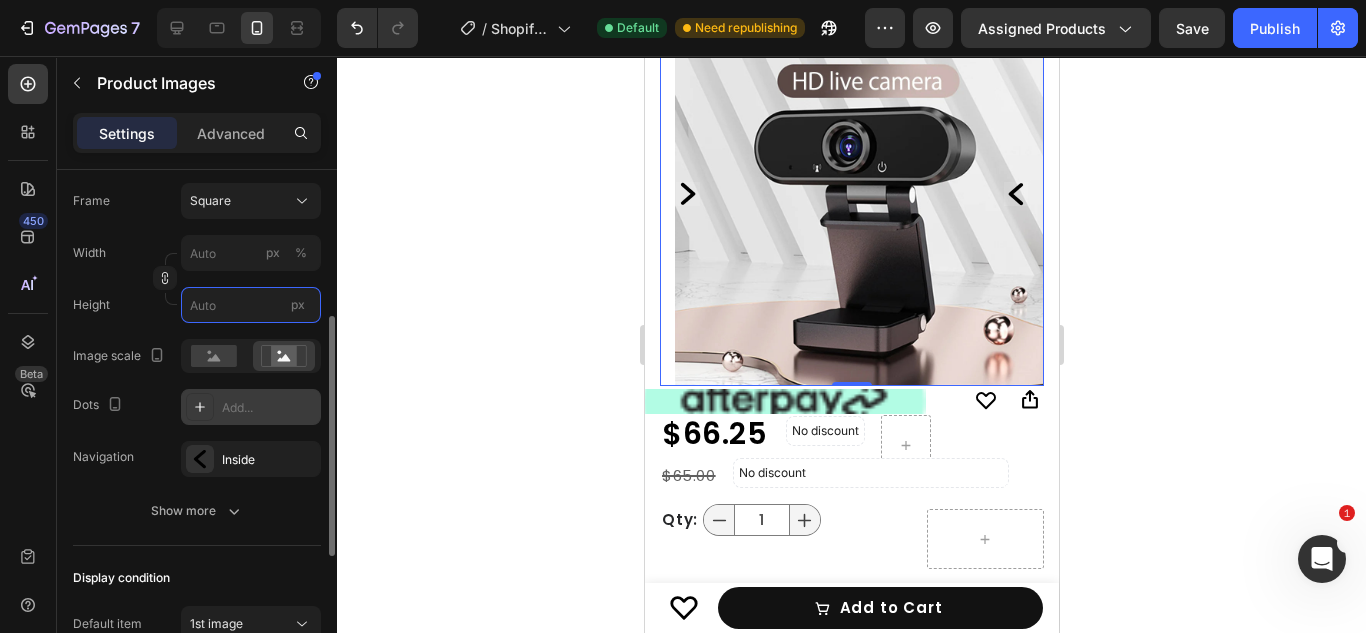 type on "1" 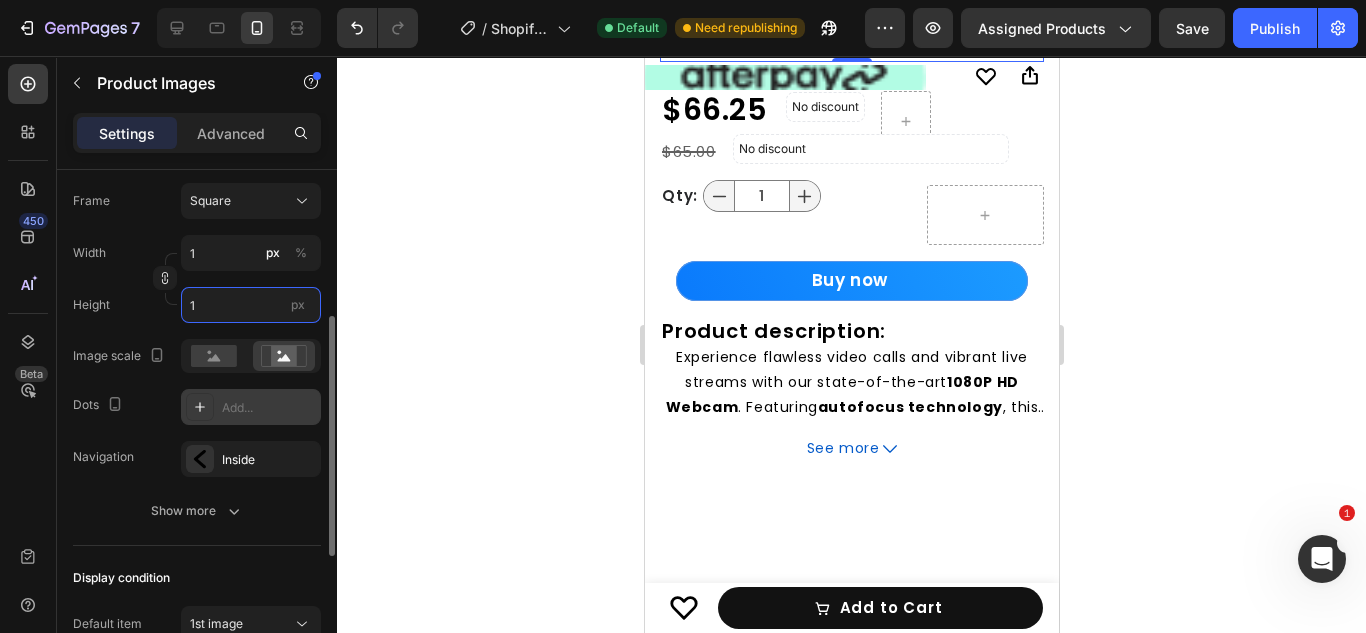 type on "12" 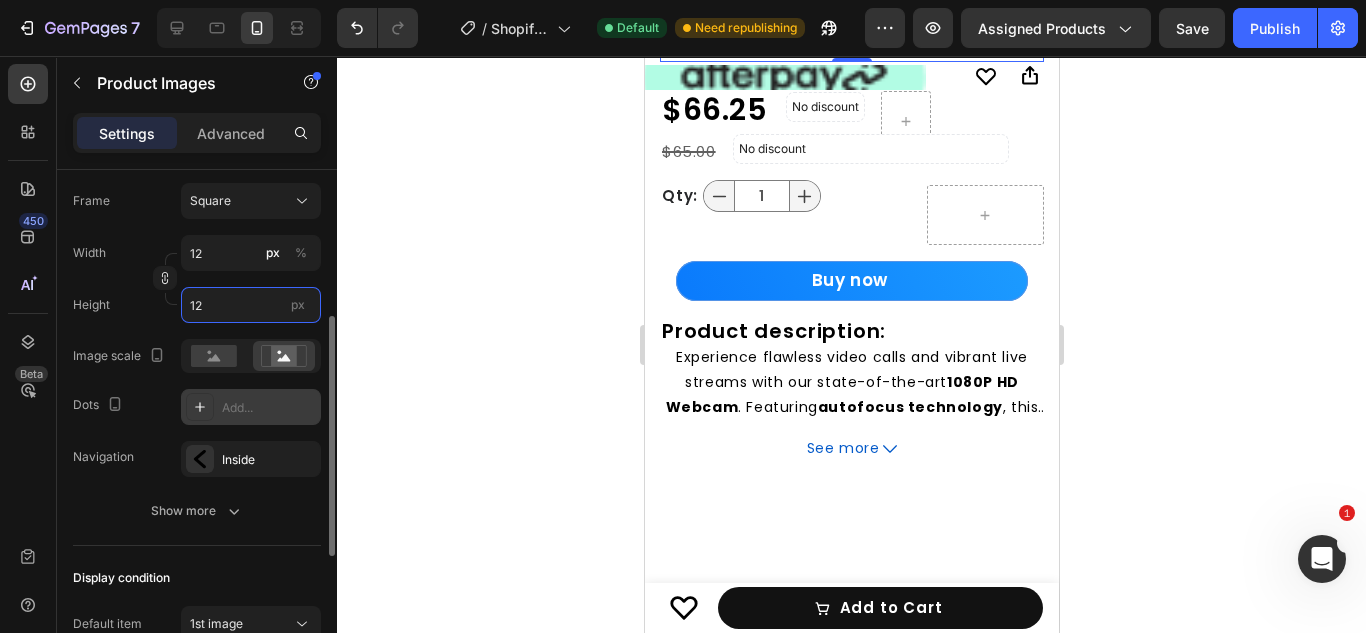 type on "120" 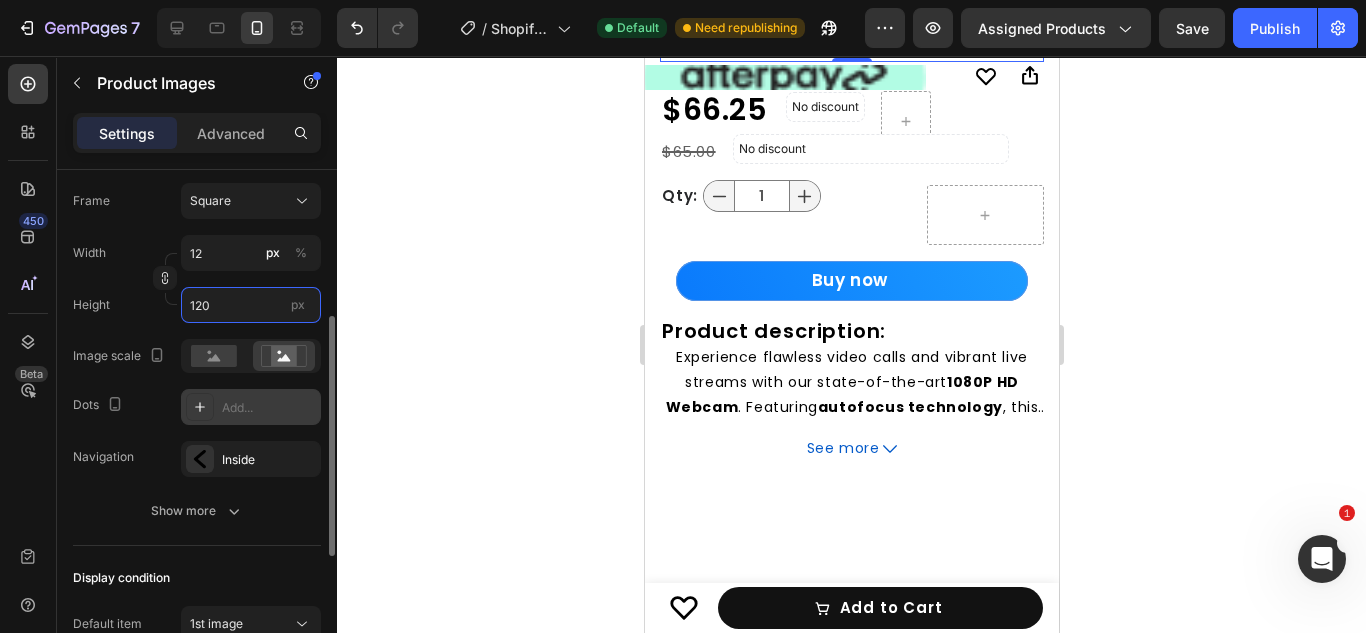 type on "120" 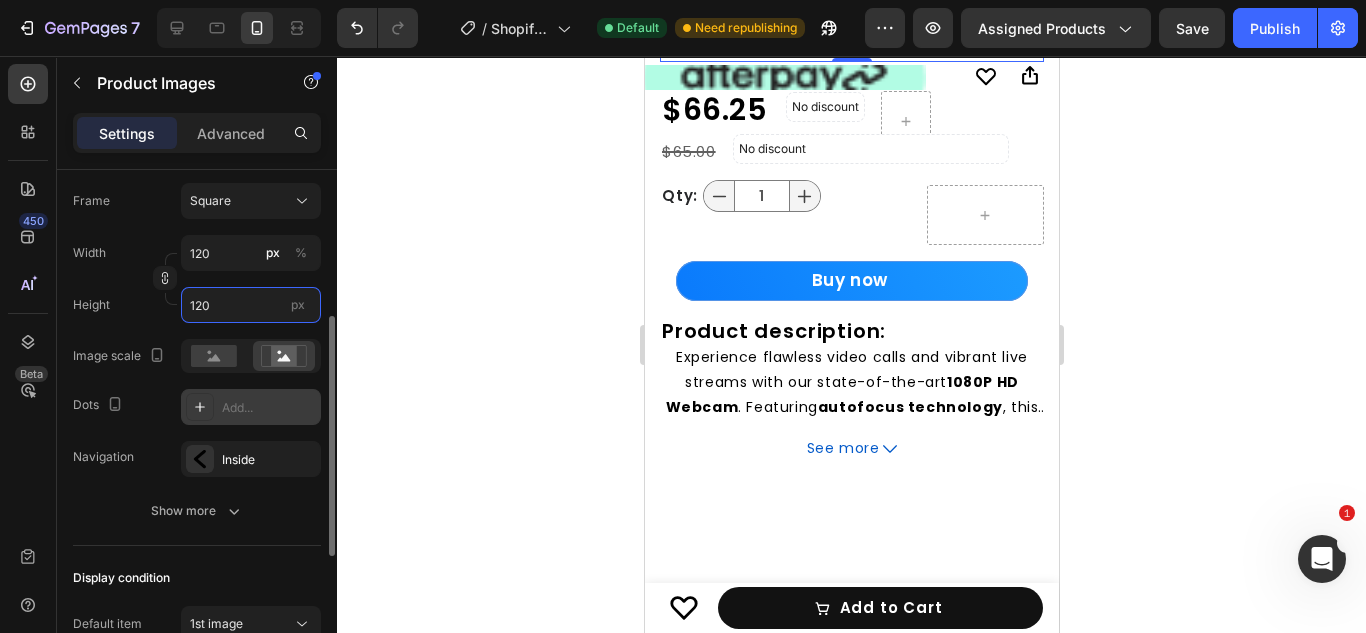 type on "1200" 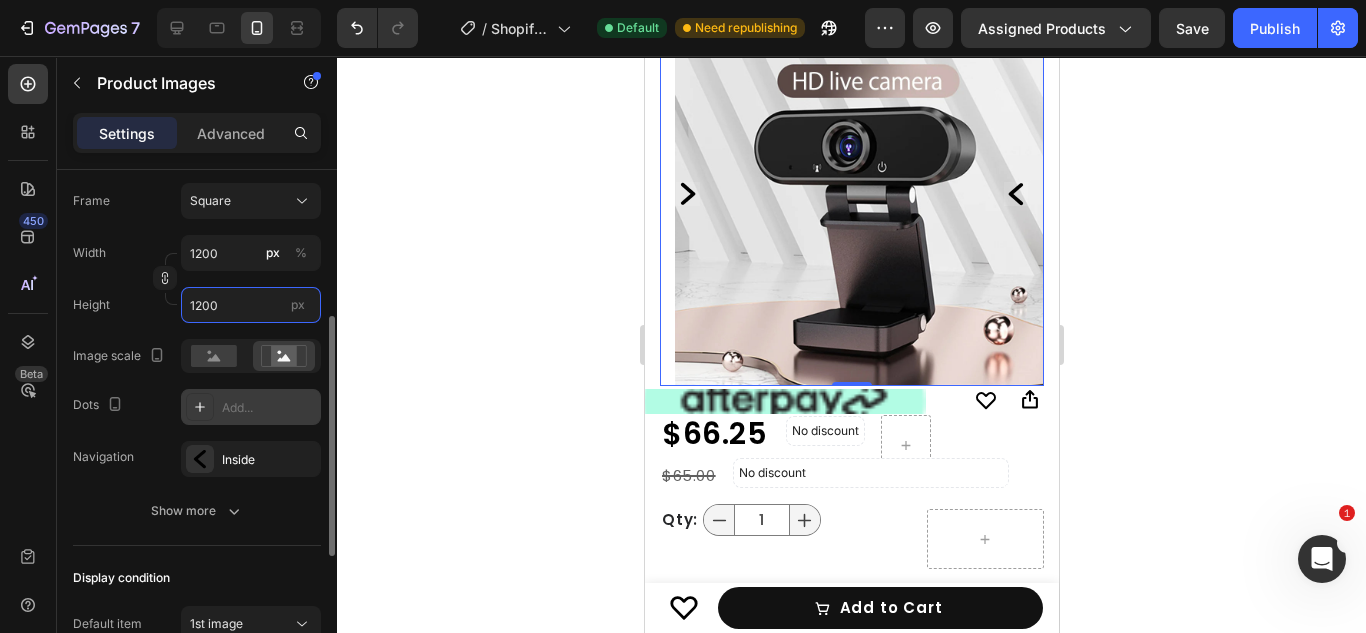 type on "120" 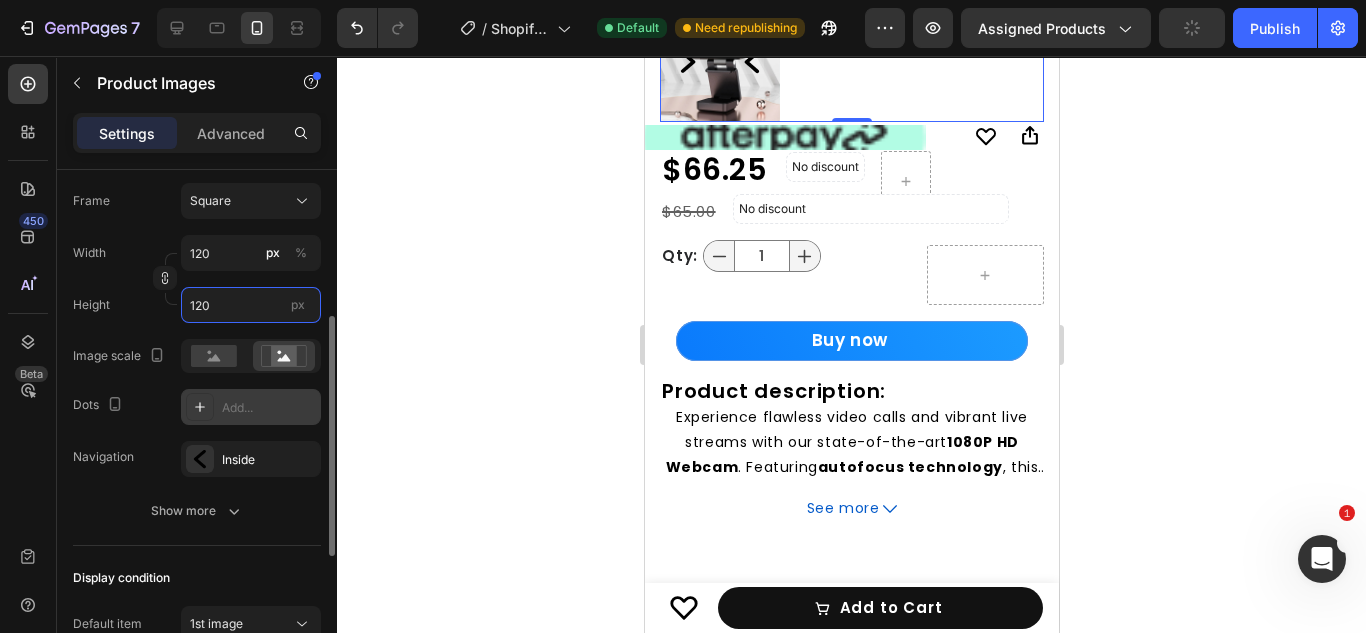 type on "1200" 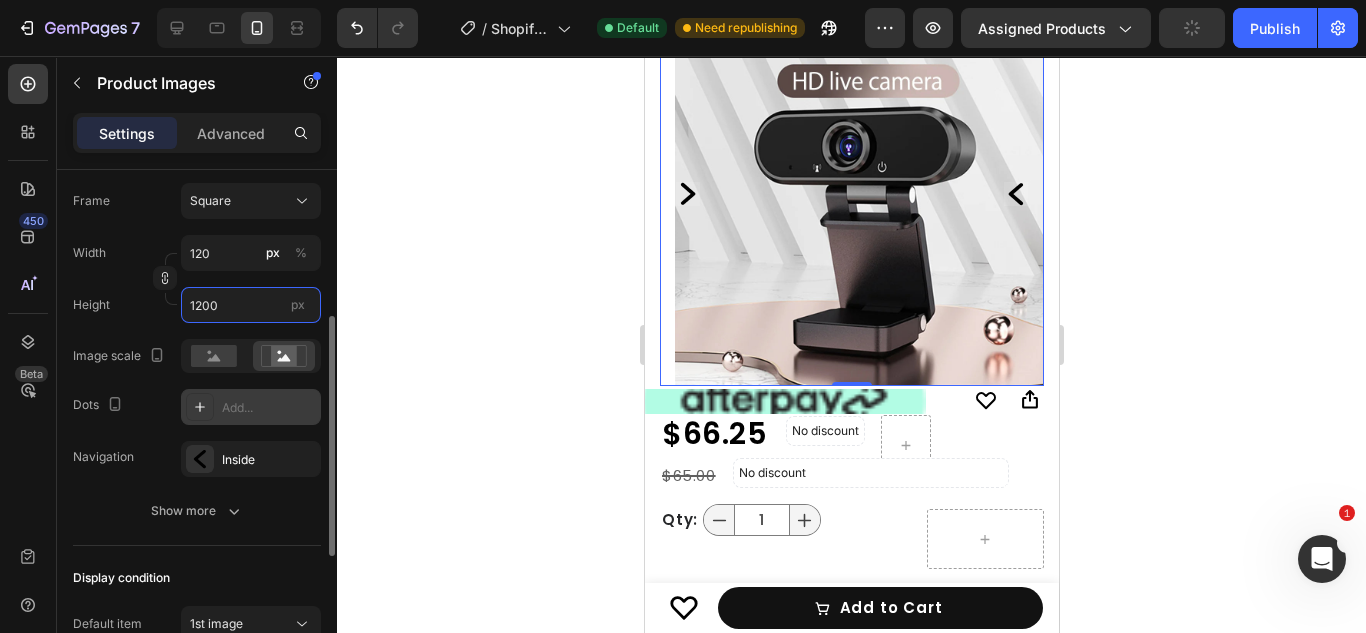 type on "1200" 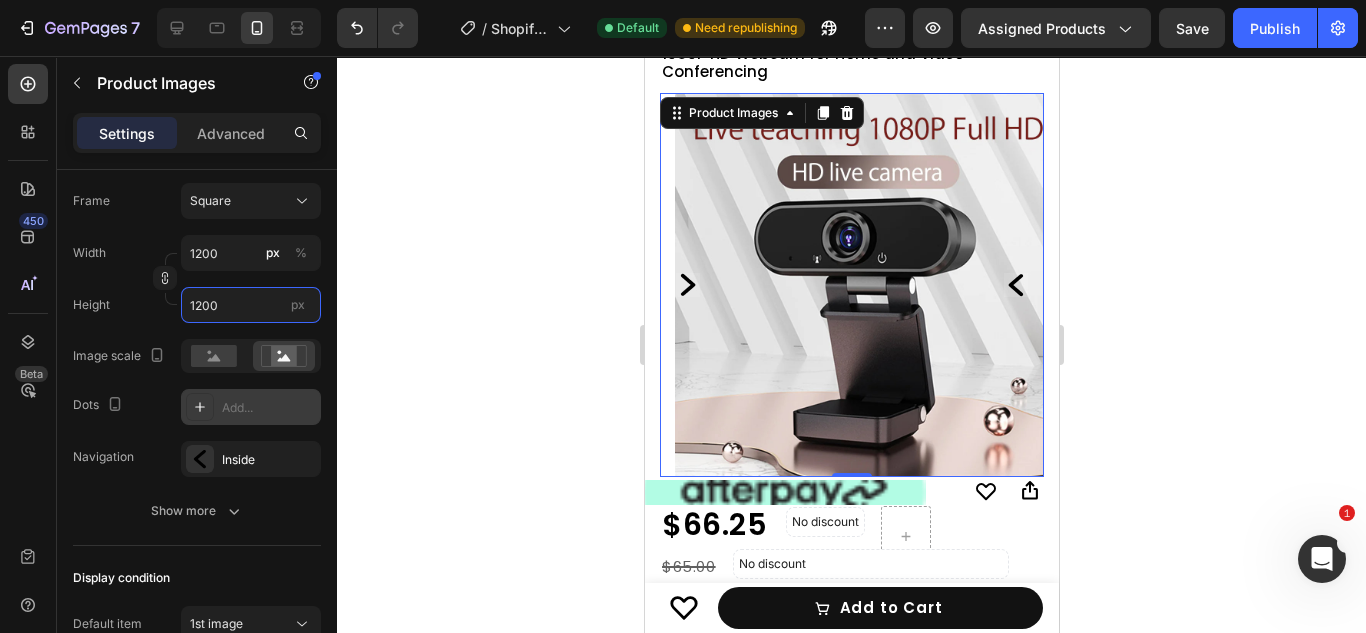 scroll, scrollTop: 160, scrollLeft: 0, axis: vertical 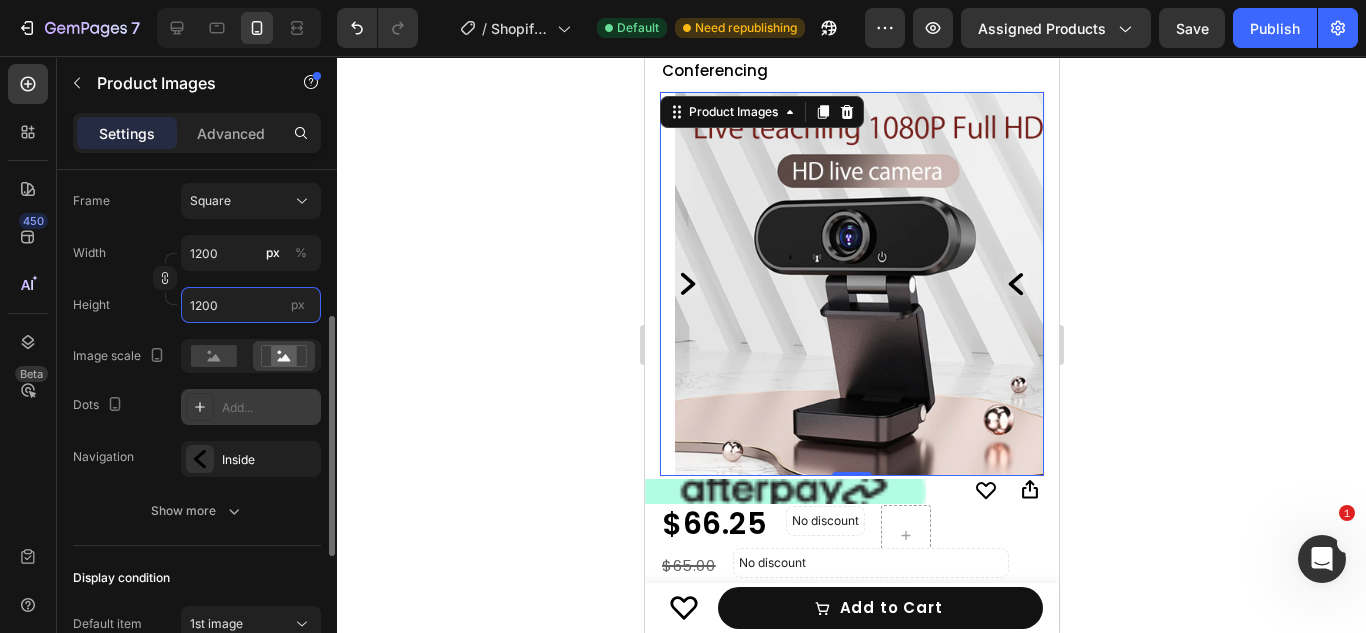 type on "1200" 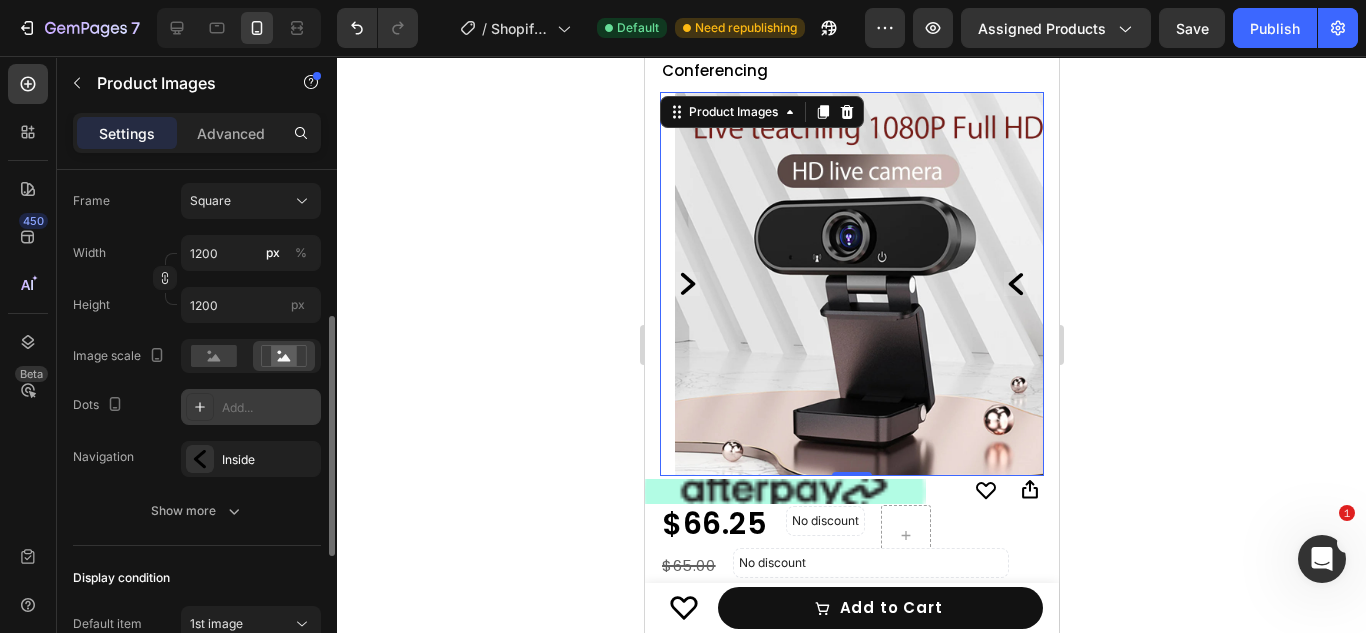 click on "Height 1200 px" at bounding box center (197, 305) 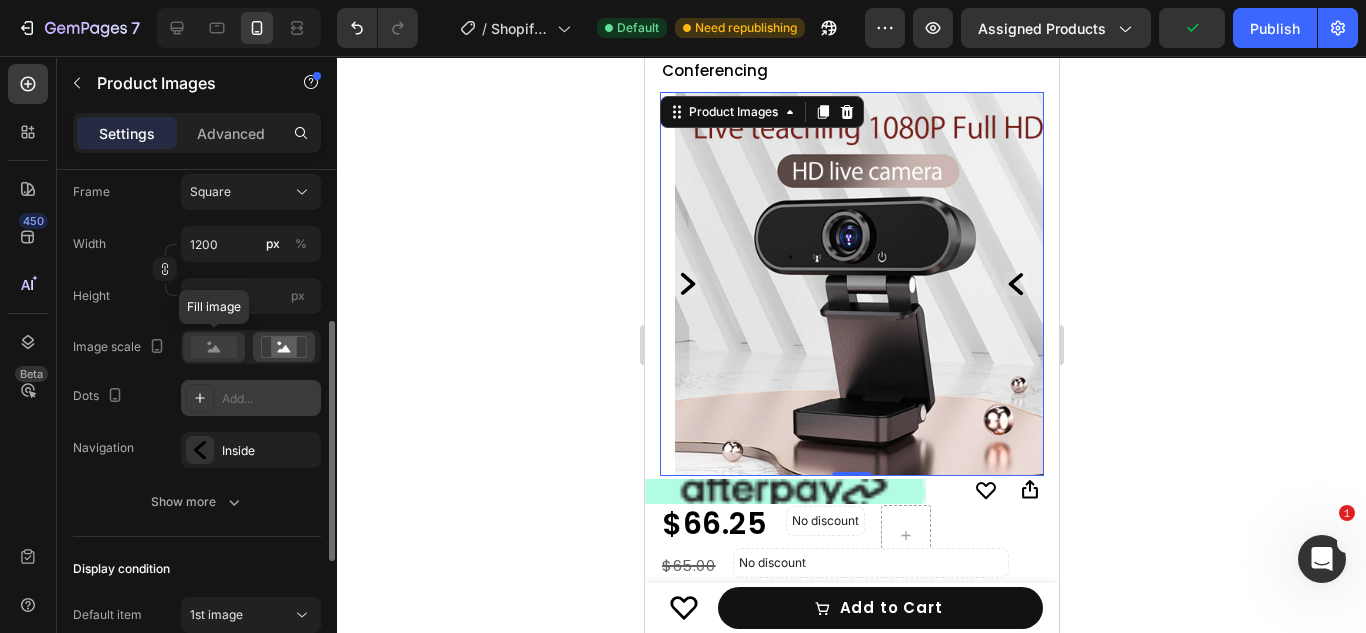 scroll, scrollTop: 327, scrollLeft: 0, axis: vertical 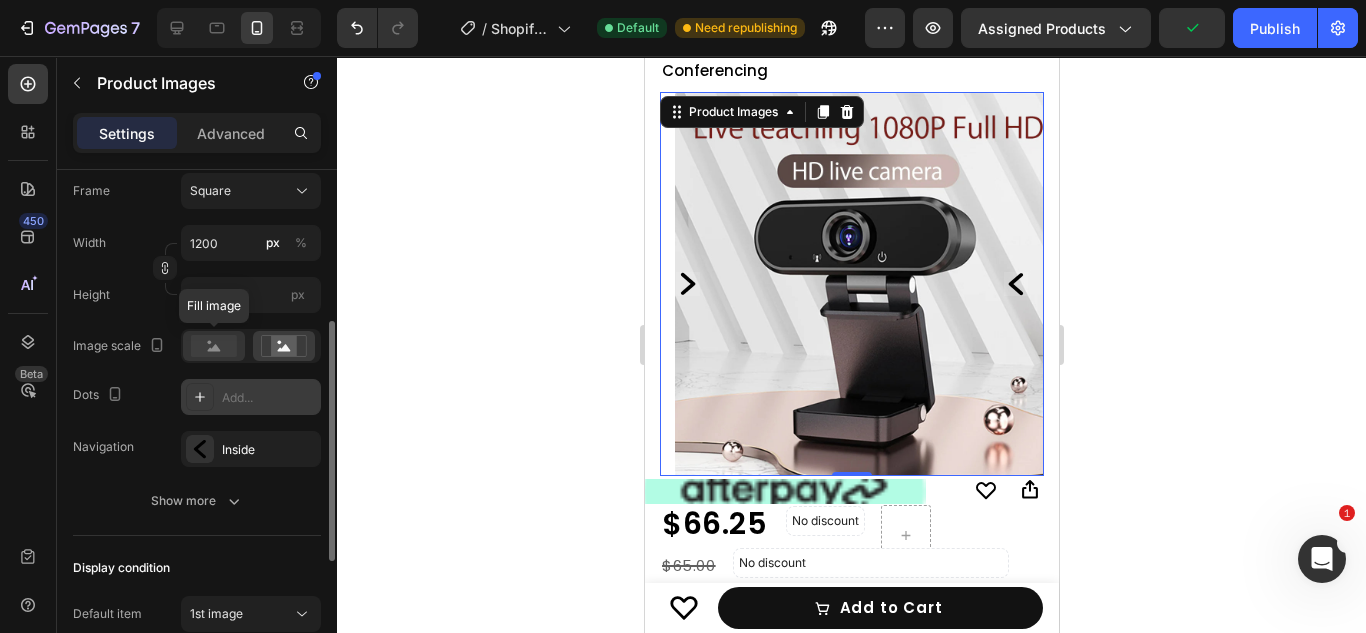 click 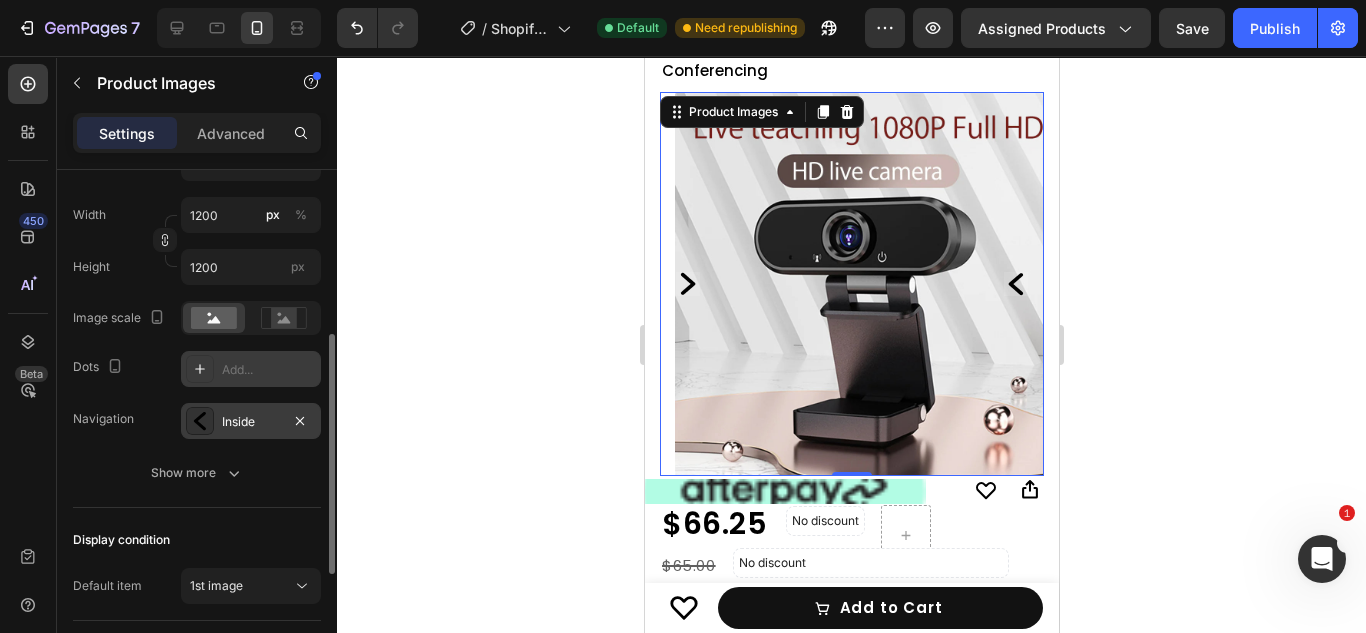 scroll, scrollTop: 356, scrollLeft: 0, axis: vertical 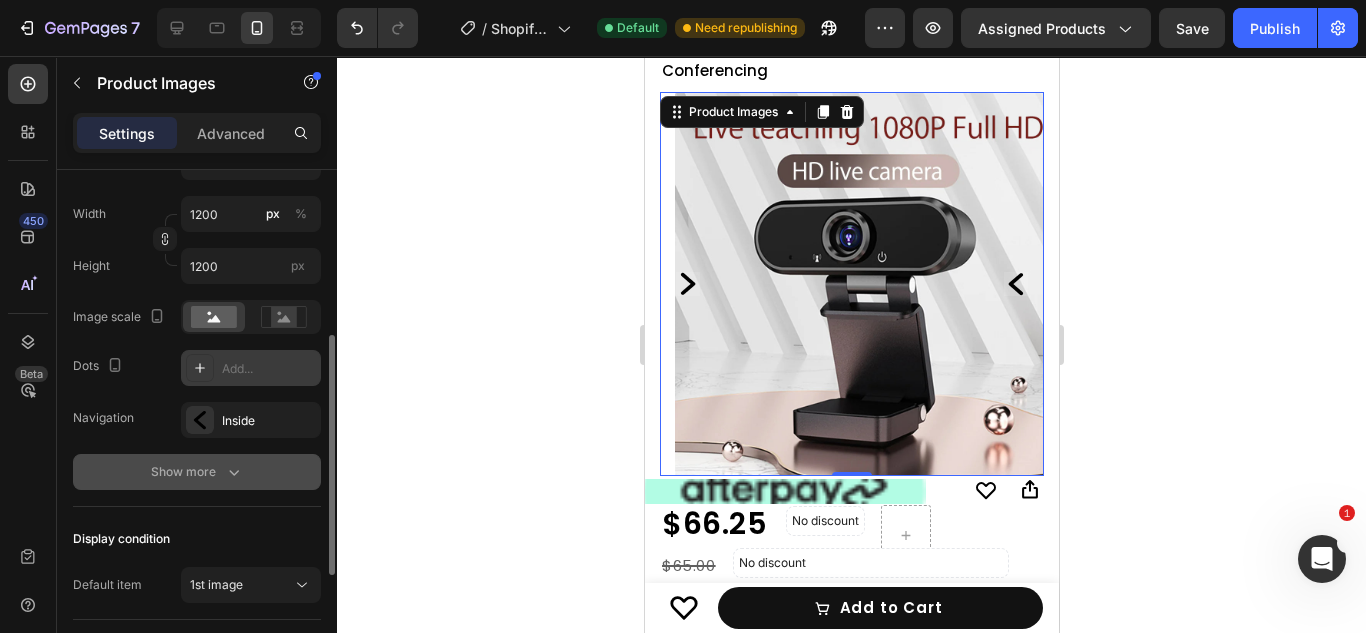 click on "Show more" at bounding box center (197, 472) 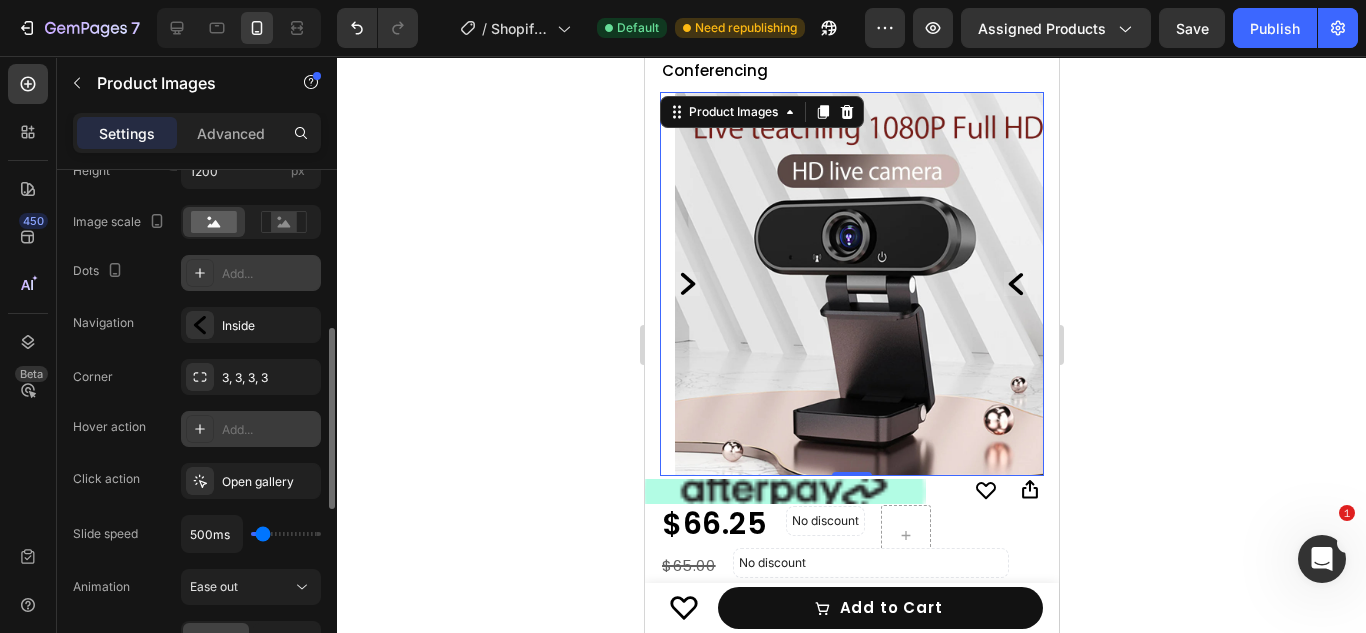 scroll, scrollTop: 452, scrollLeft: 0, axis: vertical 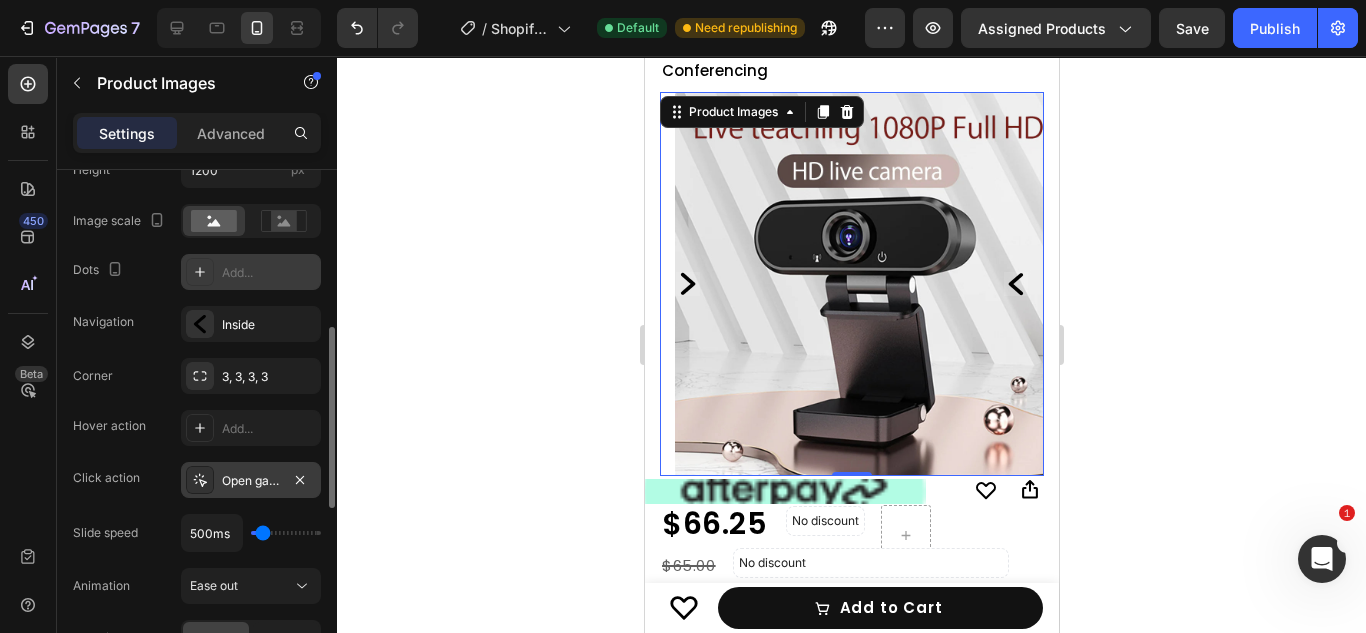 click on "Open gallery" at bounding box center (251, 481) 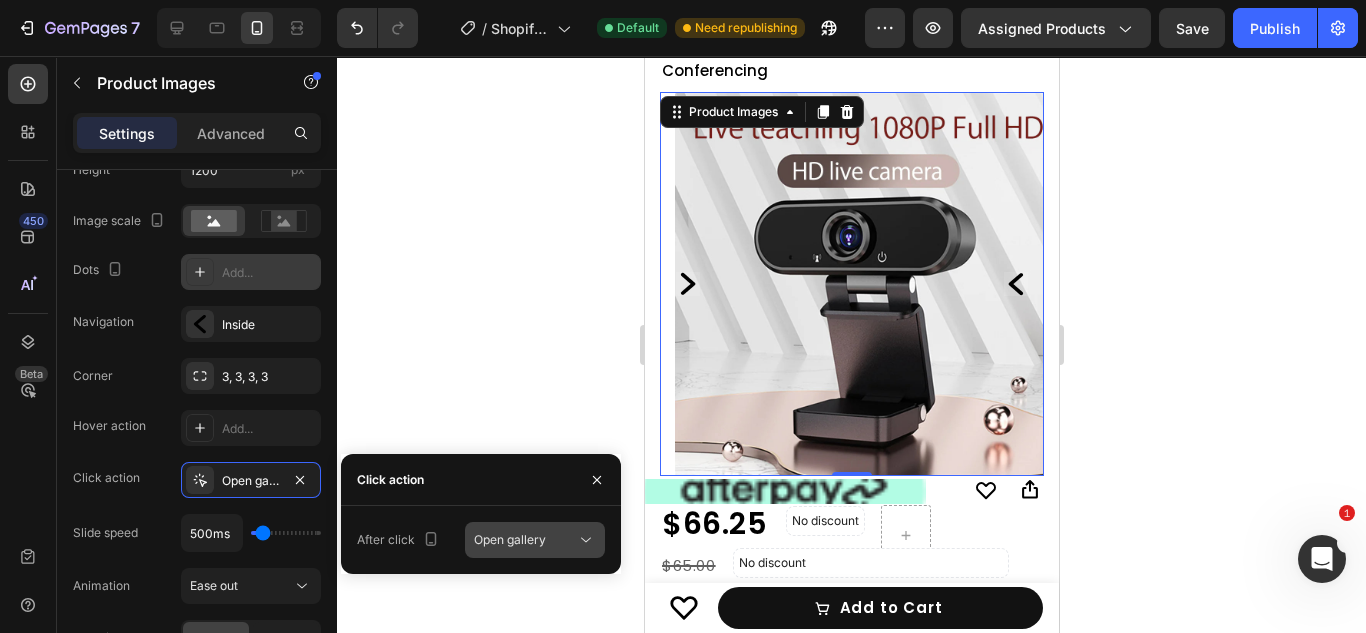 click on "Open gallery" at bounding box center [510, 539] 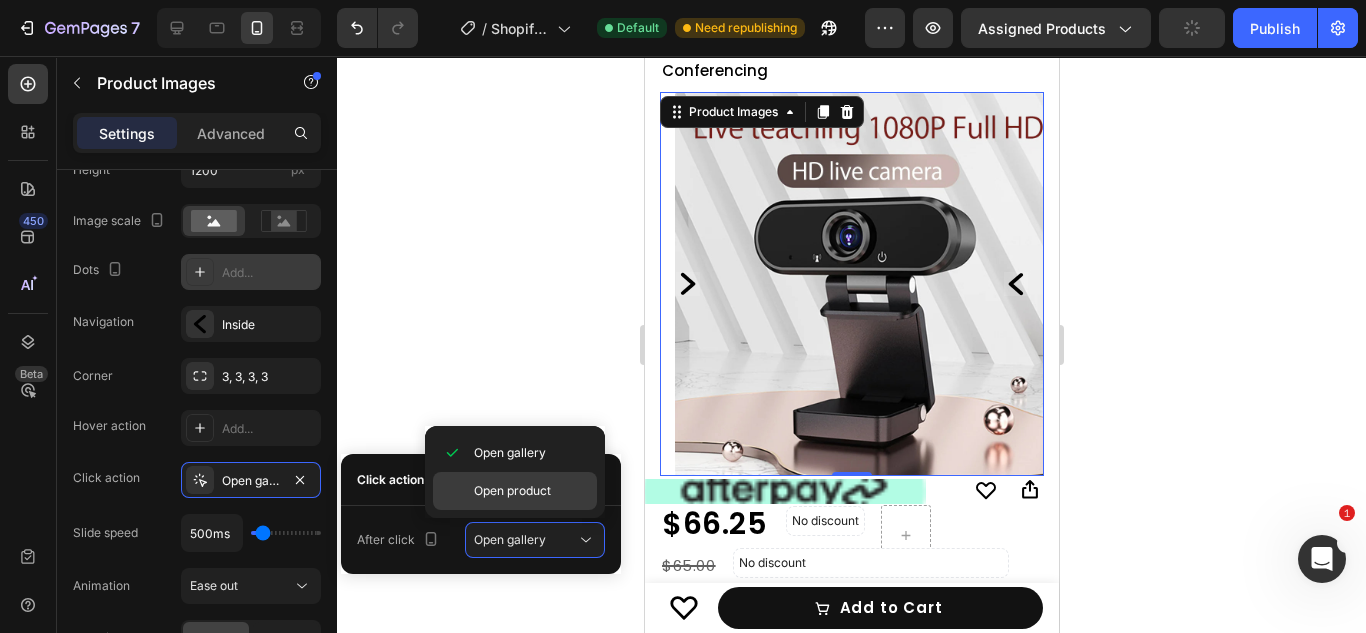 click on "Open product" at bounding box center (512, 491) 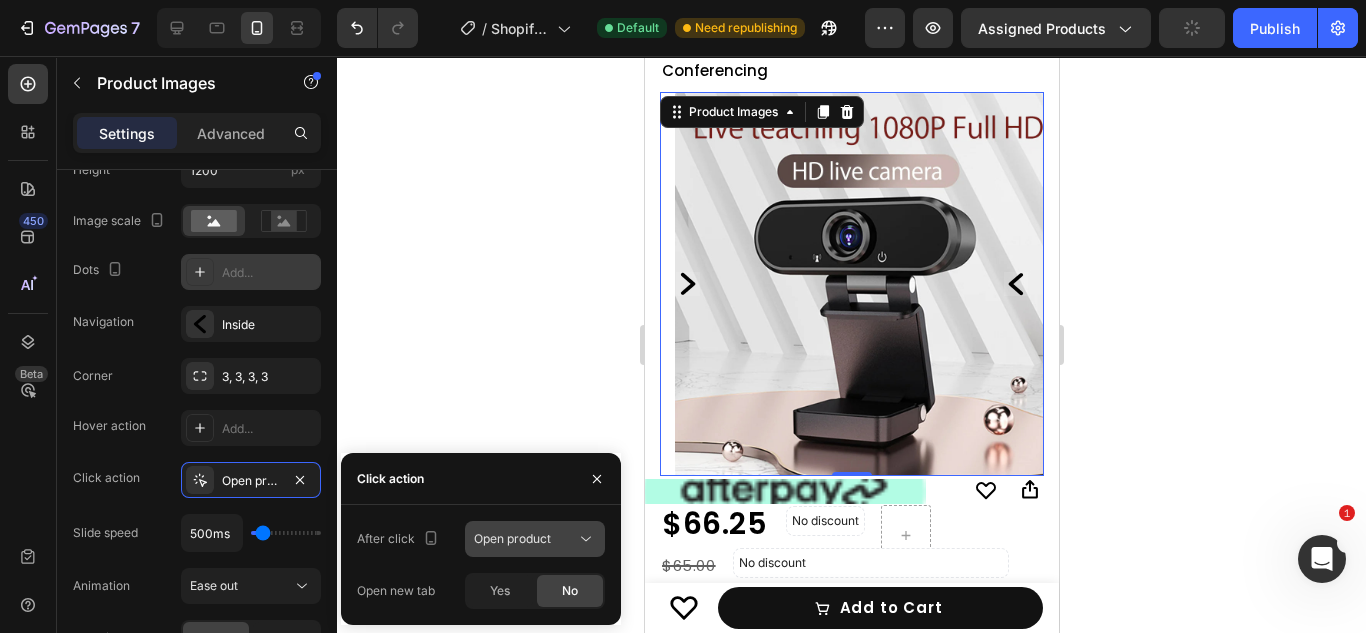 click on "Open product" at bounding box center [512, 538] 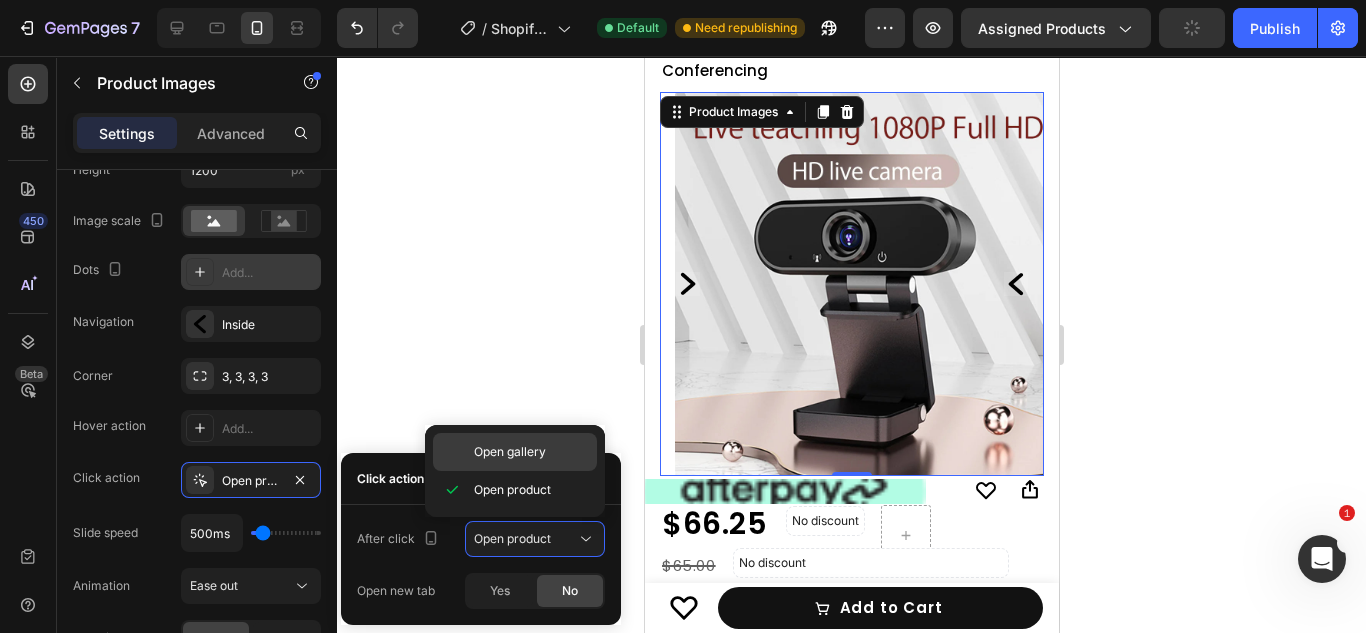 click on "Open gallery" at bounding box center [510, 452] 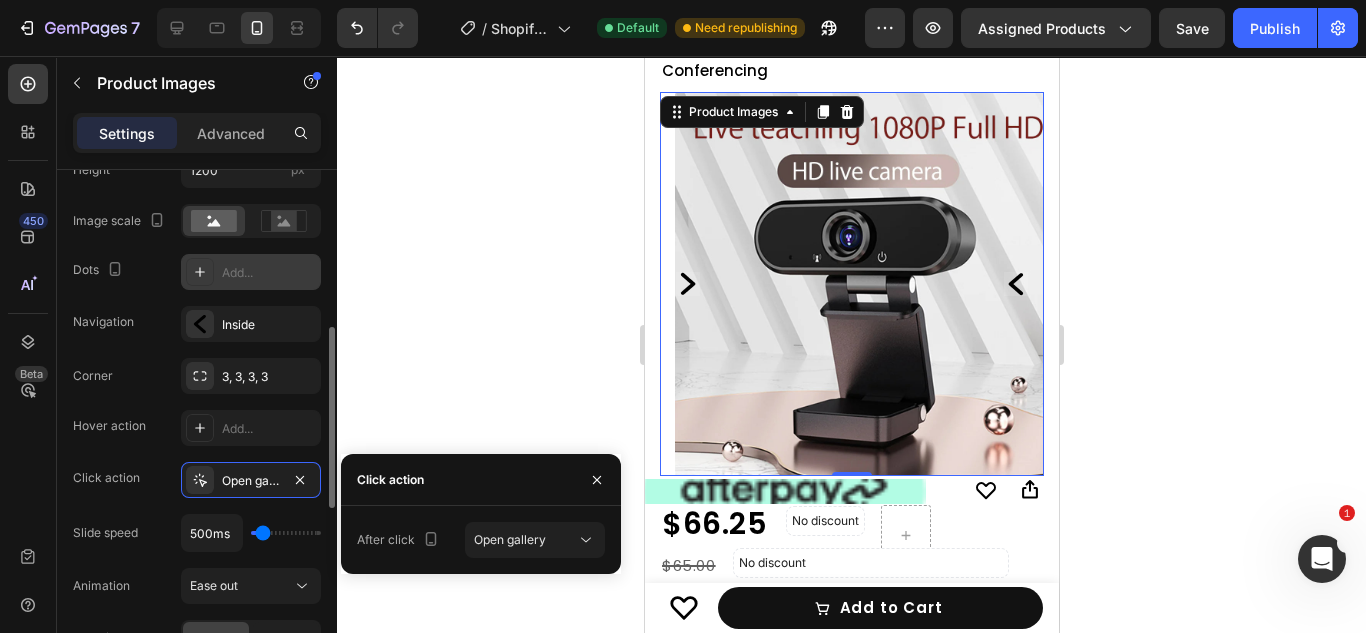 click on "Corner 3, 3, 3, 3 Hover action Add... Click action Open gallery Slide speed 500ms Animation Ease out Drag / swipe Yes No Infinity loop Yes No" 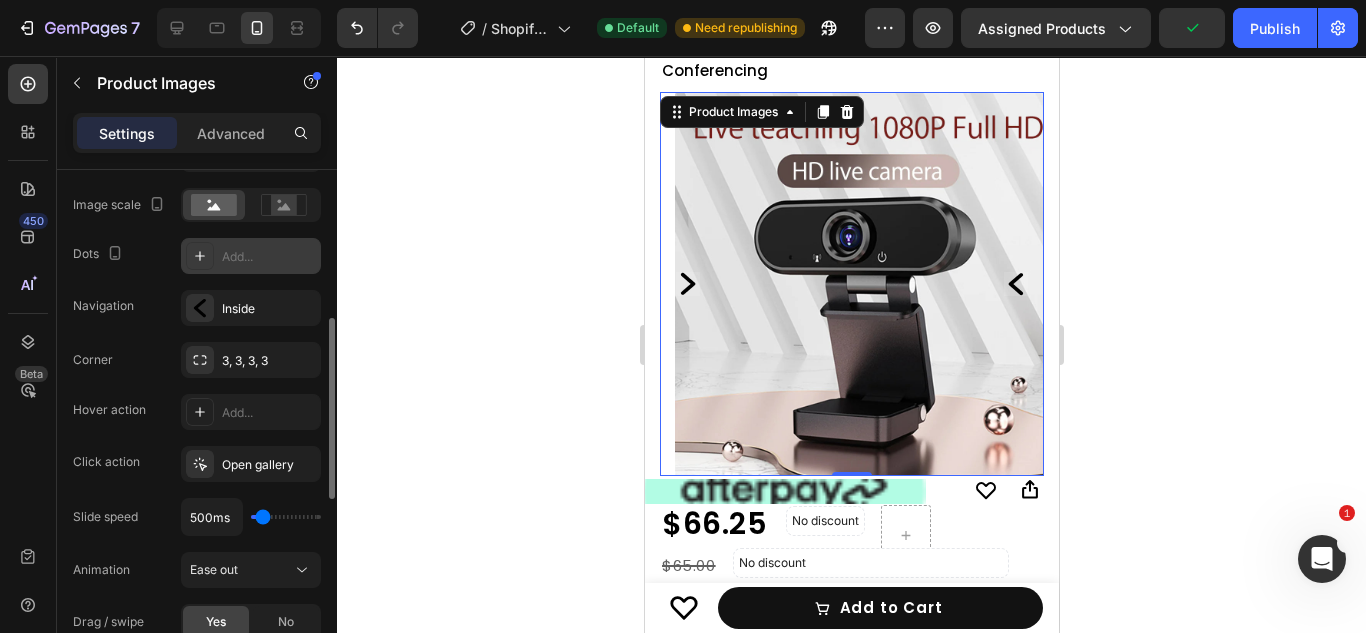 scroll, scrollTop: 452, scrollLeft: 0, axis: vertical 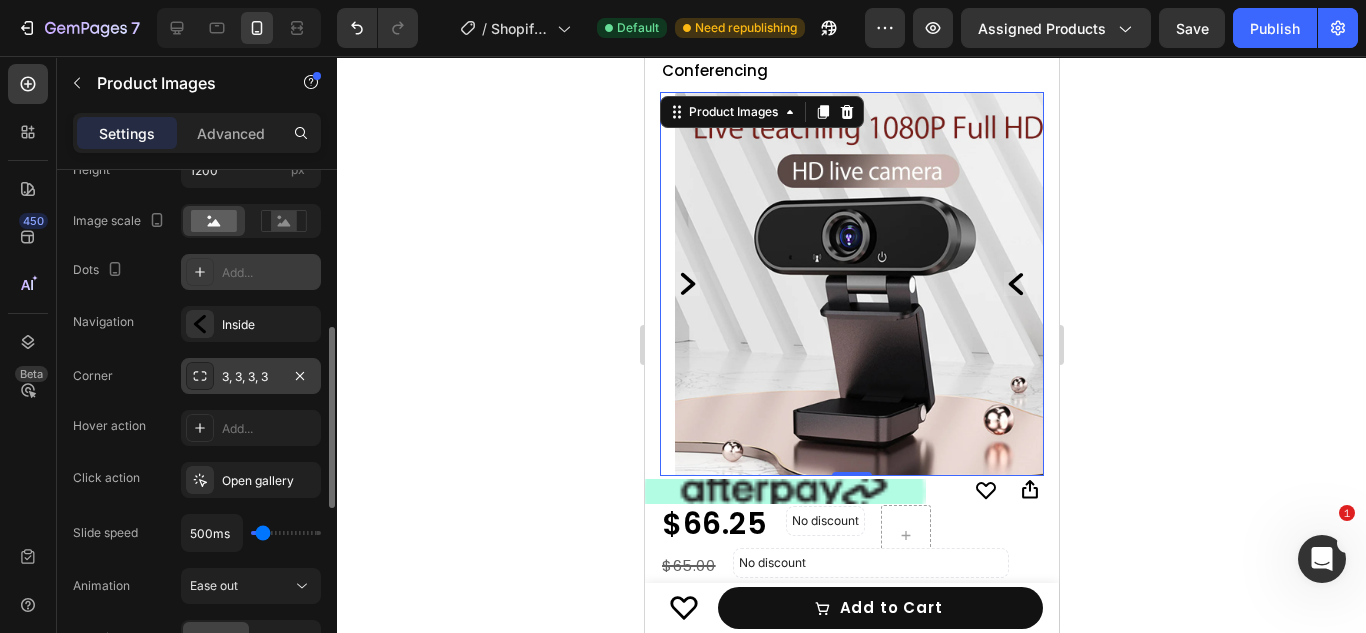 click on "3, 3, 3, 3" at bounding box center (251, 377) 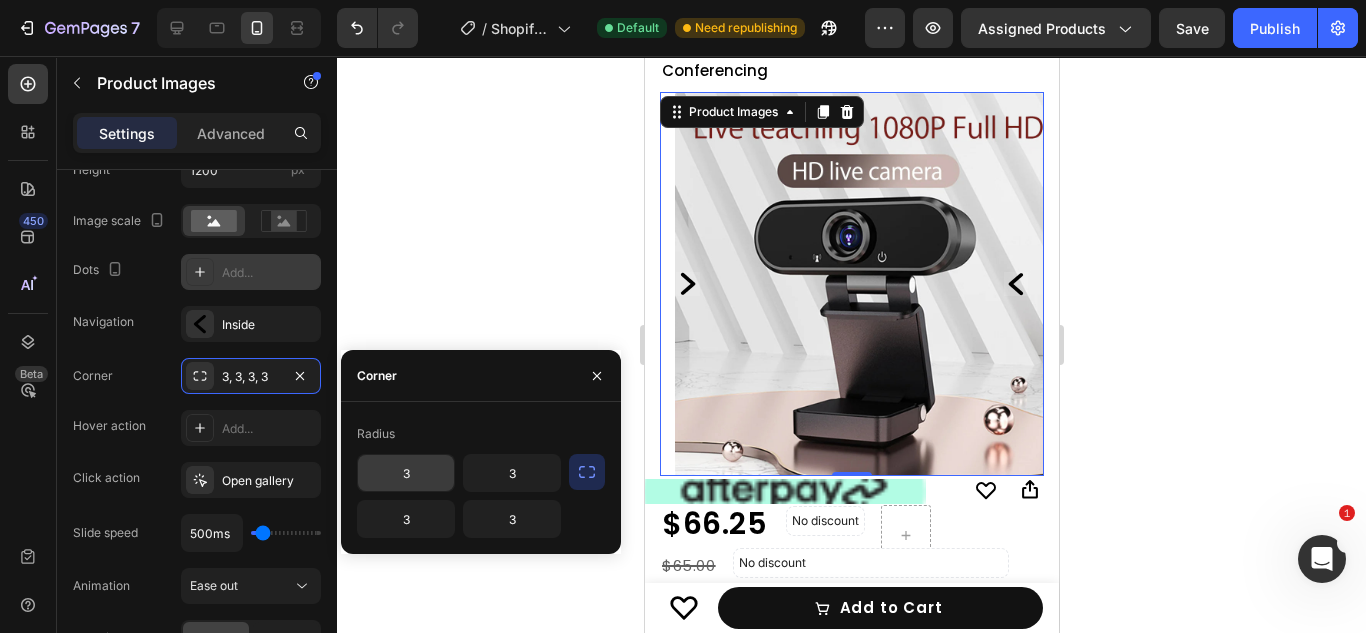 click on "3" at bounding box center (406, 473) 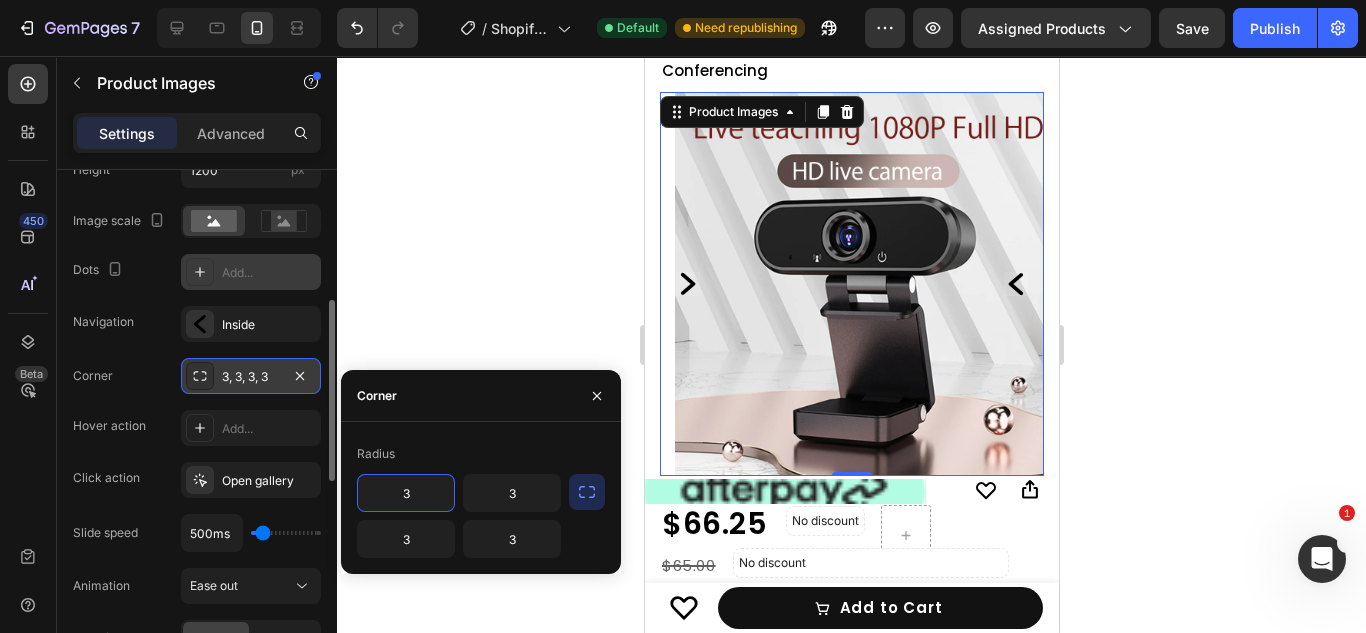 scroll, scrollTop: 432, scrollLeft: 0, axis: vertical 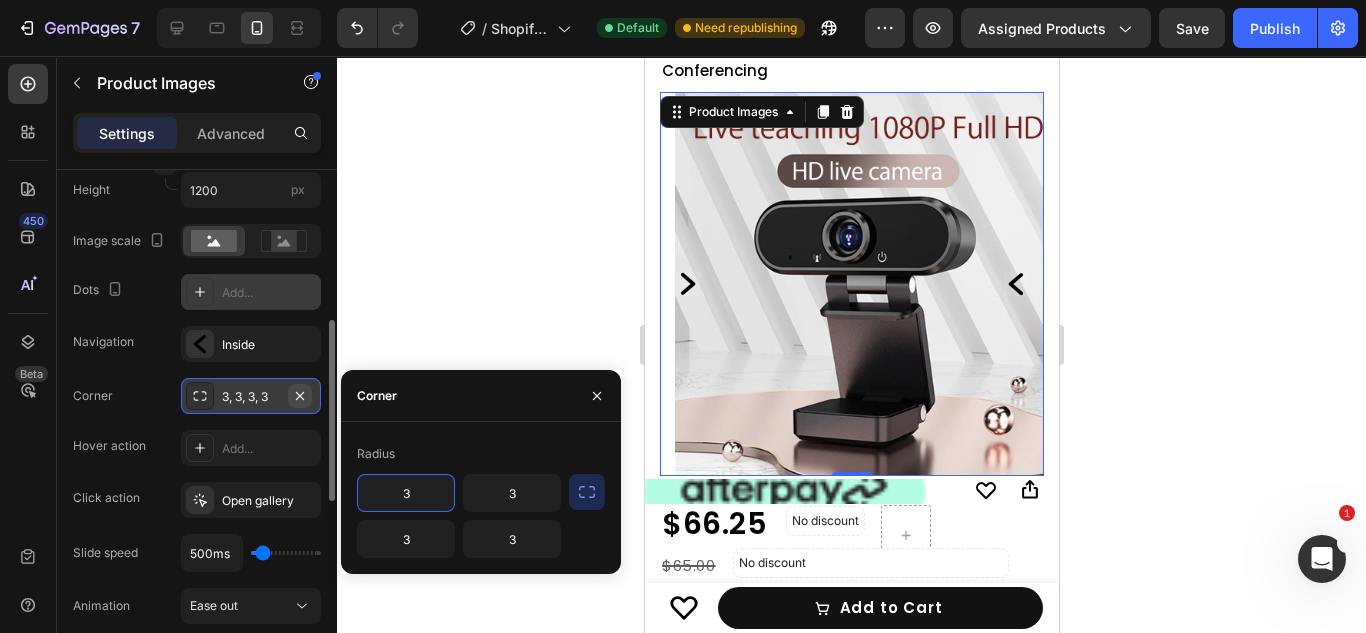 click 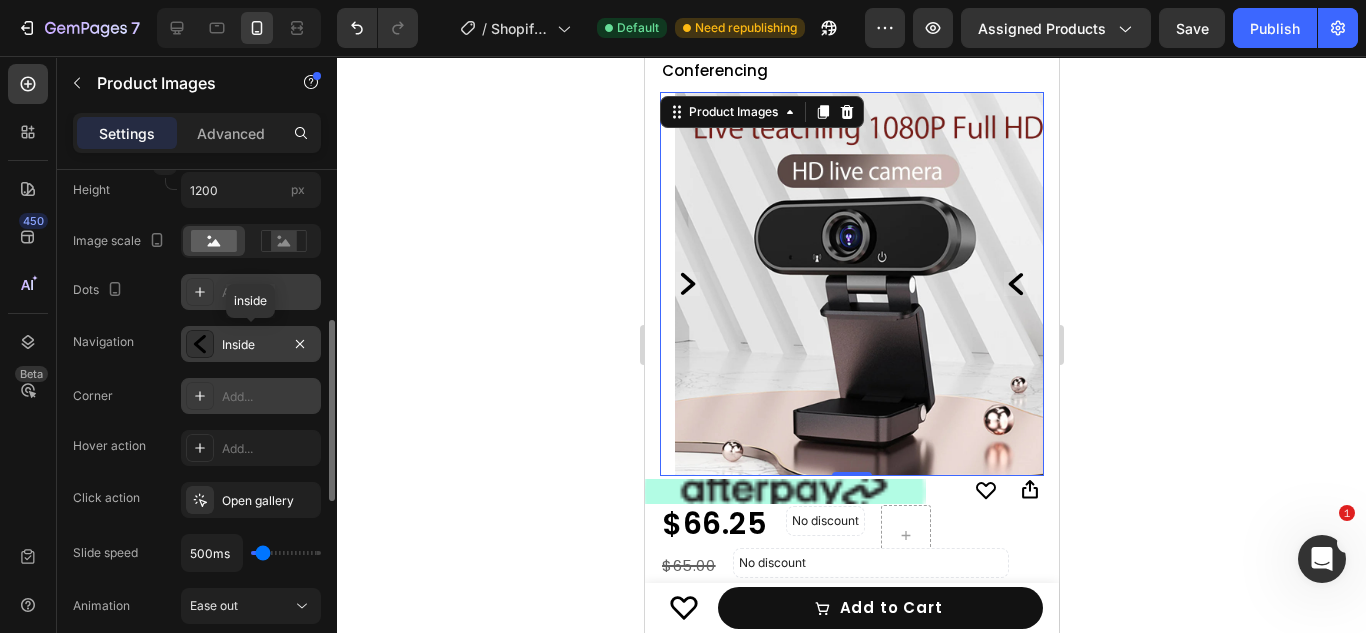 click on "Inside" at bounding box center [251, 344] 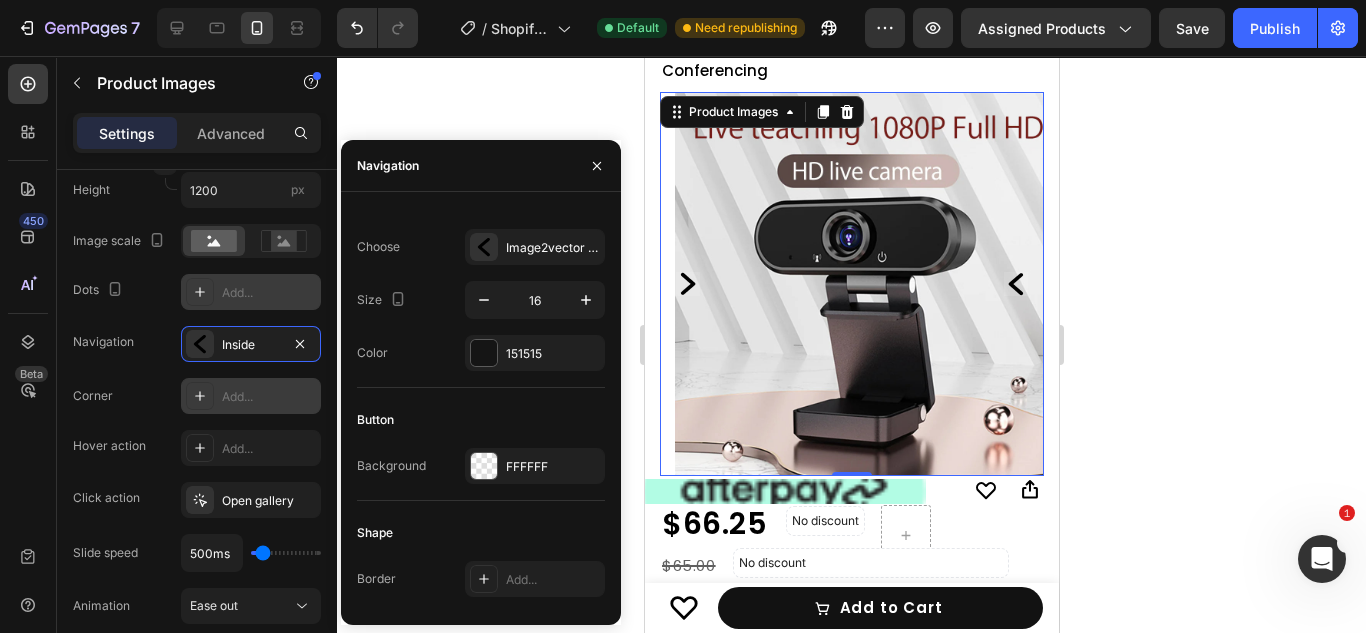 click on "Add..." at bounding box center (269, 397) 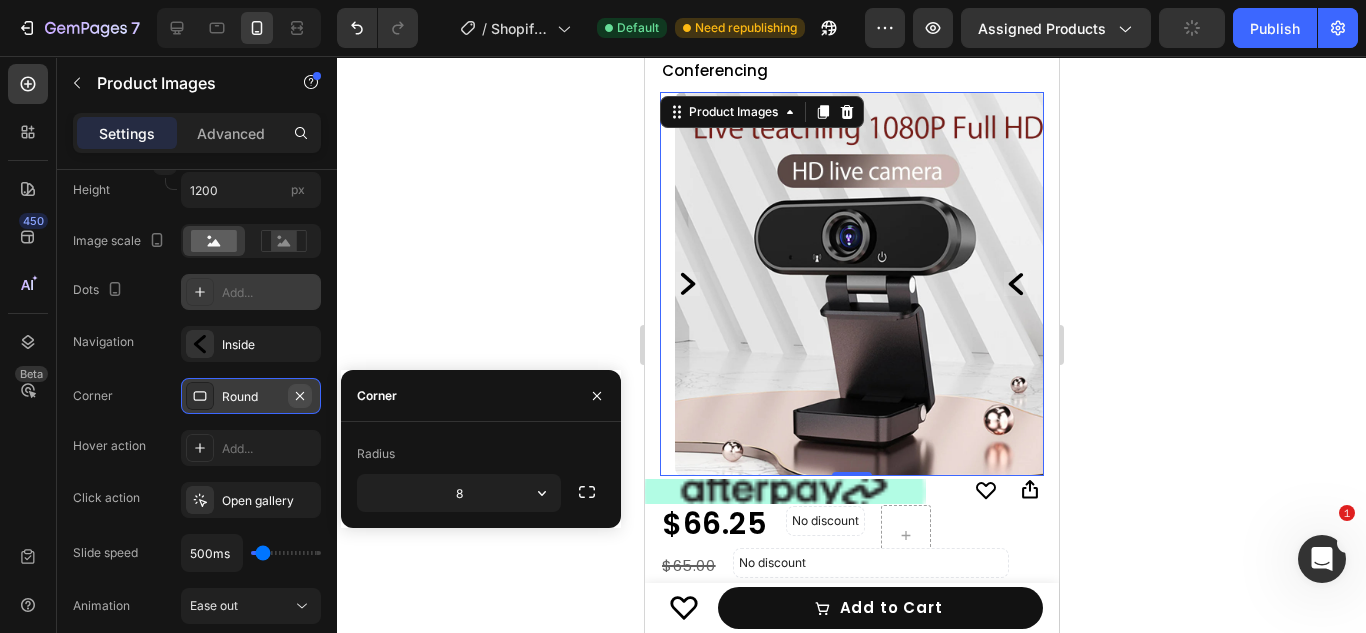 click 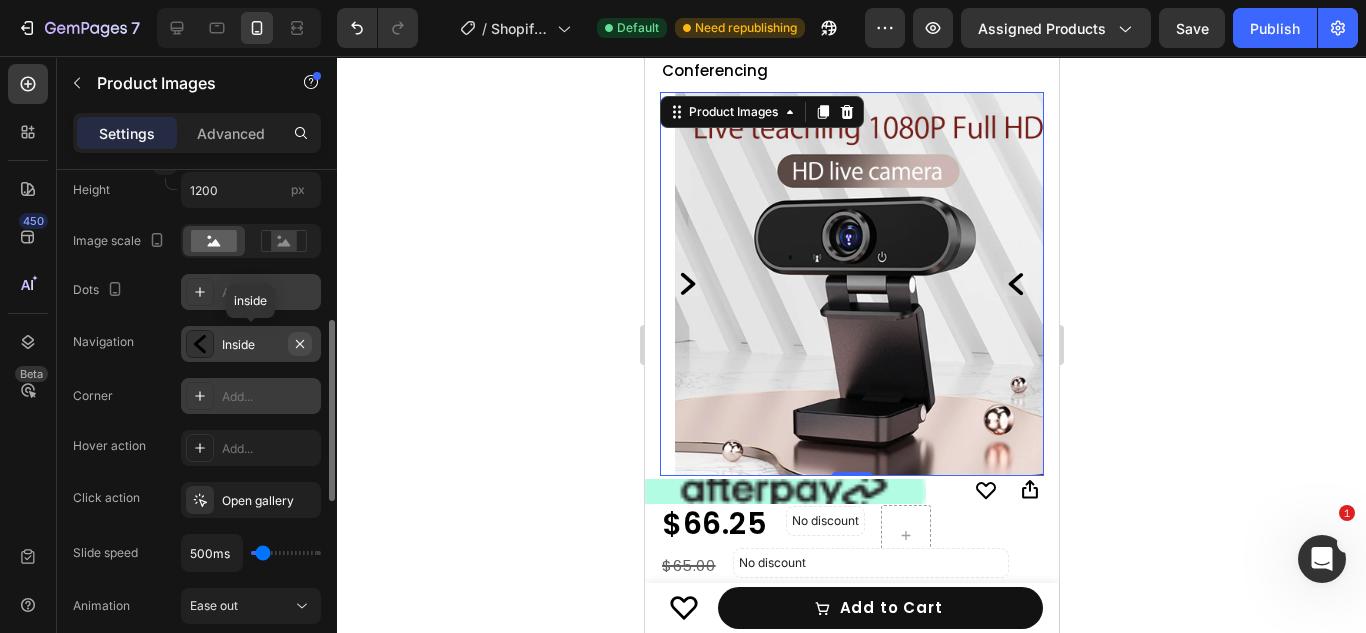 click 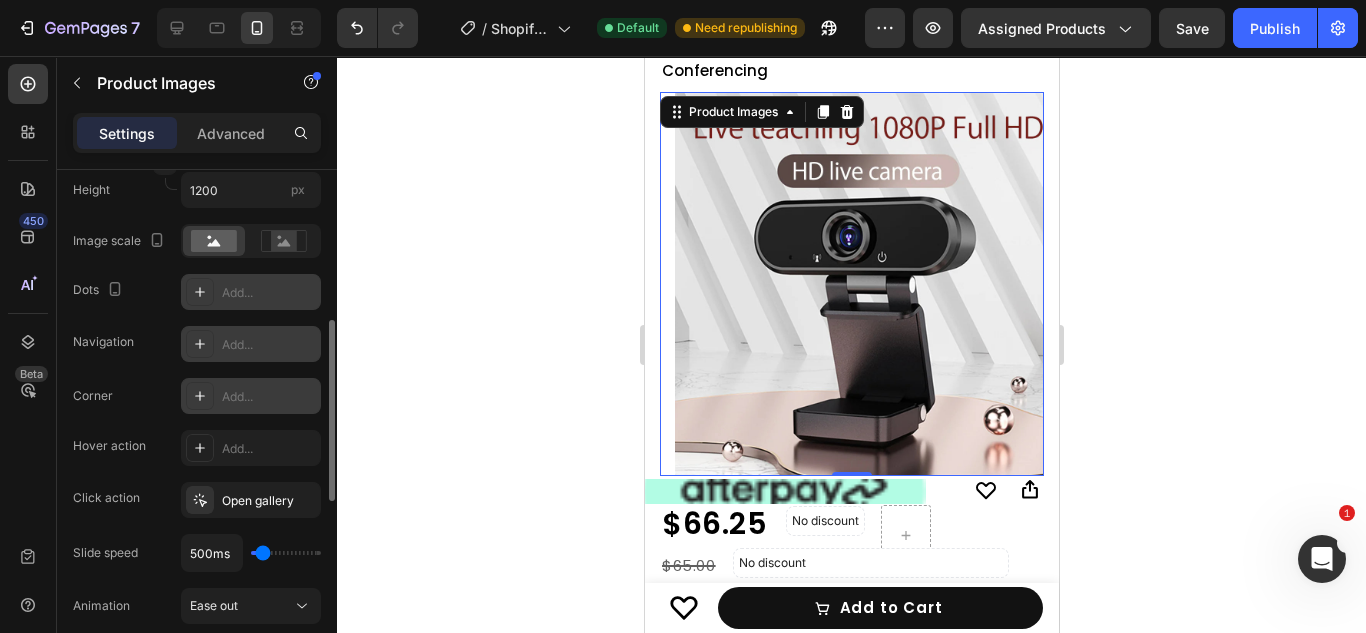 click on "Add..." at bounding box center (269, 293) 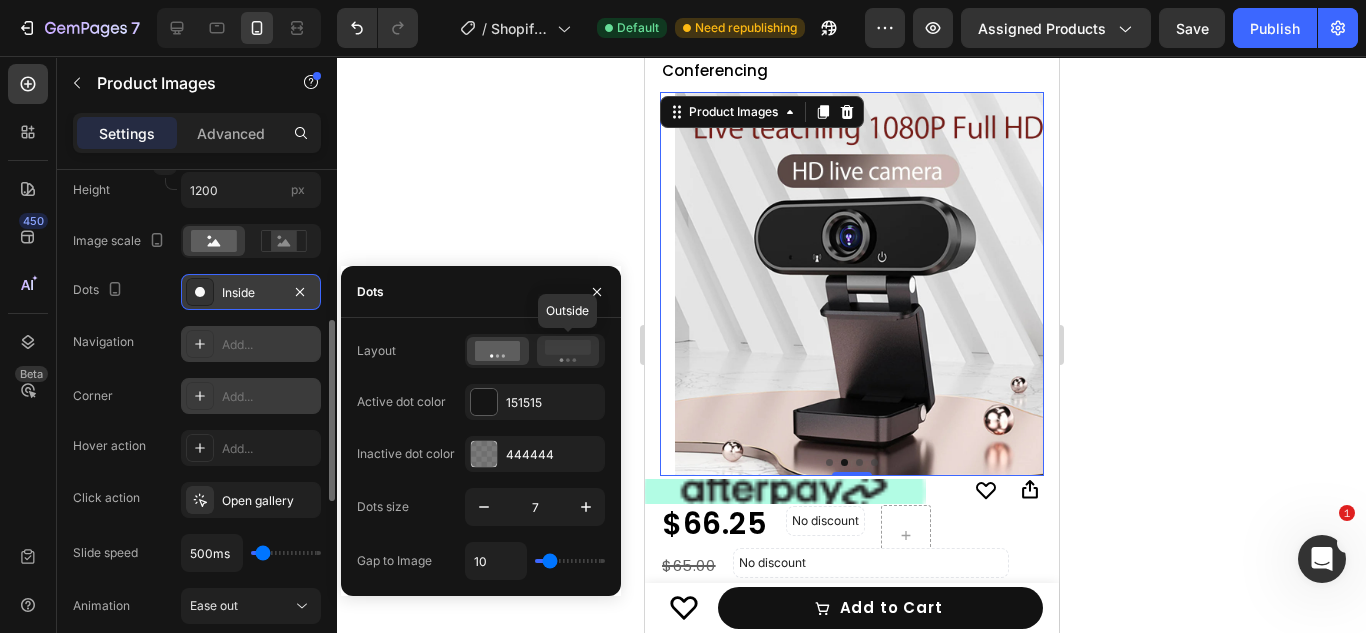 click 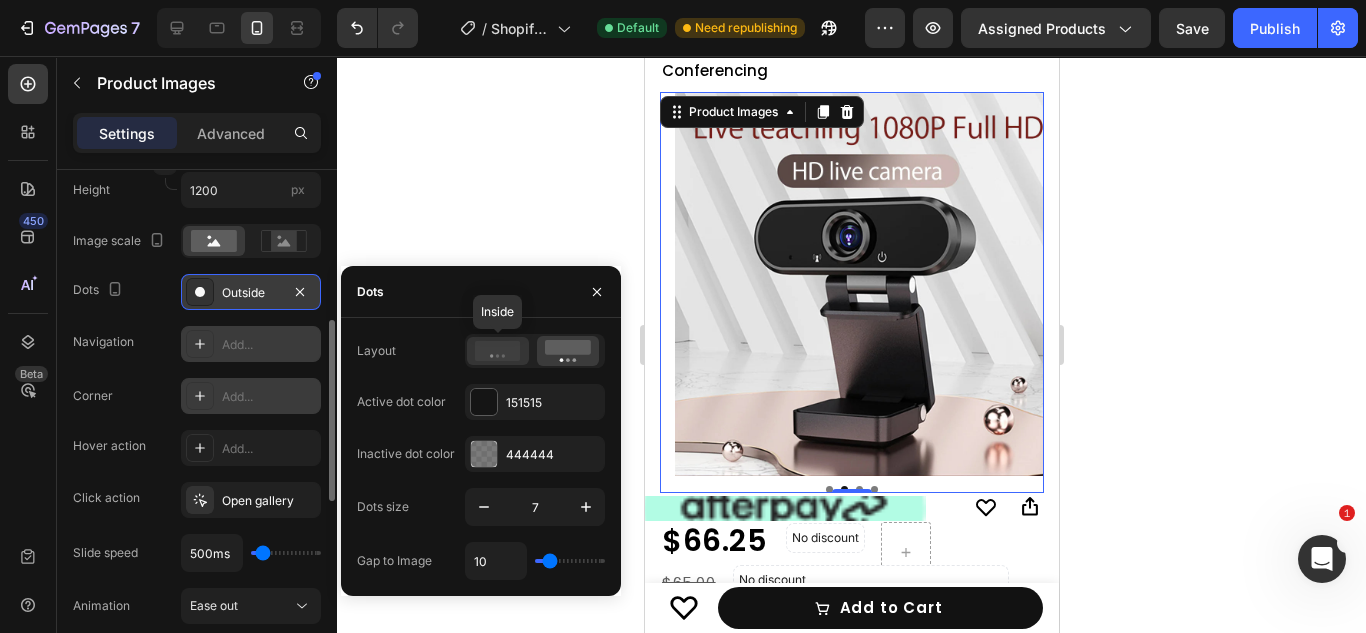 click 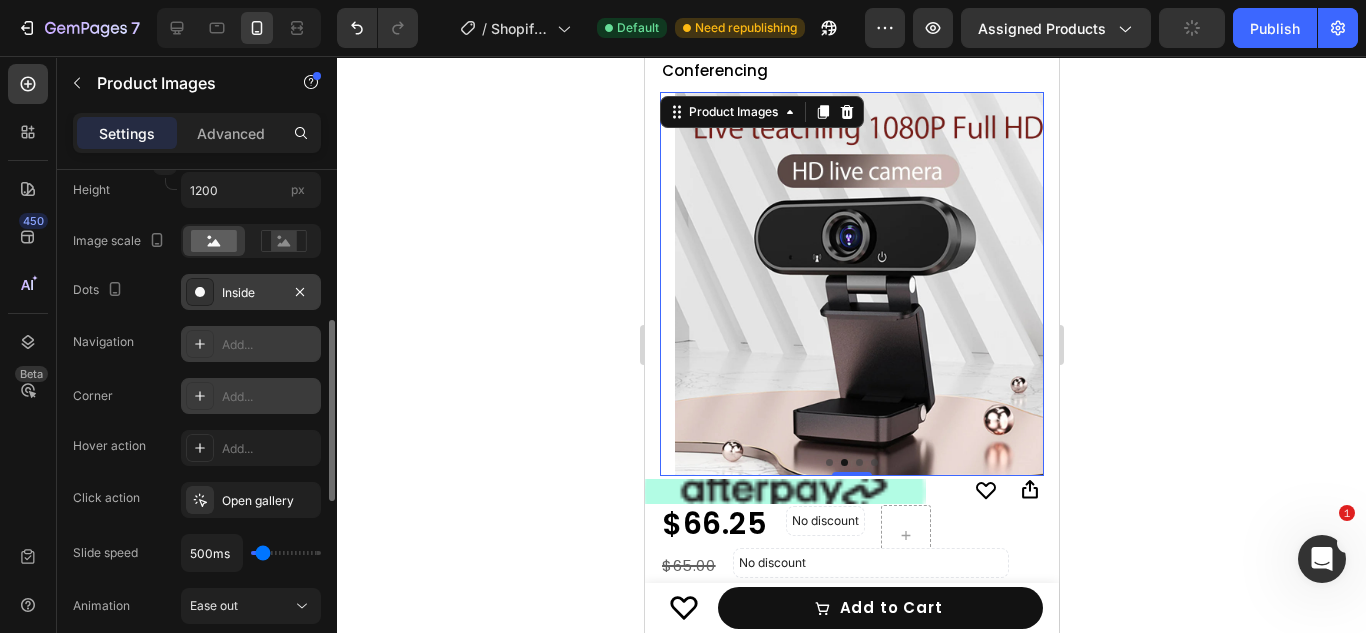 click at bounding box center [866, 284] 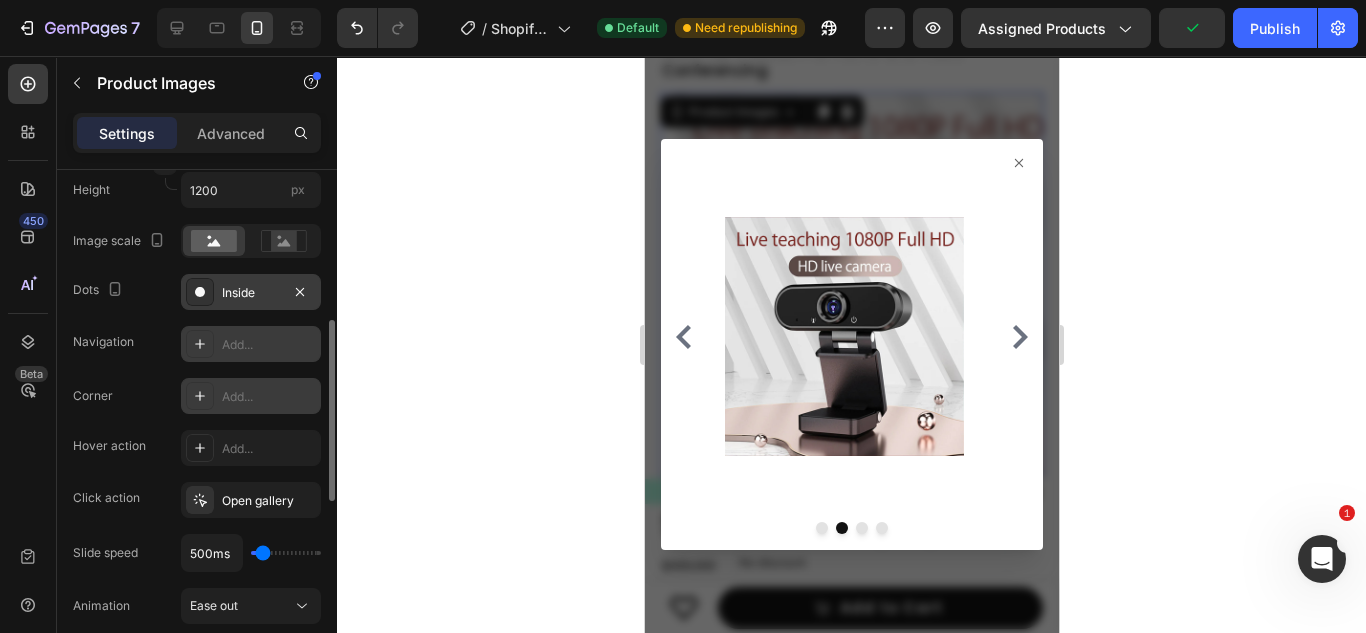 click at bounding box center (851, 336) 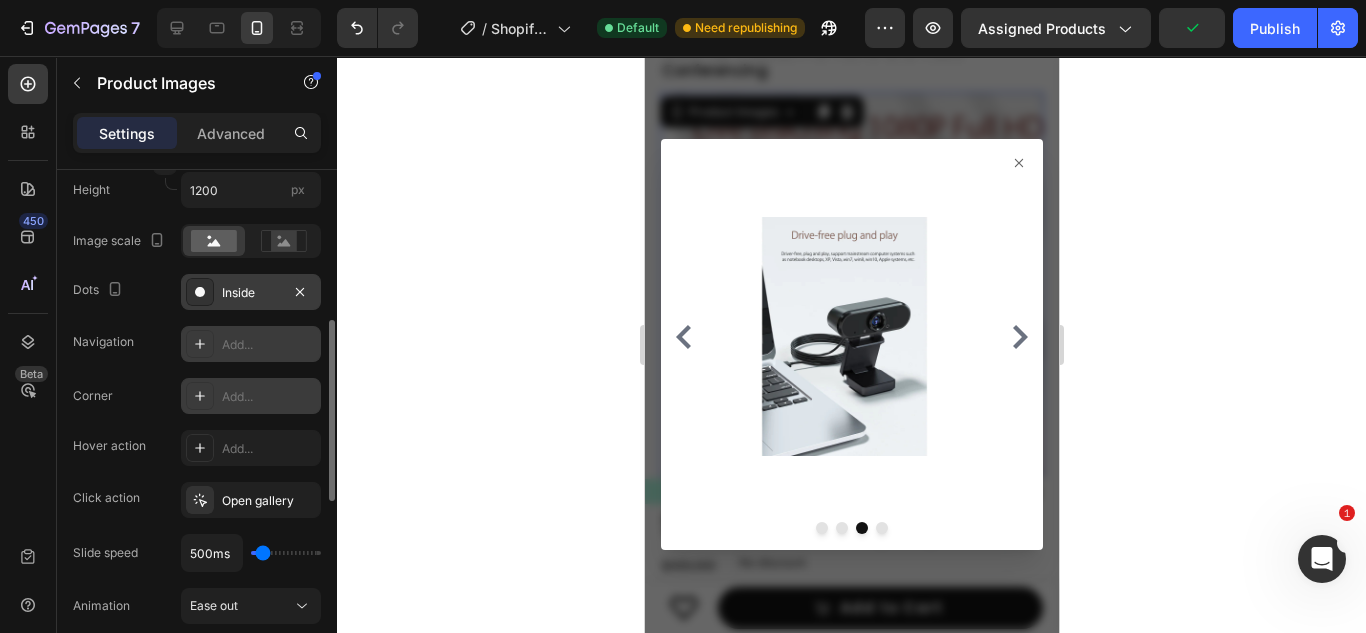 click 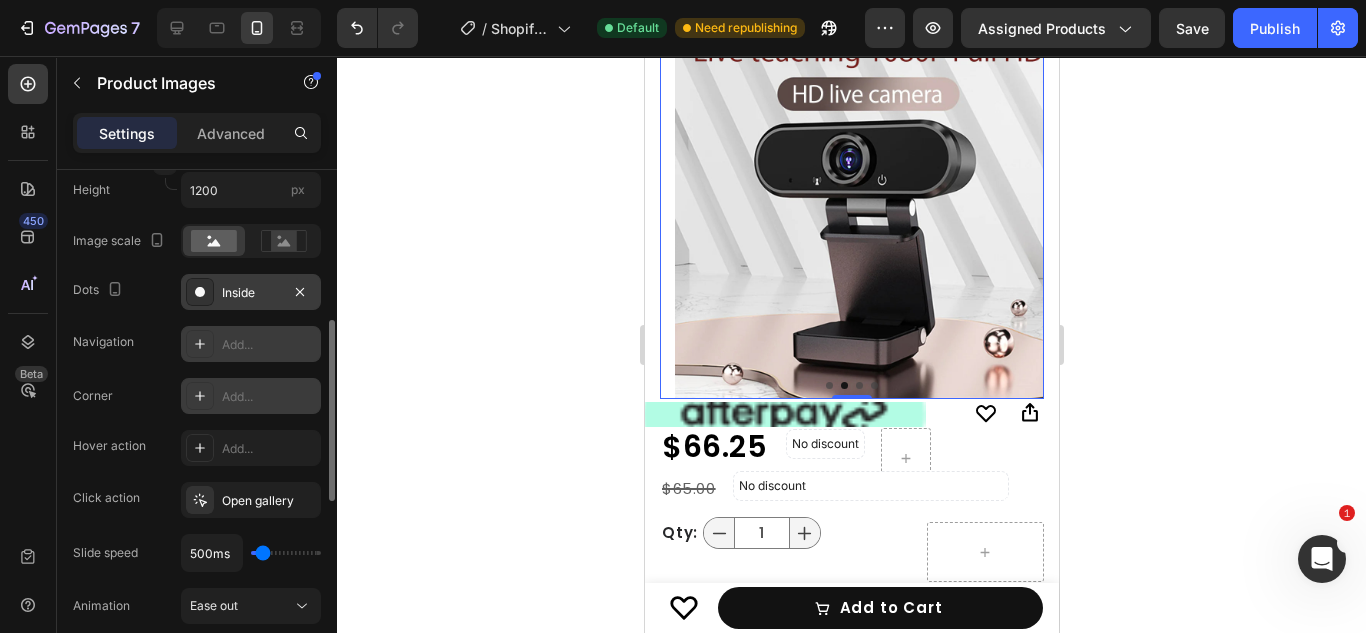 scroll, scrollTop: 238, scrollLeft: 0, axis: vertical 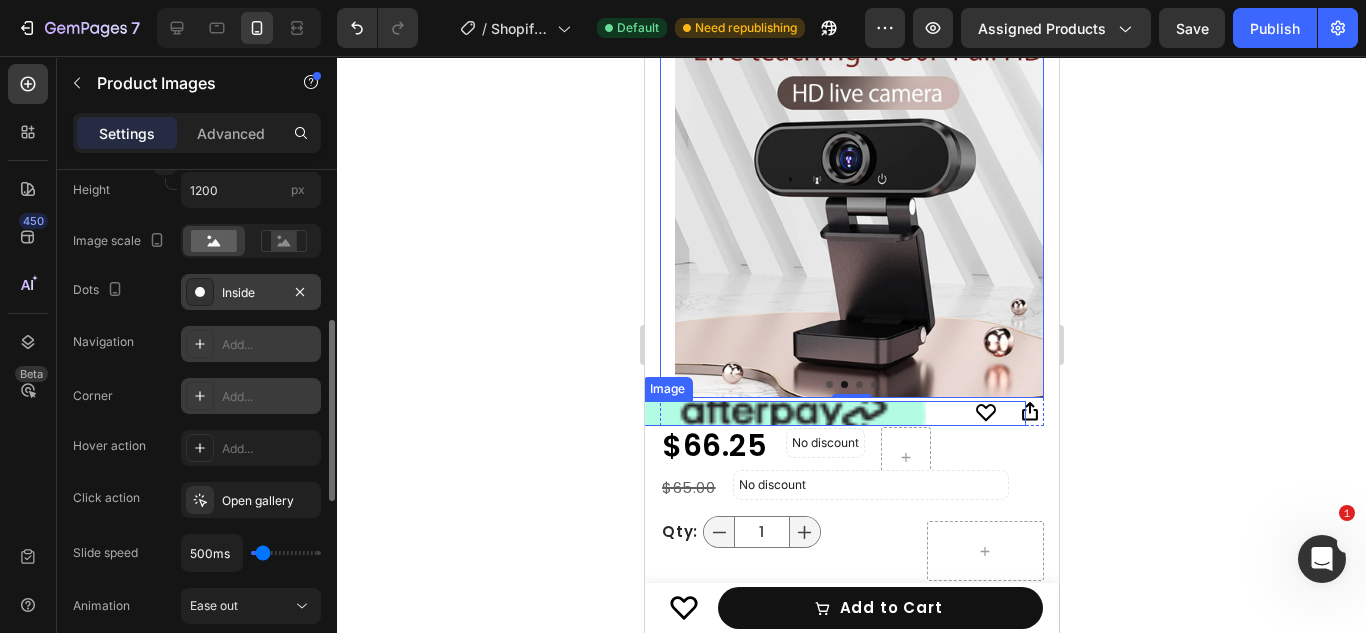 click at bounding box center [783, 413] 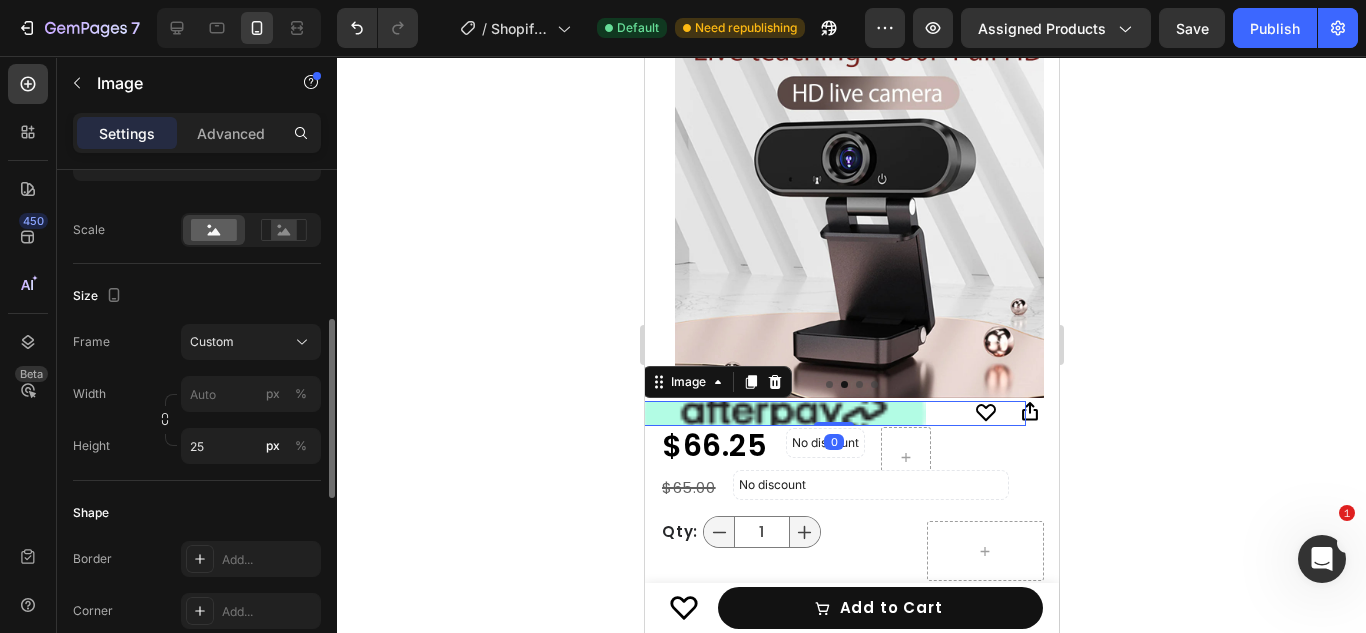 scroll, scrollTop: 0, scrollLeft: 0, axis: both 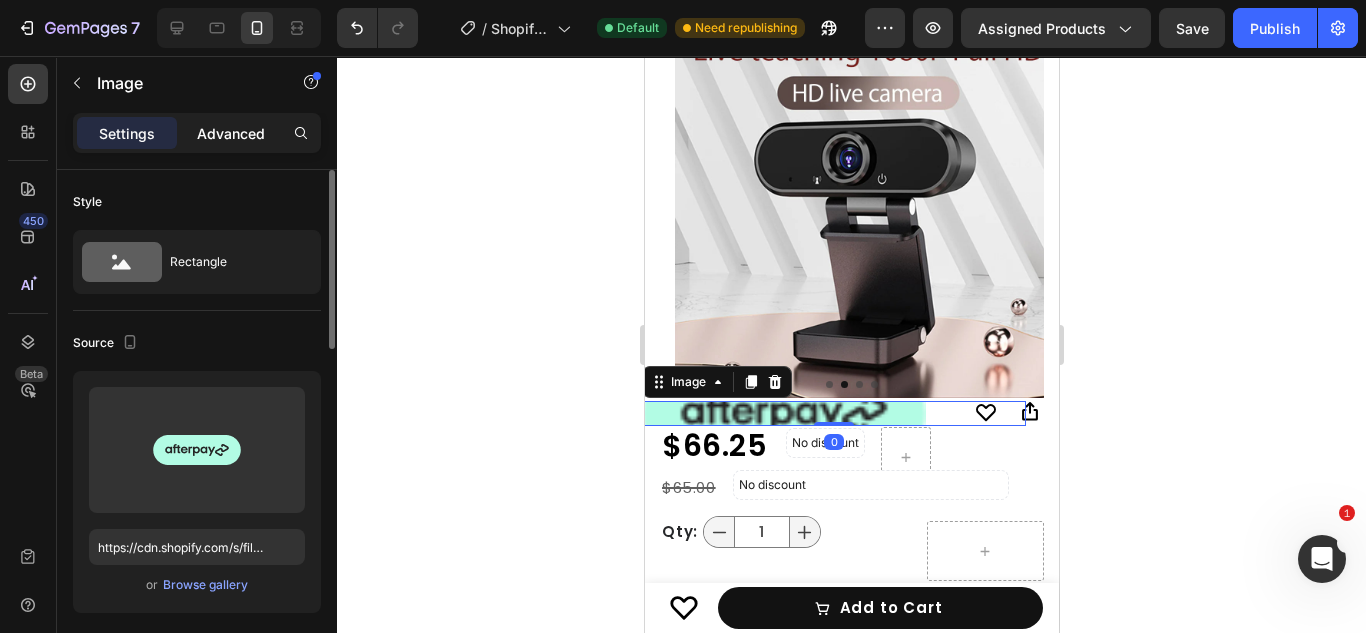 click on "Advanced" at bounding box center [231, 133] 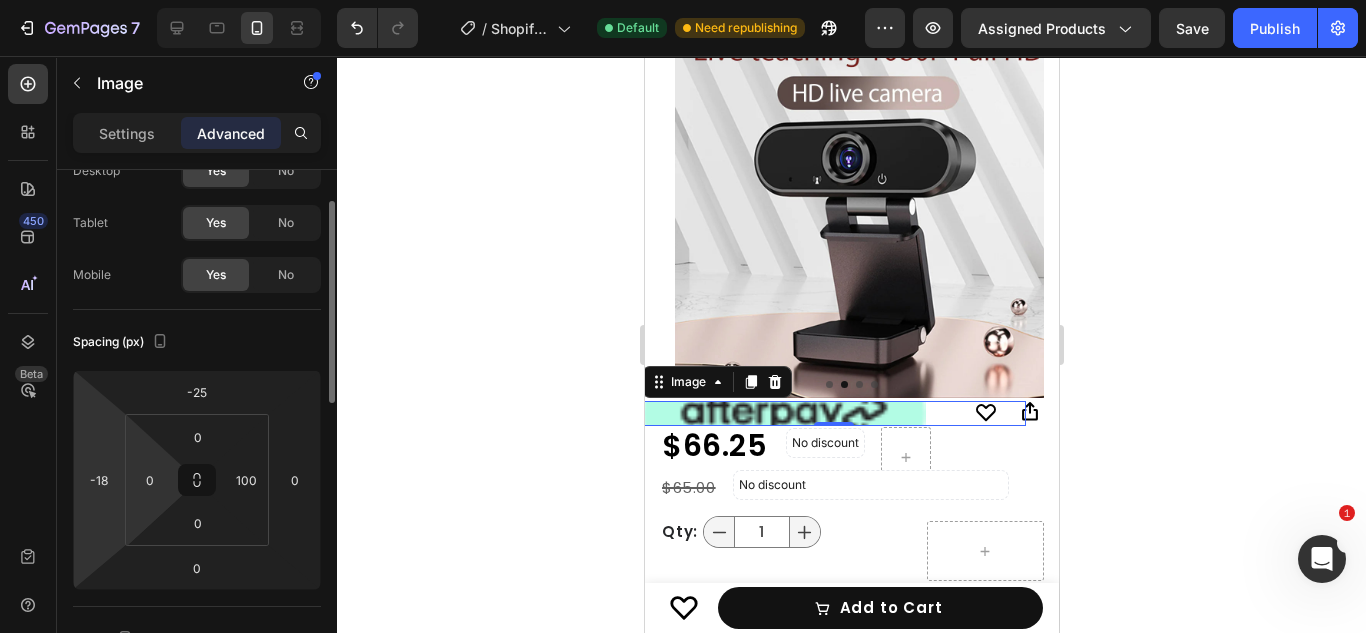 scroll, scrollTop: 78, scrollLeft: 0, axis: vertical 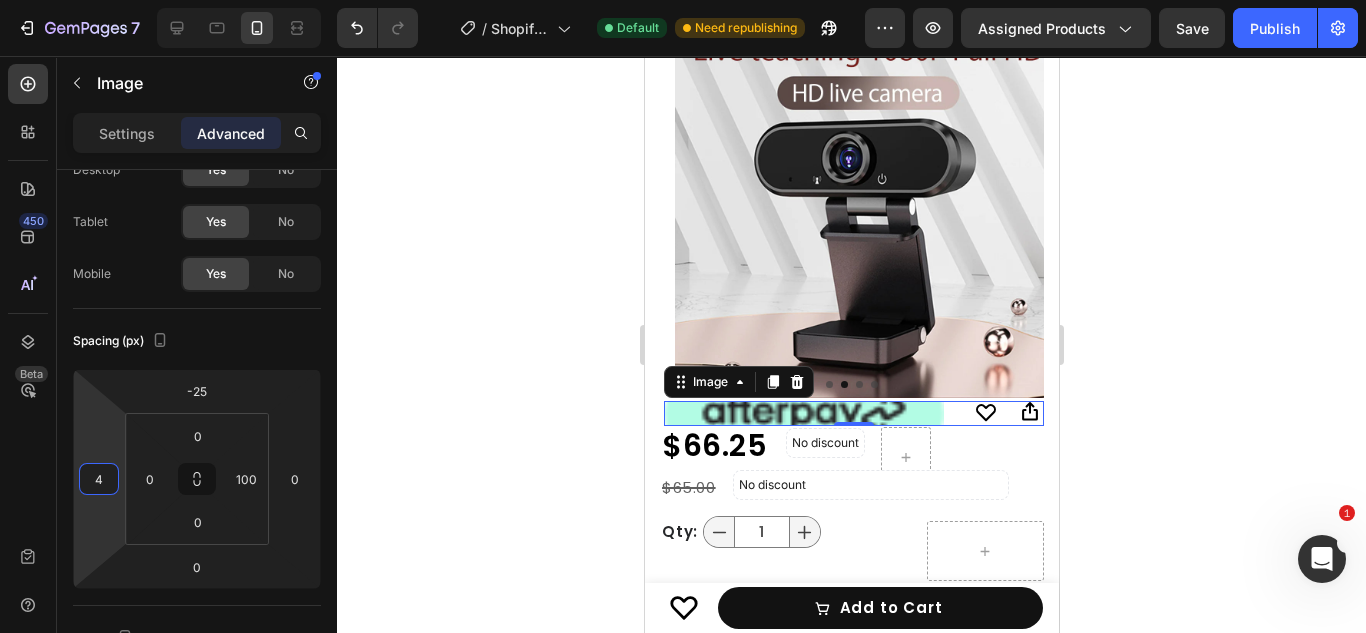 type on "0" 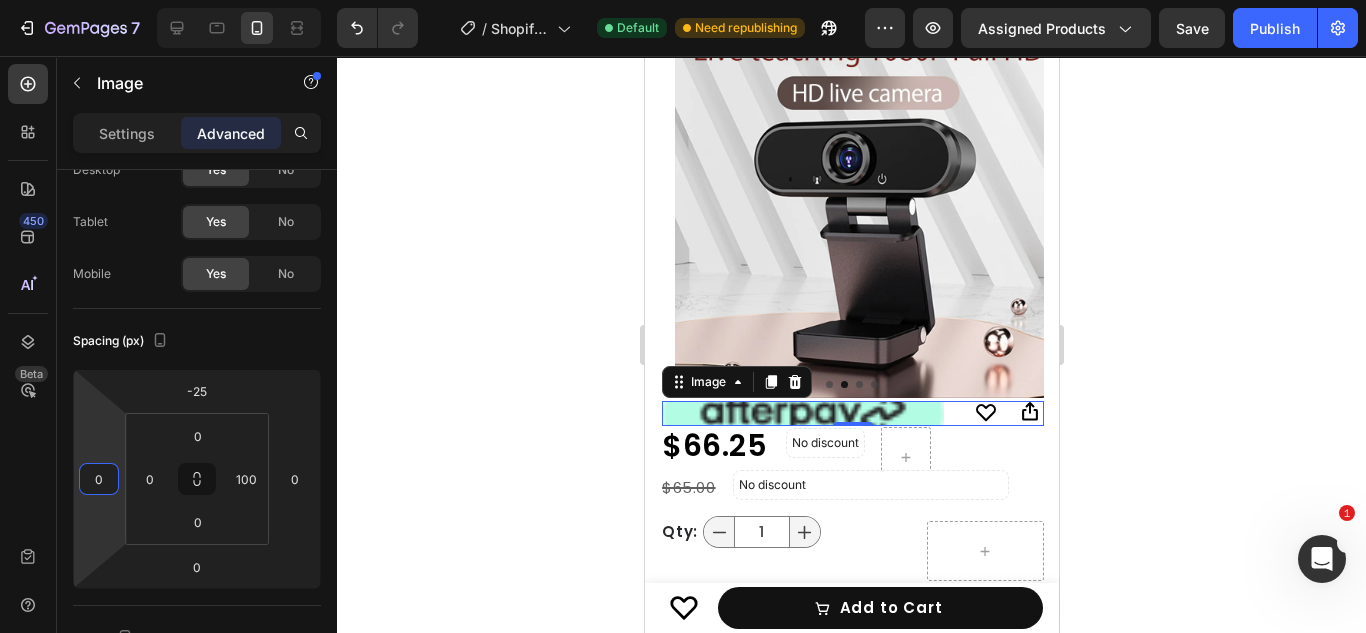 drag, startPoint x: 102, startPoint y: 435, endPoint x: 111, endPoint y: 426, distance: 12.727922 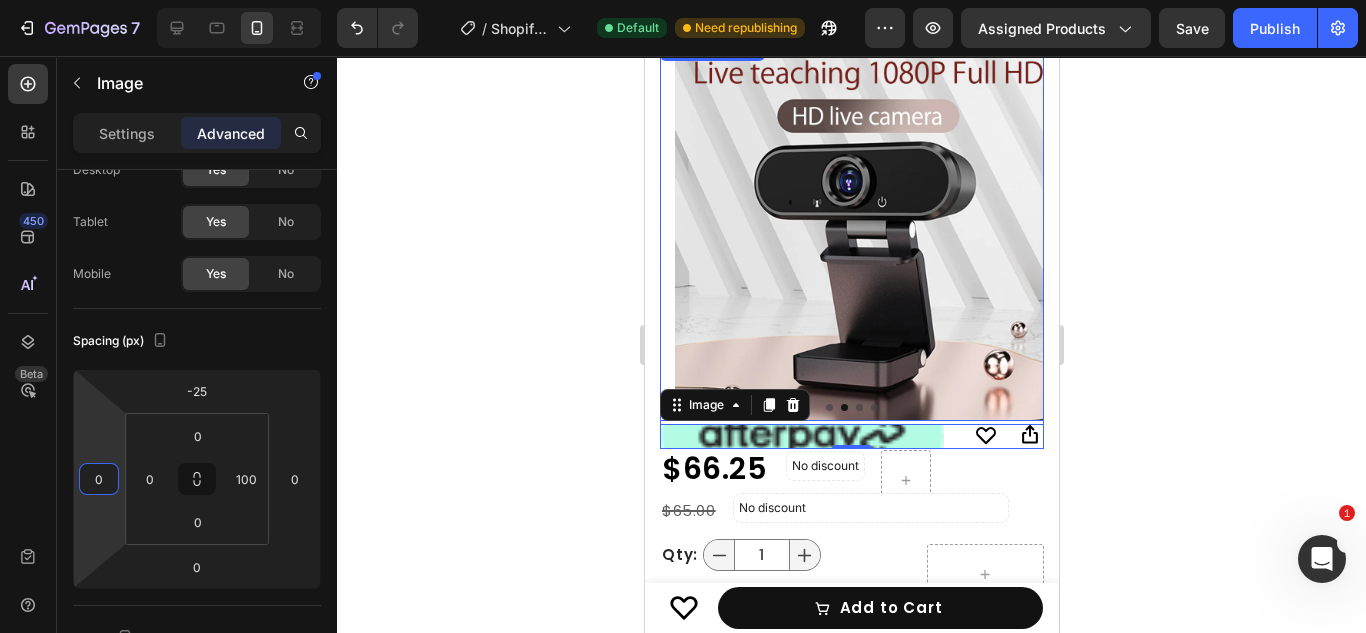 scroll, scrollTop: 211, scrollLeft: 0, axis: vertical 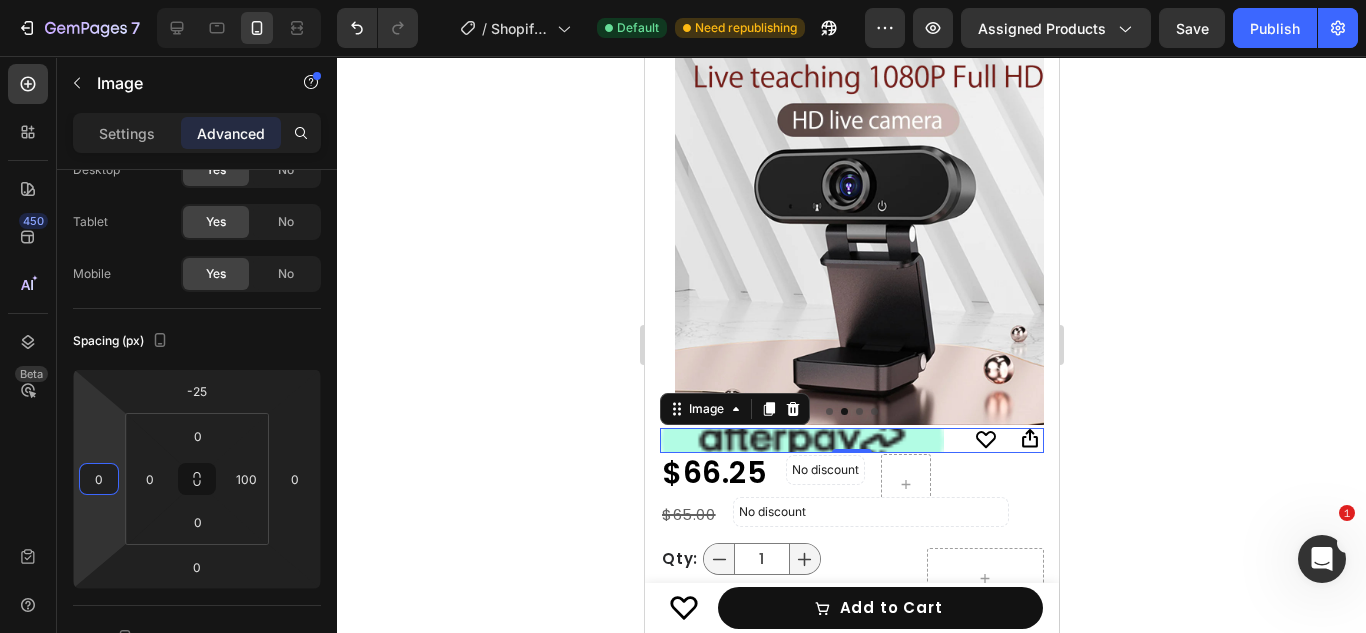 click 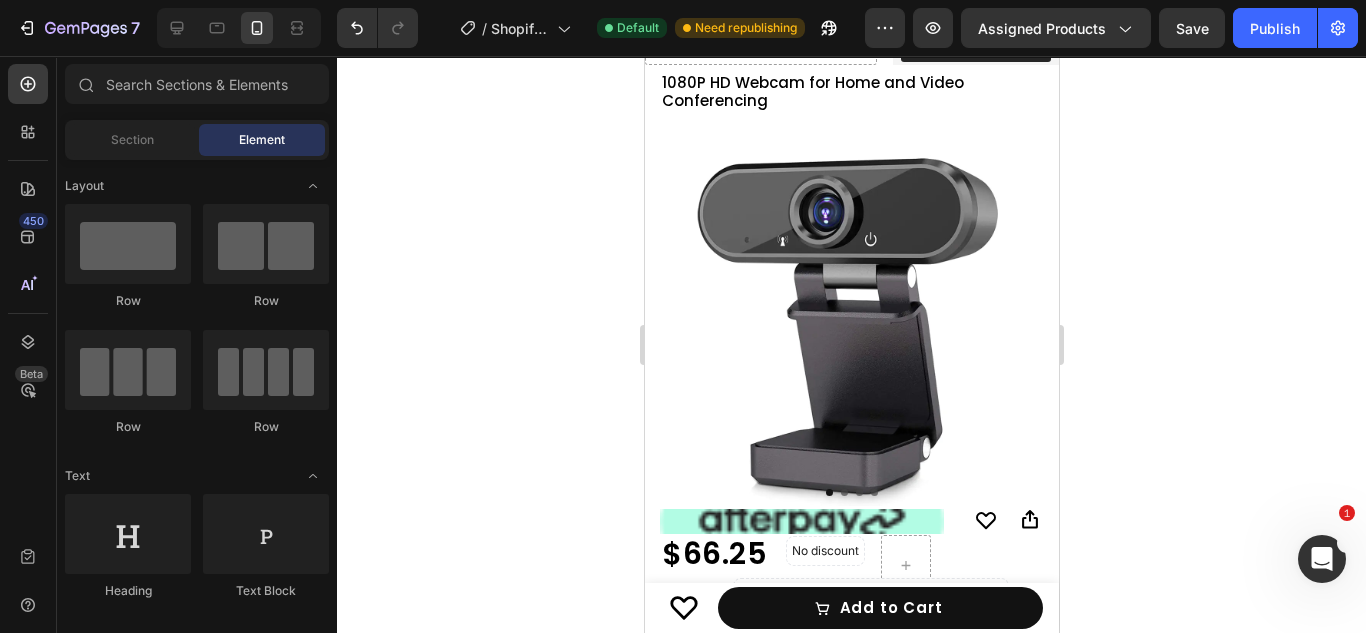 scroll, scrollTop: 127, scrollLeft: 0, axis: vertical 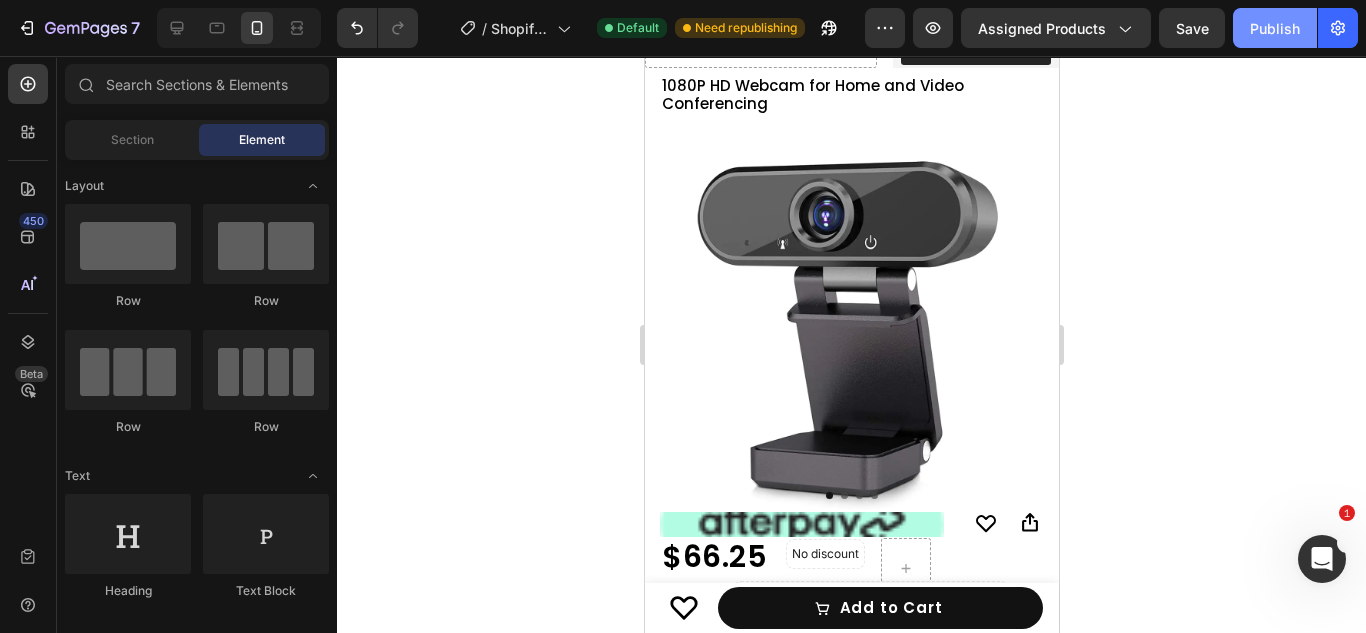 click on "Publish" at bounding box center (1275, 28) 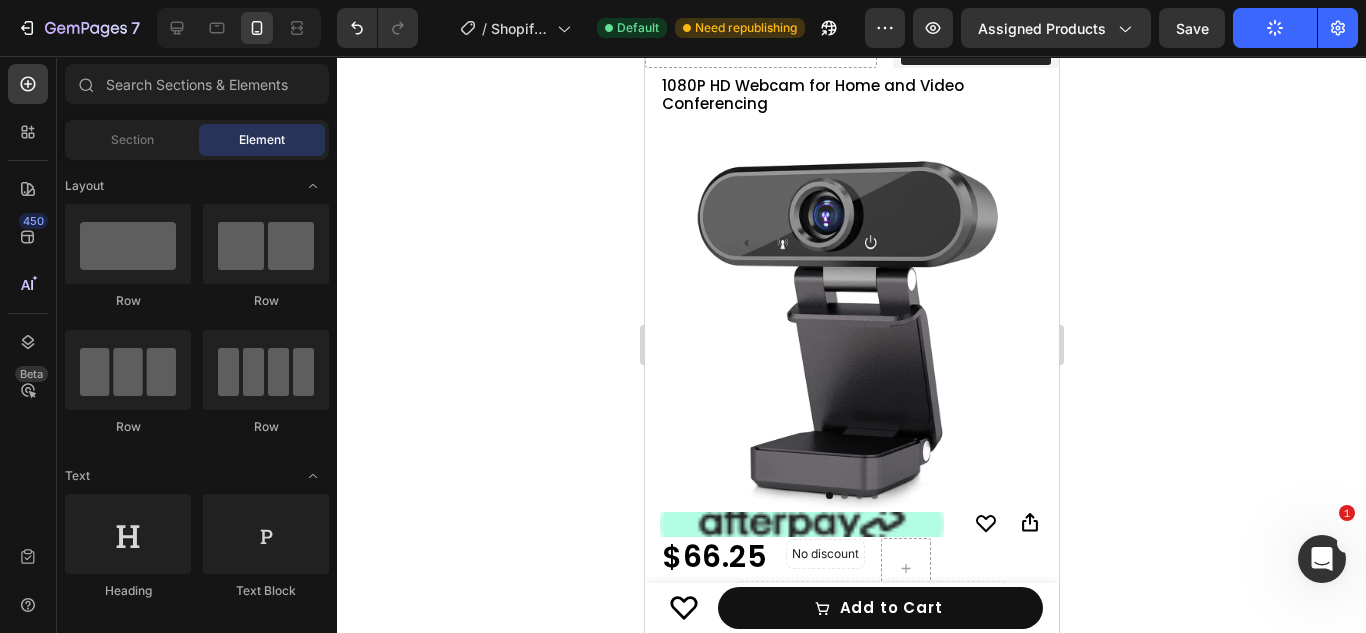 click at bounding box center [851, 317] 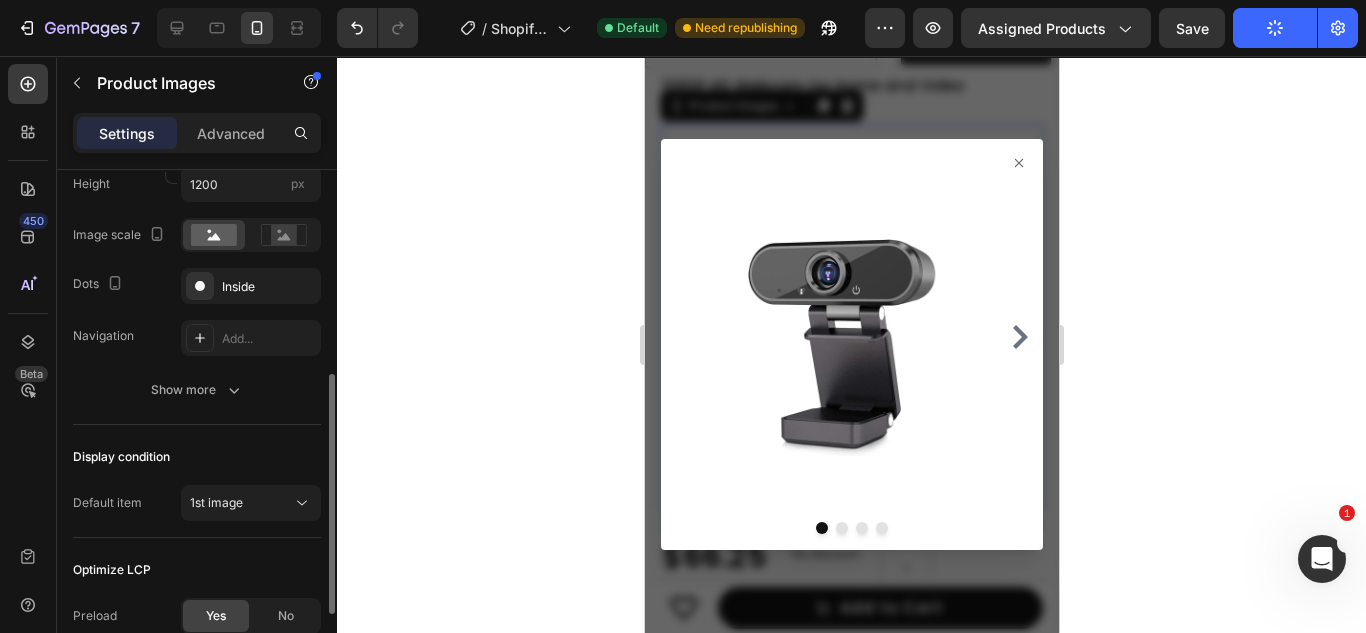 scroll, scrollTop: 439, scrollLeft: 0, axis: vertical 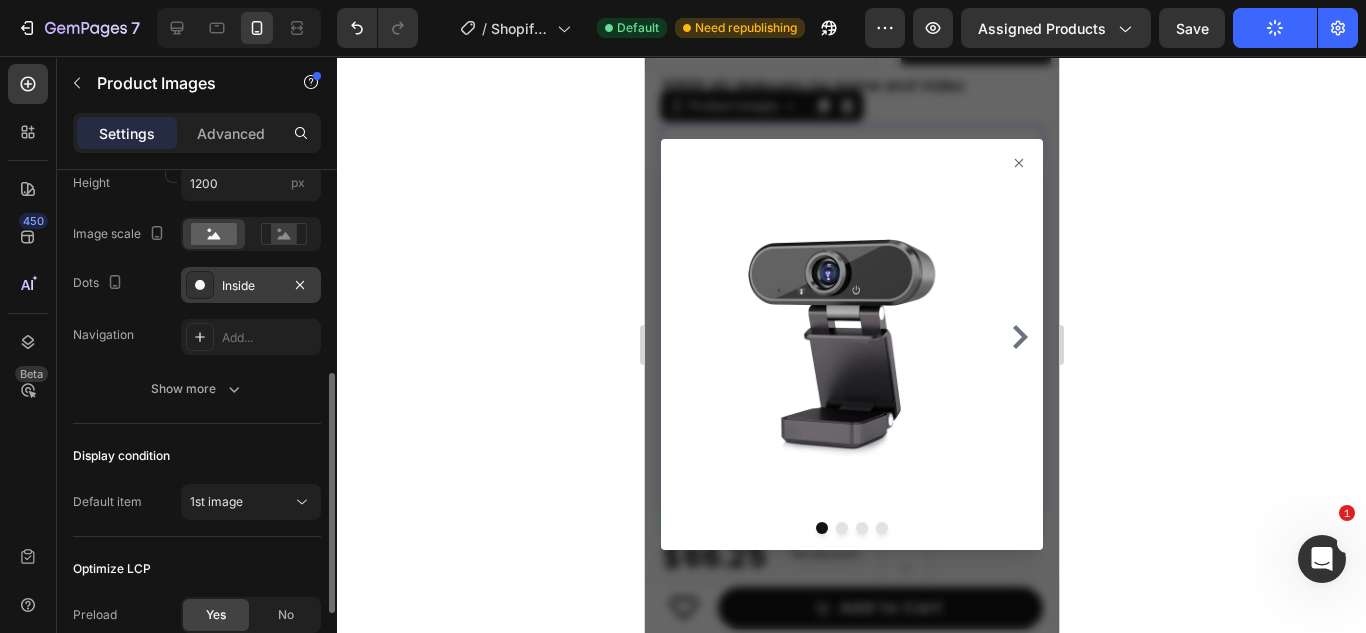 click on "Inside" at bounding box center [251, 285] 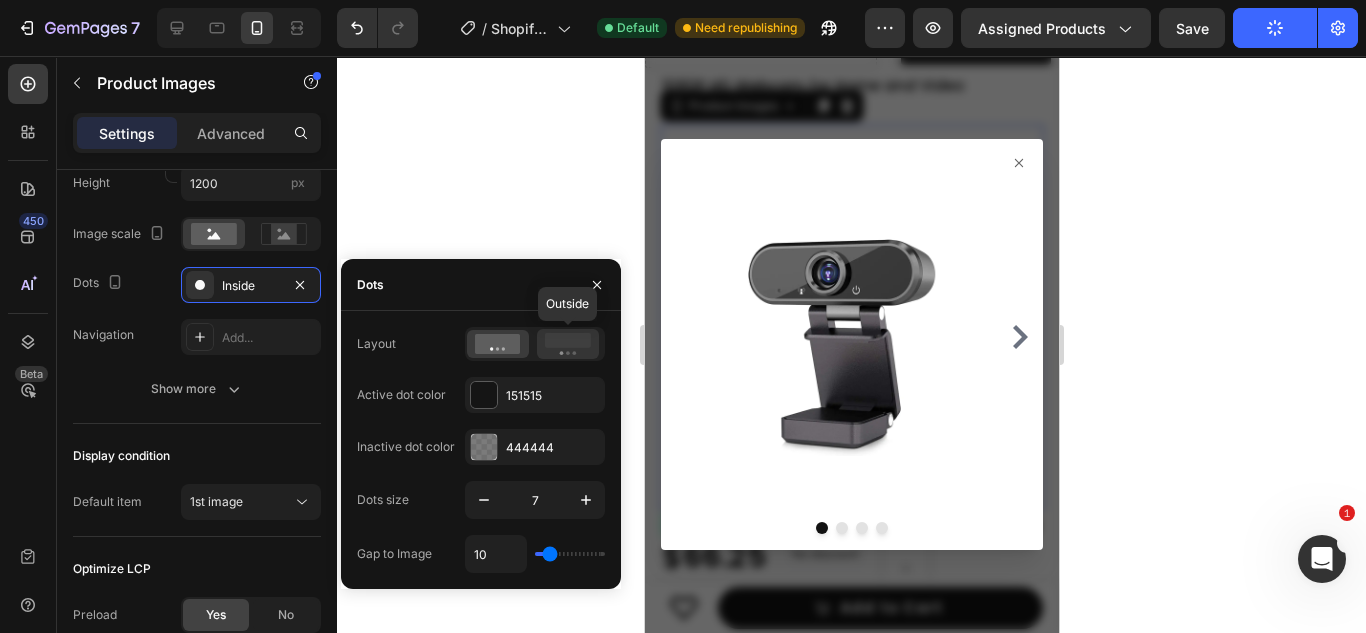 click 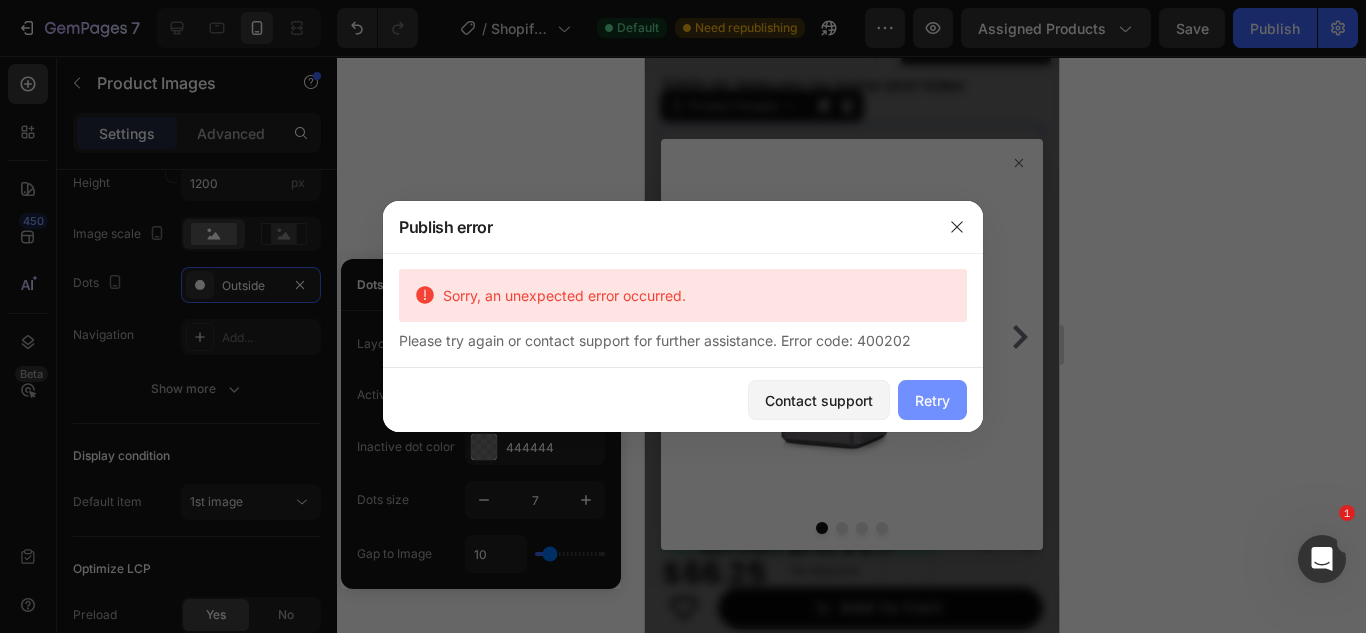 click on "Retry" at bounding box center [932, 400] 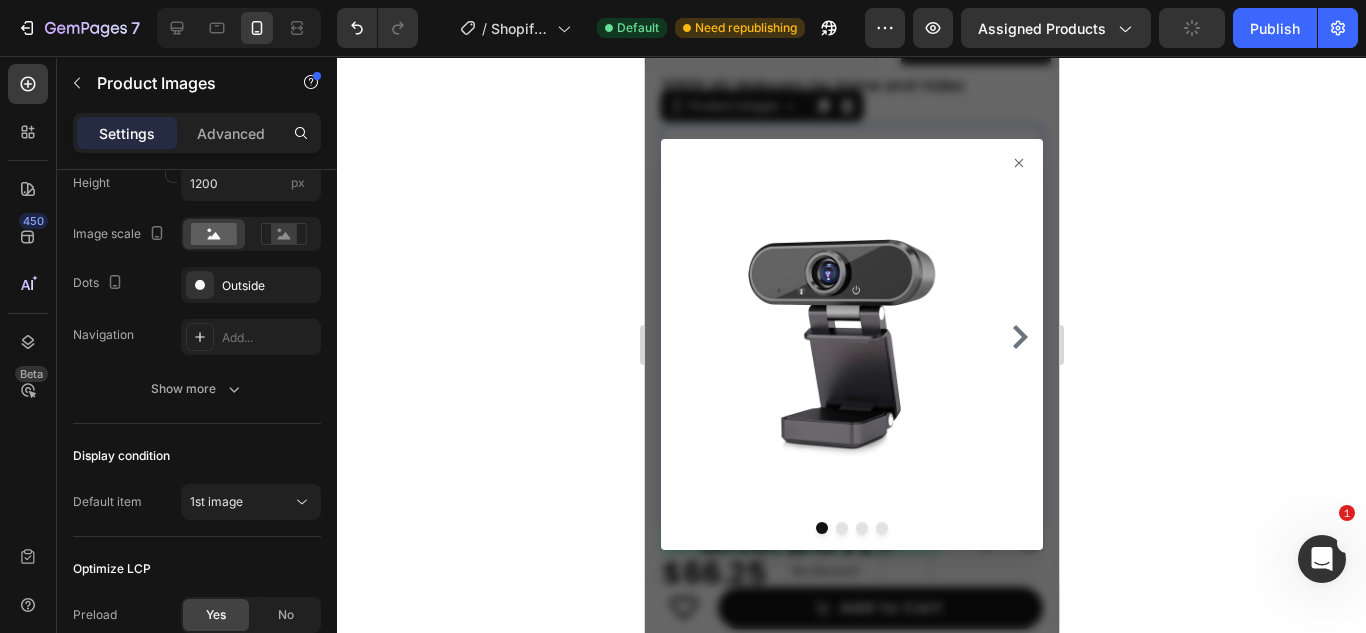 click at bounding box center (851, 344) 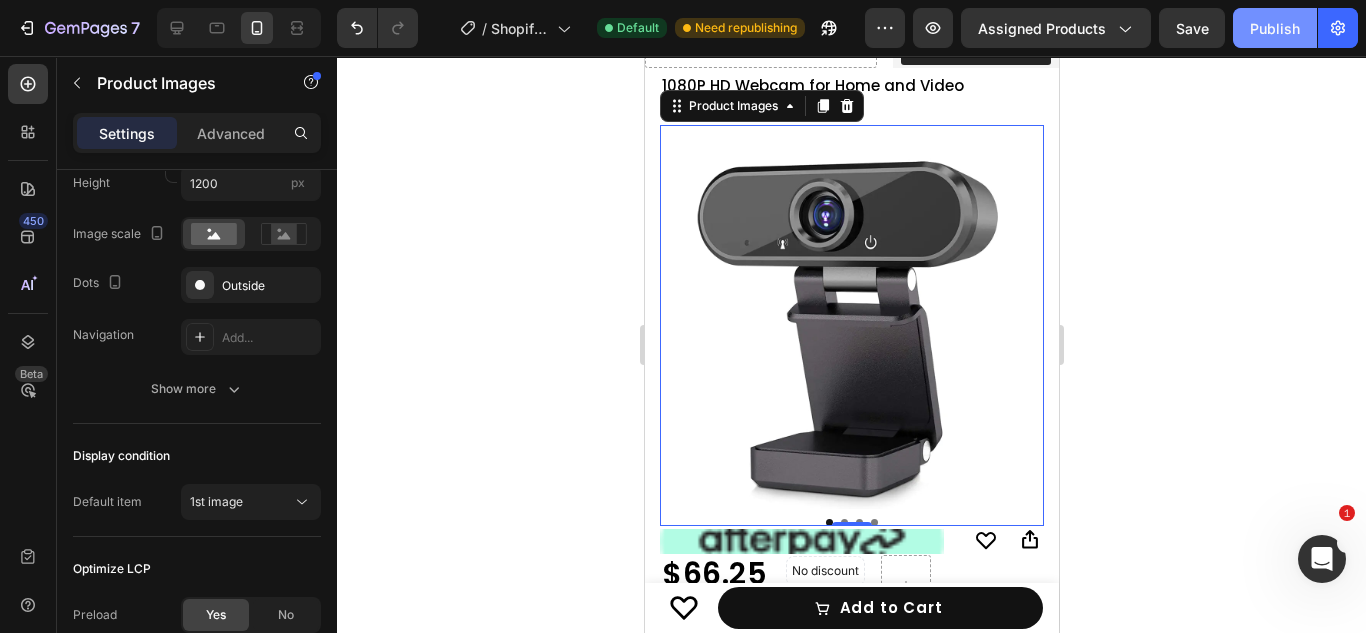 click on "Publish" 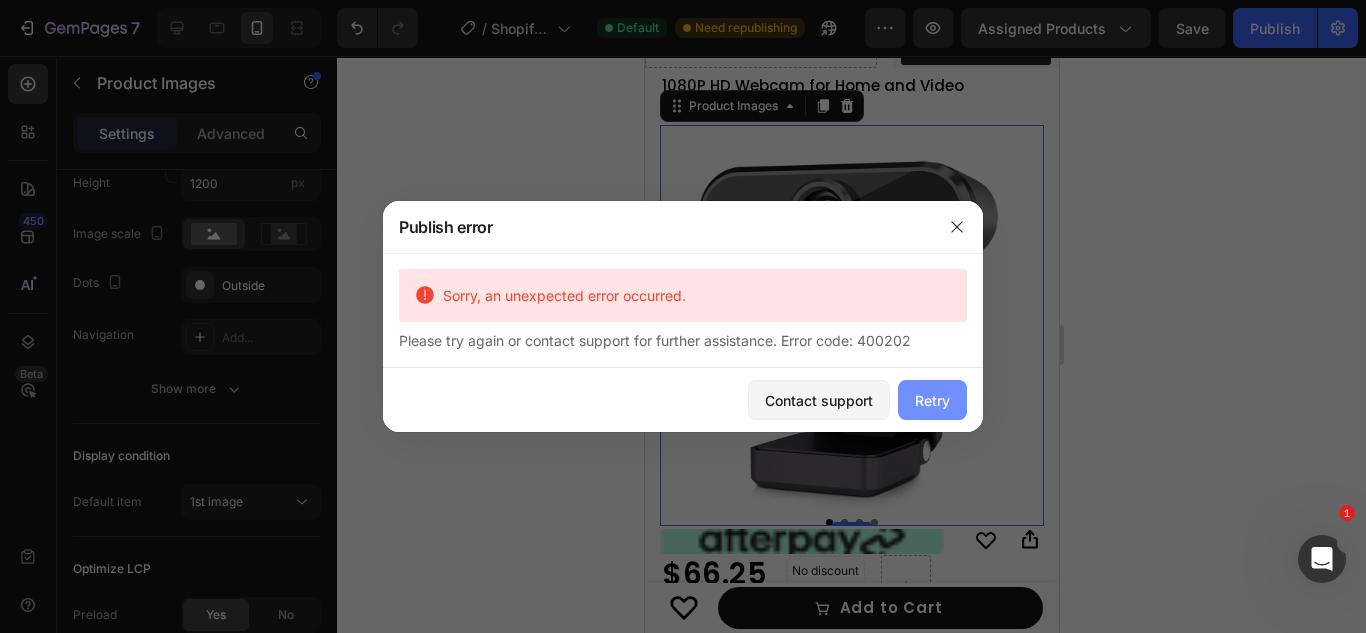 click on "Retry" at bounding box center (932, 400) 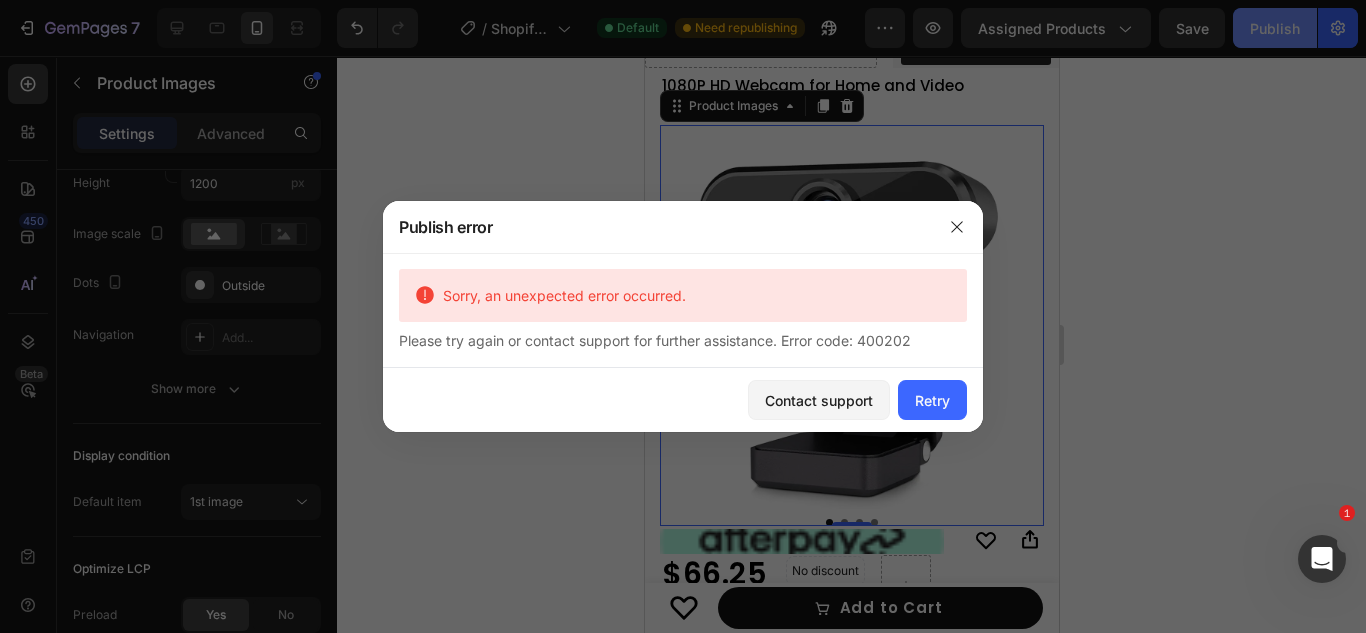click on "7   /  Shopify Original Product Template Default Need republishing Preview Assigned Products  Save   Publish  450 Beta Sections(18) Elements(84) Section Element Hero Section Product Detail Brands Trusted Badges Guarantee Product Breakdown How to use Testimonials Compare Bundle FAQs Social Proof Brand Story Product List Collection Blog List Contact Sticky Add to Cart Custom Footer Browse Library 450 Layout
Row
Row
Row
Row Text
Heading
Text Block Button
Button
Button Media
Image
Image" at bounding box center (683, 0) 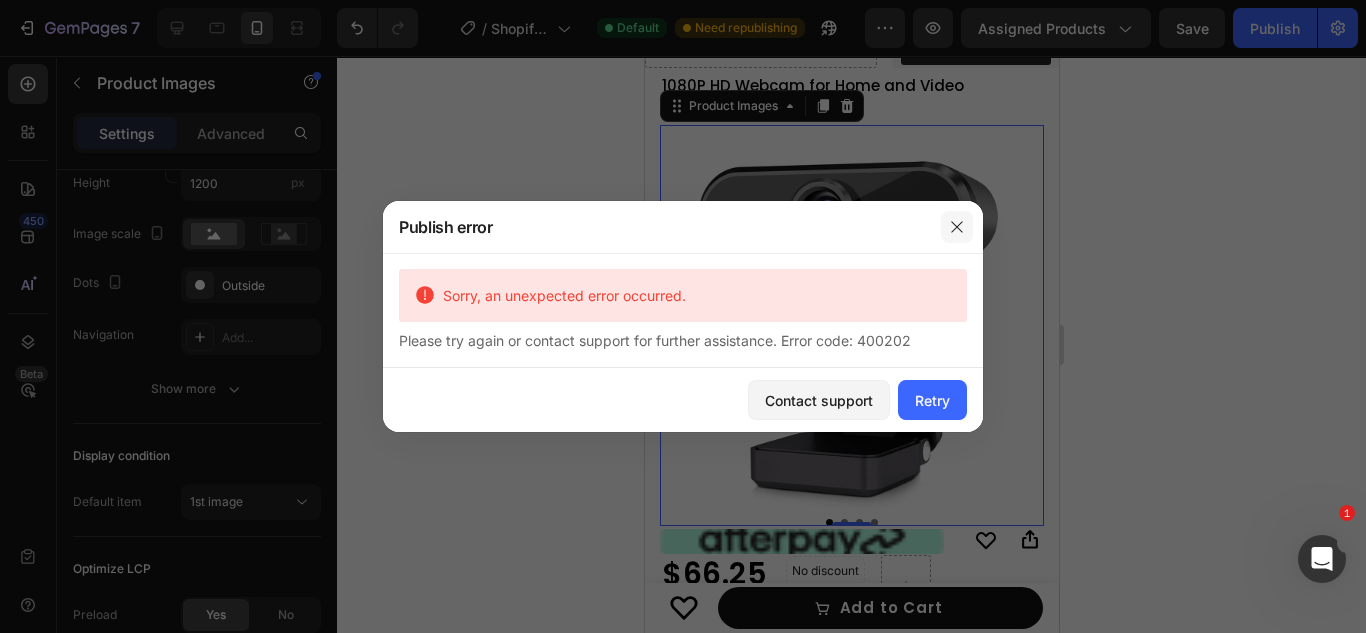 click 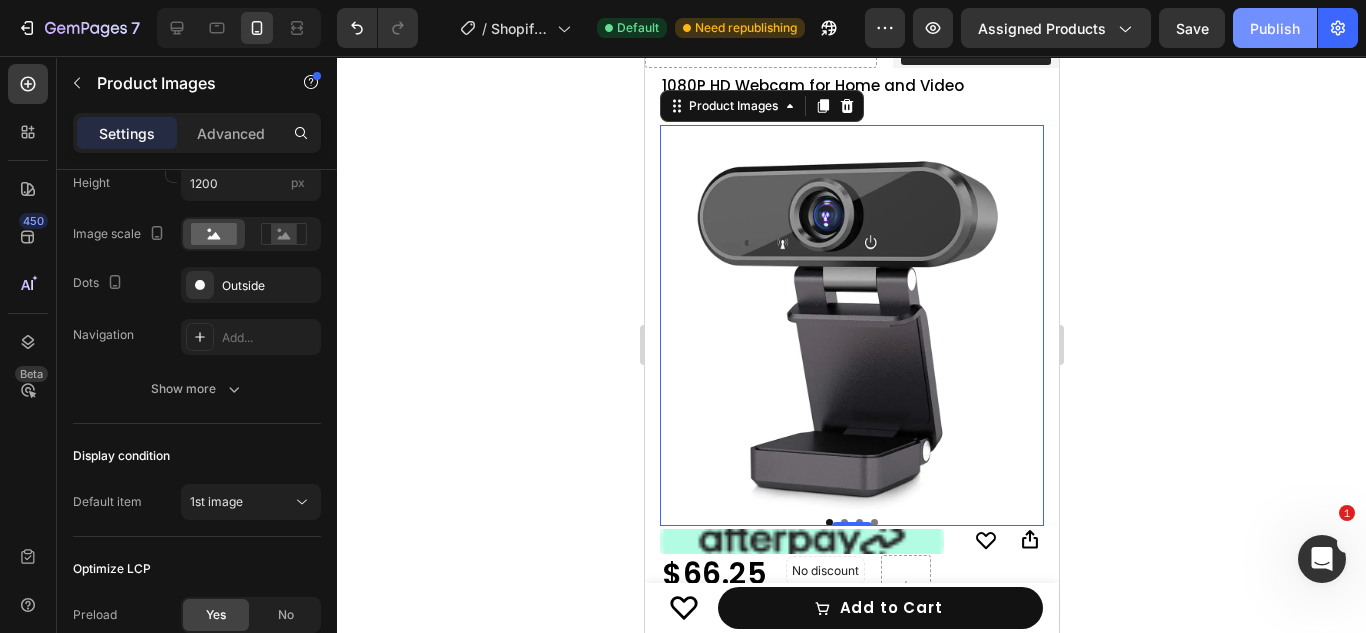 click on "Publish" at bounding box center (1275, 28) 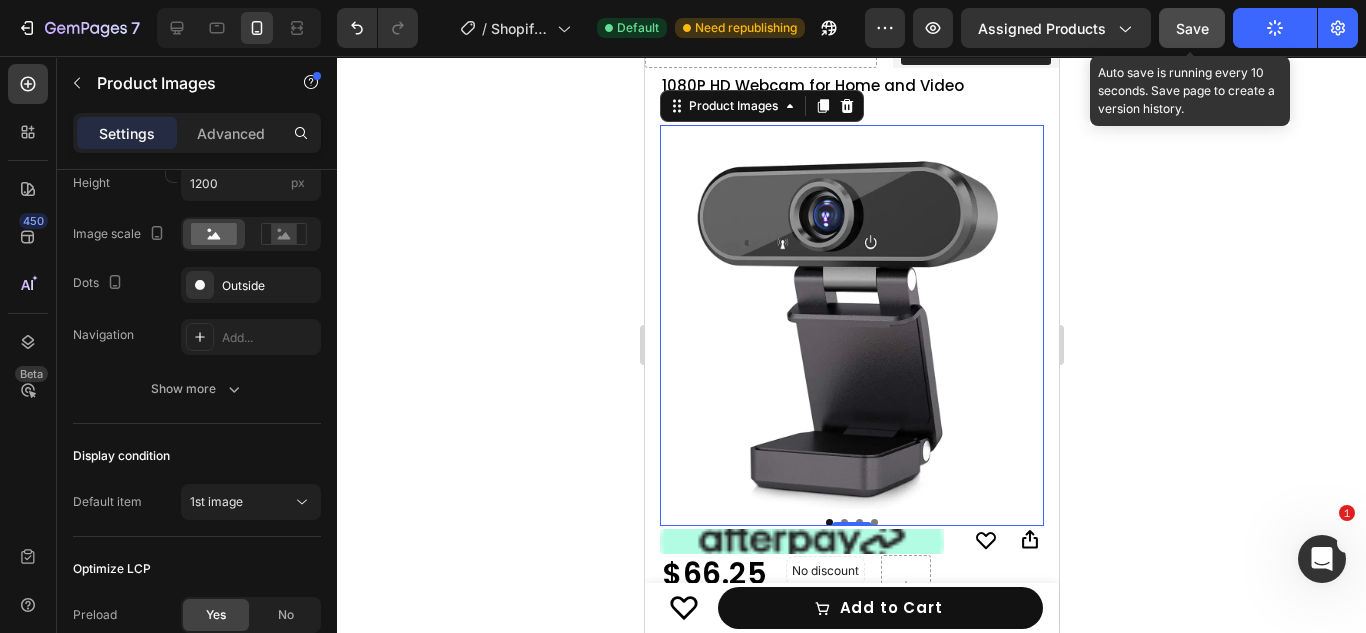 click on "Save" at bounding box center [1192, 28] 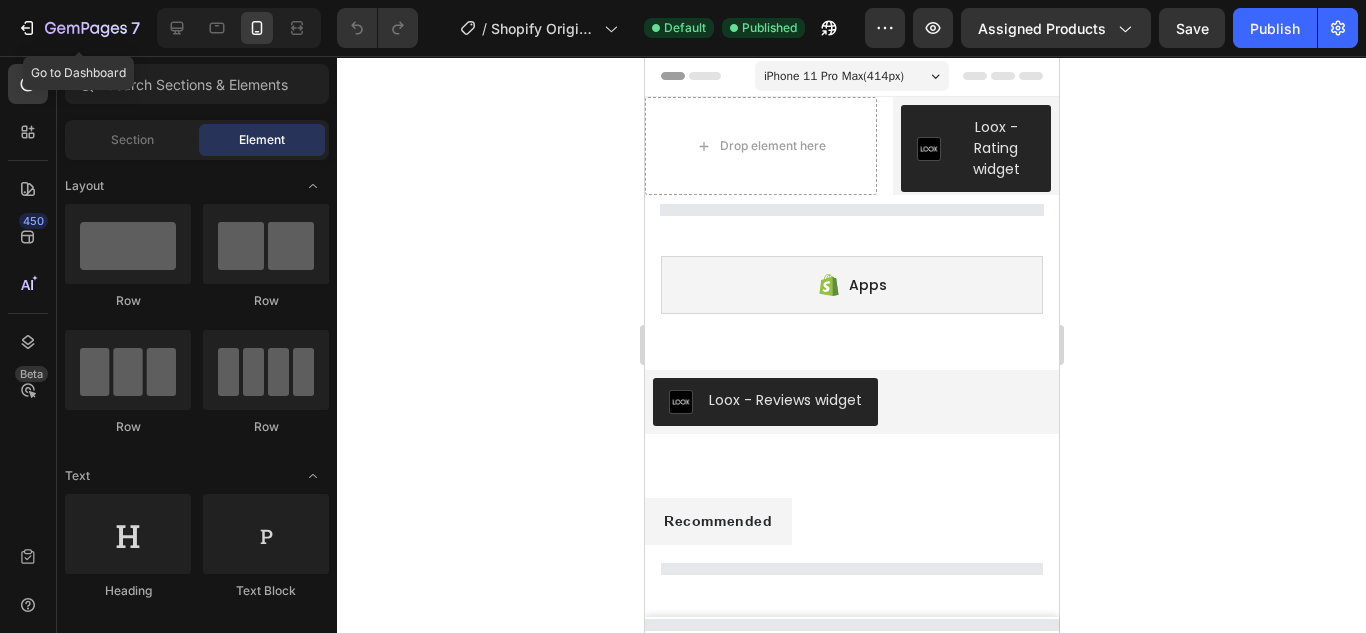 scroll, scrollTop: 0, scrollLeft: 0, axis: both 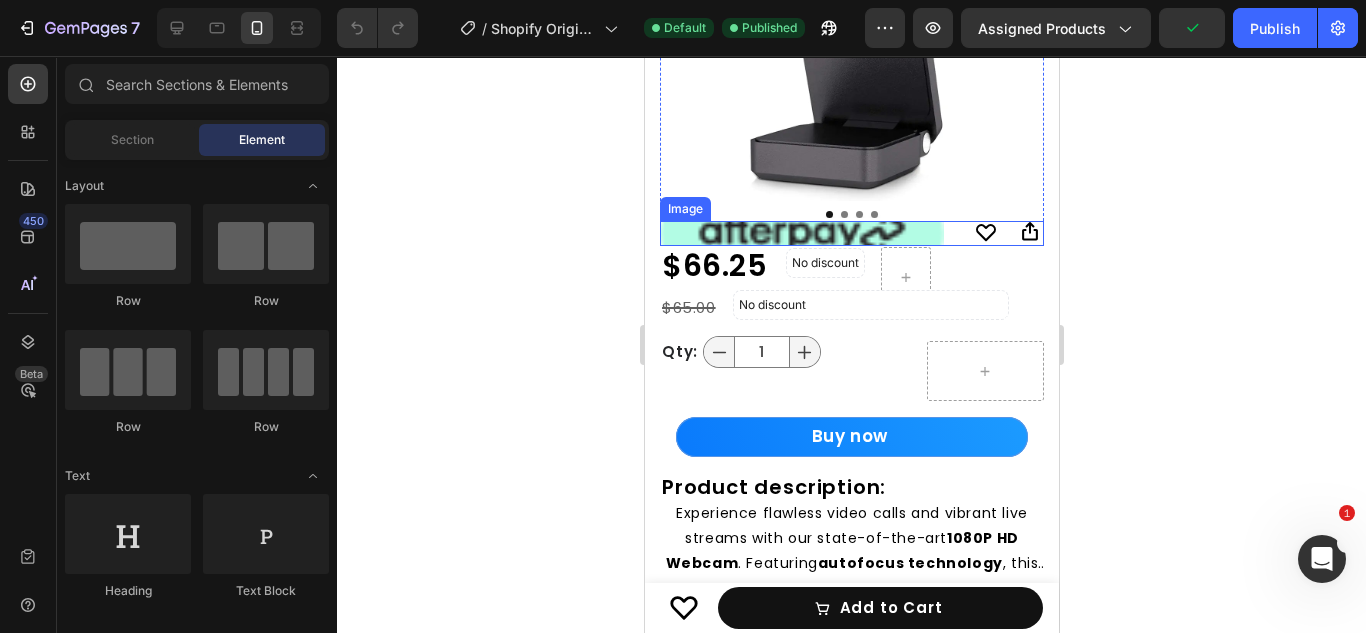 click at bounding box center [801, 233] 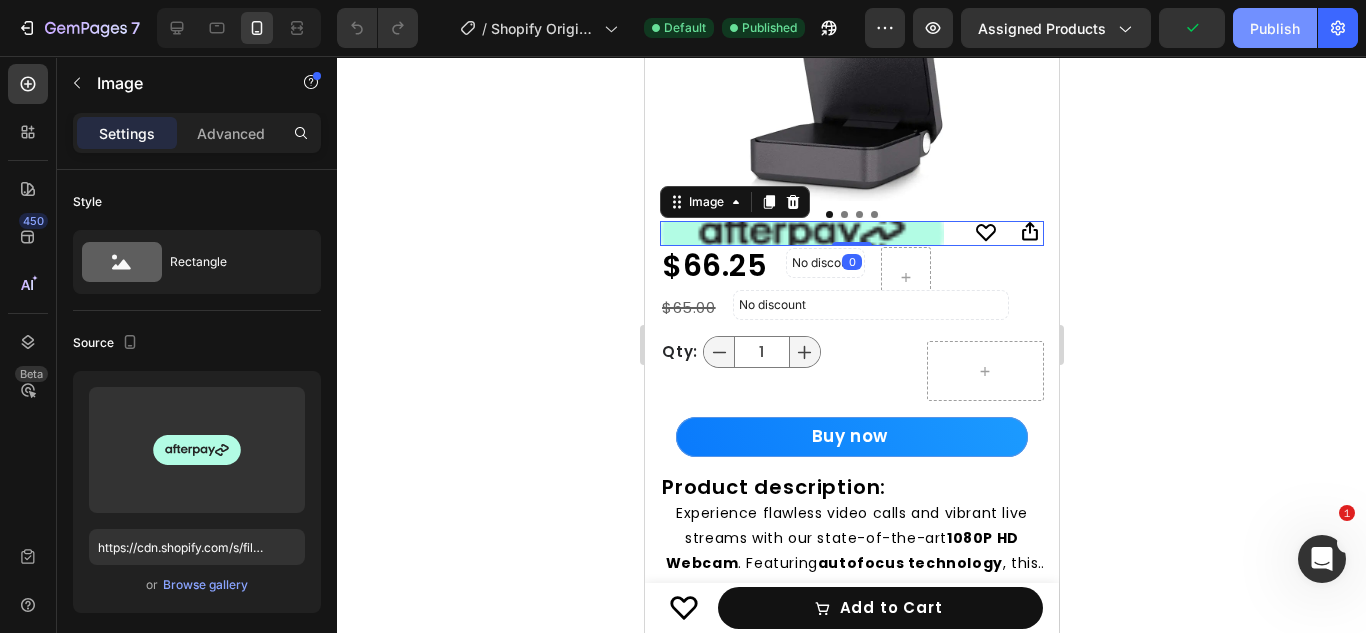 click on "Publish" 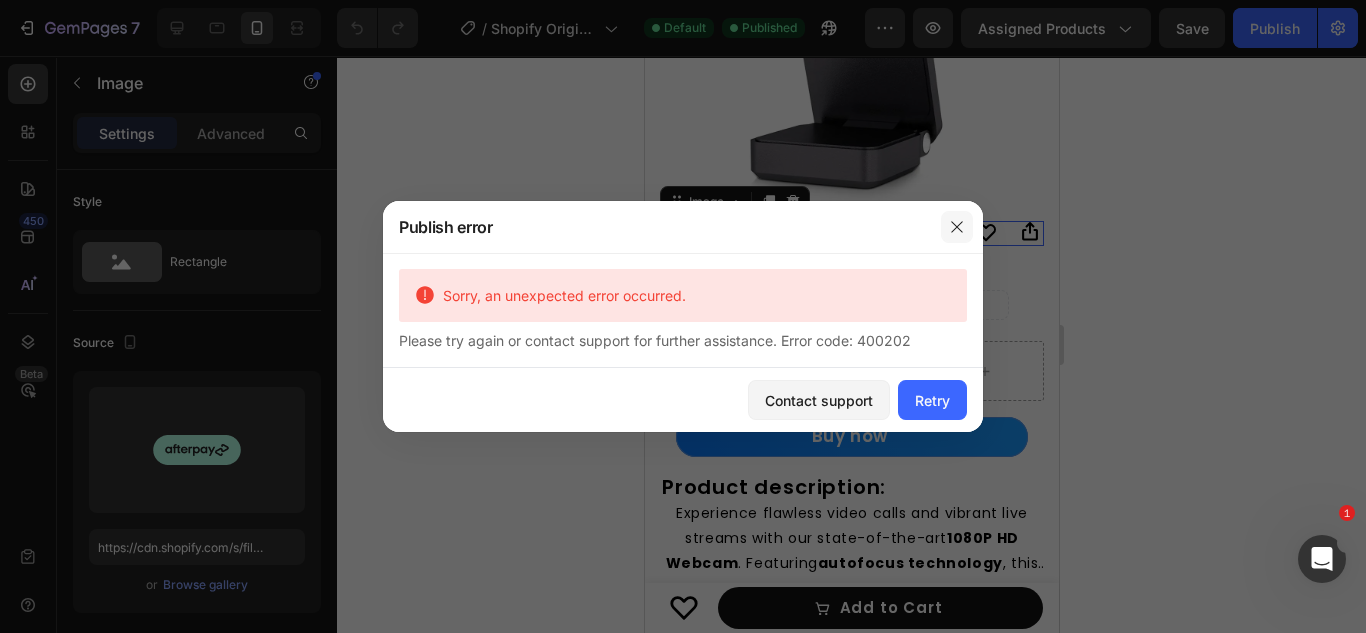 click 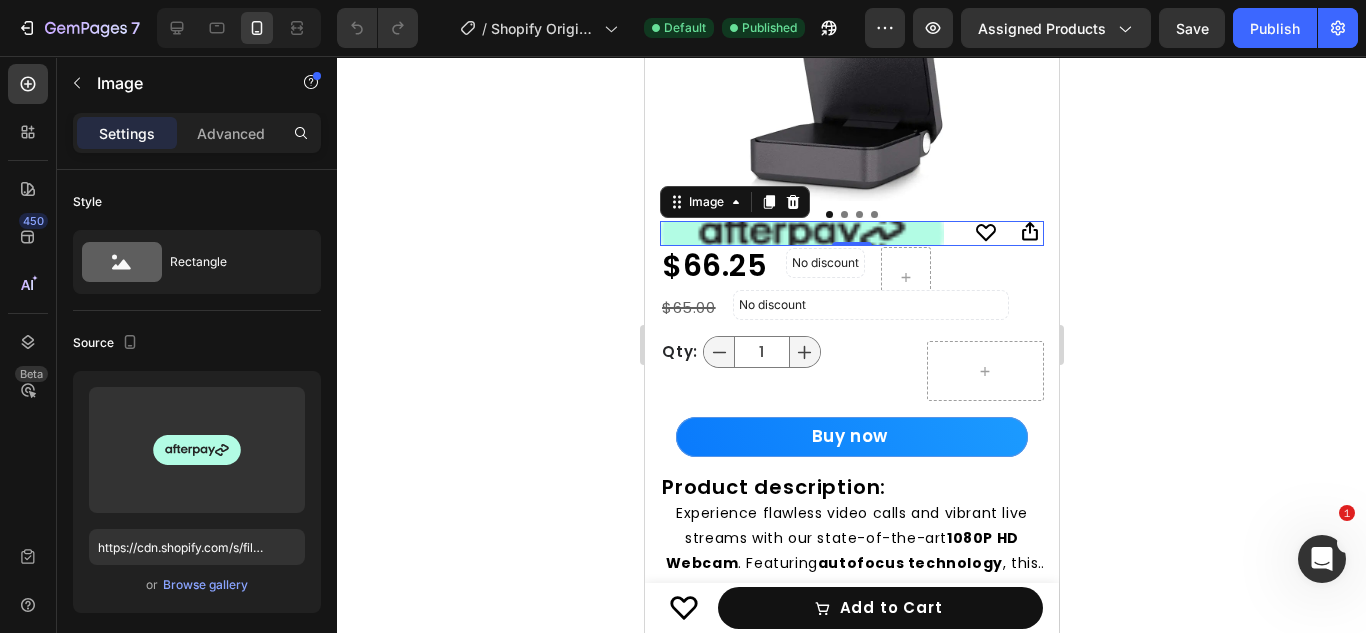 click at bounding box center [801, 233] 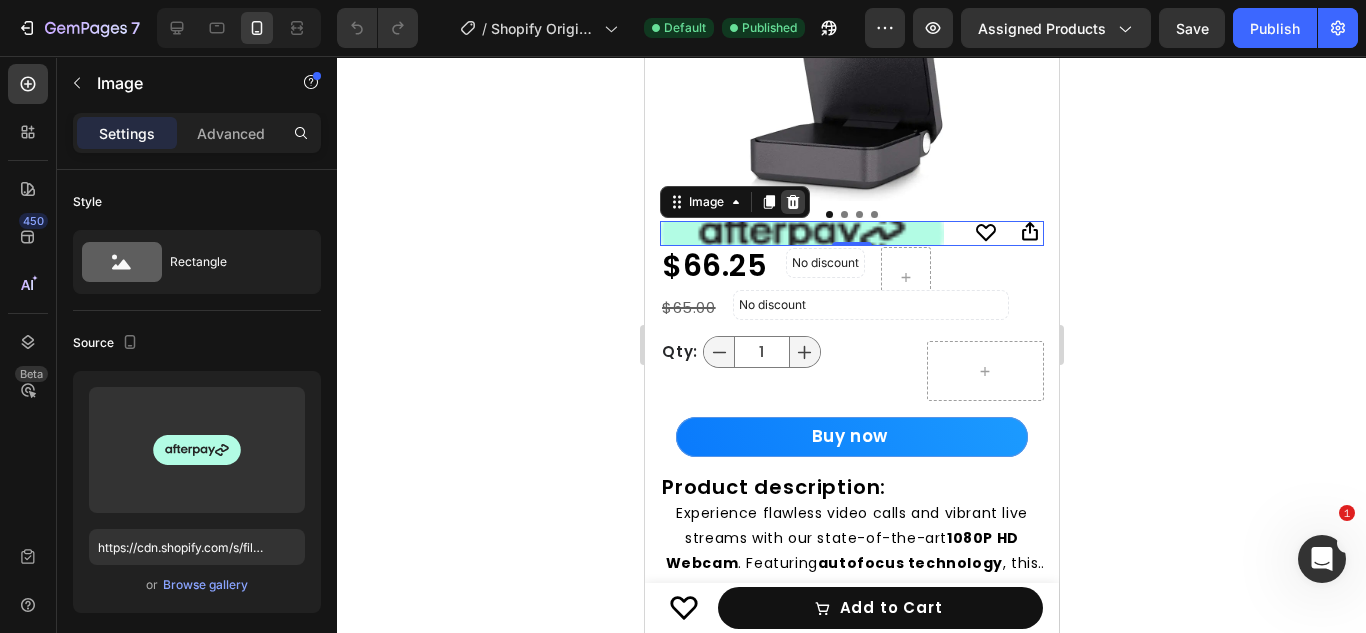 click at bounding box center [792, 202] 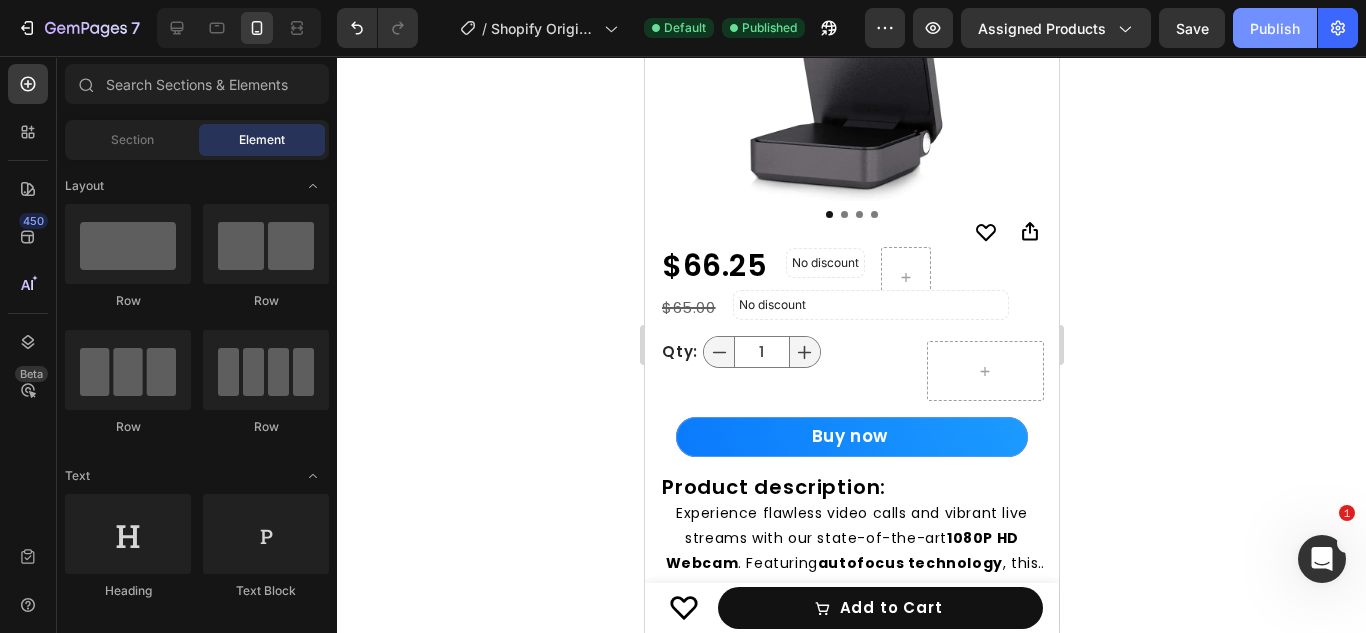 click on "Publish" at bounding box center (1275, 28) 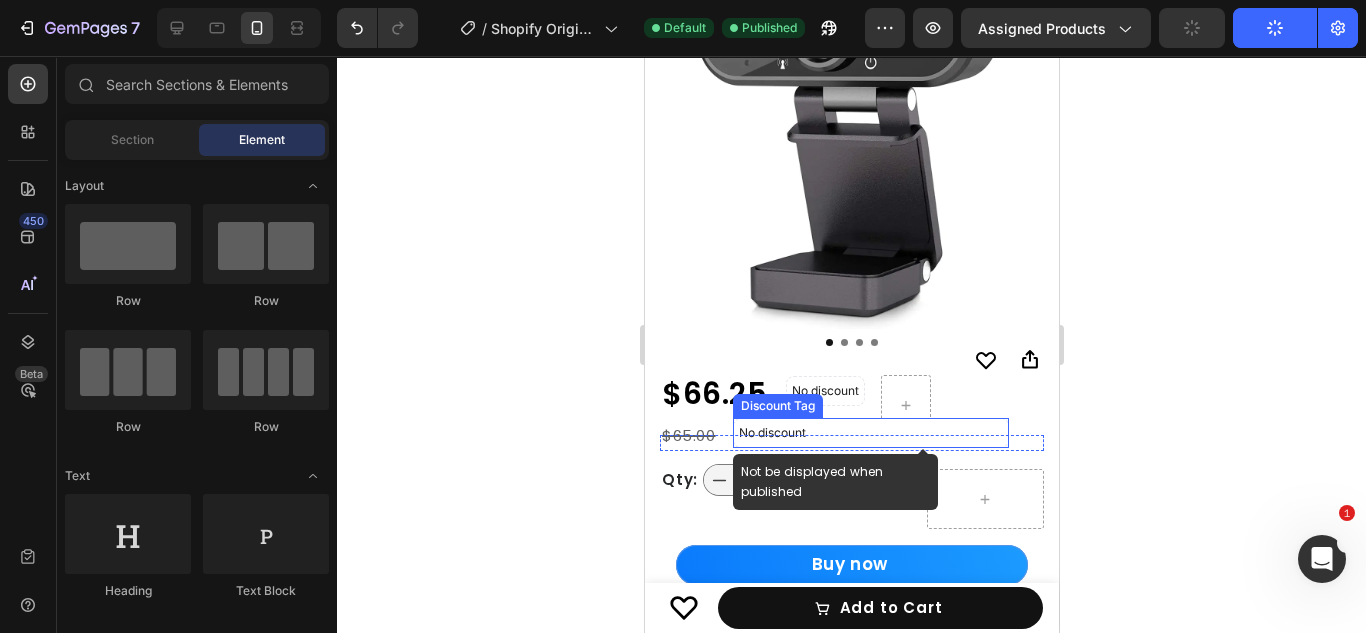 scroll, scrollTop: 289, scrollLeft: 0, axis: vertical 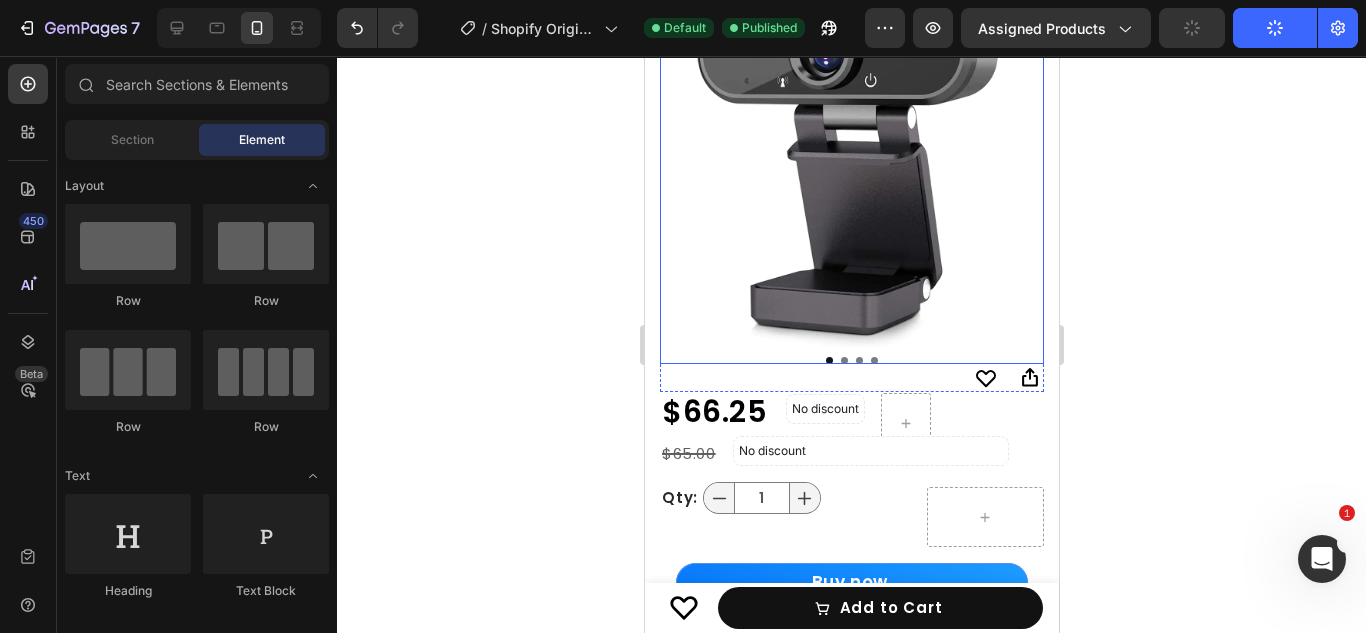 click at bounding box center (851, 155) 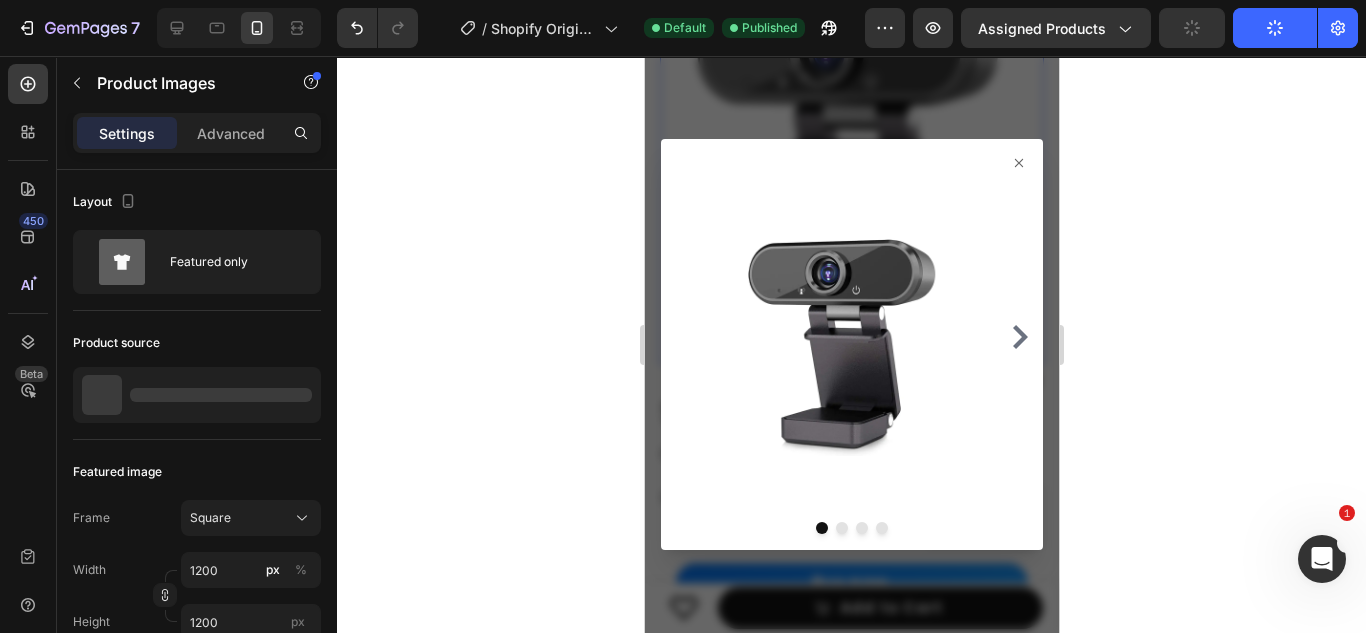 click at bounding box center (851, 344) 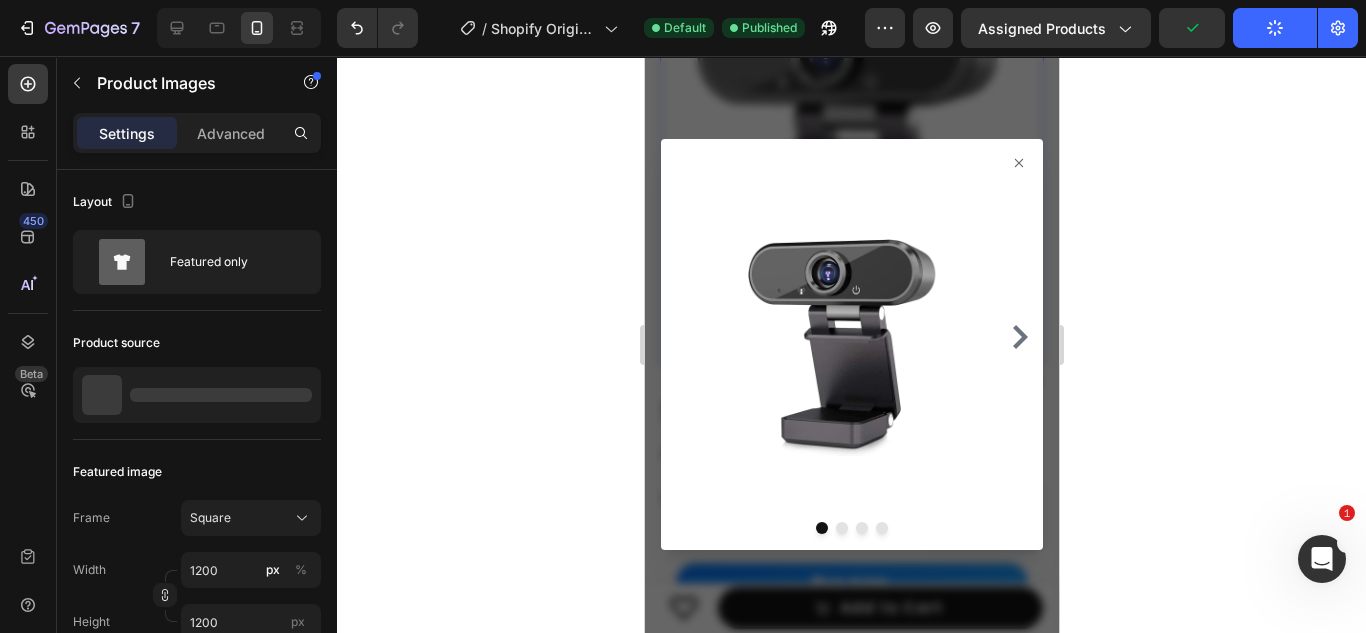 click 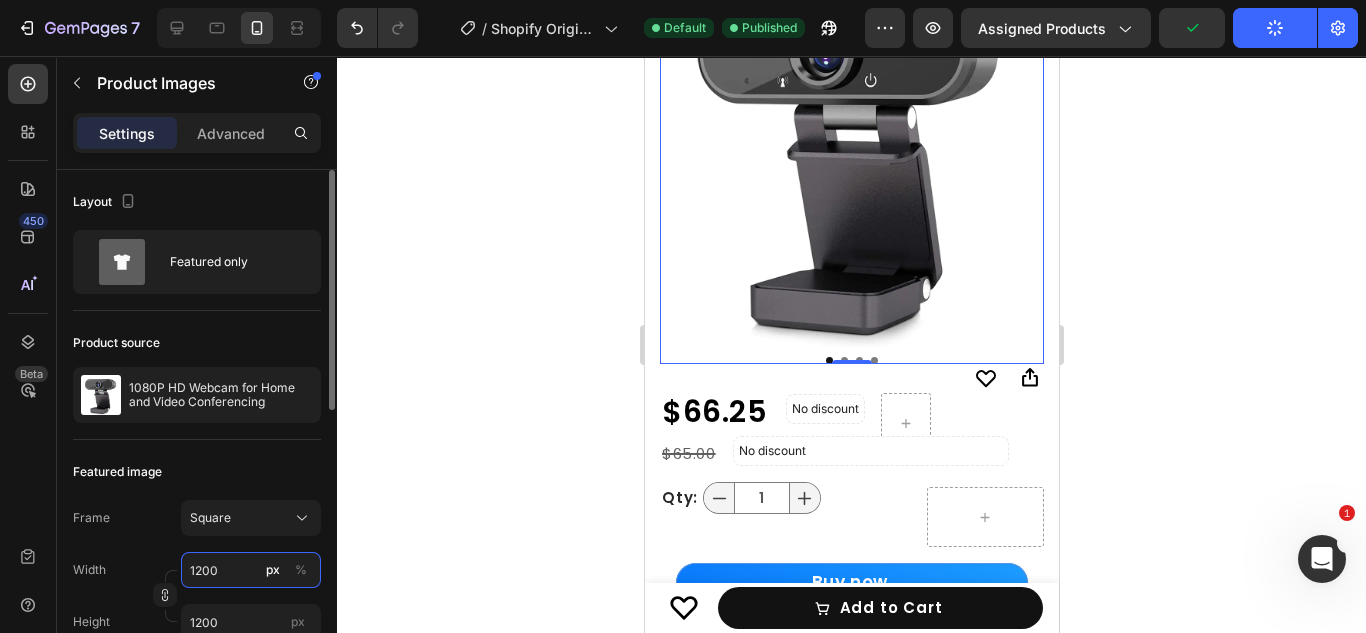 click on "1200" at bounding box center [251, 570] 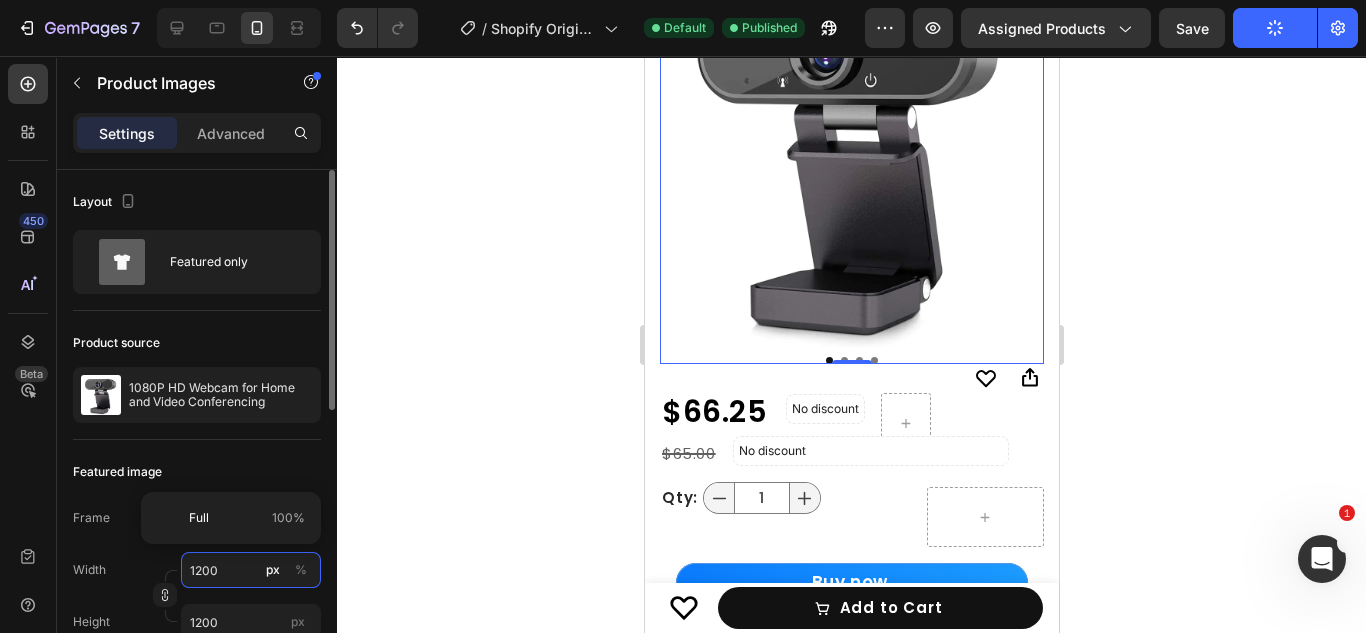 type 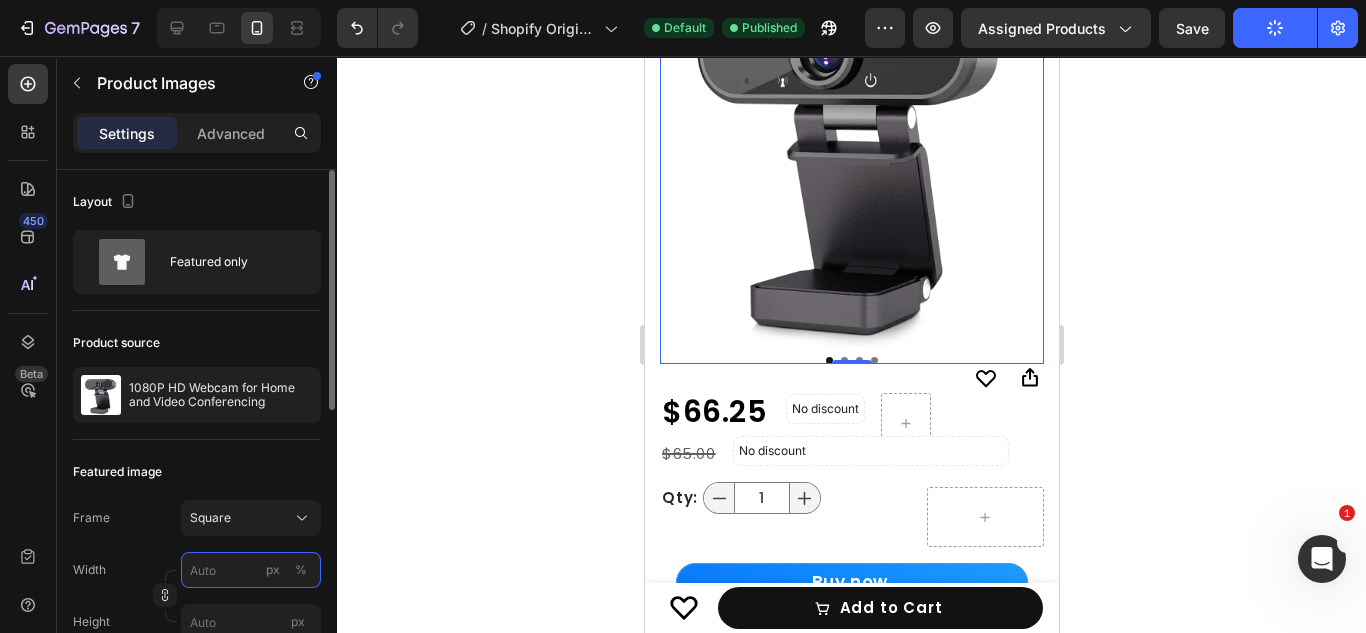 type 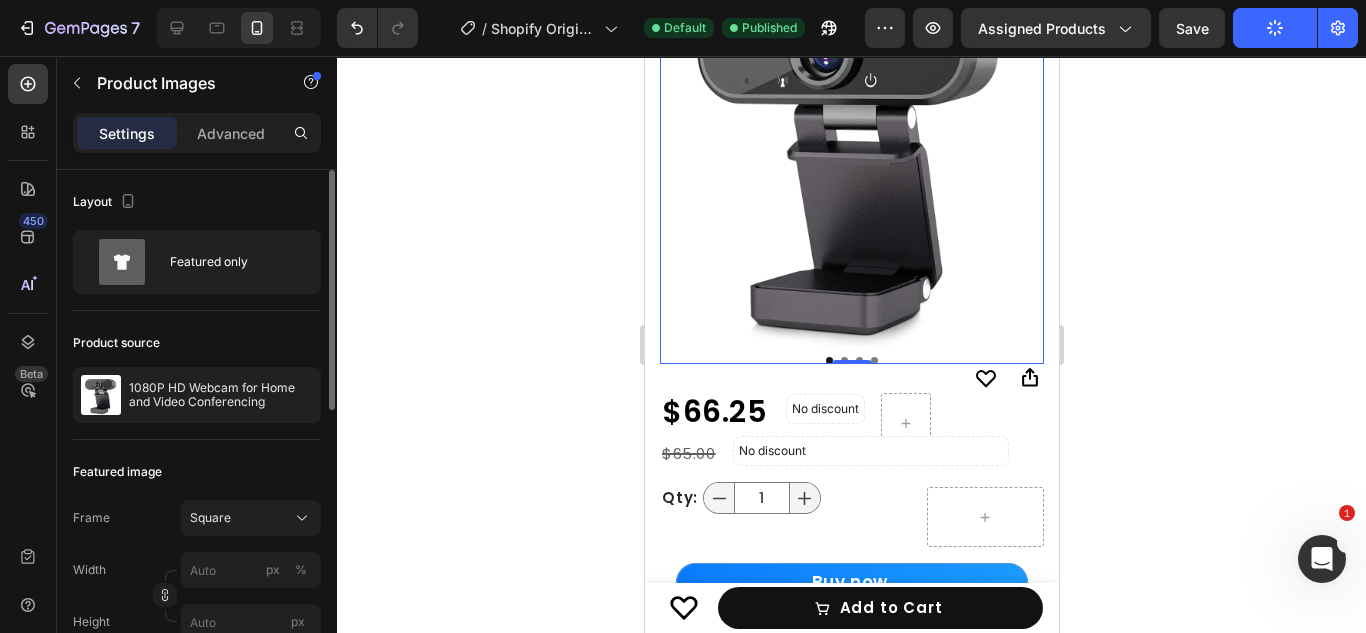 click on "Featured image" at bounding box center [197, 472] 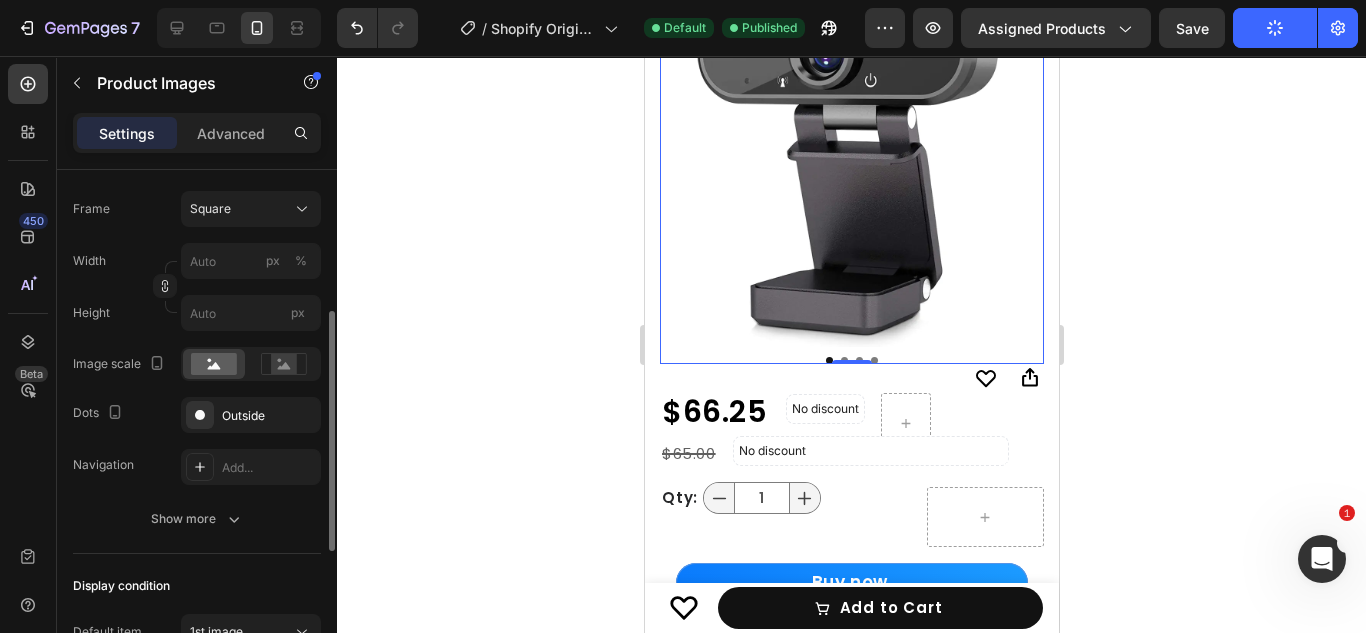 scroll, scrollTop: 310, scrollLeft: 0, axis: vertical 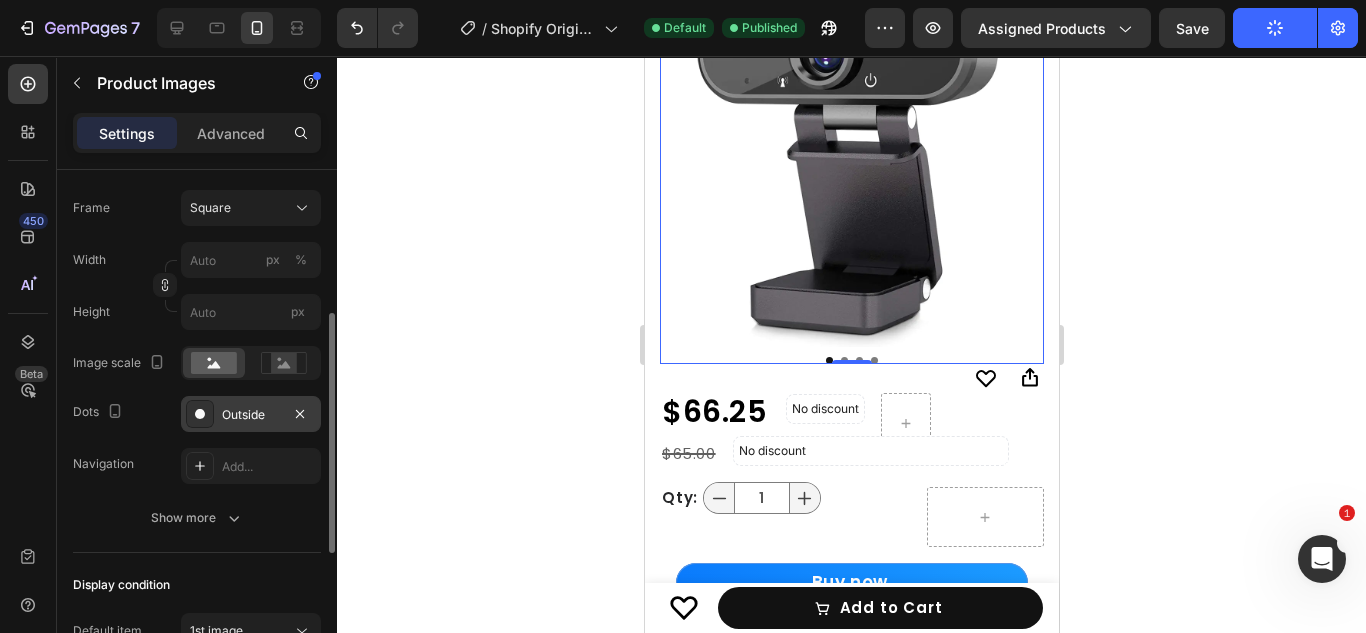 click on "Outside" at bounding box center [251, 415] 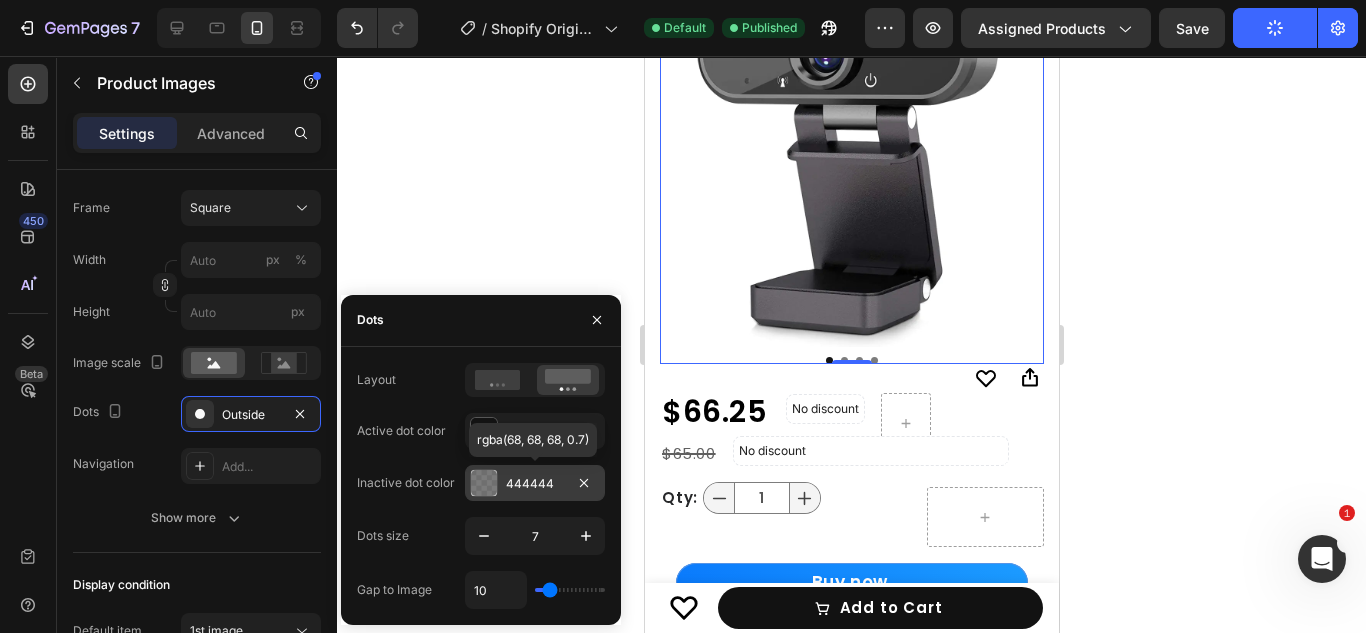 click at bounding box center [484, 483] 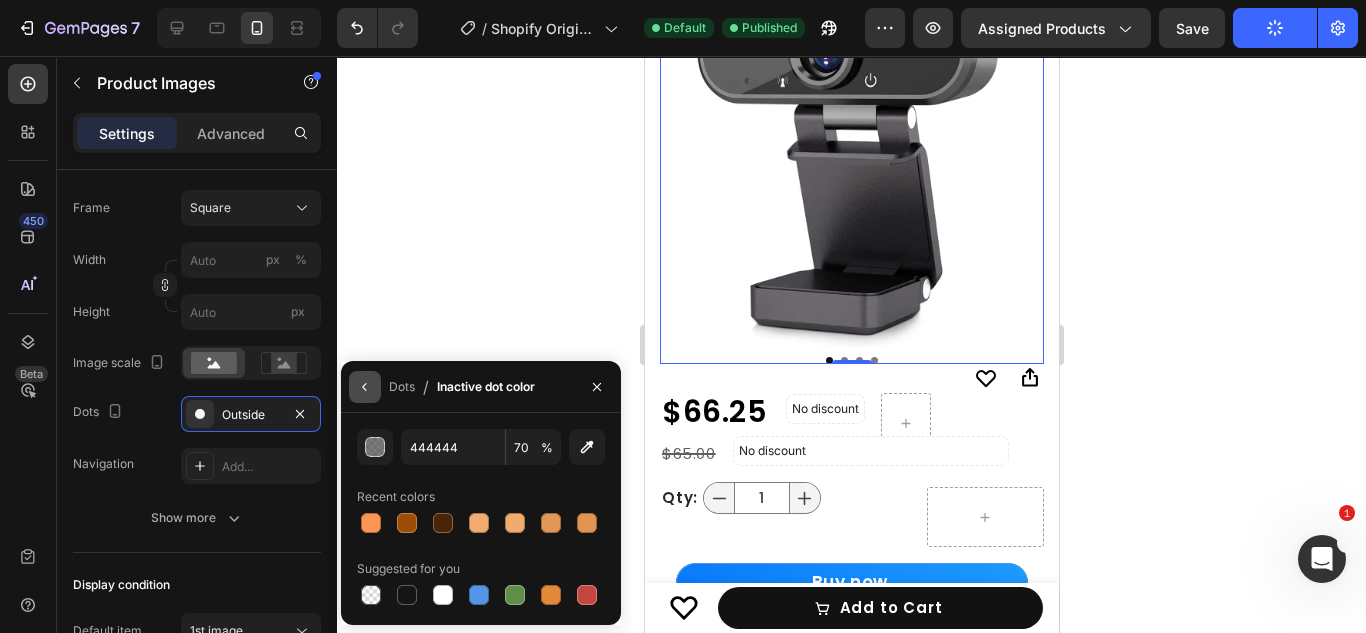 click 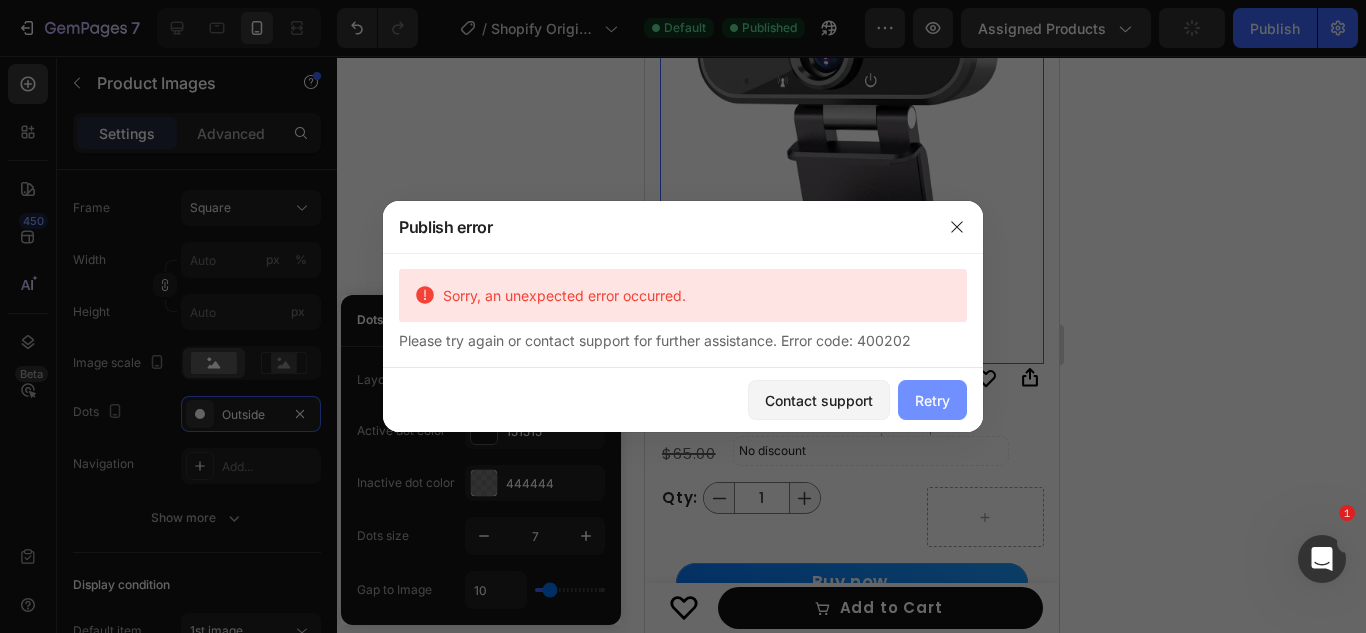 click on "Retry" at bounding box center (932, 400) 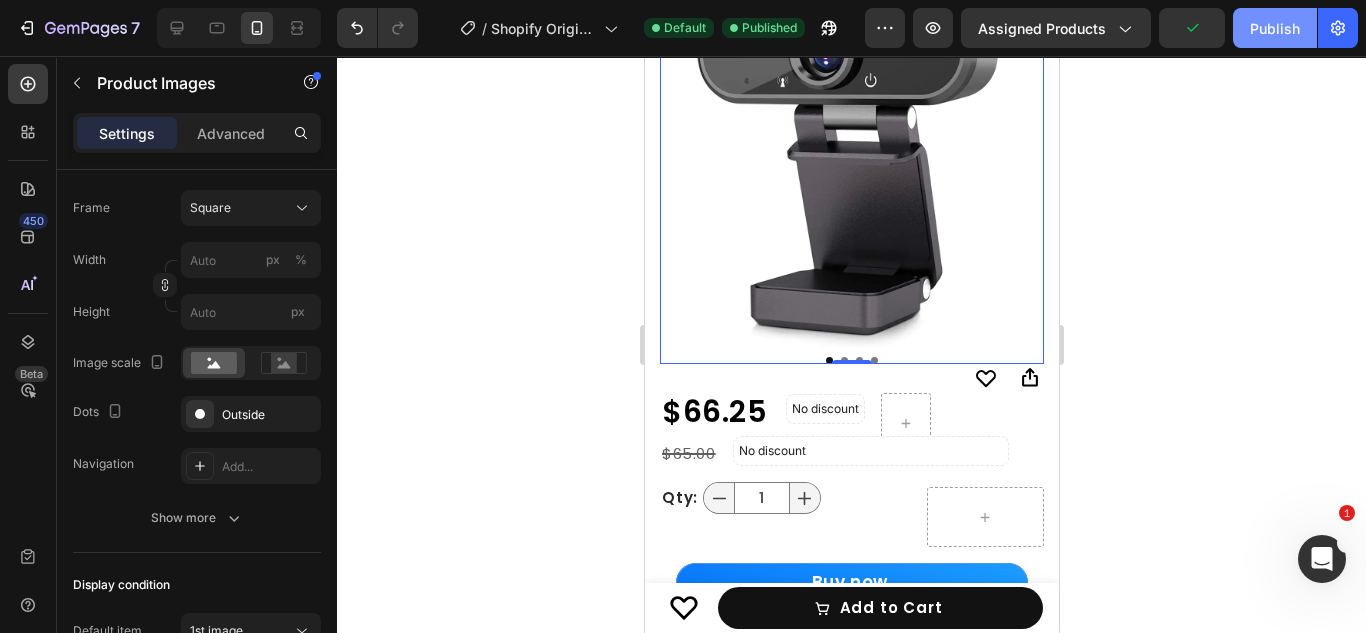 click on "Publish" 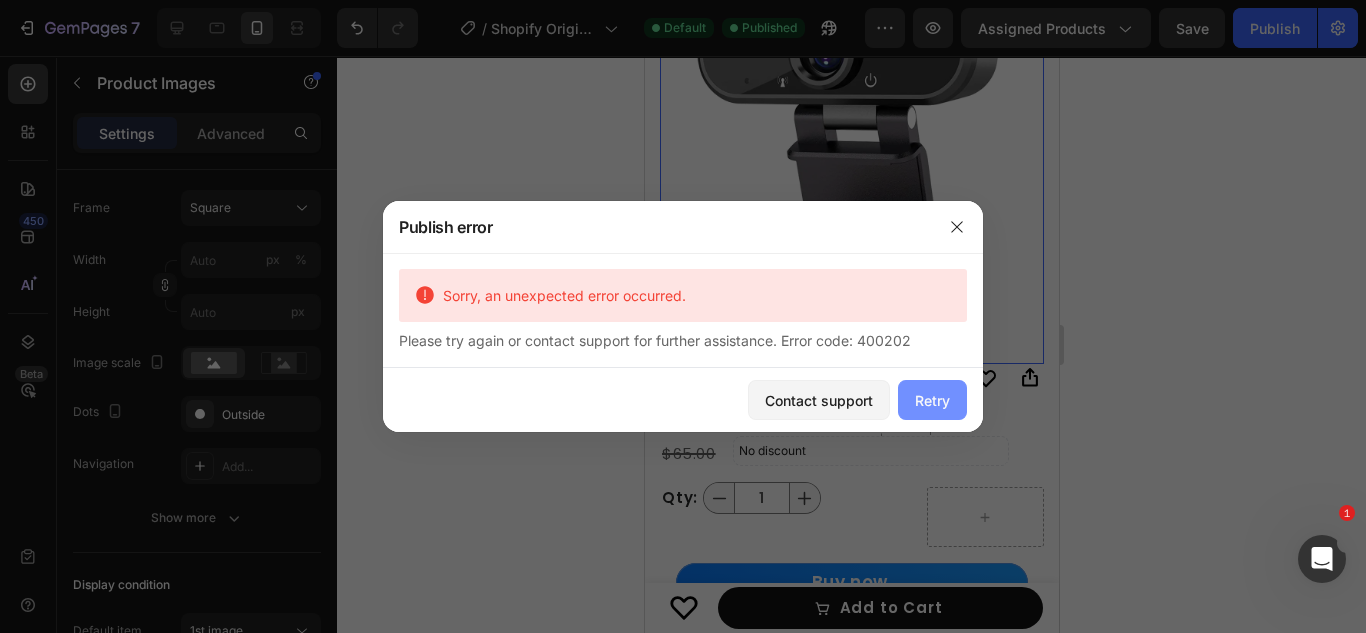 click on "Retry" at bounding box center [932, 400] 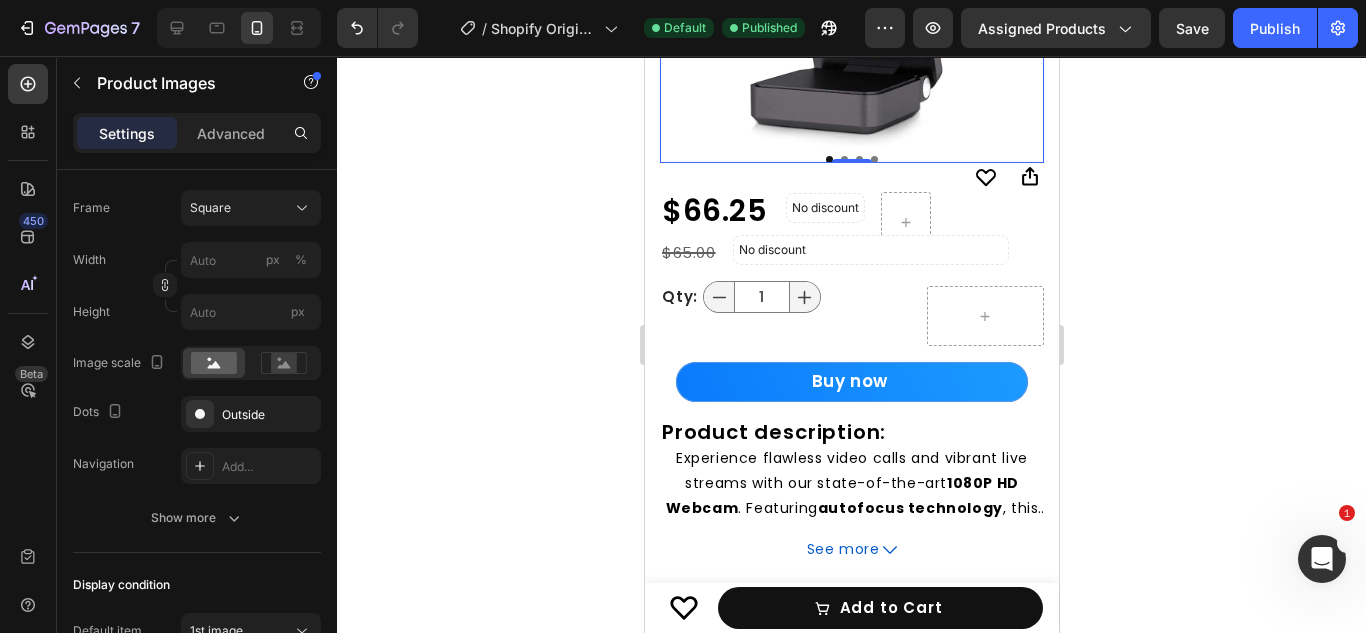 scroll, scrollTop: 501, scrollLeft: 0, axis: vertical 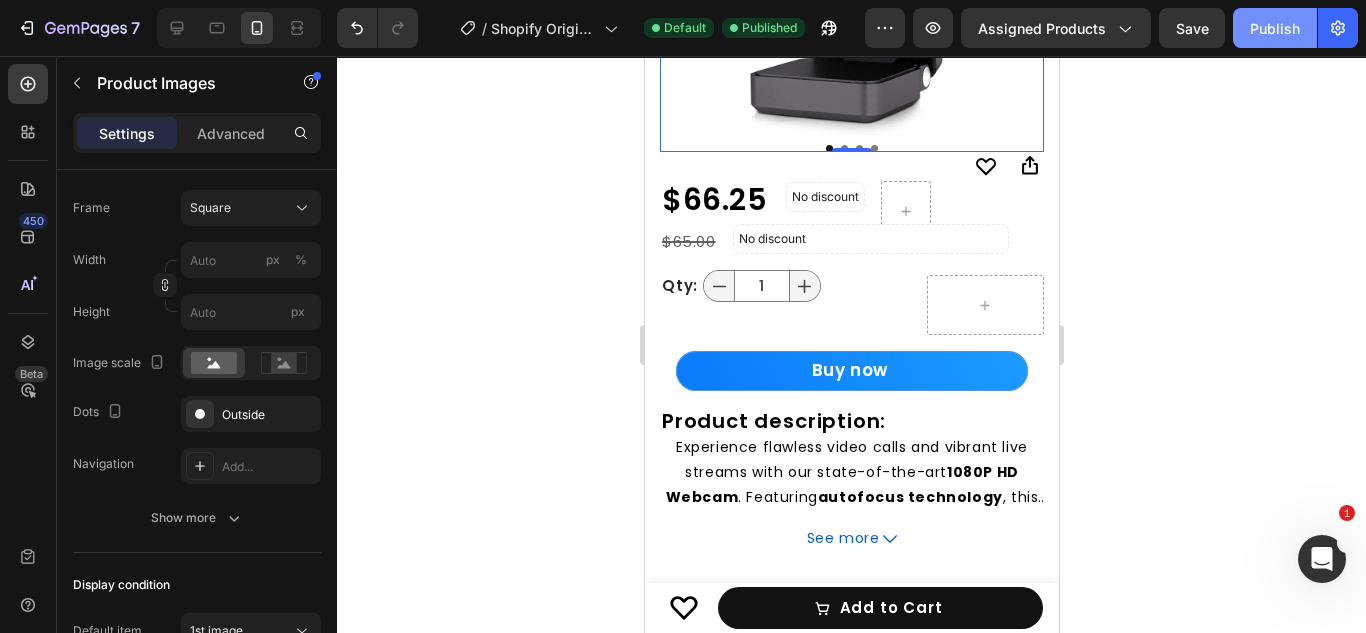 click on "Publish" at bounding box center [1275, 28] 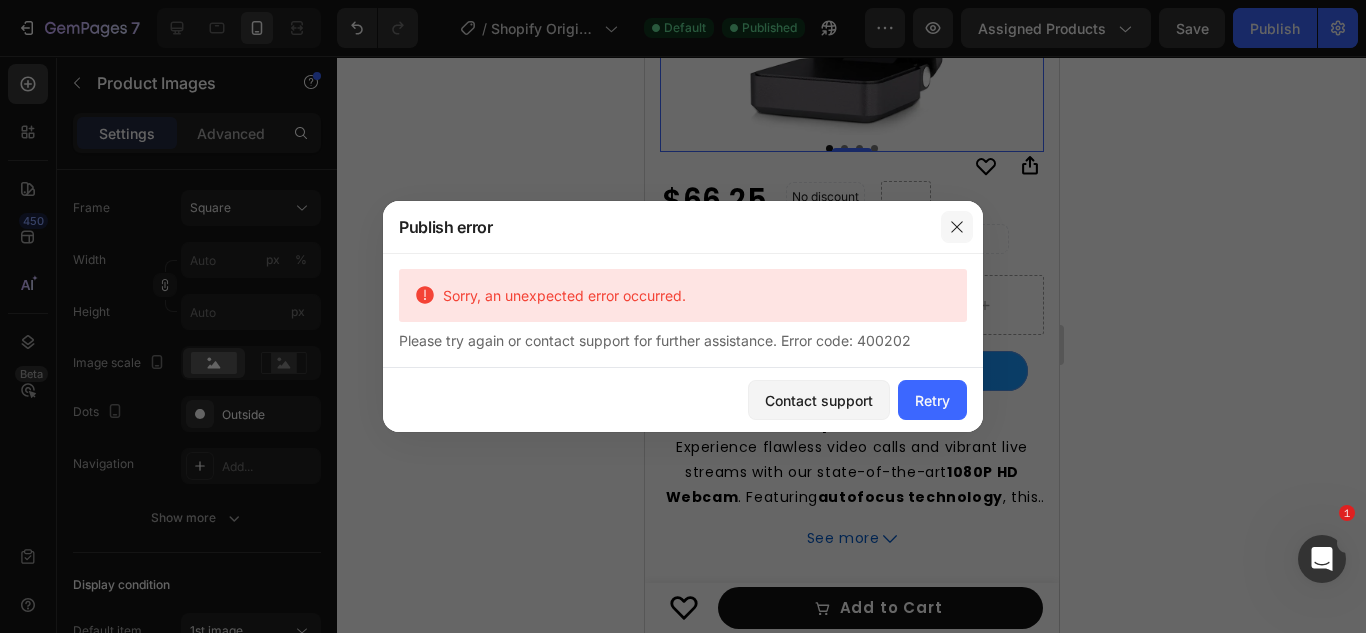 click at bounding box center (957, 227) 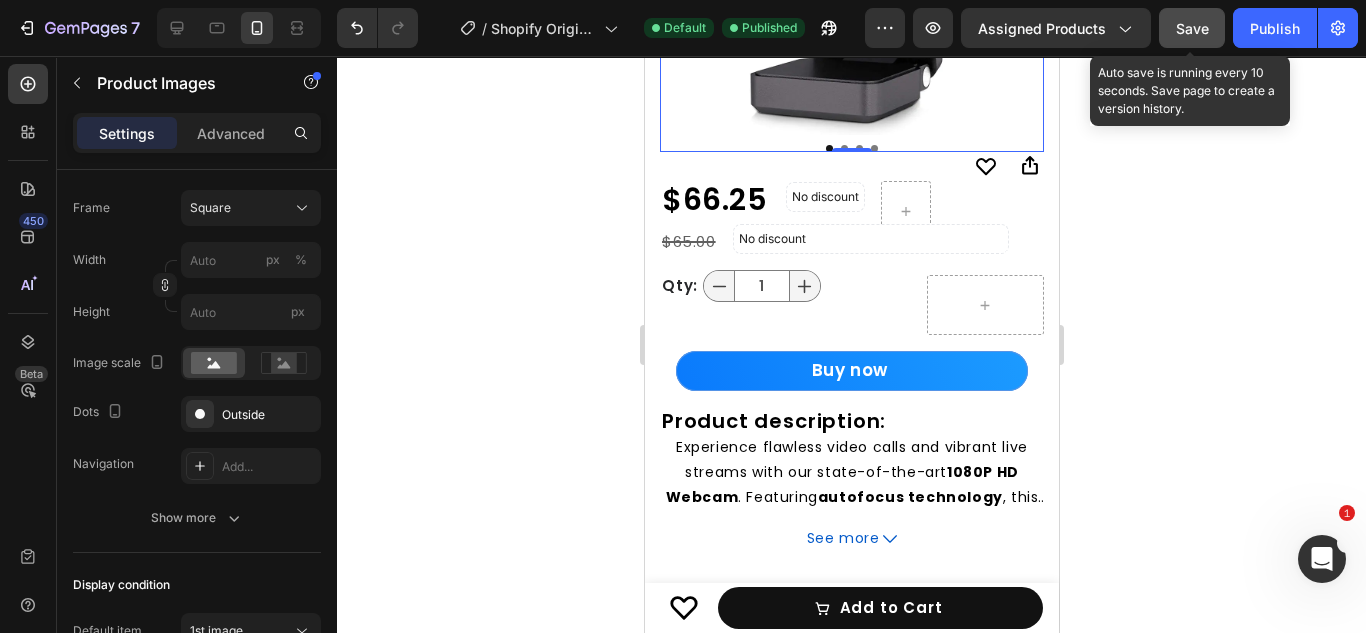 click on "Save" 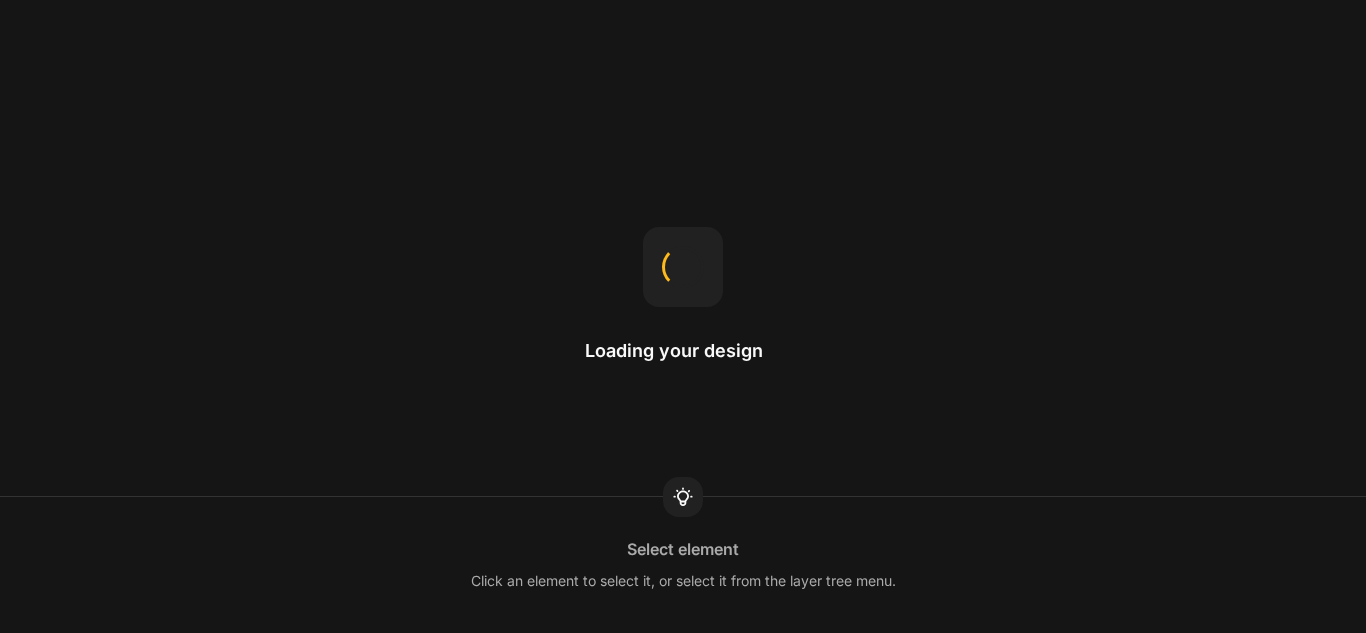 scroll, scrollTop: 0, scrollLeft: 0, axis: both 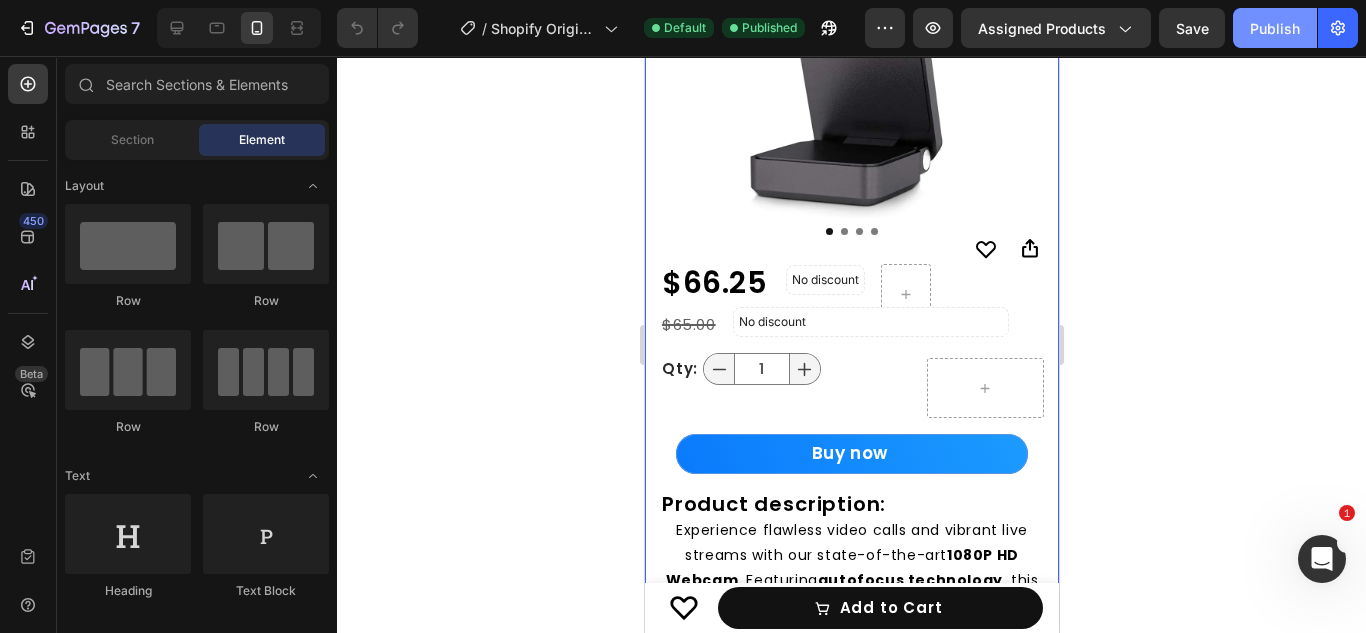 click on "Publish" at bounding box center (1275, 28) 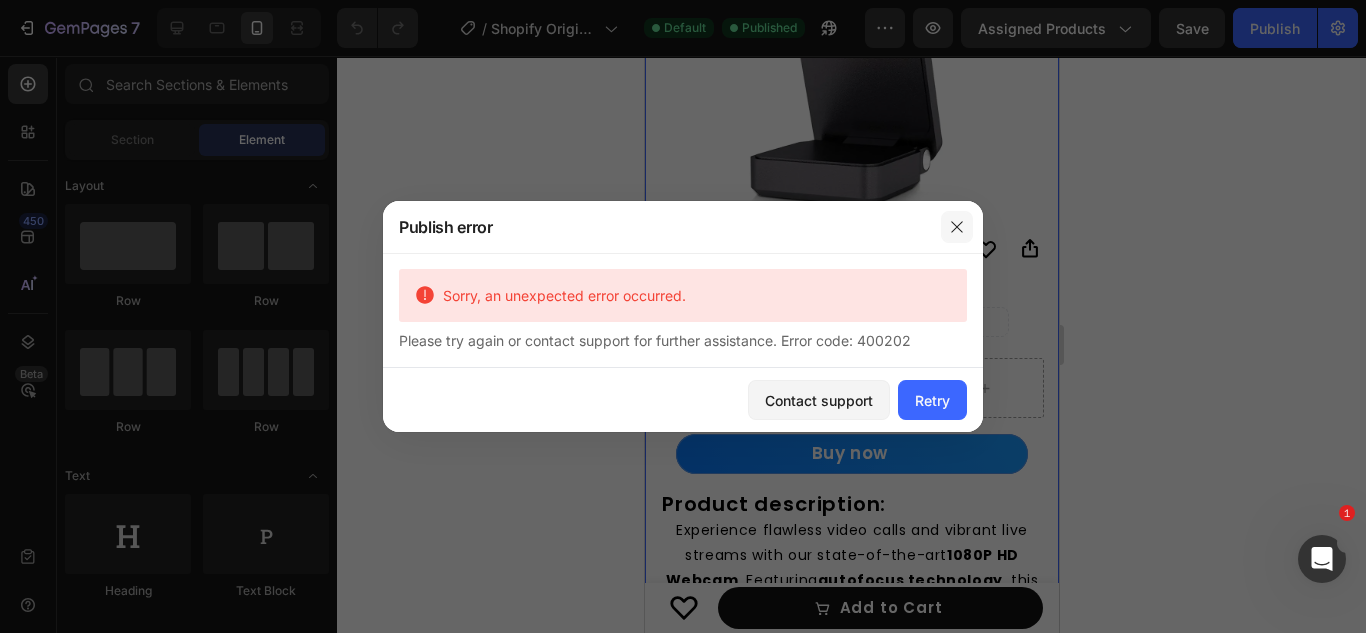 click at bounding box center [957, 227] 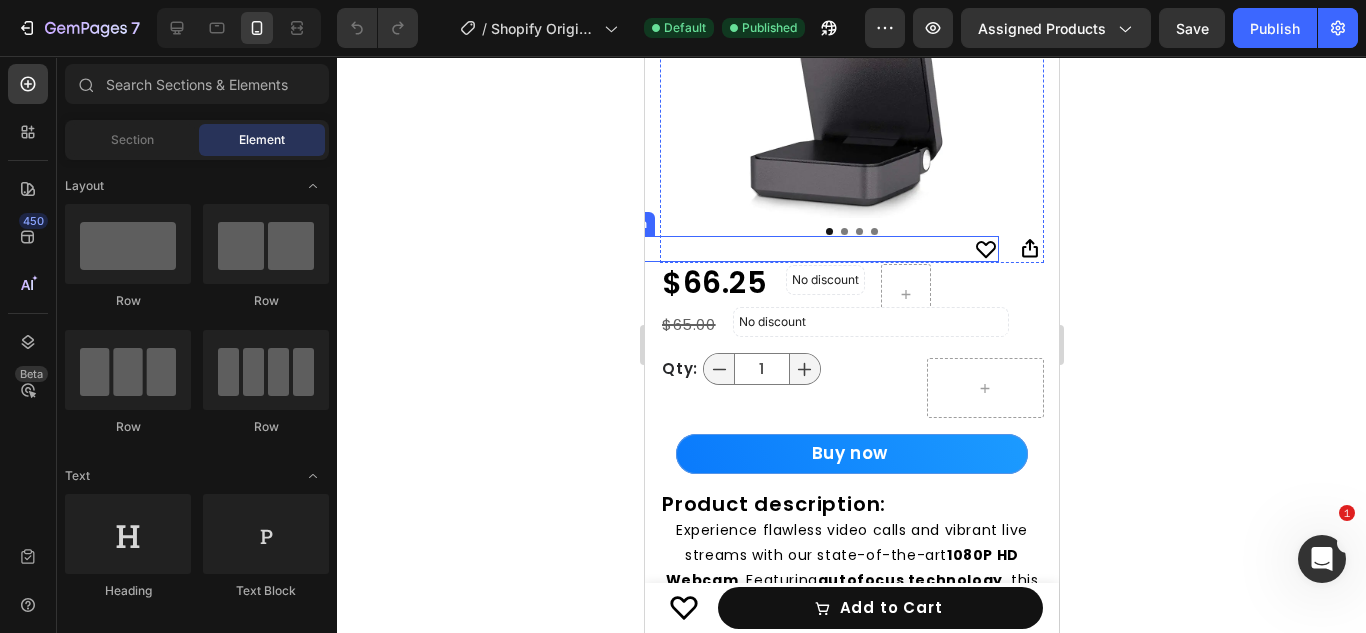 click on "Icon" at bounding box center [806, 249] 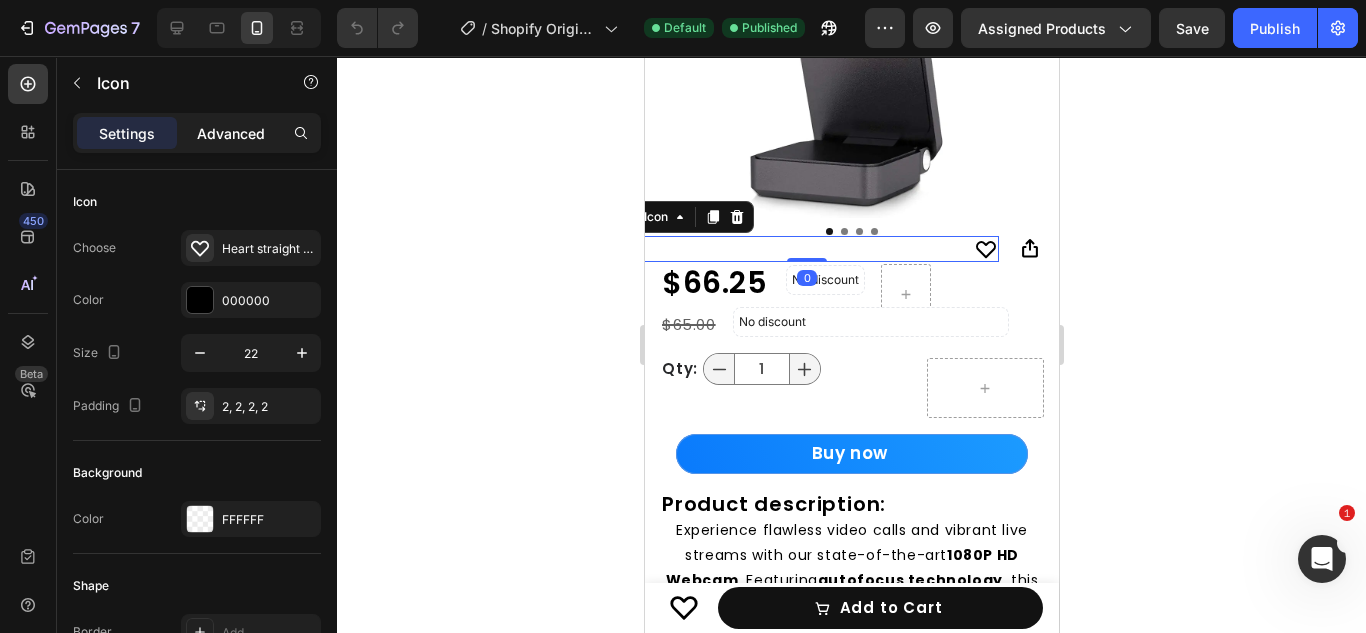 click on "Advanced" at bounding box center [231, 133] 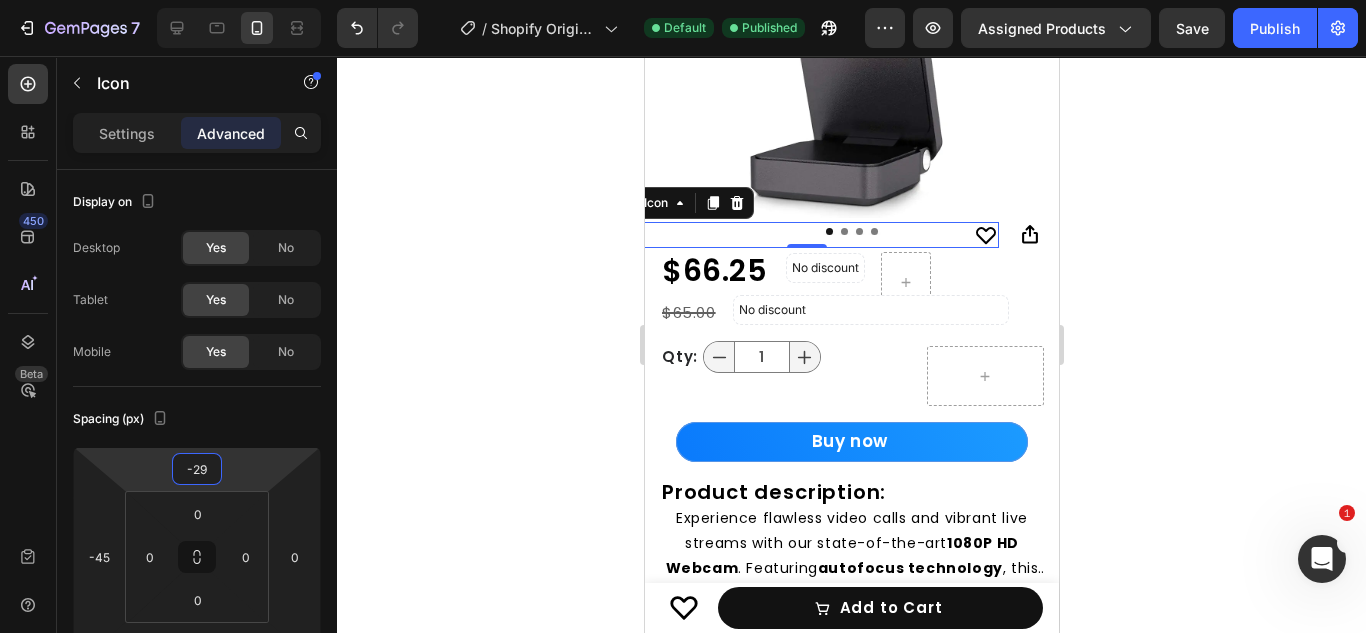 click on "7   /  Shopify Original Product Template Default Published Preview Assigned Products  Save   Publish  450 Beta Sections(18) Elements(84) Section Element Hero Section Product Detail Brands Trusted Badges Guarantee Product Breakdown How to use Testimonials Compare Bundle FAQs Social Proof Brand Story Product List Collection Blog List Contact Sticky Add to Cart Custom Footer Browse Library 450 Layout
Row
Row
Row
Row Text
Heading
Text Block Button
Button
Button Media
Image
Image
Video" at bounding box center [683, 0] 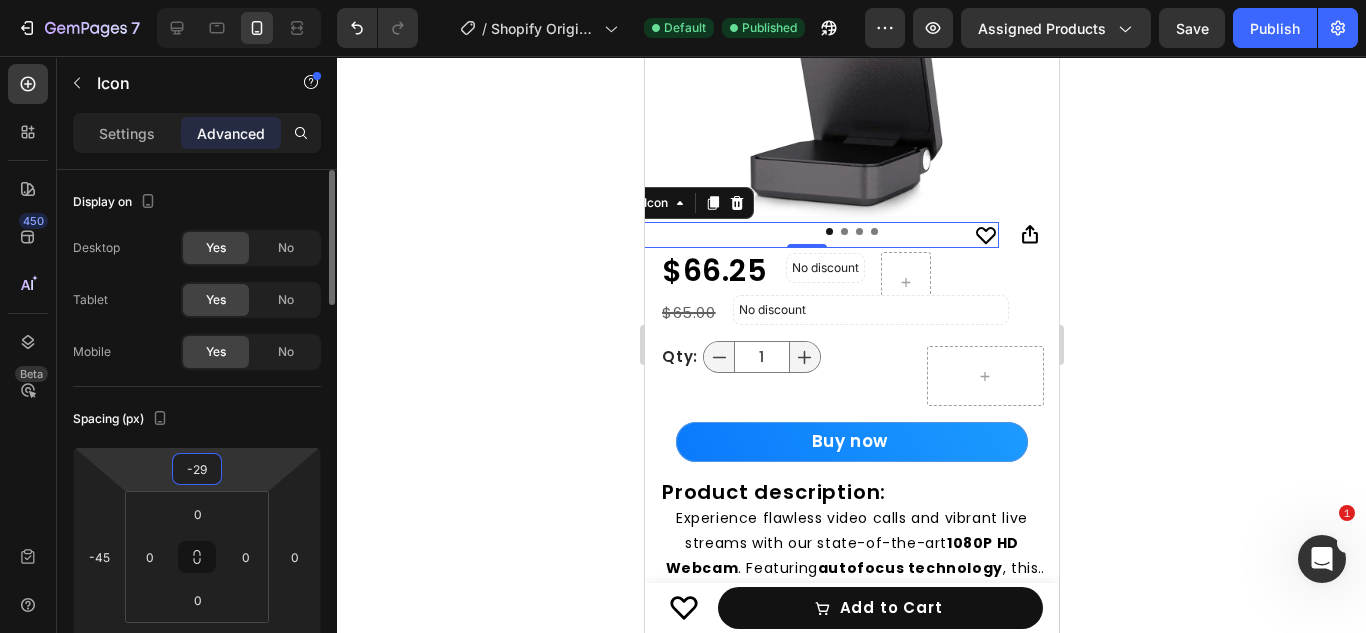 type on "-2" 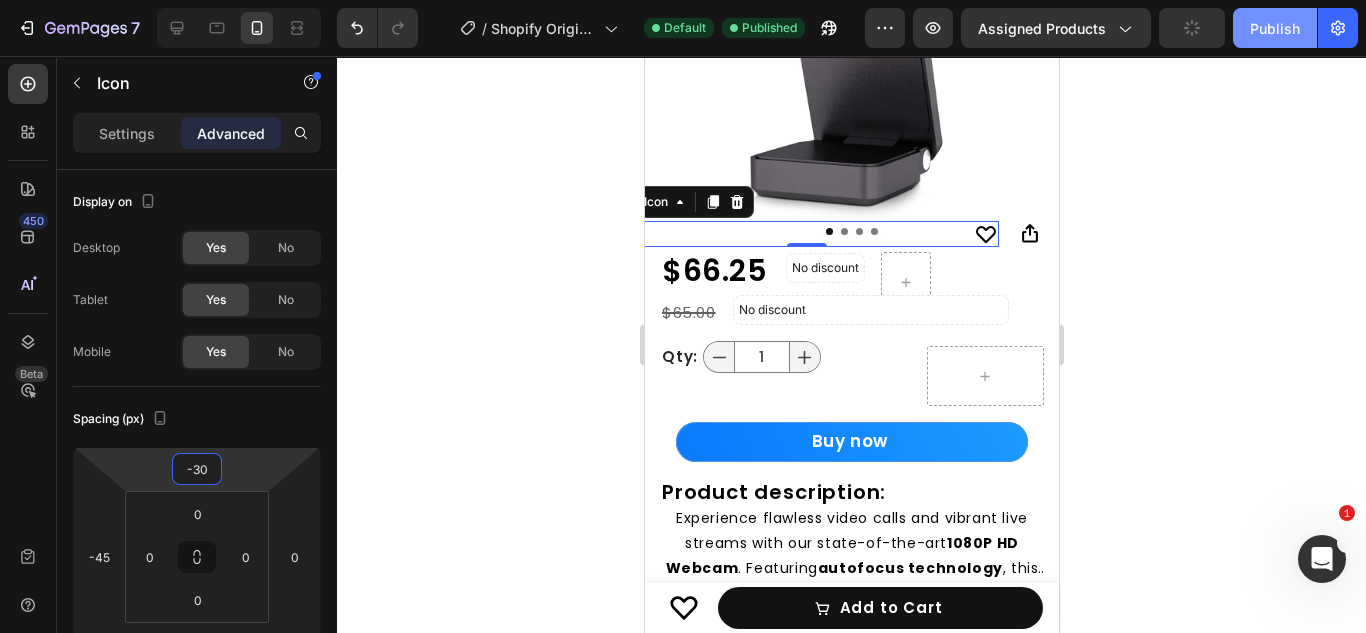 type on "-30" 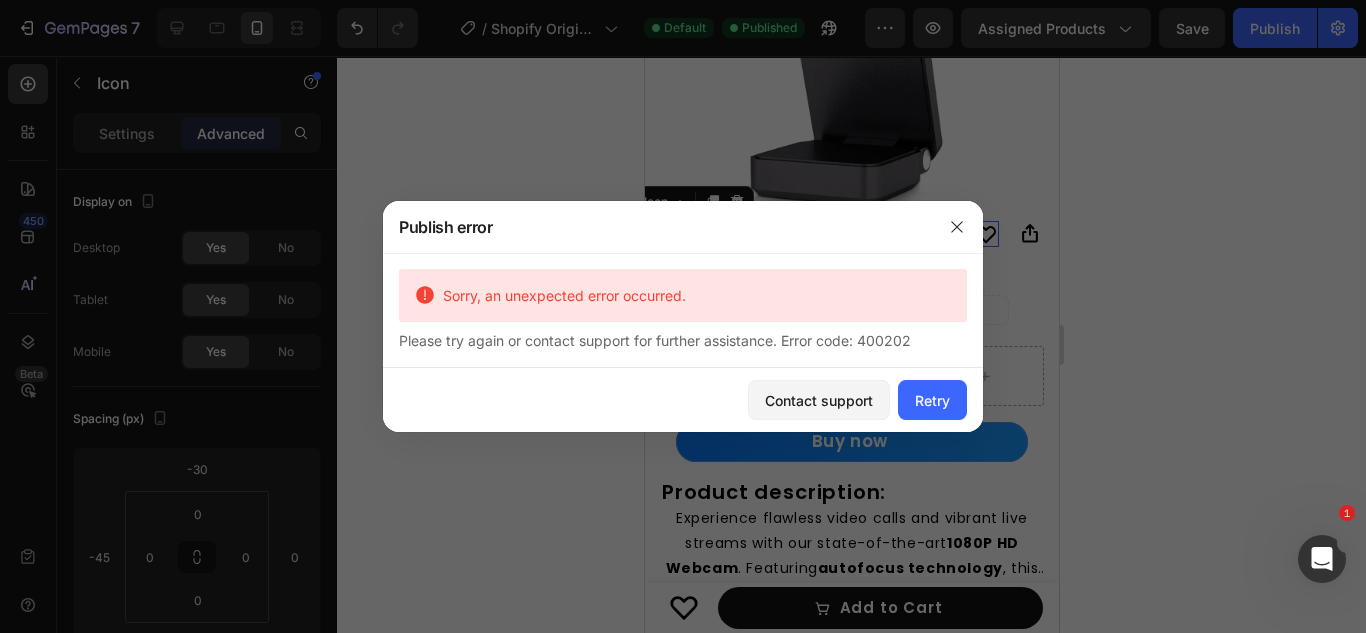 click on "Contact support Retry" 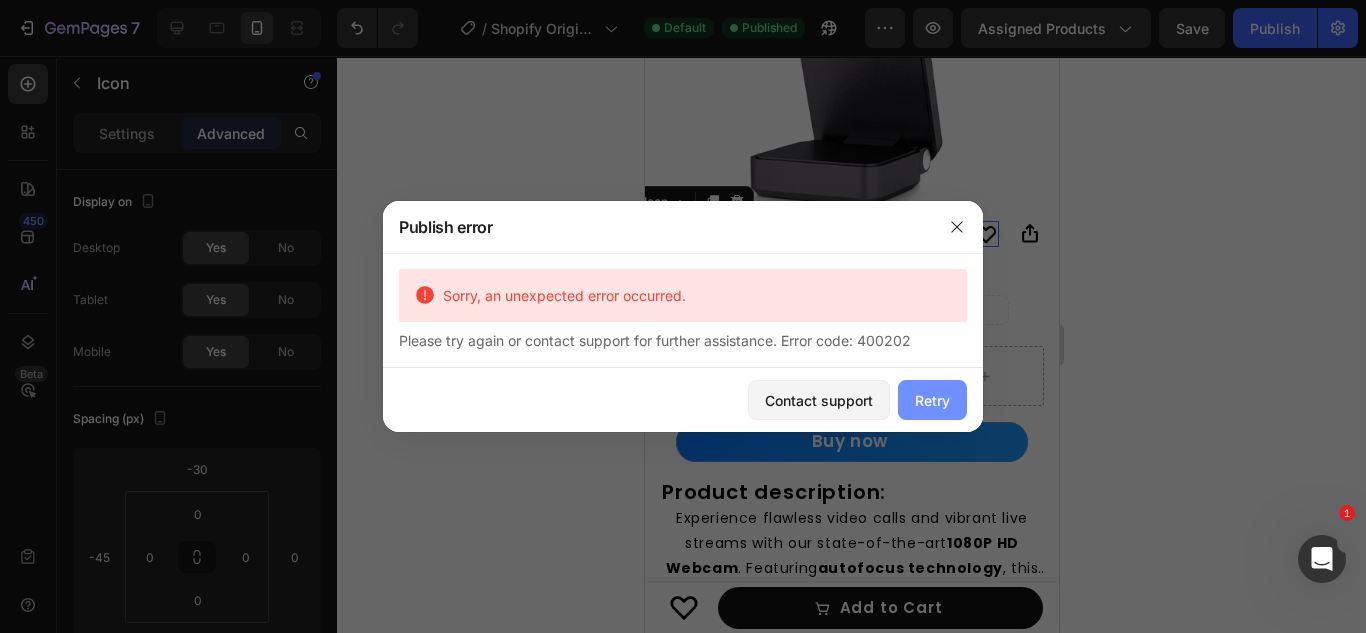 click on "Retry" at bounding box center [932, 400] 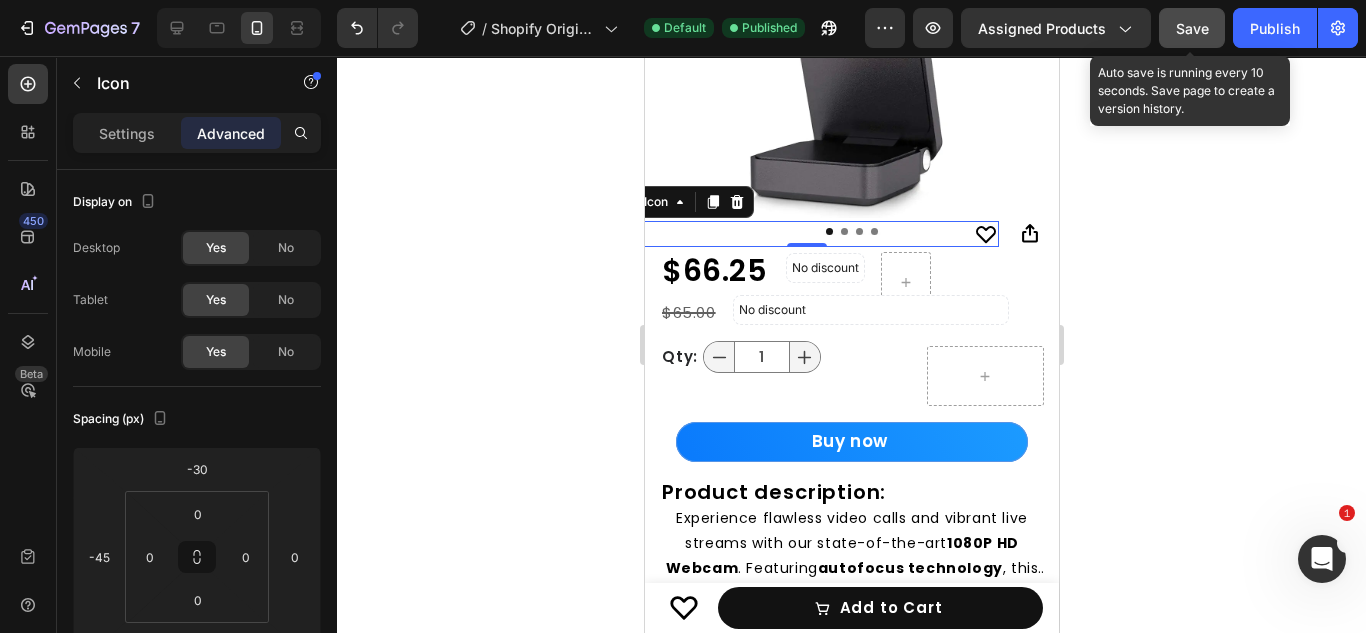 click on "Save" 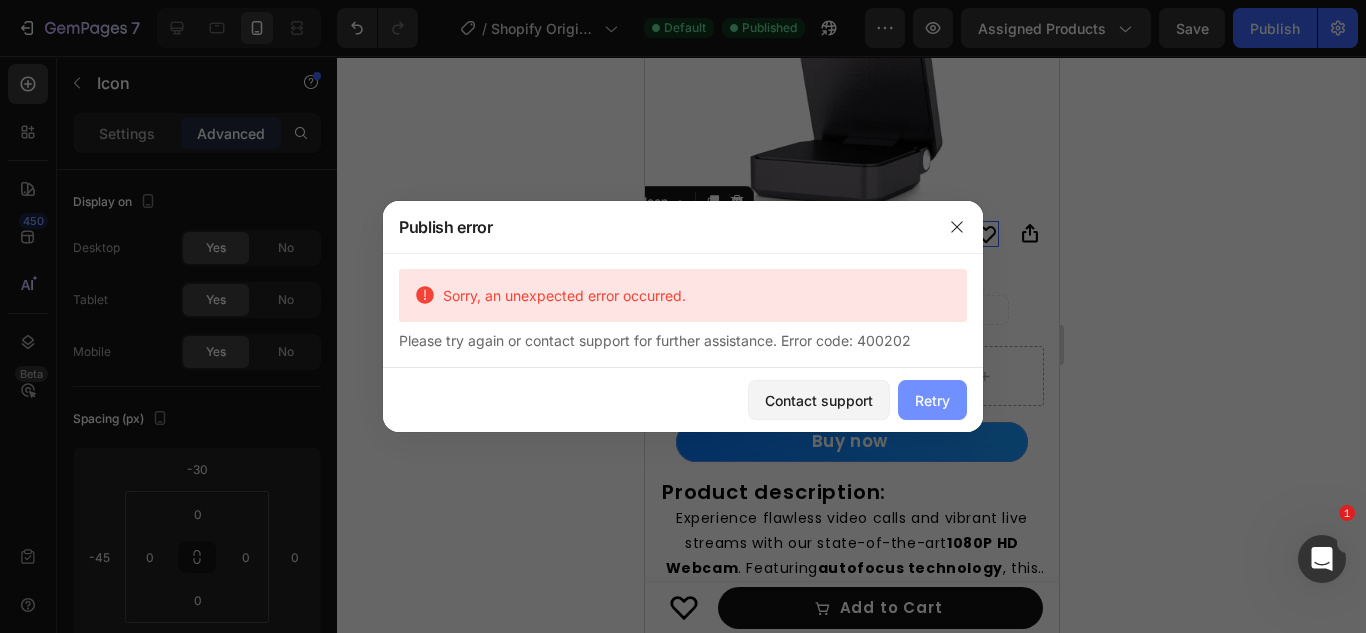 click on "Retry" at bounding box center [932, 400] 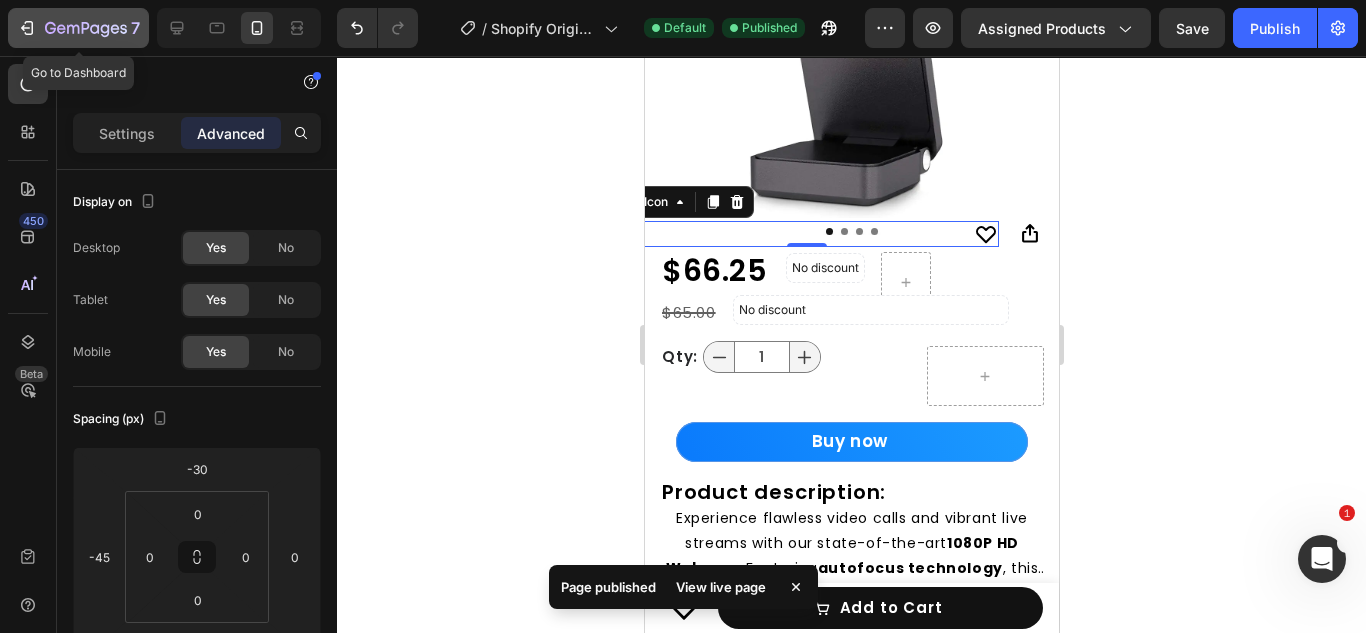 click 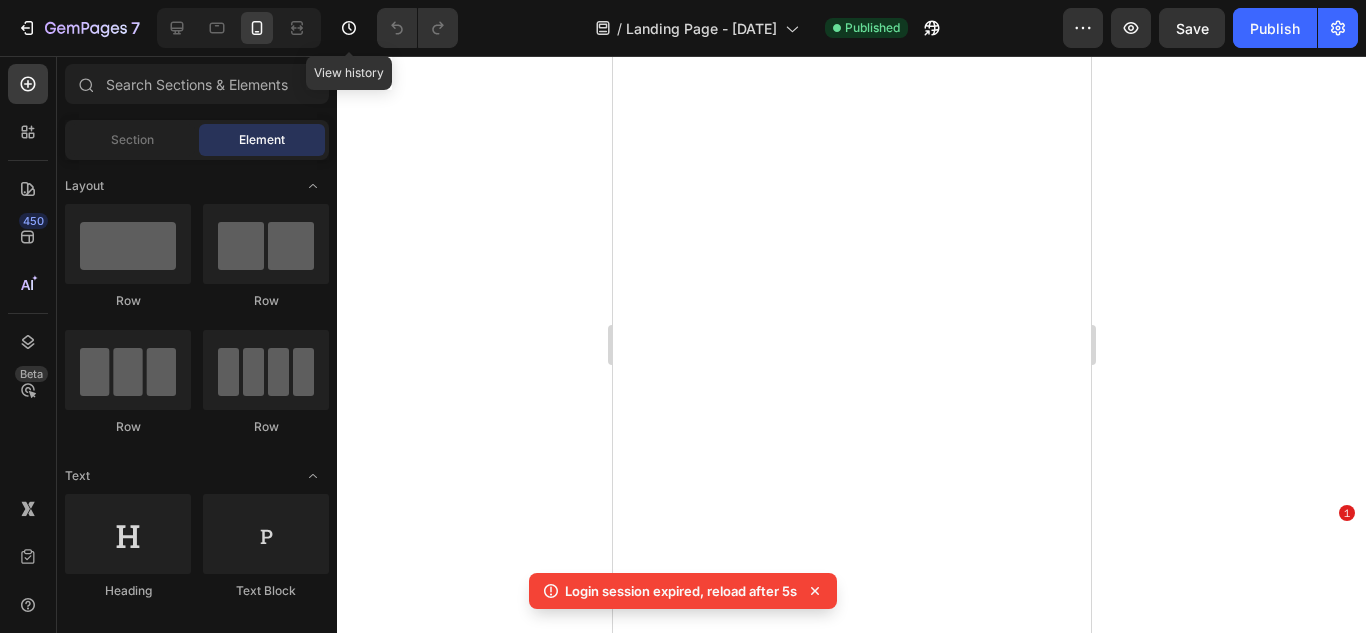 scroll, scrollTop: 0, scrollLeft: 0, axis: both 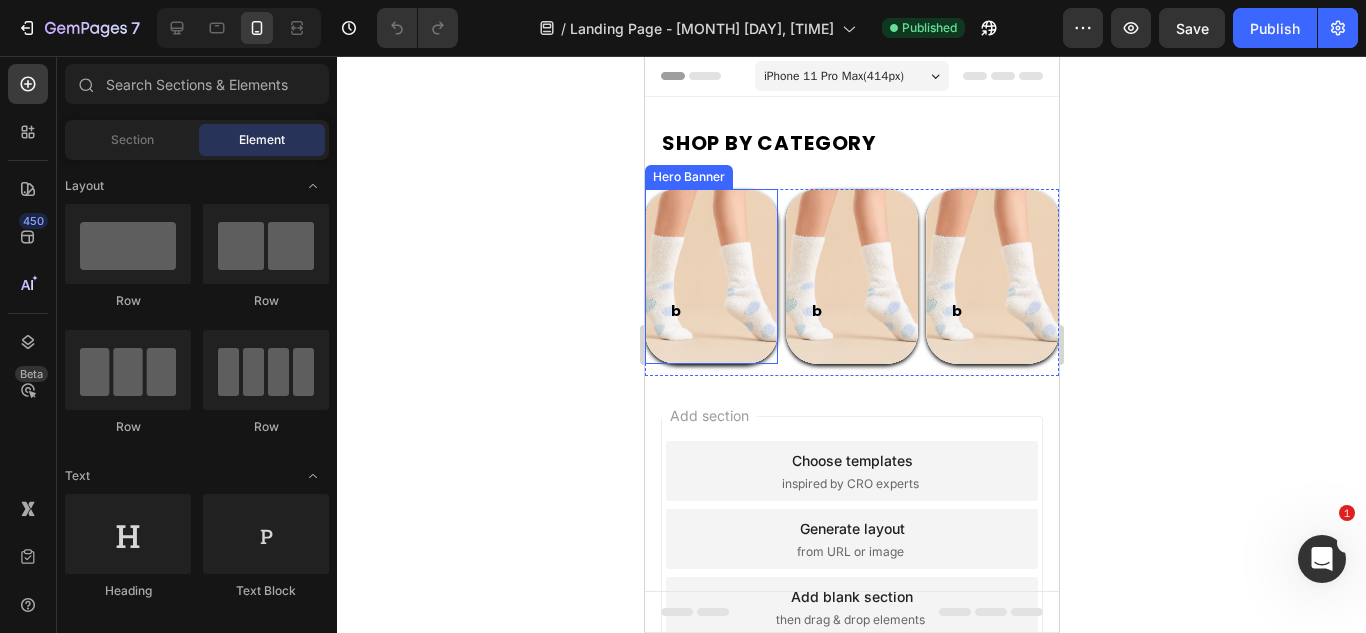 click at bounding box center [710, 276] 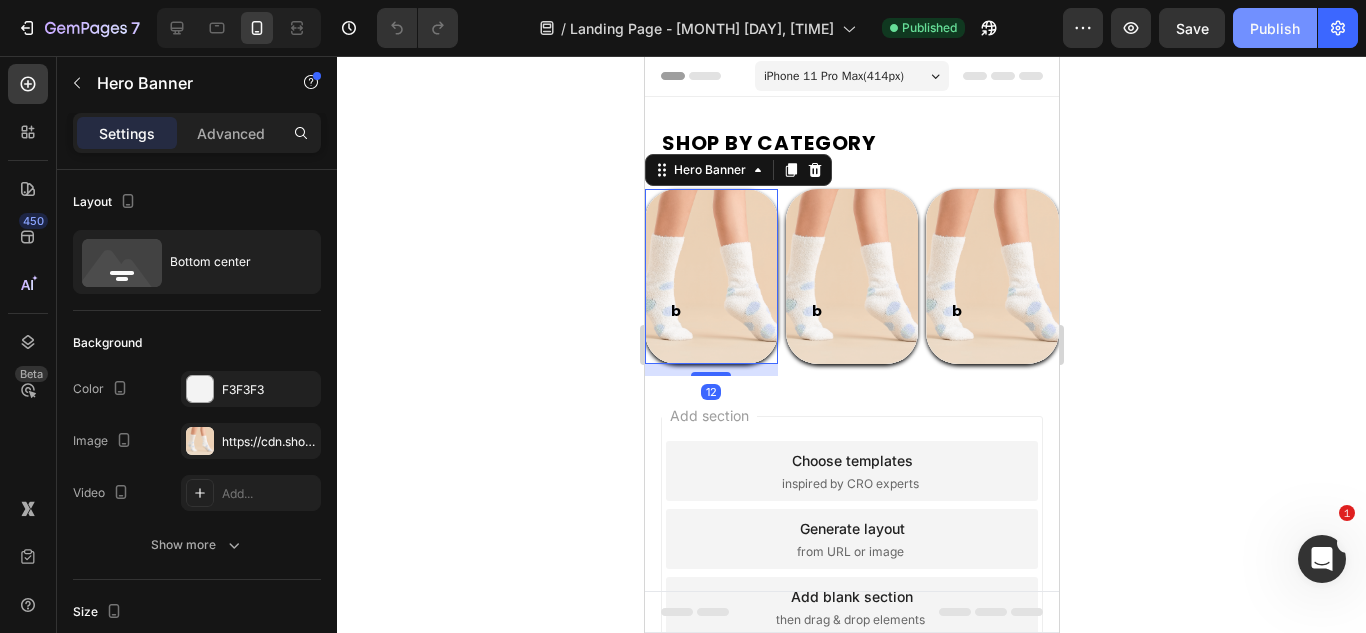 click on "Publish" at bounding box center [1275, 28] 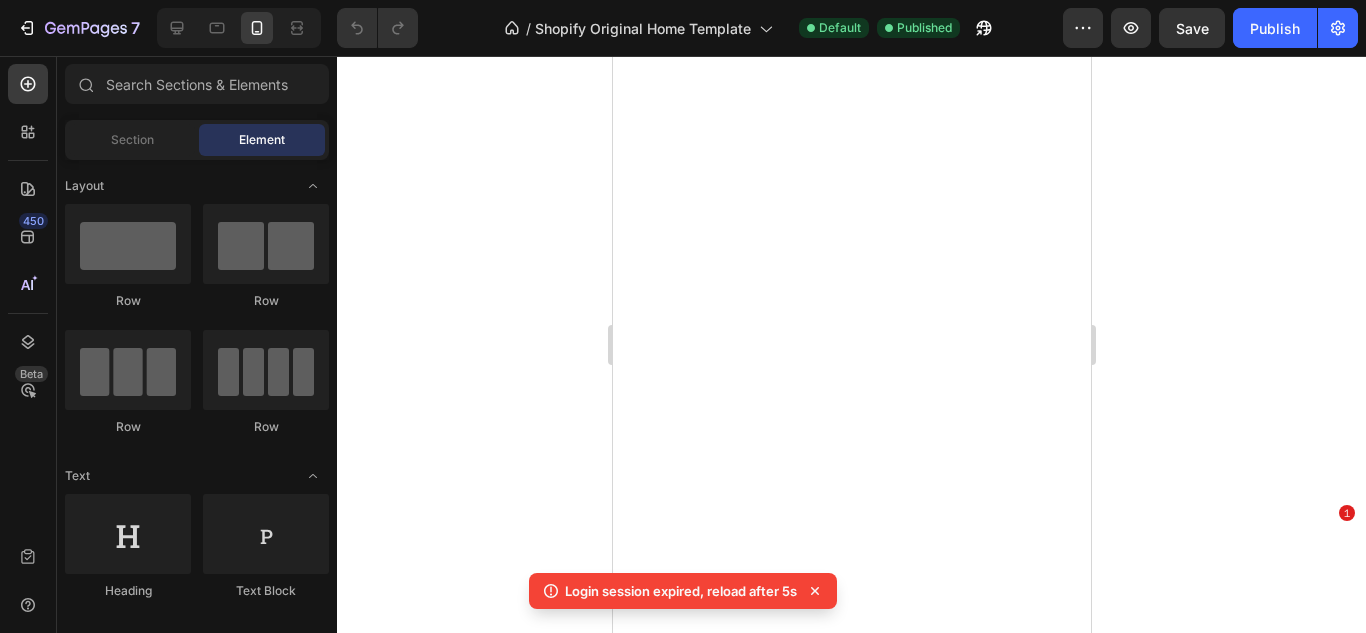 scroll, scrollTop: 0, scrollLeft: 0, axis: both 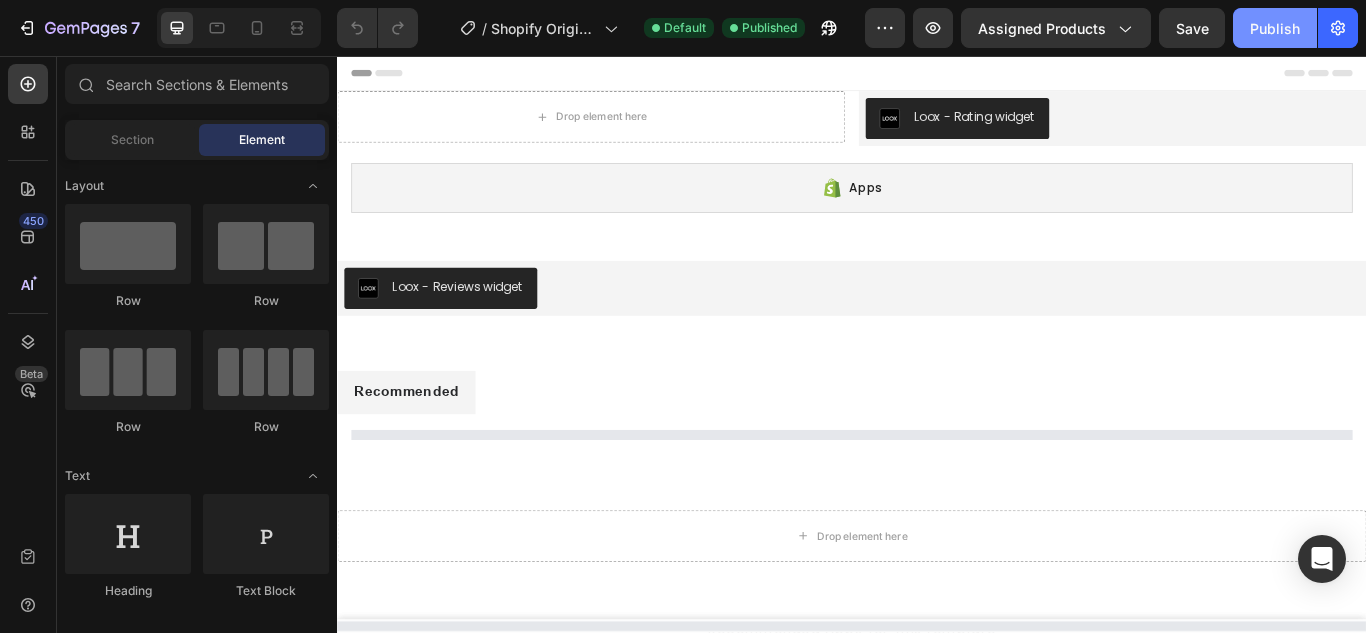 click on "Publish" at bounding box center (1275, 28) 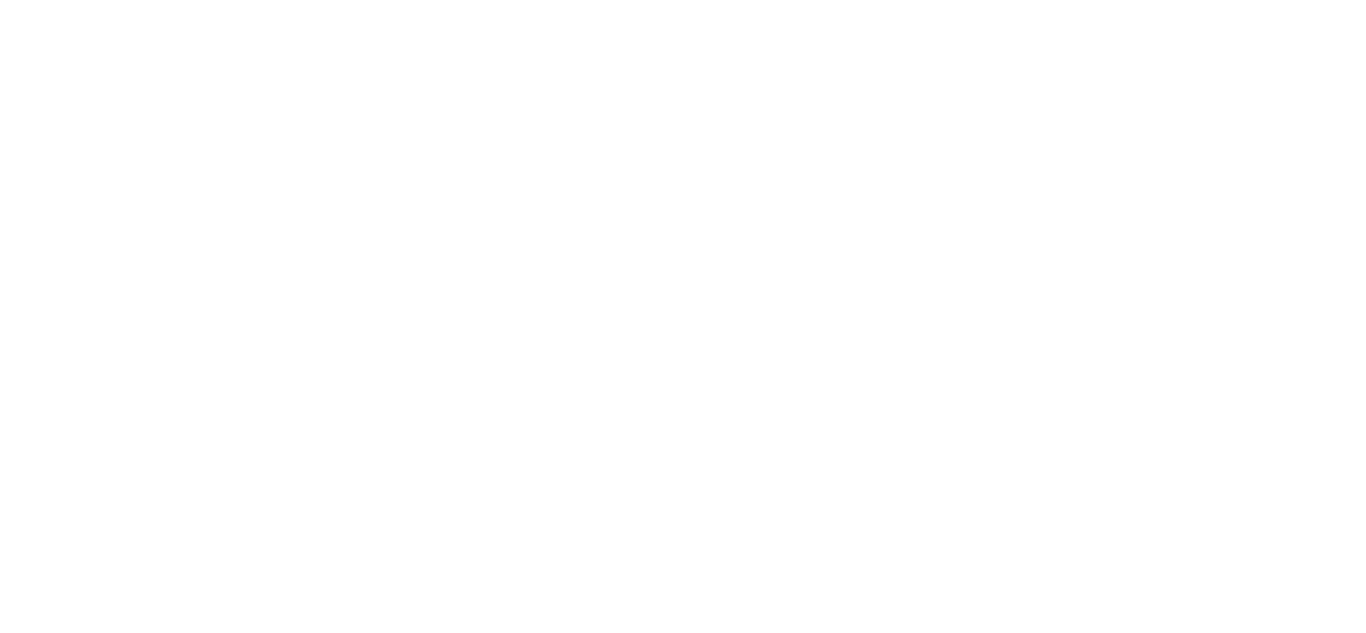 scroll, scrollTop: 0, scrollLeft: 0, axis: both 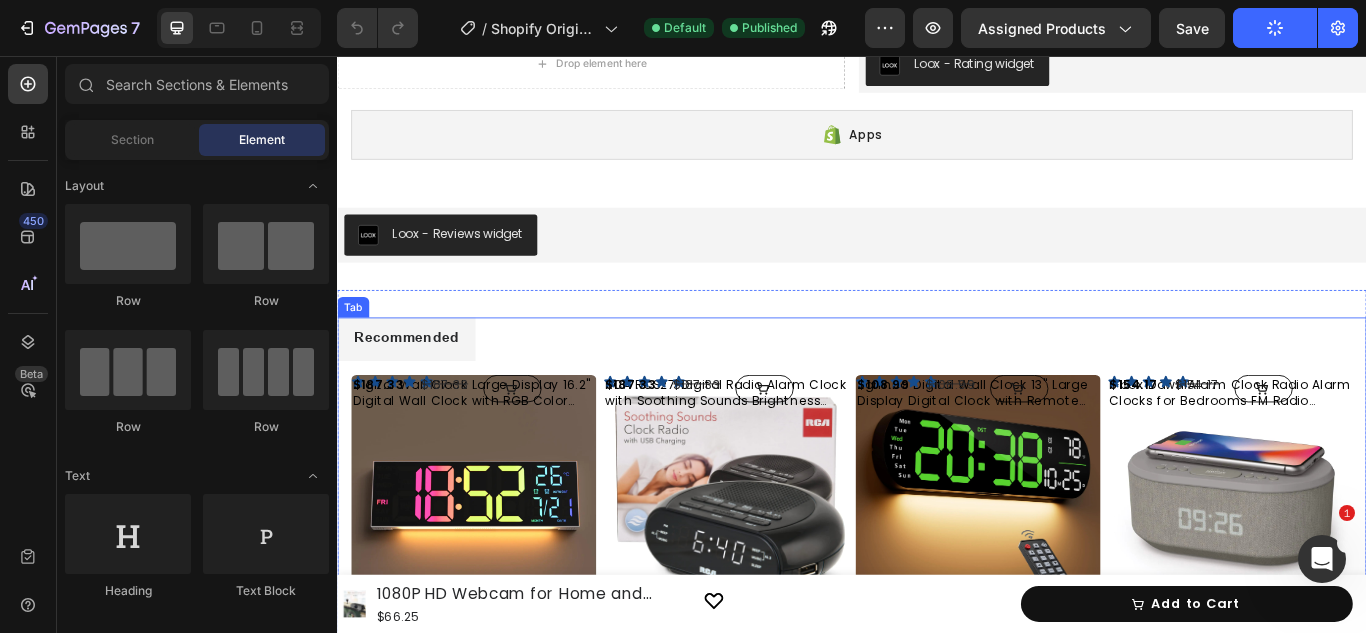 click on "Recommended" at bounding box center [937, 386] 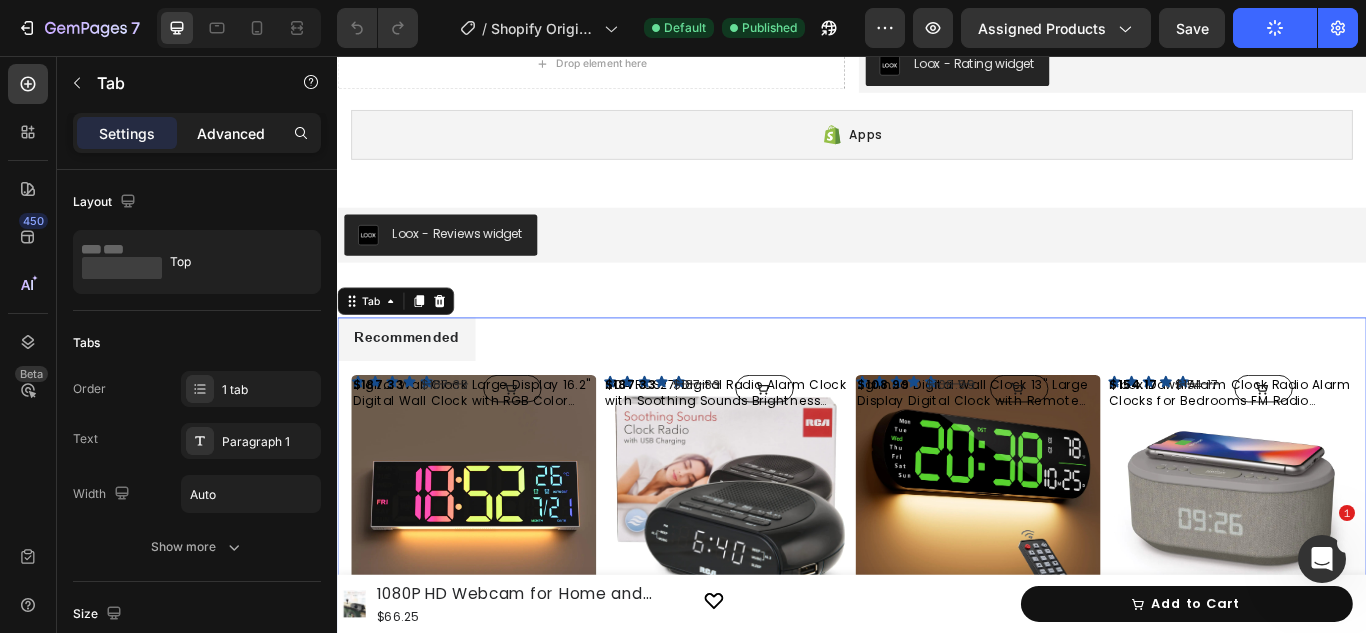 click on "Advanced" at bounding box center [231, 133] 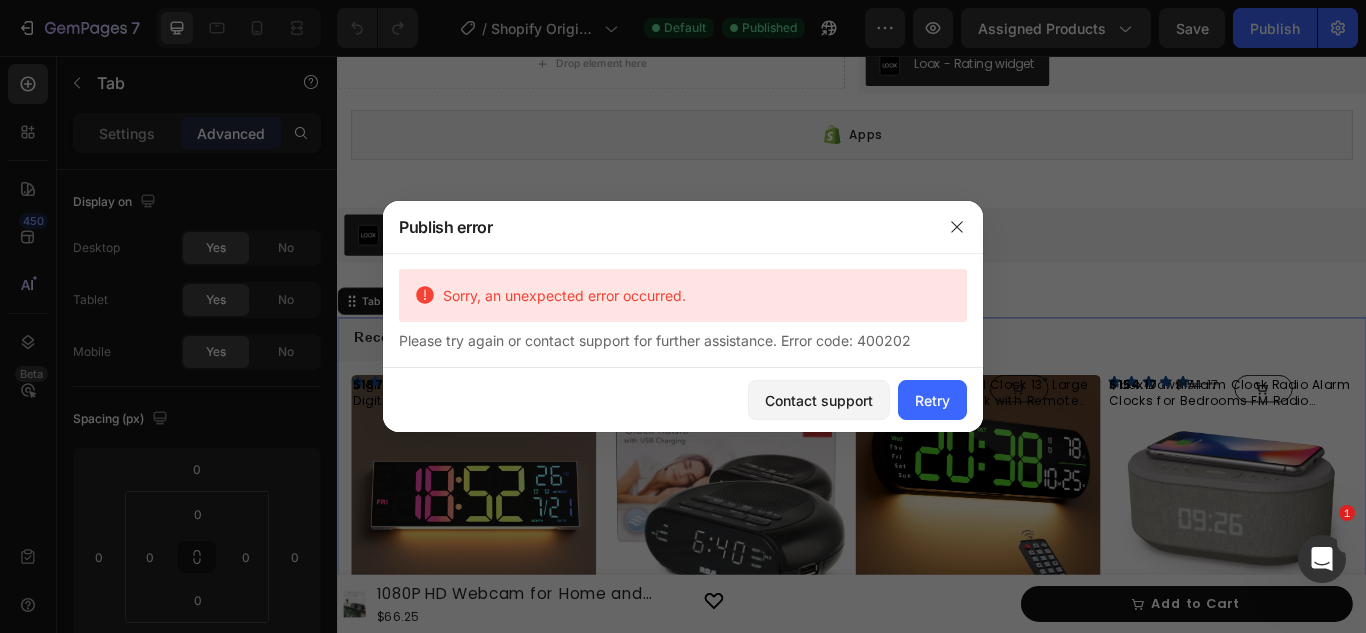 click 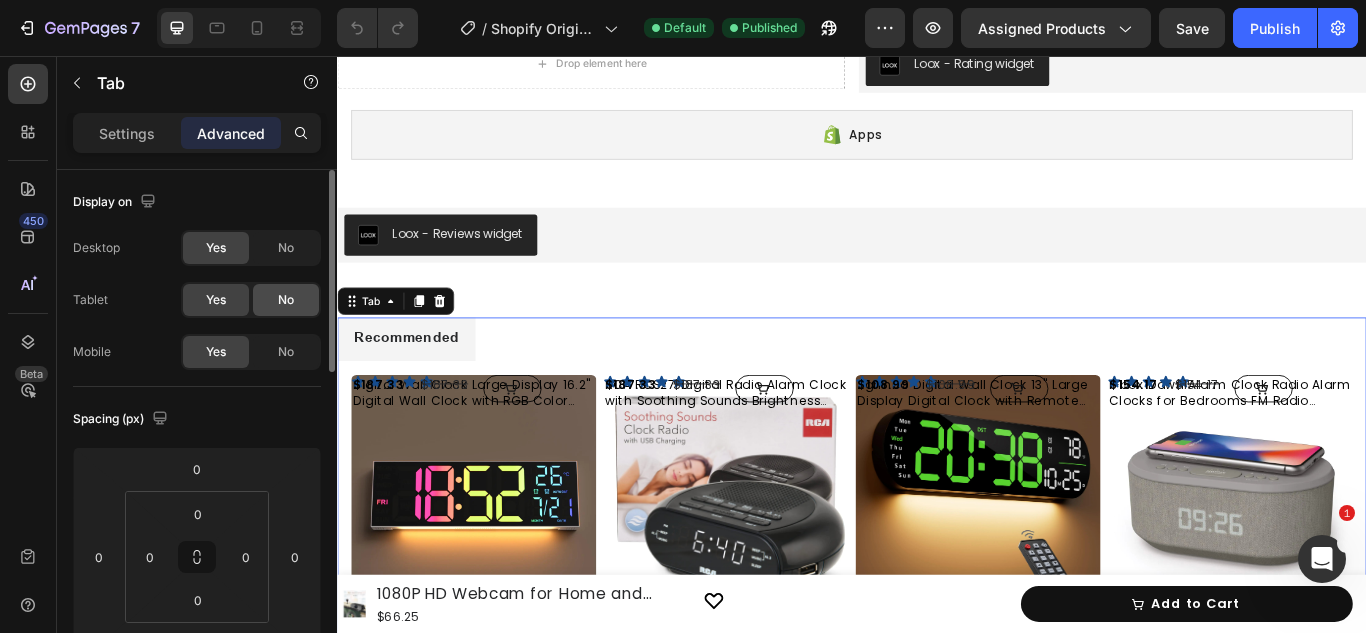 click on "No" 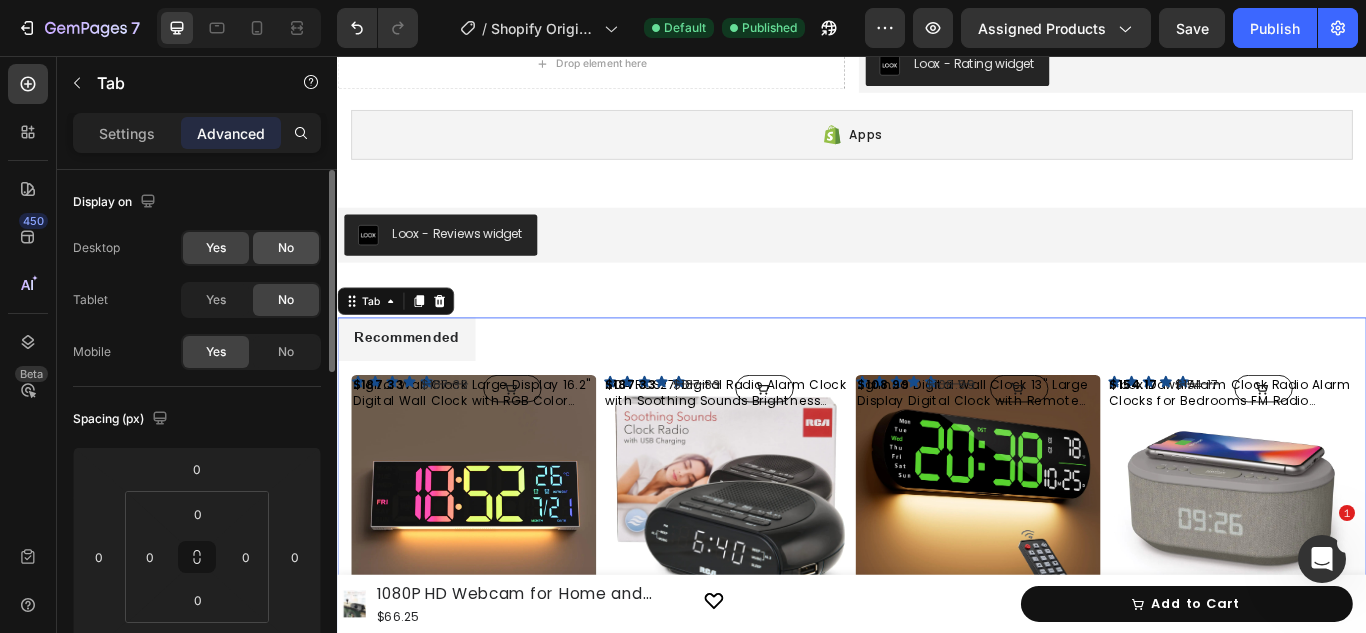 click on "No" 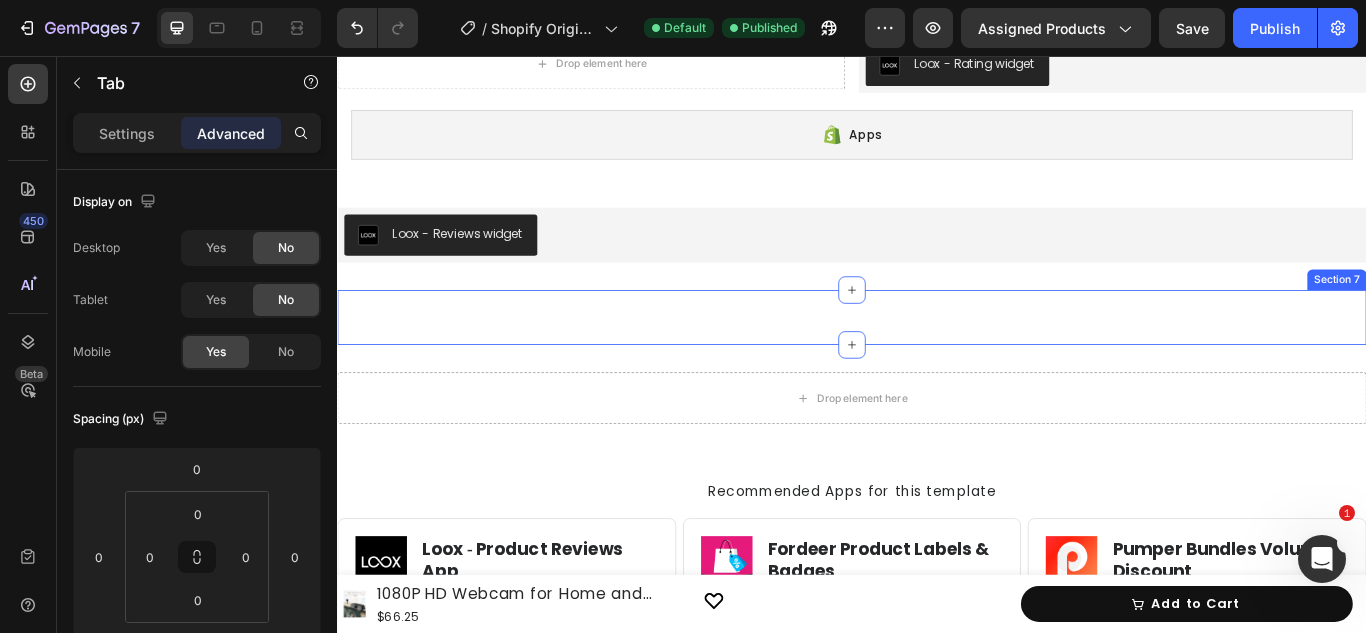 scroll, scrollTop: 101, scrollLeft: 0, axis: vertical 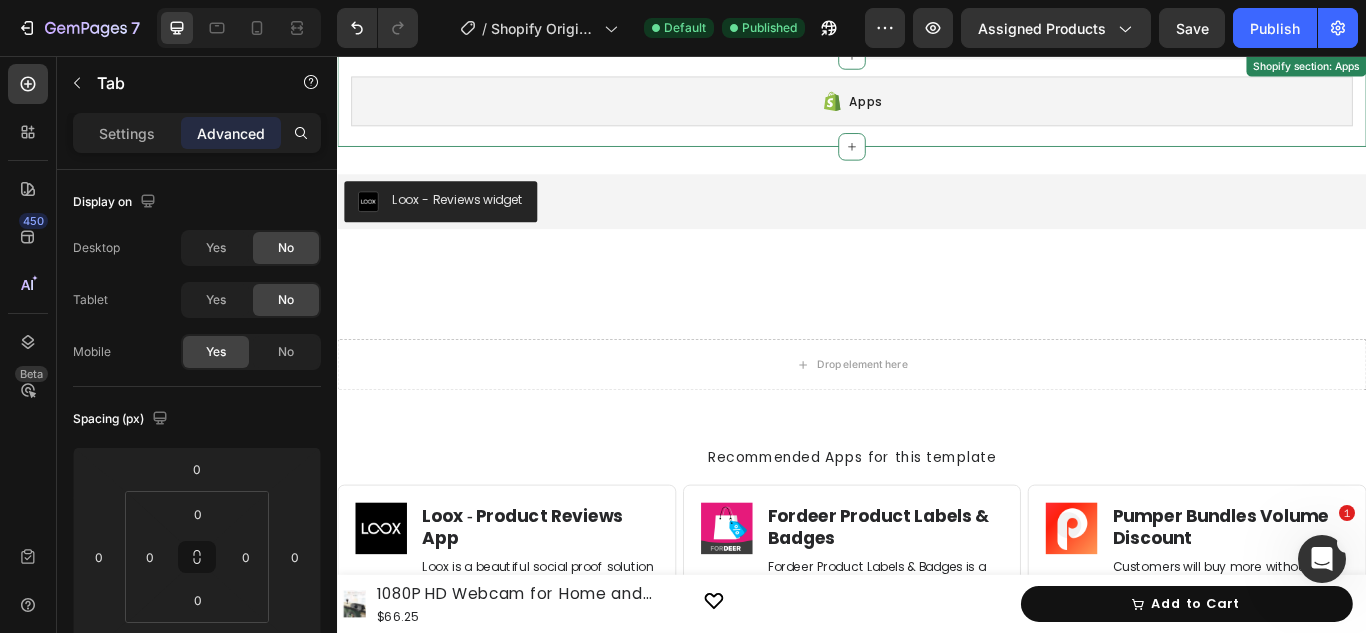 click on "Apps" at bounding box center (937, 109) 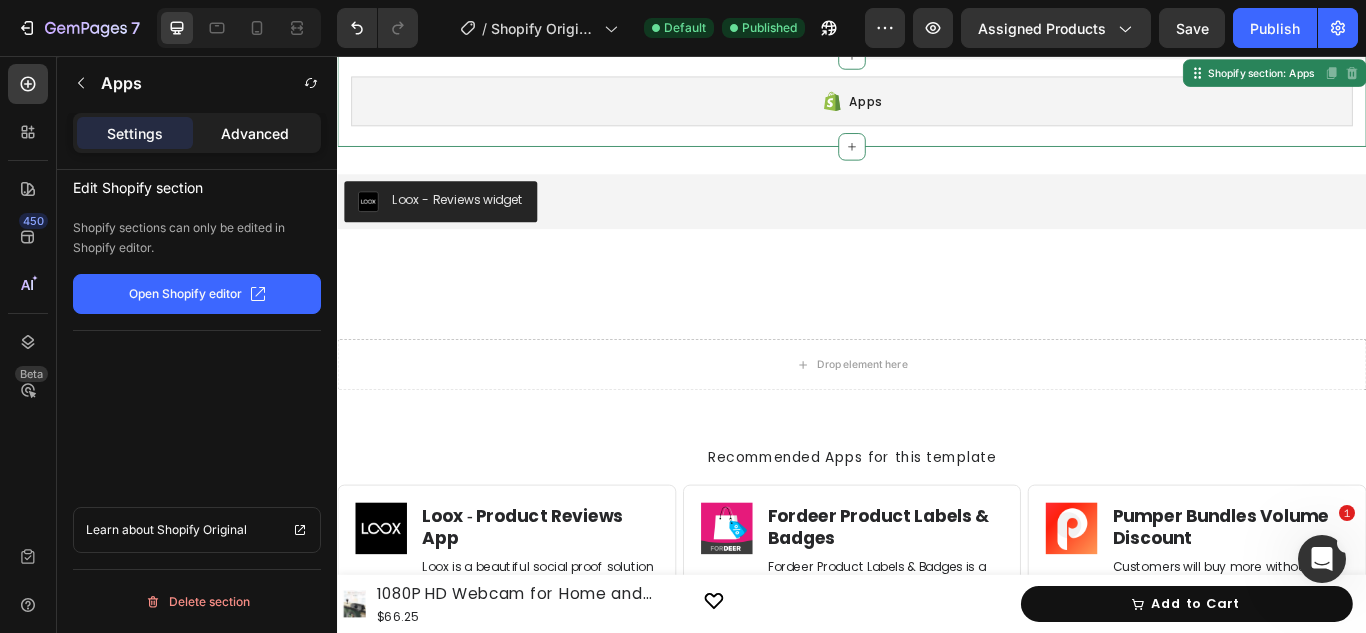 click on "Advanced" at bounding box center (255, 133) 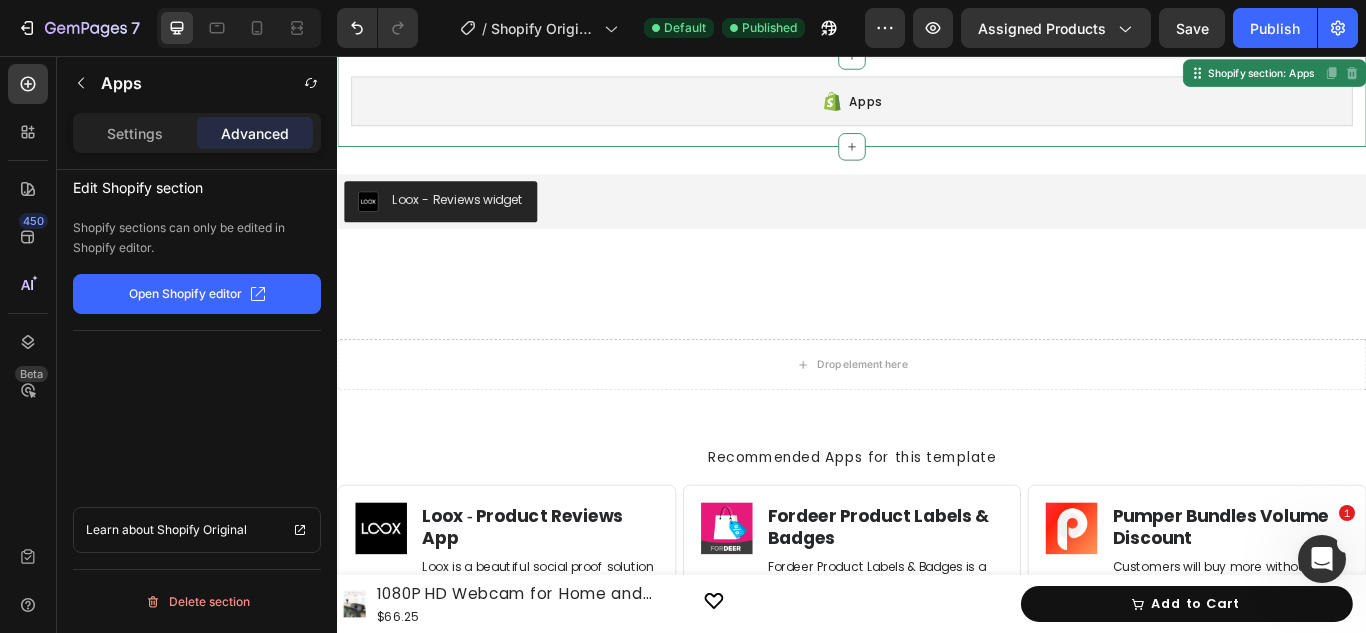 click on "Advanced" at bounding box center [255, 133] 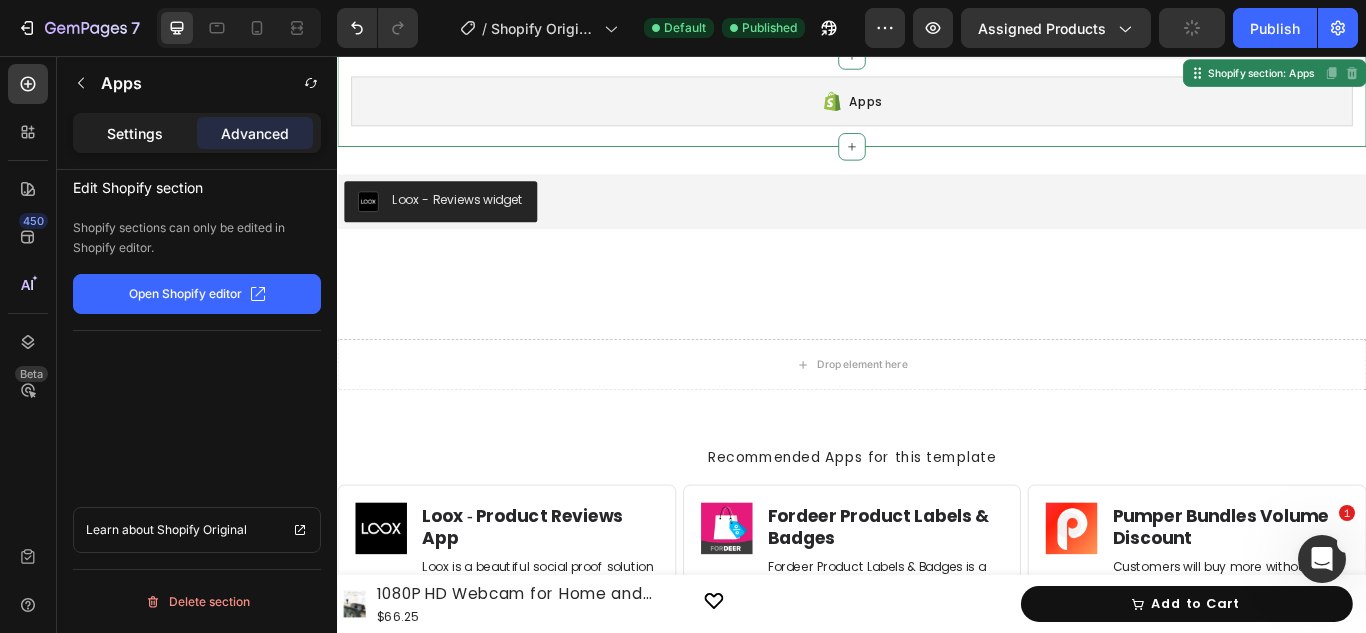 click on "Settings" 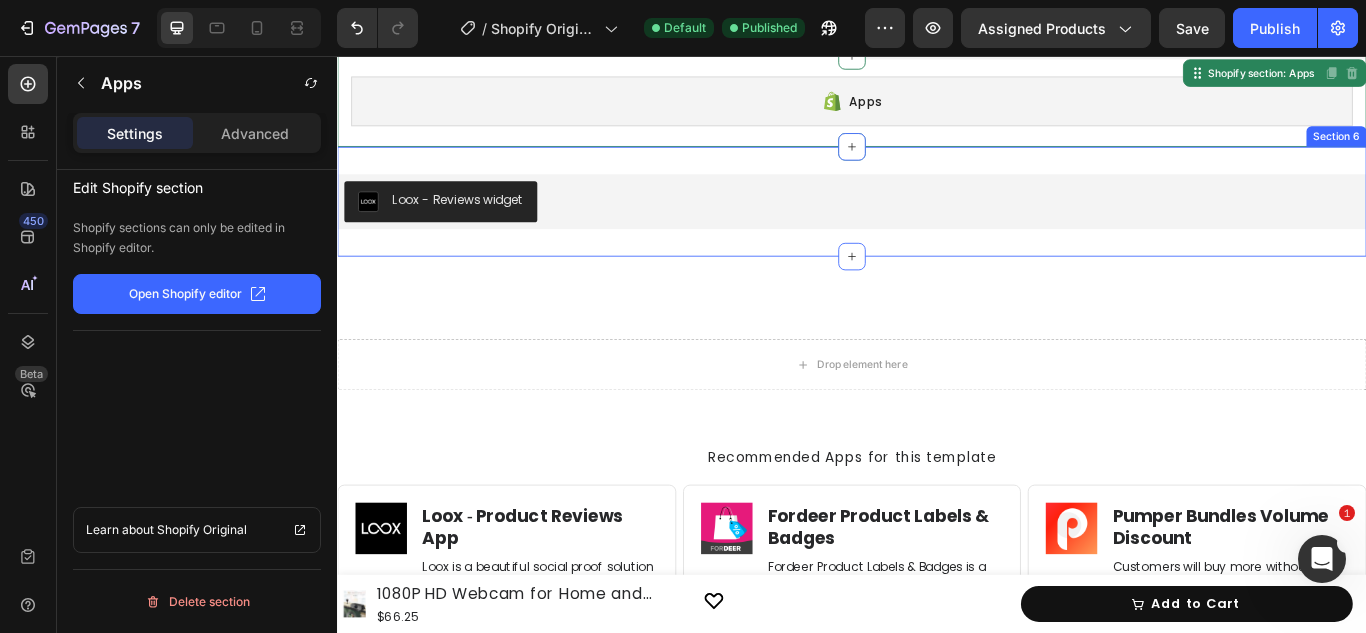 click on "Loox - Reviews widget Loox Section 6" at bounding box center (937, 226) 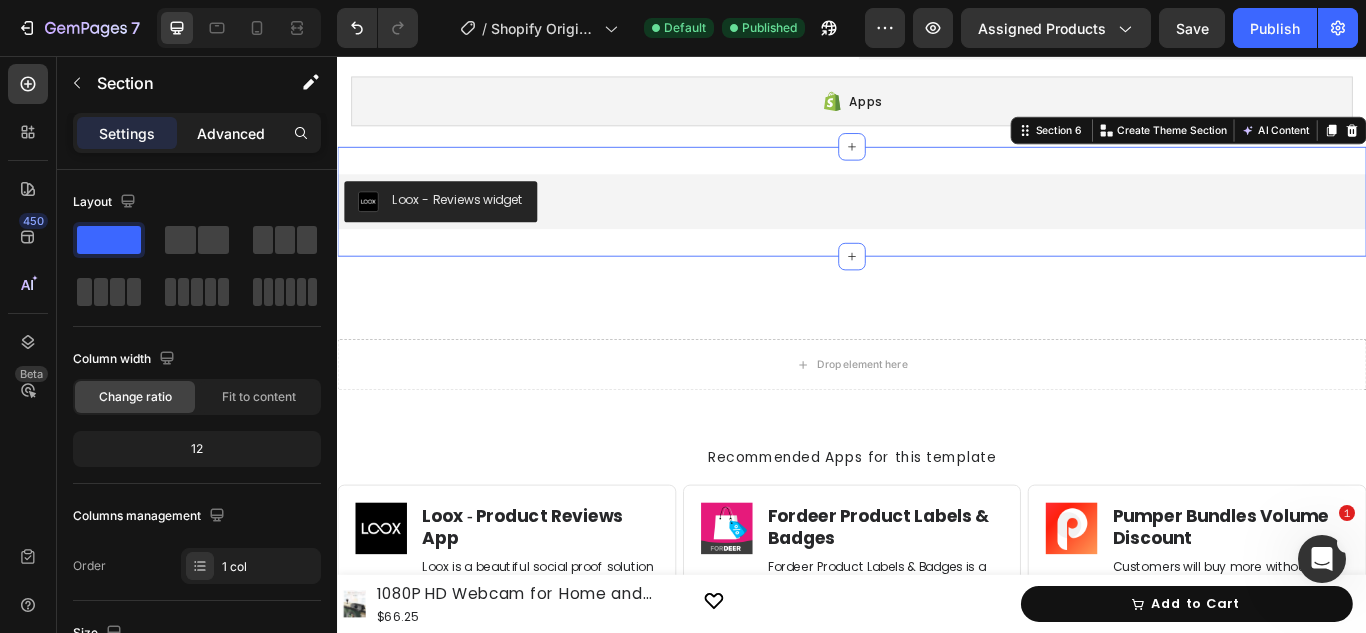 click on "Advanced" at bounding box center [231, 133] 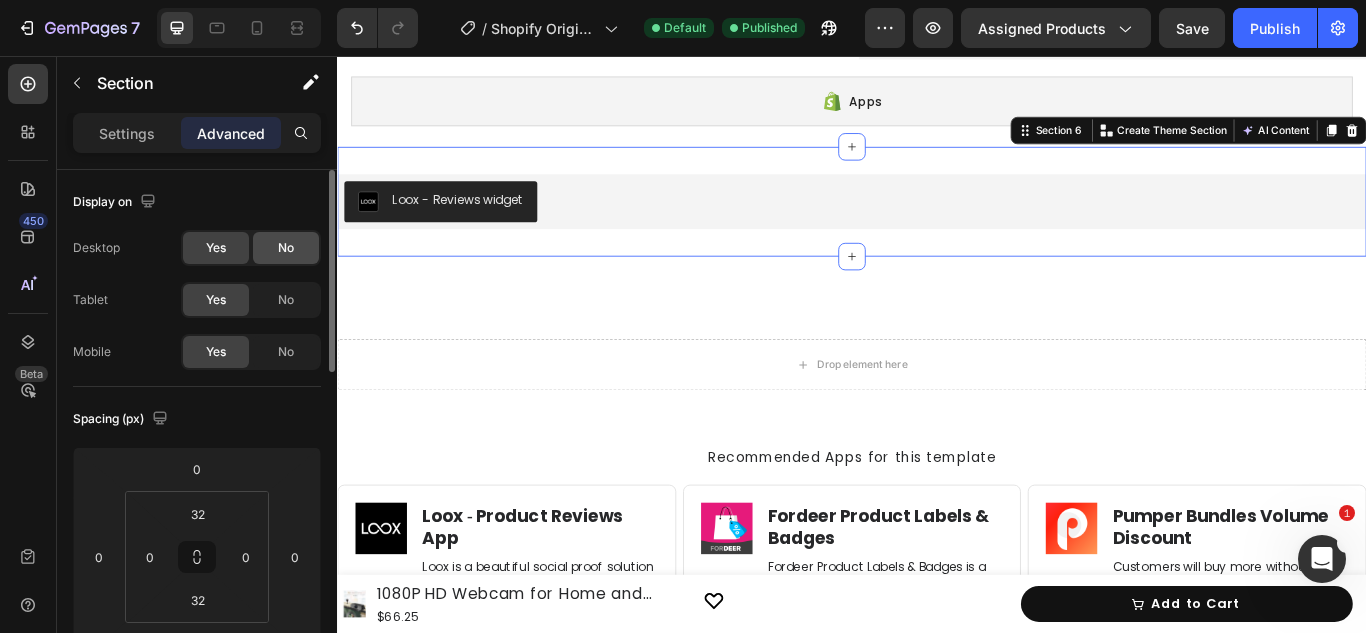 click on "No" 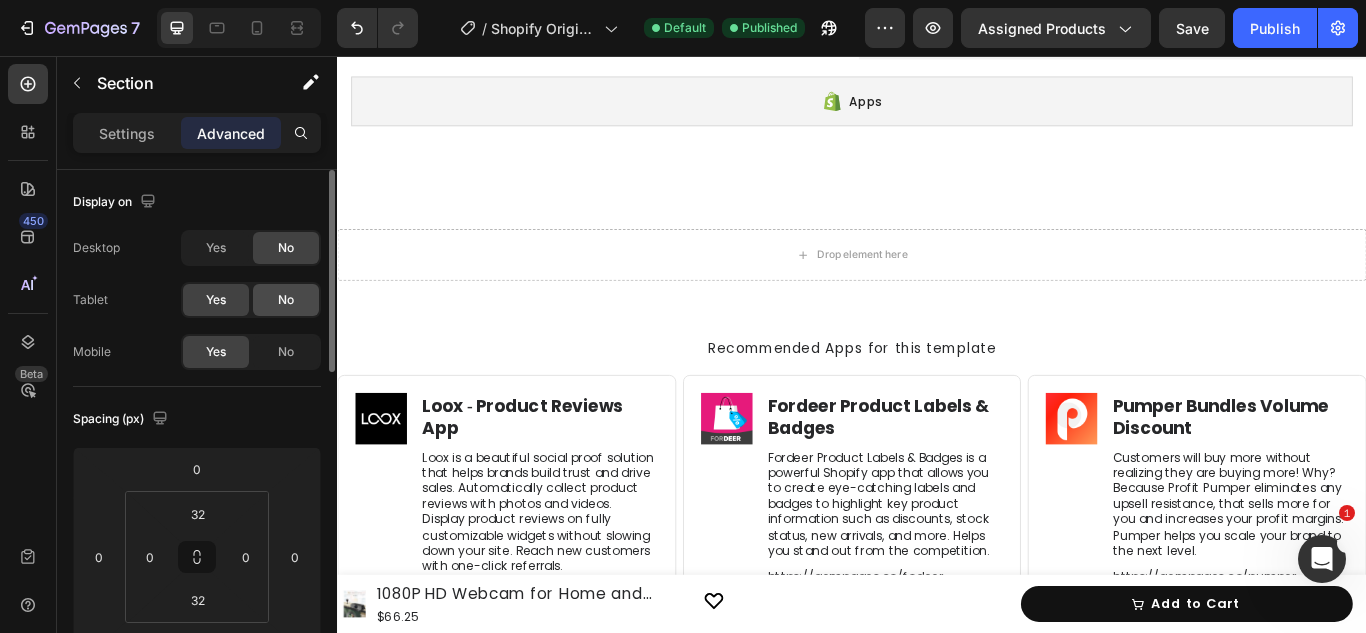 click on "No" 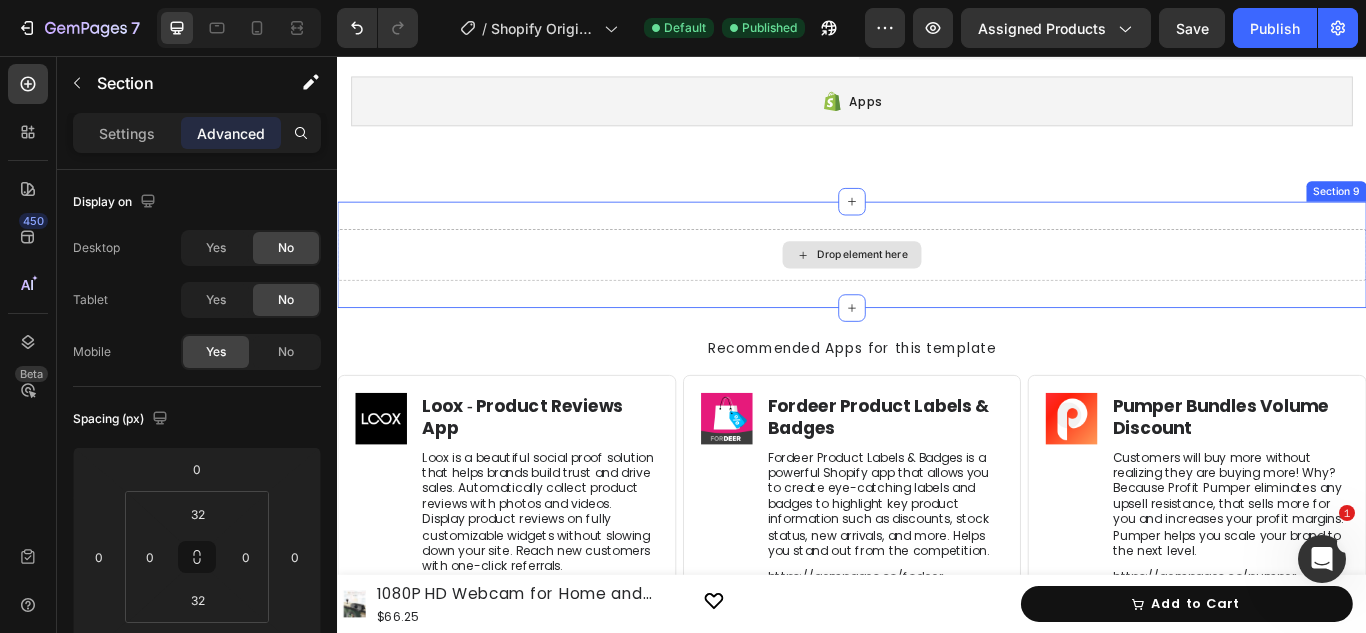 drag, startPoint x: 515, startPoint y: 278, endPoint x: 503, endPoint y: 281, distance: 12.369317 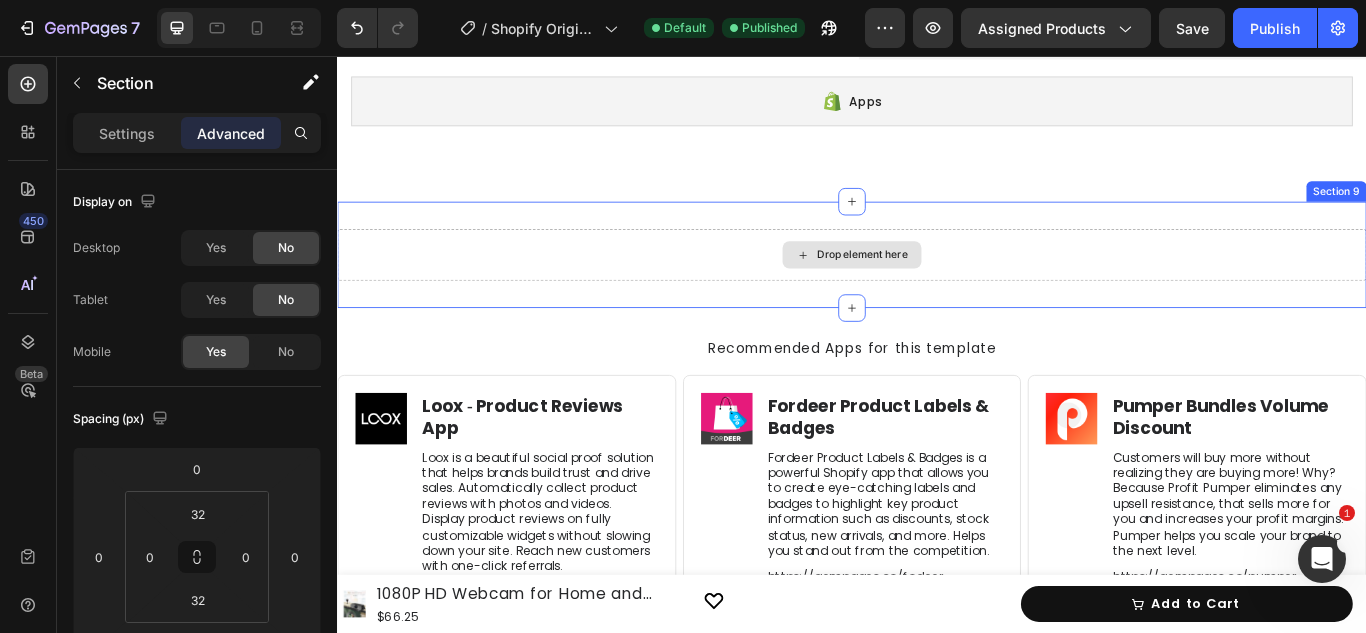 click on "Drop element here" at bounding box center (937, 288) 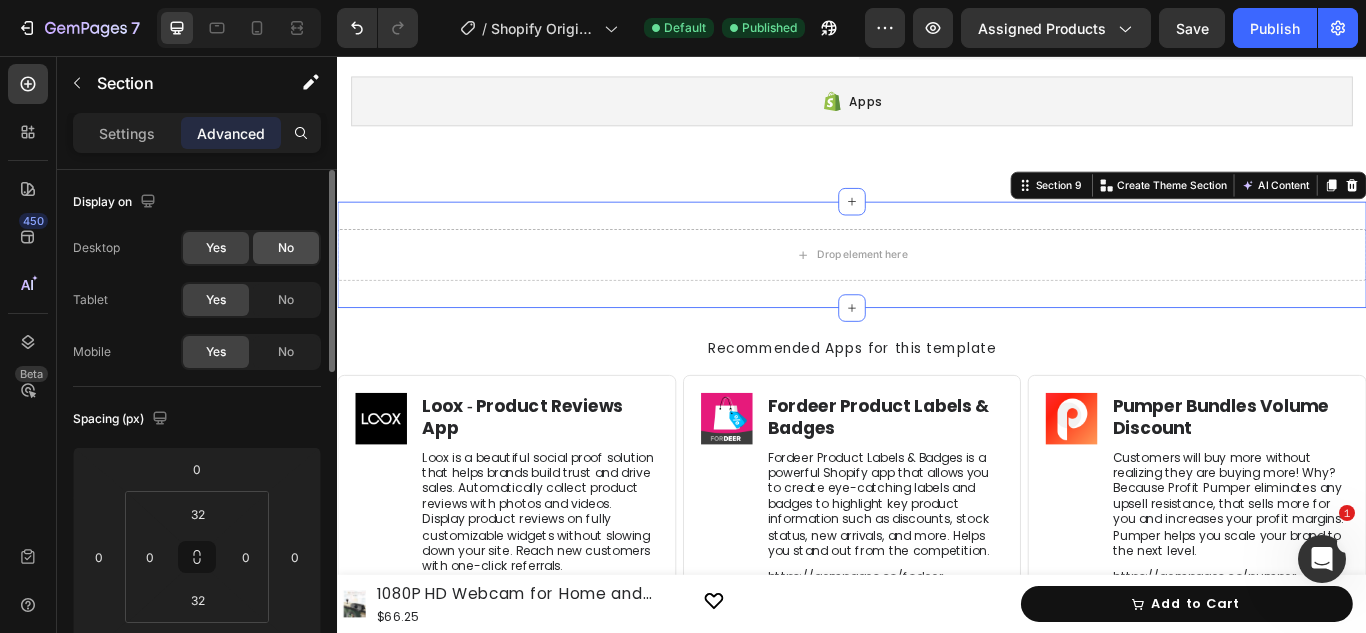 click on "No" 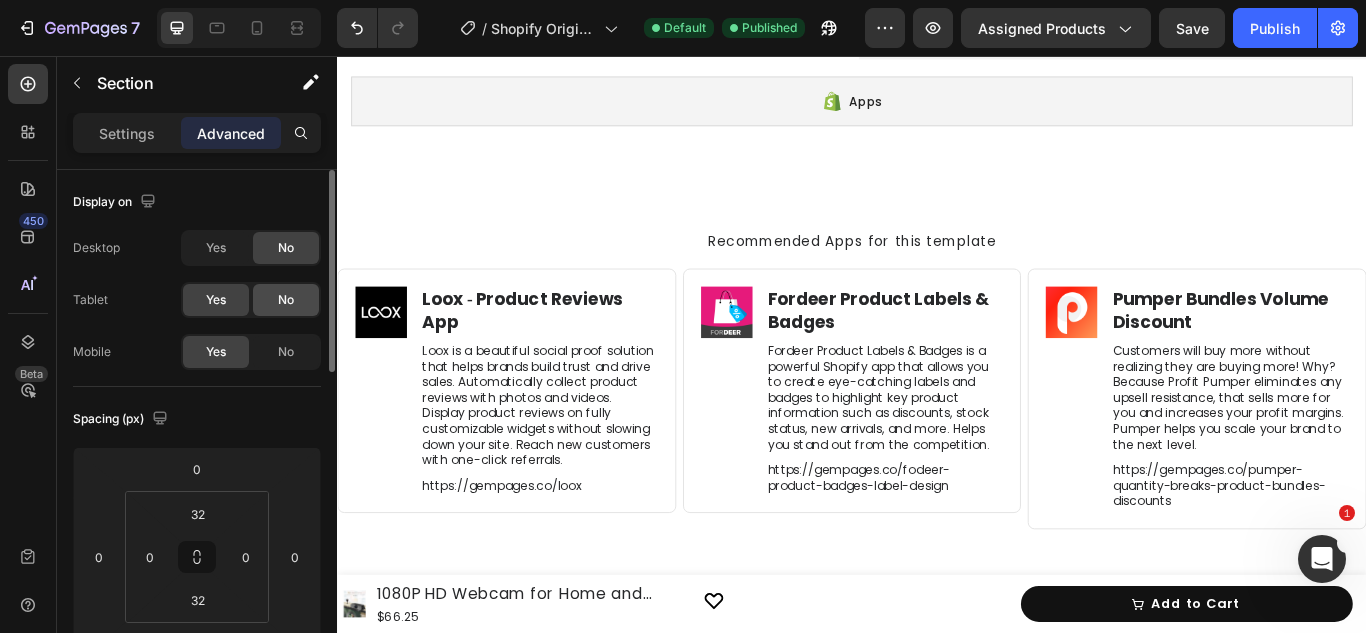 click on "No" 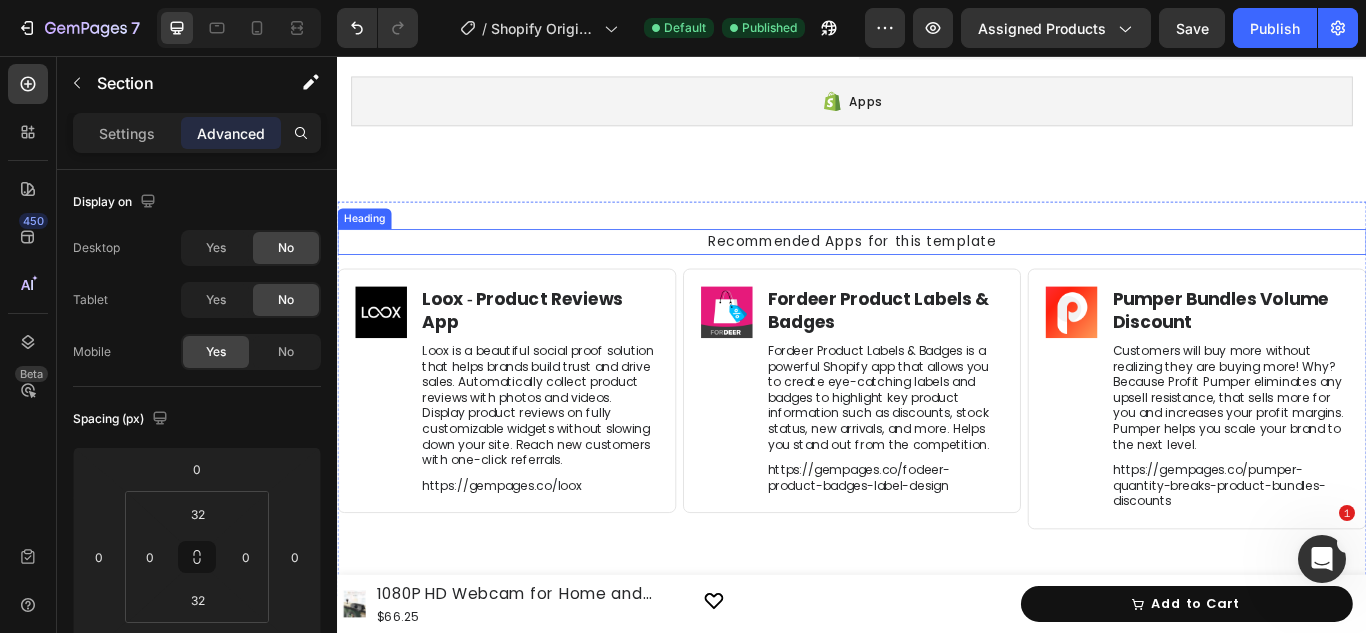 click on "Recommended Apps for this template" at bounding box center (937, 273) 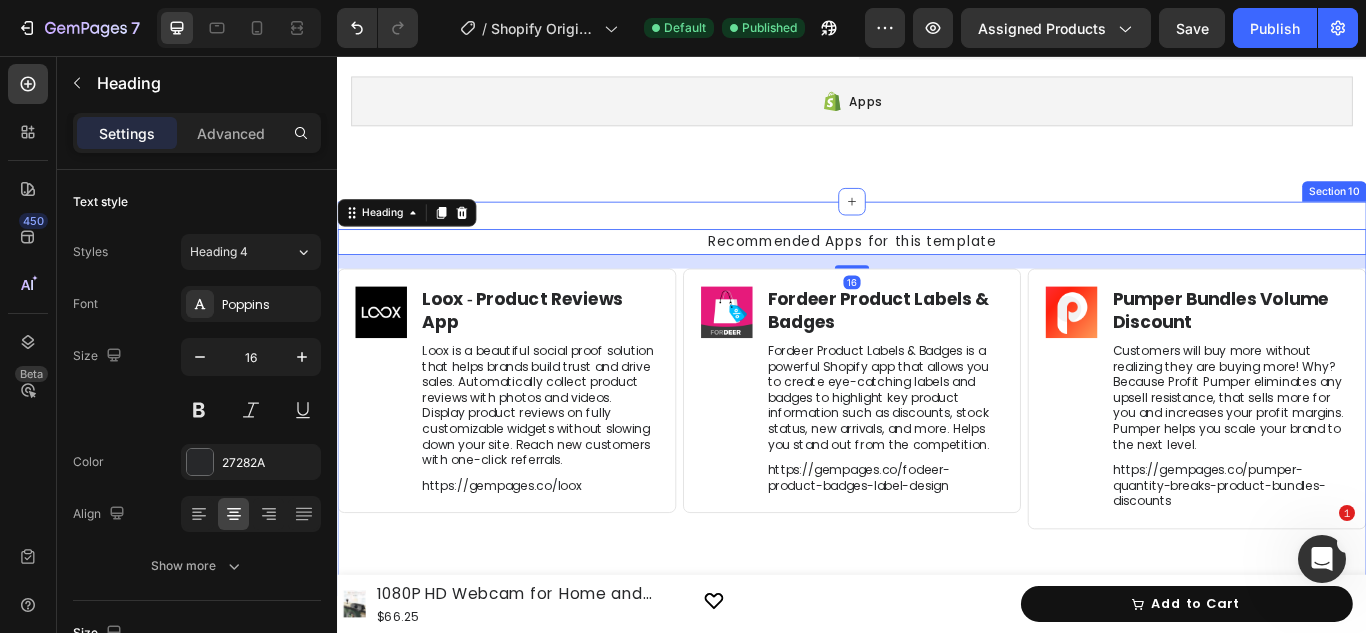 click on "Recommended Apps for this template Heading   16 Image Loox ‑ Product Reviews App Heading Loox is a beautiful social proof solution that helps brands build trust and drive sales. Automatically collect product reviews with photos and videos. Display product reviews on fully customizable widgets without slowing down your site. Reach new customers with one-click referrals. Text Block https://gempages.co/loox Text Block Row Row Image Fordeer Product Labels & Badges Heading Fordeer Product Labels & Badges is a powerful Shopify app that allows you to create eye-catching labels and badges to highlight key product information such as discounts, stock status, new arrivals, and more. Helps you stand out from the competition. Text Block https://gempages.co/fodeer-product-badges-label-design Text Block Row Row Image Pumper Bundles Volume Discount Heading Text Block https://gempages.co/pumper-quantity-breaks-product-bundles-discounts Text Block Row Row Row Section 10" at bounding box center [937, 456] 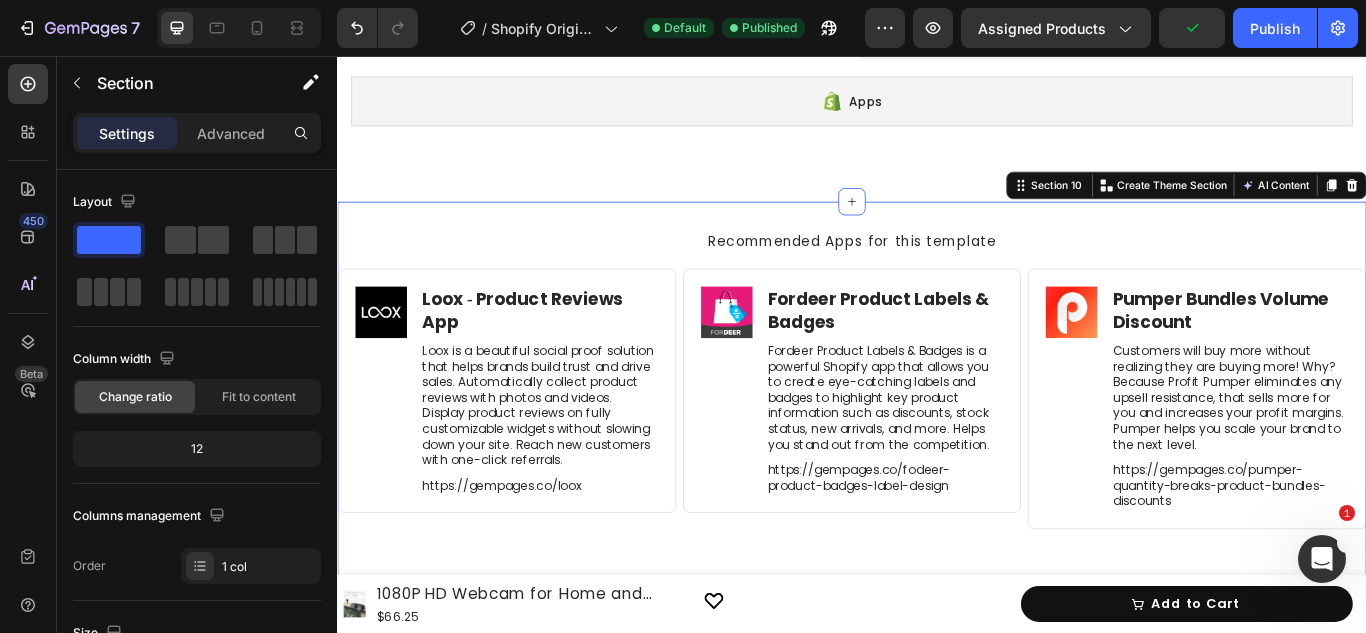 click on "Settings Advanced" at bounding box center [197, 141] 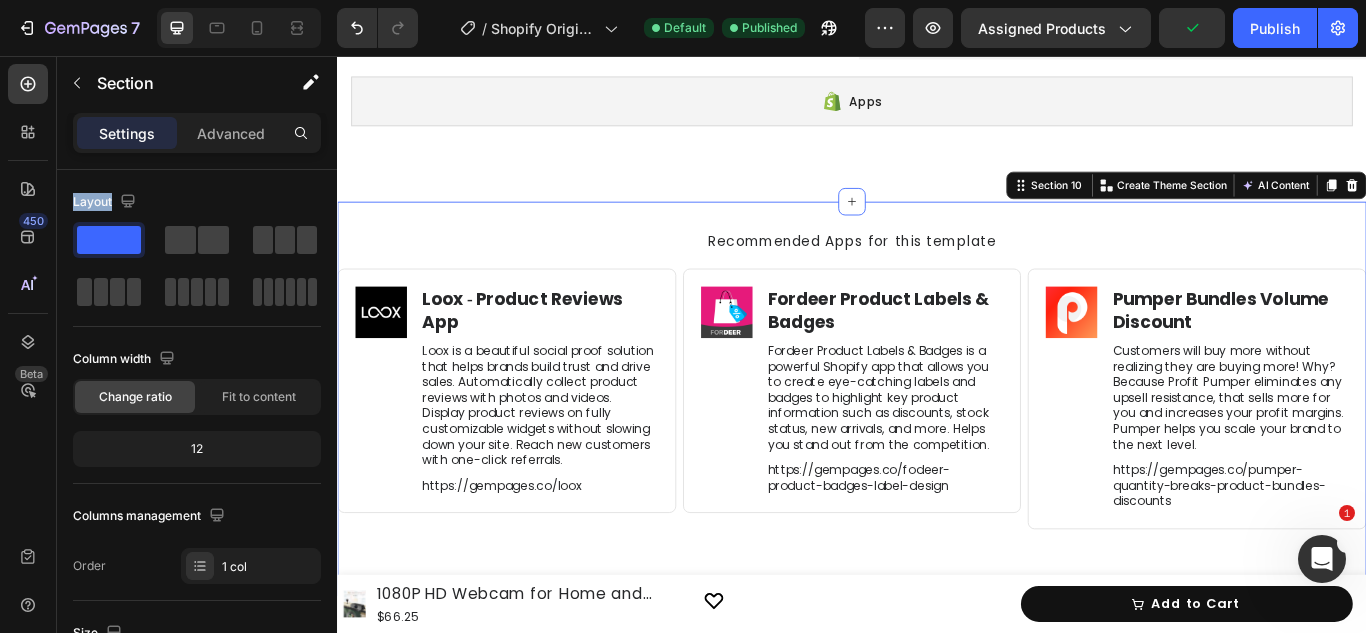 click on "Settings Advanced" at bounding box center (197, 141) 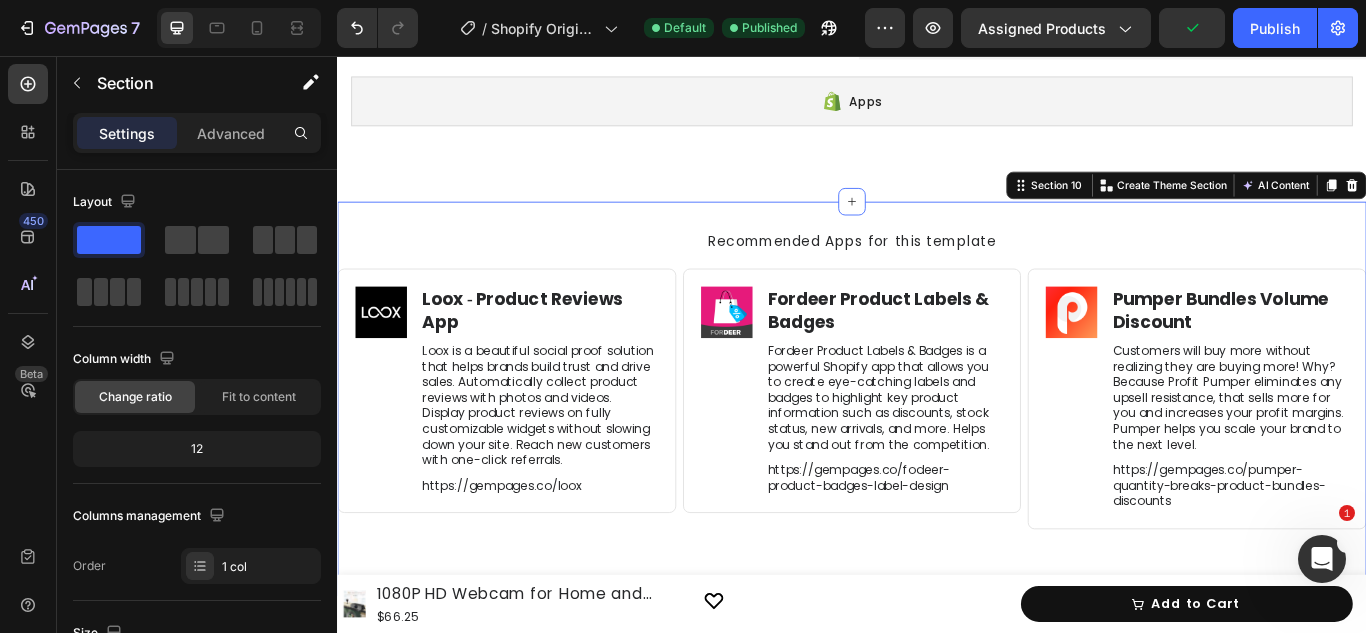 click on "Settings Advanced" at bounding box center [197, 133] 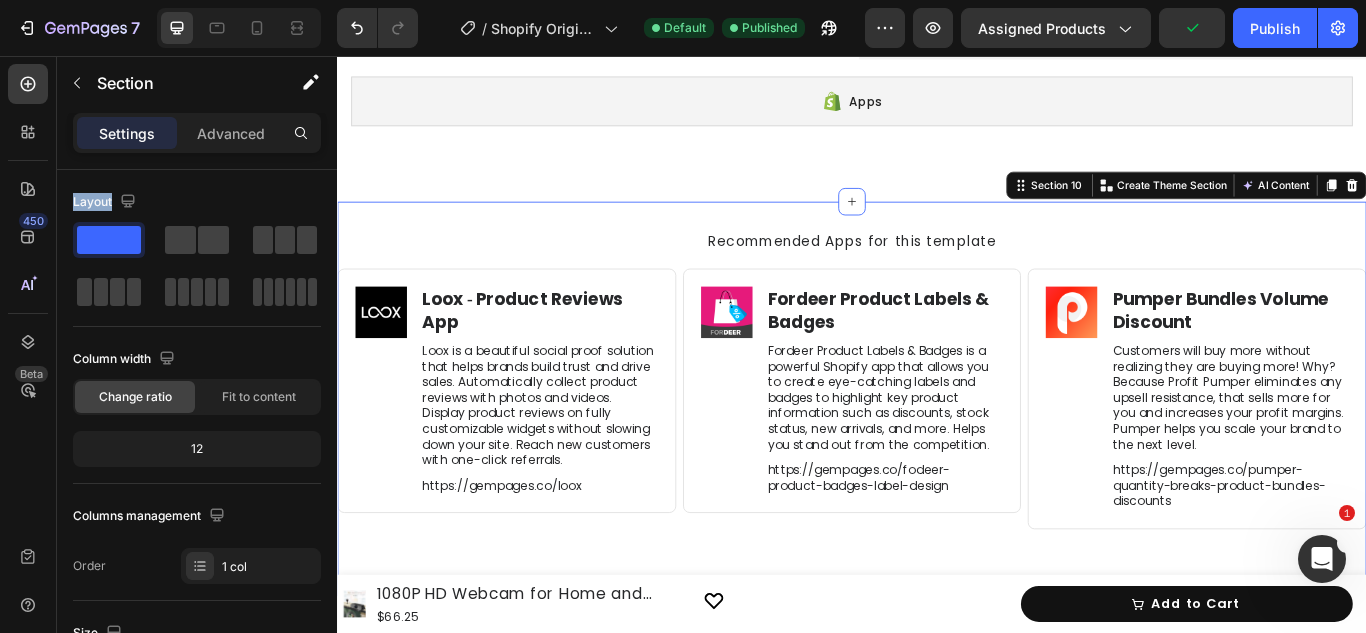 click on "Settings Advanced" at bounding box center (197, 133) 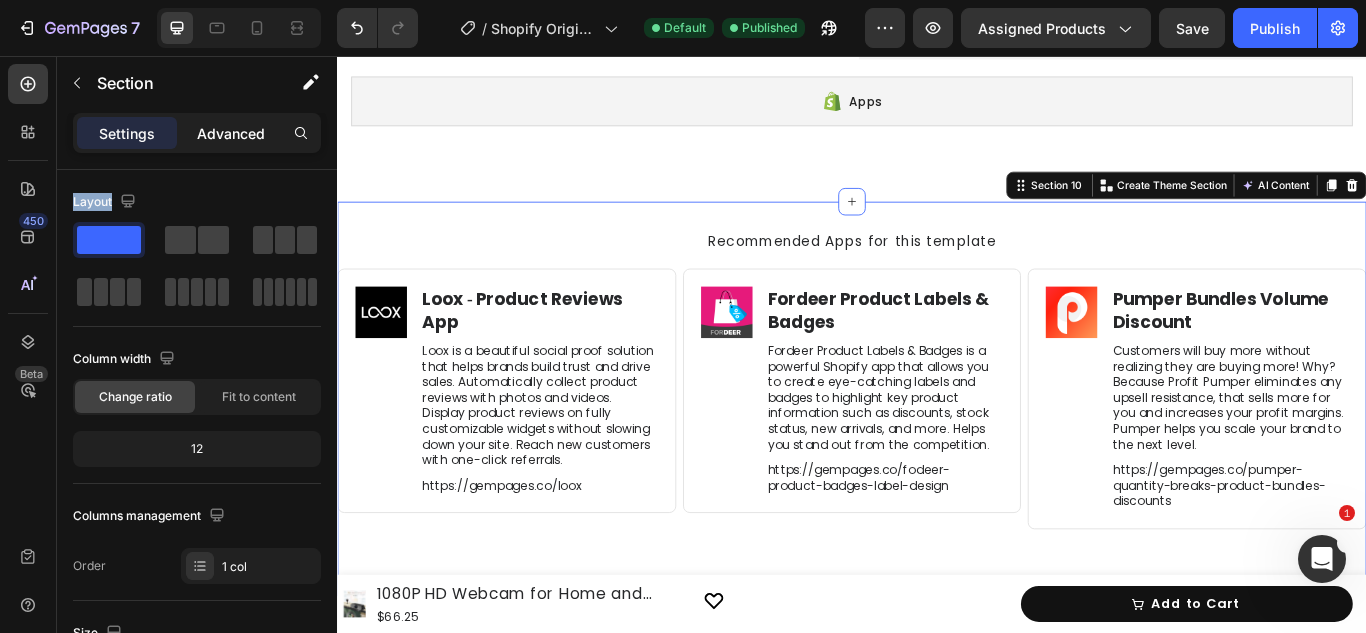 click on "Advanced" at bounding box center (231, 133) 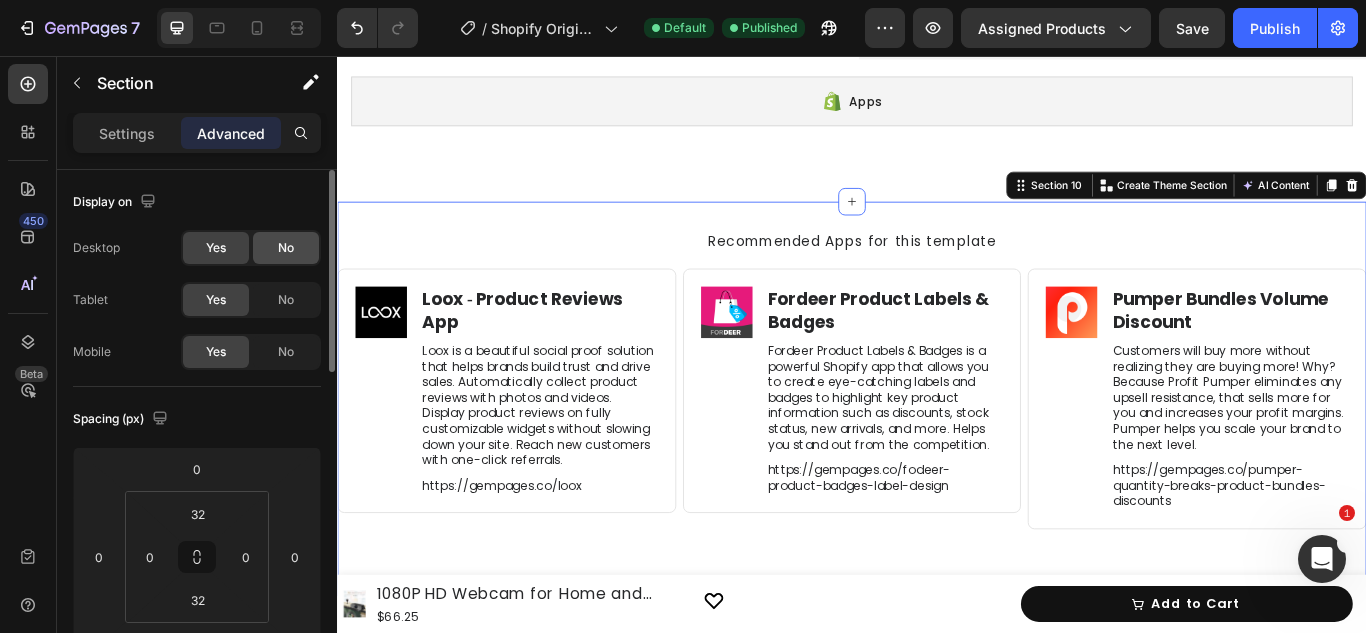 click on "No" 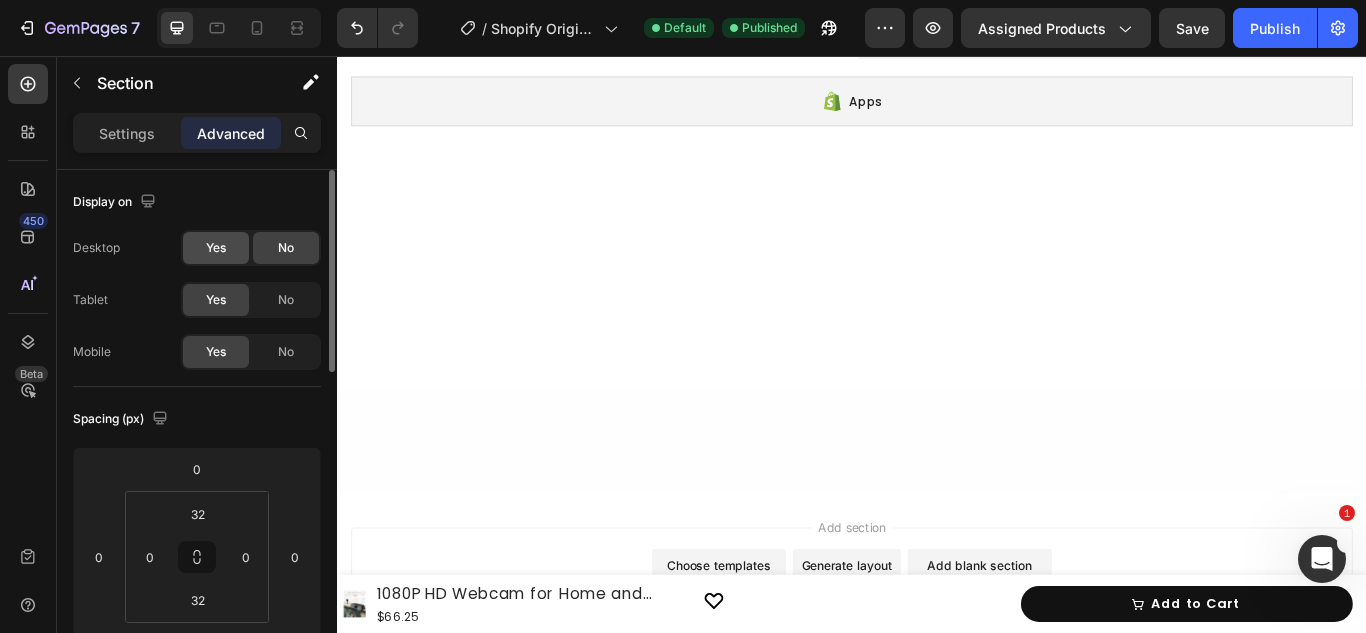 click on "Yes" 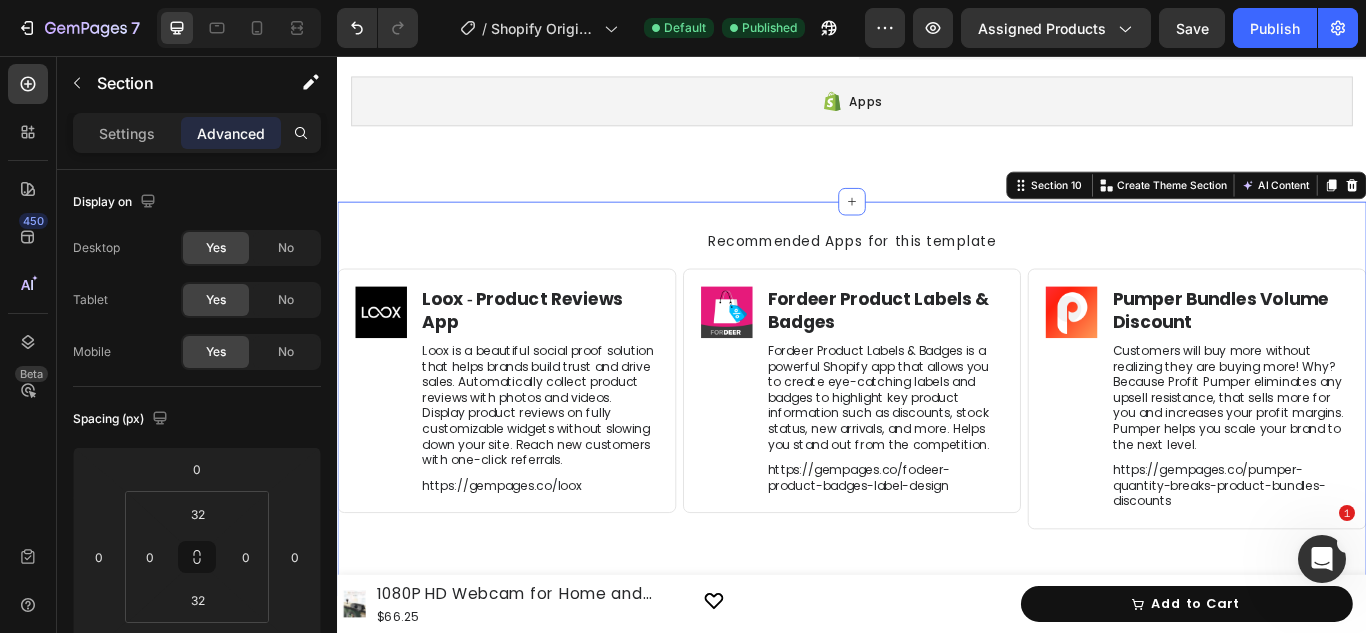 click on "Recommended Apps for this template Heading Image Loox ‑ Product Reviews App Heading Loox is a beautiful social proof solution that helps brands build trust and drive sales. Automatically collect product reviews with photos and videos. Display product reviews on fully customizable widgets without slowing down your site. Reach new customers with one-click referrals. Text Block https://gempages.co/loox Text Block Row Row Image Fordeer Product Labels & Badges Heading Fordeer Product Labels & Badges is a powerful Shopify app that allows you to create eye-catching labels and badges to highlight key product information such as discounts, stock status, new arrivals, and more. Helps you stand out from the competition. Text Block https://gempages.co/fodeer-product-badges-label-design Text Block Row Row Image Pumper Bundles Volume Discount Heading Text Block https://gempages.co/pumper-quantity-breaks-product-bundles-discounts Text Block Row Row Row Section 10   You can create reusable sections Create Theme Section" at bounding box center (937, 456) 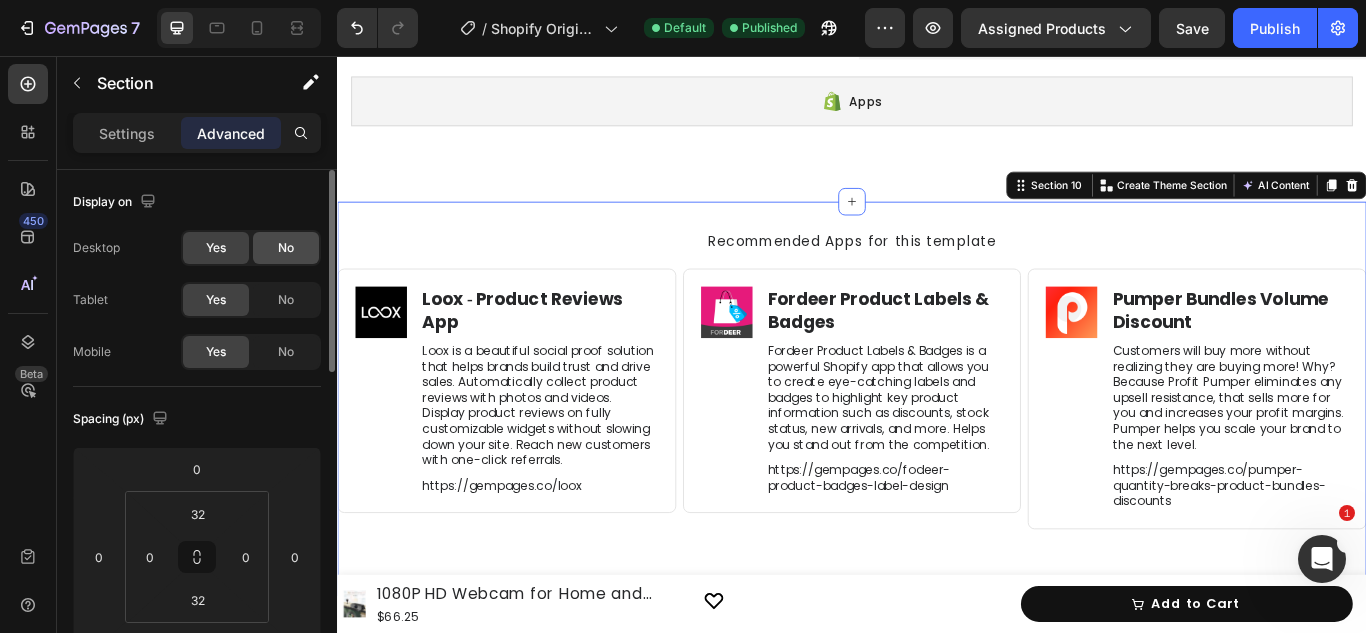 click on "No" 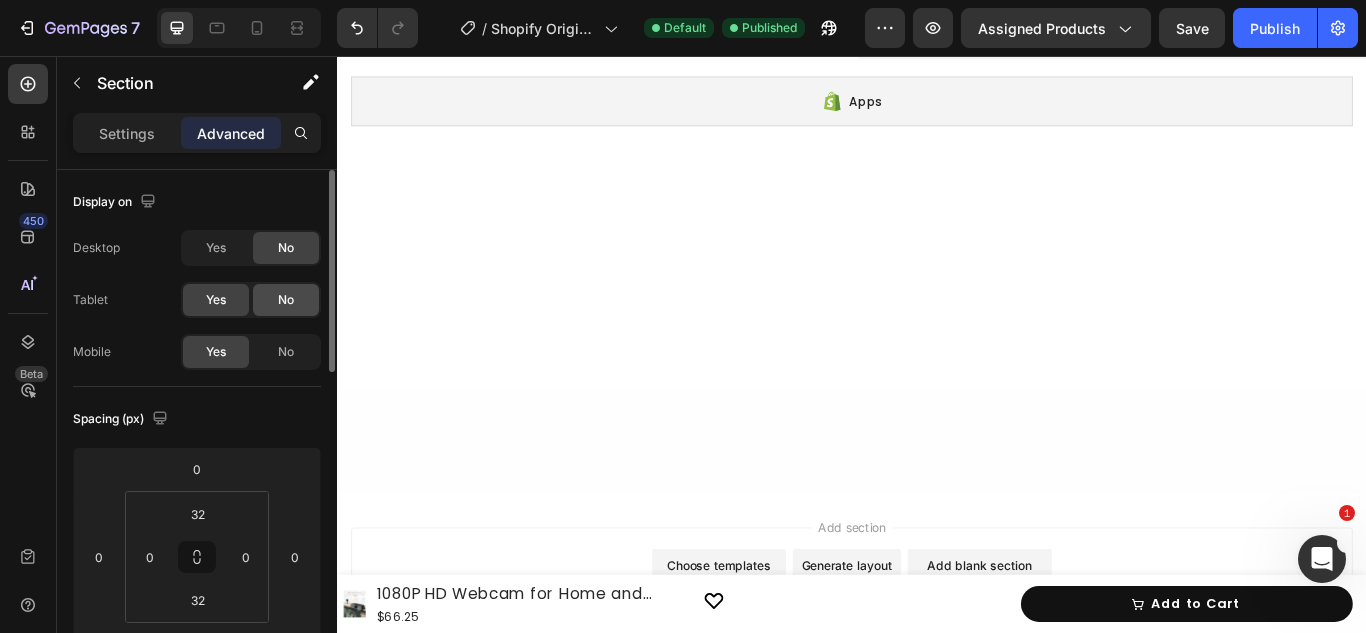 click on "No" 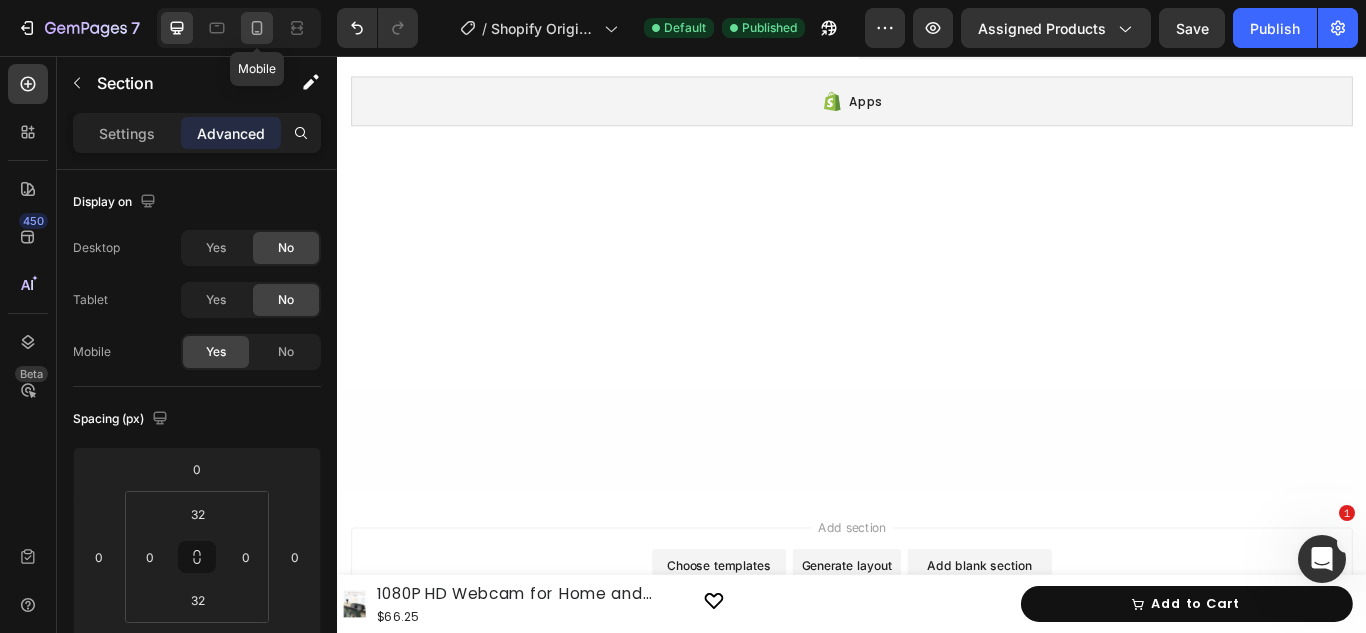 click 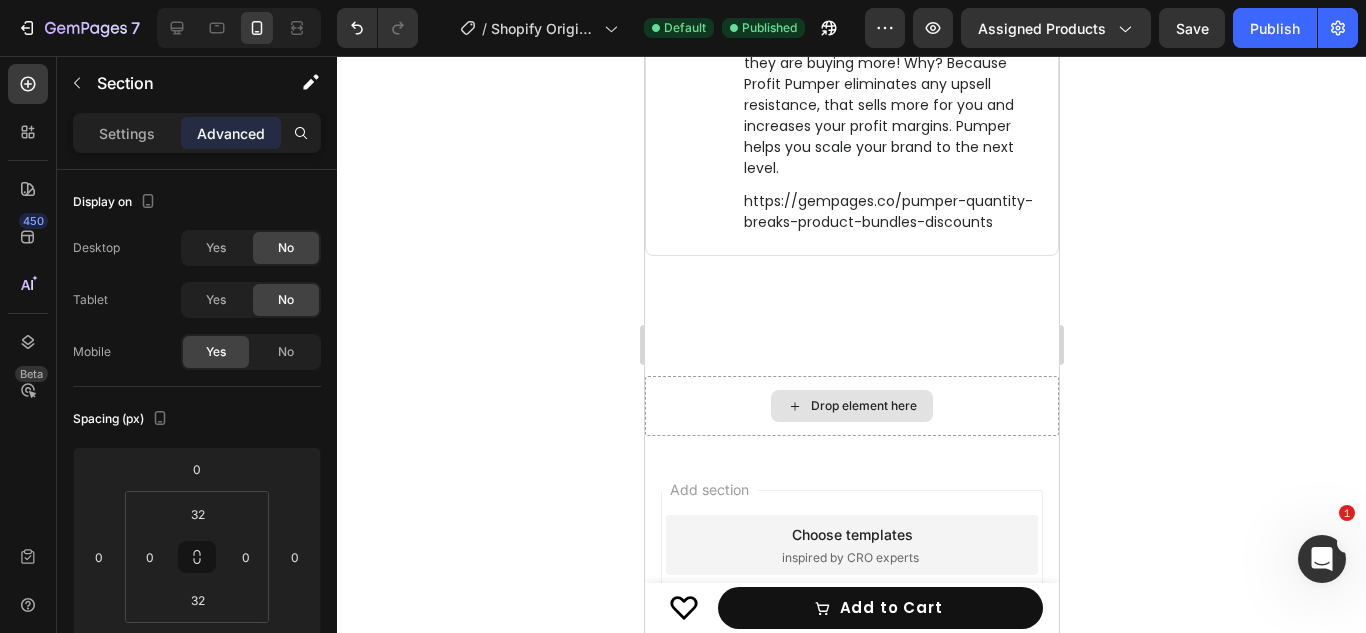 scroll, scrollTop: 2465, scrollLeft: 0, axis: vertical 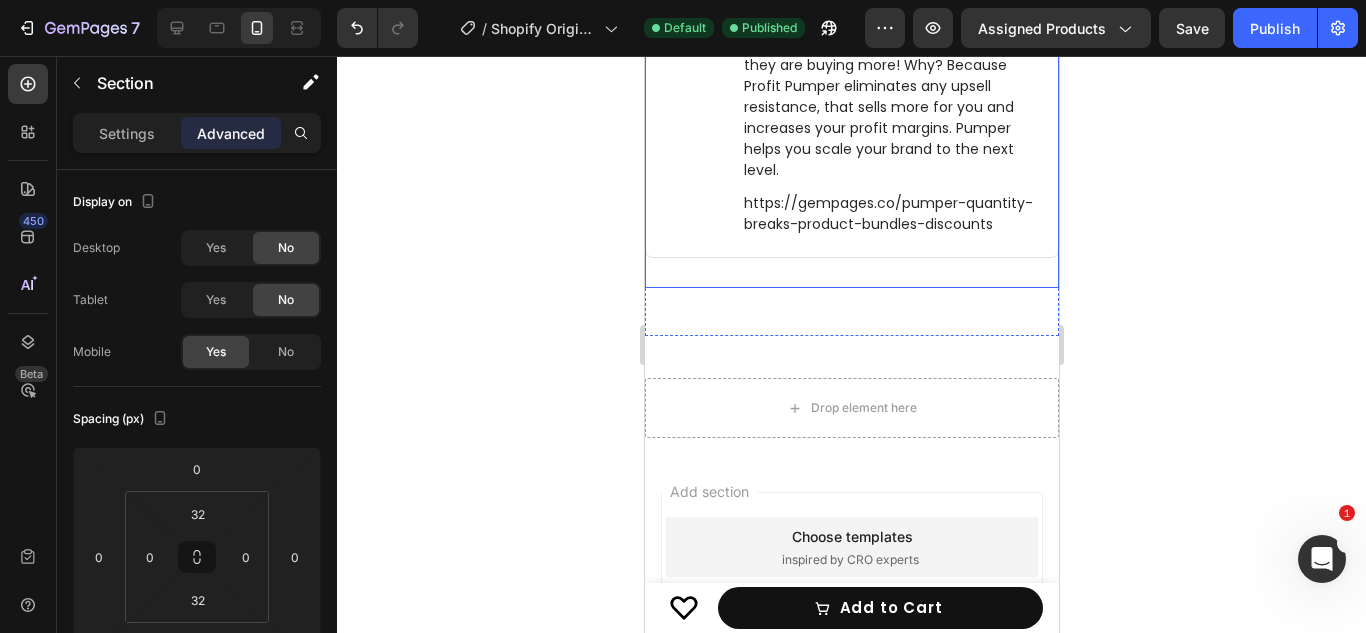 click on "Image Pumper Bundles Volume Discount Heading Customers will buy more without realizing they are buying more! Why? Because Profit Pumper eliminates any upsell resistance, that sells more for you and increases your profit margins. Pumper helps you scale your brand to the next level. Text Block https://gempages.co/pumper-quantity-breaks-product-bundles-discounts Text Block Row Row" at bounding box center (851, 113) 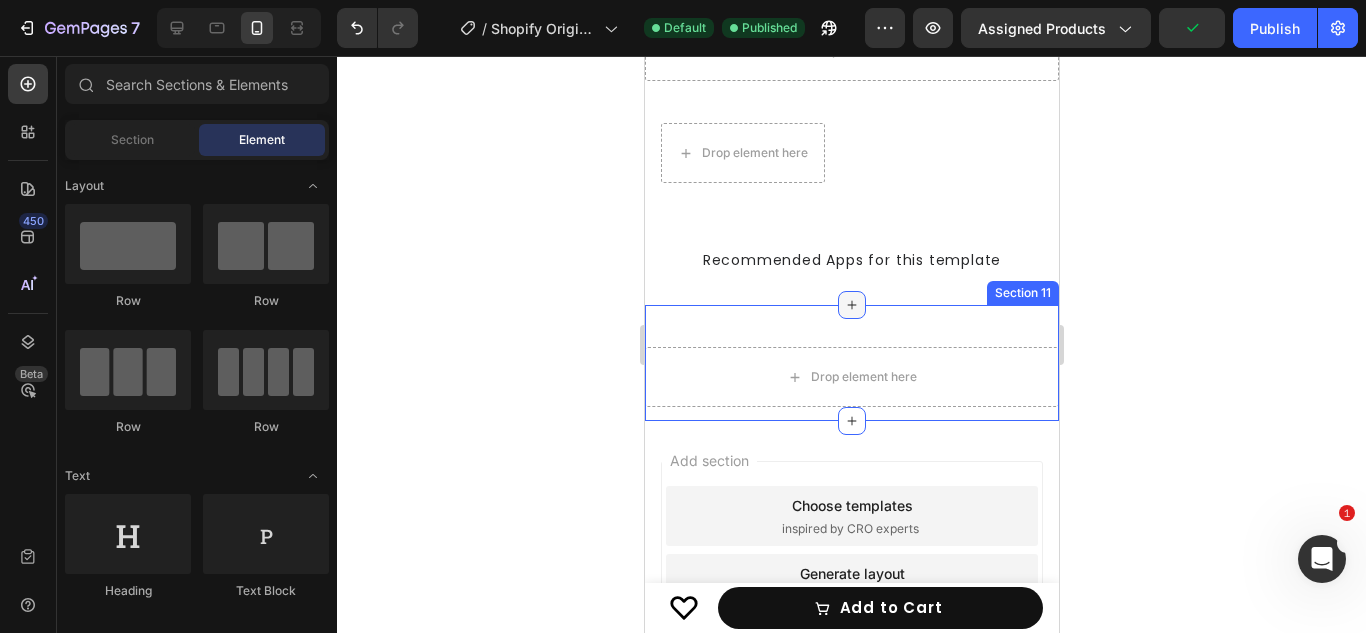 scroll, scrollTop: 1446, scrollLeft: 0, axis: vertical 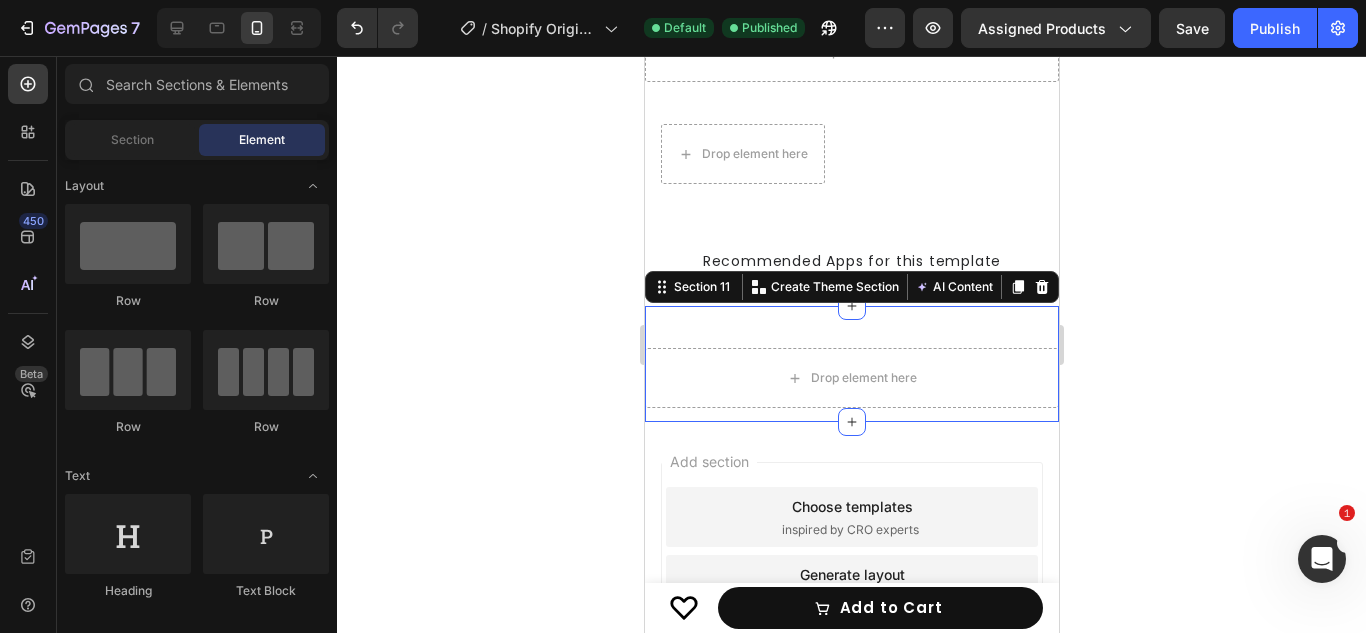 click on "Drop element here Section 11   You can create reusable sections Create Theme Section AI Content Write with GemAI What would you like to describe here? Tone and Voice Persuasive Product Digital Wall Clock Large Display 16.2" Digital Wall Clock with RGB Color Changing Remote Control Automatic Brightness Dimmer with Night Lights Auto DST Date WeekTemperature Perfect for Gift Show more Generate" at bounding box center [851, 364] 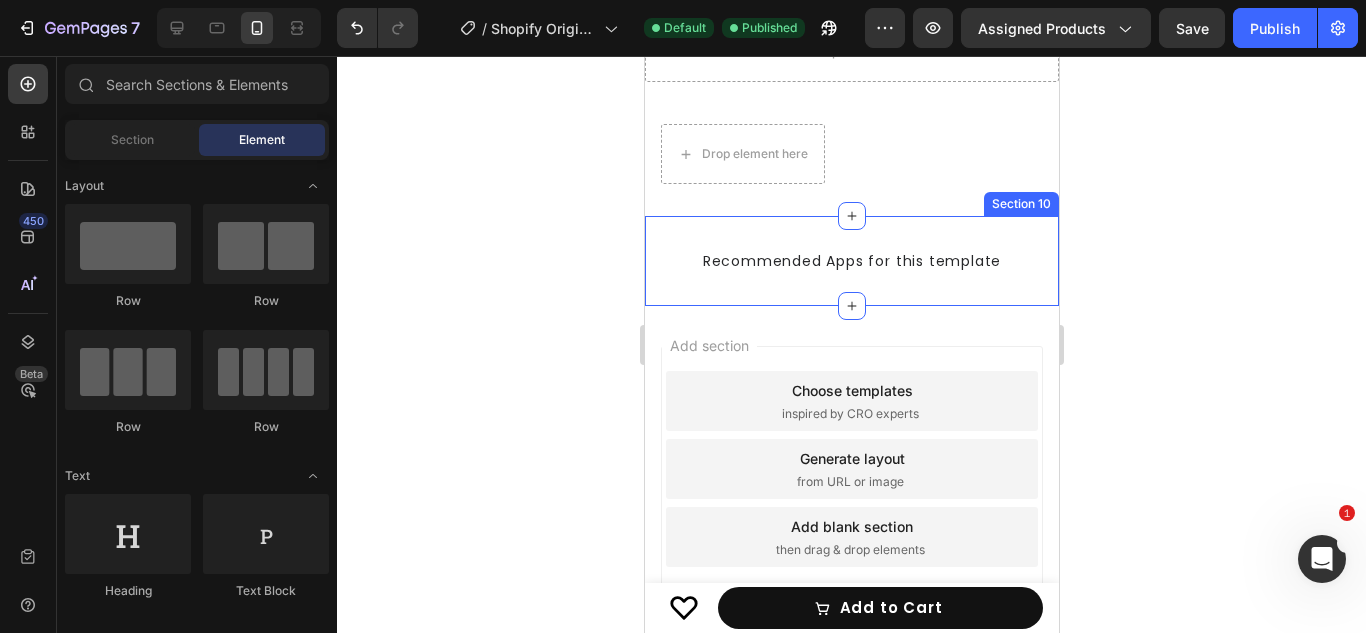 click on "Recommended Apps for this template Heading Section 10" at bounding box center (851, 261) 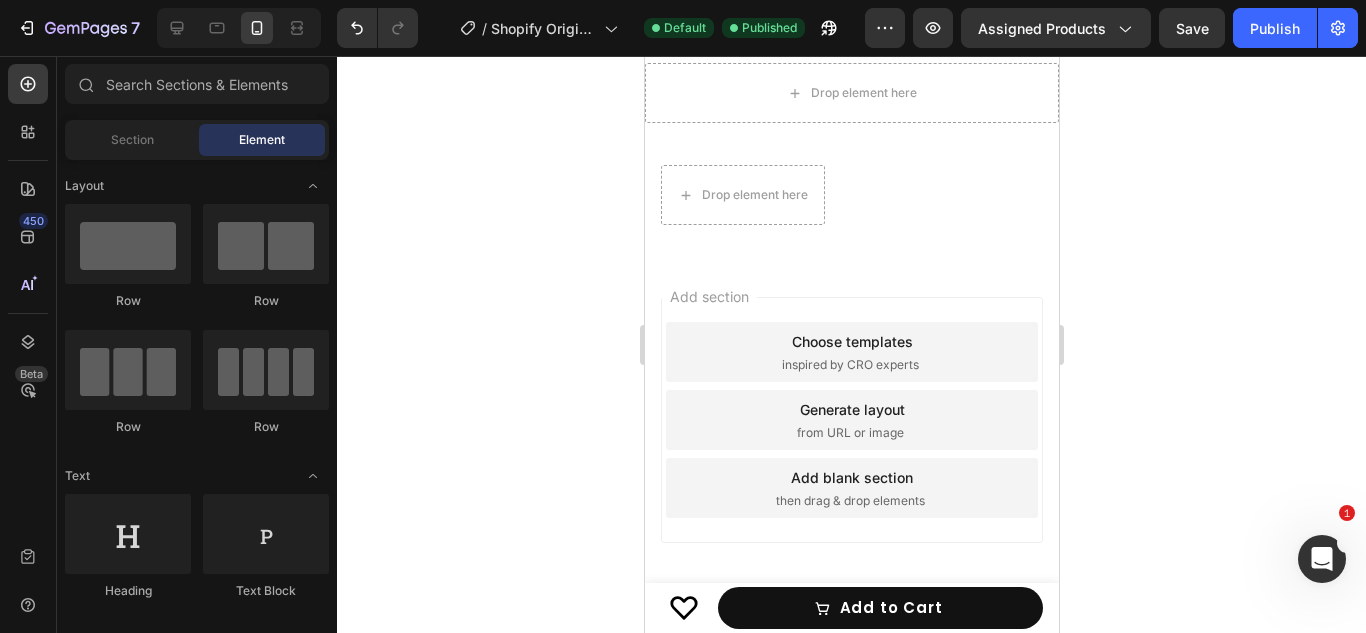 scroll, scrollTop: 1405, scrollLeft: 0, axis: vertical 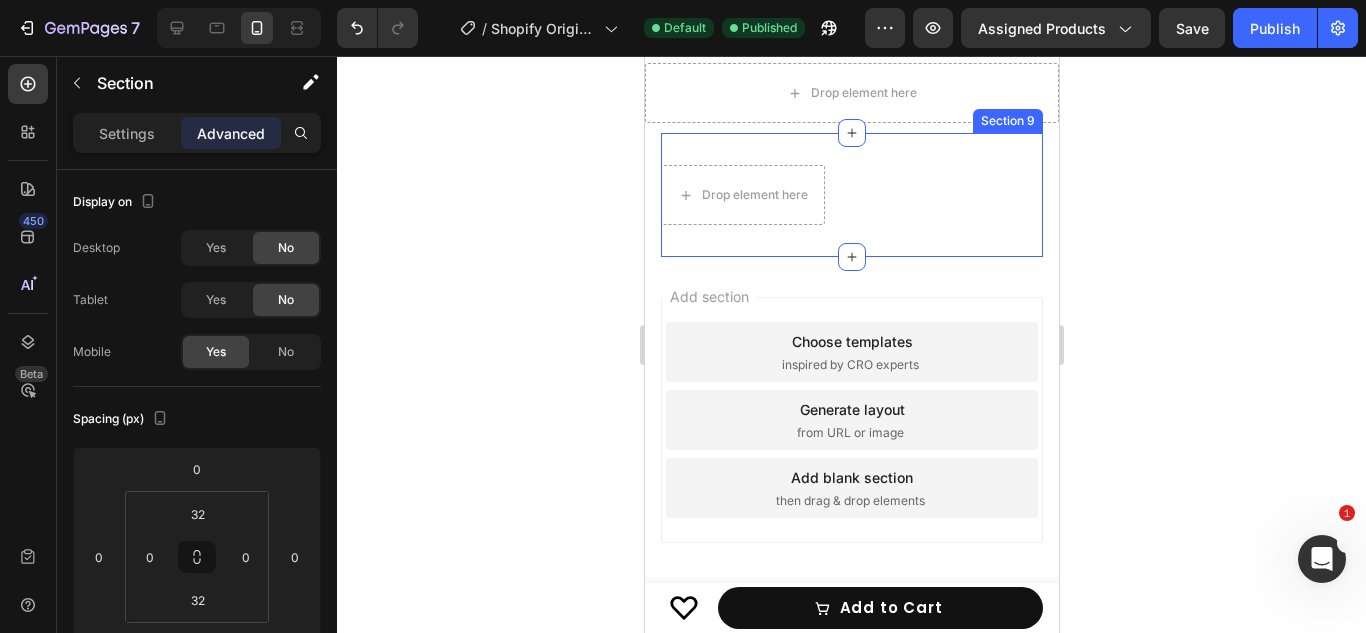 click on "Drop element here Section 9" at bounding box center [851, 195] 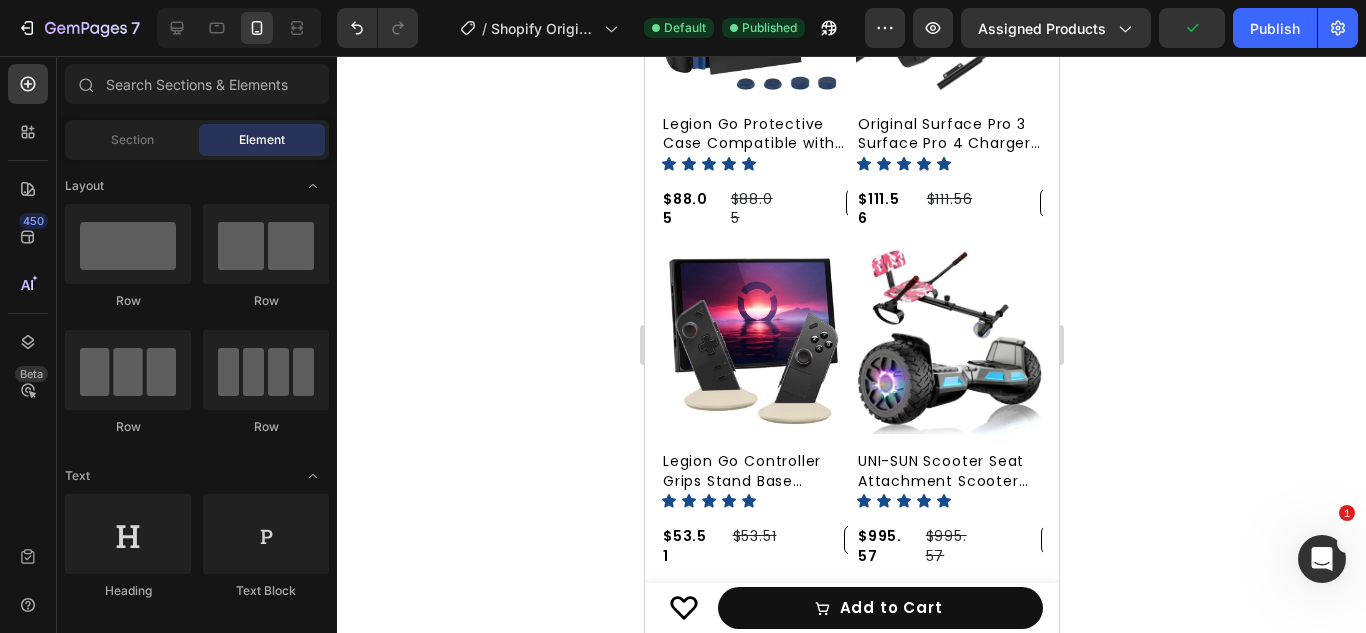 scroll, scrollTop: 9407, scrollLeft: 0, axis: vertical 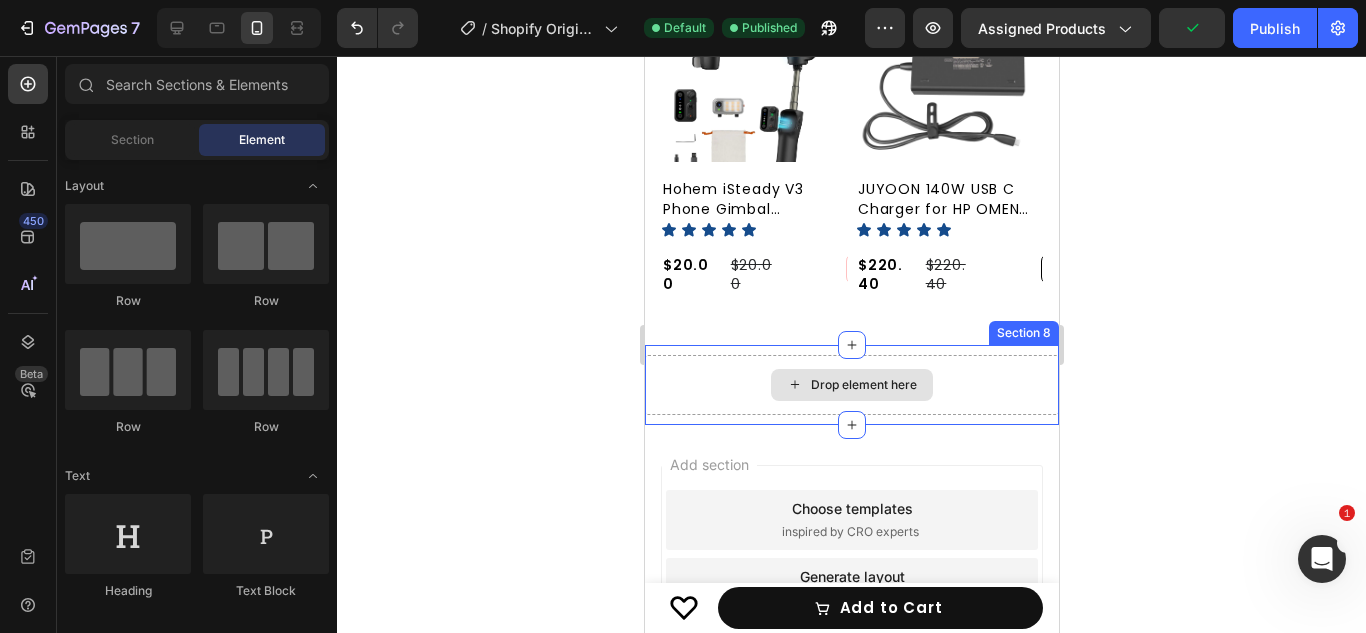 click on "Drop element here" at bounding box center [851, 385] 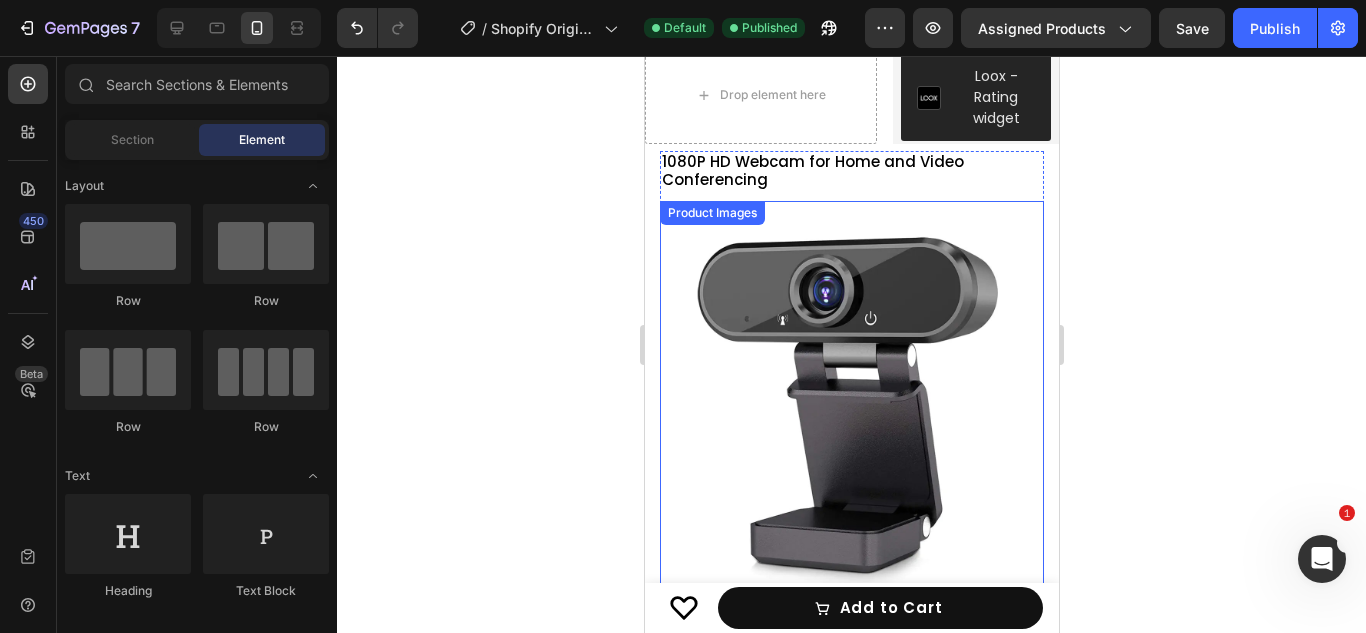 scroll, scrollTop: 0, scrollLeft: 0, axis: both 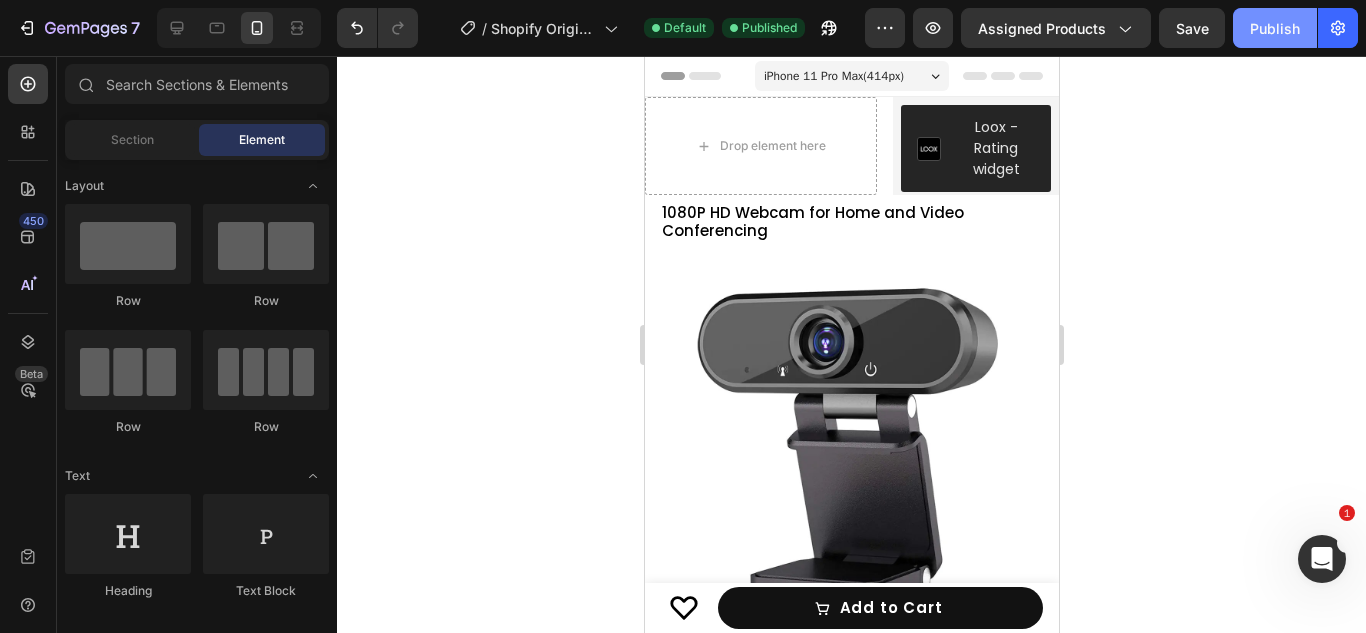 click on "Publish" 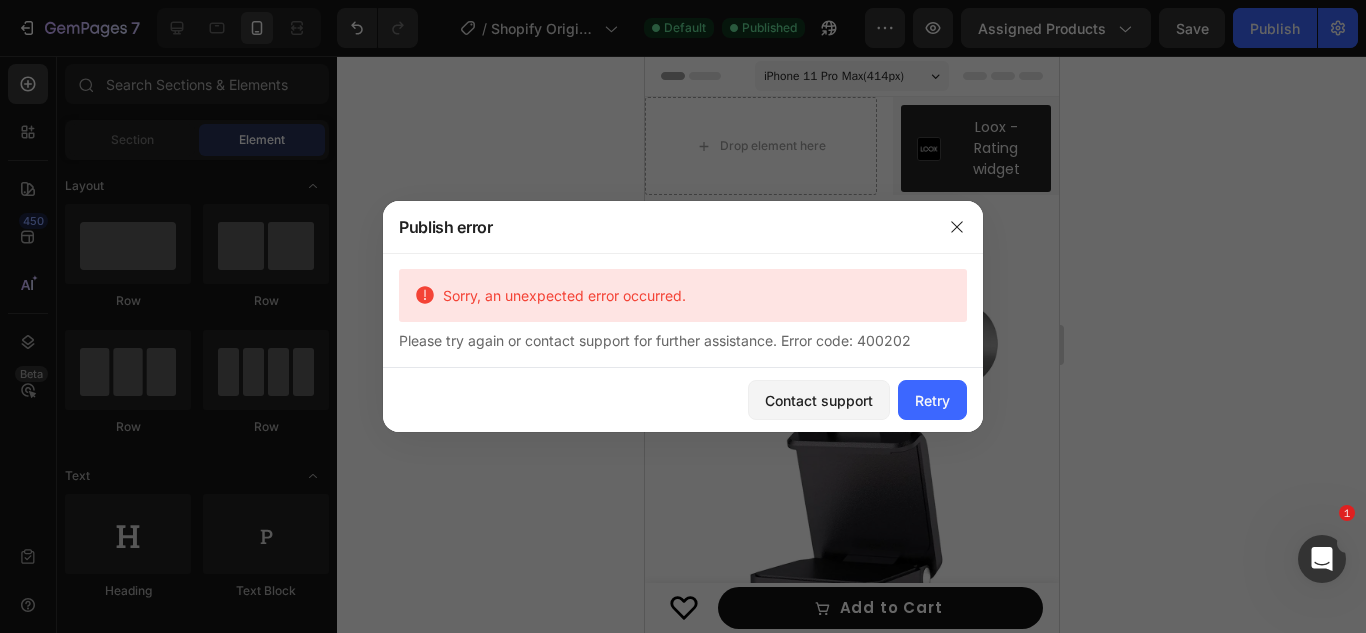 click on "Contact support Retry" 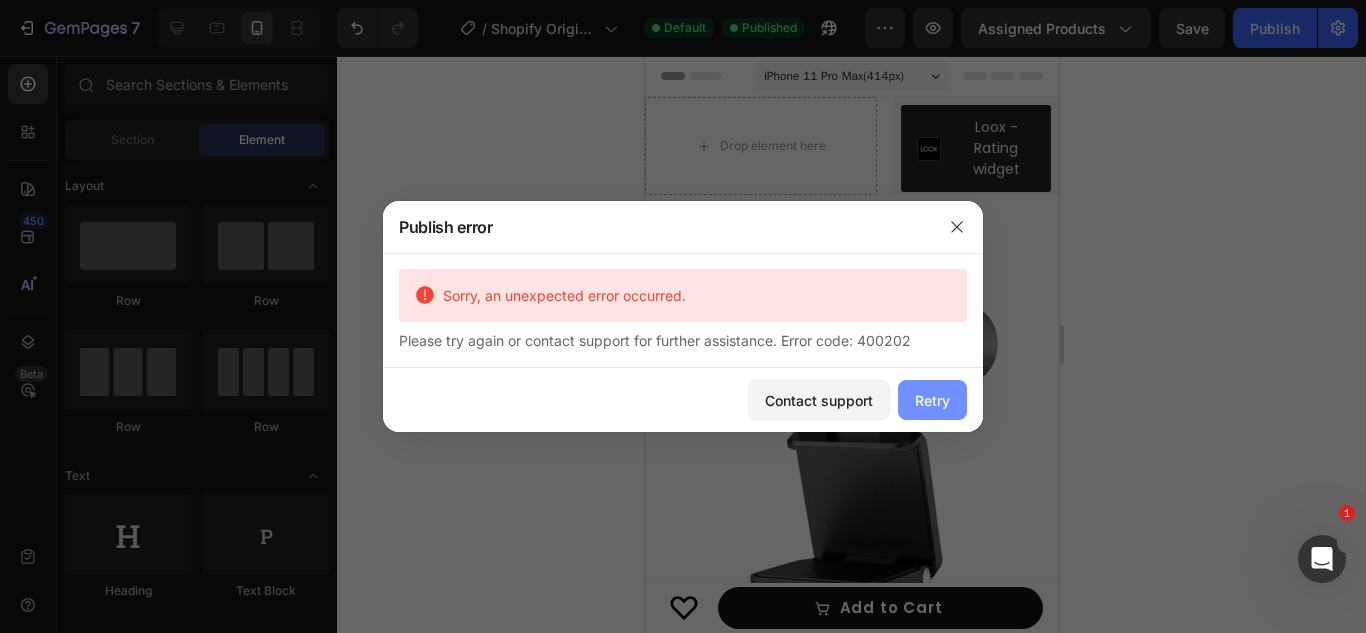 drag, startPoint x: 899, startPoint y: 400, endPoint x: 254, endPoint y: 344, distance: 647.42645 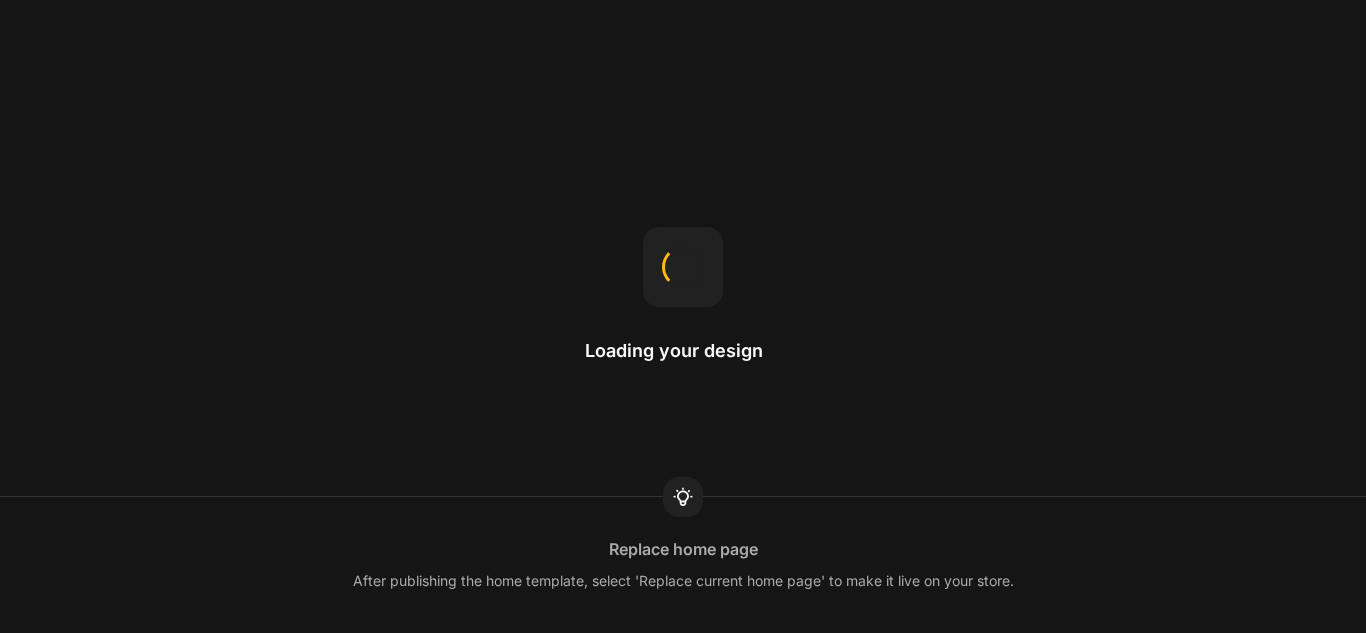 scroll, scrollTop: 0, scrollLeft: 0, axis: both 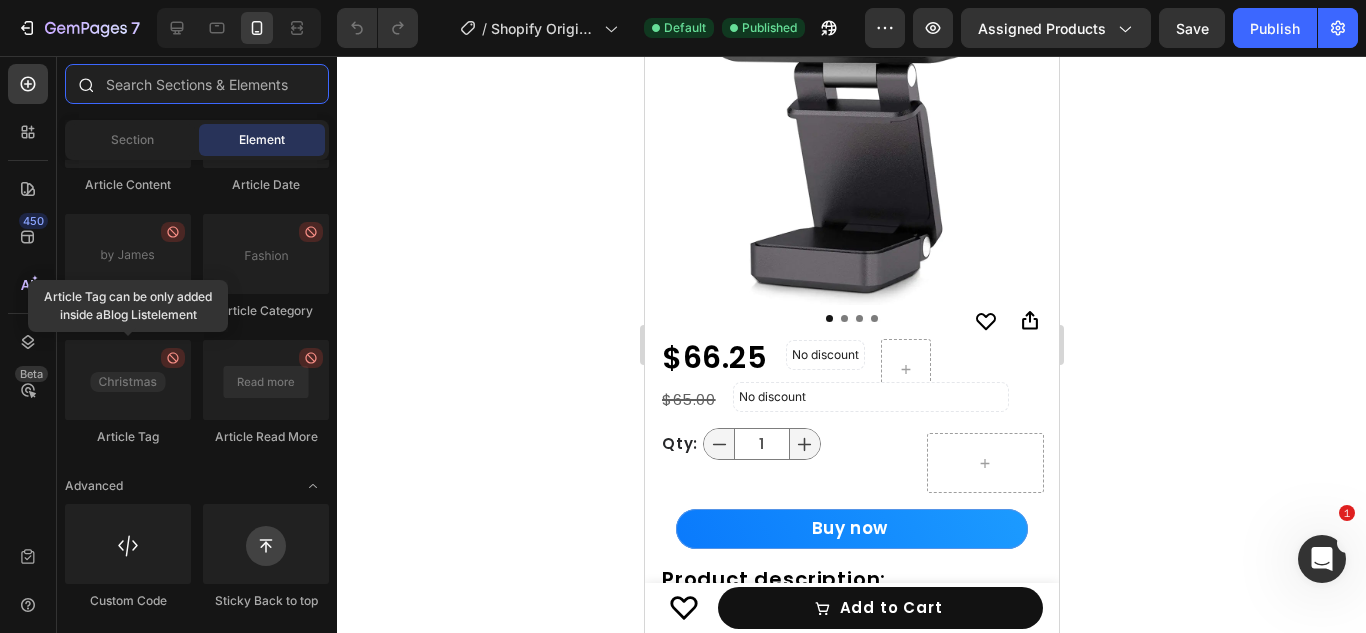 click at bounding box center (197, 84) 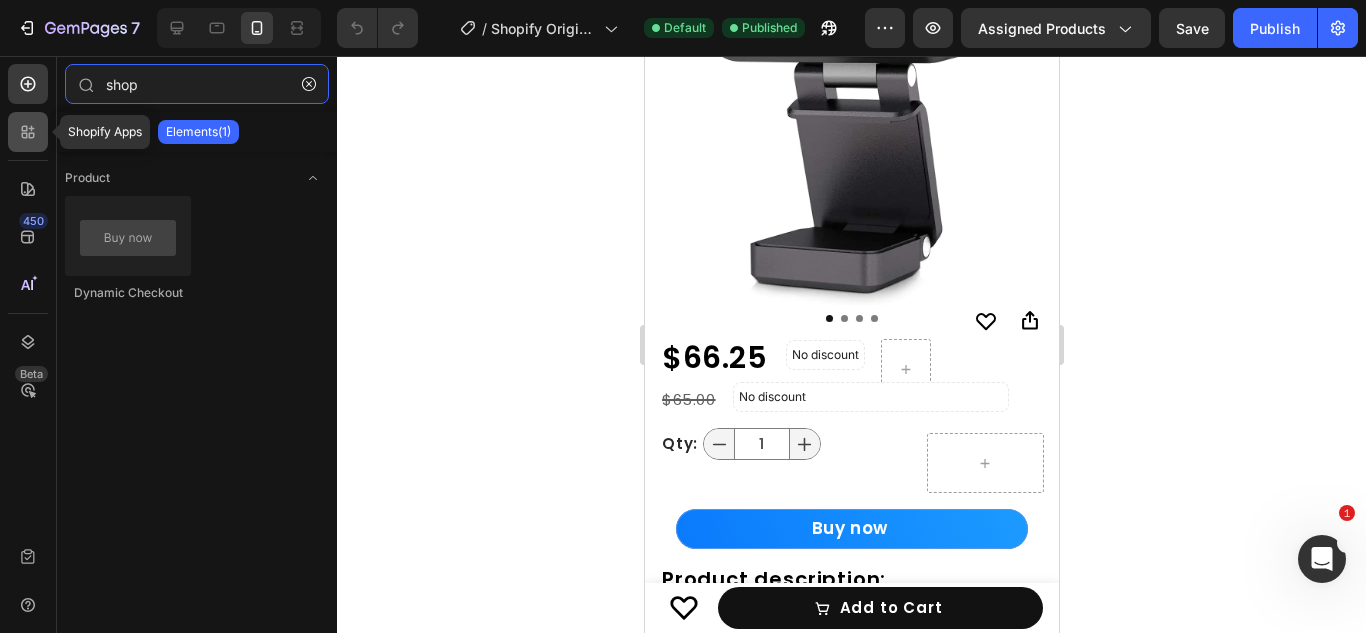type on "shop" 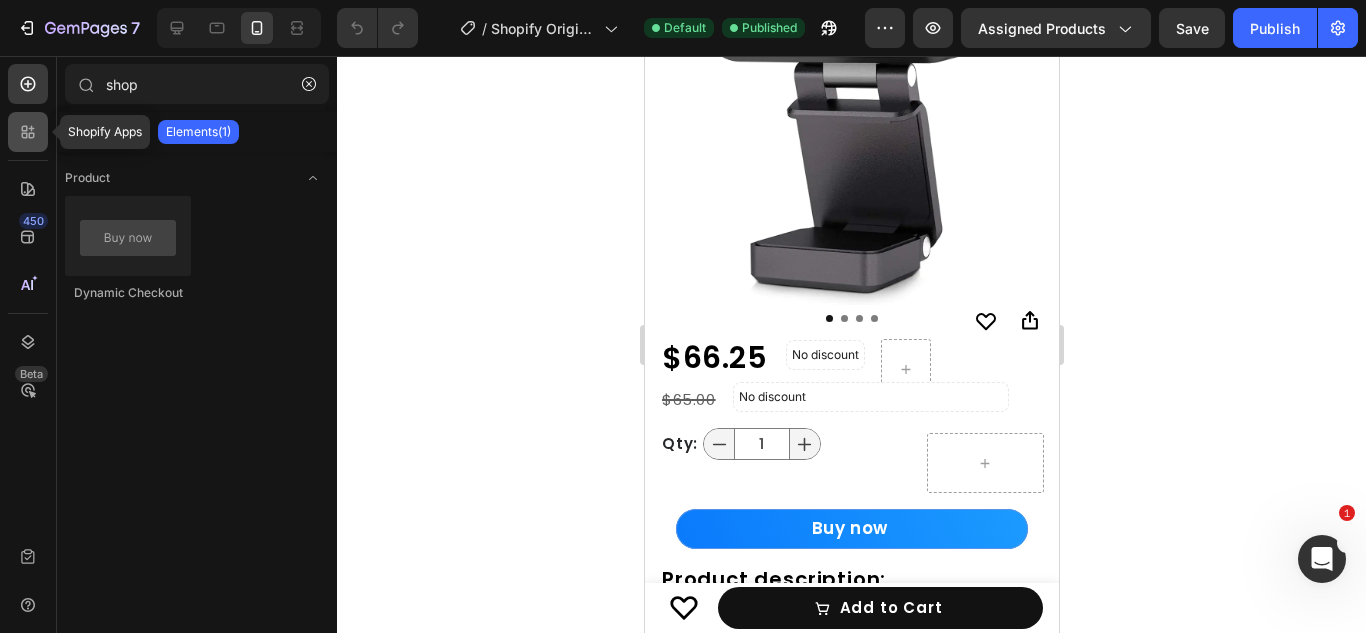click 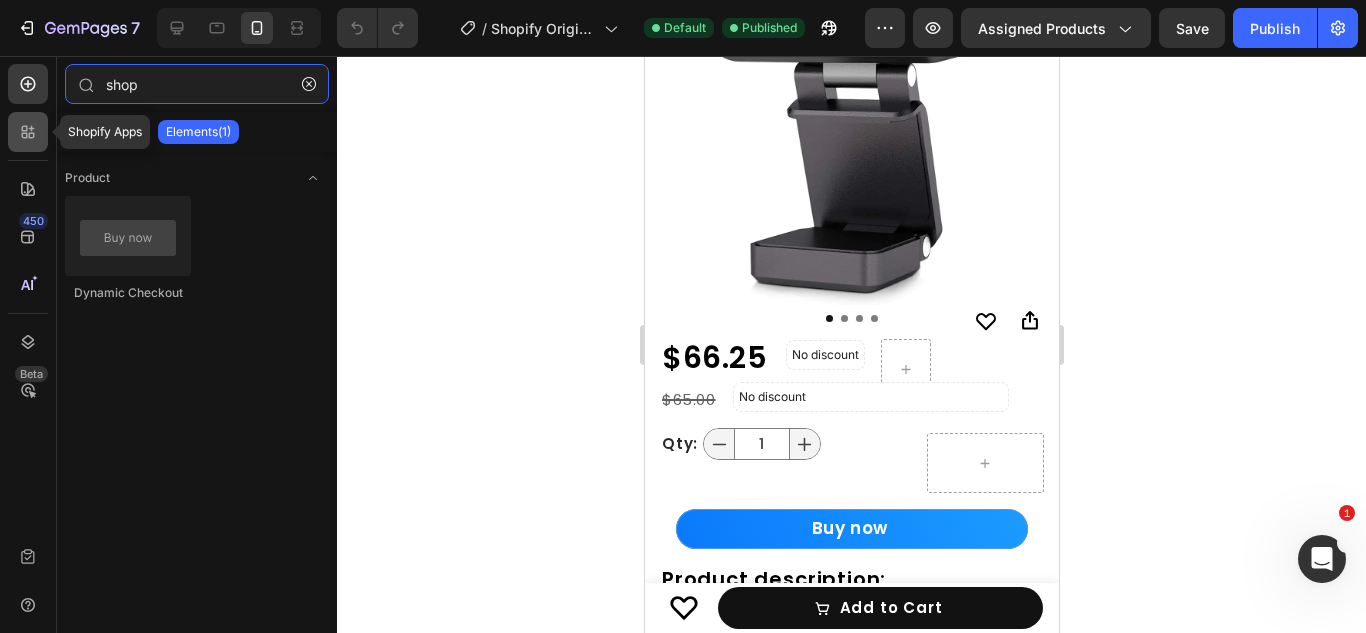 type 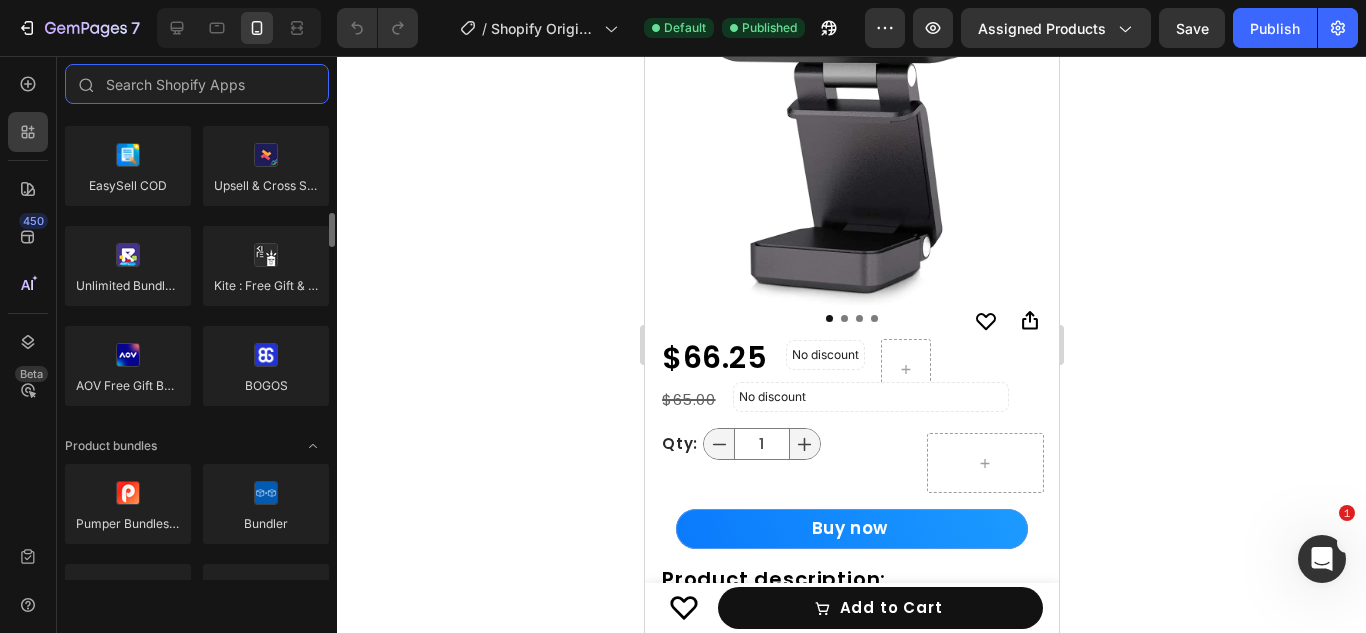 scroll, scrollTop: 1200, scrollLeft: 0, axis: vertical 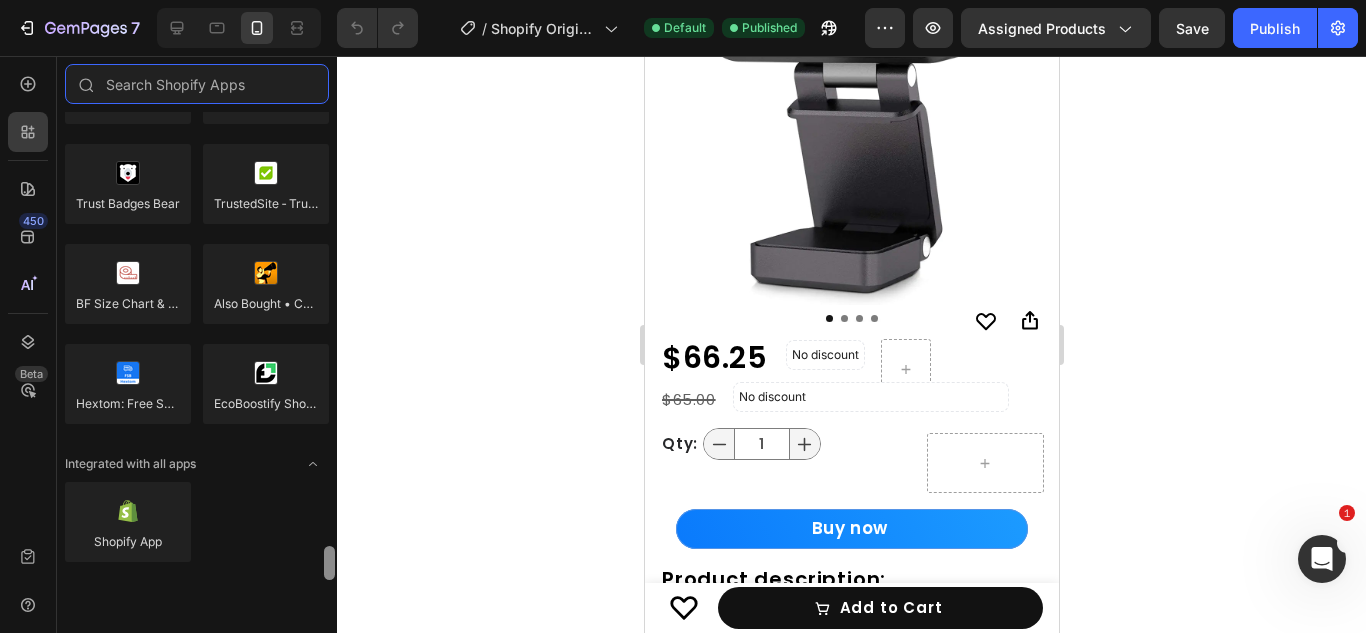 drag, startPoint x: 332, startPoint y: 223, endPoint x: 295, endPoint y: 599, distance: 377.8161 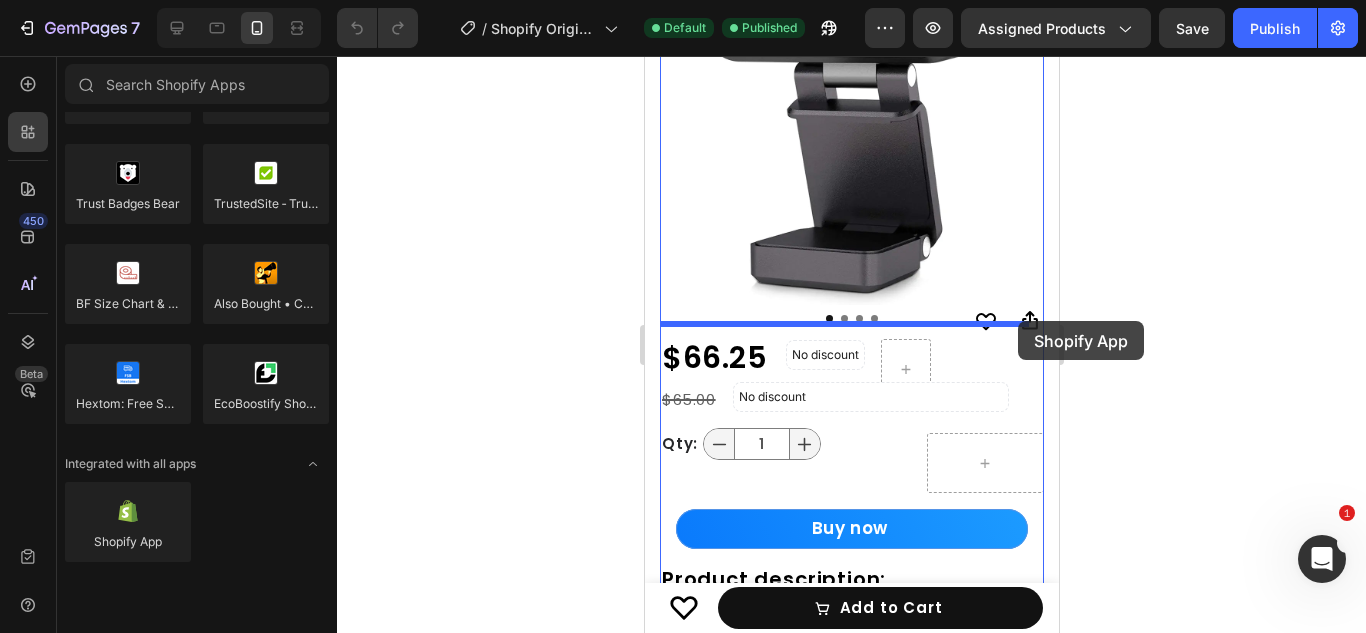 drag, startPoint x: 782, startPoint y: 557, endPoint x: 1017, endPoint y: 321, distance: 333.04803 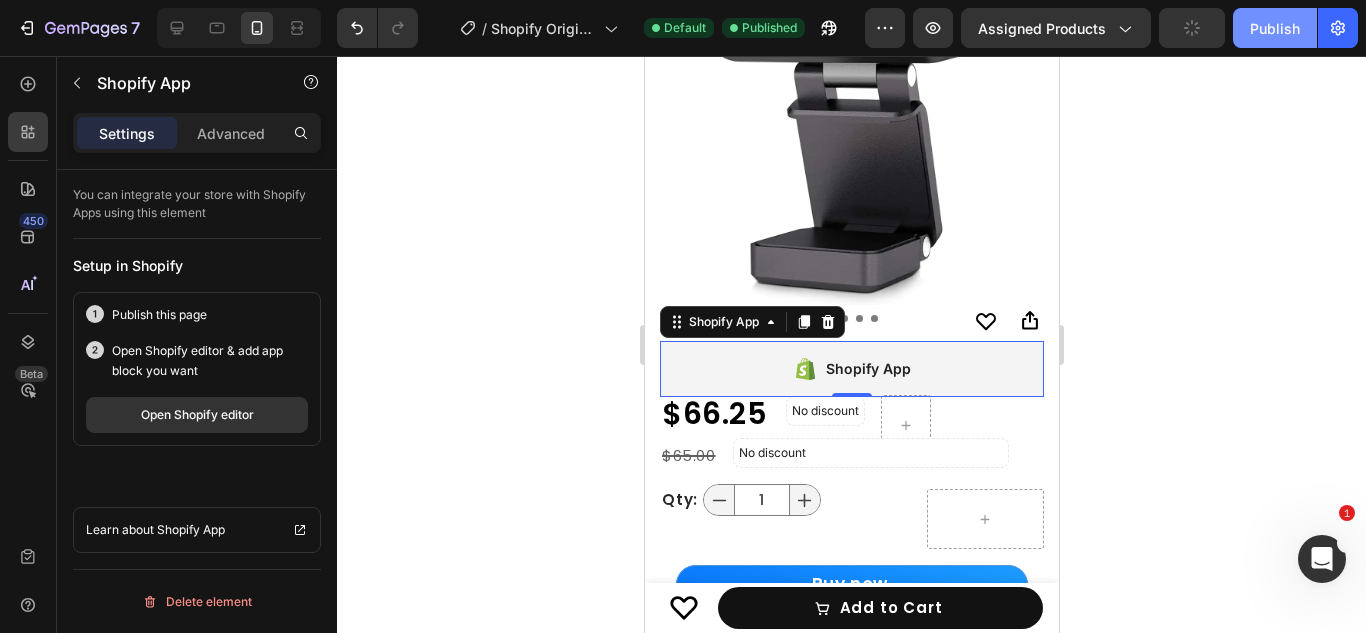 click on "Publish" 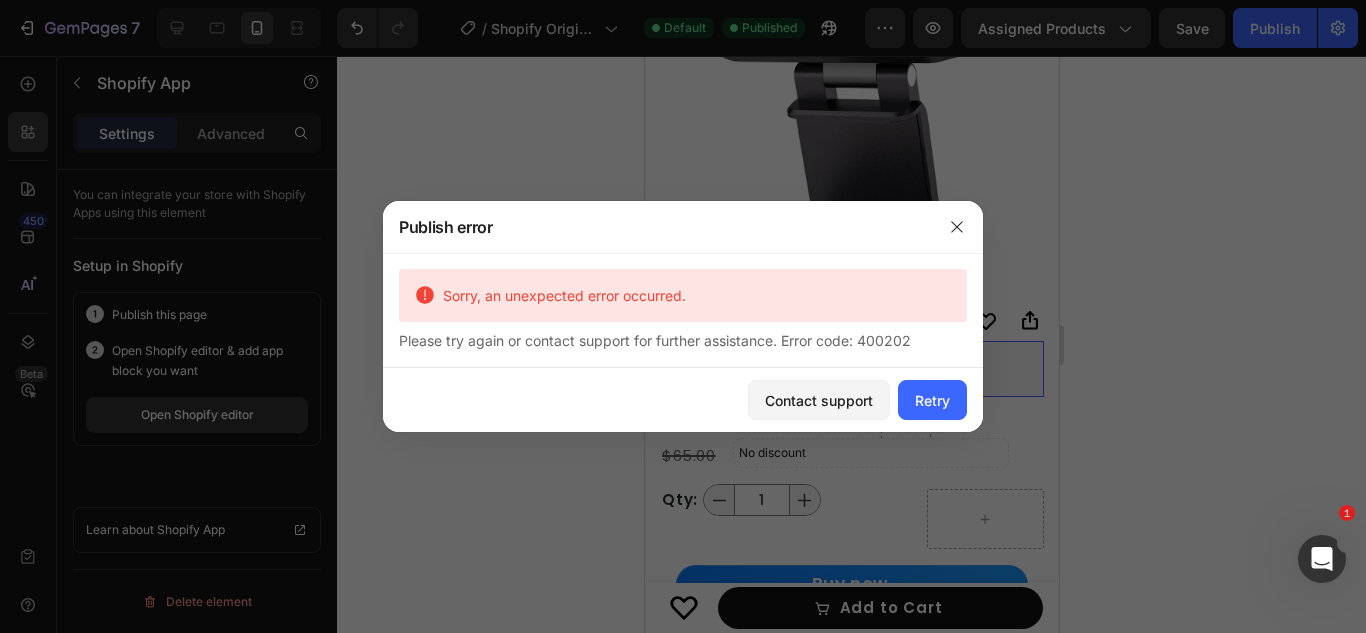 click 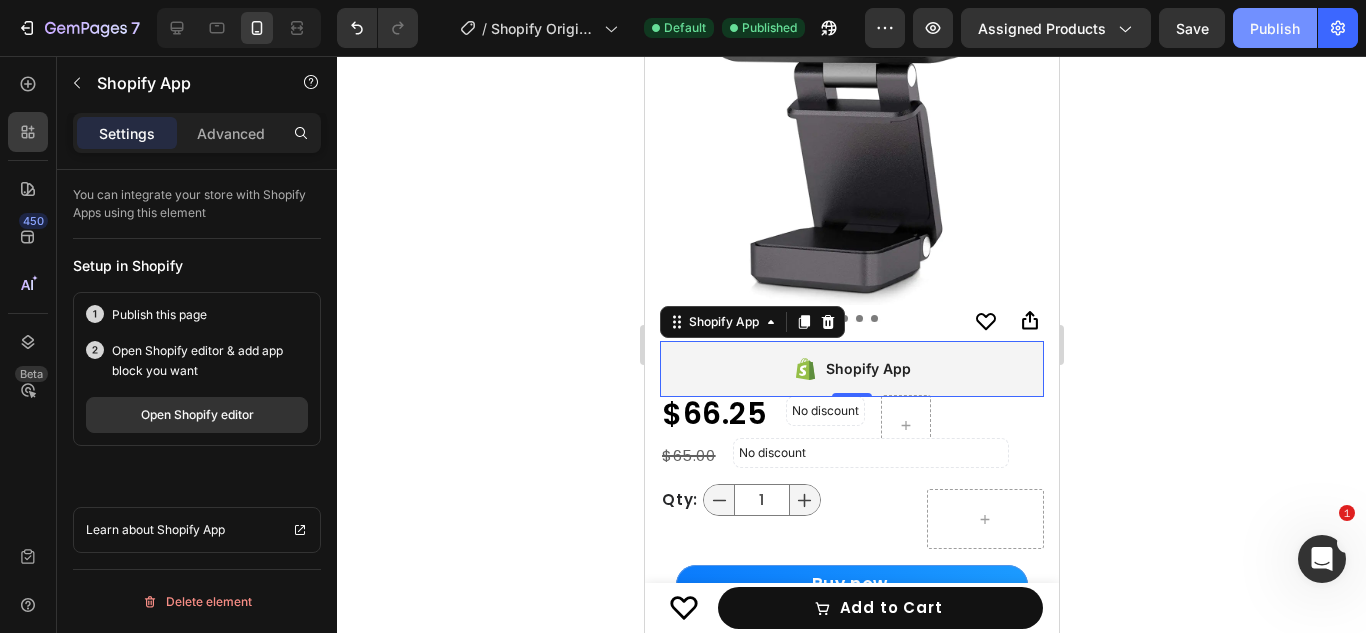 click on "Publish" 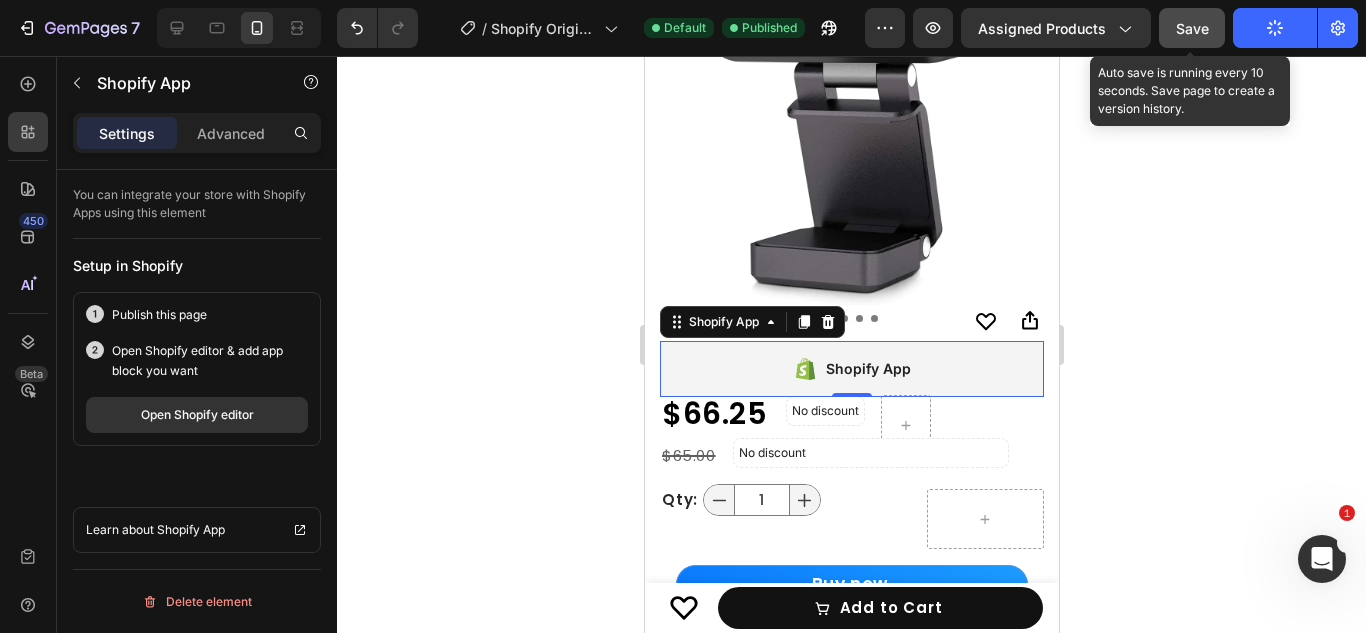 click on "Save" at bounding box center [1192, 28] 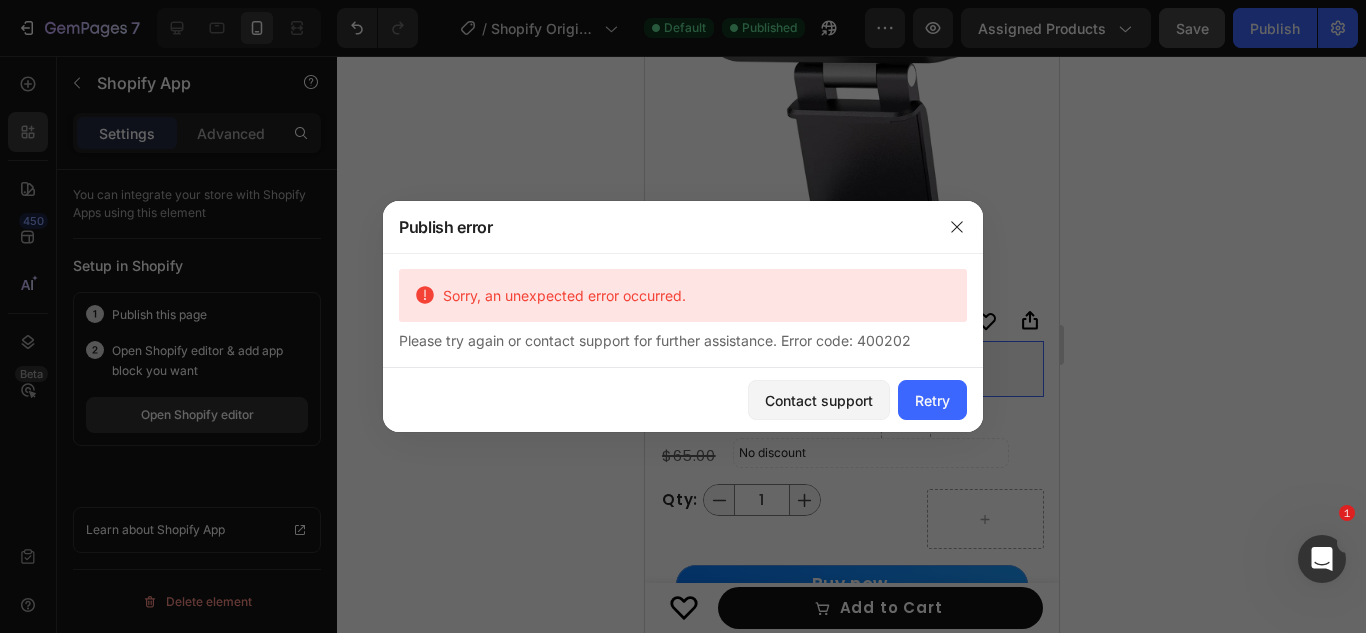 click at bounding box center [683, 316] 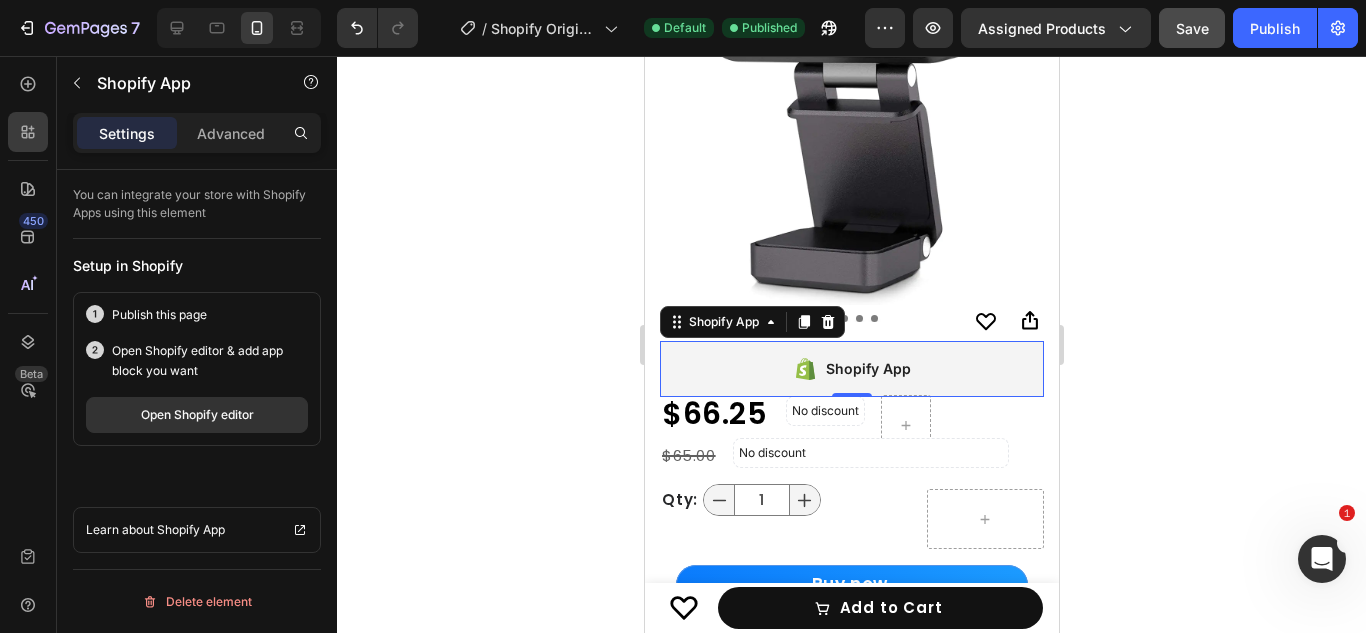 drag, startPoint x: 1318, startPoint y: 300, endPoint x: 1365, endPoint y: 320, distance: 51.078373 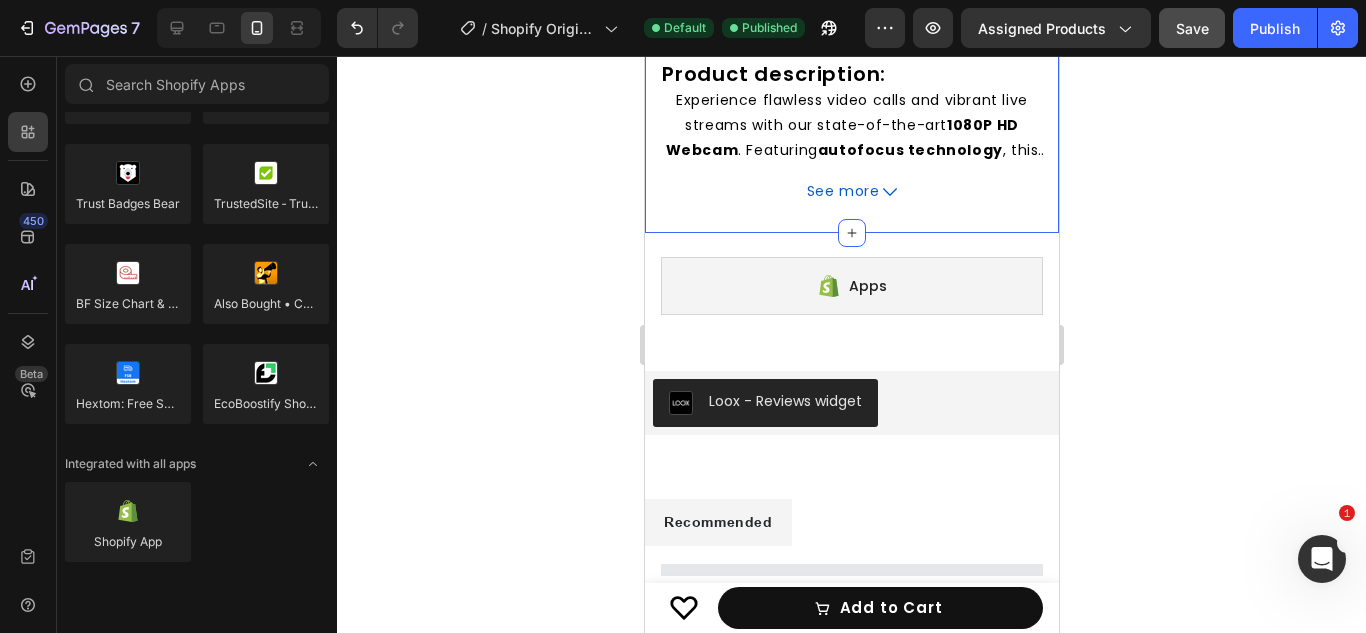 scroll, scrollTop: 906, scrollLeft: 0, axis: vertical 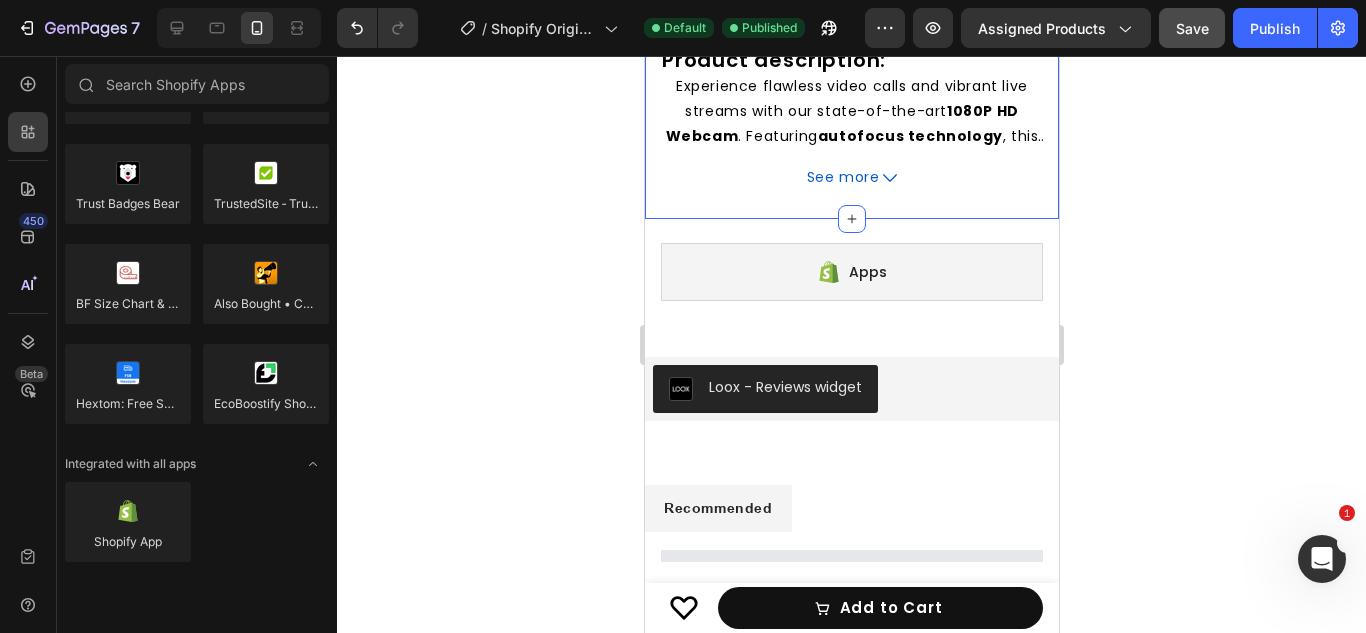 click on "Apps Shopify section: Apps" at bounding box center (851, 272) 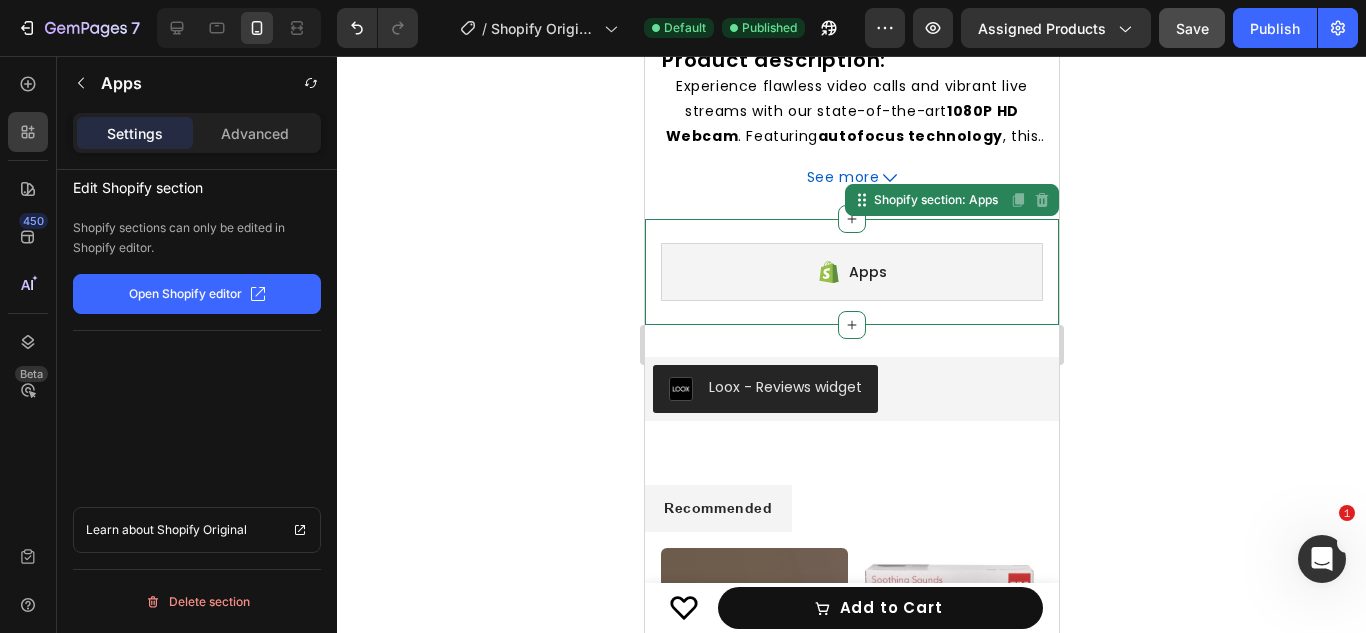 click on "Open Shopify editor" 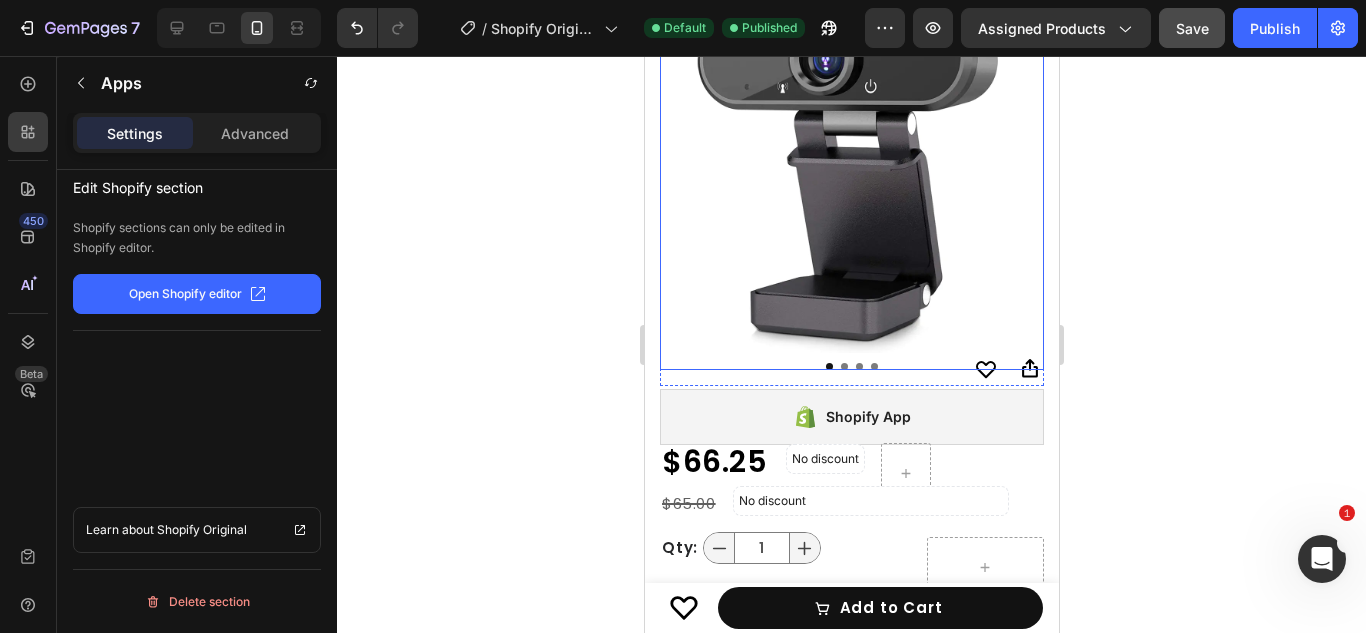 scroll, scrollTop: 284, scrollLeft: 0, axis: vertical 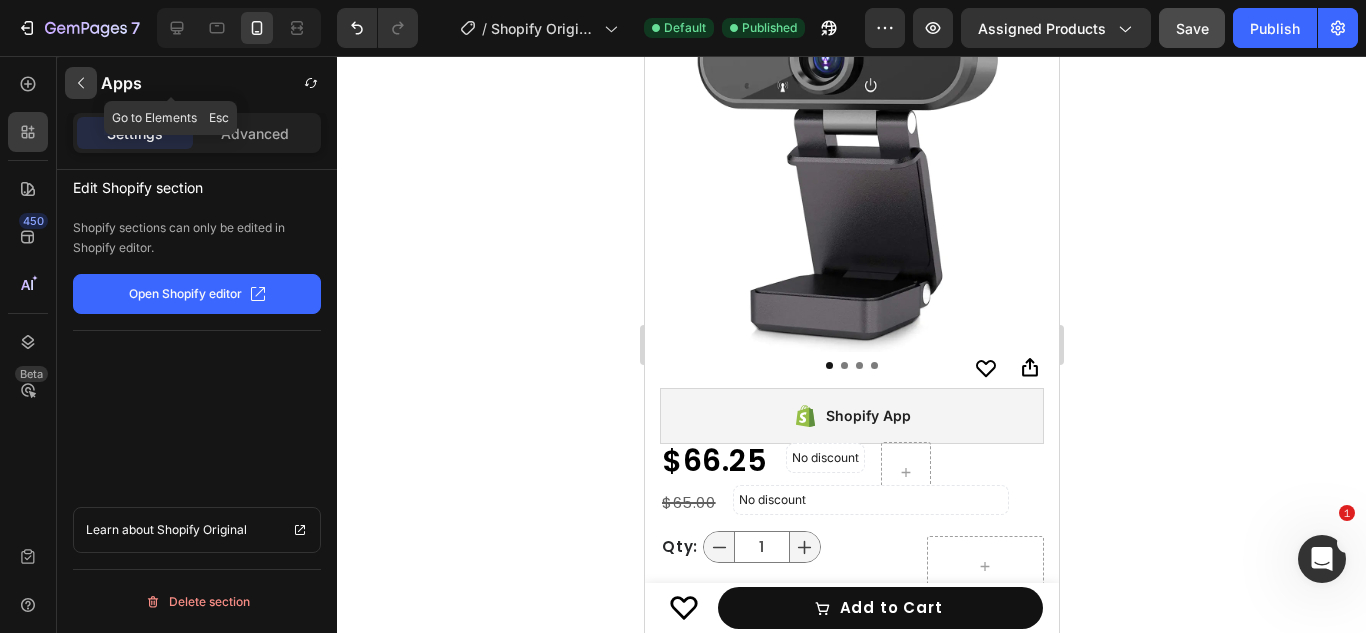 click at bounding box center [81, 83] 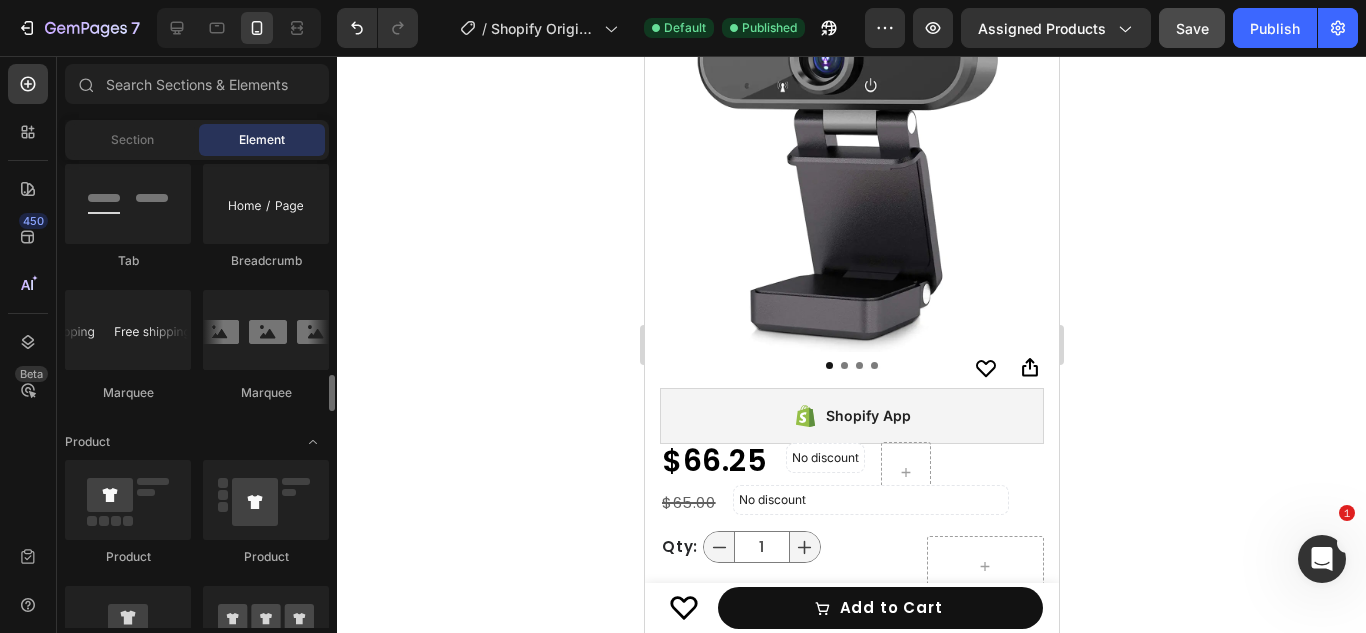scroll, scrollTop: 2336, scrollLeft: 0, axis: vertical 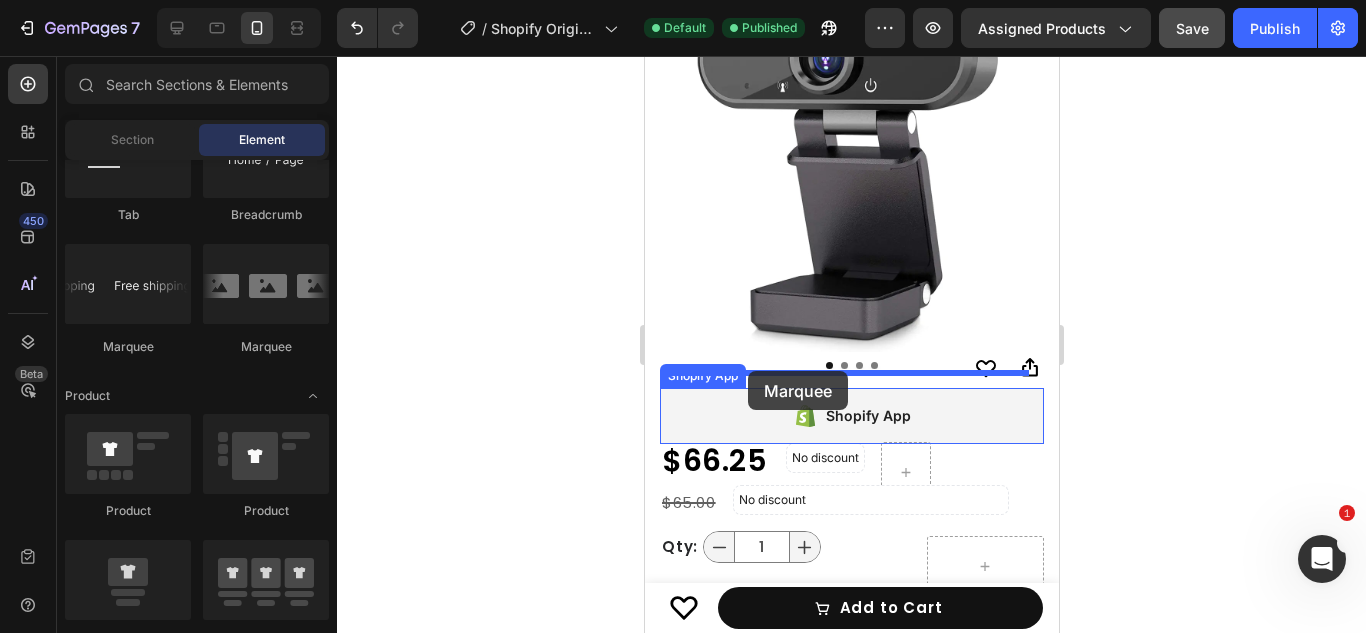 drag, startPoint x: 925, startPoint y: 349, endPoint x: 747, endPoint y: 371, distance: 179.3544 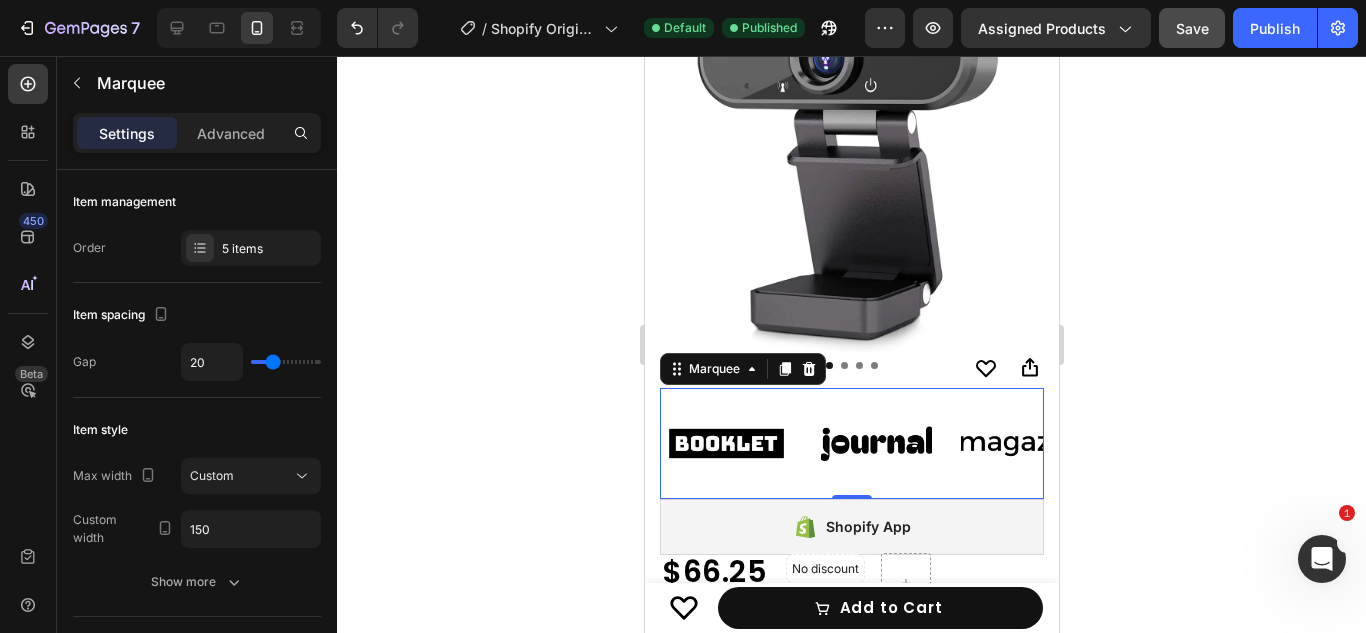 click on "Image Image Image Image Image Image Image Image Image Image Marquee   0" at bounding box center (851, 443) 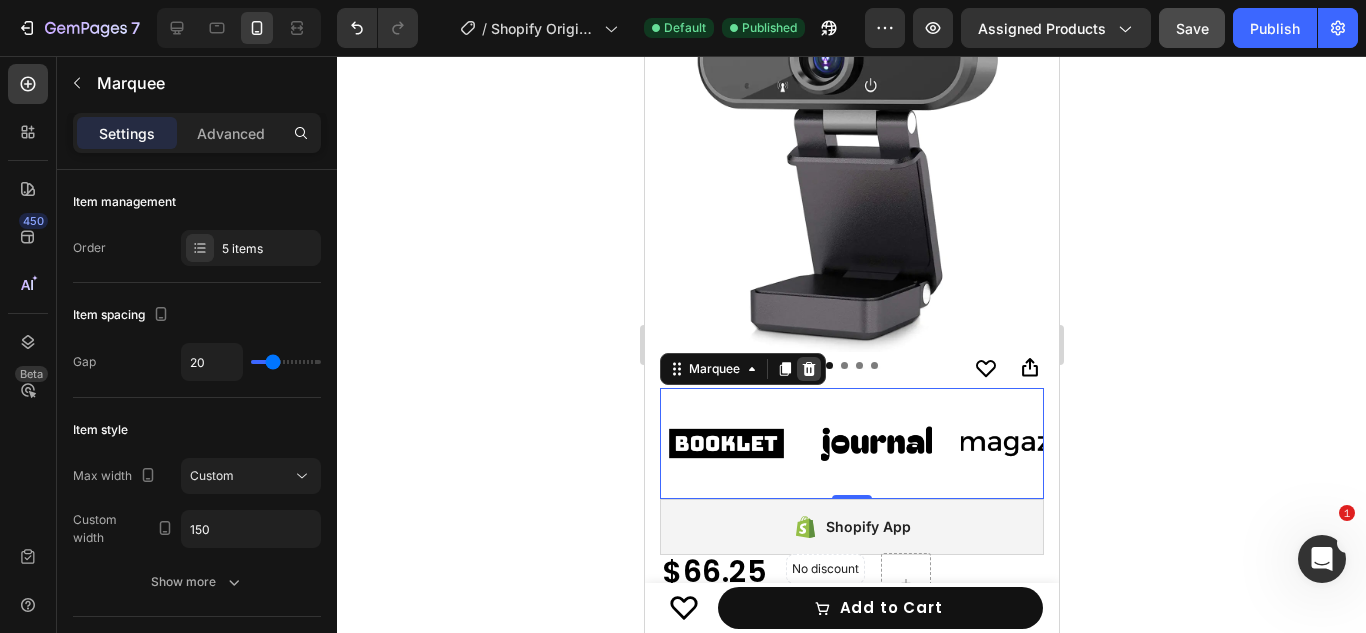 click 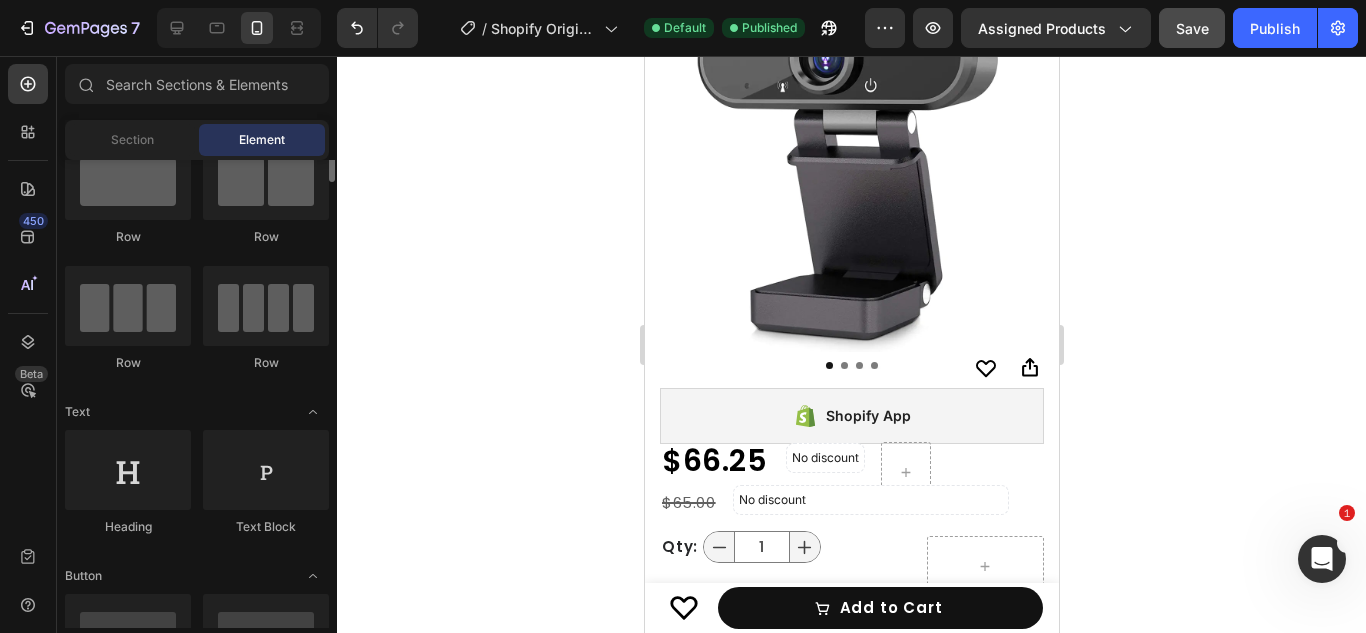 scroll, scrollTop: 0, scrollLeft: 0, axis: both 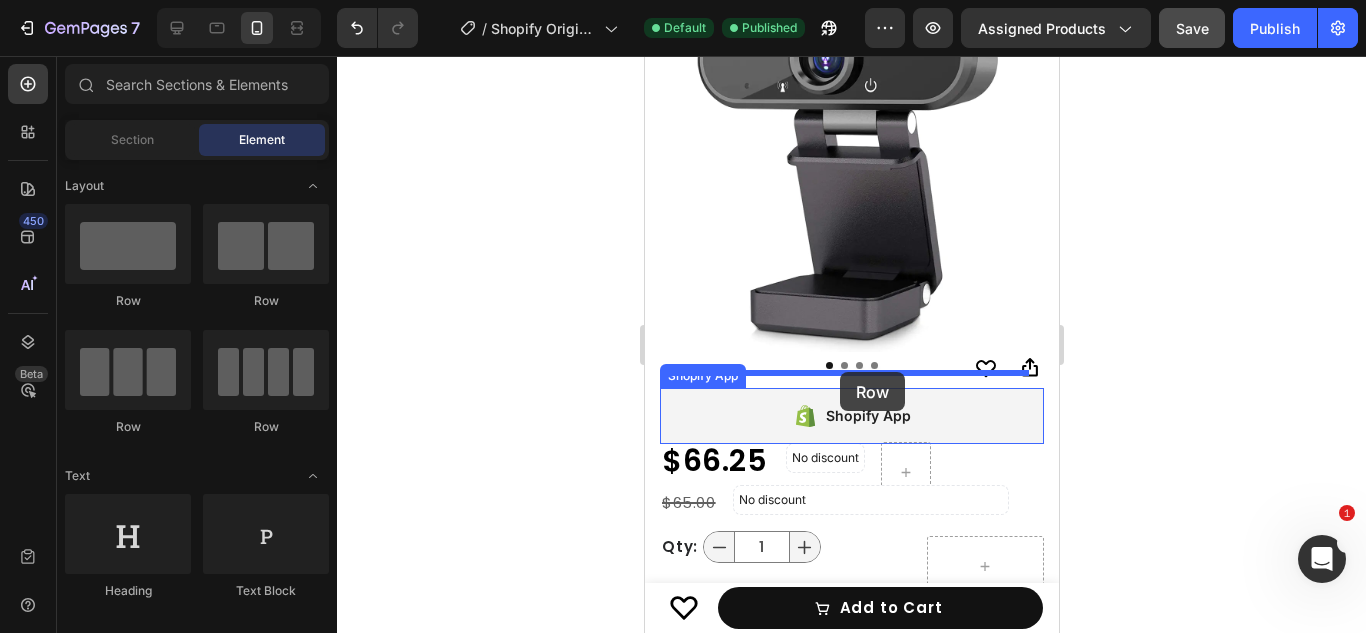 drag, startPoint x: 799, startPoint y: 411, endPoint x: 838, endPoint y: 372, distance: 55.154327 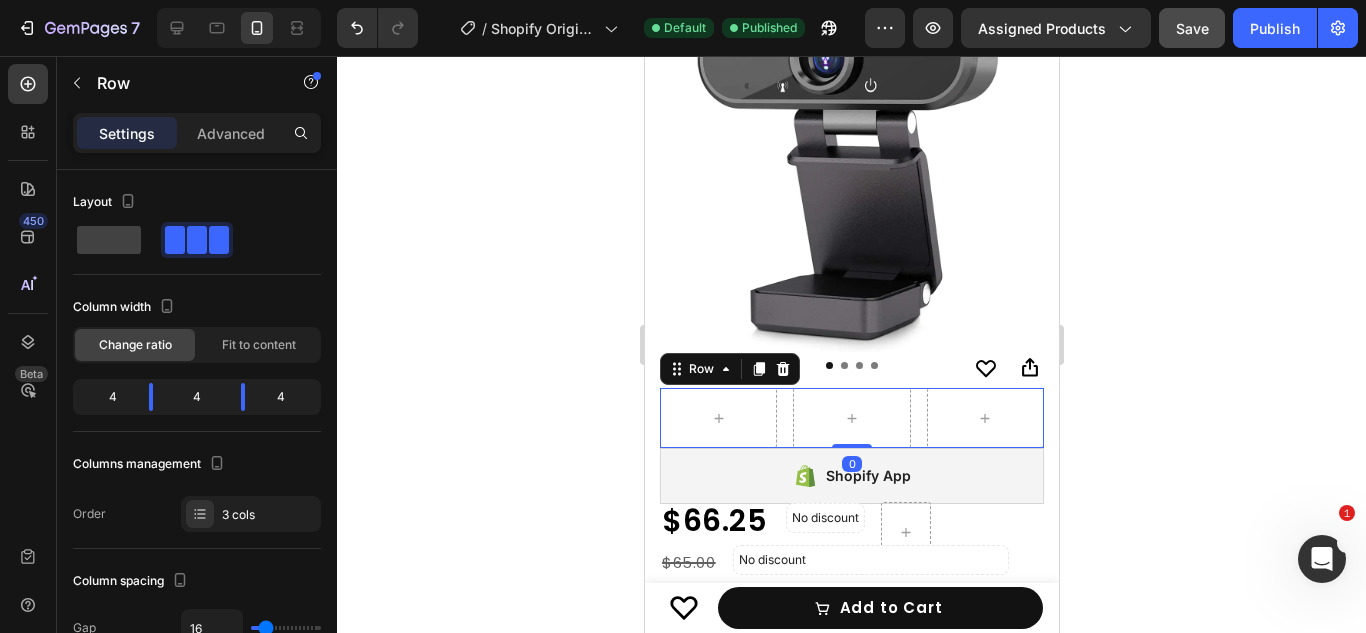 click 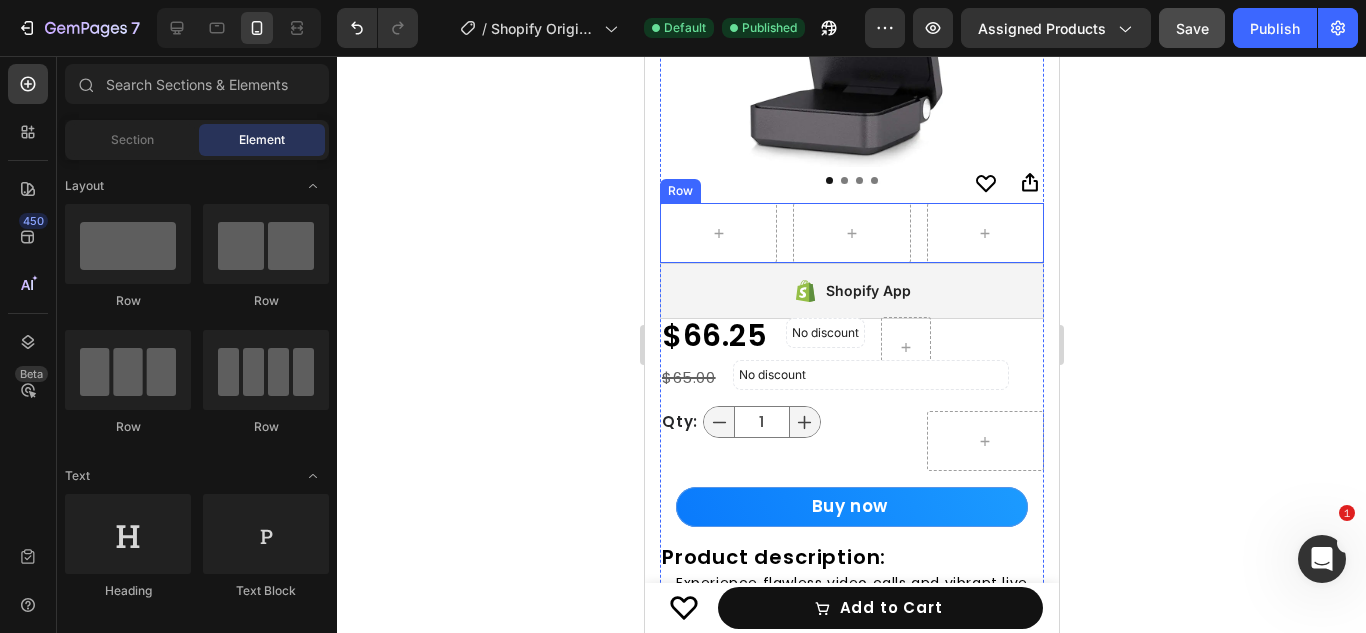scroll, scrollTop: 470, scrollLeft: 0, axis: vertical 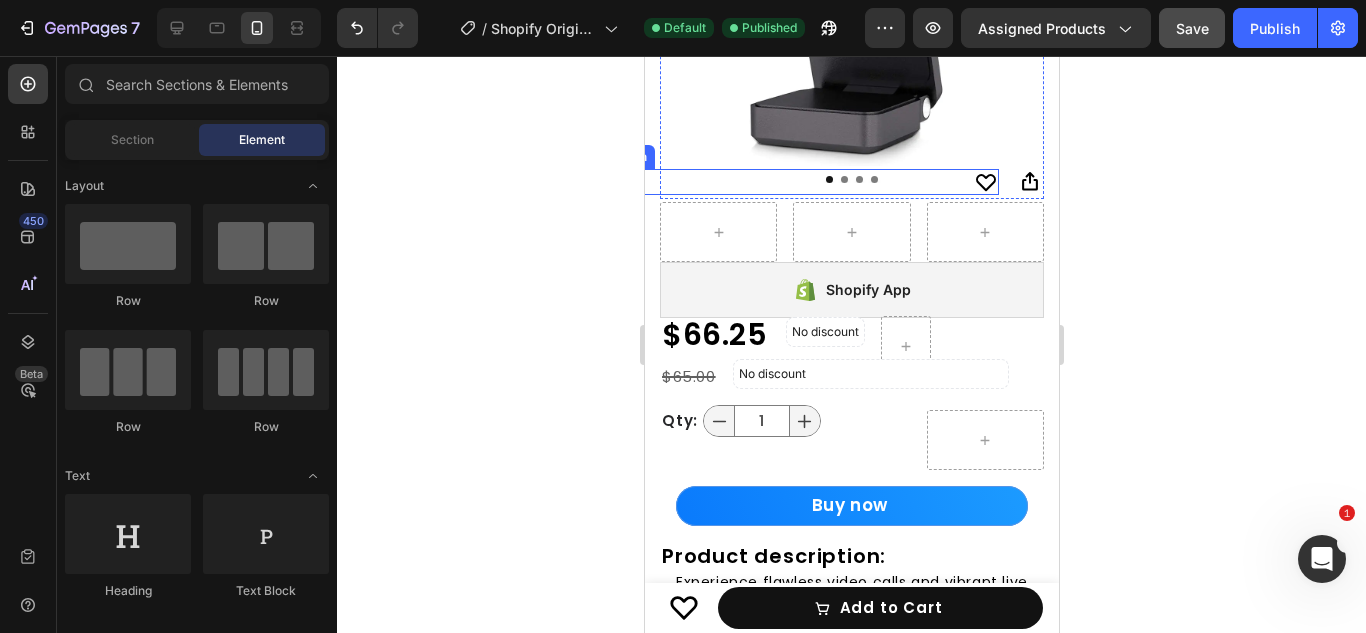 click 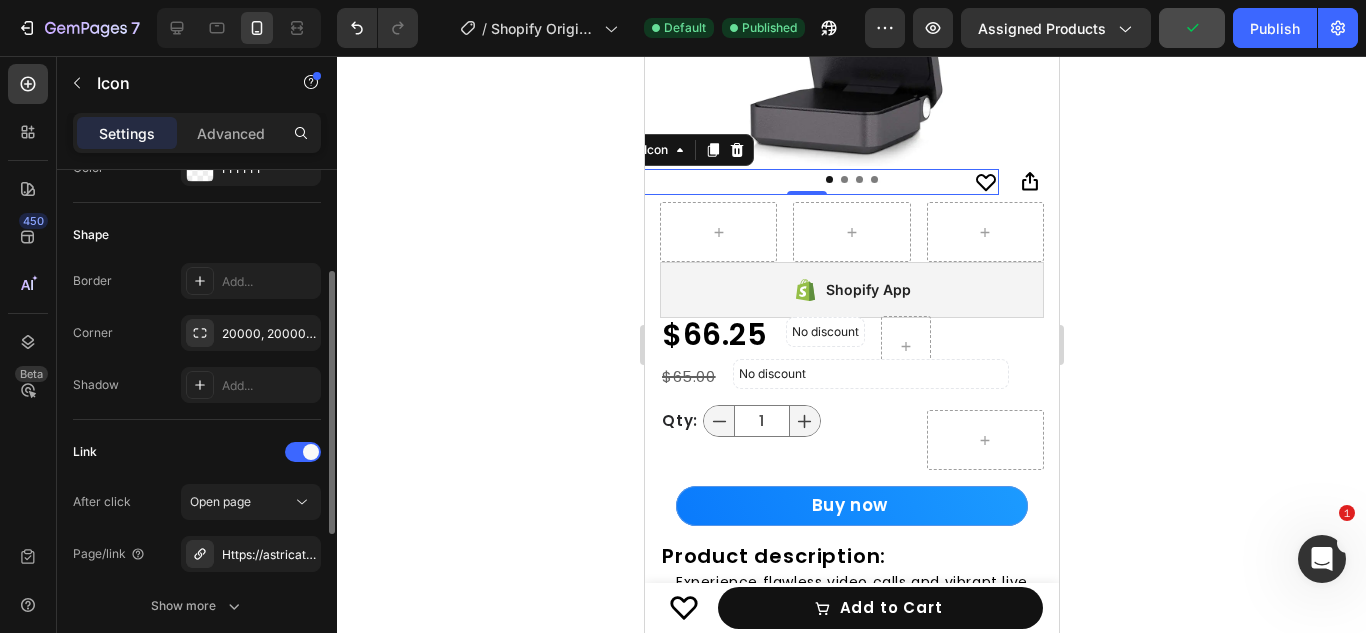 scroll, scrollTop: 294, scrollLeft: 0, axis: vertical 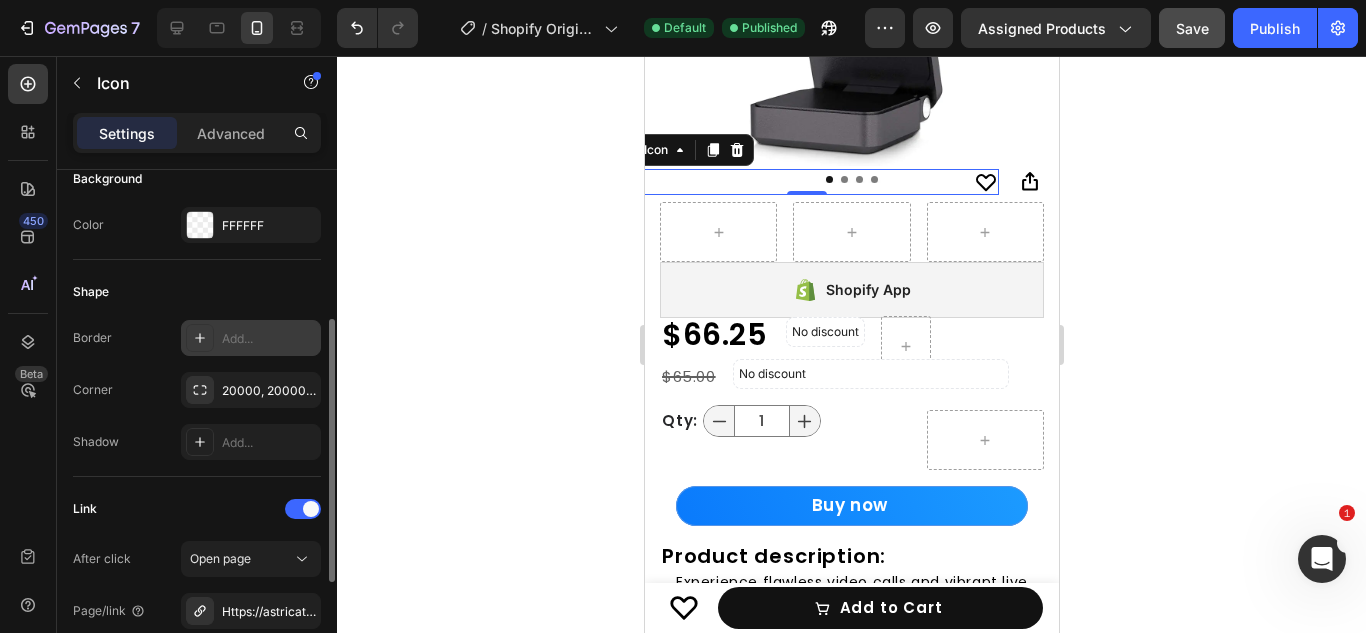 click at bounding box center (200, 338) 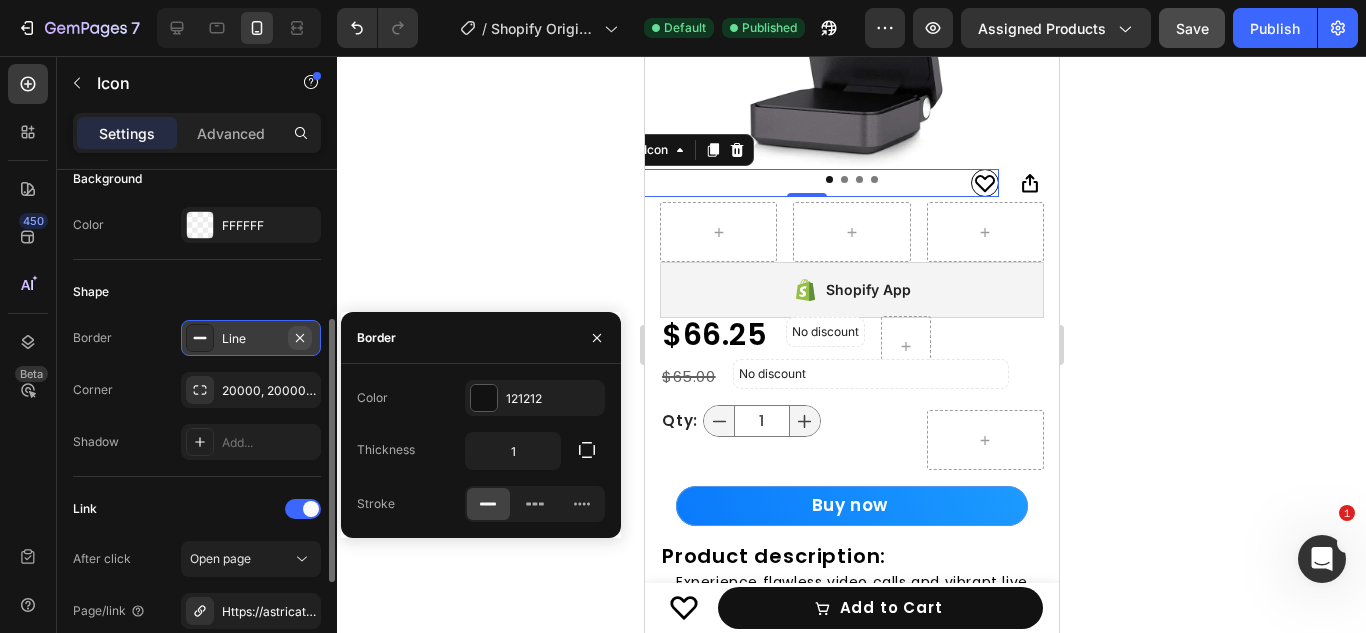 click 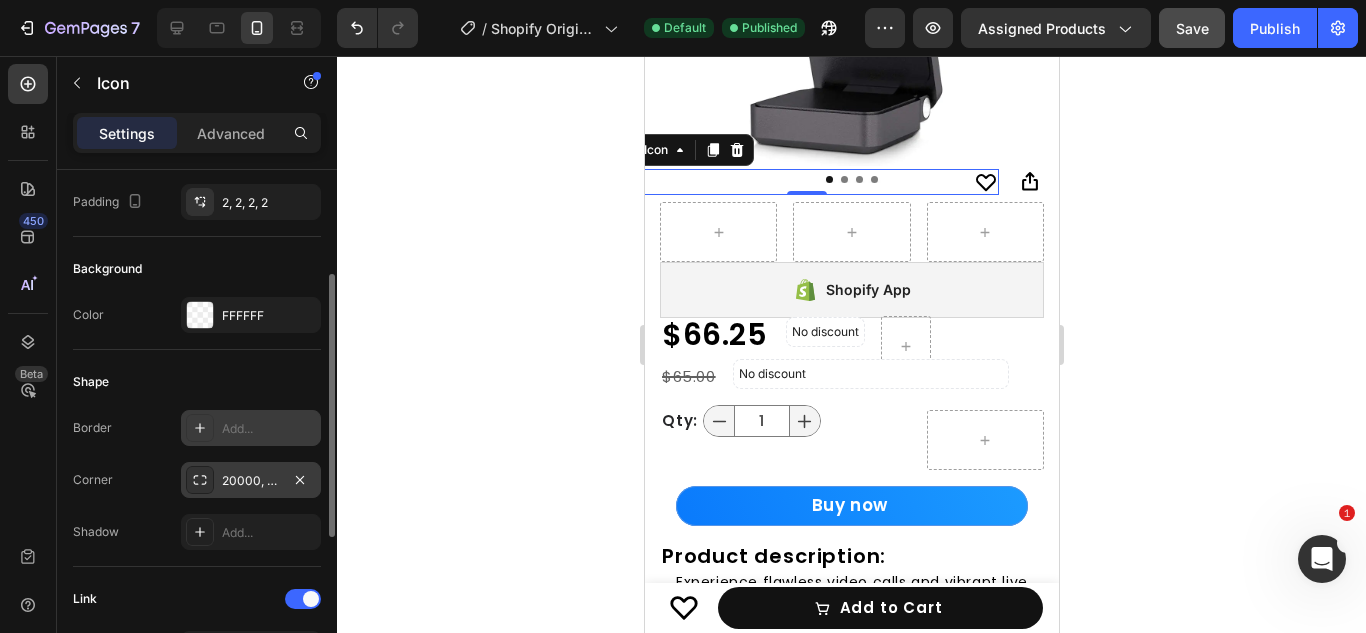 scroll, scrollTop: 205, scrollLeft: 0, axis: vertical 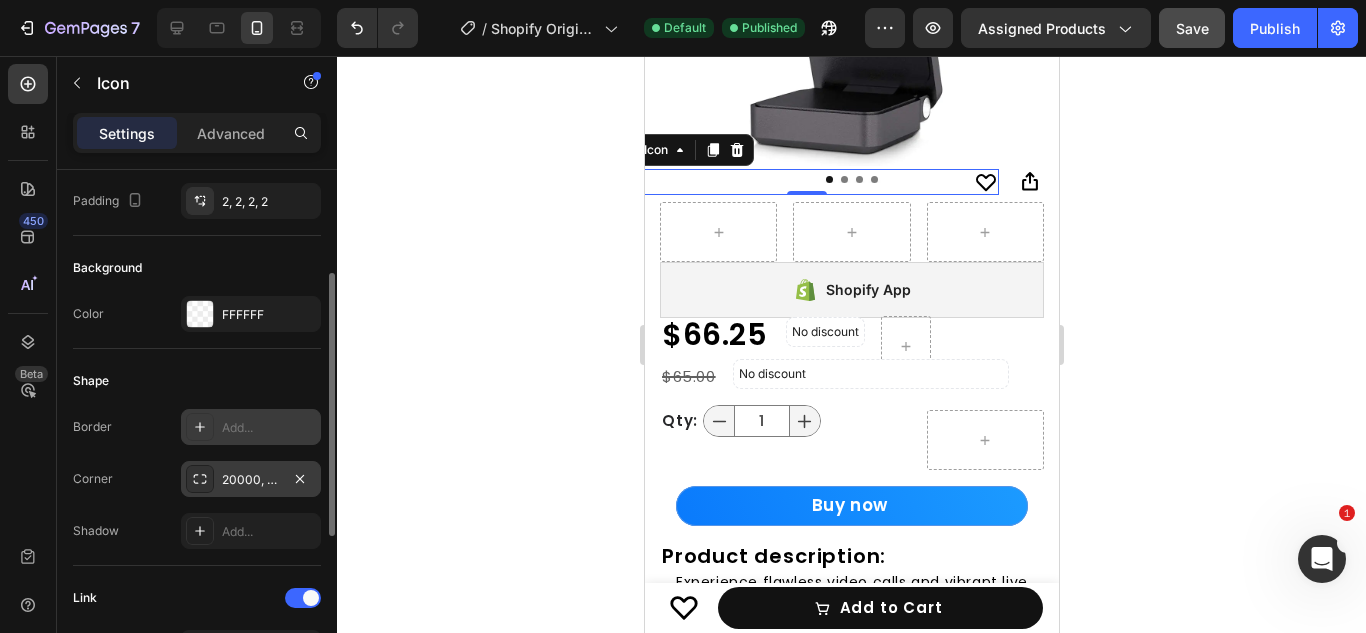 click on "20000, 20000, 20000, 20000" at bounding box center (251, 480) 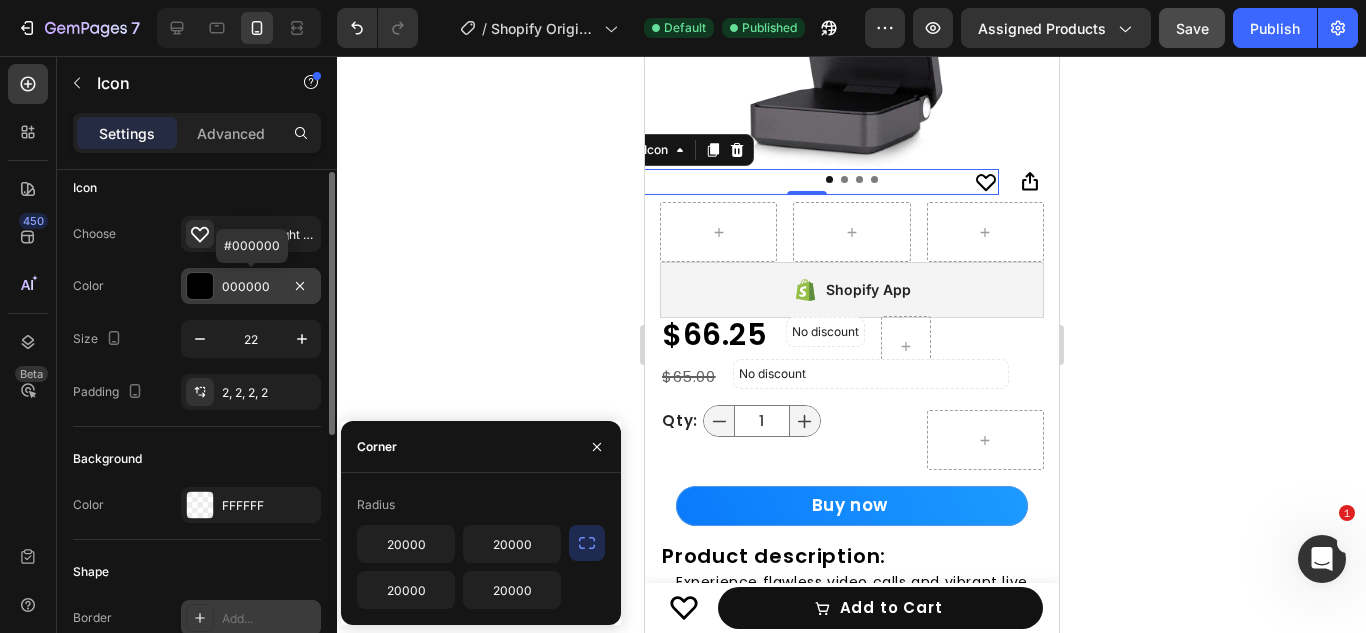 scroll, scrollTop: 0, scrollLeft: 0, axis: both 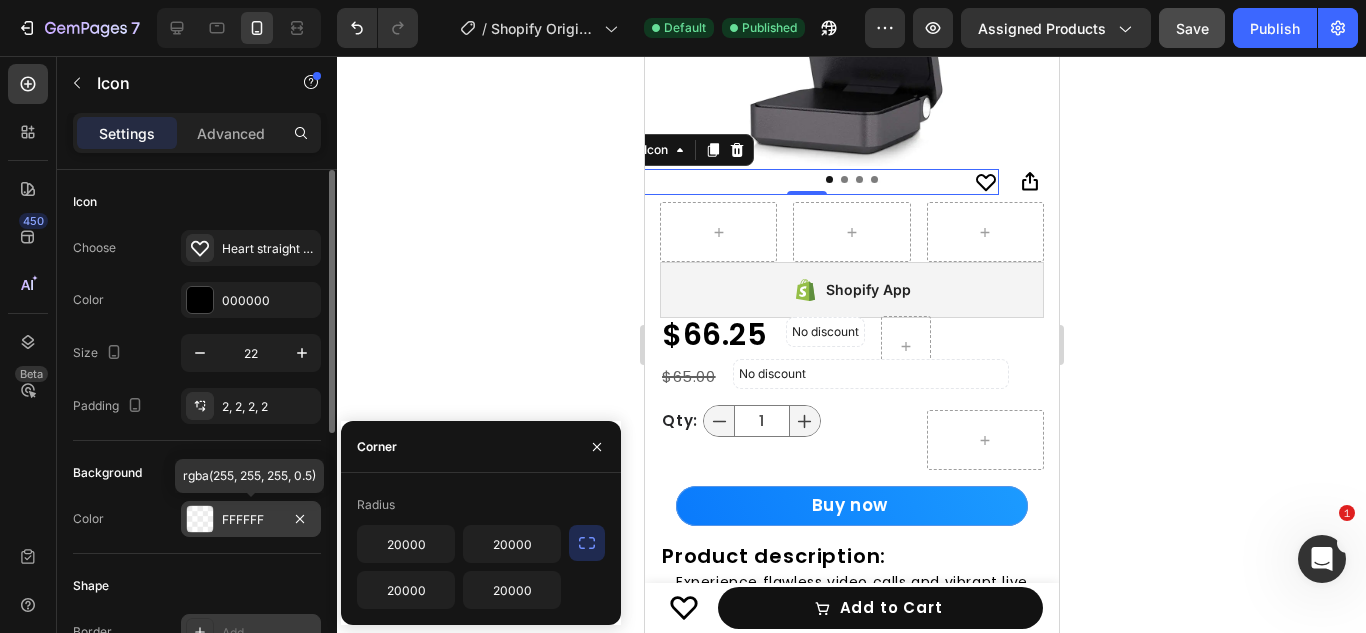 click at bounding box center (200, 519) 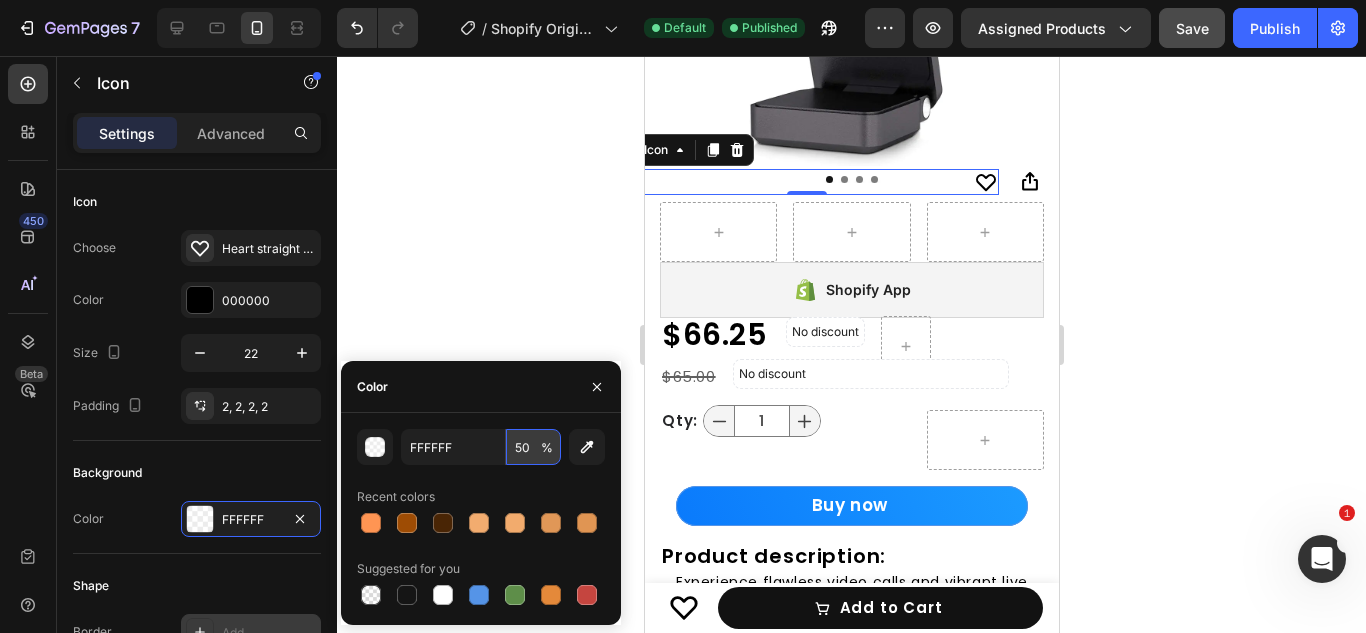 click on "50" at bounding box center (533, 447) 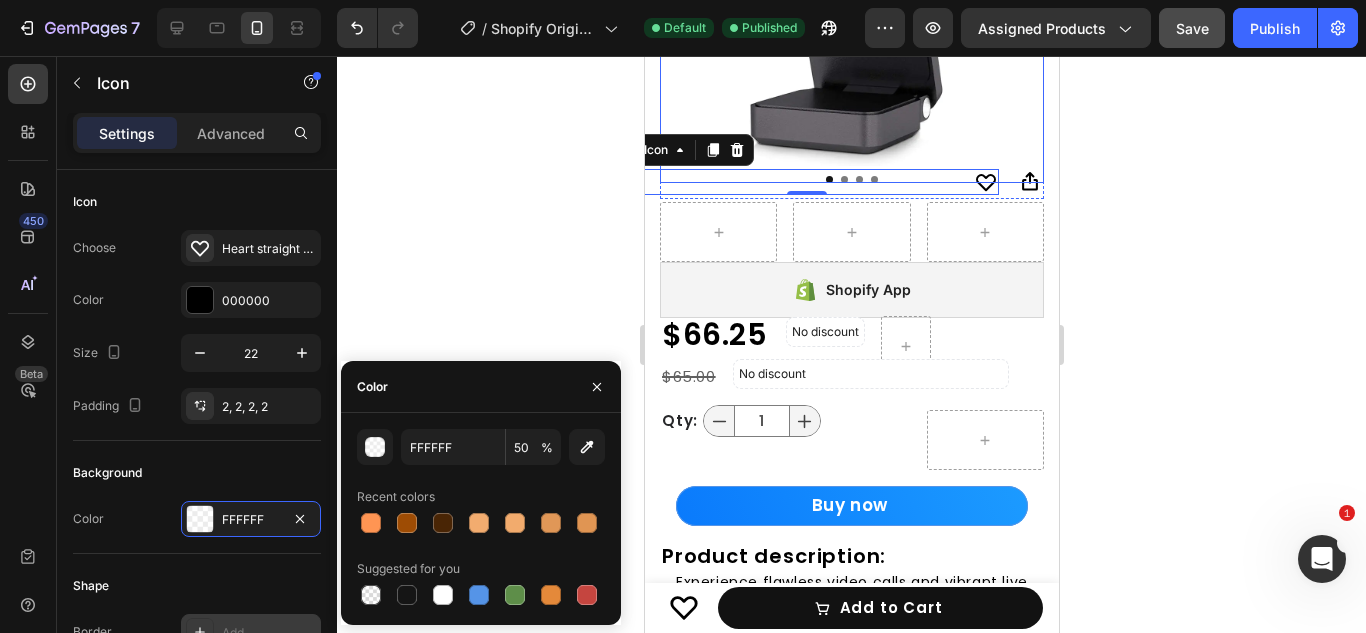 click at bounding box center [851, -26] 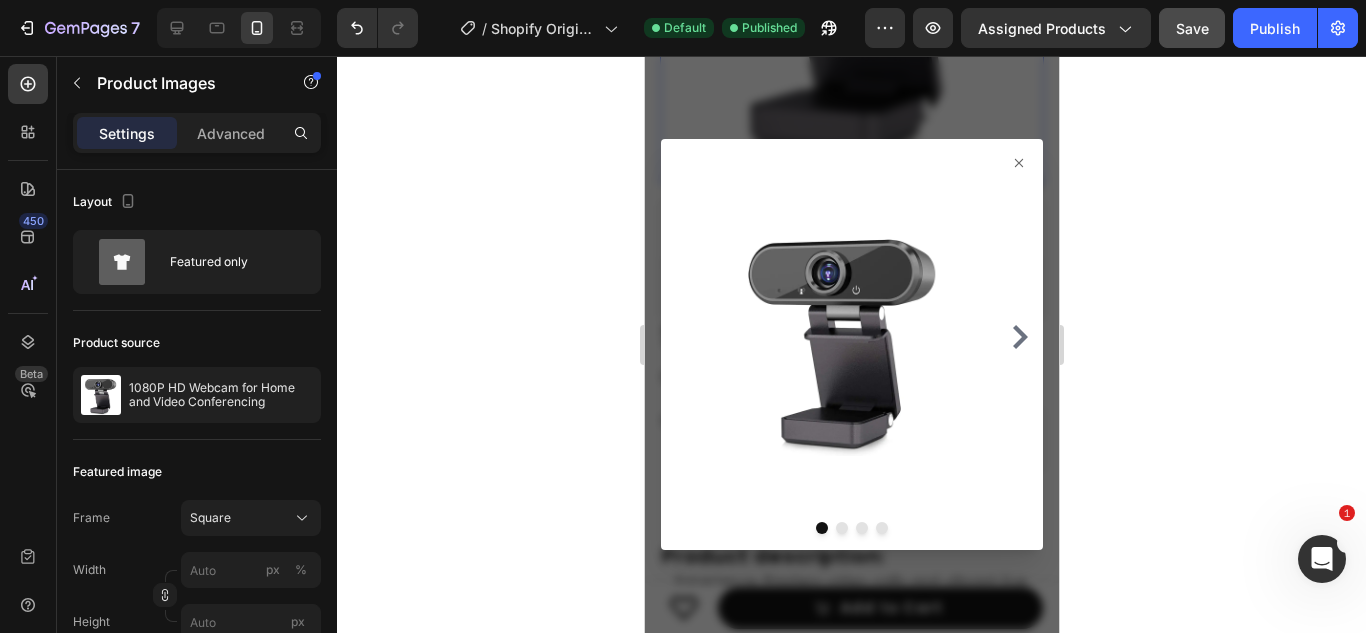 click 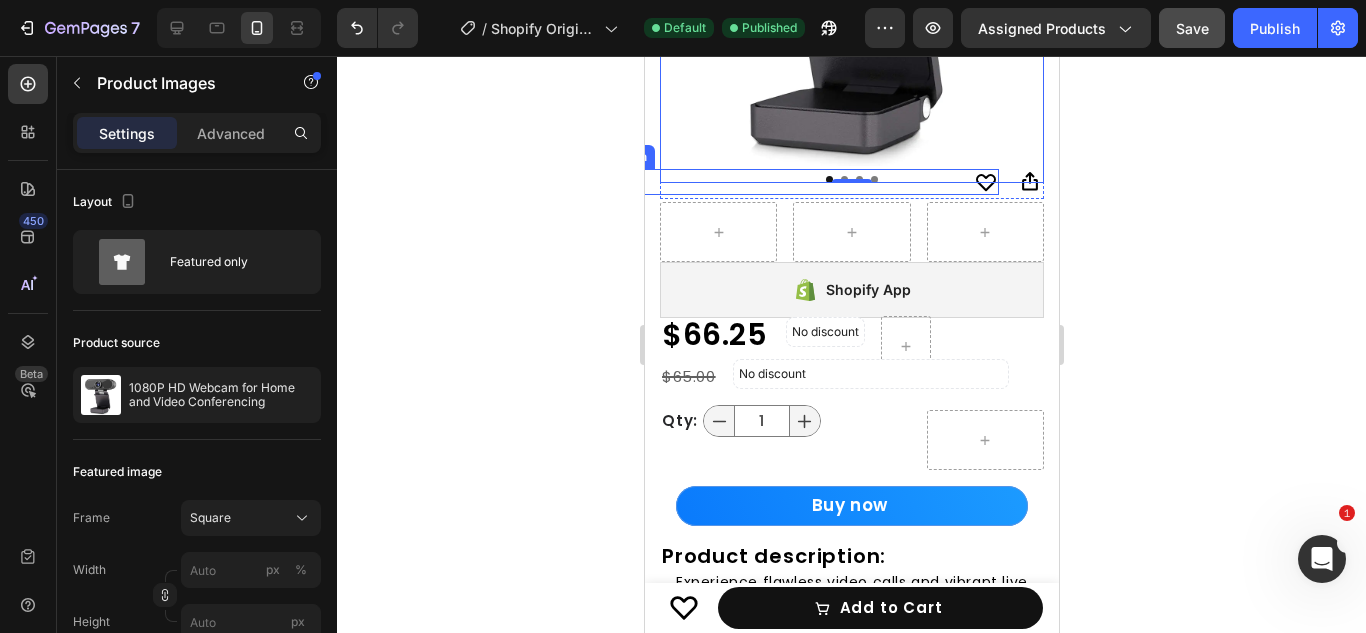 click on "Icon" at bounding box center (806, 182) 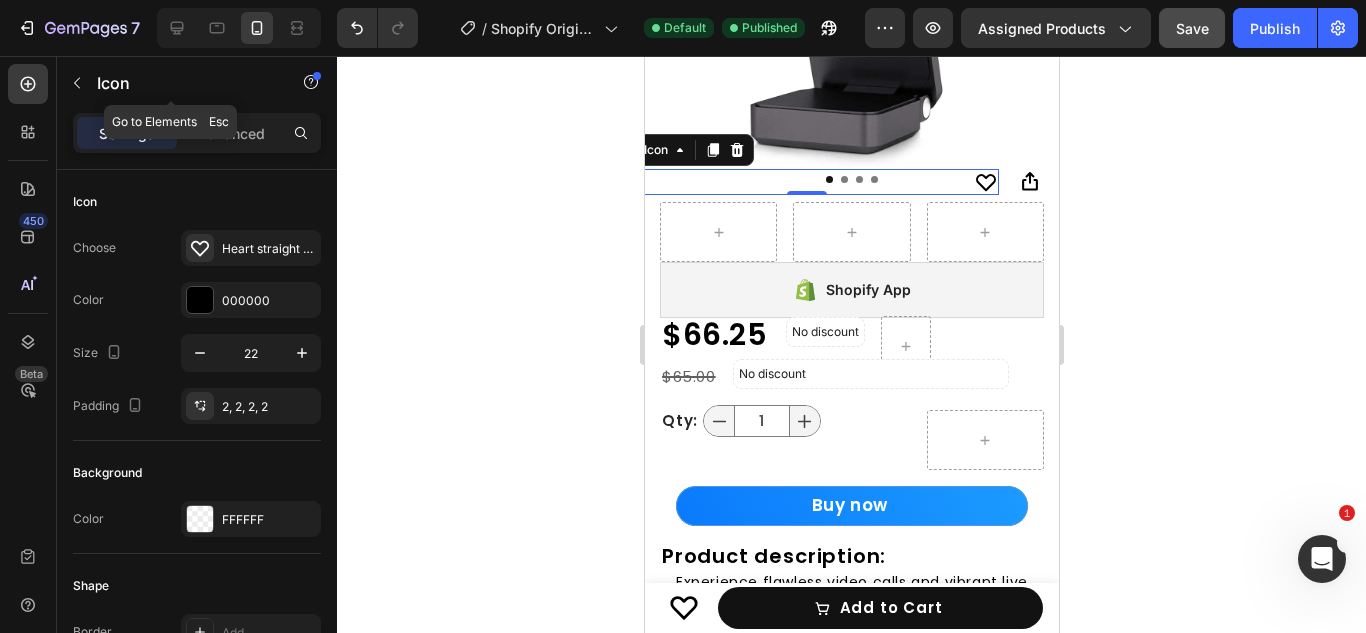 click 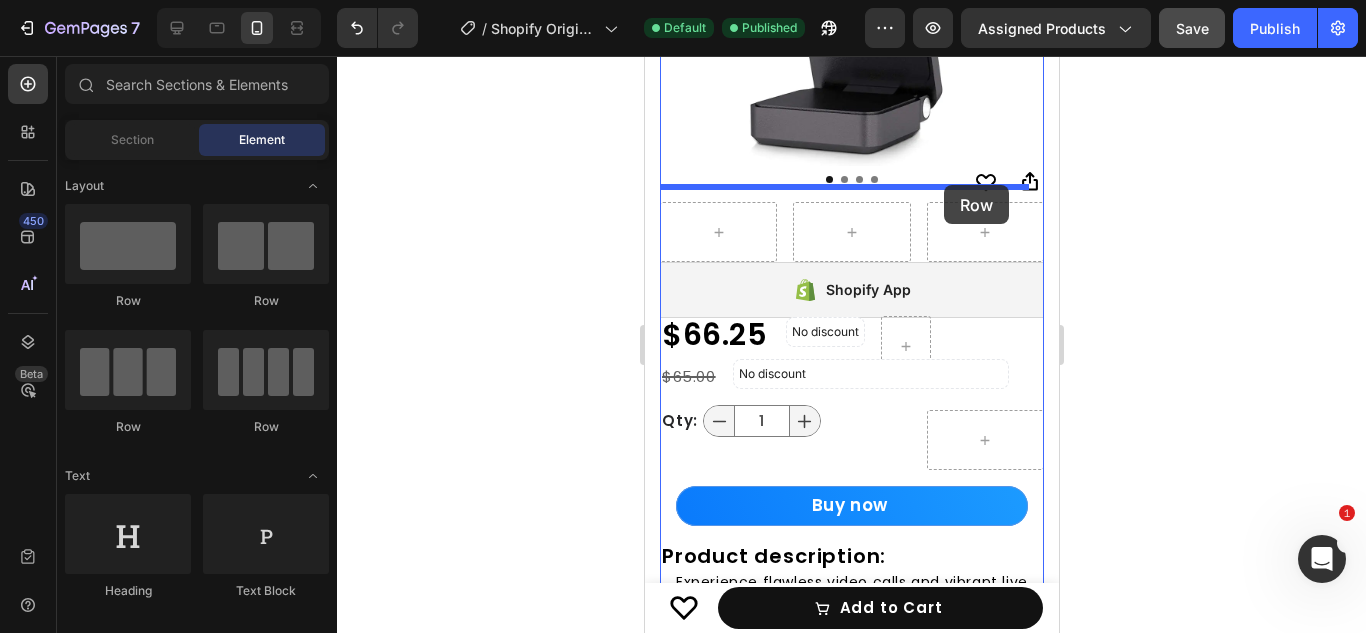 drag, startPoint x: 655, startPoint y: 248, endPoint x: 943, endPoint y: 185, distance: 294.81012 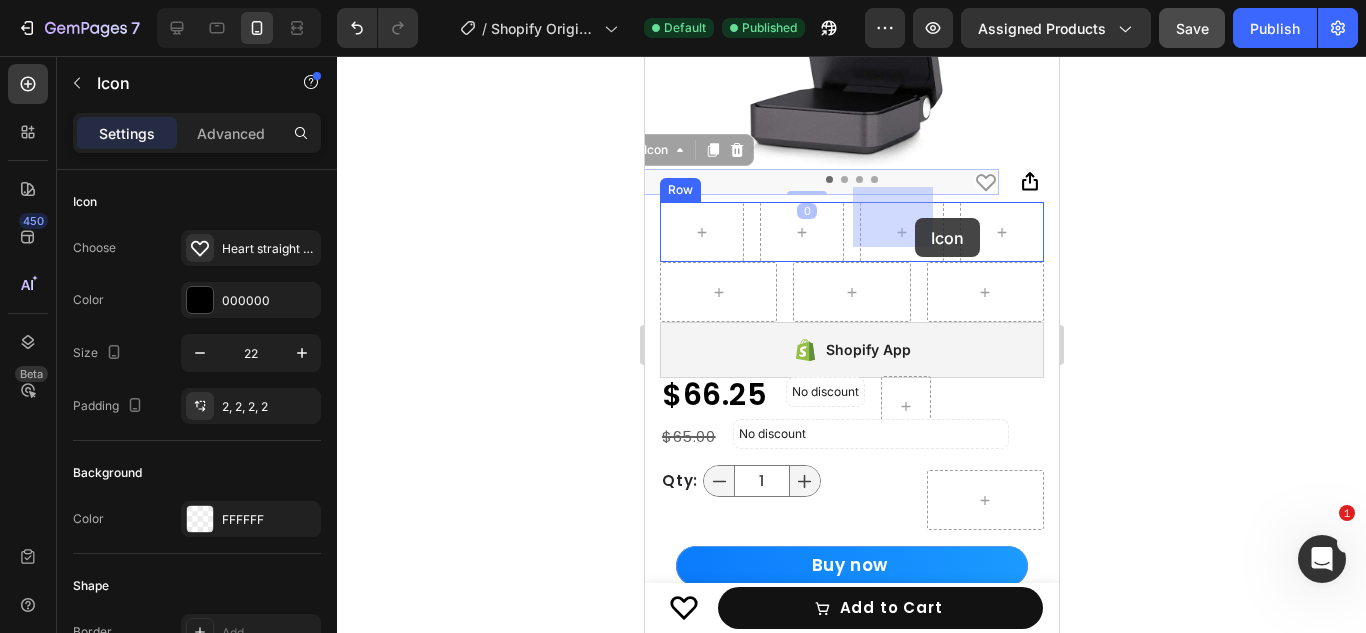 drag, startPoint x: 965, startPoint y: 168, endPoint x: 914, endPoint y: 218, distance: 71.42129 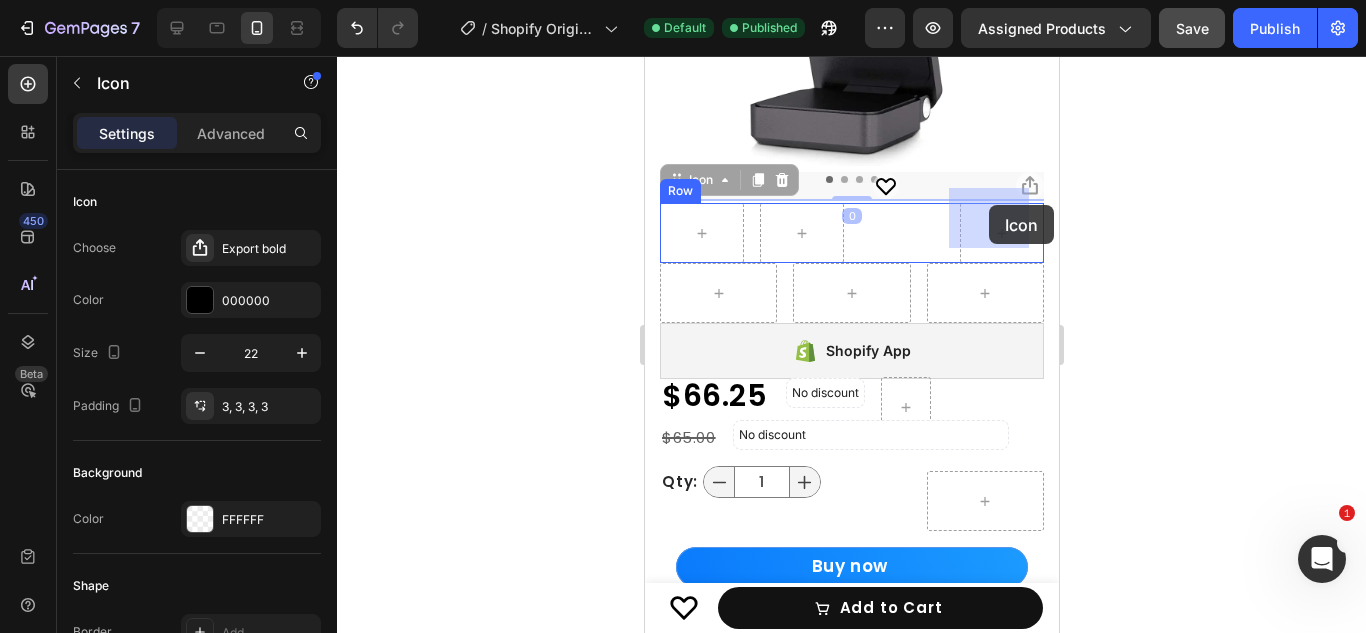 drag, startPoint x: 1019, startPoint y: 163, endPoint x: 995, endPoint y: 191, distance: 36.878178 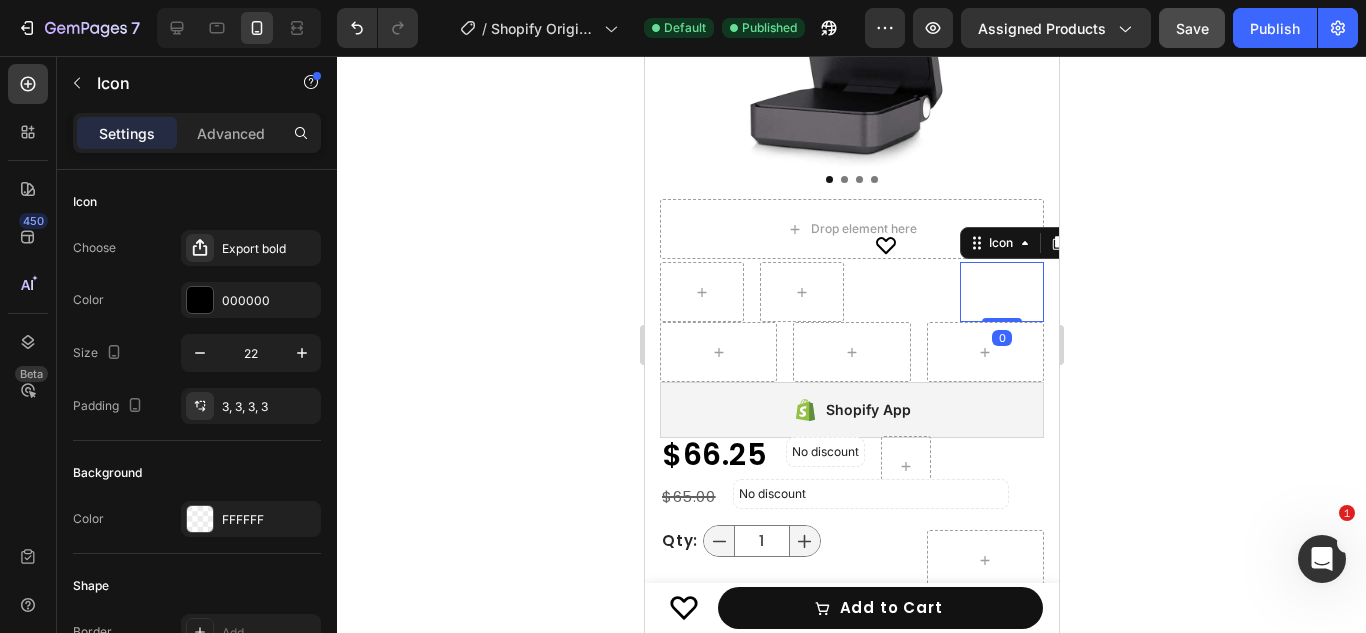 click 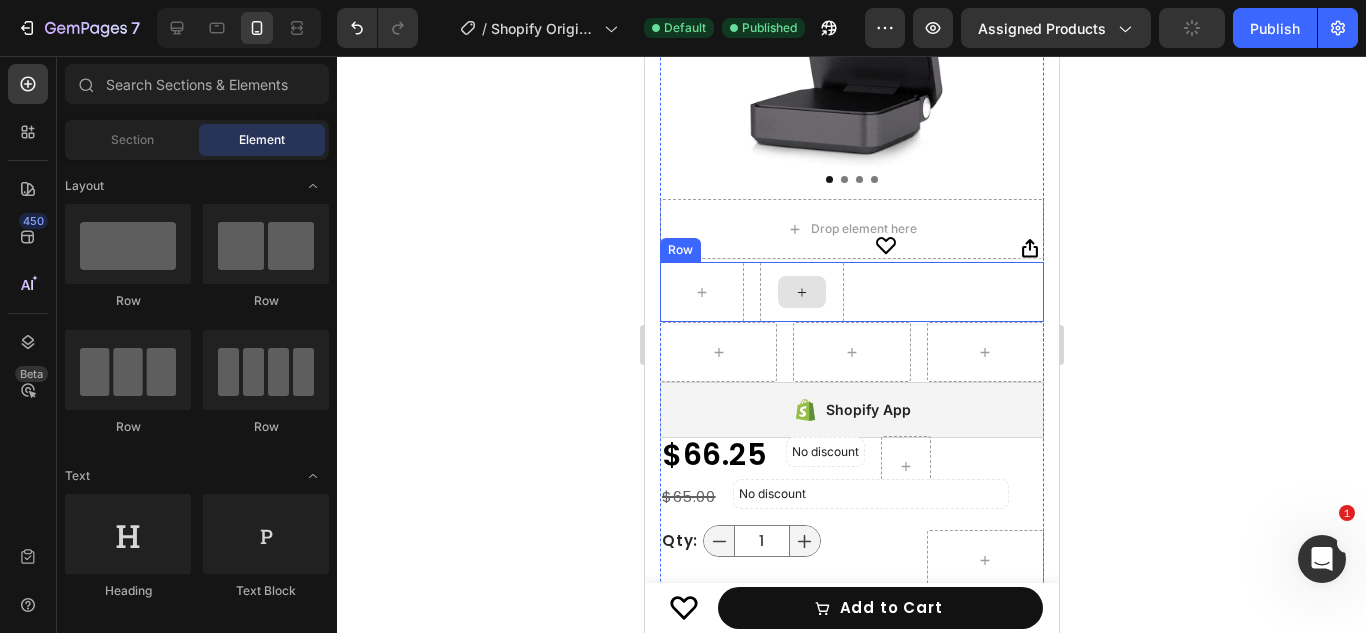 click 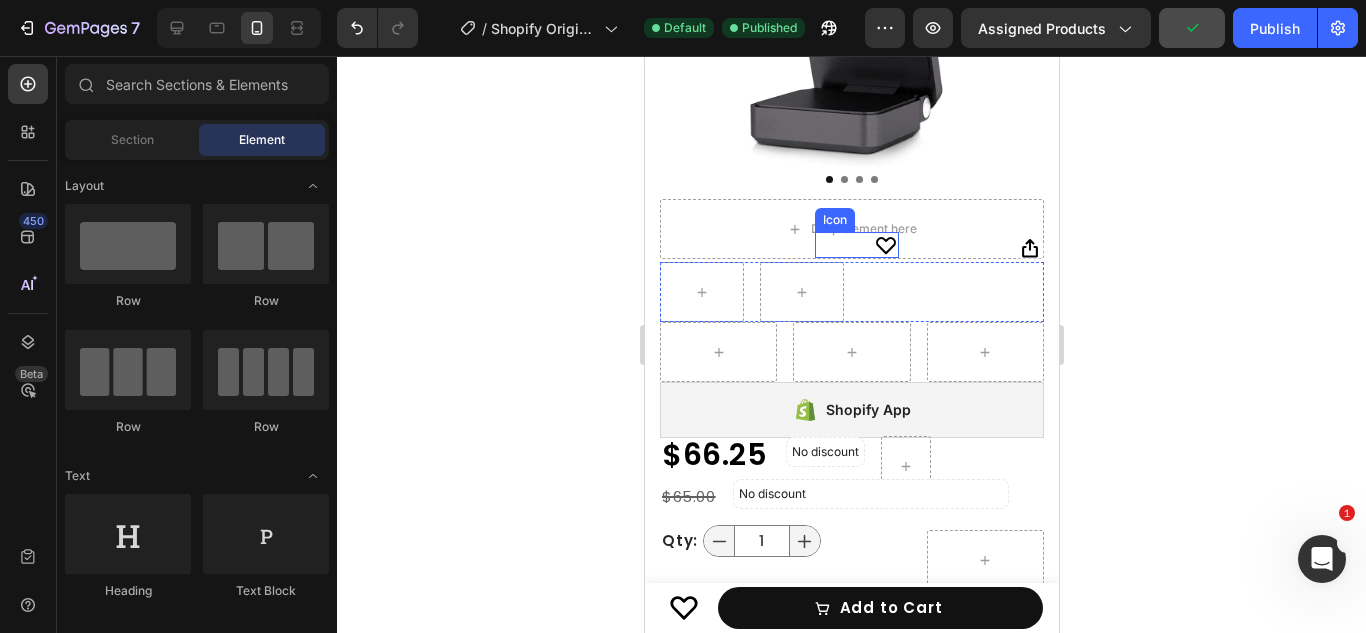 click 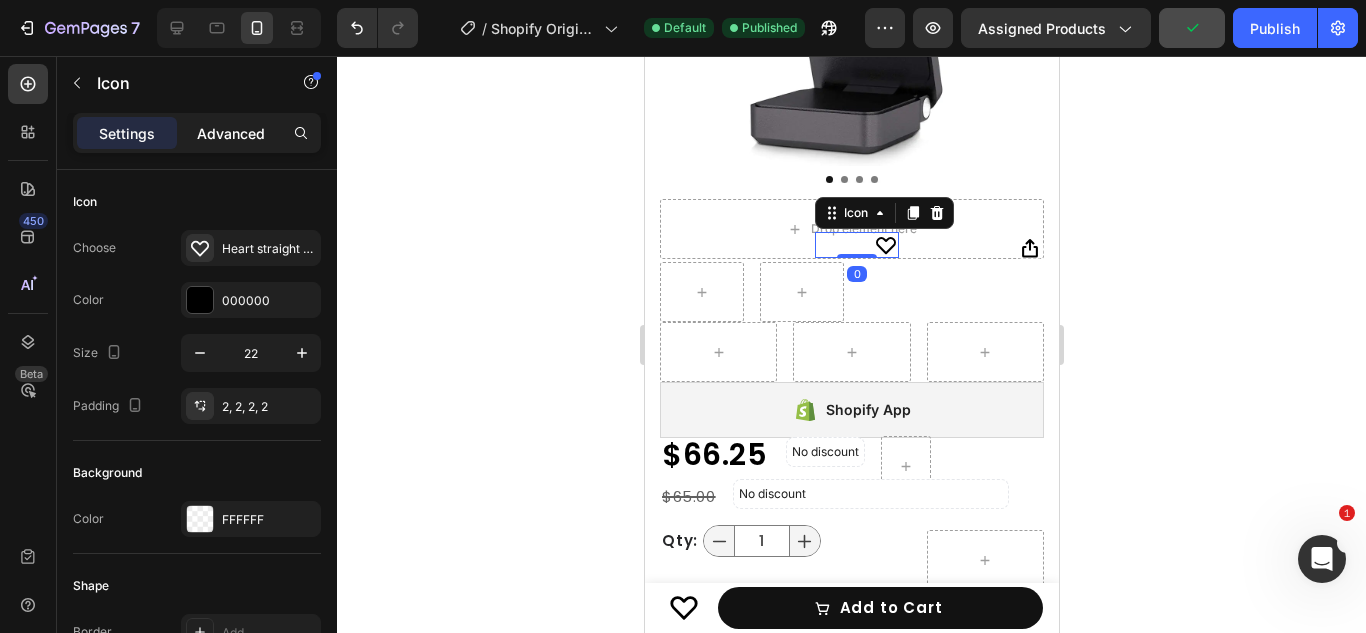 click on "Advanced" 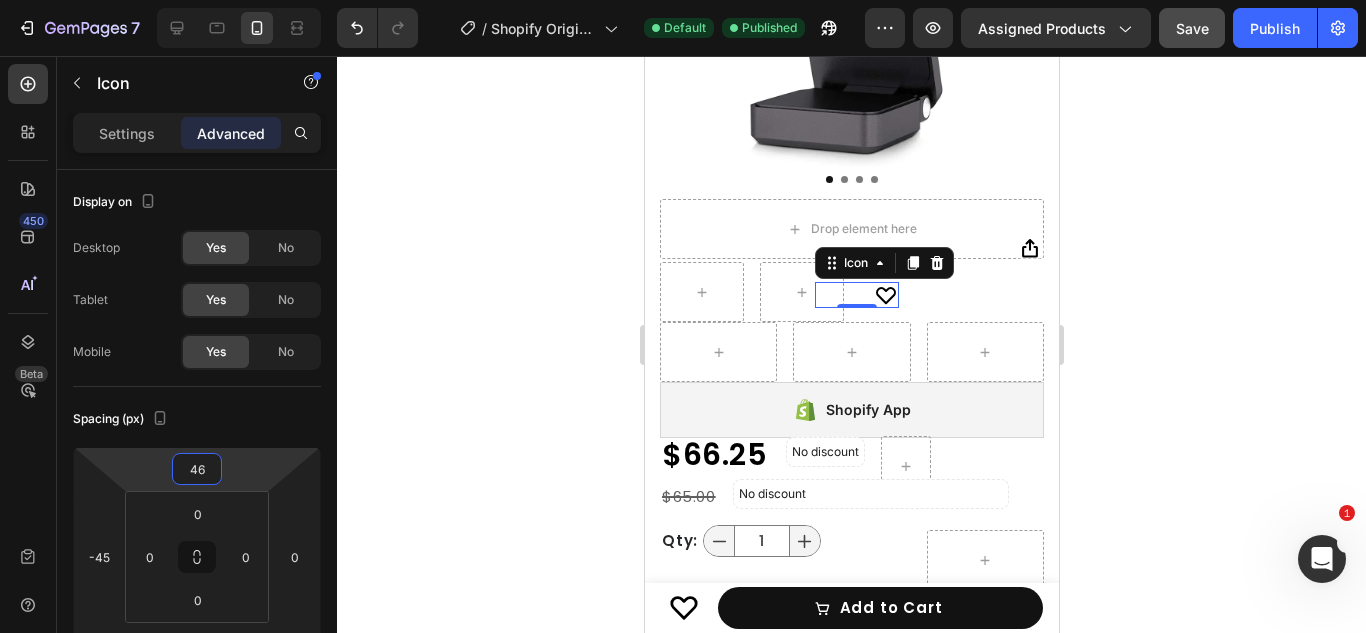 type on "48" 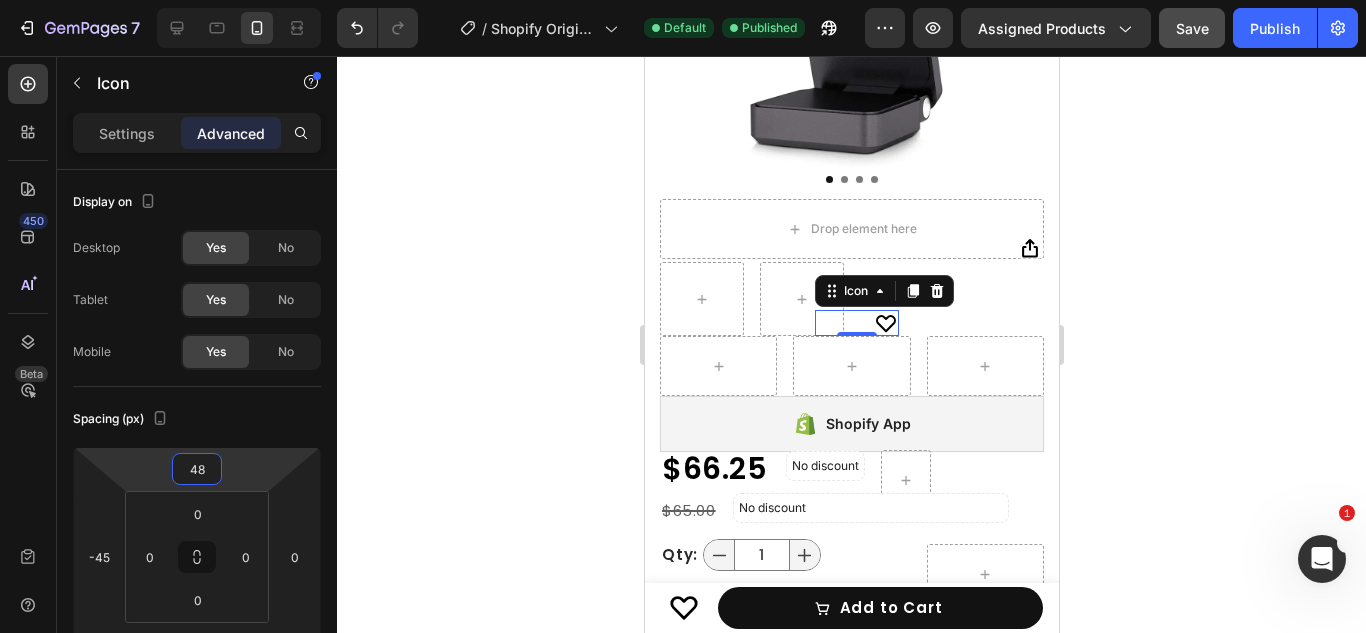drag, startPoint x: 245, startPoint y: 440, endPoint x: 253, endPoint y: 419, distance: 22.472204 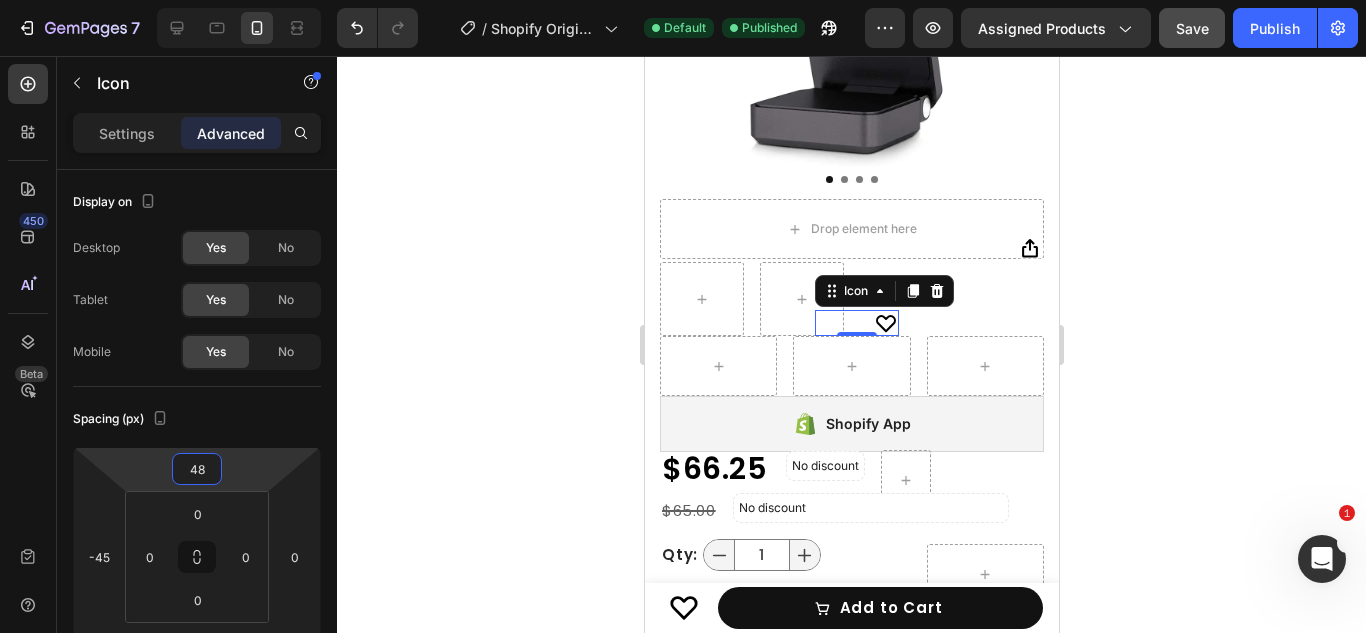 click on "7   /  Shopify Original Product Template Default Published Preview Assigned Products  Save   Publish  450 Beta Sections(0) Elements(84) Section Element Hero Section Product Detail Brands Trusted Badges Guarantee Product Breakdown How to use Testimonials Compare Bundle FAQs Social Proof Brand Story Product List Collection Blog List Contact Sticky Add to Cart Custom Footer Browse Library 450 Layout
Row
Row
Row
Row Text
Heading
Text Block Button
Button
Button Media
Image
Image
Video" at bounding box center [683, 0] 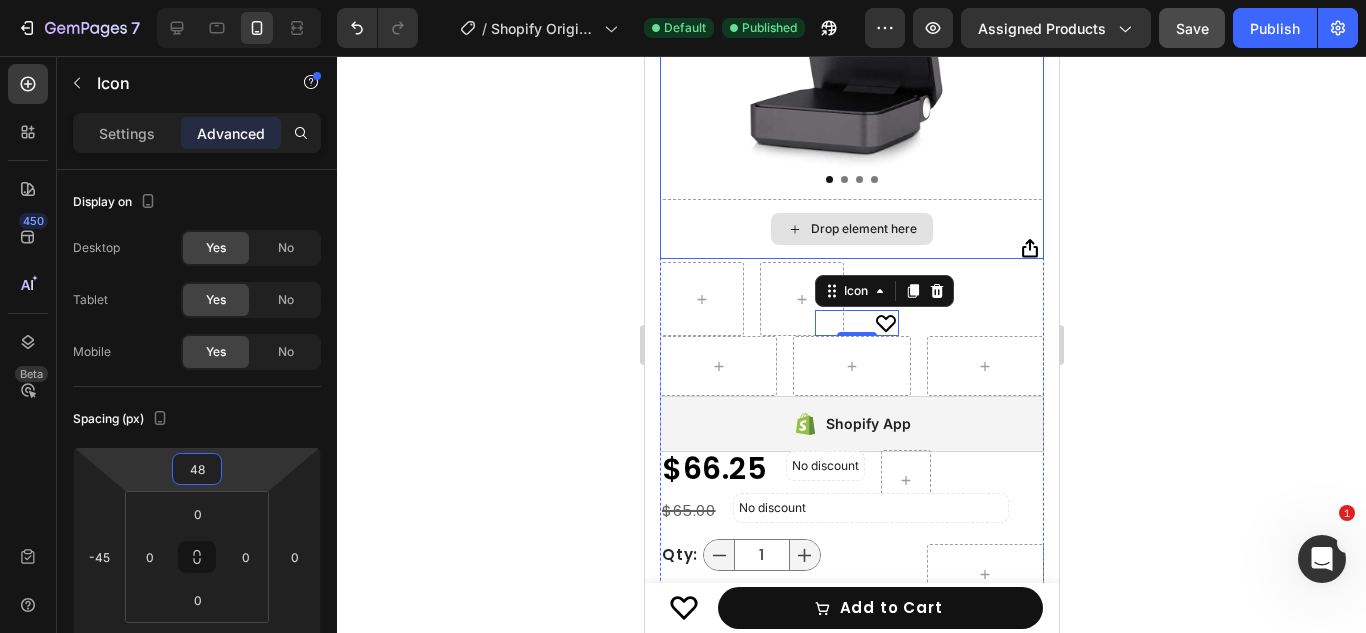 click on "Drop element here" at bounding box center (851, 229) 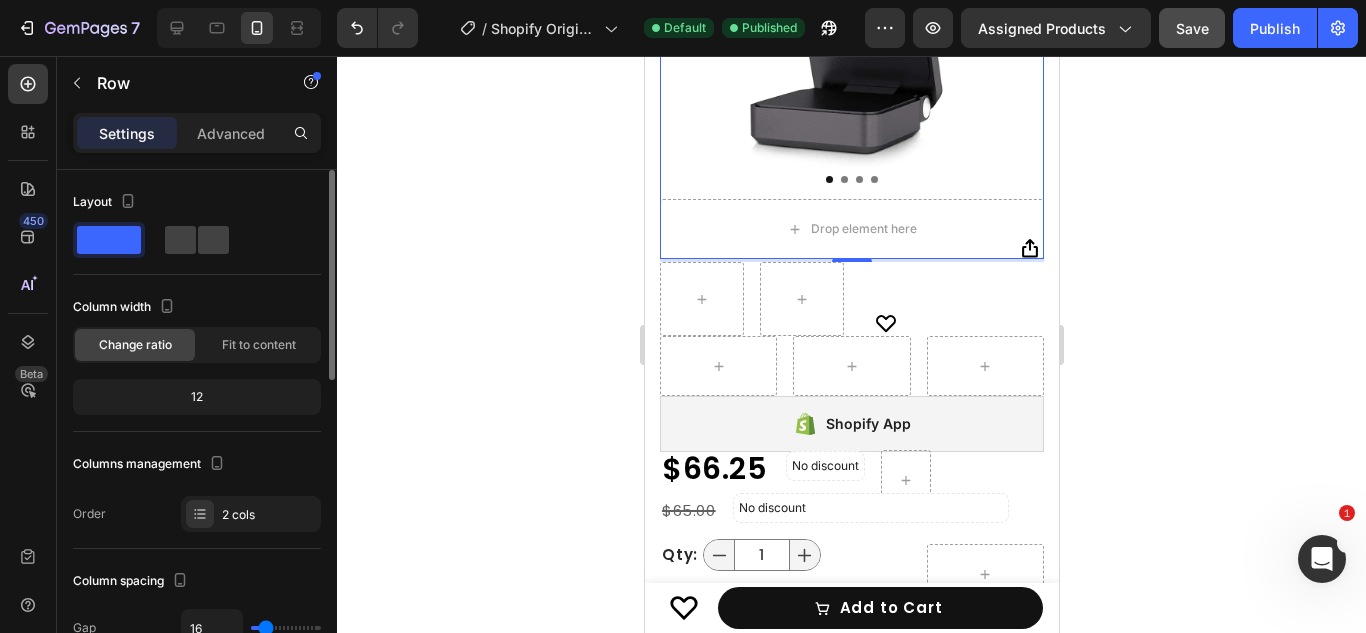 click 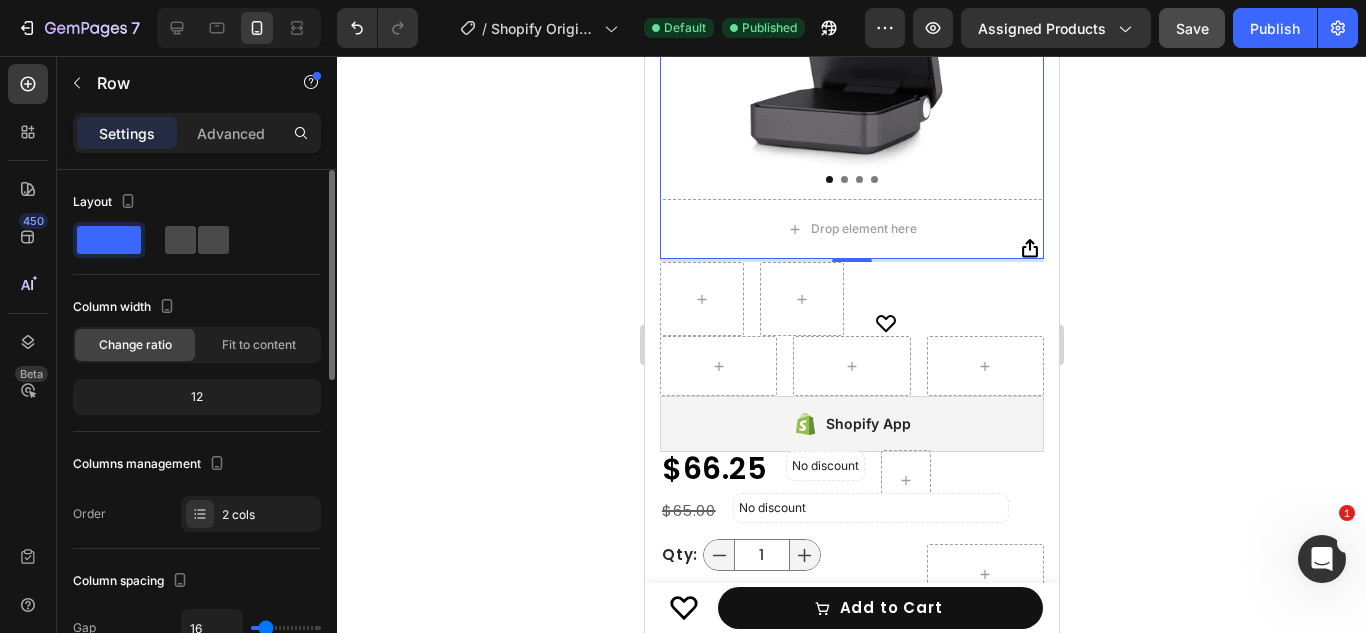 click 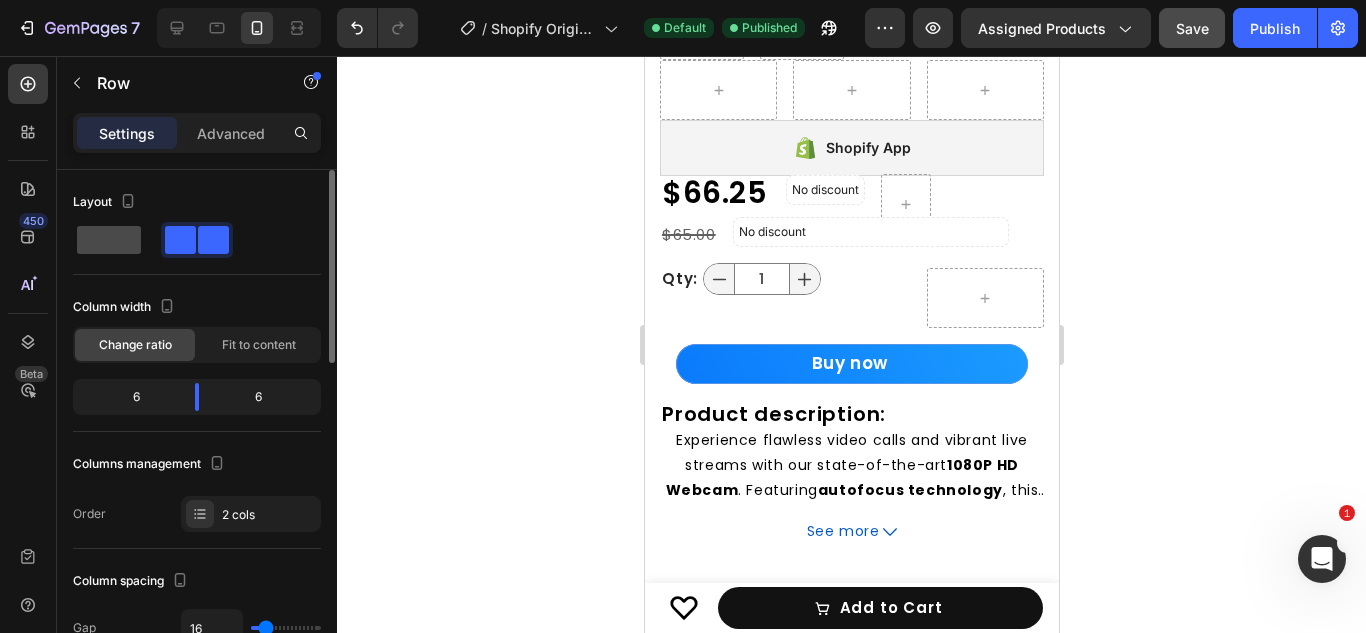 click 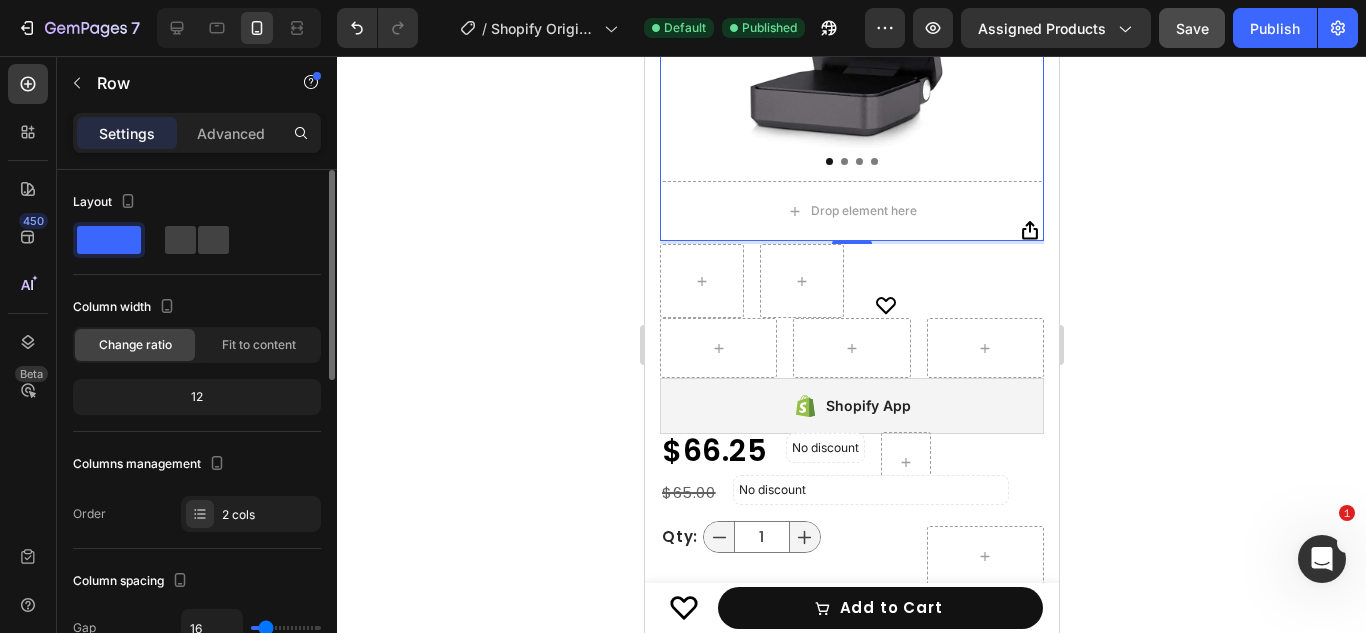 scroll, scrollTop: 470, scrollLeft: 0, axis: vertical 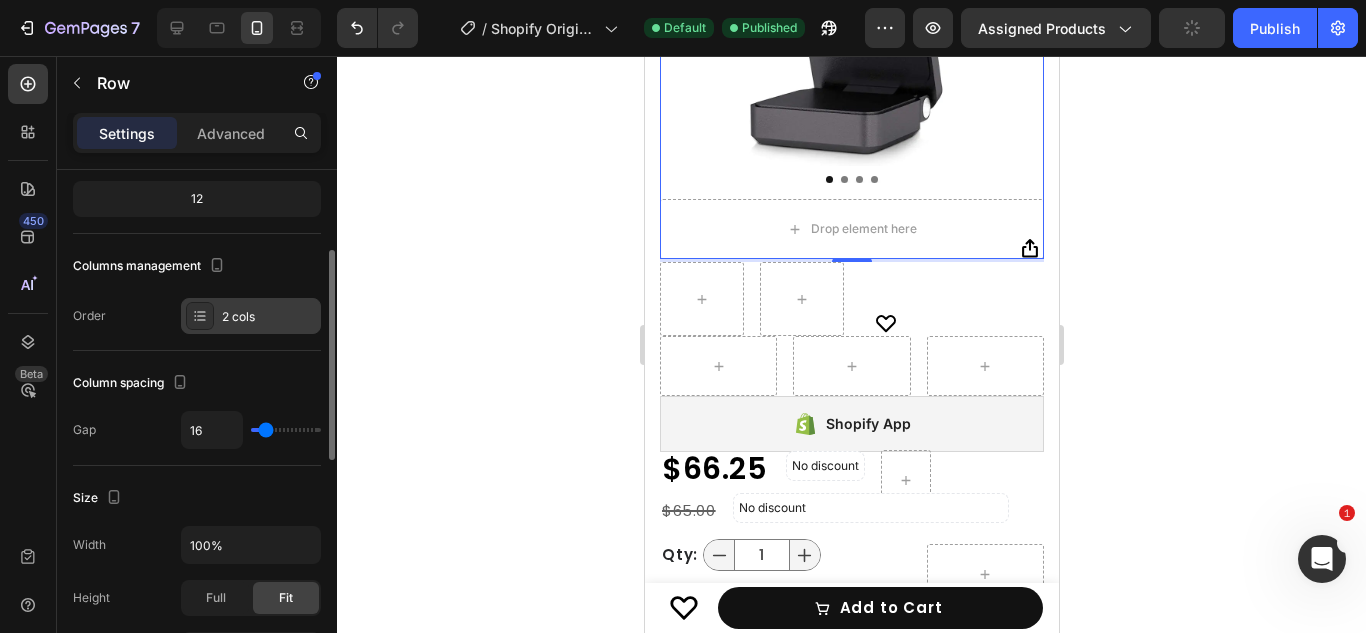 click on "2 cols" at bounding box center (269, 317) 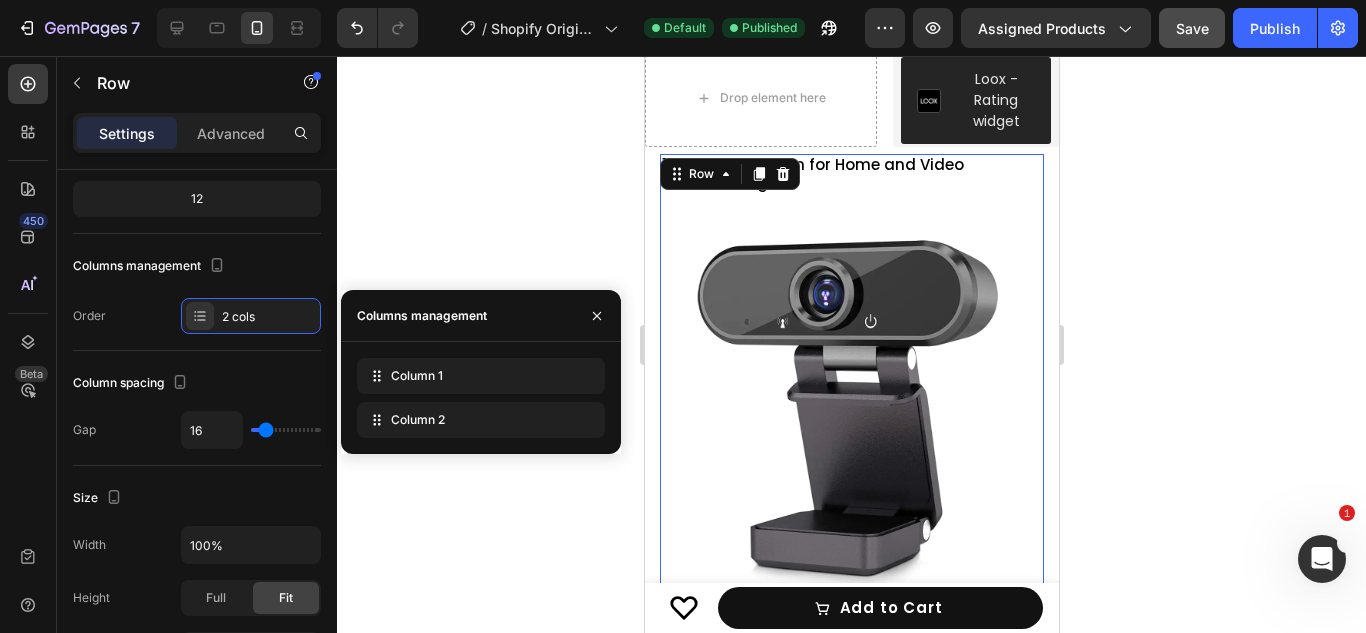 scroll, scrollTop: 186, scrollLeft: 0, axis: vertical 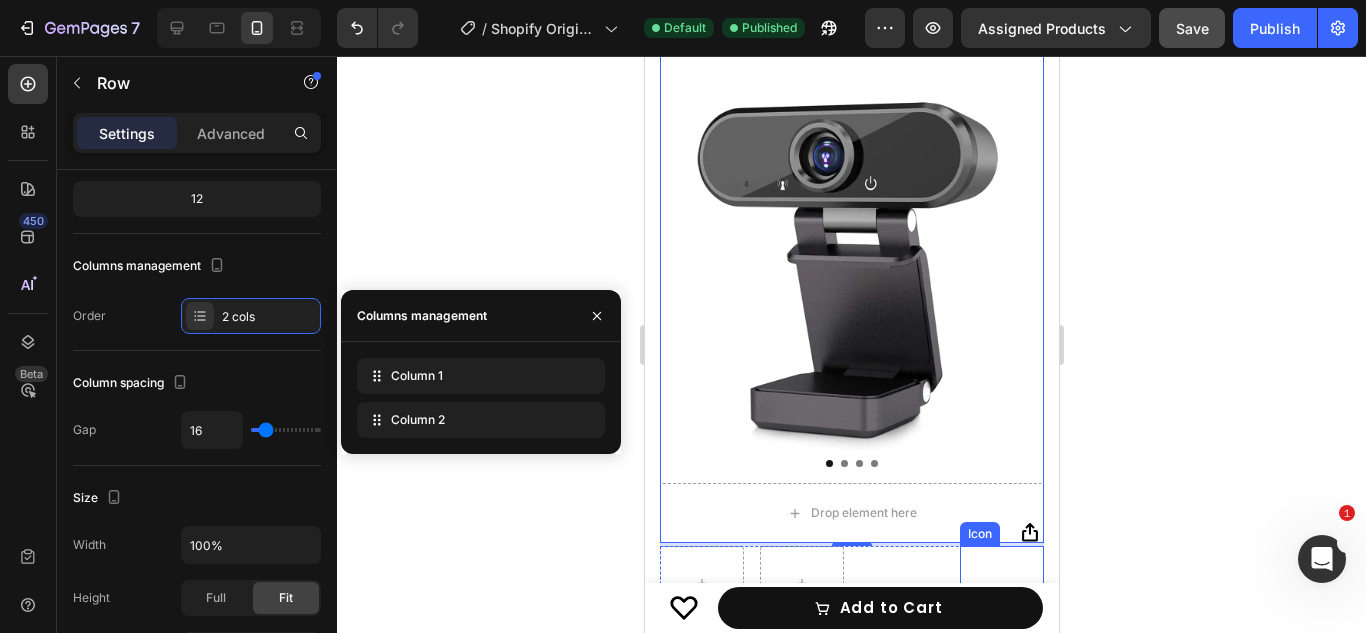 click 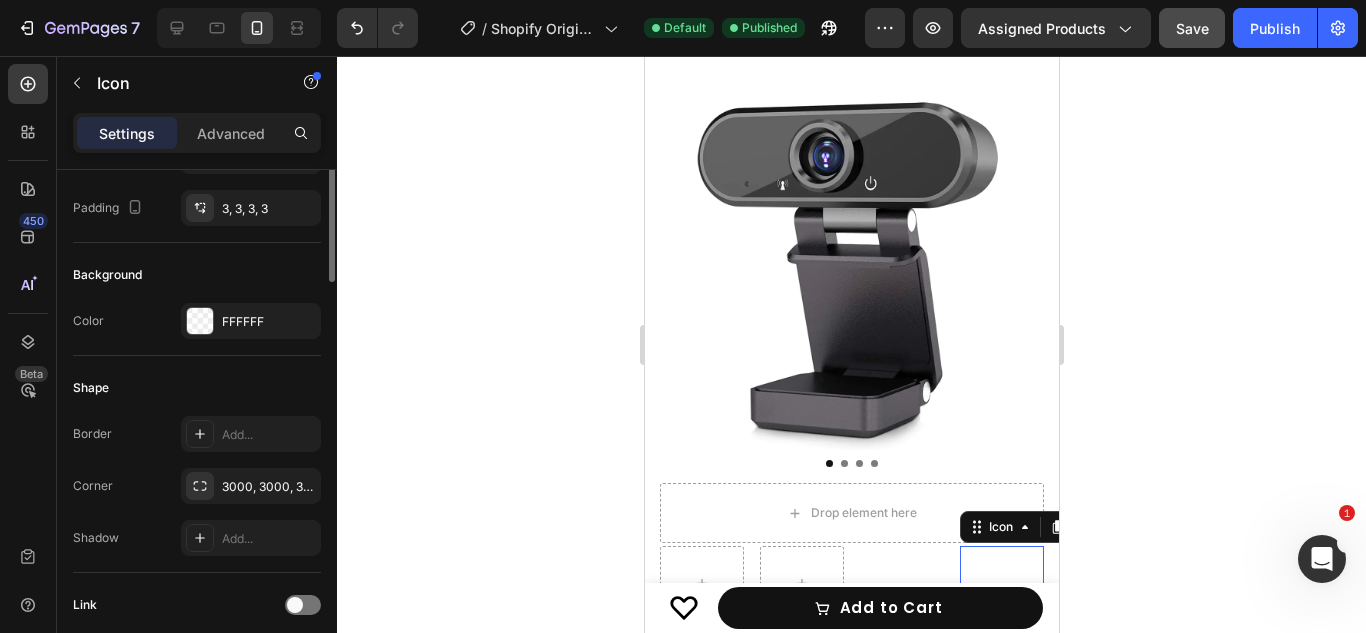 scroll, scrollTop: 0, scrollLeft: 0, axis: both 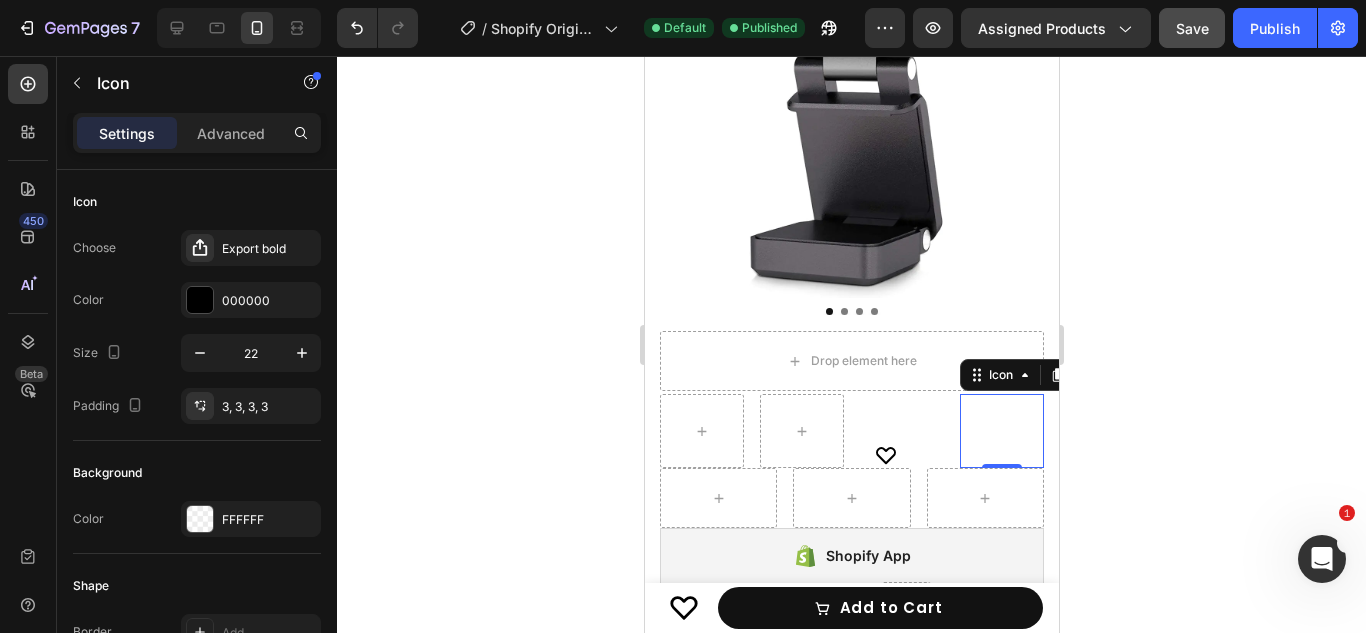 click 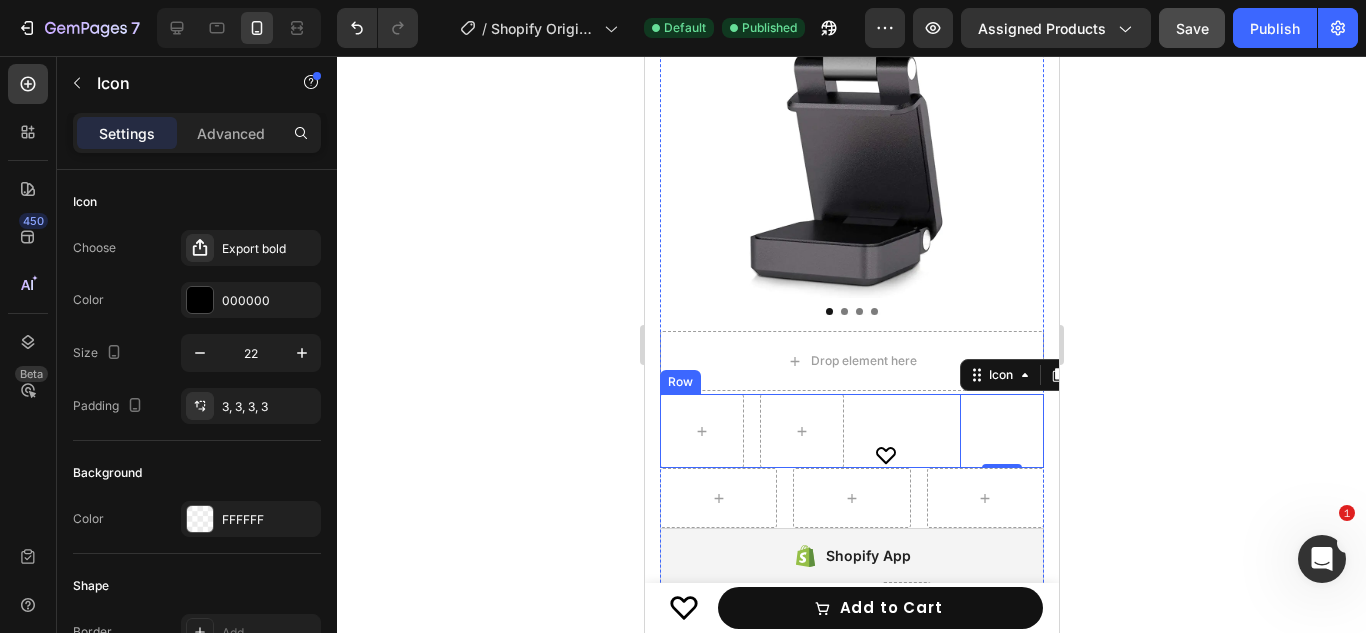 click at bounding box center [801, 431] 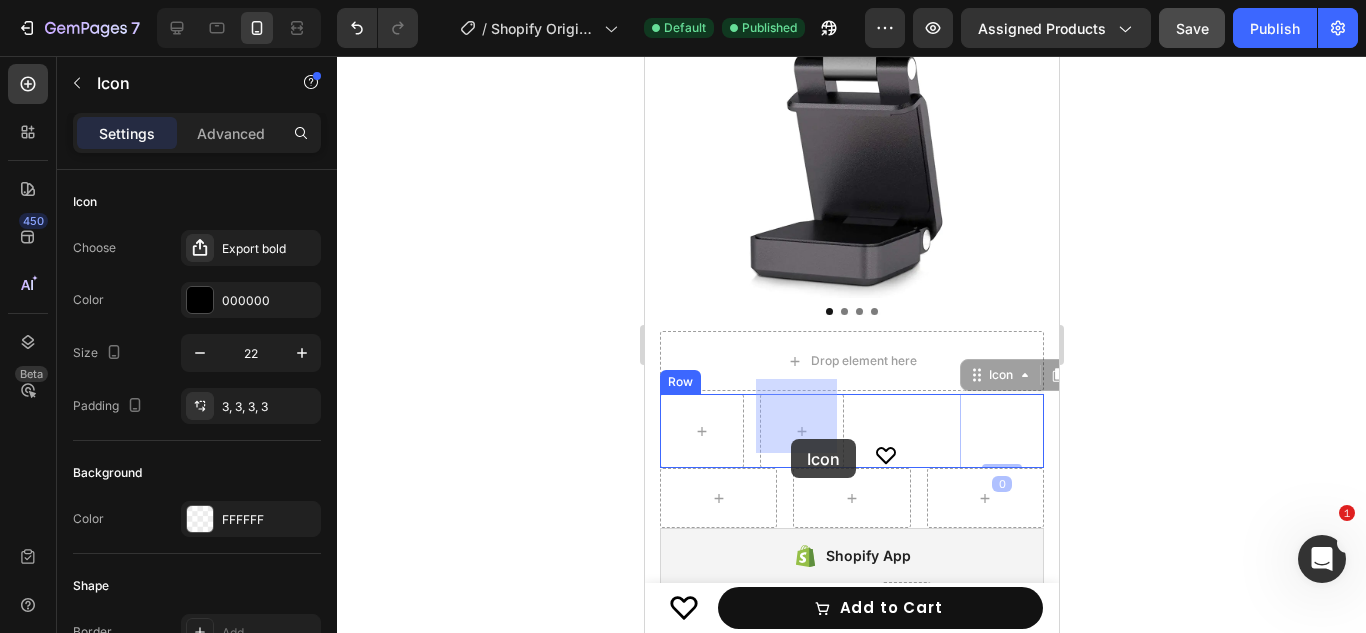 drag, startPoint x: 1012, startPoint y: 359, endPoint x: 790, endPoint y: 439, distance: 235.97458 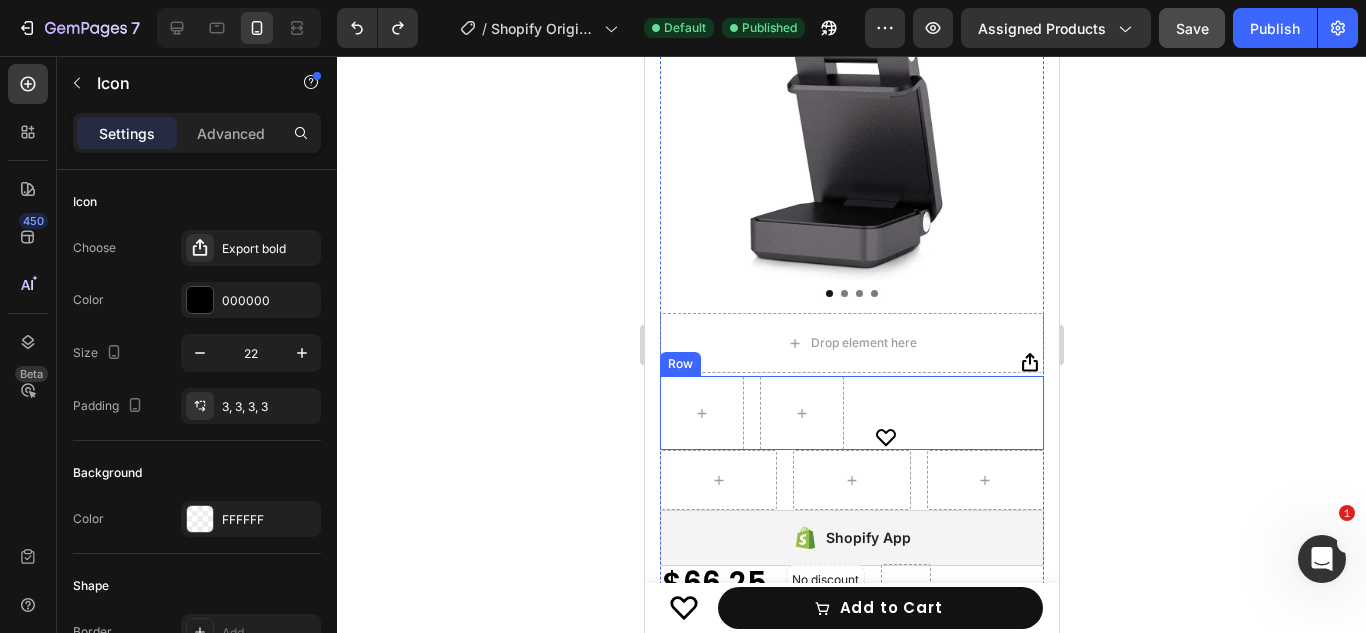 scroll, scrollTop: 338, scrollLeft: 0, axis: vertical 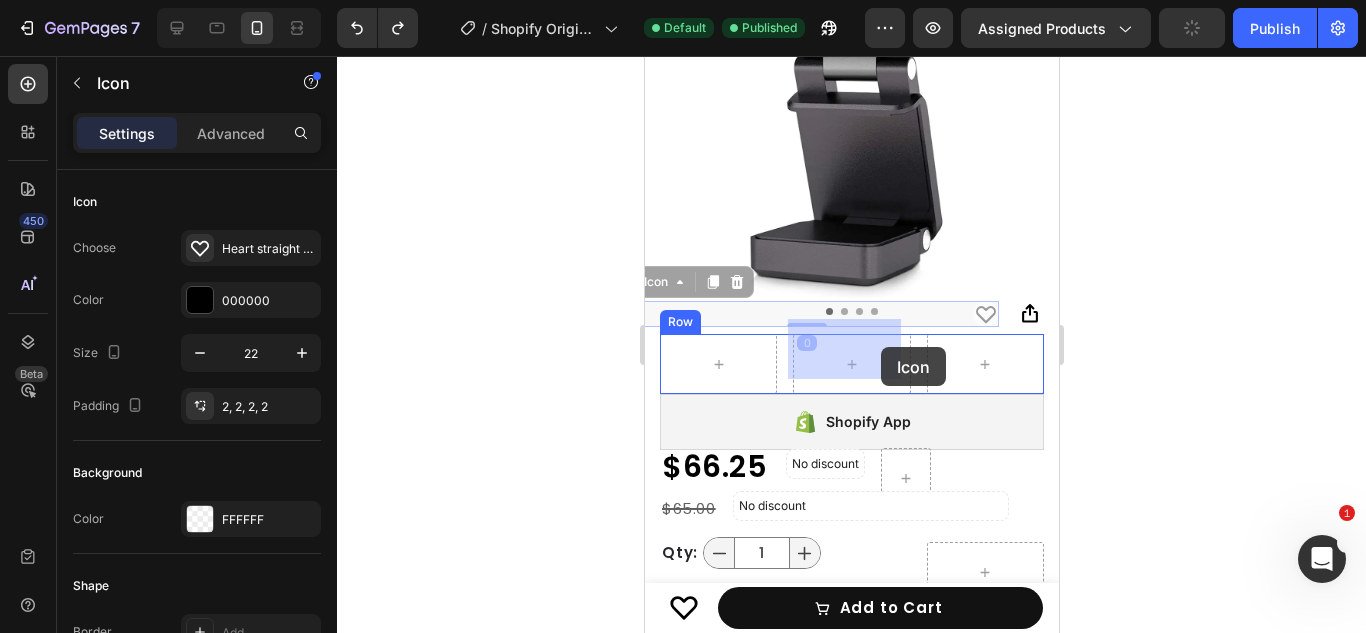drag, startPoint x: 968, startPoint y: 289, endPoint x: 880, endPoint y: 347, distance: 105.3945 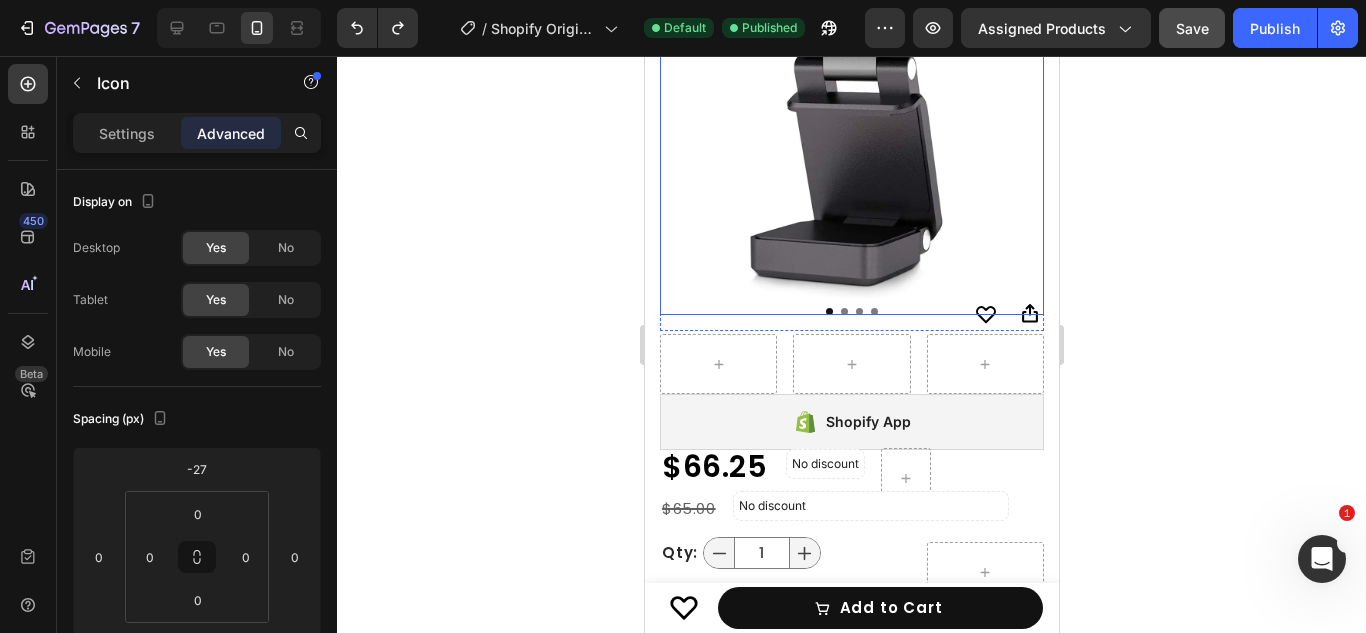 click at bounding box center [851, 106] 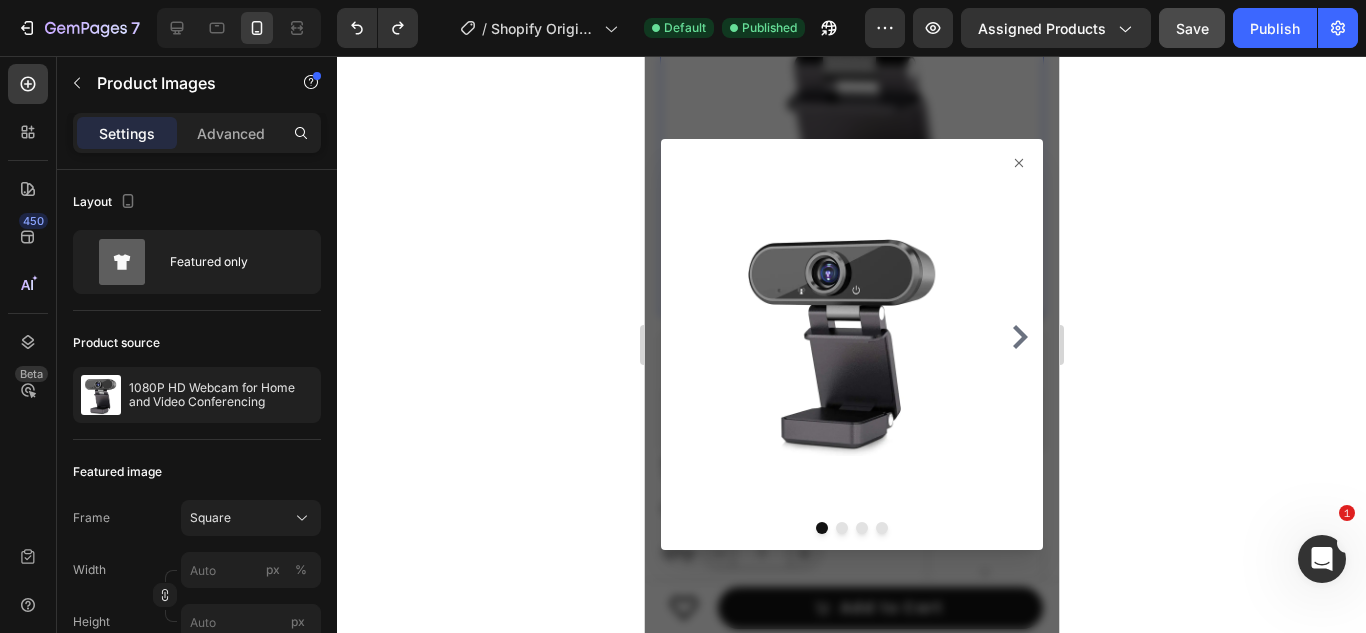 click at bounding box center (851, 344) 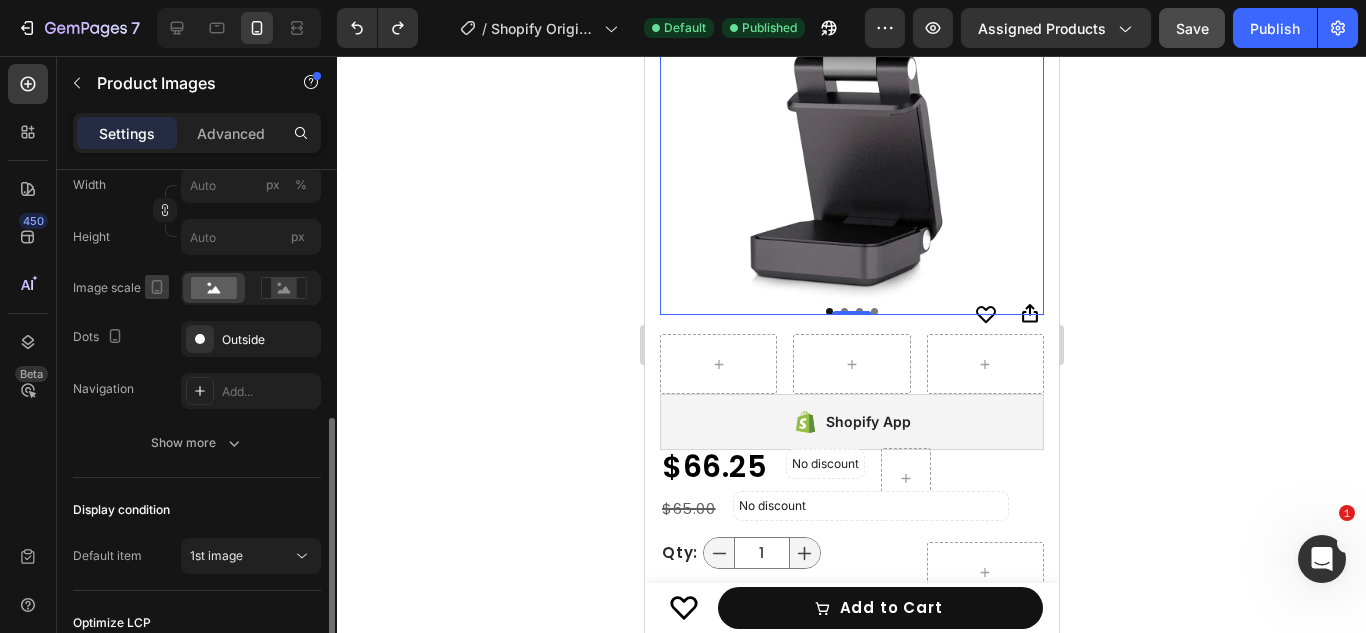 scroll, scrollTop: 604, scrollLeft: 0, axis: vertical 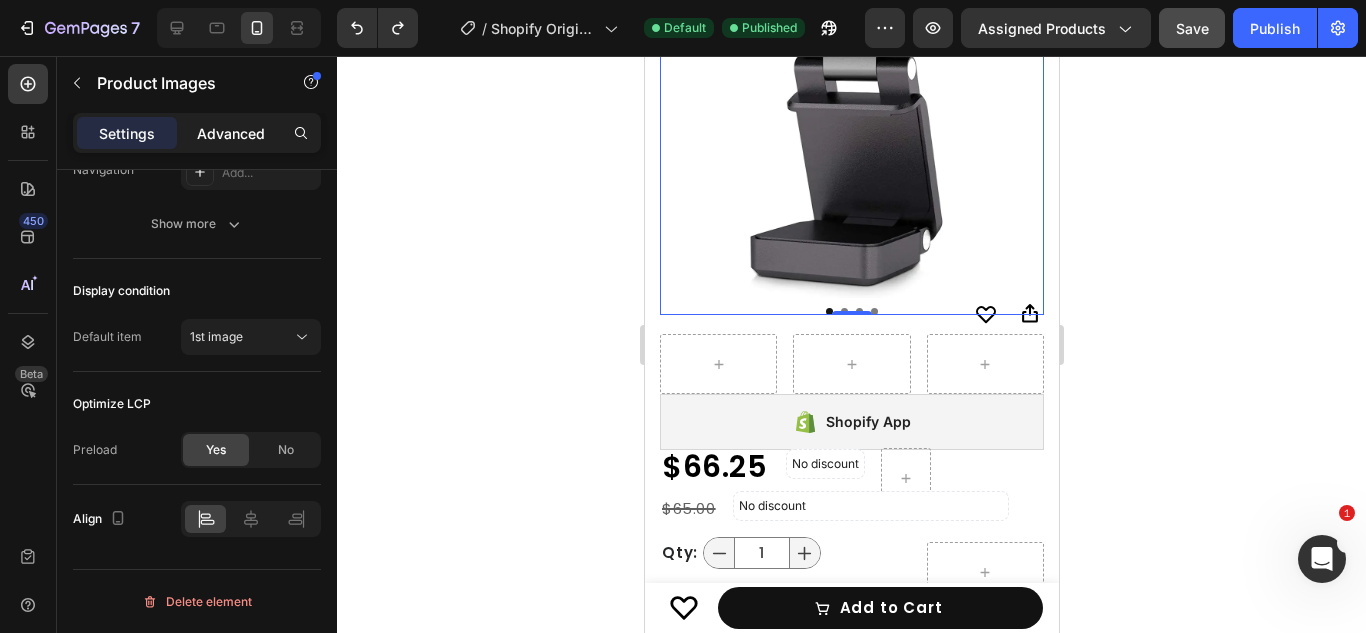 click on "Advanced" at bounding box center [231, 133] 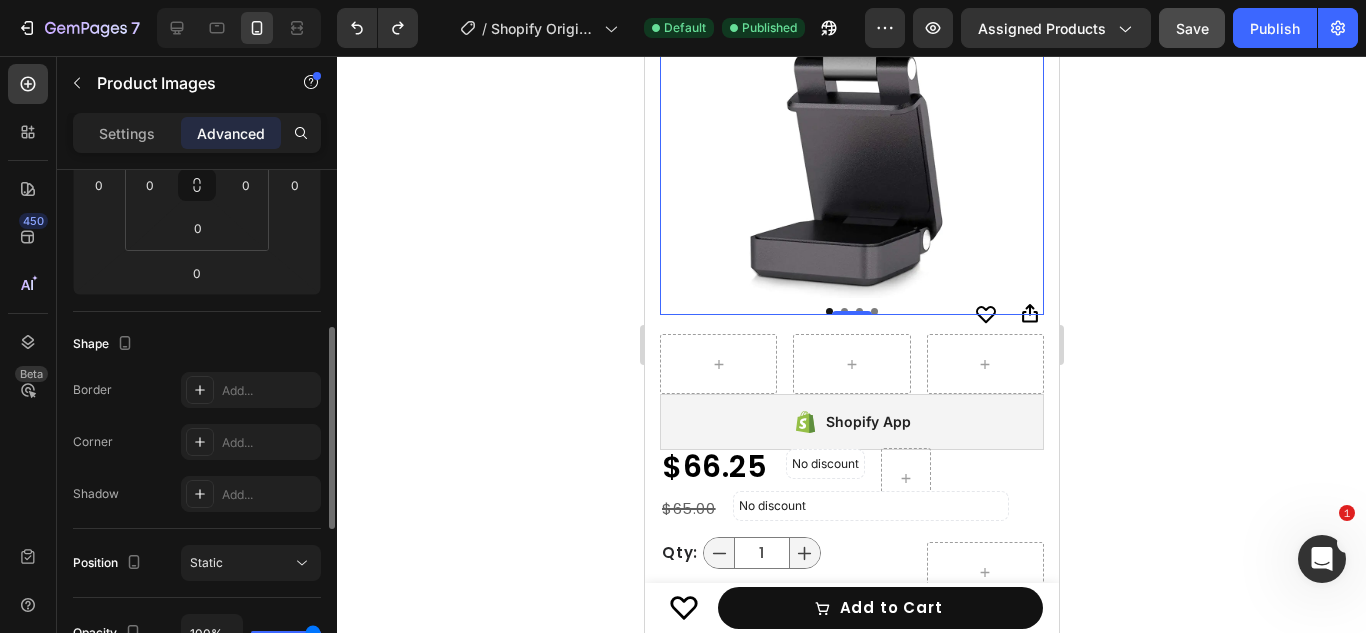 scroll, scrollTop: 370, scrollLeft: 0, axis: vertical 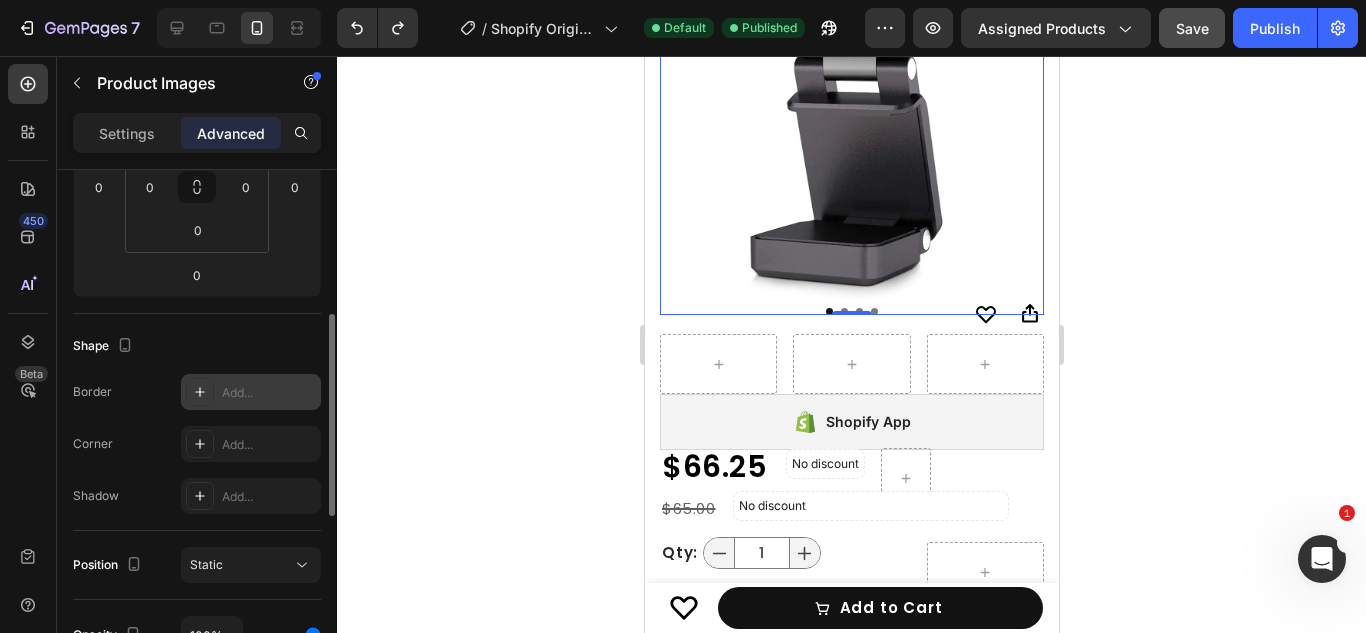 click at bounding box center [200, 392] 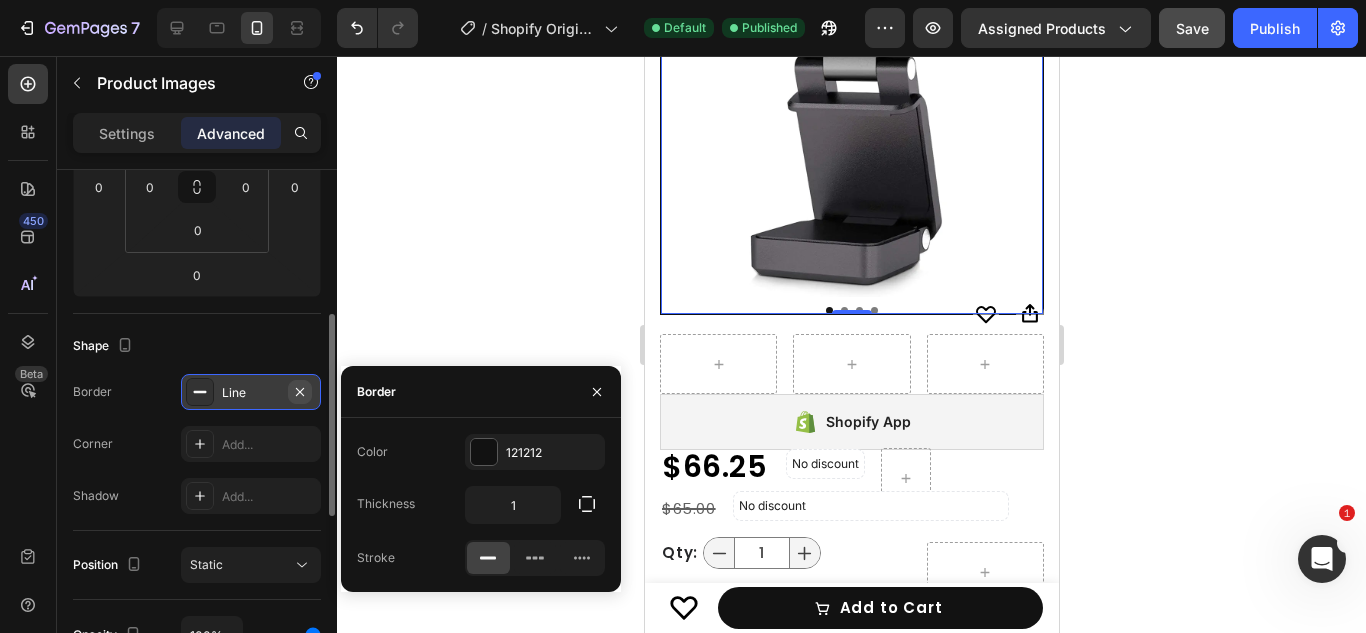 click 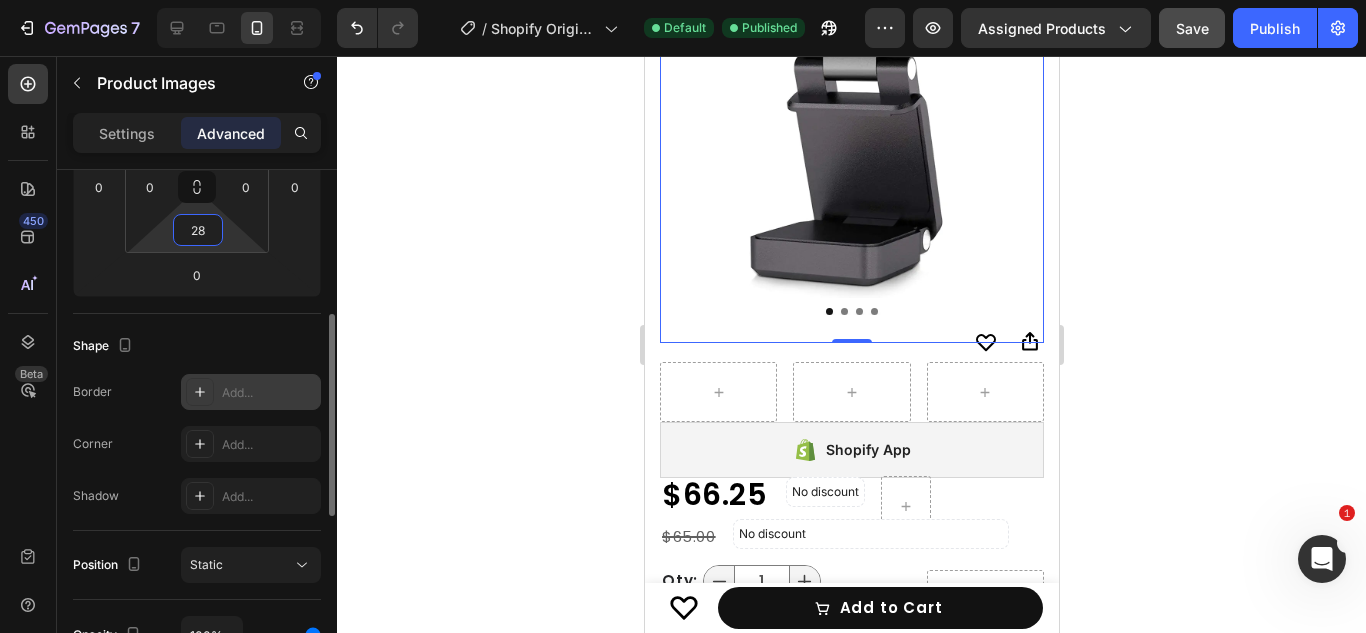 type on "0" 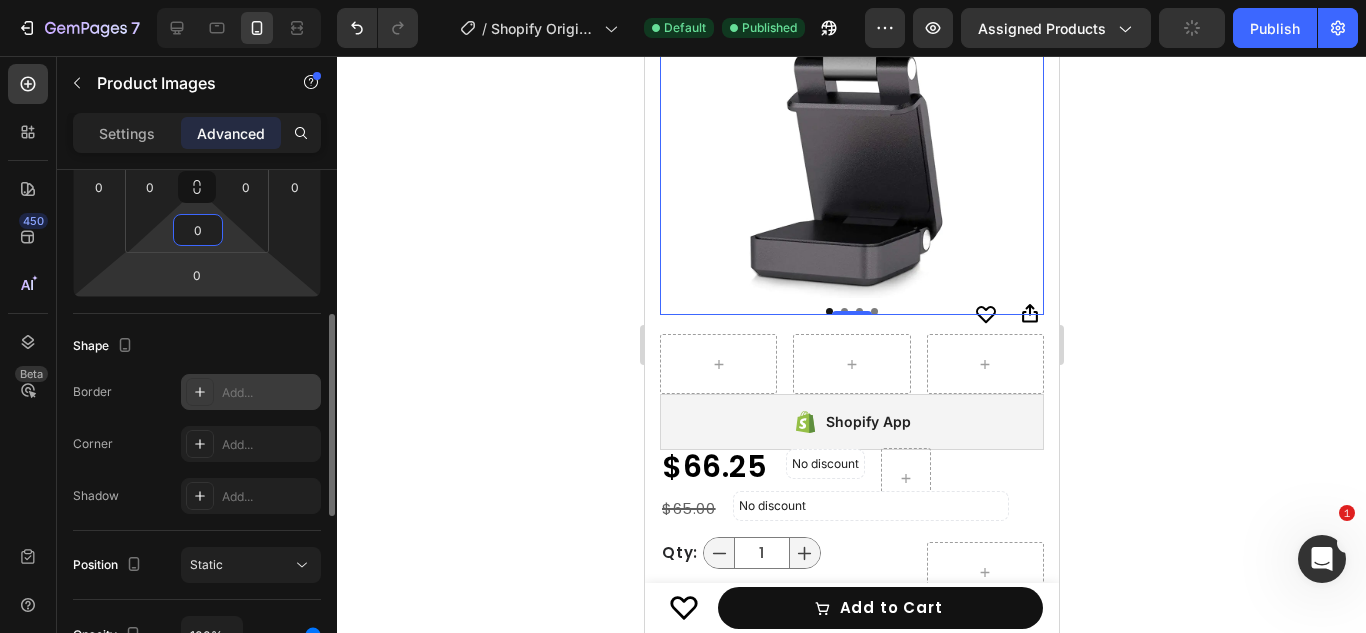 drag, startPoint x: 246, startPoint y: 240, endPoint x: 241, endPoint y: 266, distance: 26.476404 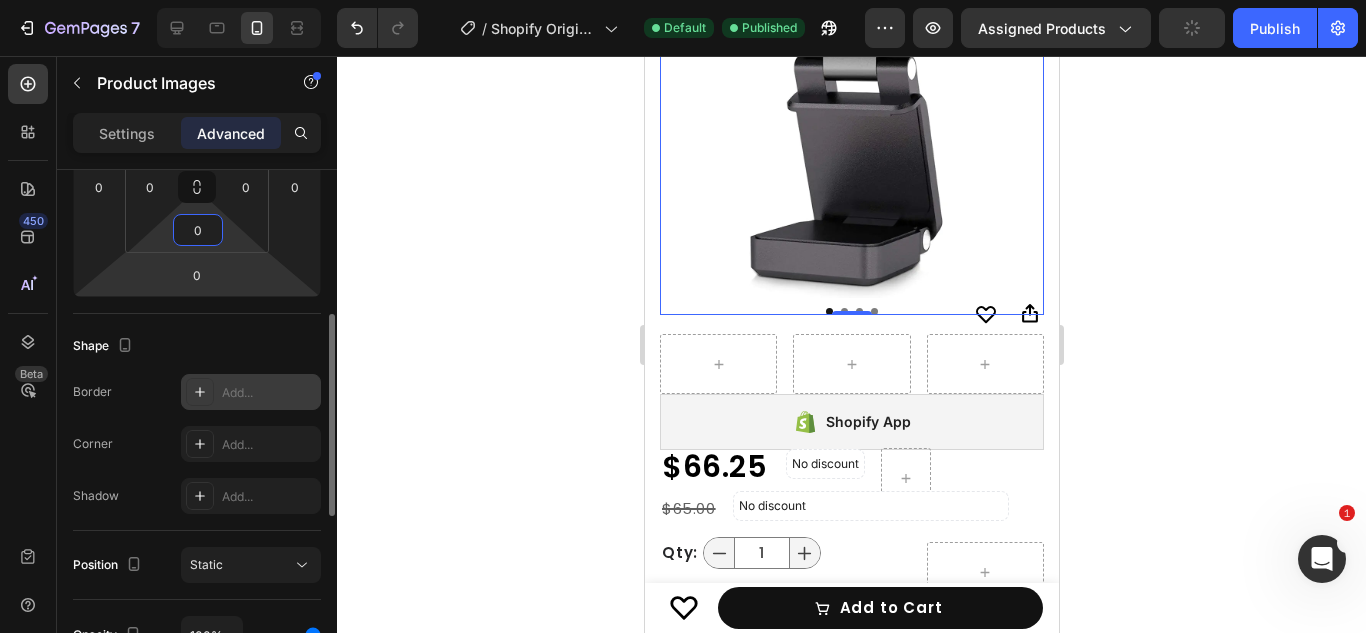 click on "7   /  Shopify Original Product Template Default Published Preview Assigned Products  Publish  450 Beta Sections(0) Elements(84) Section Element Hero Section Product Detail Brands Trusted Badges Guarantee Product Breakdown How to use Testimonials Compare Bundle FAQs Social Proof Brand Story Product List Collection Blog List Contact Sticky Add to Cart Custom Footer Browse Library 450 Layout
Row
Row
Row
Row Text
Heading
Text Block Button
Button
Button Media
Image
Image" at bounding box center [683, 0] 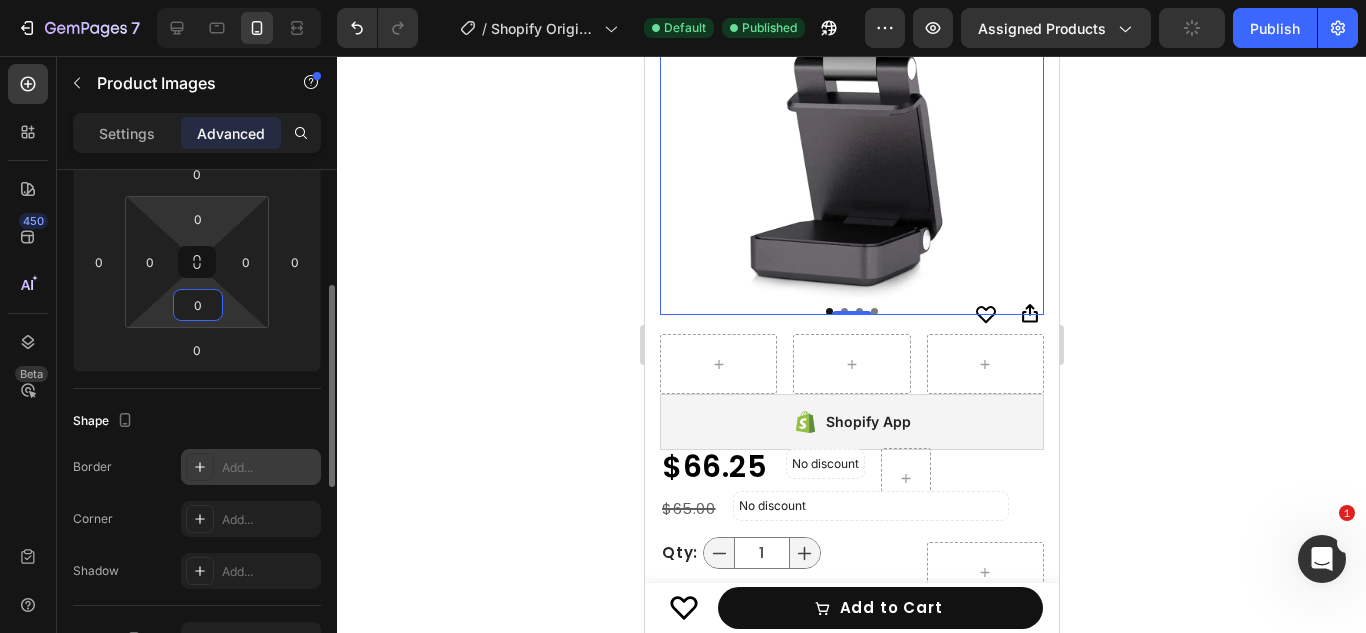 scroll, scrollTop: 294, scrollLeft: 0, axis: vertical 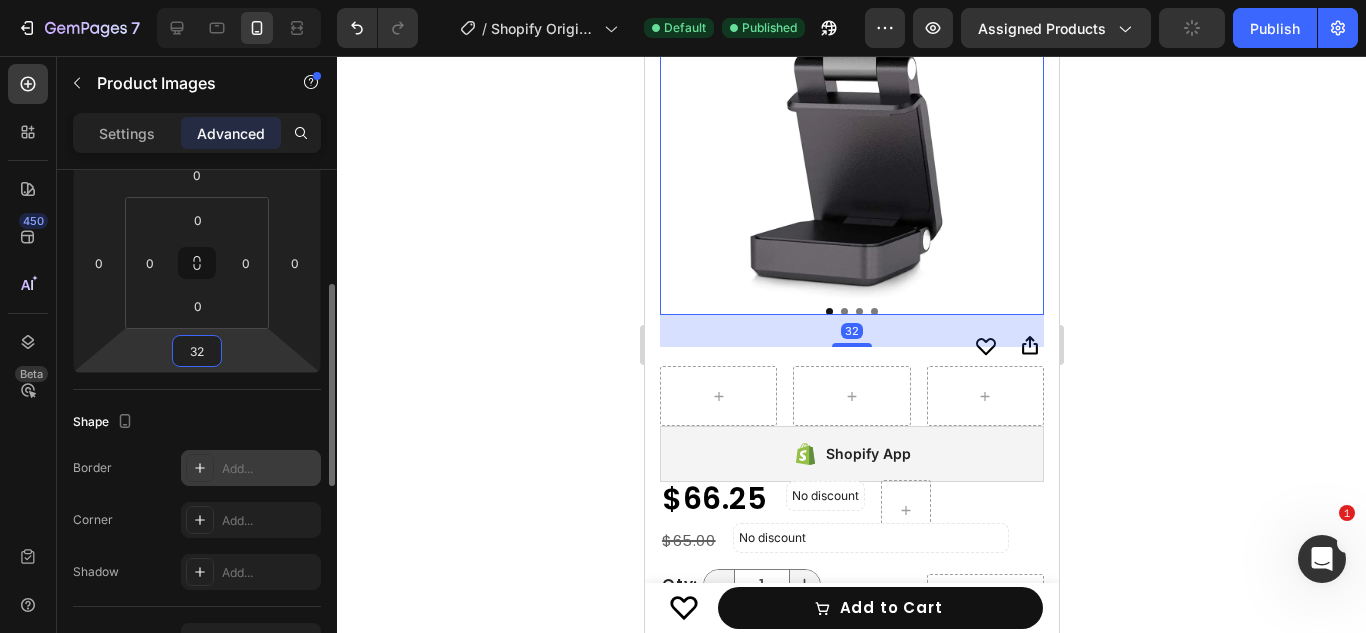 drag, startPoint x: 229, startPoint y: 354, endPoint x: 233, endPoint y: 341, distance: 13.601471 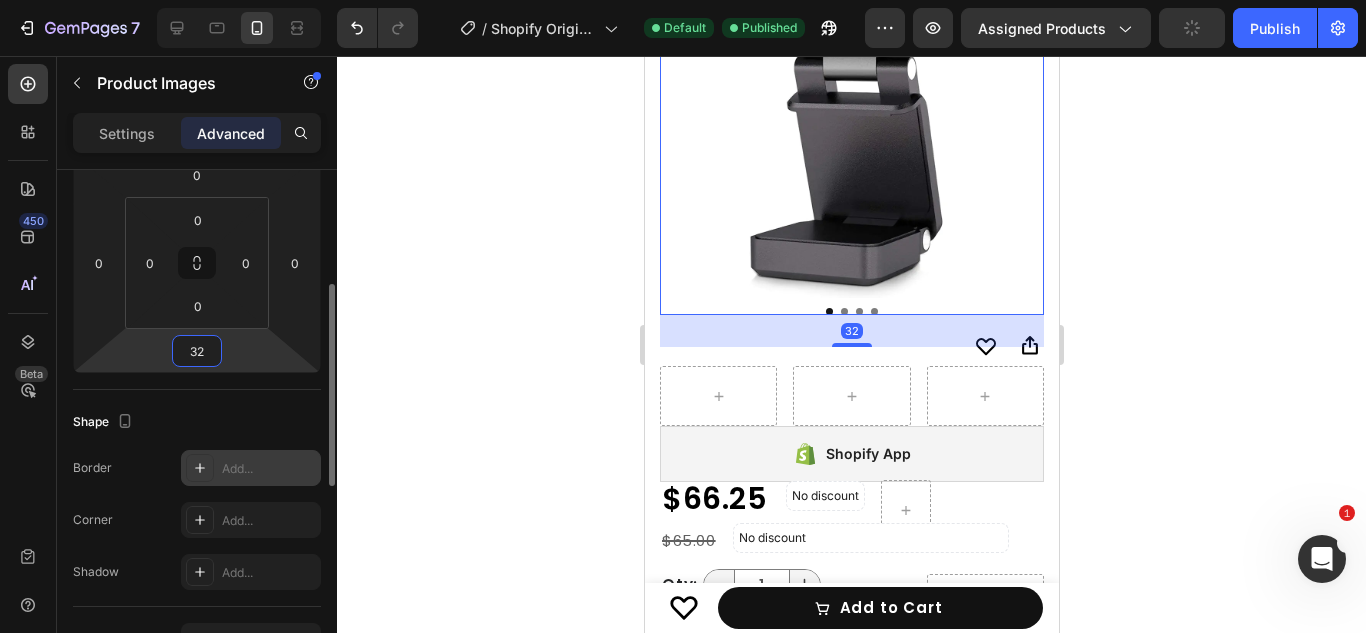 click on "7   /  Shopify Original Product Template Default Published Preview Assigned Products  Publish  450 Beta Sections(0) Elements(84) Section Element Hero Section Product Detail Brands Trusted Badges Guarantee Product Breakdown How to use Testimonials Compare Bundle FAQs Social Proof Brand Story Product List Collection Blog List Contact Sticky Add to Cart Custom Footer Browse Library 450 Layout
Row
Row
Row
Row Text
Heading
Text Block Button
Button
Button Media
Image
Image" at bounding box center [683, 0] 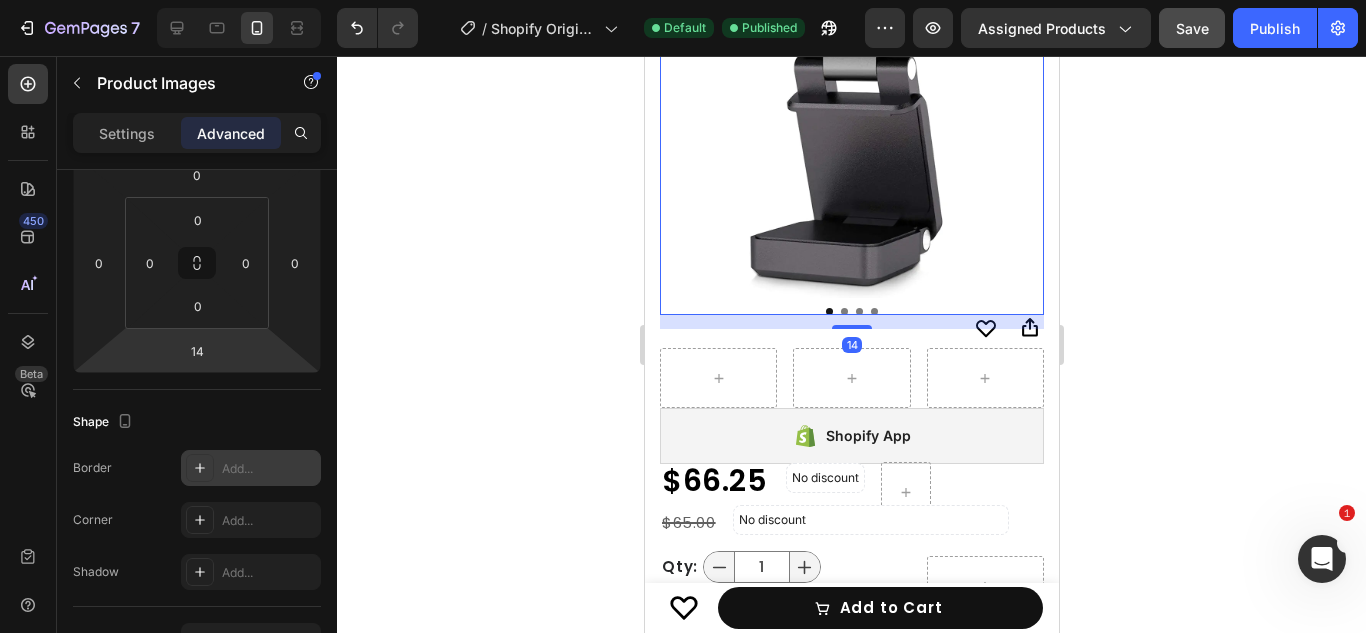 click on "7   /  Shopify Original Product Template Default Published Preview Assigned Products  Save   Publish  450 Beta Sections(0) Elements(84) Section Element Hero Section Product Detail Brands Trusted Badges Guarantee Product Breakdown How to use Testimonials Compare Bundle FAQs Social Proof Brand Story Product List Collection Blog List Contact Sticky Add to Cart Custom Footer Browse Library 450 Layout
Row
Row
Row
Row Text
Heading
Text Block Button
Button
Button Media
Image
Image
Video" at bounding box center (683, 0) 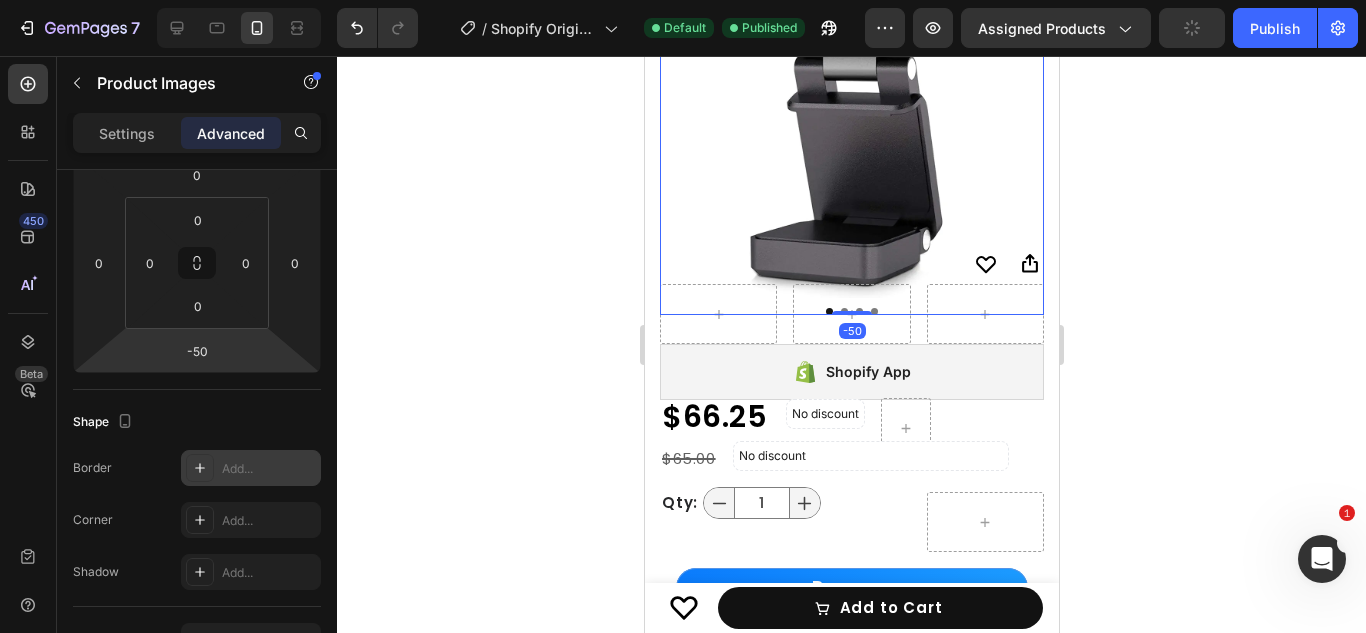 drag, startPoint x: 236, startPoint y: 341, endPoint x: 235, endPoint y: 373, distance: 32.01562 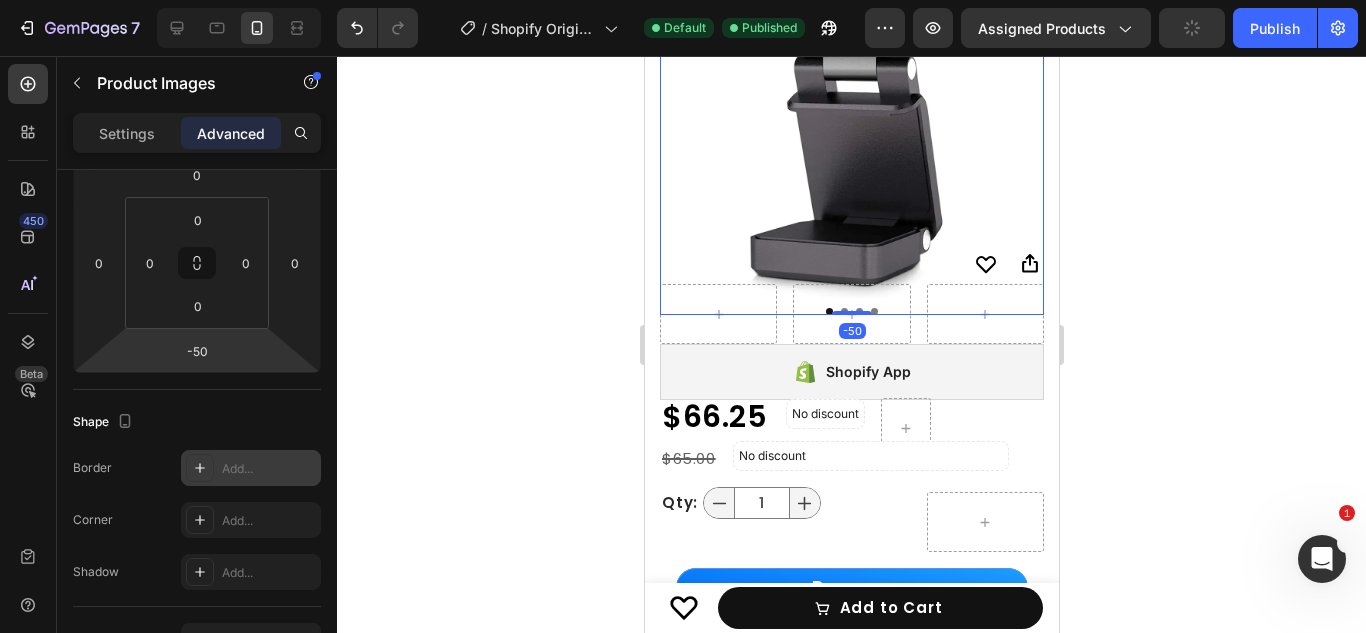 click on "7   /  Shopify Original Product Template Default Published Preview Assigned Products  Publish  450 Beta Sections(0) Elements(84) Section Element Hero Section Product Detail Brands Trusted Badges Guarantee Product Breakdown How to use Testimonials Compare Bundle FAQs Social Proof Brand Story Product List Collection Blog List Contact Sticky Add to Cart Custom Footer Browse Library 450 Layout
Row
Row
Row
Row Text
Heading
Text Block Button
Button
Button Media
Image
Image" at bounding box center [683, 0] 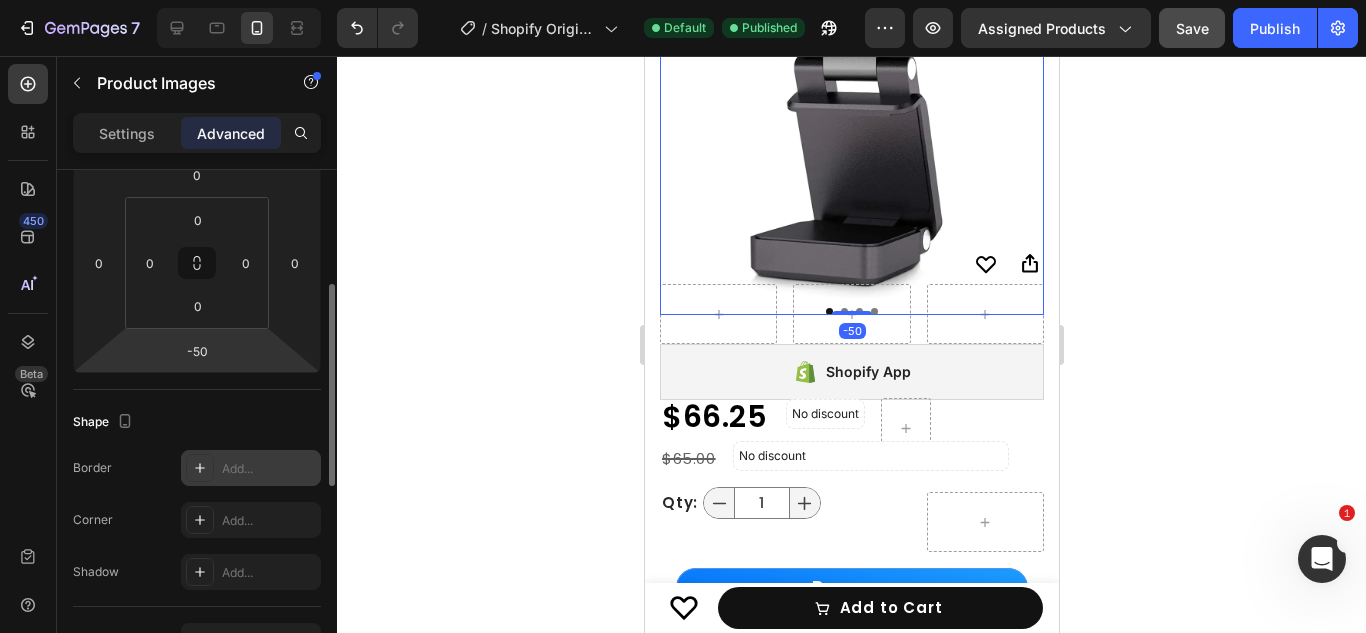 drag, startPoint x: 235, startPoint y: 367, endPoint x: 249, endPoint y: 330, distance: 39.56008 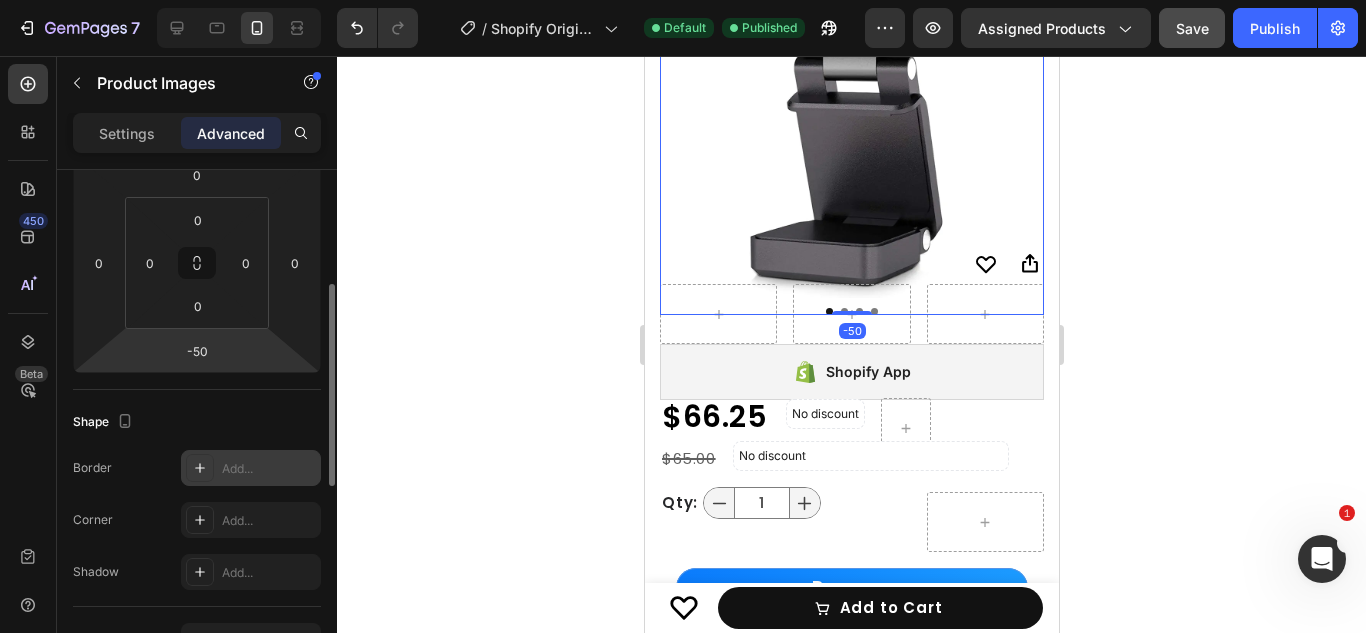 click on "Spacing (px) 0 0 -50 0 0 0 0 0" 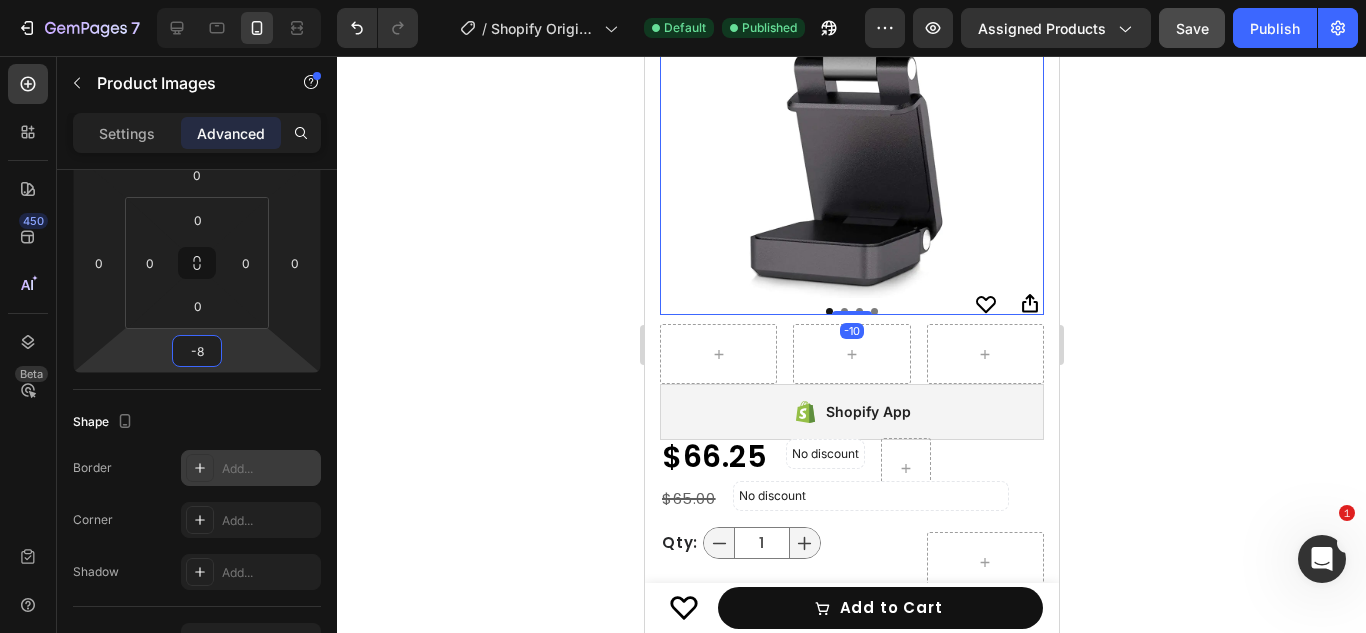 type on "-6" 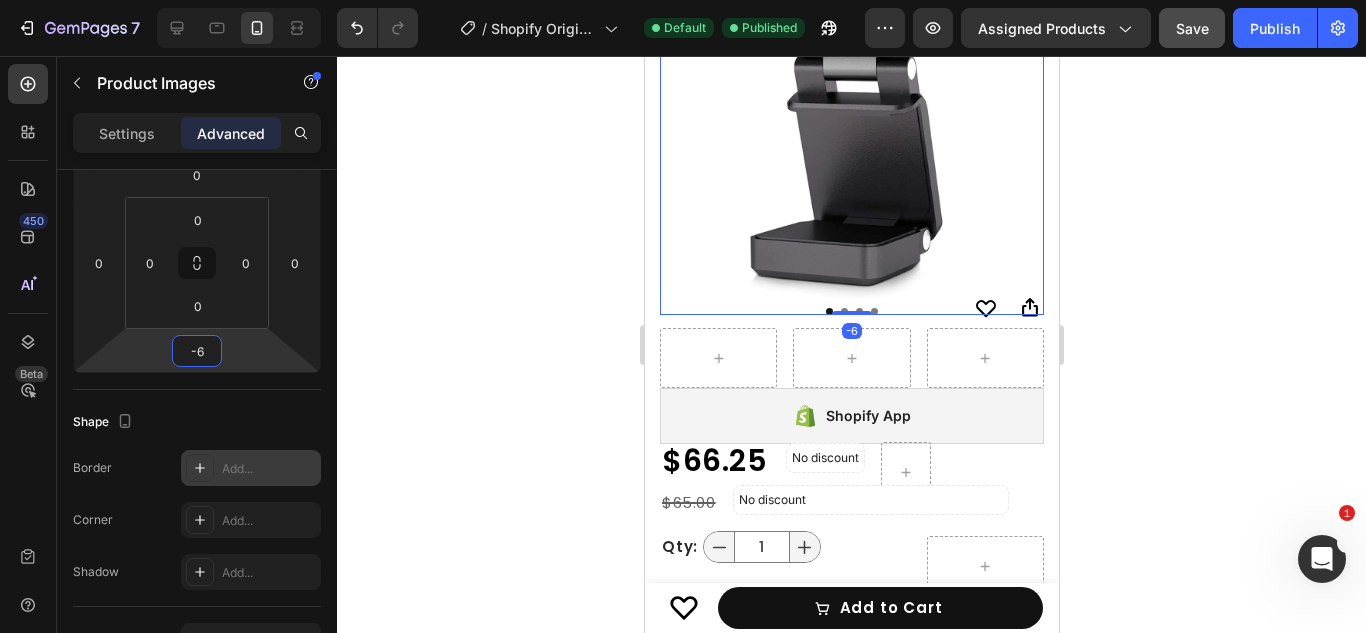 drag, startPoint x: 247, startPoint y: 345, endPoint x: 259, endPoint y: 323, distance: 25.059929 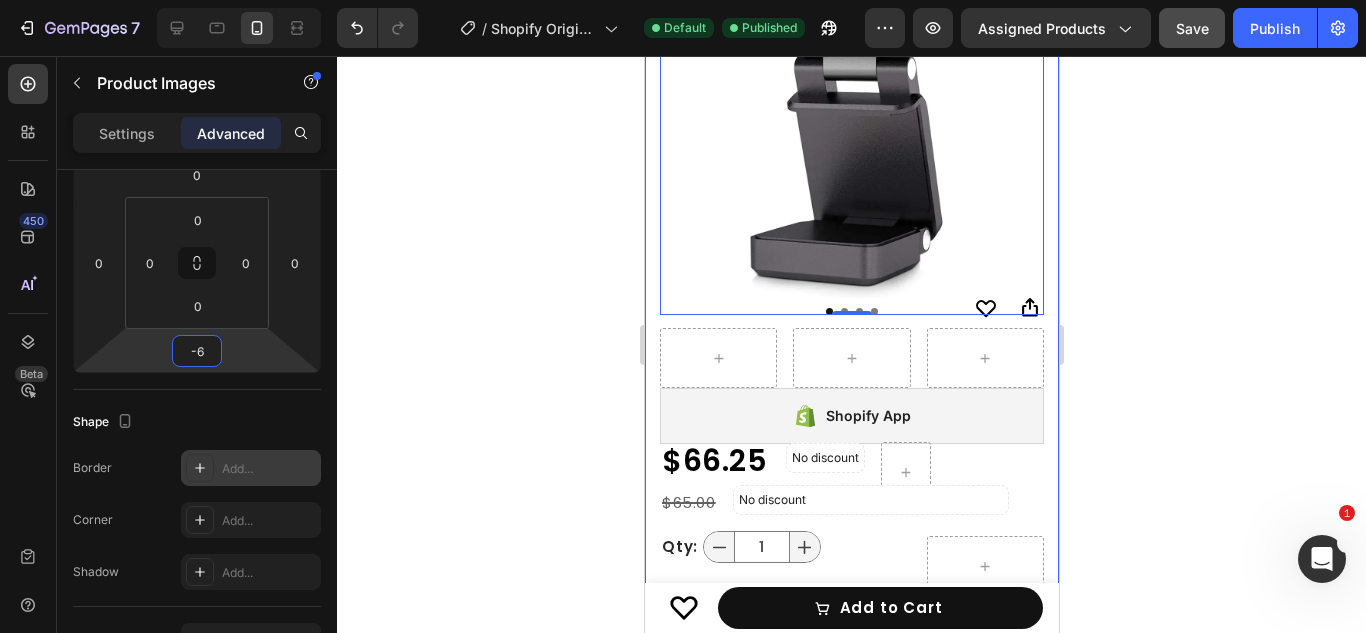 click 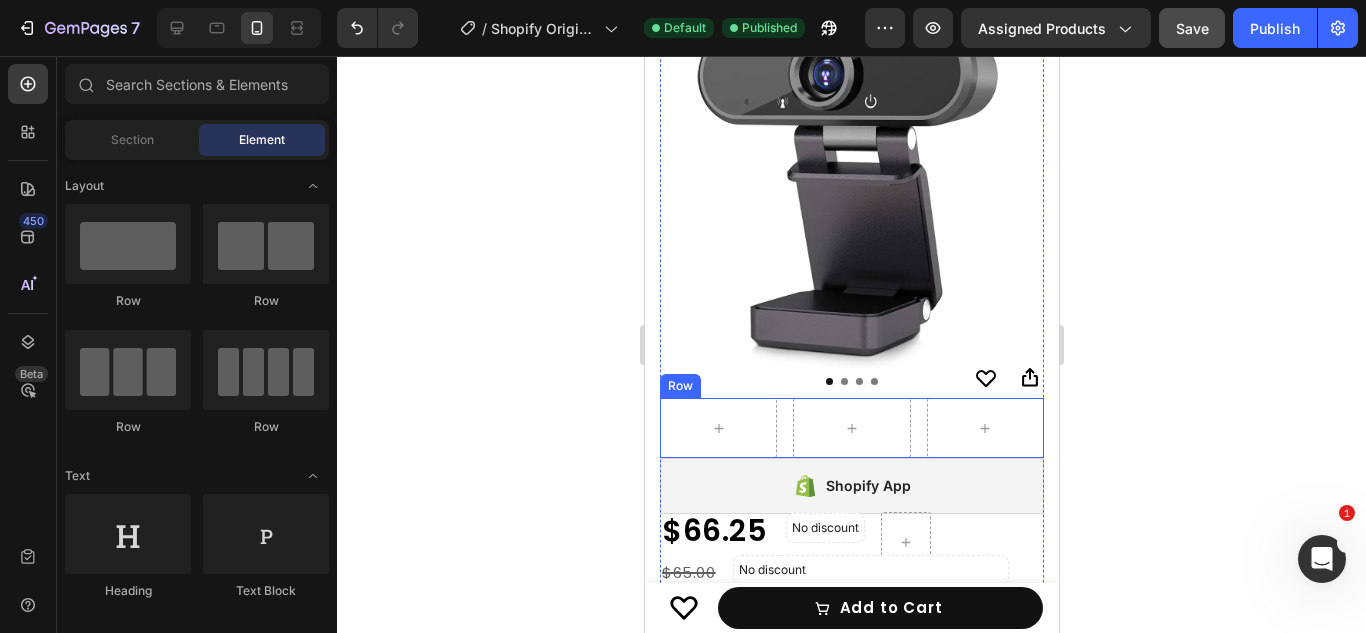 scroll, scrollTop: 288, scrollLeft: 0, axis: vertical 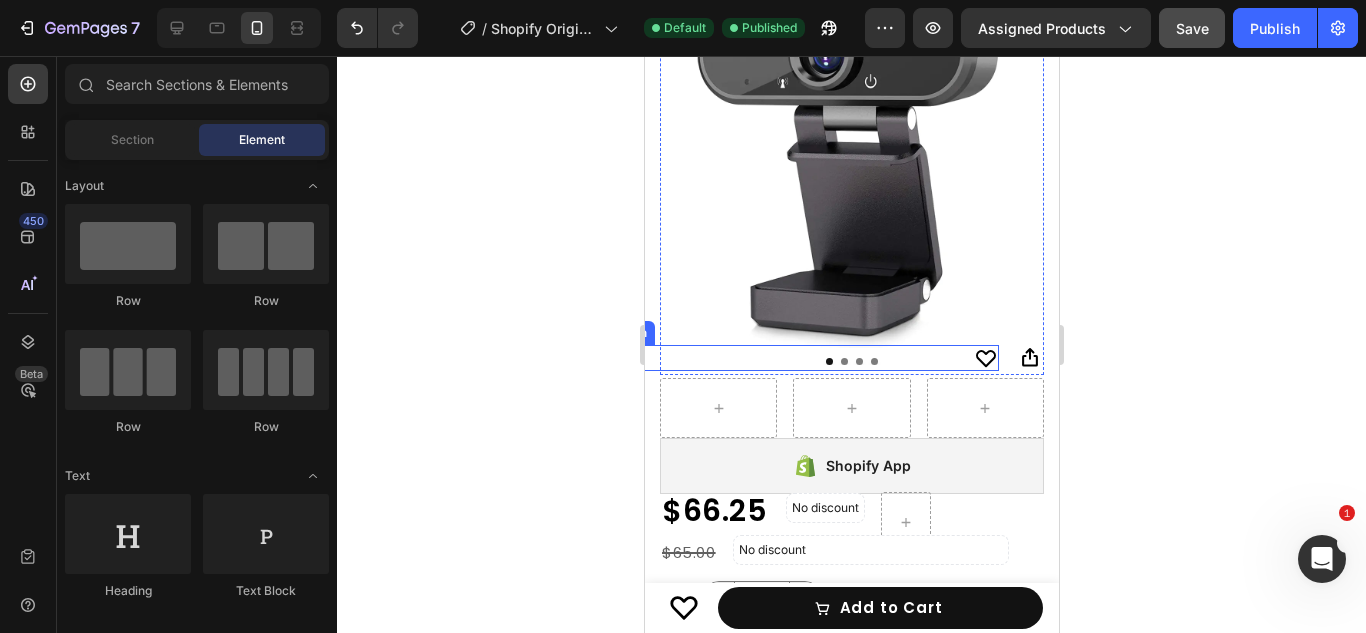 click on "Icon" at bounding box center (806, 358) 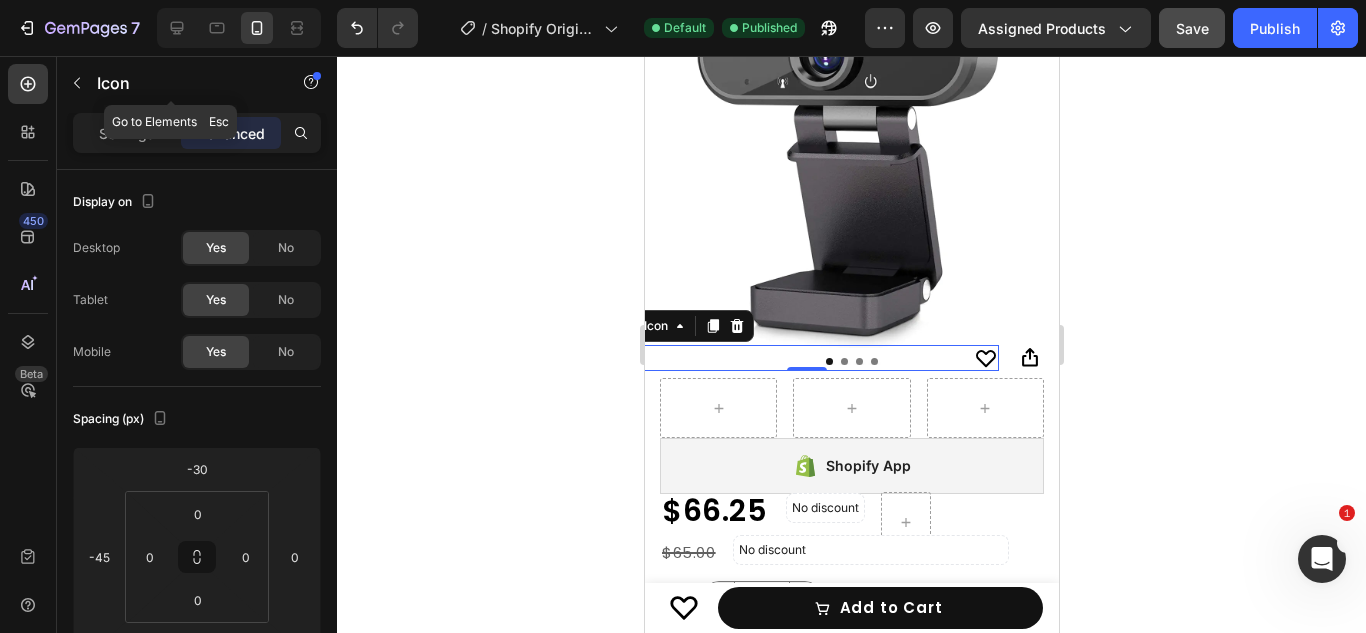 click on "Icon" 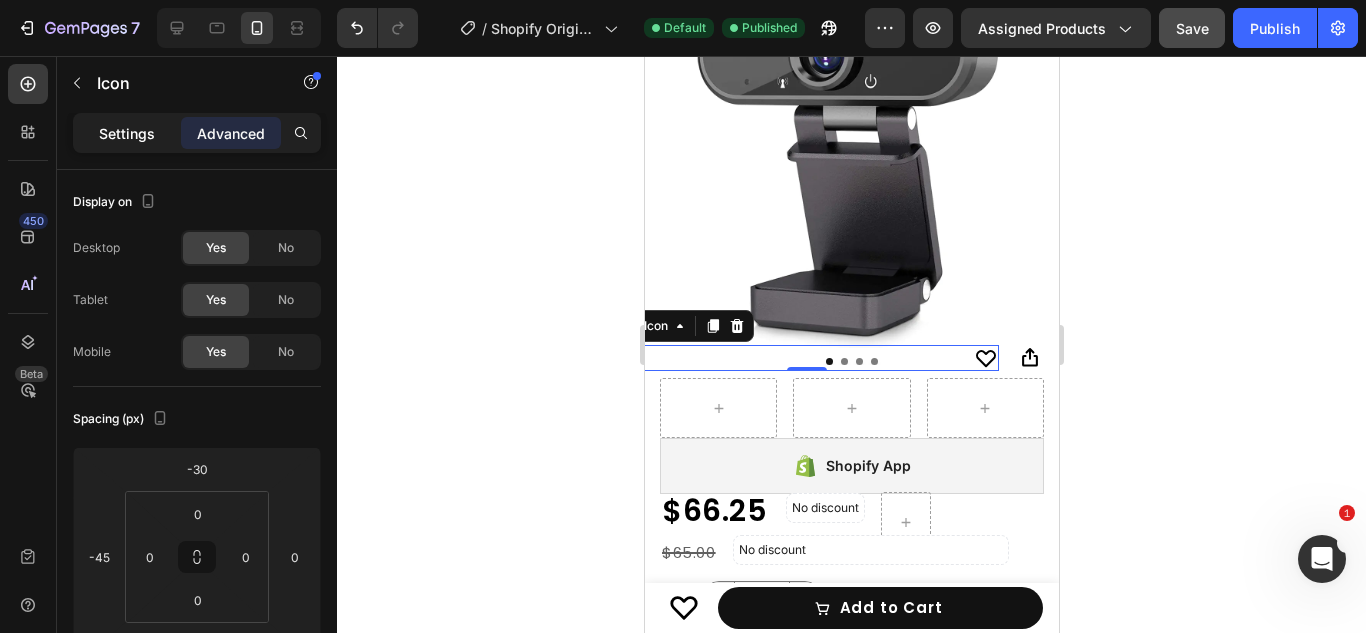 click on "Settings" at bounding box center [127, 133] 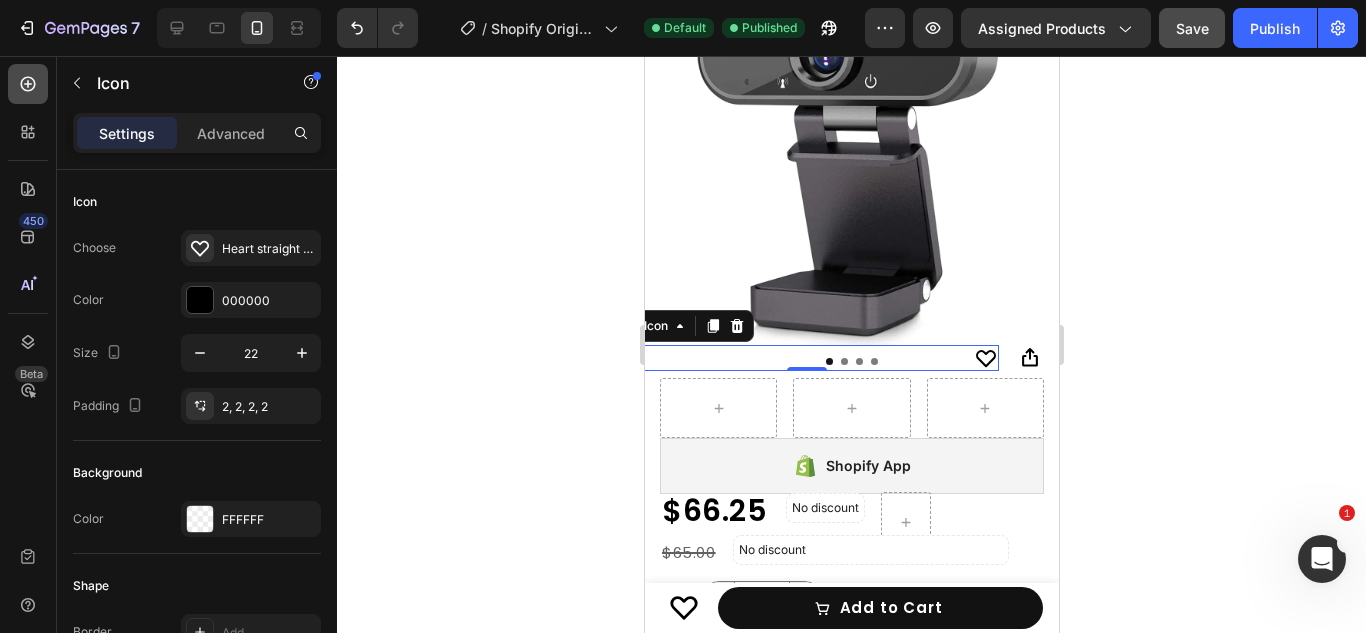 click 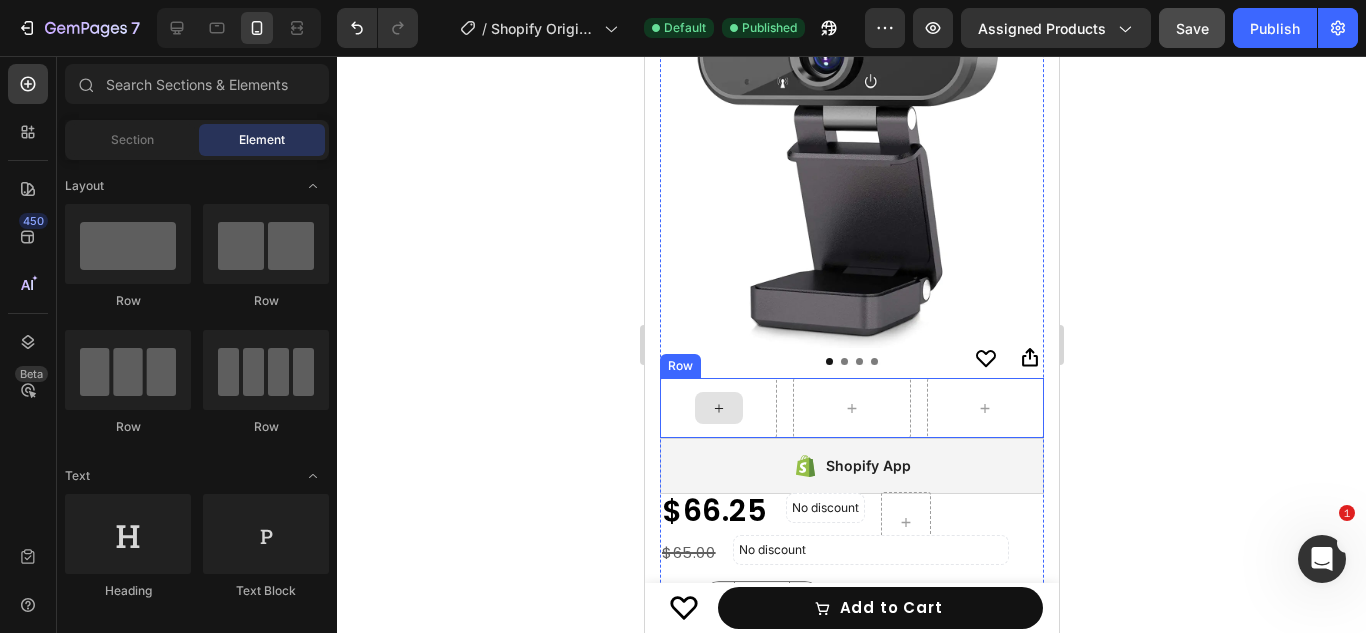click at bounding box center [718, 408] 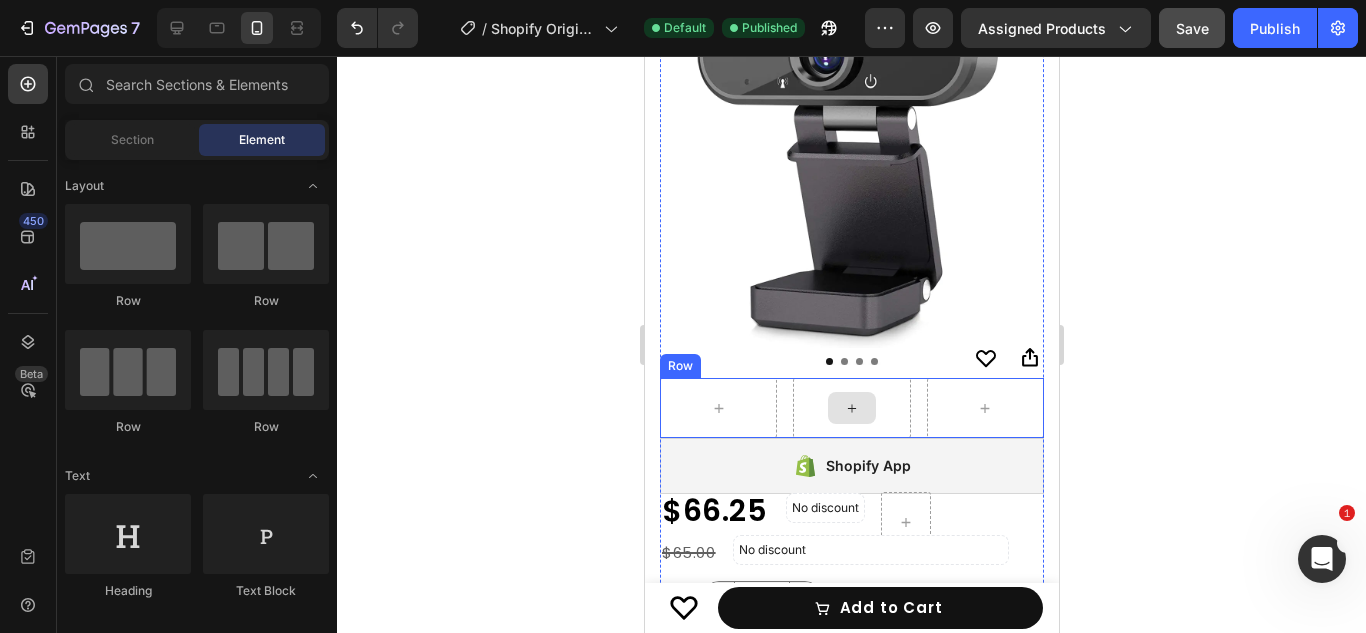 click at bounding box center (850, 408) 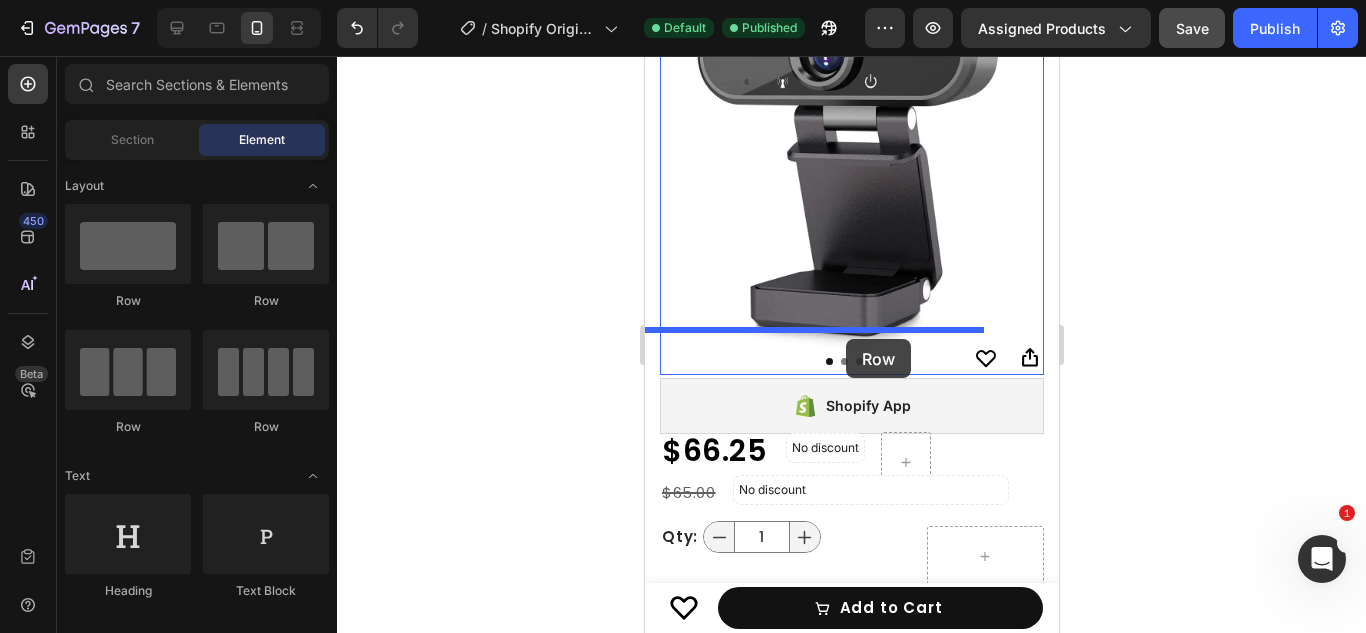 drag, startPoint x: 884, startPoint y: 413, endPoint x: 845, endPoint y: 339, distance: 83.64807 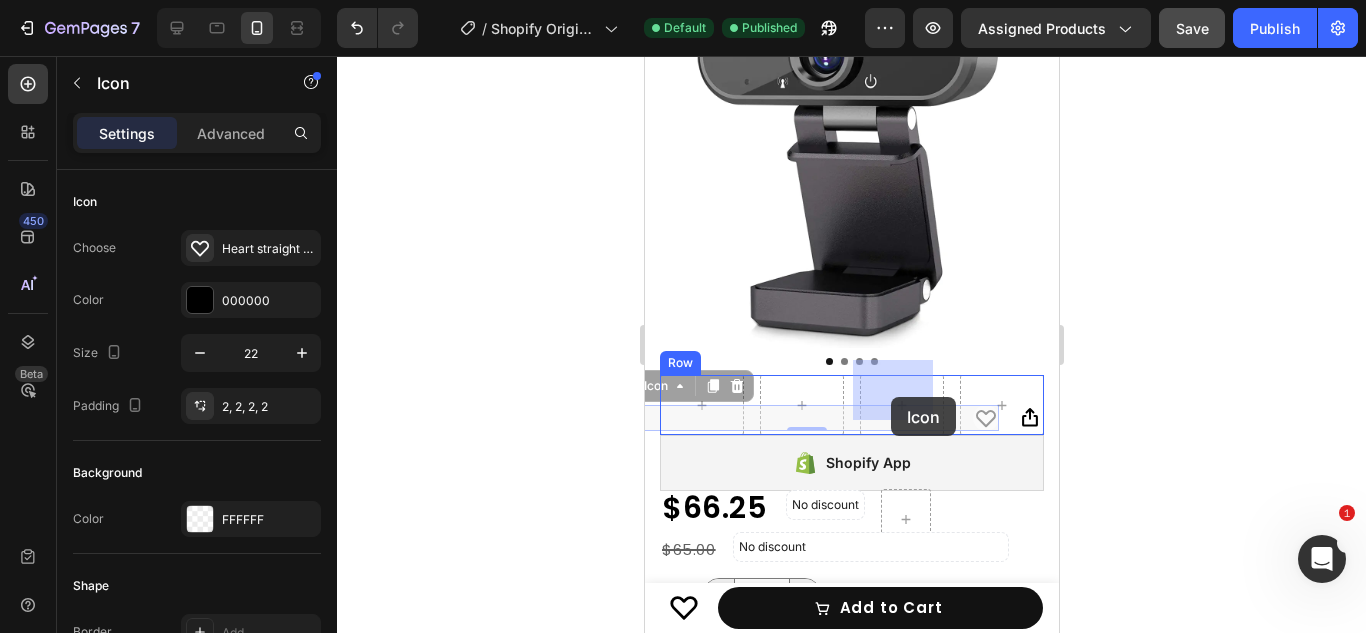 drag, startPoint x: 967, startPoint y: 400, endPoint x: 896, endPoint y: 388, distance: 72.00694 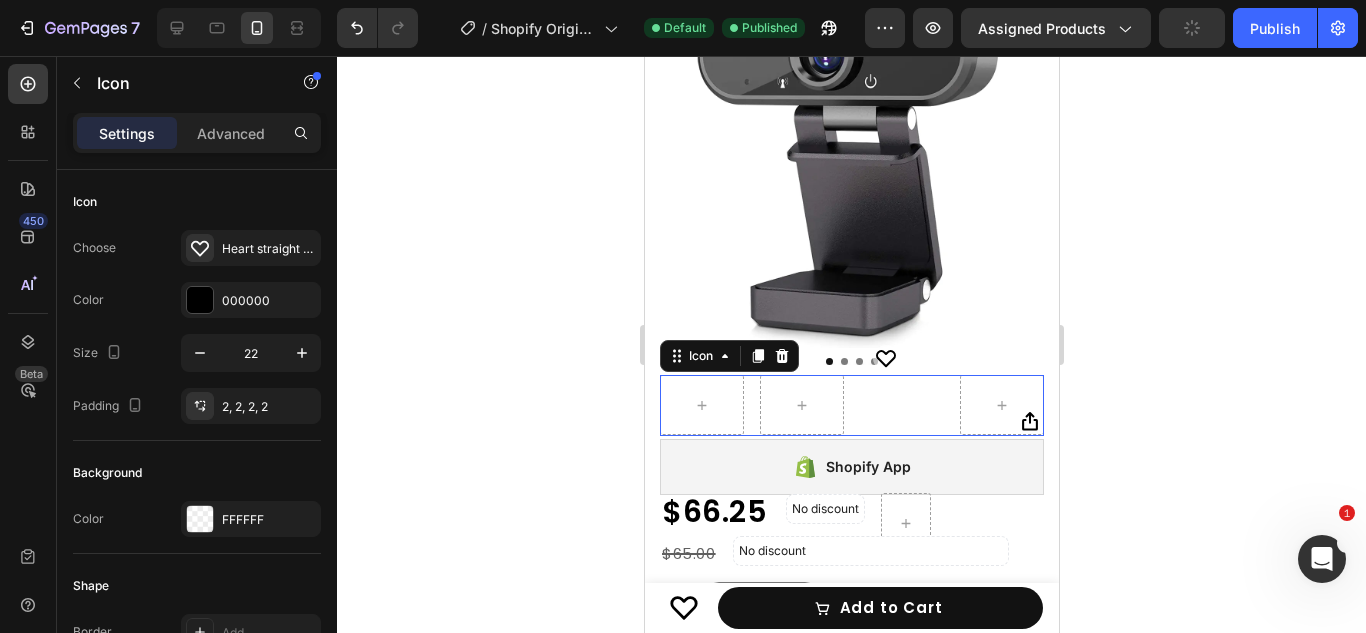 scroll, scrollTop: 294, scrollLeft: 0, axis: vertical 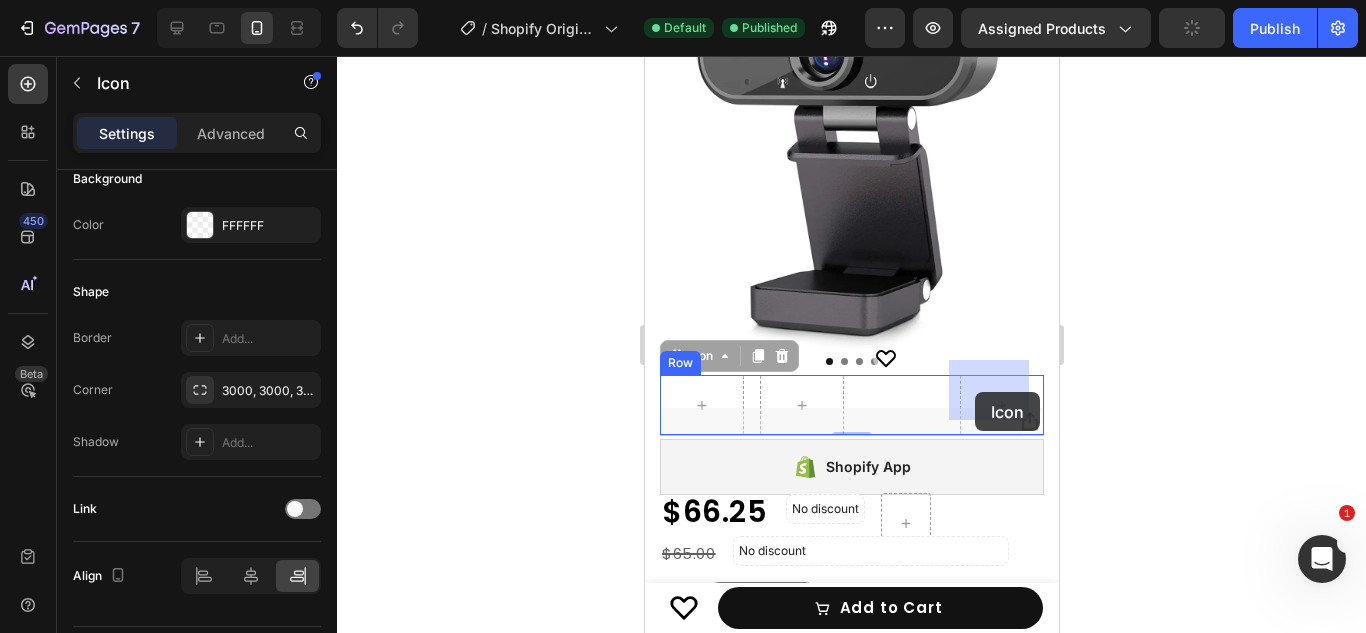 drag, startPoint x: 1020, startPoint y: 414, endPoint x: 974, endPoint y: 392, distance: 50.990196 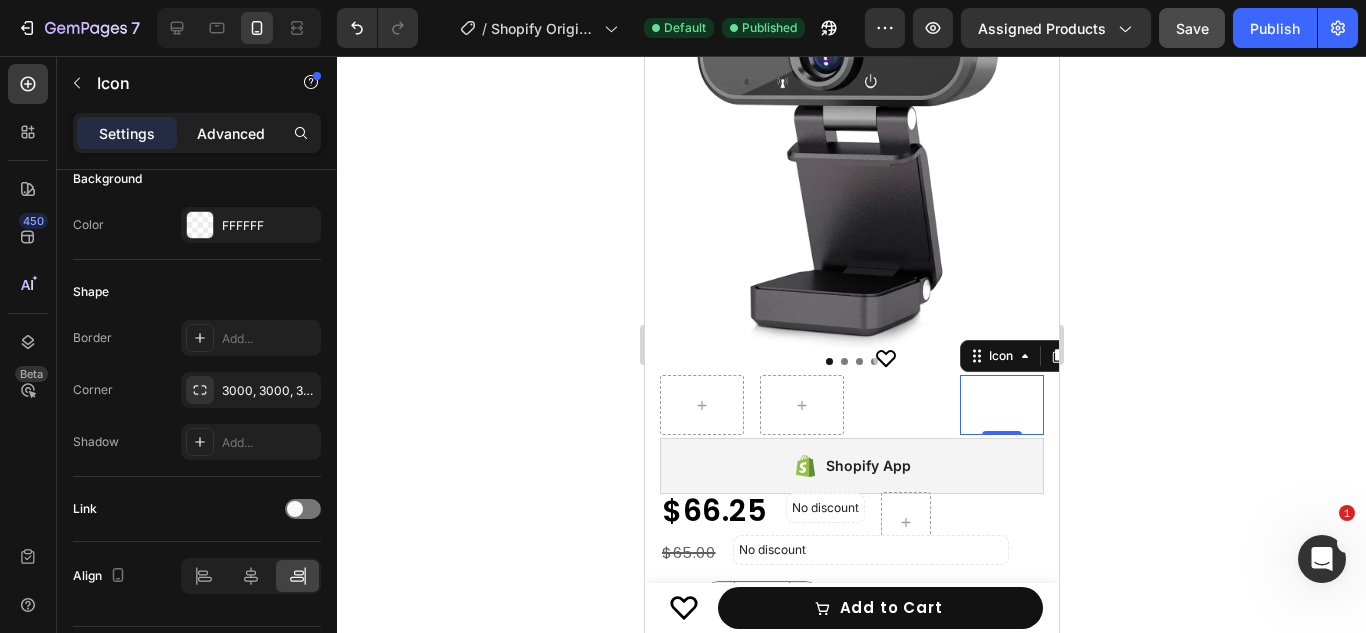 click on "Advanced" at bounding box center [231, 133] 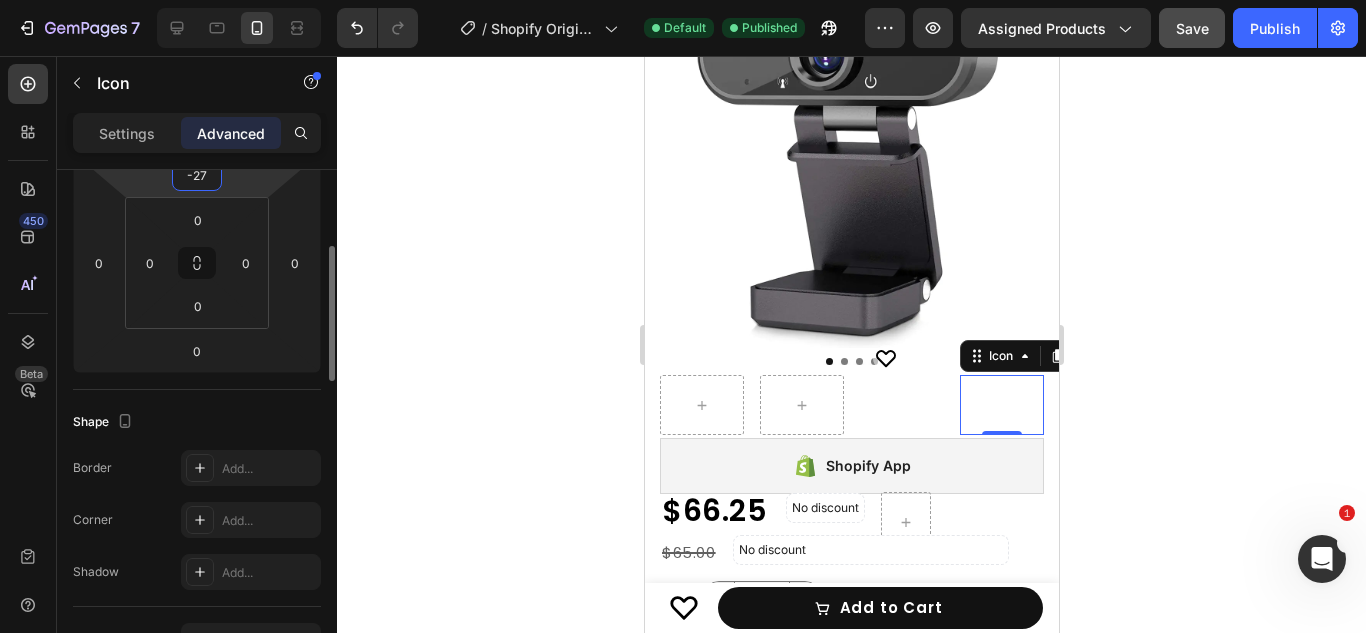 click on "-27" at bounding box center [197, 175] 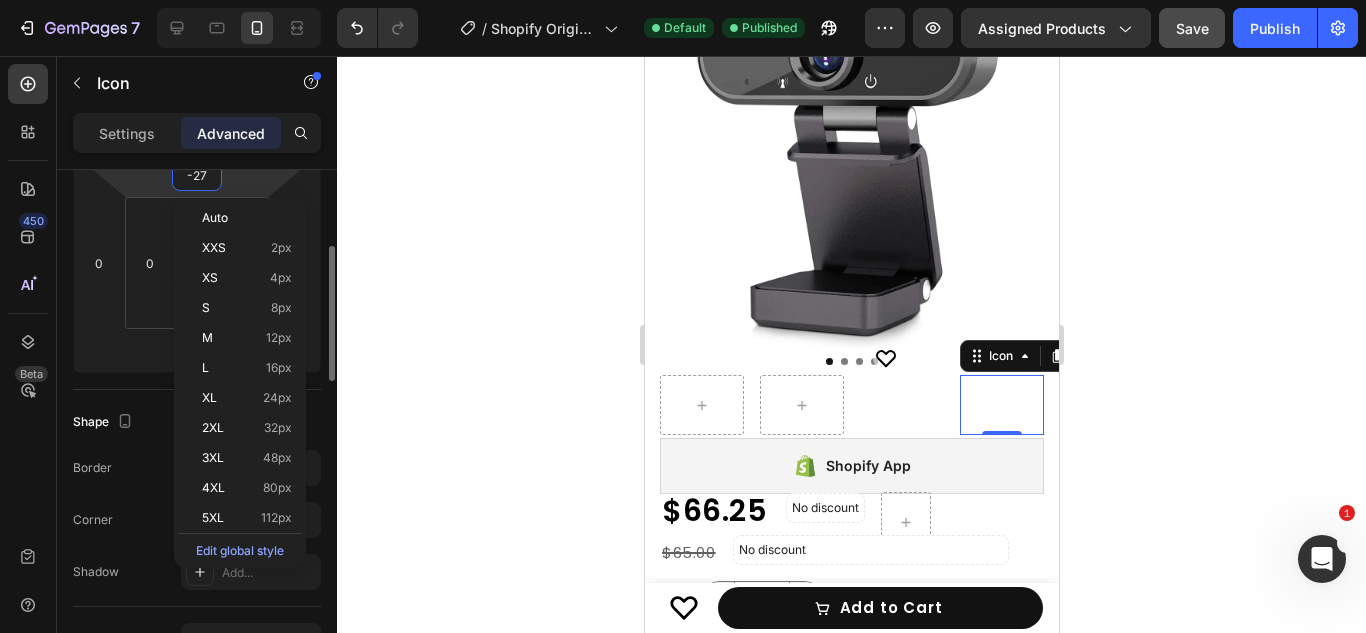 type on "0" 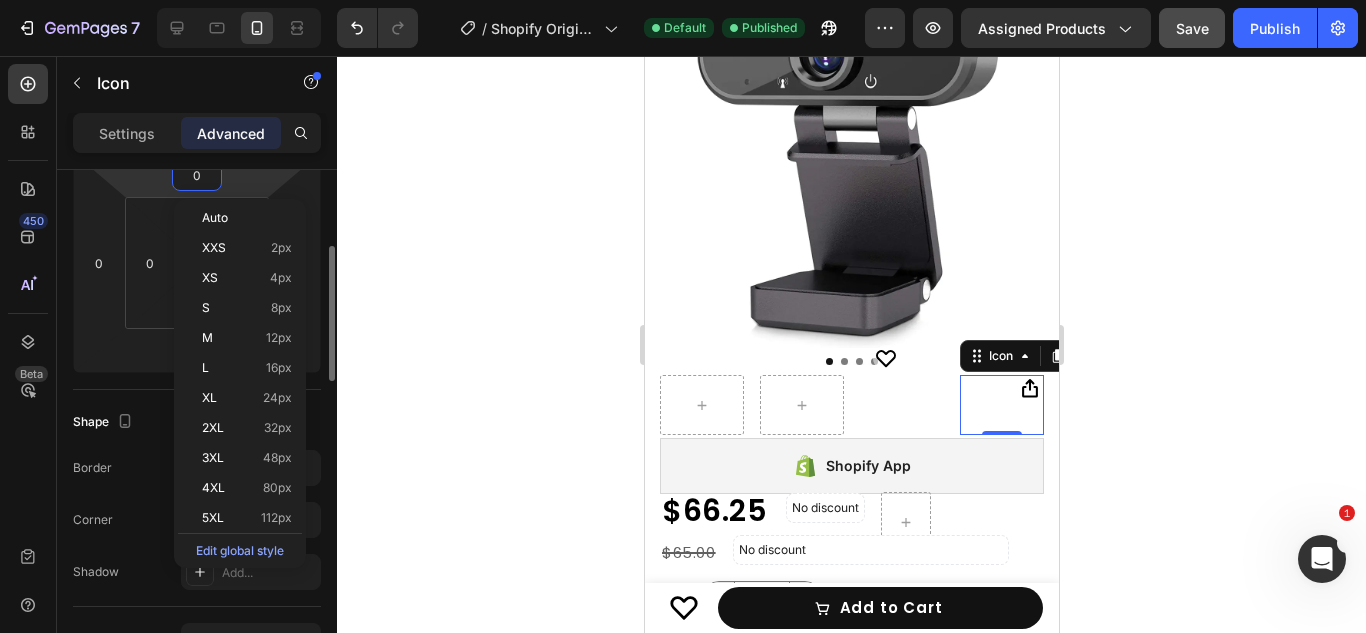 scroll, scrollTop: 292, scrollLeft: 0, axis: vertical 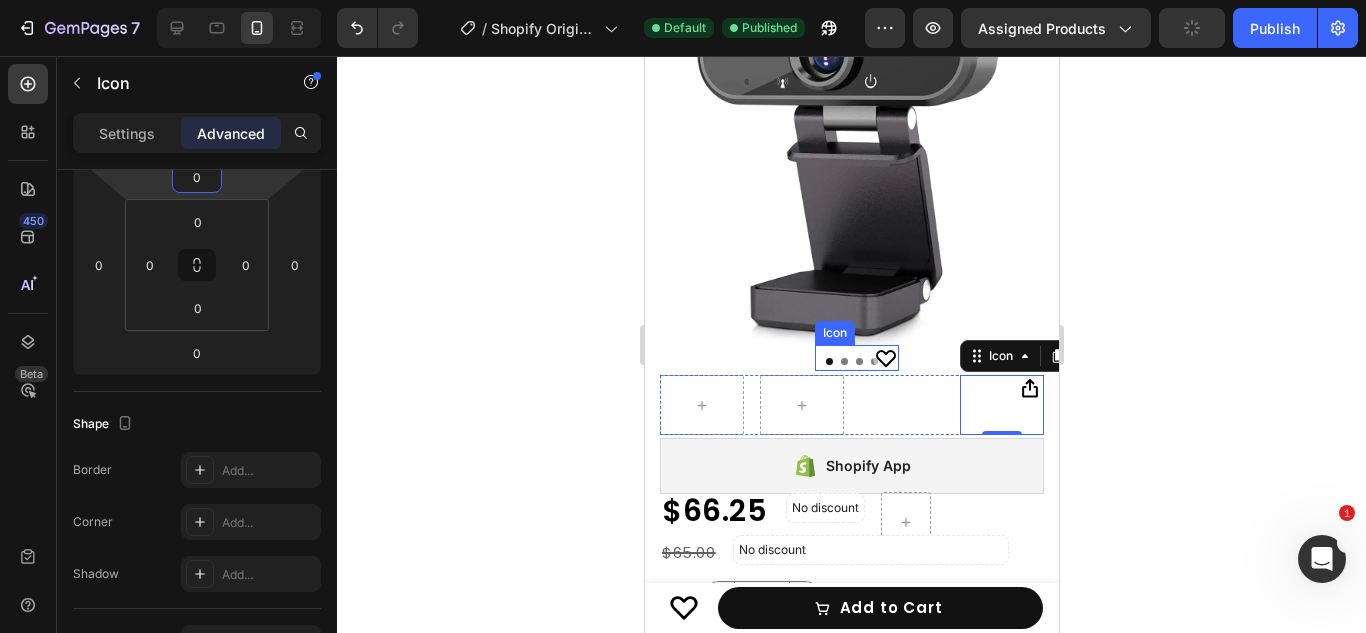 click 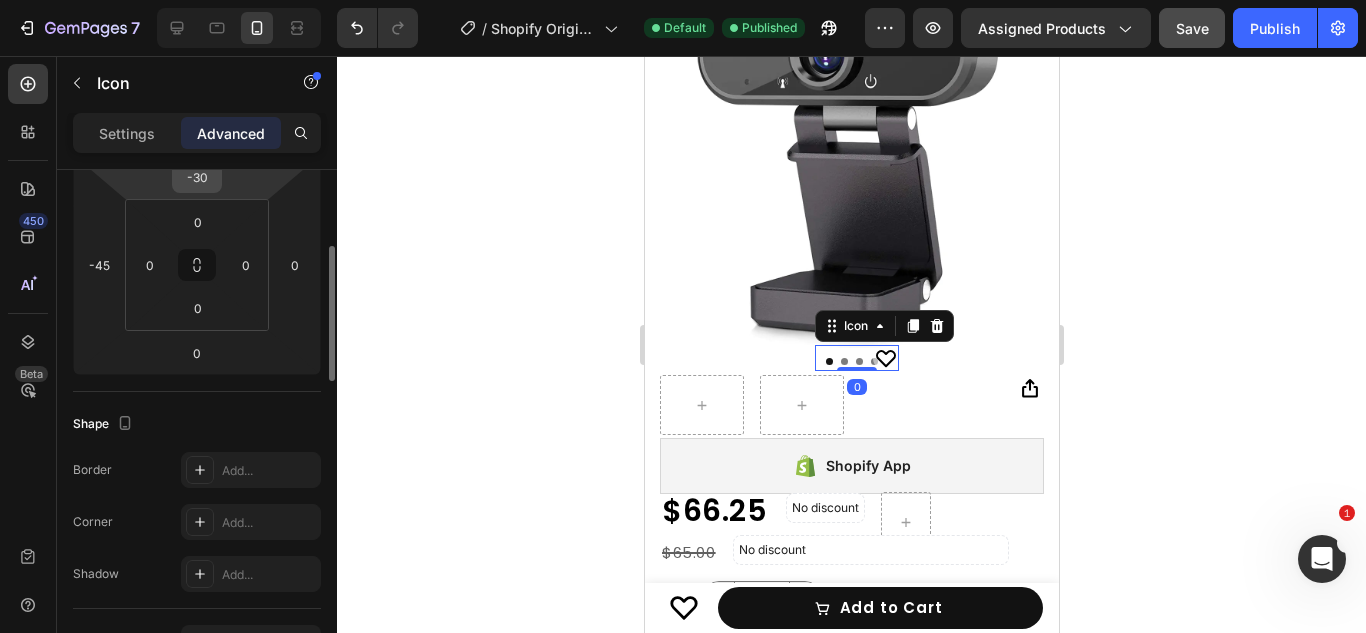 click on "-30" at bounding box center [197, 177] 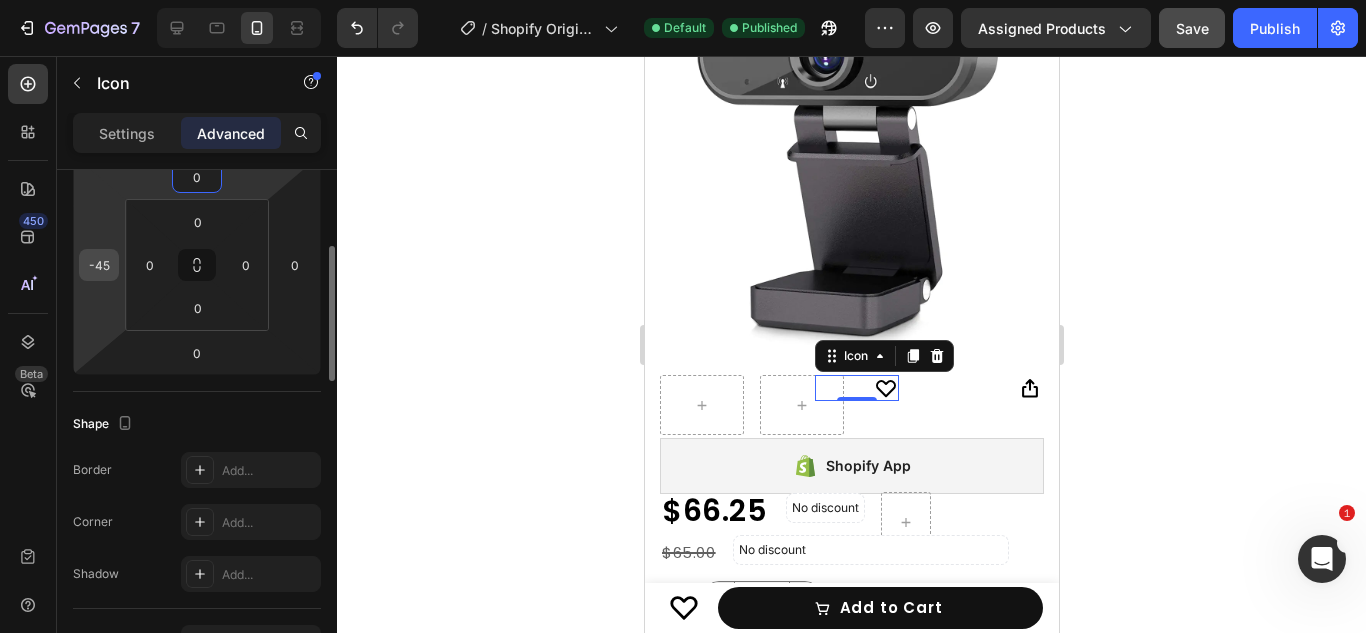 type on "0" 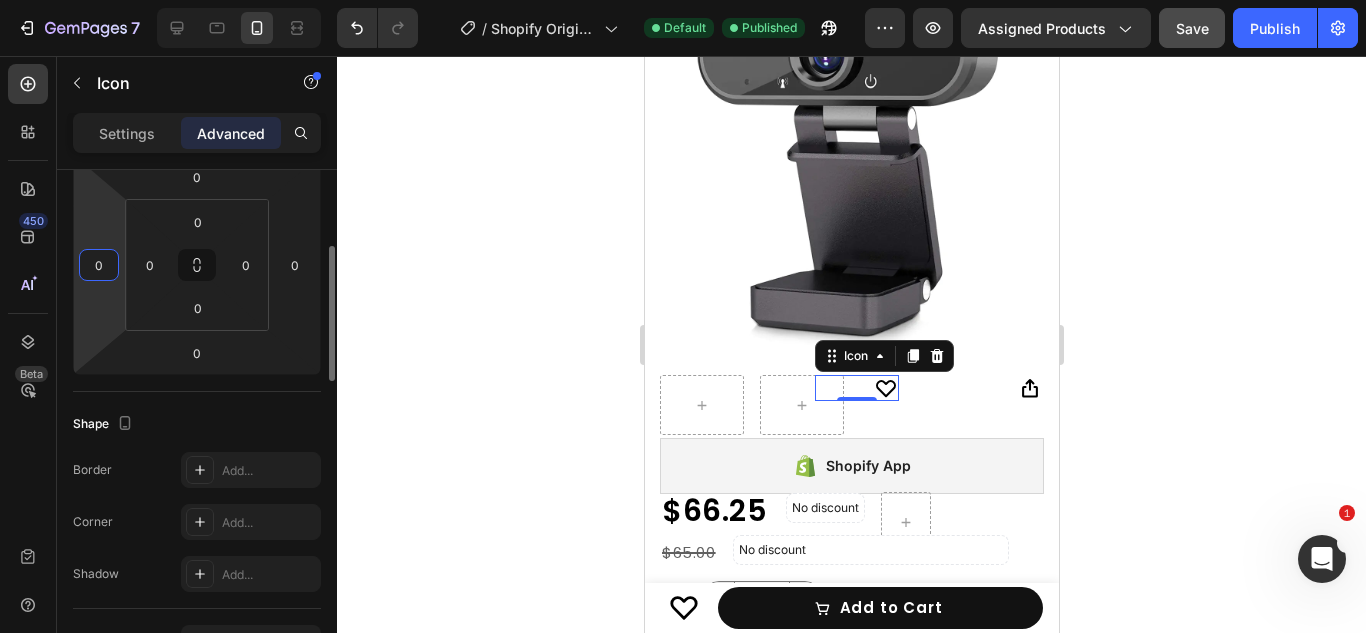 type on "0" 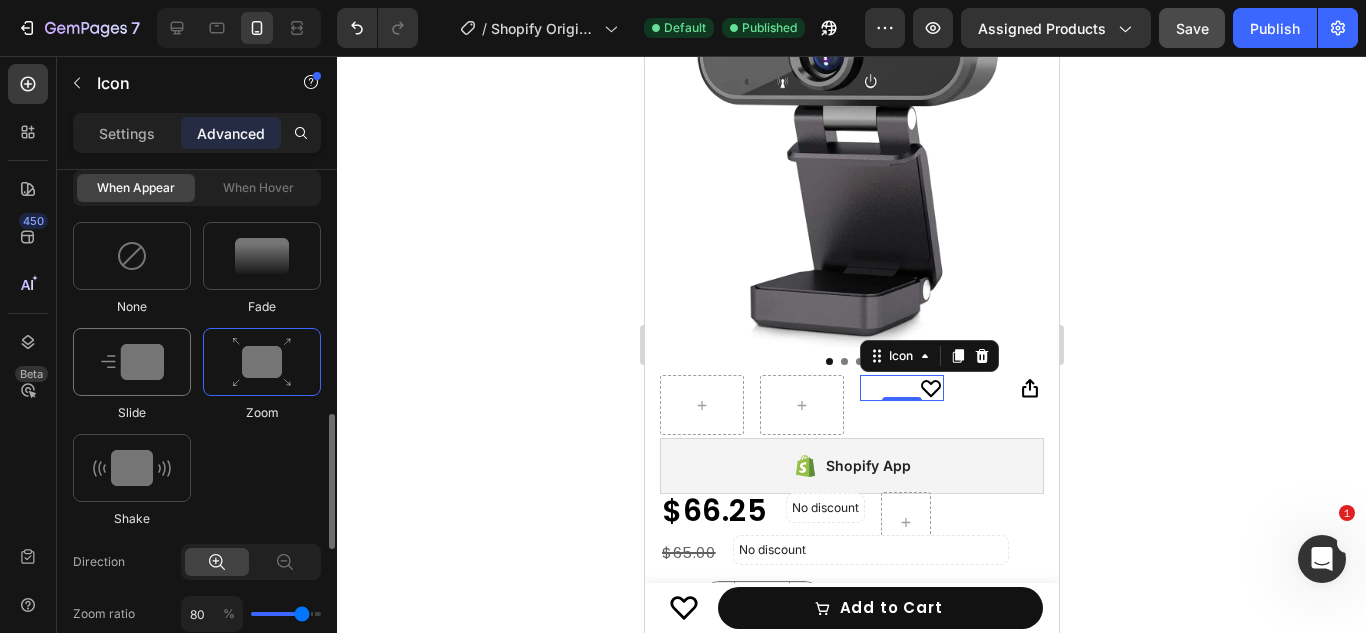 scroll, scrollTop: 970, scrollLeft: 0, axis: vertical 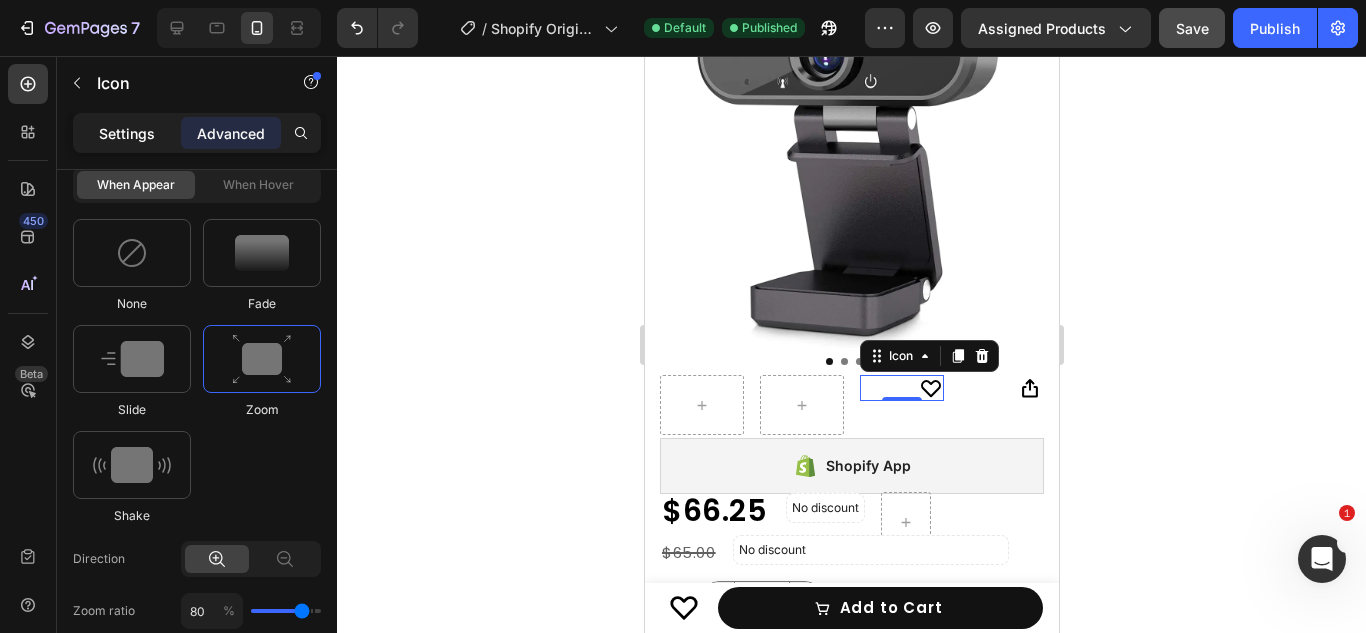 click on "Settings" at bounding box center [127, 133] 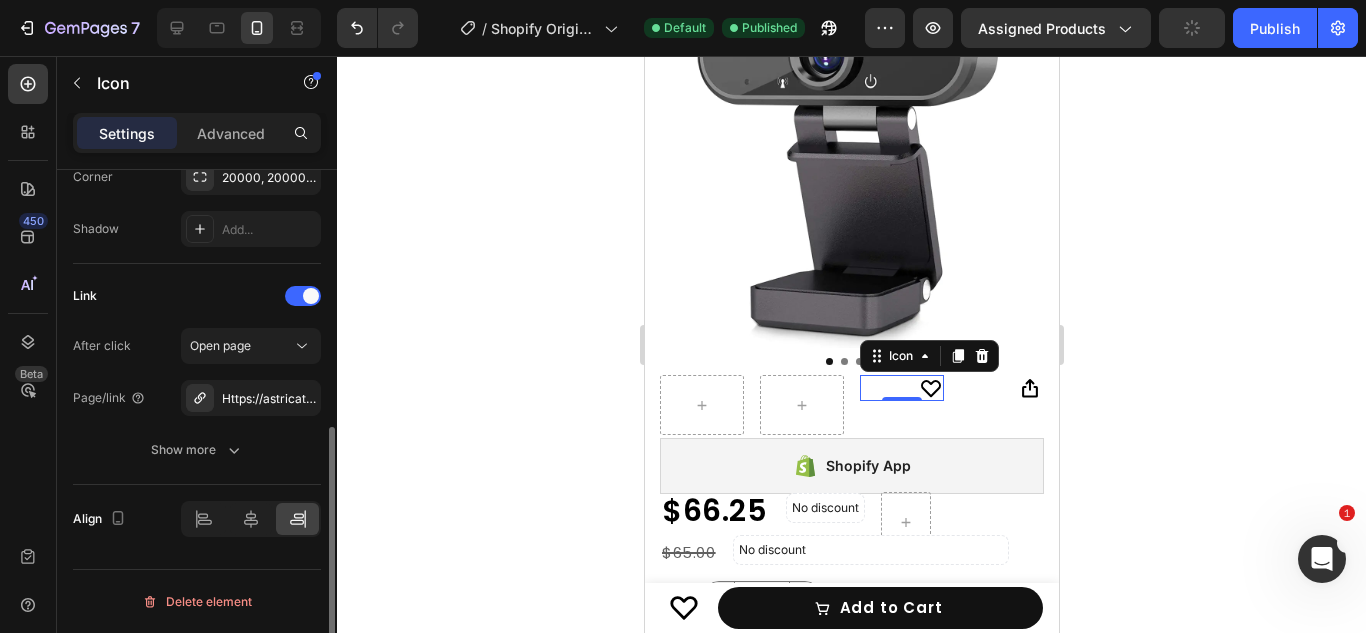 scroll, scrollTop: 507, scrollLeft: 0, axis: vertical 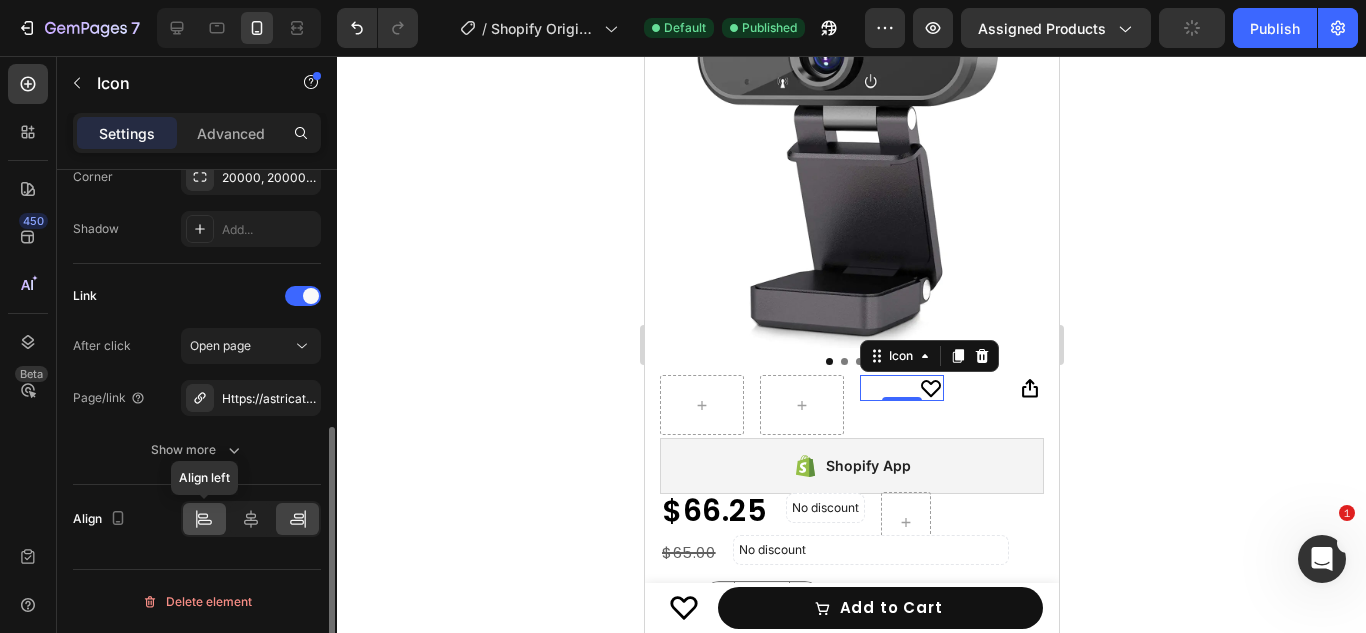 click 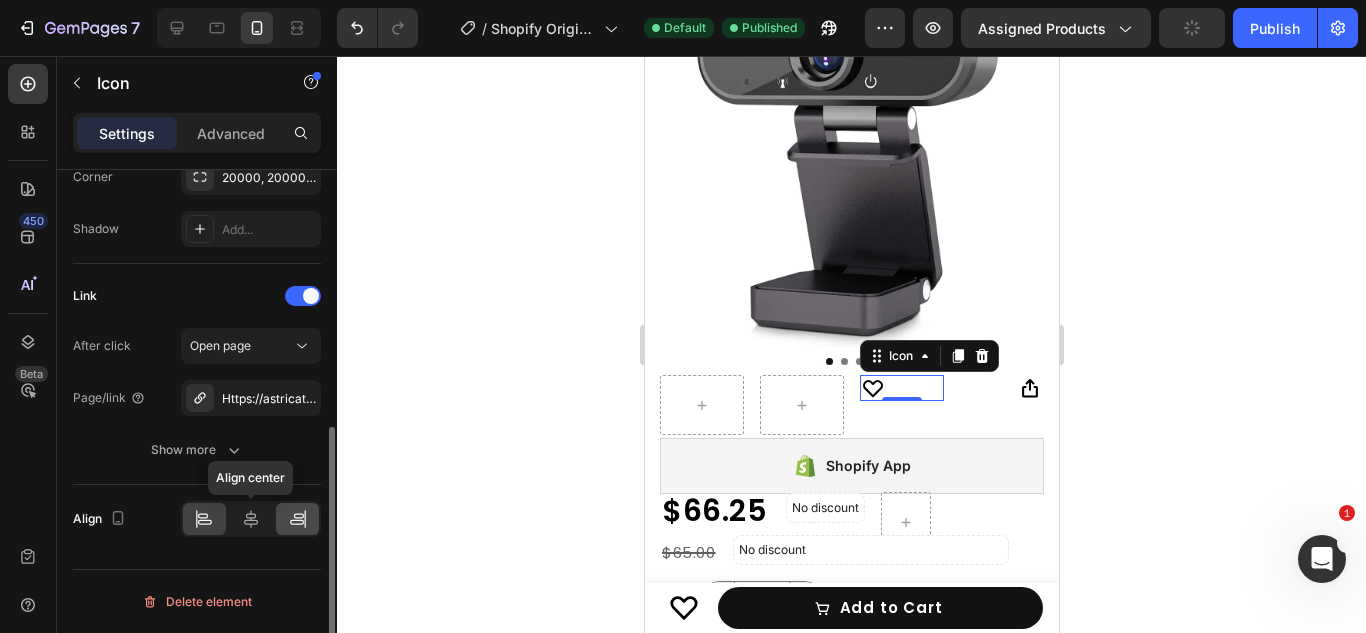 click 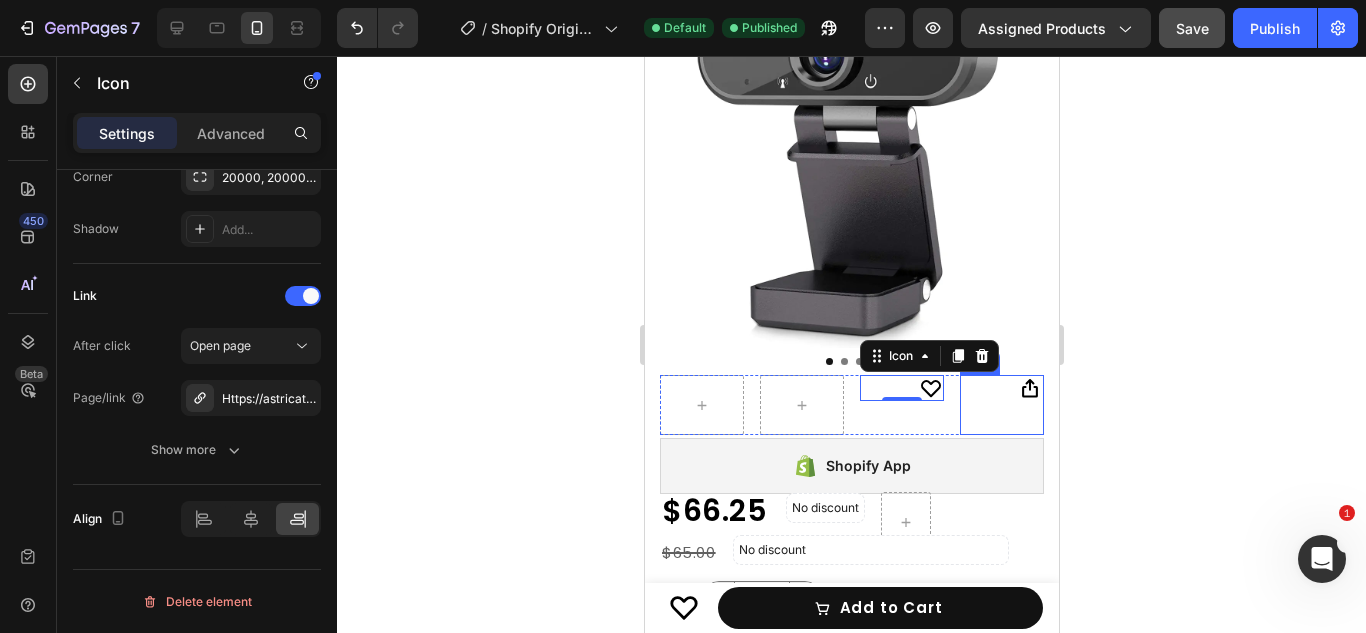 click 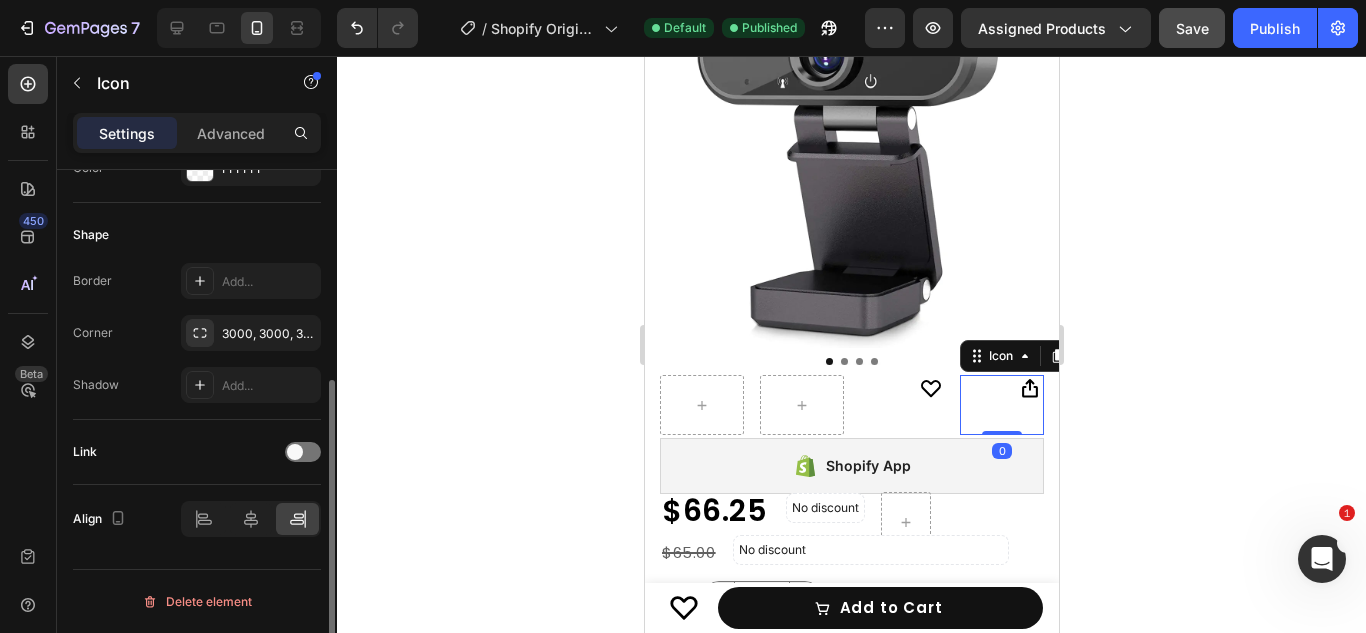 scroll, scrollTop: 351, scrollLeft: 0, axis: vertical 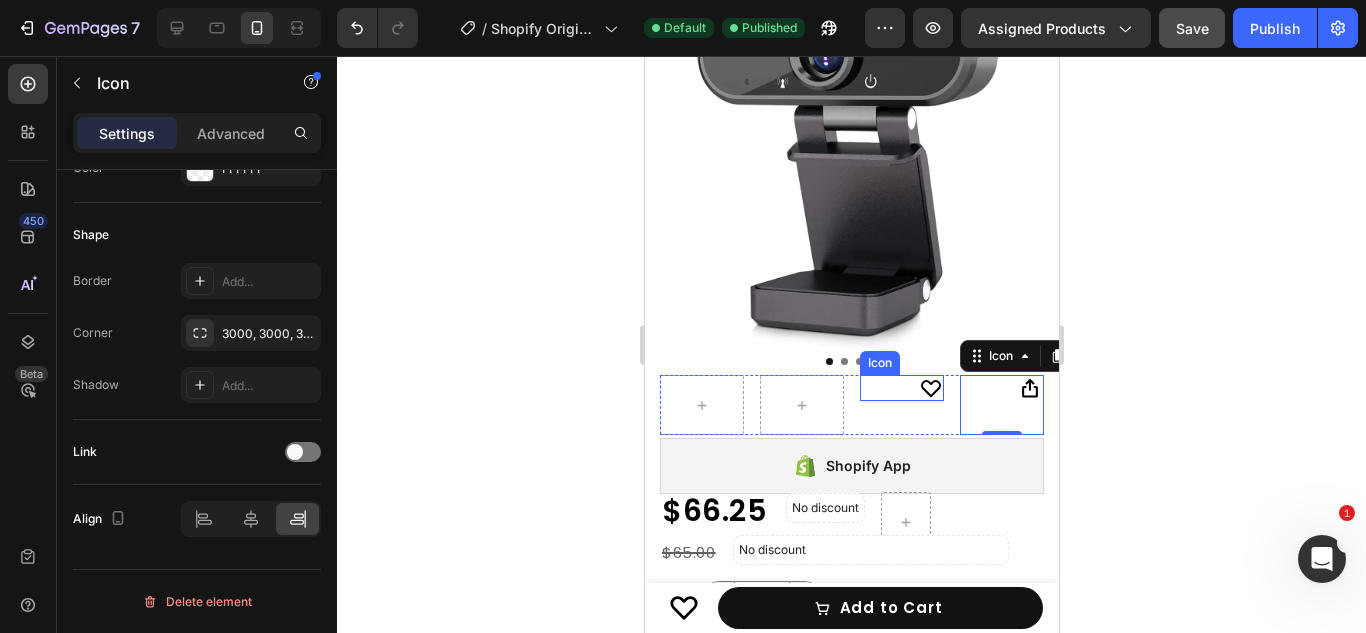 click 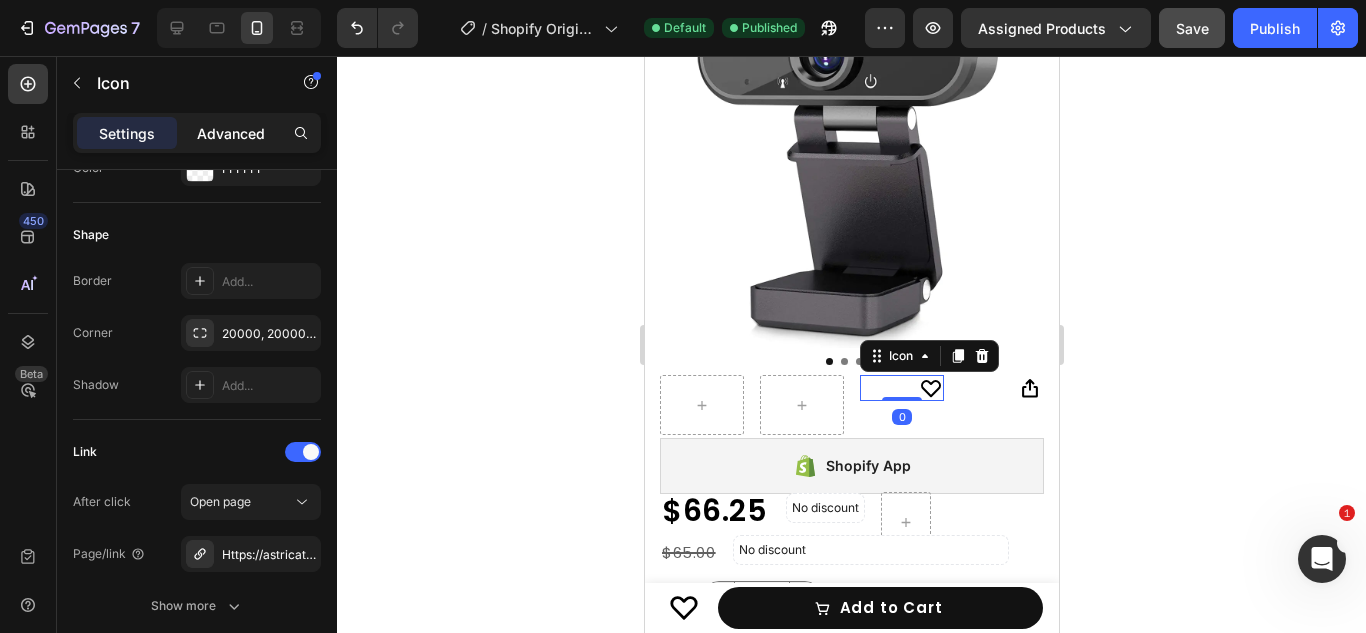 click on "Advanced" at bounding box center (231, 133) 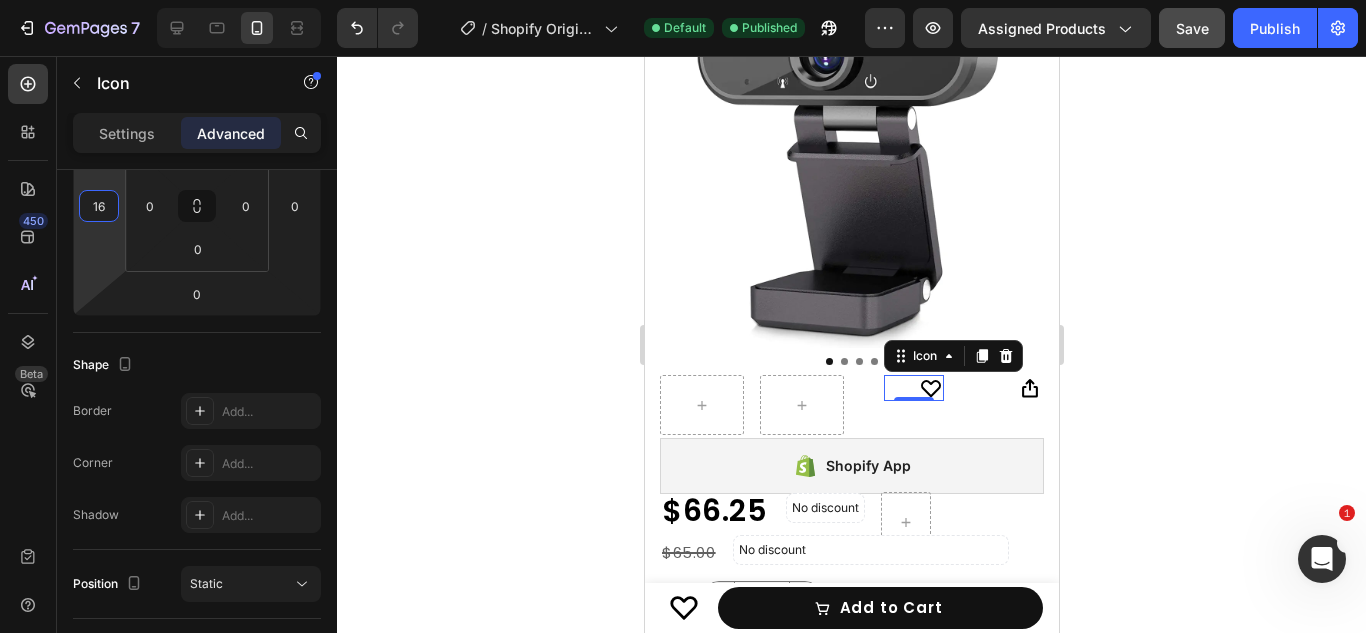 type on "14" 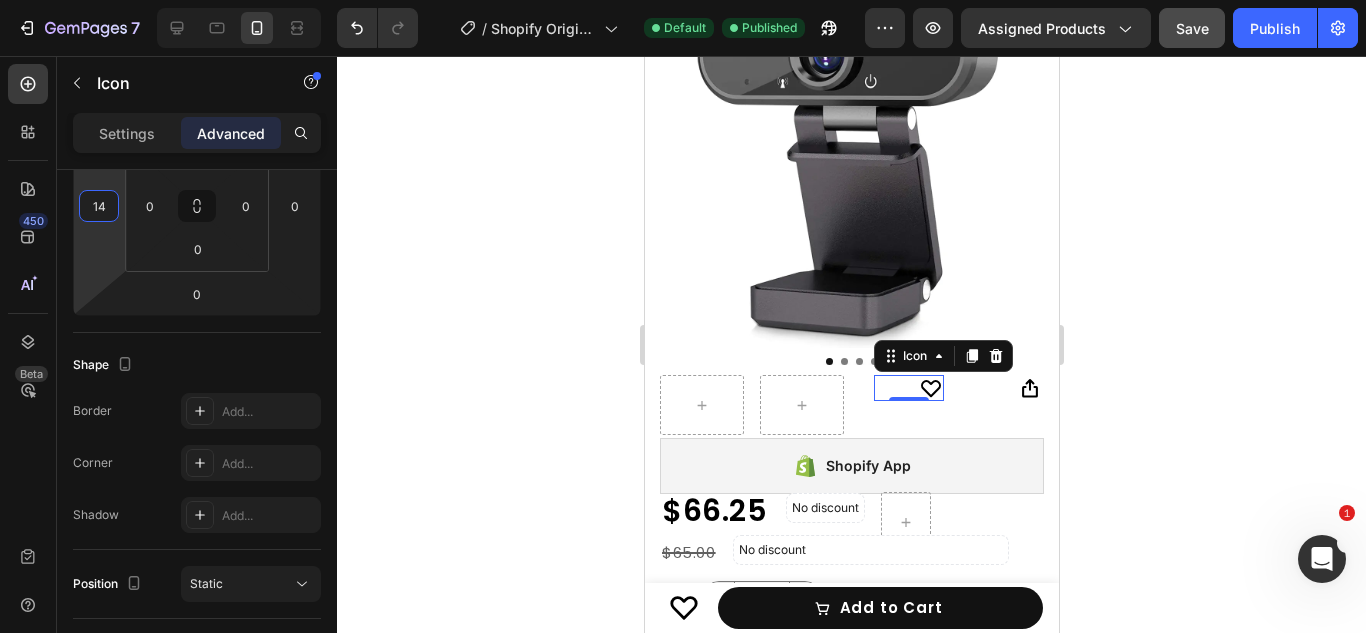 click on "7   /  Shopify Original Product Template Default Published Preview Assigned Products  Save   Publish  450 Beta Sections(0) Elements(84) Section Element Hero Section Product Detail Brands Trusted Badges Guarantee Product Breakdown How to use Testimonials Compare Bundle FAQs Social Proof Brand Story Product List Collection Blog List Contact Sticky Add to Cart Custom Footer Browse Library 450 Layout
Row
Row
Row
Row Text
Heading
Text Block Button
Button
Button Media
Image
Image
Video" at bounding box center [683, 0] 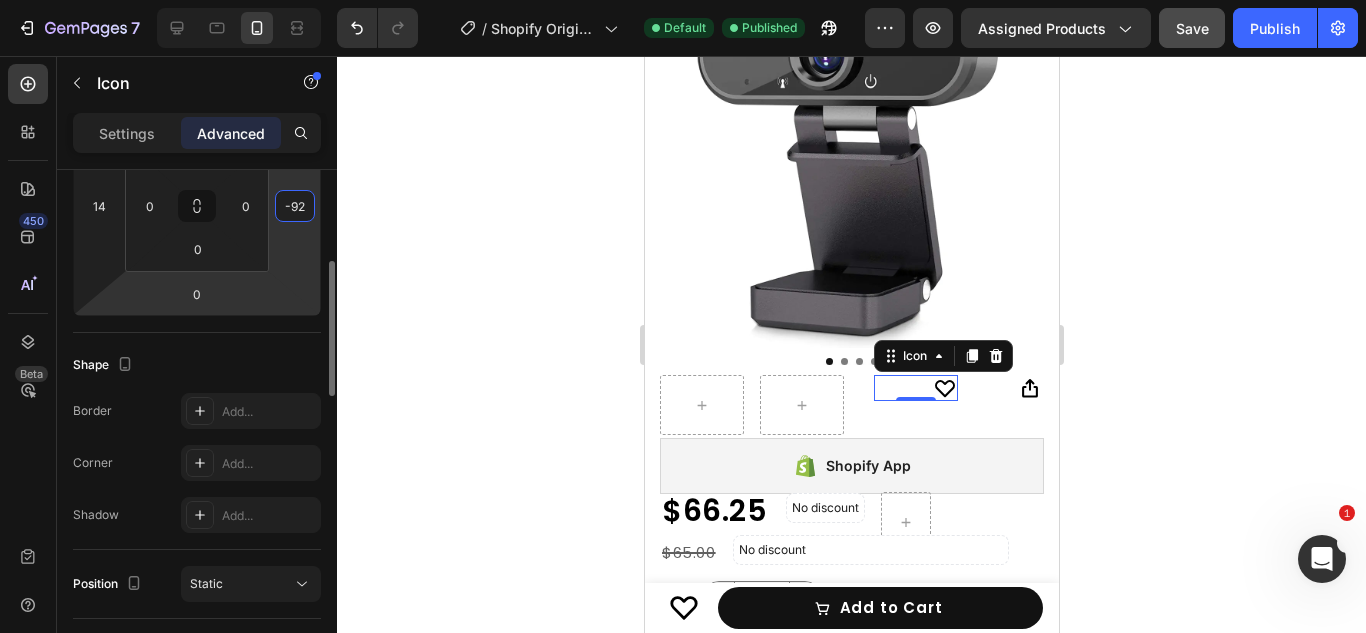 type on "-94" 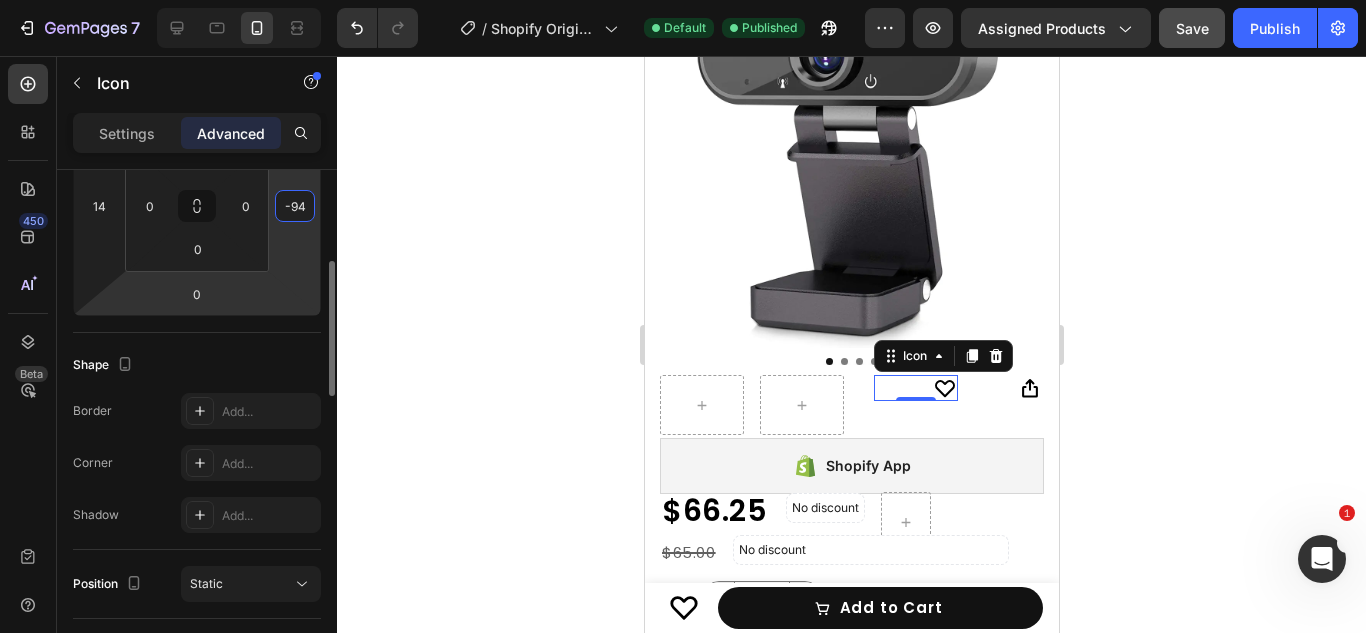 drag, startPoint x: 289, startPoint y: 236, endPoint x: 259, endPoint y: 283, distance: 55.758408 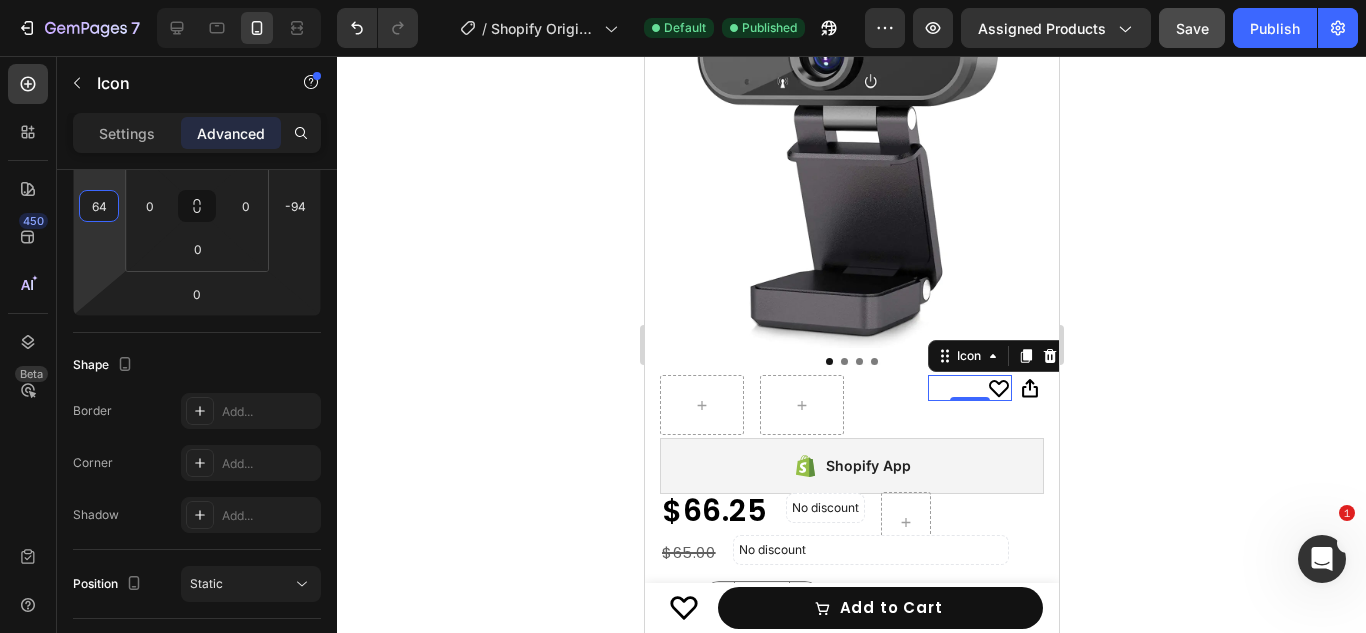 type on "60" 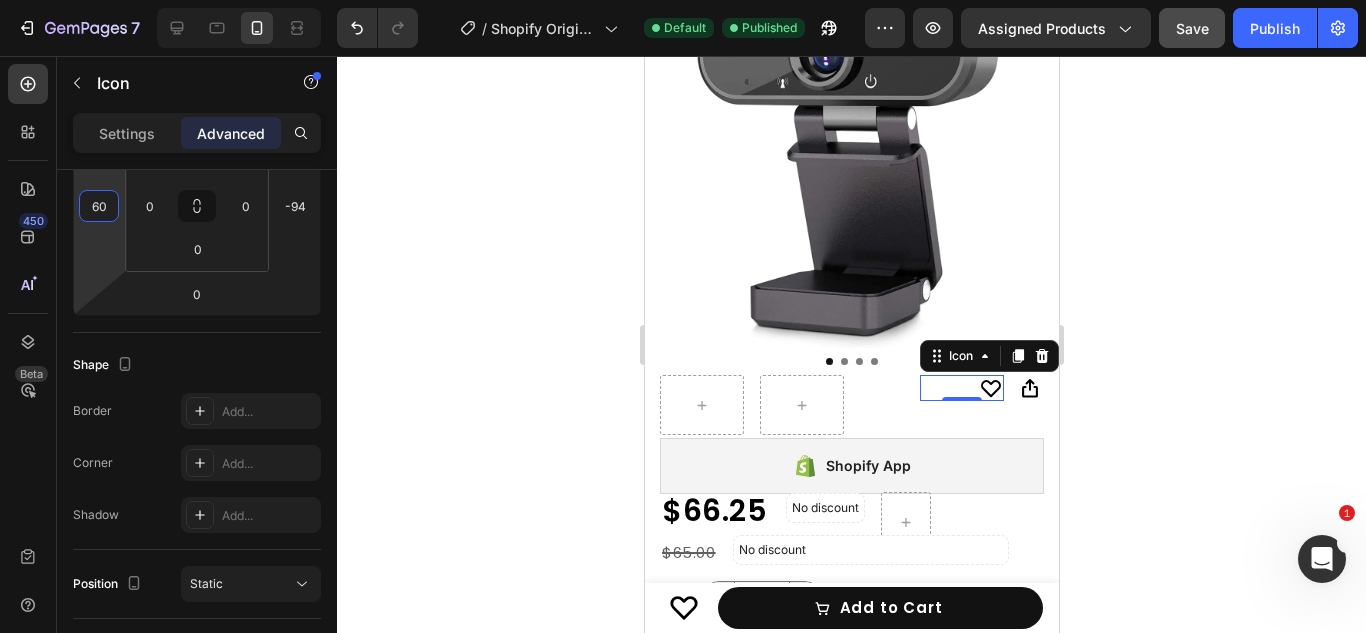 drag, startPoint x: 103, startPoint y: 207, endPoint x: 101, endPoint y: 234, distance: 27.073973 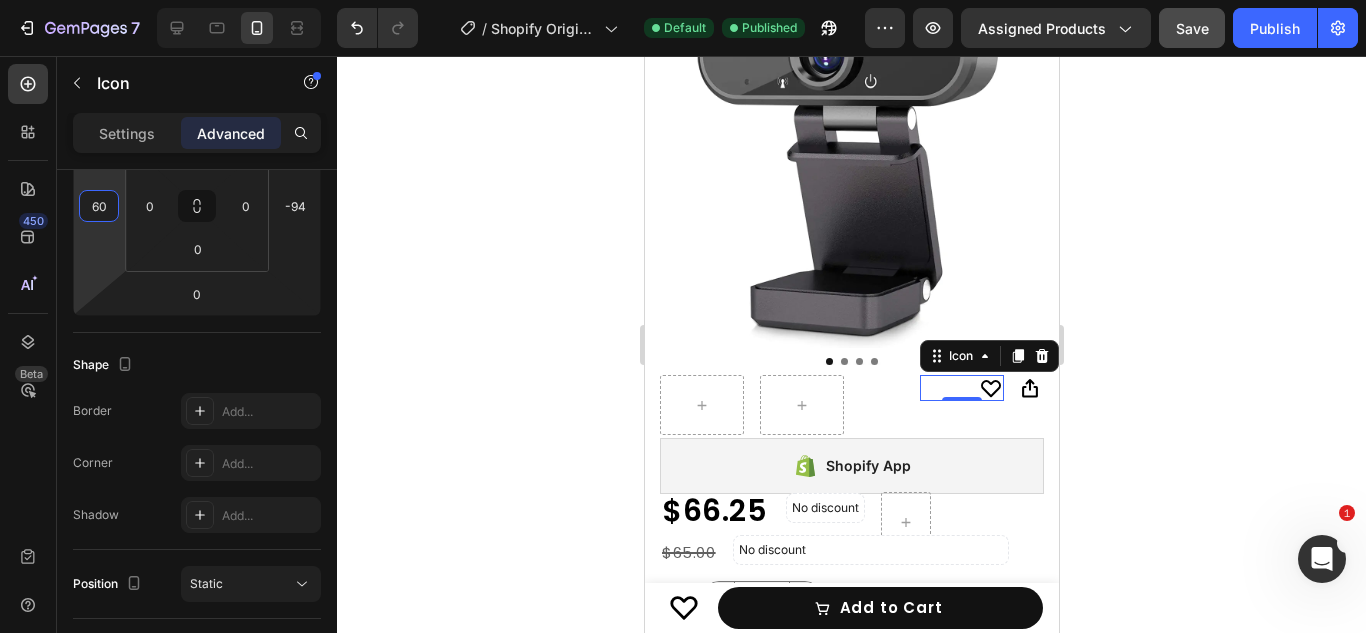 click on "7   /  Shopify Original Product Template Default Published Preview Assigned Products  Save   Publish  450 Beta Sections(0) Elements(84) Section Element Hero Section Product Detail Brands Trusted Badges Guarantee Product Breakdown How to use Testimonials Compare Bundle FAQs Social Proof Brand Story Product List Collection Blog List Contact Sticky Add to Cart Custom Footer Browse Library 450 Layout
Row
Row
Row
Row Text
Heading
Text Block Button
Button
Button Media
Image
Image
Video" at bounding box center (683, 0) 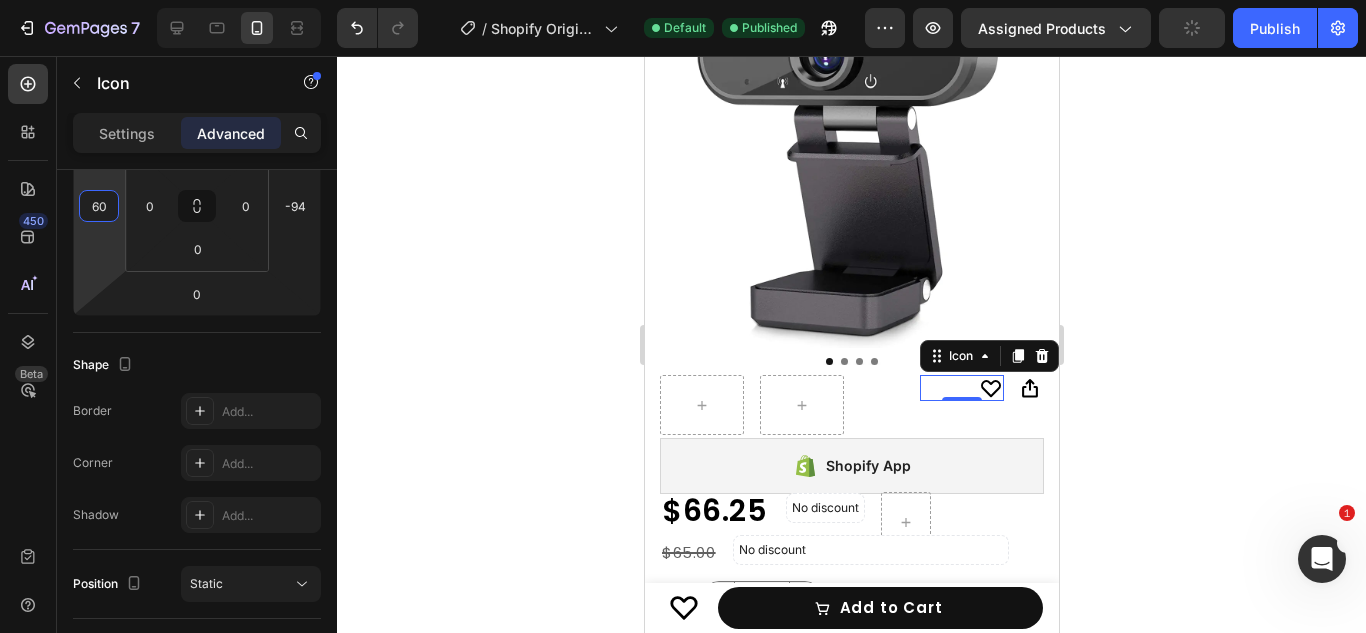 click 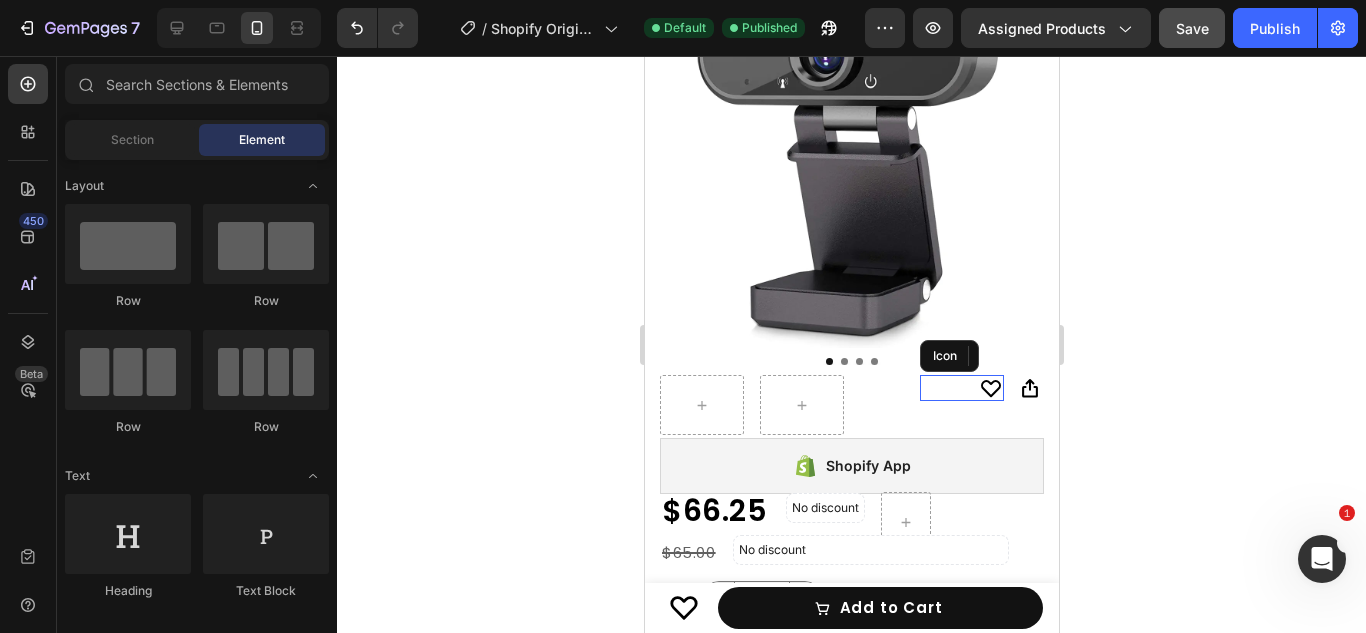 click 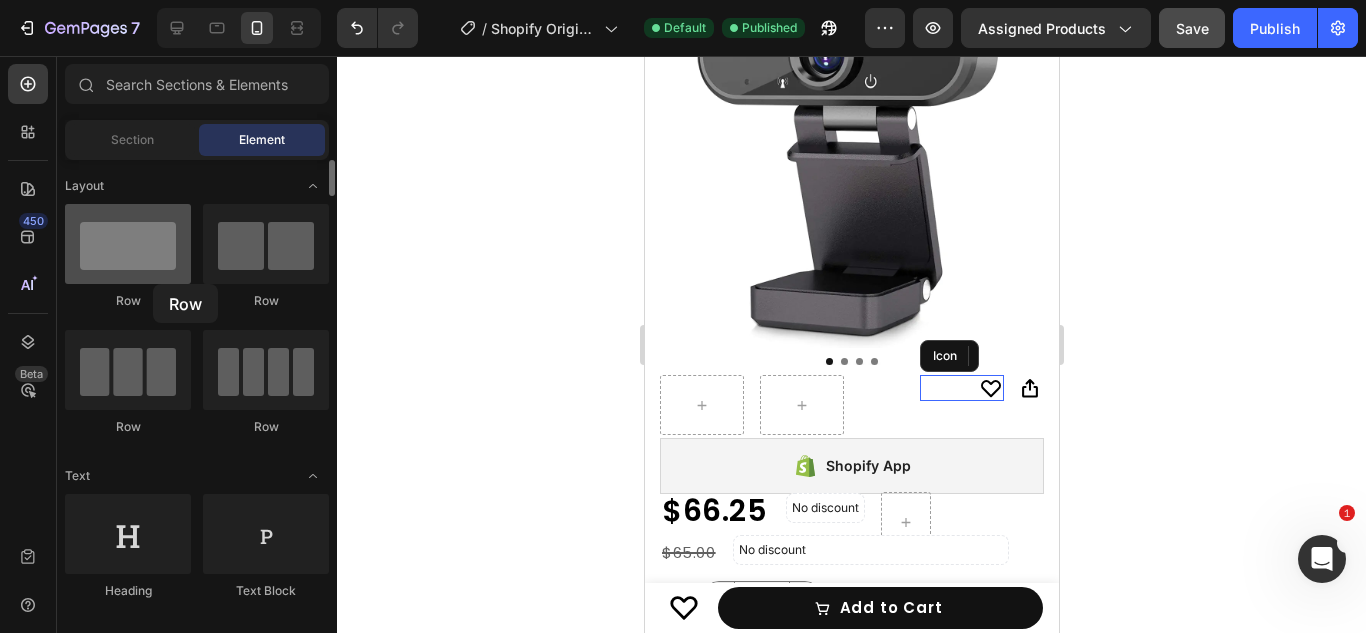 drag, startPoint x: 150, startPoint y: 283, endPoint x: 148, endPoint y: 272, distance: 11.18034 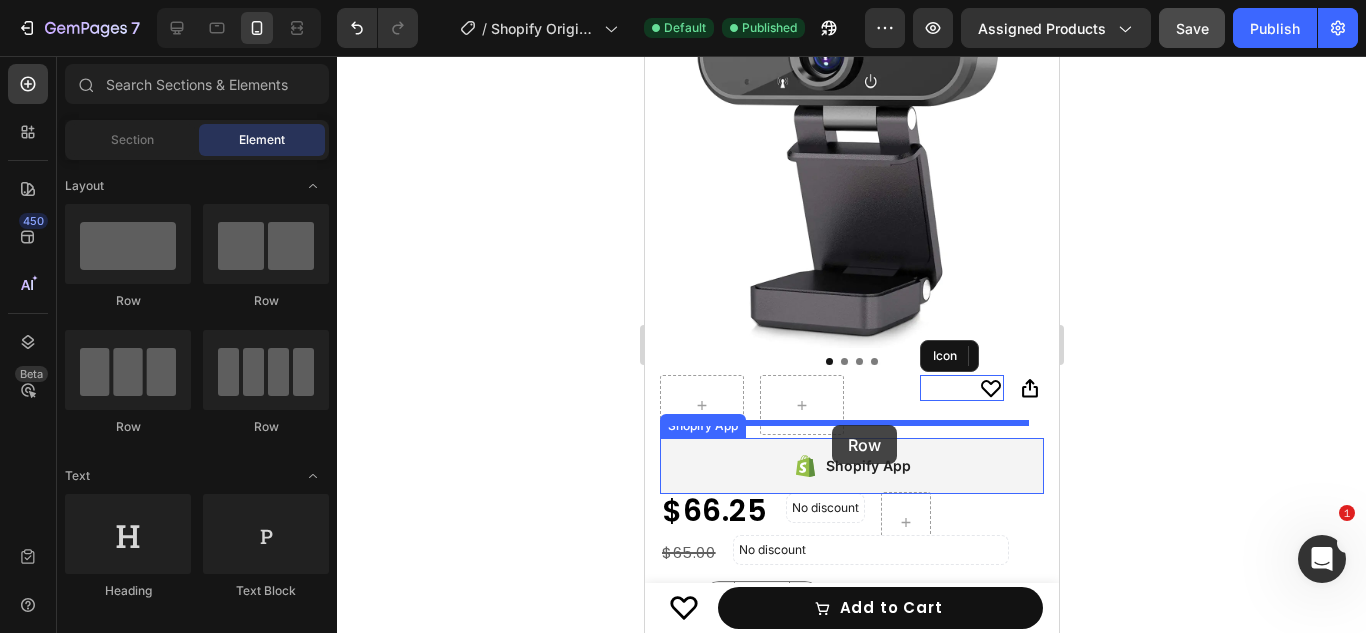 drag, startPoint x: 849, startPoint y: 406, endPoint x: 831, endPoint y: 425, distance: 26.172504 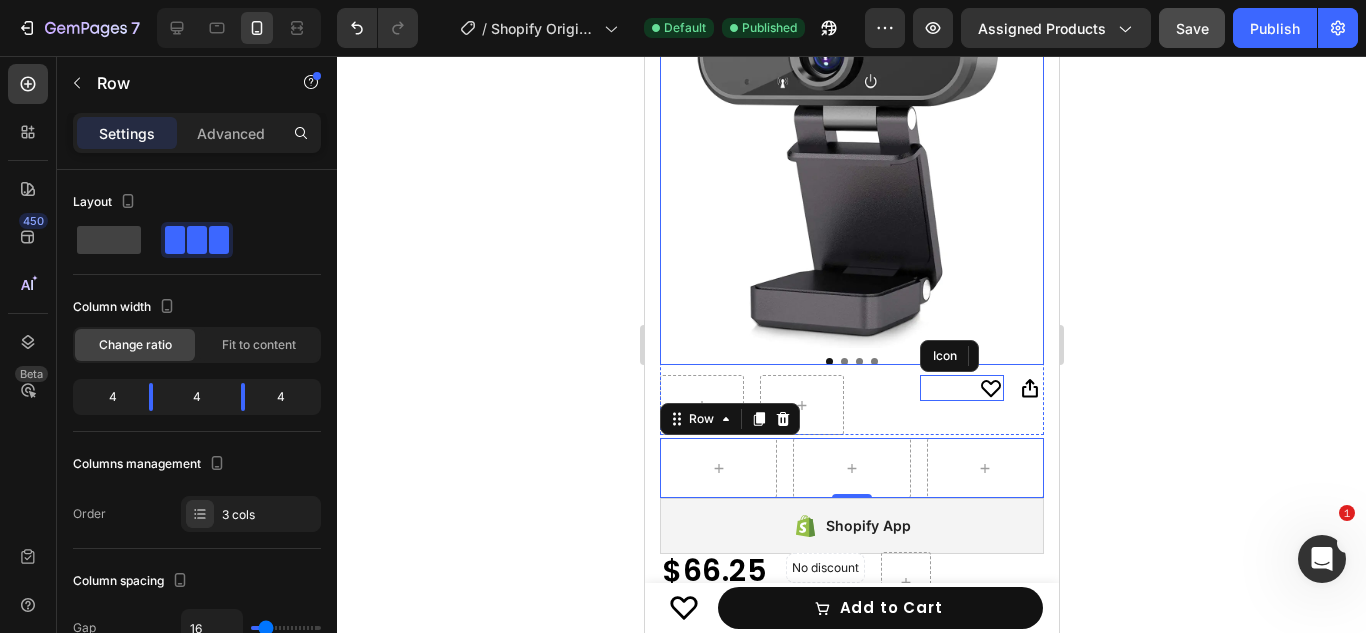 click at bounding box center (858, 361) 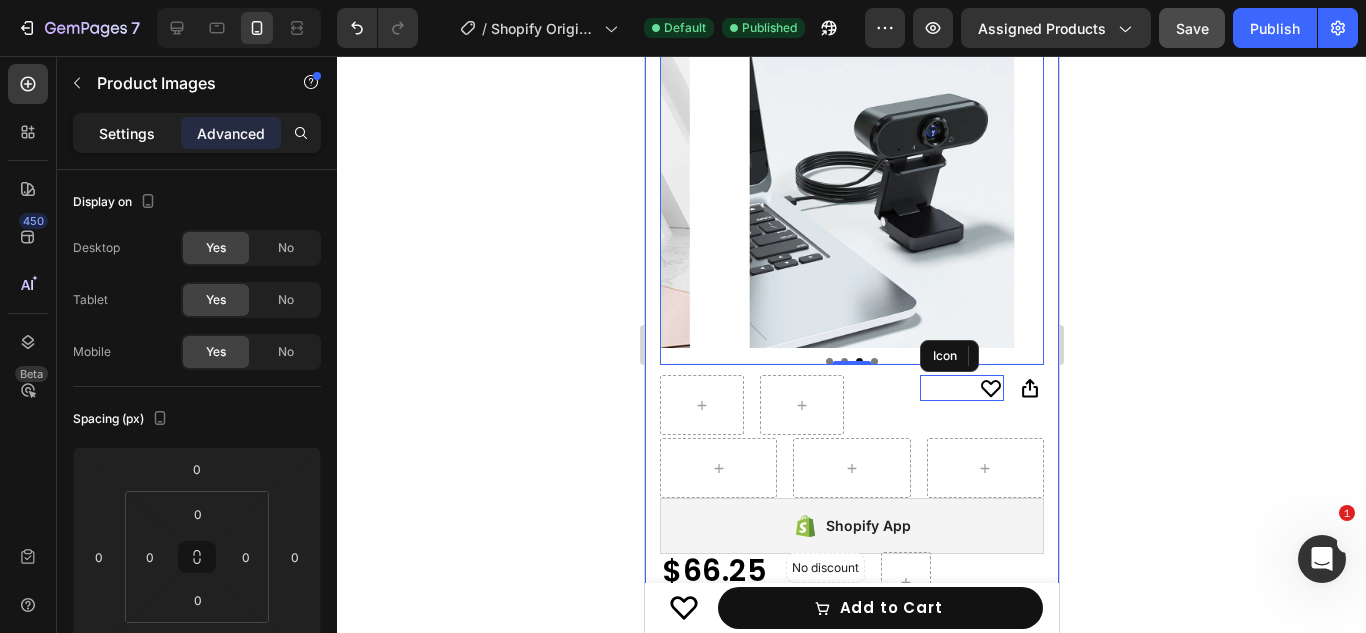click on "Settings" 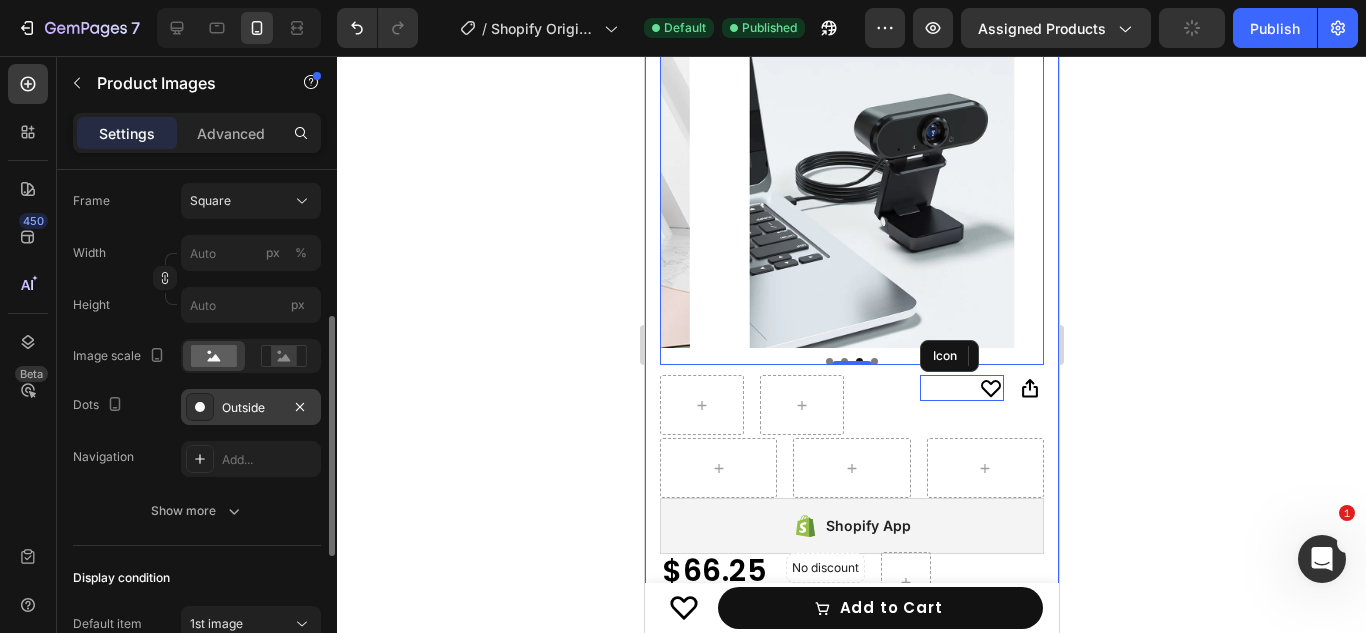 scroll, scrollTop: 316, scrollLeft: 0, axis: vertical 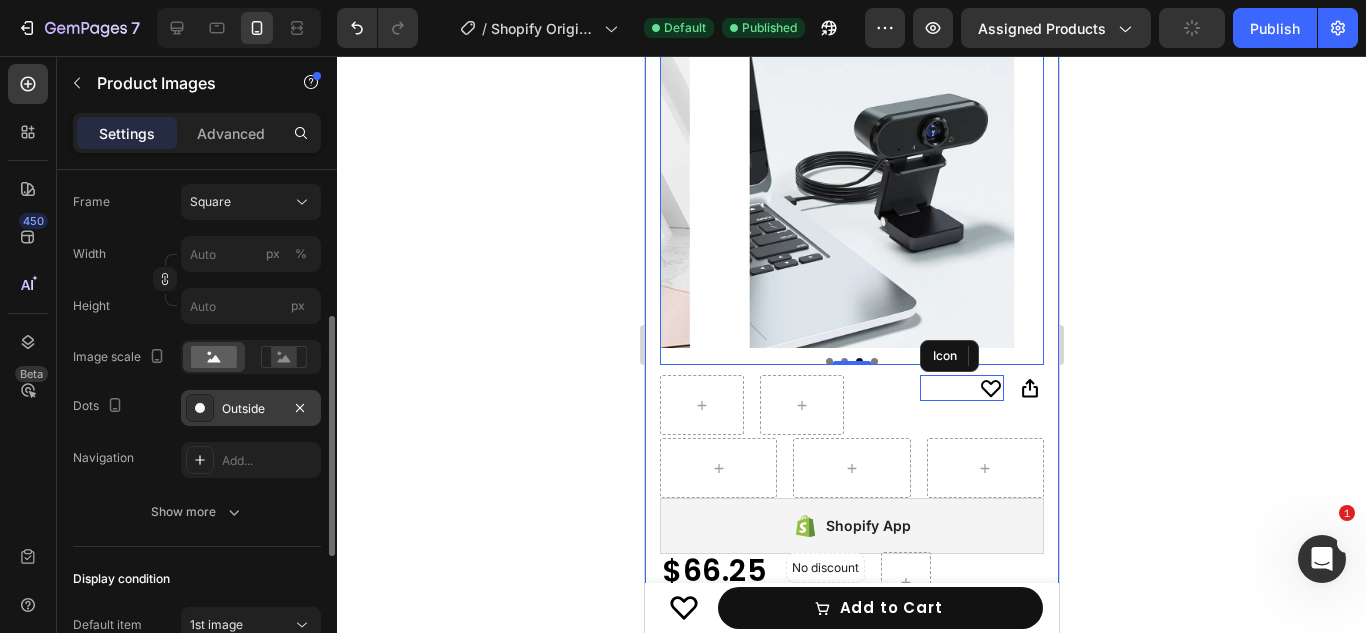 click on "Outside" at bounding box center (251, 409) 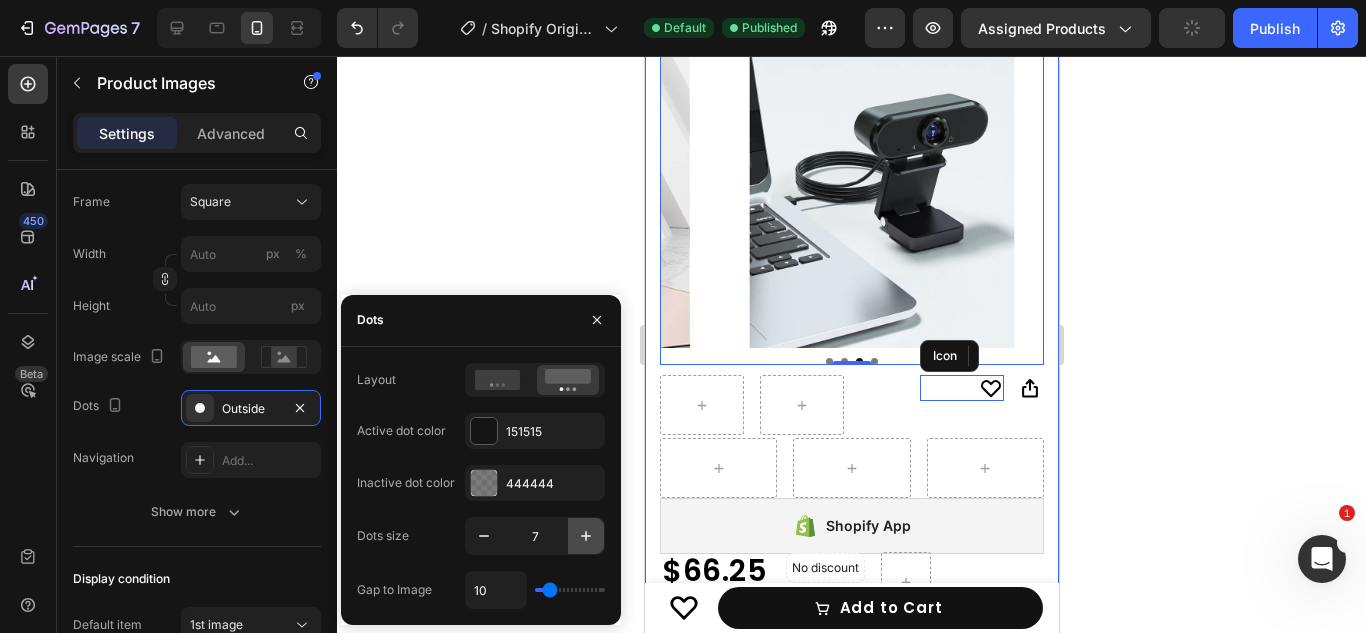 click 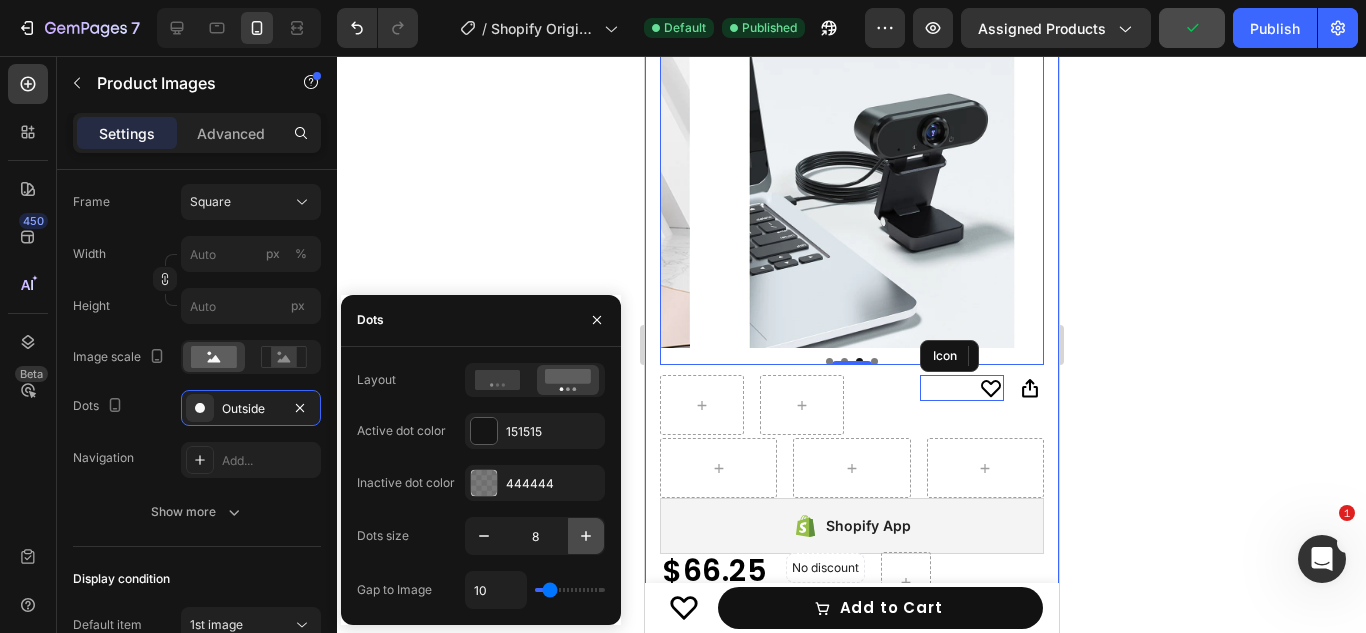 click 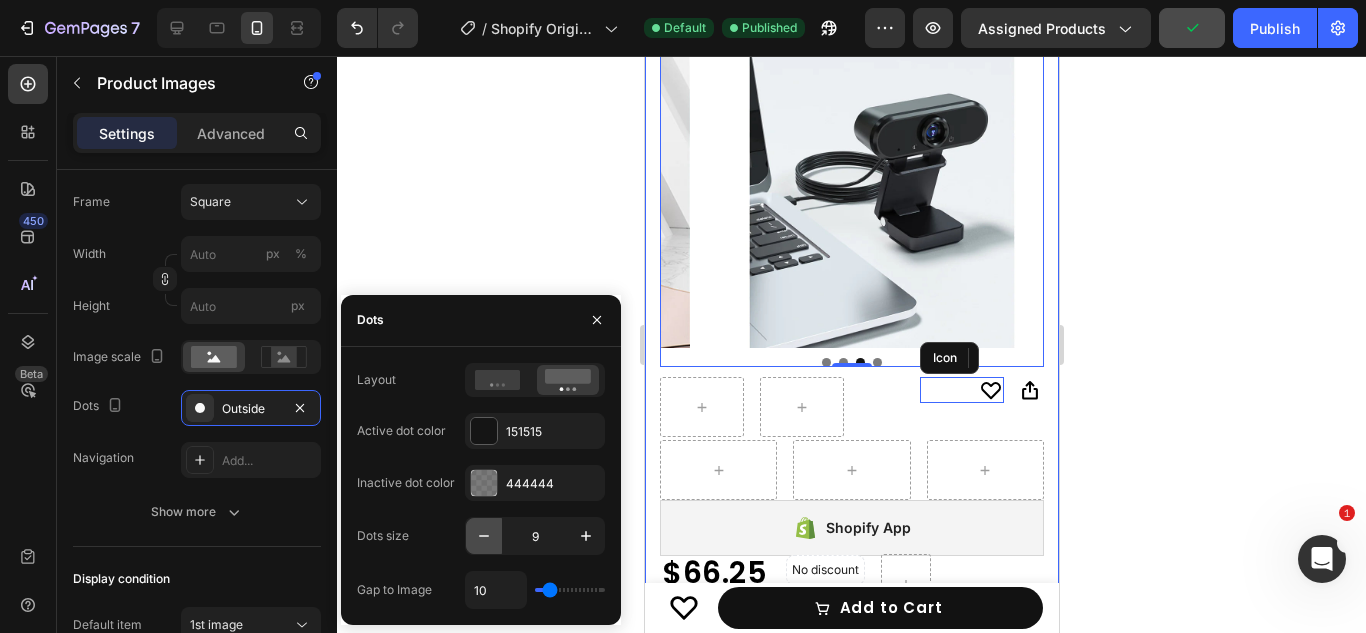 click at bounding box center (484, 536) 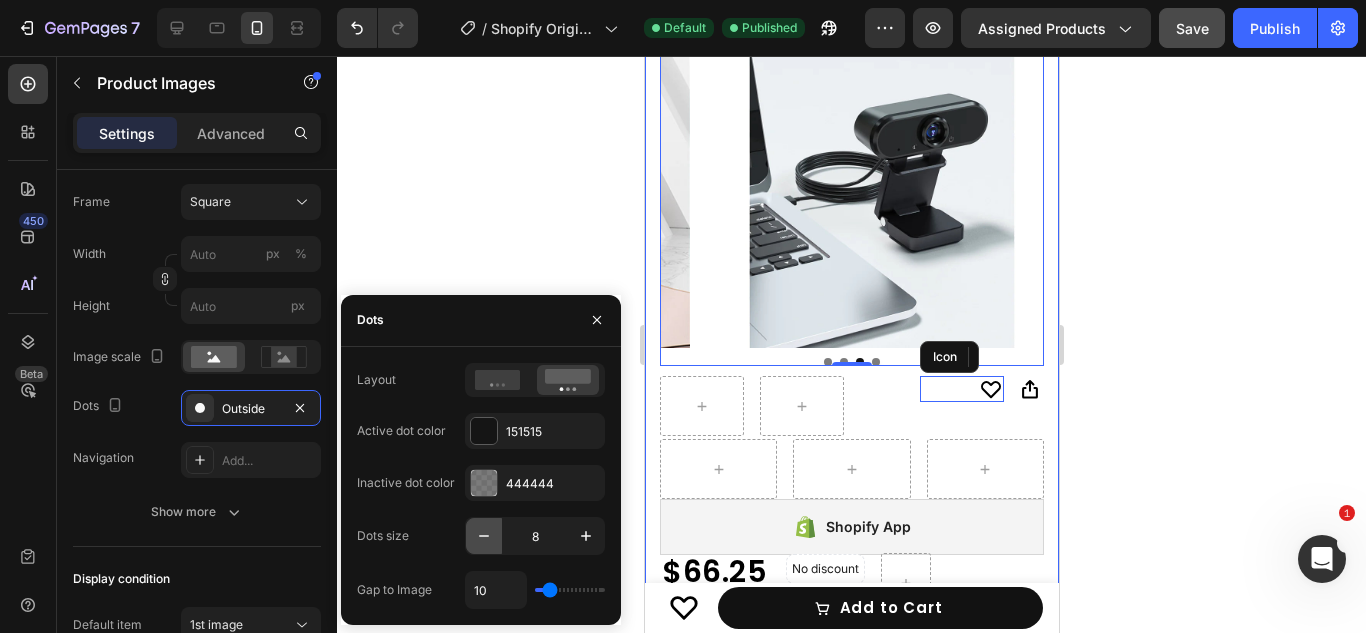 type on "7" 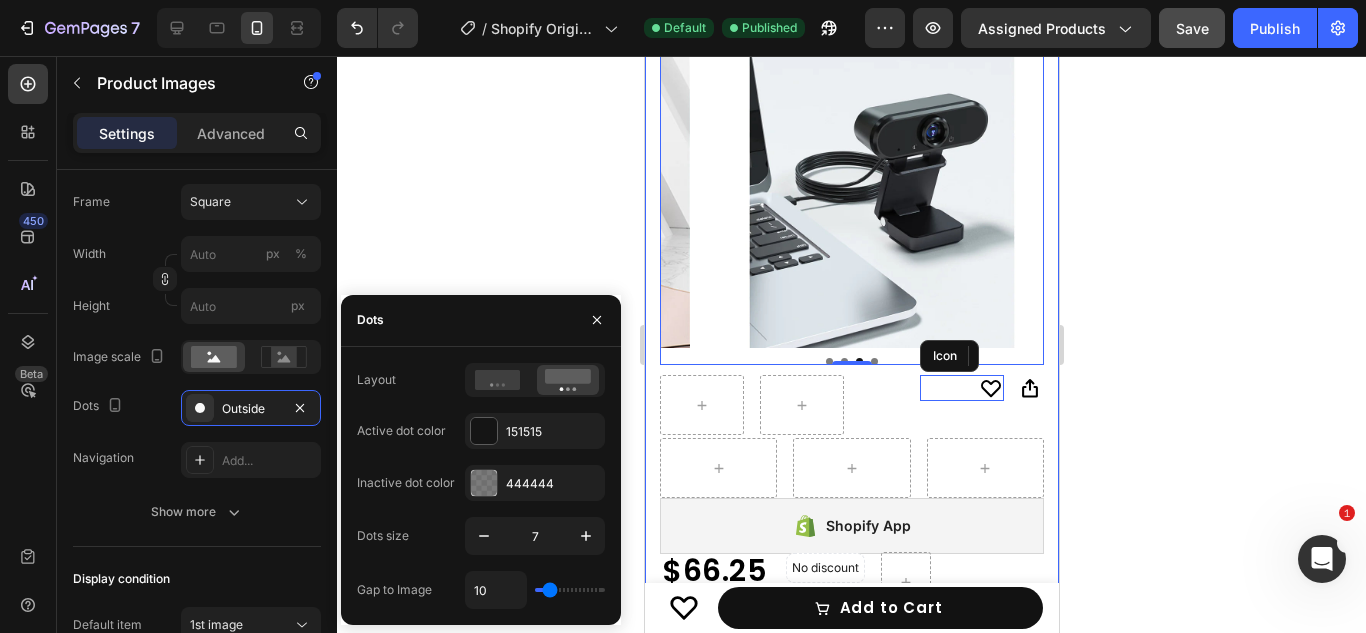 type on "18" 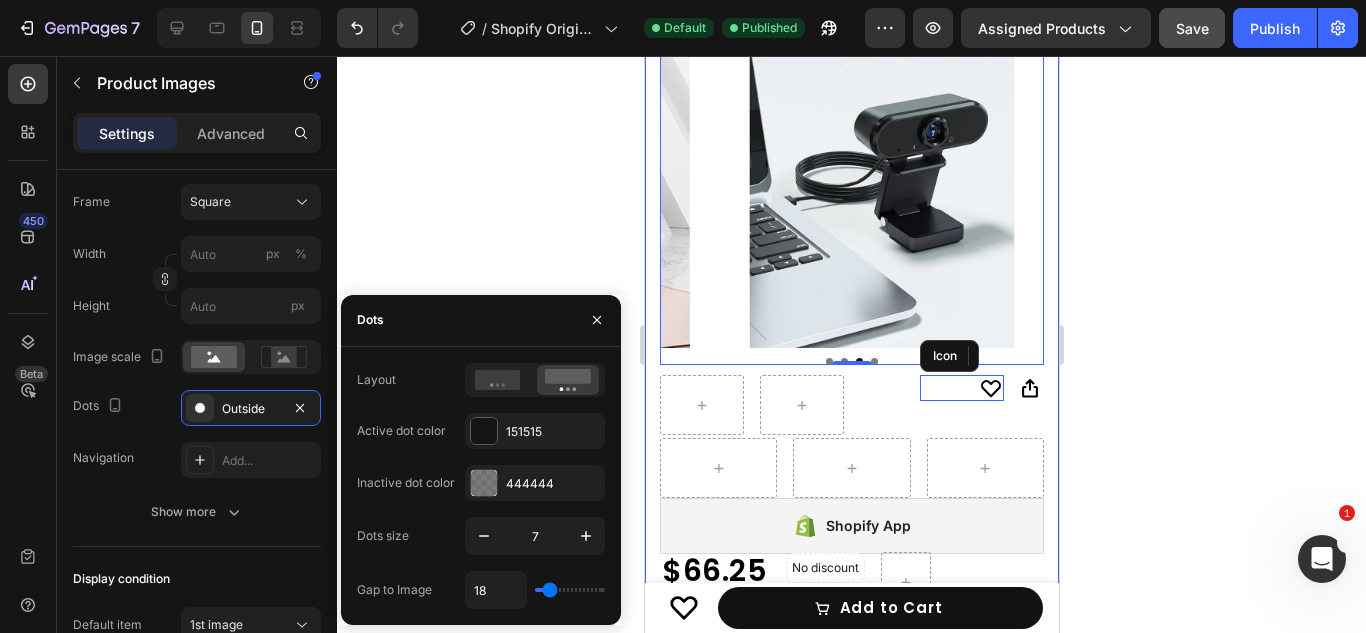type on "18" 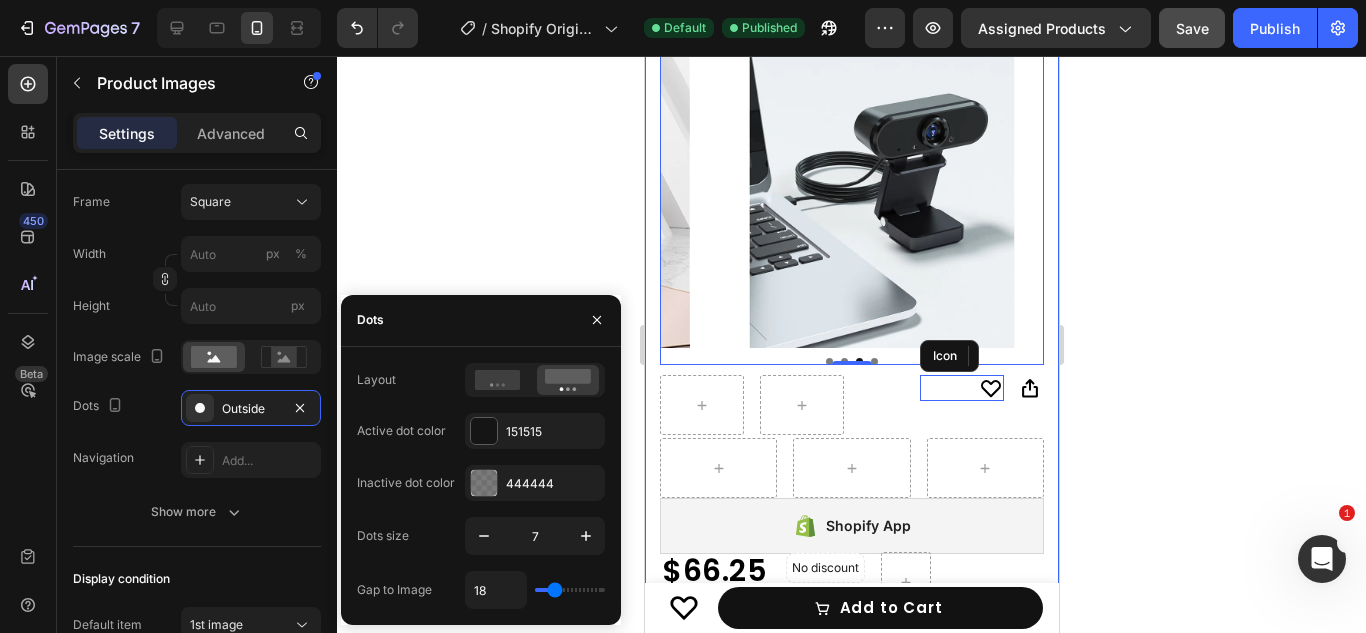 type on "30" 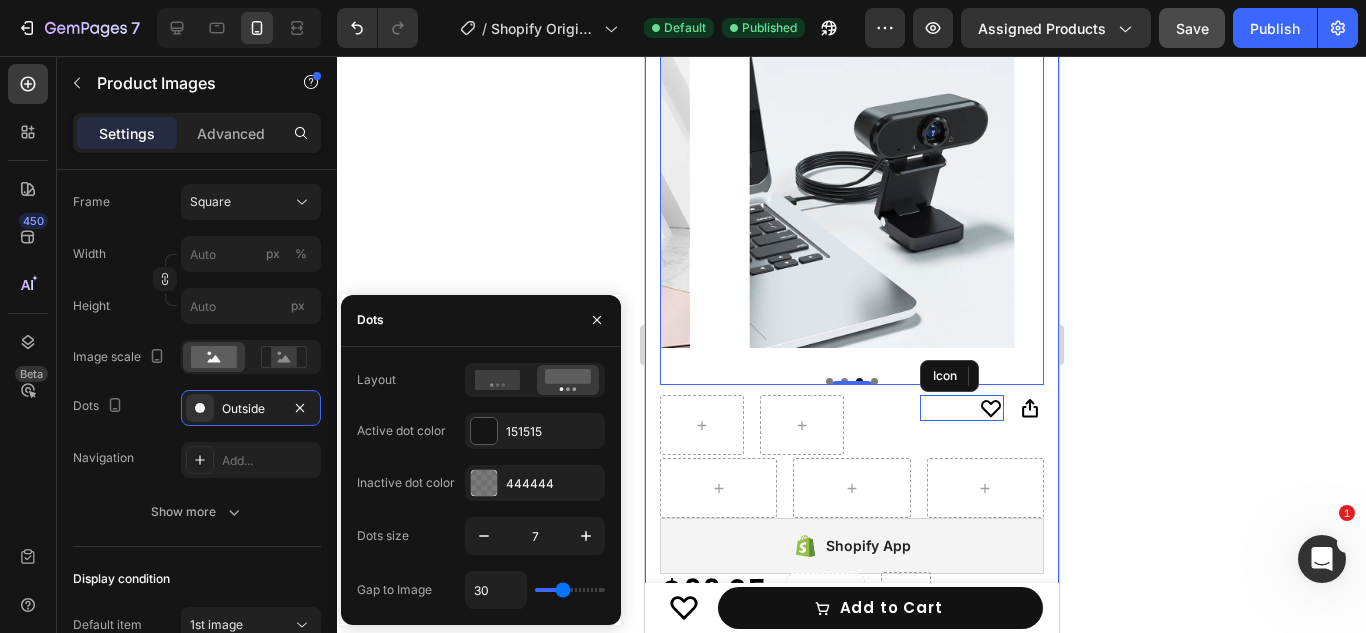 type on "31" 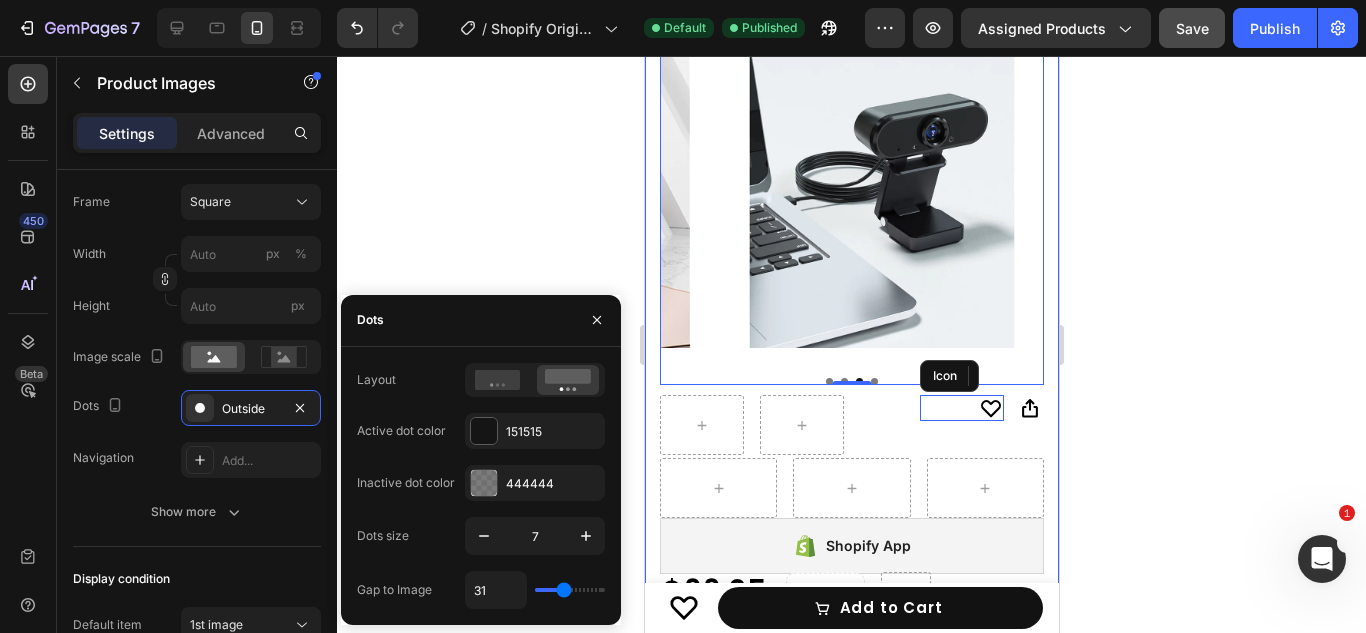 type on "33" 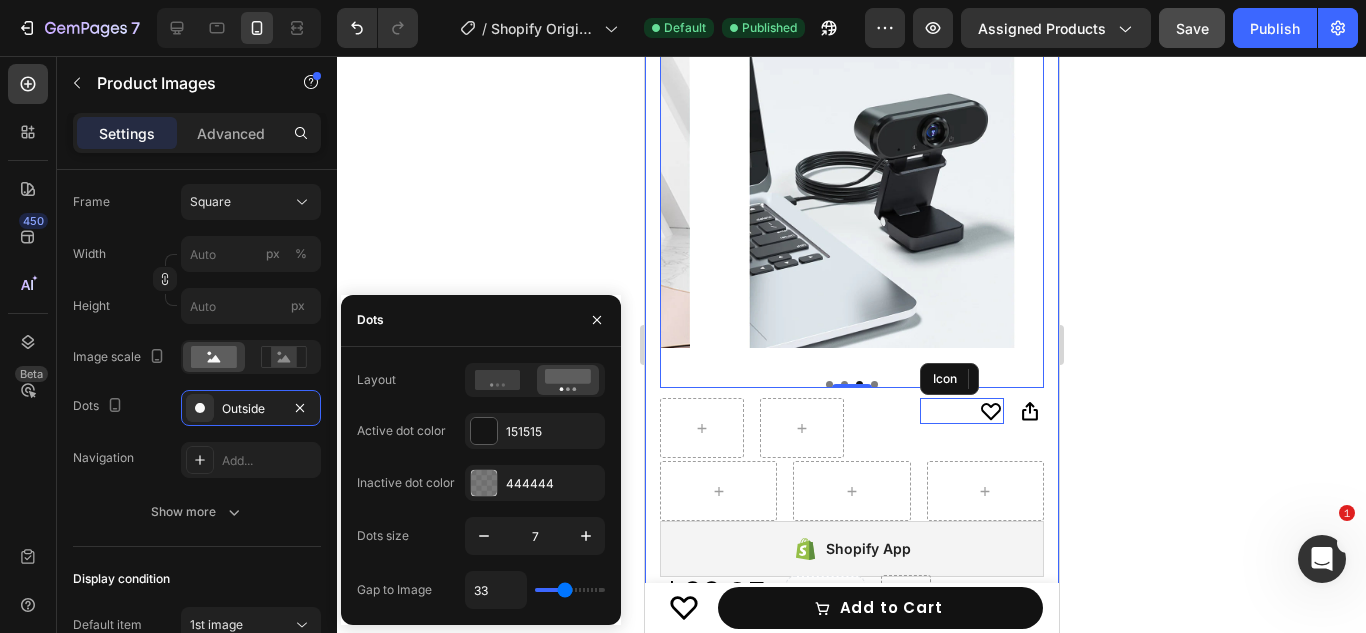 type on "34" 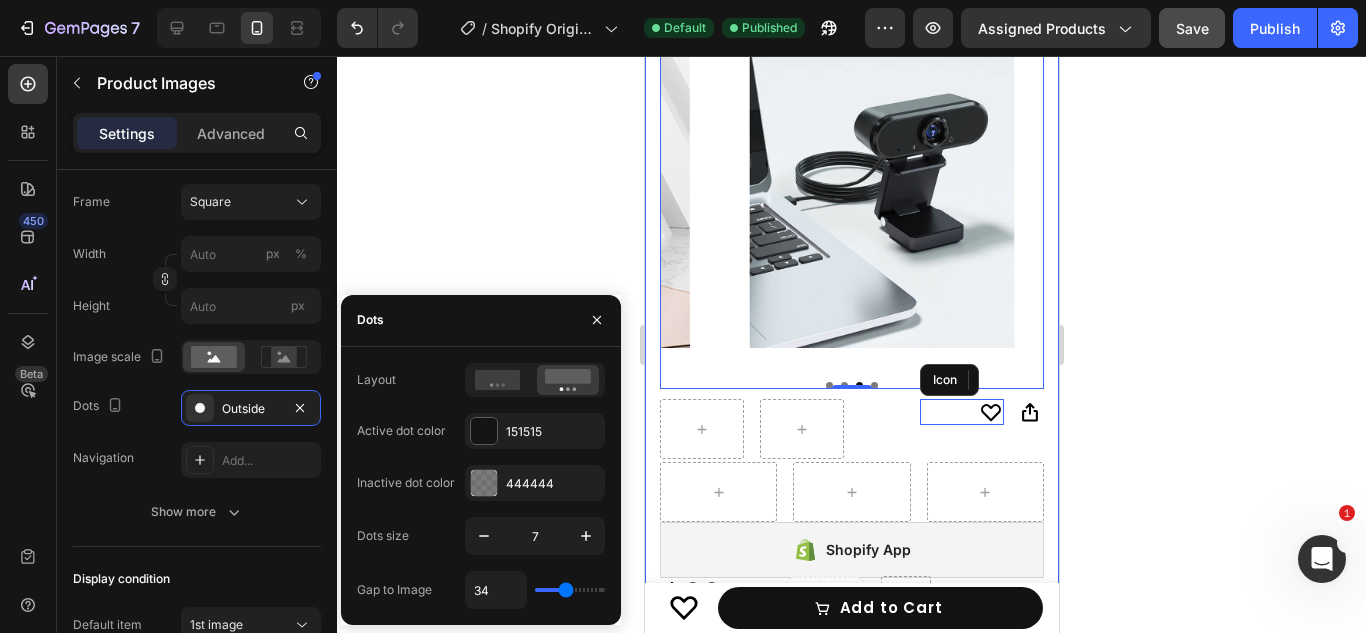 type on "27" 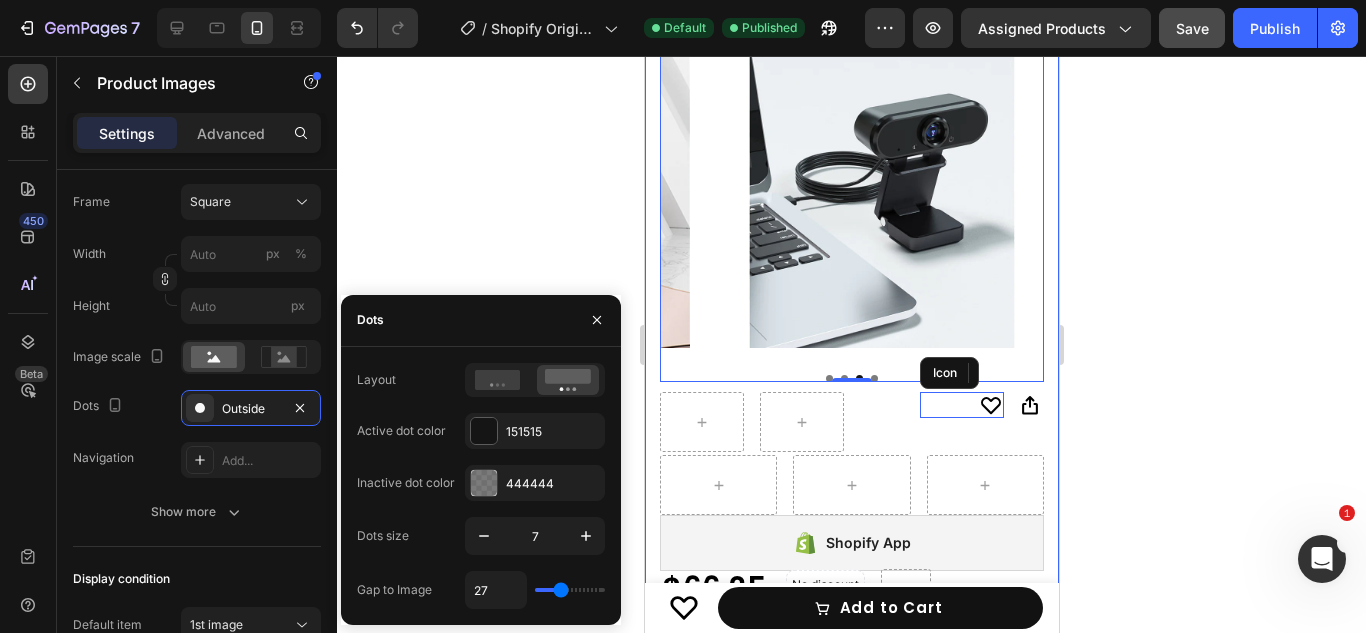type on "25" 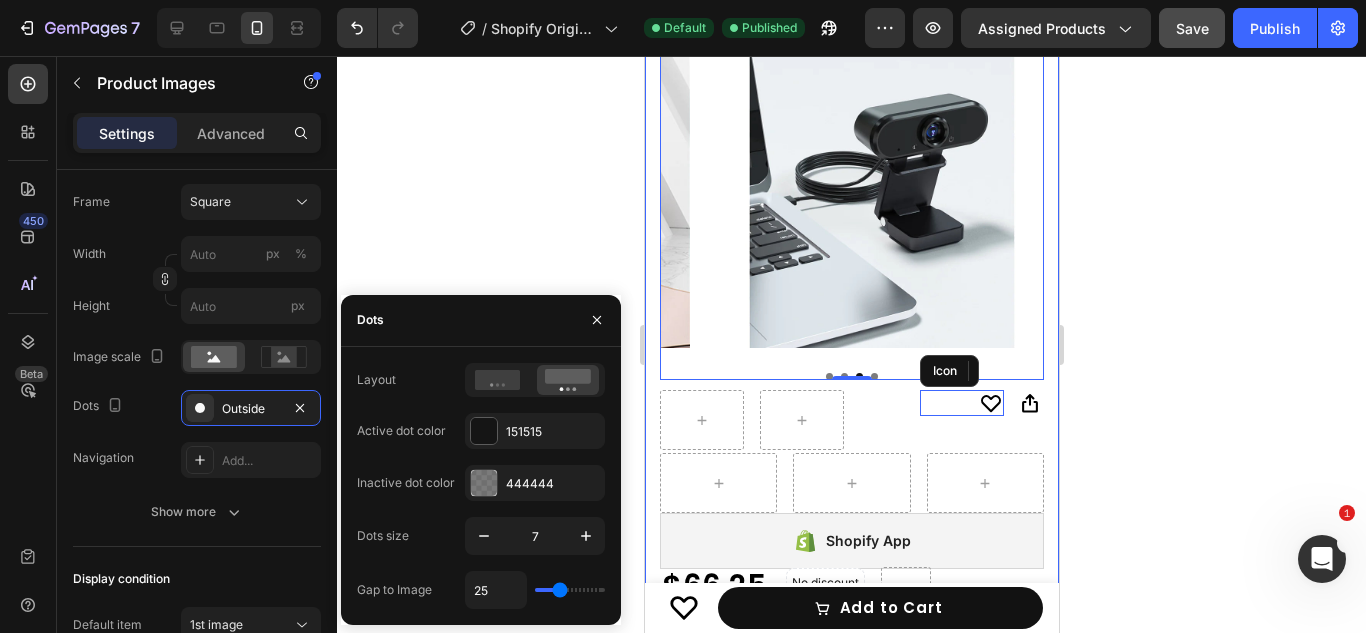 type on "22" 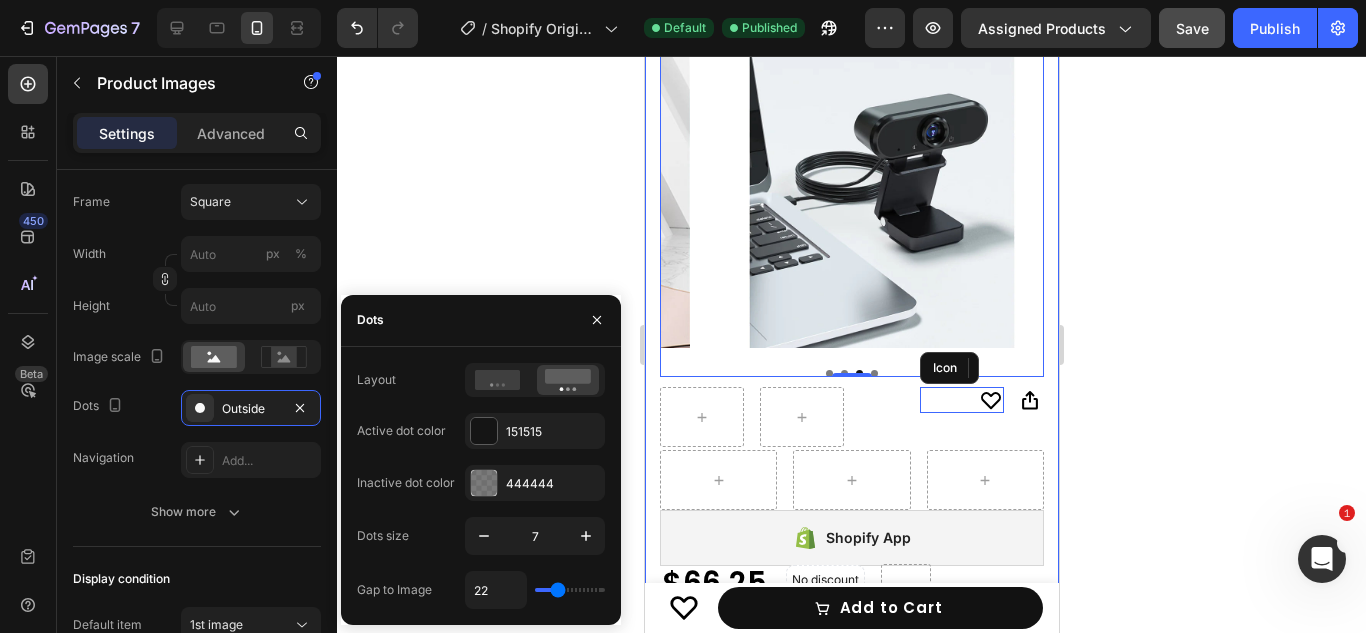 type on "22" 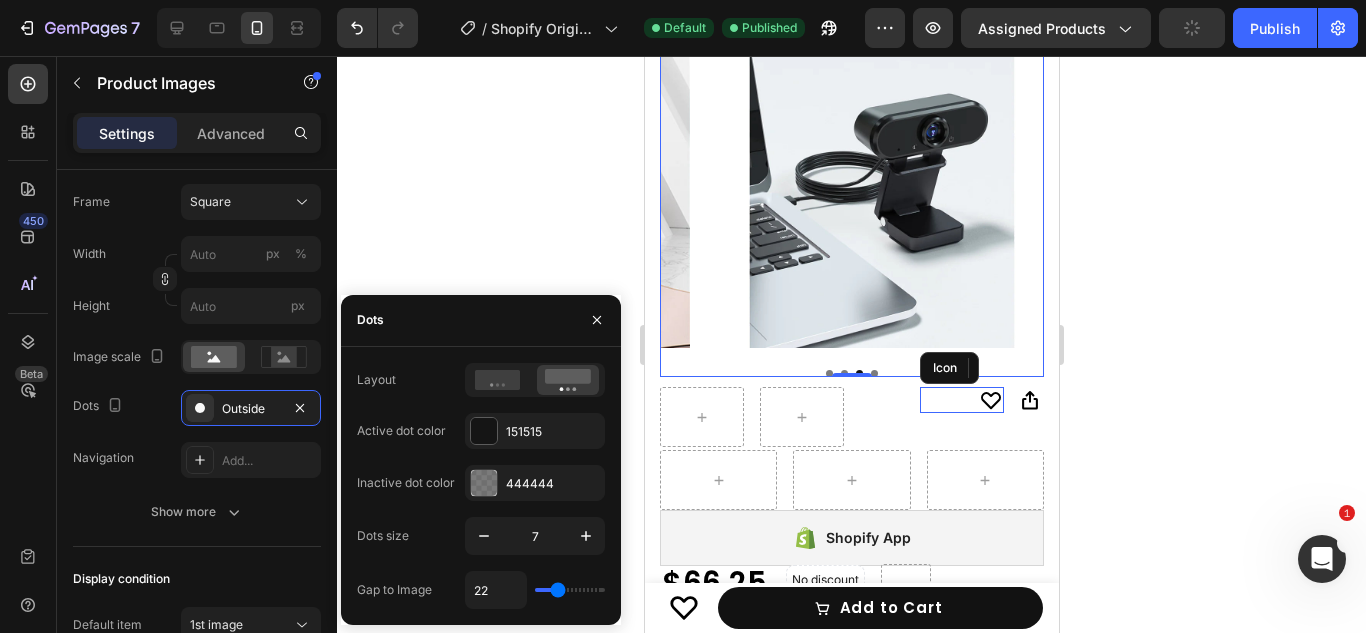 click 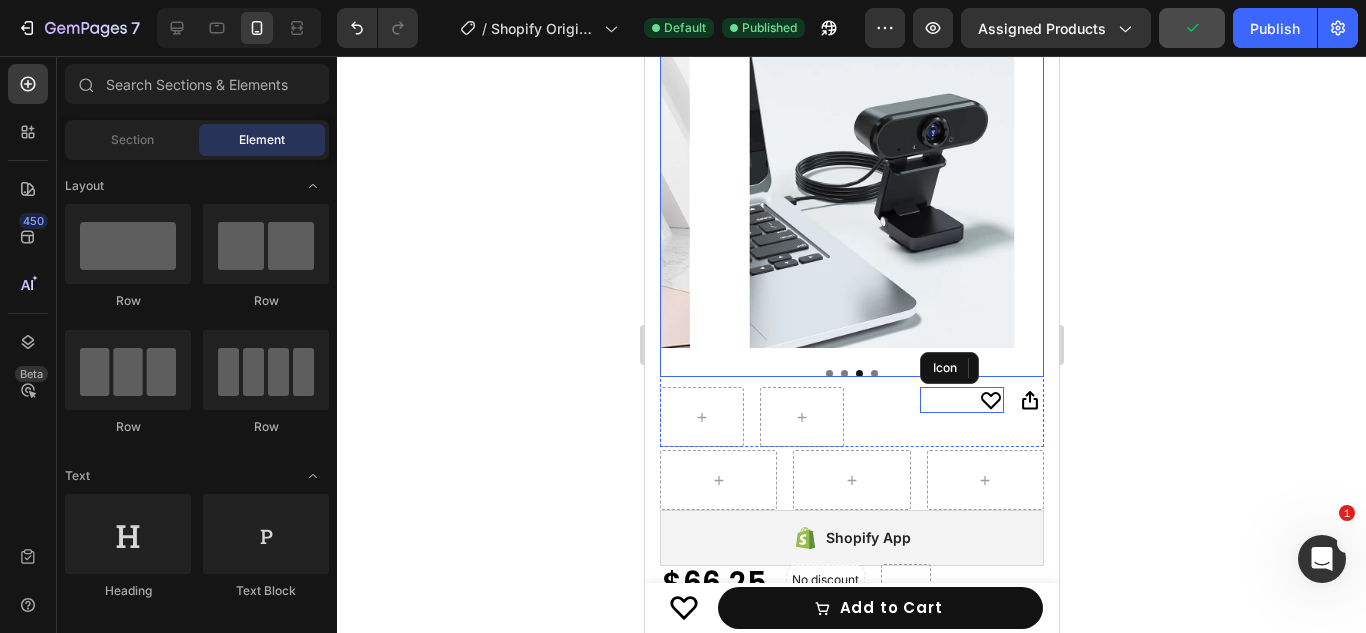 click at bounding box center (881, 156) 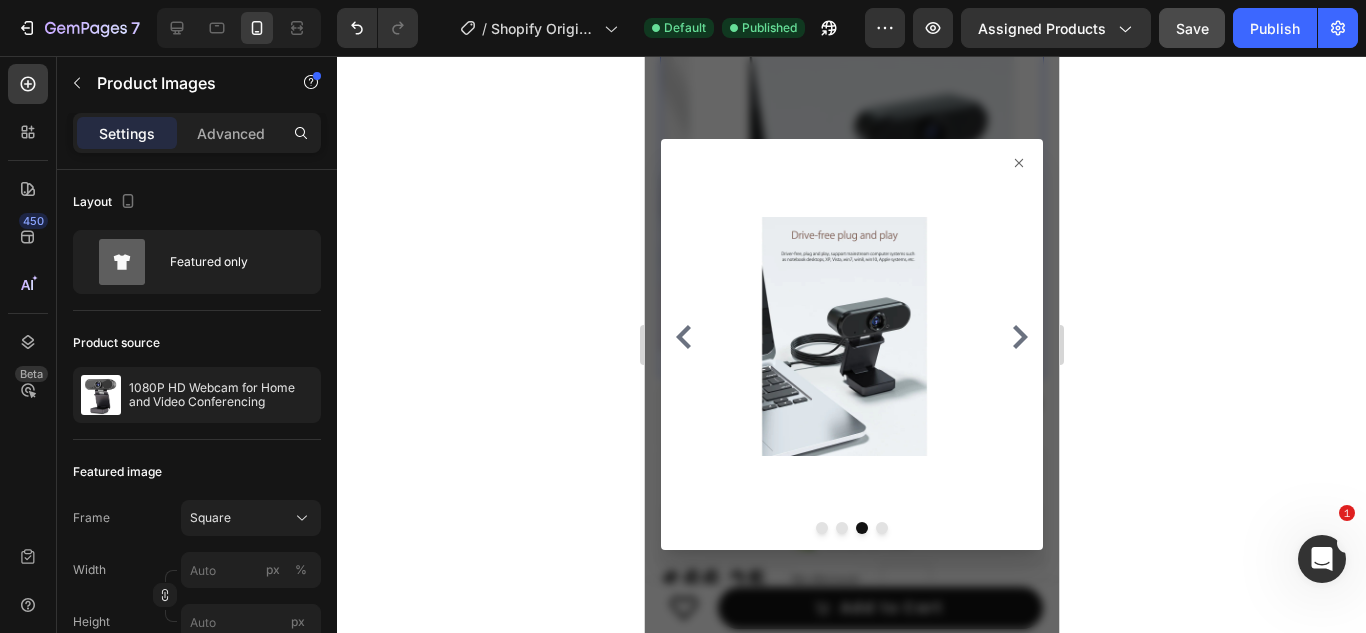 click at bounding box center [851, 336] 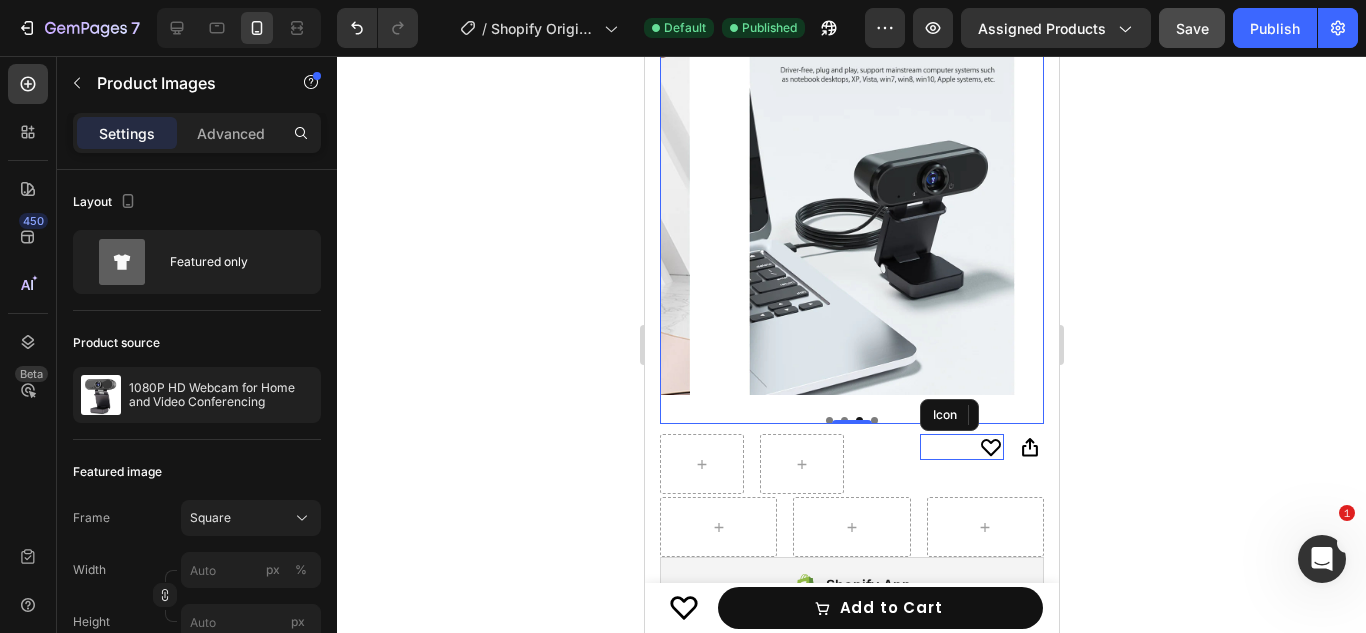 scroll, scrollTop: 240, scrollLeft: 0, axis: vertical 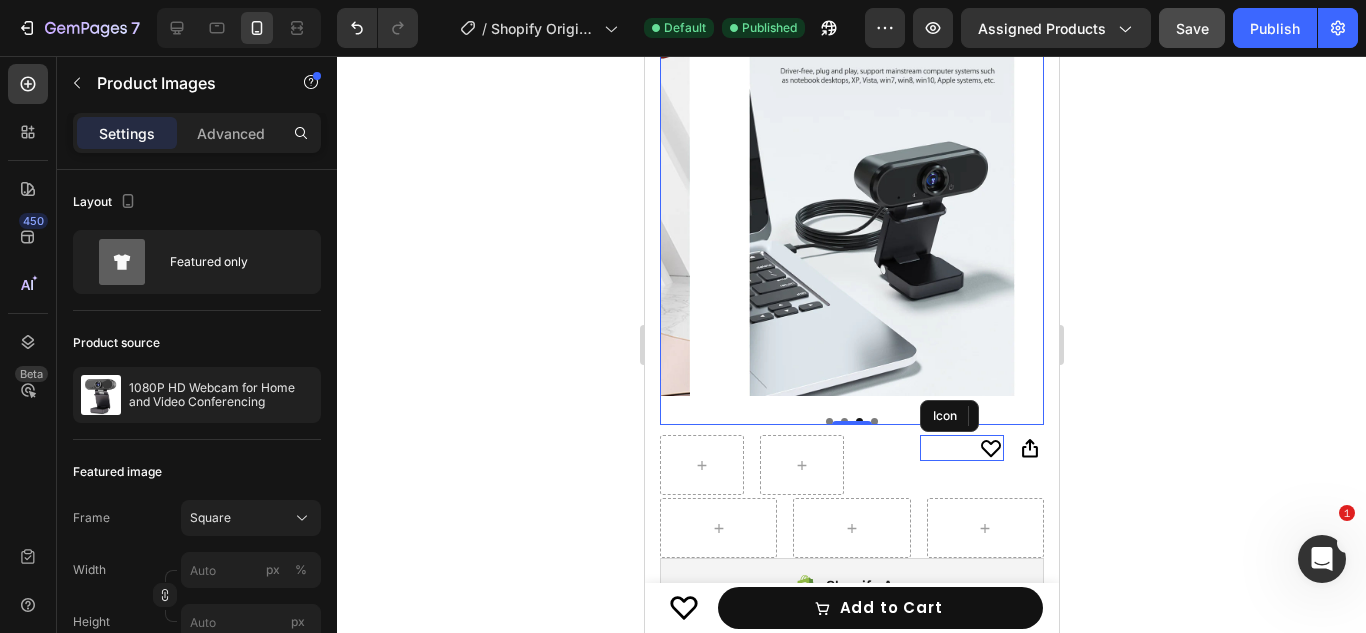 click at bounding box center [851, 218] 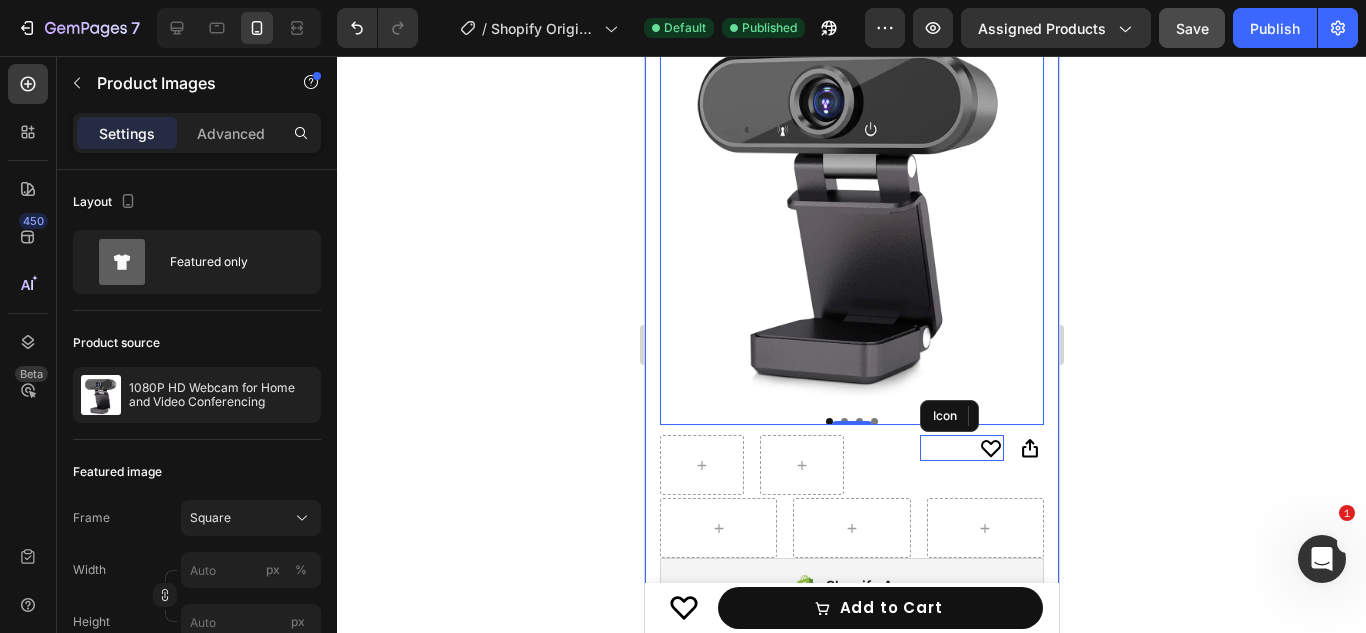 click 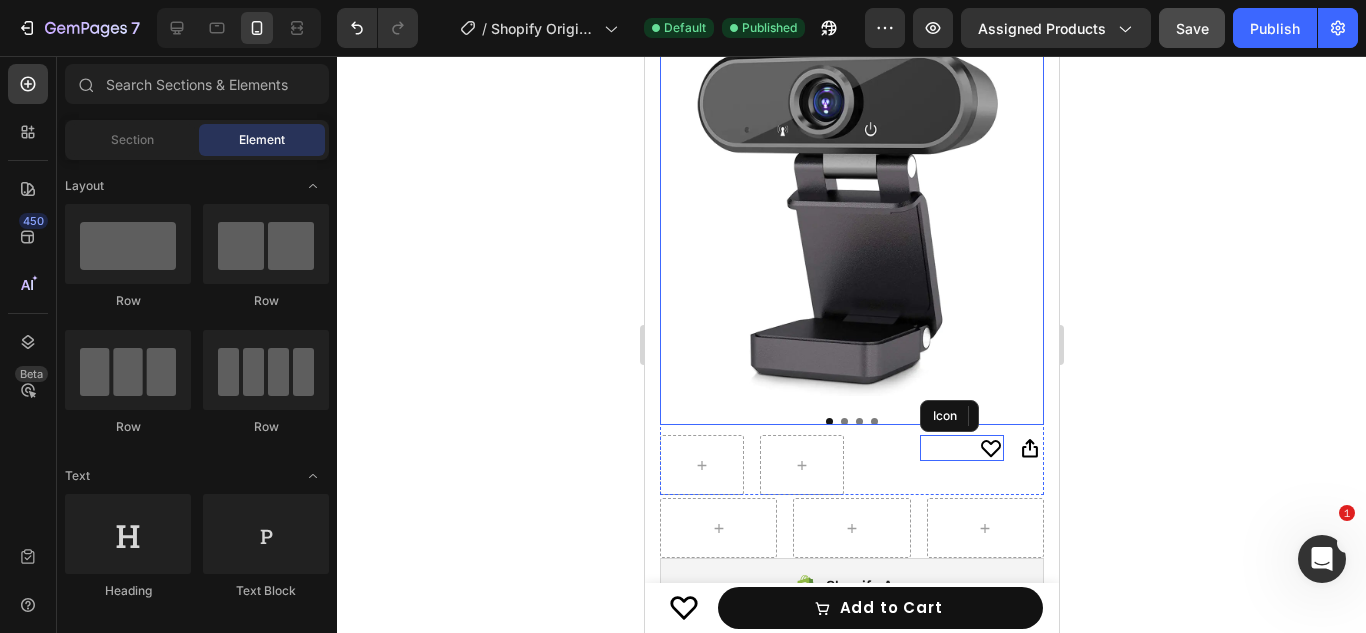 click at bounding box center (851, 204) 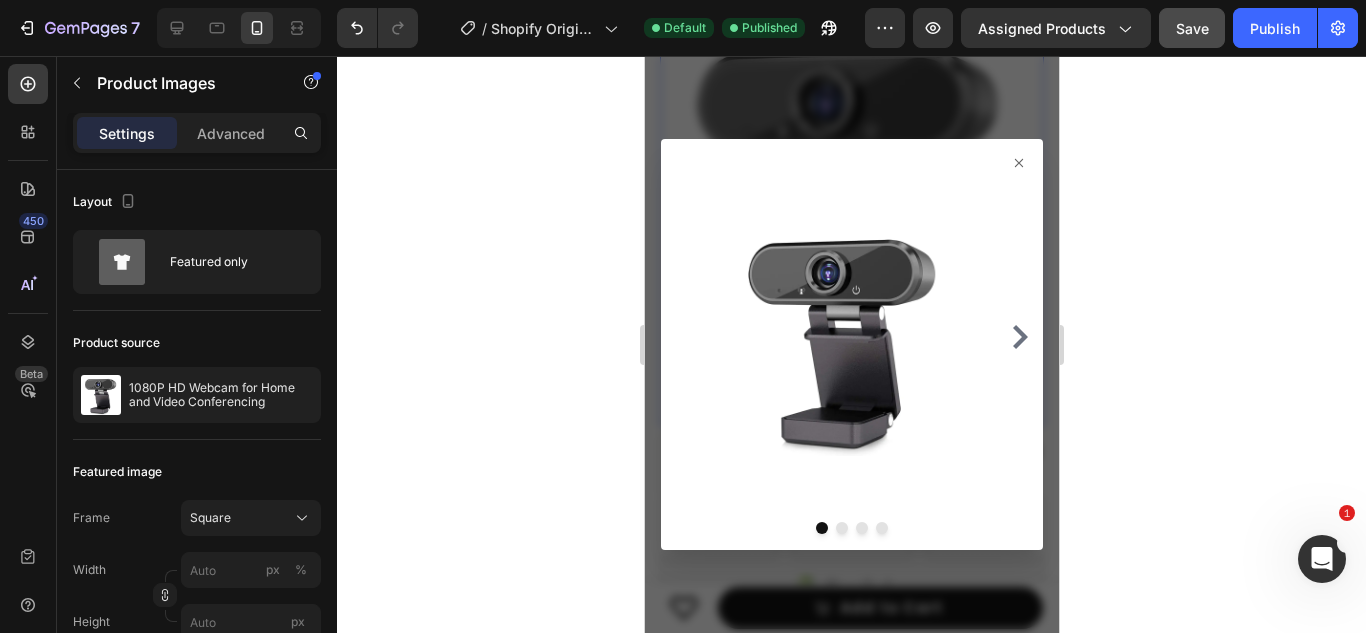 click 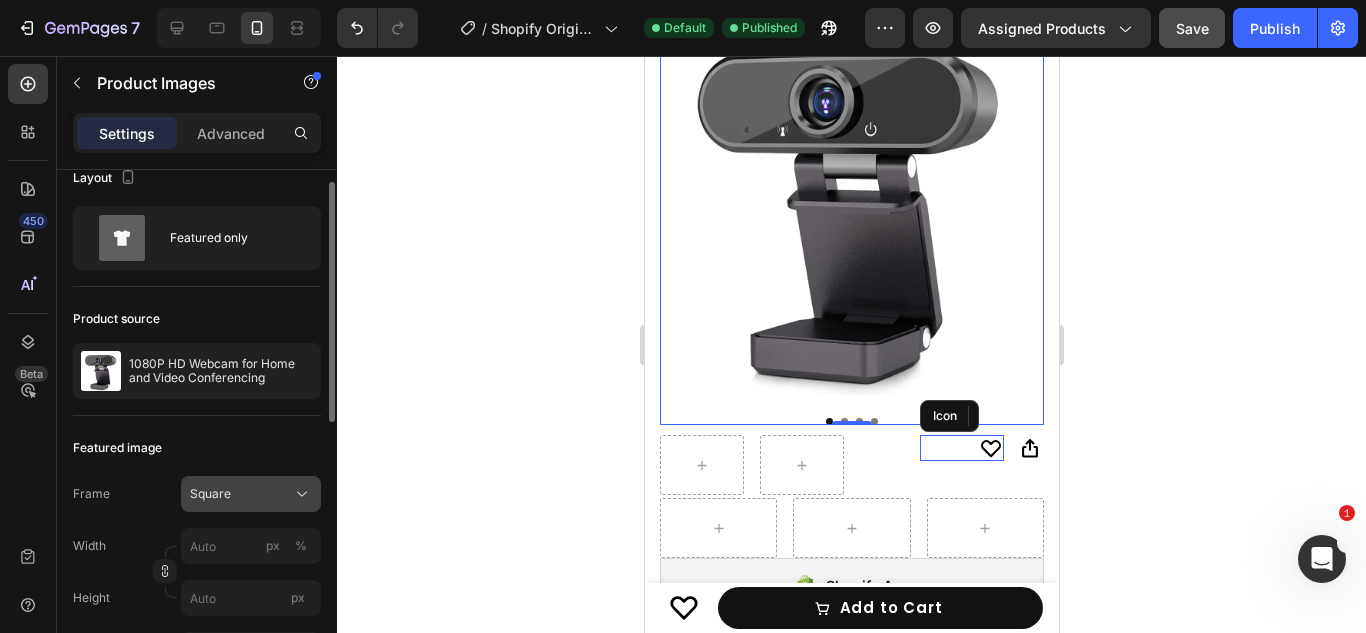 scroll, scrollTop: 26, scrollLeft: 0, axis: vertical 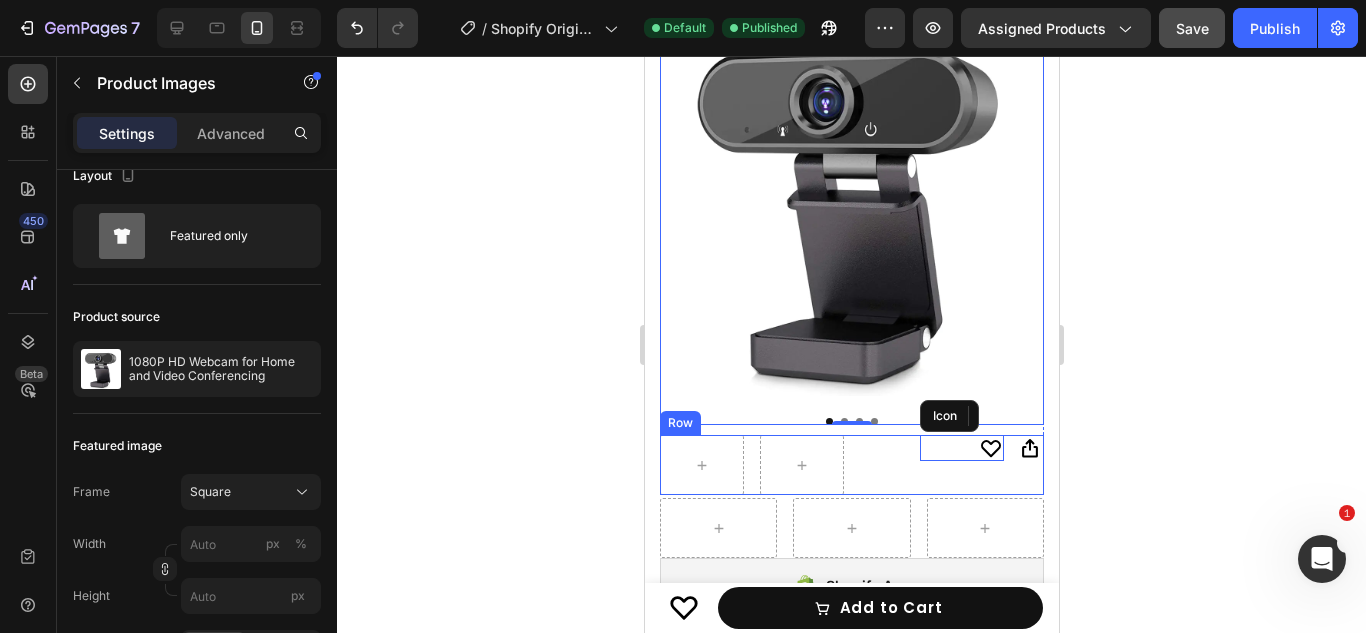 click on "Icon" at bounding box center (901, 465) 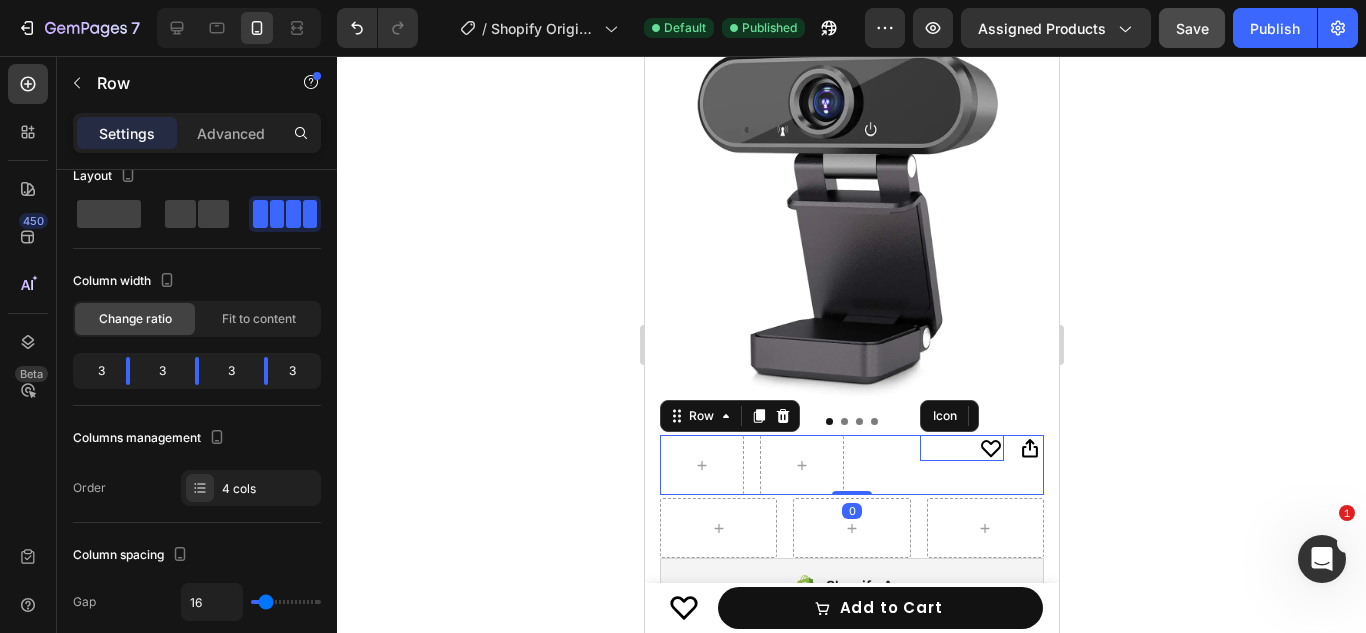 scroll, scrollTop: 0, scrollLeft: 0, axis: both 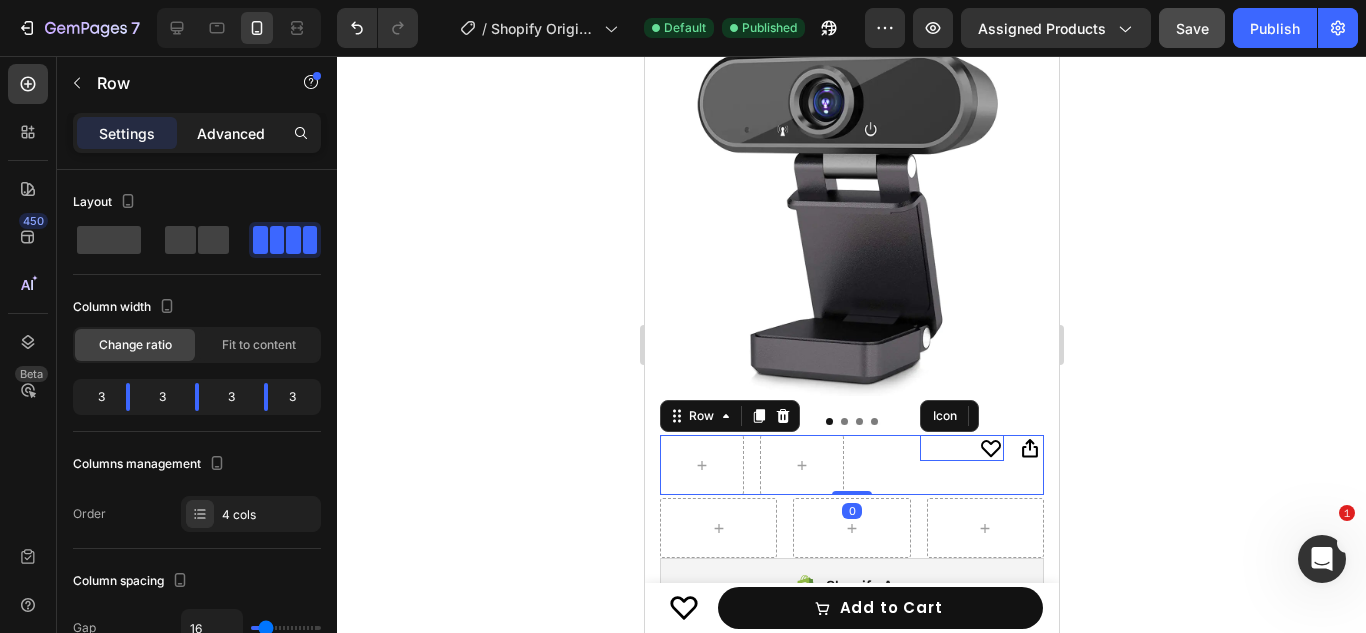 click on "Advanced" at bounding box center [231, 133] 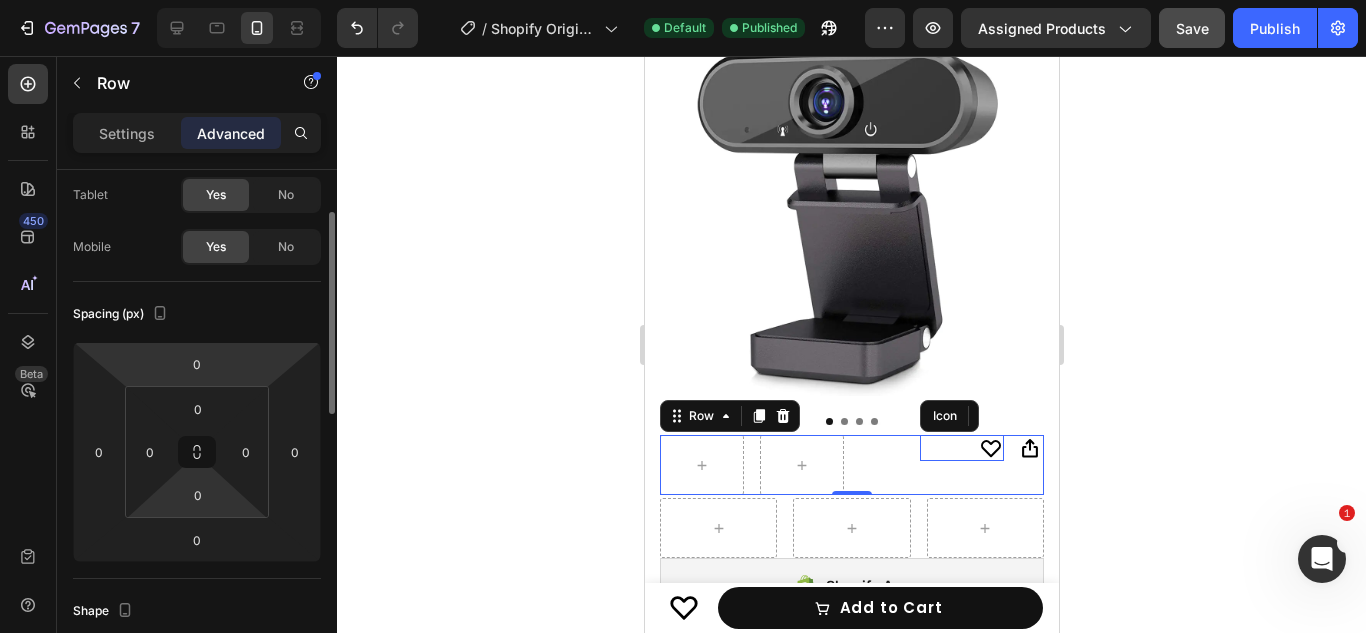 scroll, scrollTop: 106, scrollLeft: 0, axis: vertical 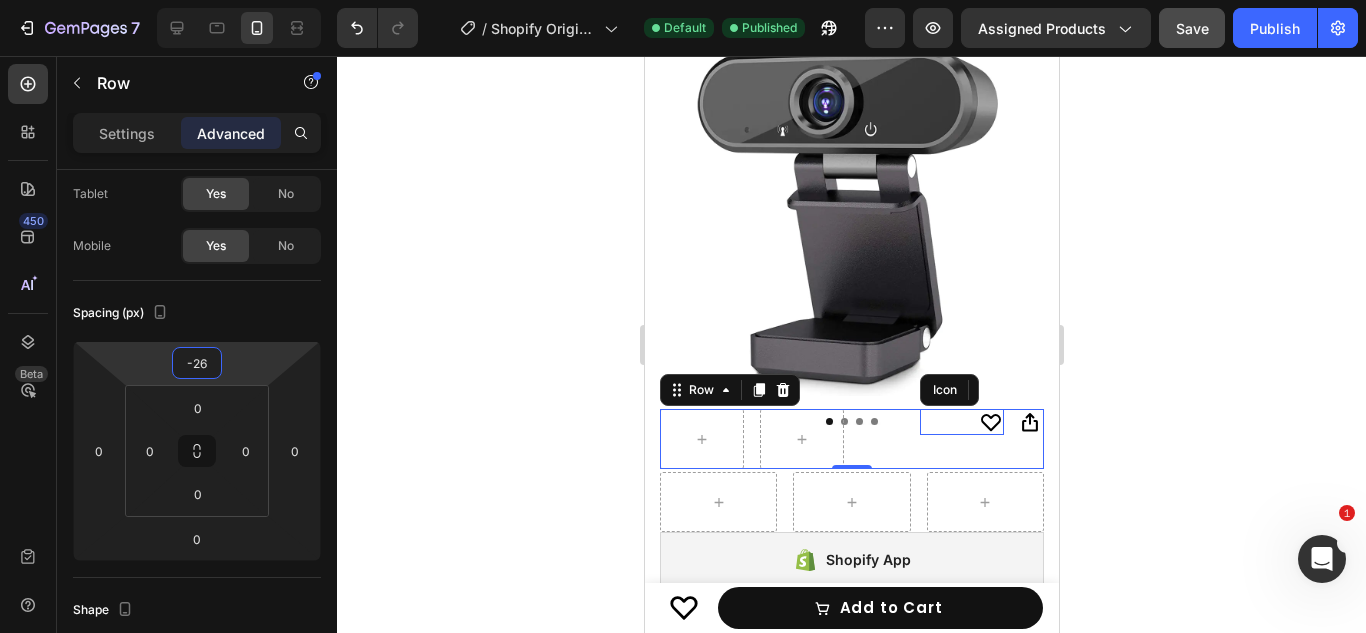 drag, startPoint x: 234, startPoint y: 360, endPoint x: 232, endPoint y: 373, distance: 13.152946 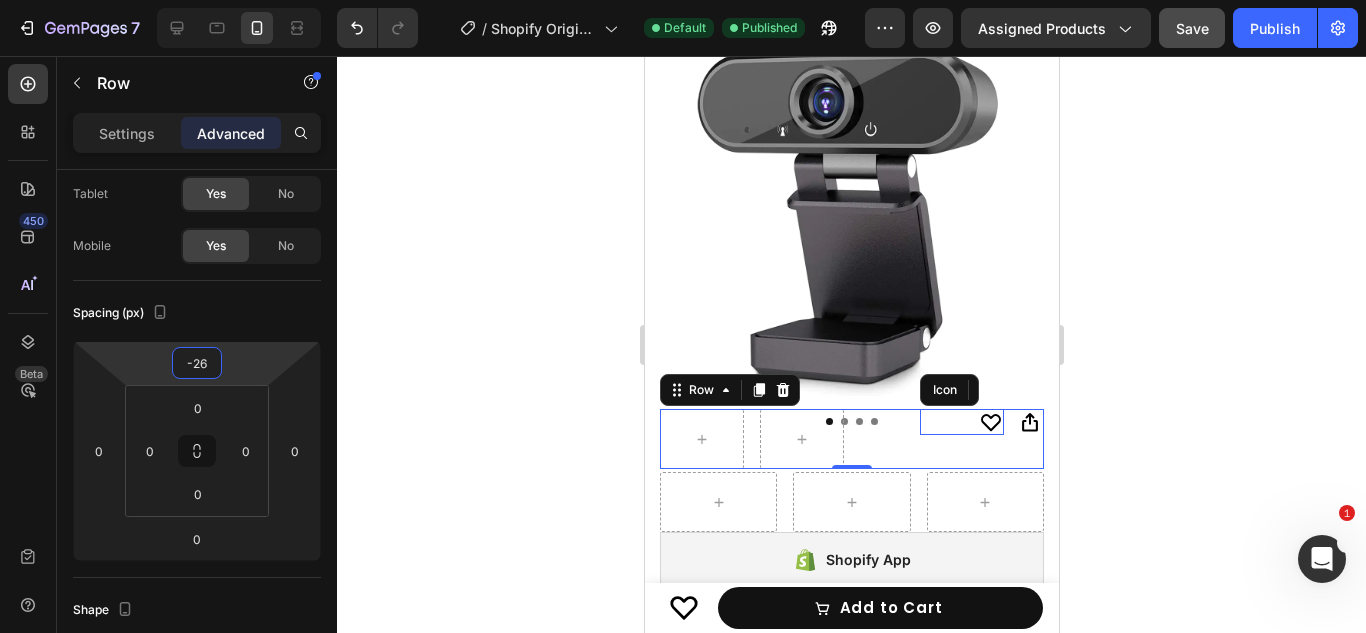 click on "7   /  Shopify Original Product Template Default Published Preview Assigned Products  Save   Publish  450 Beta Sections(0) Elements(84) Section Element Hero Section Product Detail Brands Trusted Badges Guarantee Product Breakdown How to use Testimonials Compare Bundle FAQs Social Proof Brand Story Product List Collection Blog List Contact Sticky Add to Cart Custom Footer Browse Library 450 Layout
Row
Row
Row
Row Text
Heading
Text Block Button
Button
Button Media
Image
Image
Video" at bounding box center (683, 0) 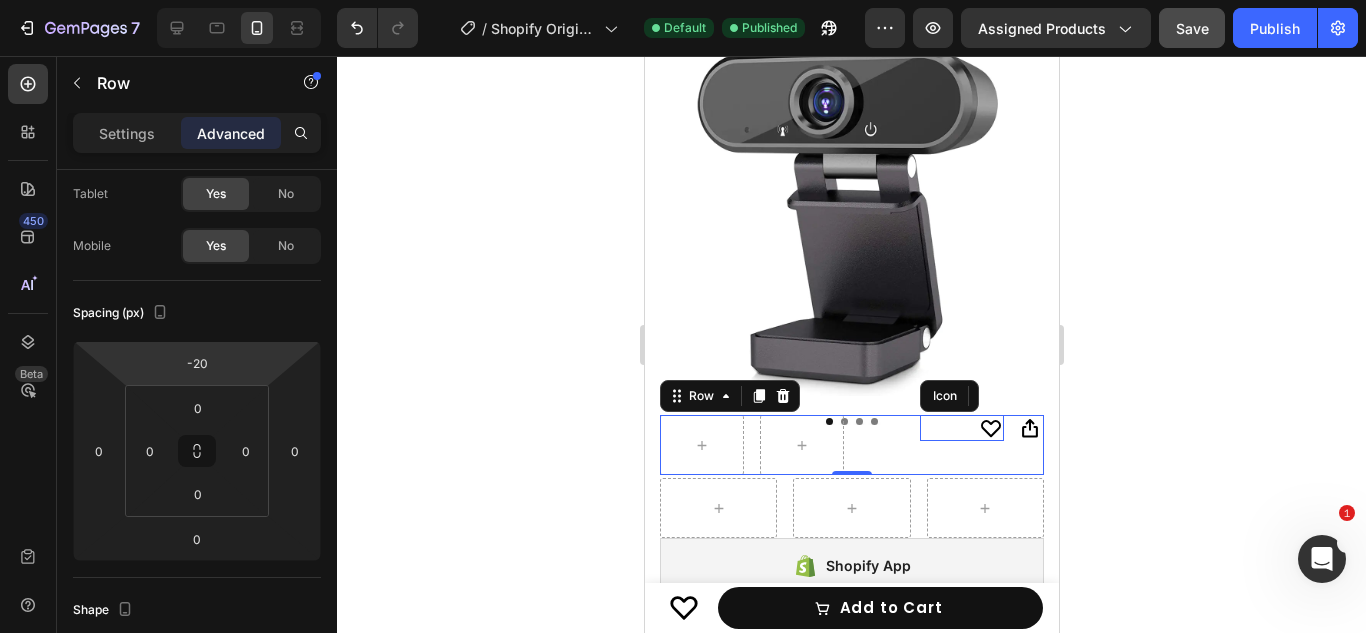 click on "7   /  Shopify Original Product Template Default Published Preview Assigned Products  Save   Publish  450 Beta Sections(0) Elements(84) Section Element Hero Section Product Detail Brands Trusted Badges Guarantee Product Breakdown How to use Testimonials Compare Bundle FAQs Social Proof Brand Story Product List Collection Blog List Contact Sticky Add to Cart Custom Footer Browse Library 450 Layout
Row
Row
Row
Row Text
Heading
Text Block Button
Button
Button Media
Image
Image
Video" at bounding box center (683, 0) 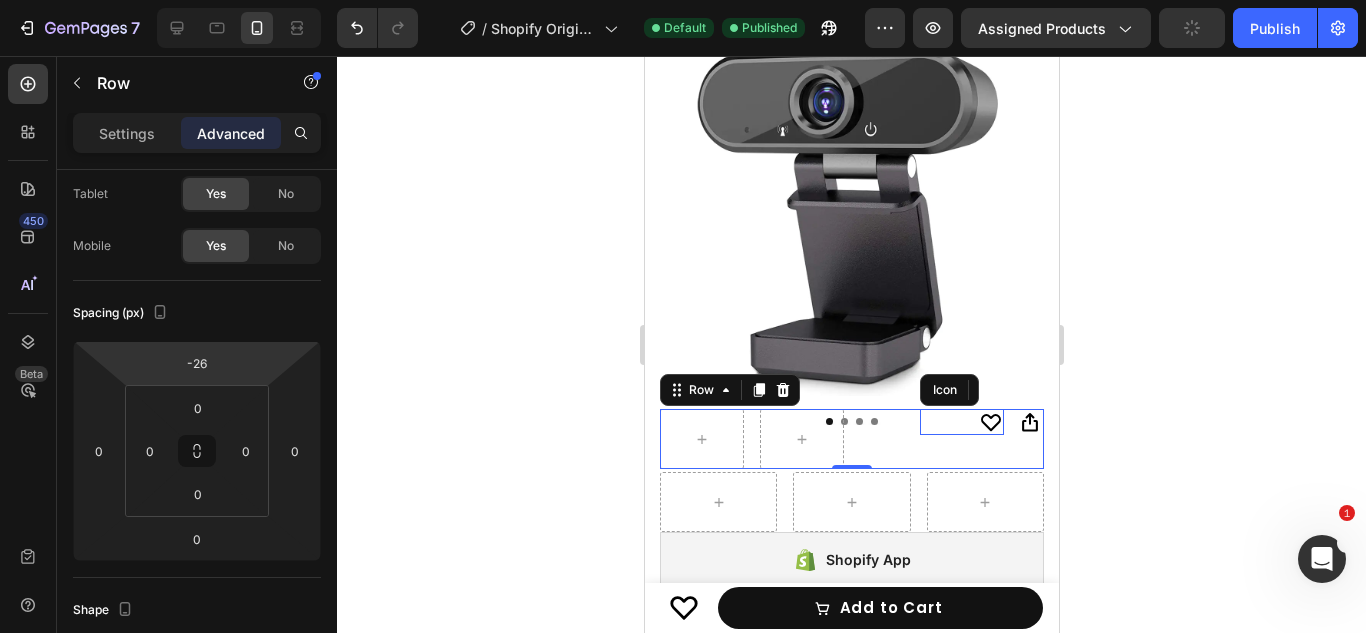 click on "7   /  Shopify Original Product Template Default Published Preview Assigned Products  Publish  450 Beta Sections(0) Elements(84) Section Element Hero Section Product Detail Brands Trusted Badges Guarantee Product Breakdown How to use Testimonials Compare Bundle FAQs Social Proof Brand Story Product List Collection Blog List Contact Sticky Add to Cart Custom Footer Browse Library 450 Layout
Row
Row
Row
Row Text
Heading
Text Block Button
Button
Button Media
Image
Image" at bounding box center [683, 0] 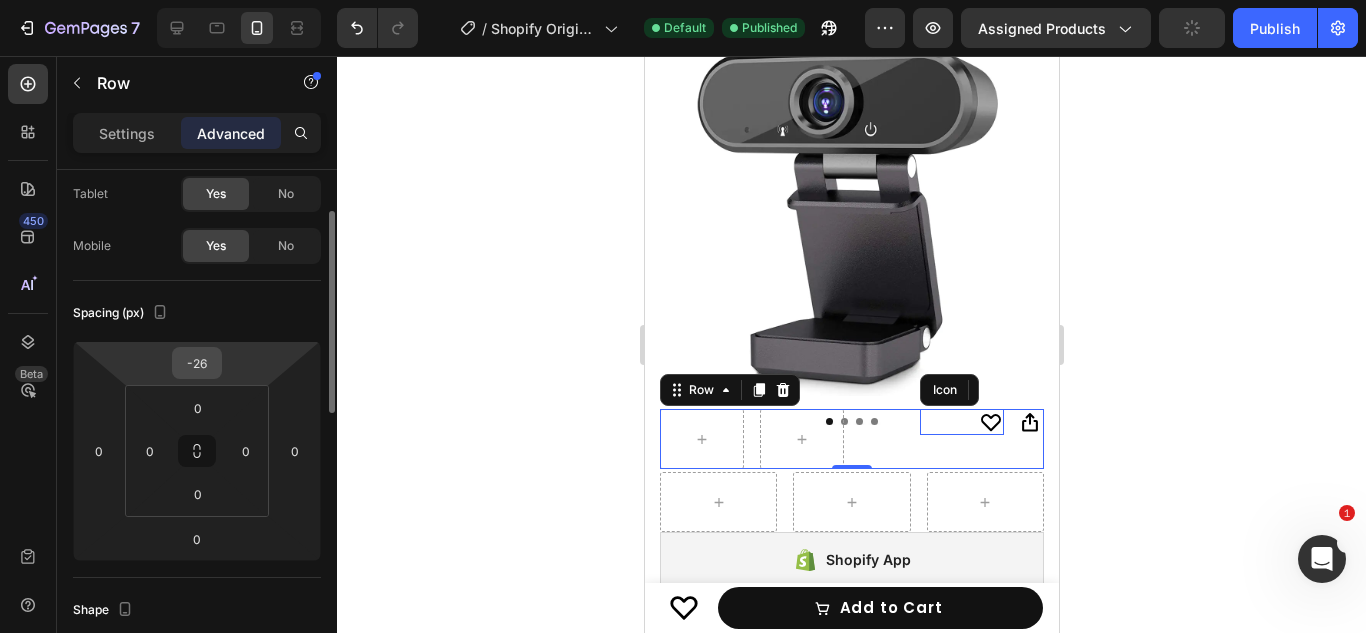 click on "-26" at bounding box center (197, 363) 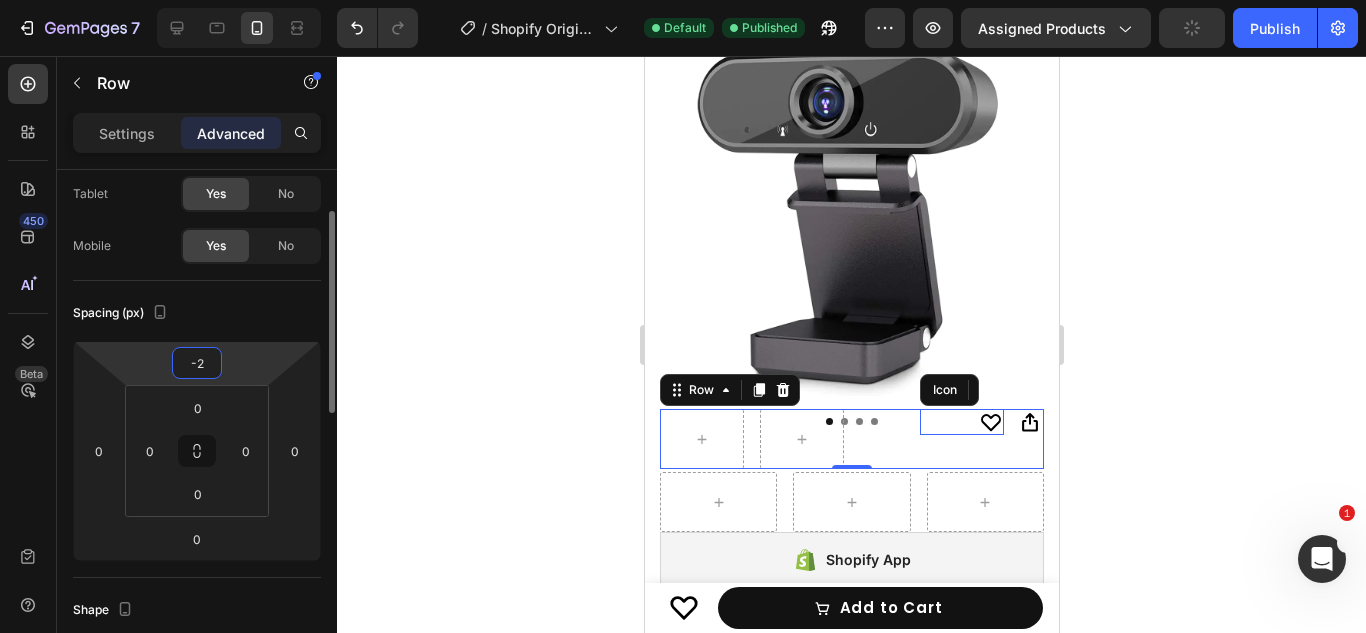 type on "-25" 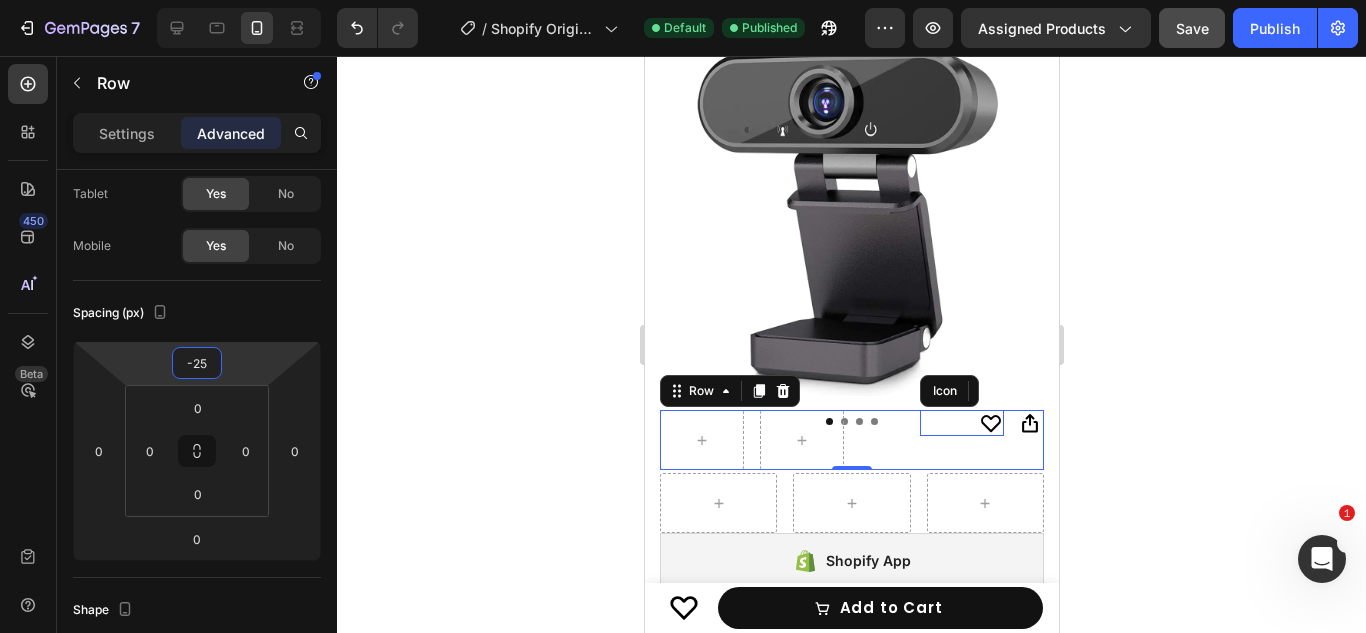 click 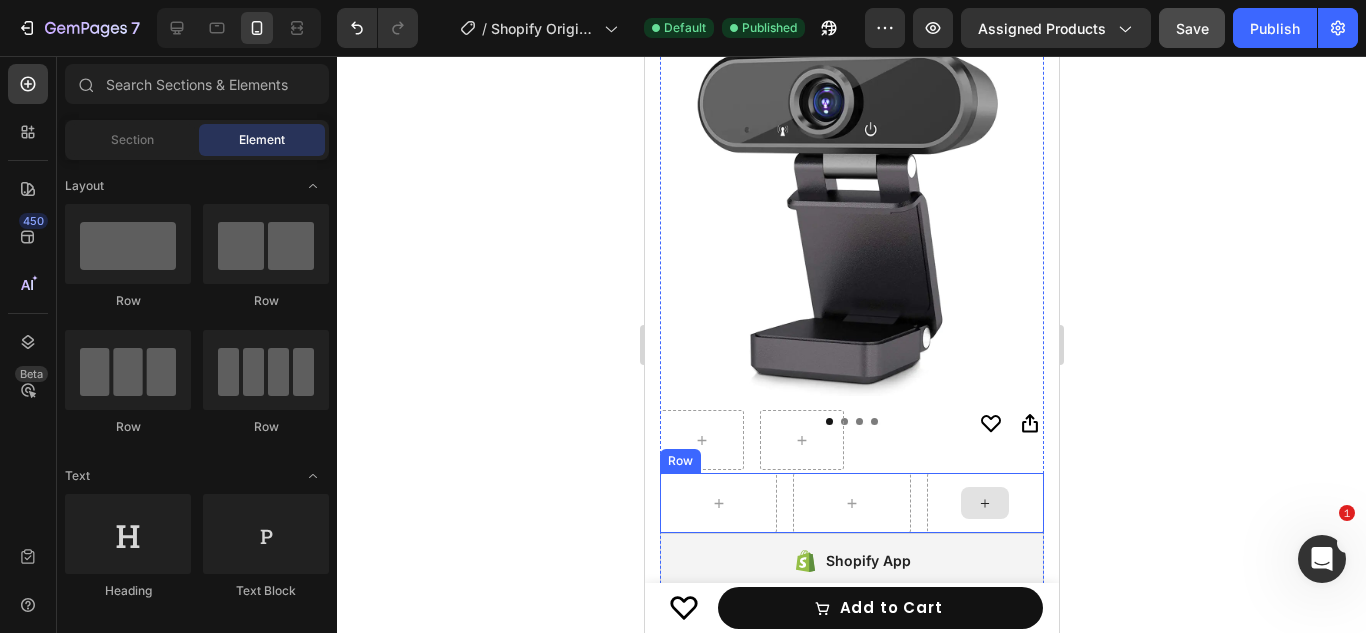 click at bounding box center (984, 503) 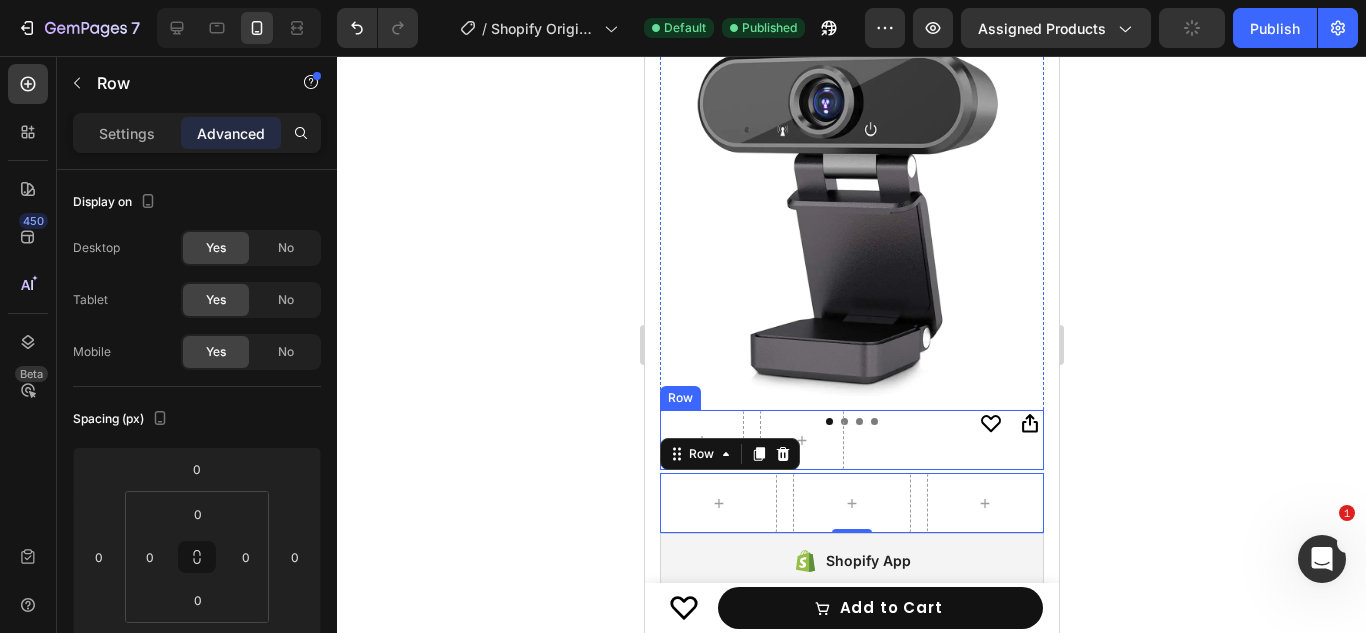 click on "Icon
Icon Row" at bounding box center [851, 440] 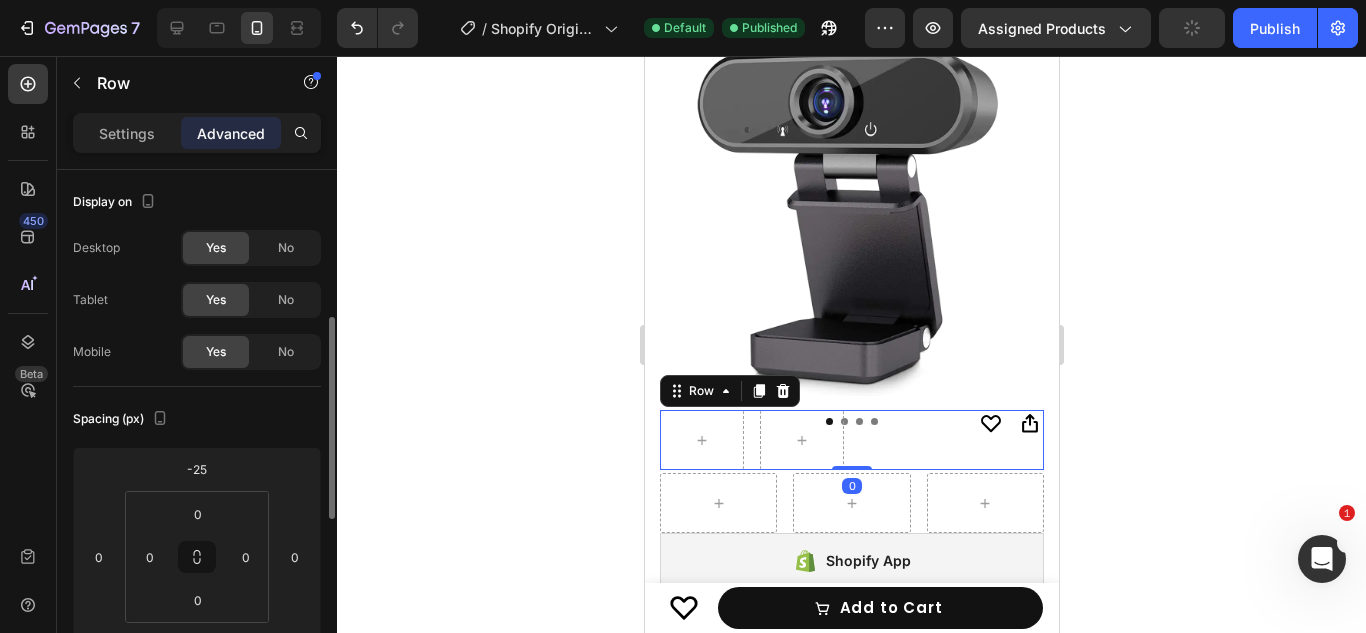 scroll, scrollTop: 106, scrollLeft: 0, axis: vertical 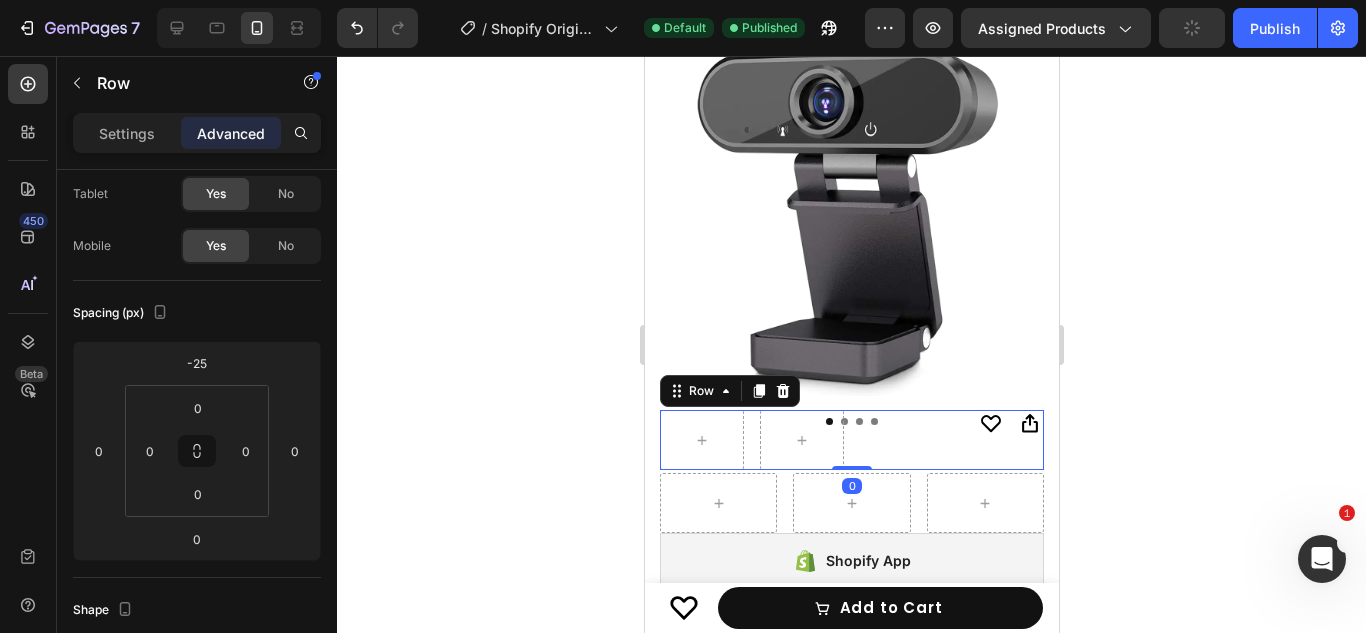 click on "Settings Advanced" at bounding box center [197, 133] 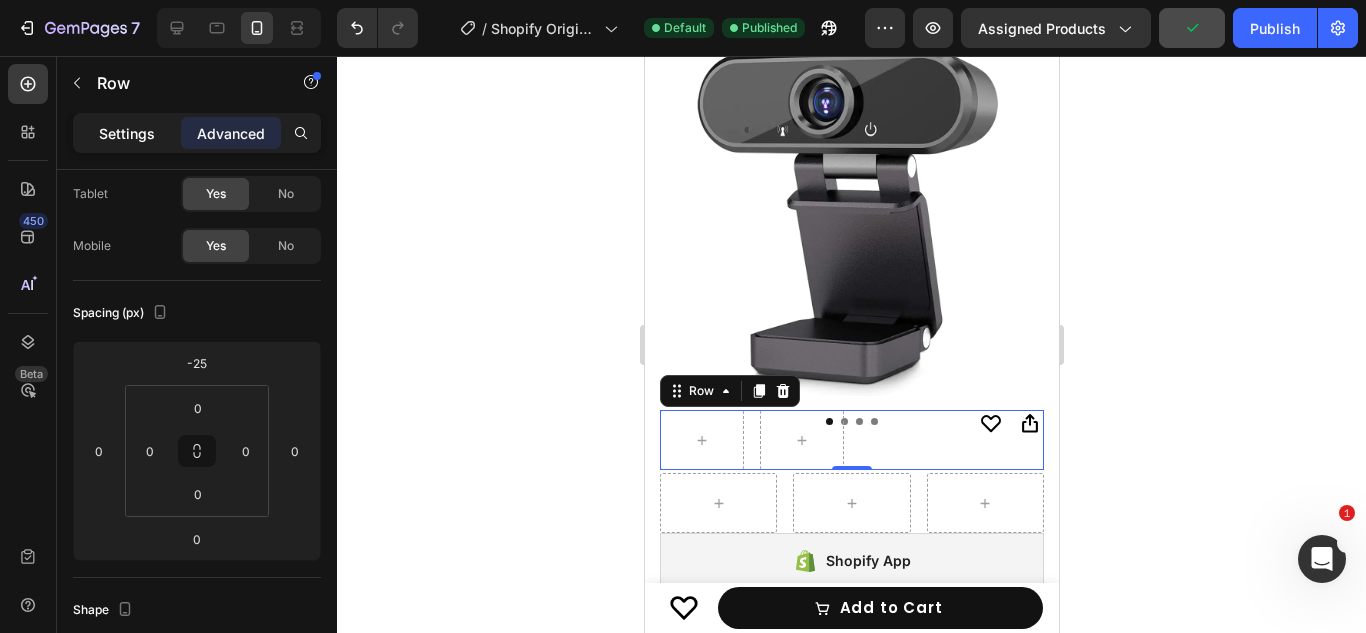 click on "Settings" 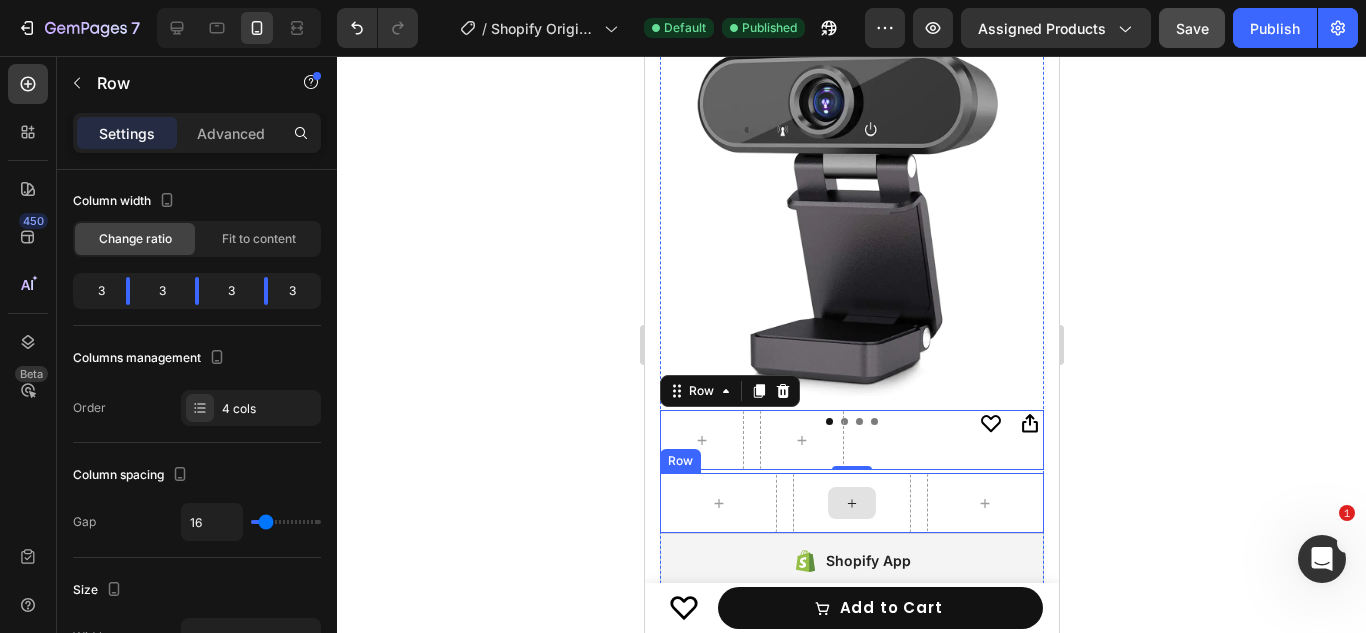 click at bounding box center [850, 503] 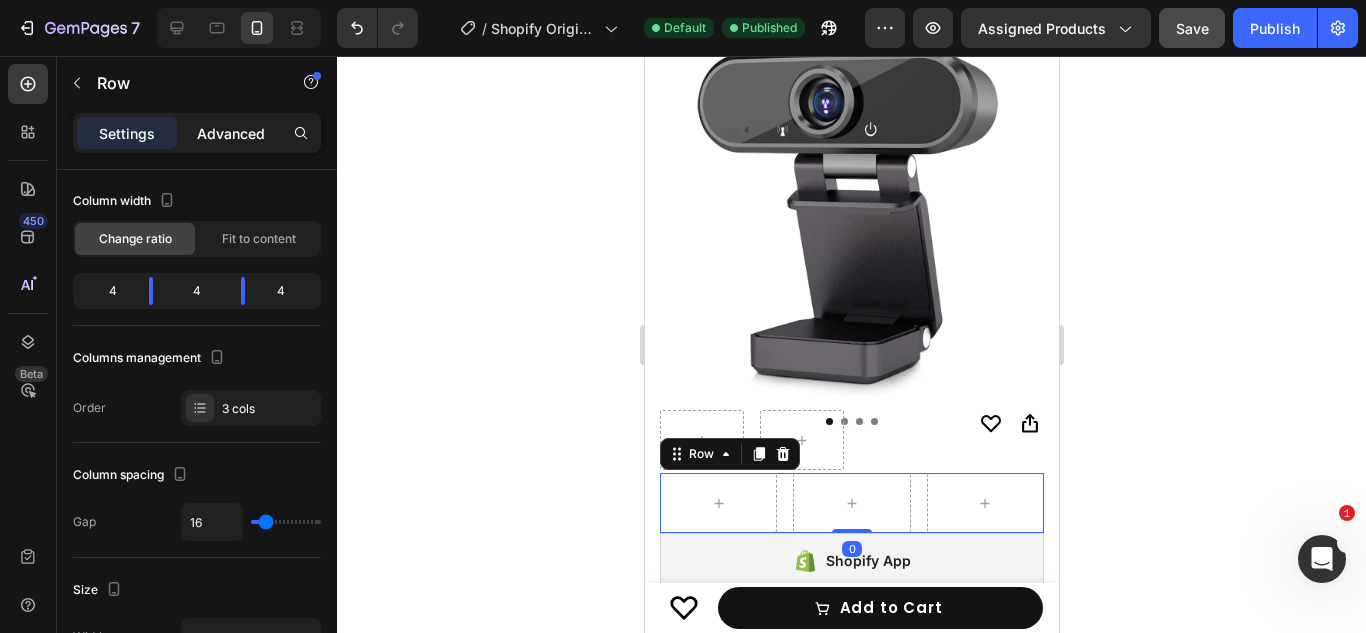 click on "Advanced" at bounding box center (231, 133) 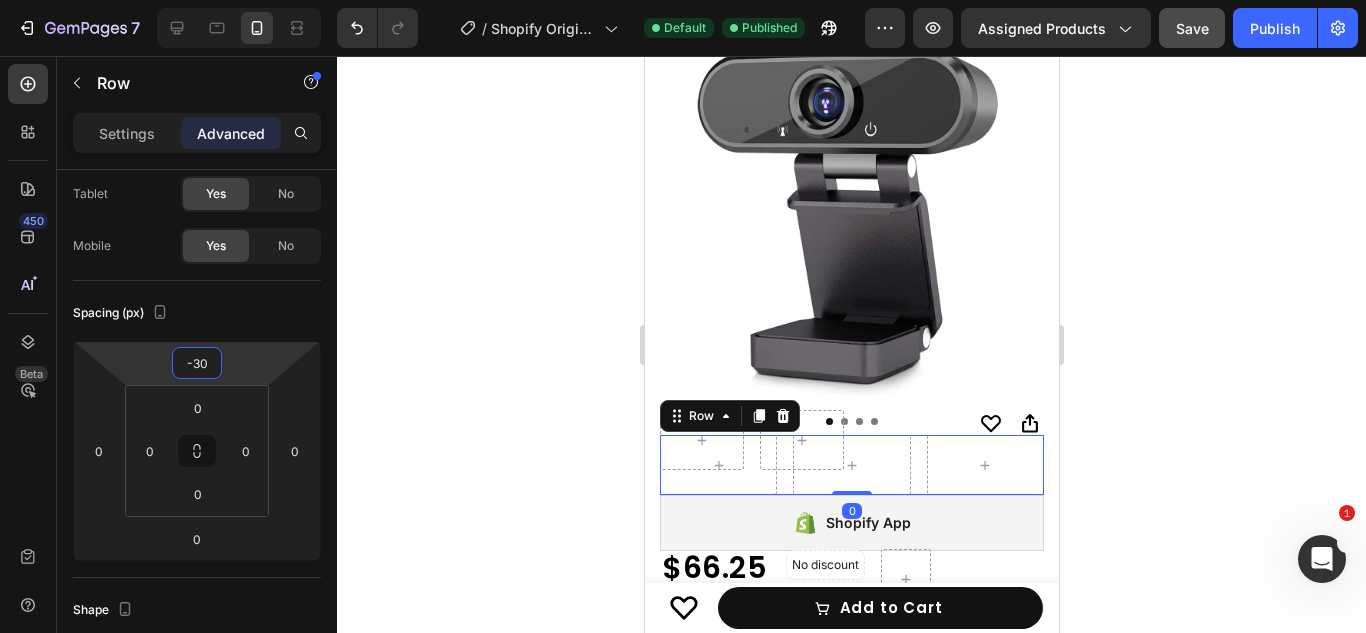 type on "-38" 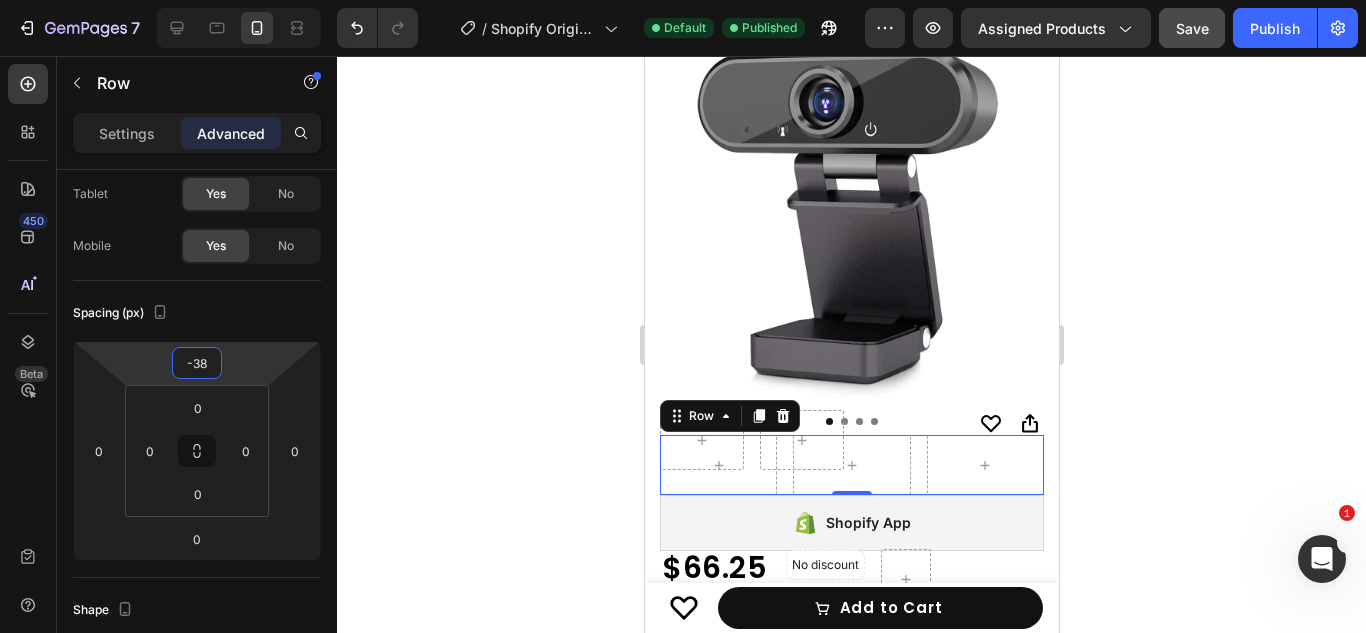 drag, startPoint x: 238, startPoint y: 359, endPoint x: 236, endPoint y: 378, distance: 19.104973 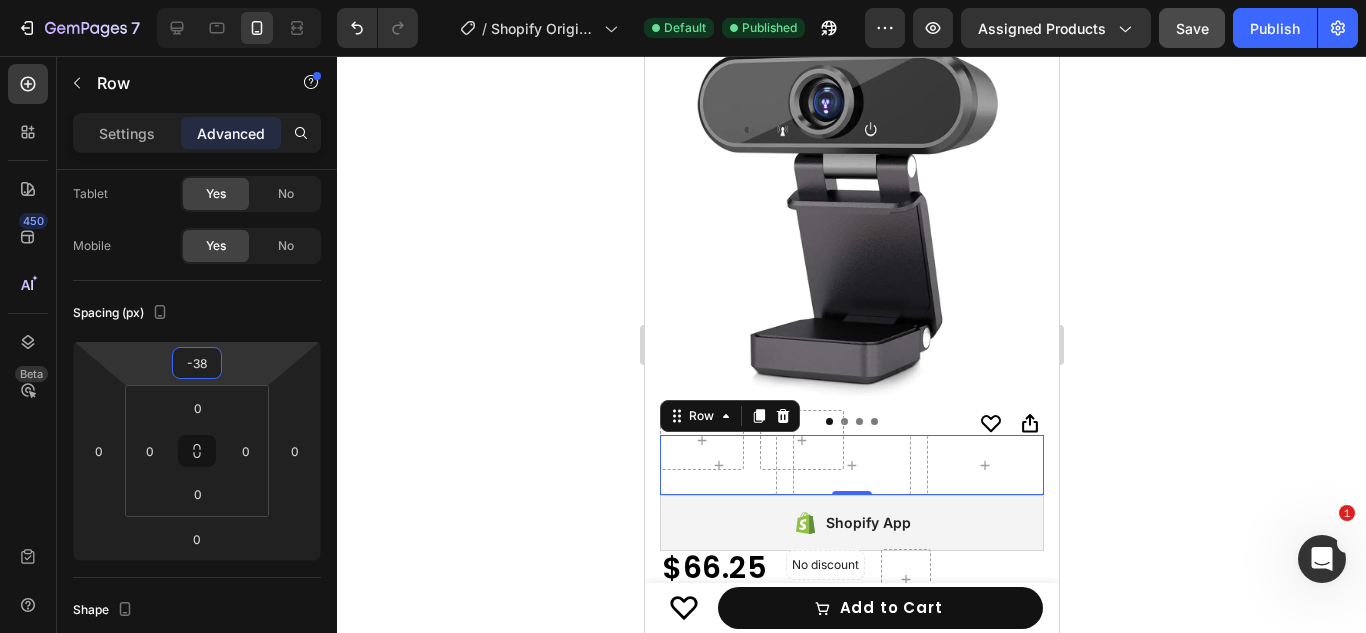 click on "7   /  Shopify Original Product Template Default Published Preview Assigned Products  Save   Publish  450 Beta Sections(0) Elements(84) Section Element Hero Section Product Detail Brands Trusted Badges Guarantee Product Breakdown How to use Testimonials Compare Bundle FAQs Social Proof Brand Story Product List Collection Blog List Contact Sticky Add to Cart Custom Footer Browse Library 450 Layout
Row
Row
Row
Row Text
Heading
Text Block Button
Button
Button Media
Image
Image
Video" at bounding box center (683, 0) 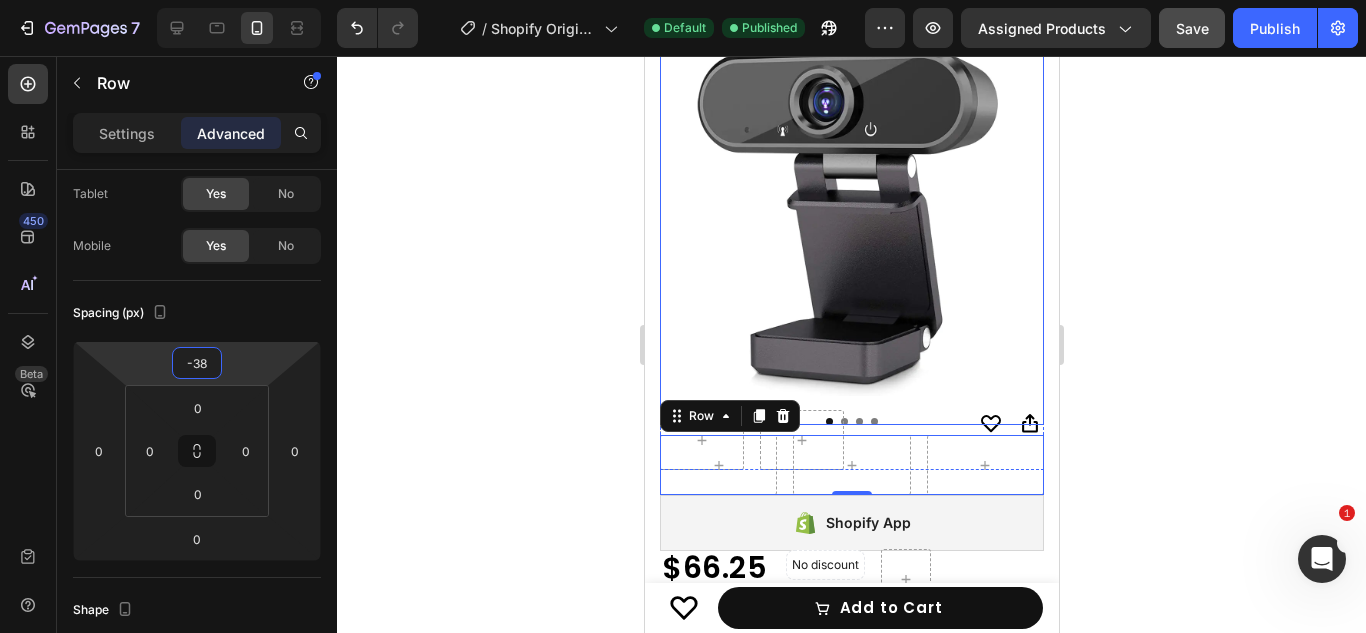 click at bounding box center [851, 204] 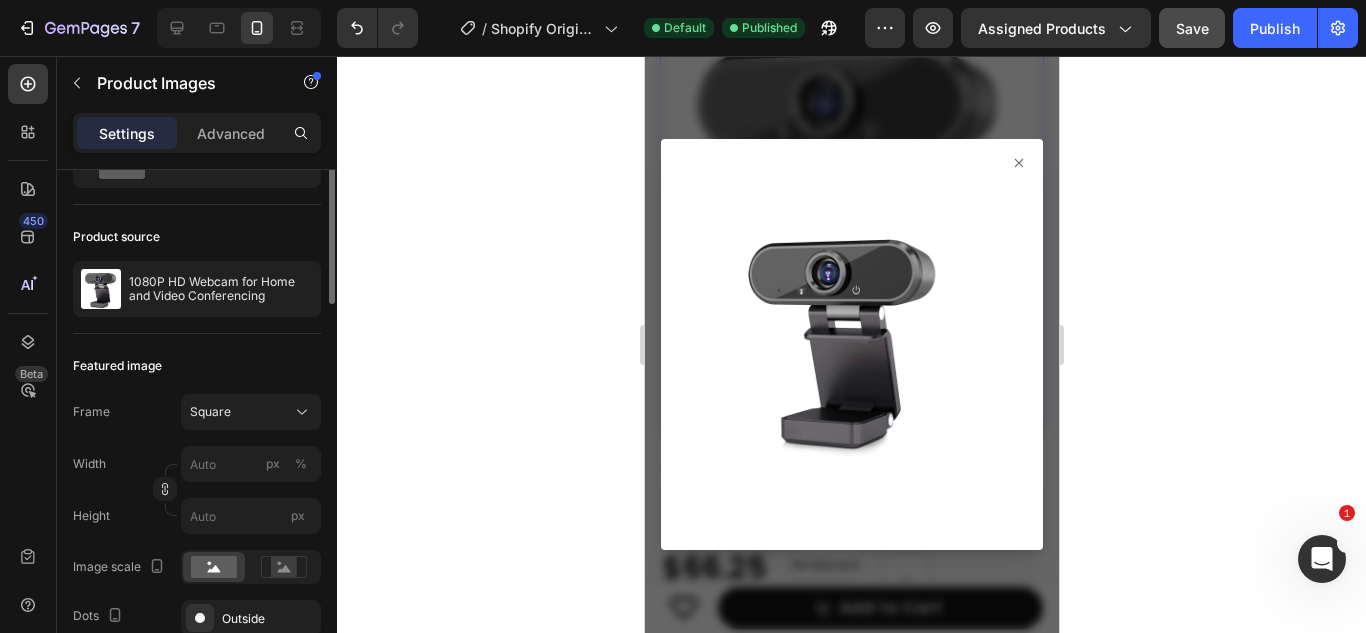 scroll, scrollTop: 0, scrollLeft: 0, axis: both 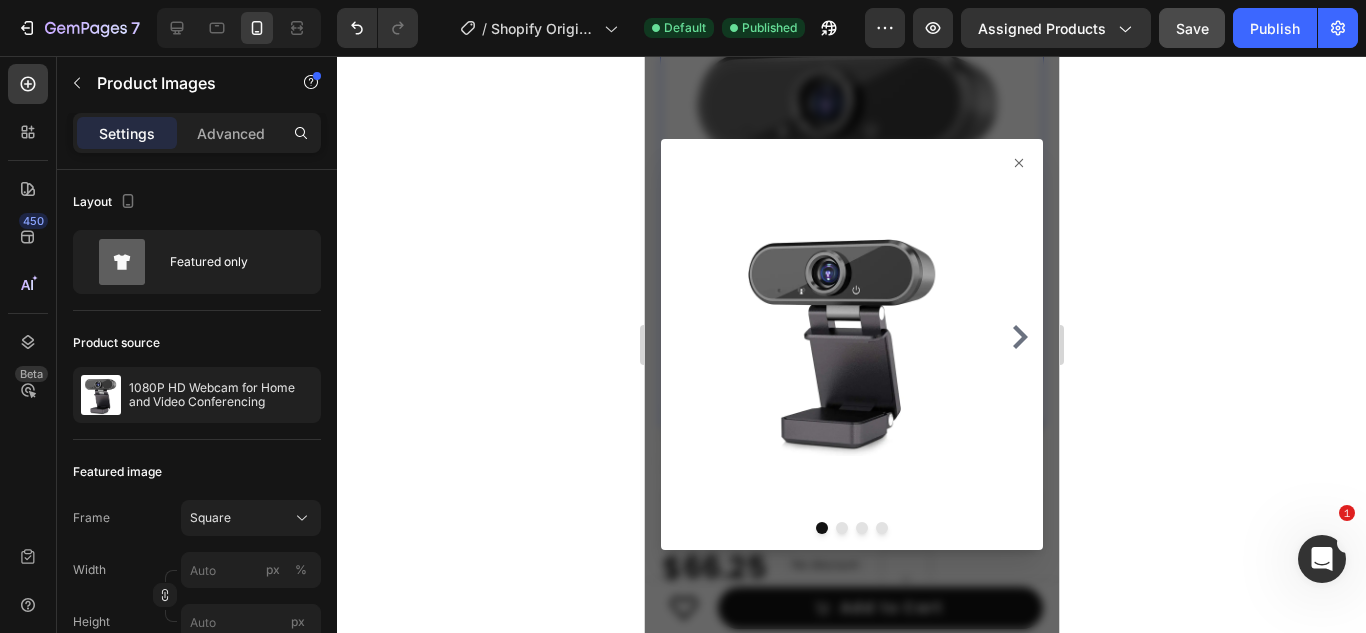click 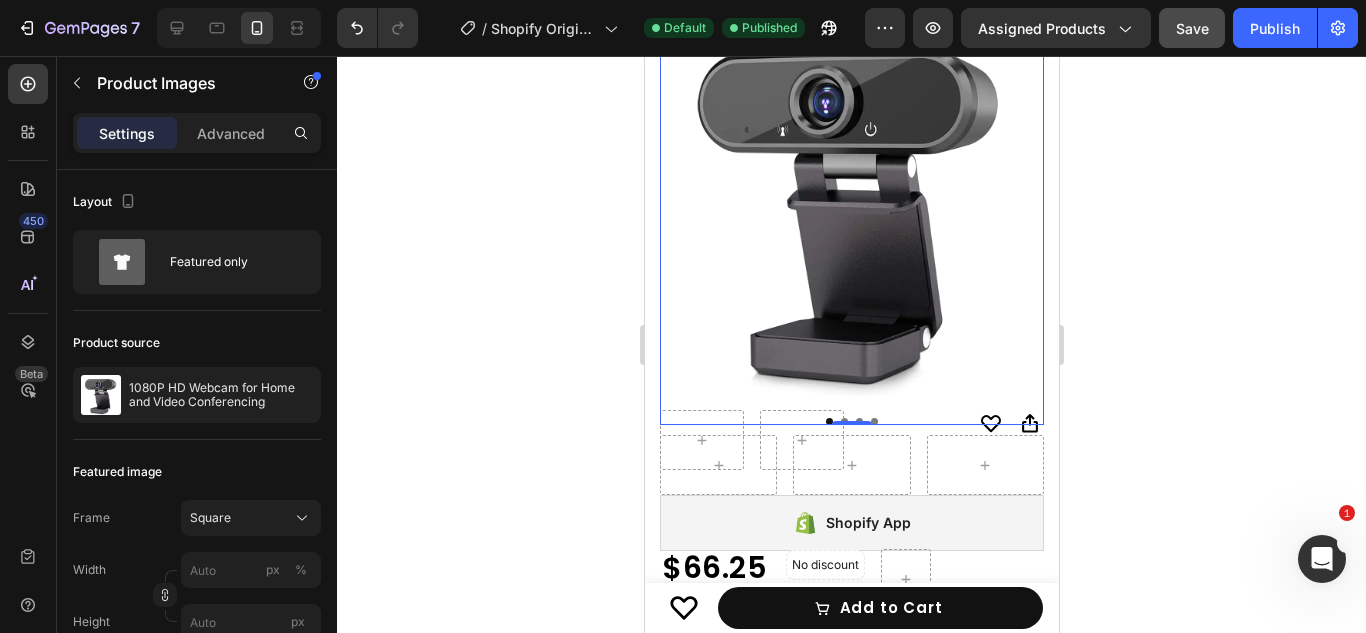 click 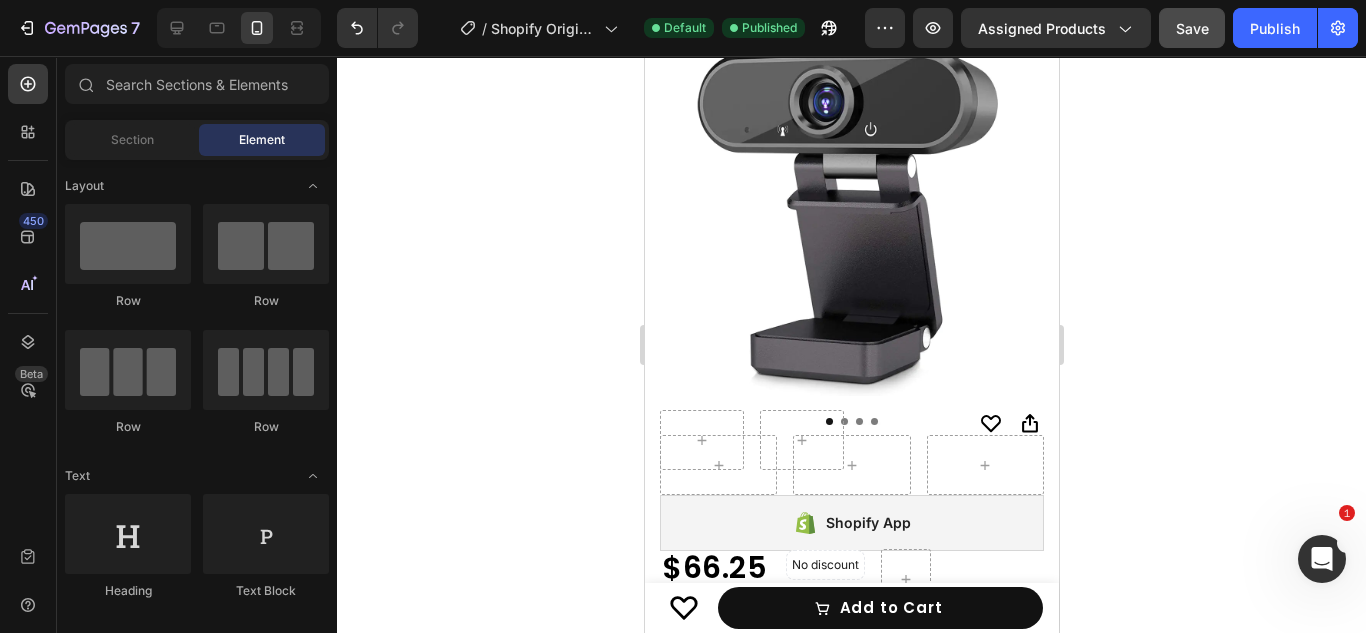 click 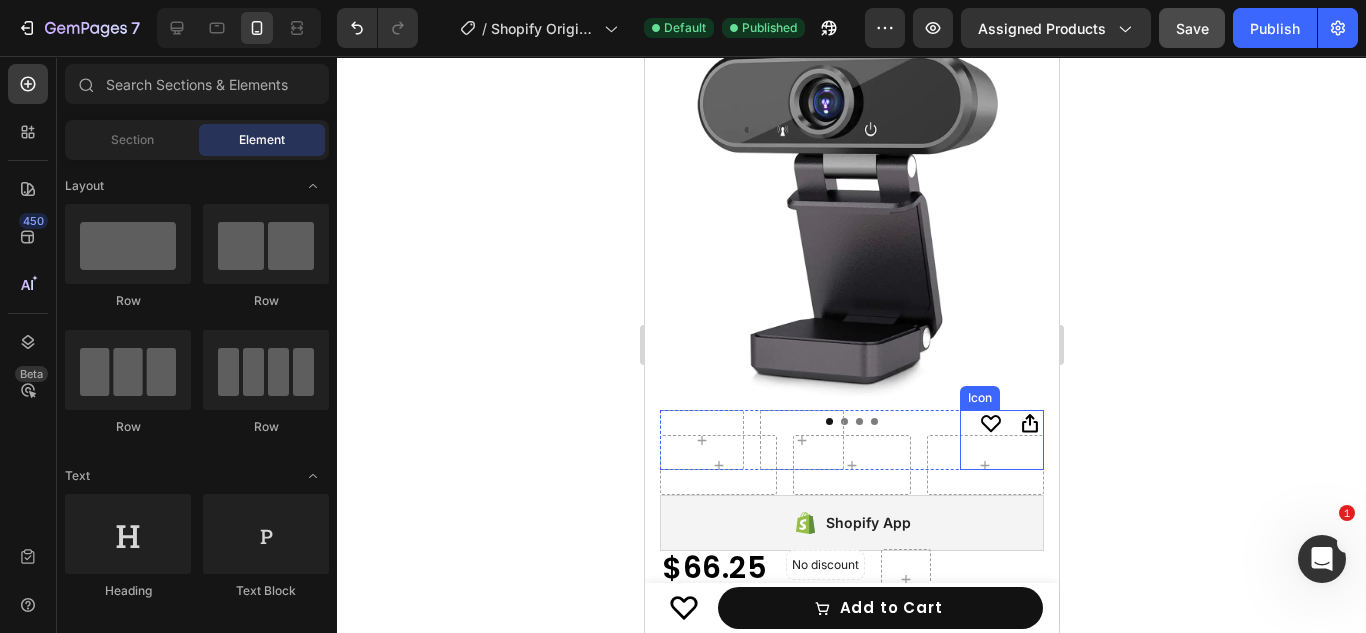 click on "Icon" at bounding box center [1001, 424] 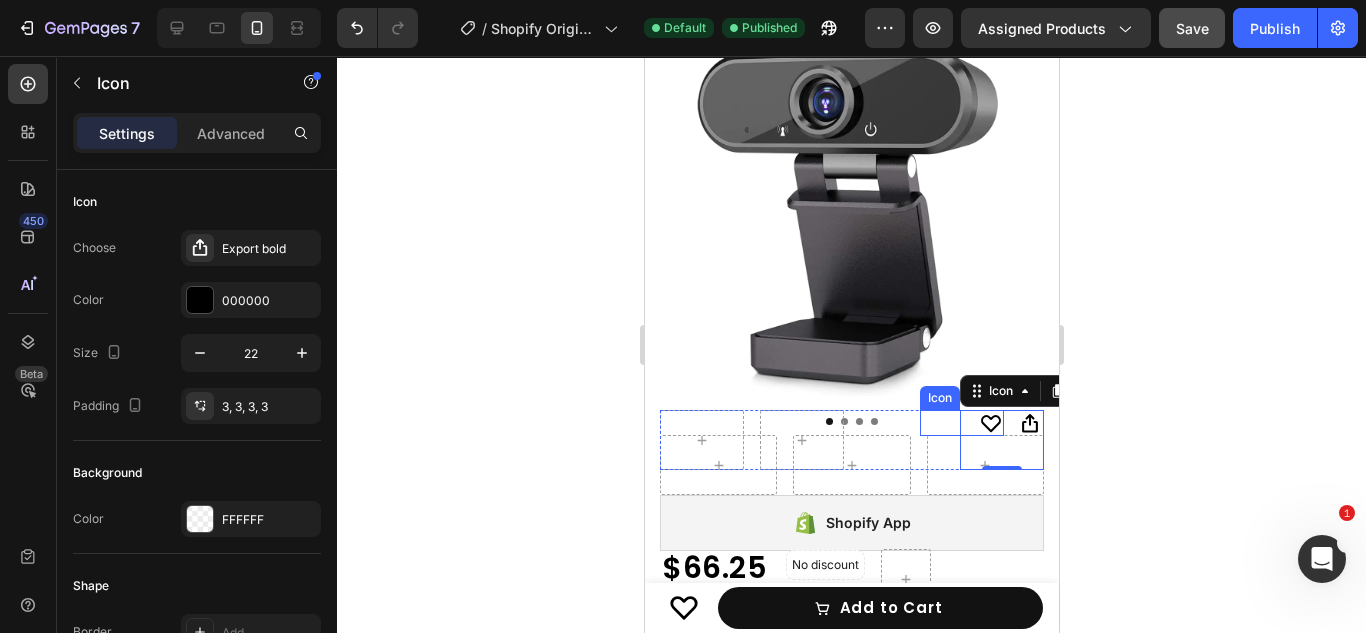 click on "Icon" at bounding box center [961, 423] 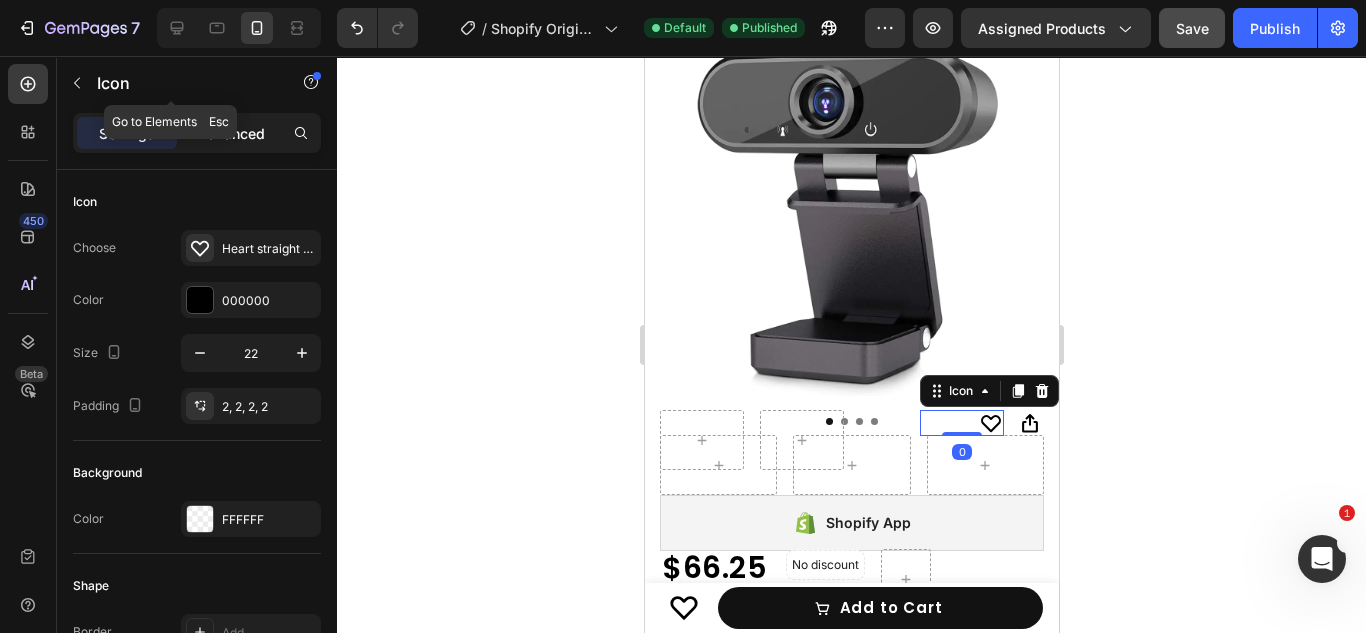 click on "Advanced" at bounding box center (231, 133) 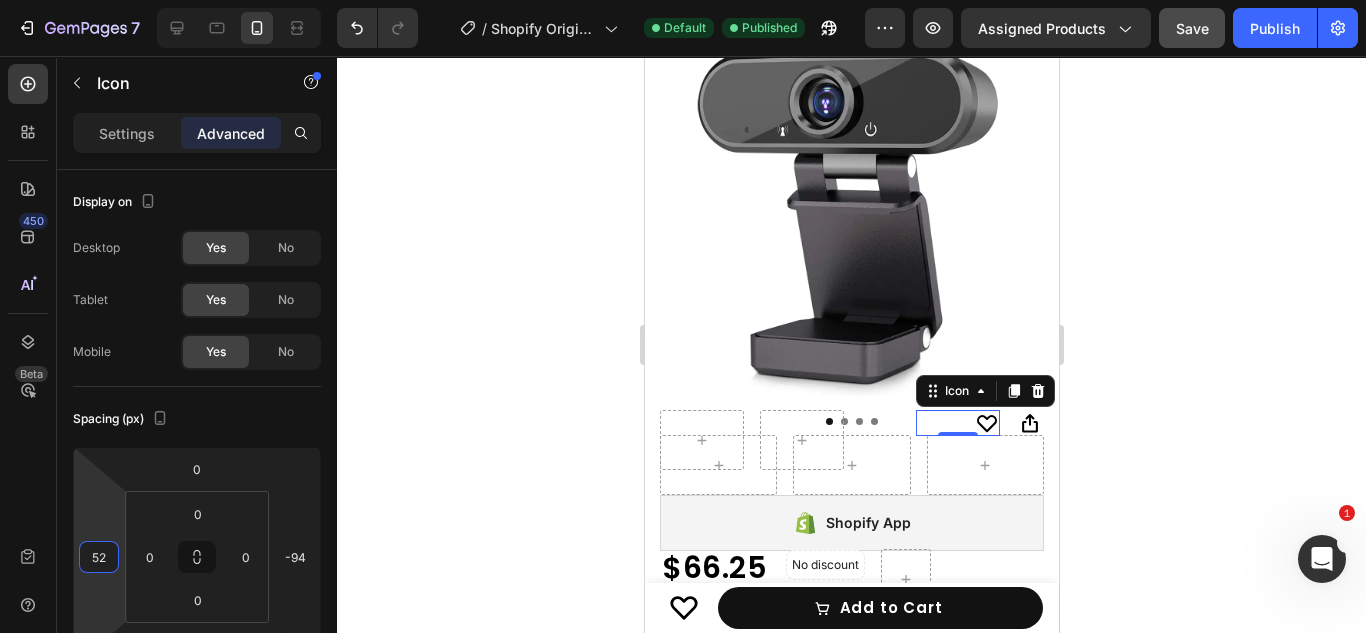 type on "50" 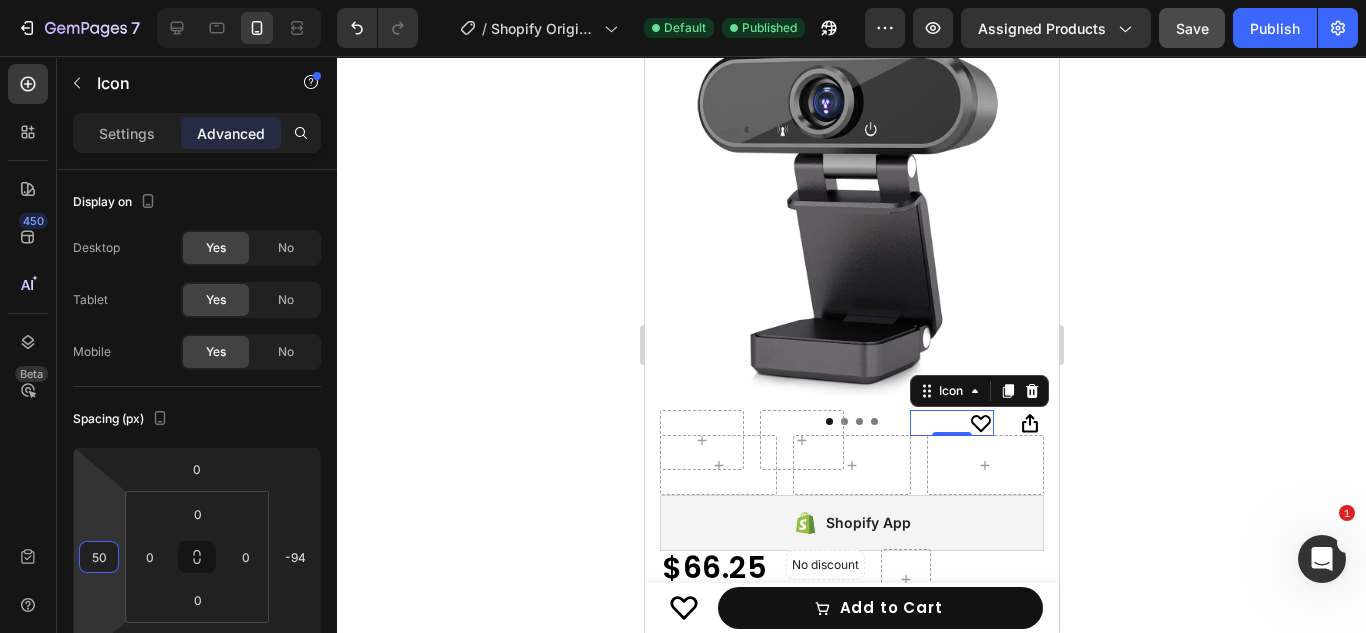 click on "7   /  Shopify Original Product Template Default Published Preview Assigned Products  Save   Publish  450 Beta Sections(0) Elements(84) Section Element Hero Section Product Detail Brands Trusted Badges Guarantee Product Breakdown How to use Testimonials Compare Bundle FAQs Social Proof Brand Story Product List Collection Blog List Contact Sticky Add to Cart Custom Footer Browse Library 450 Layout
Row
Row
Row
Row Text
Heading
Text Block Button
Button
Button Media
Image
Image
Video" at bounding box center (683, 0) 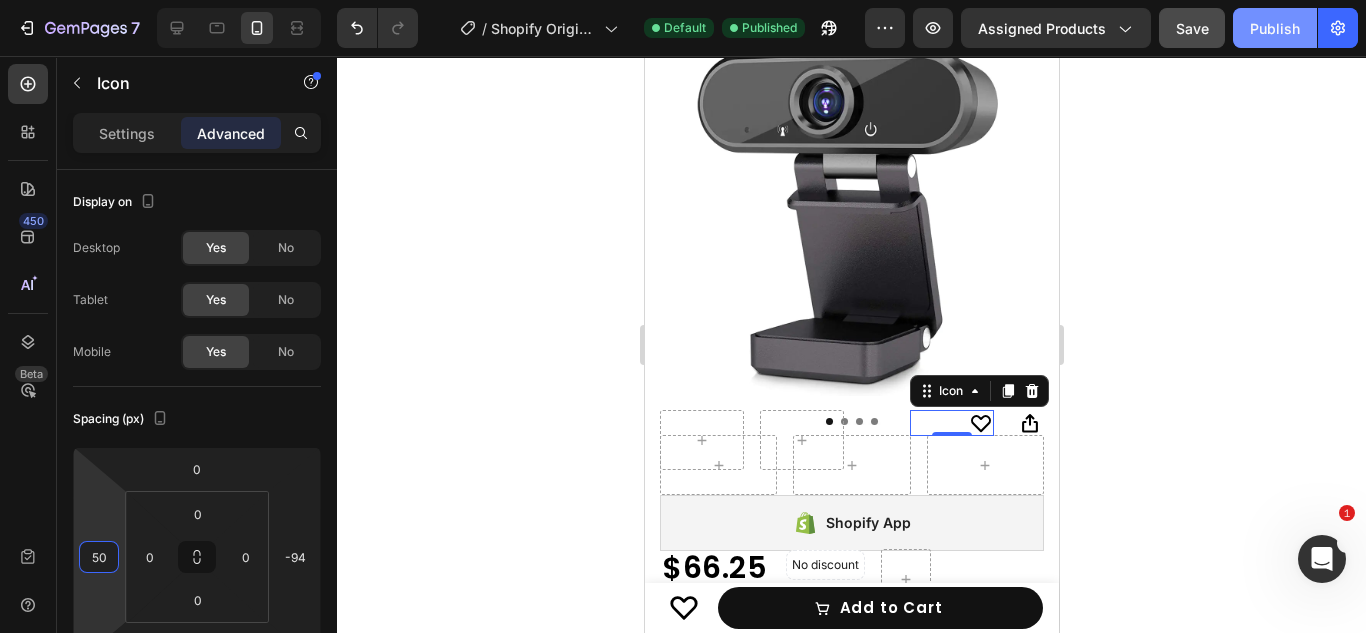 click on "Publish" at bounding box center (1275, 28) 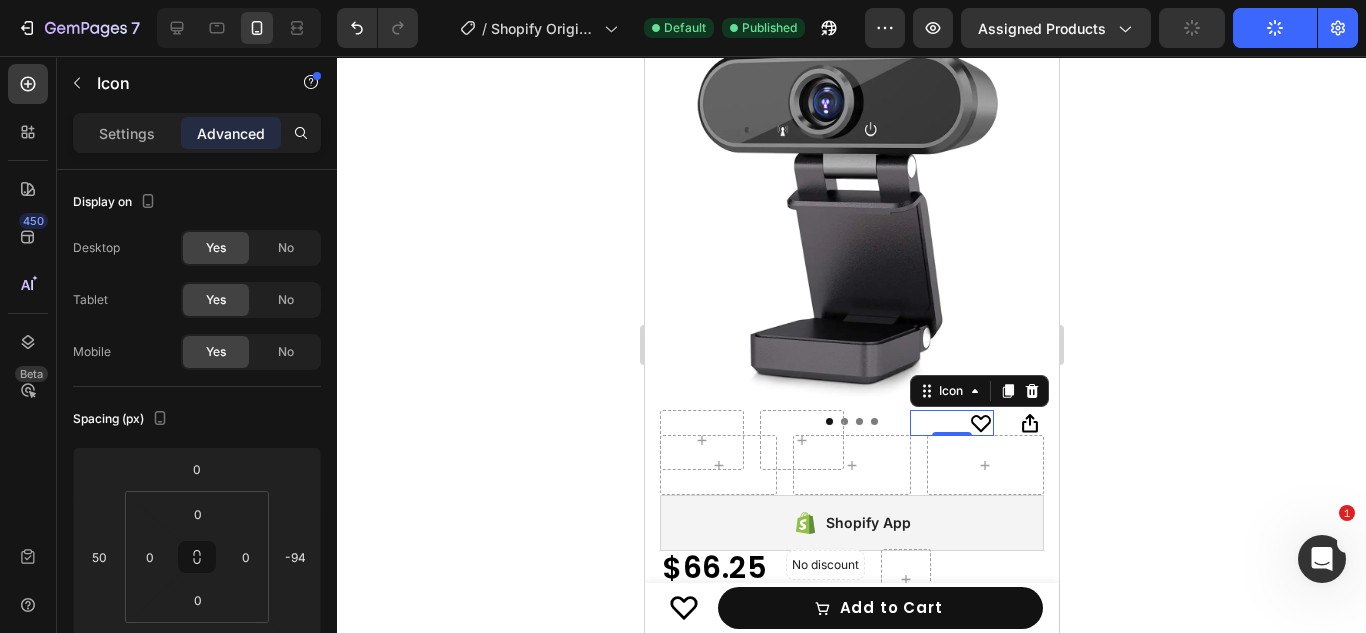 click 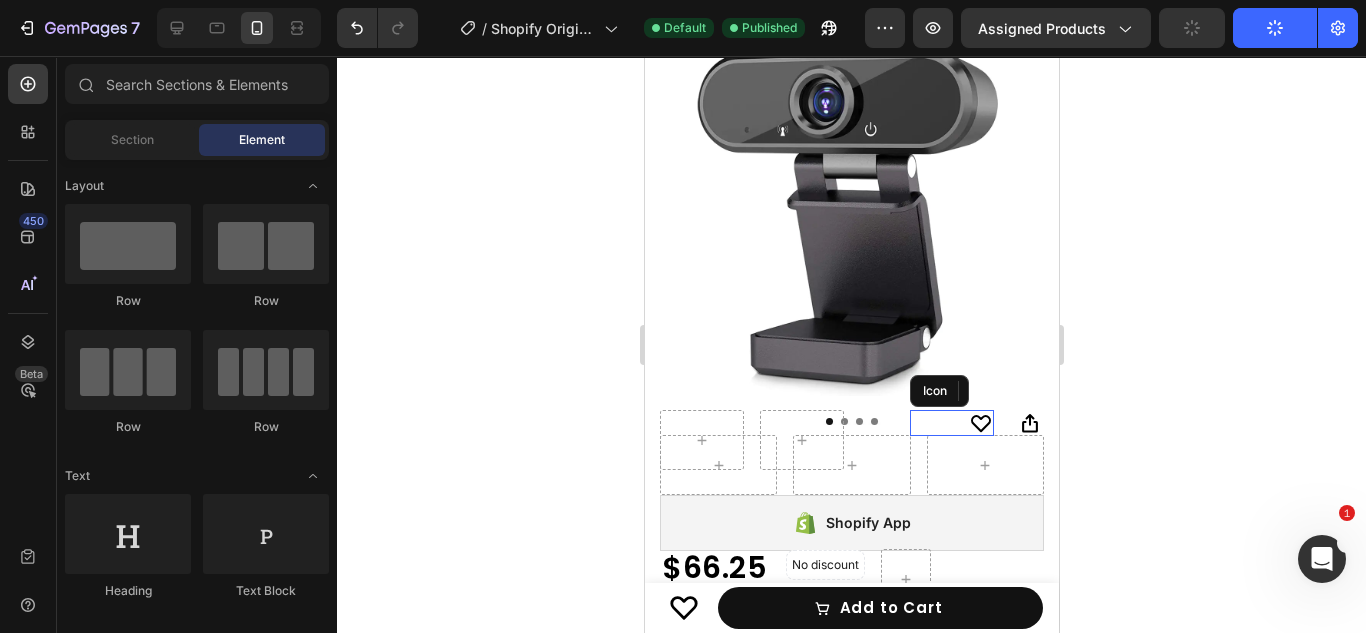 click 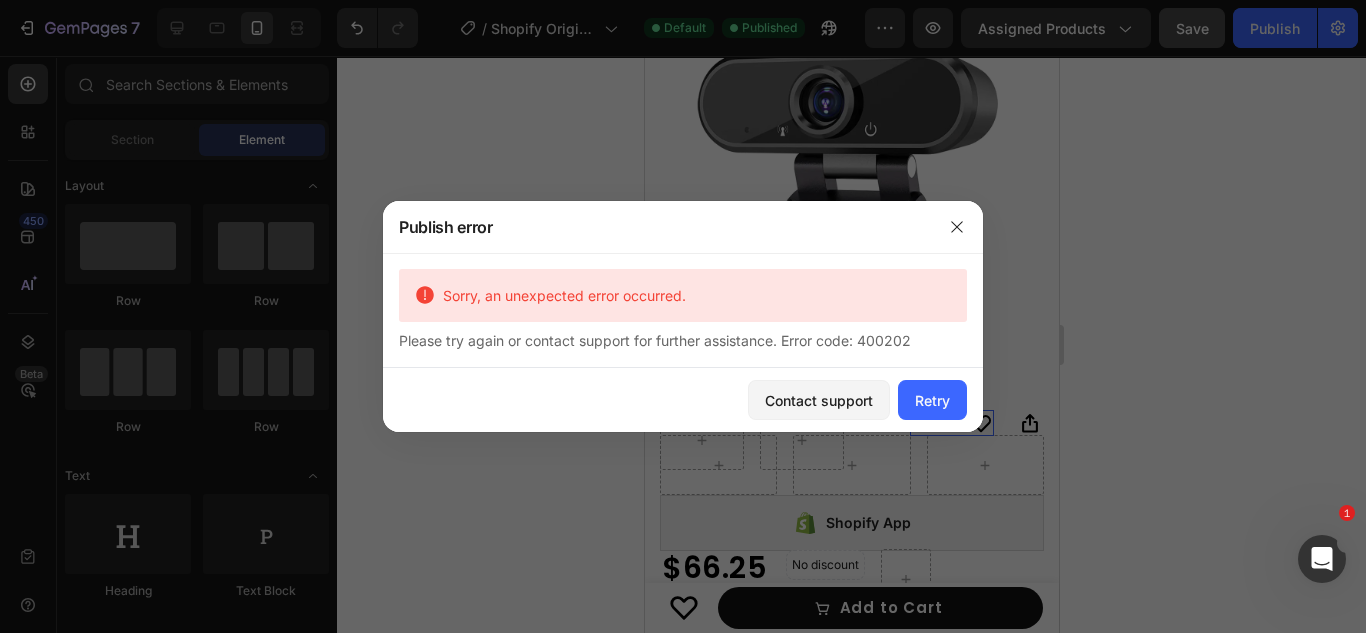 click on "Contact support Retry" 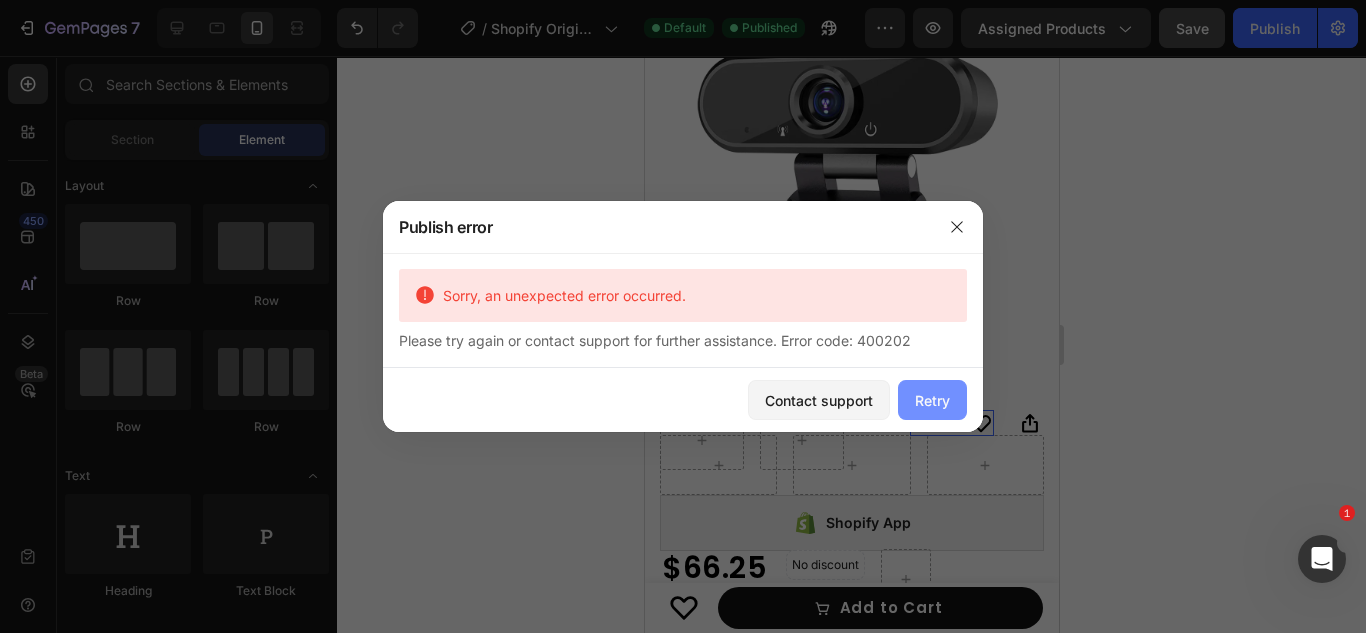click on "Retry" at bounding box center [932, 400] 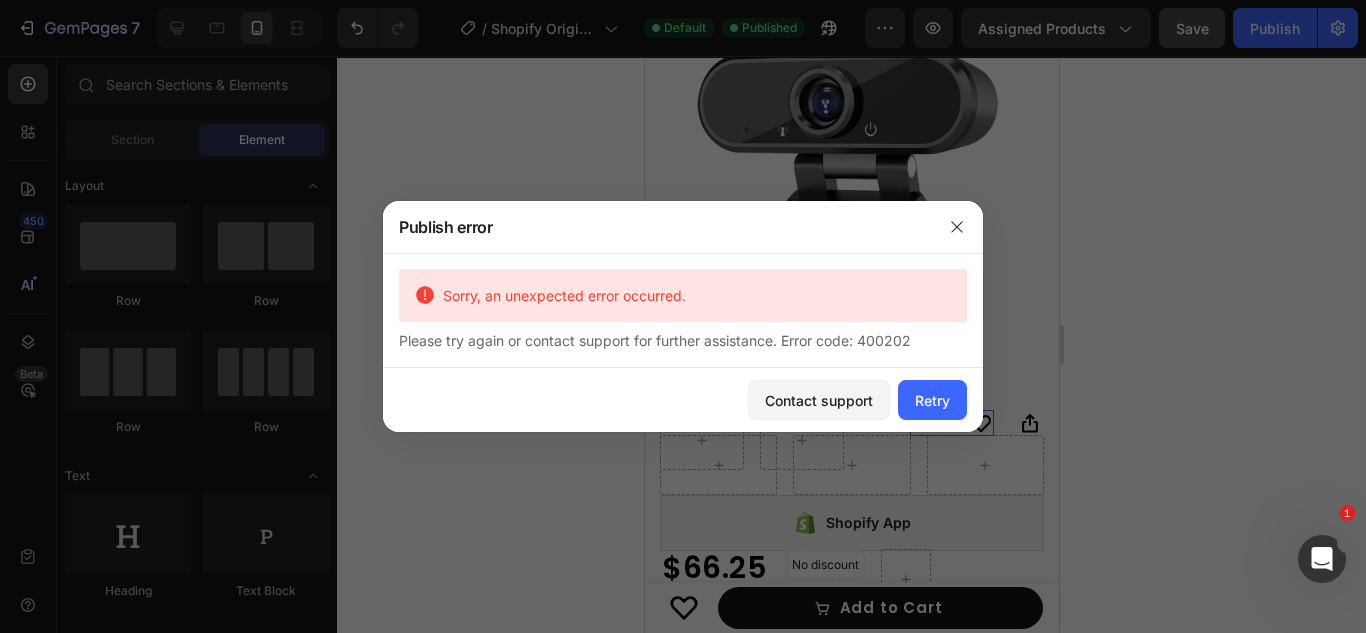 click on "Retry" at bounding box center [932, 400] 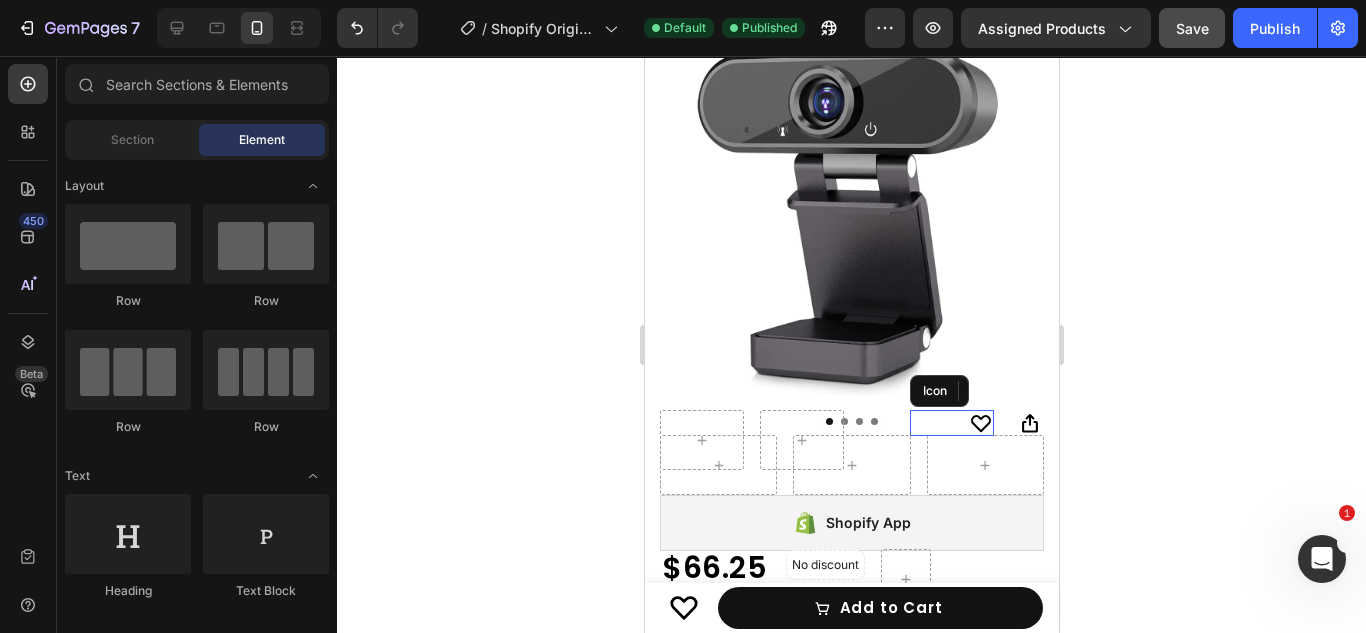 click 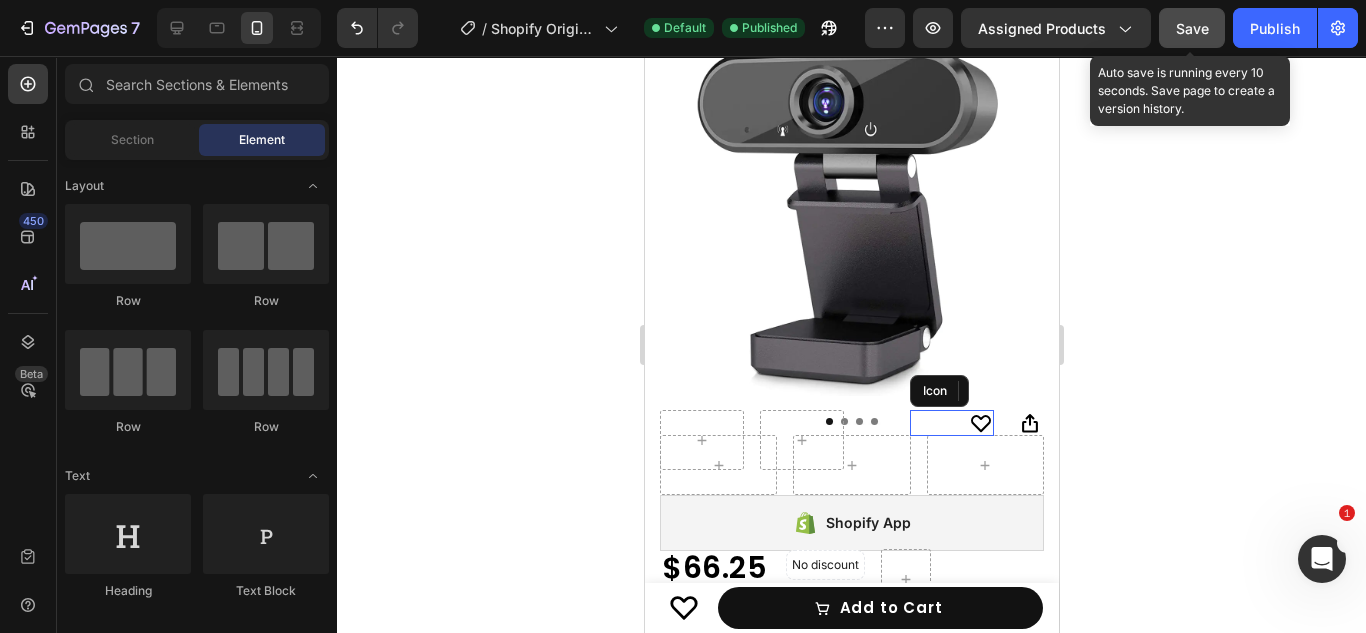 click on "Save" at bounding box center (1192, 28) 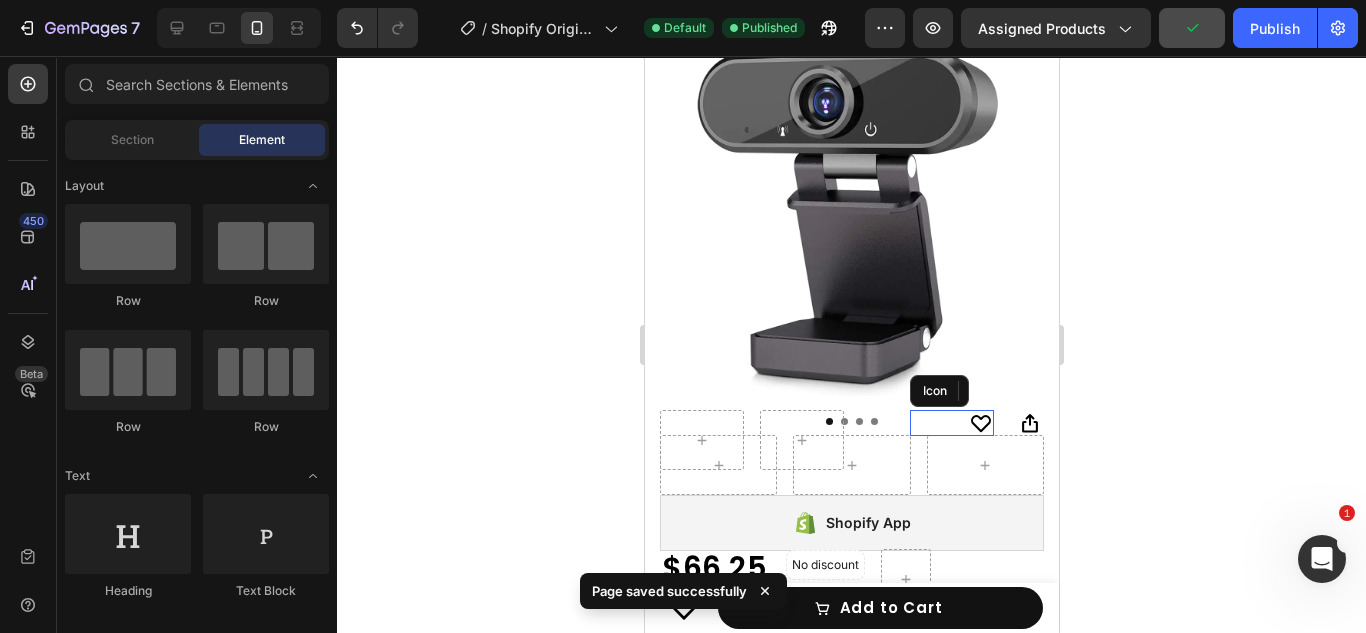 click 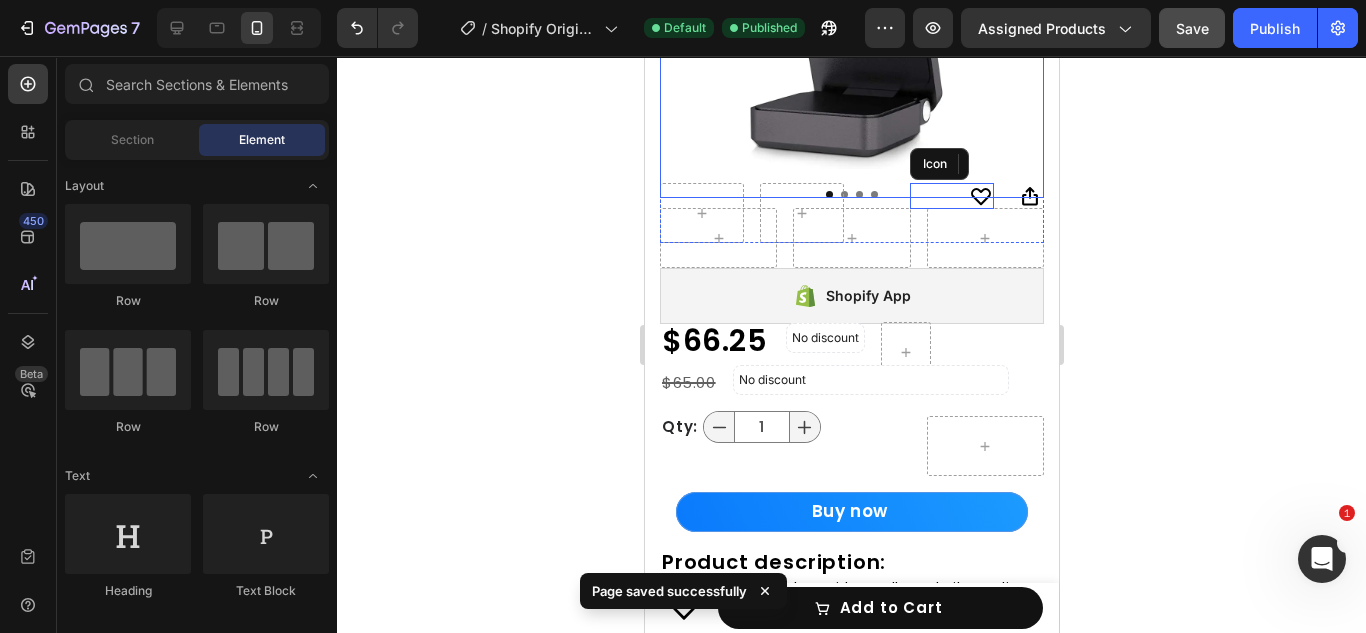 scroll, scrollTop: 468, scrollLeft: 0, axis: vertical 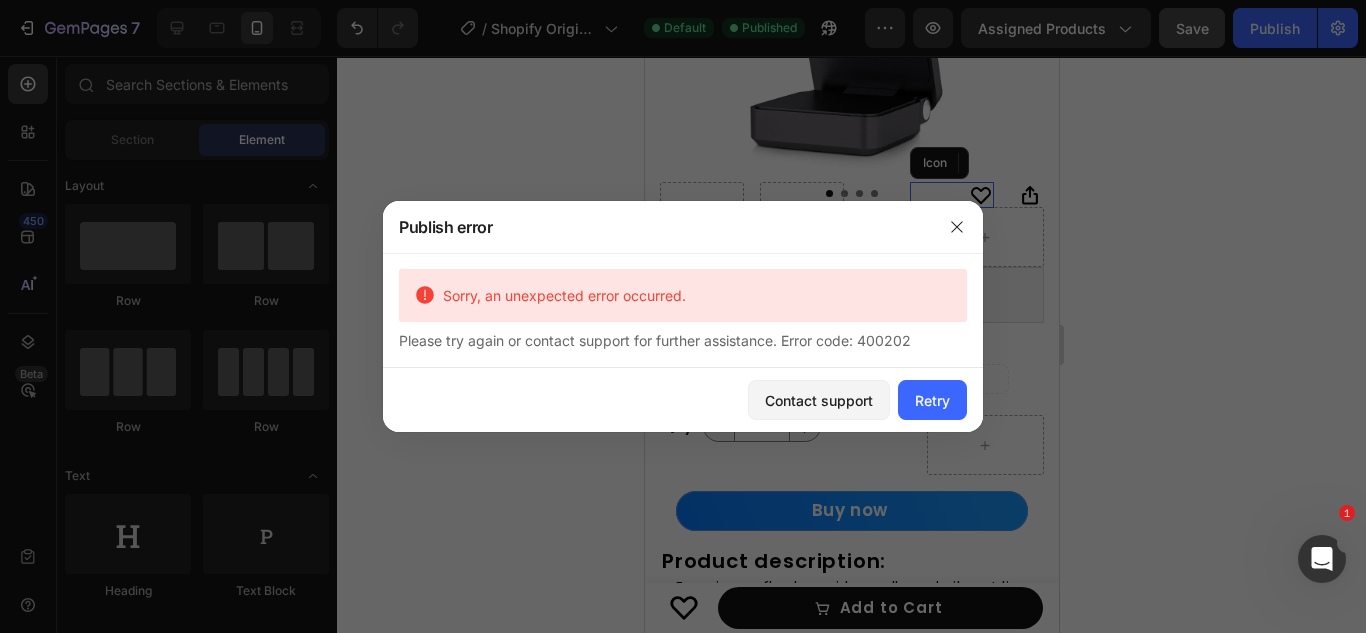 click 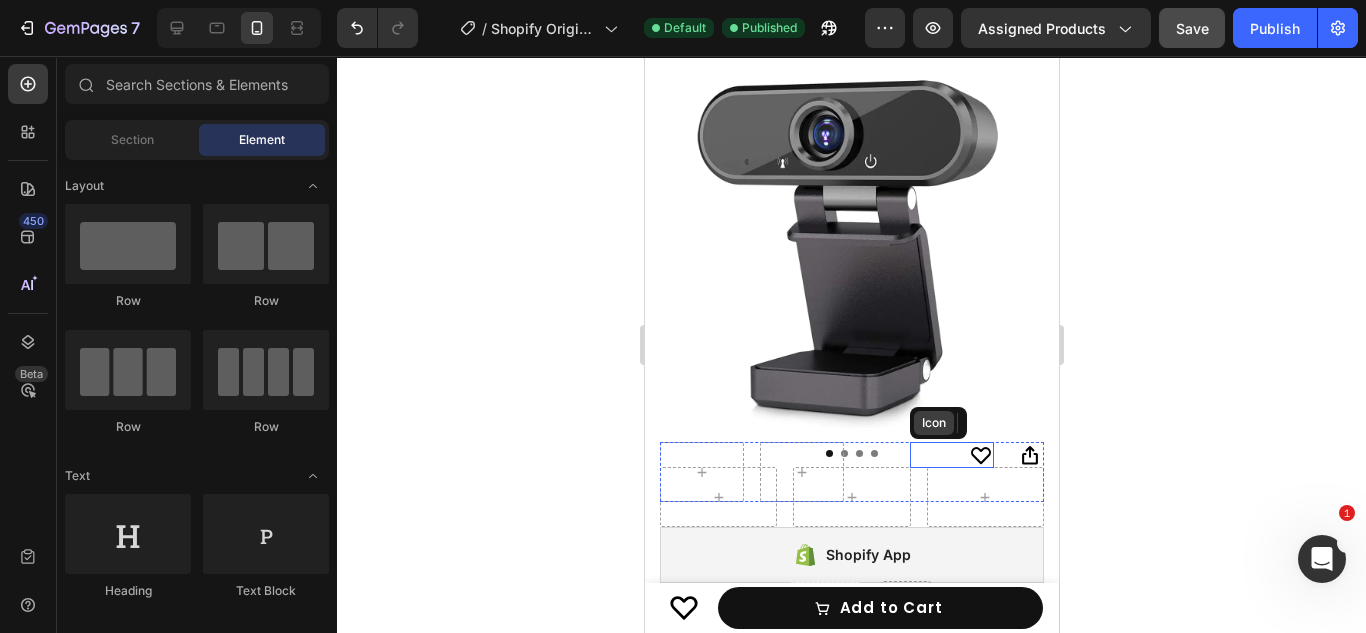 scroll, scrollTop: 194, scrollLeft: 0, axis: vertical 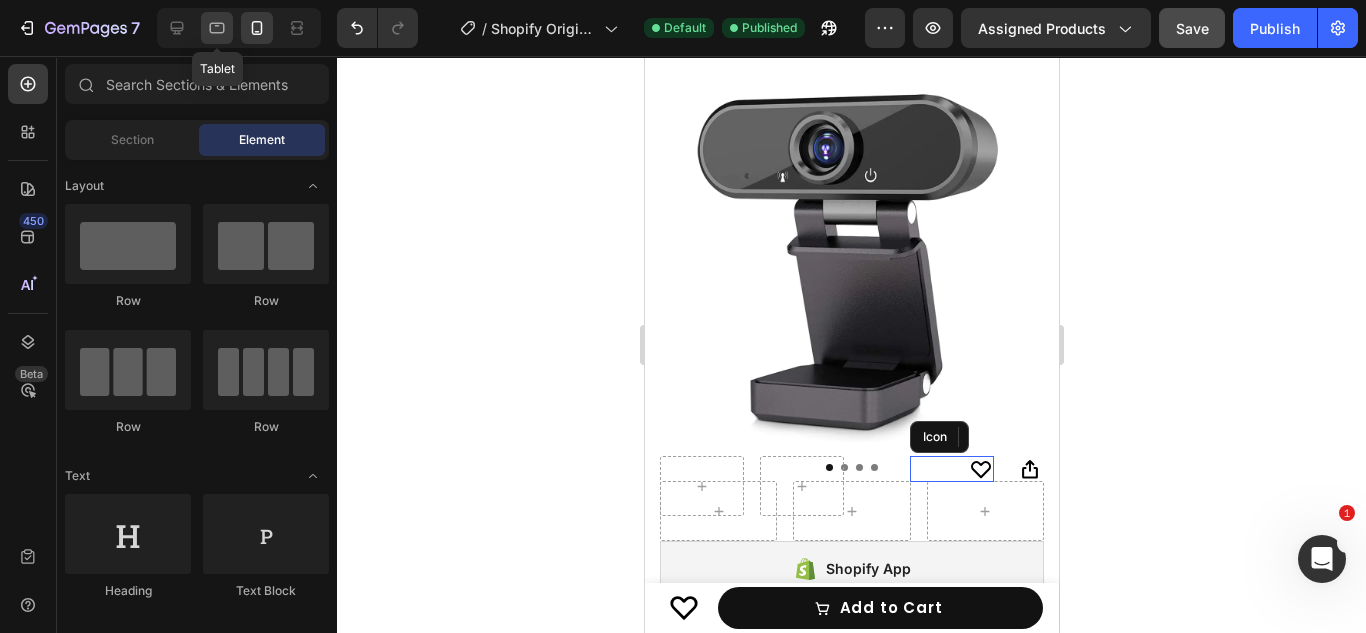 click 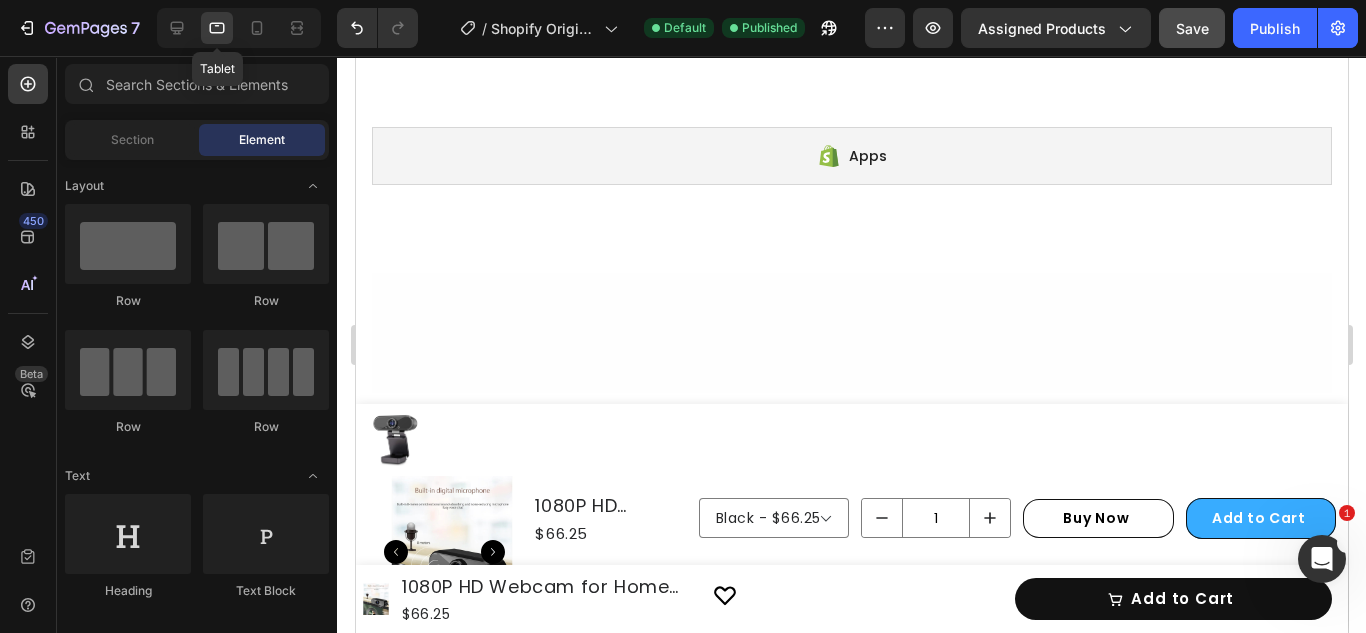 scroll, scrollTop: 12, scrollLeft: 0, axis: vertical 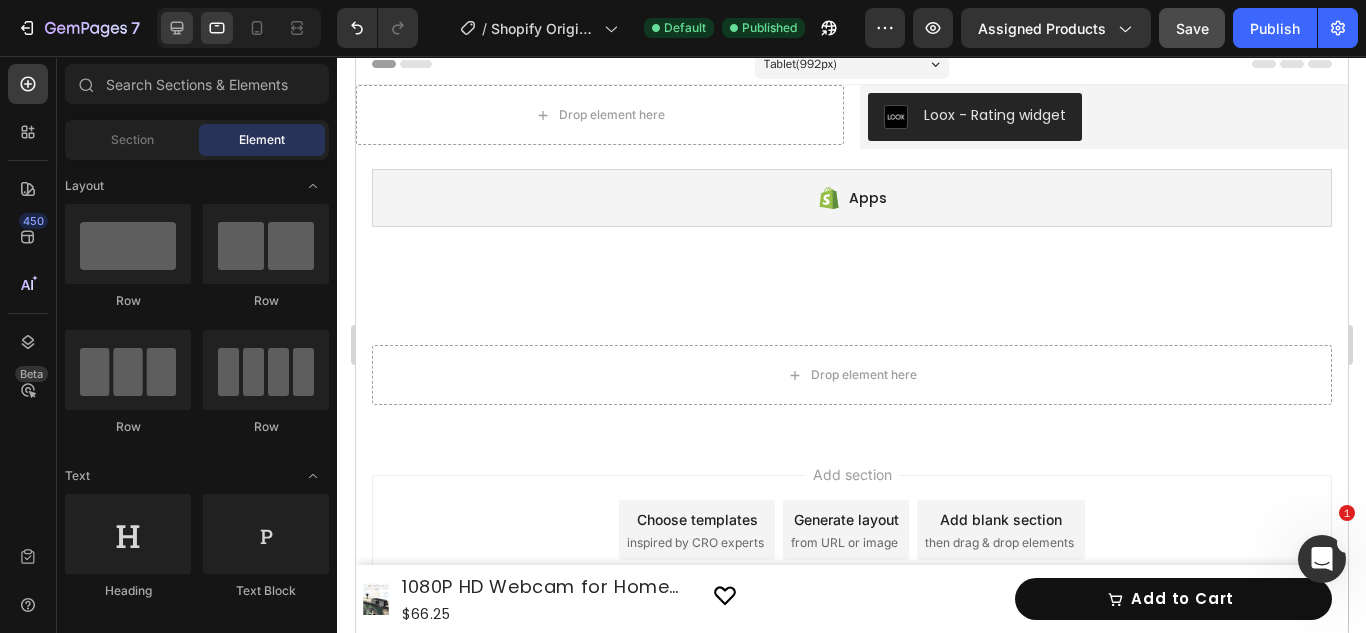 click at bounding box center [239, 28] 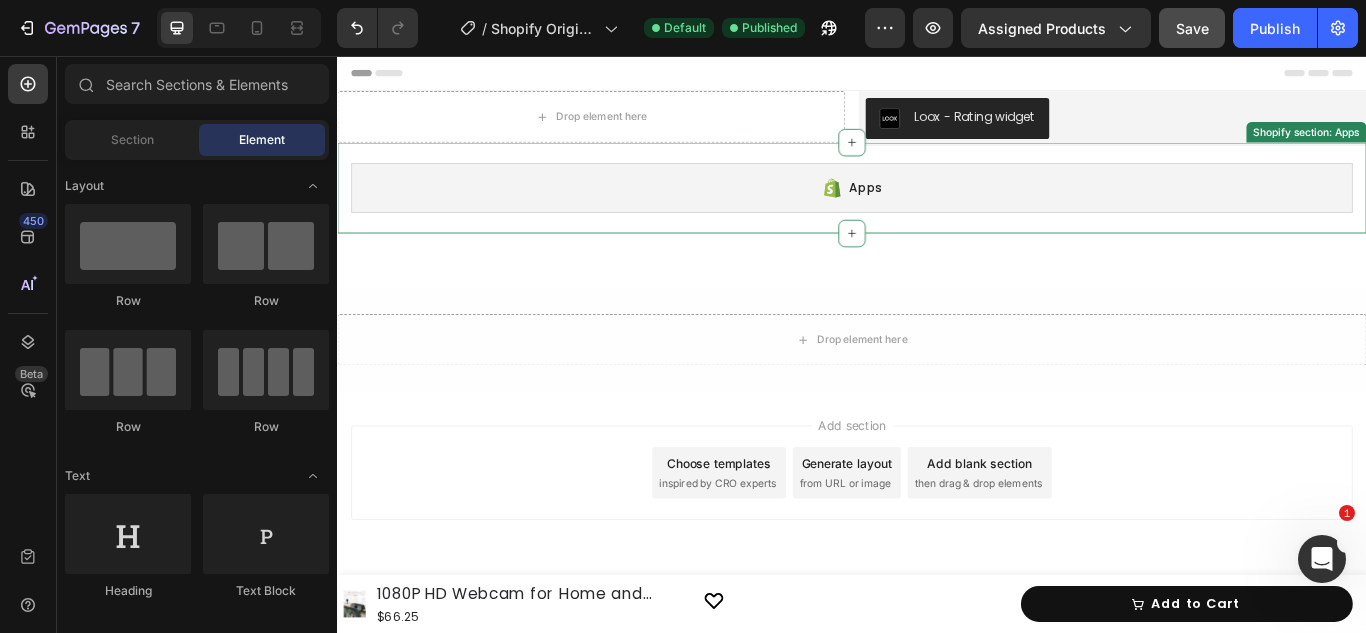 click on "Apps" at bounding box center [937, 210] 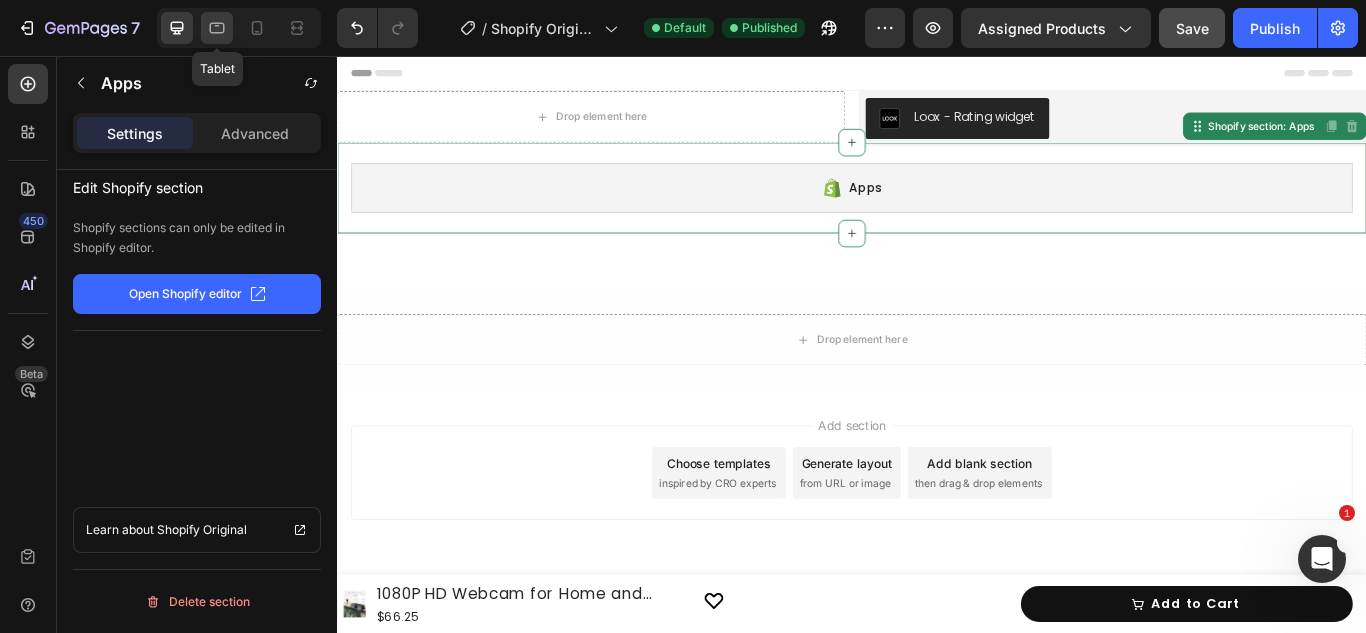 click 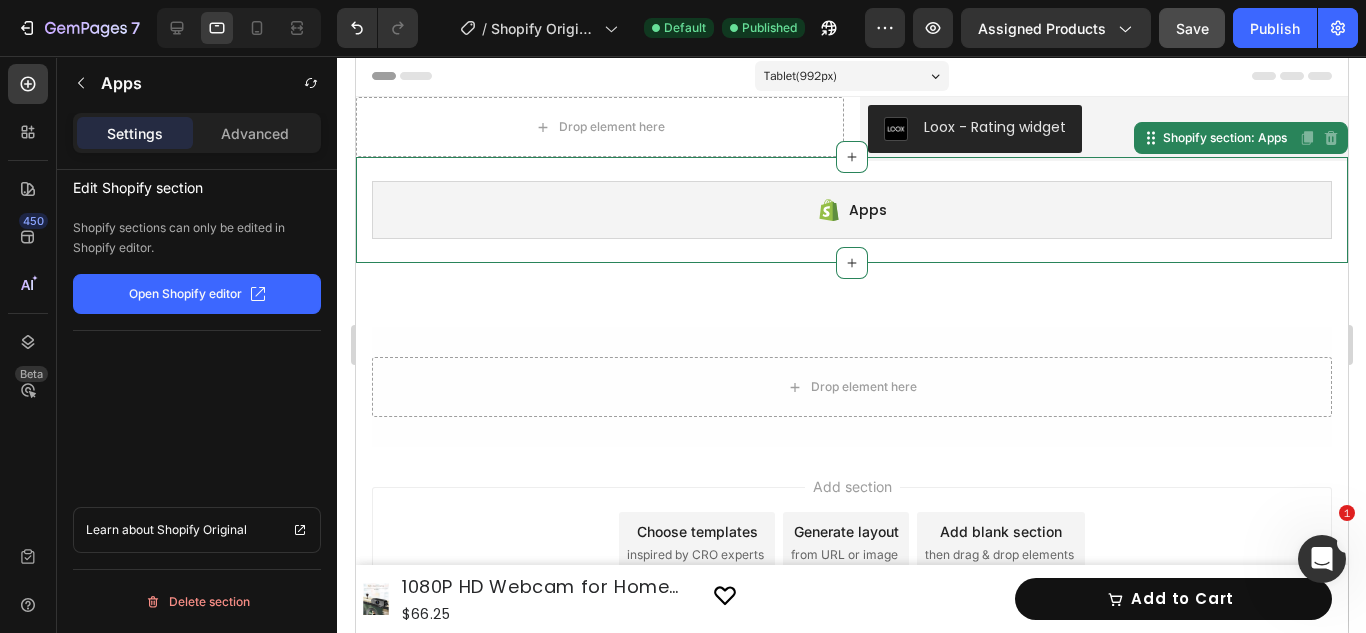 scroll, scrollTop: 12, scrollLeft: 0, axis: vertical 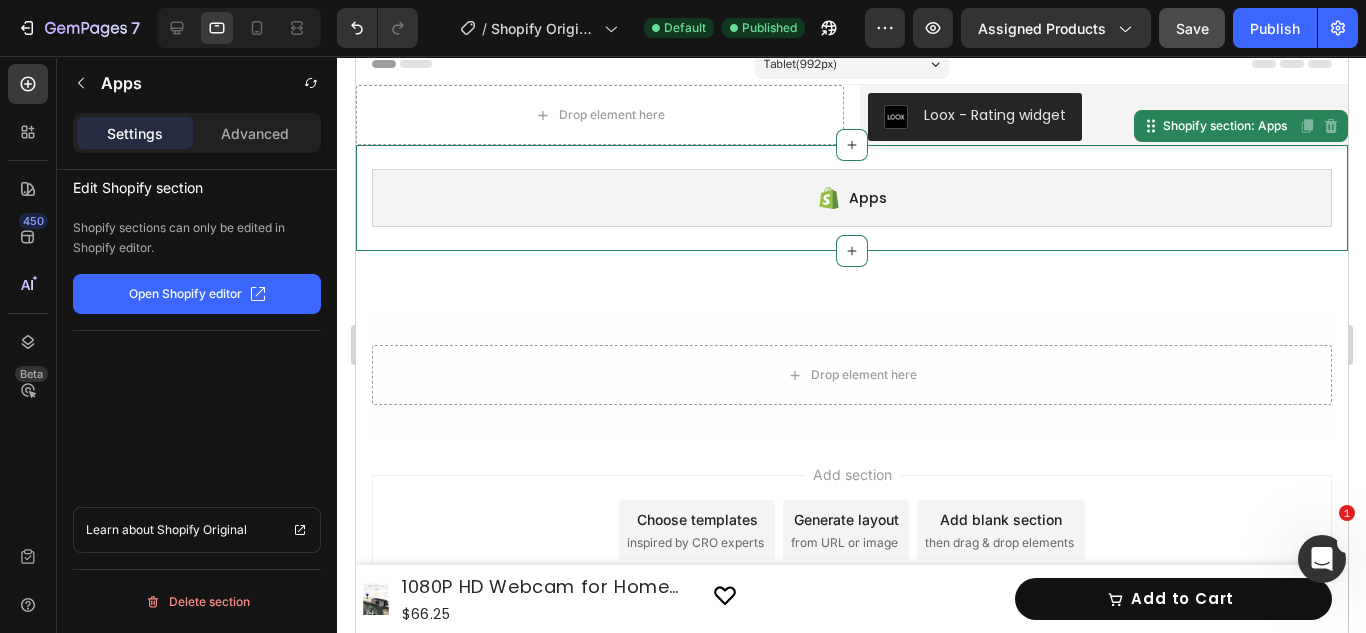 click at bounding box center [239, 28] 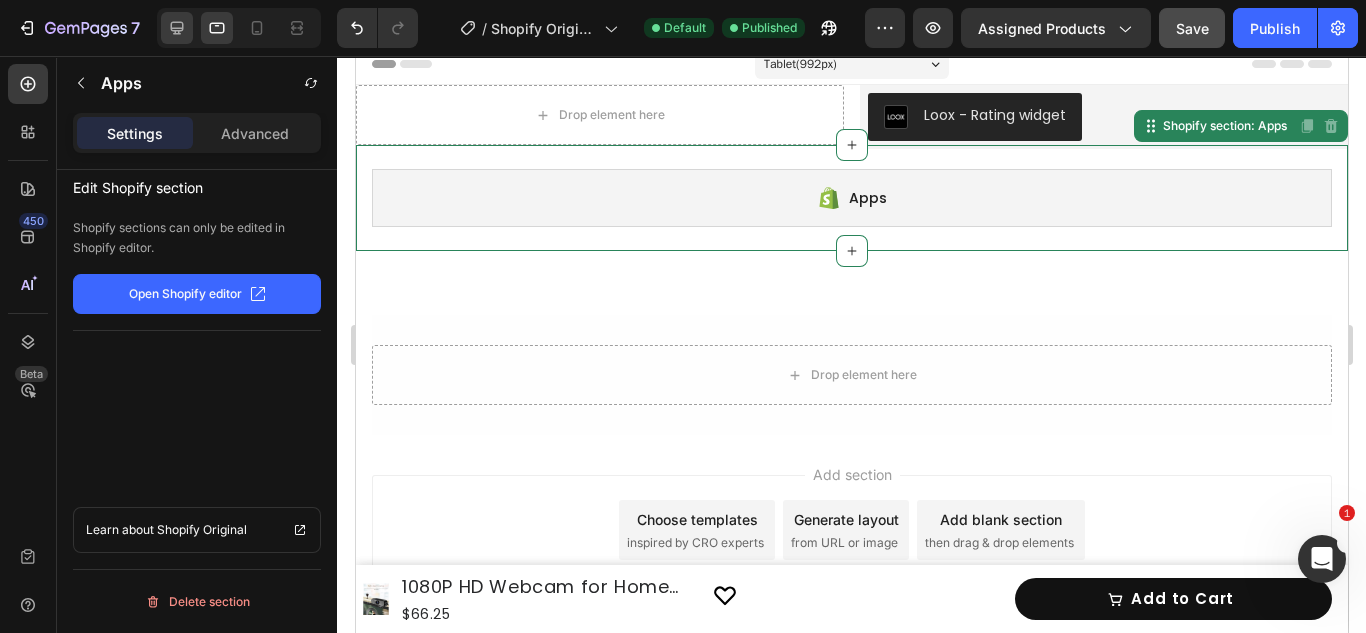 click 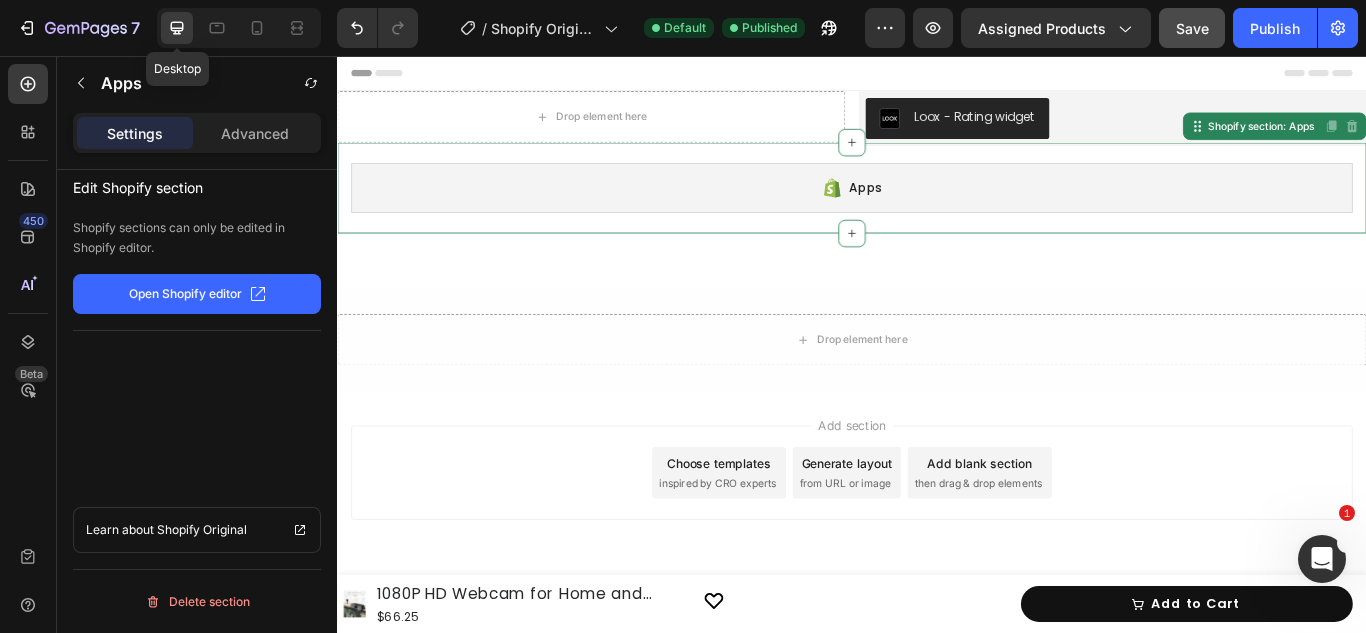 scroll, scrollTop: 0, scrollLeft: 0, axis: both 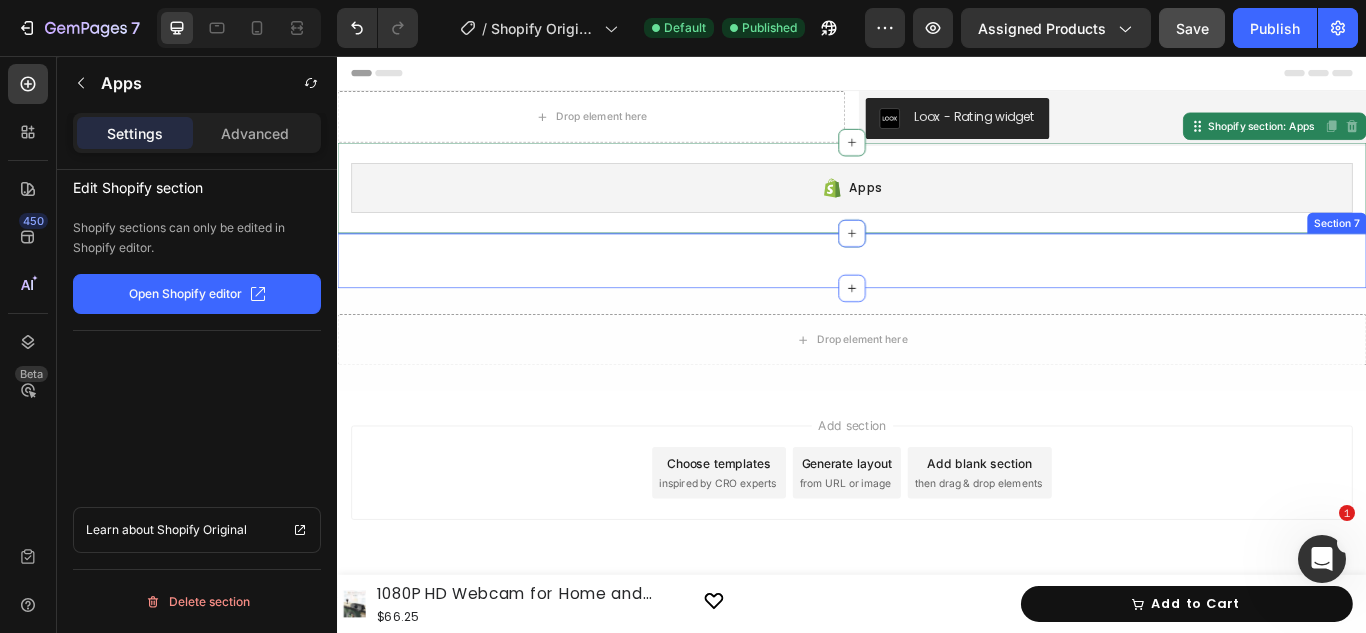 click on "Recommended Product Images Digital Wall Clock Large Display 16.2" Digital Wall Clock with RGB Color Changing Remote Control Automatic Brightness Dimmer with Night Lights Auto DST Date WeekTemperature Perfect for Gift Product Title Icon Icon Icon Icon
Icon Icon List $187.33 Product Price Product Price $187.33 Product Price Product Price
Add to Cart Row Row Product List Product Images RCA RCS27 Digital Radio Alarm Clock with Soothing Sounds Brightness Control and USB Charging Port Product Title Icon Icon Icon Icon
Icon Icon List $187.33 Product Price Product Price $187.33 Product Price Product Price
Add to Cart Row Row Product List Product Images Zgrmbo Digital Wall Clock 13" Large Display Digital Clock with Remote Control Auto-Dimming Wall Clock with Night Light DST Date WeekTemp for Living Room Bedroom Decor Gift for Elderly Product Title Icon Icon Icon Icon
Icon Icon List $108.99 Product Price Product Price $108.99 Product Price" at bounding box center [937, 295] 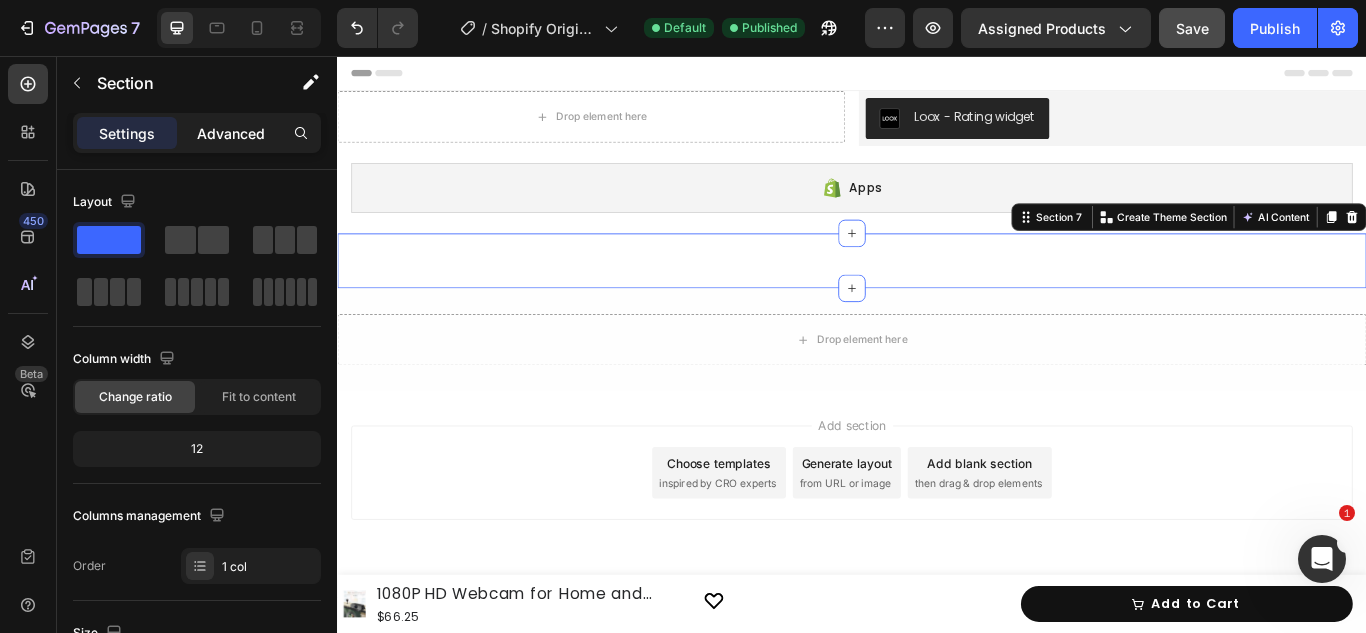 click on "Advanced" 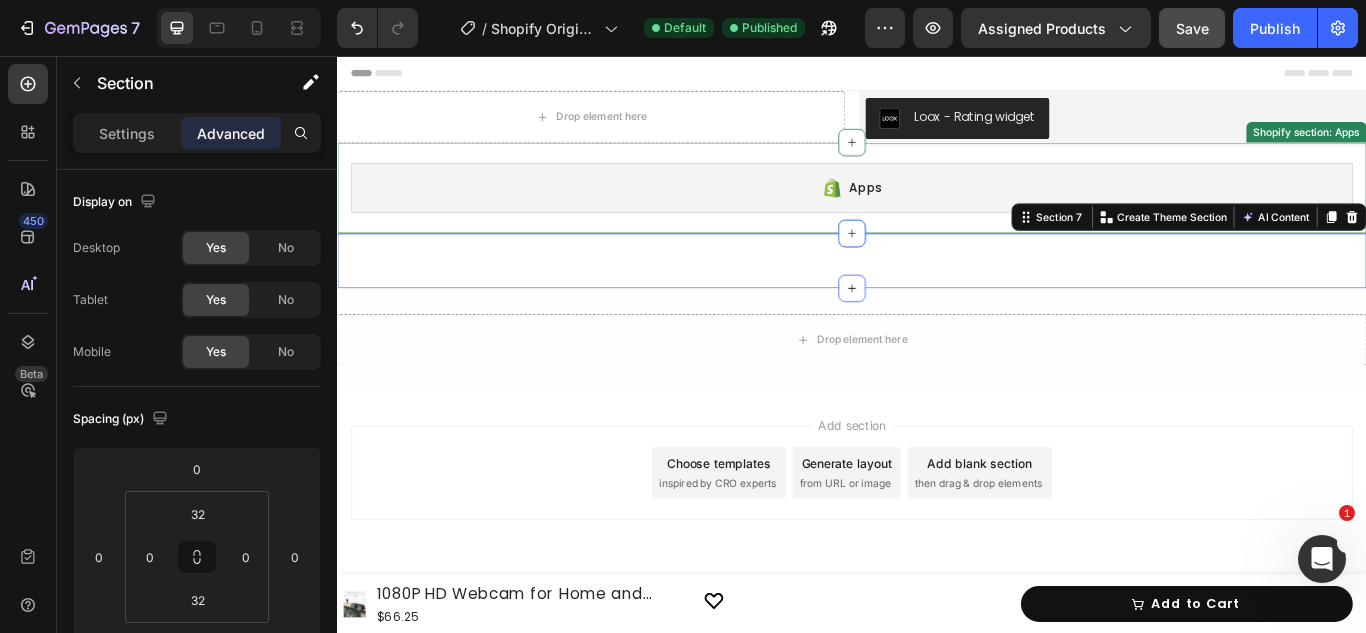 click on "Apps" at bounding box center [937, 210] 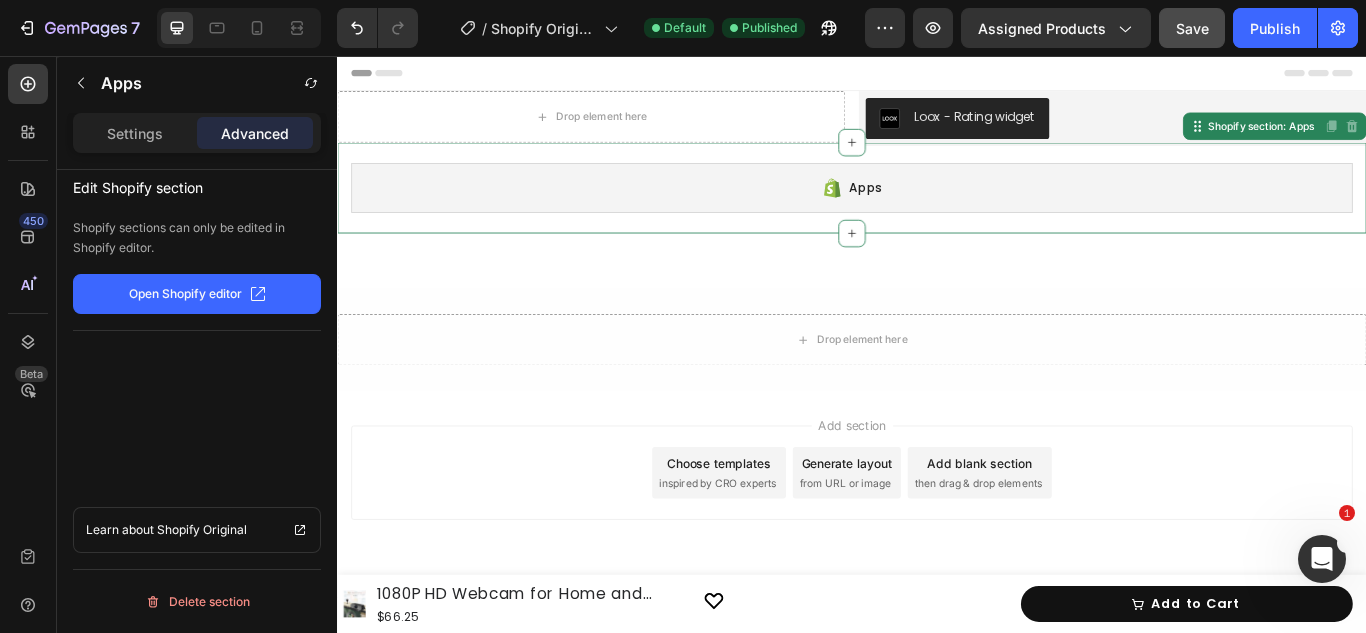 click on "Settings Advanced" at bounding box center (197, 133) 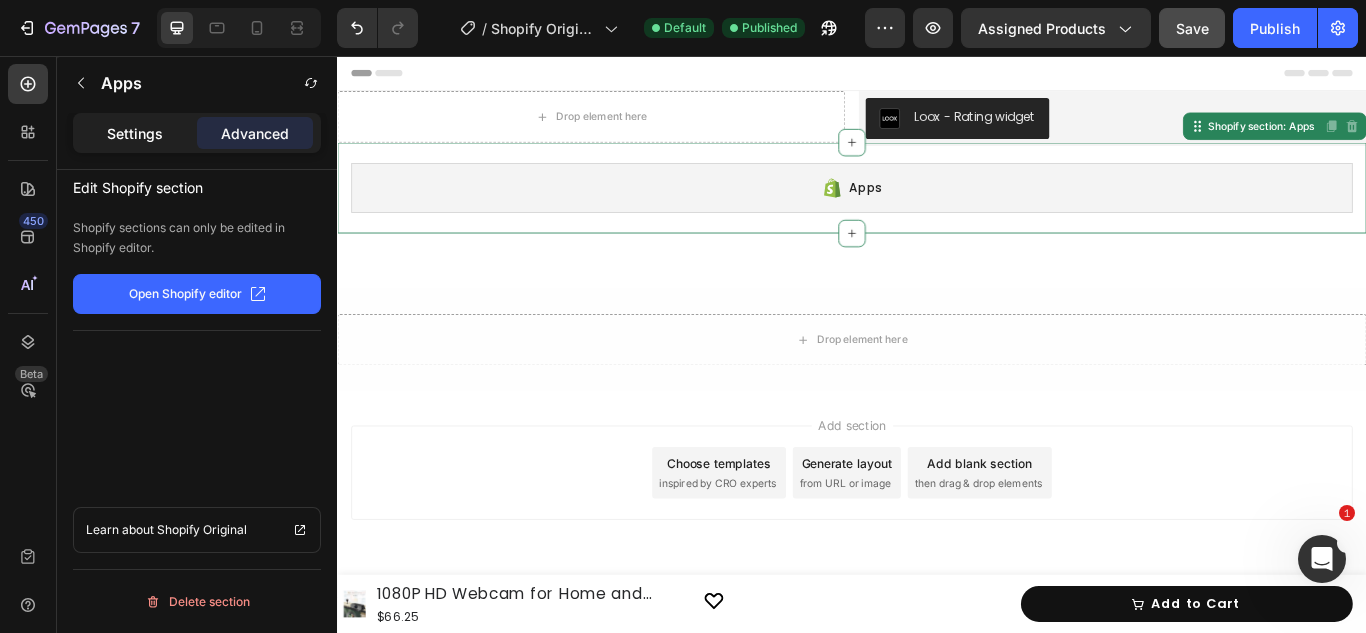 click on "Settings" 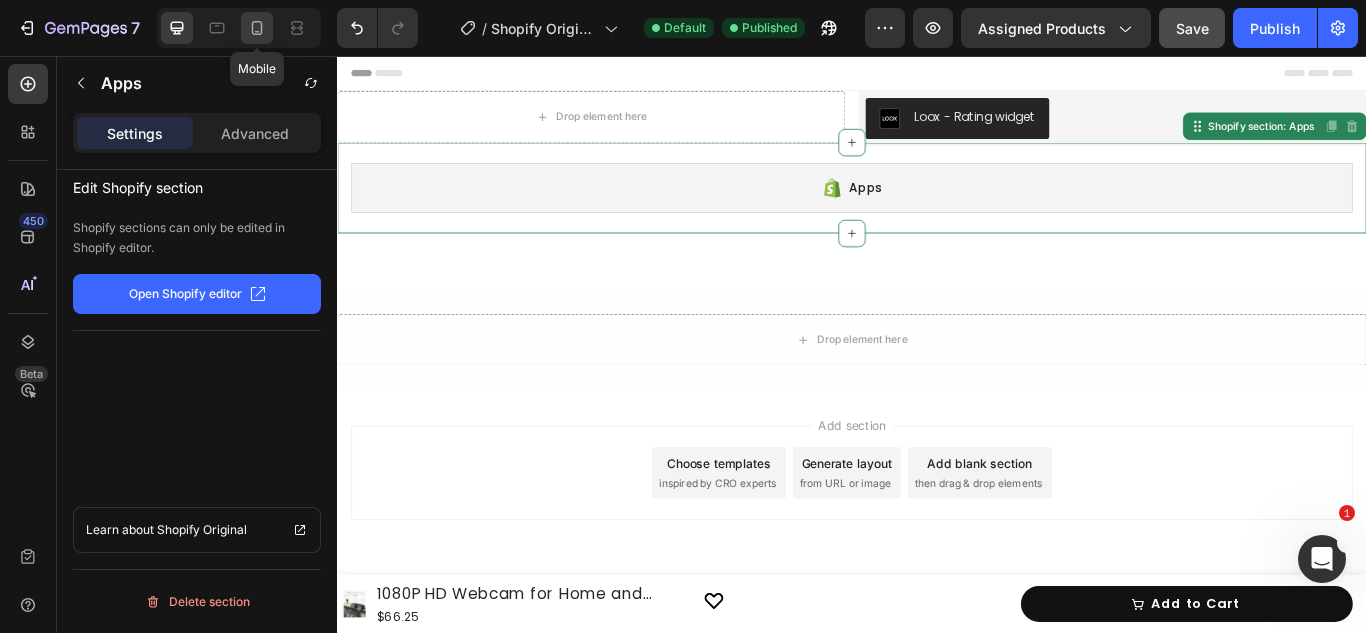 click 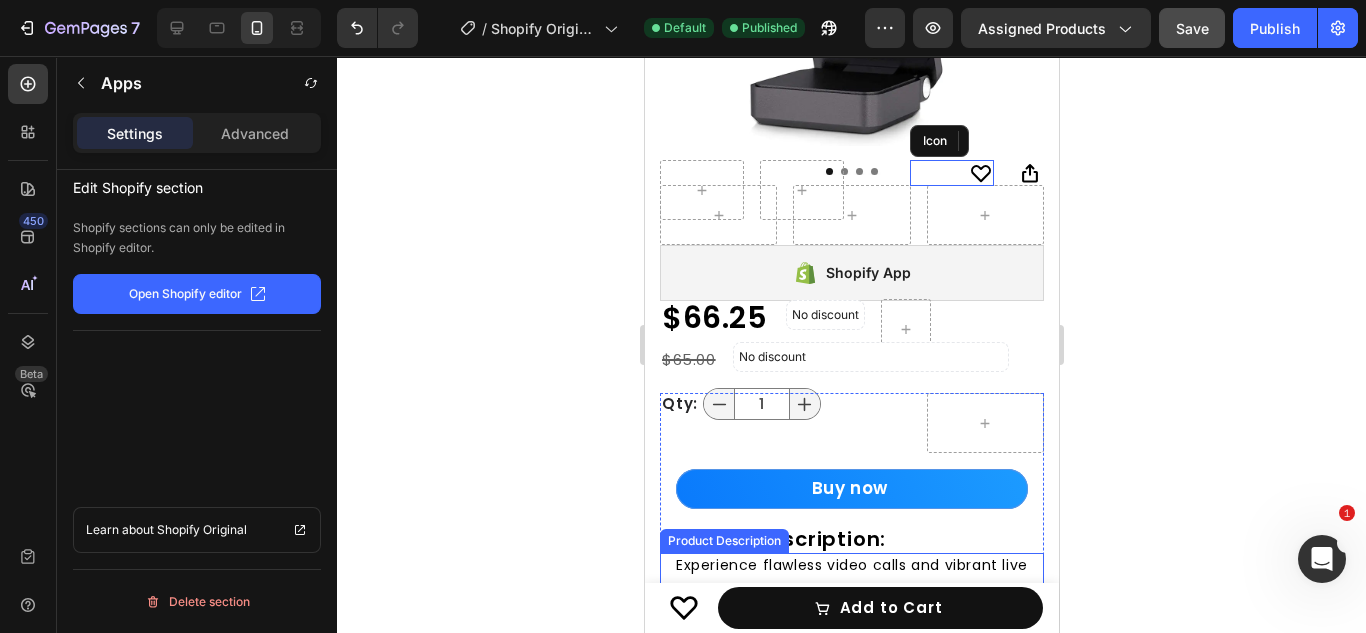 scroll, scrollTop: 600, scrollLeft: 0, axis: vertical 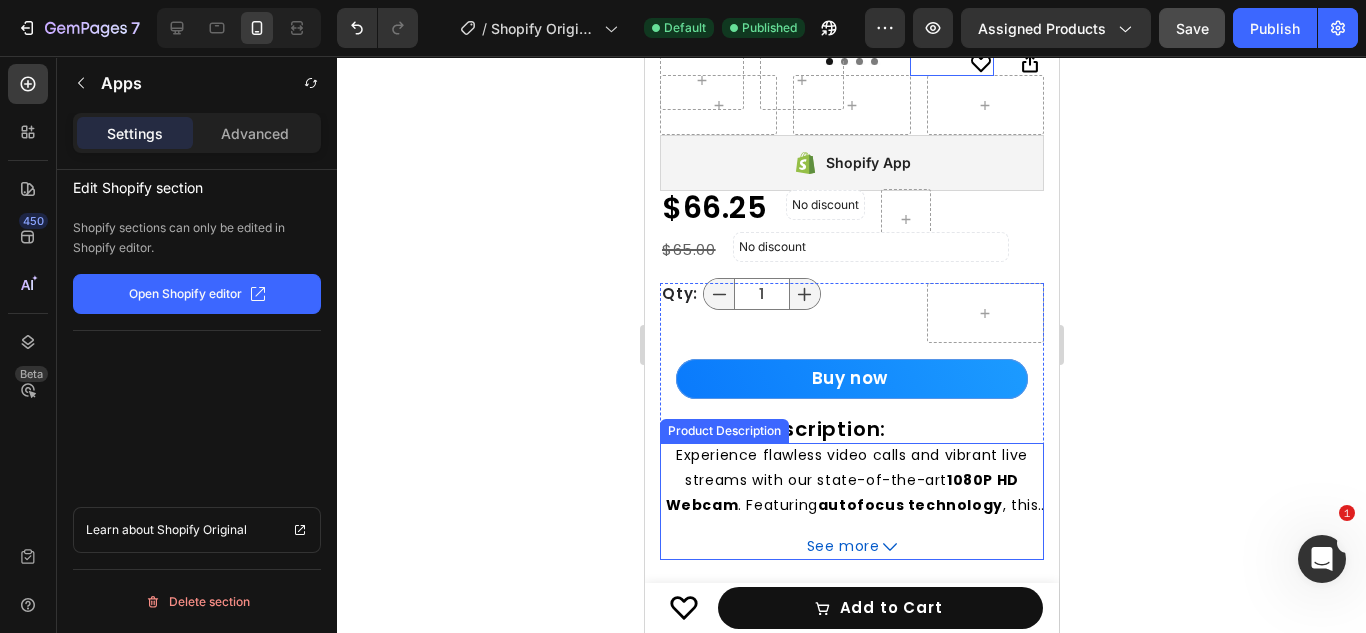 click on "Loox - Reviews widget" at bounding box center (851, 758) 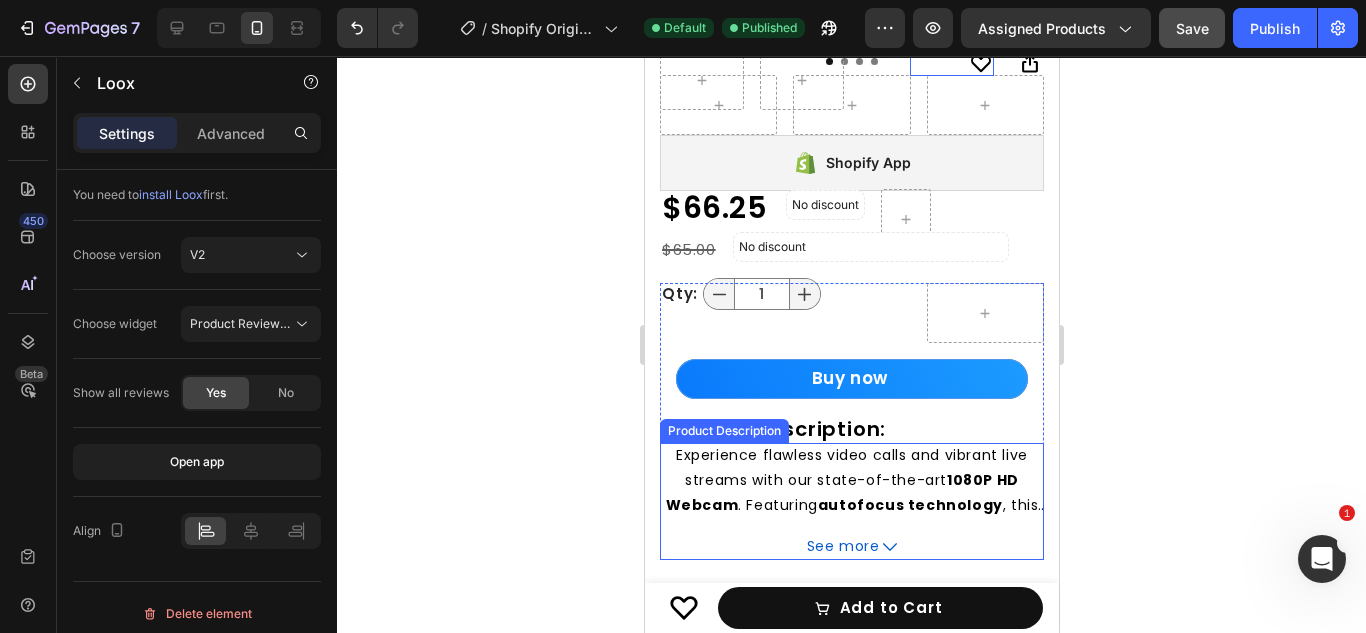click on "Loox - Reviews widget" at bounding box center (784, 756) 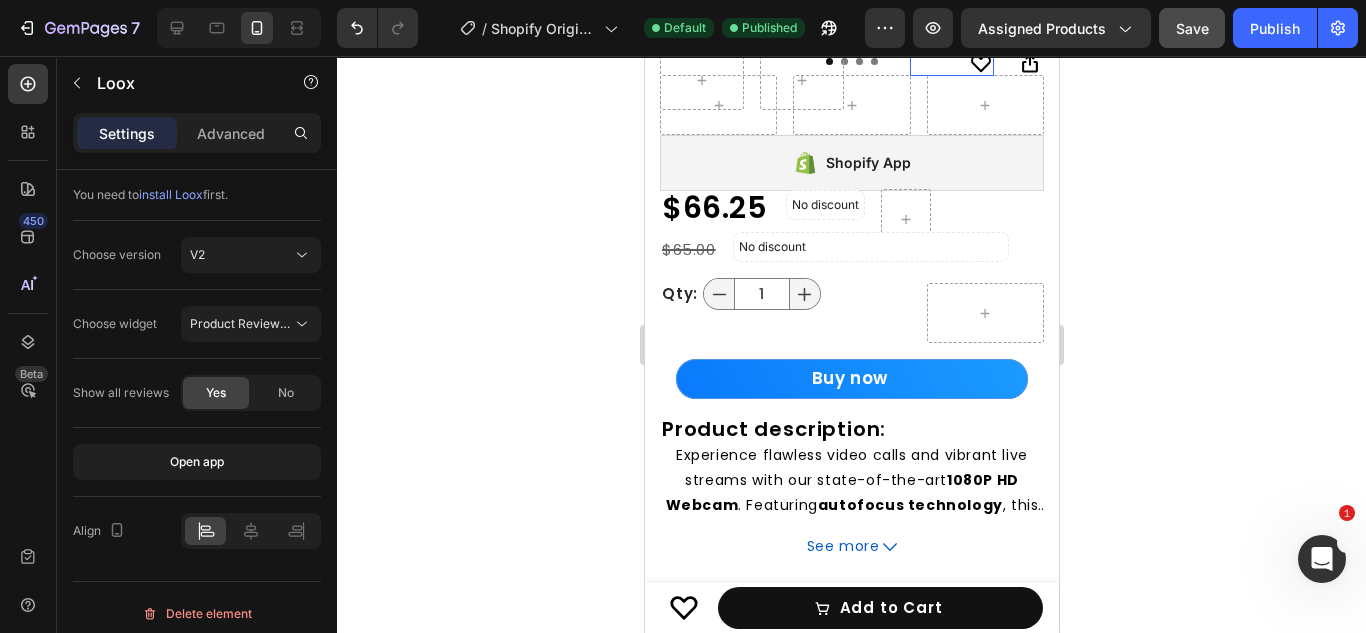 scroll, scrollTop: 931, scrollLeft: 0, axis: vertical 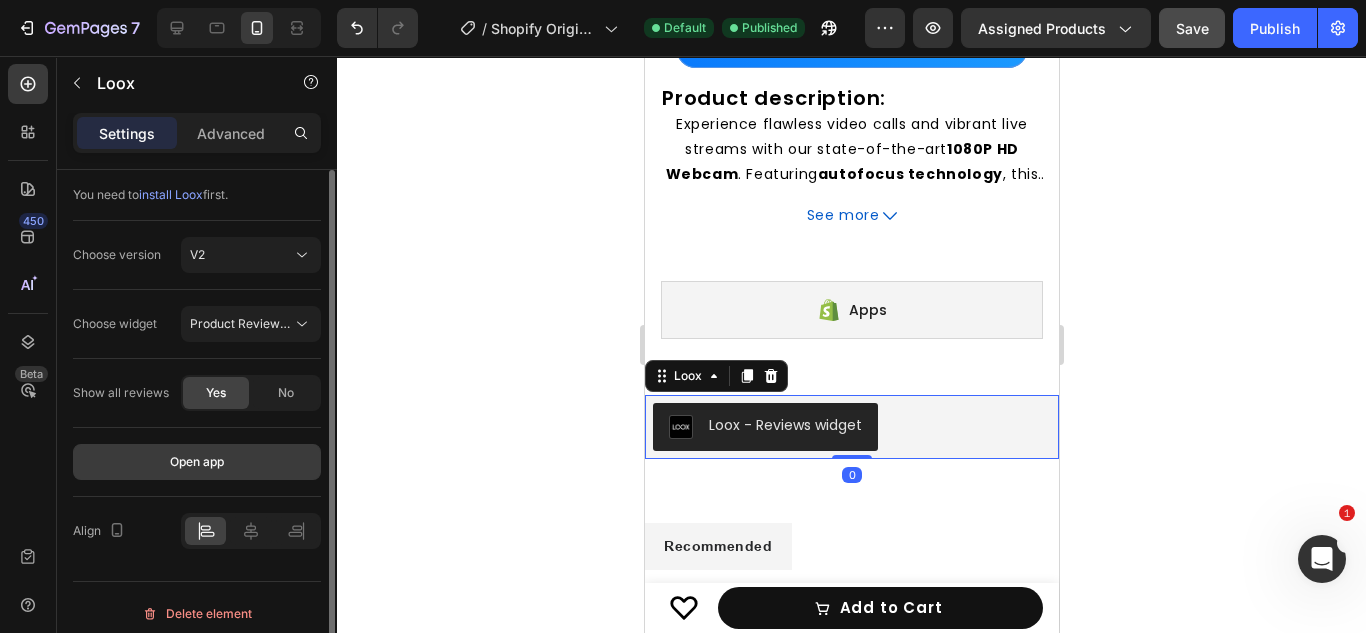 click on "Open app" at bounding box center [197, 462] 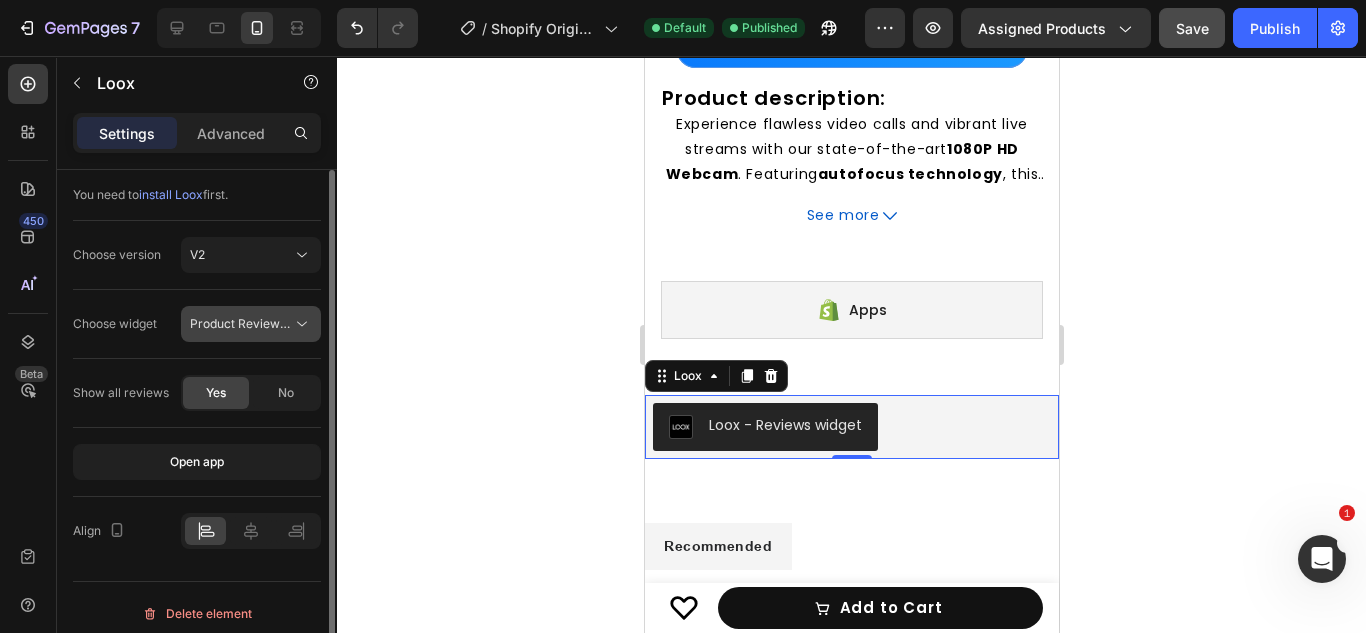 click on "Product Reviews Widget" at bounding box center [259, 323] 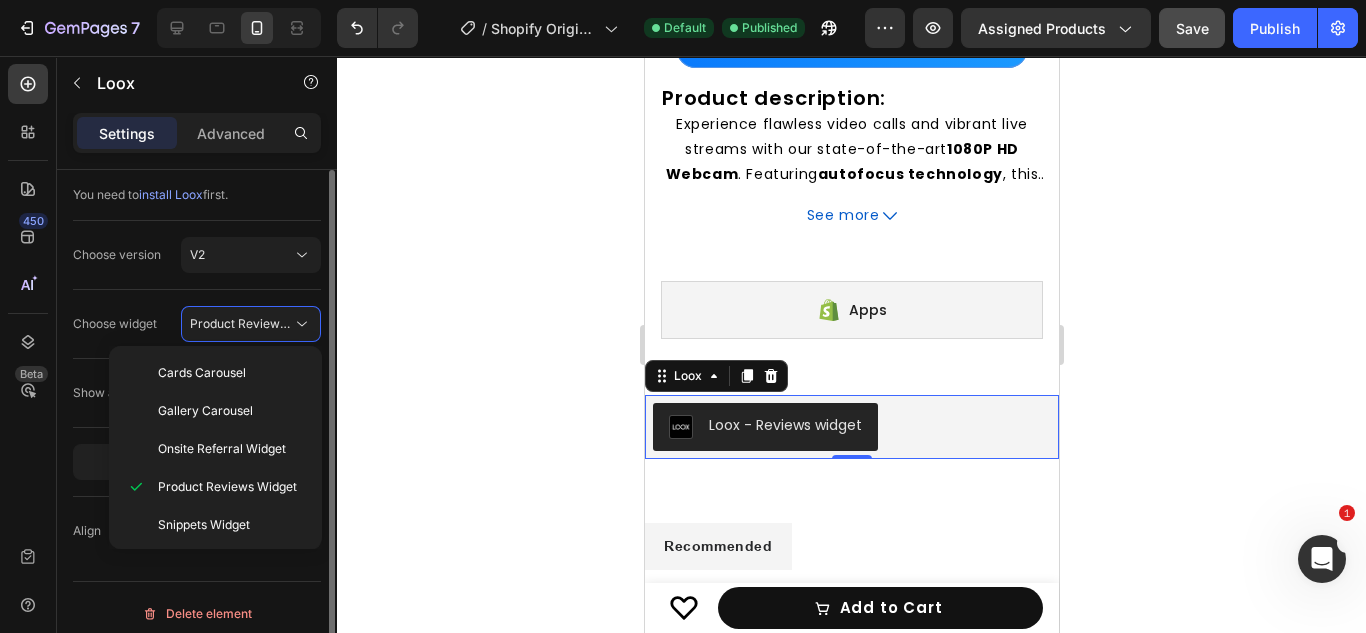 click on "Choose widget Product Reviews Widget" 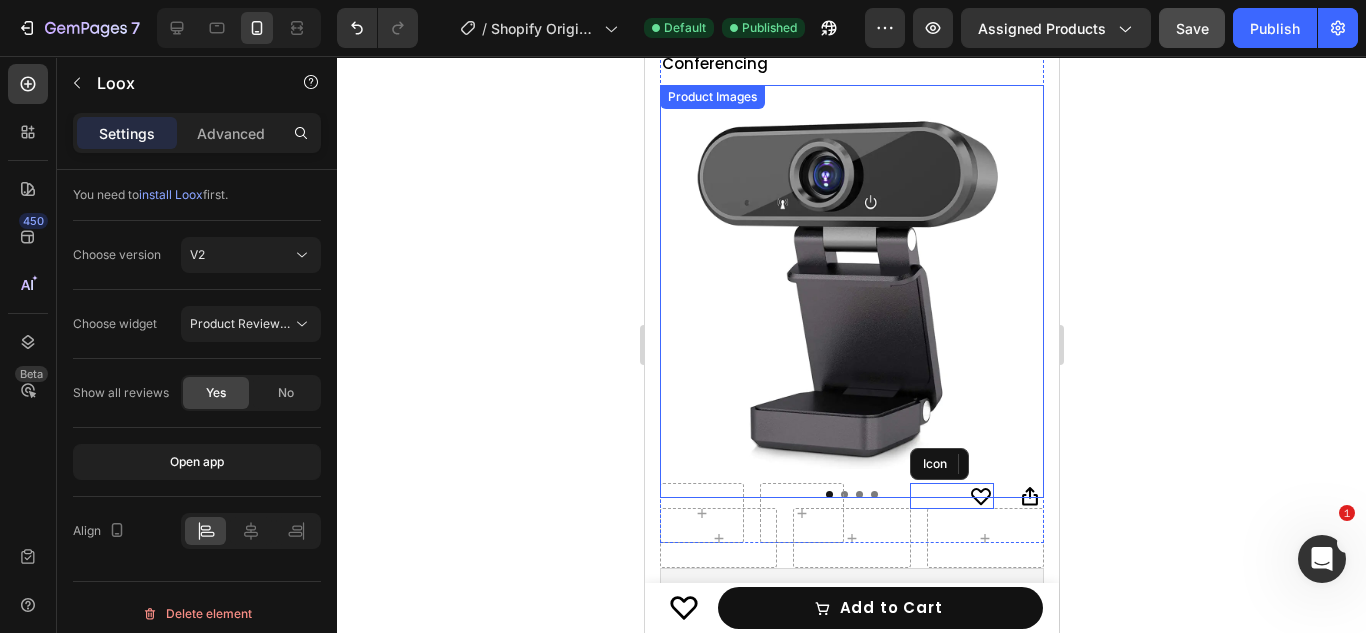 scroll, scrollTop: 165, scrollLeft: 0, axis: vertical 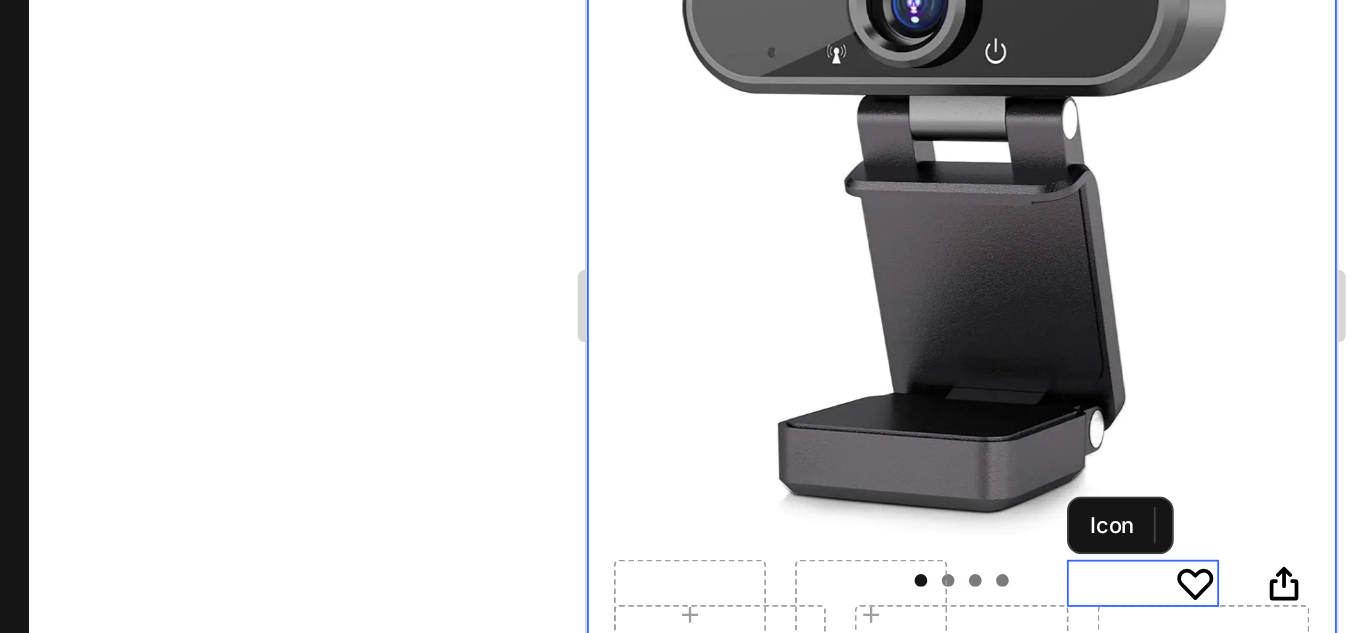 click on "1080P HD Webcam for Home and Video Conferencing Product Title Product Images
Icon
Icon Row Row
Icon Boosts immunity and defense Text Block
Icon Boosts immunity and defense Text Block
Icon Boosts immunity and defense Text Block Row Icon Icon Icon Icon Icon Icon List Briana M. Text Block Row Verified Buyer Item List Row “At vero eos et accusamus et iusto odio dignissimos ducimus qui blanditiis praesentium voluptatum” Text Block Row
Row
Shopify App Shopify App $66.25 Product Price Product Price No discount   Not be displayed when published Discount Tag
Row $65.00 Compare Price Compare Price No discount   Not be displayed when published Discount Tag Row
Row
1" at bounding box center (792, 253) 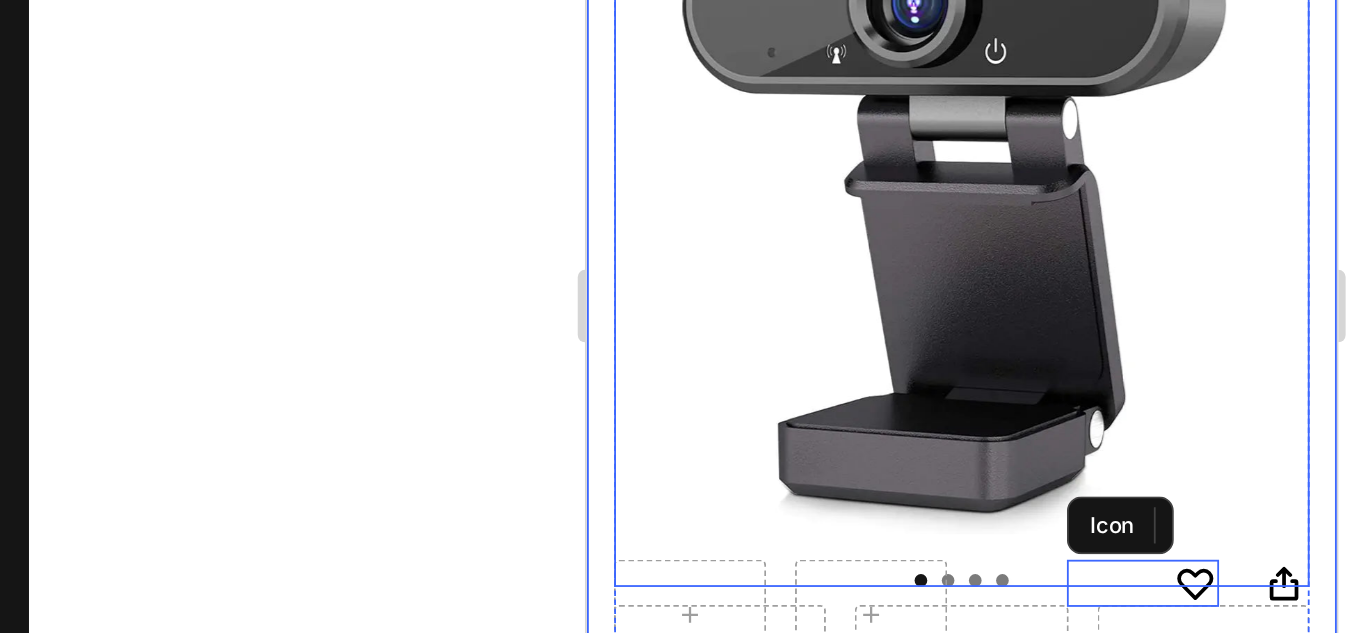 click at bounding box center (792, 6) 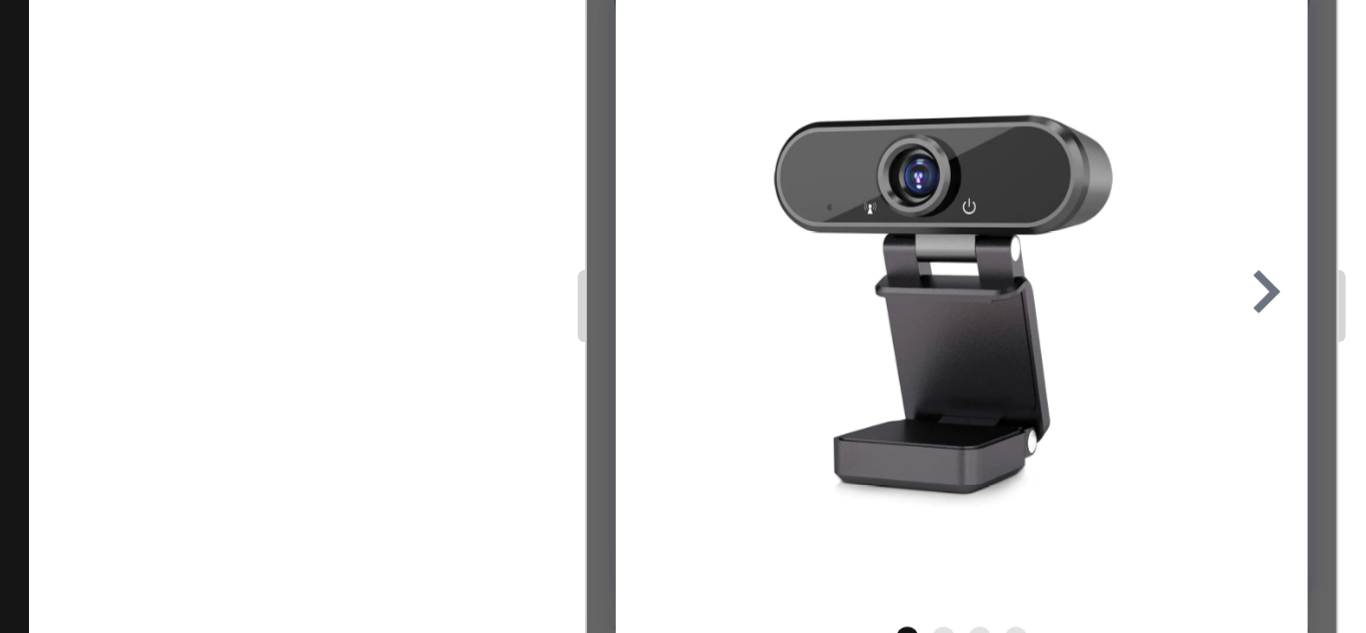 click at bounding box center (792, 71) 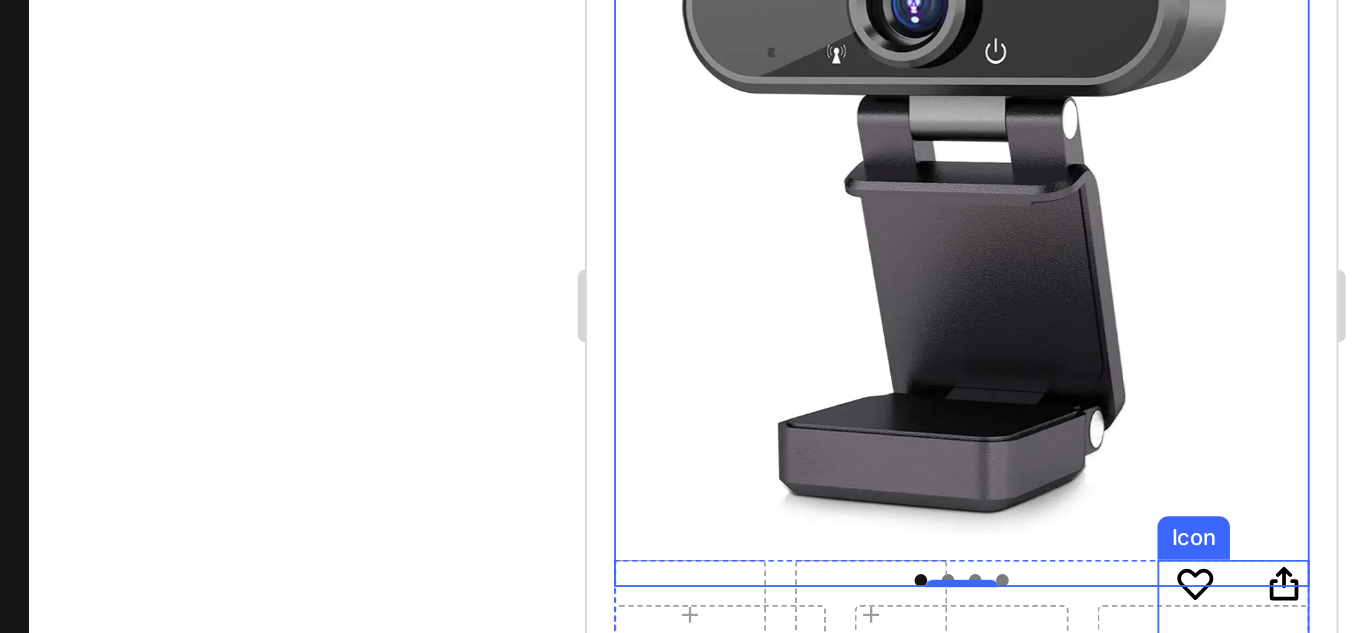 click on "Icon" at bounding box center (942, 226) 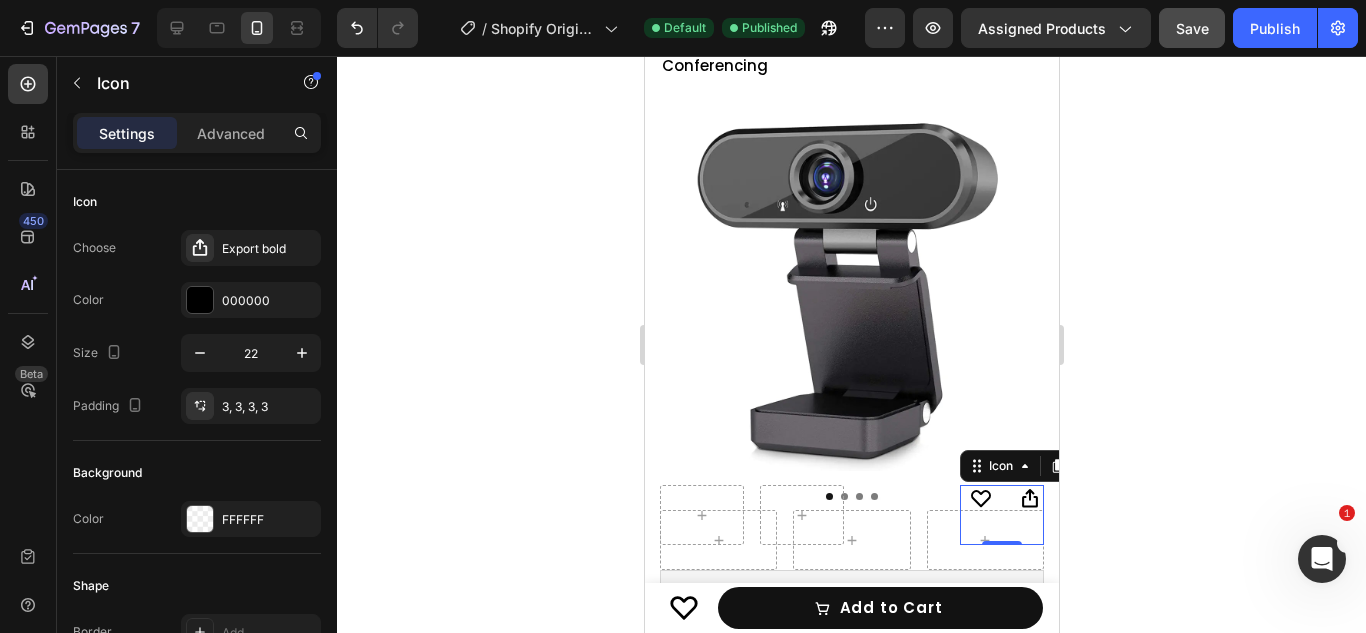click 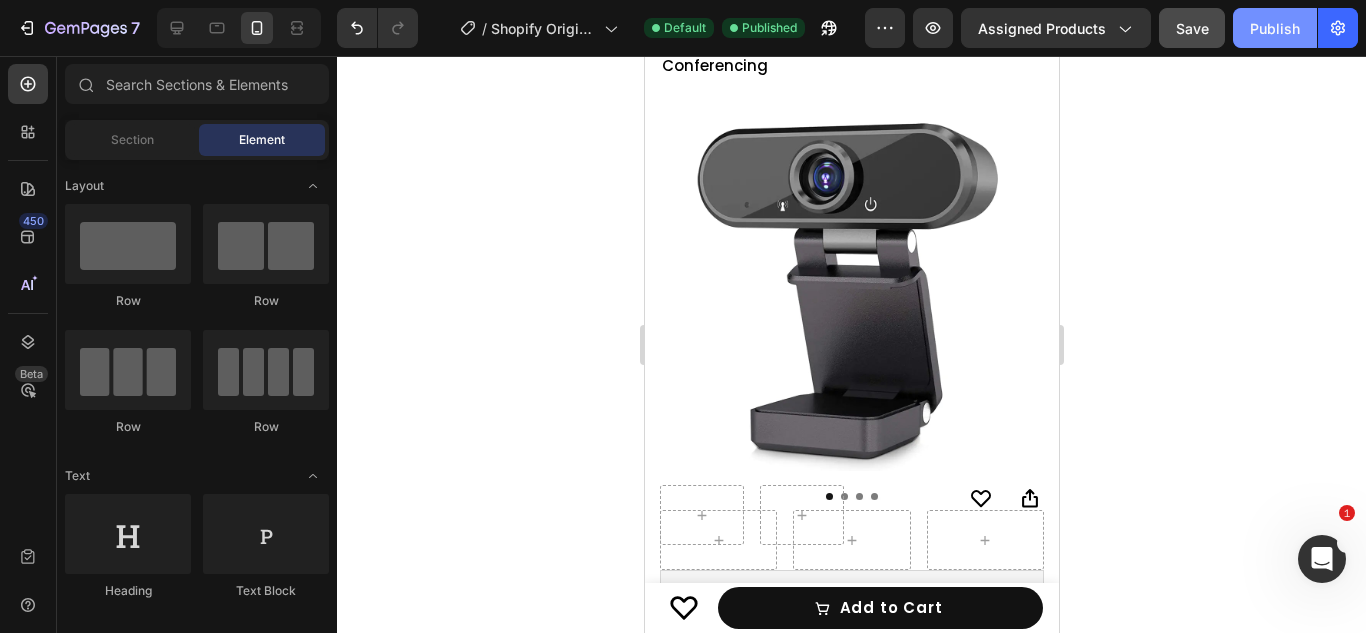 click on "Publish" at bounding box center (1275, 28) 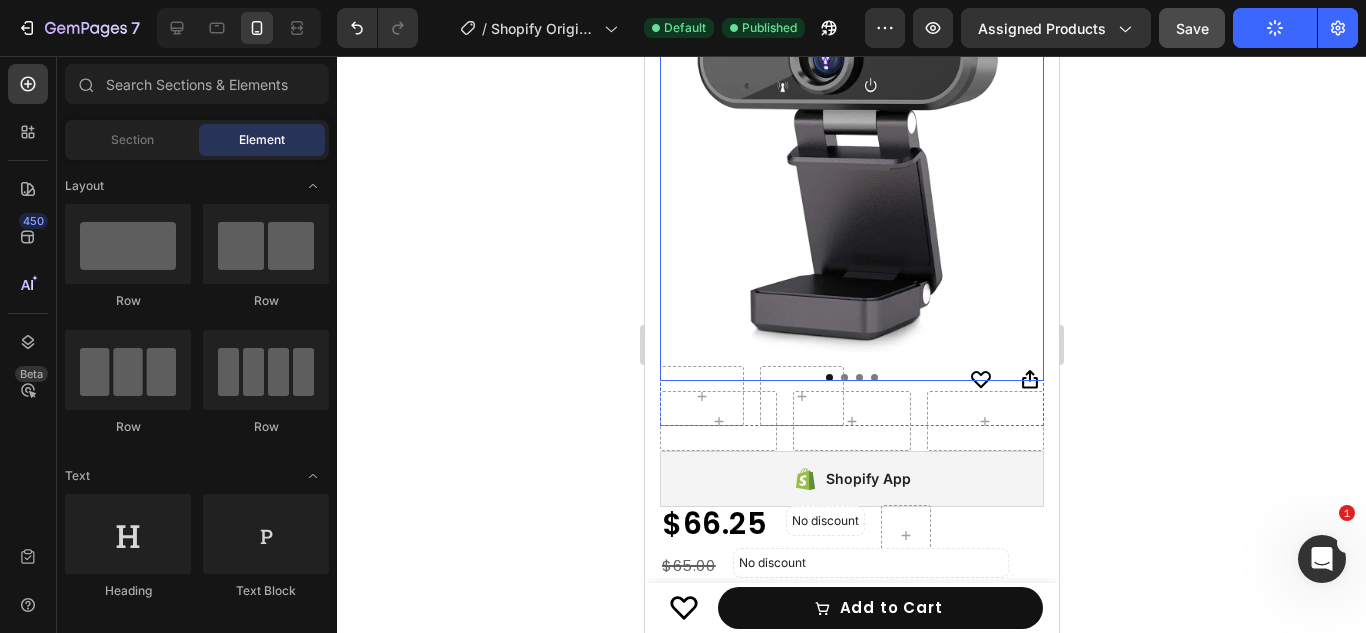 scroll, scrollTop: 291, scrollLeft: 0, axis: vertical 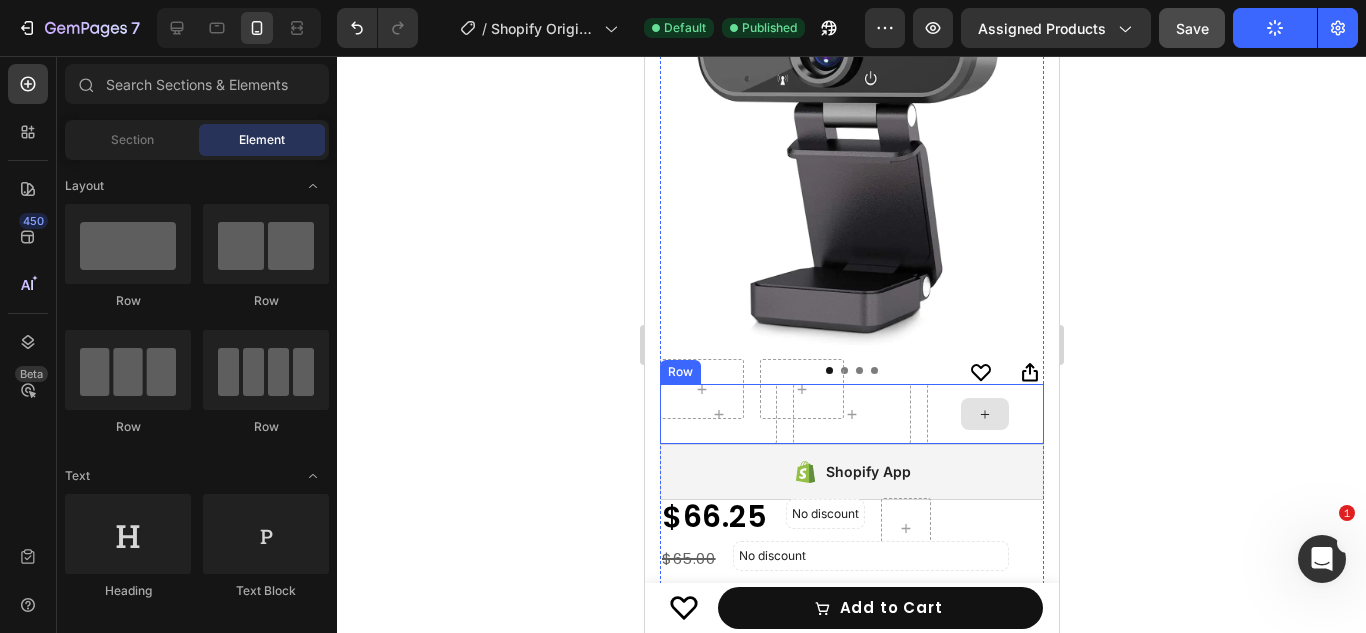 click at bounding box center (984, 414) 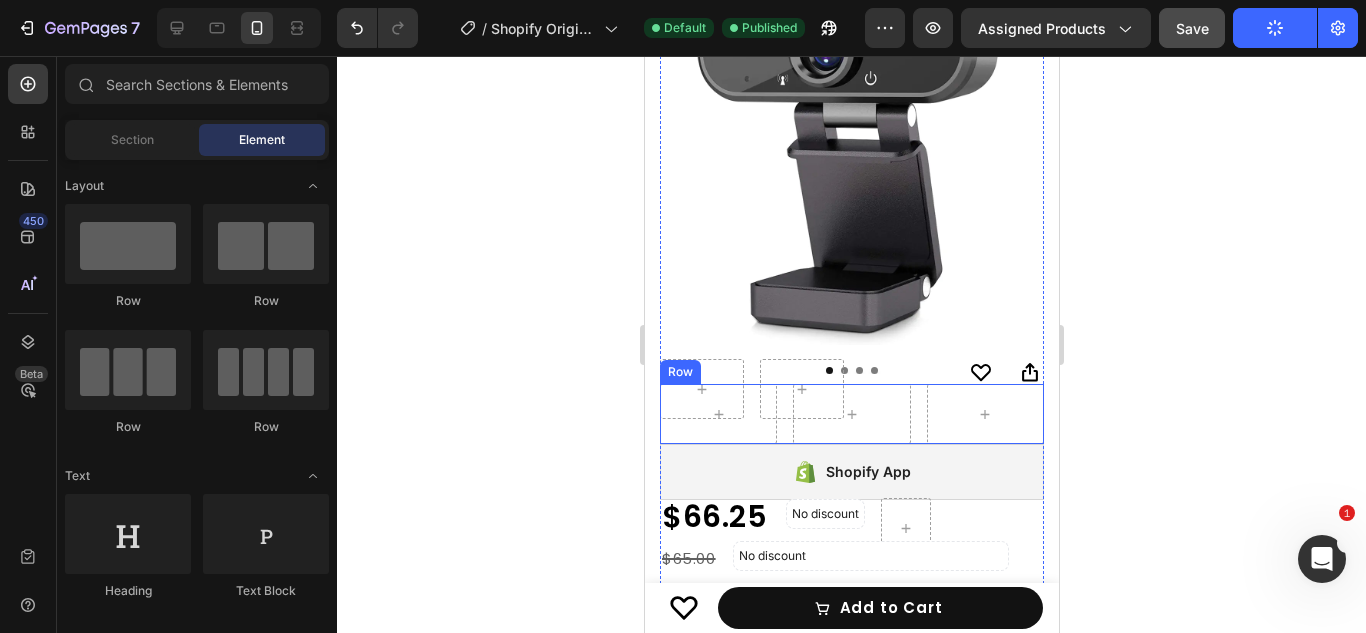 click on "Row" at bounding box center [851, 414] 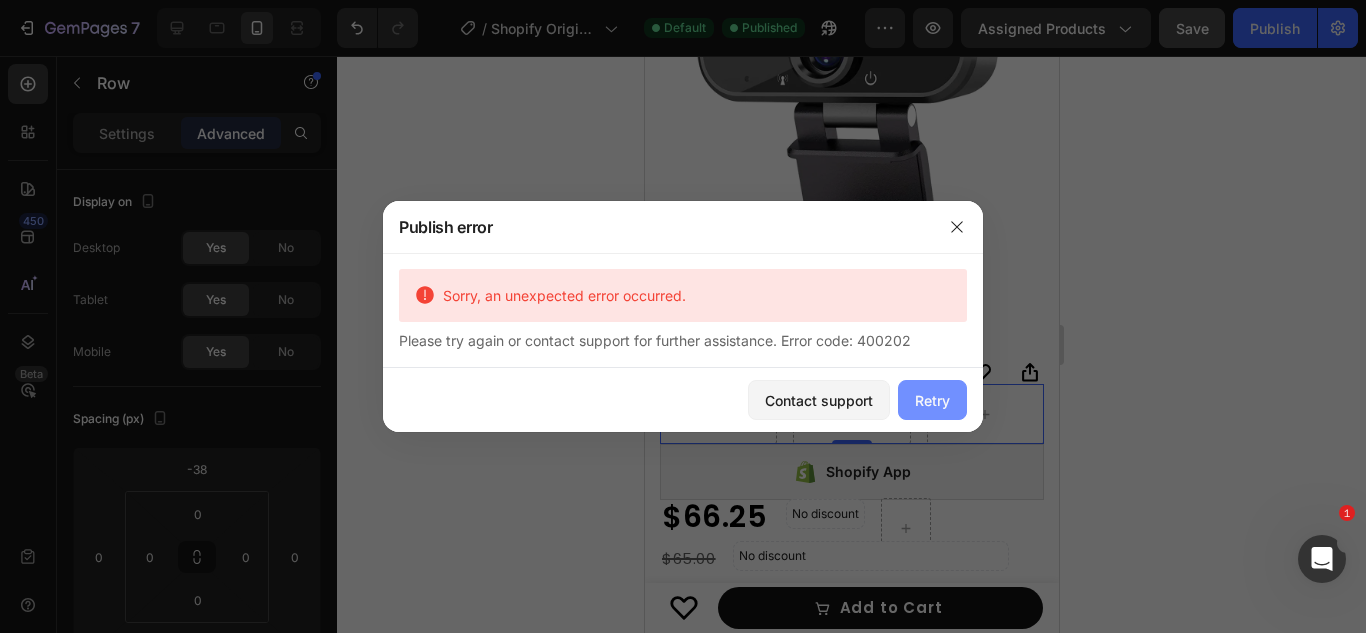 click on "Retry" at bounding box center (932, 400) 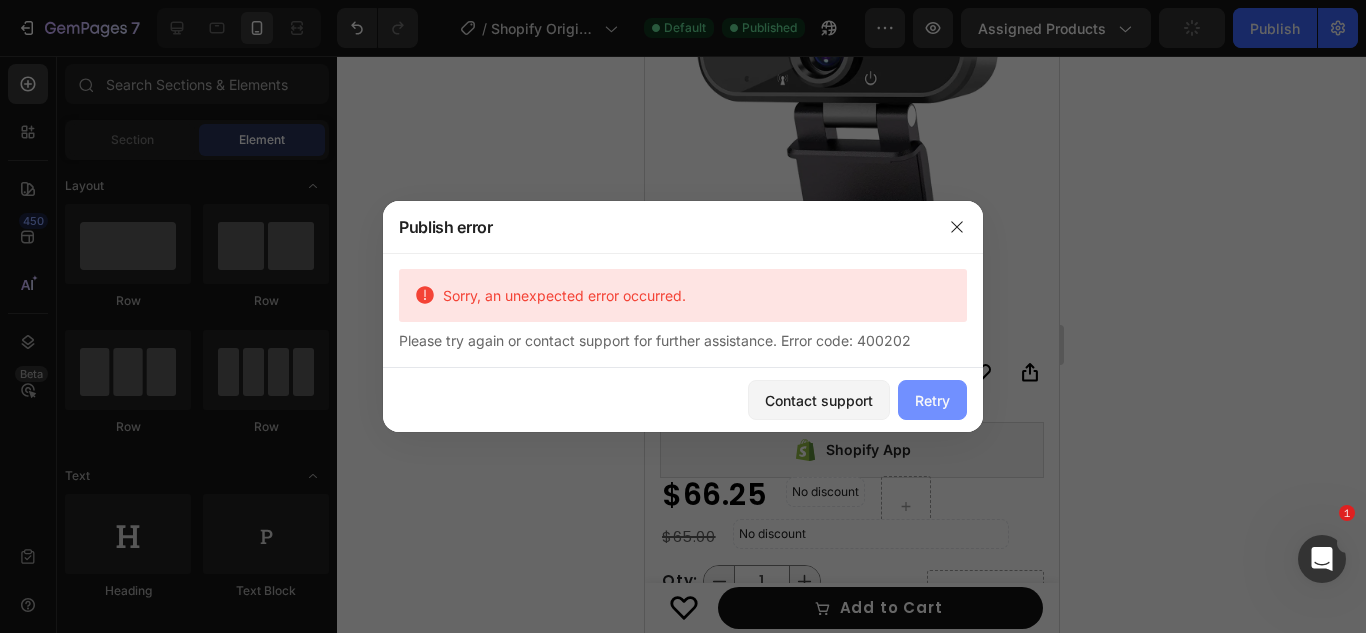 click on "Retry" at bounding box center (932, 400) 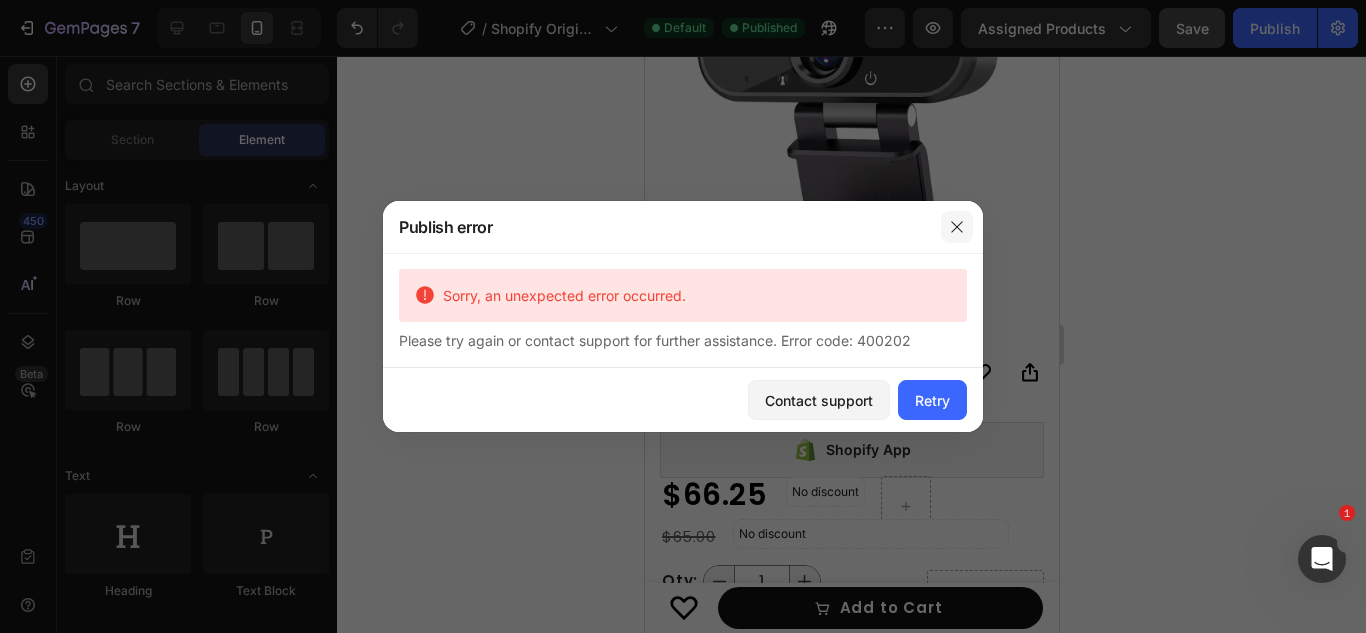 click at bounding box center (957, 227) 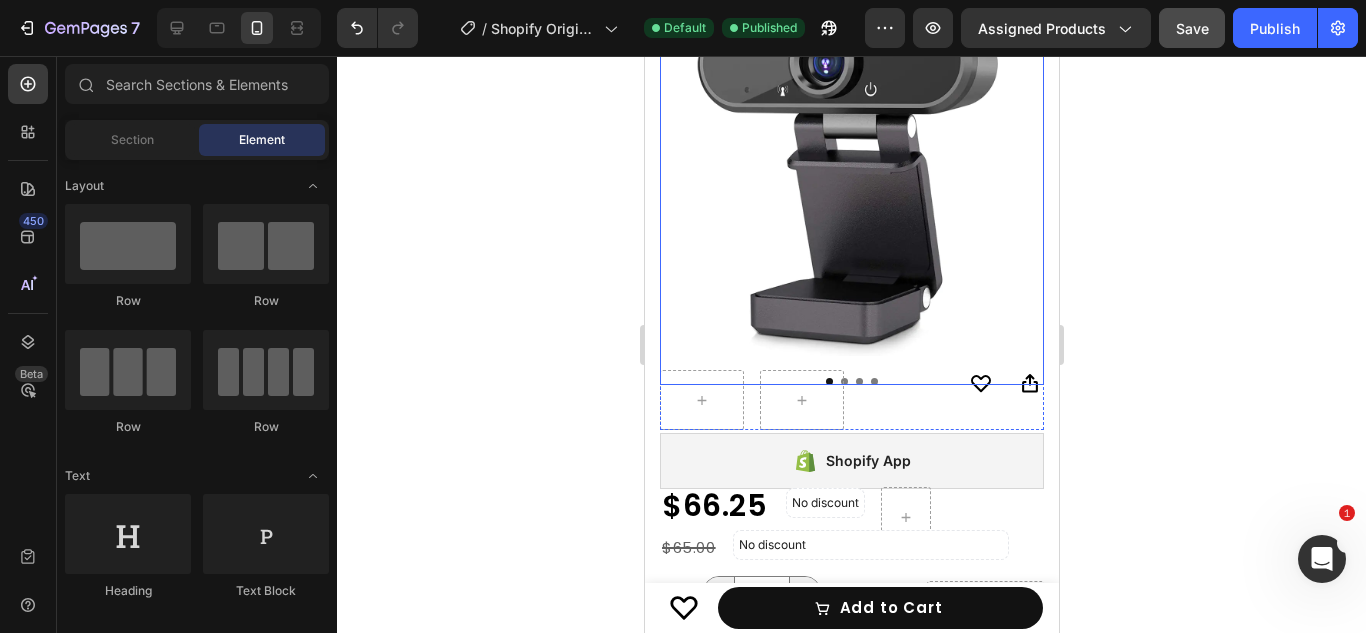 scroll, scrollTop: 282, scrollLeft: 0, axis: vertical 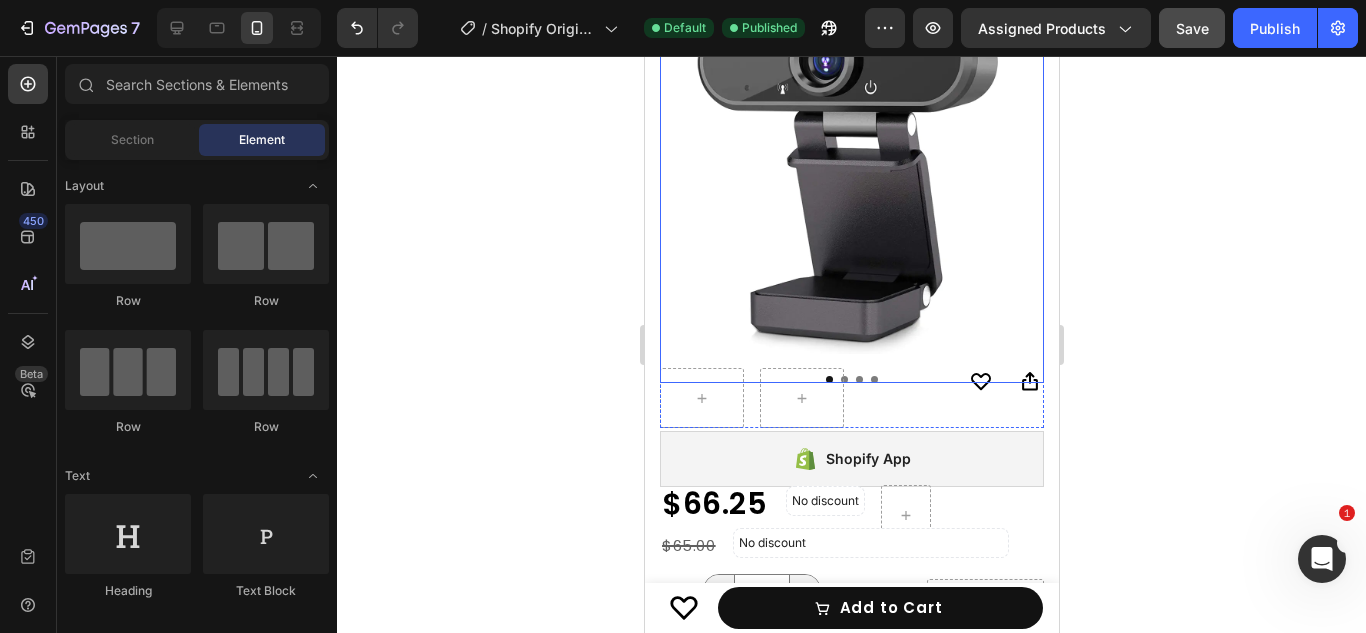 click at bounding box center (851, 162) 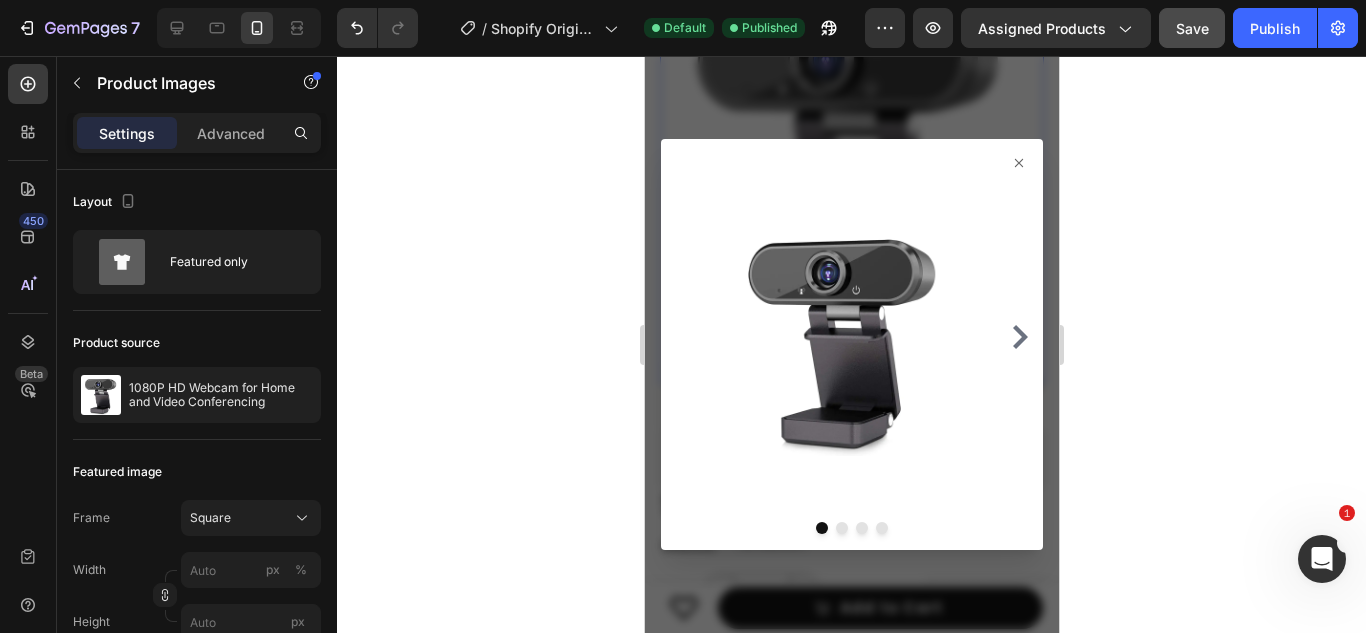 click 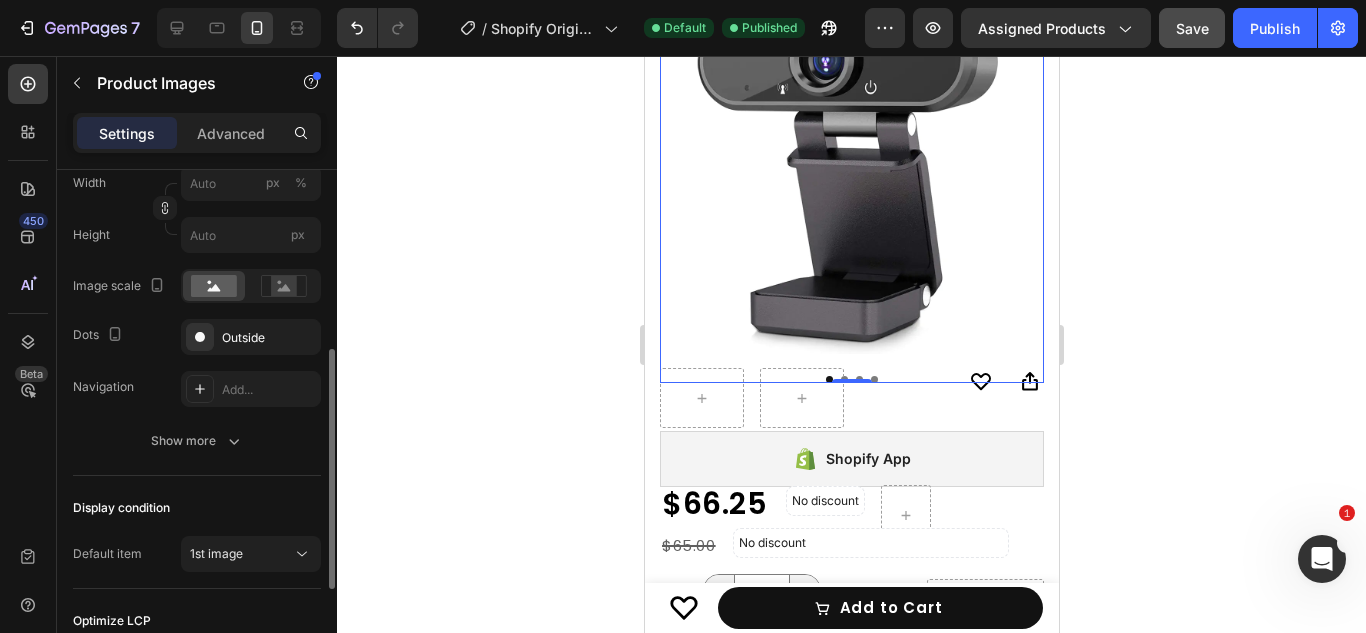 scroll, scrollTop: 384, scrollLeft: 0, axis: vertical 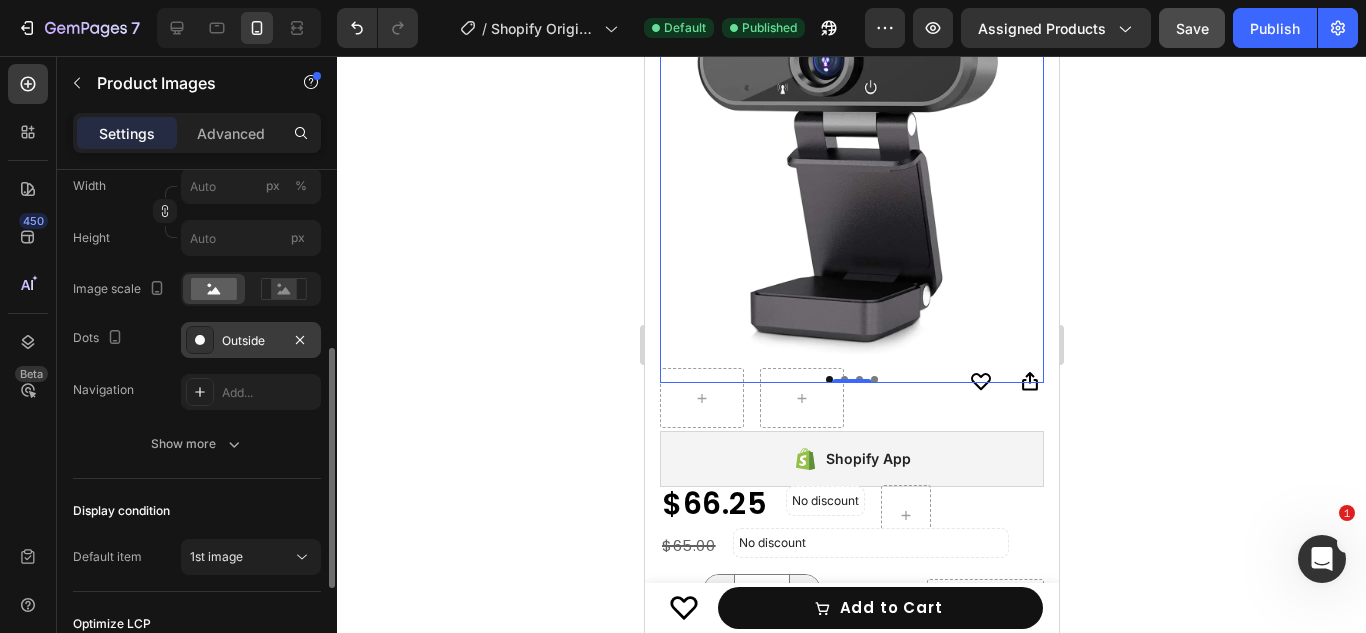 click on "Outside" at bounding box center [251, 341] 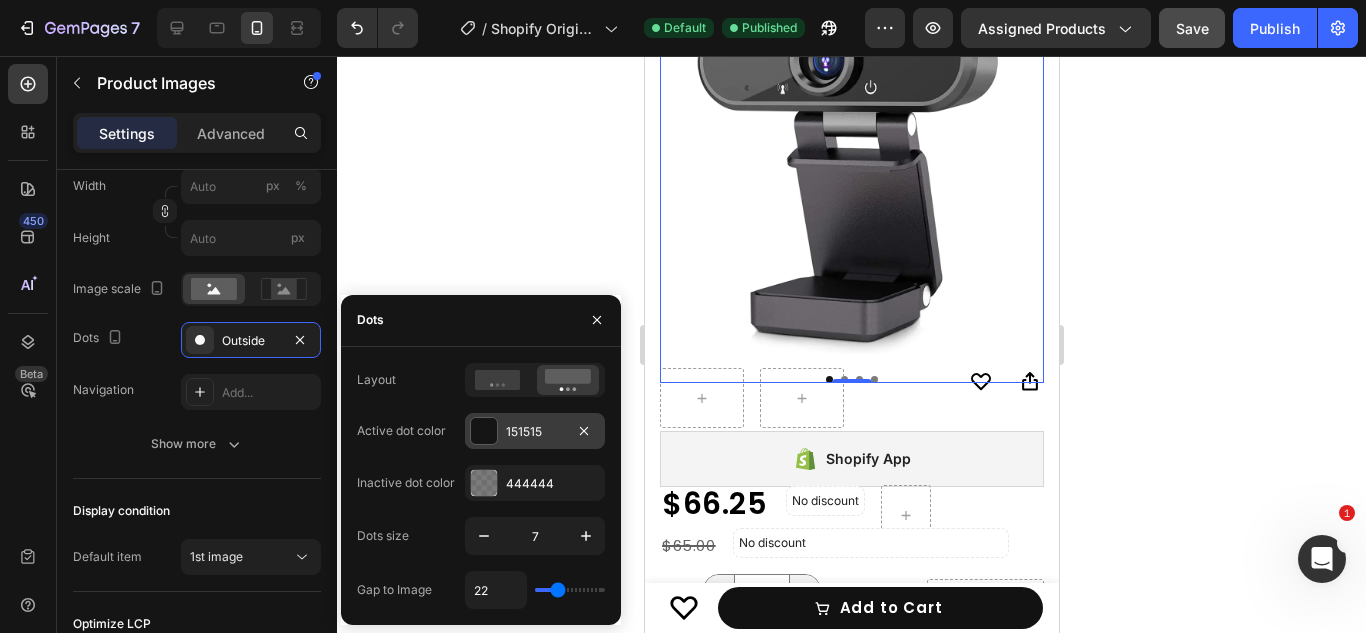 click at bounding box center [484, 431] 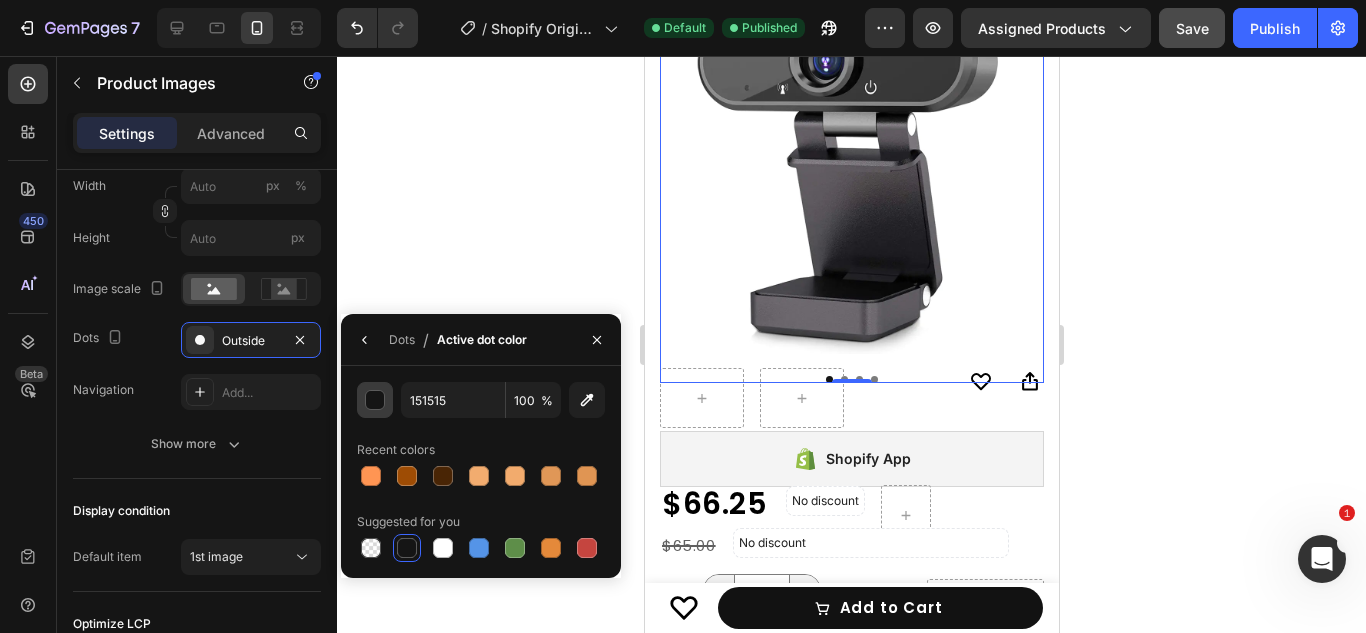 click at bounding box center [375, 400] 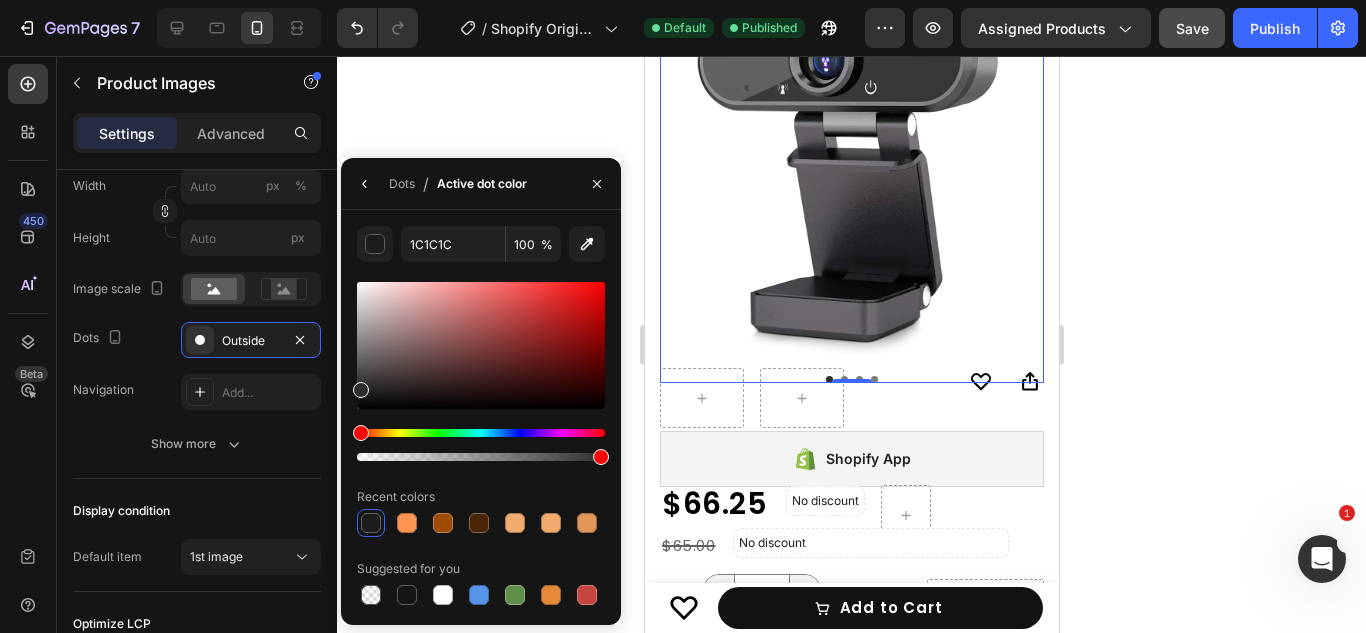 drag, startPoint x: 360, startPoint y: 401, endPoint x: 355, endPoint y: 386, distance: 15.811388 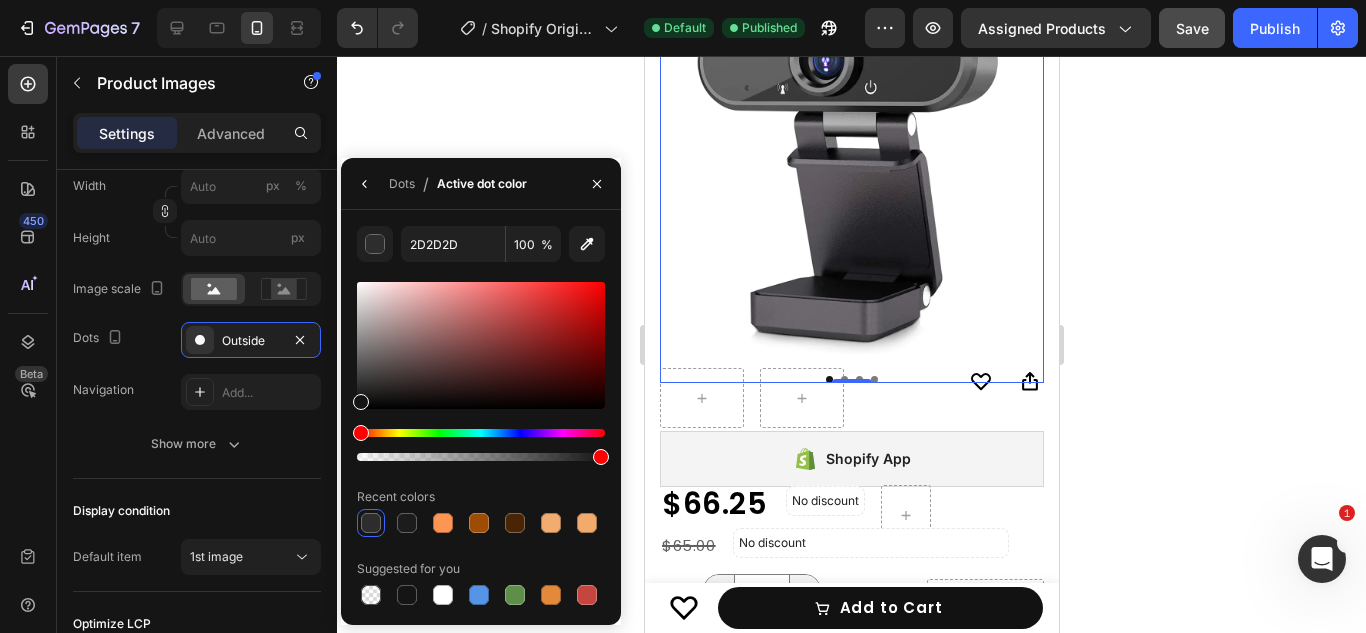 click at bounding box center [361, 402] 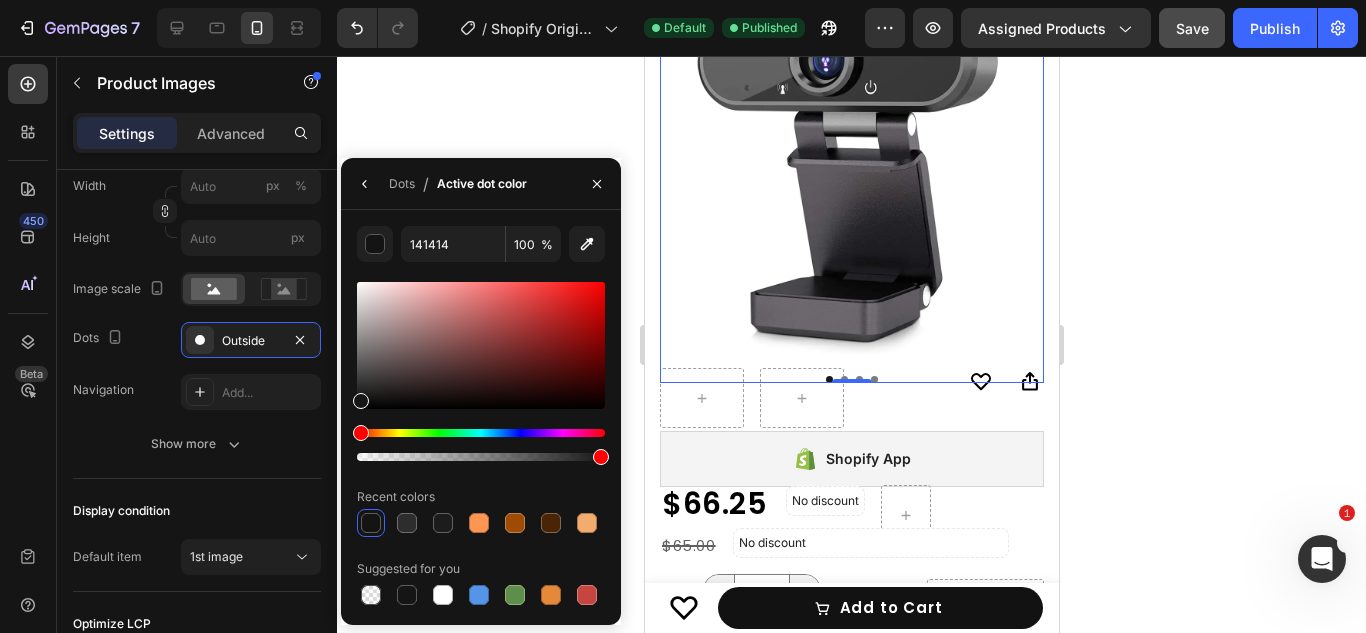 click at bounding box center (361, 401) 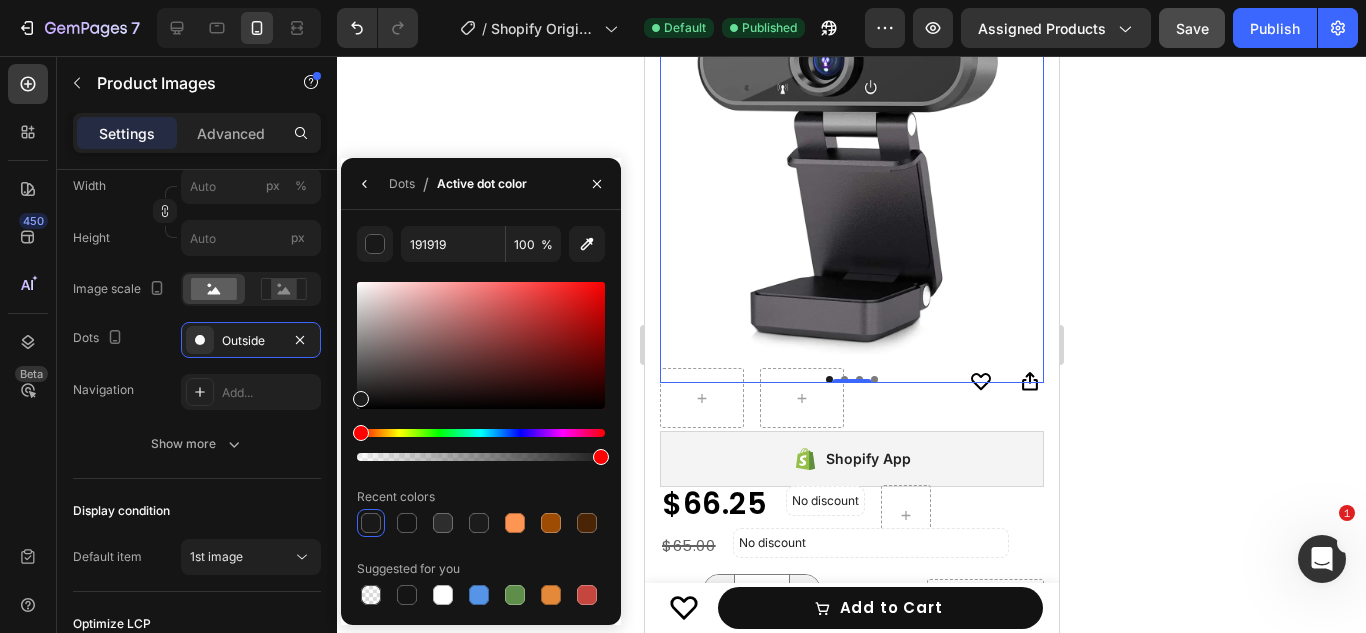 click at bounding box center (361, 399) 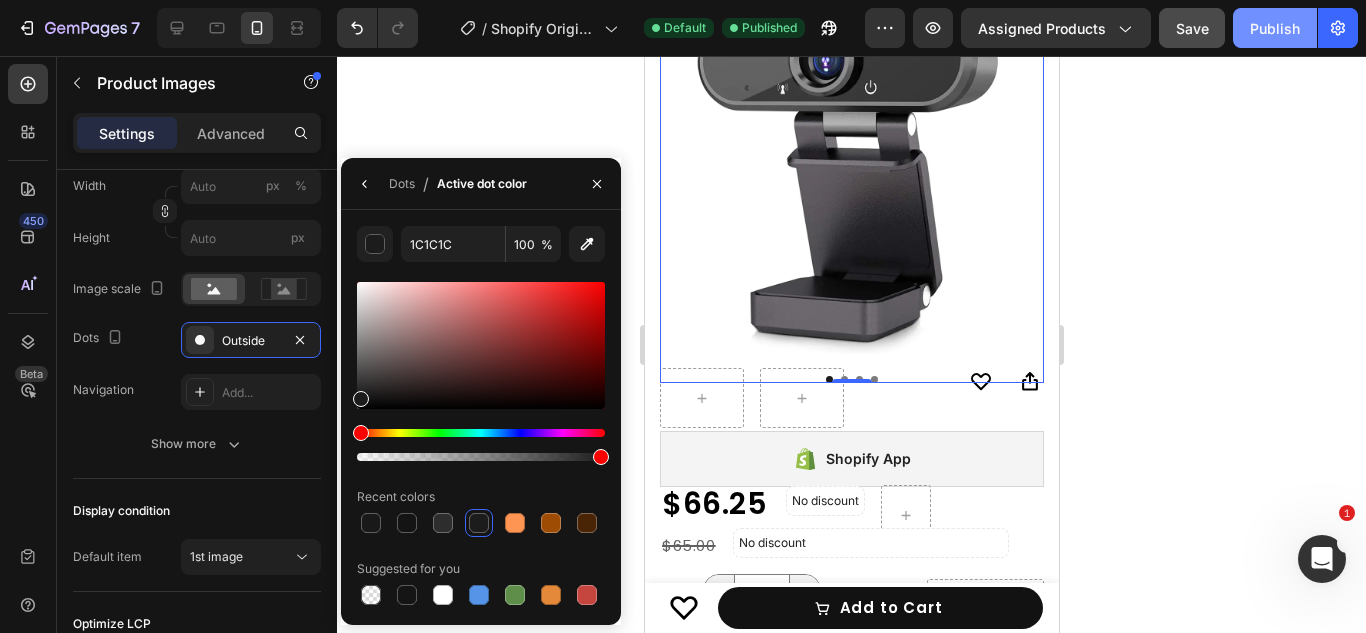 click on "Publish" at bounding box center [1275, 28] 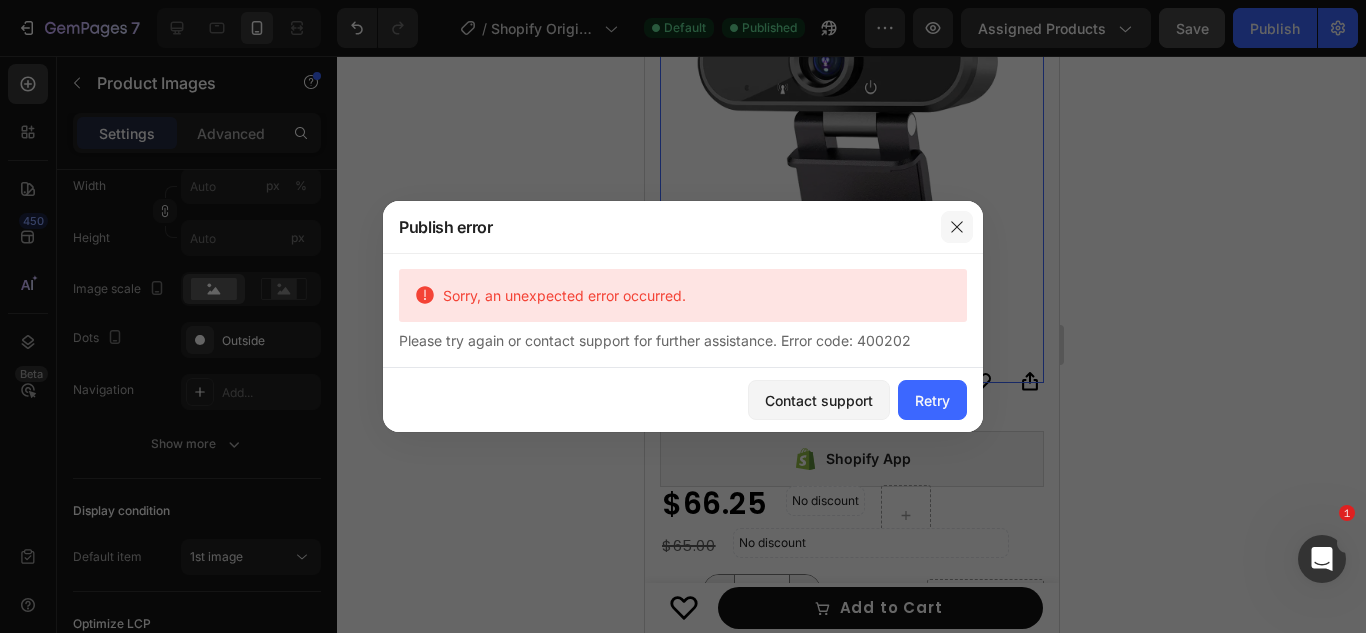 click 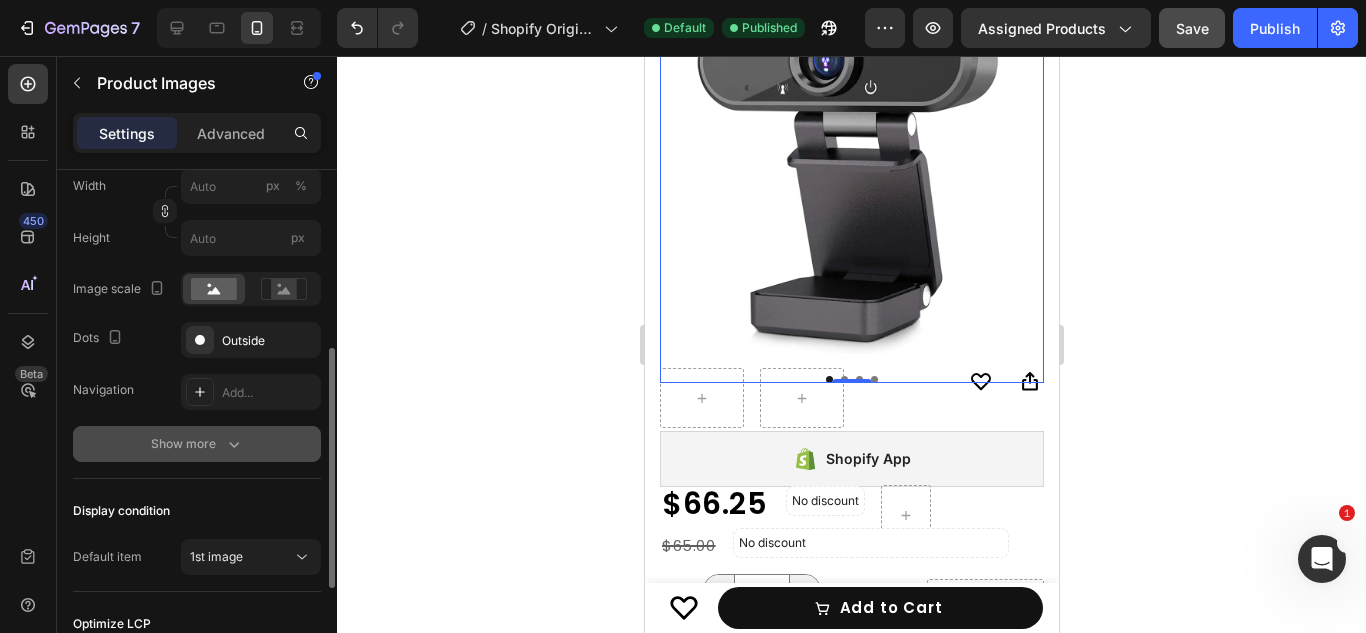click 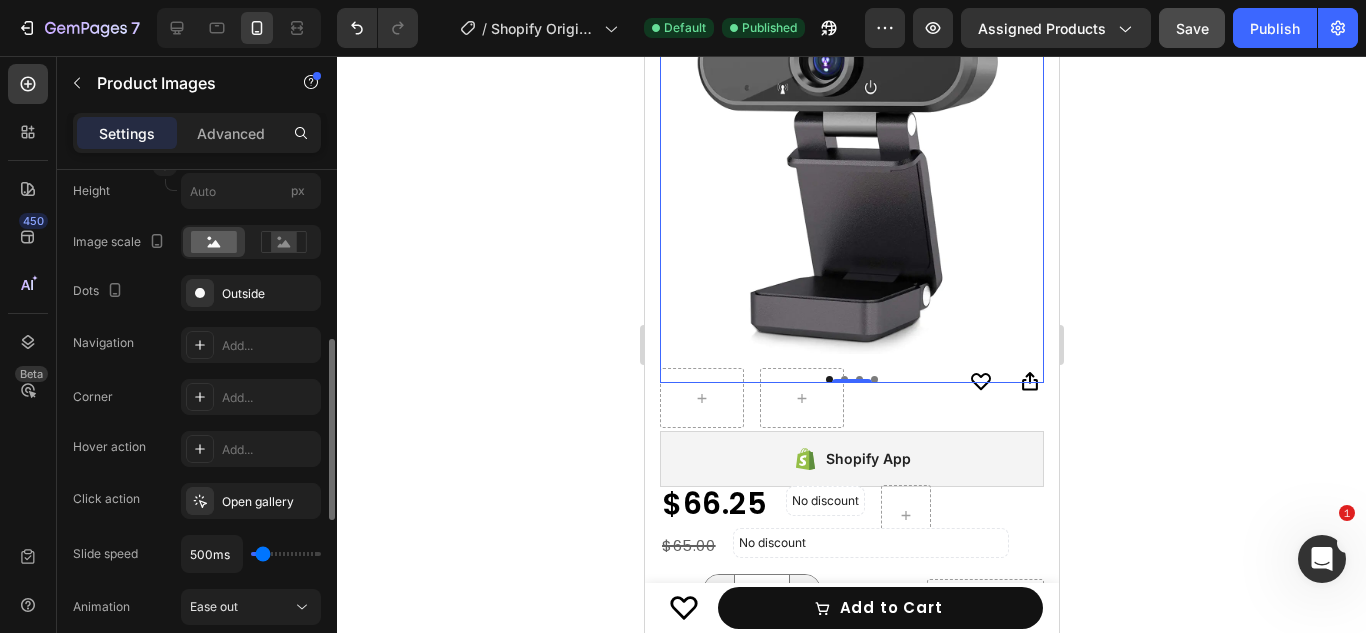 scroll, scrollTop: 446, scrollLeft: 0, axis: vertical 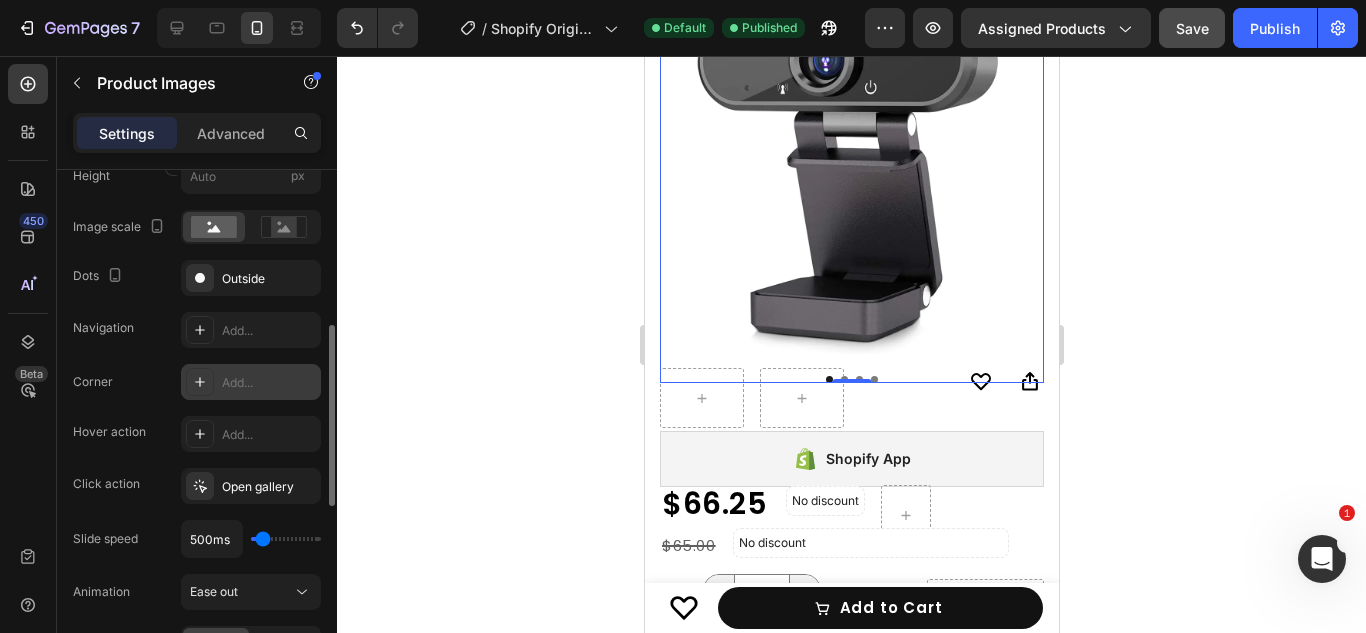 click on "Add..." at bounding box center [251, 382] 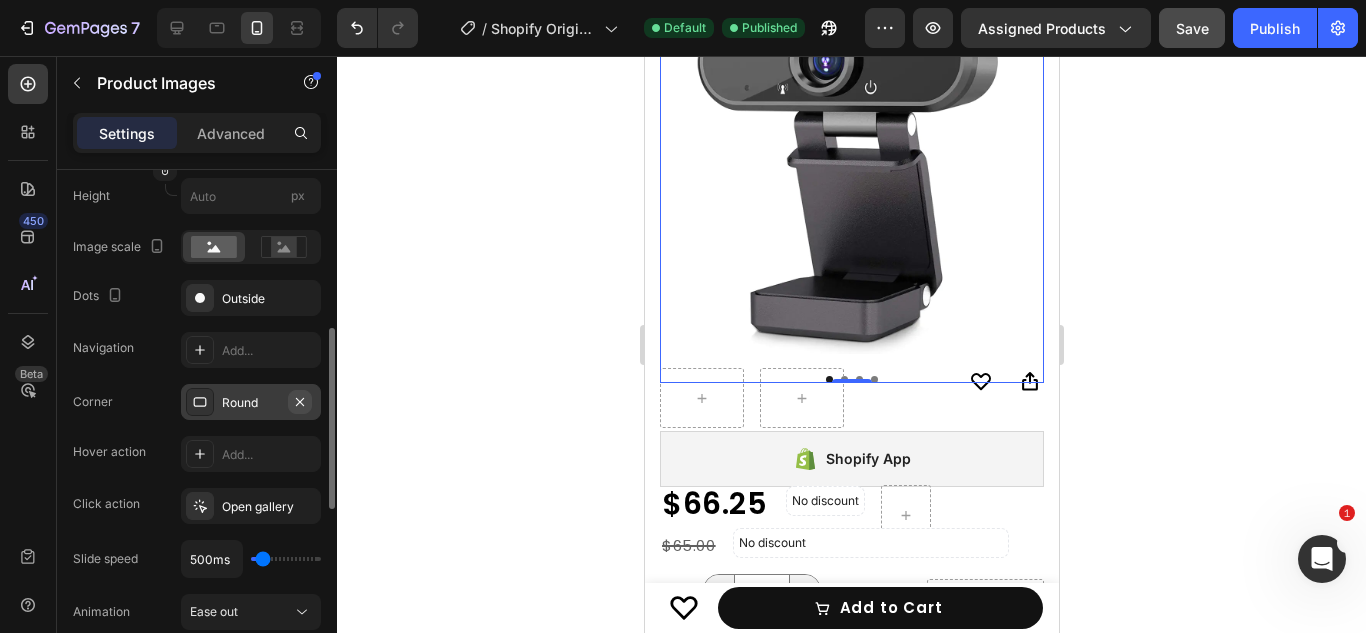 scroll, scrollTop: 425, scrollLeft: 0, axis: vertical 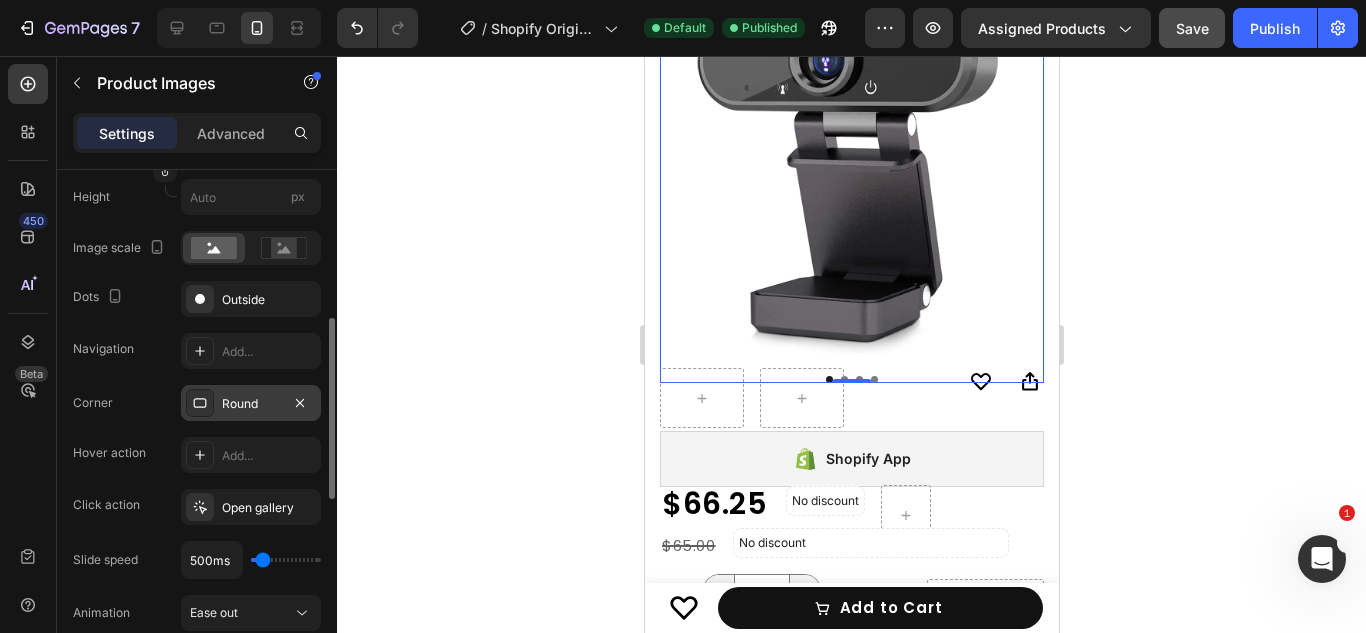 click at bounding box center (200, 403) 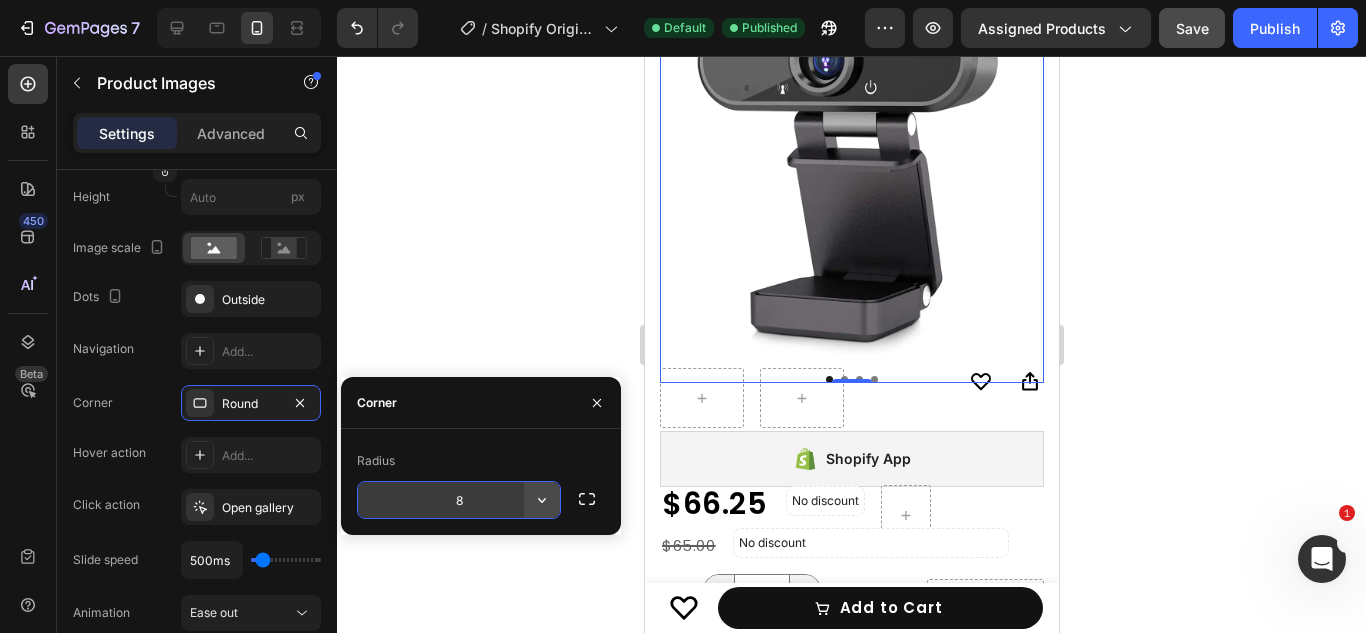 click 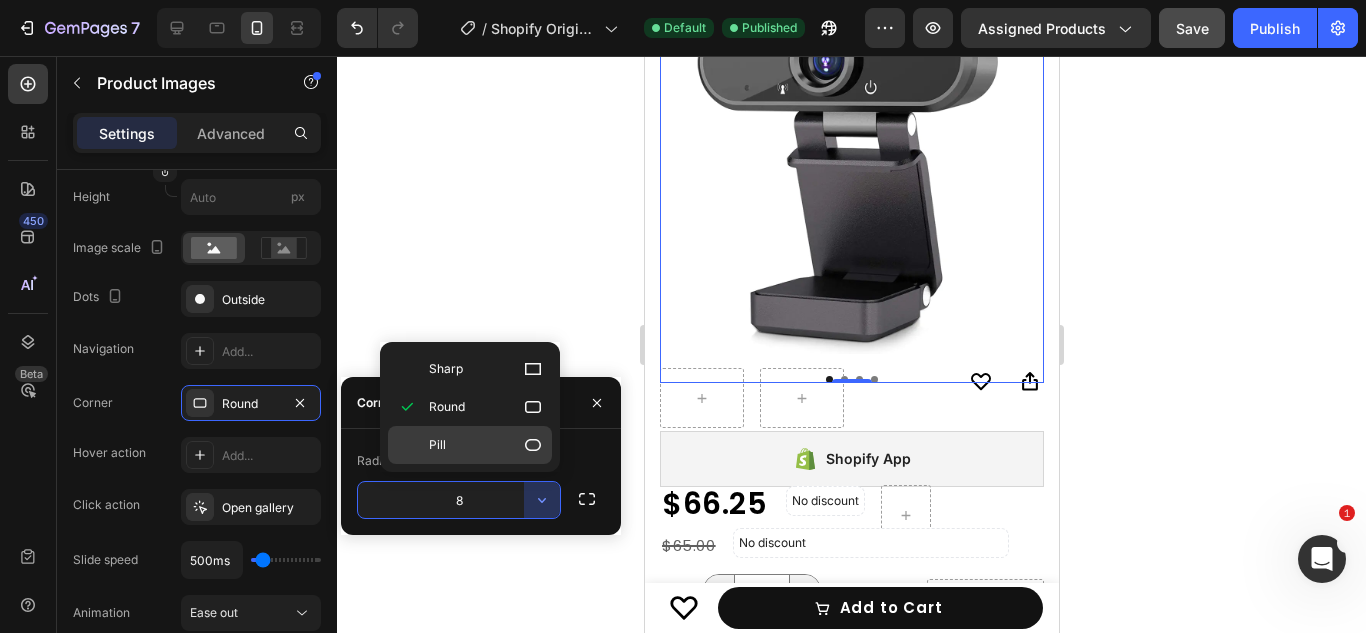 click 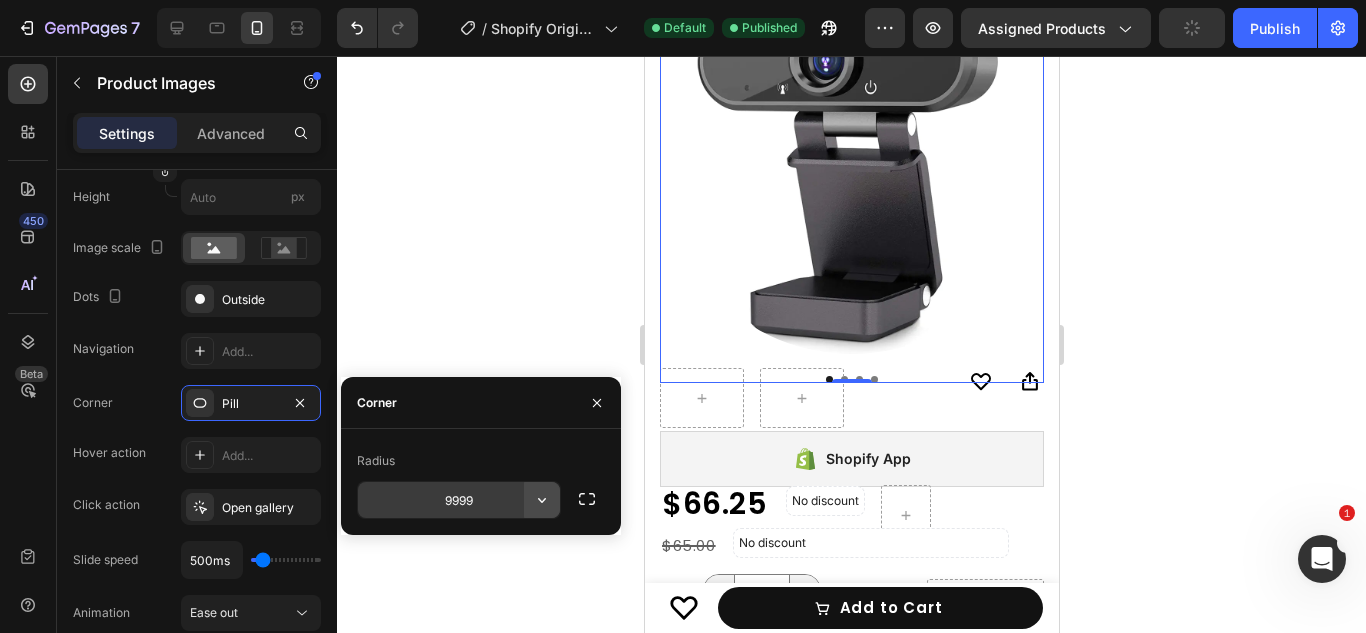 click 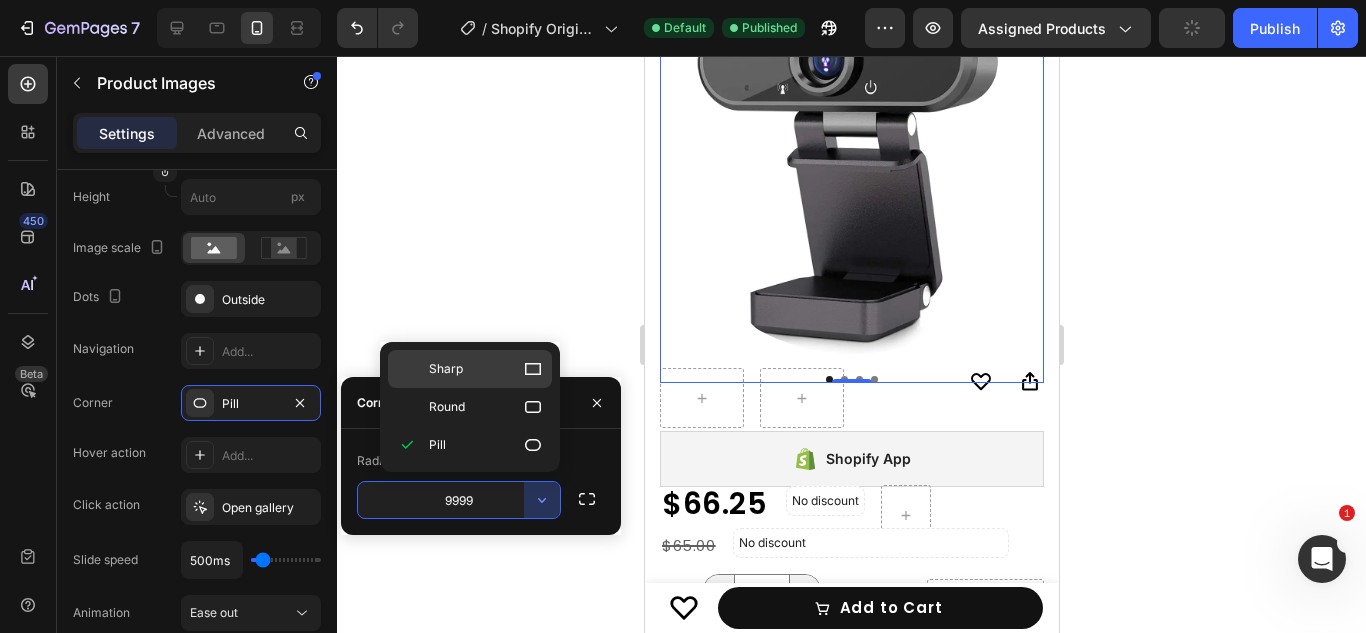 click on "Sharp" at bounding box center (486, 369) 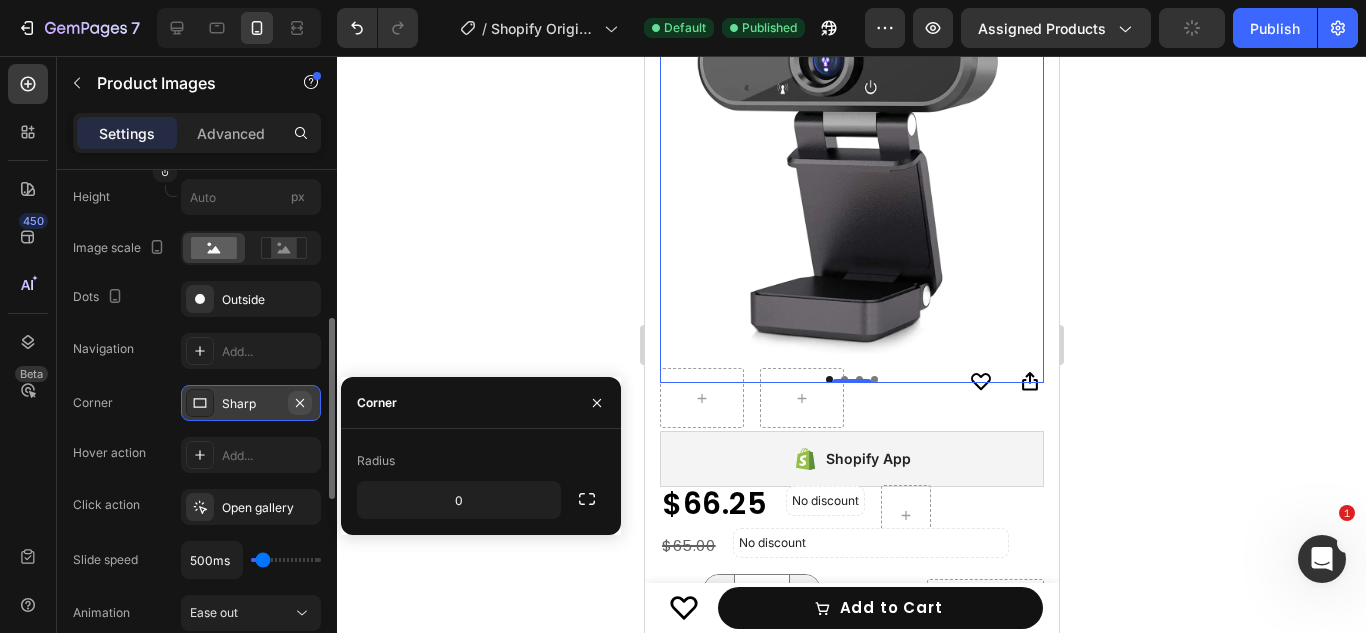 click 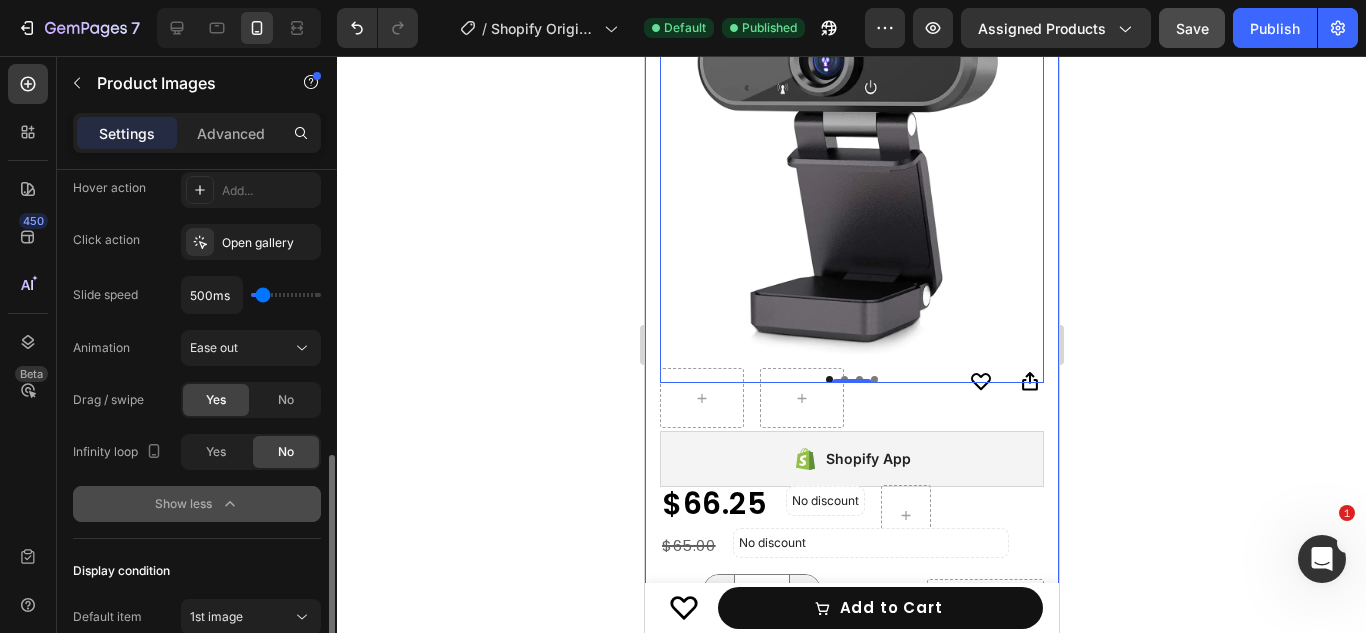 scroll, scrollTop: 742, scrollLeft: 0, axis: vertical 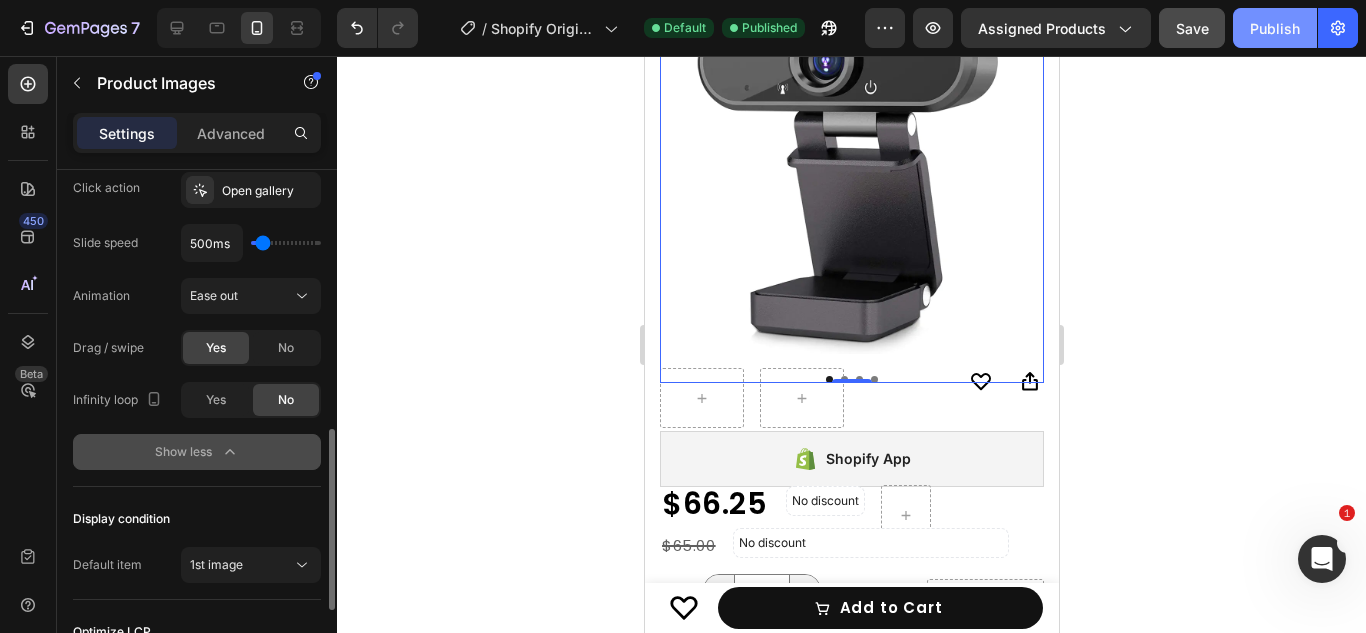 click on "Publish" at bounding box center [1275, 28] 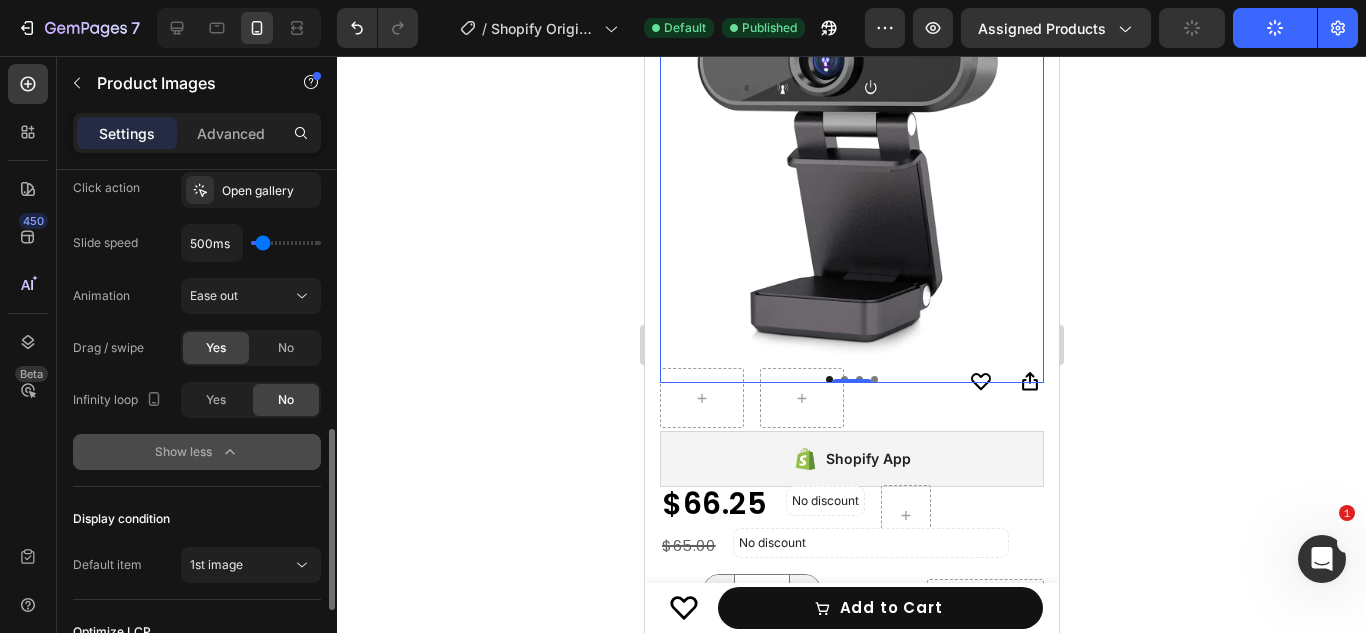 click 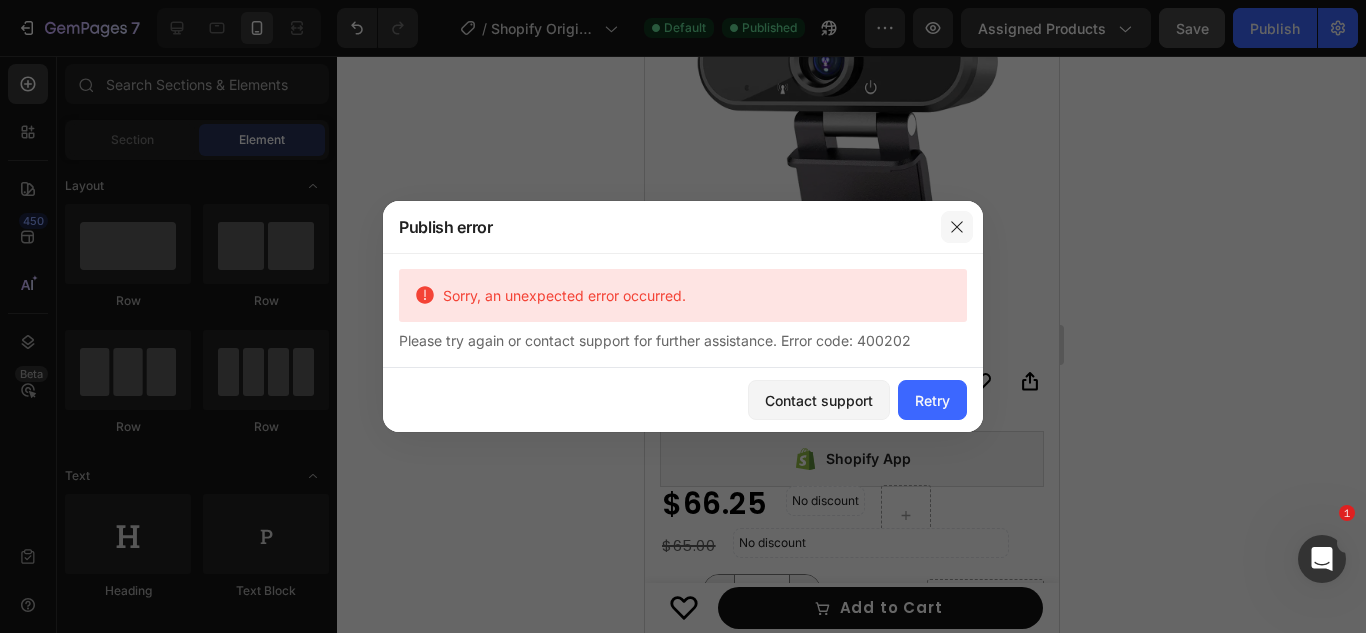 click 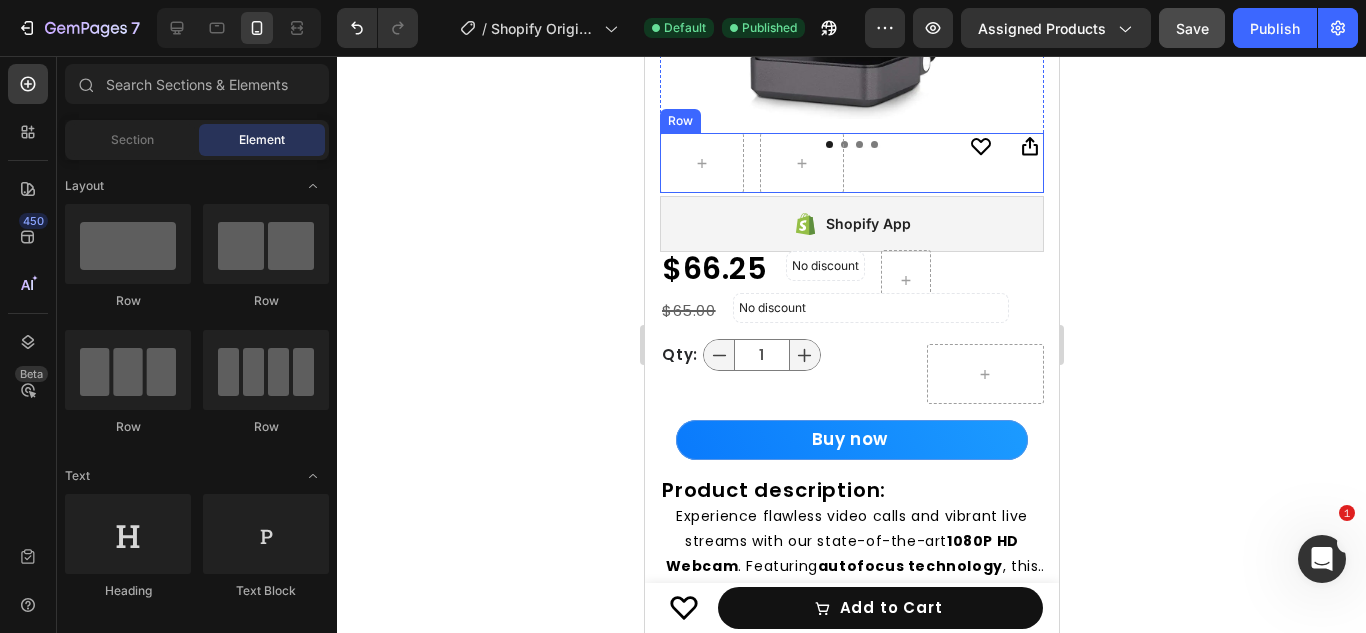 scroll, scrollTop: 518, scrollLeft: 0, axis: vertical 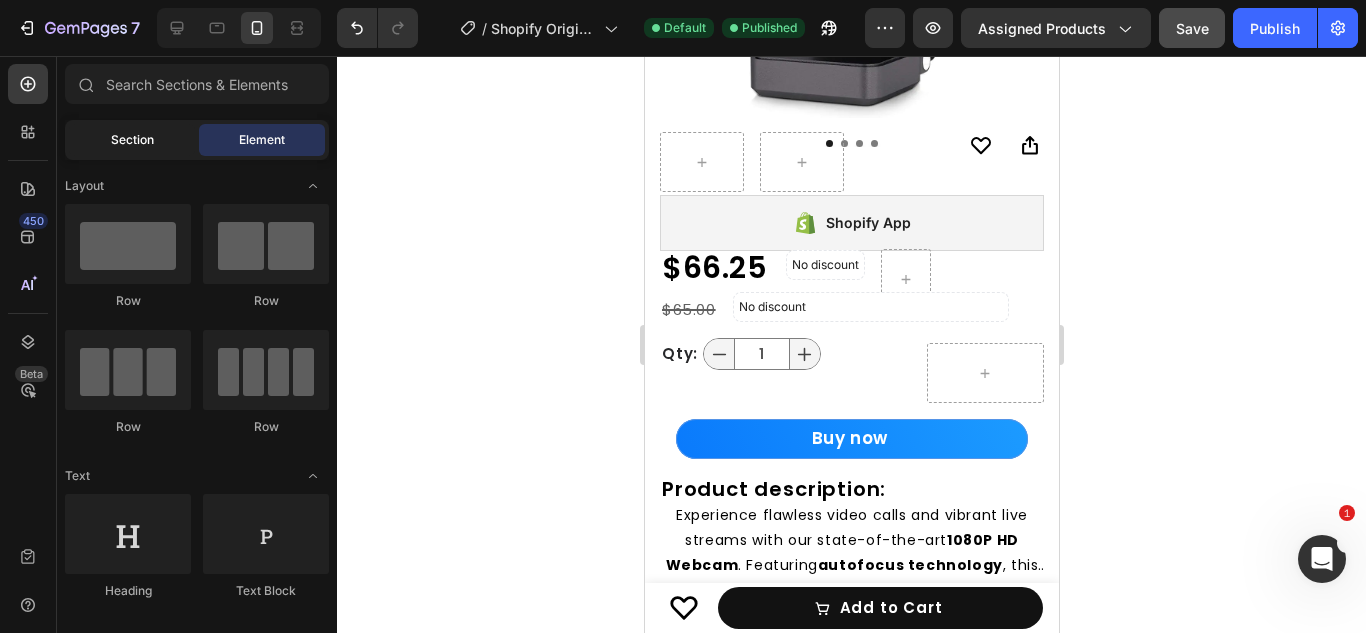 click on "Section" at bounding box center (132, 140) 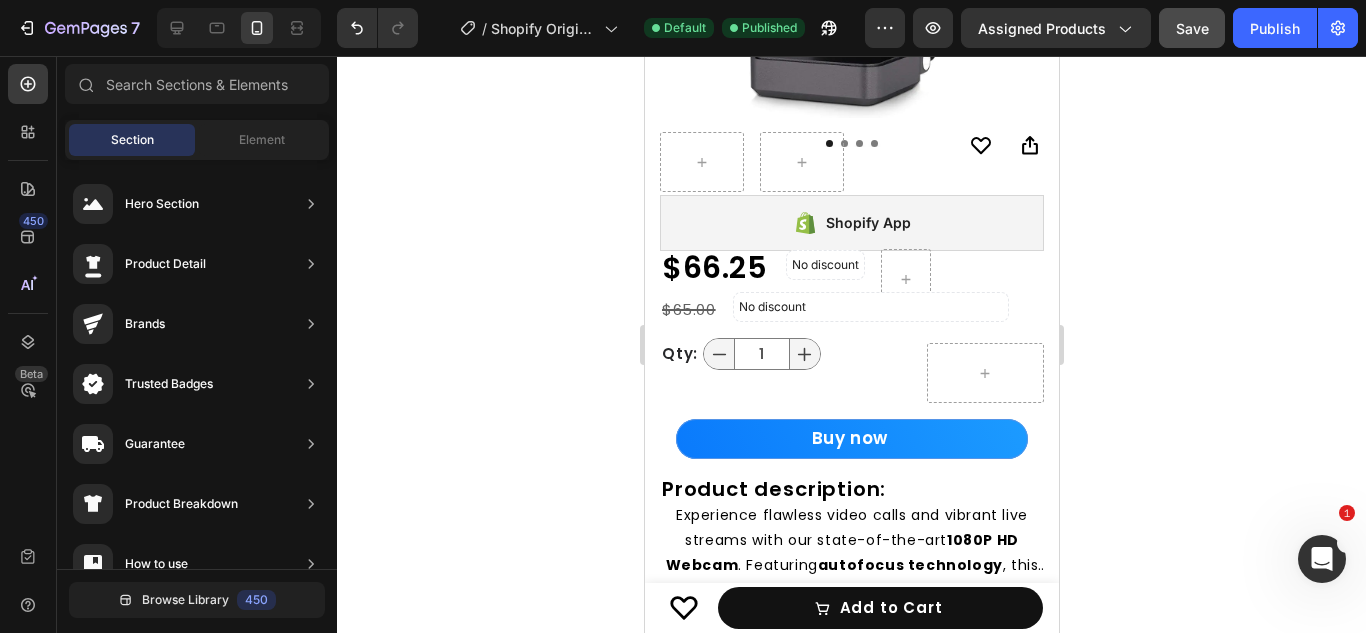 click on "Hero Section Product Detail Brands Trusted Badges Guarantee Product Breakdown How to use Testimonials Compare Bundle FAQs Social Proof Brand Story Product List Collection Blog List Contact Sticky Add to Cart Custom Footer" at bounding box center [197, 740] 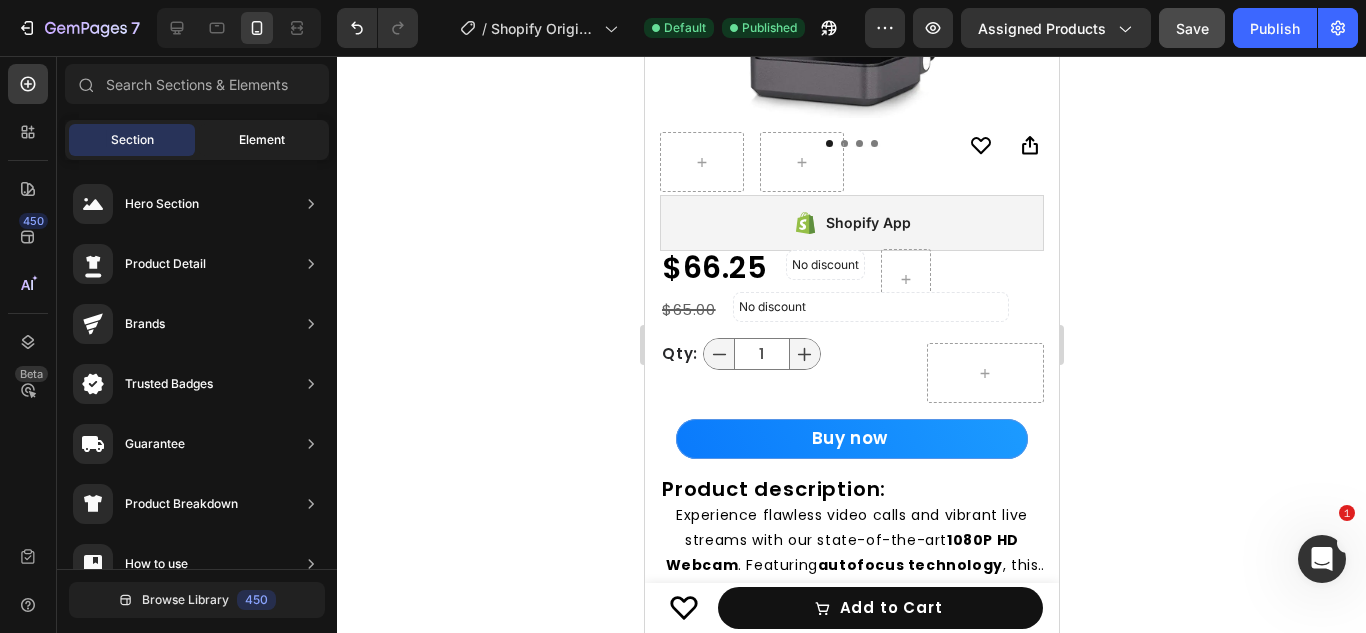 click on "Element" at bounding box center (262, 140) 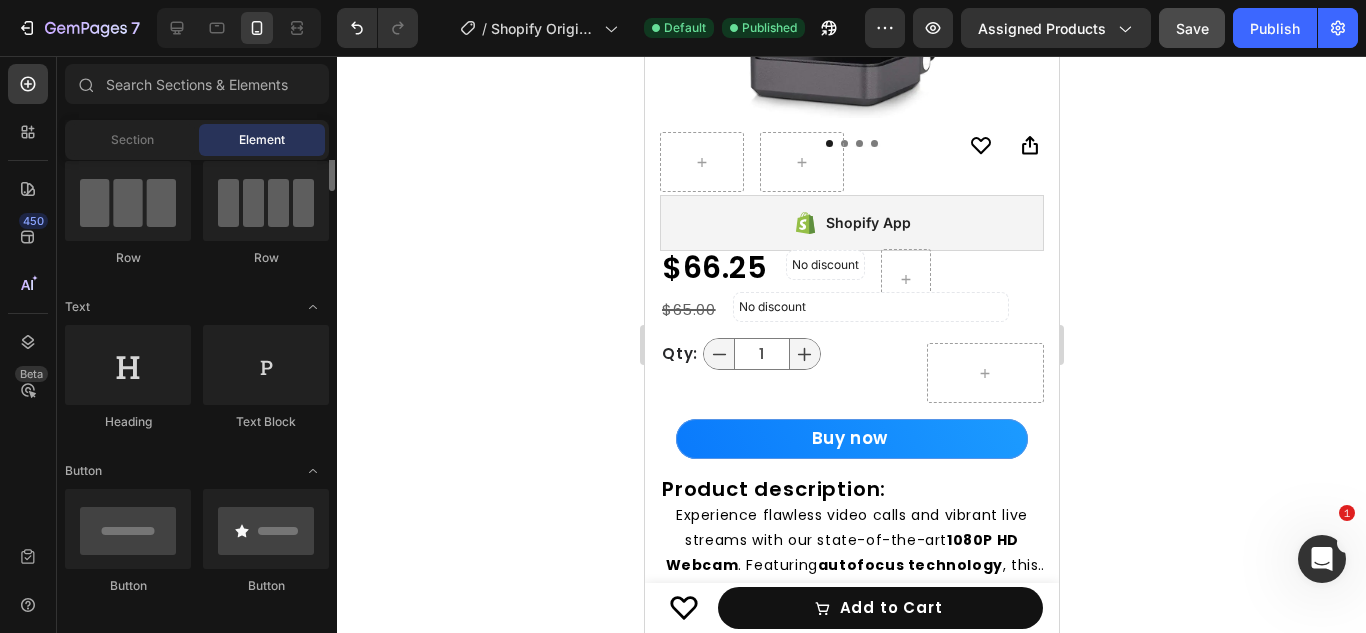 scroll, scrollTop: 189, scrollLeft: 0, axis: vertical 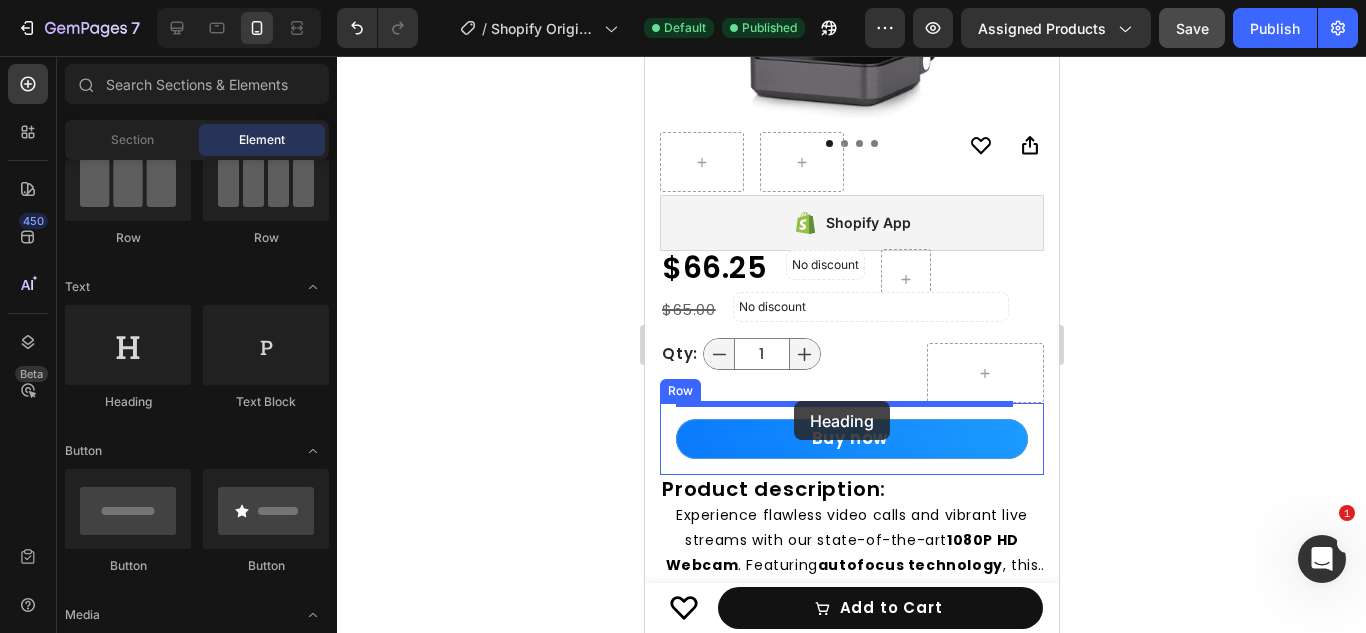 drag, startPoint x: 825, startPoint y: 382, endPoint x: 793, endPoint y: 401, distance: 37.215588 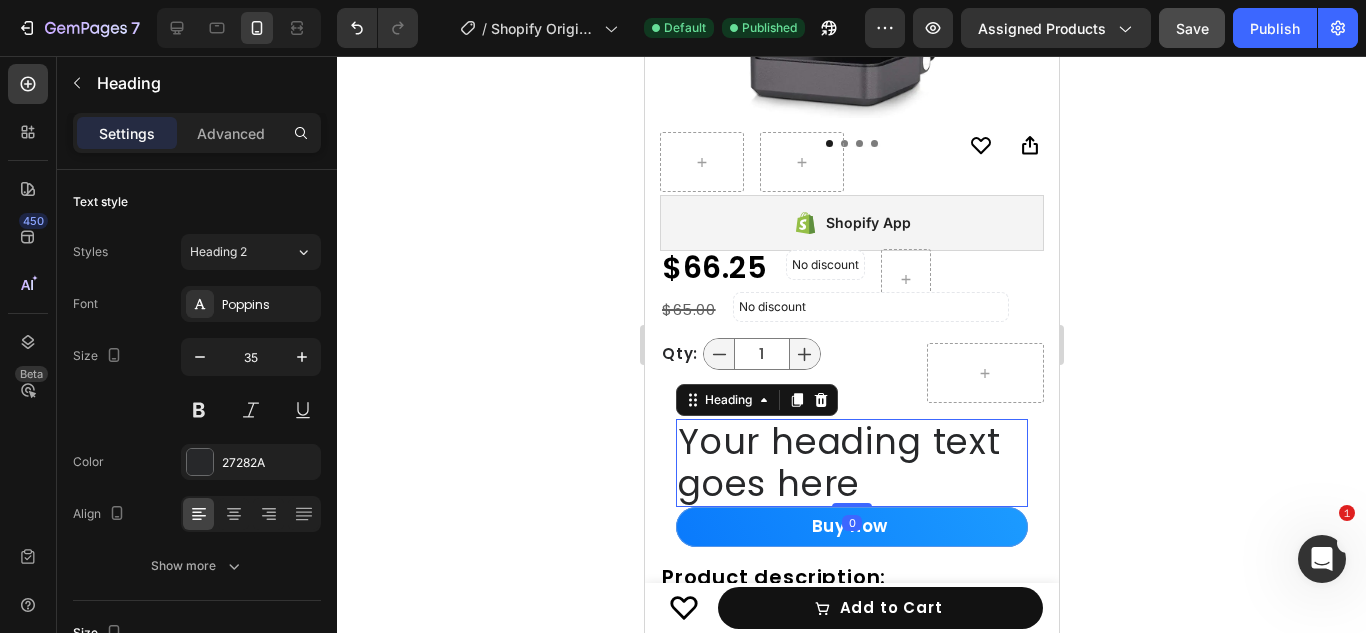 drag, startPoint x: 840, startPoint y: 507, endPoint x: 842, endPoint y: 474, distance: 33.06055 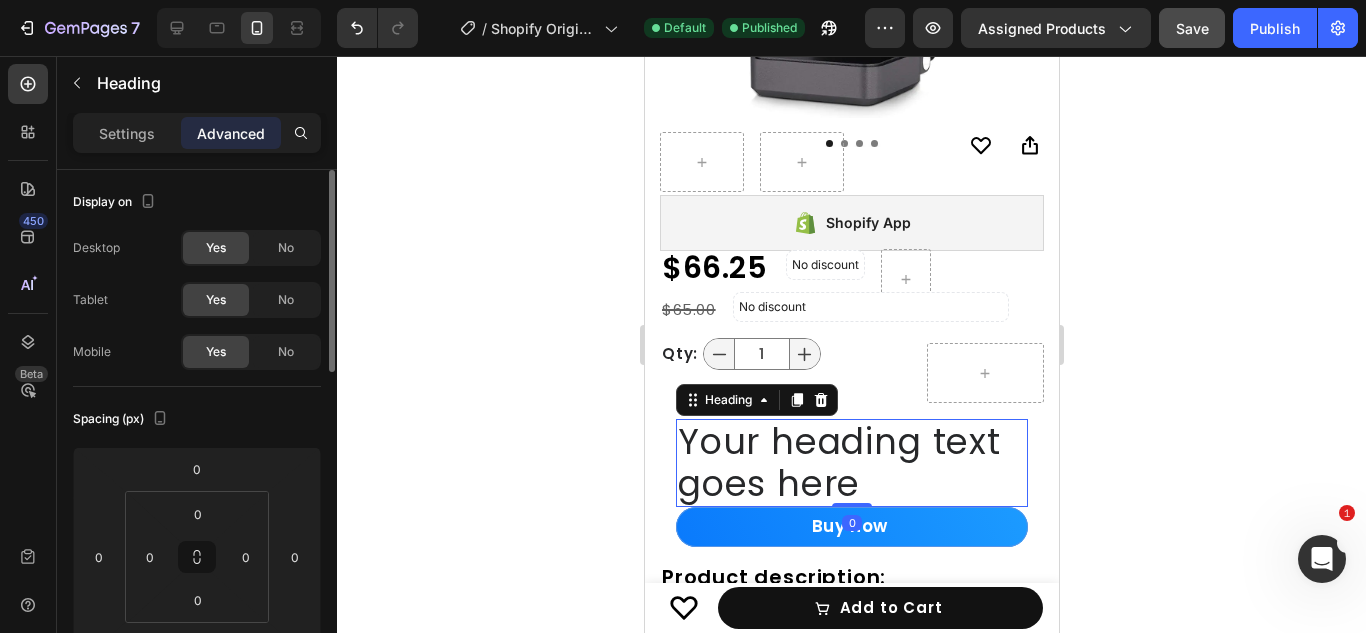 click on "Settings" at bounding box center [127, 133] 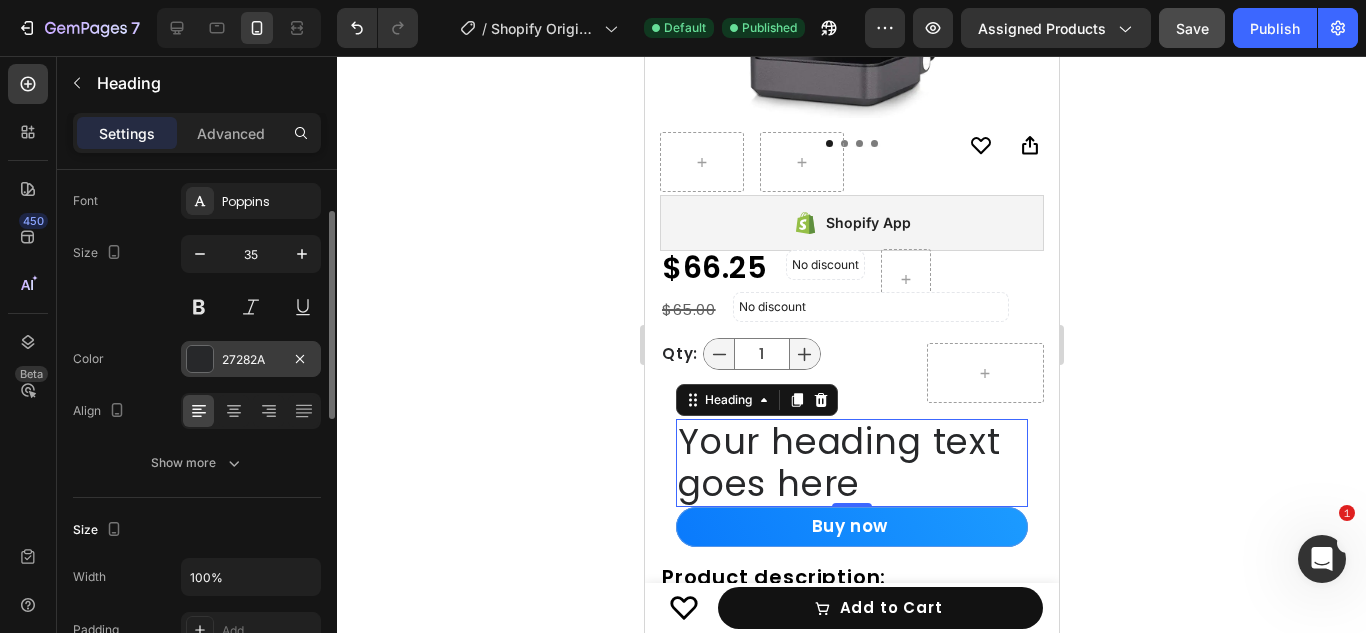 scroll, scrollTop: 104, scrollLeft: 0, axis: vertical 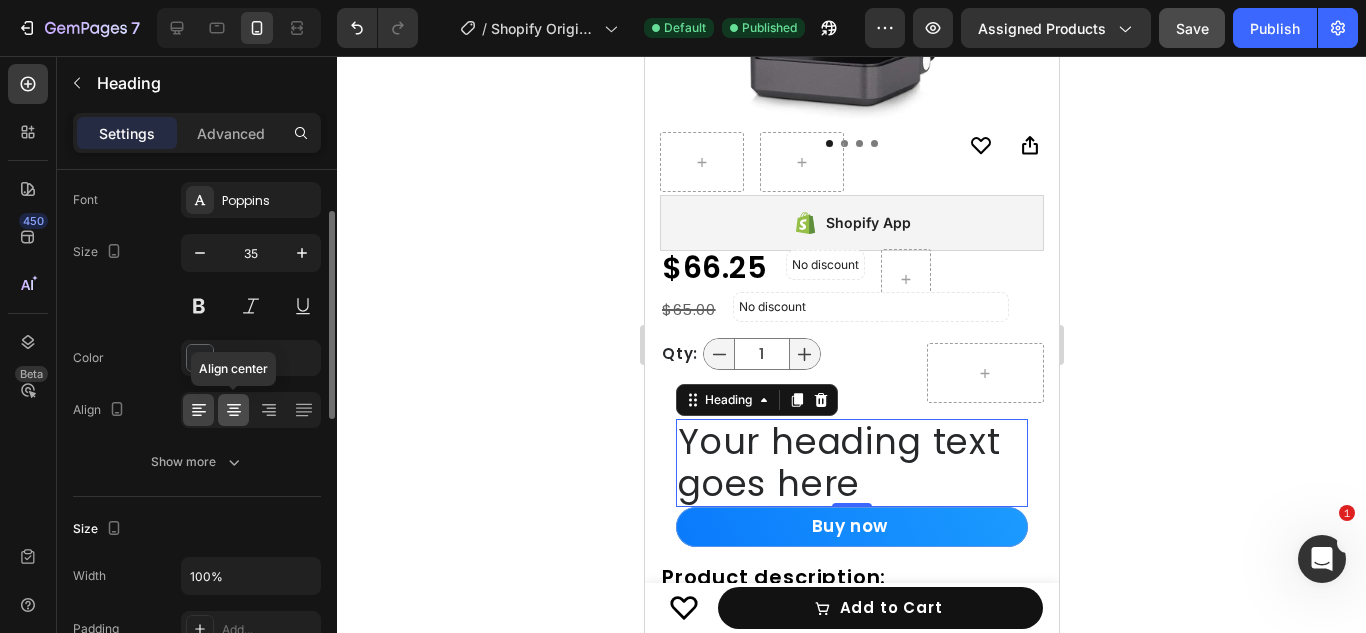 click 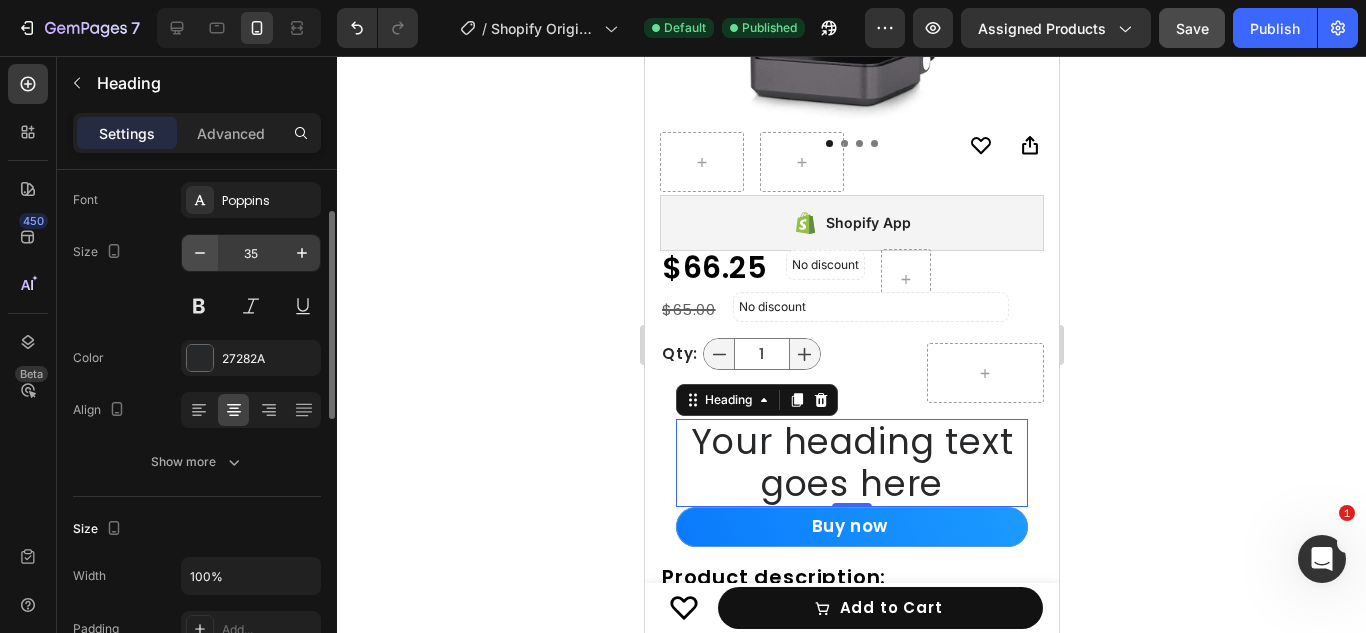 click at bounding box center [200, 253] 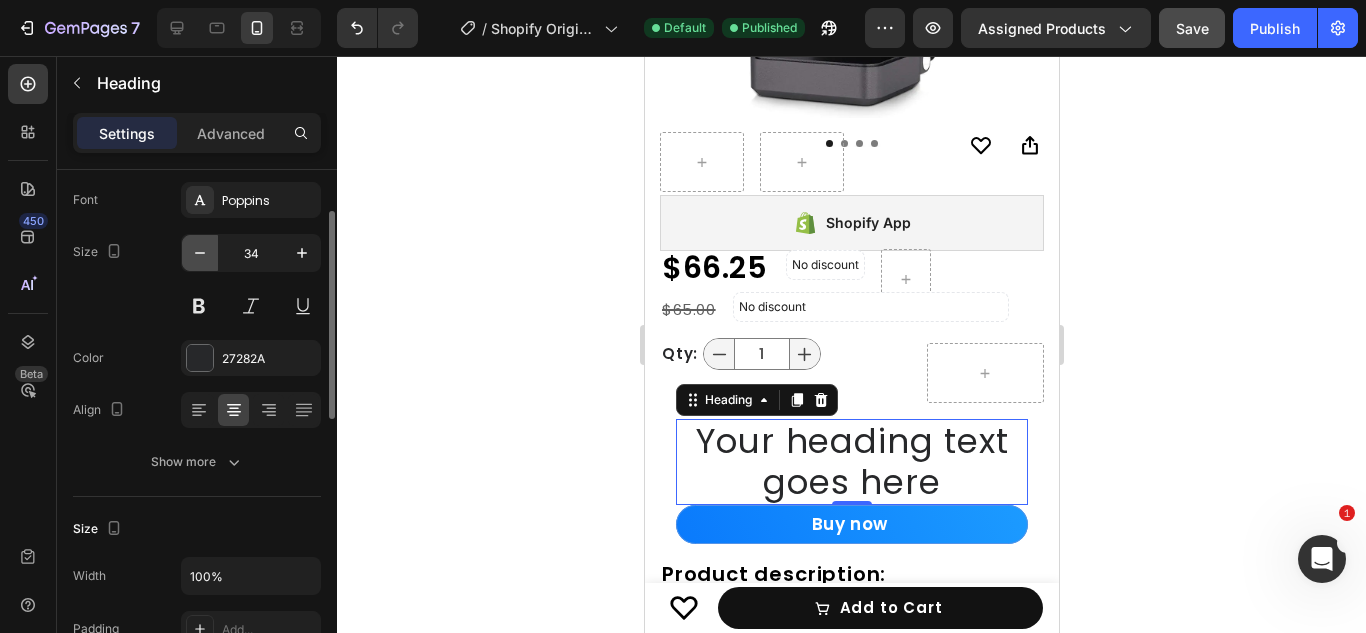 click at bounding box center [200, 253] 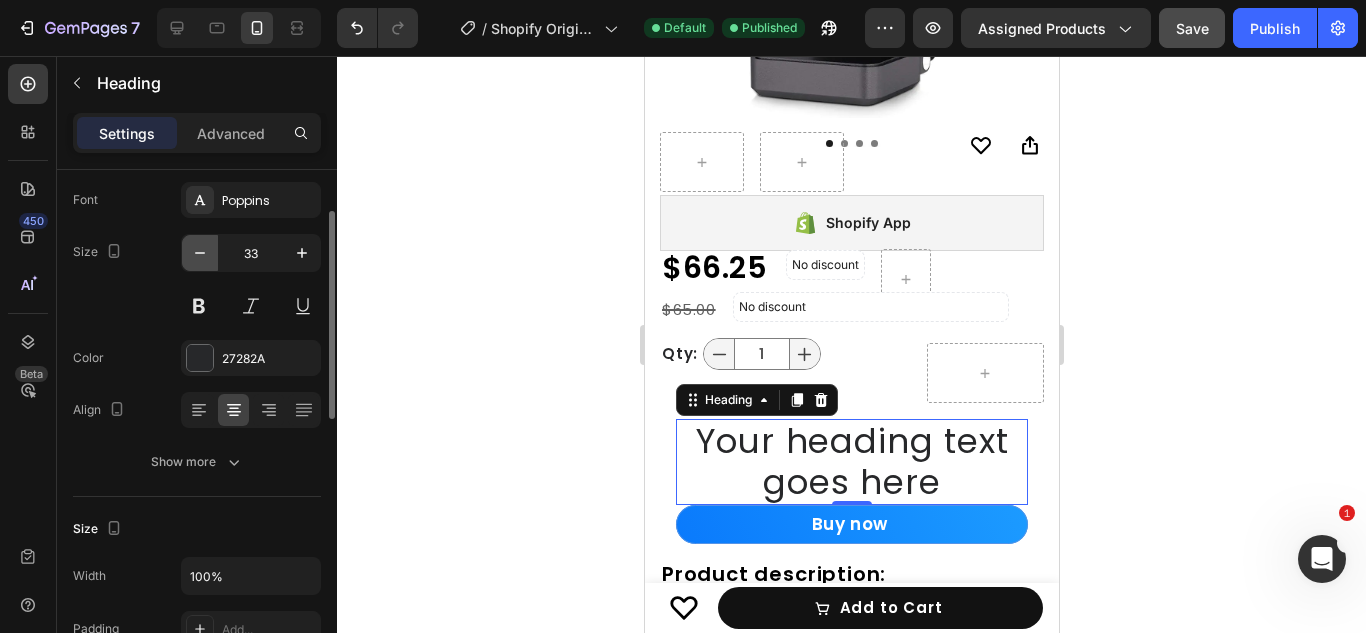 click at bounding box center (200, 253) 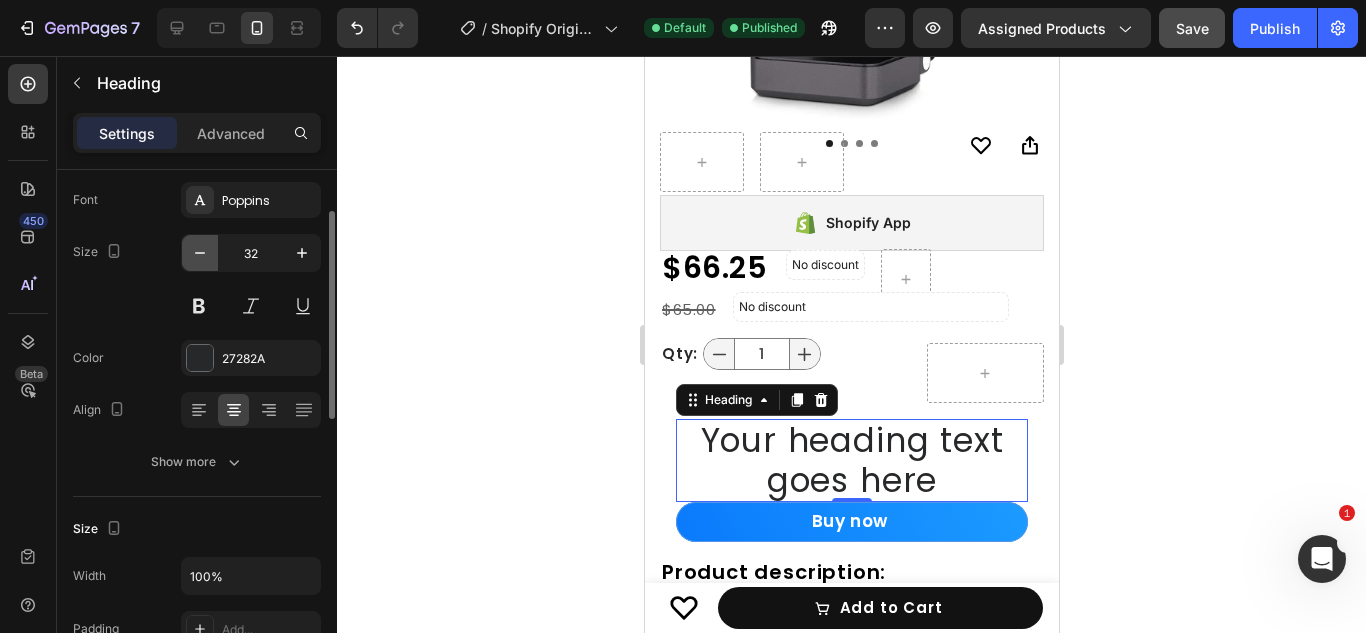 click at bounding box center (200, 253) 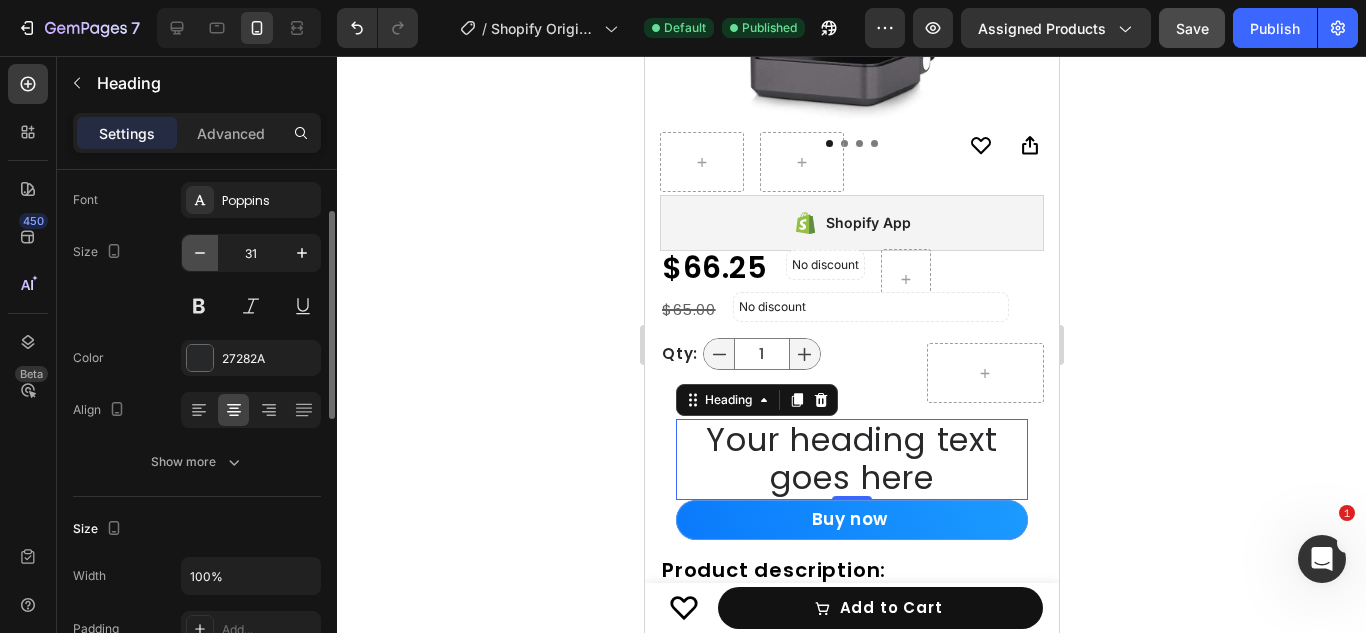 click at bounding box center (200, 253) 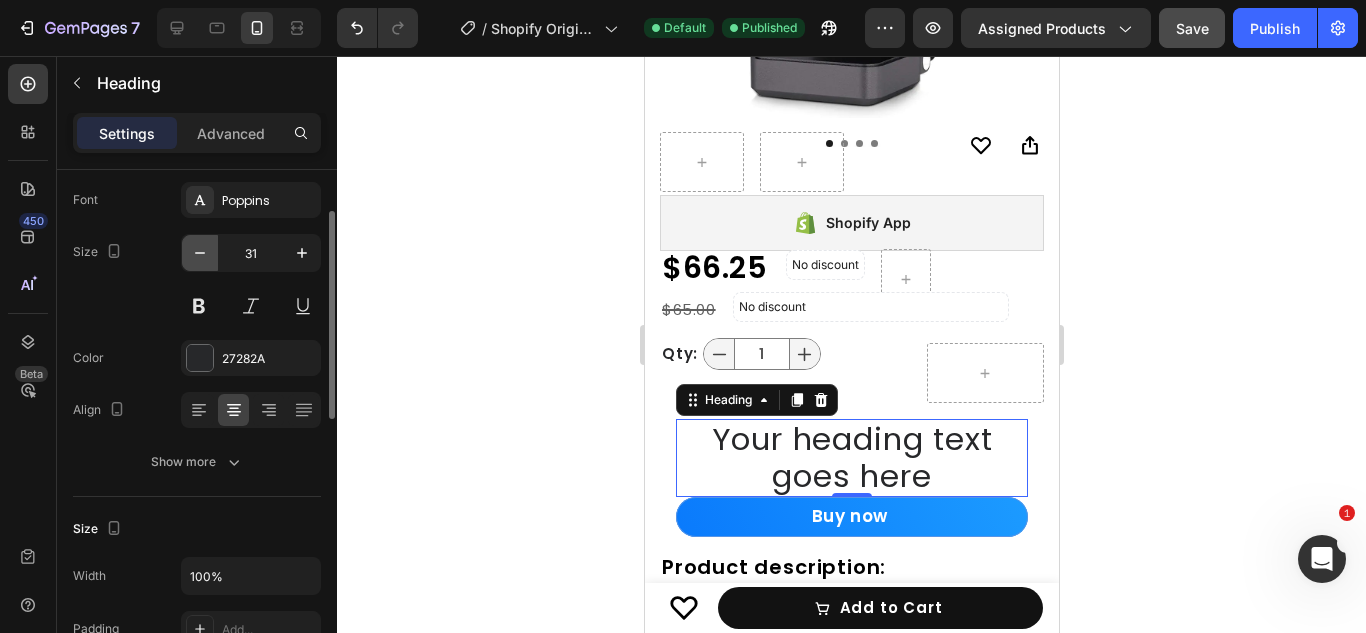click at bounding box center [200, 253] 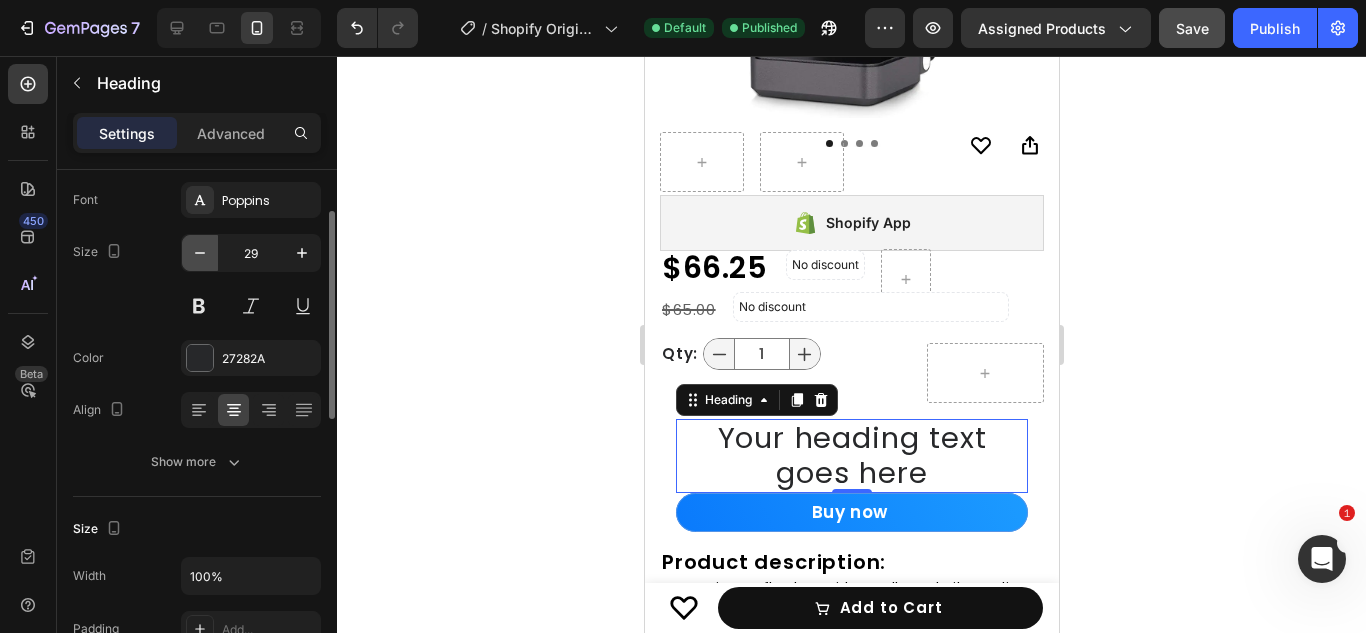click at bounding box center [200, 253] 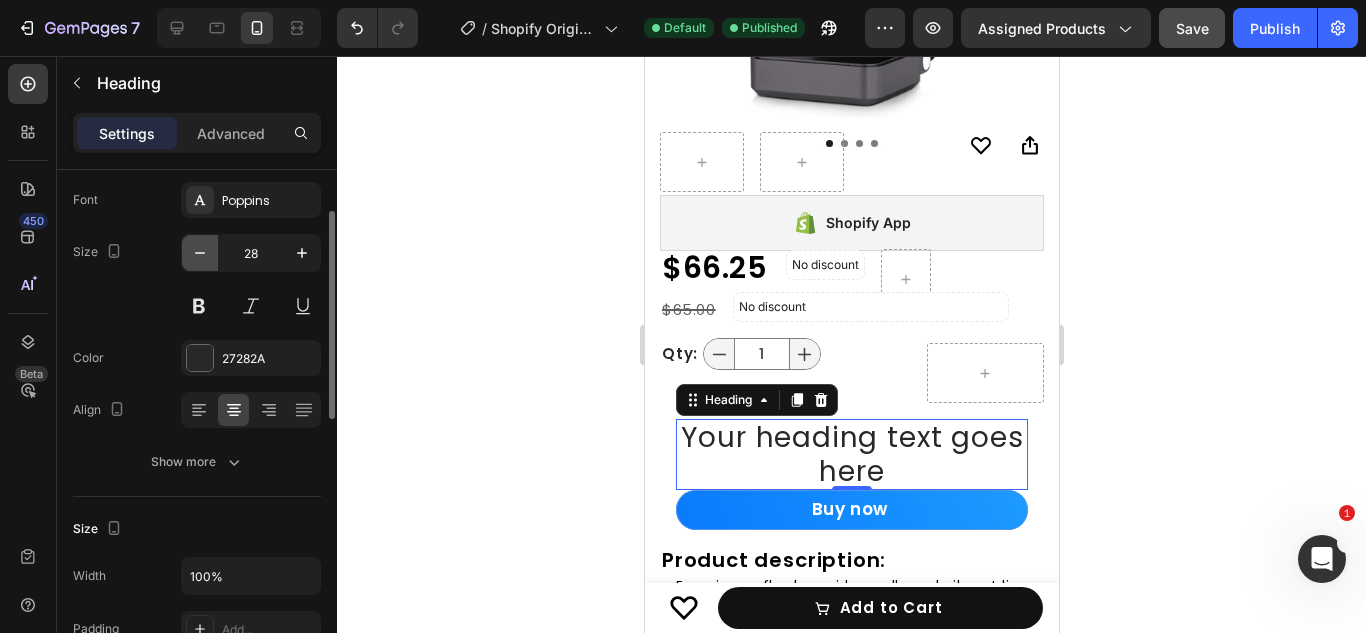 click at bounding box center [200, 253] 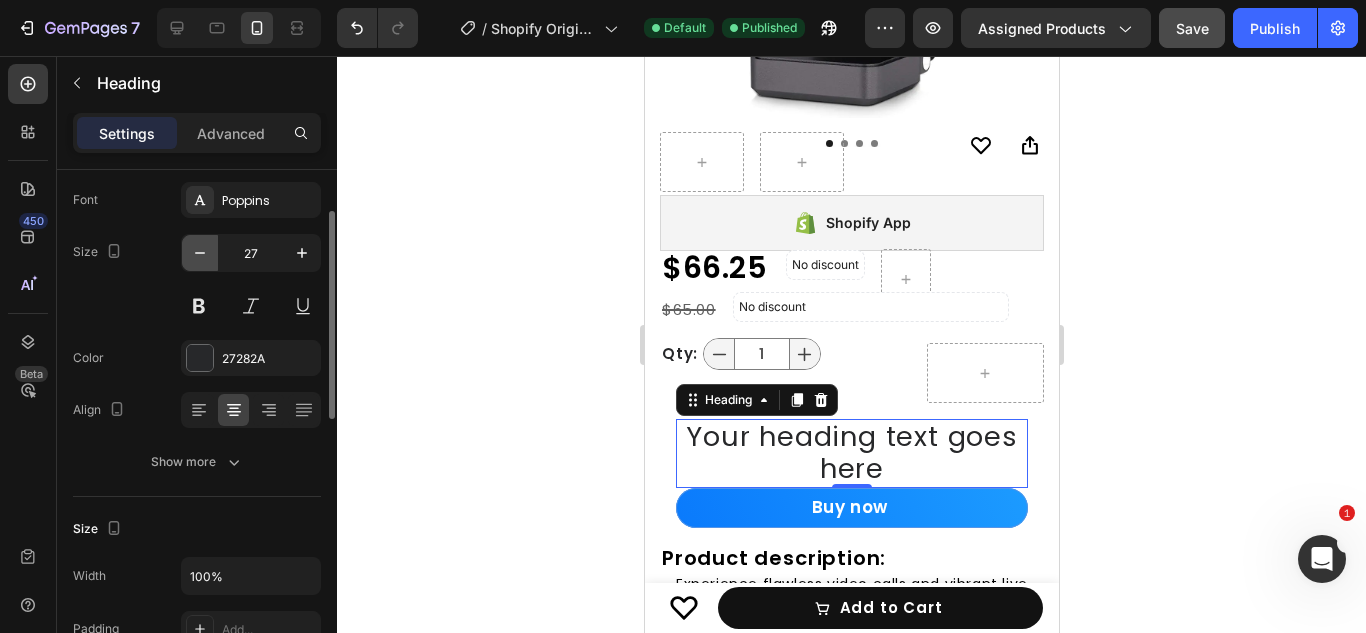 click at bounding box center (200, 253) 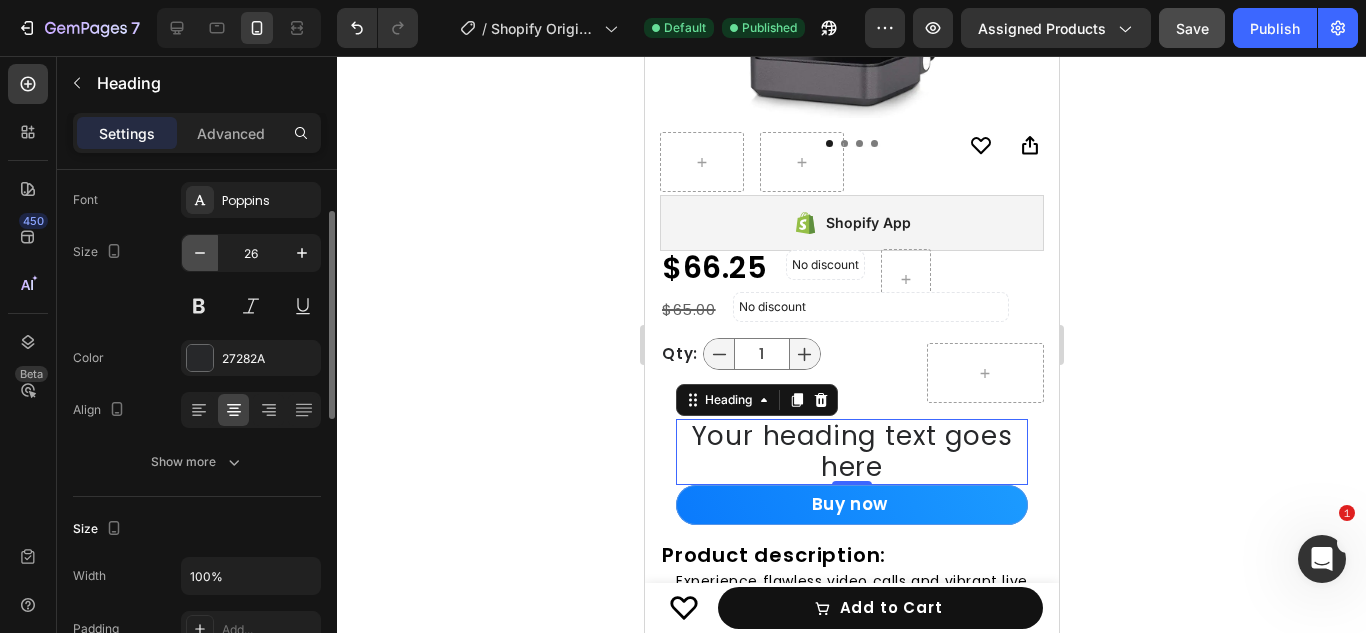 click at bounding box center [200, 253] 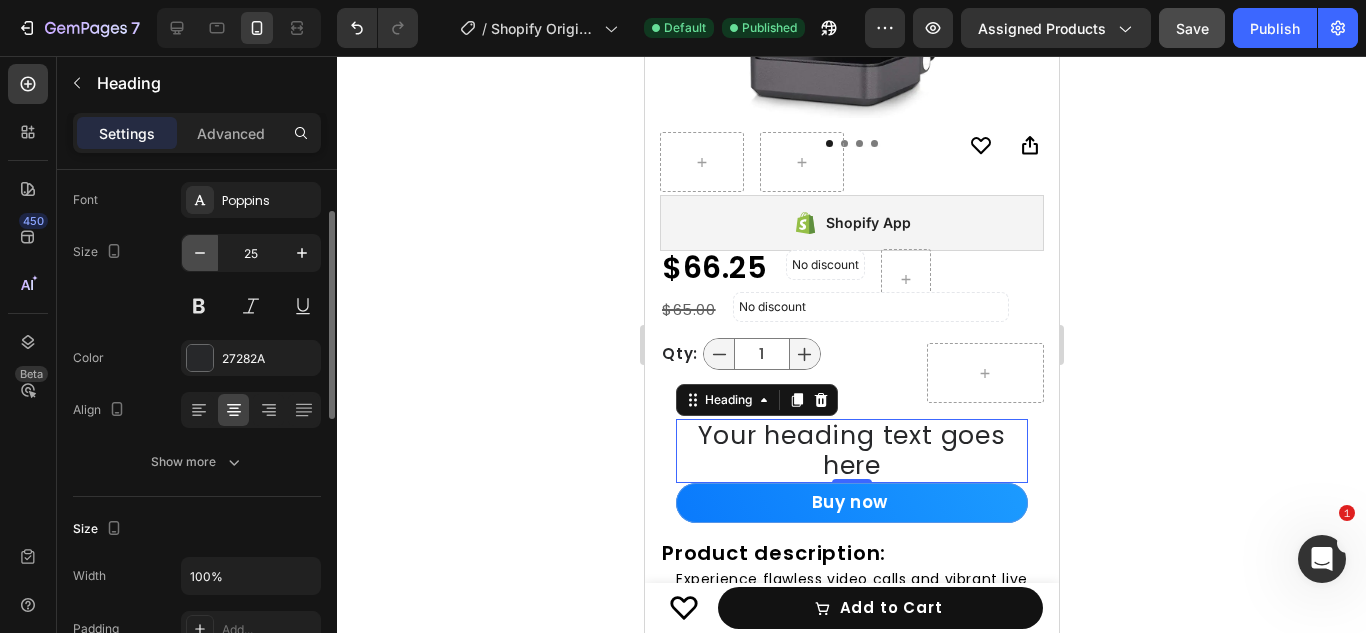 click at bounding box center [200, 253] 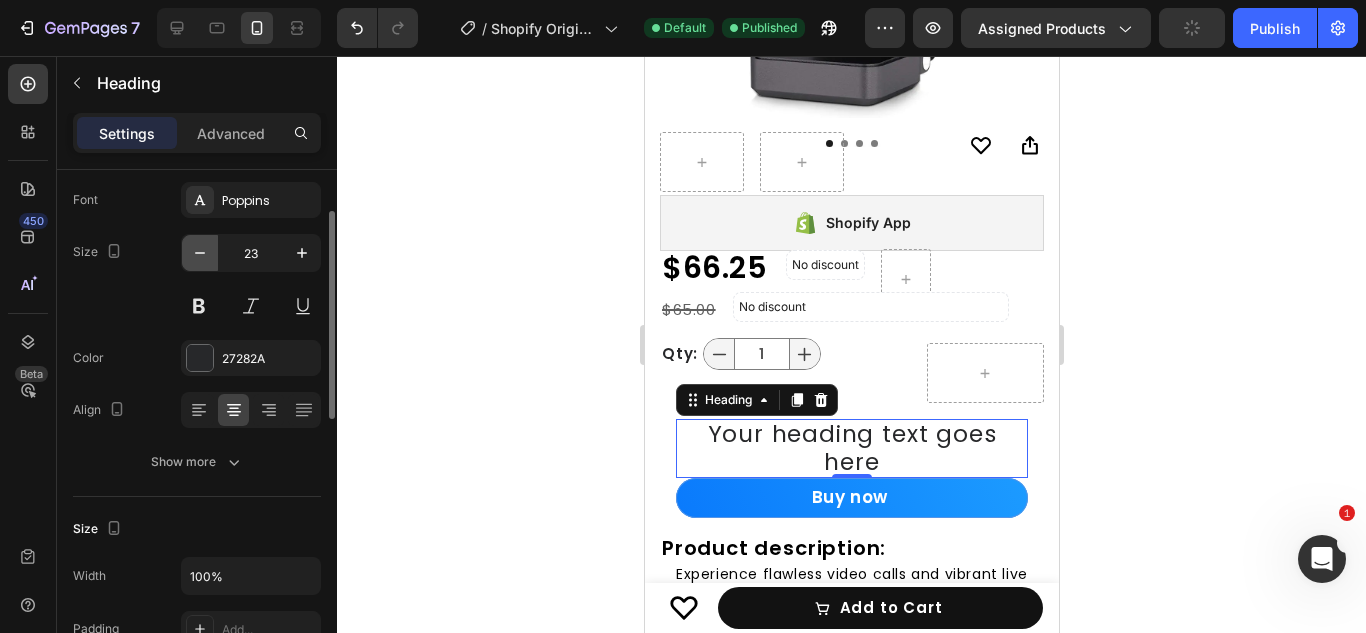 click at bounding box center (200, 253) 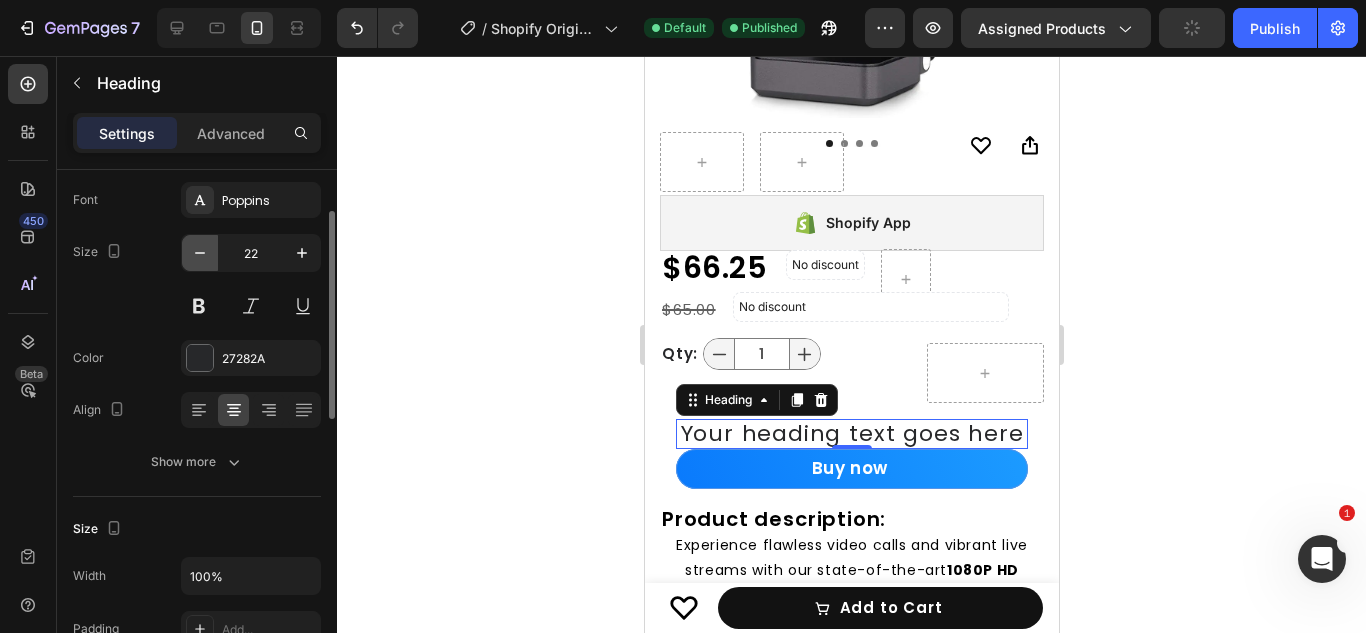 click at bounding box center [200, 253] 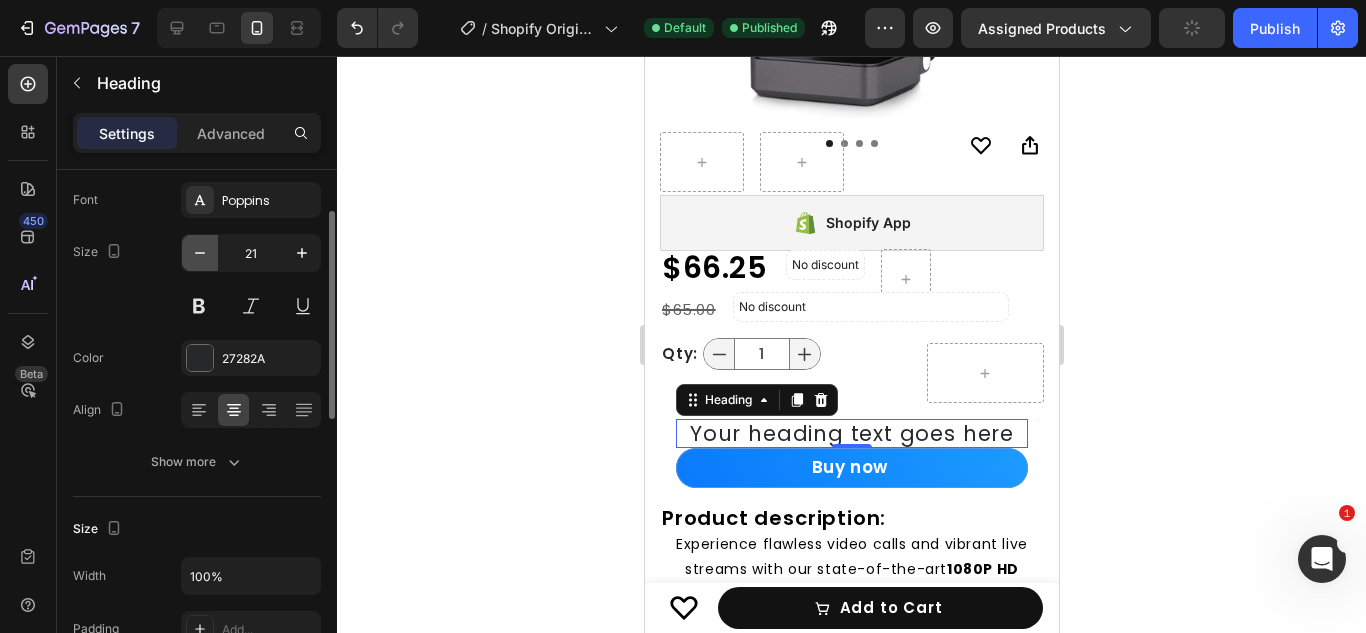 click at bounding box center (200, 253) 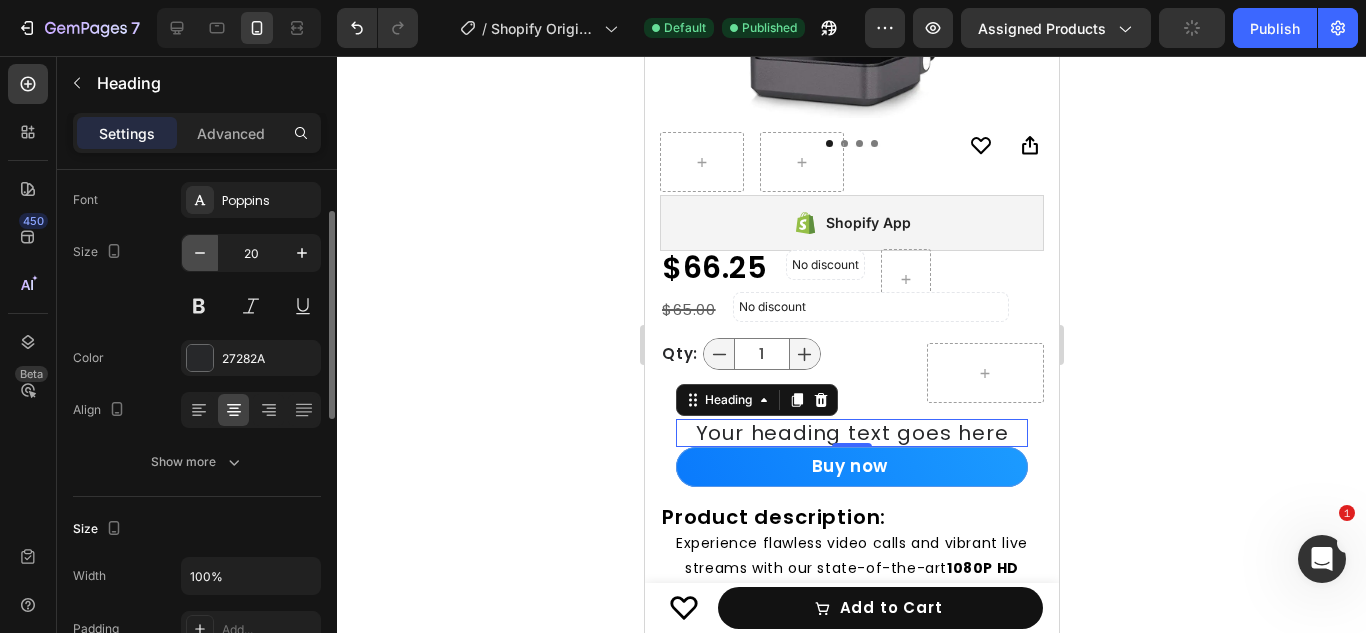 click at bounding box center [200, 253] 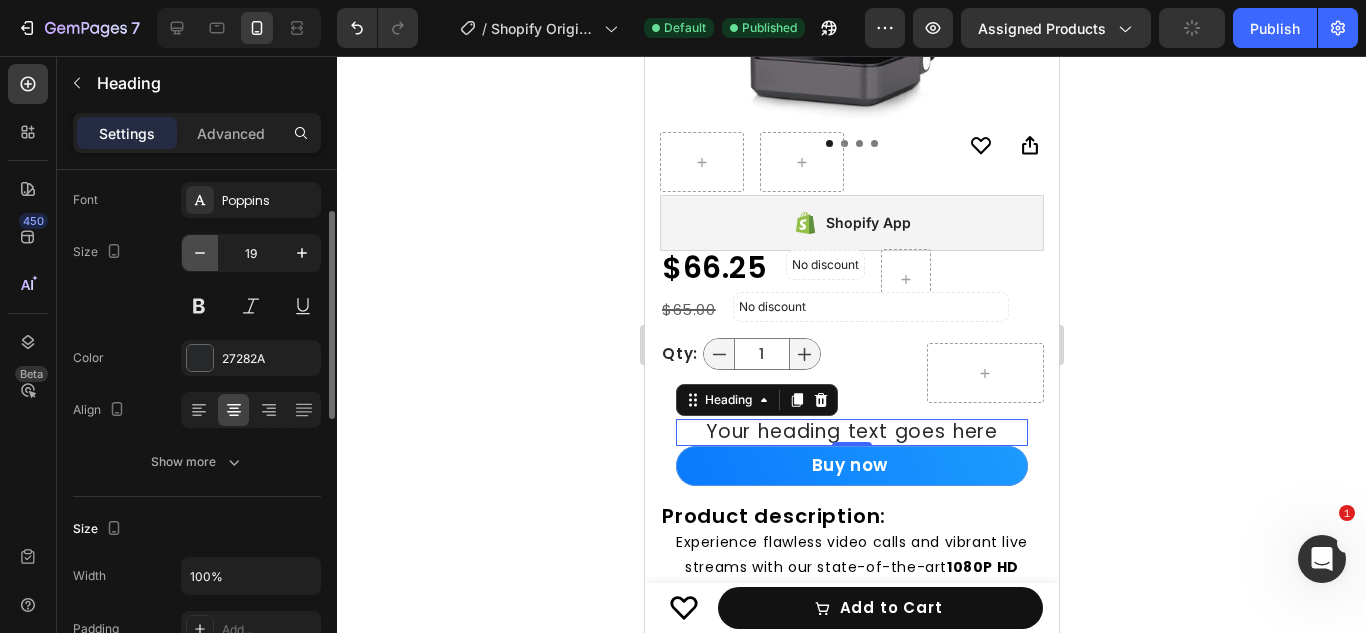 click at bounding box center (200, 253) 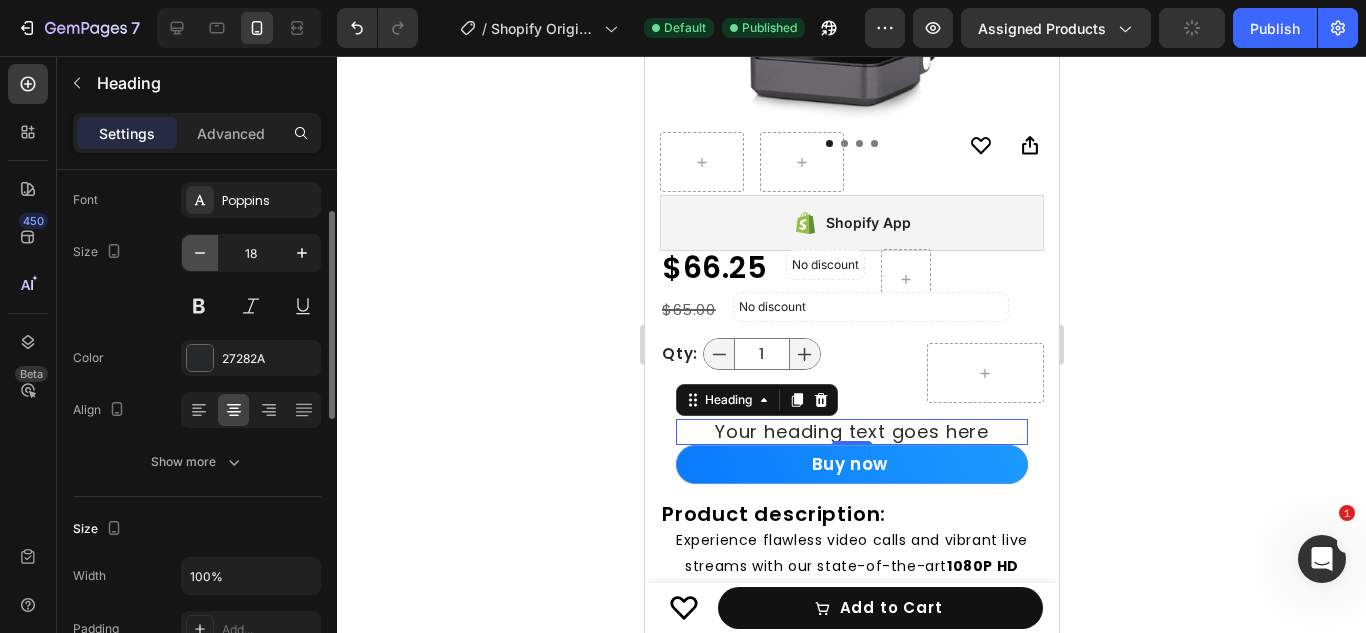 click at bounding box center [200, 253] 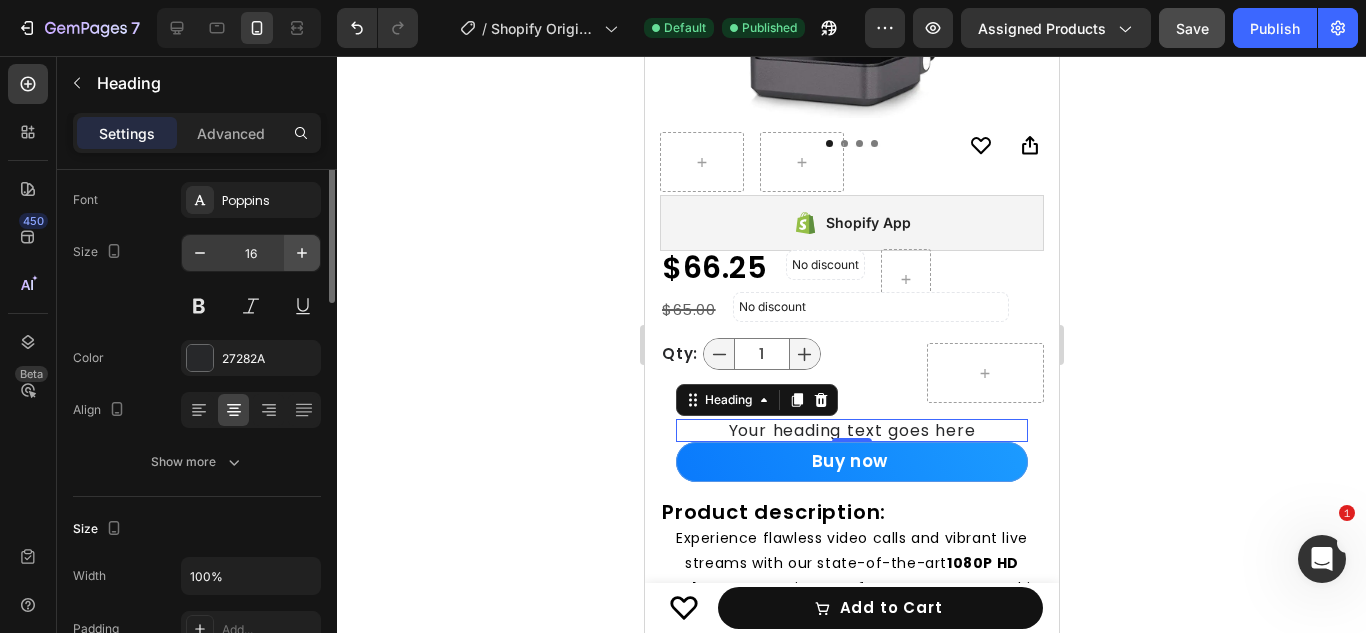 scroll, scrollTop: 0, scrollLeft: 0, axis: both 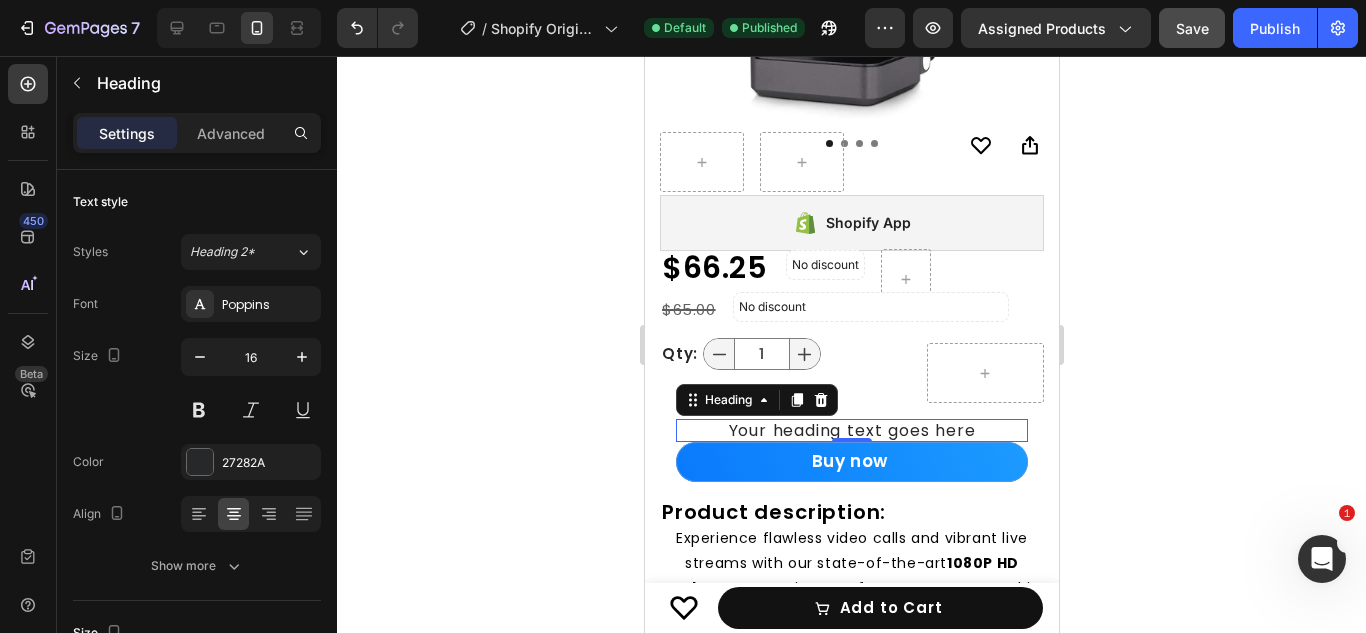 click on "Your heading text goes here" at bounding box center (851, 430) 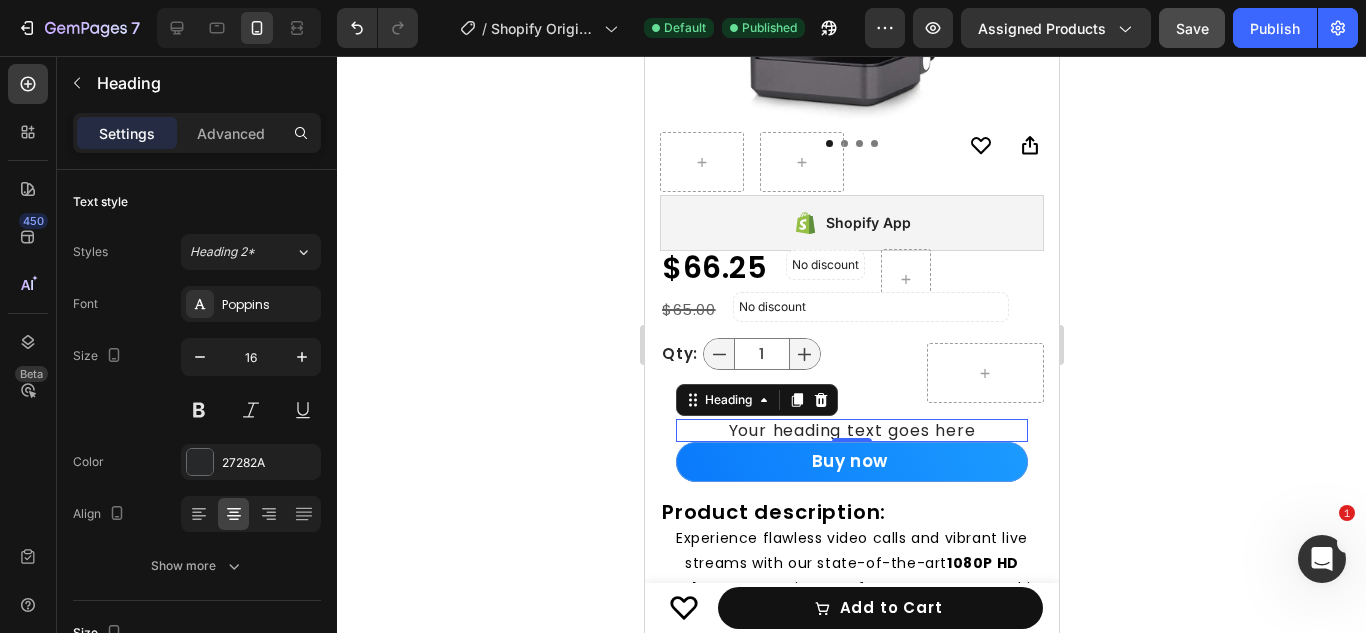 click on "Your heading text goes here" at bounding box center [851, 430] 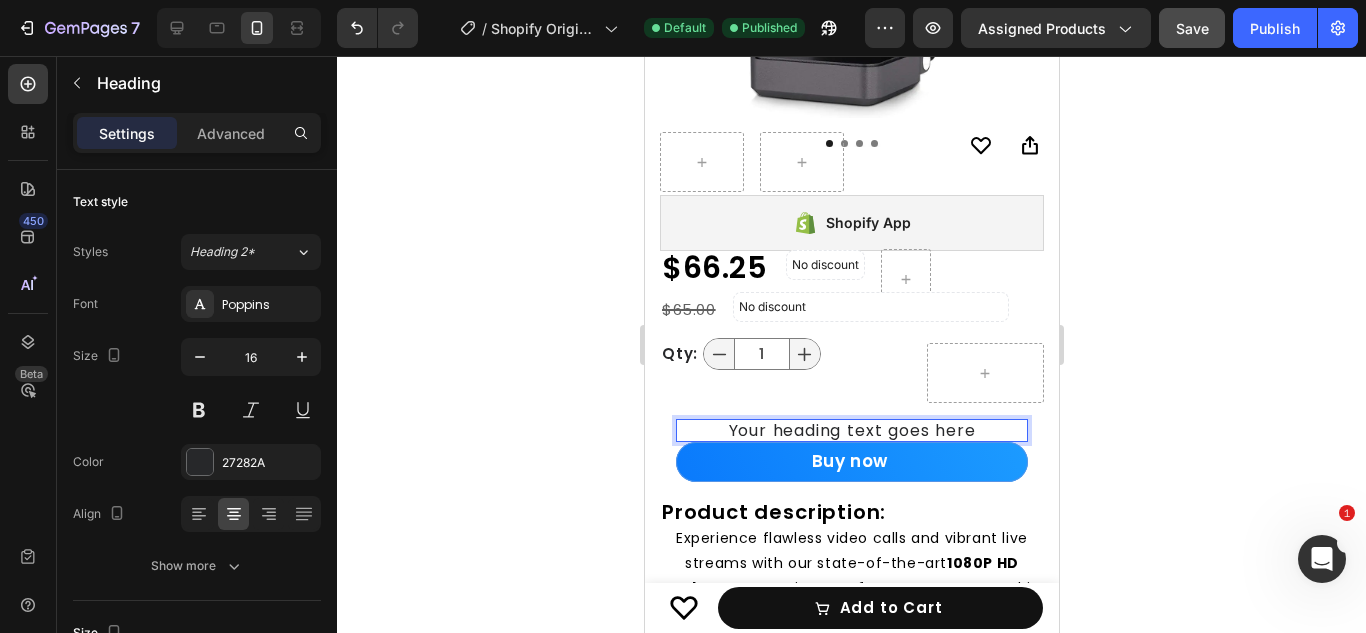click on "Your heading text goes here" at bounding box center [851, 430] 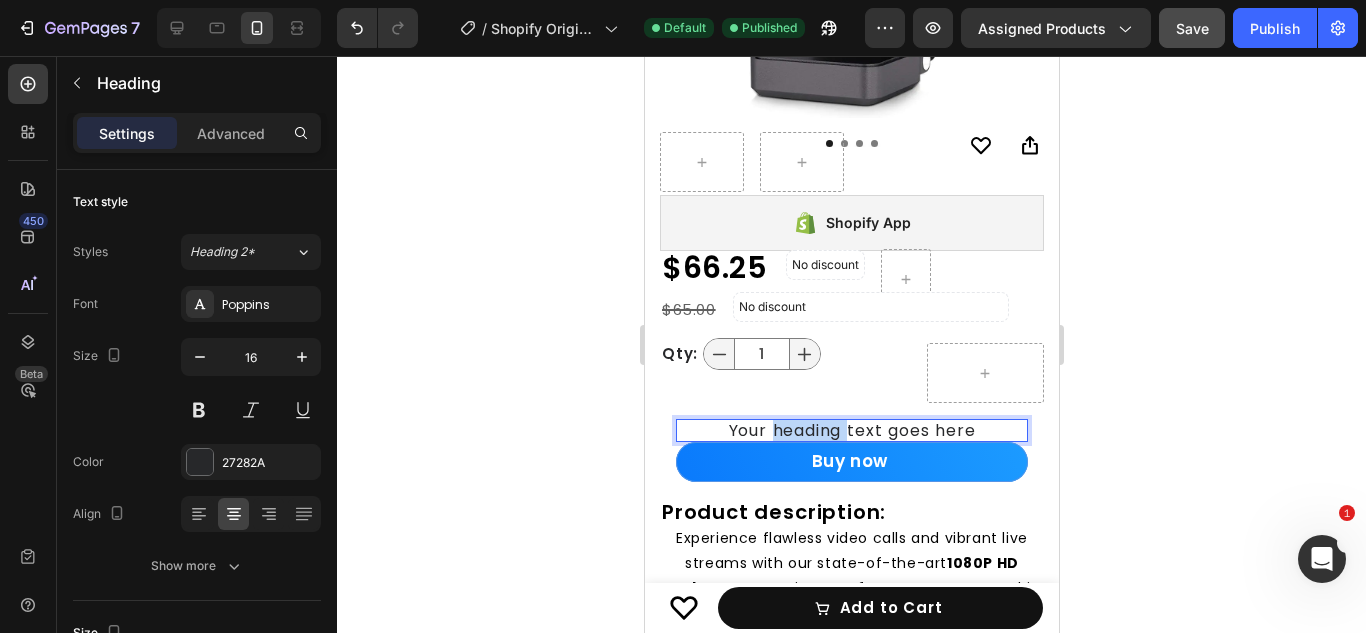 click on "Your heading text goes here" at bounding box center (851, 430) 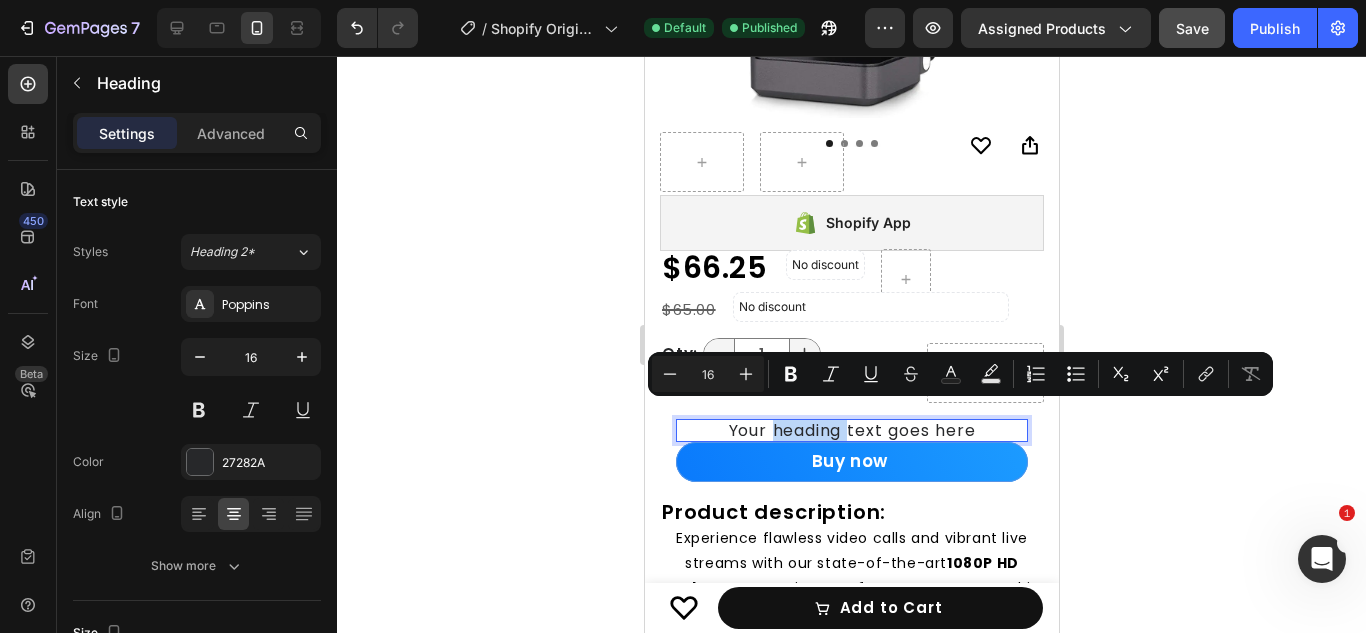 click on "Your heading text goes here" at bounding box center [851, 430] 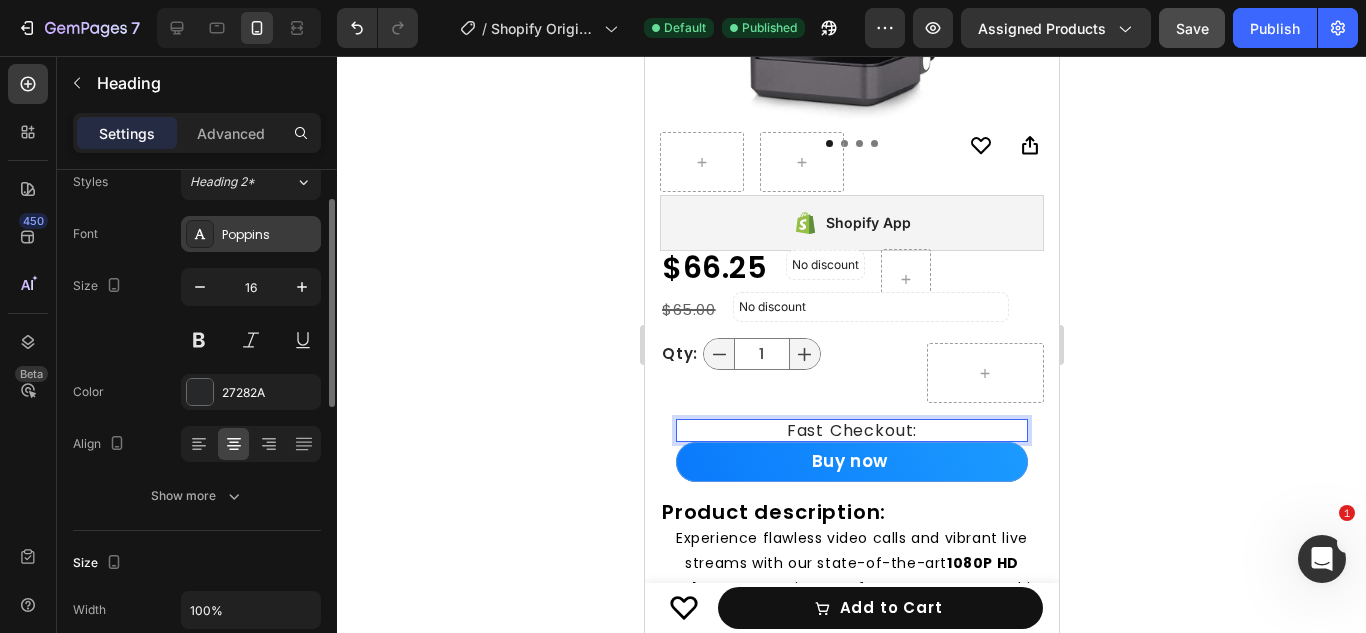scroll, scrollTop: 75, scrollLeft: 0, axis: vertical 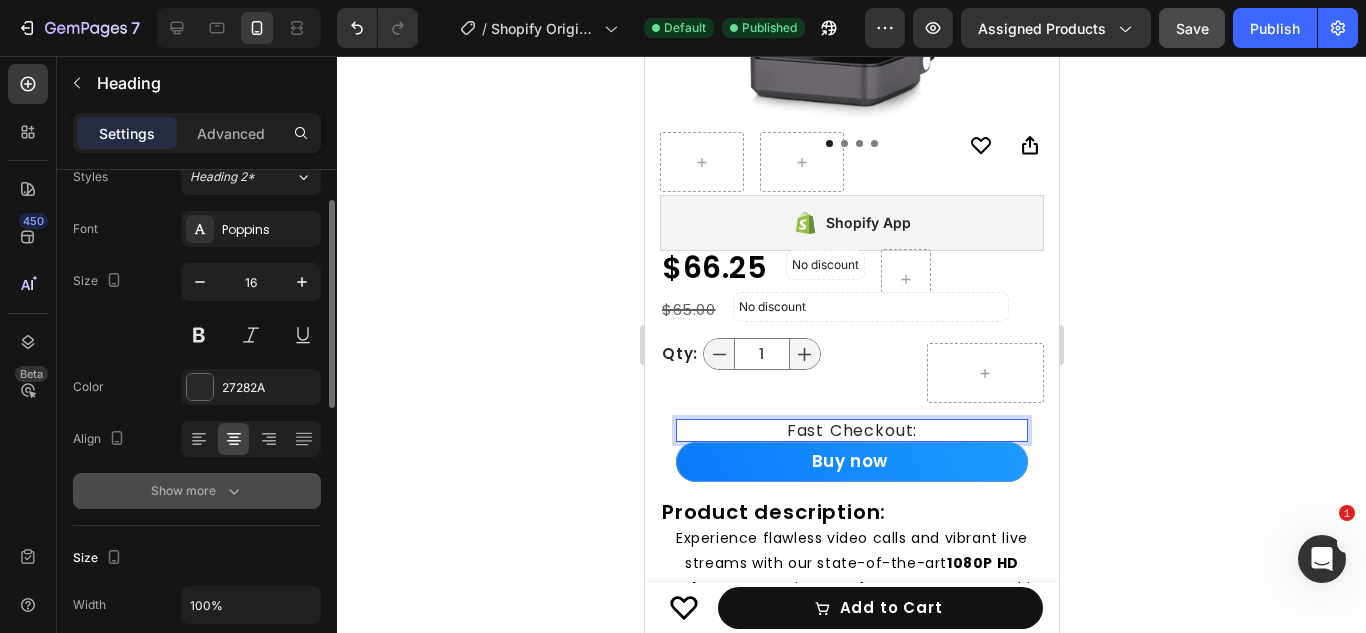 click on "Show more" at bounding box center [197, 491] 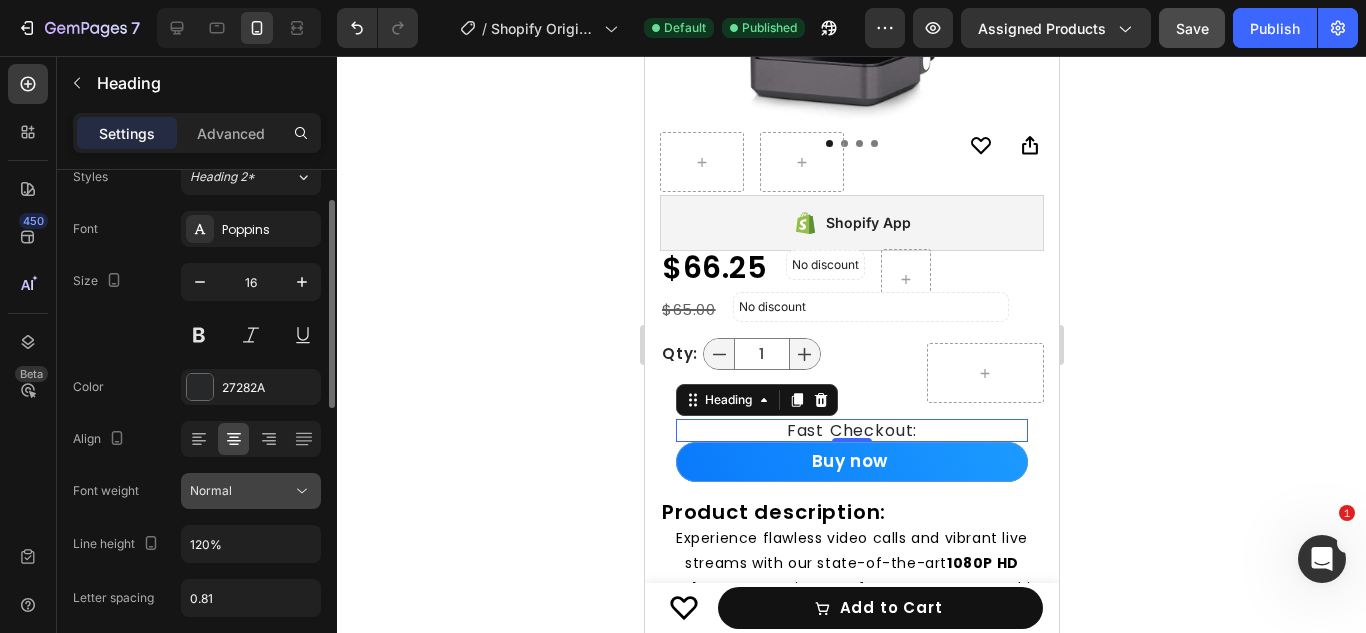 click on "Normal" 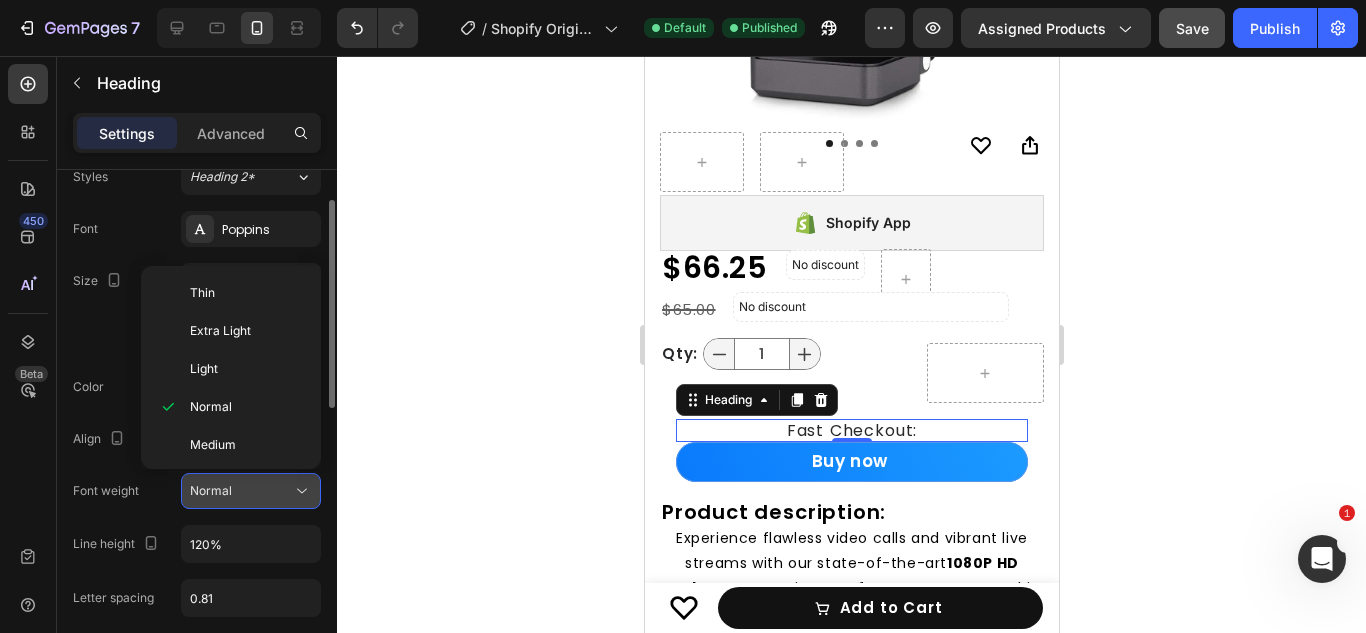 click on "Normal" 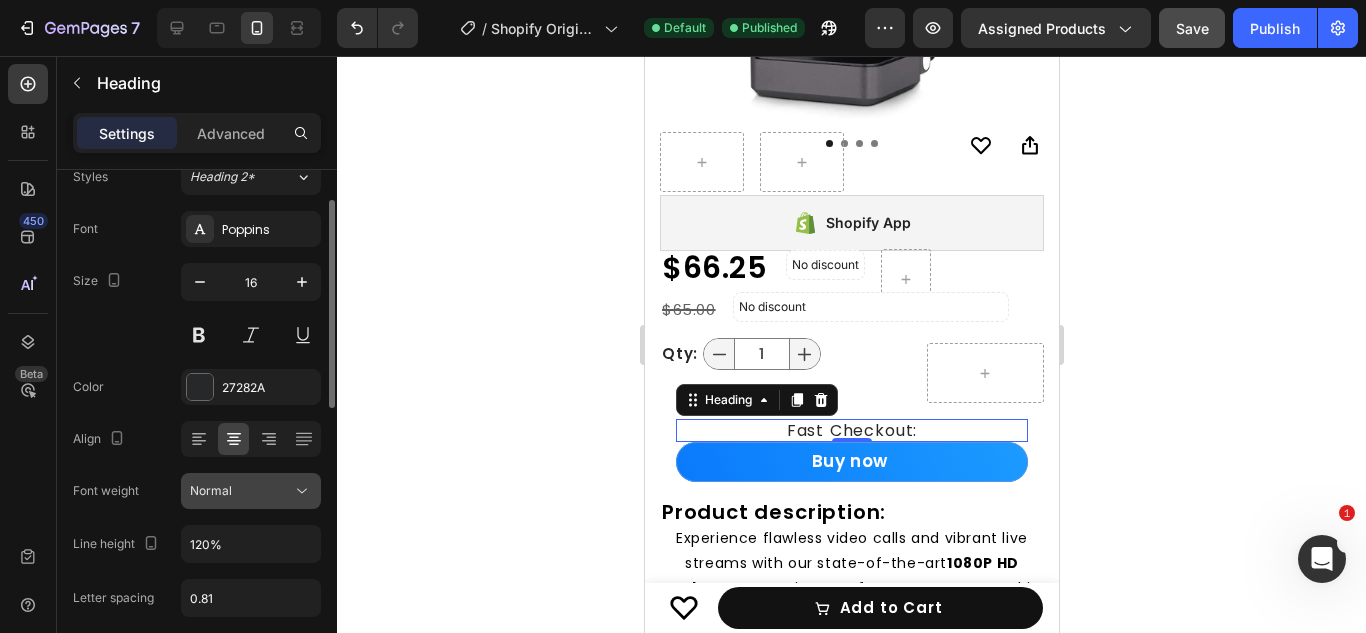 click on "Normal" at bounding box center [241, 491] 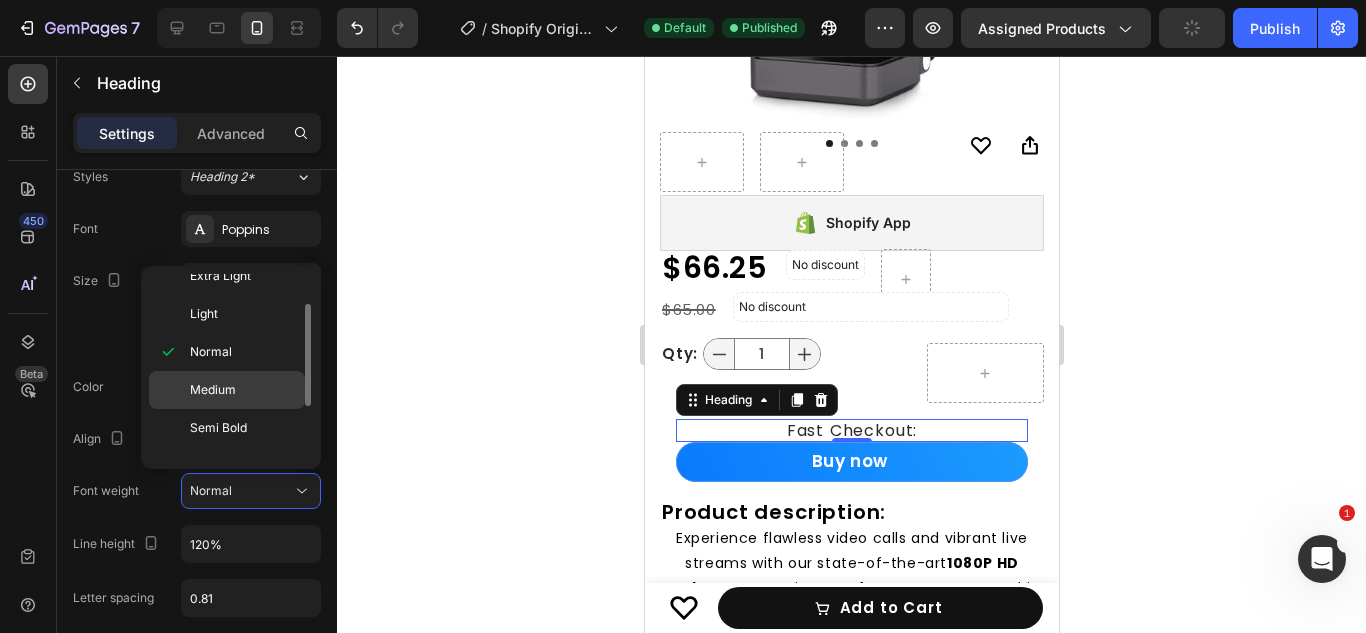 scroll, scrollTop: 56, scrollLeft: 0, axis: vertical 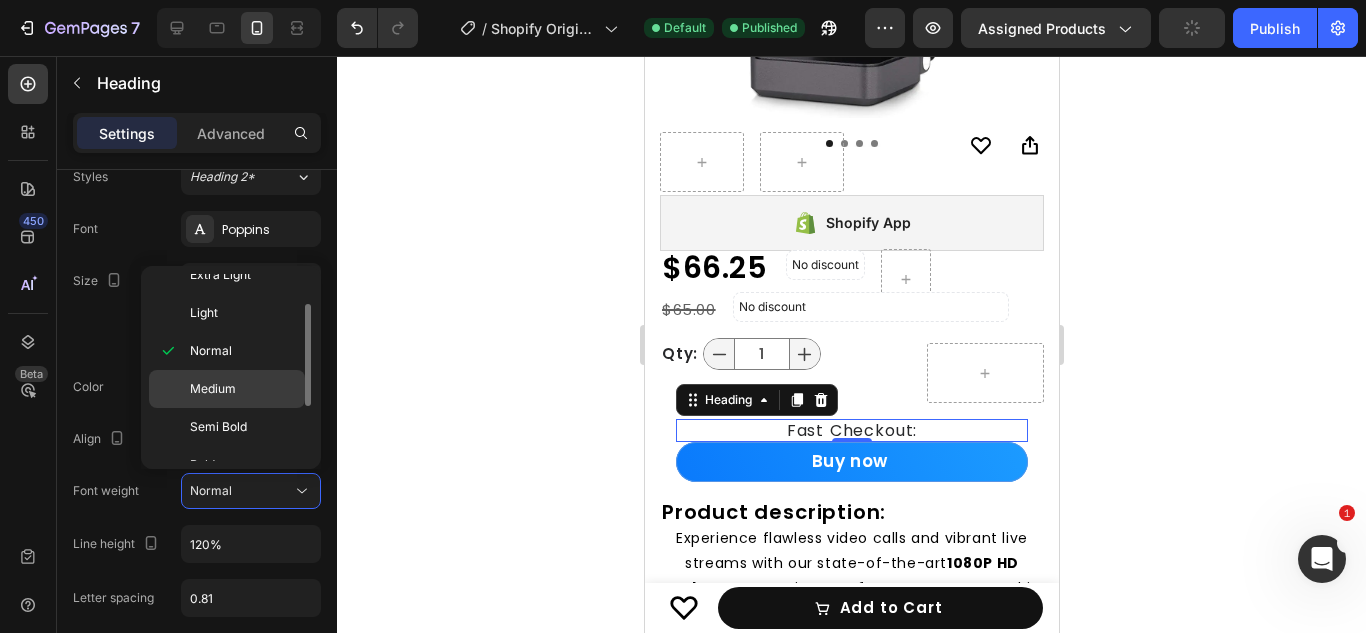 click on "Medium" at bounding box center (213, 389) 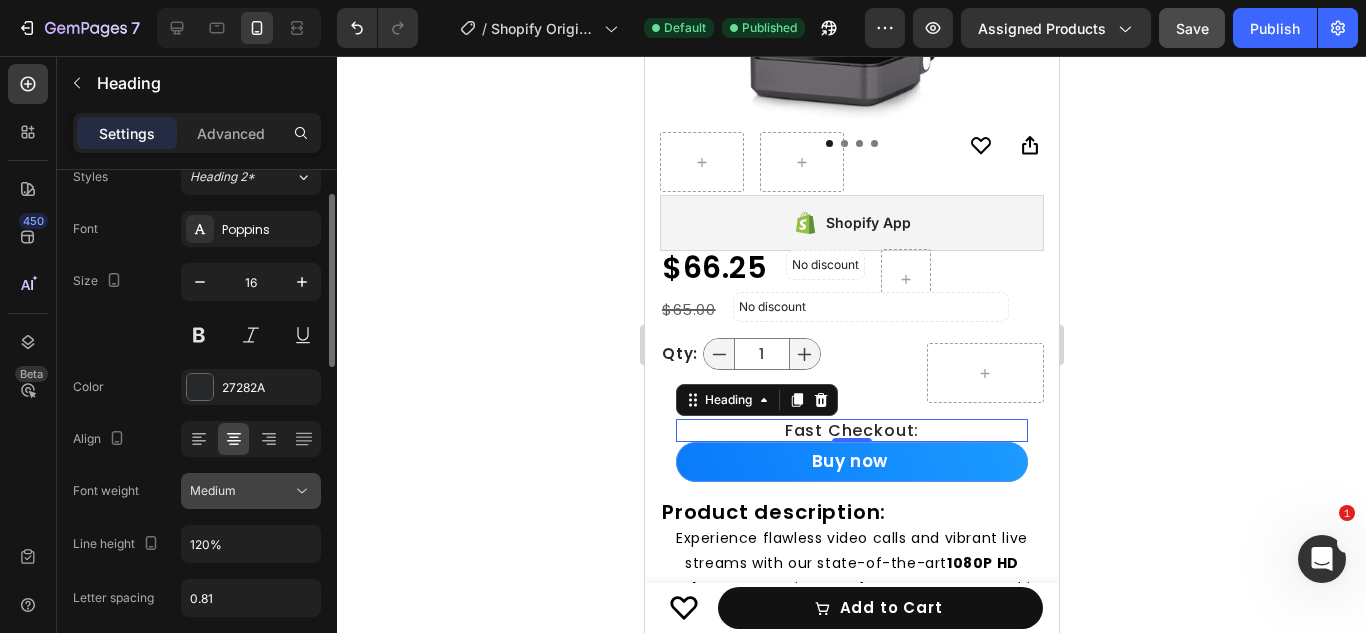 click on "Medium" at bounding box center (213, 490) 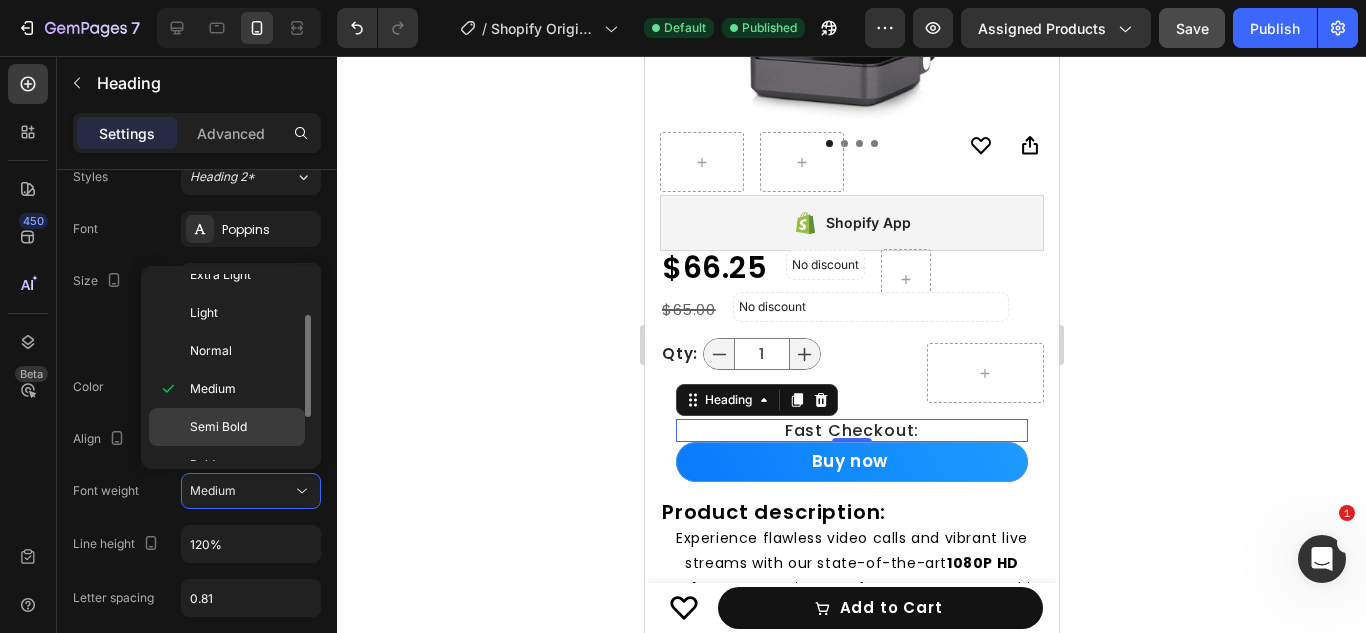 scroll, scrollTop: 83, scrollLeft: 0, axis: vertical 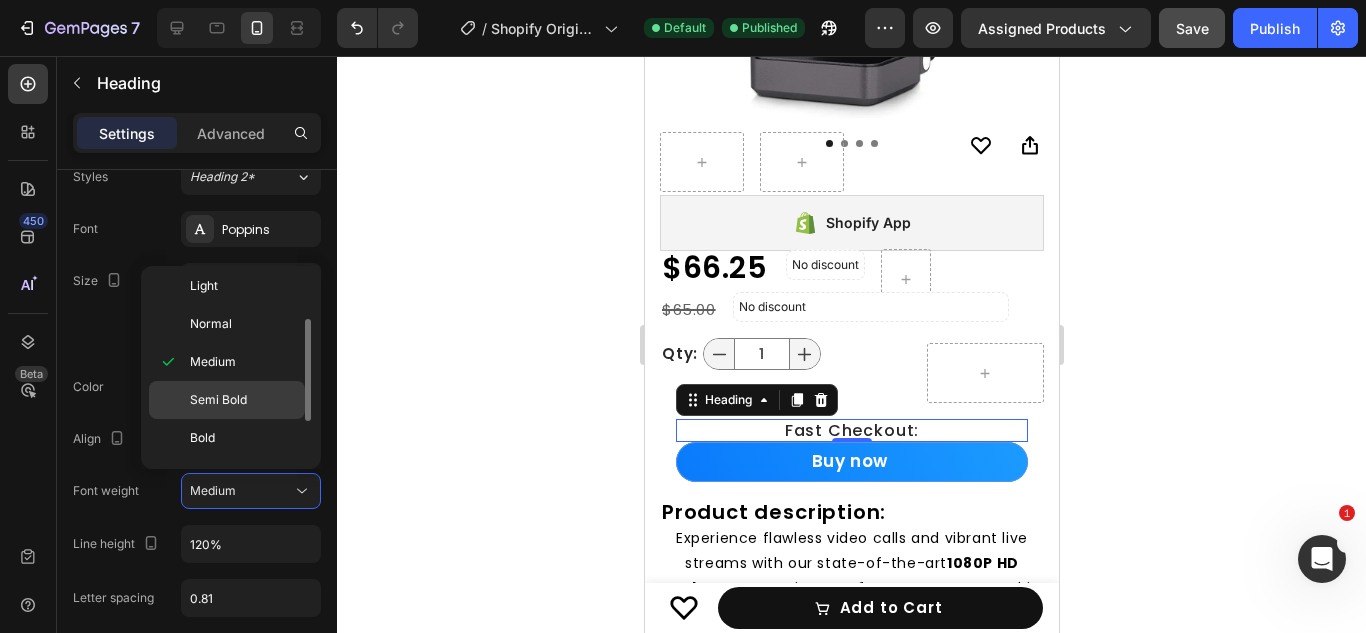 click on "Semi Bold" 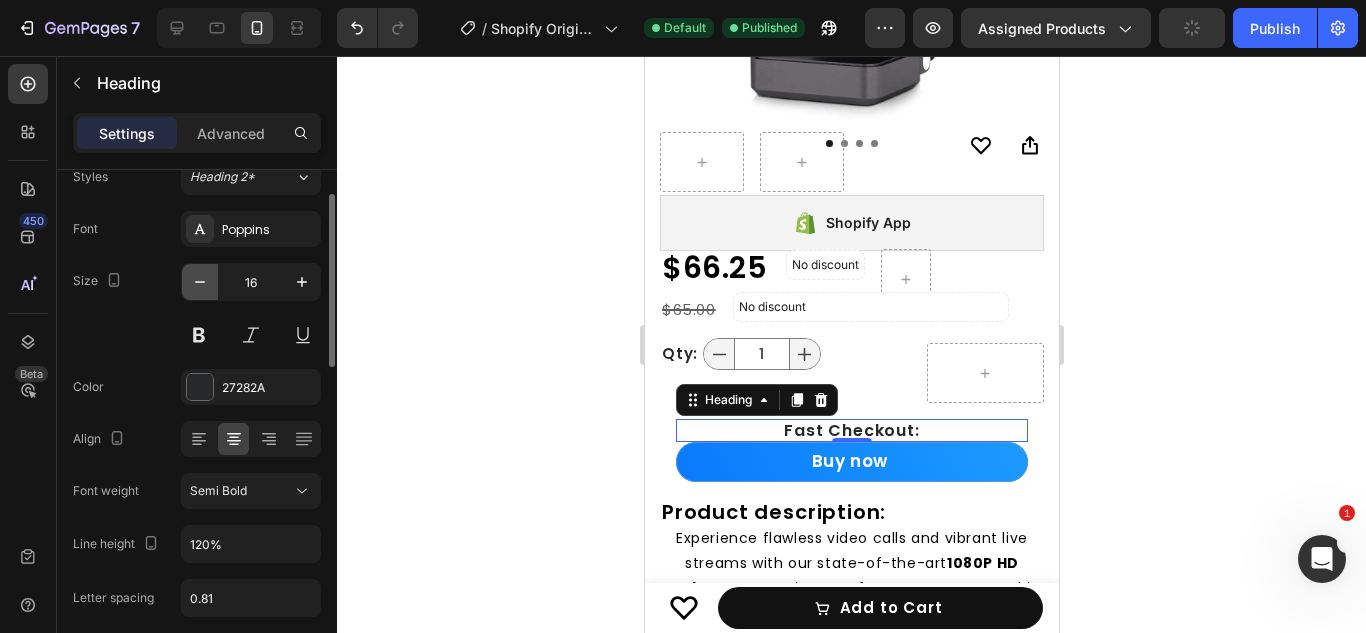 click 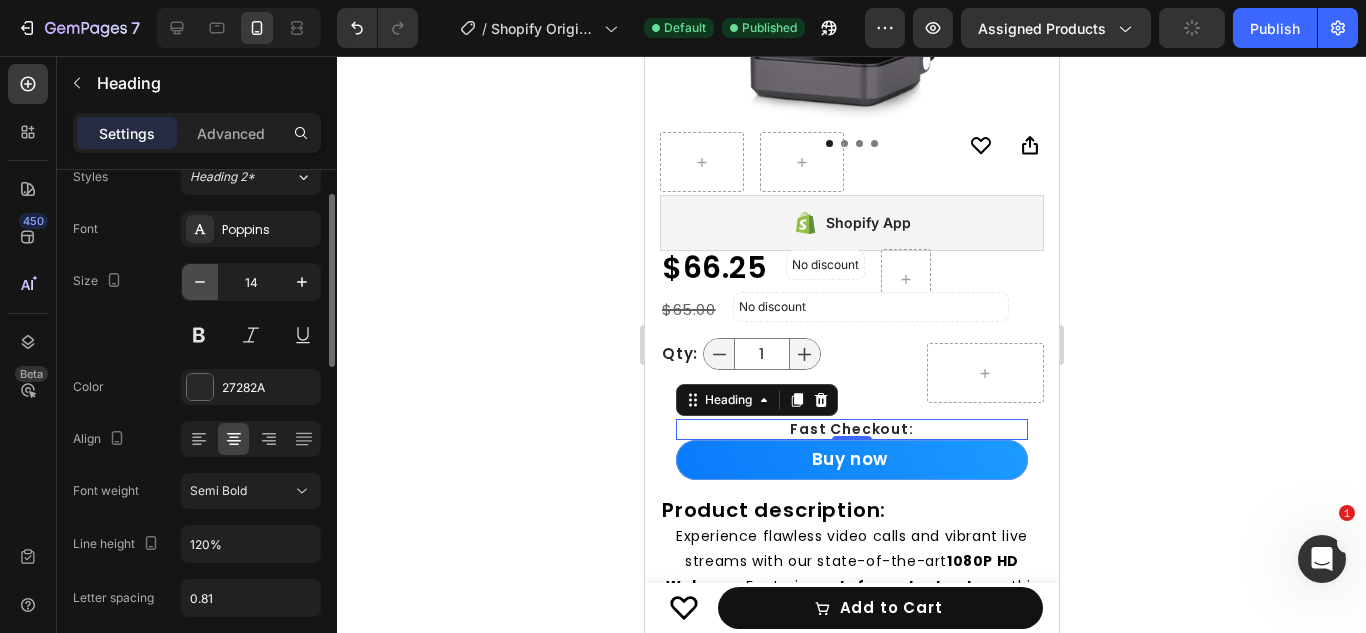 click 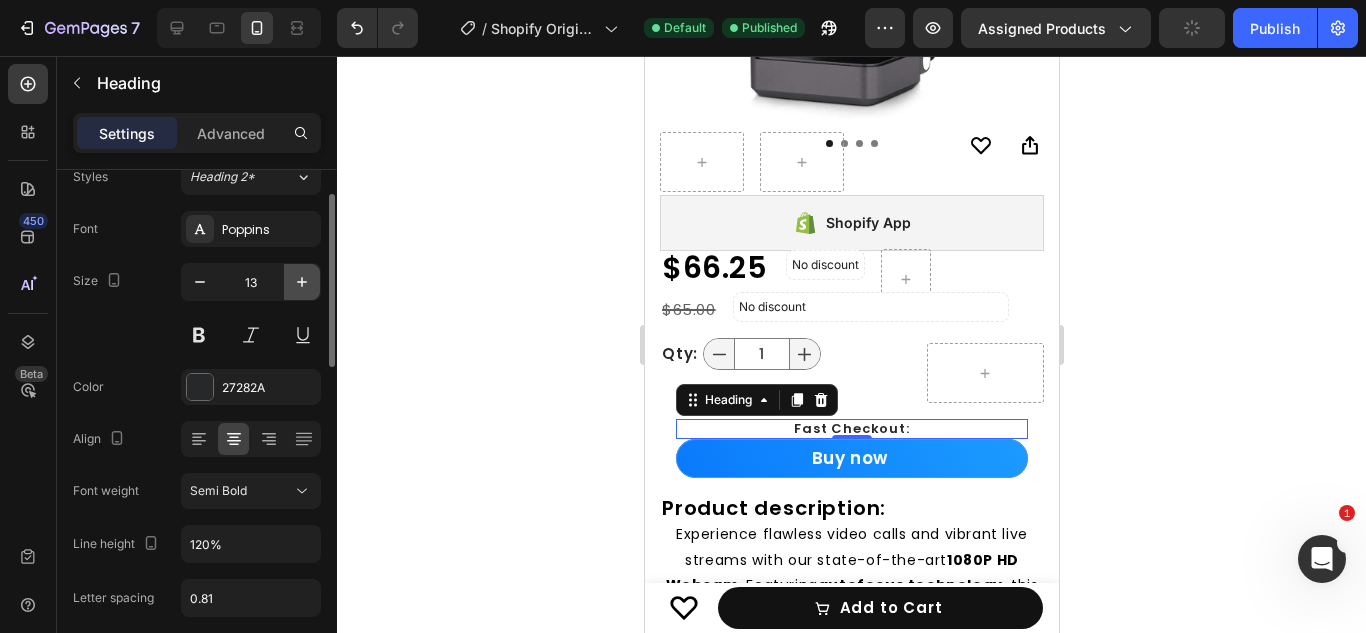 click at bounding box center (302, 282) 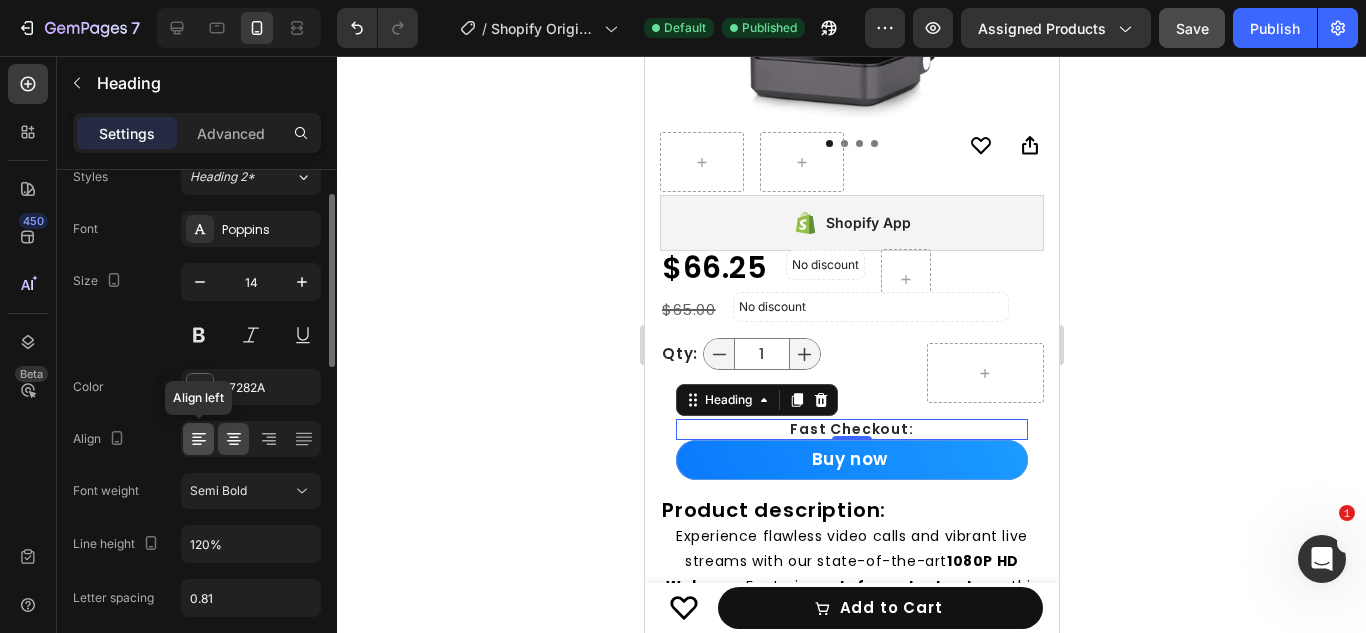click 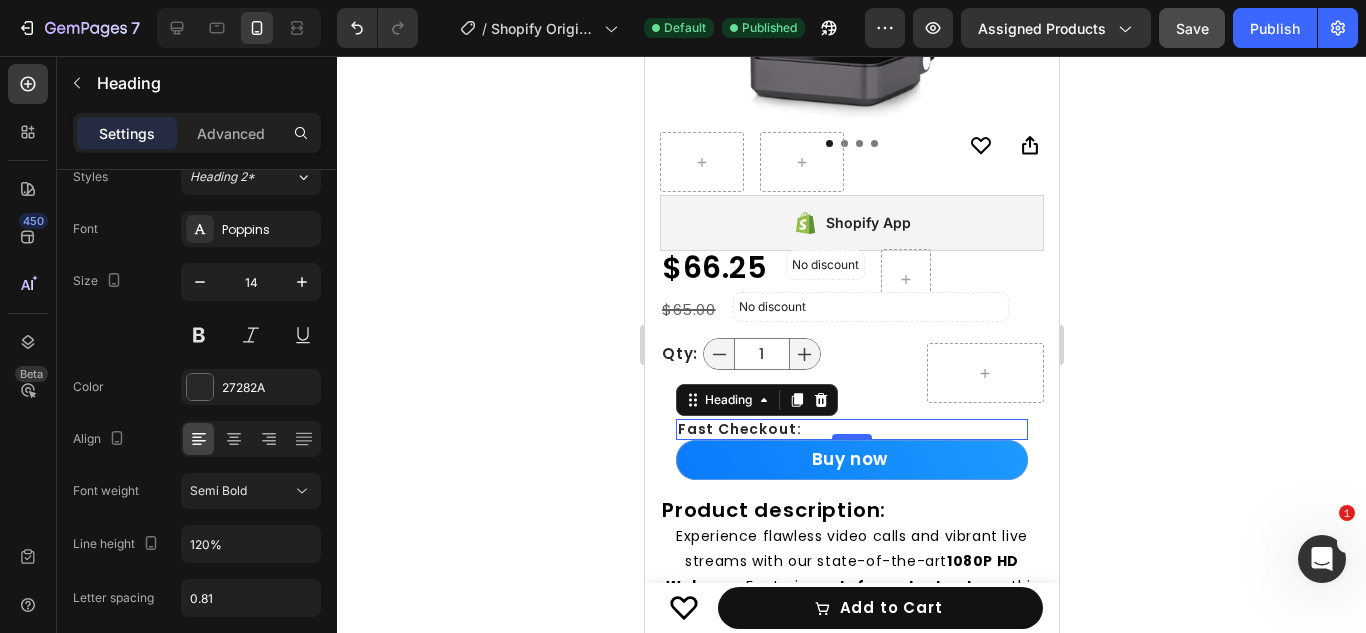 scroll, scrollTop: 435, scrollLeft: 0, axis: vertical 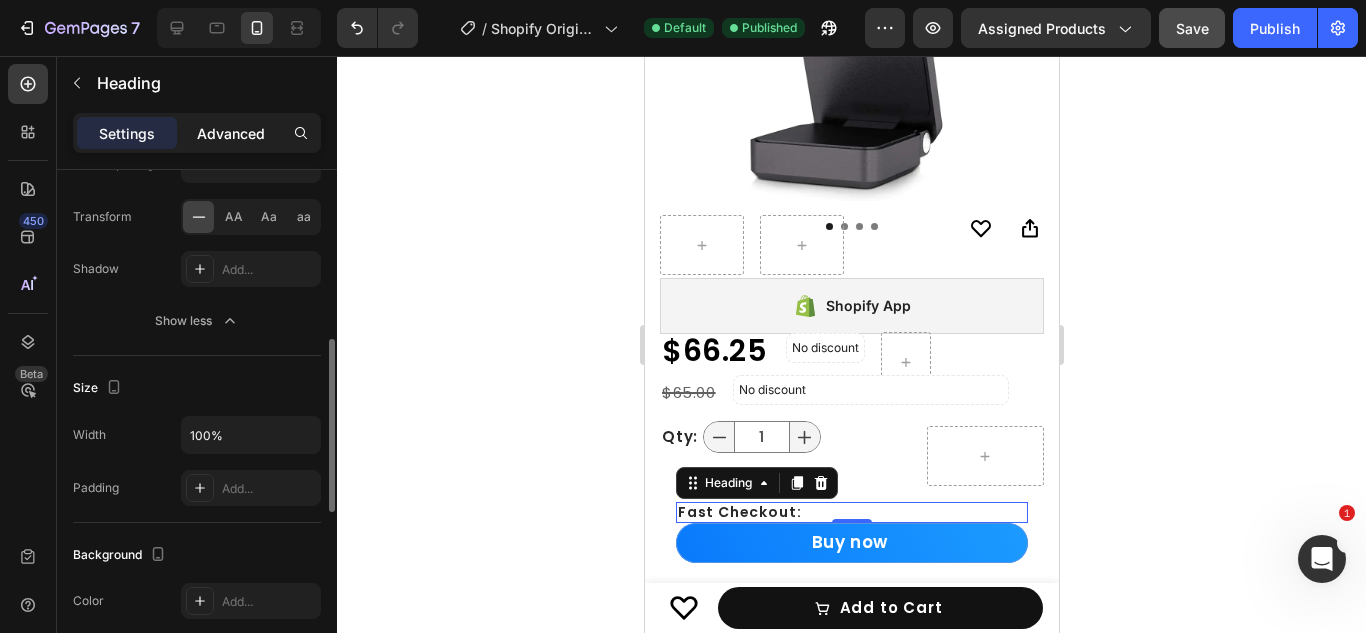 click on "Advanced" at bounding box center (231, 133) 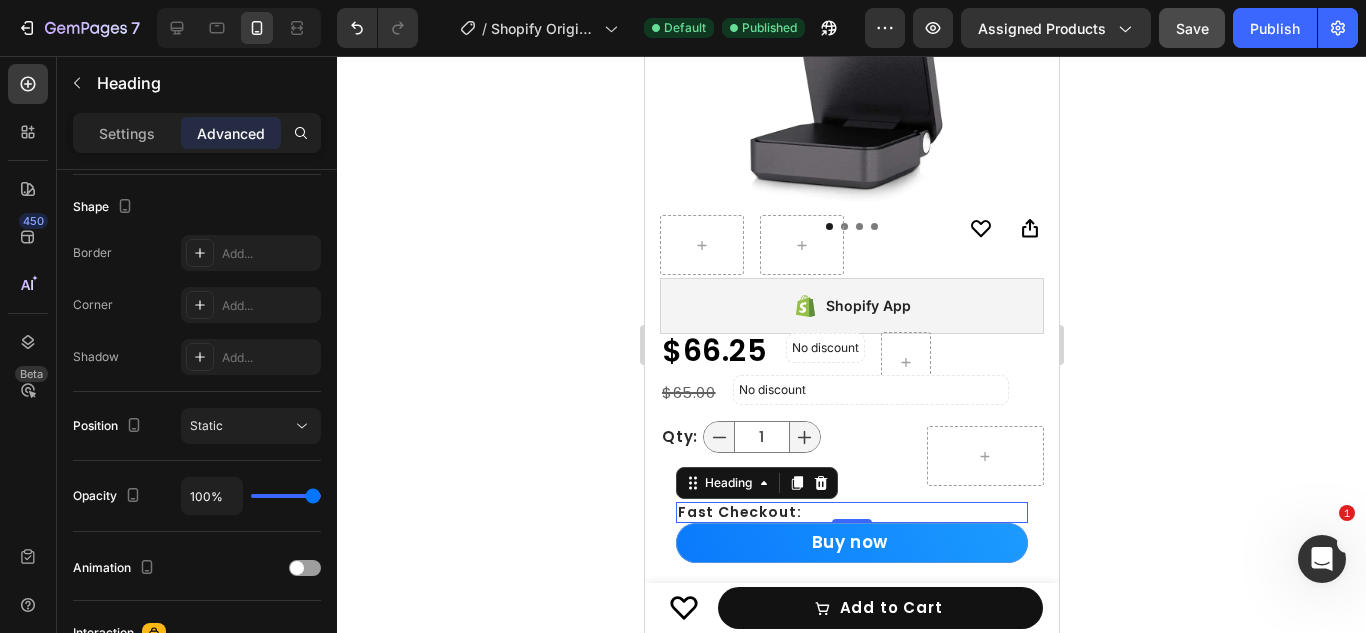 click 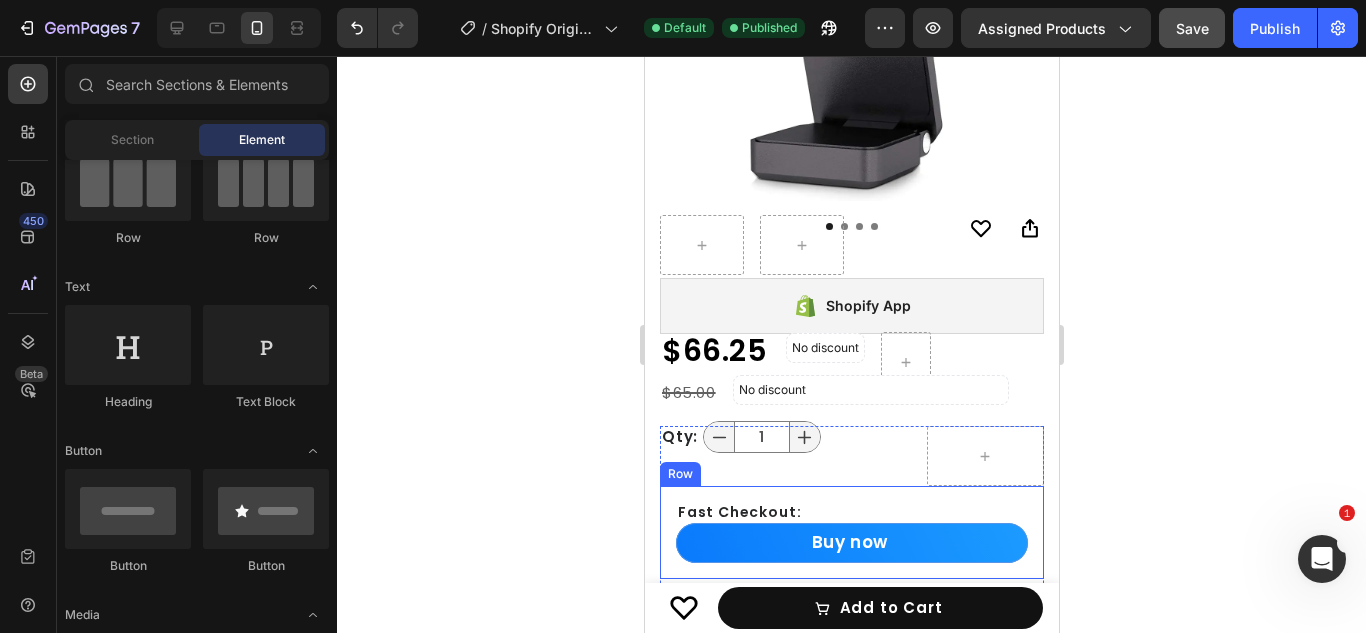 click on "Fast Checkout: Heading Buy now Add to Cart Row" at bounding box center (851, 532) 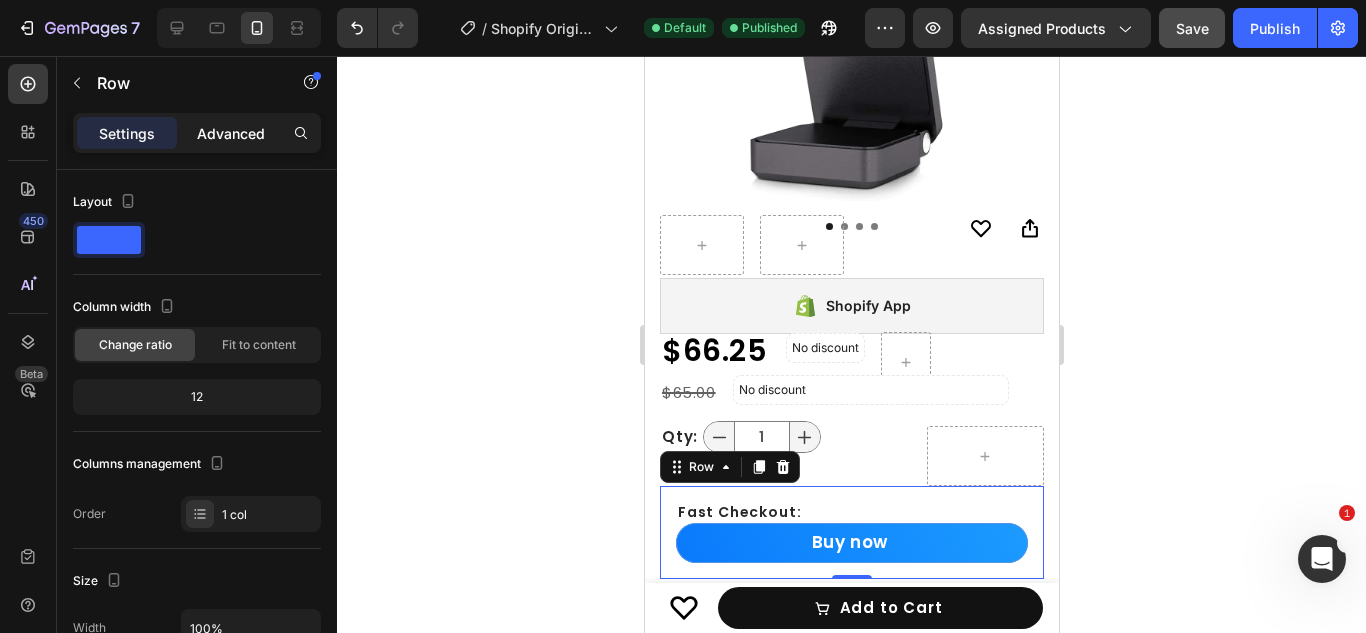 click on "Advanced" at bounding box center [231, 133] 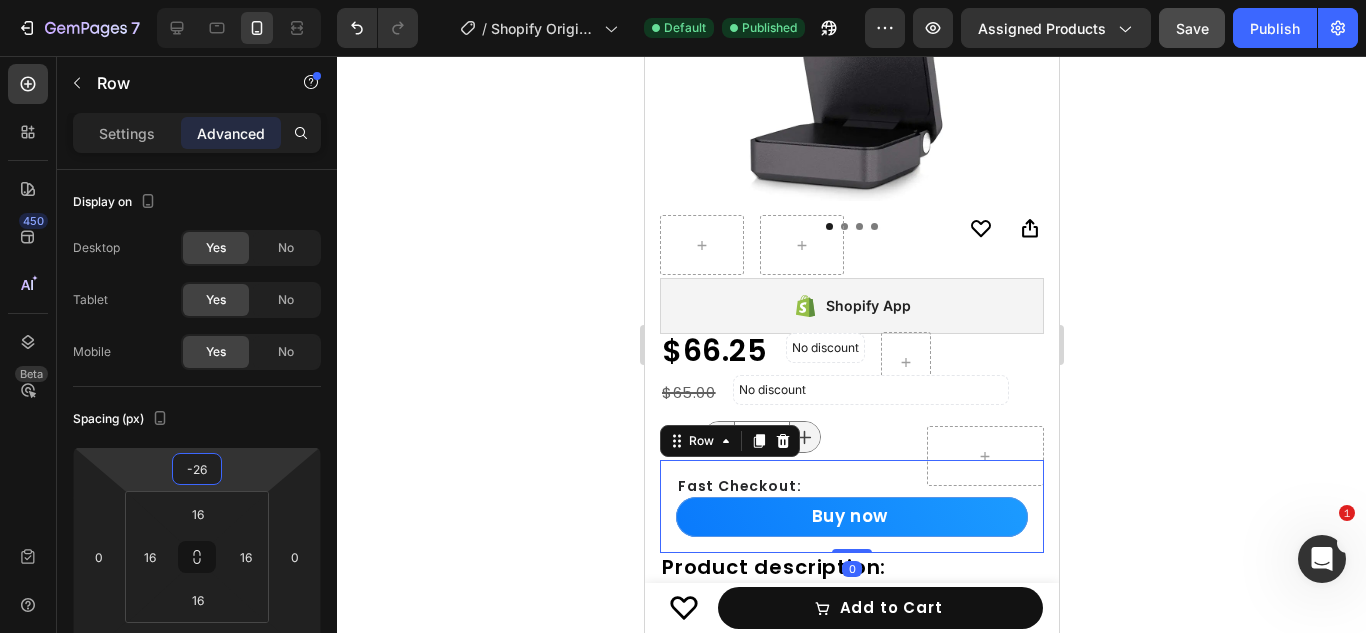 drag, startPoint x: 225, startPoint y: 461, endPoint x: 224, endPoint y: 472, distance: 11.045361 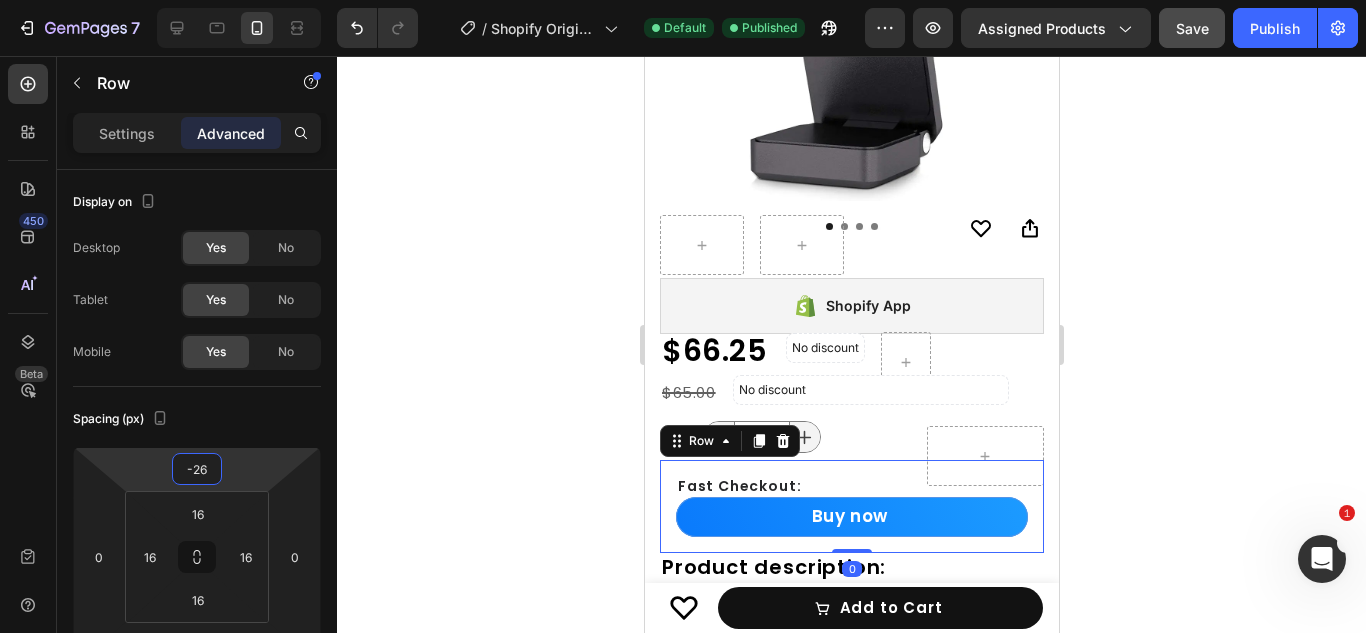 click on "7   /  Shopify Original Product Template Default Published Preview Assigned Products  Save   Publish  450 Beta Sections(0) Elements(84) Section Element Hero Section Product Detail Brands Trusted Badges Guarantee Product Breakdown How to use Testimonials Compare Bundle FAQs Social Proof Brand Story Product List Collection Blog List Contact Sticky Add to Cart Custom Footer Browse Library 450 Layout
Row
Row
Row
Row Text
Heading
Text Block Button
Button
Button Media
Image
Image
Video" at bounding box center (683, 0) 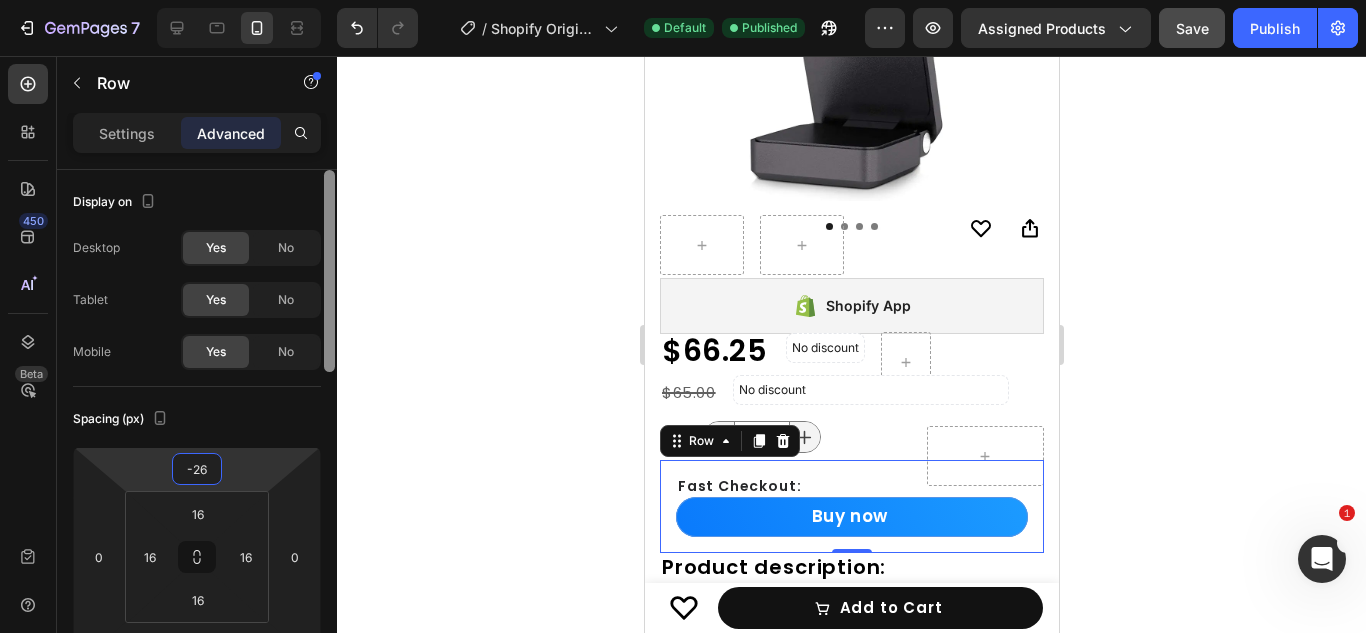 type on "-2" 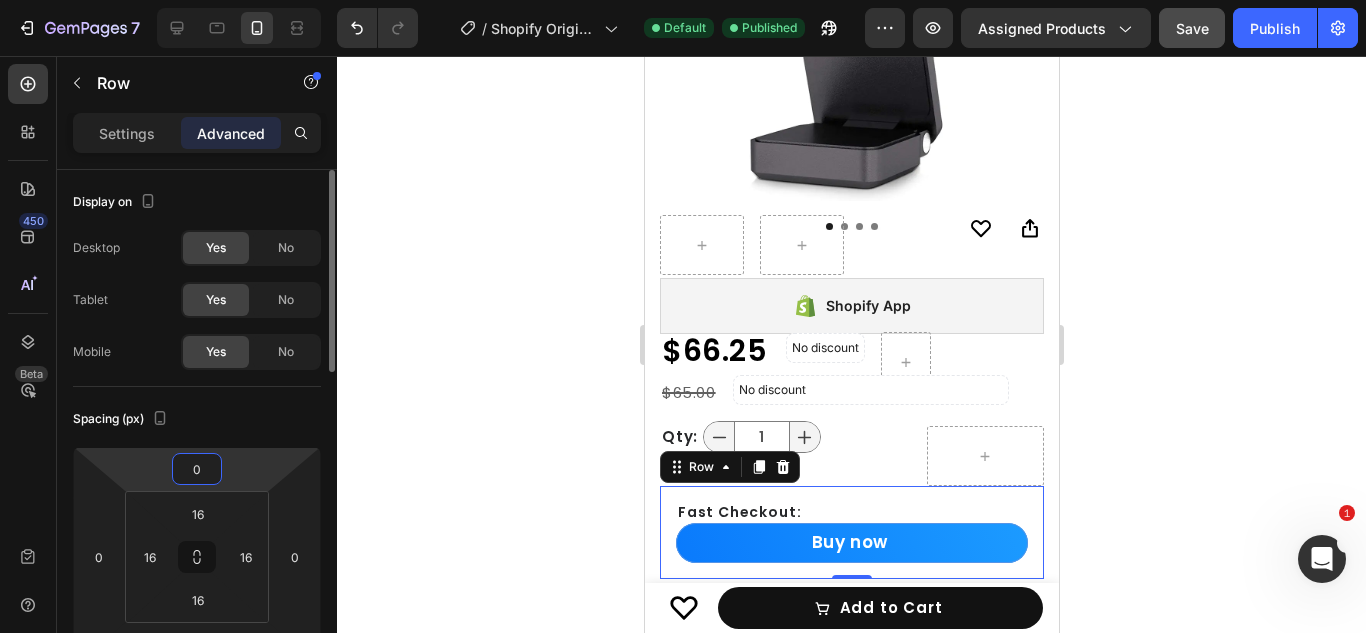 type on "0" 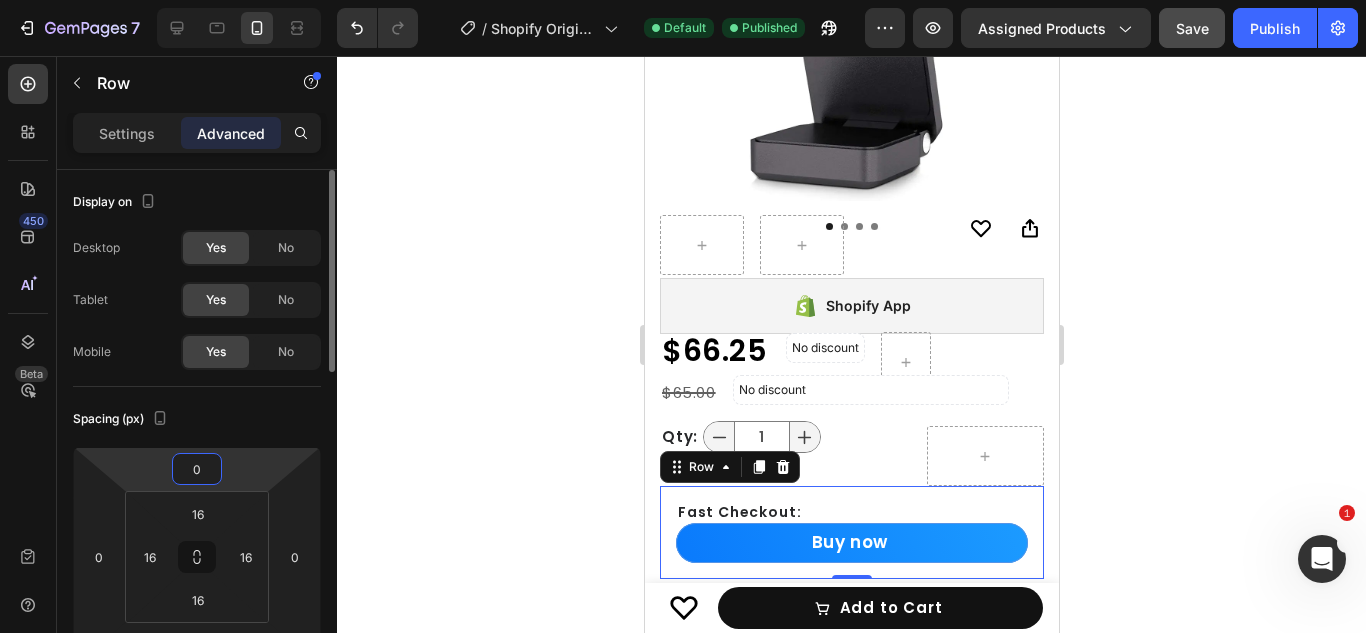 click on "Display on Desktop Yes No Tablet Yes No Mobile Yes No Spacing (px) 0 0 0 0 16 16 16 16 Shape Border Add... Corner Add... Shadow Add... Position Static Opacity 100% Animation Interaction Upgrade to Optimize plan  to unlock Interaction & other premium features. CSS class" at bounding box center (197, 768) 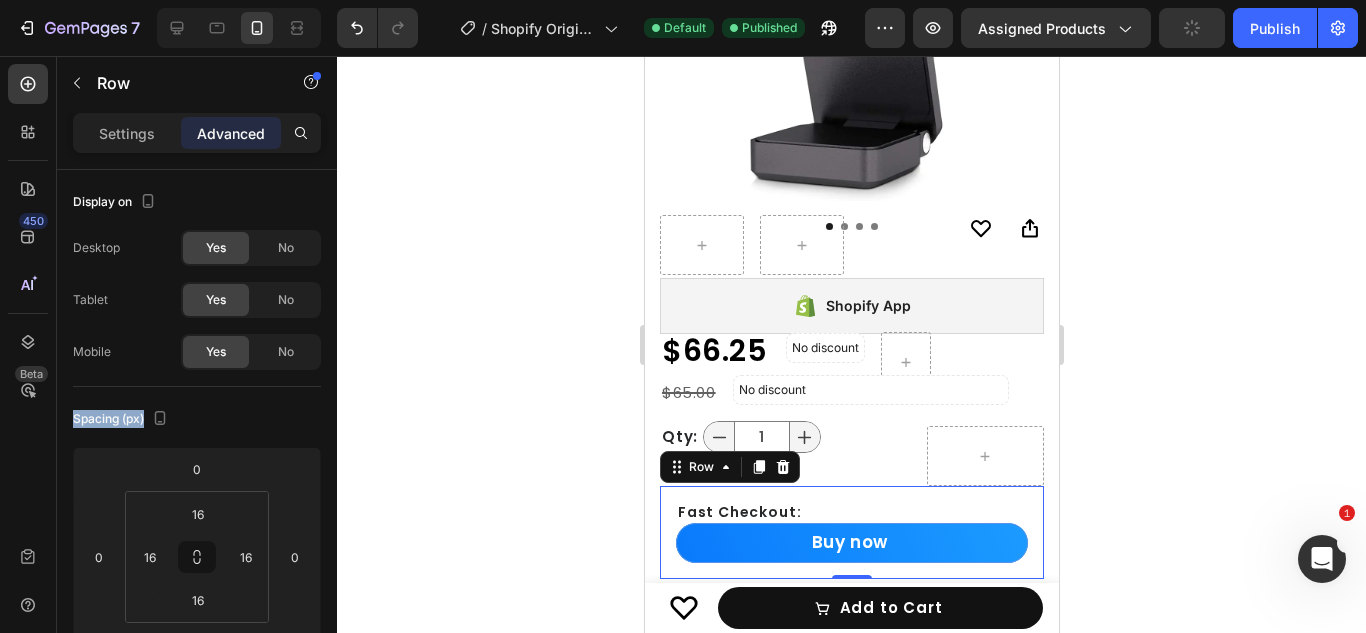 click on "Fast Checkout: Heading Buy now Add to Cart Row   0" at bounding box center (851, 532) 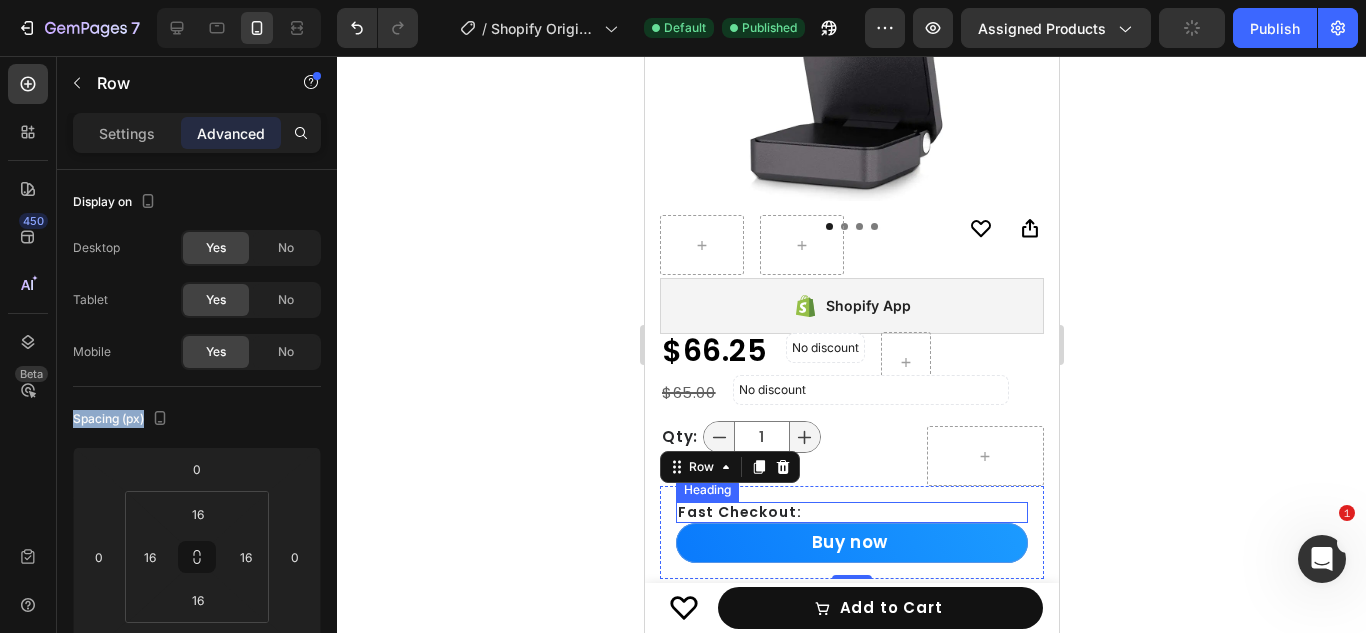 click on "Fast Checkout:" at bounding box center [851, 512] 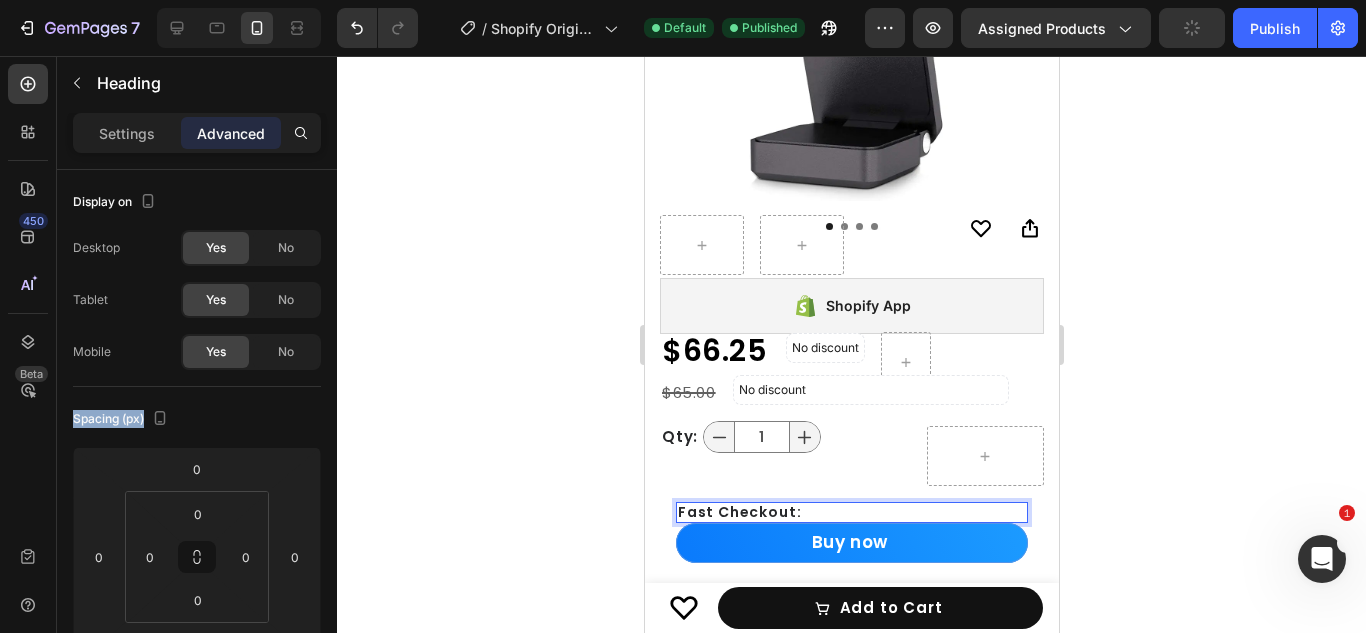 click on "Fast Checkout:" at bounding box center (851, 512) 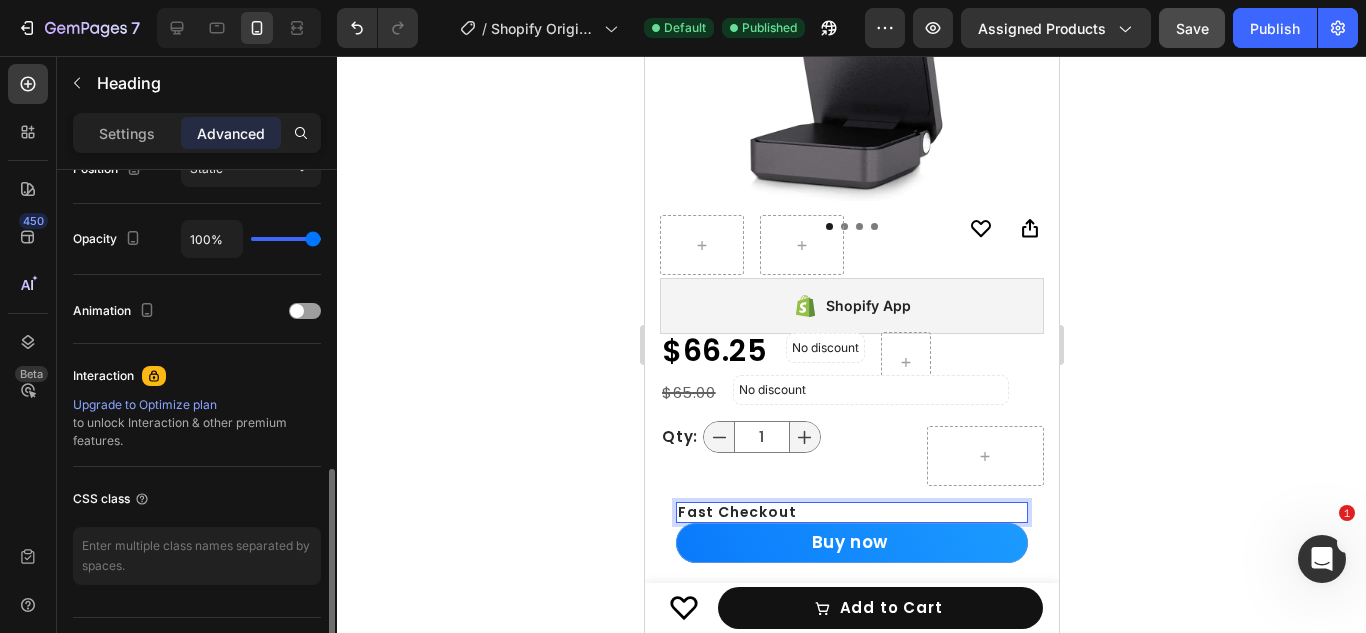 scroll, scrollTop: 767, scrollLeft: 0, axis: vertical 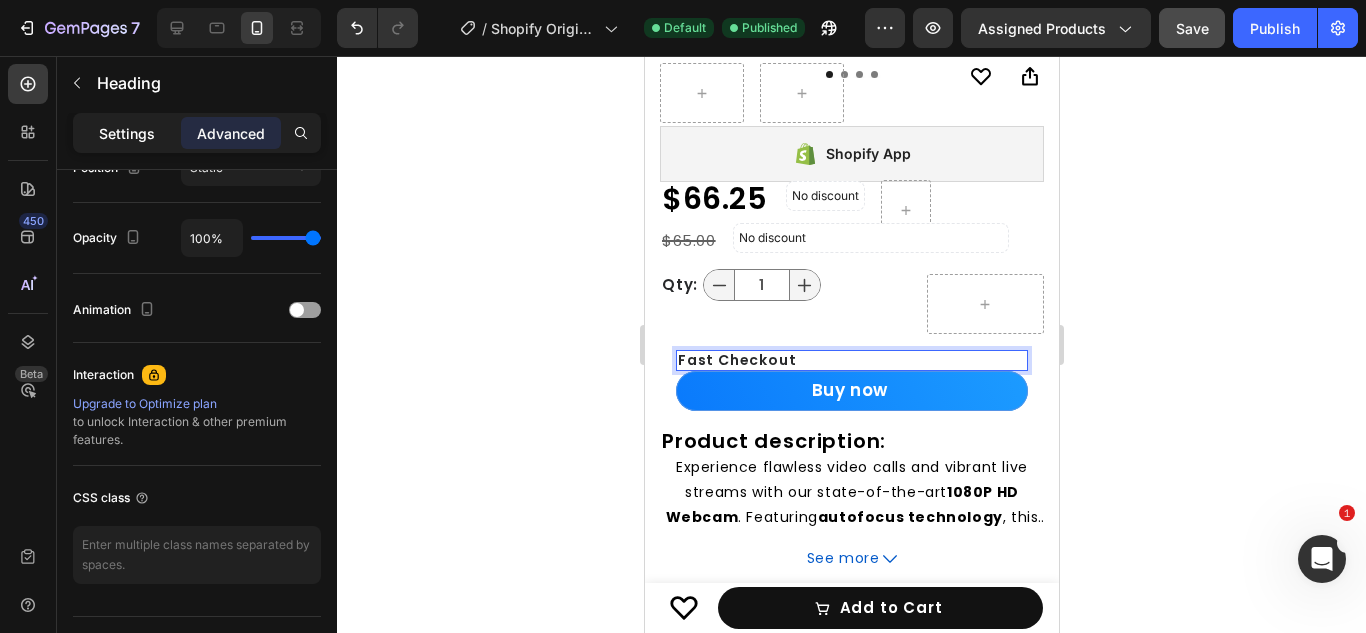 click on "Settings" at bounding box center (127, 133) 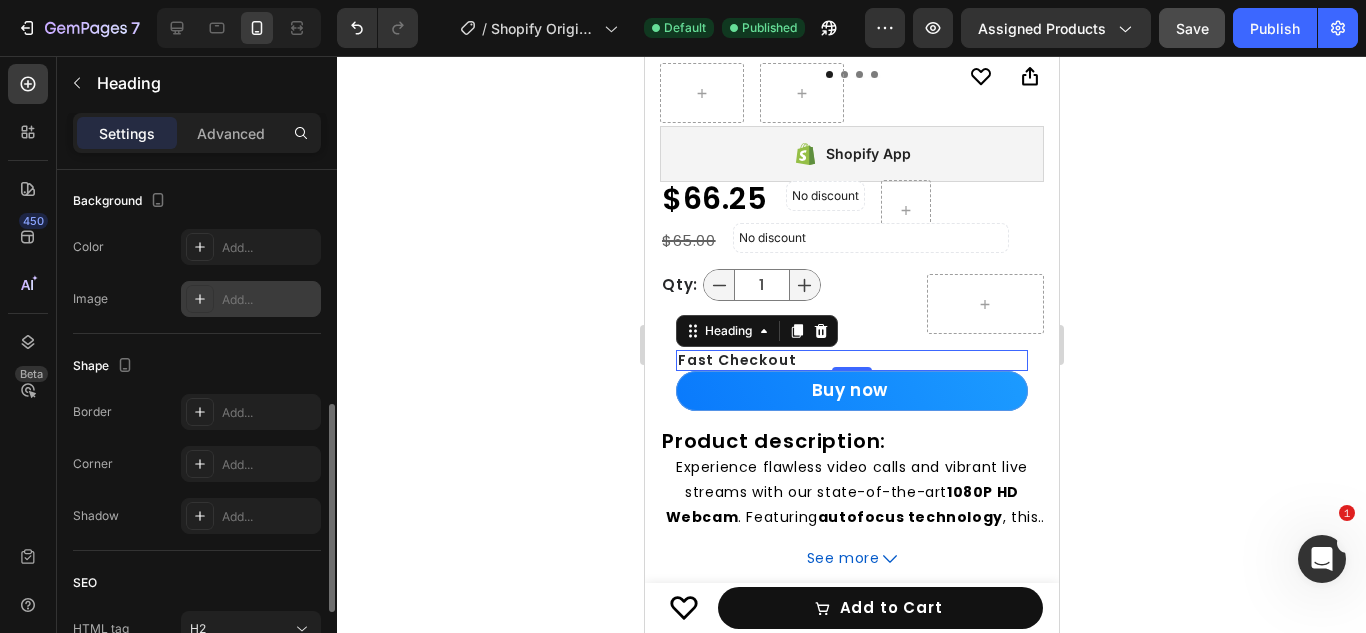 scroll, scrollTop: 594, scrollLeft: 0, axis: vertical 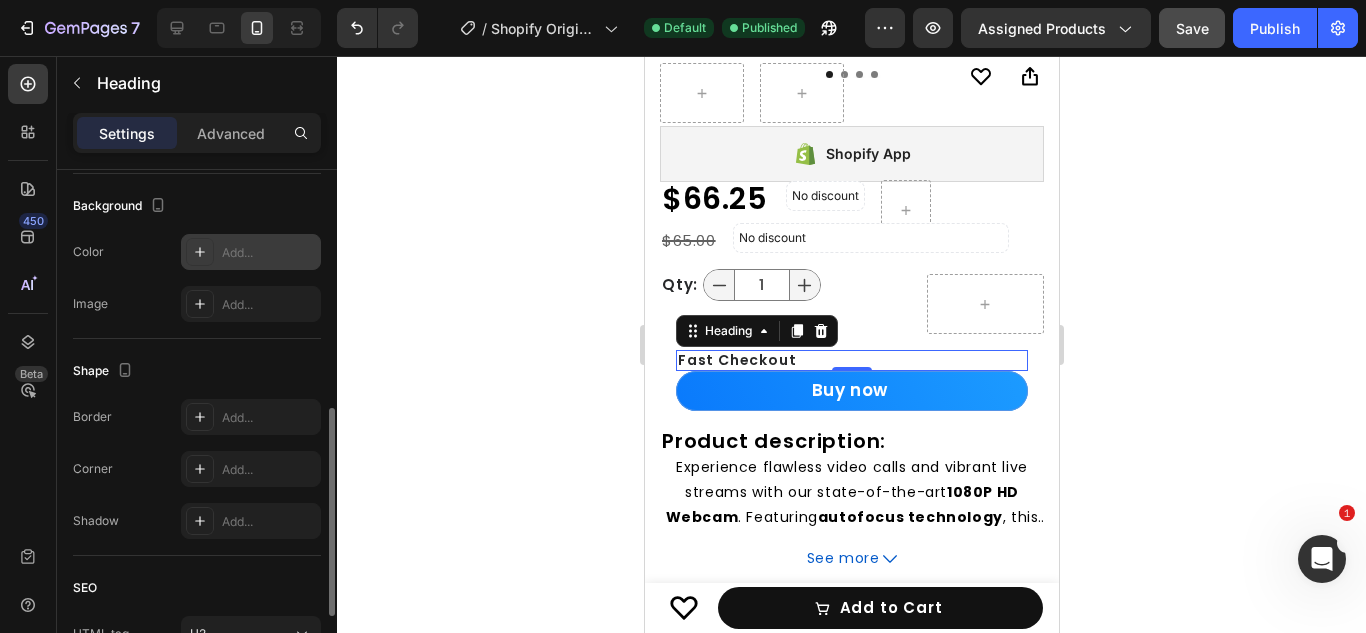 click 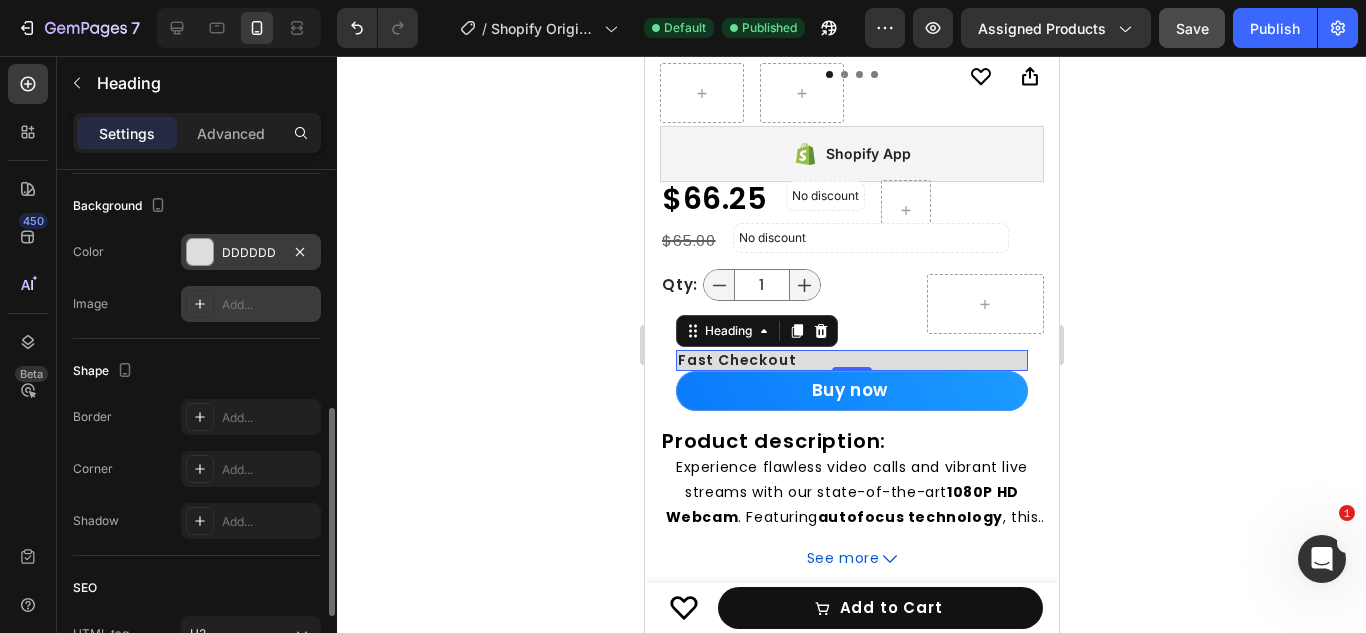 click on "Add..." at bounding box center (251, 304) 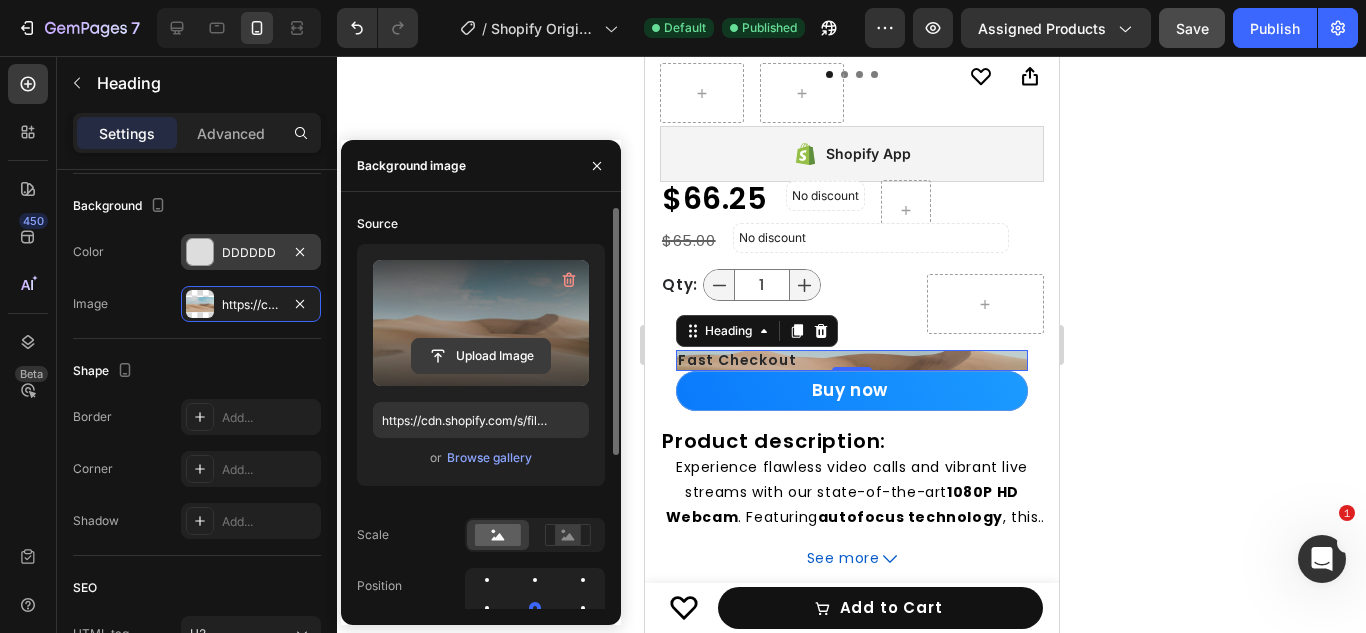 click 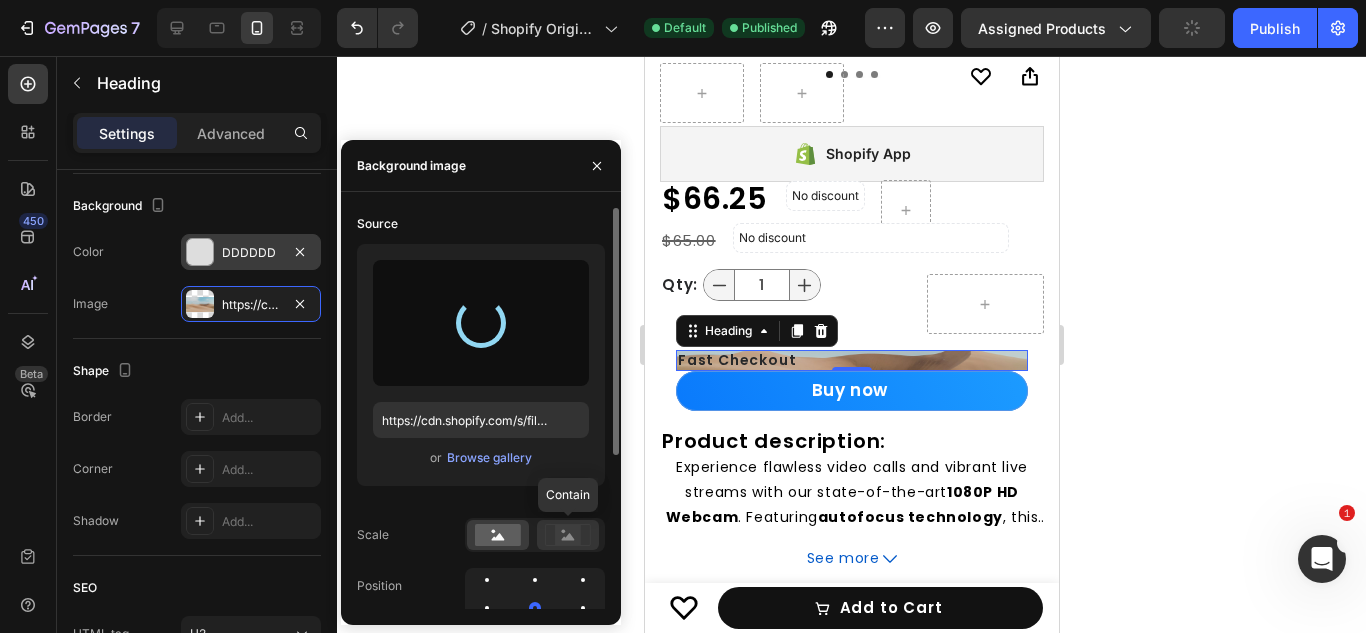 click 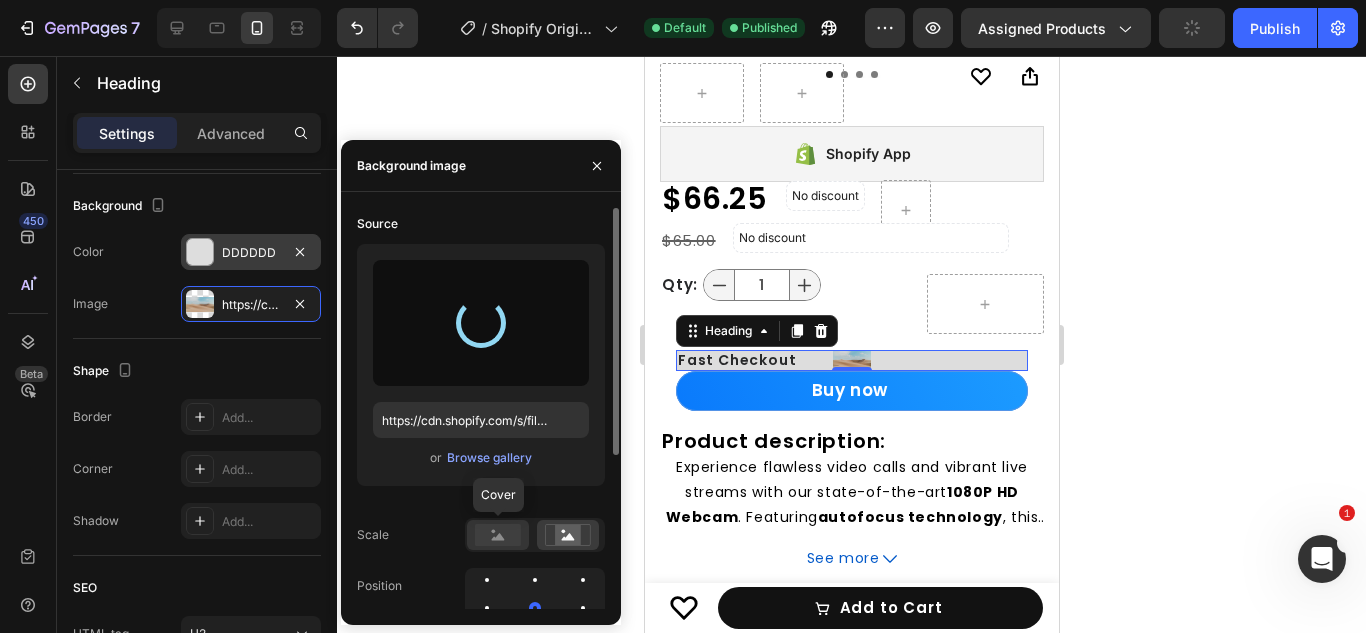 click 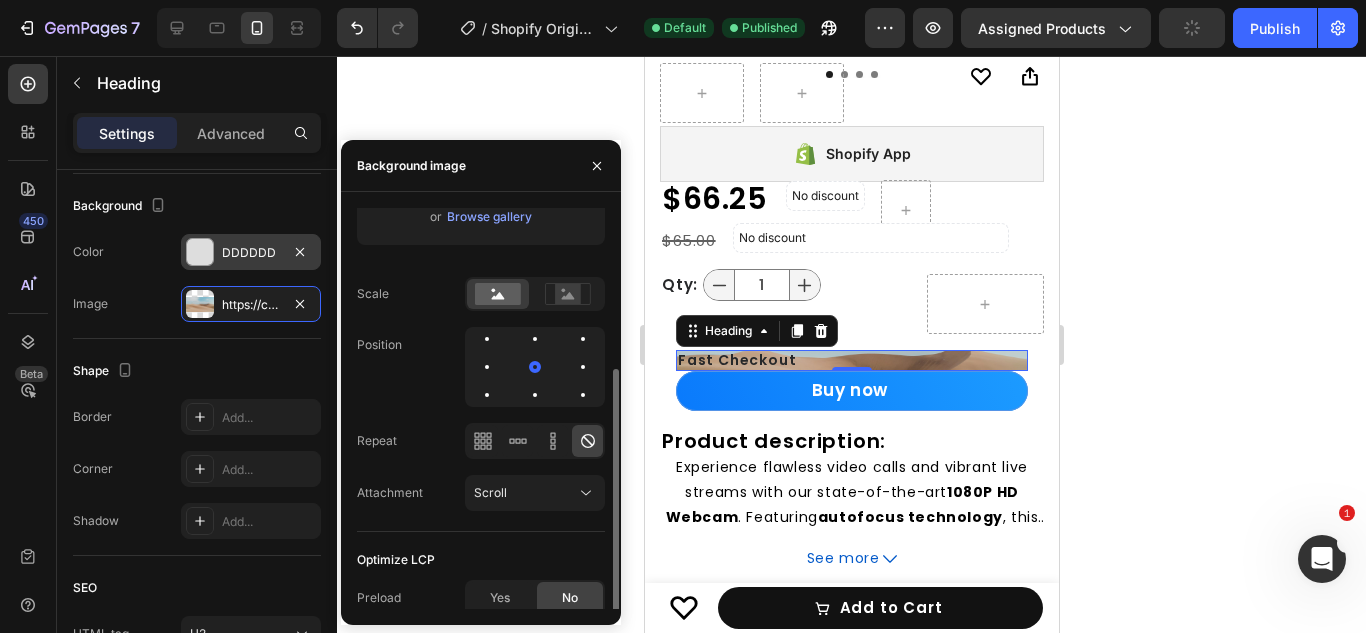 scroll, scrollTop: 248, scrollLeft: 0, axis: vertical 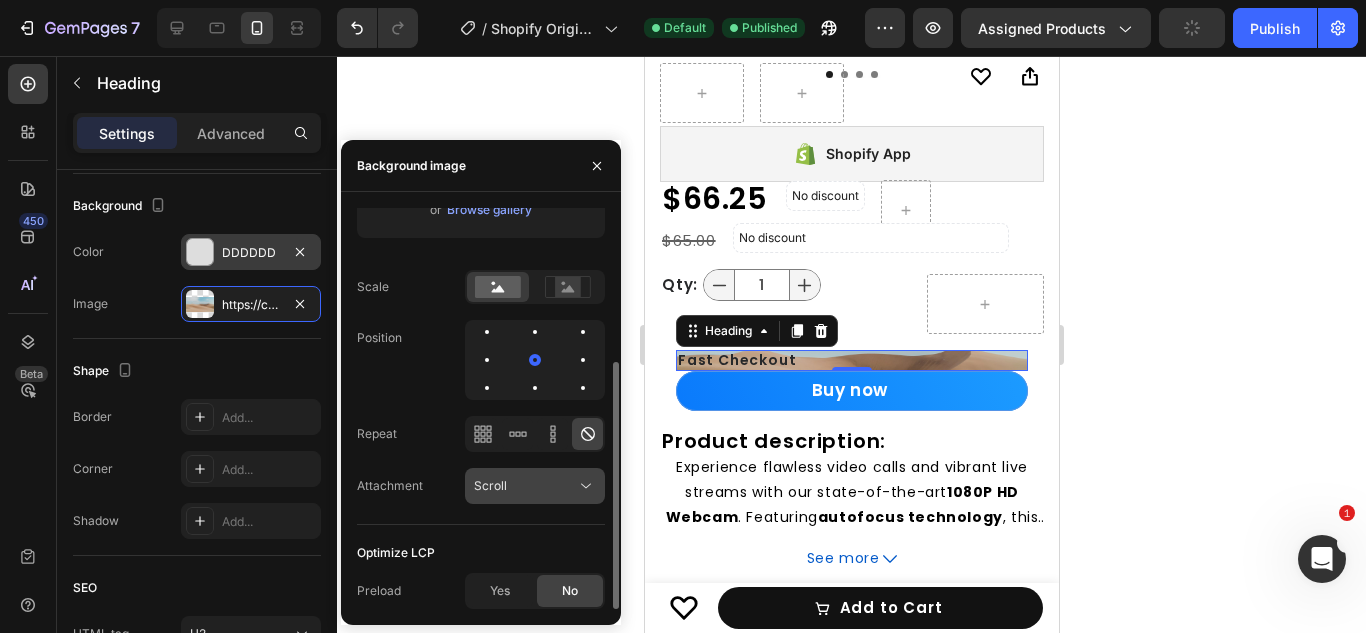 click on "Scroll" at bounding box center [490, 486] 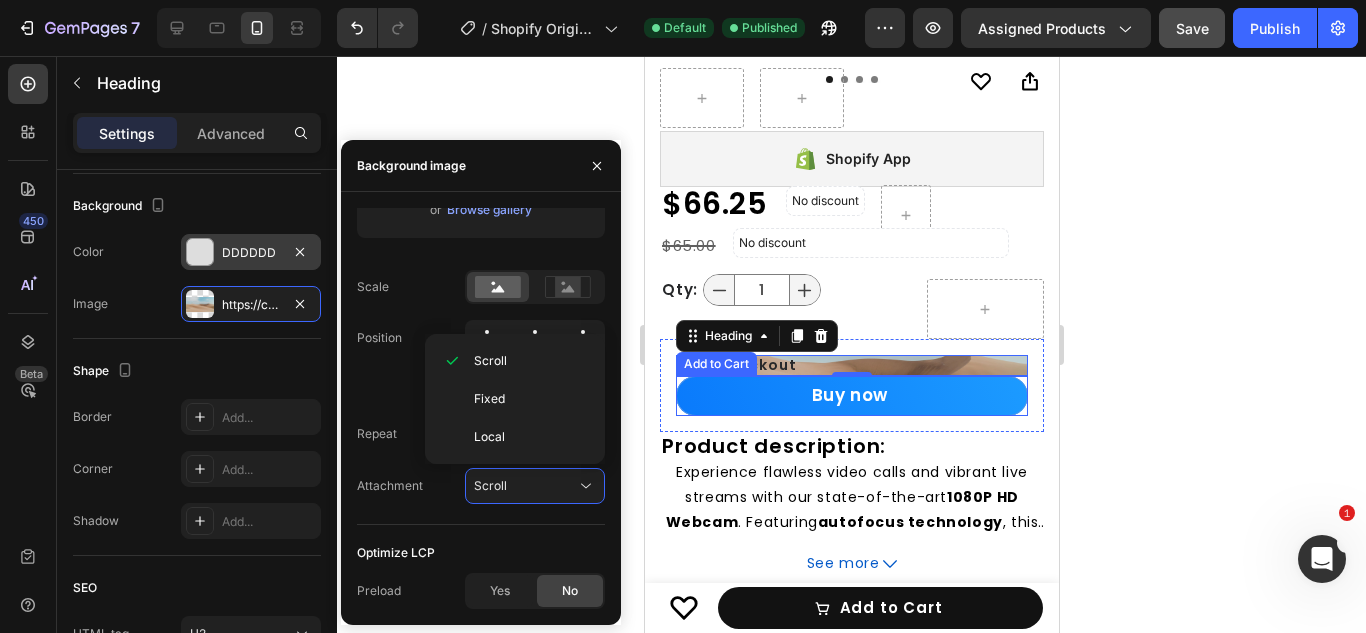 scroll, scrollTop: 581, scrollLeft: 0, axis: vertical 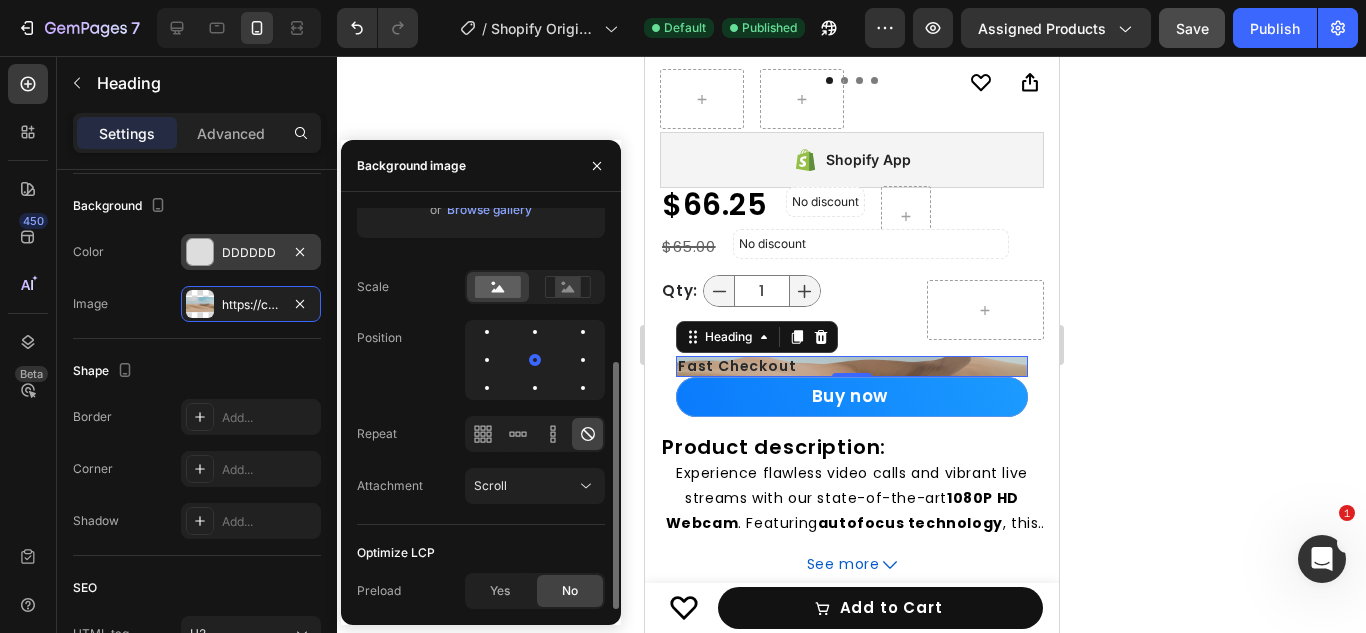 click on "Source https://cdn.shopify.com/s/files/1/2005/9307/files/background_settings.jpg or  Browse gallery  Scale Position Repeat Attachment Scroll" at bounding box center (481, 242) 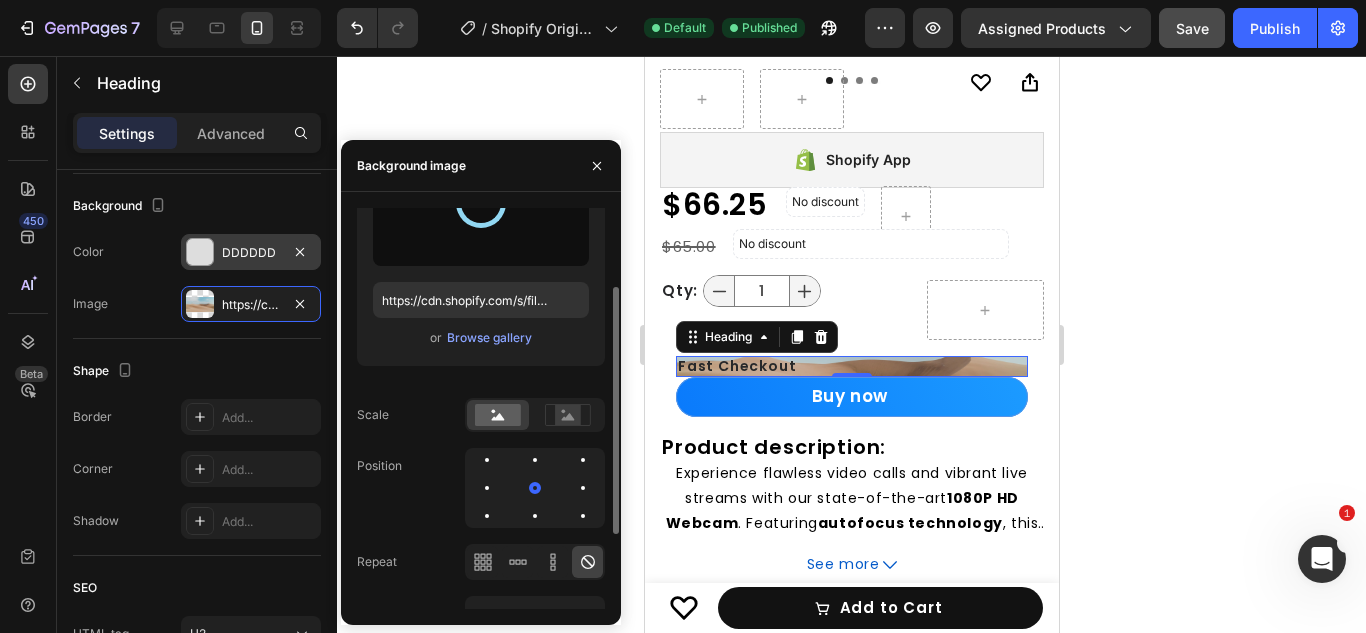 scroll, scrollTop: 124, scrollLeft: 0, axis: vertical 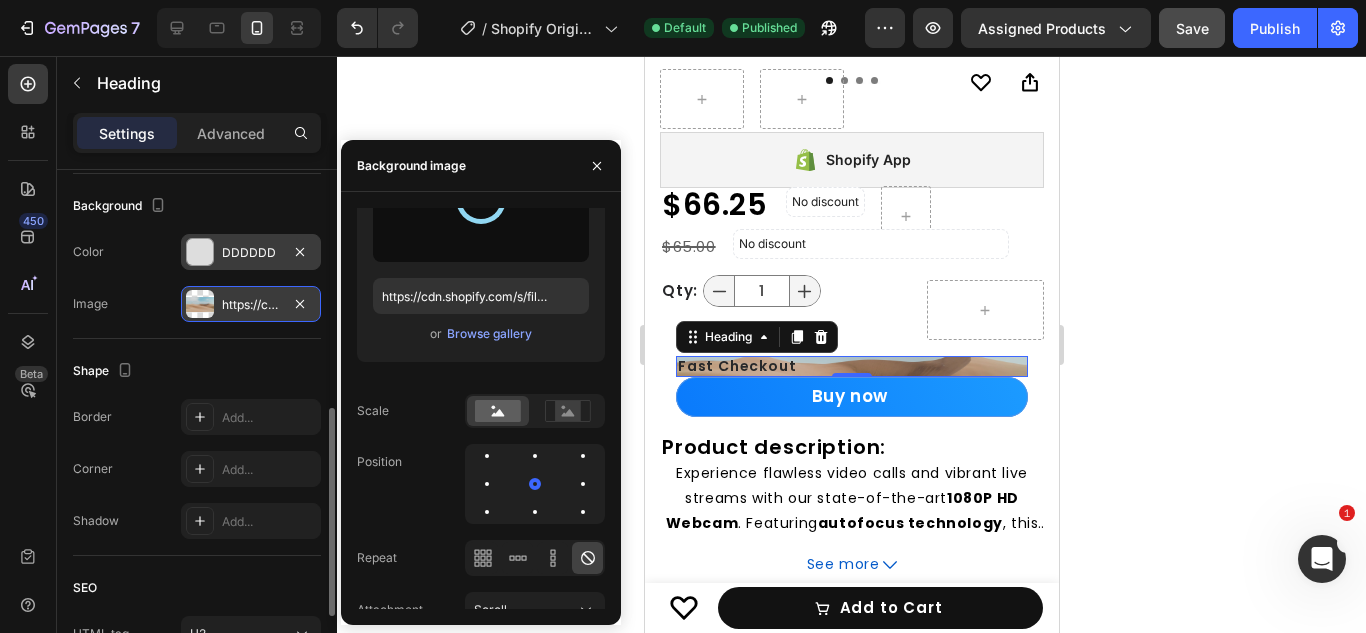 type on "https://cdn.shopify.com/s/files/1/0688/8433/2637/files/gempages_567079779895870373-0256f346-fc7c-4400-9ce5-f33429afc982.png" 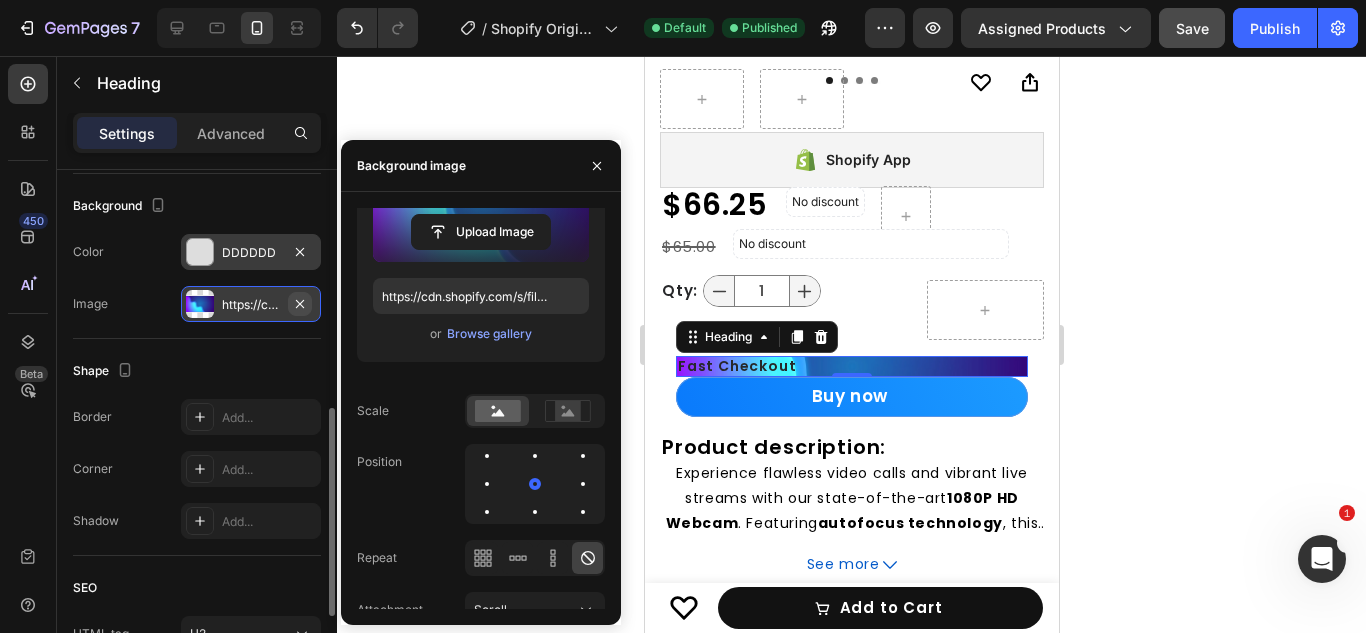 click 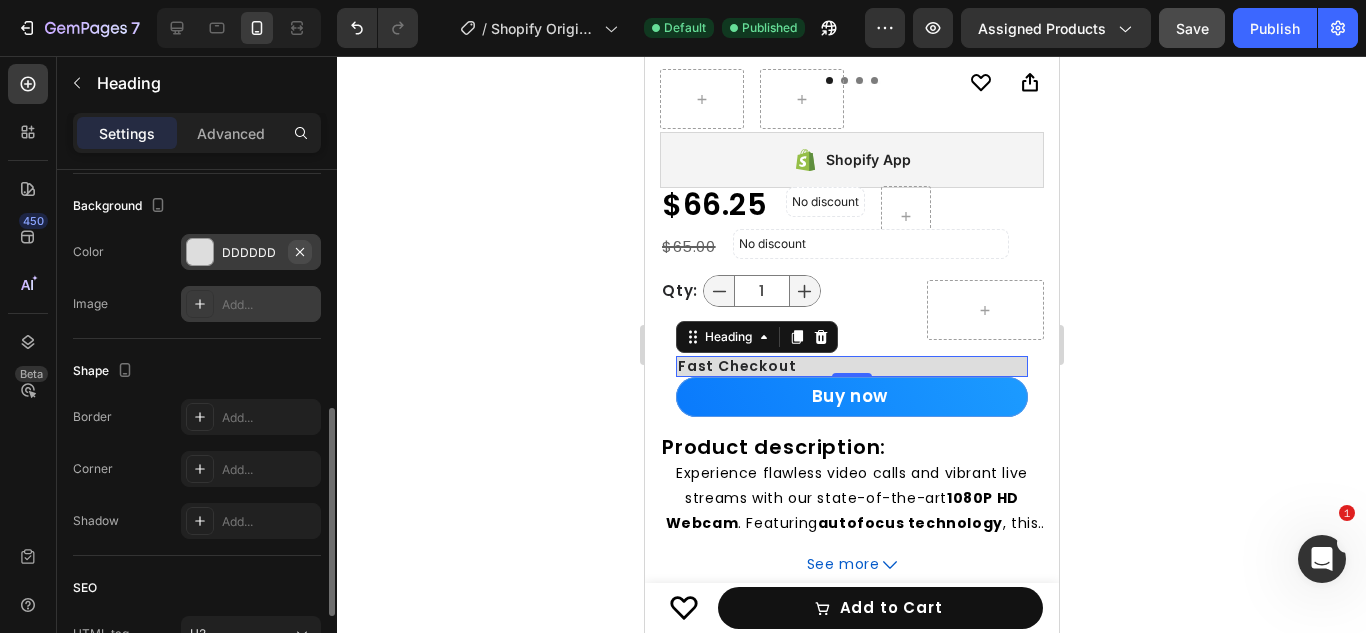 click 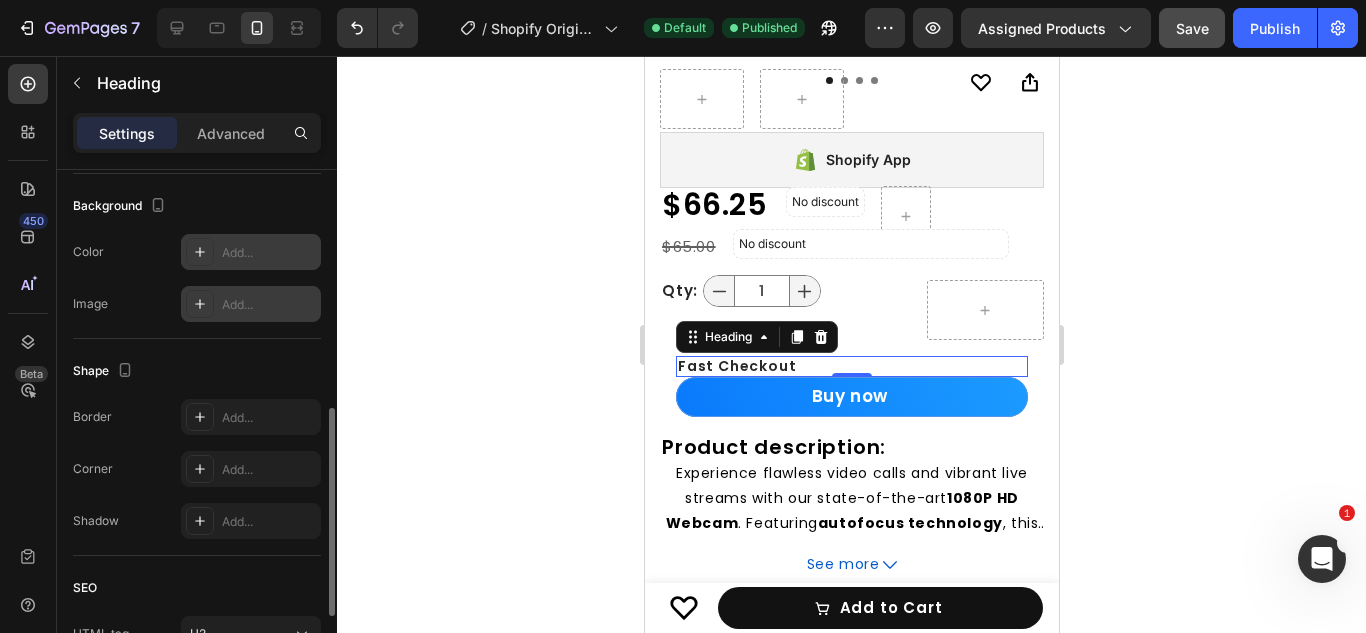 scroll, scrollTop: 778, scrollLeft: 0, axis: vertical 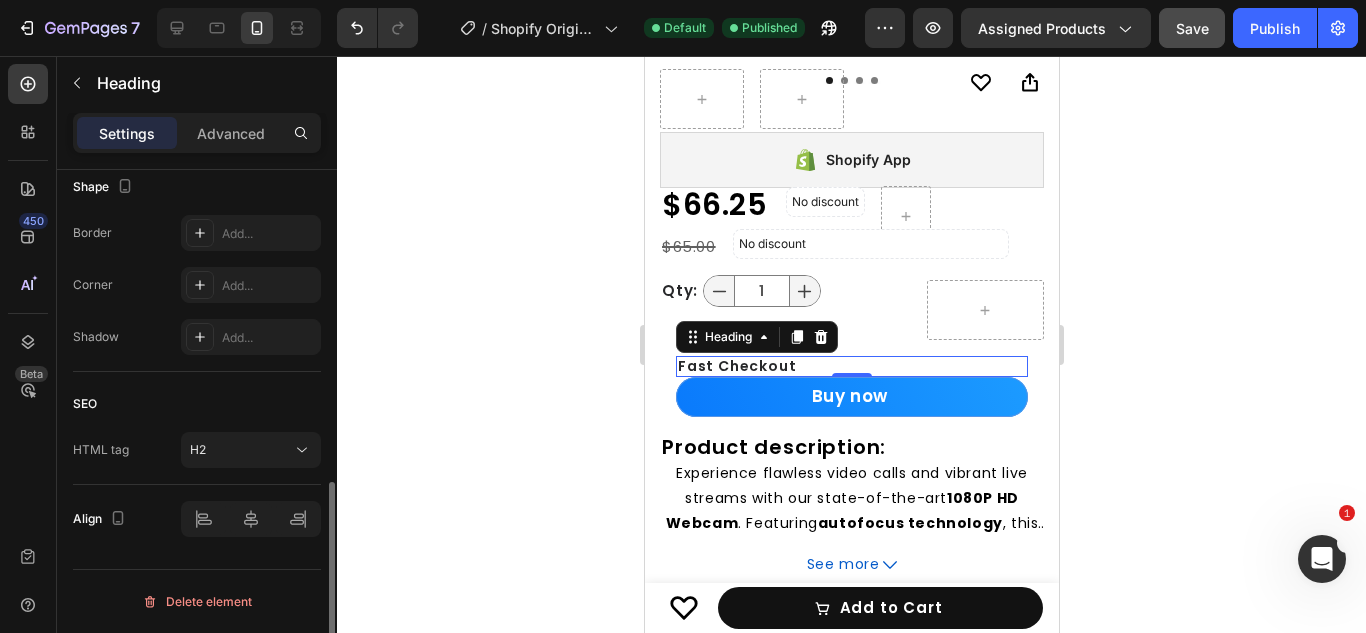 click 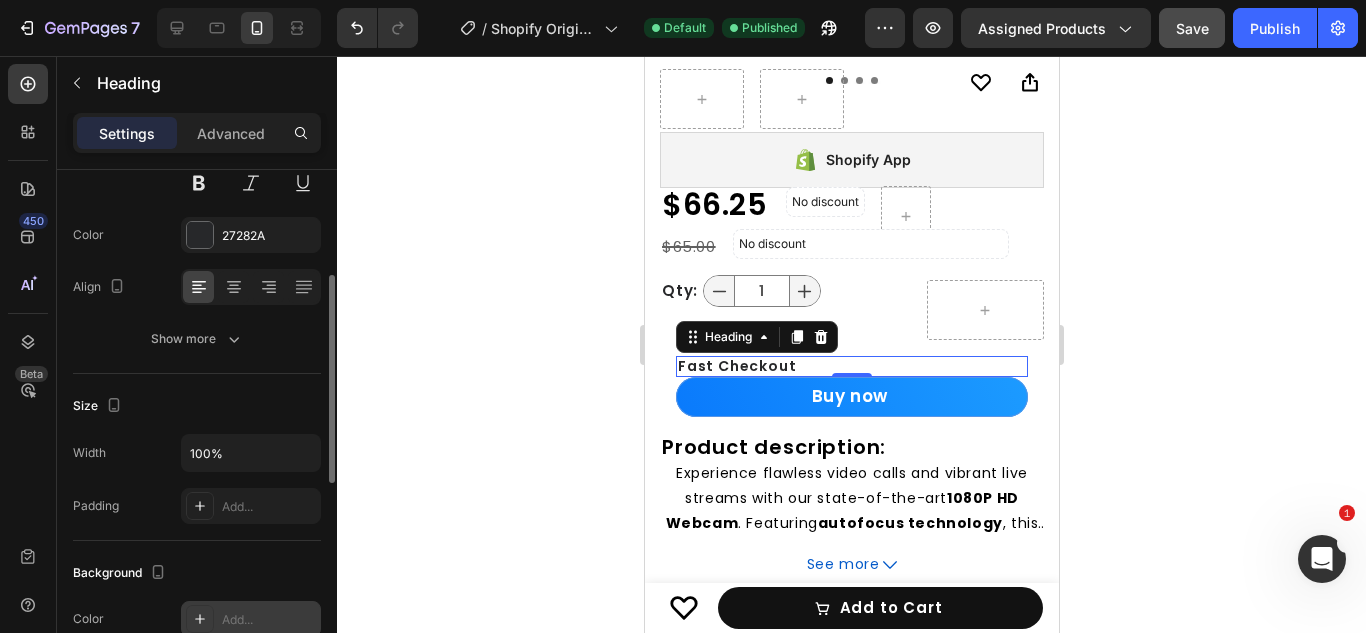 scroll, scrollTop: 205, scrollLeft: 0, axis: vertical 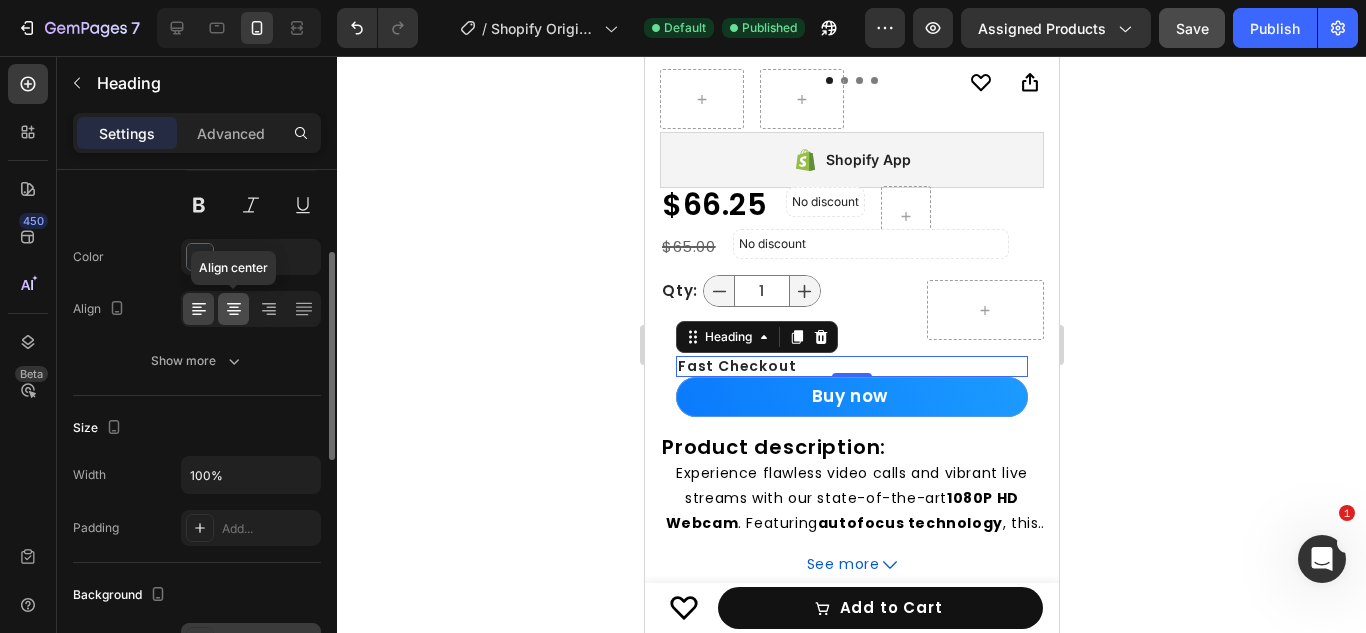 click 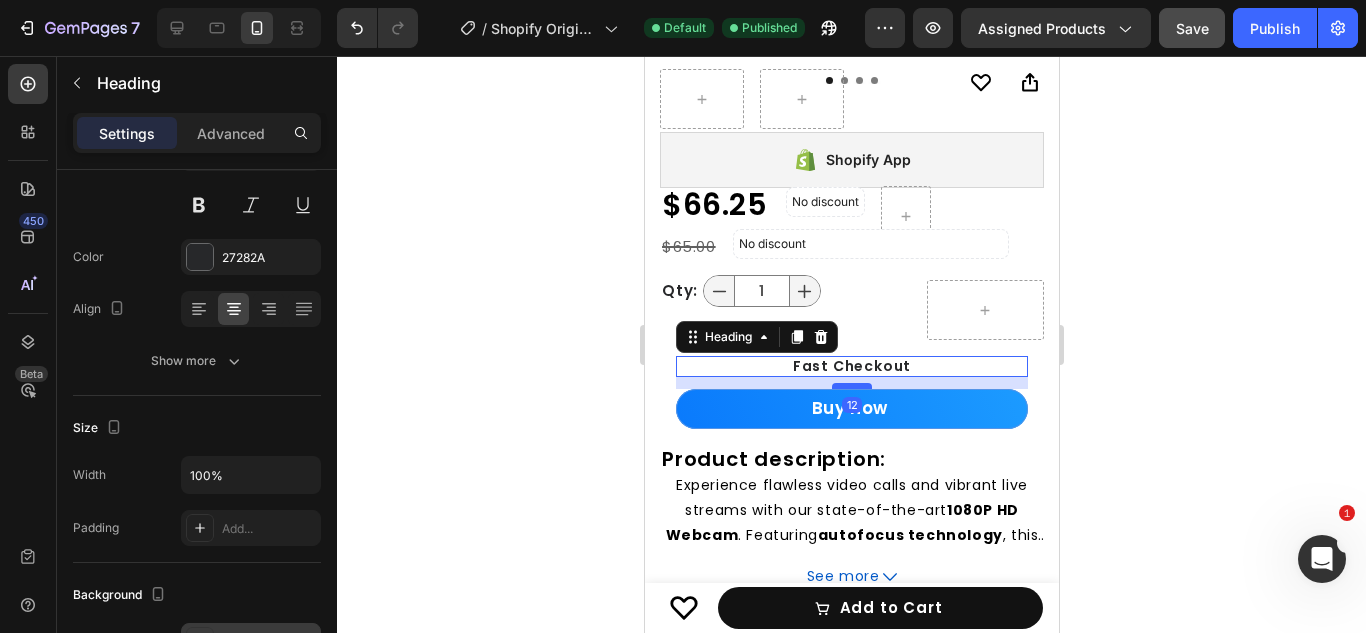 drag, startPoint x: 843, startPoint y: 360, endPoint x: 842, endPoint y: 372, distance: 12.0415945 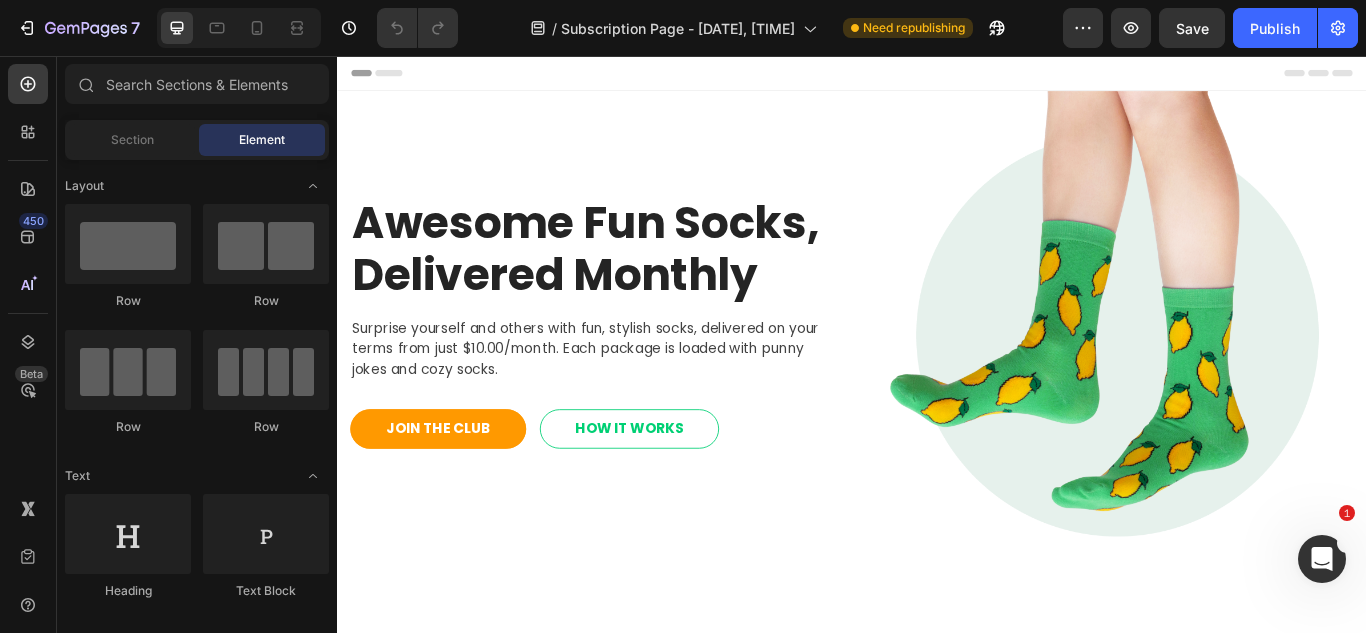scroll, scrollTop: 0, scrollLeft: 0, axis: both 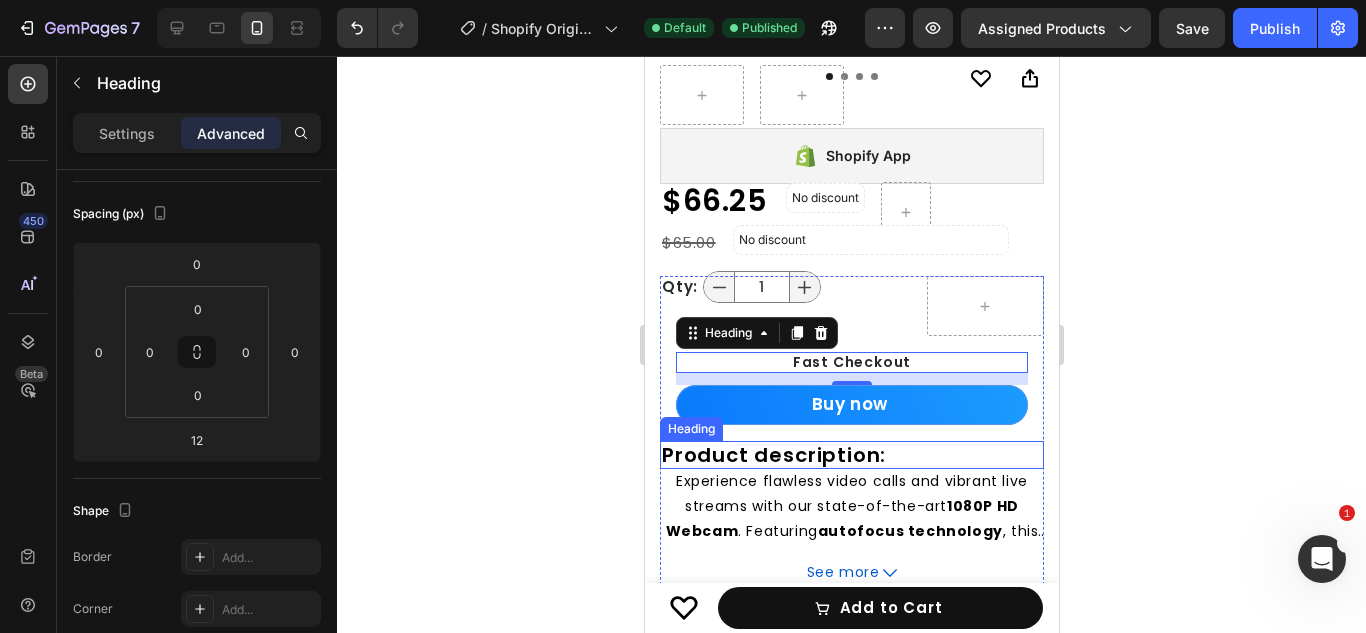 click on "Product description:" at bounding box center (851, 455) 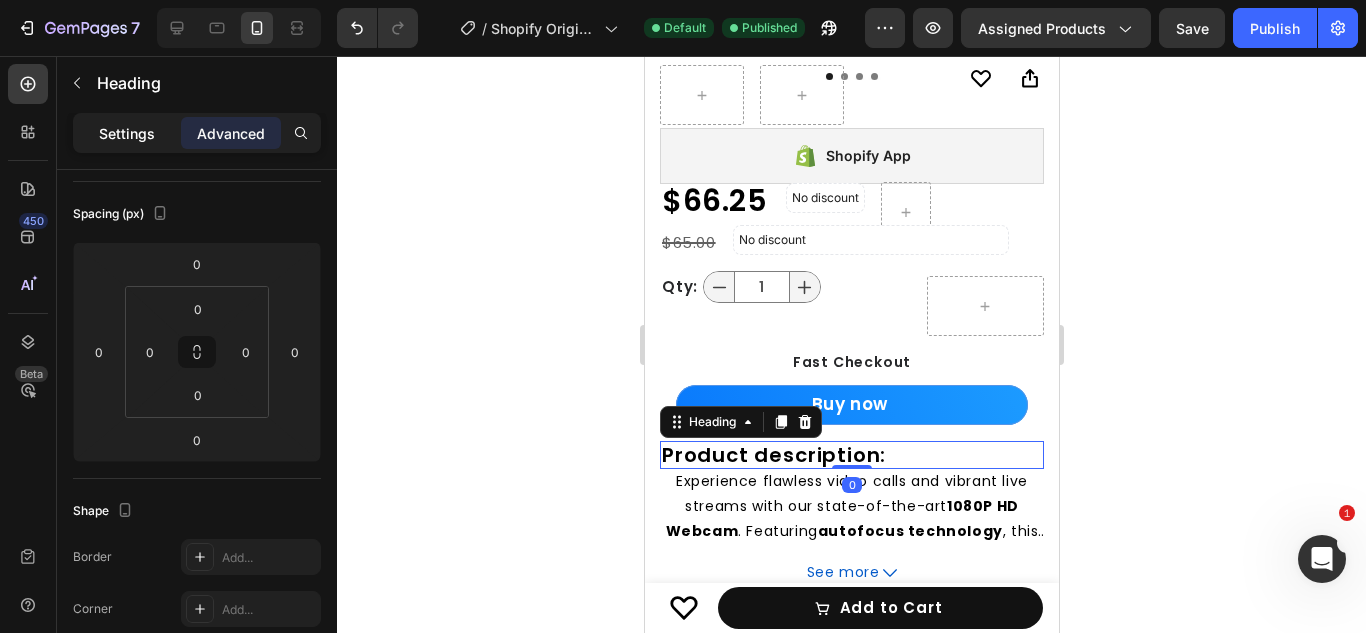 click on "Settings" at bounding box center (127, 133) 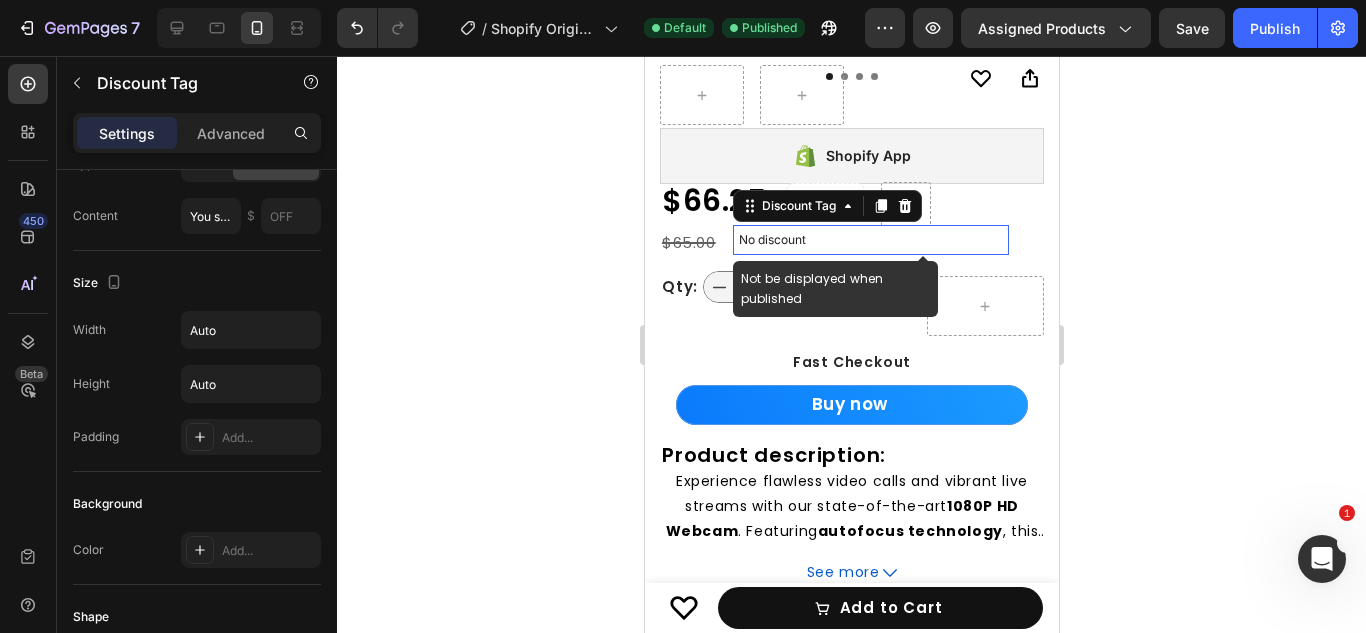 click on "No discount" at bounding box center (870, 240) 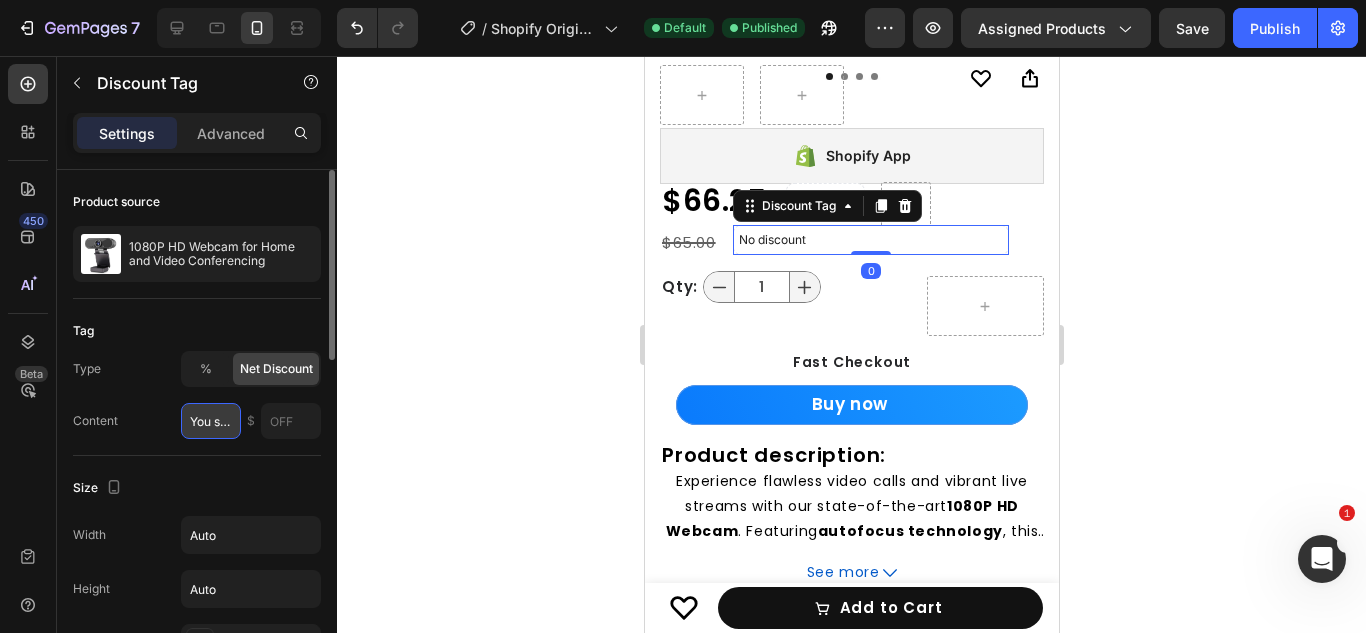 click on "You save" at bounding box center [211, 421] 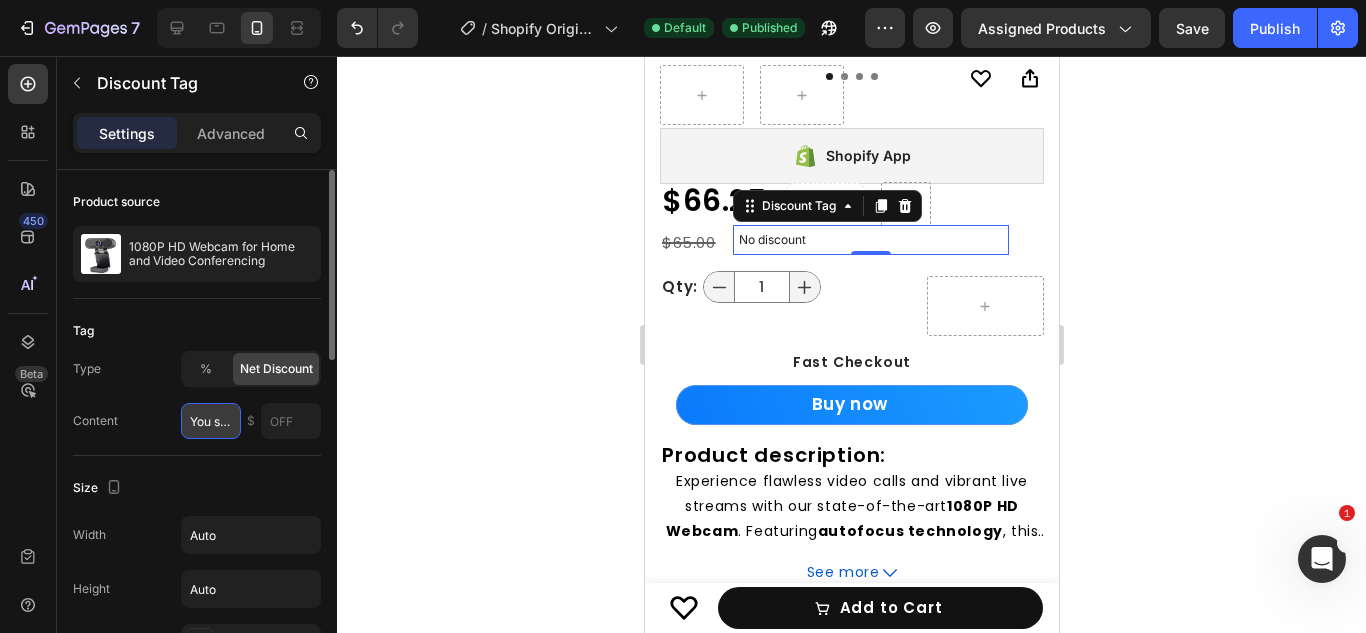 click on "You save" at bounding box center [211, 421] 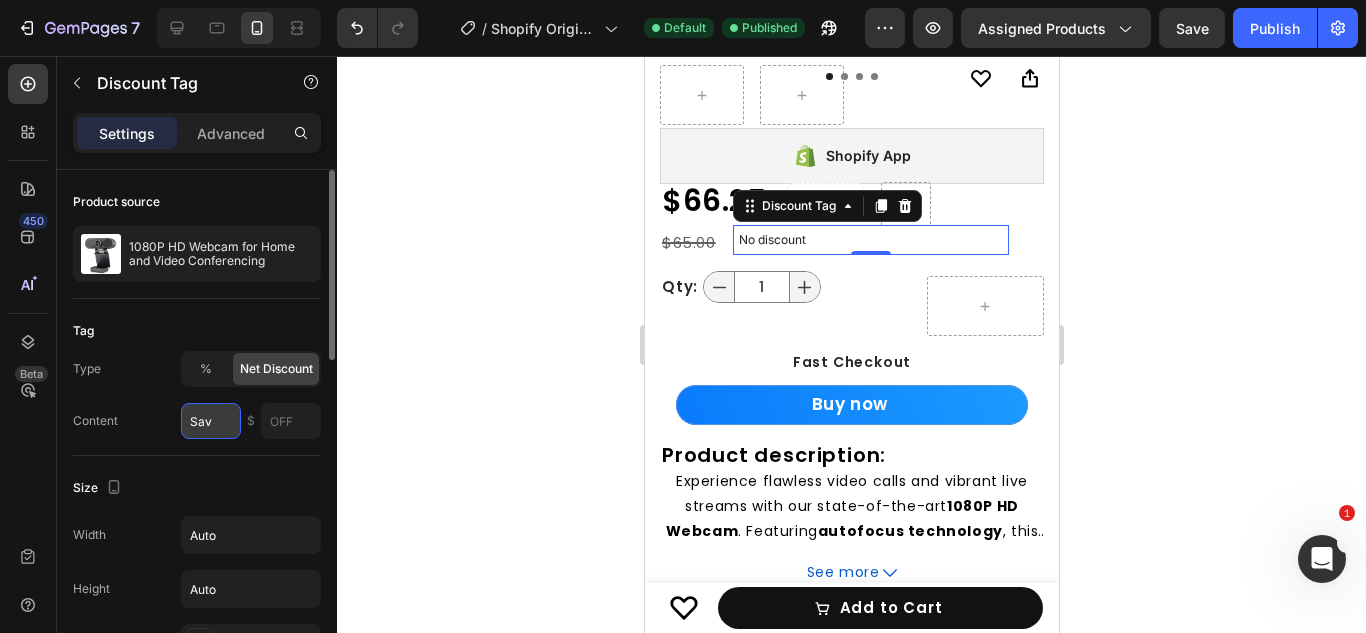 type on "Save" 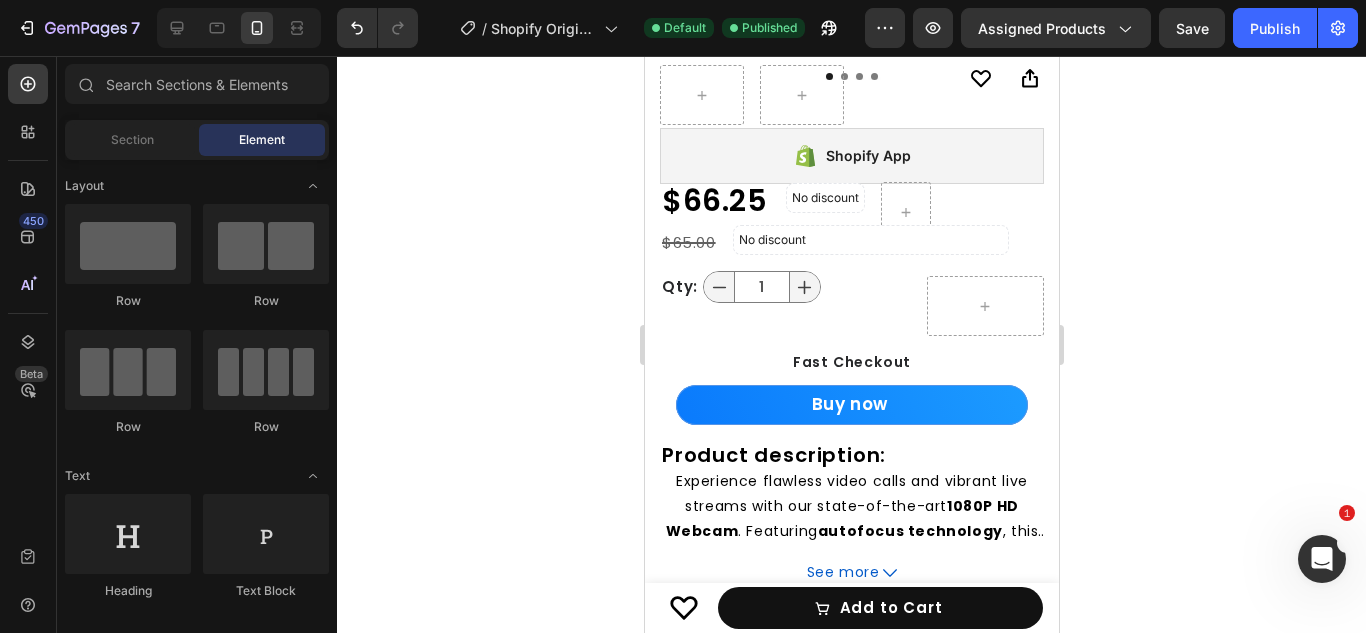 scroll, scrollTop: 81, scrollLeft: 0, axis: vertical 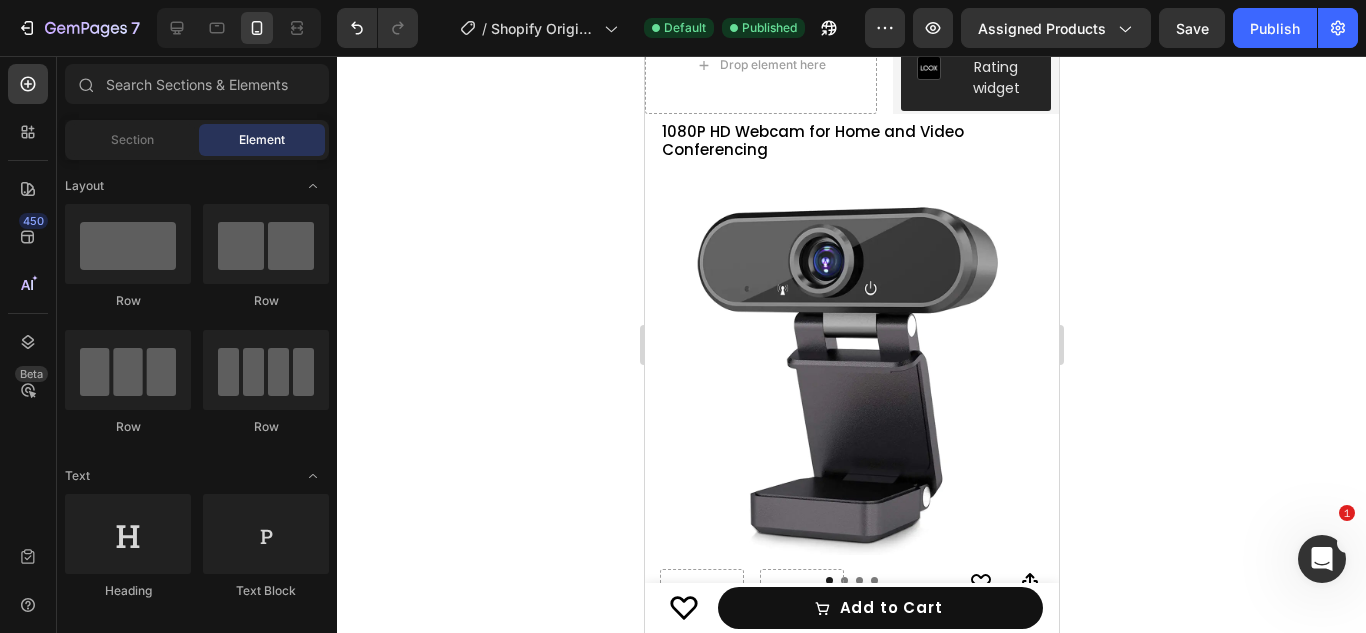 click 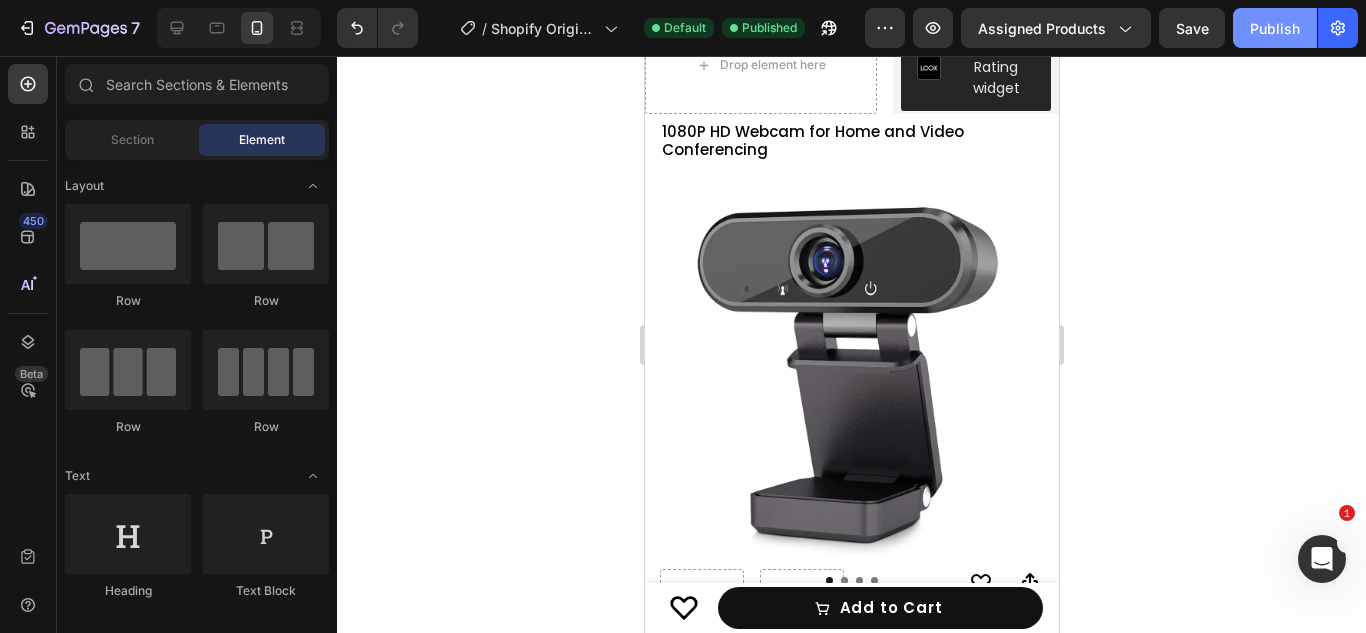 click on "Publish" at bounding box center (1275, 28) 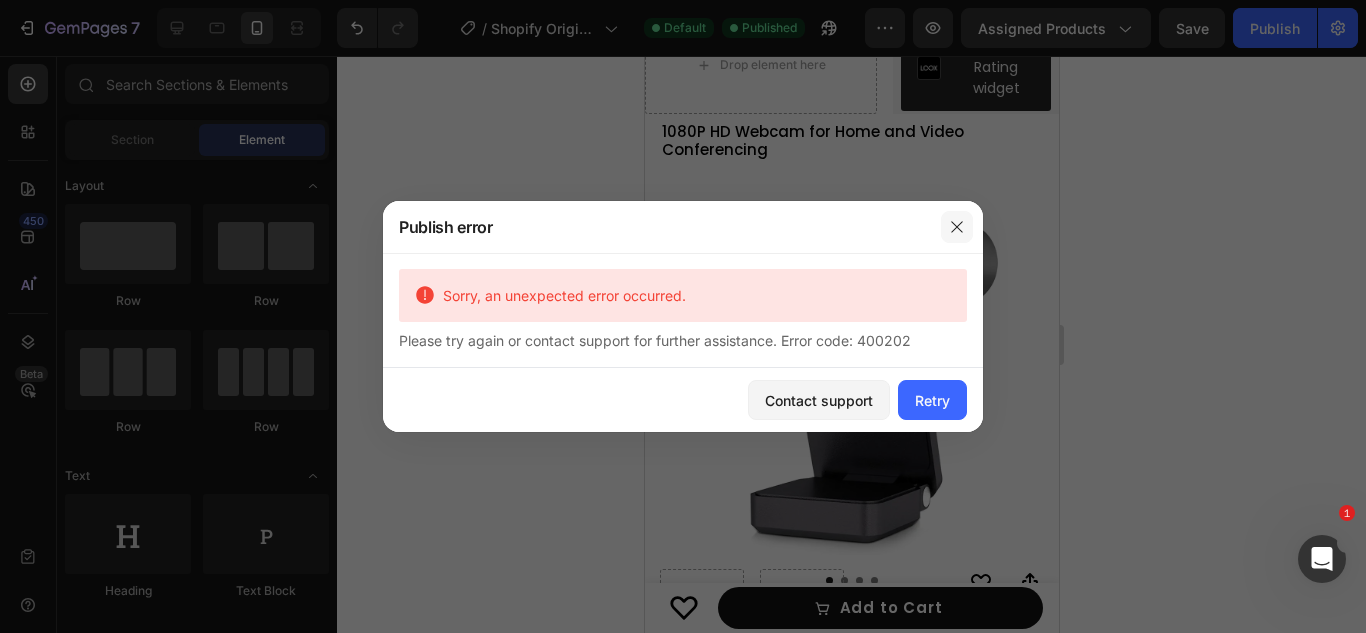 click 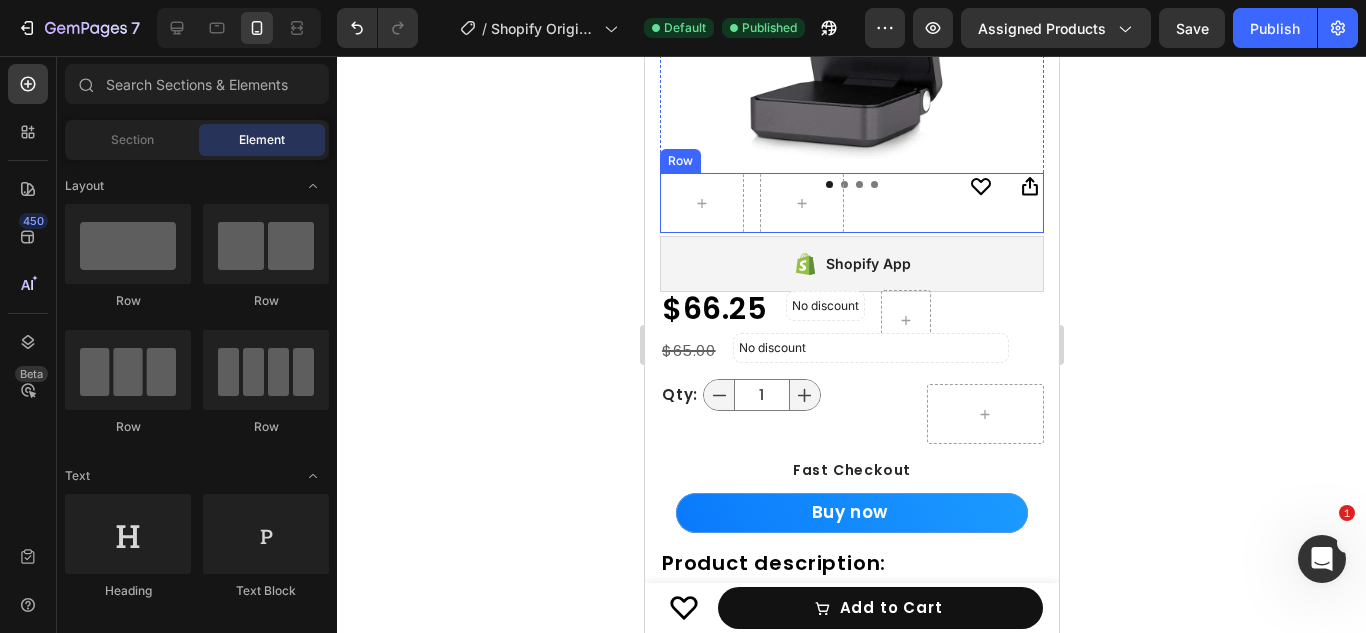 scroll, scrollTop: 482, scrollLeft: 0, axis: vertical 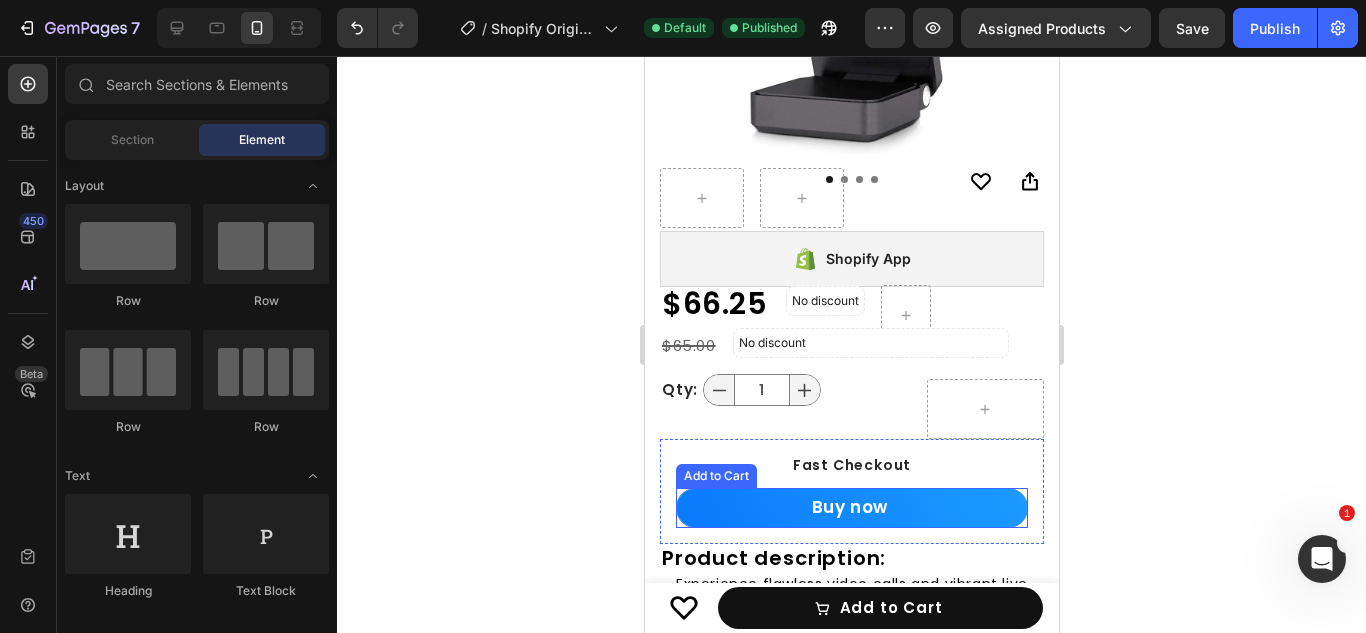 click on "Buy now" at bounding box center [851, 508] 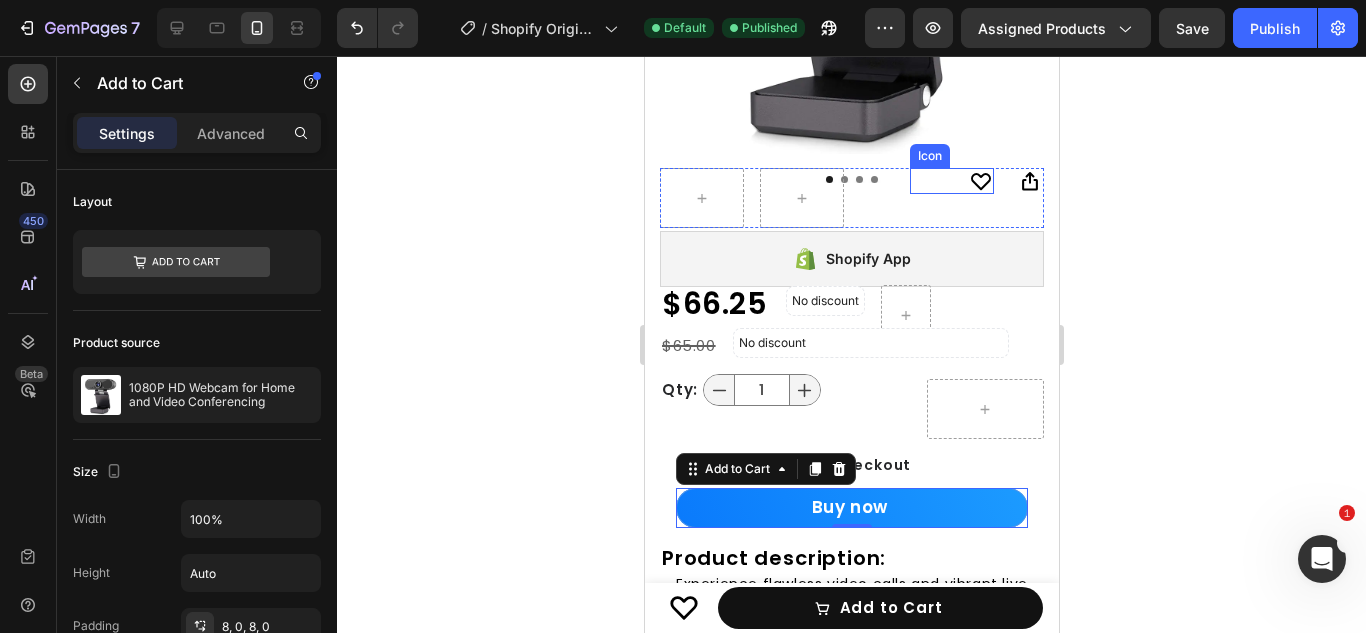 click on "Icon" at bounding box center [951, 181] 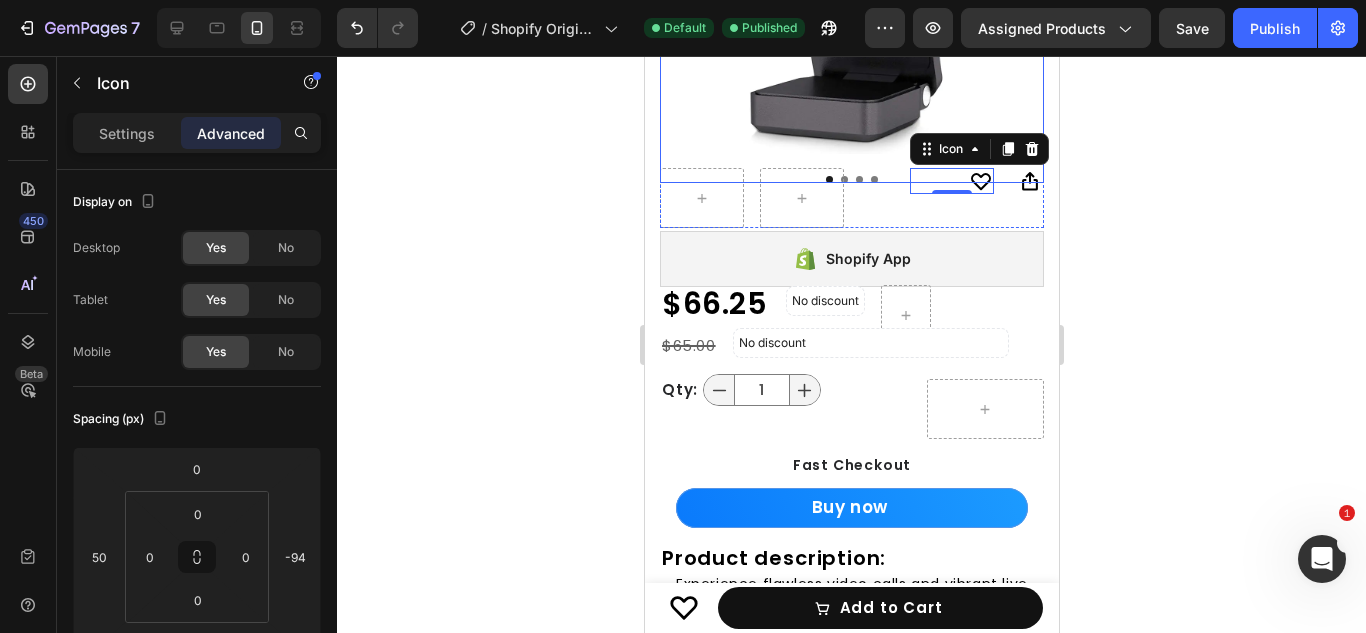 click at bounding box center [851, -38] 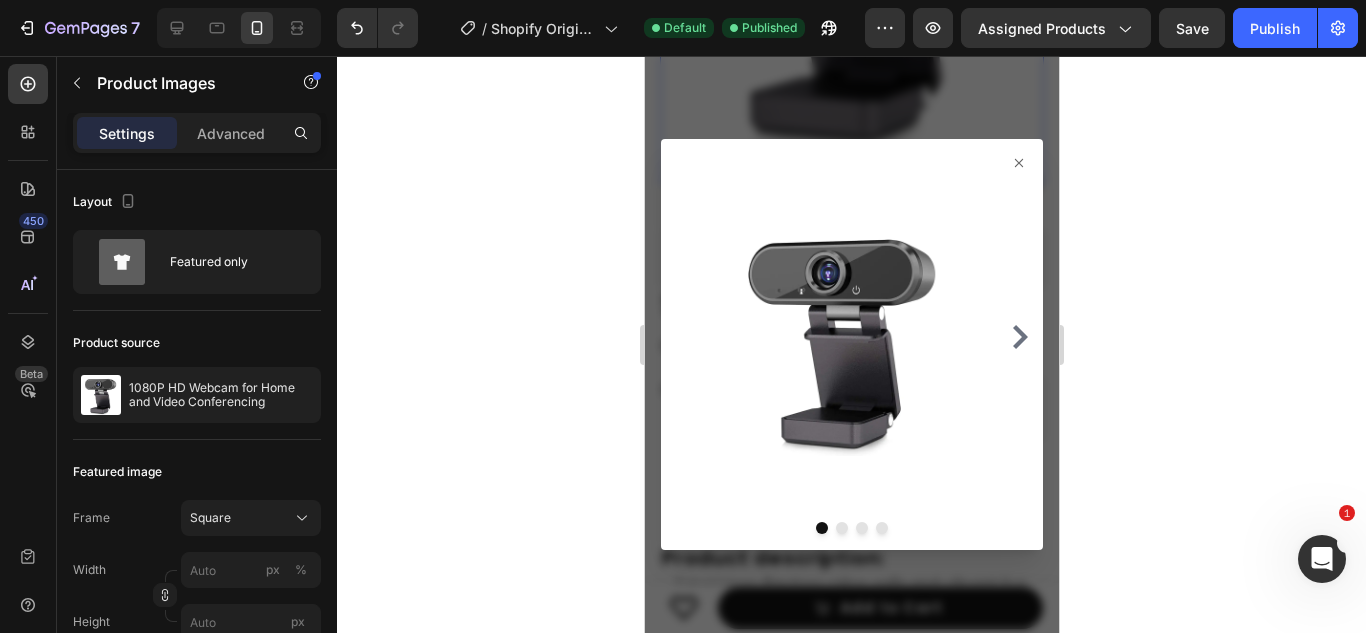 click 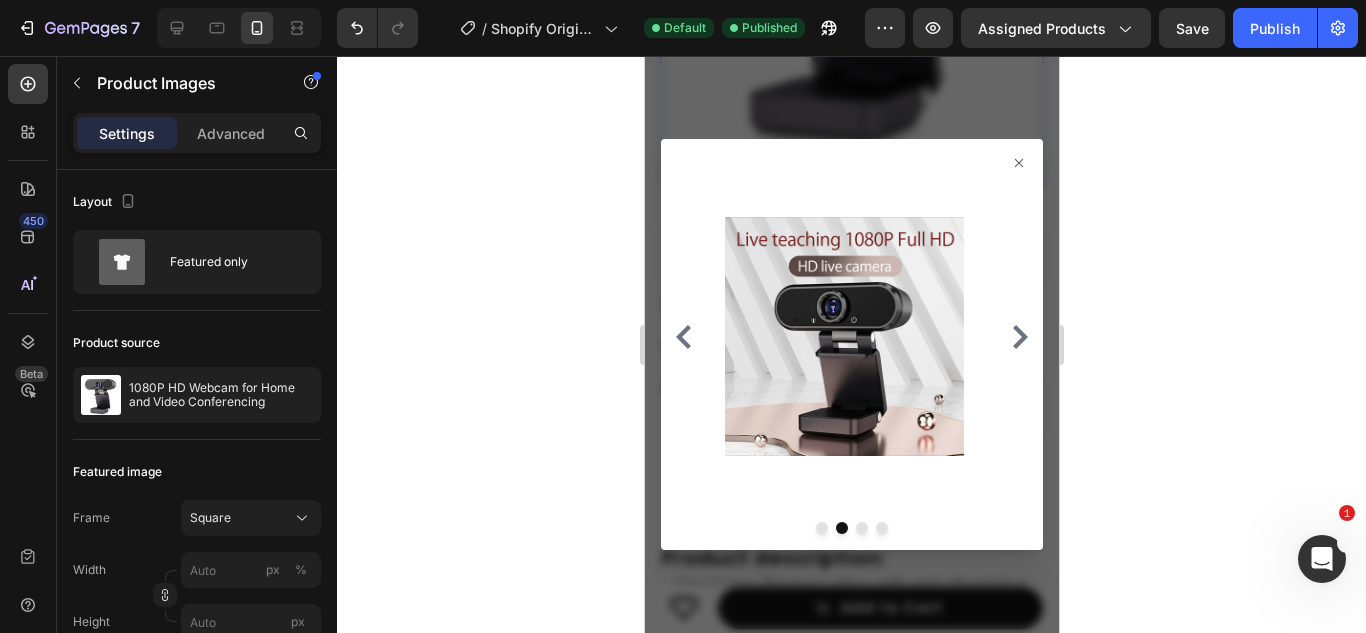 click 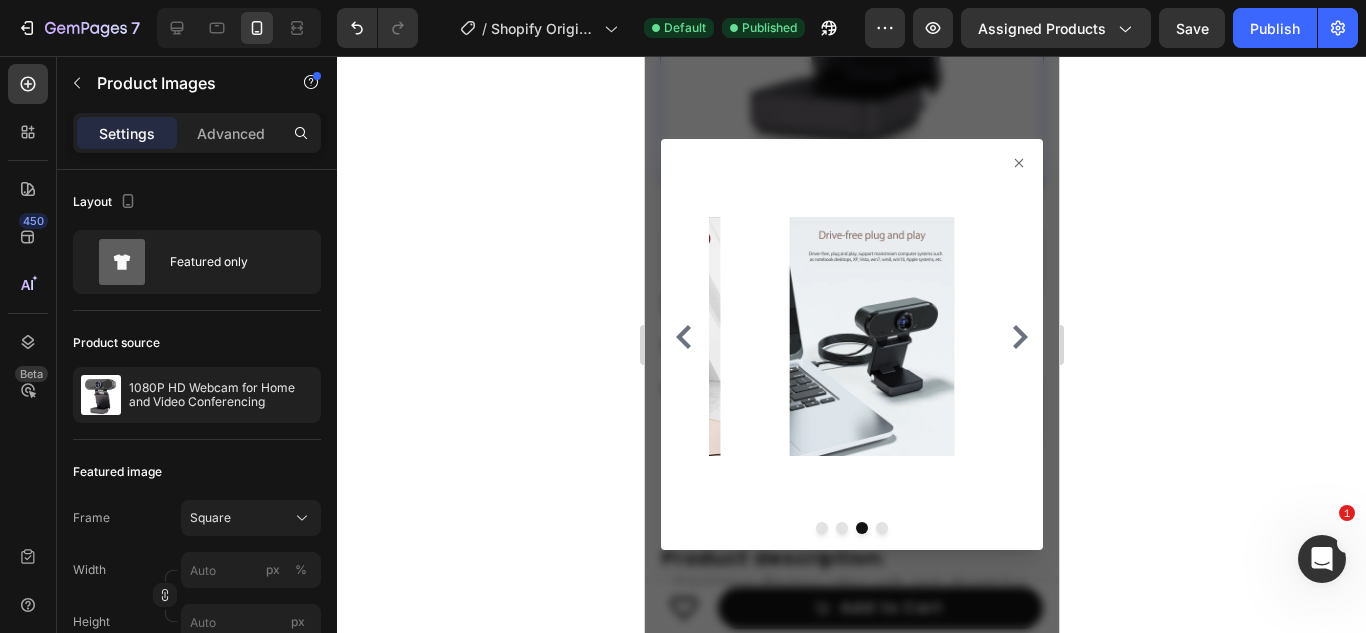click 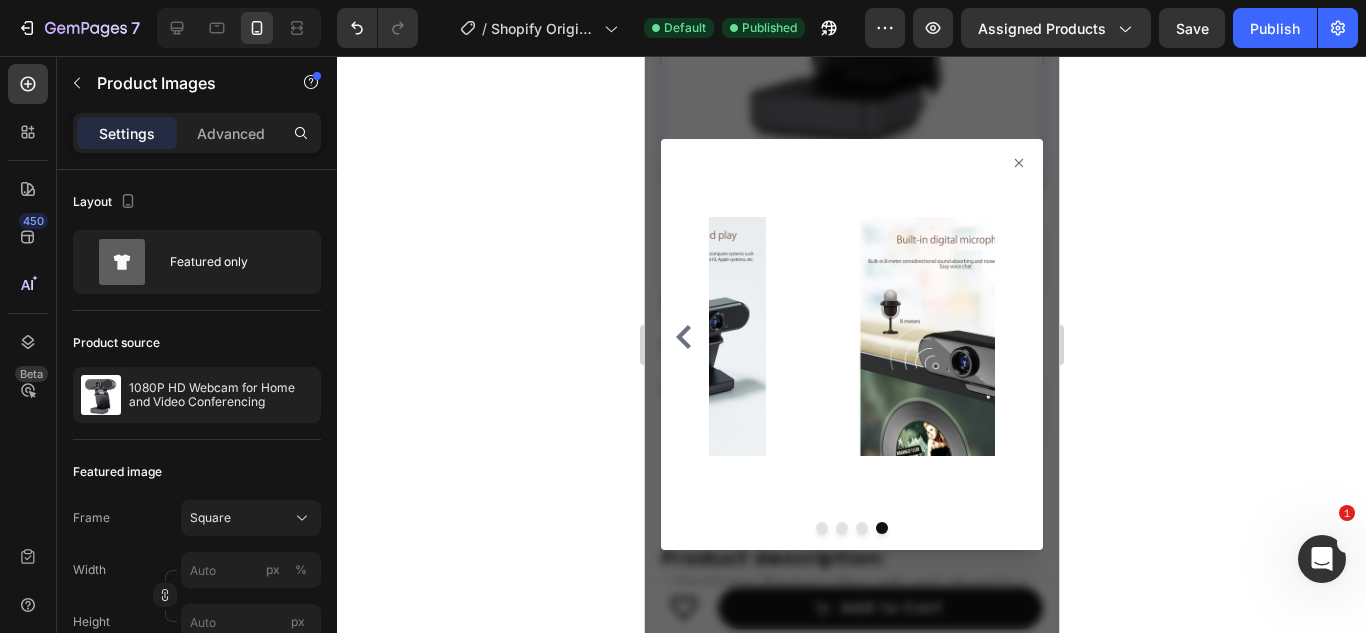click at bounding box center [851, 336] 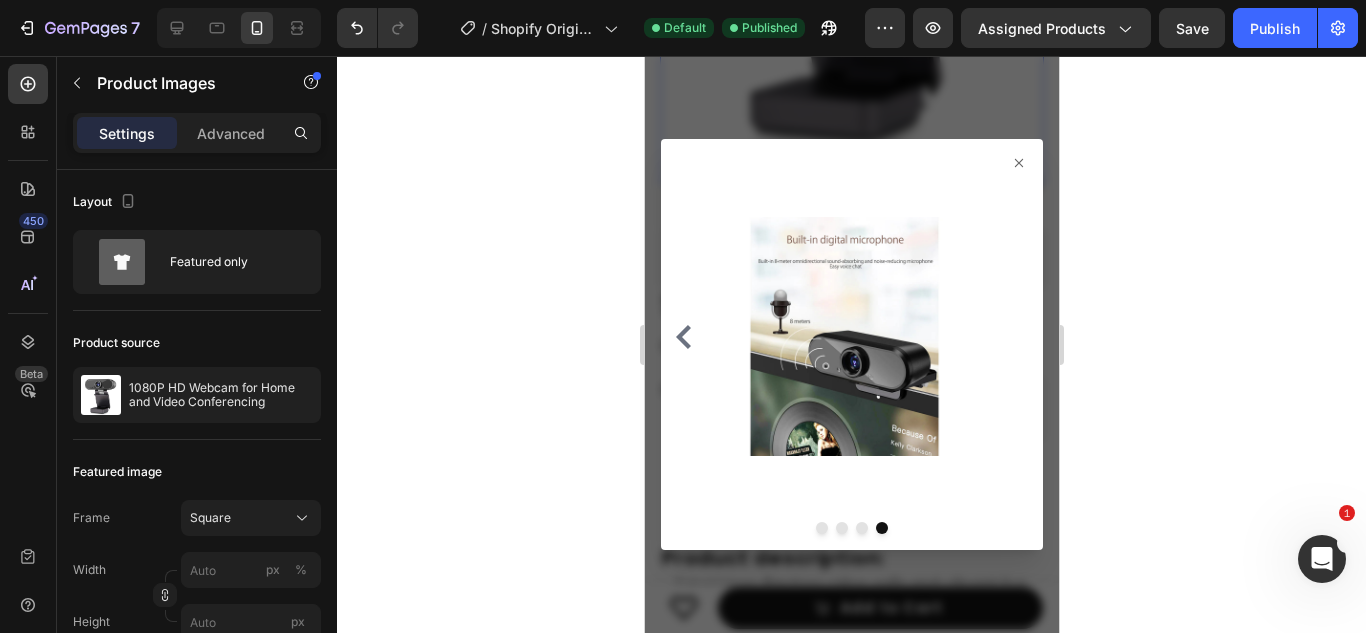 click at bounding box center (851, 336) 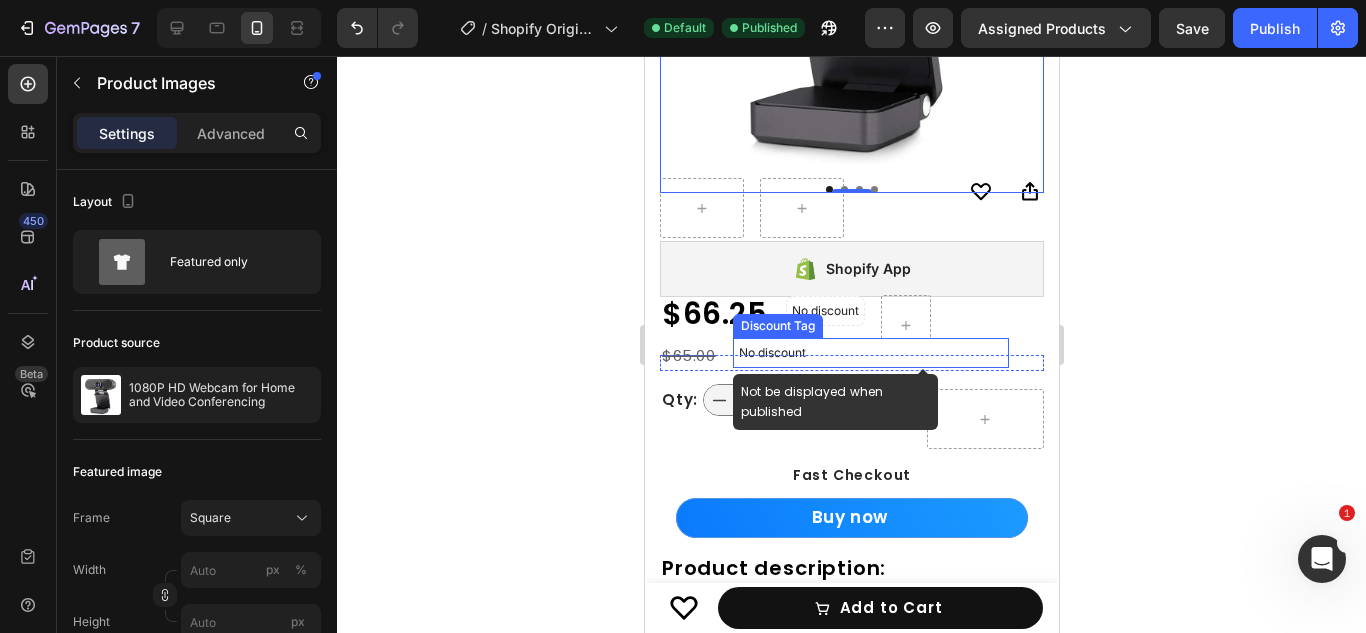 scroll, scrollTop: 721, scrollLeft: 0, axis: vertical 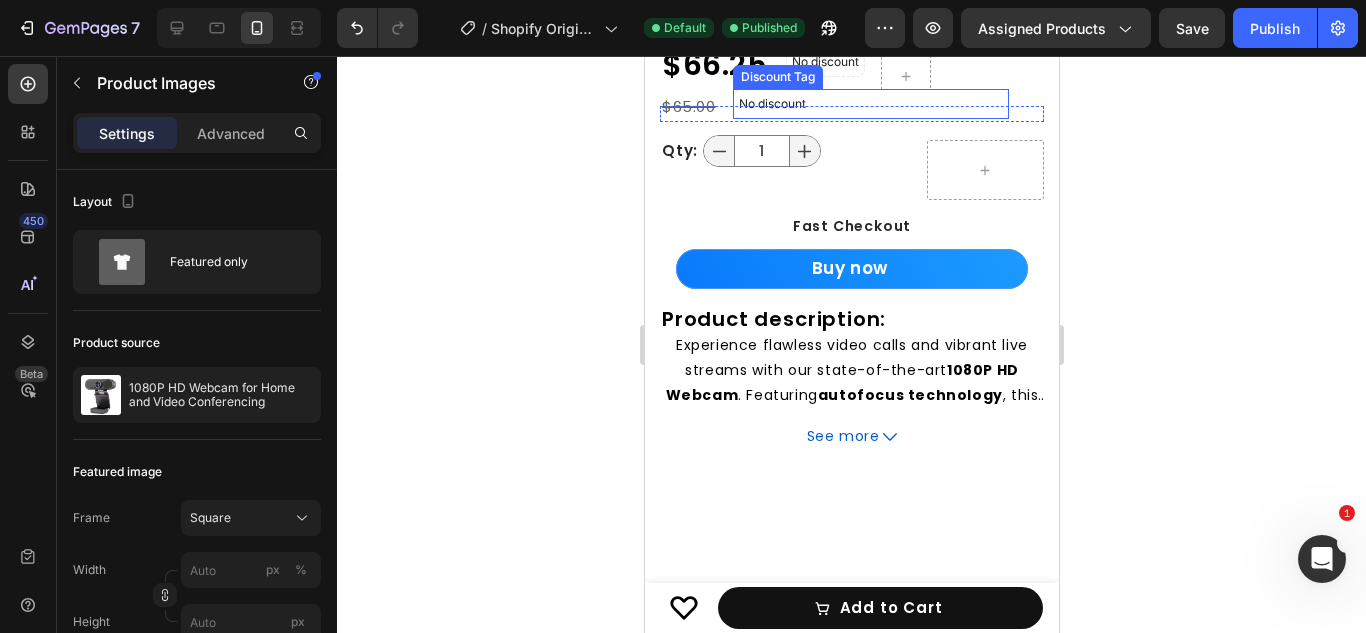 click on "Product description:" at bounding box center (851, 319) 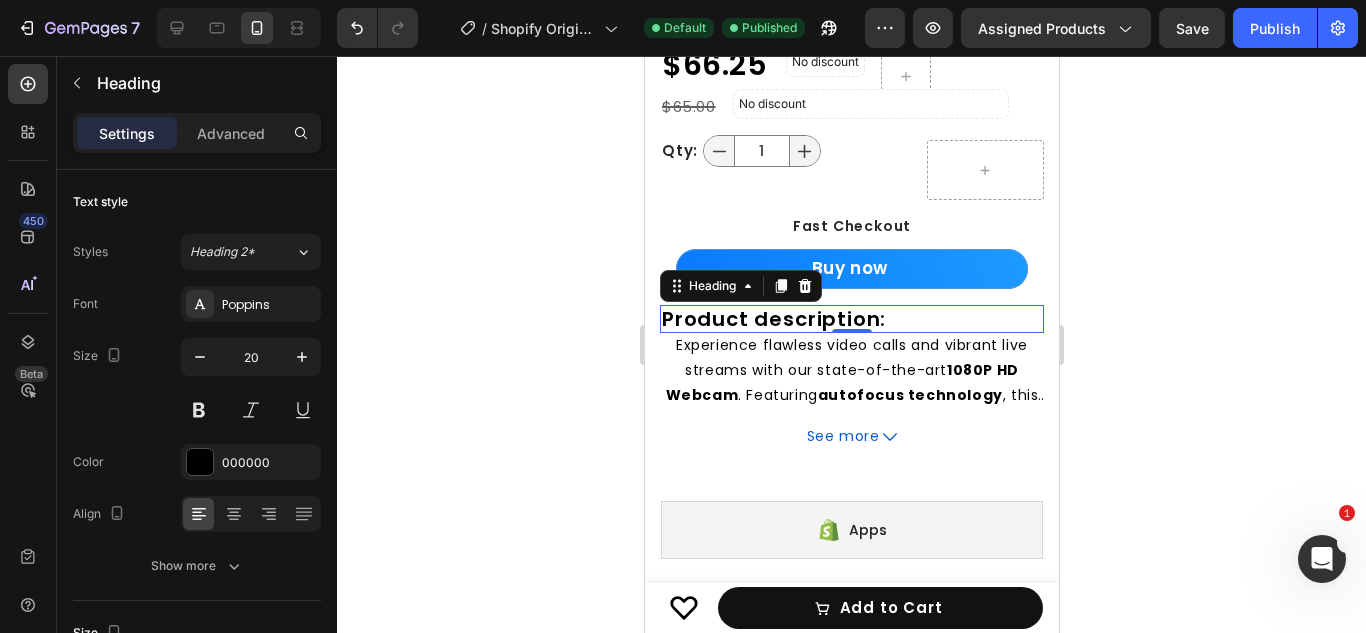 scroll, scrollTop: 859, scrollLeft: 0, axis: vertical 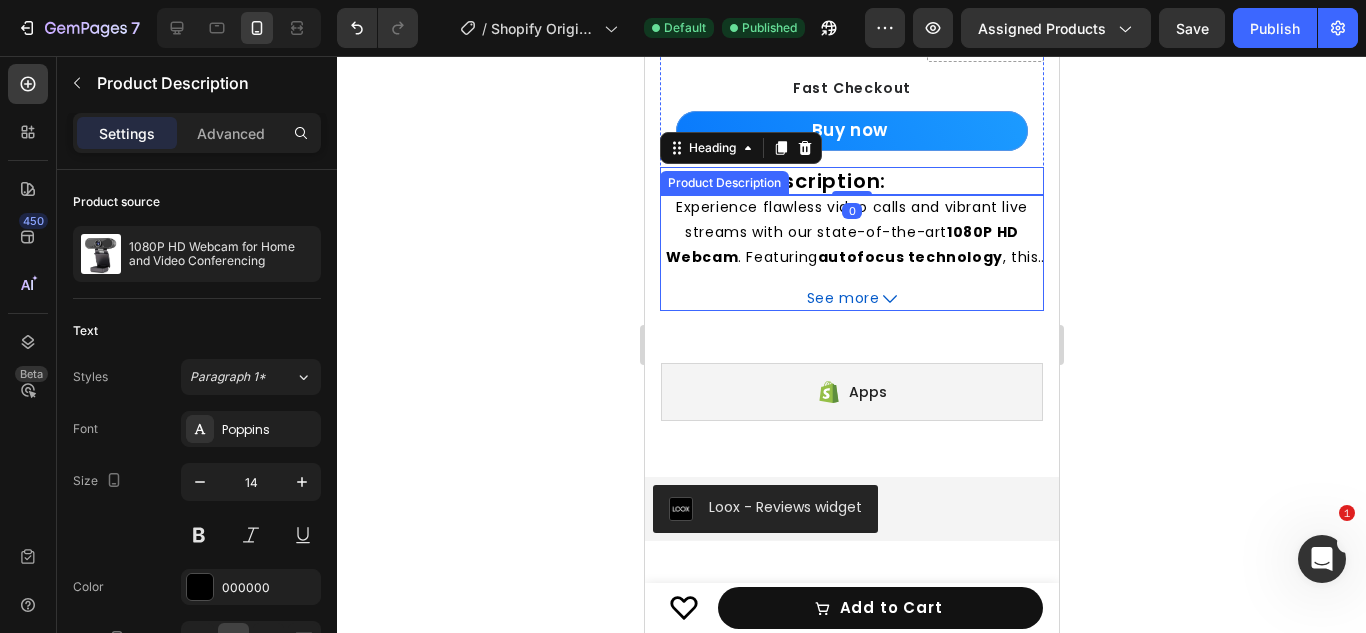 click on "Experience flawless video calls and vibrant live streams with our state-of-the-art  1080P HD Webcam . Featuring  autofocus technology , this webcam ensures that every detail is sharp and clear, even in varying light conditions. Say goodbye to manual adjustments and hello to seamless, real-time video capture that enhances your online presence." at bounding box center [851, 295] 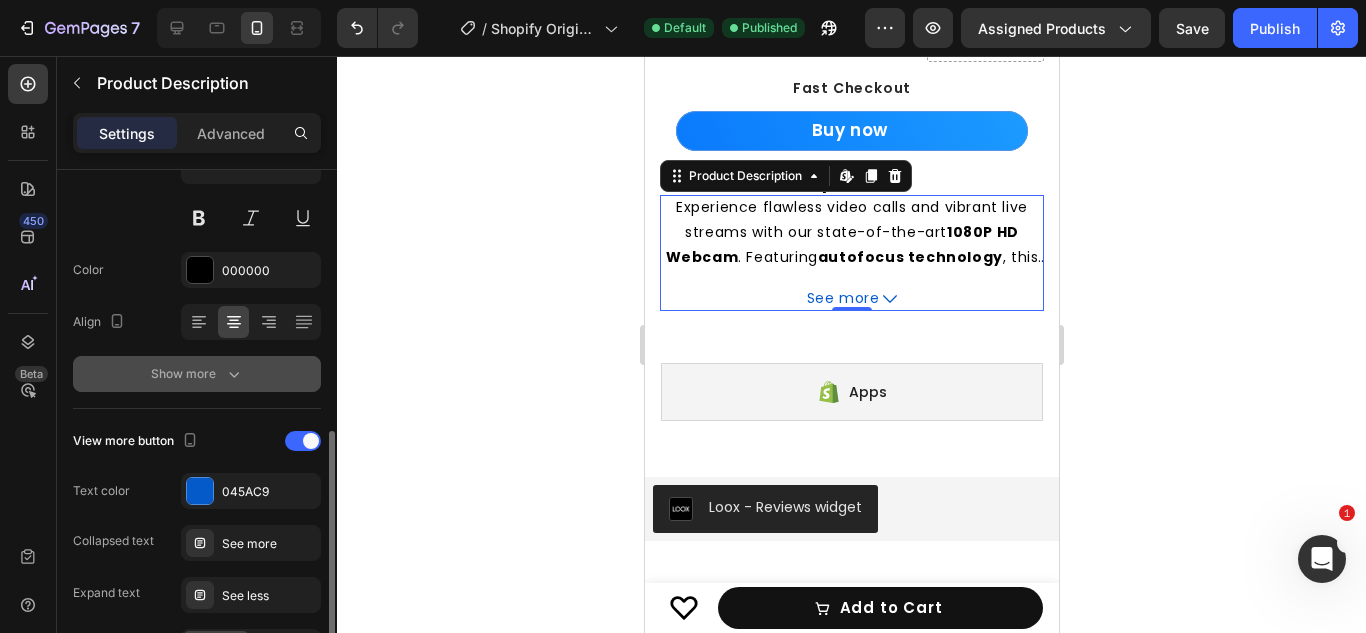 scroll, scrollTop: 386, scrollLeft: 0, axis: vertical 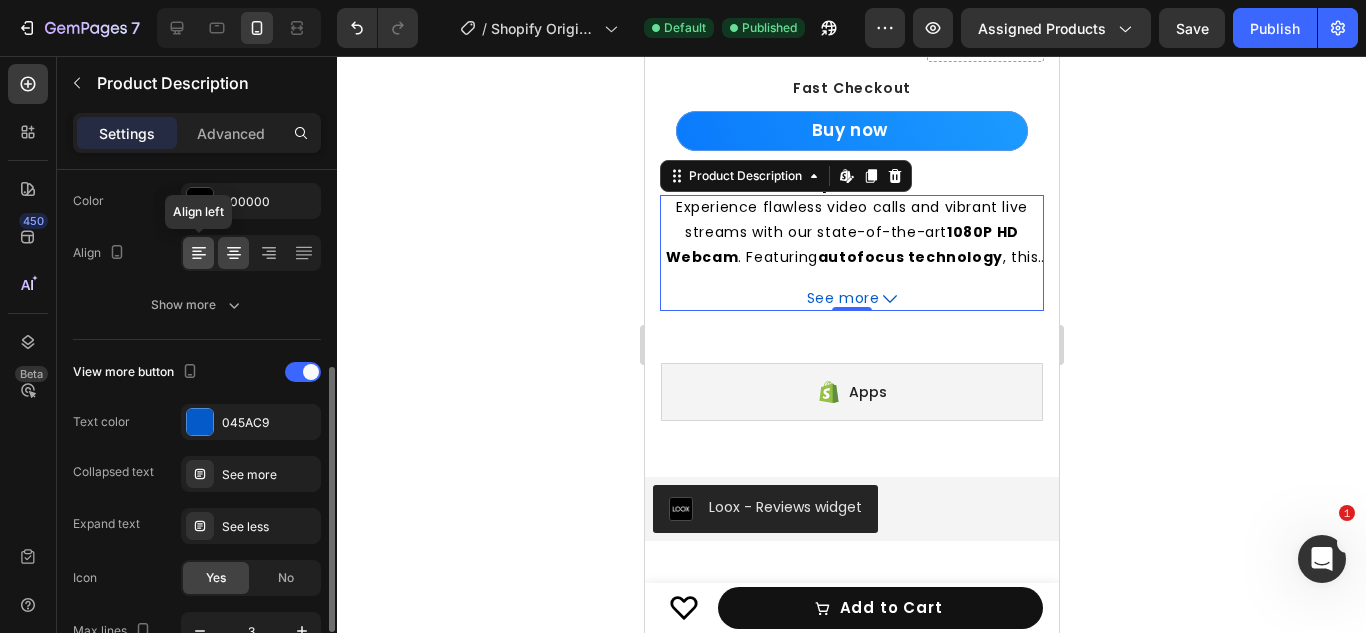 click 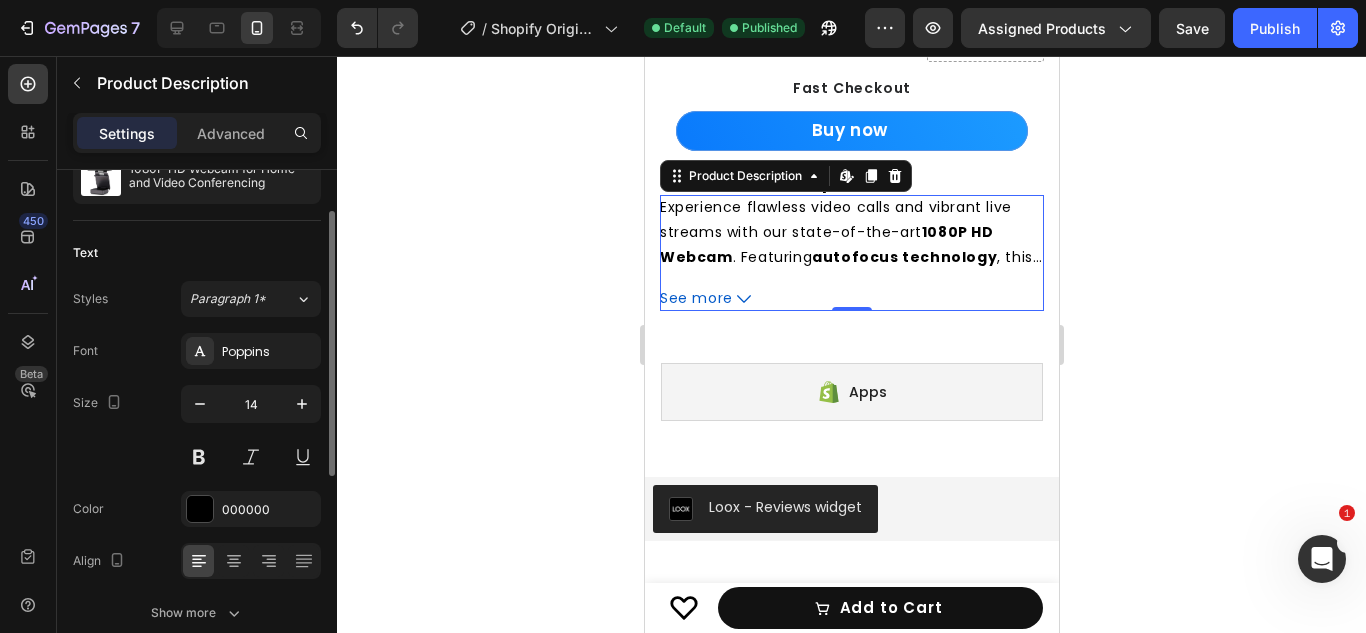 scroll, scrollTop: 0, scrollLeft: 0, axis: both 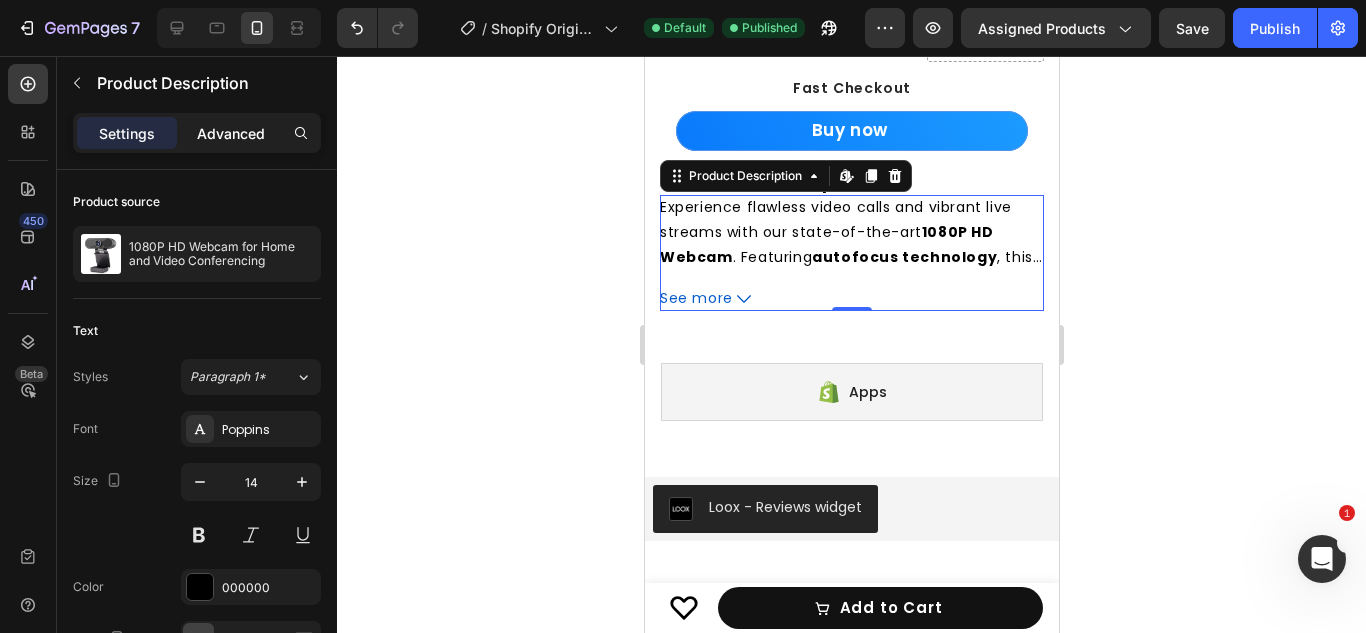 click on "Advanced" at bounding box center [231, 133] 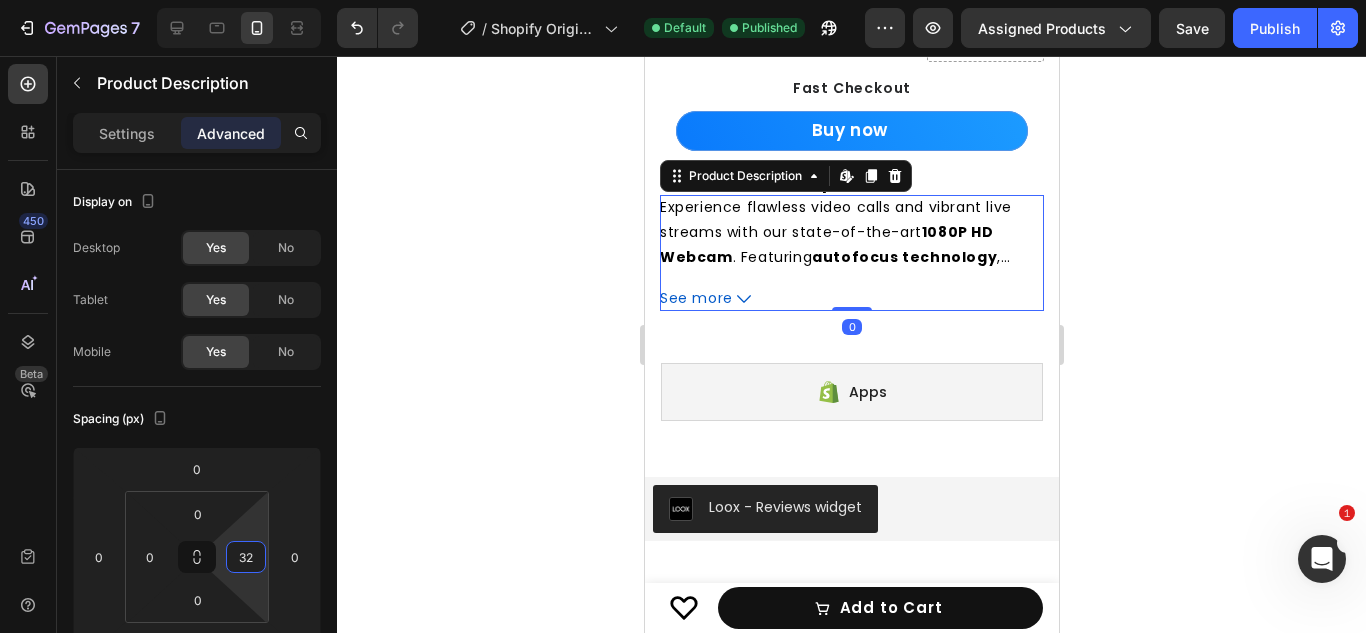 type on "0" 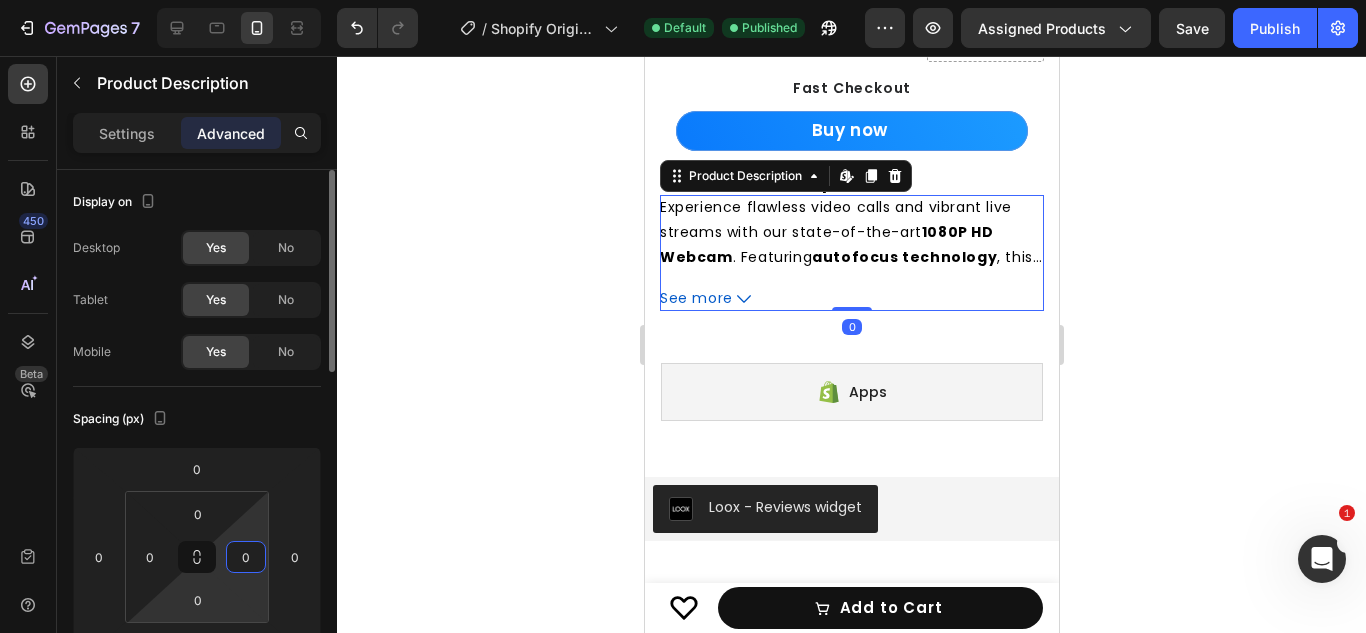 drag, startPoint x: 255, startPoint y: 524, endPoint x: 248, endPoint y: 615, distance: 91.26884 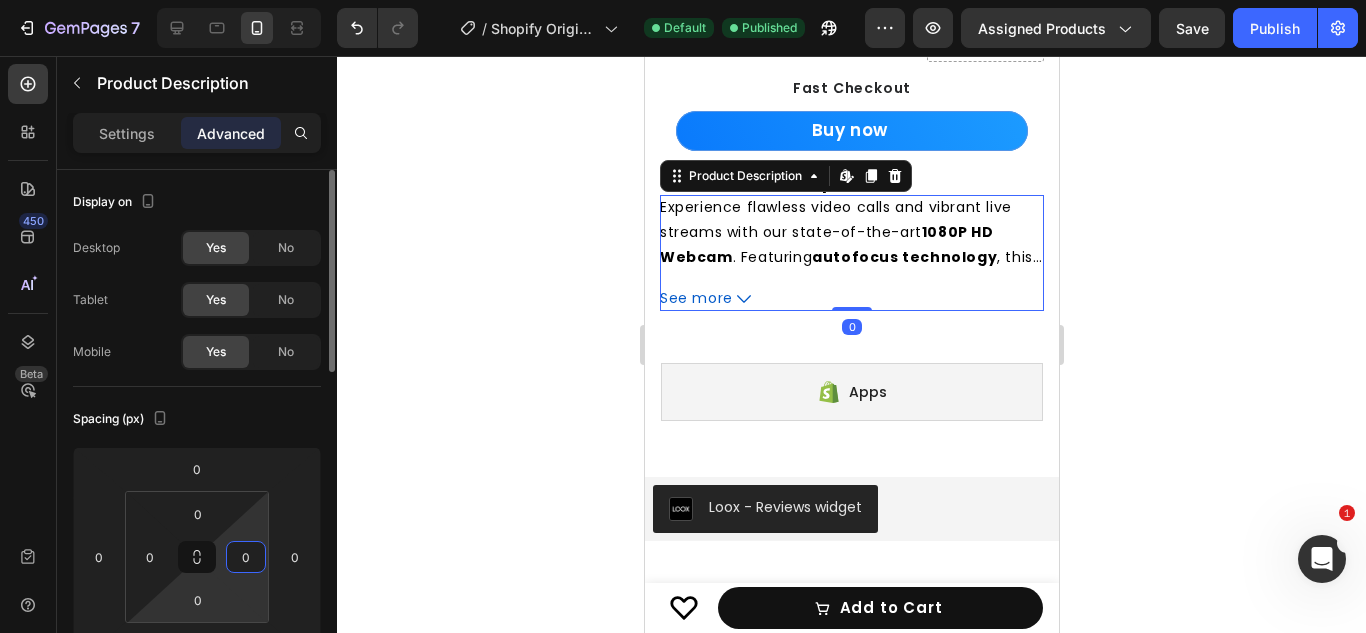 click on "7   /  Shopify Original Product Template Default Published Preview Assigned Products  Save   Publish  450 Beta Sections(0) Elements(84) Section Element Hero Section Product Detail Brands Trusted Badges Guarantee Product Breakdown How to use Testimonials Compare Bundle FAQs Social Proof Brand Story Product List Collection Blog List Contact Sticky Add to Cart Custom Footer Browse Library 450 Layout
Row
Row
Row
Row Text
Heading
Text Block Button
Button
Button Media
Image
Image
Video" at bounding box center (683, 0) 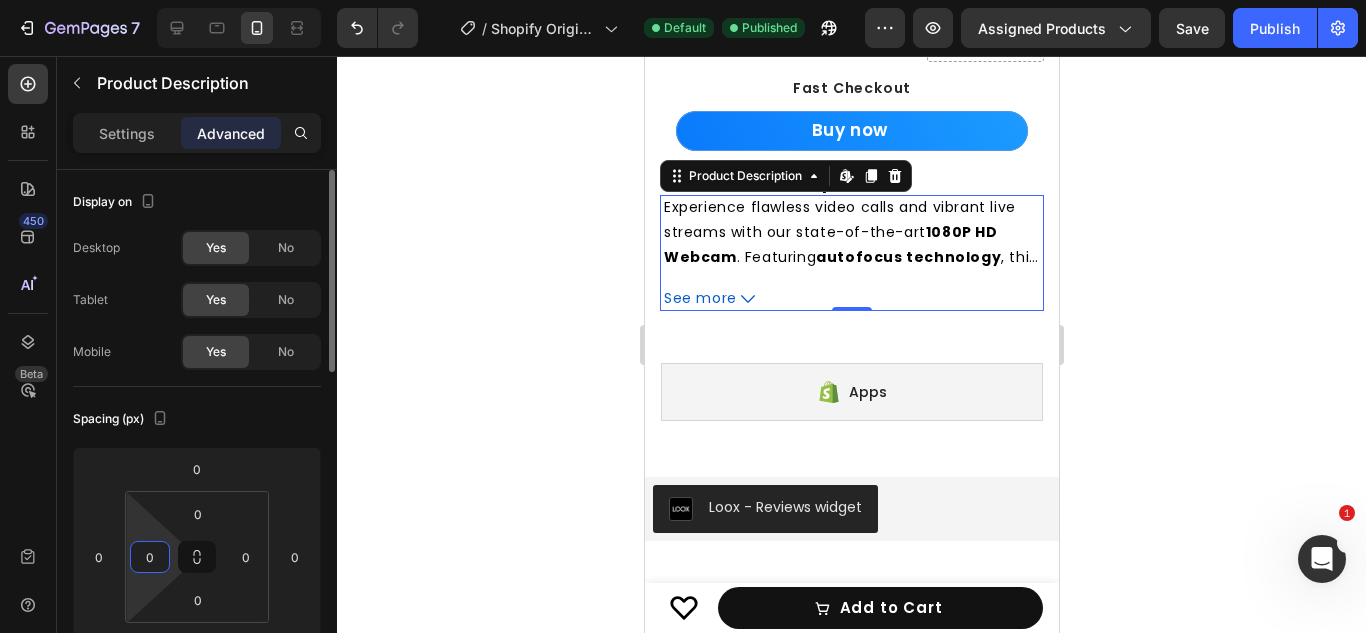 drag, startPoint x: 137, startPoint y: 527, endPoint x: 135, endPoint y: 559, distance: 32.06244 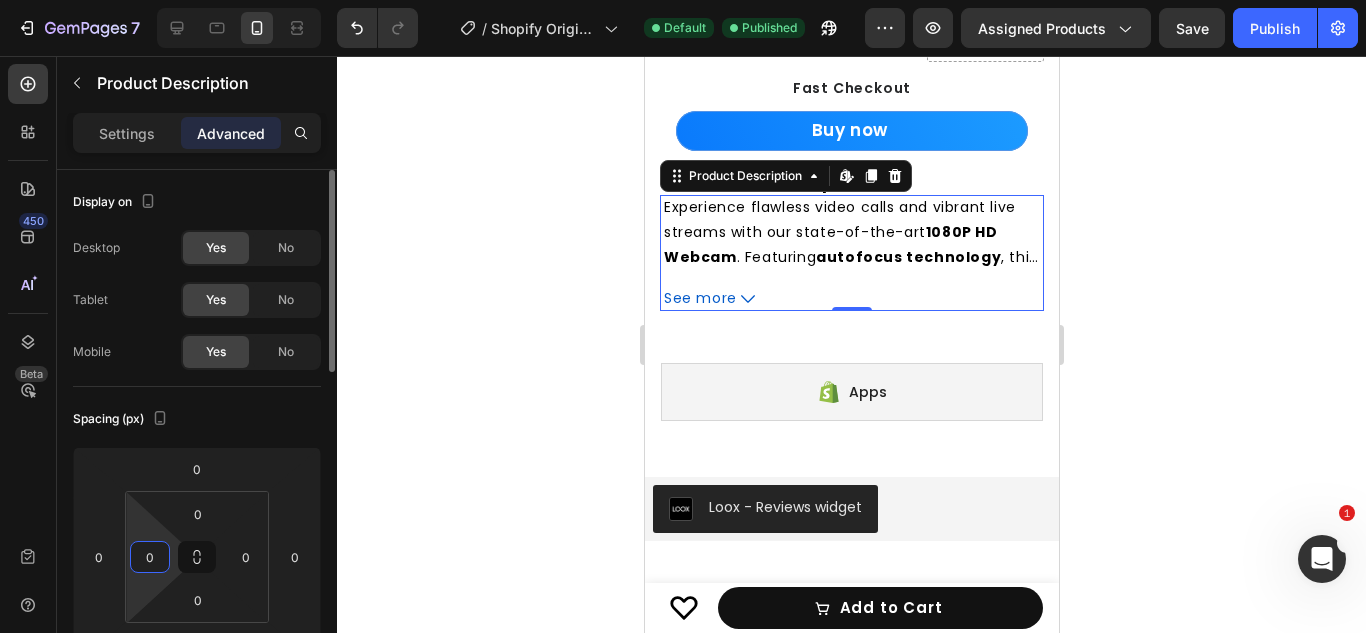 click on "7   /  Shopify Original Product Template Default Published Preview Assigned Products  Save   Publish  450 Beta Sections(0) Elements(84) Section Element Hero Section Product Detail Brands Trusted Badges Guarantee Product Breakdown How to use Testimonials Compare Bundle FAQs Social Proof Brand Story Product List Collection Blog List Contact Sticky Add to Cart Custom Footer Browse Library 450 Layout
Row
Row
Row
Row Text
Heading
Text Block Button
Button
Button Media
Image
Image
Video" at bounding box center (683, 0) 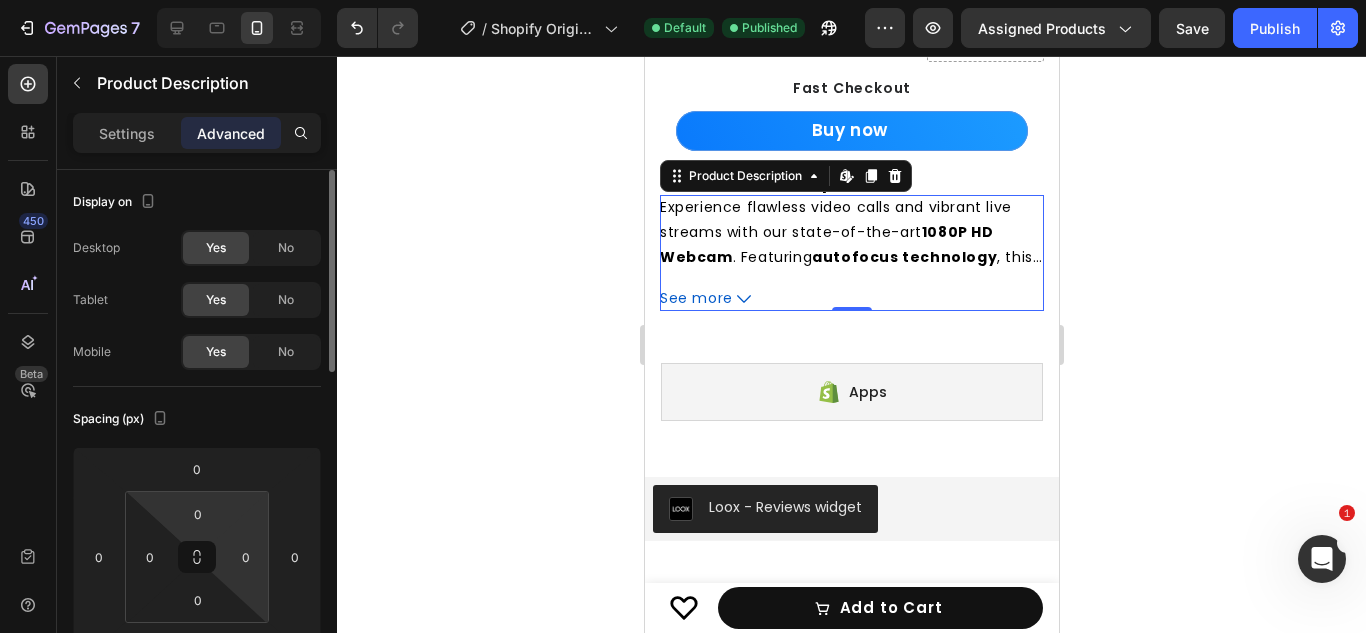 drag, startPoint x: 246, startPoint y: 538, endPoint x: 247, endPoint y: 506, distance: 32.01562 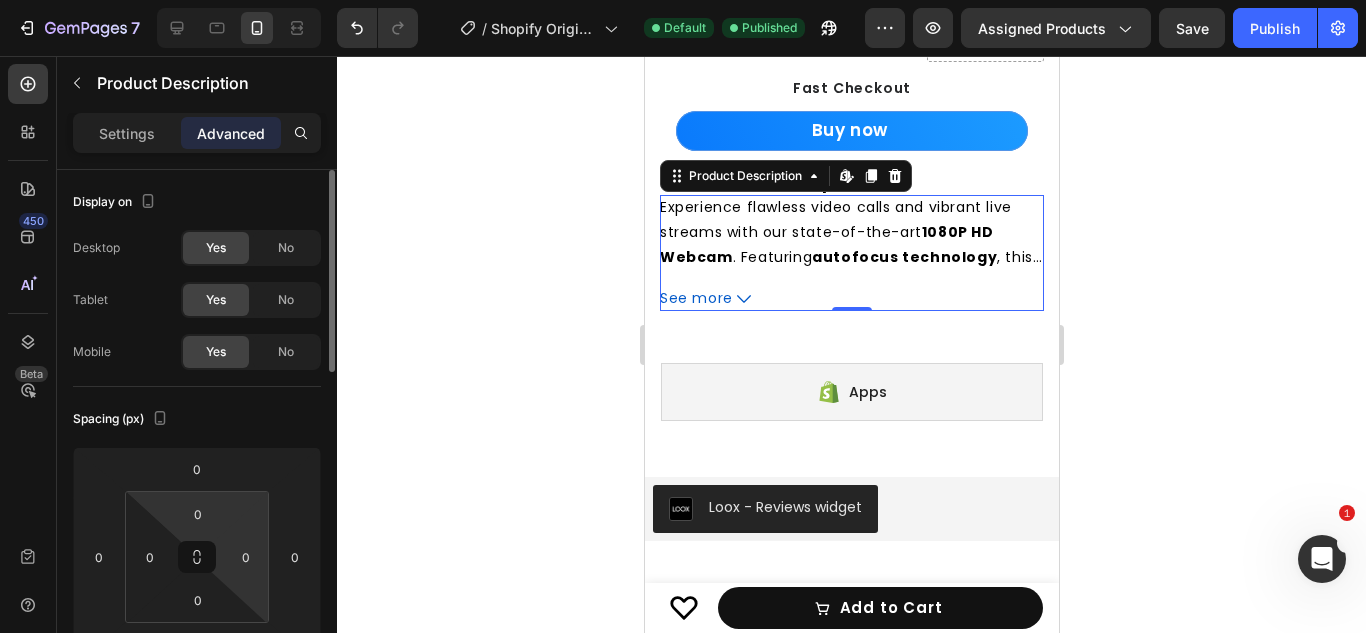 click on "7   /  Shopify Original Product Template Default Published Preview Assigned Products  Save   Publish  450 Beta Sections(0) Elements(84) Section Element Hero Section Product Detail Brands Trusted Badges Guarantee Product Breakdown How to use Testimonials Compare Bundle FAQs Social Proof Brand Story Product List Collection Blog List Contact Sticky Add to Cart Custom Footer Browse Library 450 Layout
Row
Row
Row
Row Text
Heading
Text Block Button
Button
Button Media
Image
Image
Video" at bounding box center (683, 0) 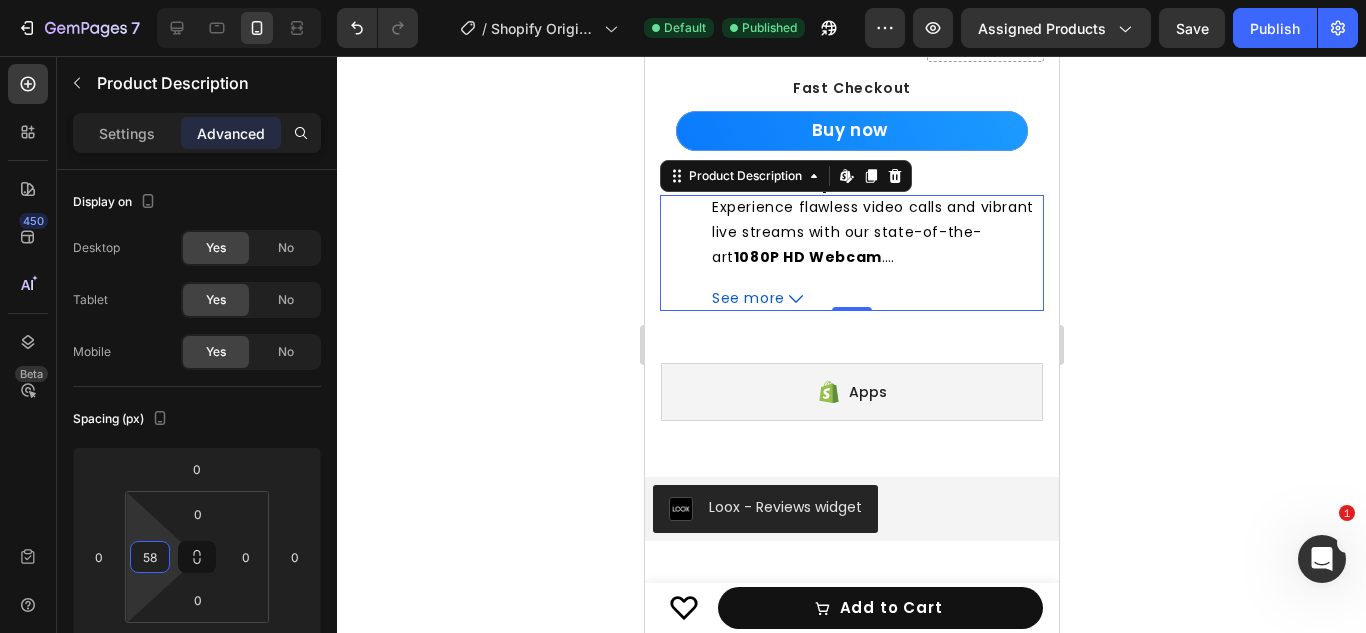 type on "60" 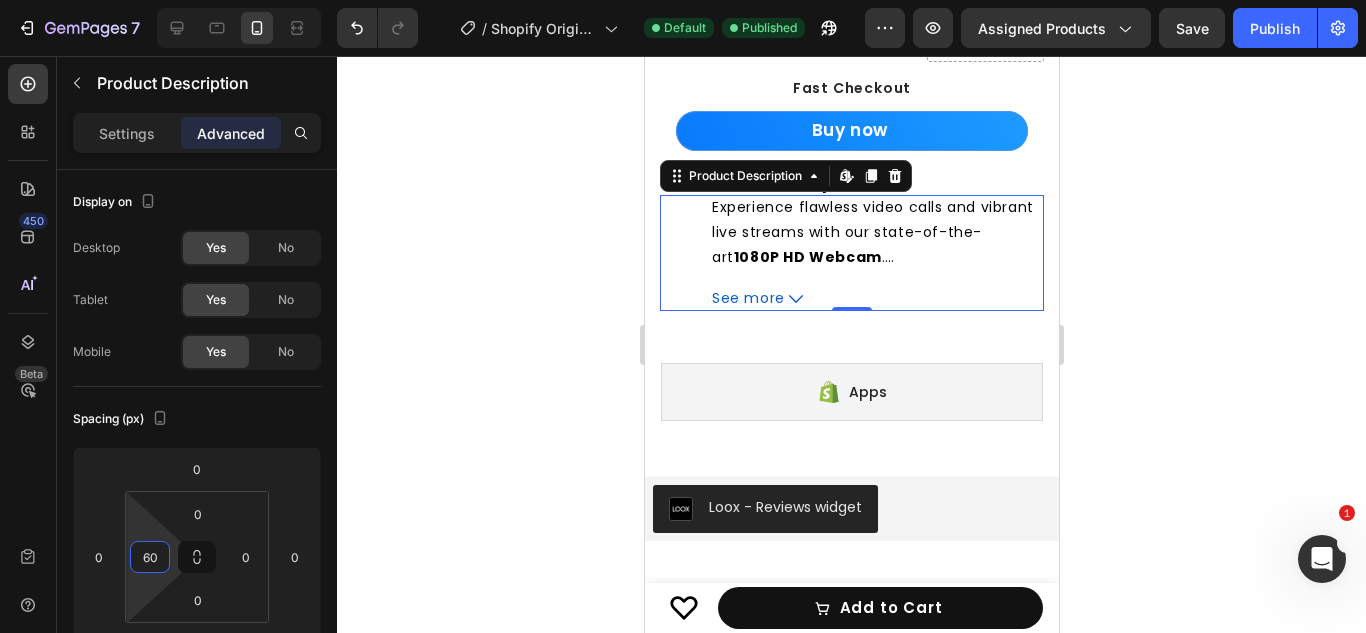drag, startPoint x: 156, startPoint y: 532, endPoint x: 177, endPoint y: 474, distance: 61.68468 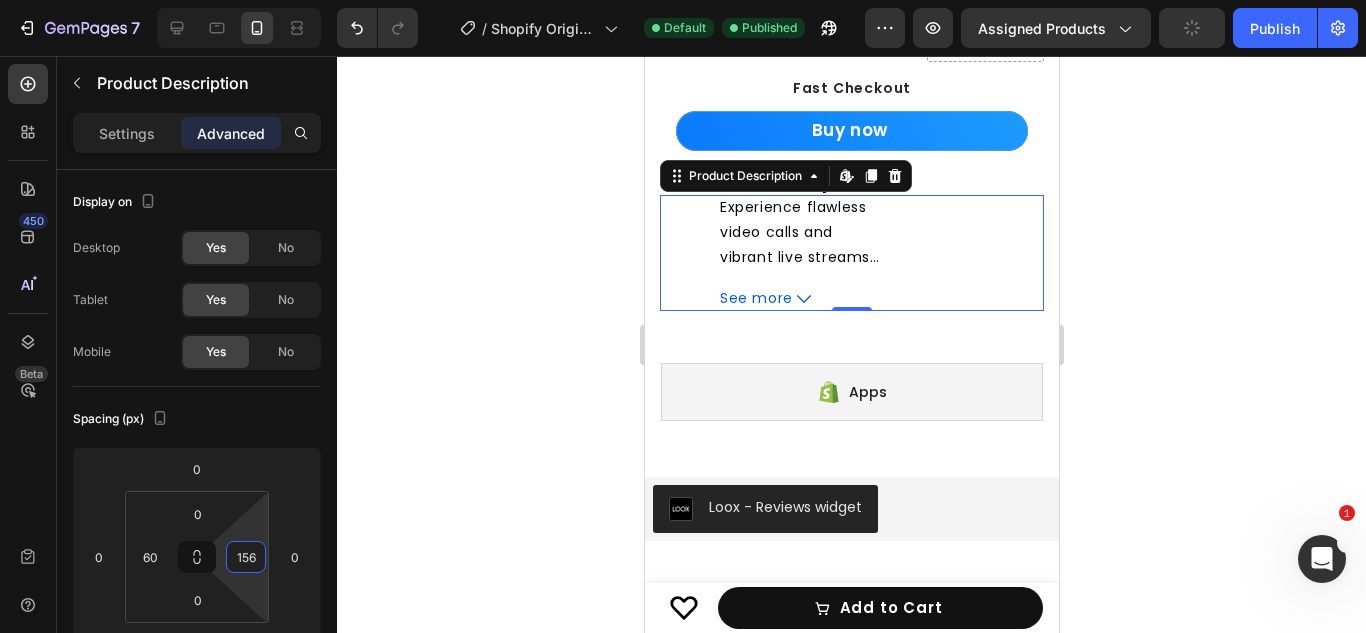 type on "0" 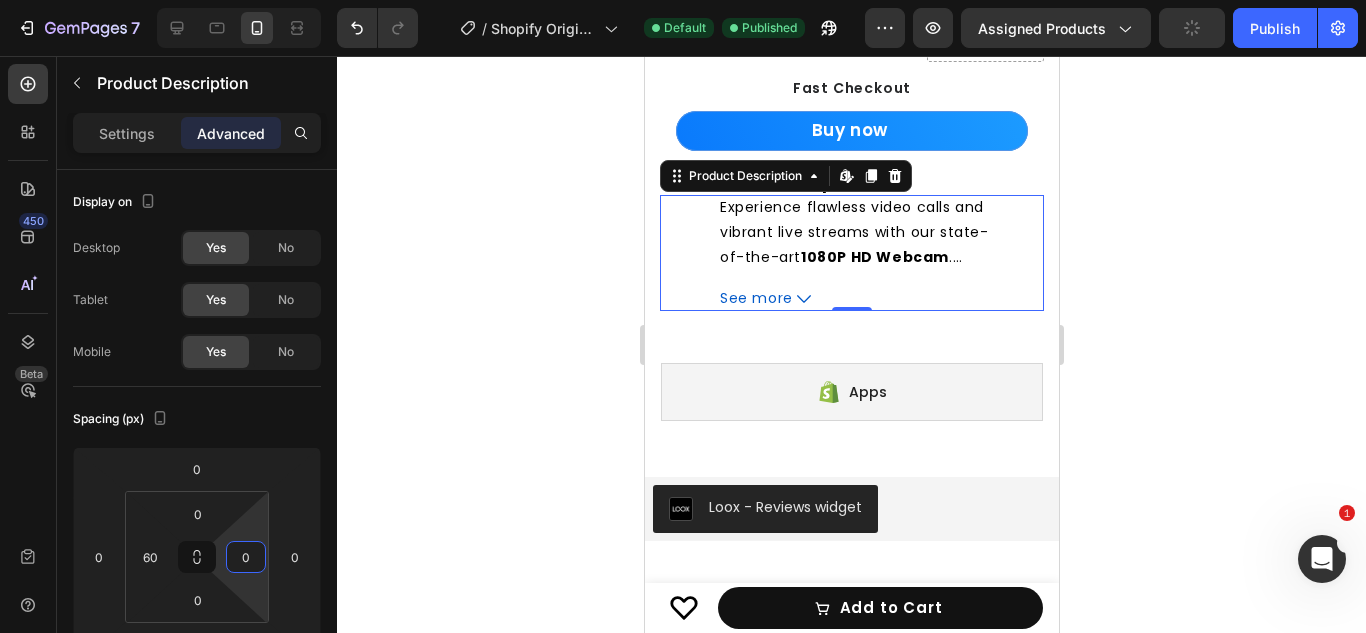 drag, startPoint x: 256, startPoint y: 538, endPoint x: 234, endPoint y: 680, distance: 143.69412 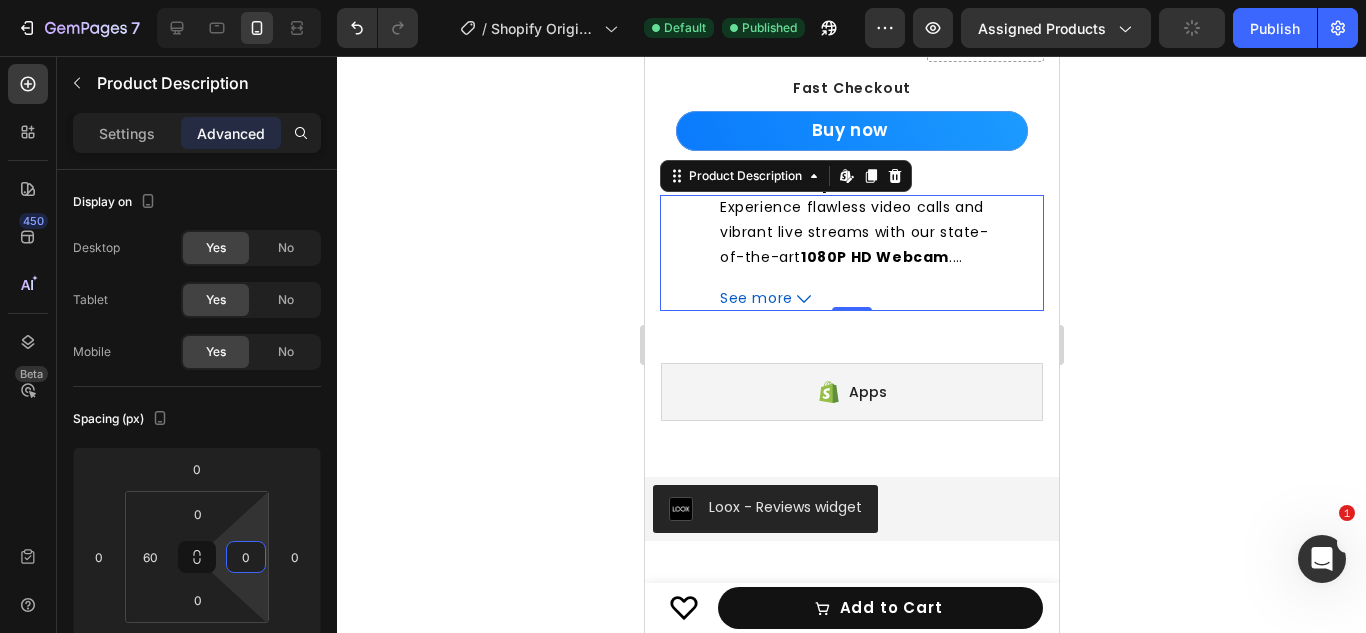 click on "7   /  Shopify Original Product Template Default Published Preview Assigned Products  Publish  450 Beta Sections(0) Elements(84) Section Element Hero Section Product Detail Brands Trusted Badges Guarantee Product Breakdown How to use Testimonials Compare Bundle FAQs Social Proof Brand Story Product List Collection Blog List Contact Sticky Add to Cart Custom Footer Browse Library 450 Layout
Row
Row
Row
Row Text
Heading
Text Block Button
Button
Button Media
Image
Image" at bounding box center (683, 0) 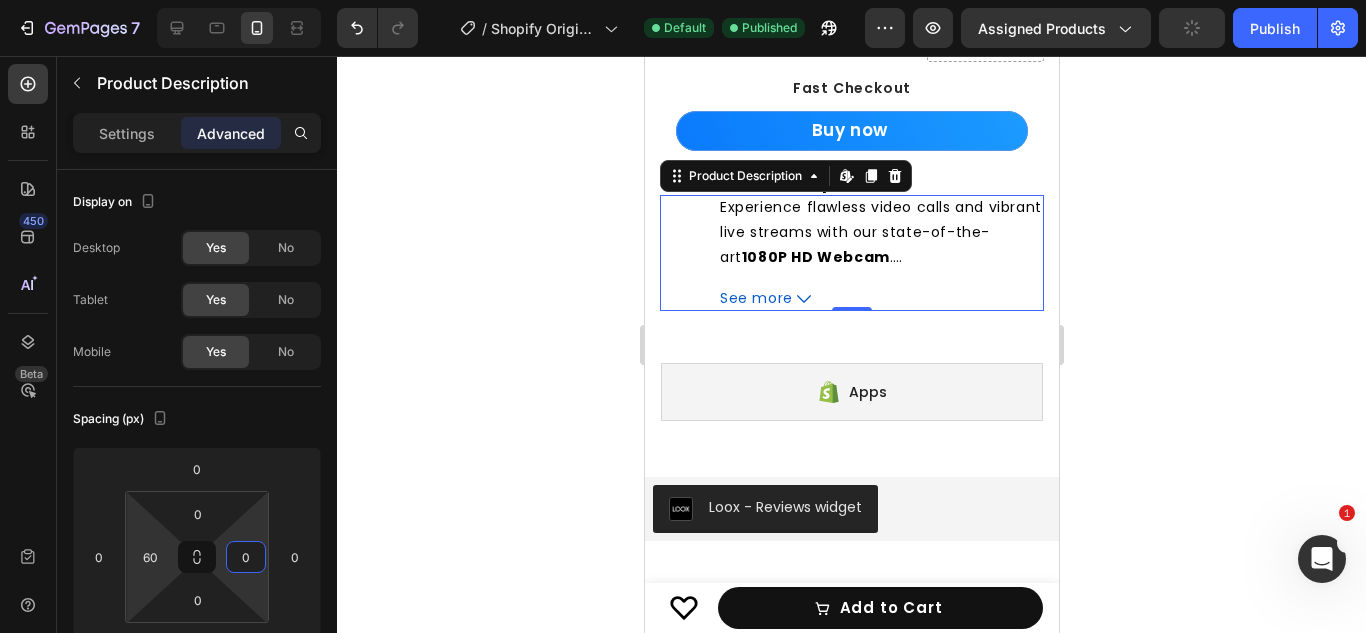 type on "0" 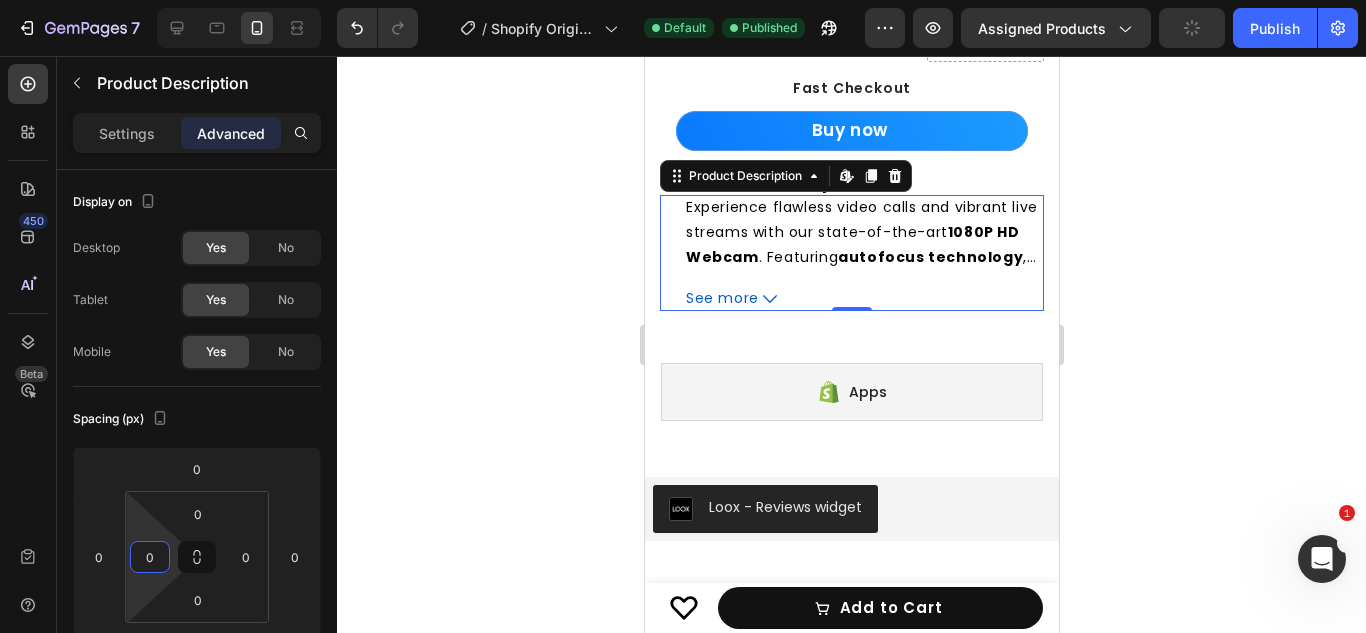 drag, startPoint x: 146, startPoint y: 561, endPoint x: 150, endPoint y: 680, distance: 119.06721 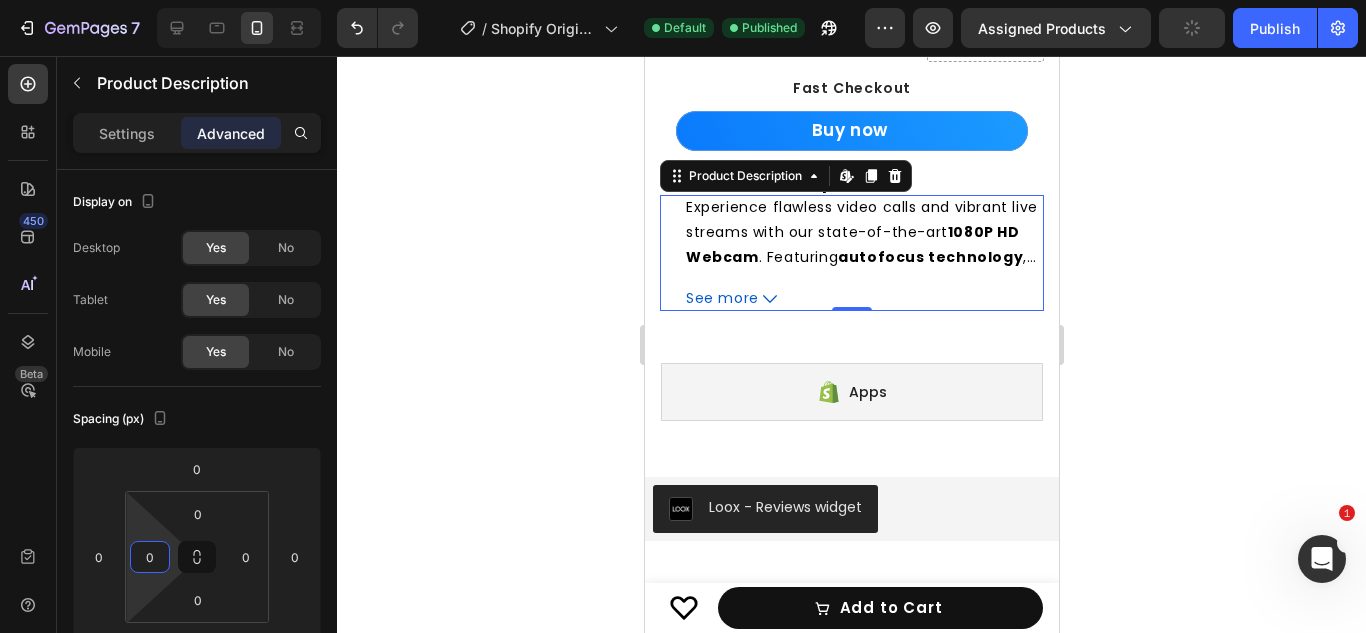click on "7   /  Shopify Original Product Template Default Published Preview Assigned Products  Publish  450 Beta Sections(0) Elements(84) Section Element Hero Section Product Detail Brands Trusted Badges Guarantee Product Breakdown How to use Testimonials Compare Bundle FAQs Social Proof Brand Story Product List Collection Blog List Contact Sticky Add to Cart Custom Footer Browse Library 450 Layout
Row
Row
Row
Row Text
Heading
Text Block Button
Button
Button Media
Image
Image" at bounding box center (683, 0) 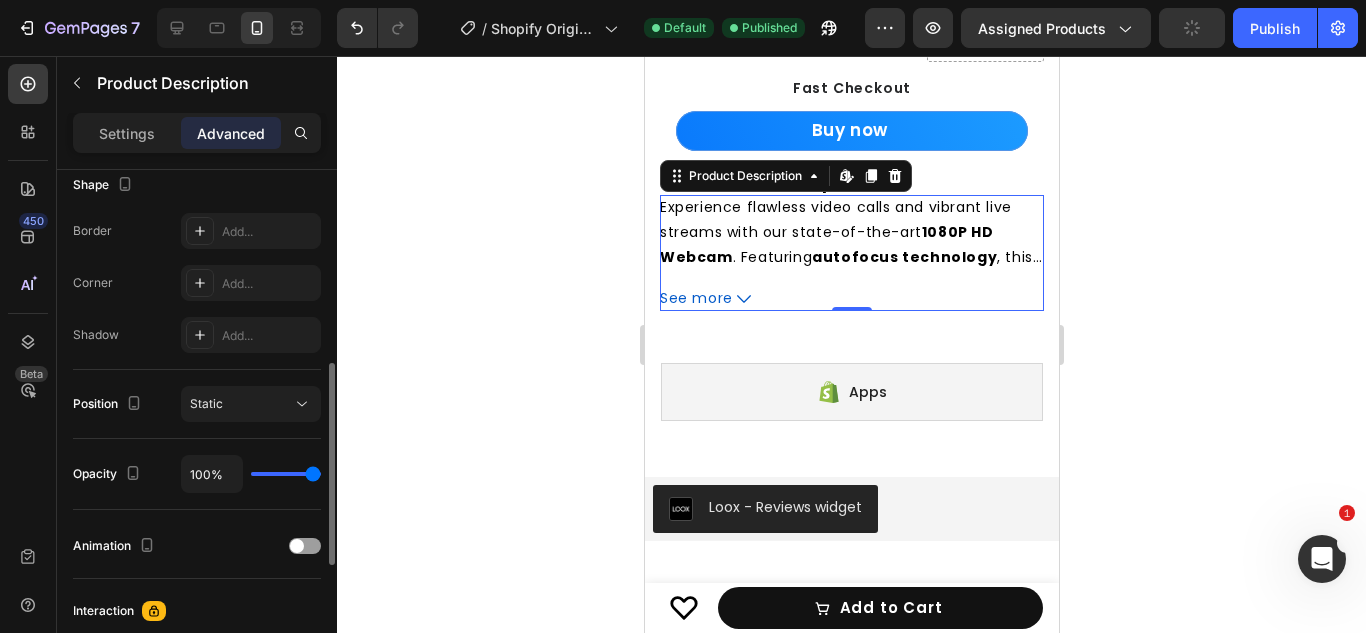 scroll, scrollTop: 534, scrollLeft: 0, axis: vertical 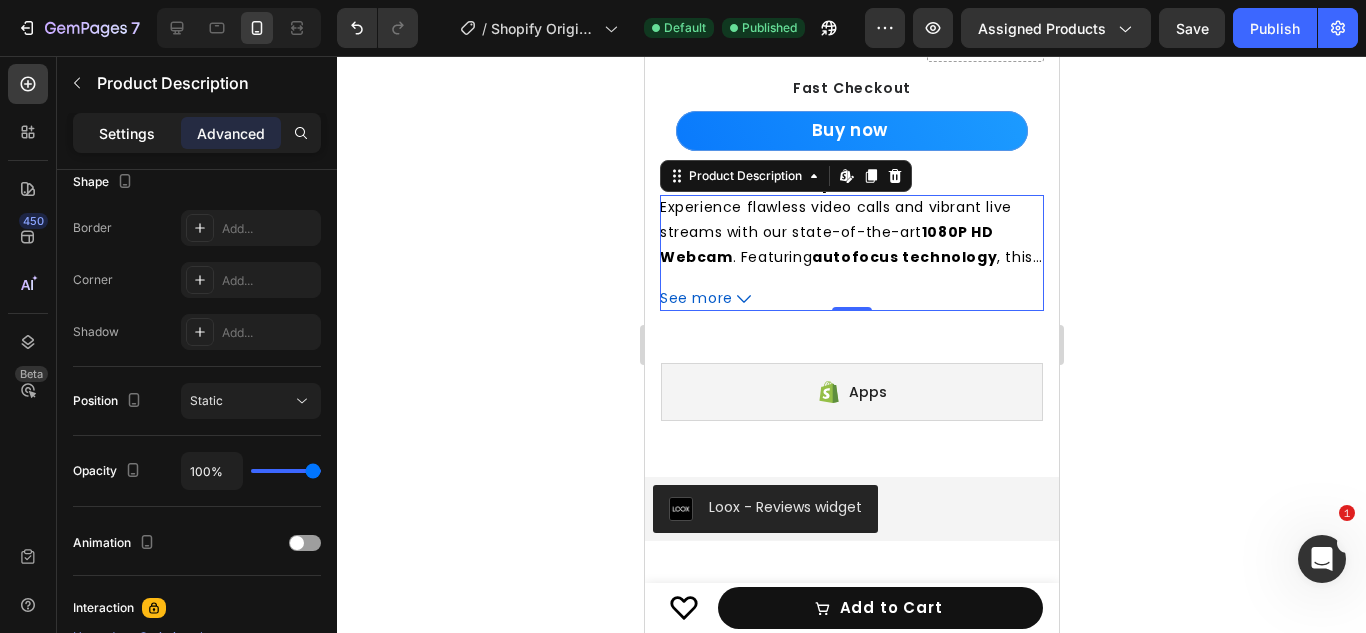 click on "Settings" at bounding box center (127, 133) 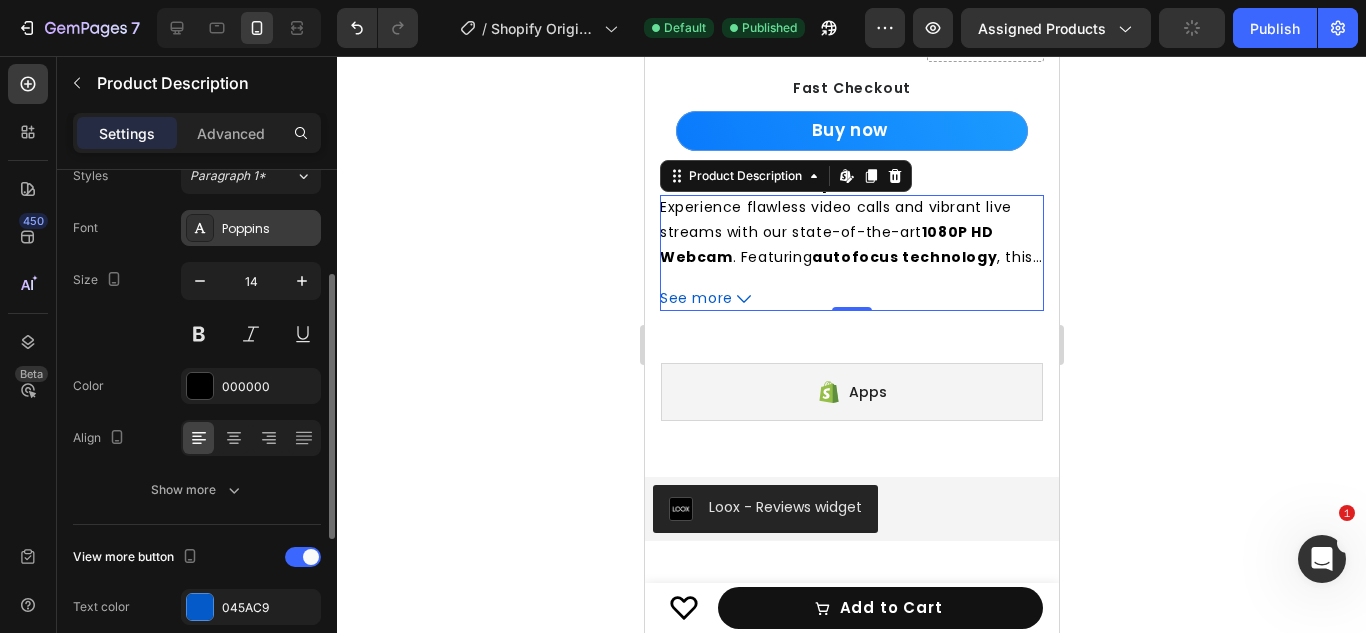 scroll, scrollTop: 202, scrollLeft: 0, axis: vertical 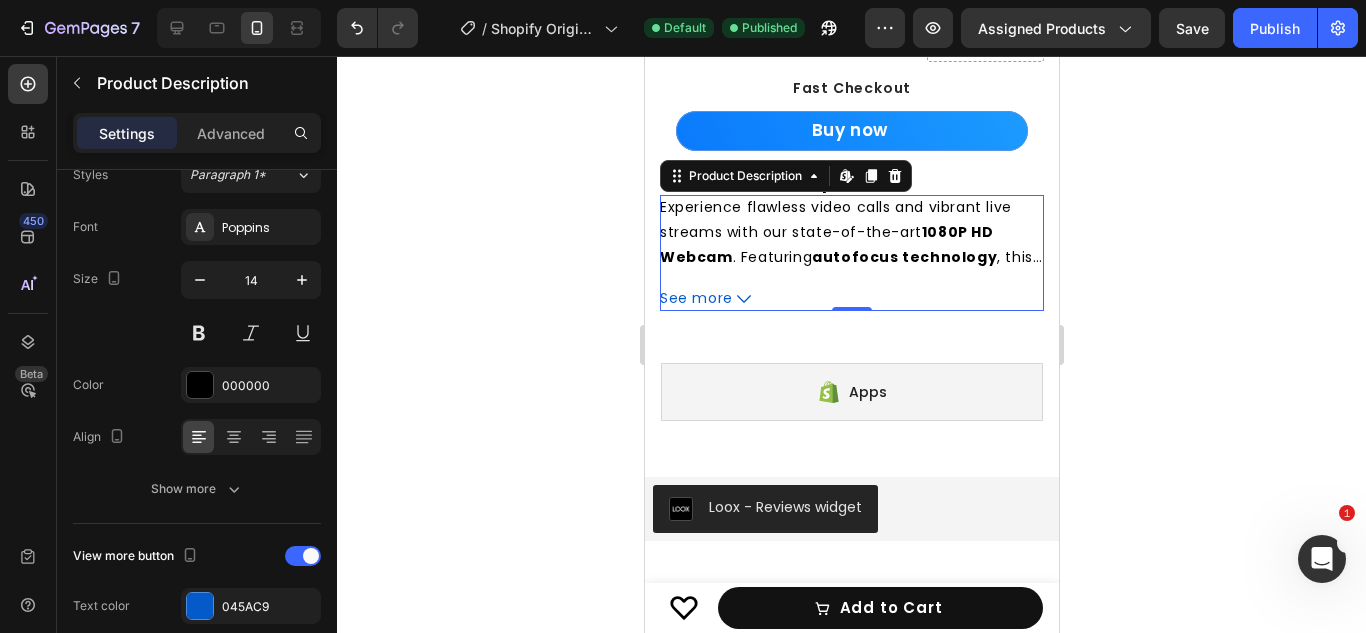 click on "7   /  Shopify Original Product Template Default Published Preview Assigned Products  Save   Publish" 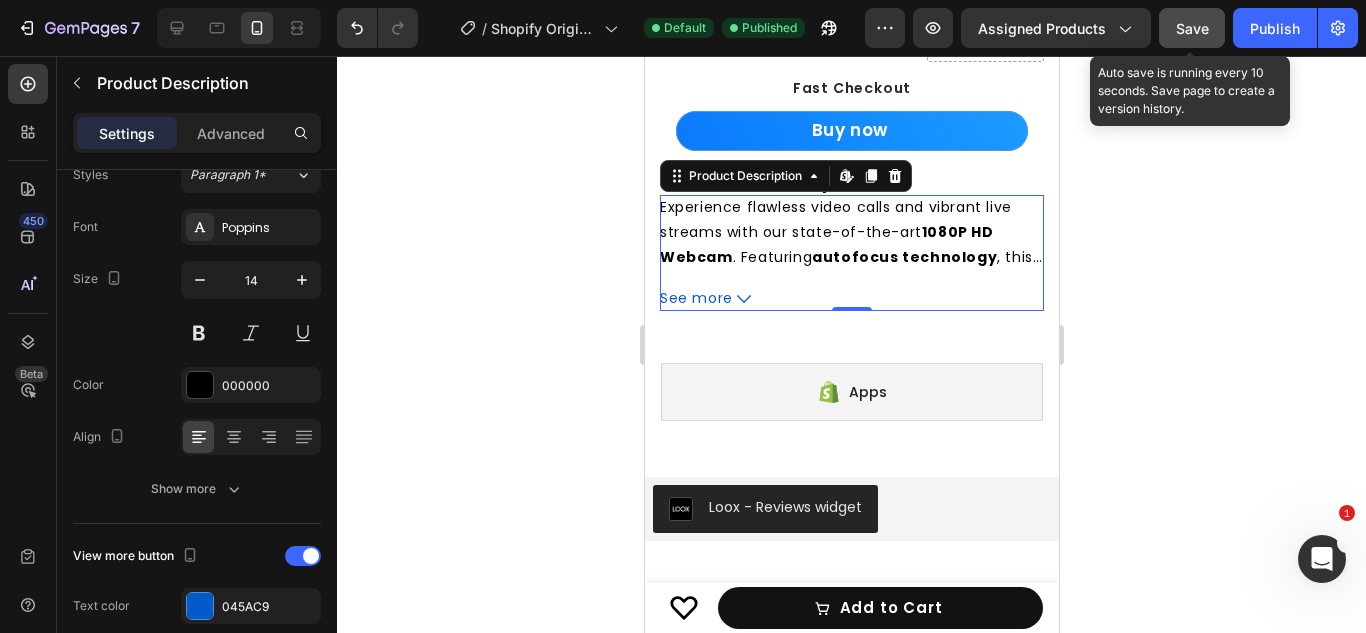 click on "Save" at bounding box center [1192, 28] 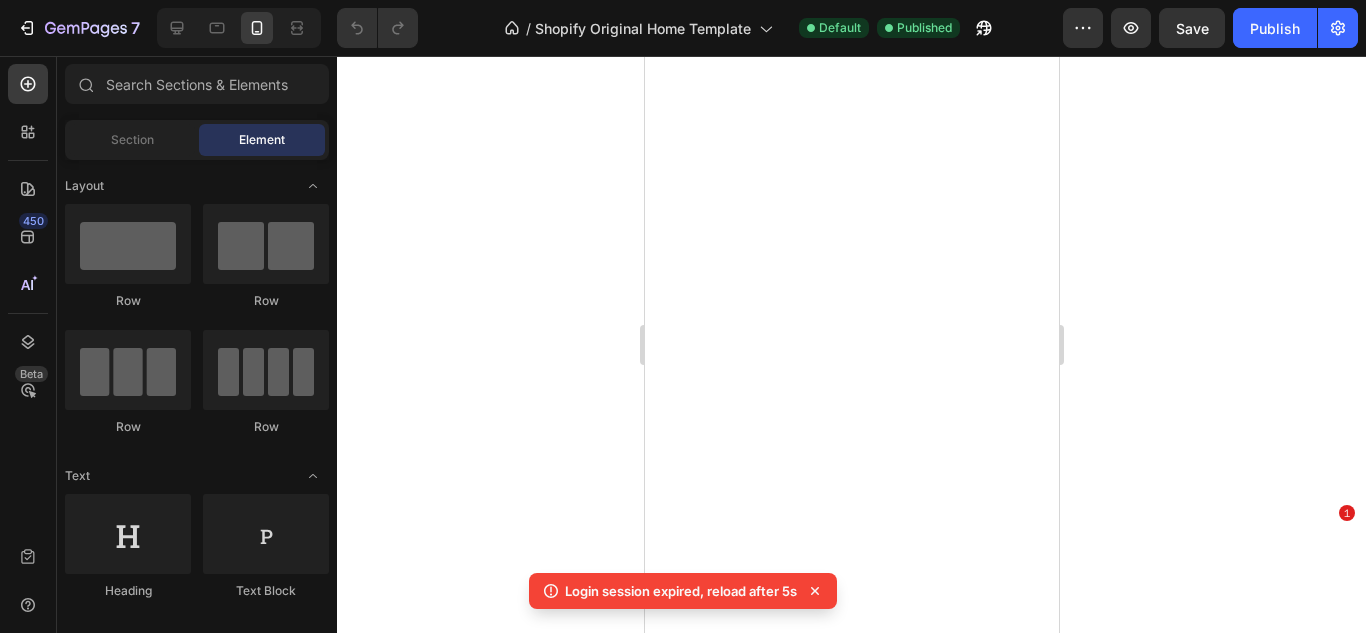 scroll, scrollTop: 0, scrollLeft: 0, axis: both 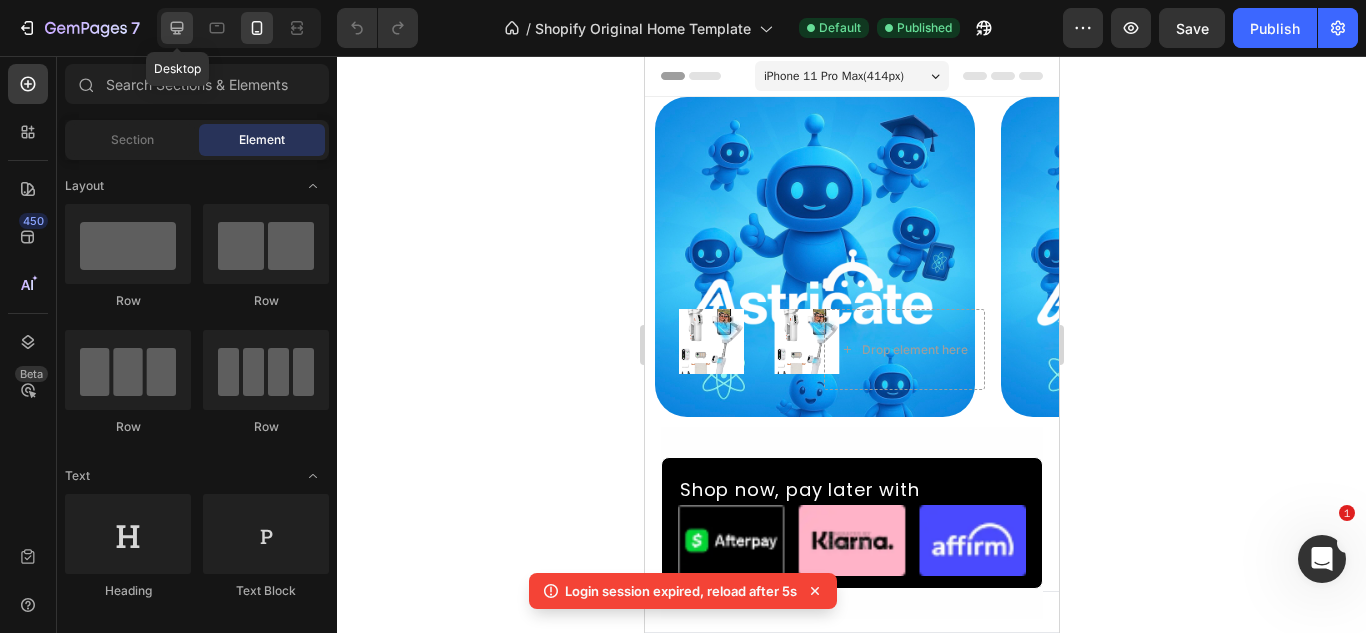 click 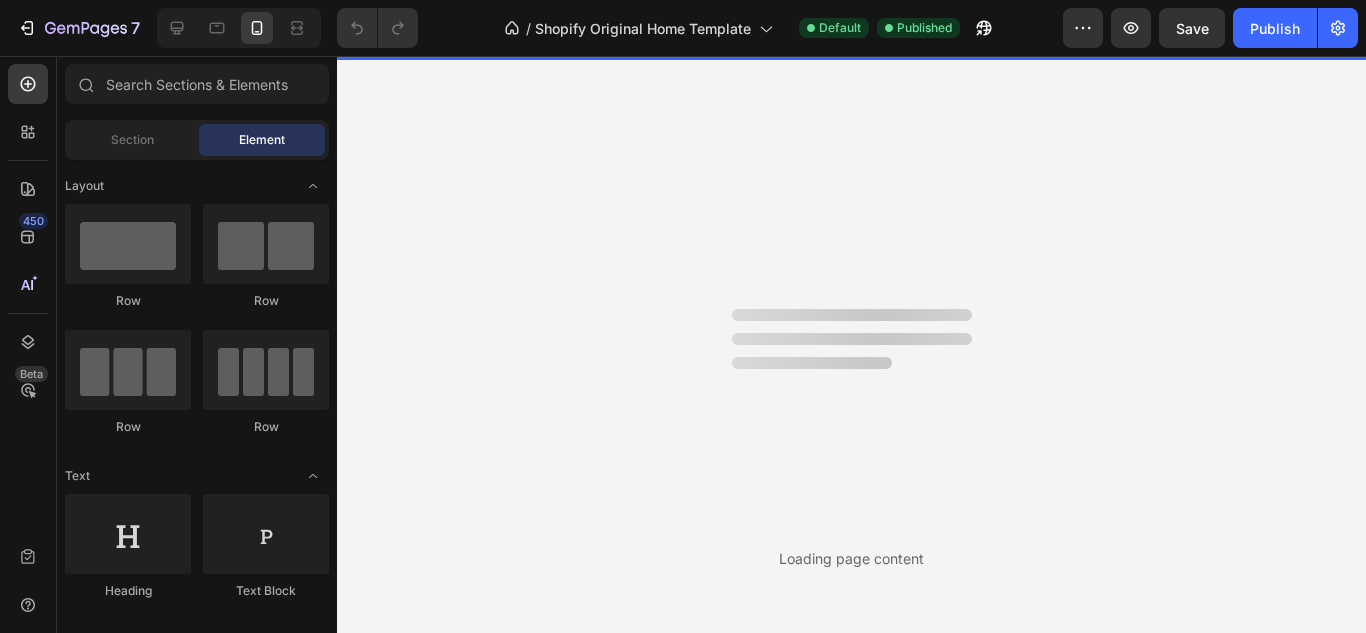 scroll, scrollTop: 0, scrollLeft: 0, axis: both 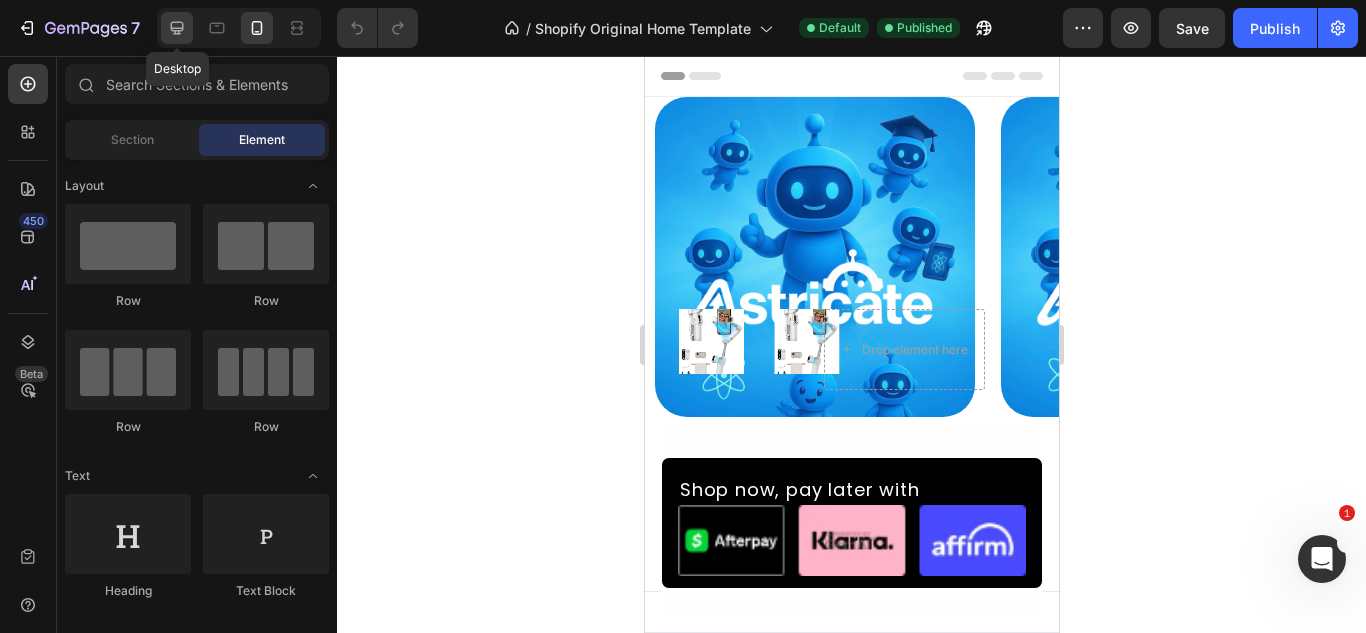 click 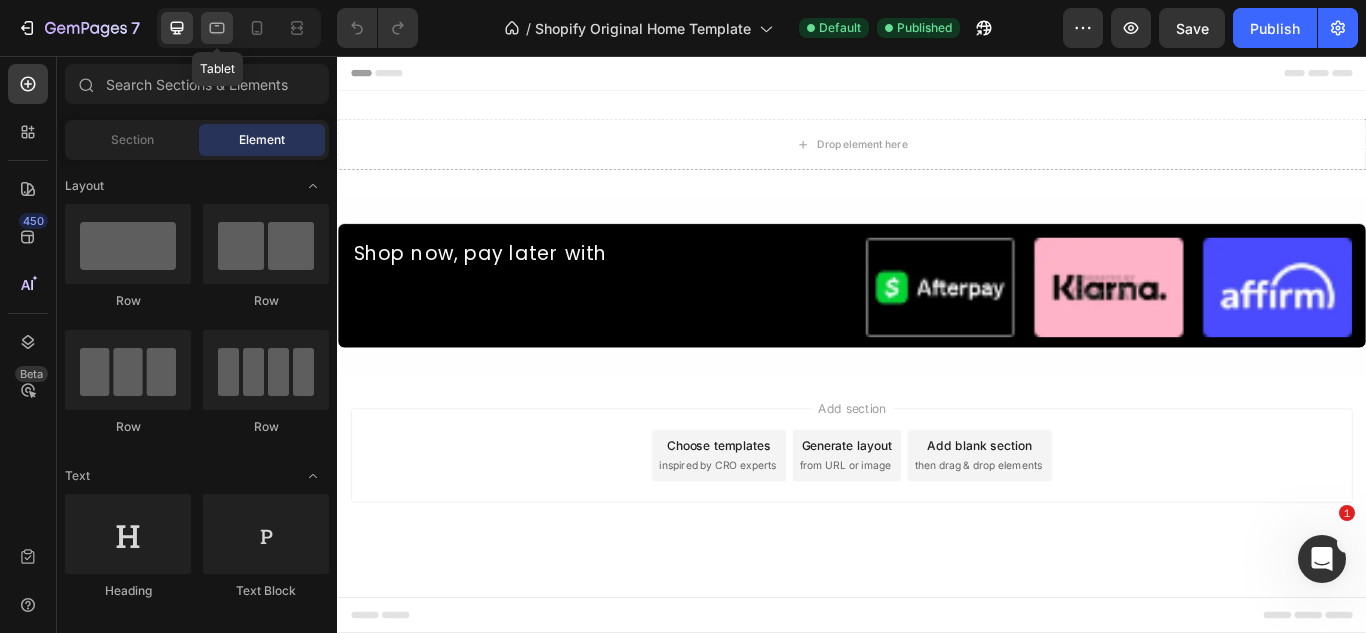 click 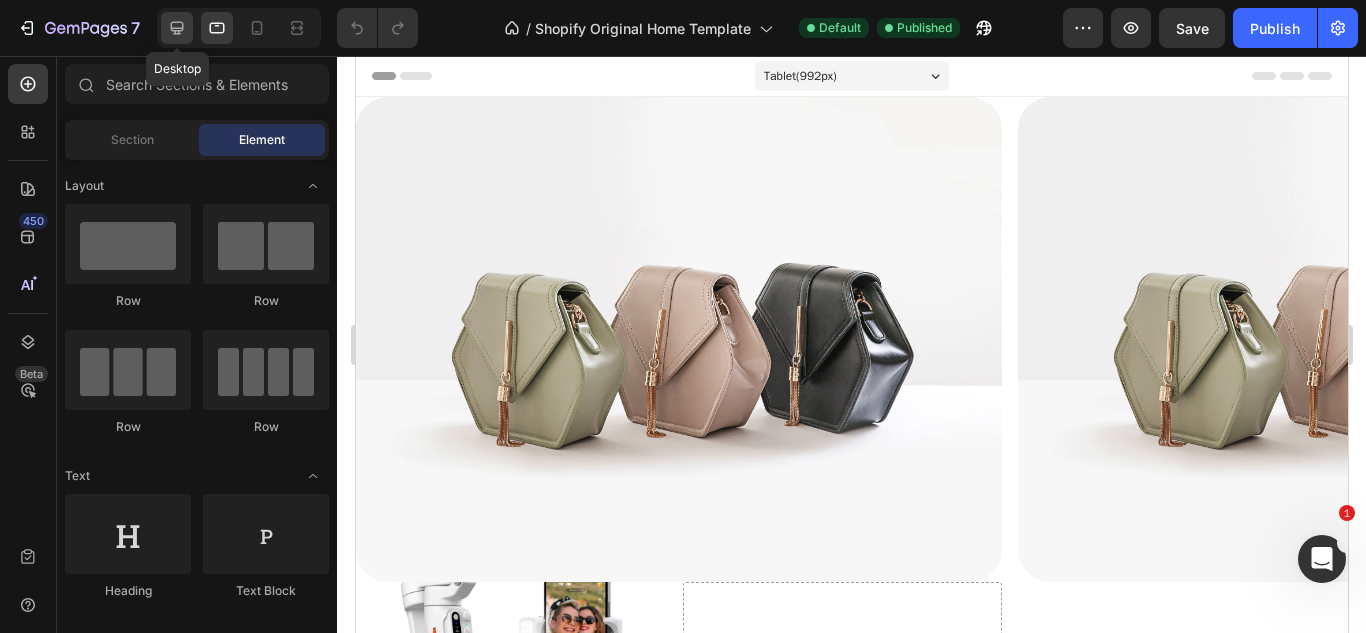 click 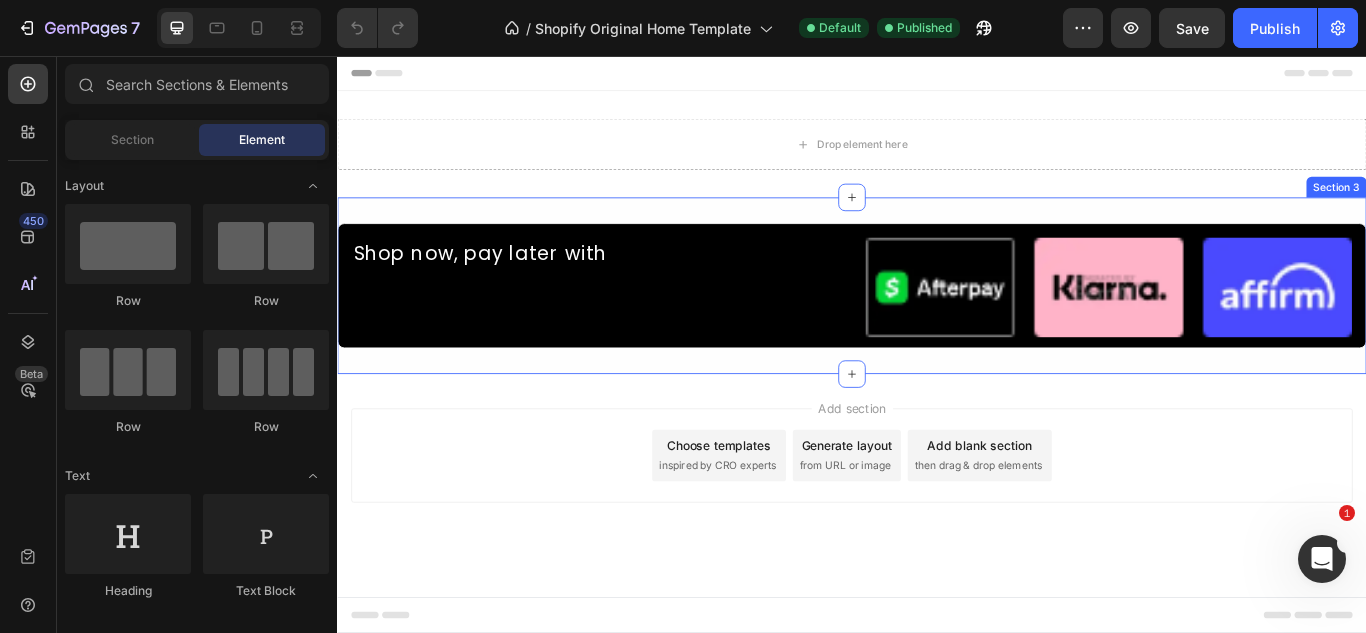 click on "Shop now, pay later with Text Block Image Row Section 3" at bounding box center [937, 324] 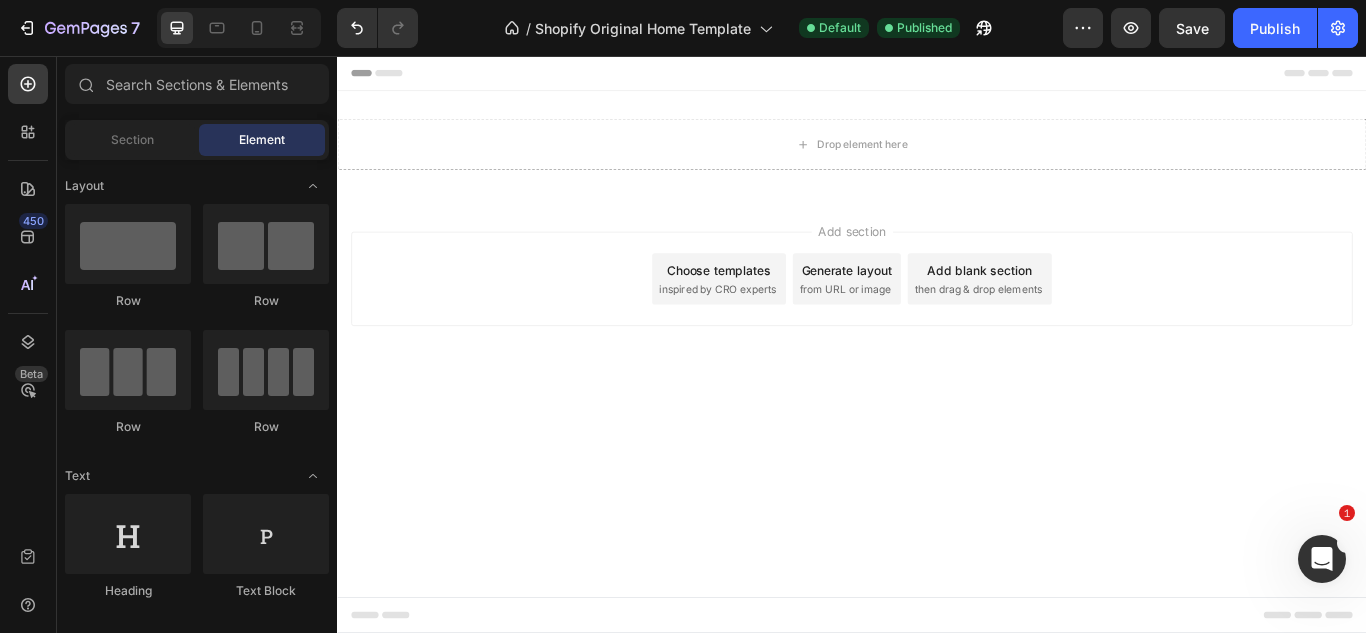 scroll, scrollTop: 0, scrollLeft: 0, axis: both 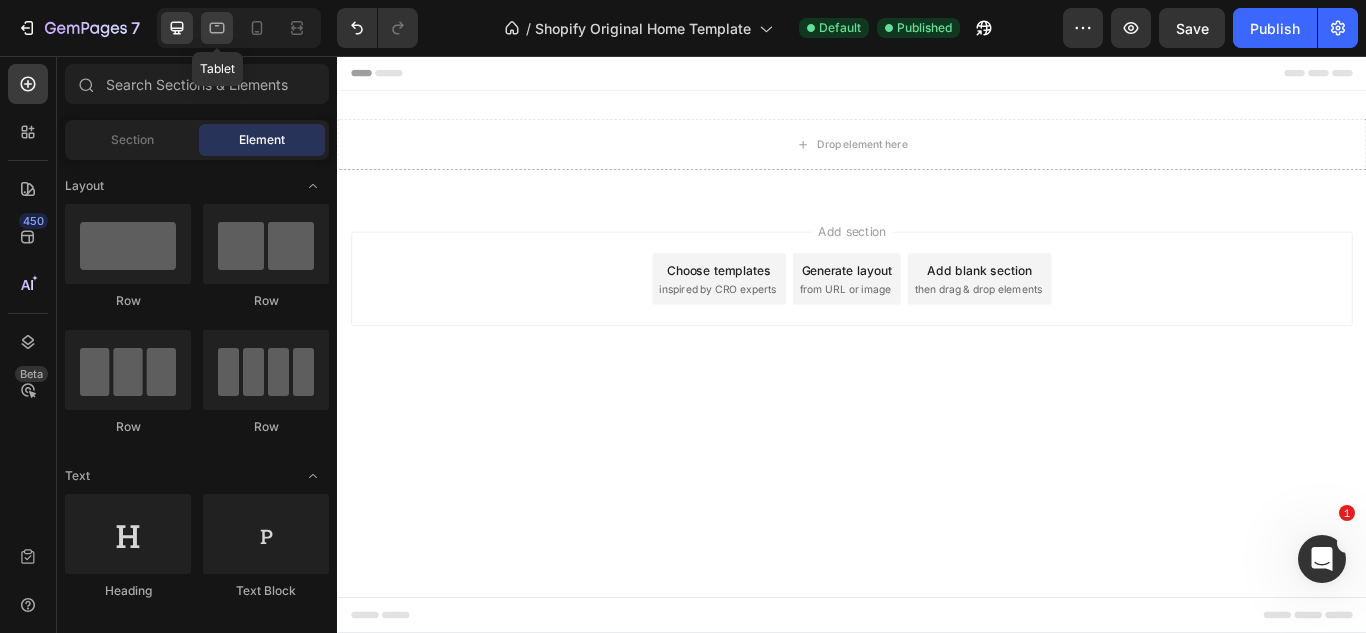 click 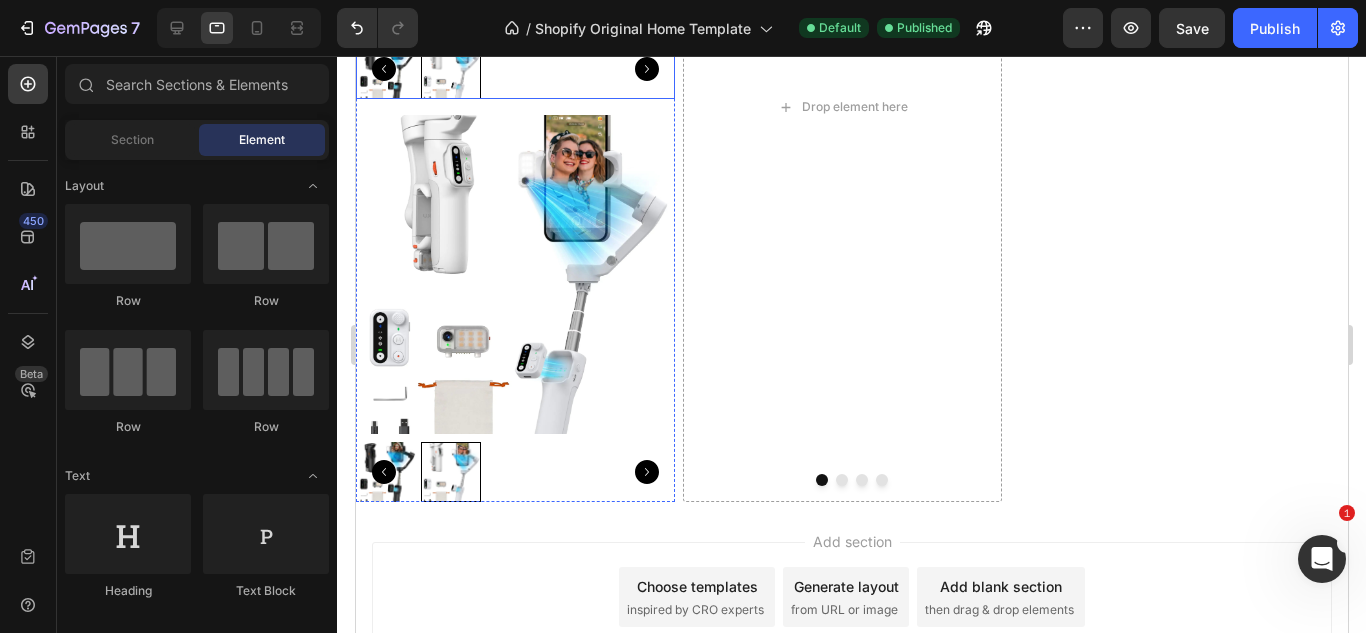 scroll, scrollTop: 978, scrollLeft: 0, axis: vertical 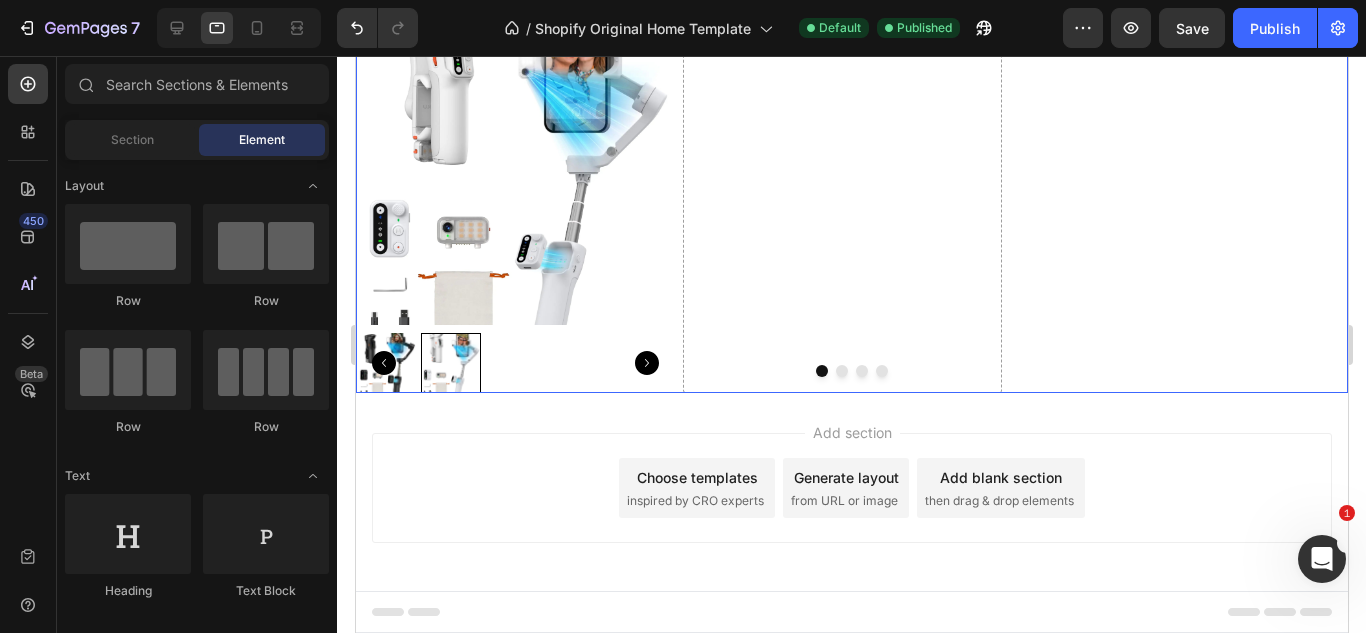 click on "Image" at bounding box center (1340, -244) 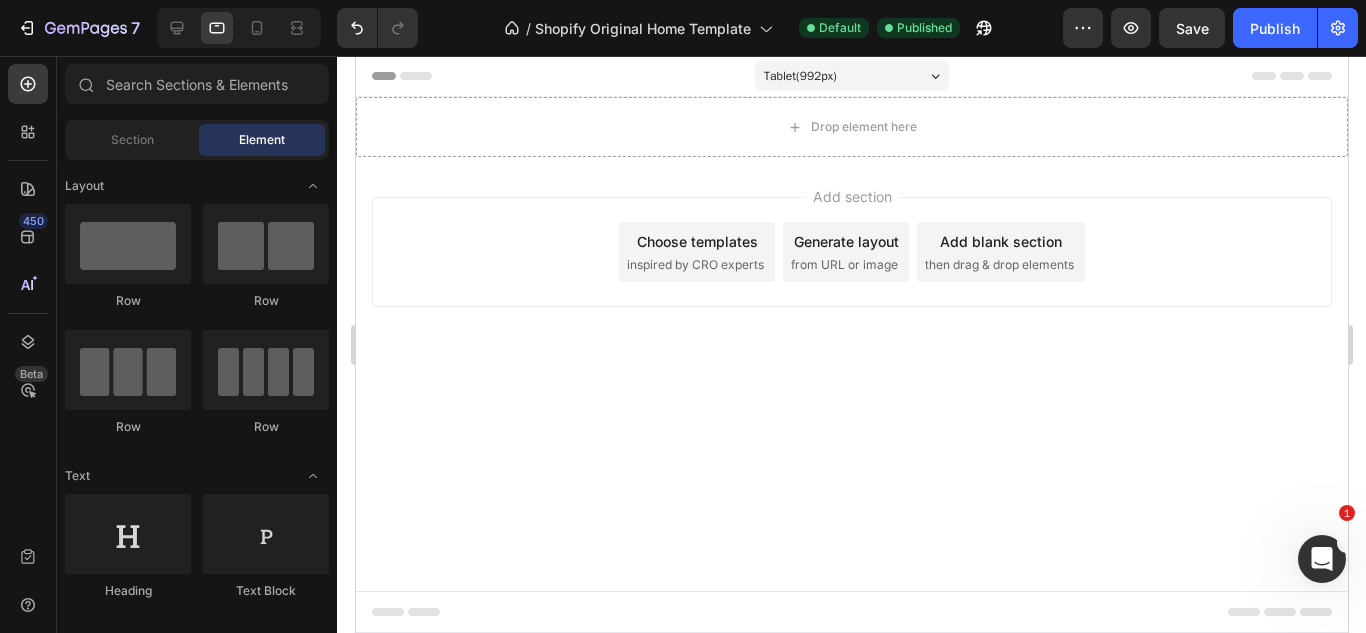 scroll, scrollTop: 0, scrollLeft: 0, axis: both 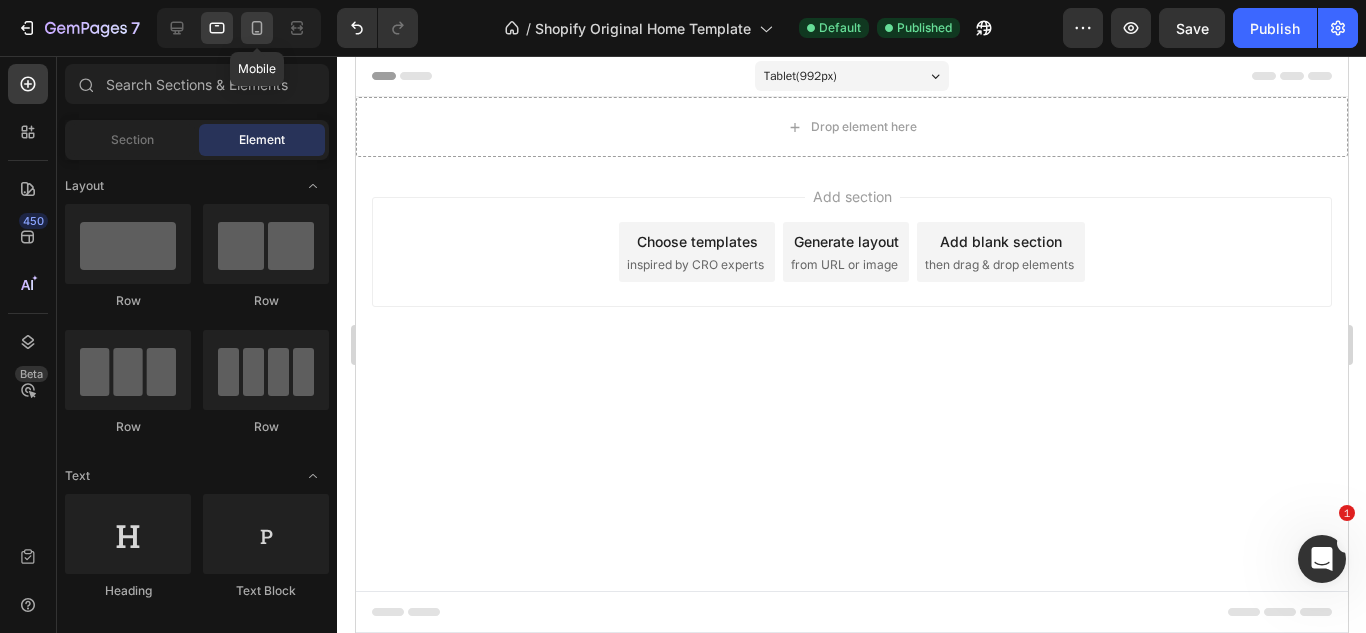 click 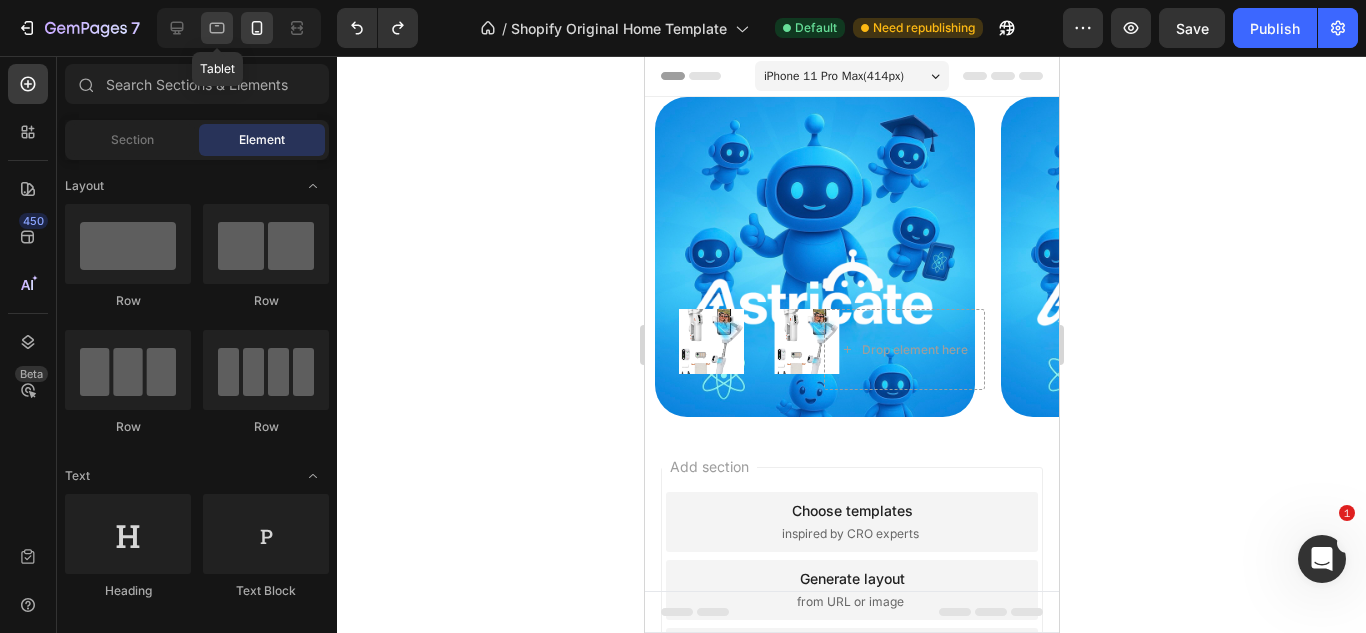 click 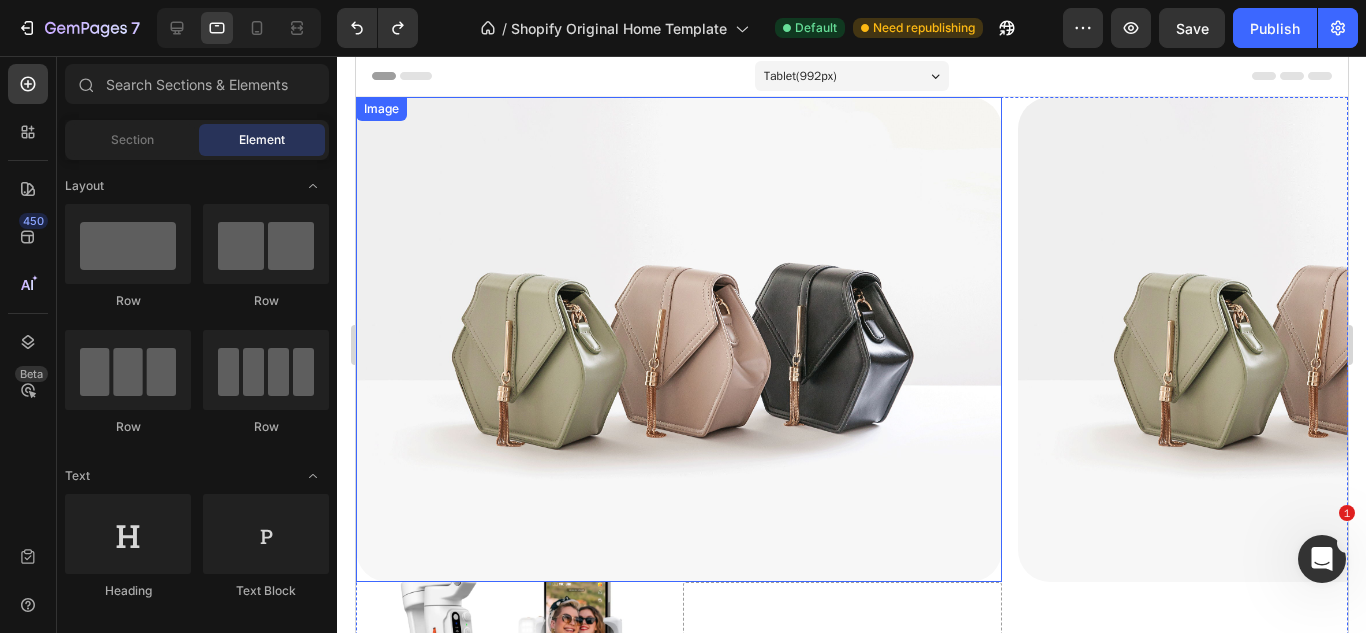 click at bounding box center (678, 339) 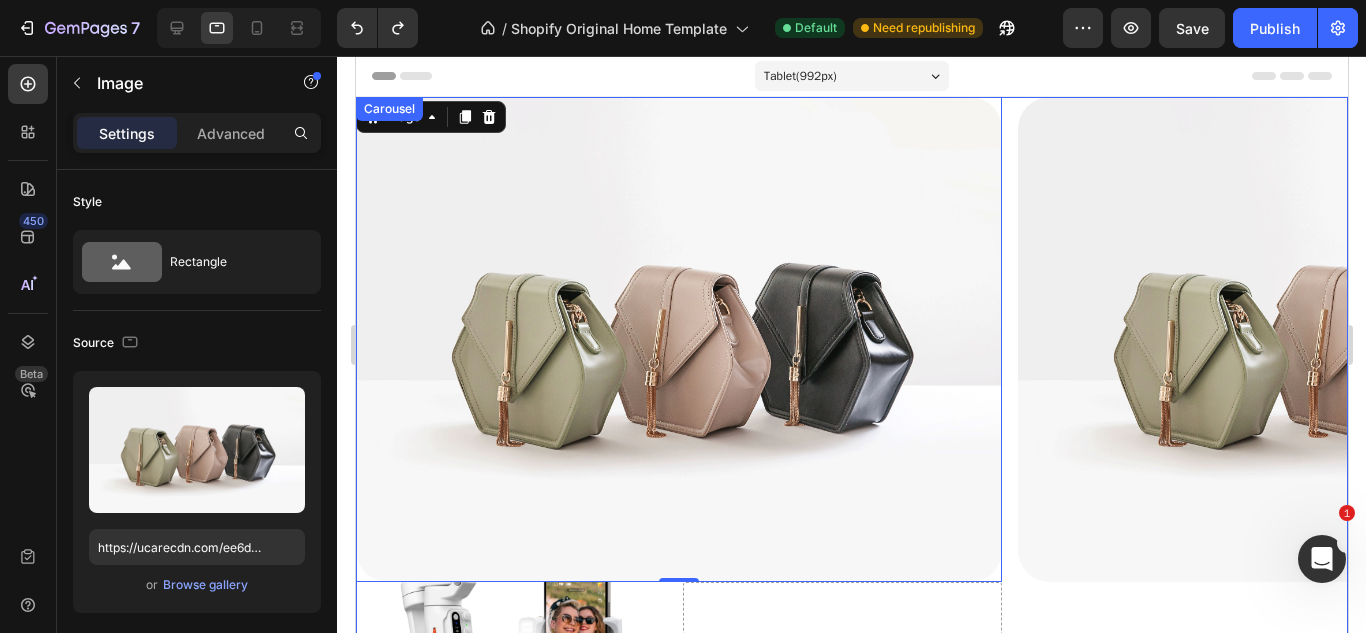 click on "Image   0
Product Images
Product Images Product
Drop element here Row Image
Drop element here
Drop element here
Drop element here" at bounding box center (851, 734) 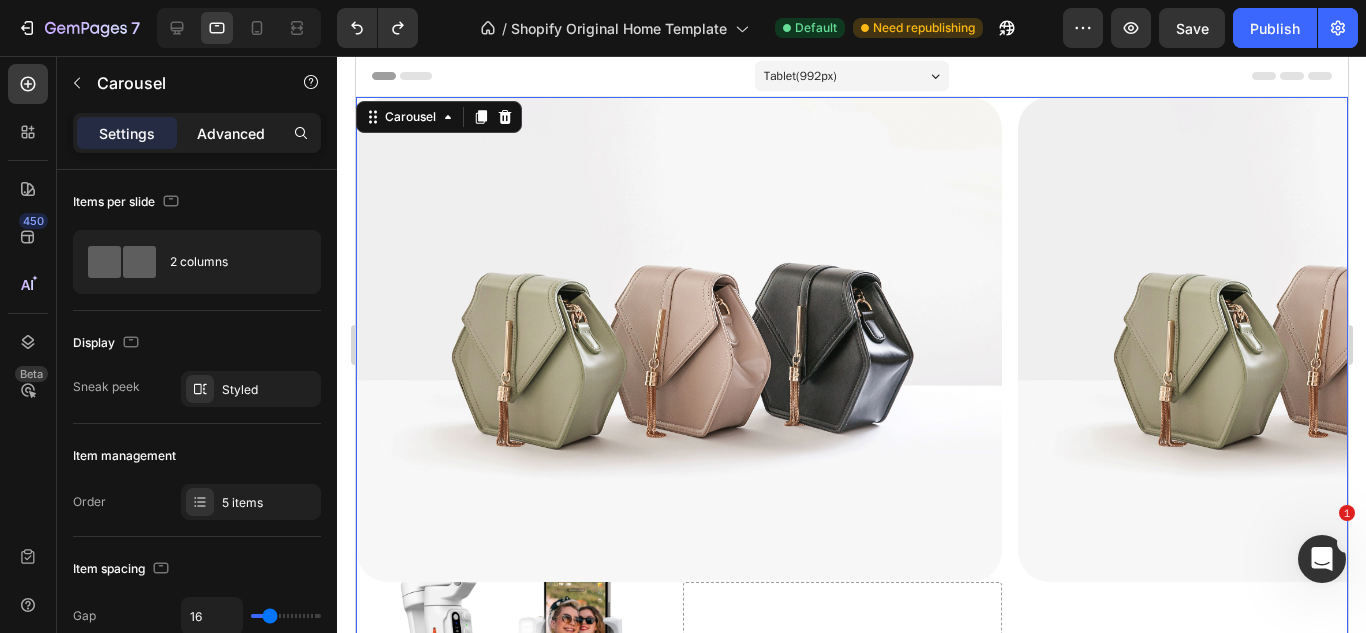 click on "Advanced" at bounding box center [231, 133] 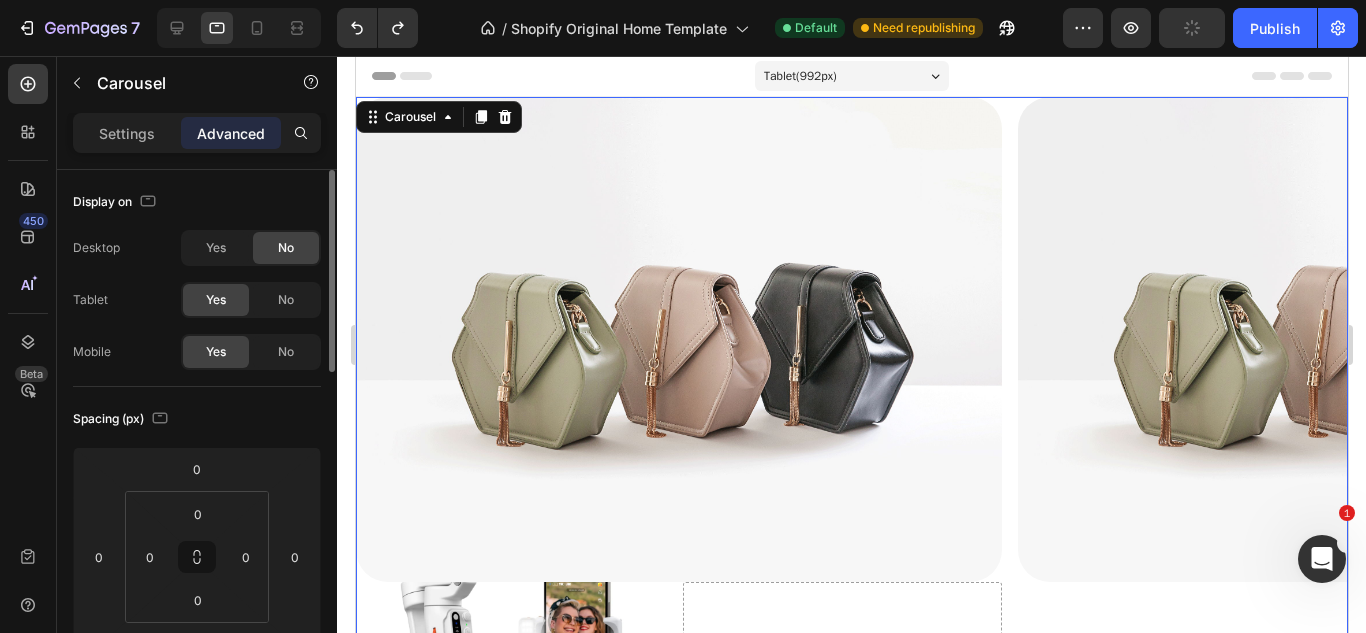 click on "No" 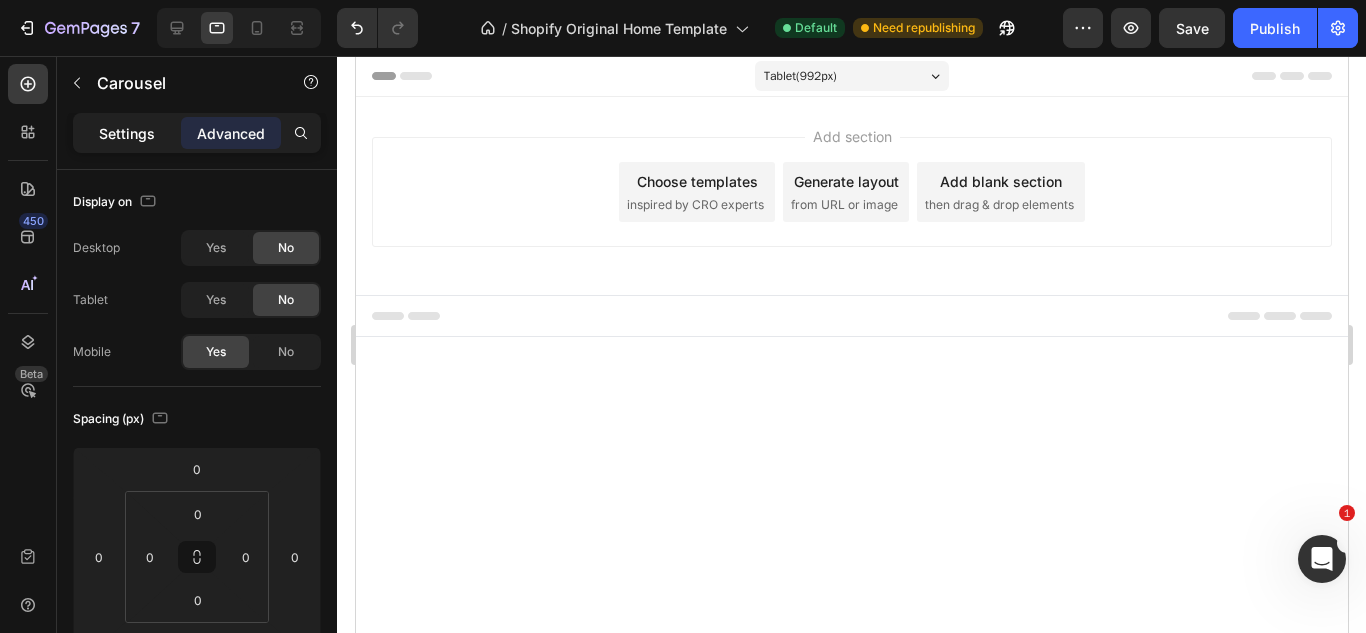 click on "Settings" at bounding box center [127, 133] 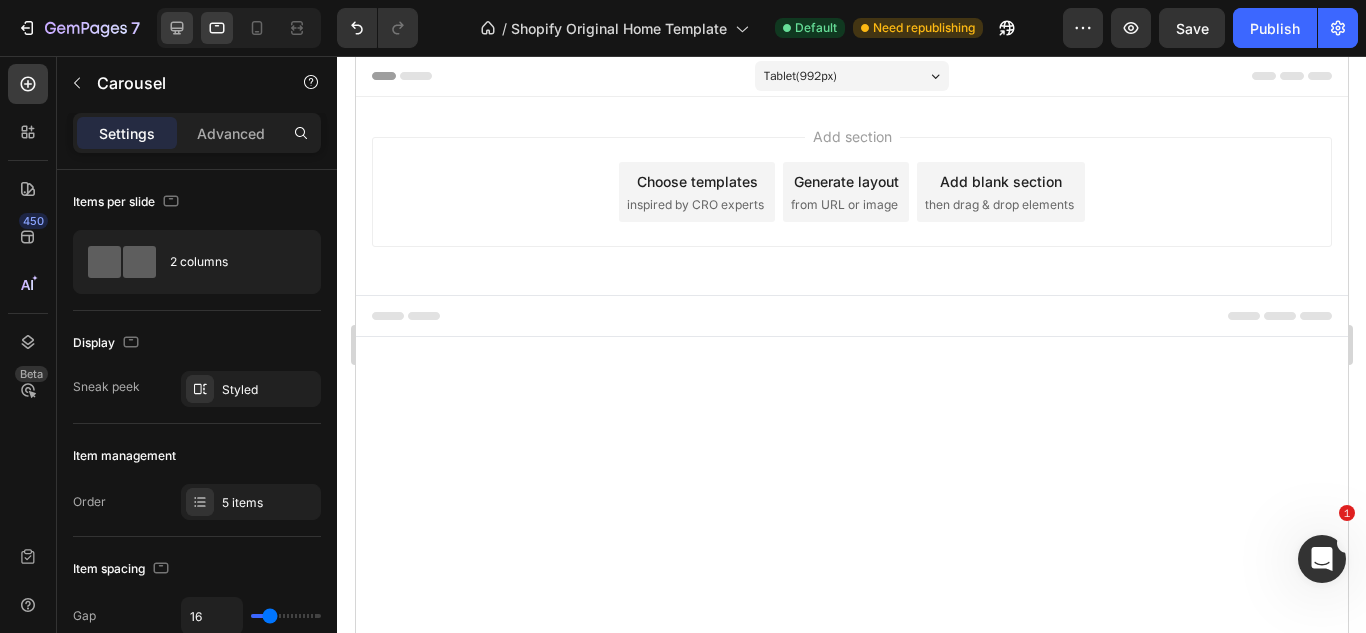 click 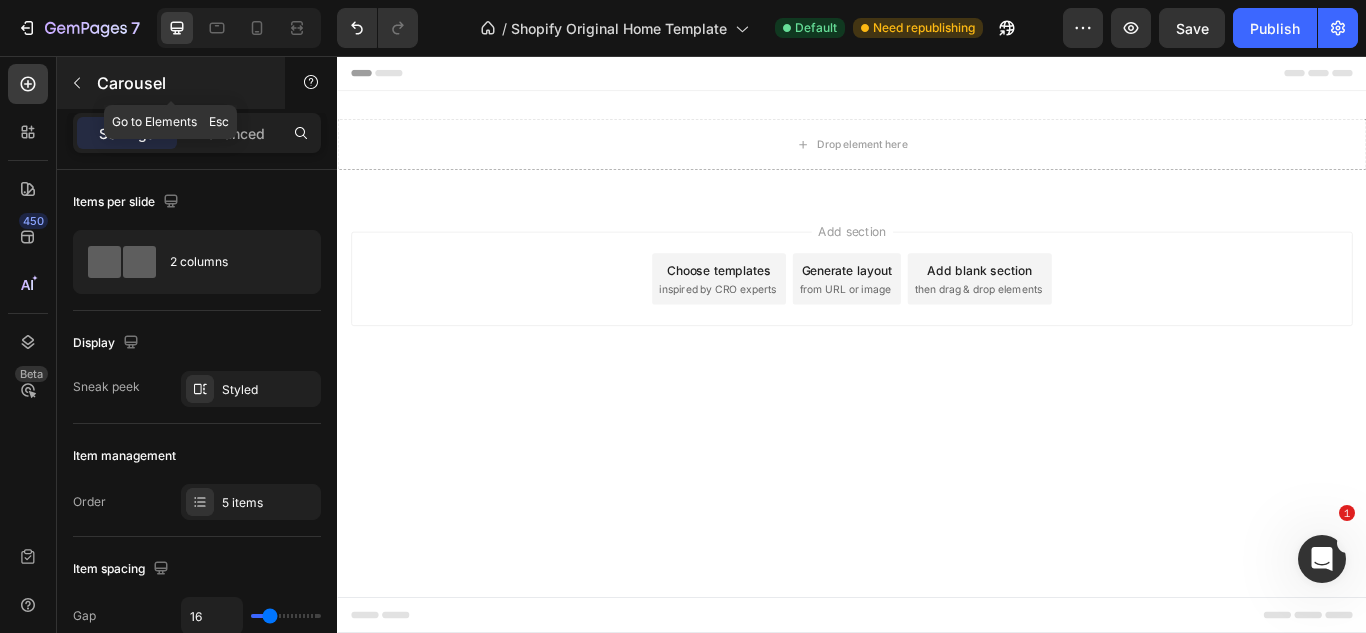 click 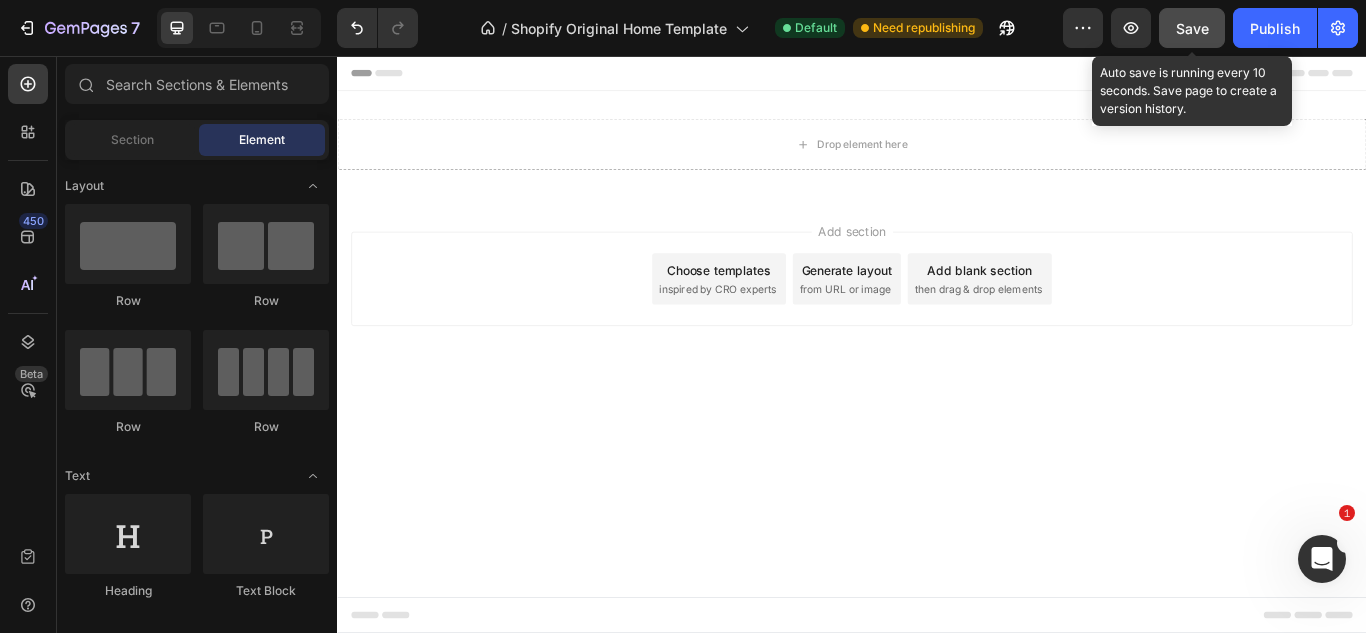 click on "Save" at bounding box center (1192, 28) 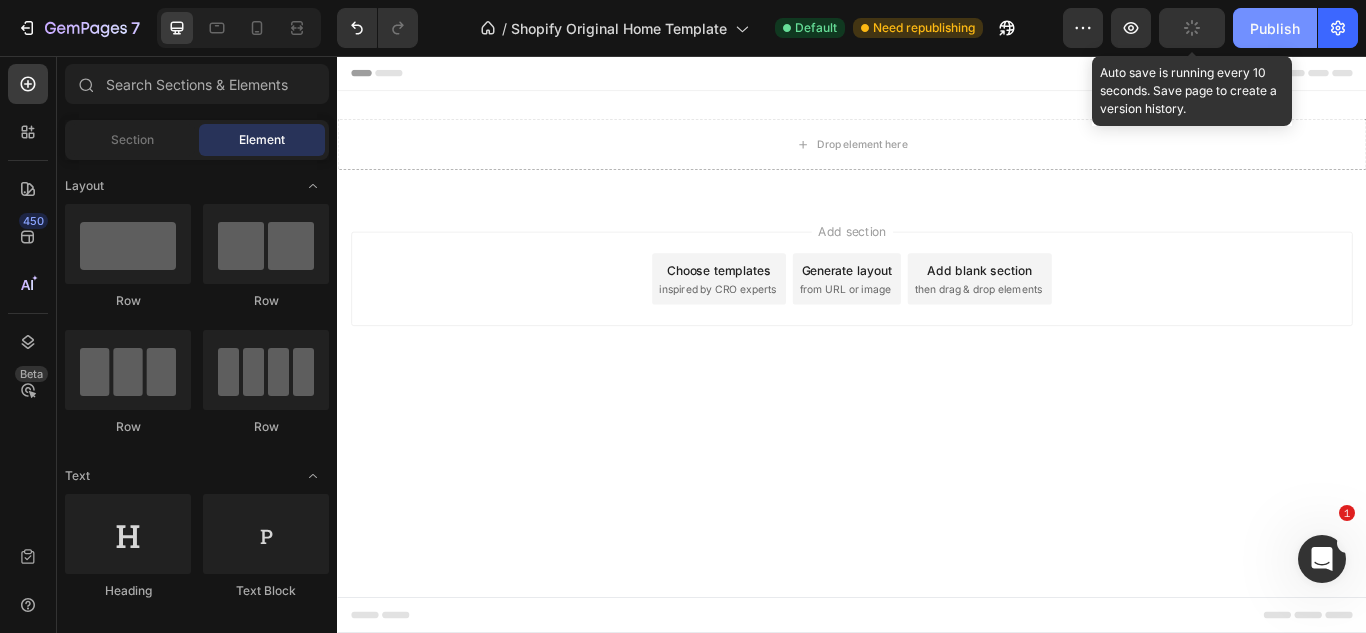 click on "Publish" at bounding box center [1275, 28] 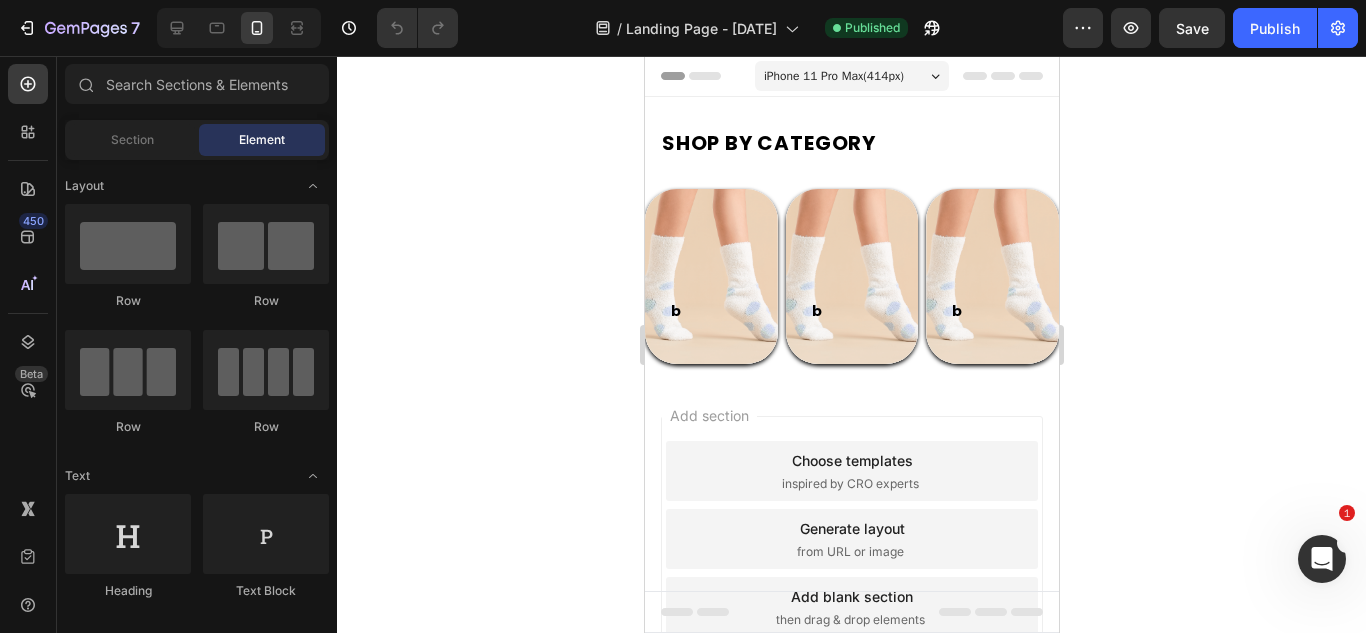 scroll, scrollTop: 0, scrollLeft: 0, axis: both 